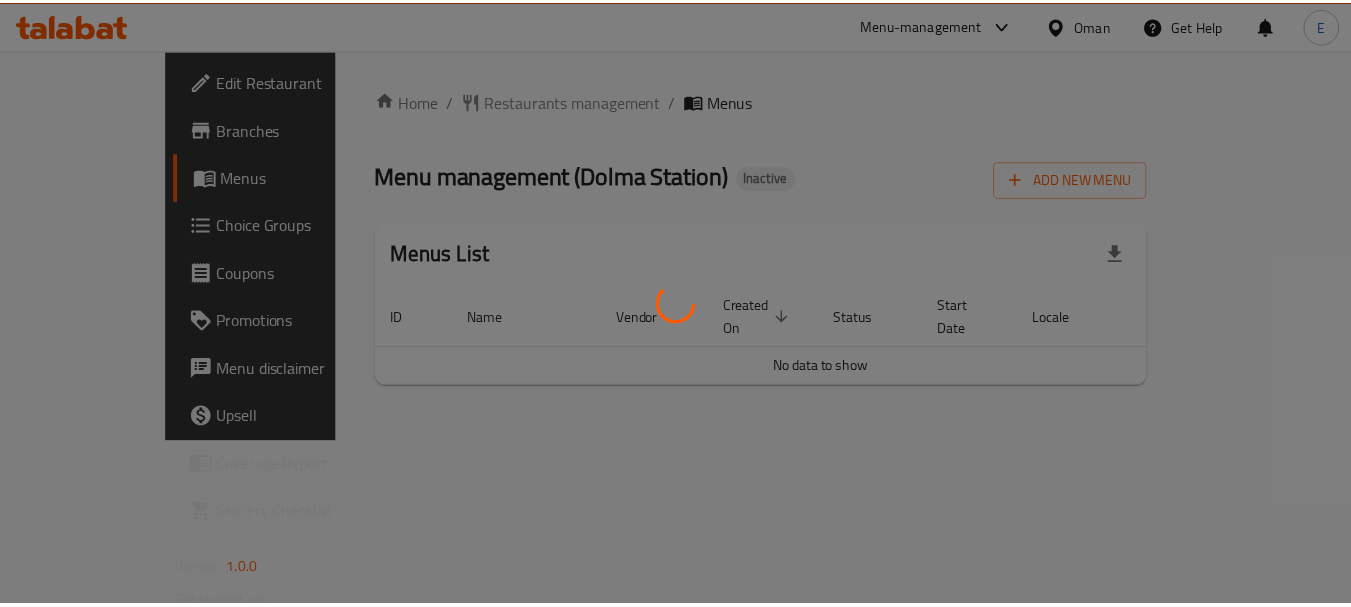 scroll, scrollTop: 0, scrollLeft: 0, axis: both 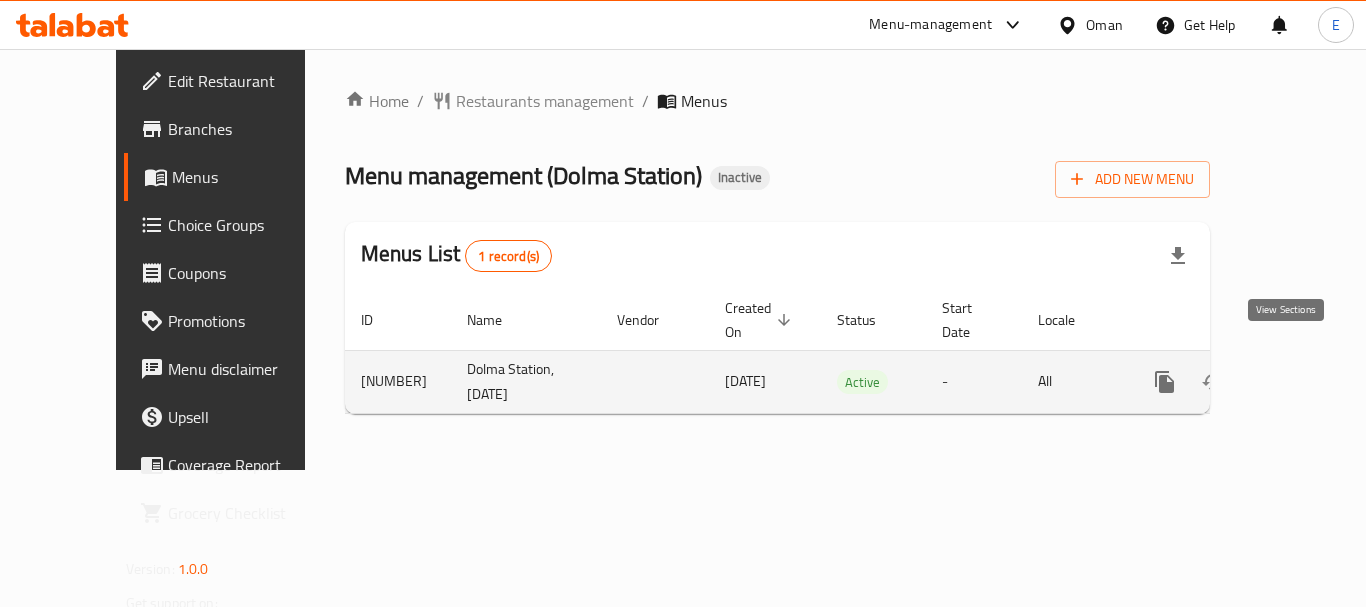 click 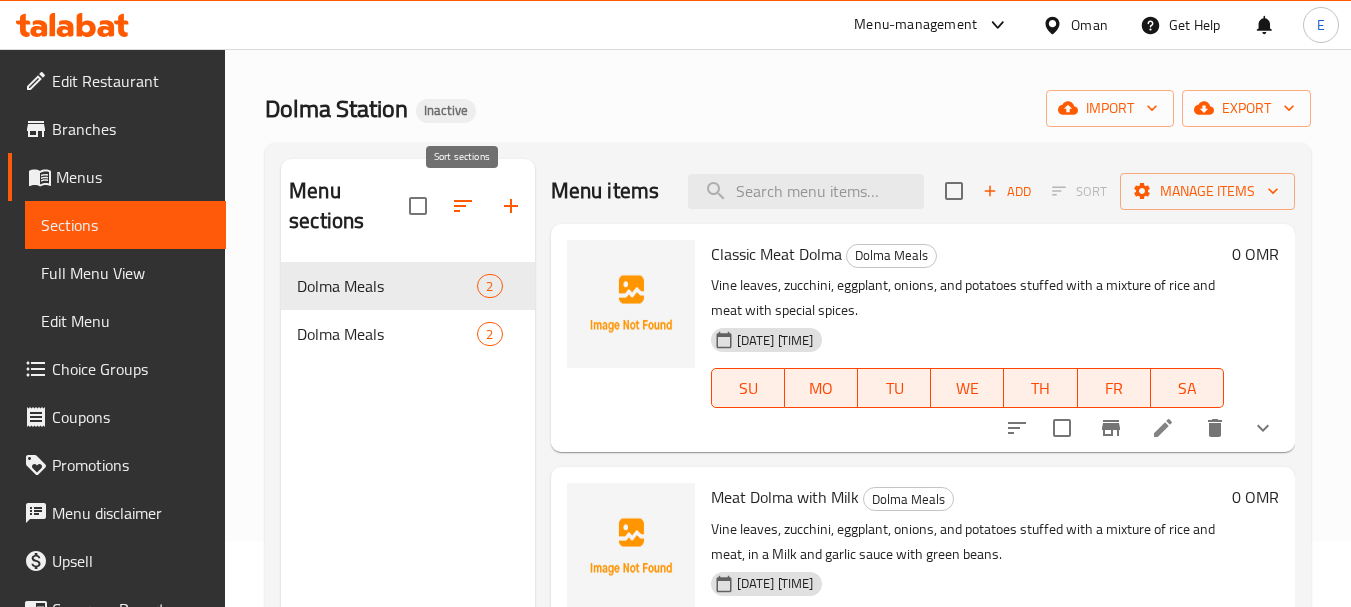 scroll, scrollTop: 100, scrollLeft: 0, axis: vertical 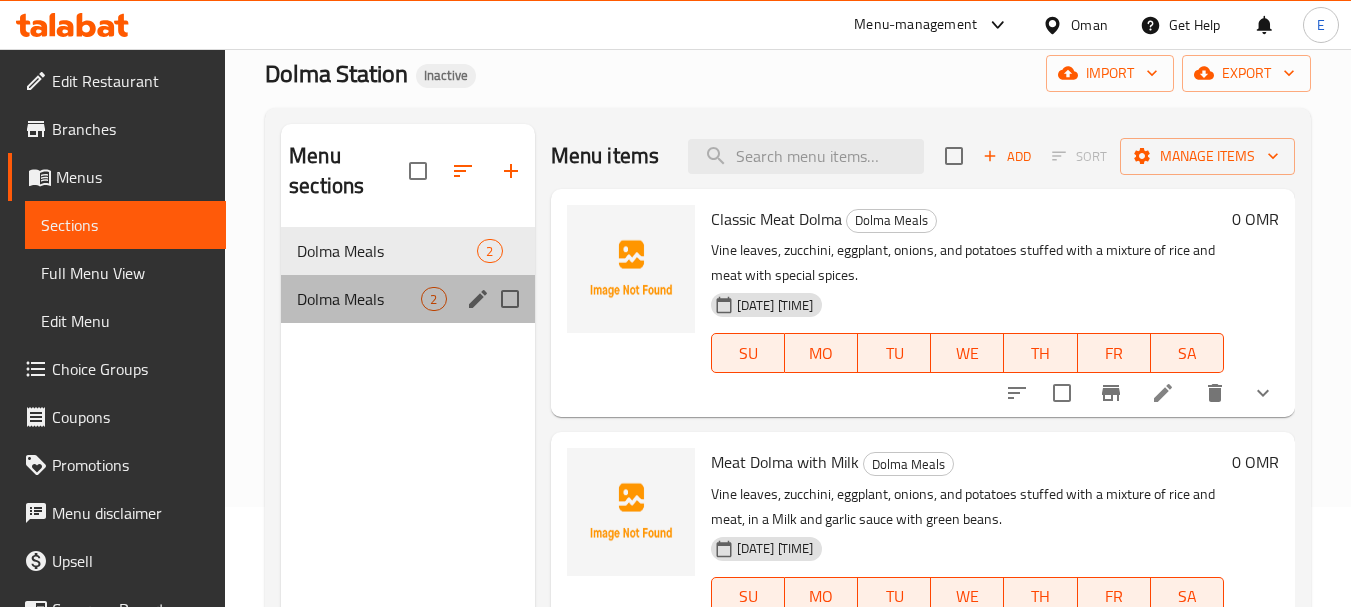 click on "Dolma Meals 2" at bounding box center [407, 299] 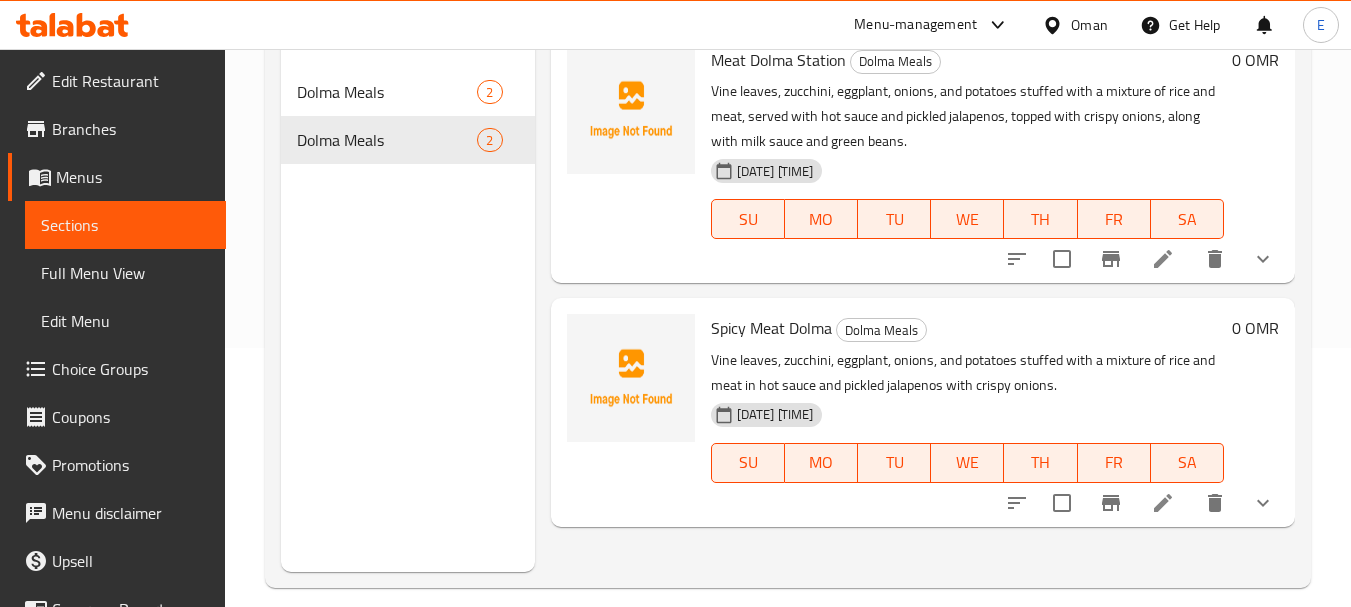 scroll, scrollTop: 280, scrollLeft: 0, axis: vertical 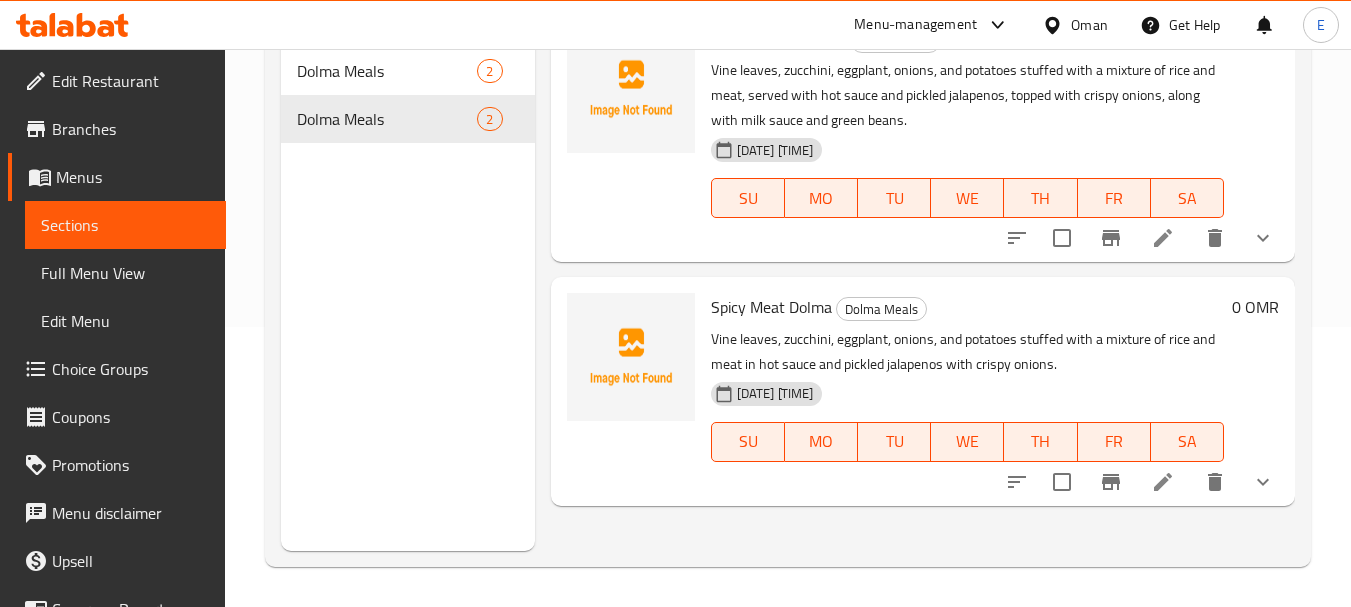 click on "Full Menu View" at bounding box center (125, 273) 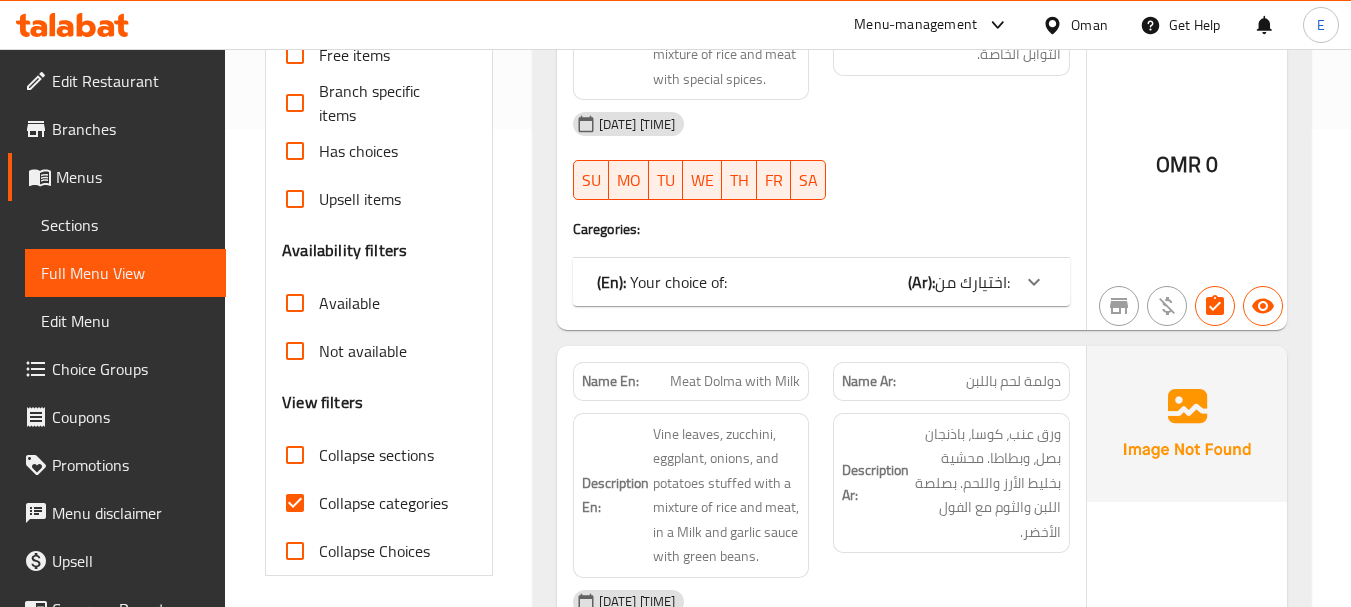 scroll, scrollTop: 480, scrollLeft: 0, axis: vertical 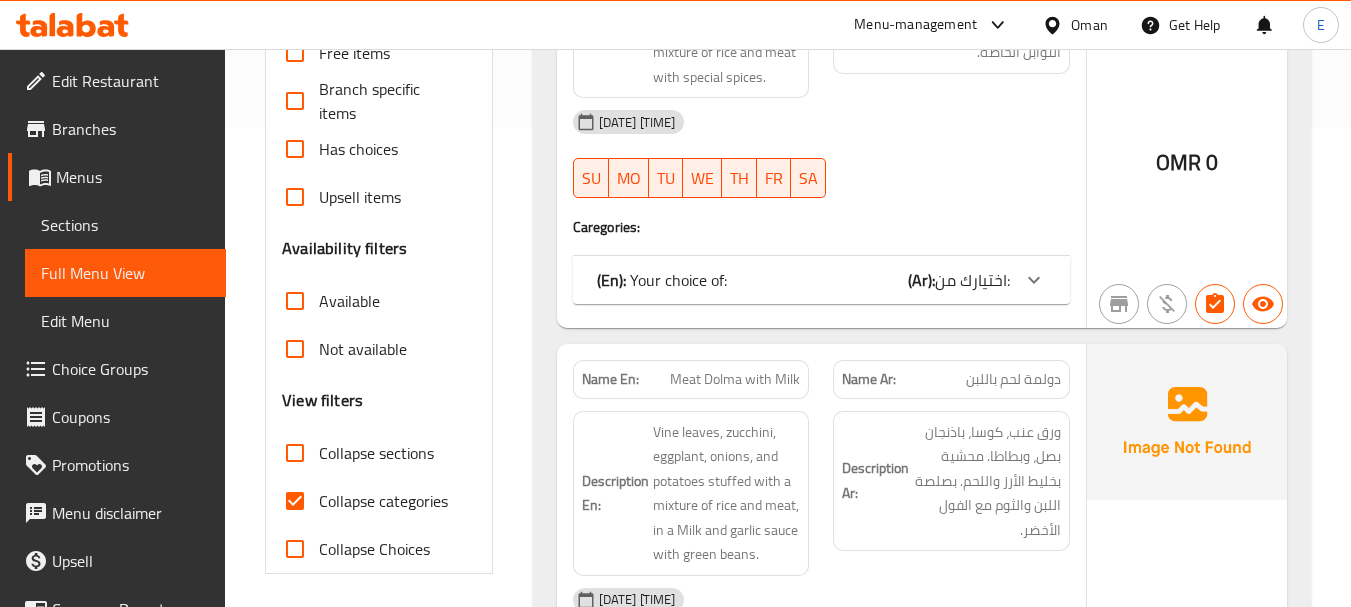 click on "Collapse categories" at bounding box center (295, 501) 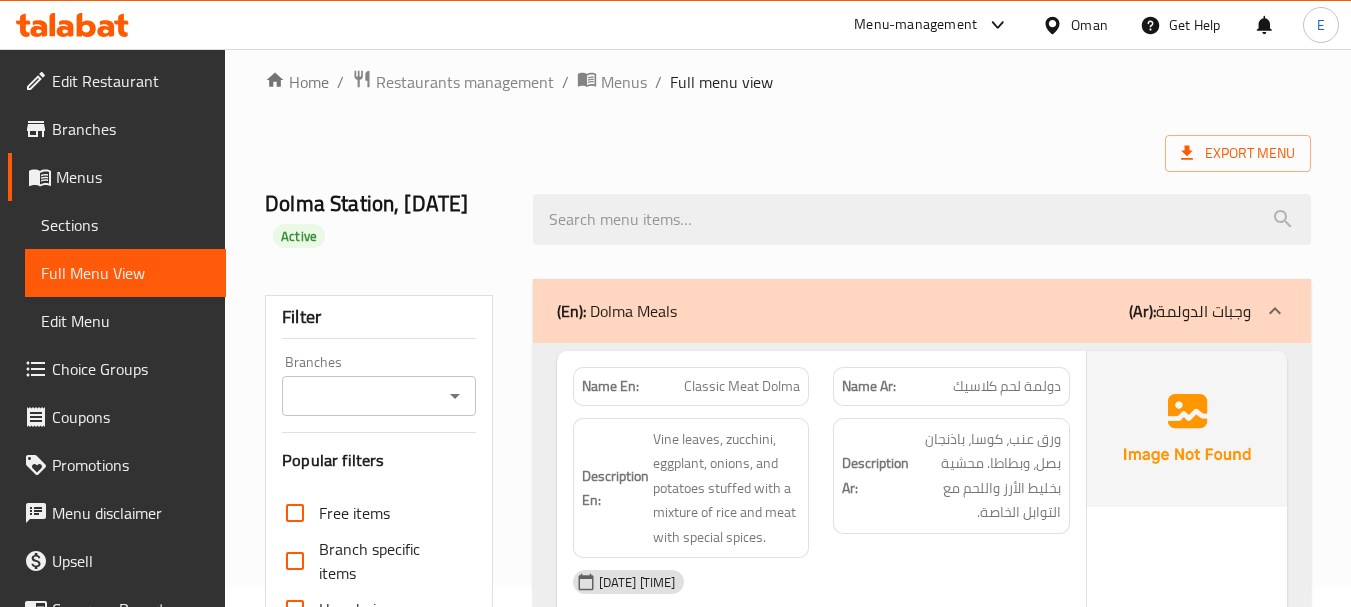 scroll, scrollTop: 0, scrollLeft: 0, axis: both 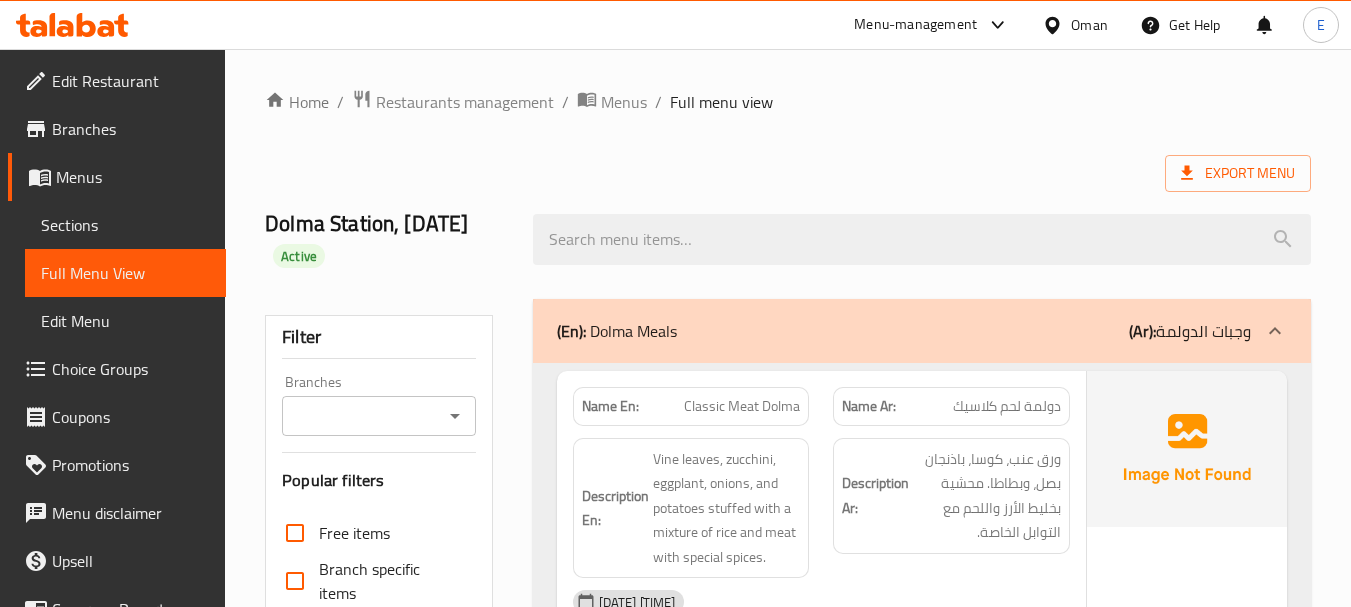 click on "Export Menu" at bounding box center (788, 173) 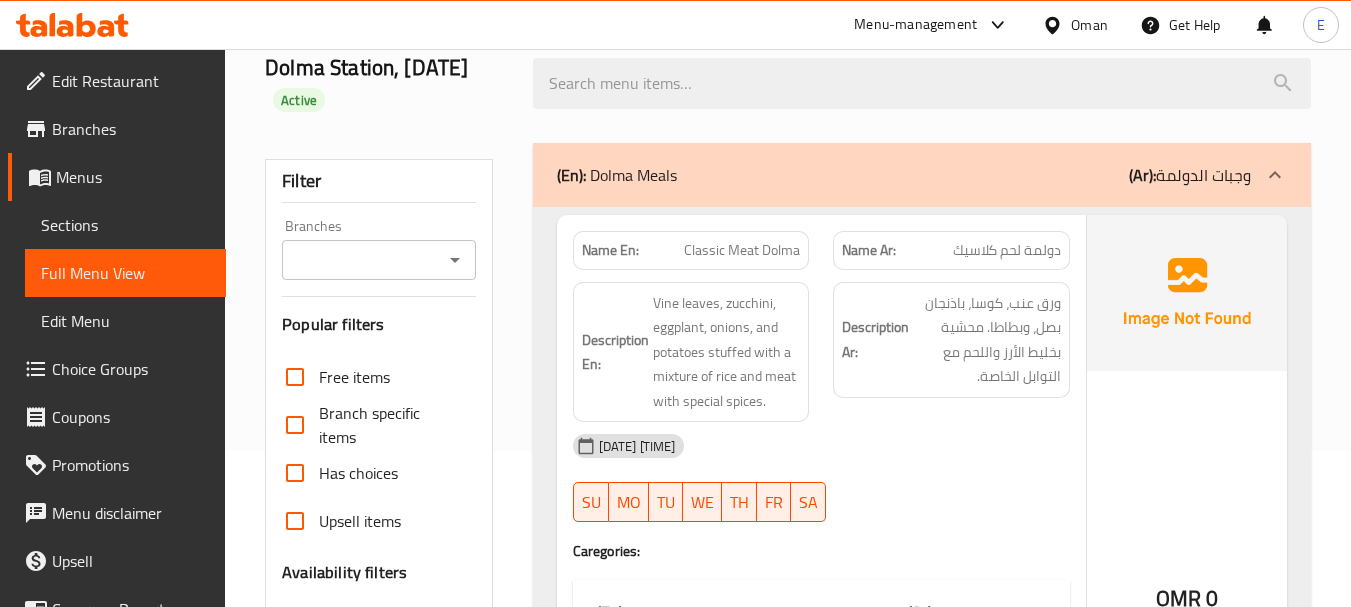 scroll, scrollTop: 200, scrollLeft: 0, axis: vertical 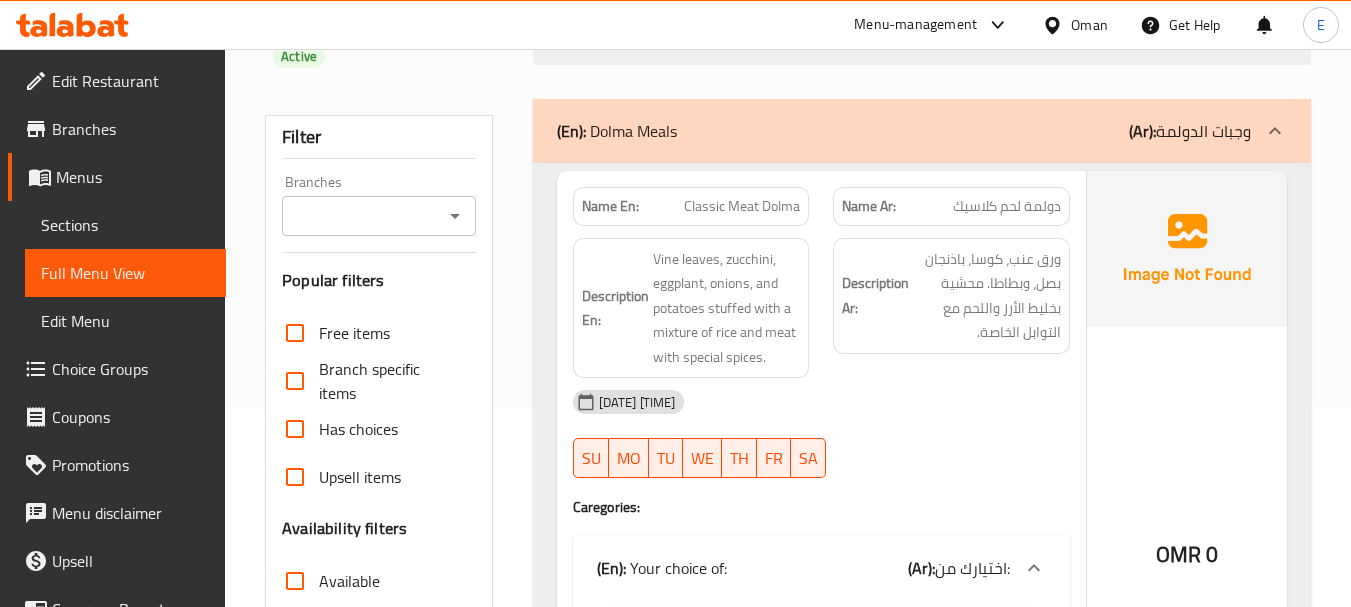 click on "Sections" at bounding box center (125, 225) 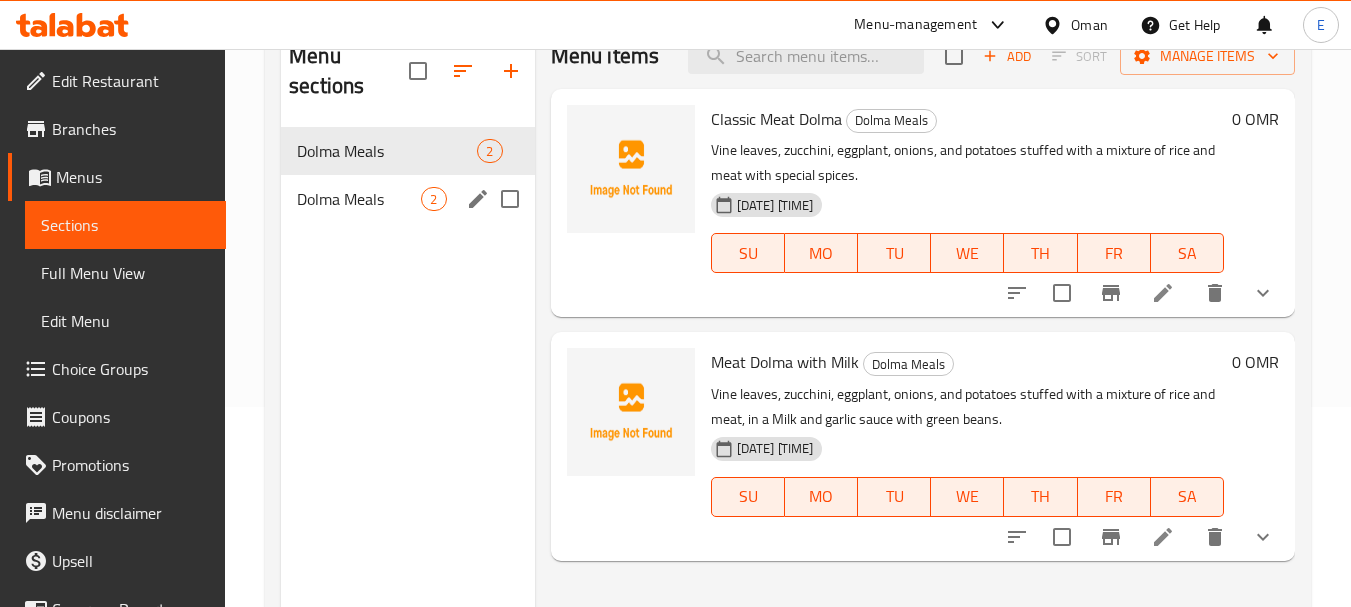 click on "Dolma Meals" at bounding box center [359, 199] 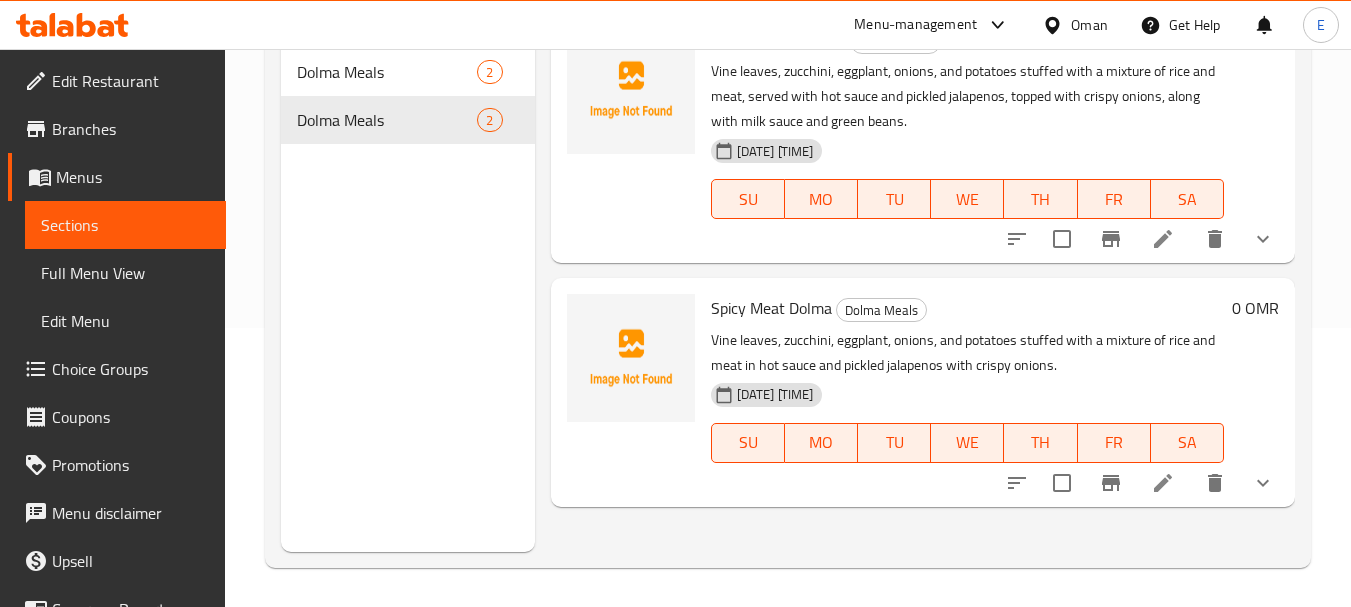 scroll, scrollTop: 280, scrollLeft: 0, axis: vertical 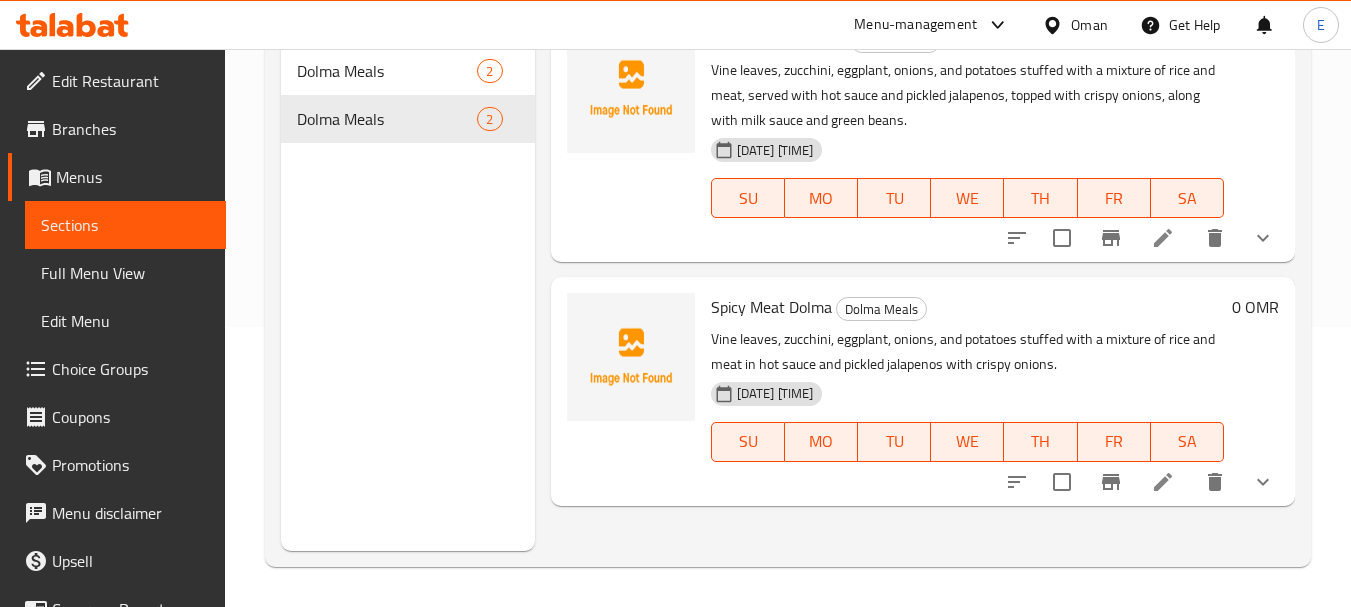 click on "Full Menu View" at bounding box center [125, 273] 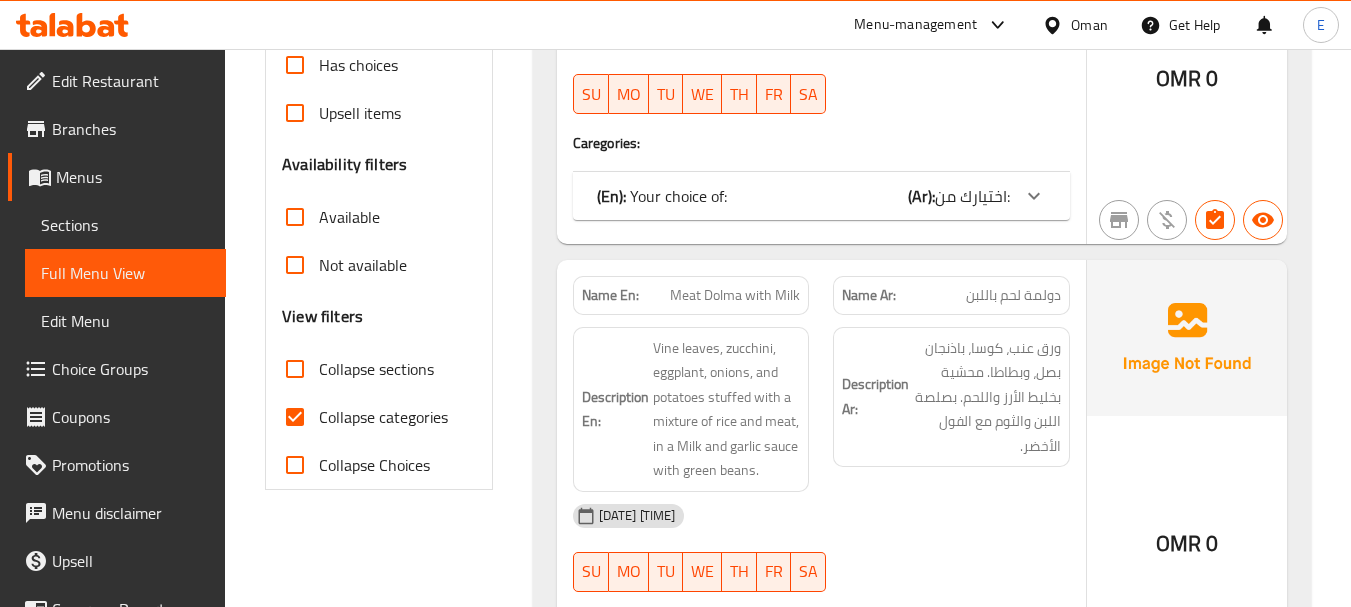scroll, scrollTop: 580, scrollLeft: 0, axis: vertical 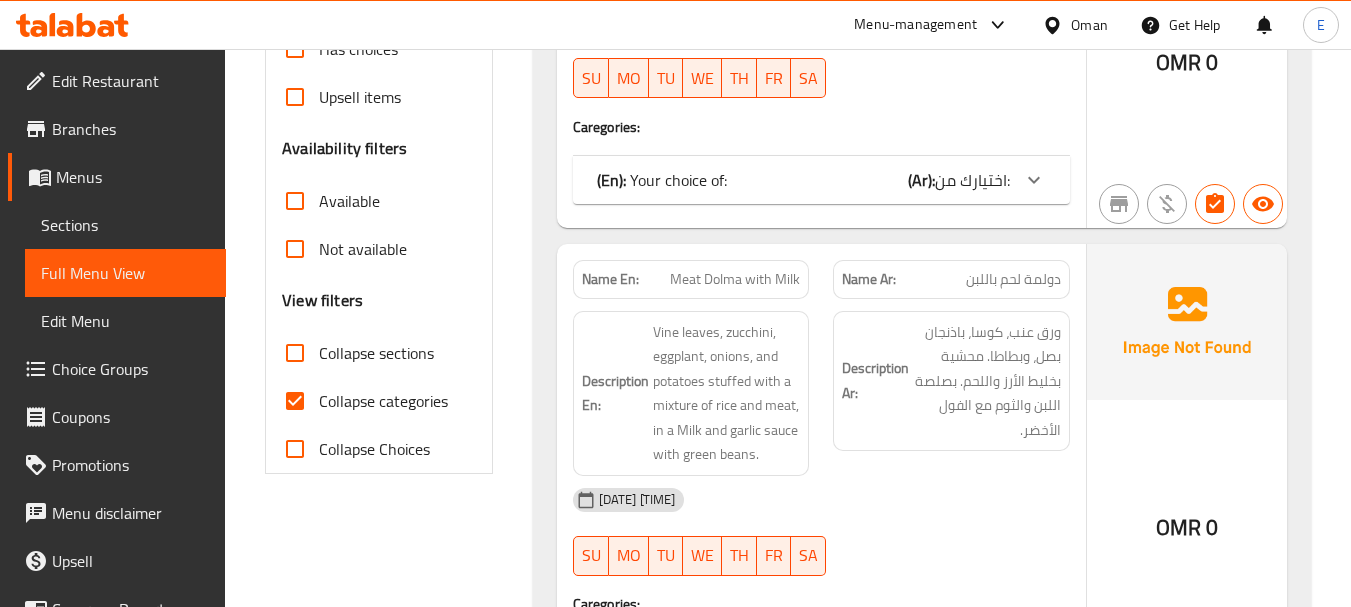 click on "Collapse categories" at bounding box center (295, 401) 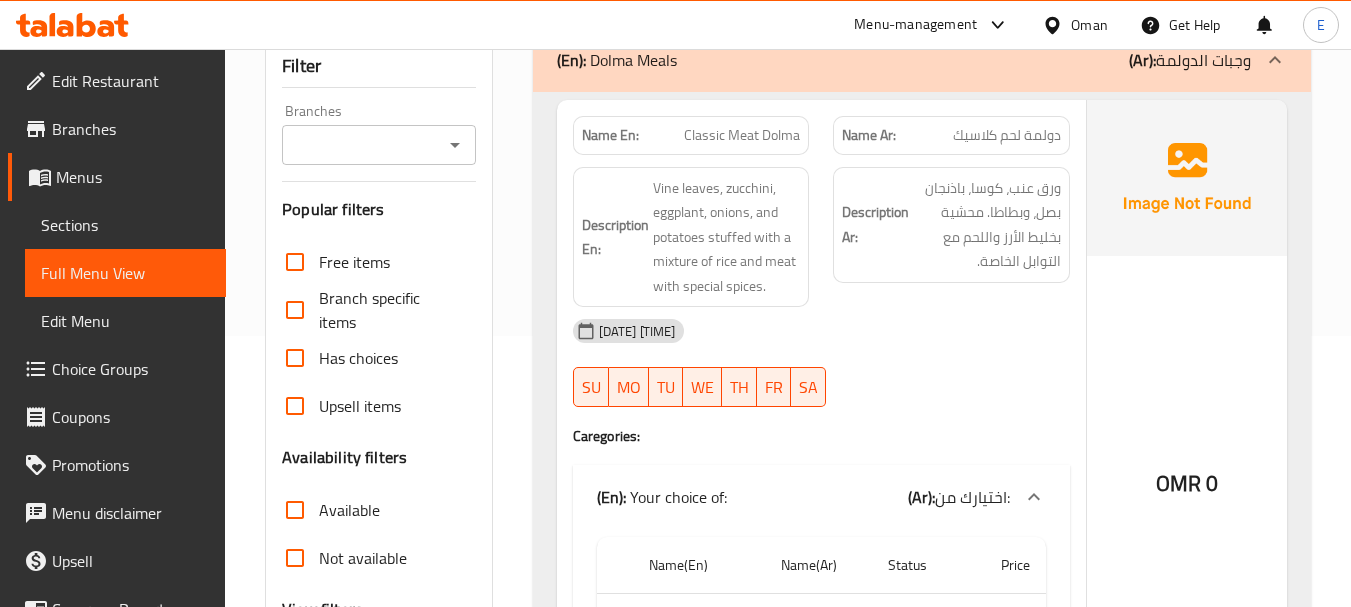 scroll, scrollTop: 300, scrollLeft: 0, axis: vertical 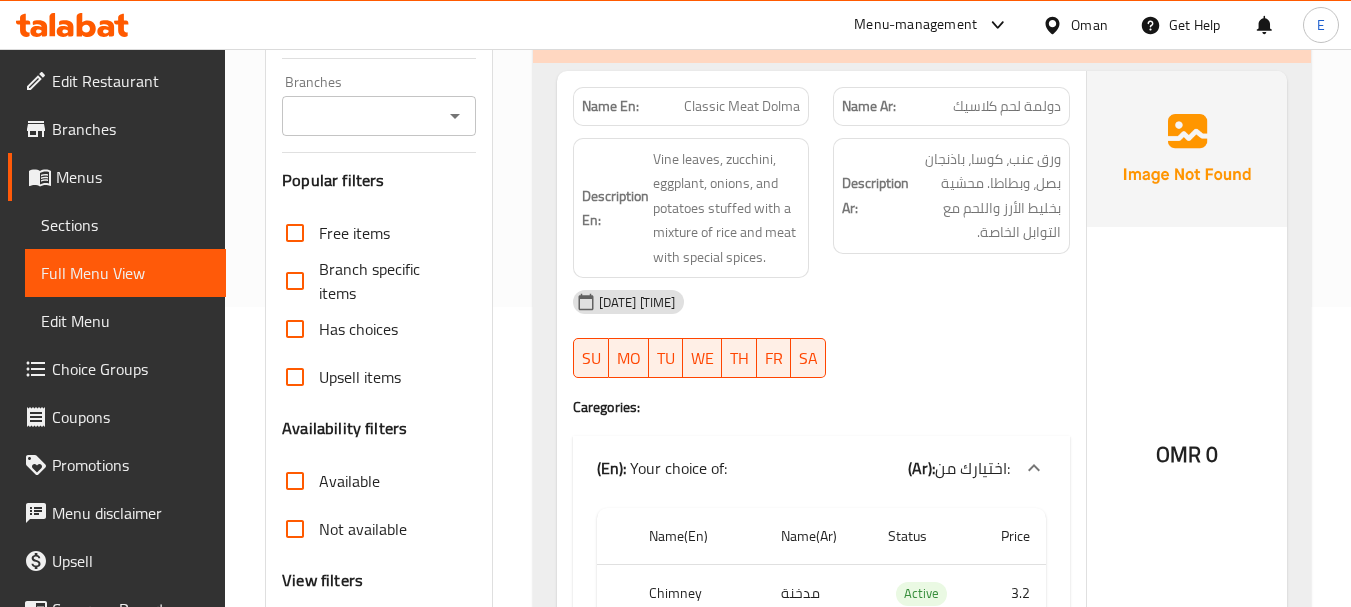 click on "دولمة لحم كلاسيك" at bounding box center (1007, 106) 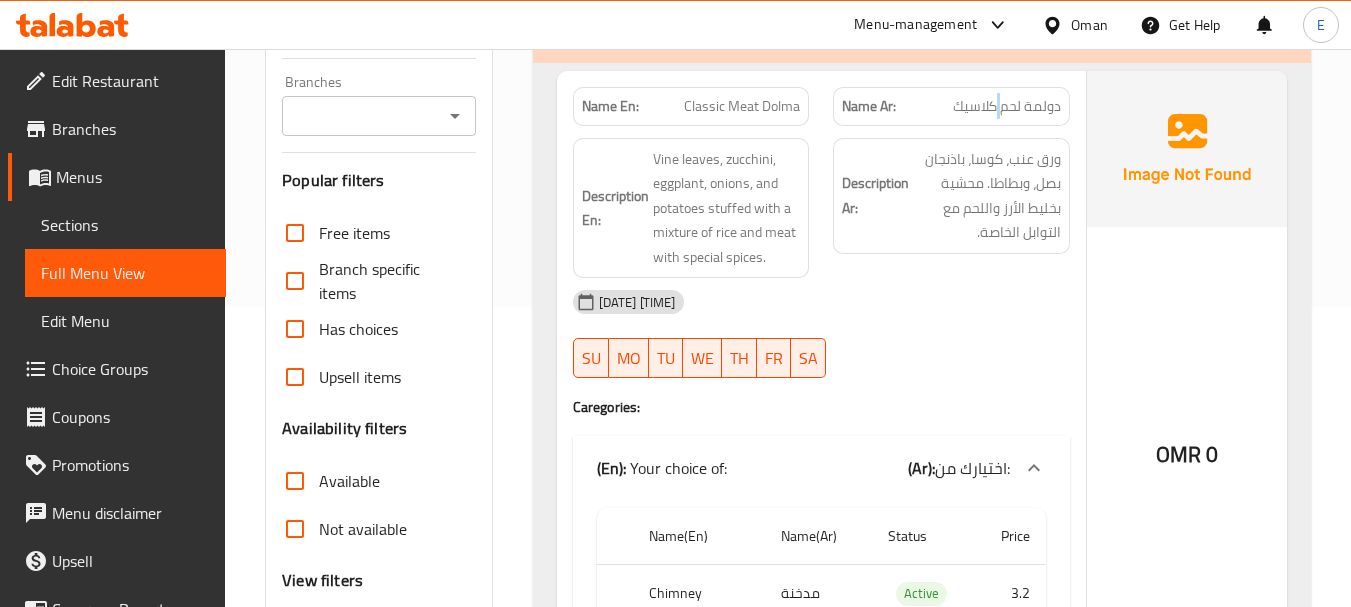 click on "دولمة لحم كلاسيك" at bounding box center [1007, 106] 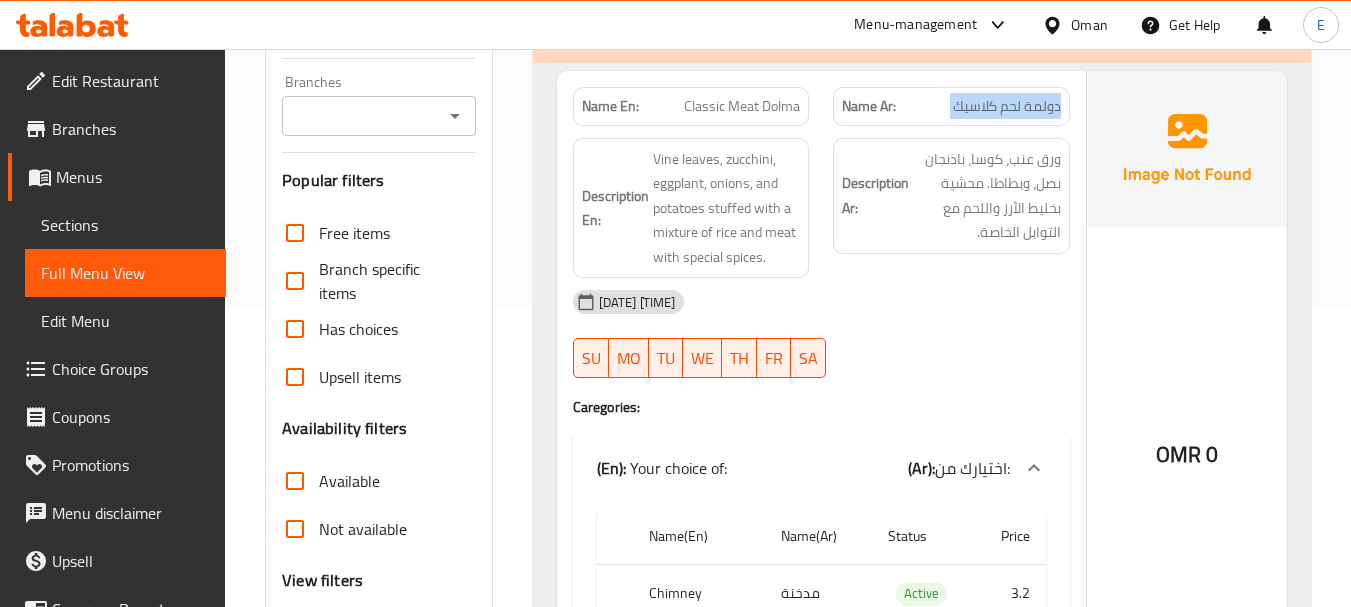 click on "دولمة لحم كلاسيك" at bounding box center (1007, 106) 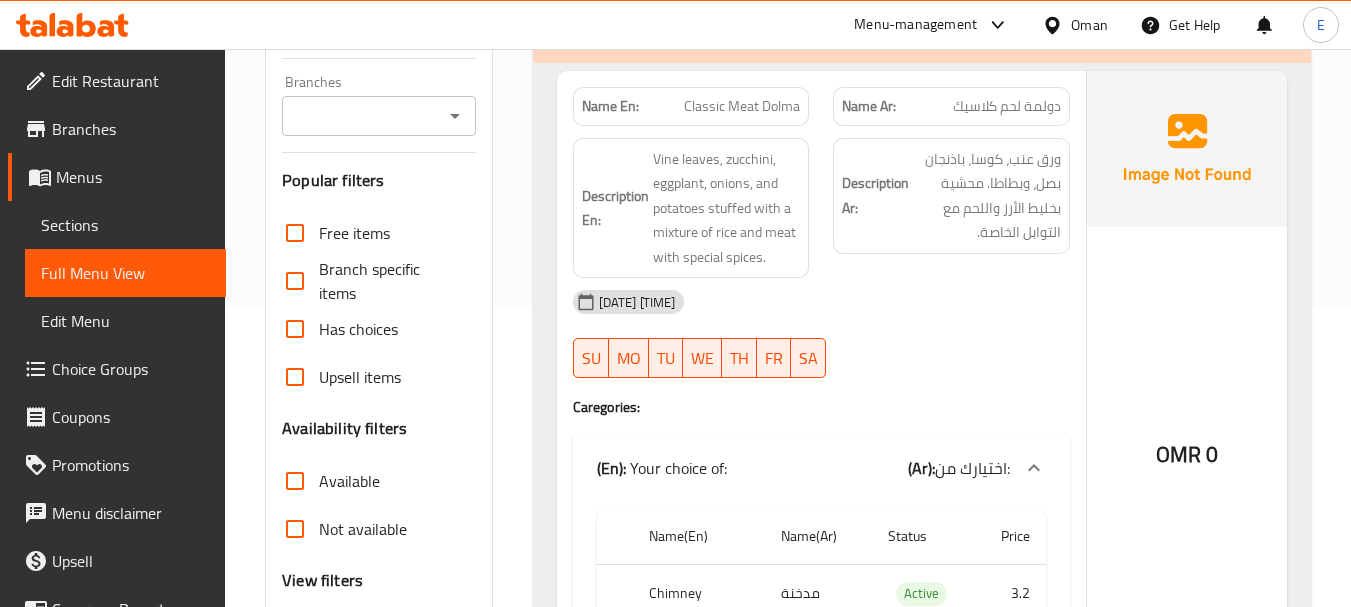 click on "Classic Meat Dolma" at bounding box center (742, 106) 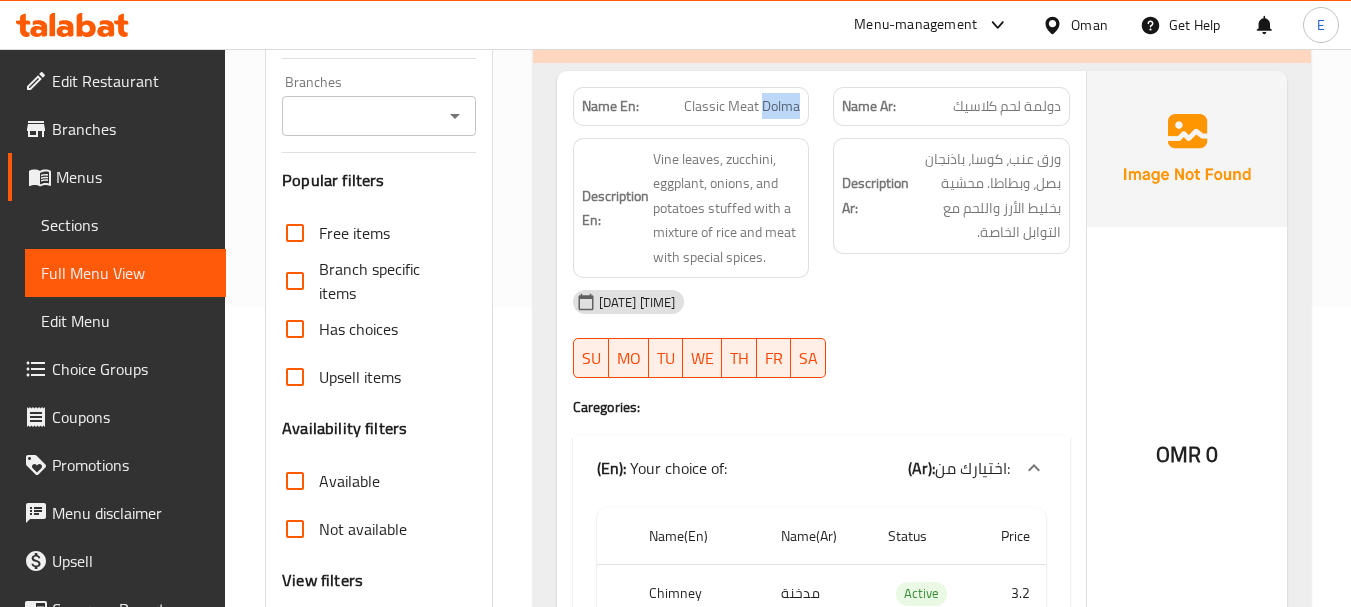 click on "Classic Meat Dolma" at bounding box center [742, 106] 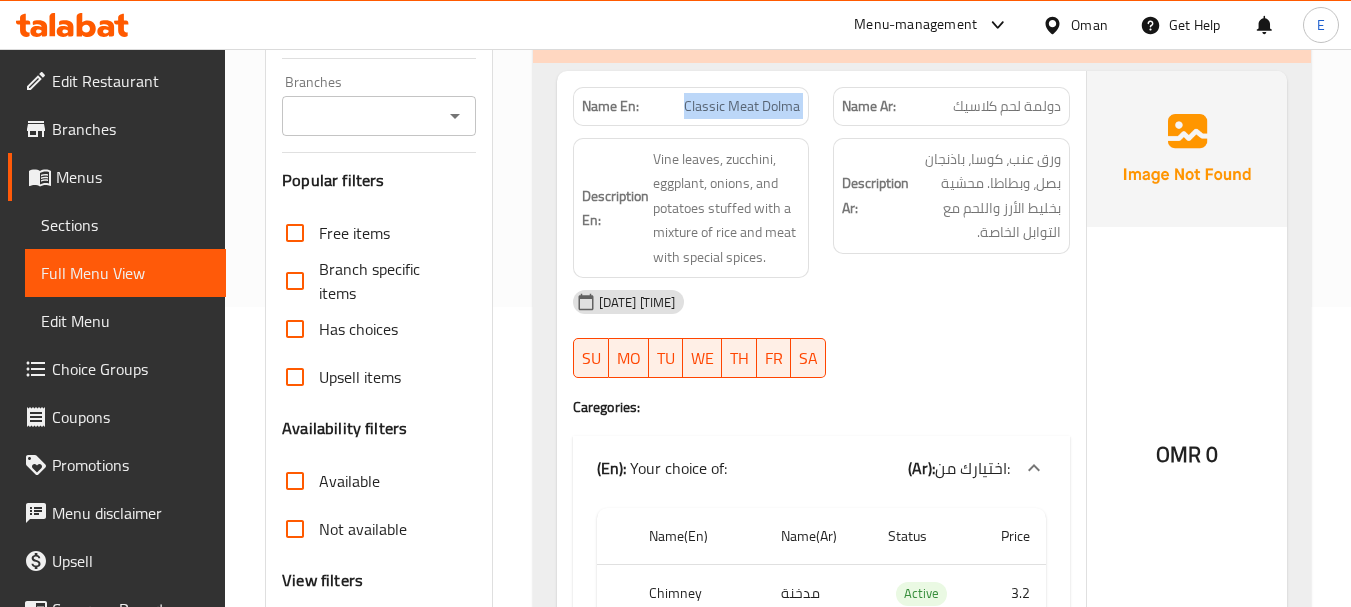 click on "Classic Meat Dolma" at bounding box center (742, 106) 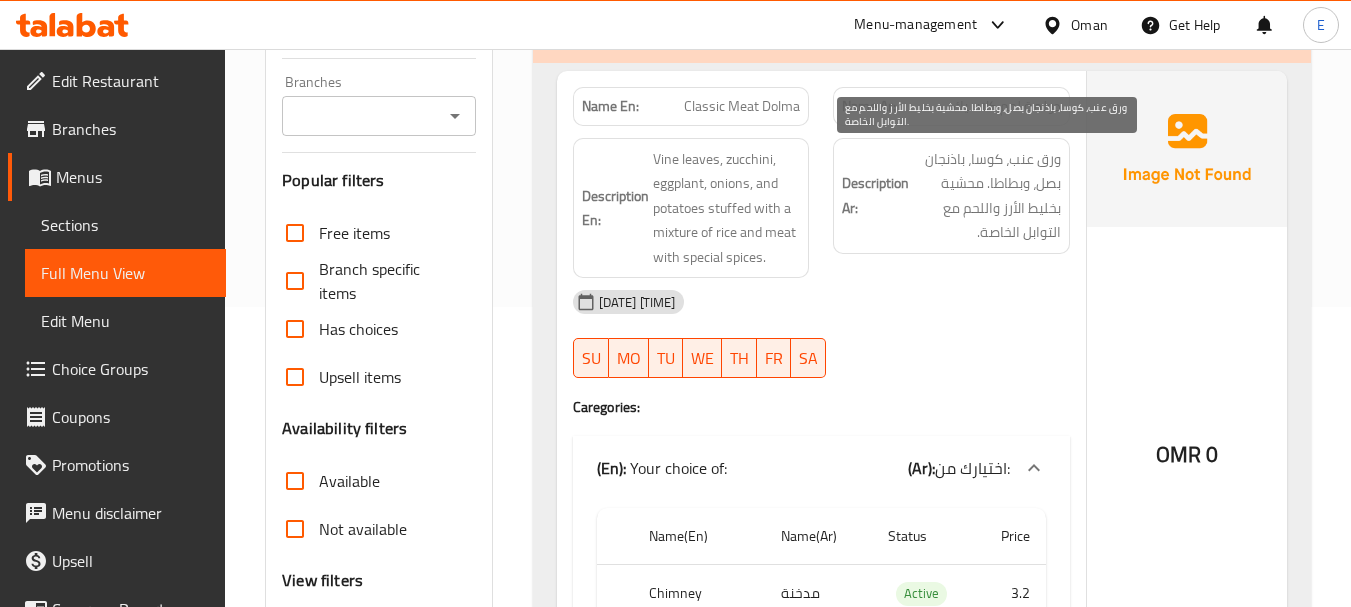 click on "ورق عنب، كوسا، باذنجان بصل، وبطاطا. محشية بخليط الأرز واللحم مع التوابل الخاصة." at bounding box center [987, 196] 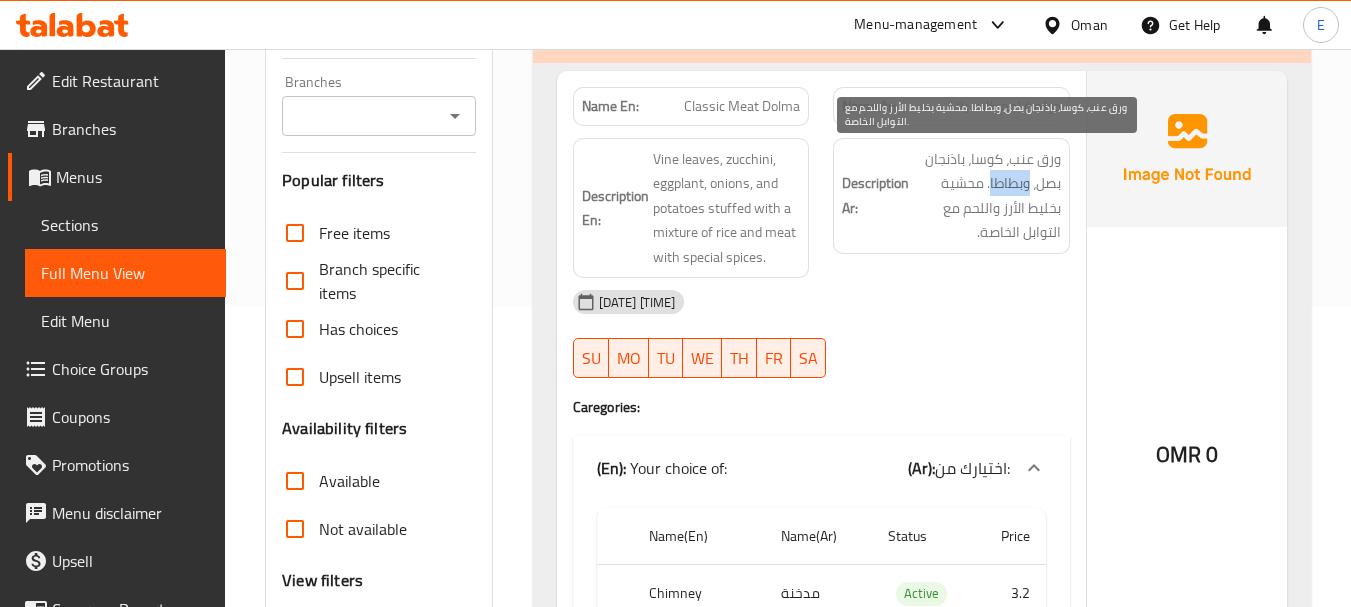 click on "ورق عنب، كوسا، باذنجان بصل، وبطاطا. محشية بخليط الأرز واللحم مع التوابل الخاصة." at bounding box center [987, 196] 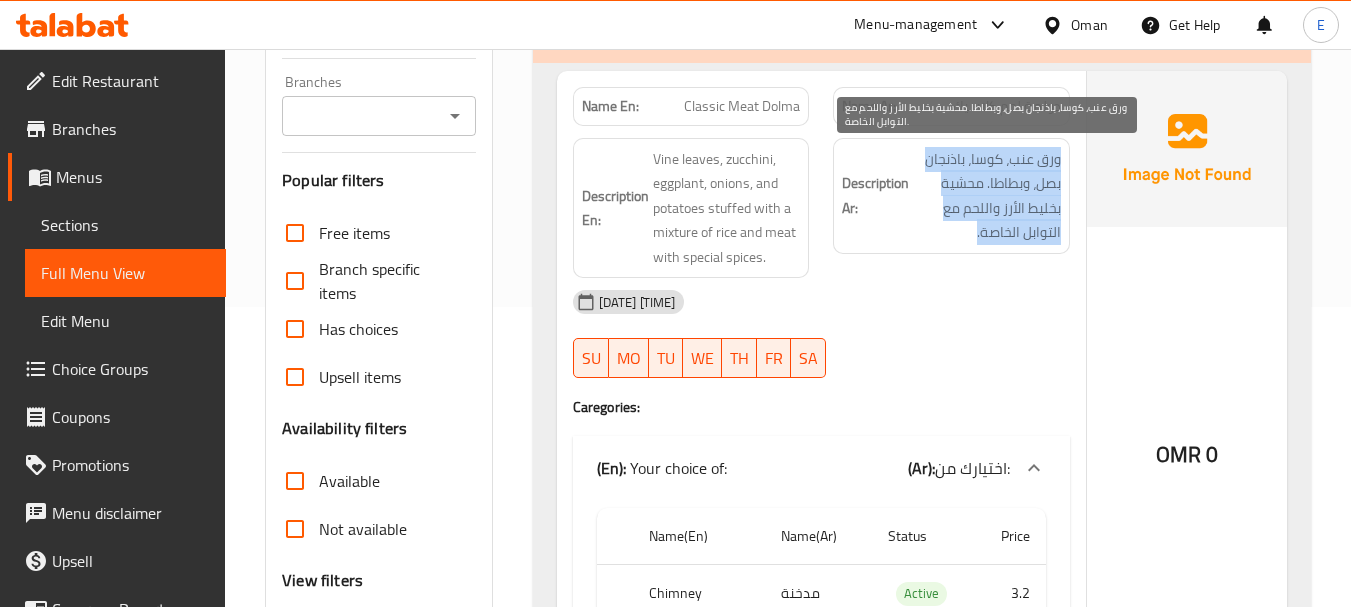click on "ورق عنب، كوسا، باذنجان بصل، وبطاطا. محشية بخليط الأرز واللحم مع التوابل الخاصة." at bounding box center [987, 196] 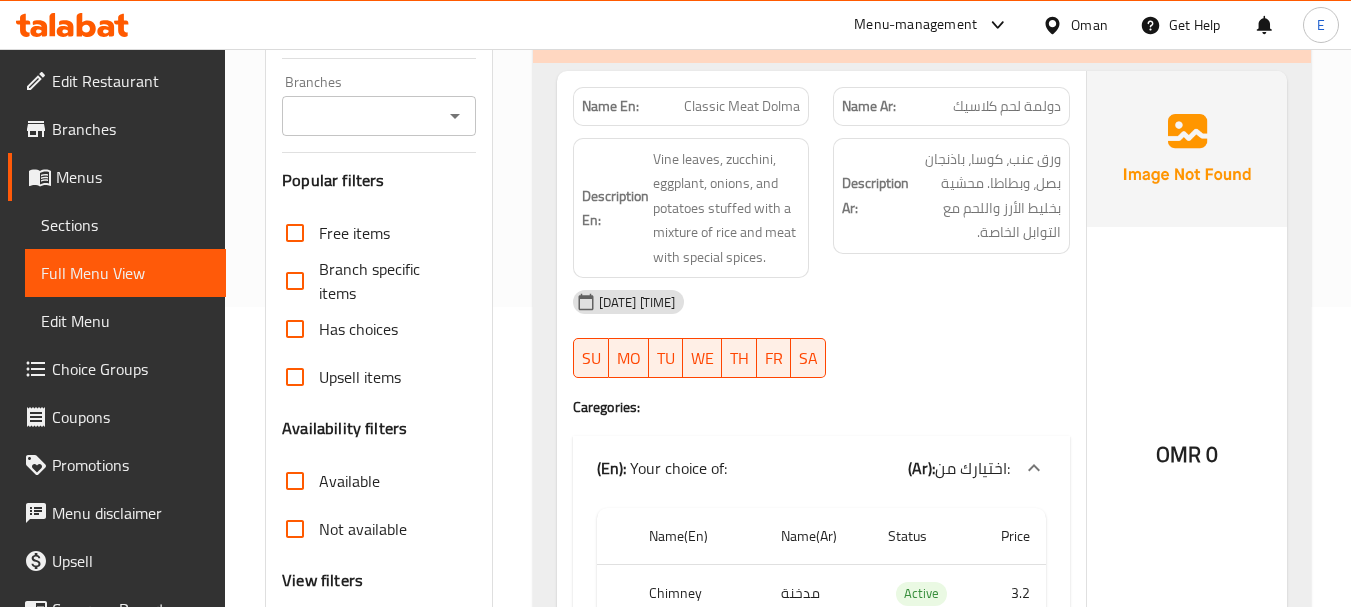 click on "Classic Meat Dolma" at bounding box center [742, 106] 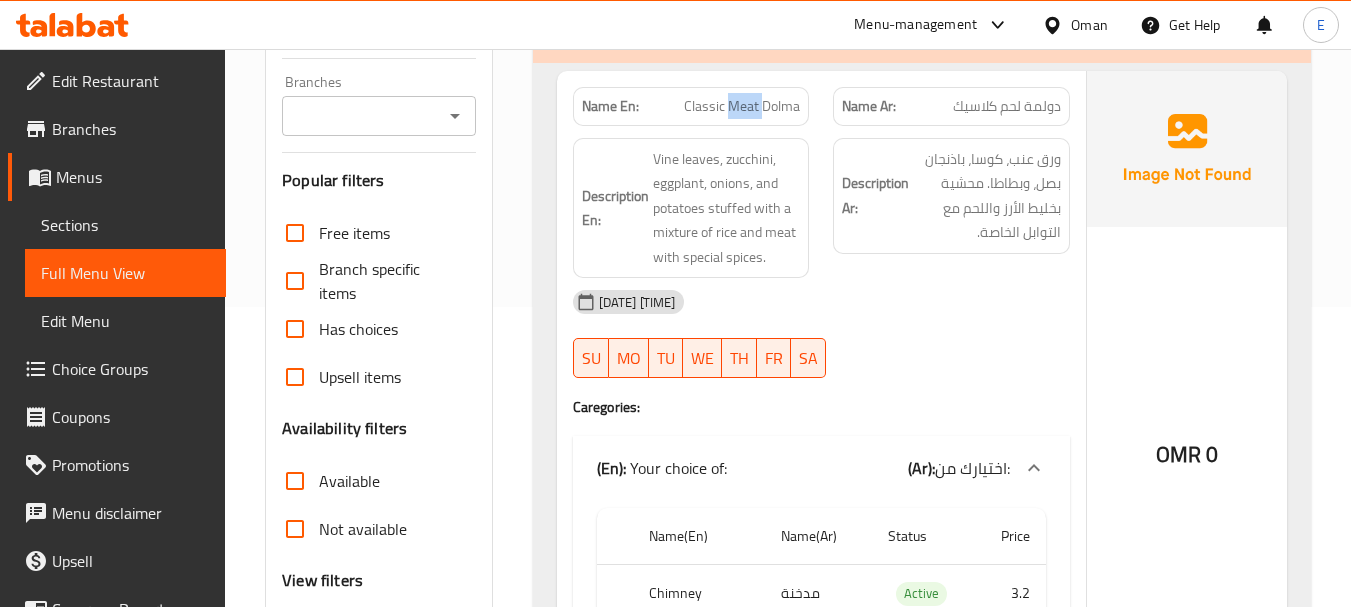 click on "Classic Meat Dolma" at bounding box center [742, 106] 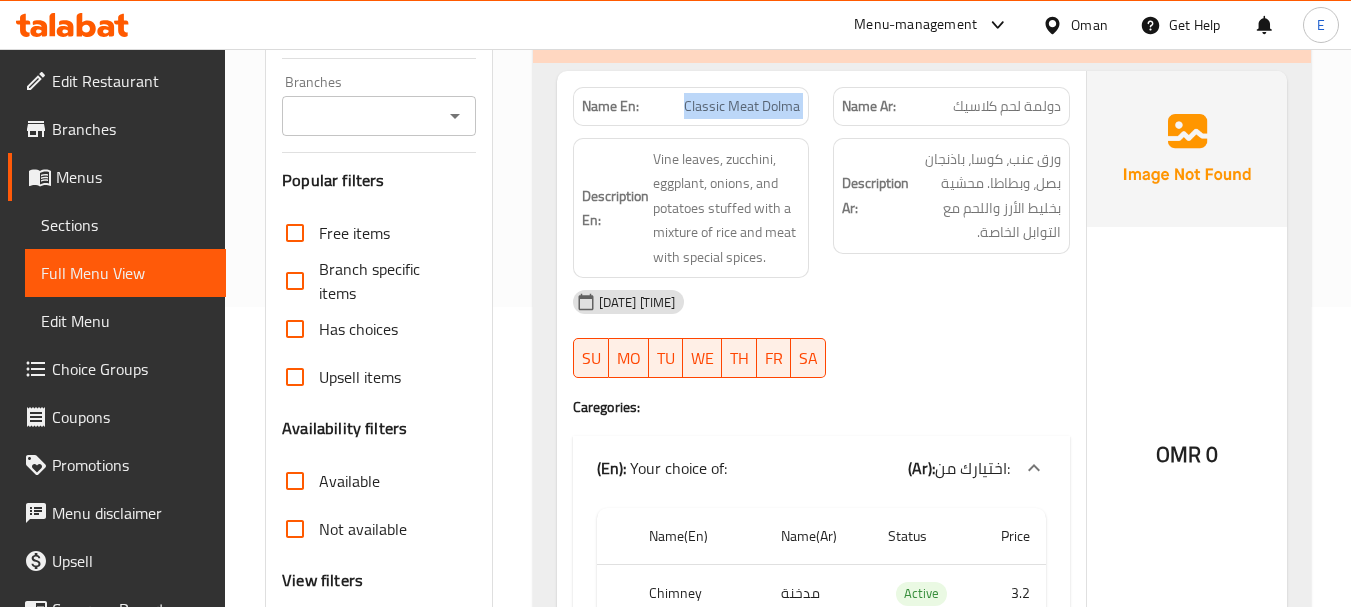click on "Classic Meat Dolma" at bounding box center [742, 106] 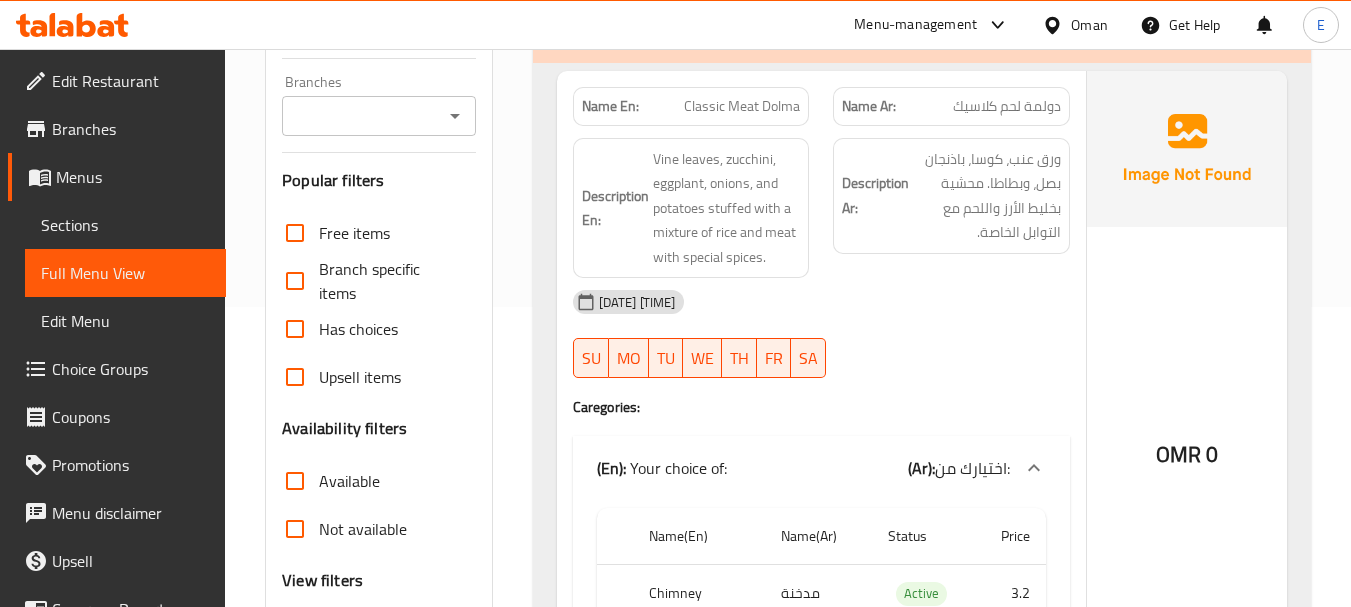 click on "دولمة لحم كلاسيك" at bounding box center [1007, 106] 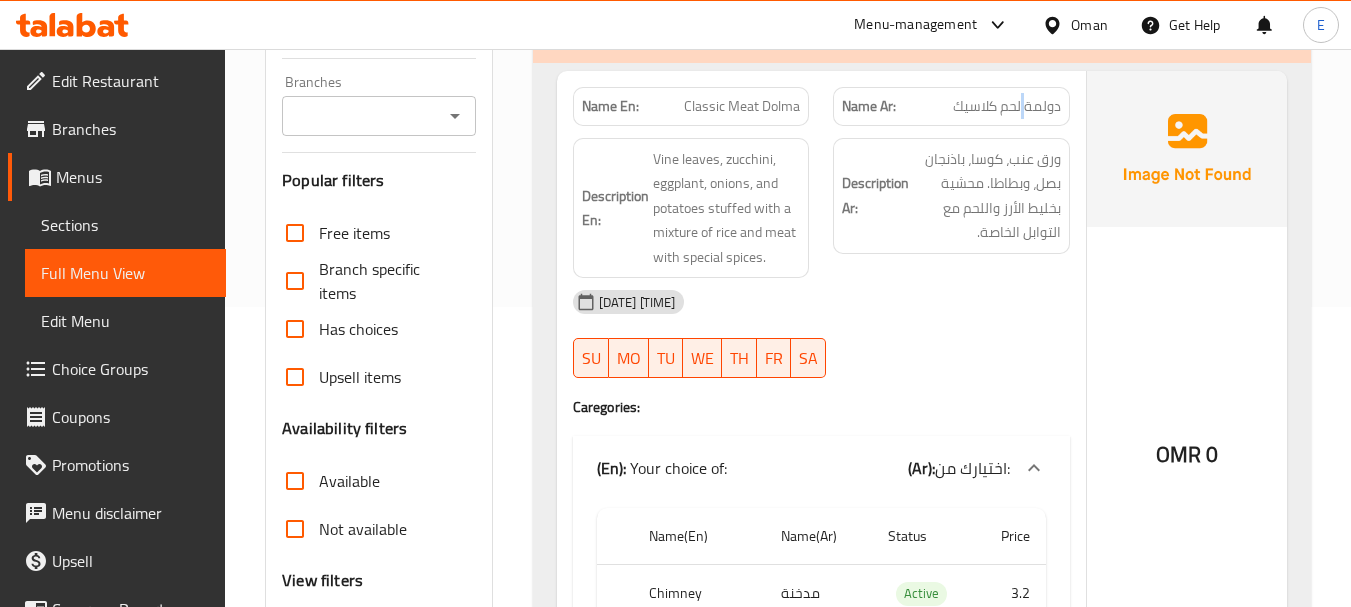 click on "دولمة لحم كلاسيك" at bounding box center [1007, 106] 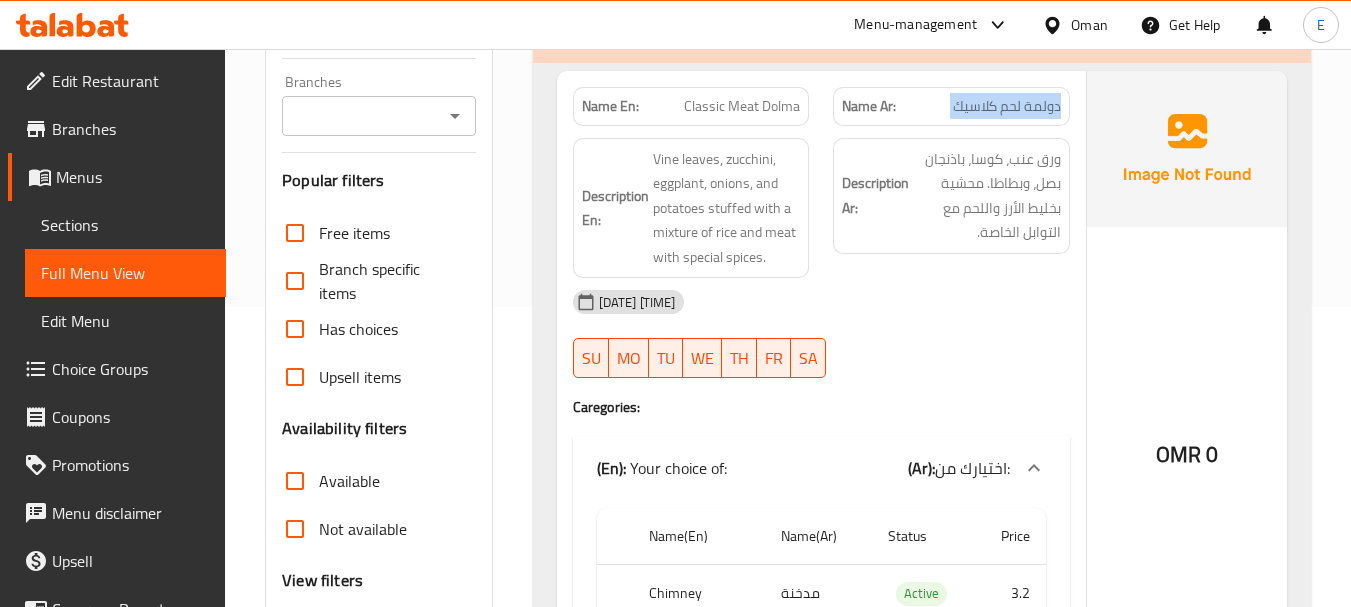 click on "دولمة لحم كلاسيك" at bounding box center (1007, 106) 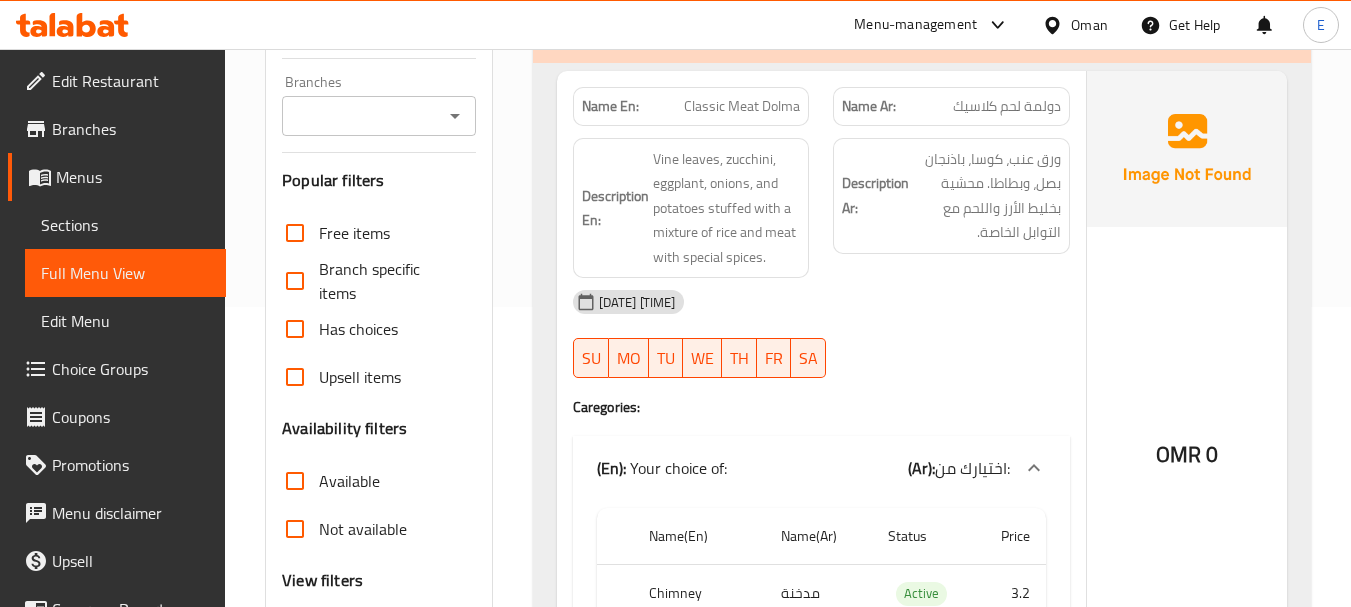 click on "Description Ar: ورق عنب، كوسا، باذنجان بصل، وبطاطا. محشية بخليط الأرز واللحم مع التوابل الخاصة." at bounding box center [951, 208] 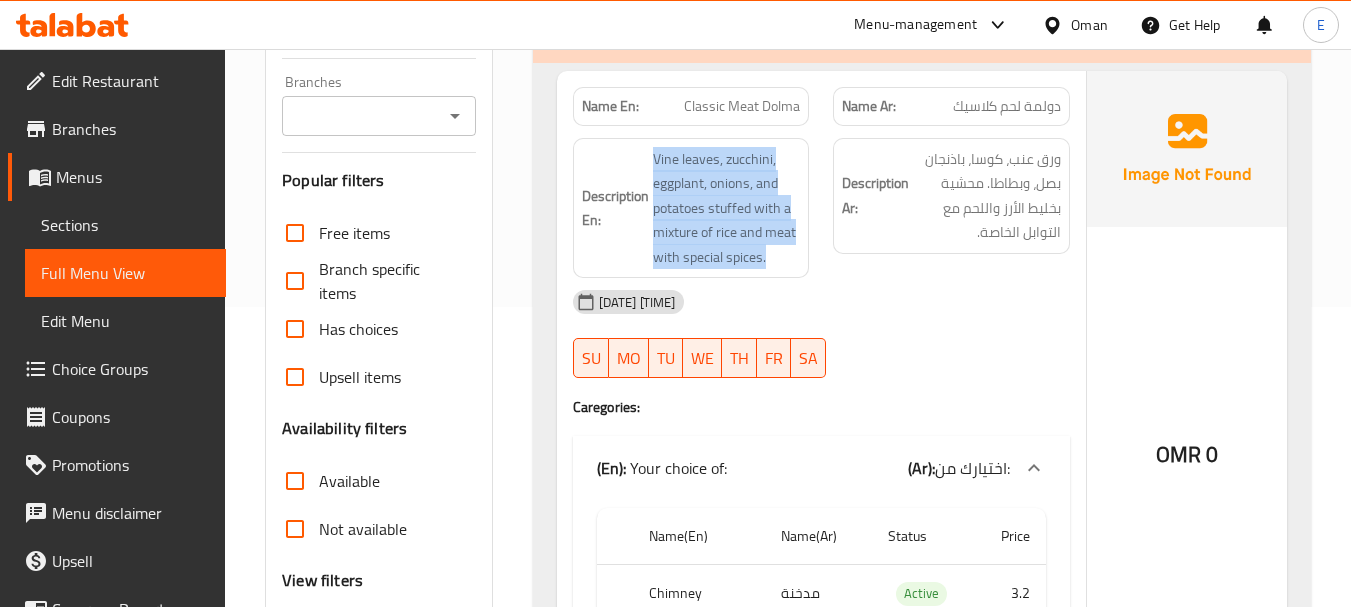 drag, startPoint x: 653, startPoint y: 157, endPoint x: 806, endPoint y: 257, distance: 182.7813 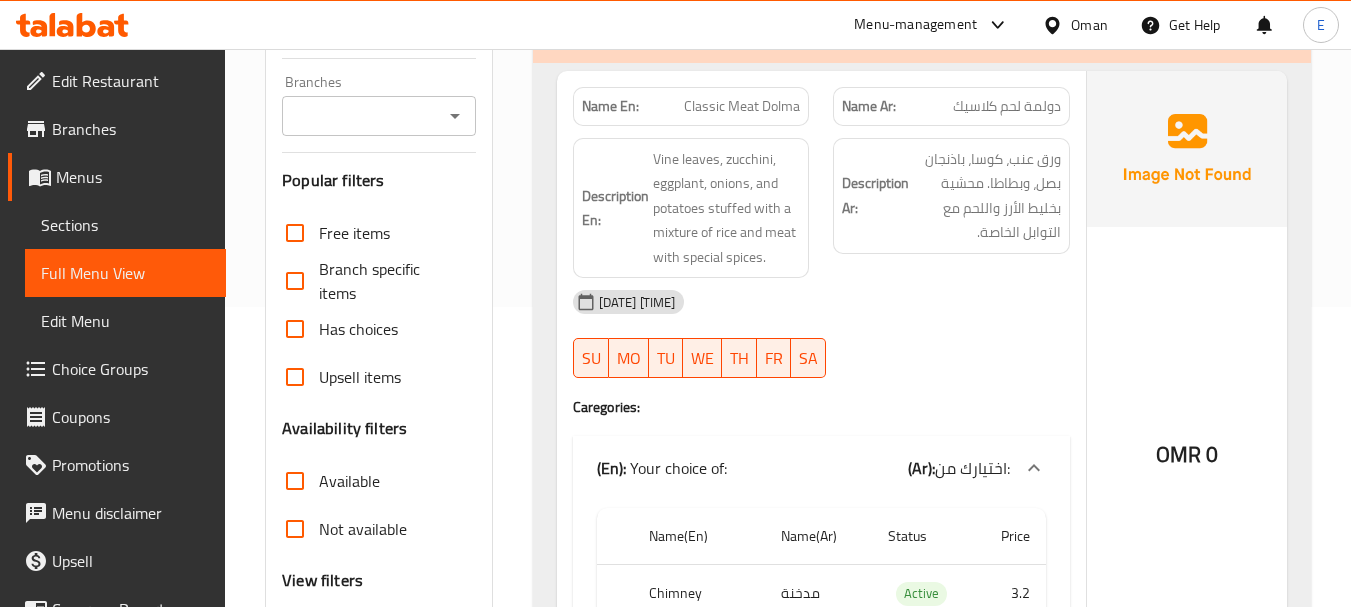 click on "Description En: Vine leaves, zucchini, eggplant, onions, and potatoes stuffed with a mixture of rice and meat with special spices." at bounding box center [691, 208] 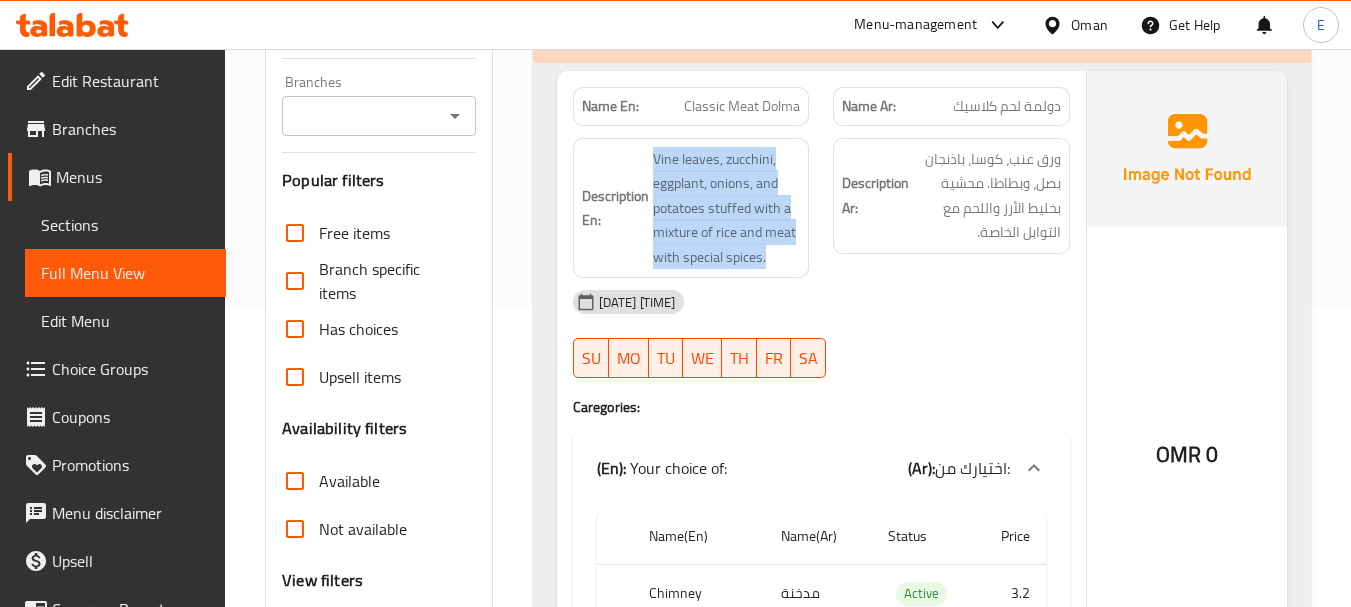 click on "Description En: Vine leaves, zucchini, eggplant, onions, and potatoes stuffed with a mixture of rice and meat with special spices." at bounding box center [691, 208] 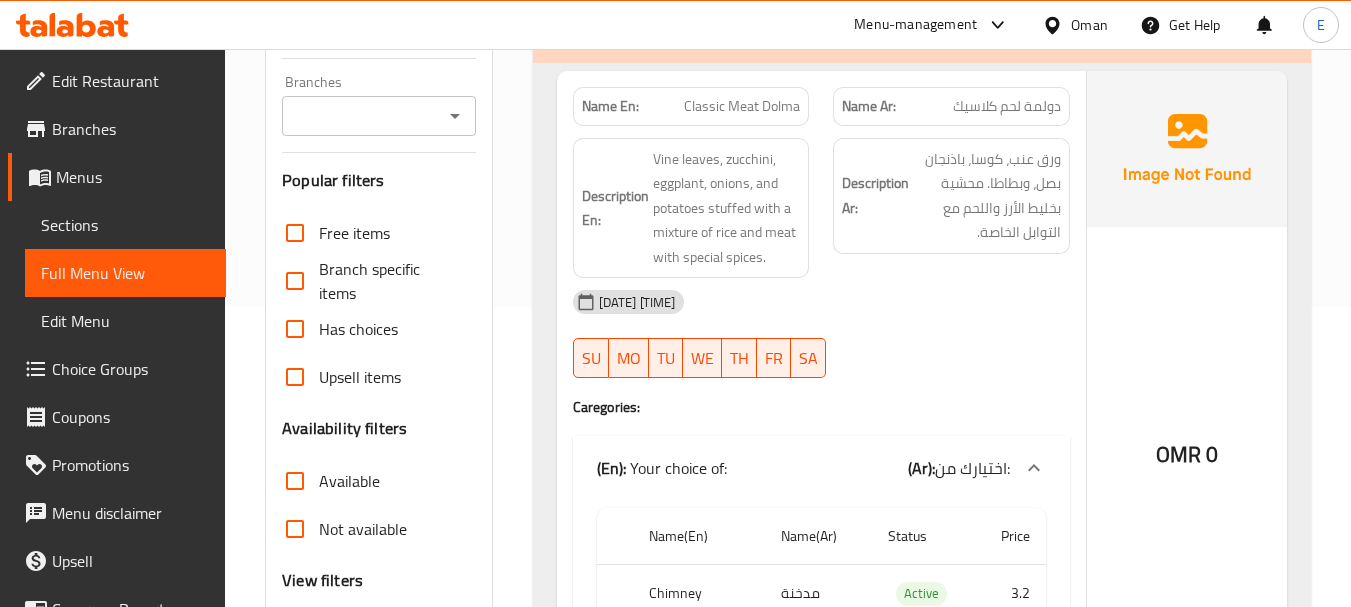 click on "04-08-2025 12:23 PM" at bounding box center [821, 302] 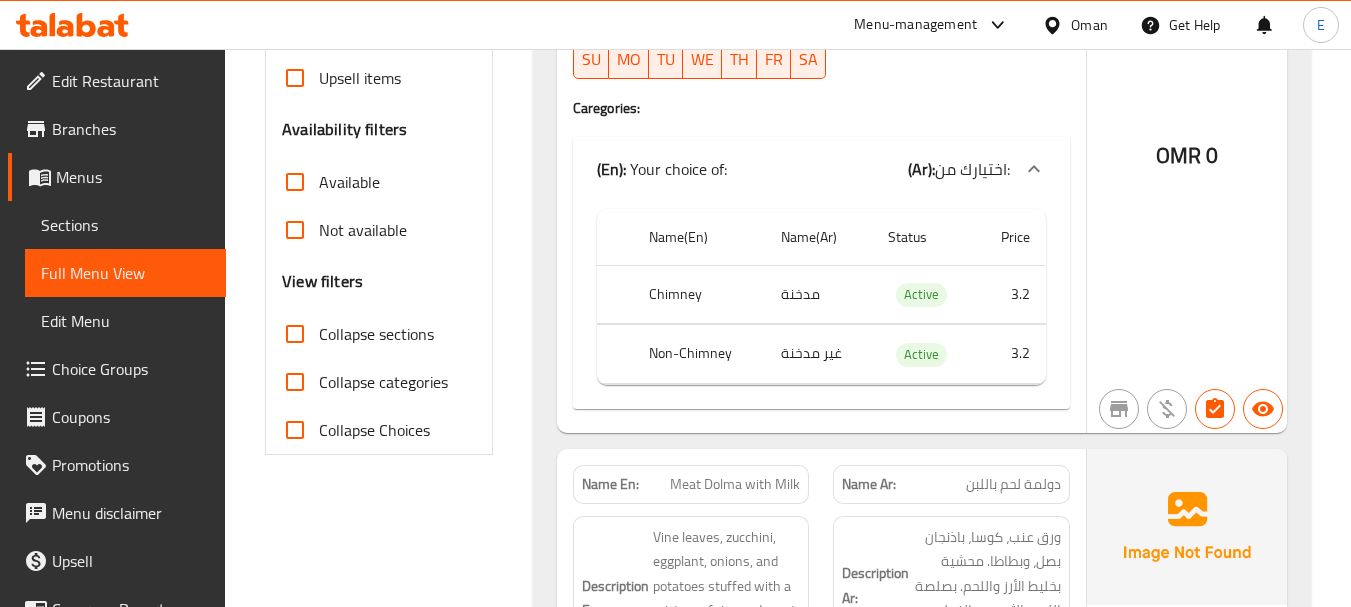 scroll, scrollTop: 600, scrollLeft: 0, axis: vertical 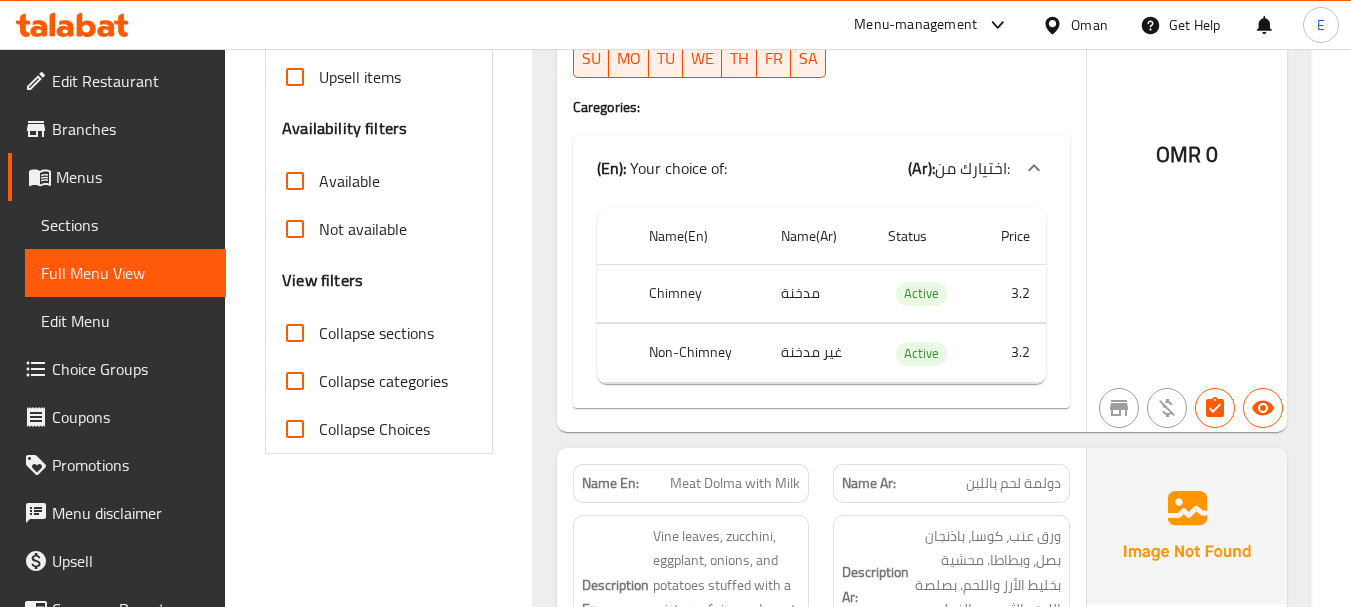 click on "Chimney" at bounding box center [699, 293] 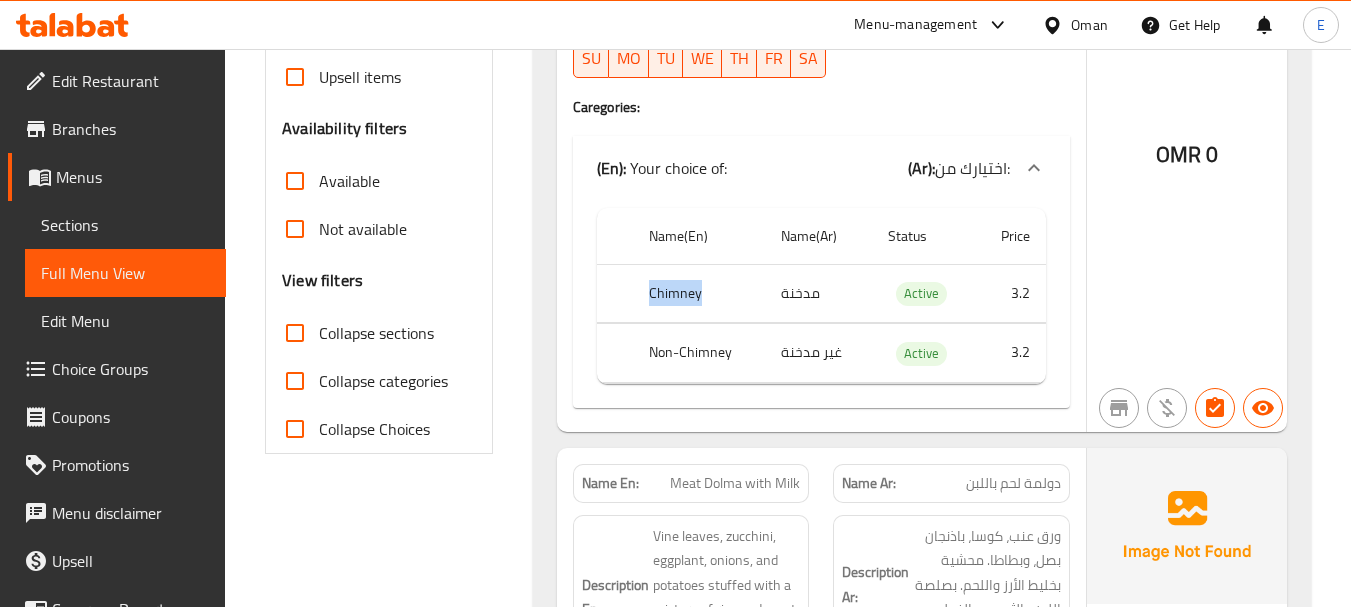 click on "Chimney" at bounding box center (699, 293) 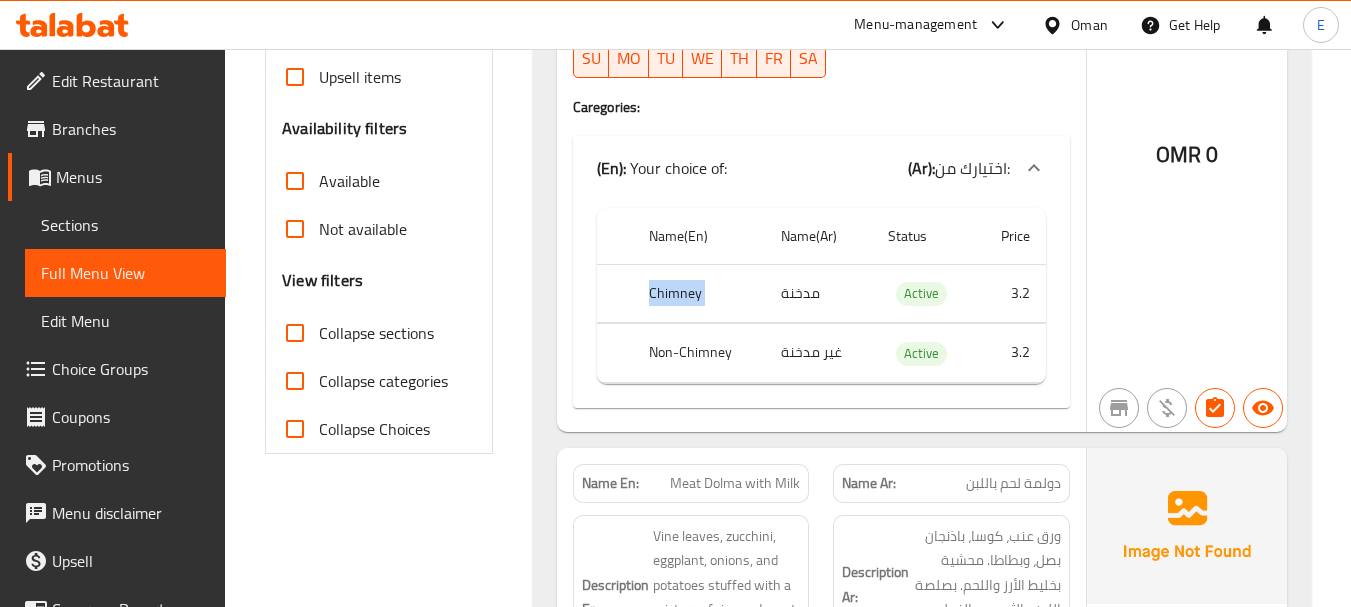 click on "Chimney" at bounding box center (699, 293) 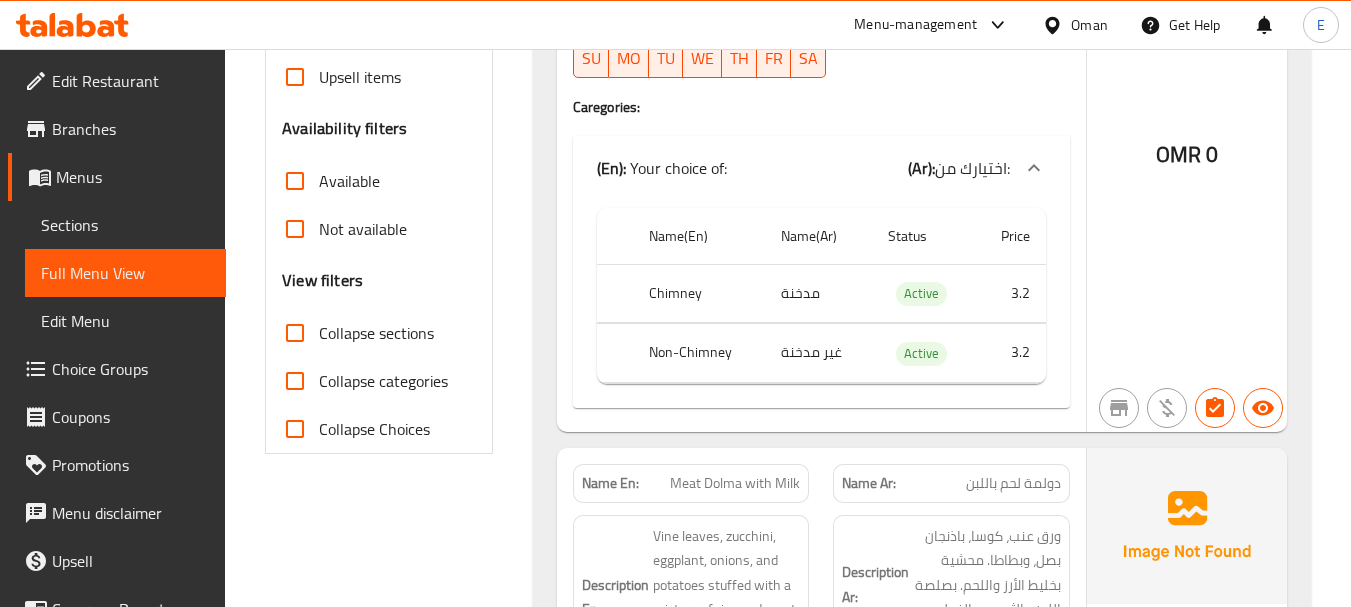 click on "مدخنة" at bounding box center [818, 293] 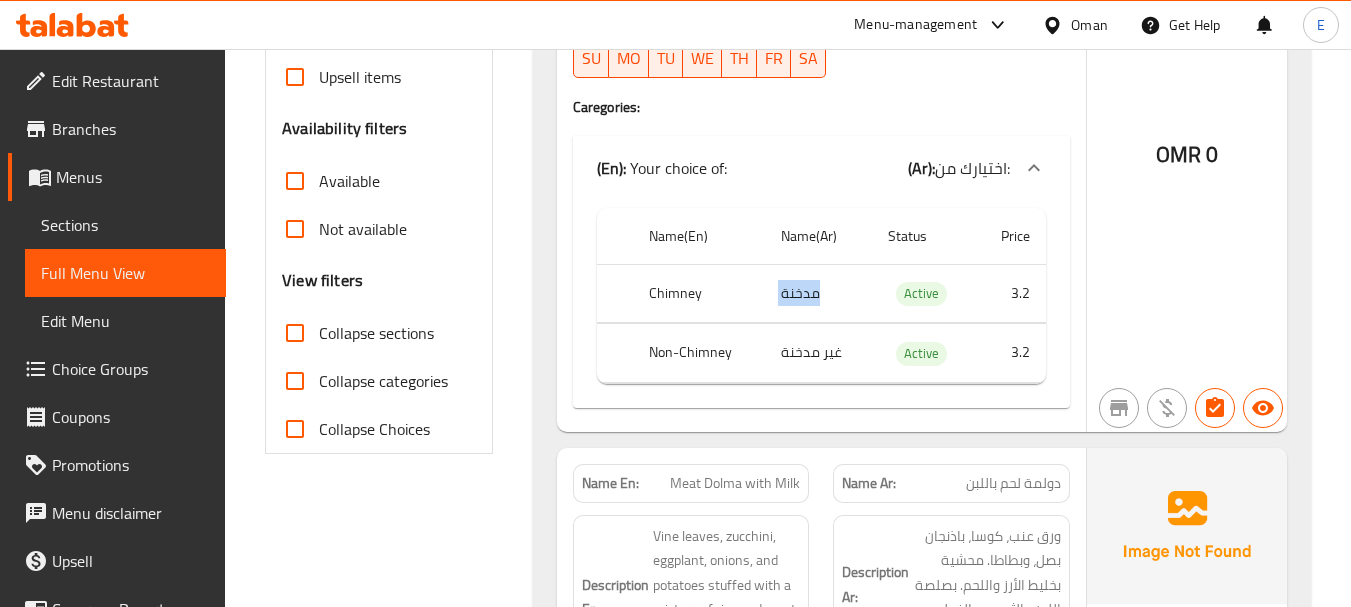 click on "مدخنة" at bounding box center [818, 293] 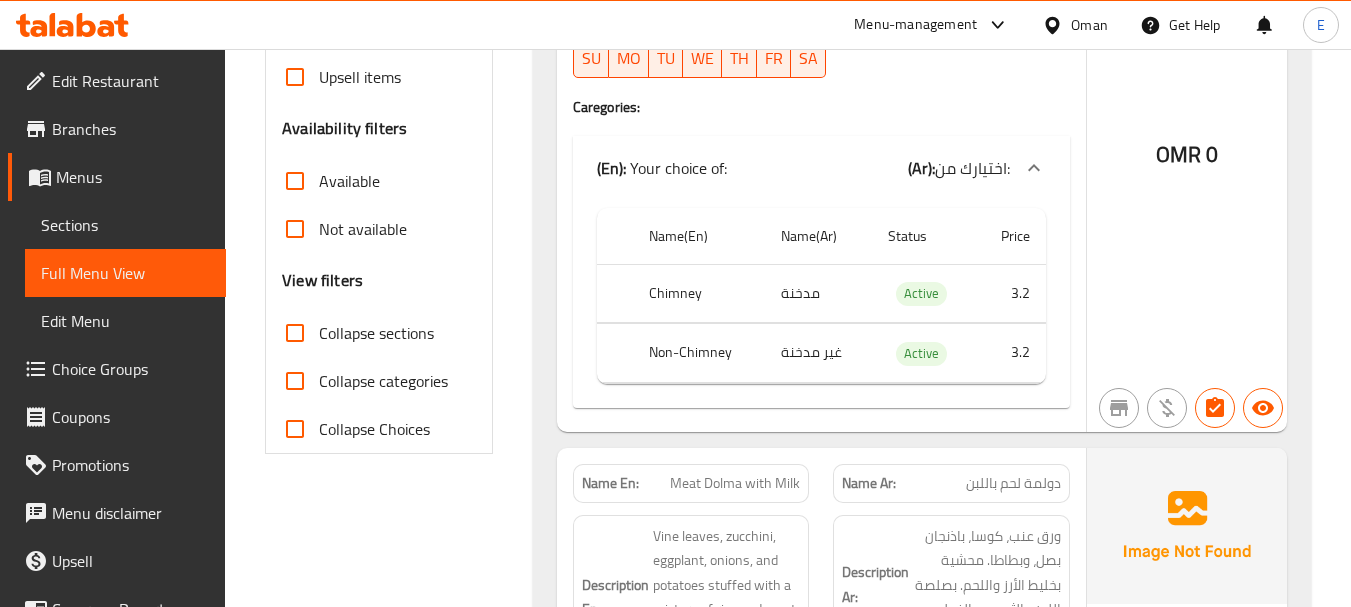 drag, startPoint x: 707, startPoint y: 390, endPoint x: 746, endPoint y: 354, distance: 53.075417 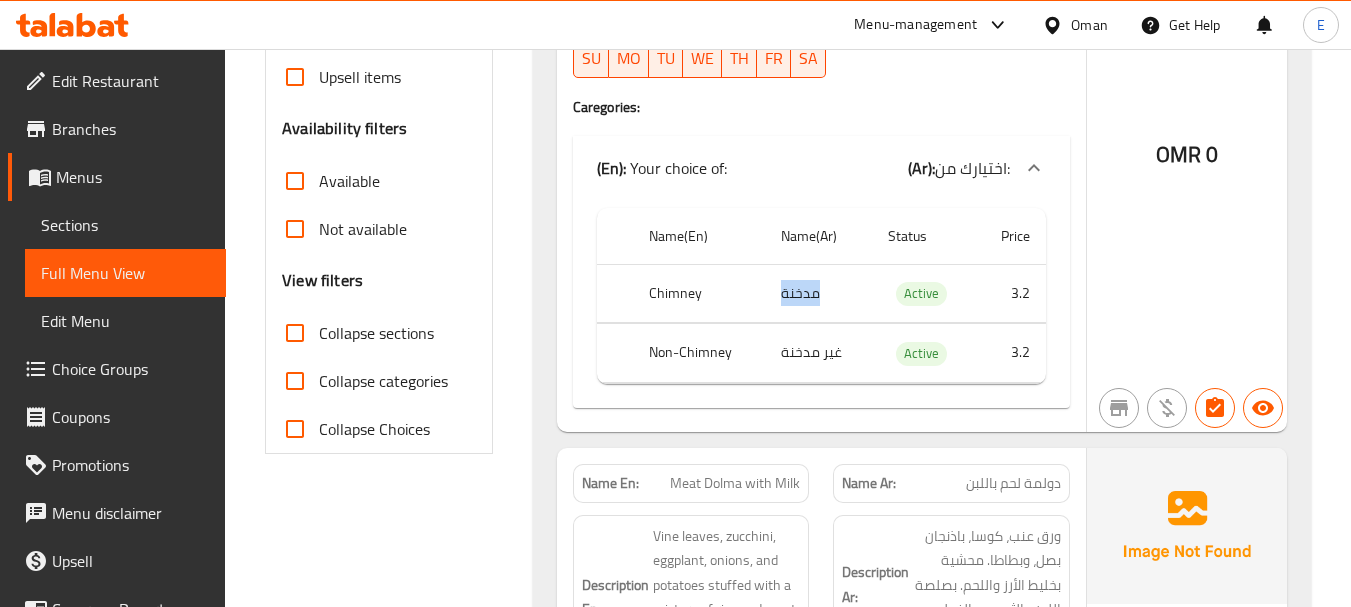 click on "مدخنة" at bounding box center [818, 293] 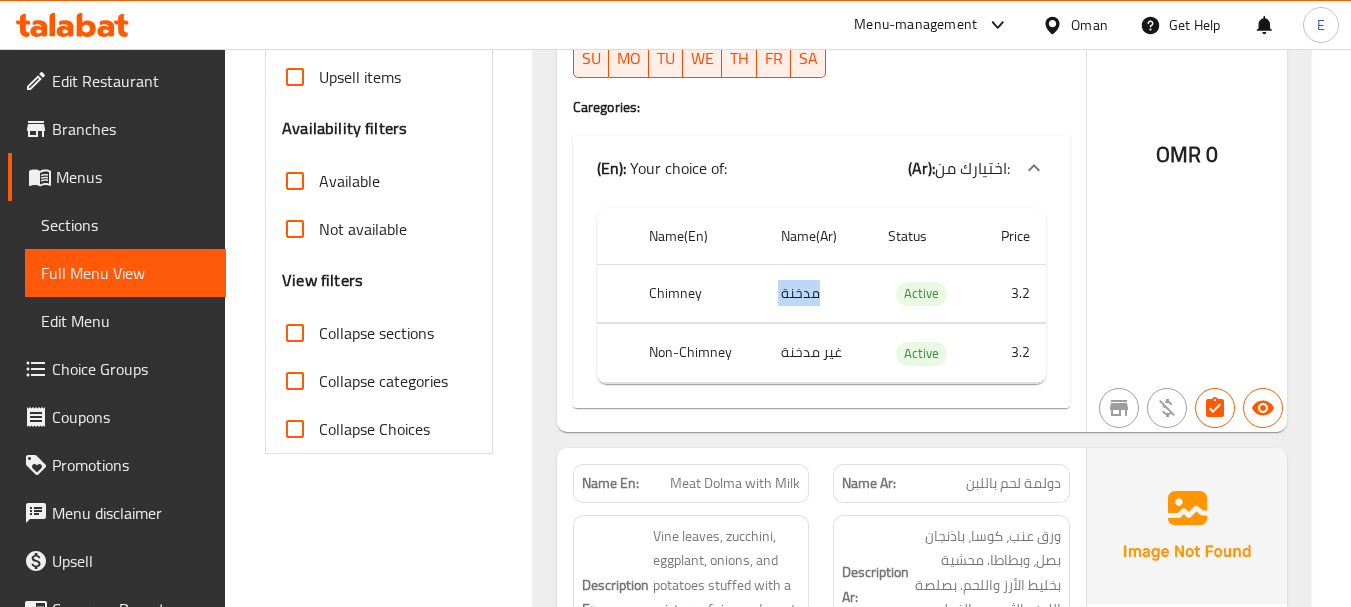 click on "مدخنة" at bounding box center [818, 293] 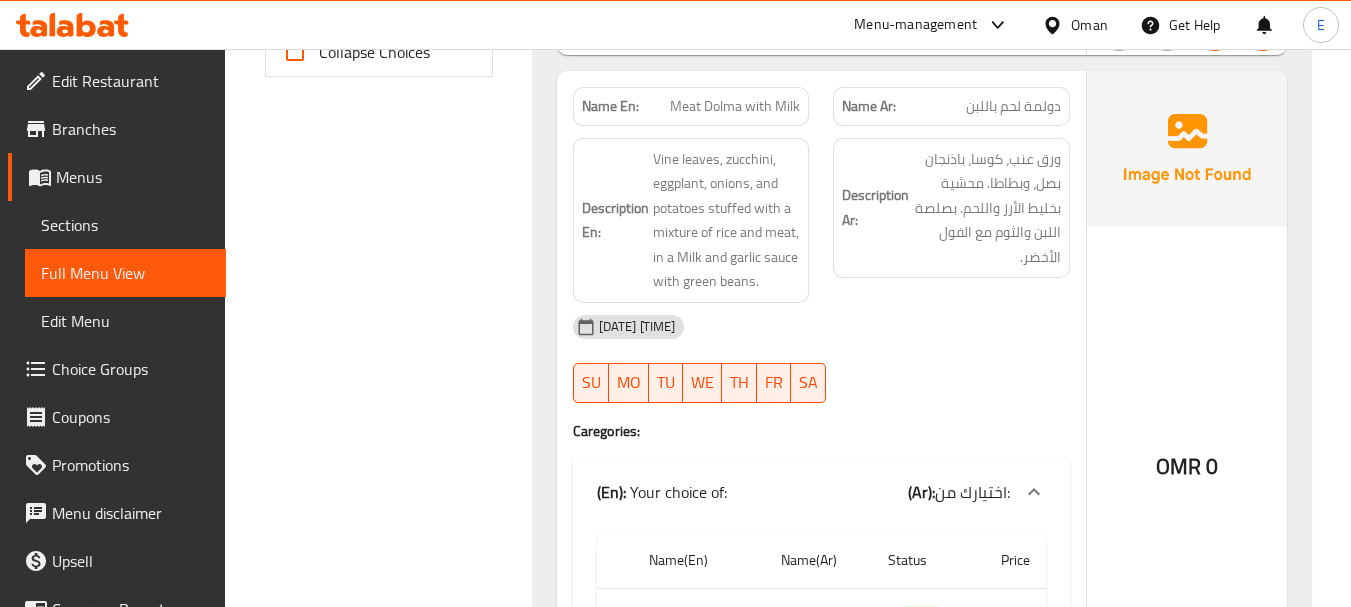 scroll, scrollTop: 1024, scrollLeft: 0, axis: vertical 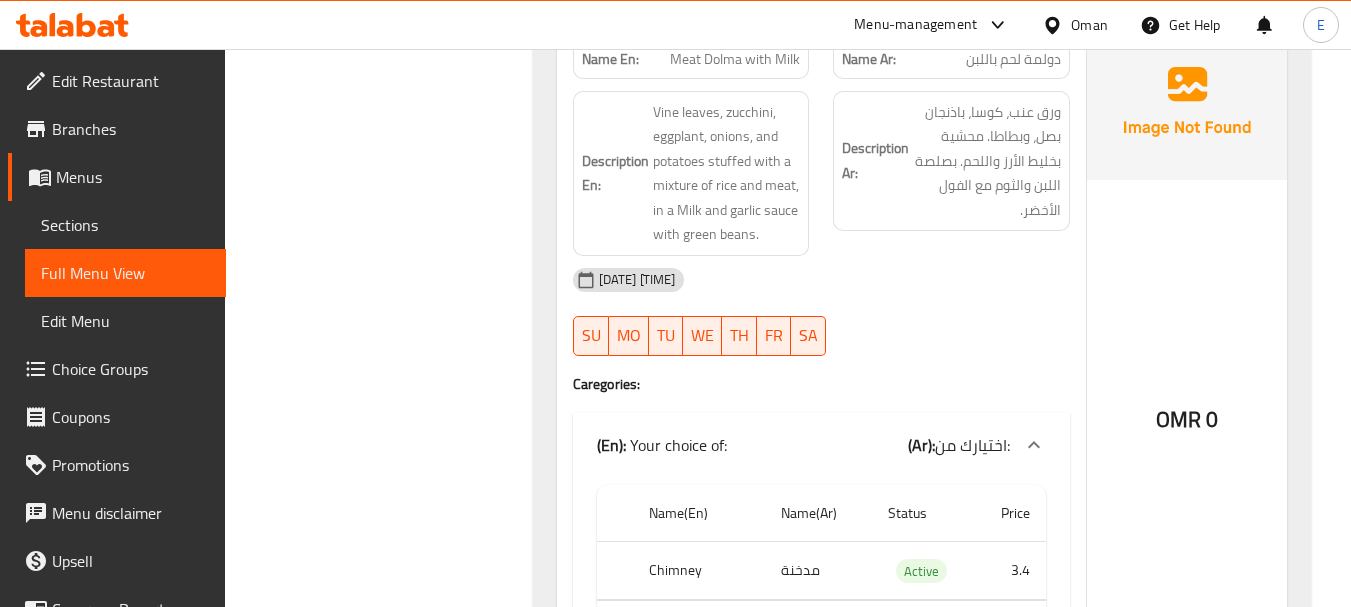 click on "دولمة لحم باللبن" at bounding box center (1013, 59) 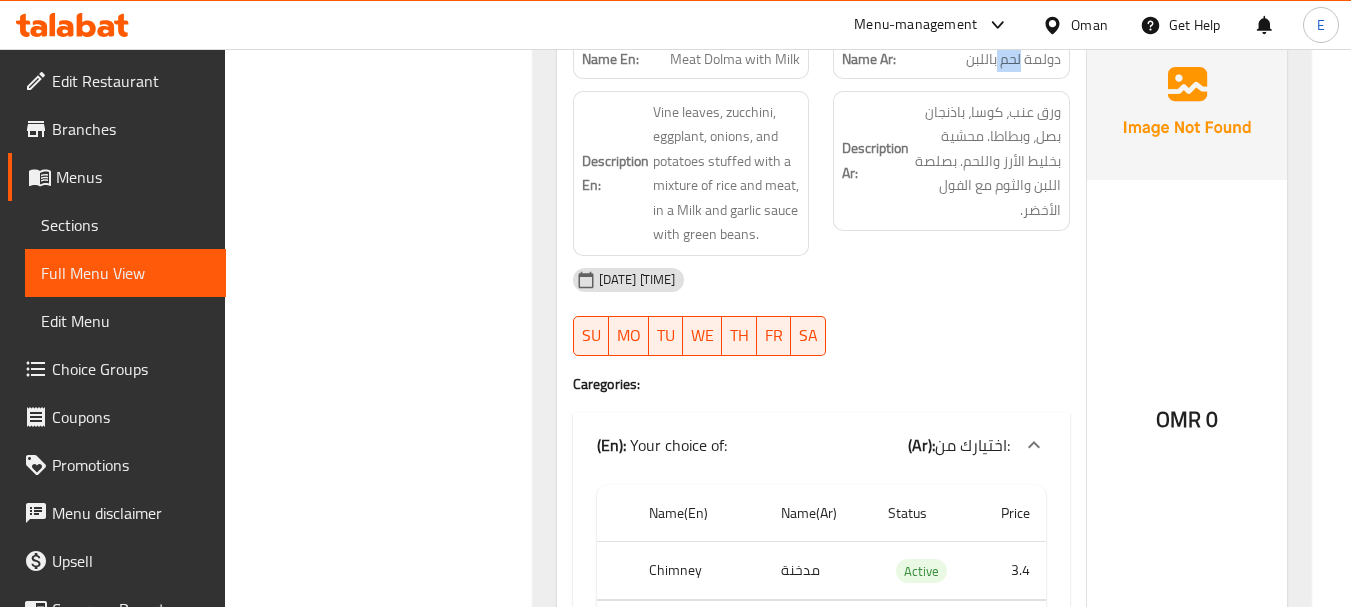 click on "دولمة لحم باللبن" at bounding box center [1013, 59] 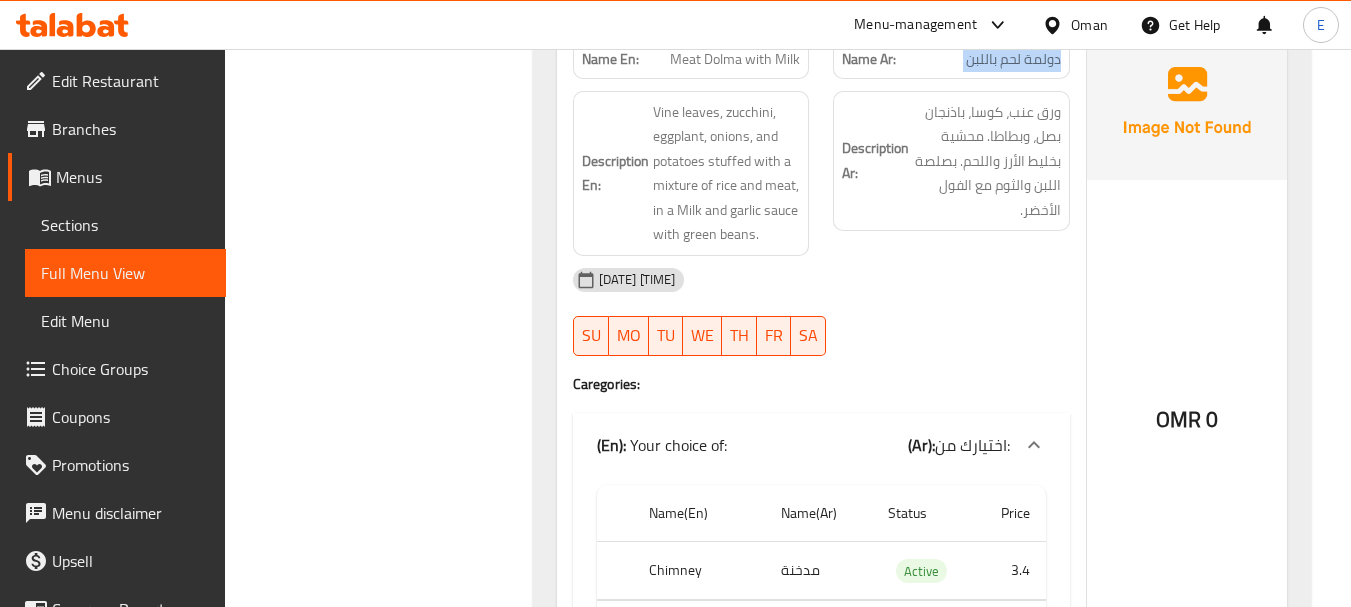 click on "دولمة لحم باللبن" at bounding box center (1013, 59) 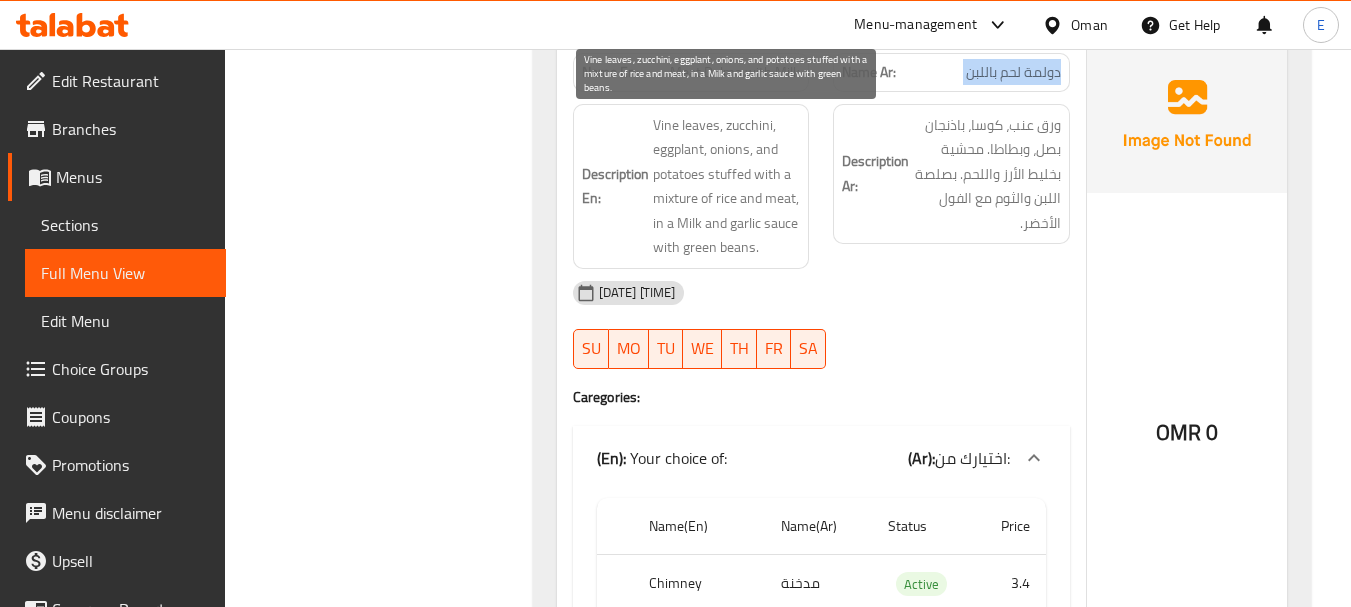 scroll, scrollTop: 924, scrollLeft: 0, axis: vertical 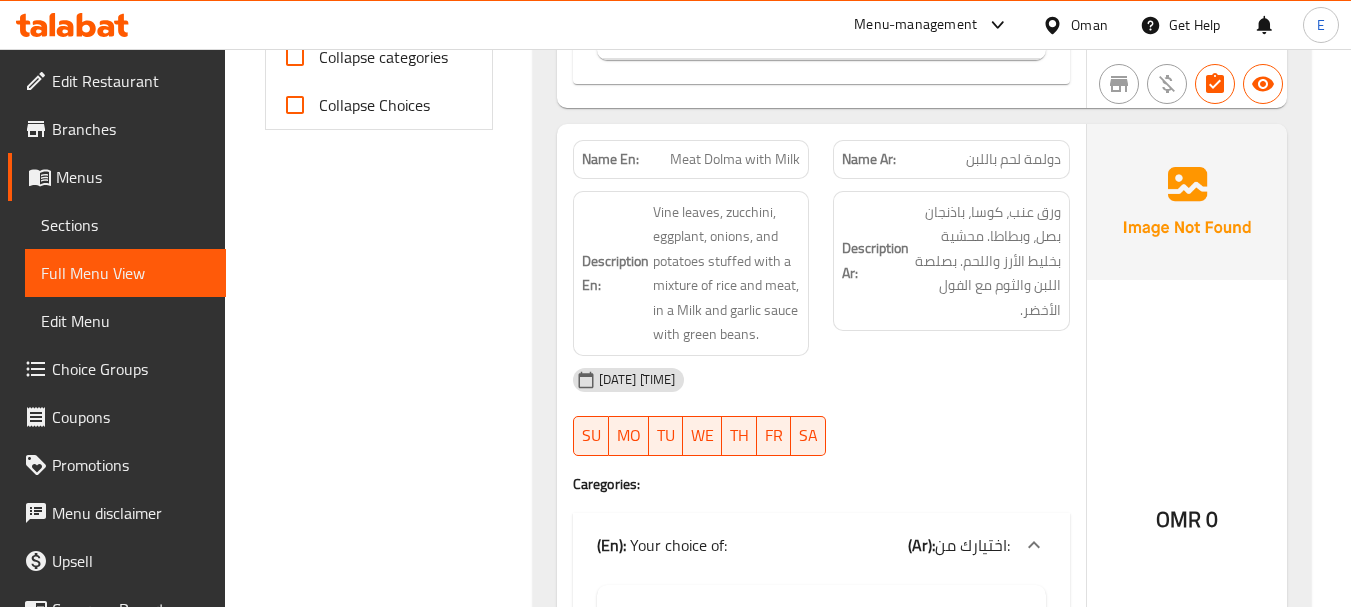 click on "Meat Dolma with Milk" at bounding box center [735, 159] 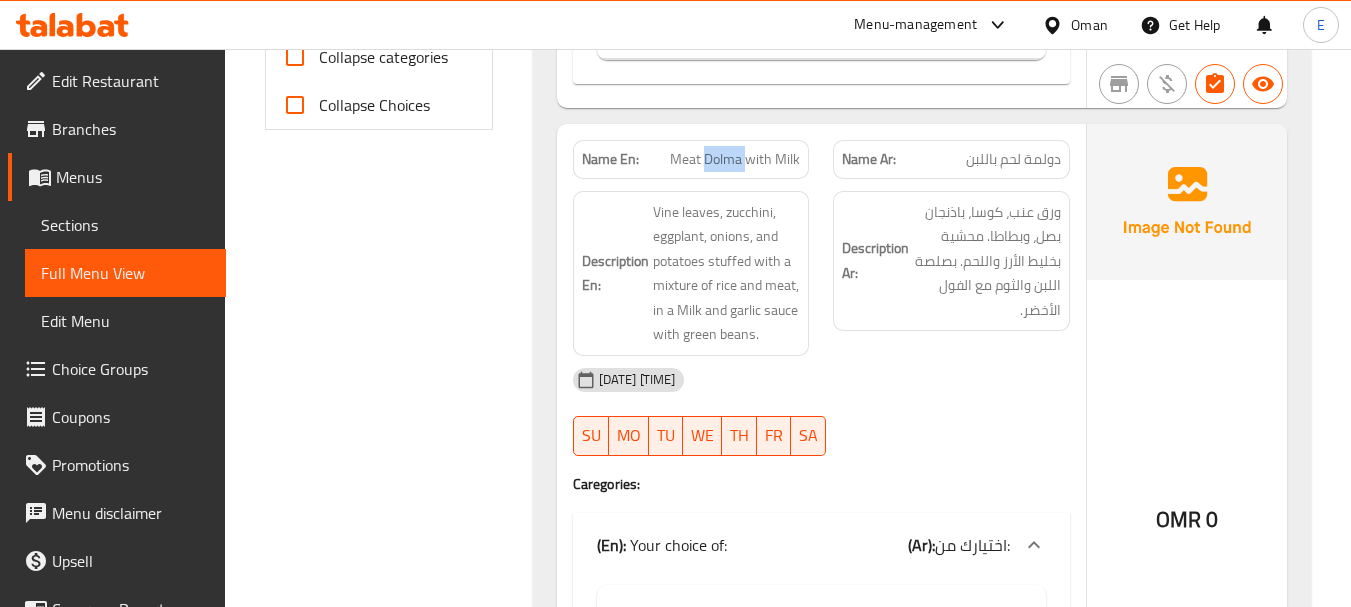 click on "Meat Dolma with Milk" at bounding box center (735, 159) 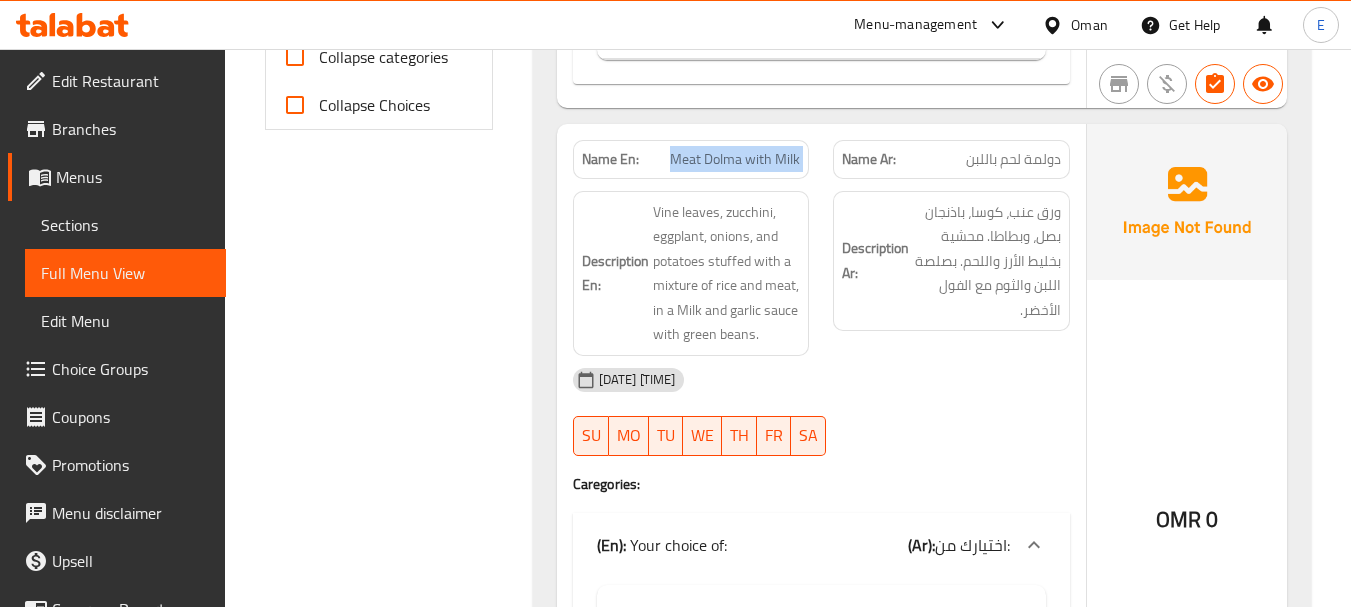 click on "Meat Dolma with Milk" at bounding box center [735, 159] 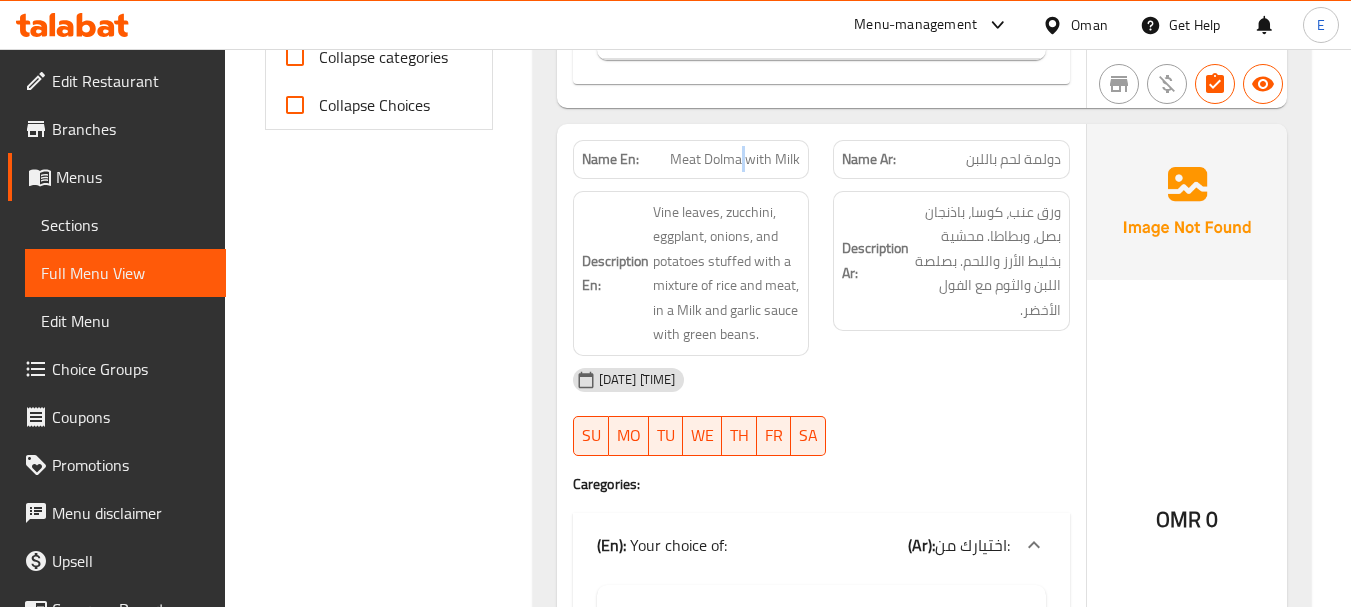 click on "Meat Dolma with Milk" at bounding box center (735, 159) 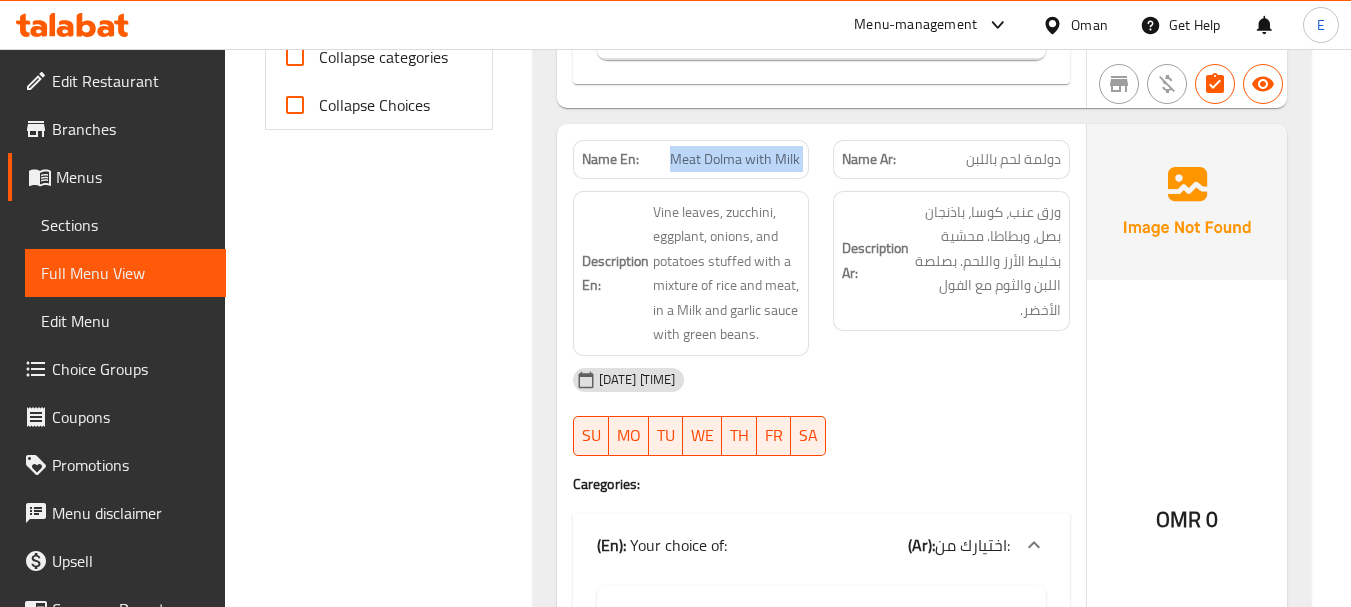 click on "Meat Dolma with Milk" at bounding box center [735, 159] 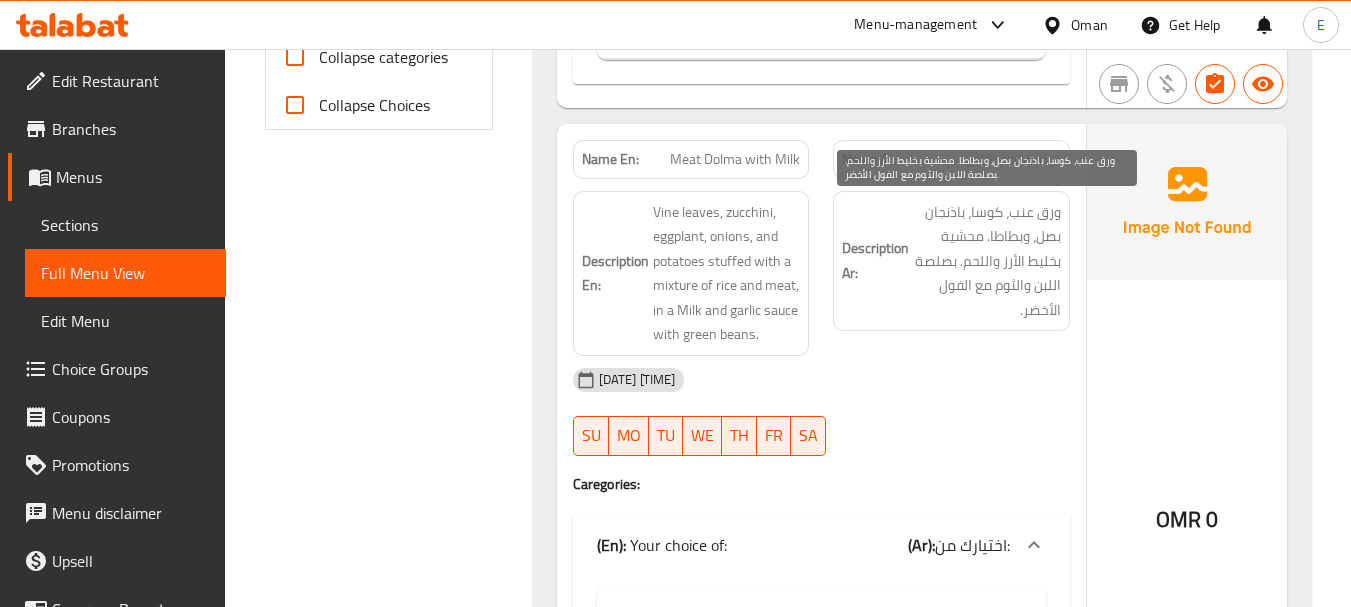 click on "04-08-2025 12:23 PM" at bounding box center (821, 380) 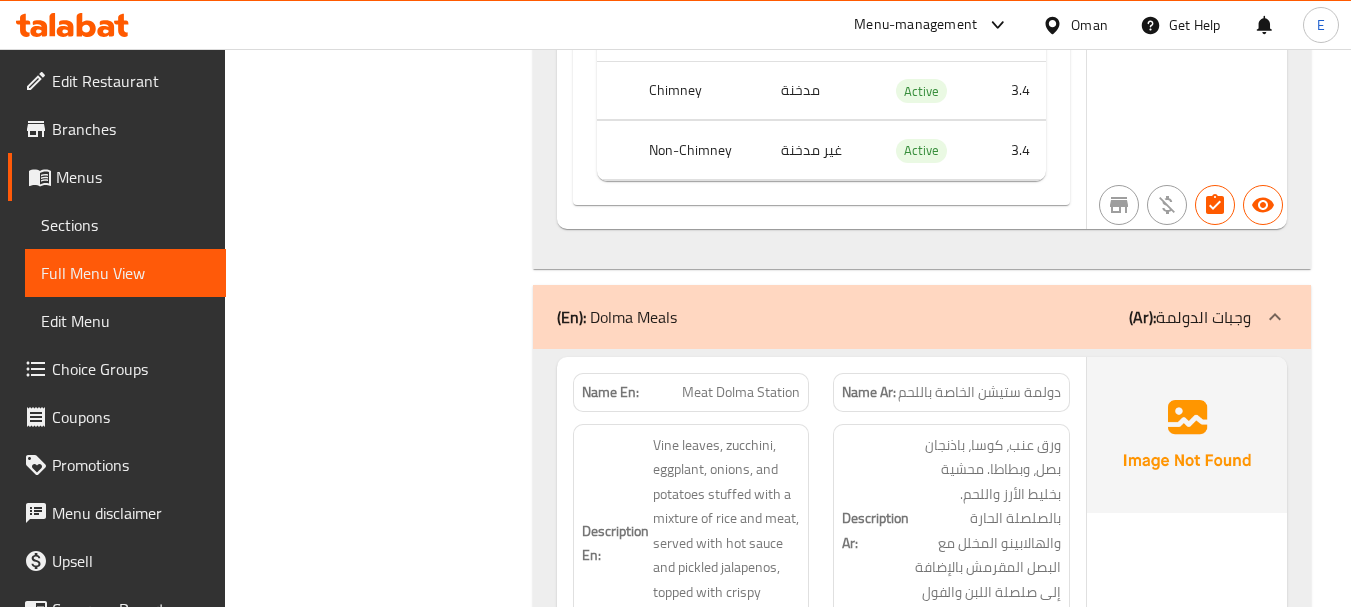 scroll, scrollTop: 1724, scrollLeft: 0, axis: vertical 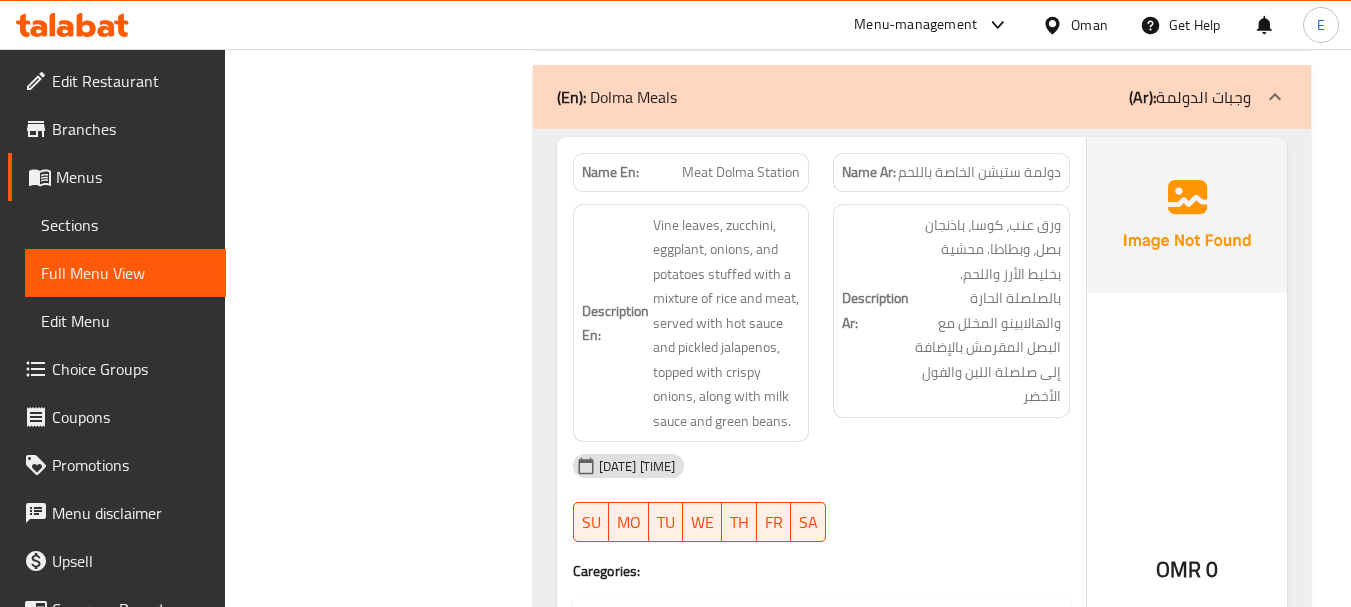click on "دولمة ستيشن الخاصة باللحم" at bounding box center [1007, -1318] 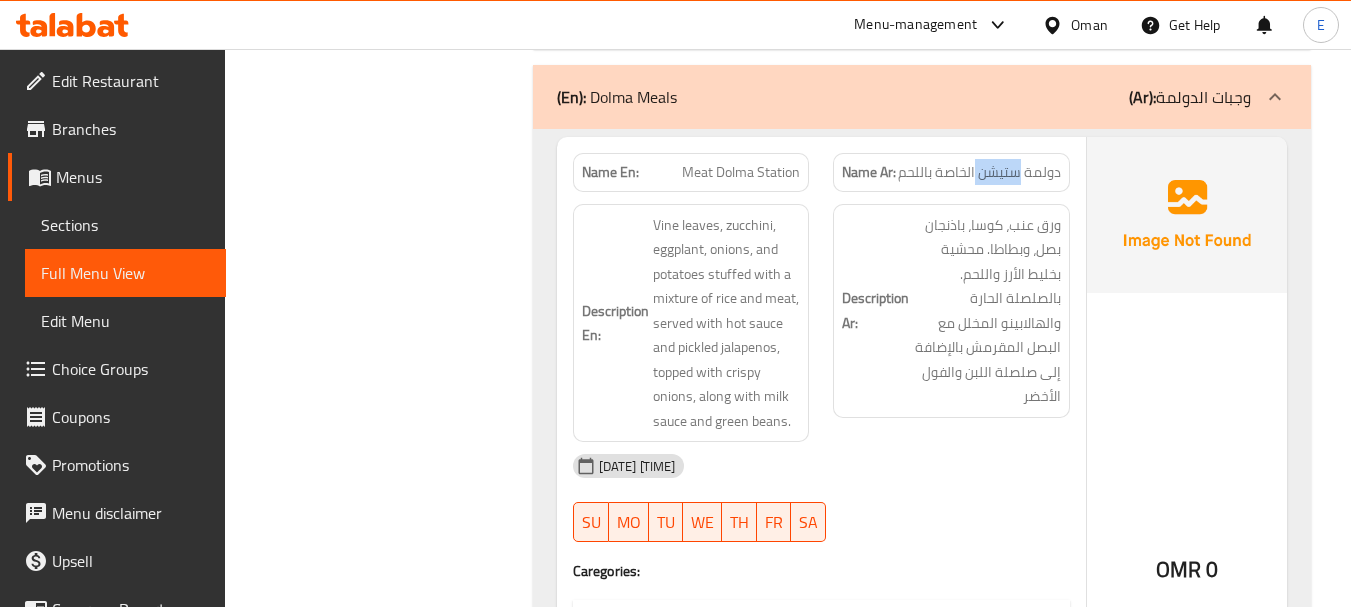 click on "دولمة ستيشن الخاصة باللحم" at bounding box center (1007, -1318) 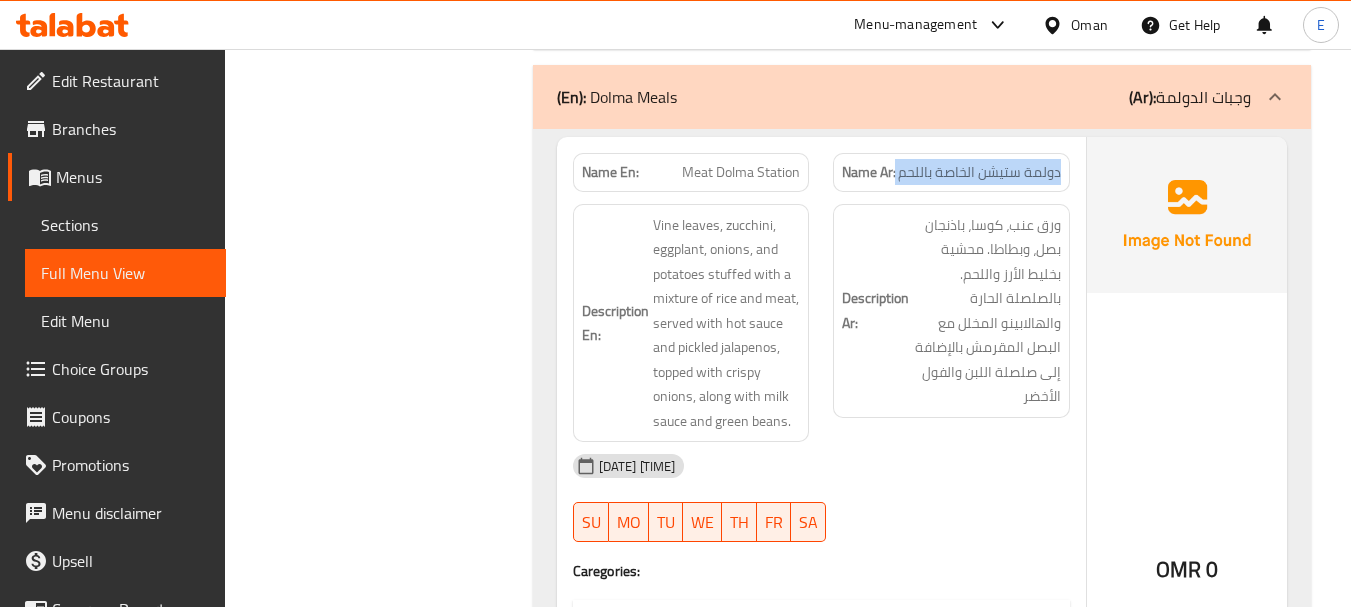 click on "دولمة ستيشن الخاصة باللحم" at bounding box center (1007, -1318) 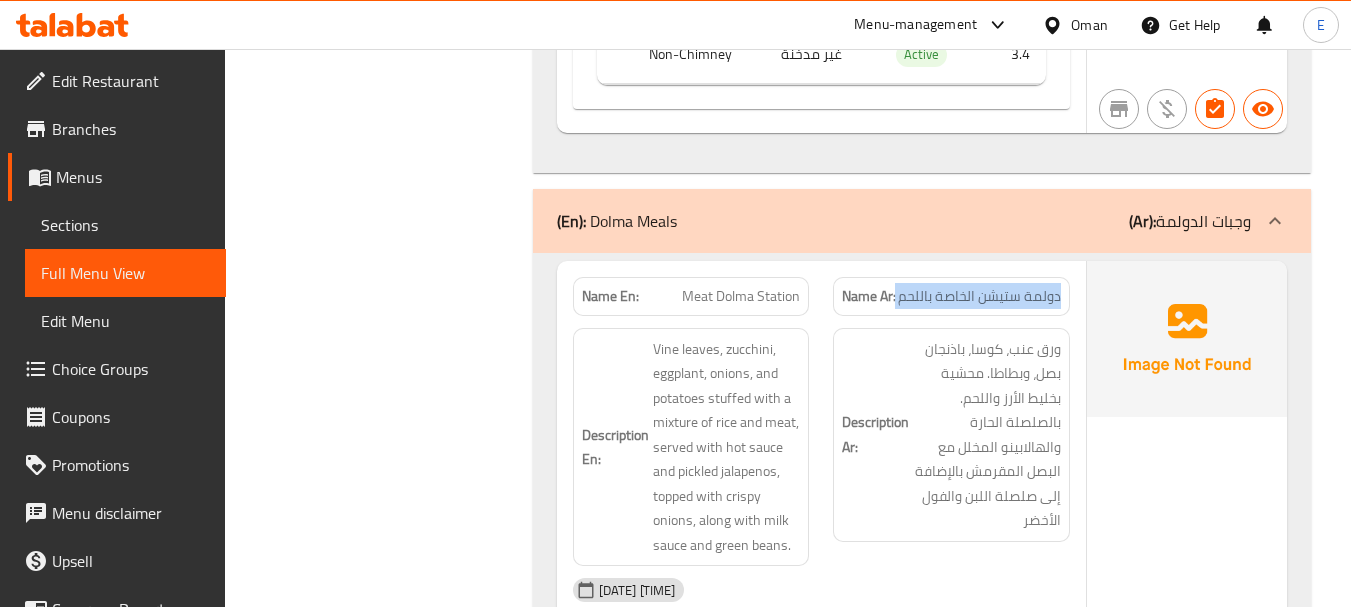 scroll, scrollTop: 1700, scrollLeft: 0, axis: vertical 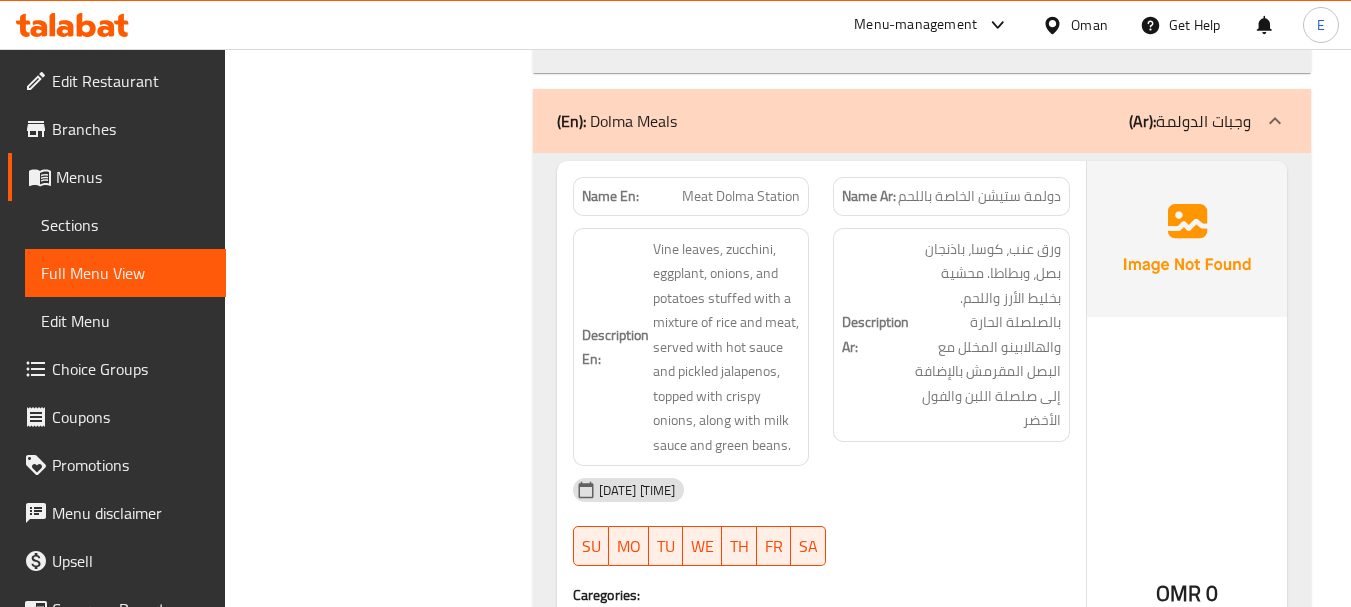 click on "Meat Dolma Station" at bounding box center (742, -1294) 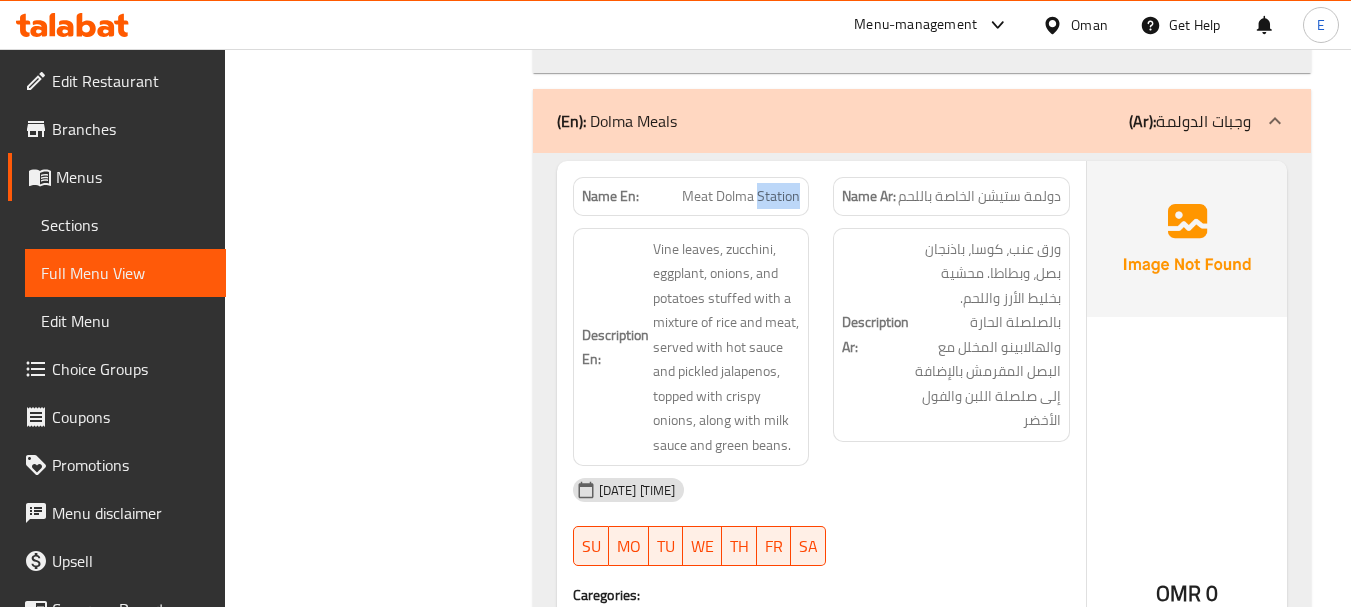 click on "Meat Dolma Station" at bounding box center (742, -1294) 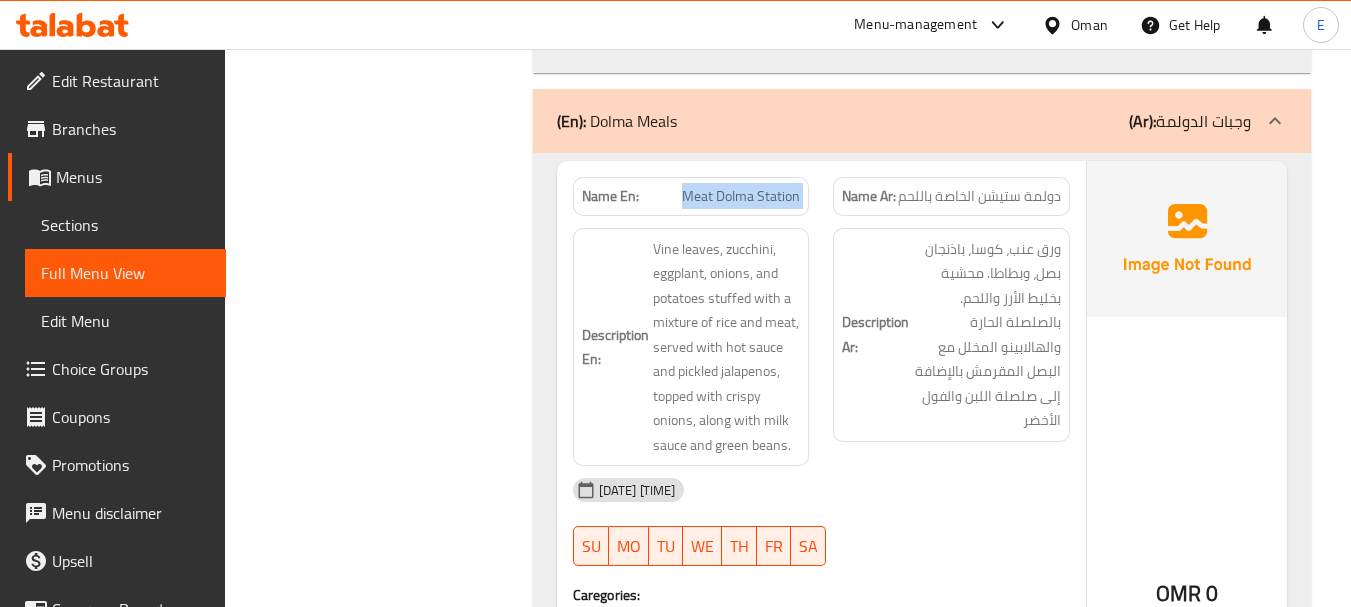 click on "Meat Dolma Station" at bounding box center (742, -1294) 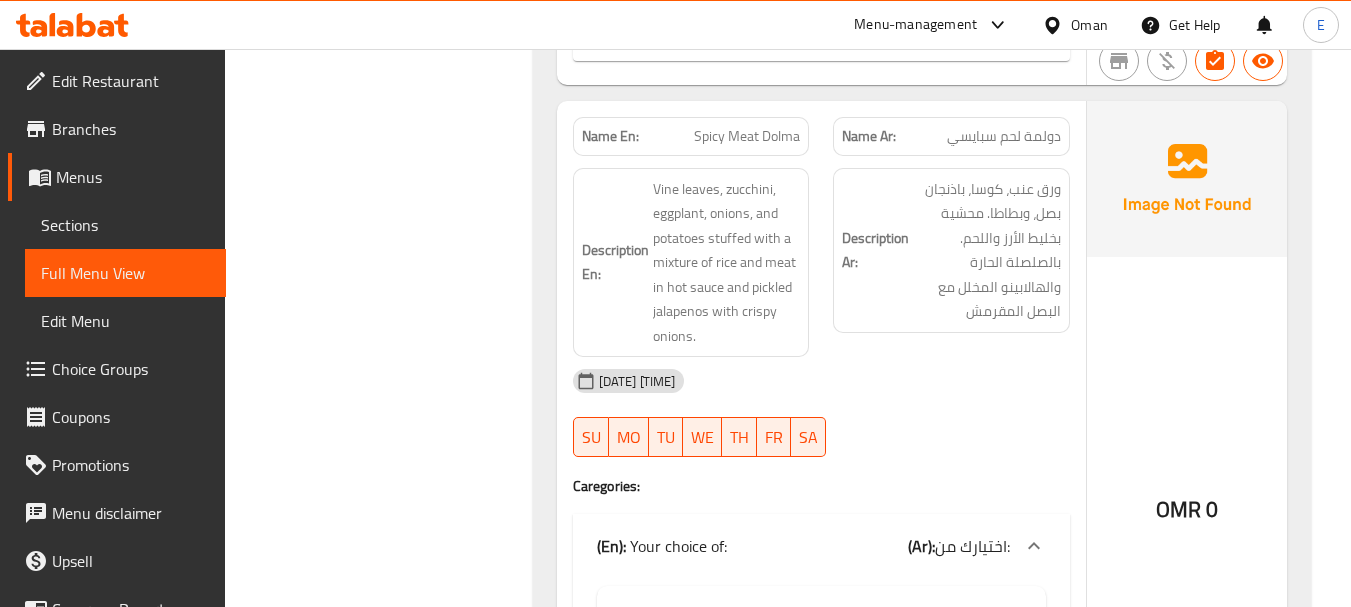 scroll, scrollTop: 2500, scrollLeft: 0, axis: vertical 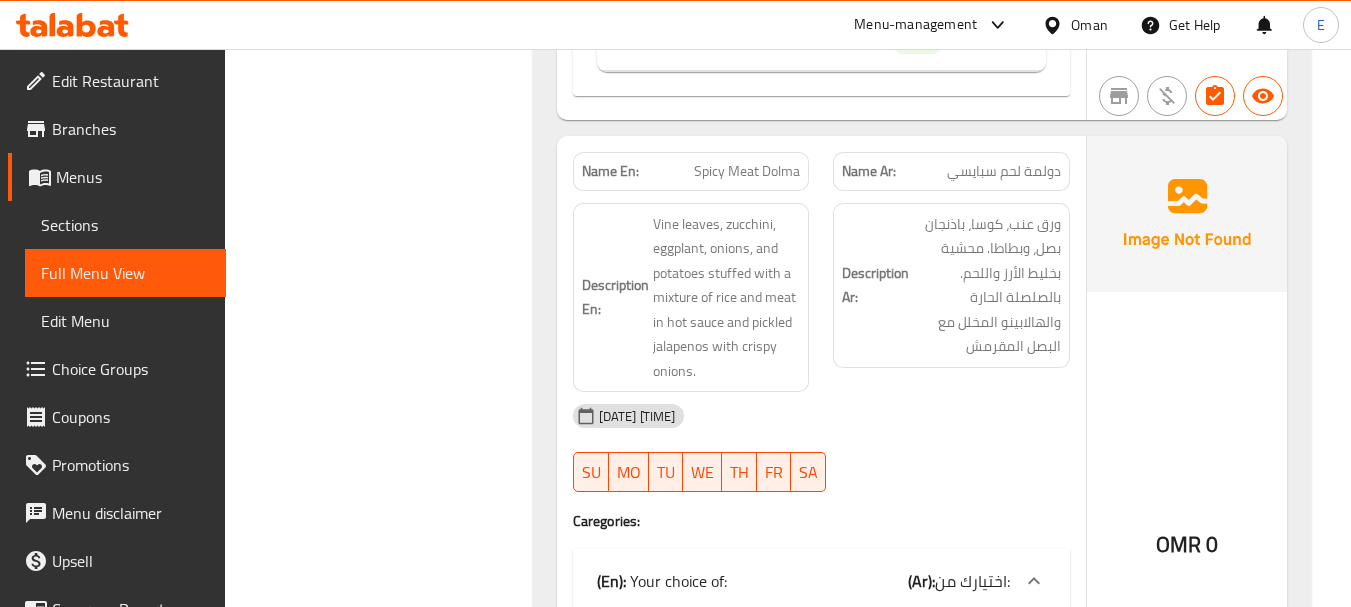click on "دولمة لحم سبايسي" at bounding box center (1013, -1417) 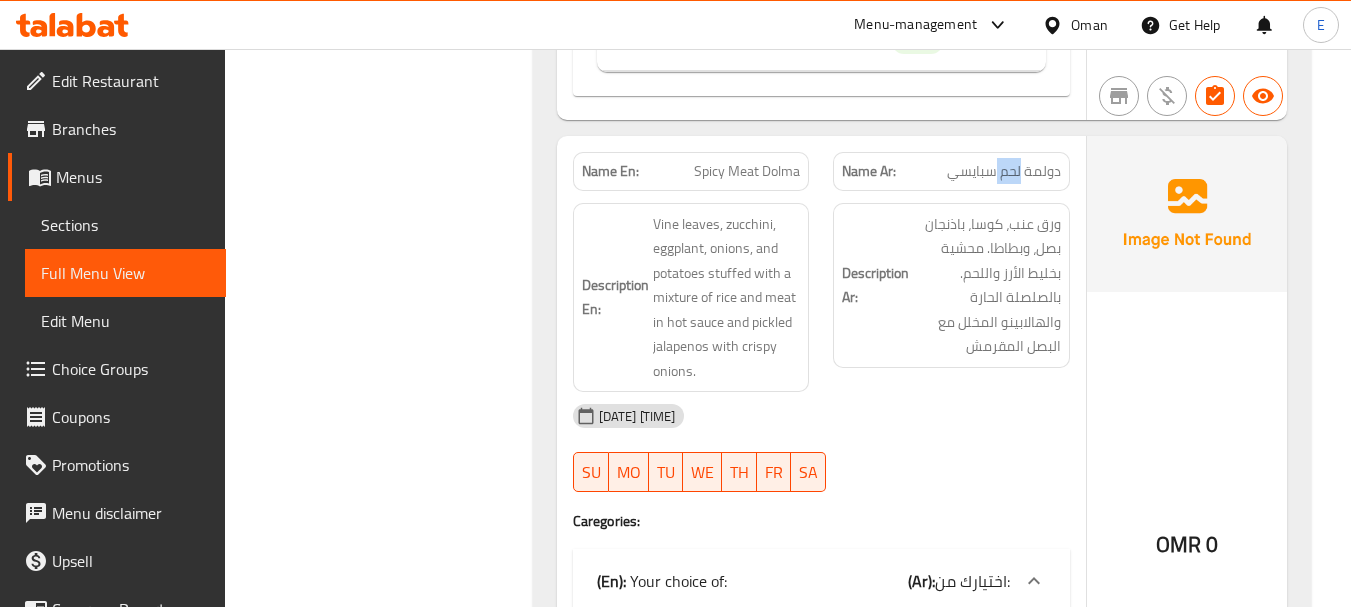 click on "دولمة لحم سبايسي" at bounding box center (1013, -1417) 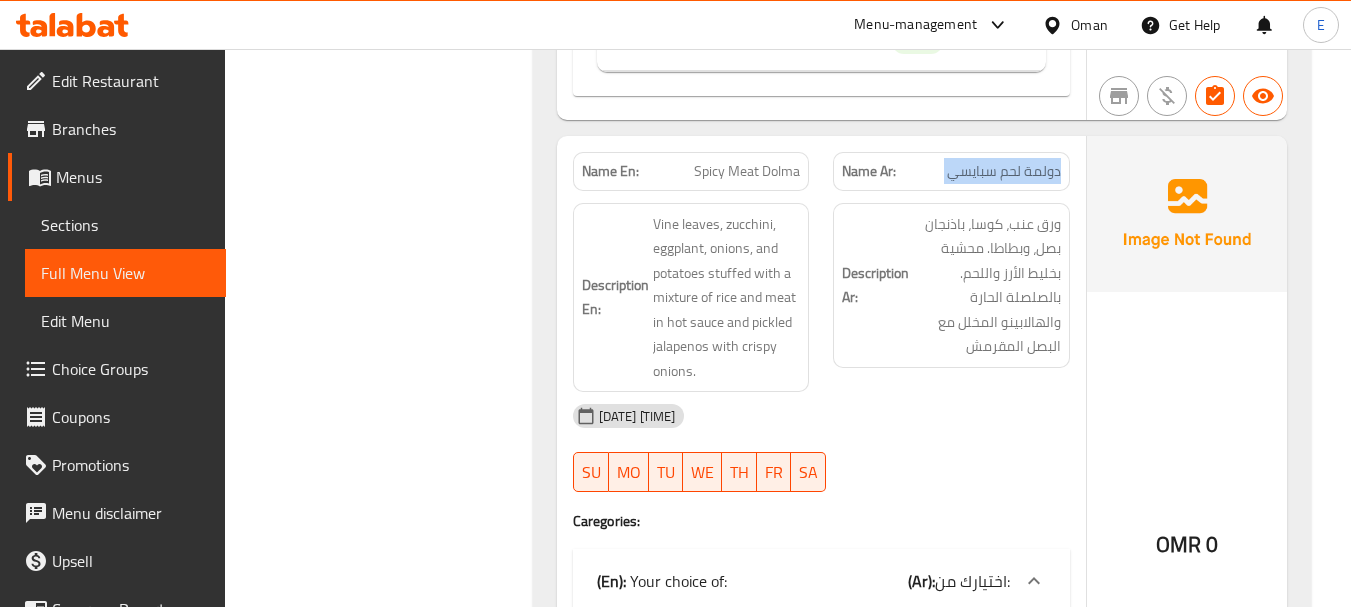 click on "دولمة لحم سبايسي" at bounding box center (1013, -1417) 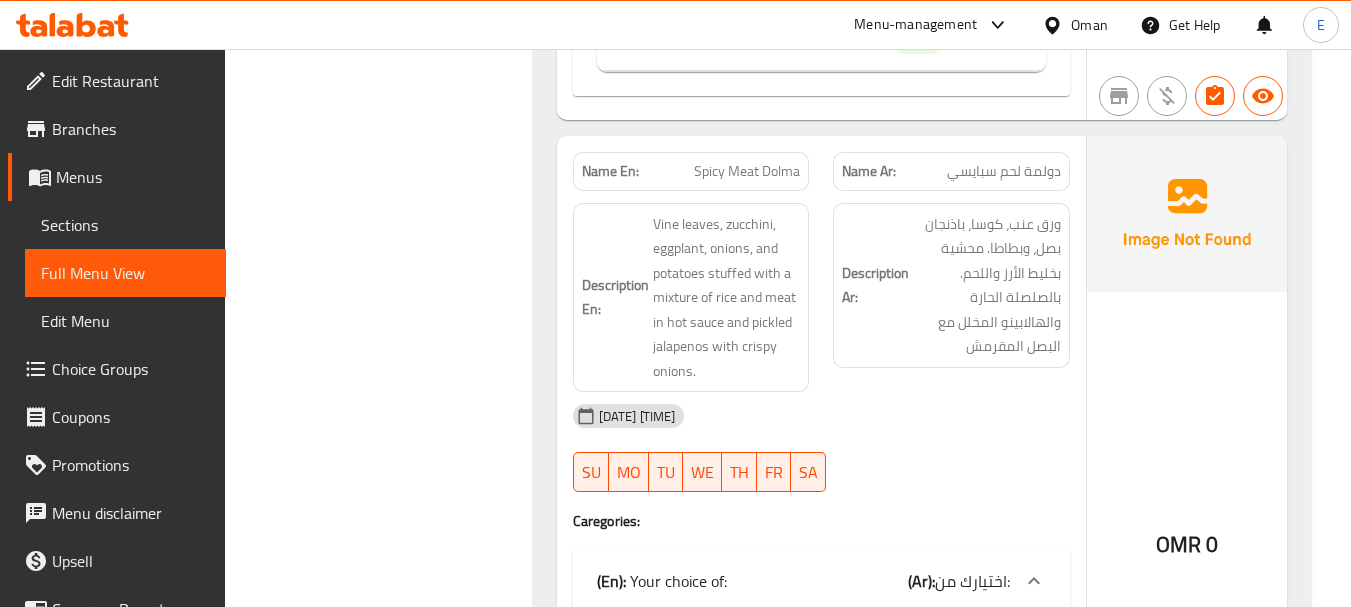 click on "Spicy Meat Dolma" at bounding box center [735, -1417] 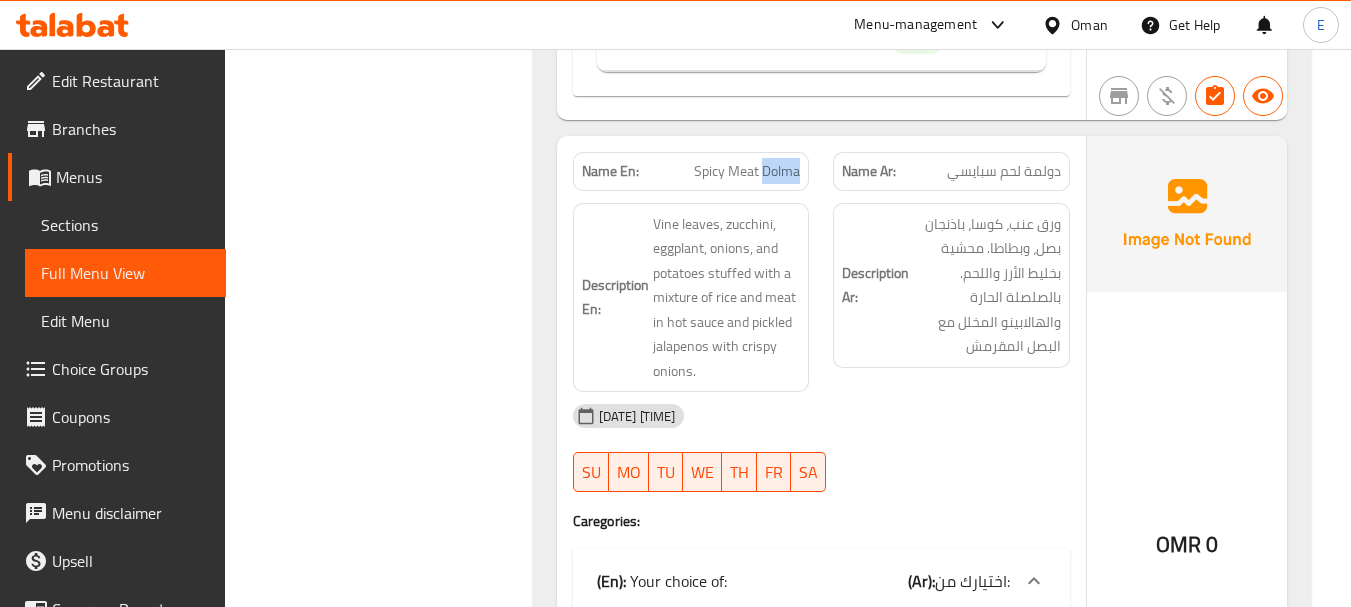 click on "Spicy Meat Dolma" at bounding box center [735, -1417] 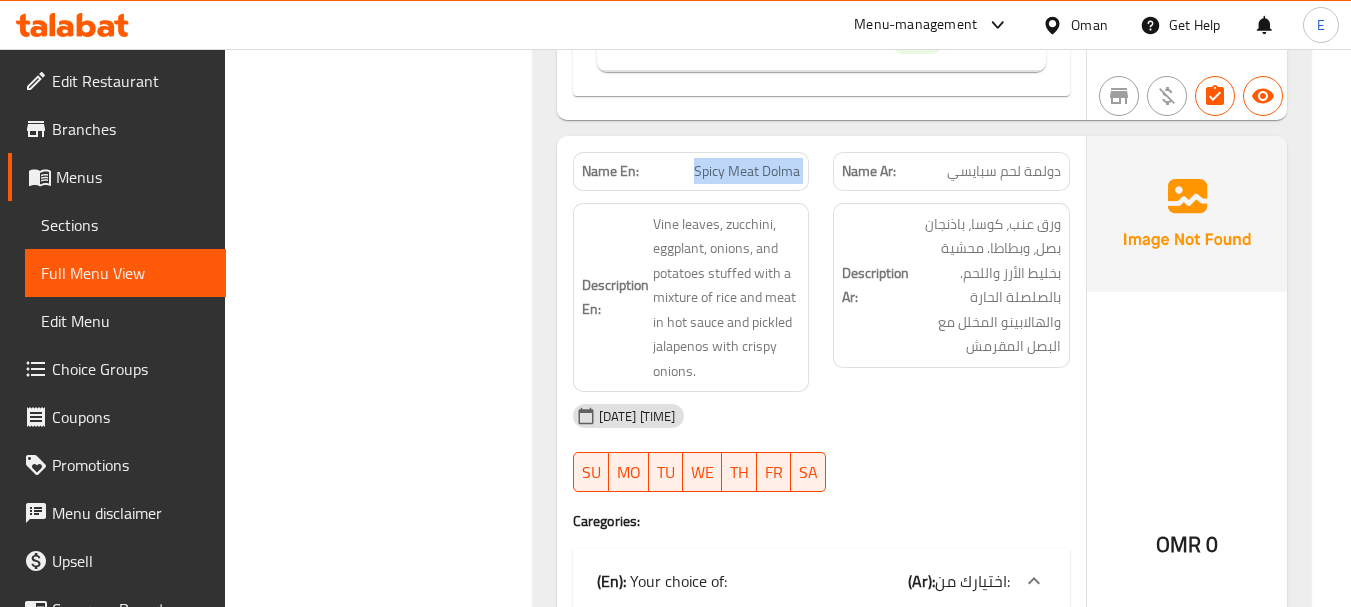click on "Spicy Meat Dolma" at bounding box center (735, -1417) 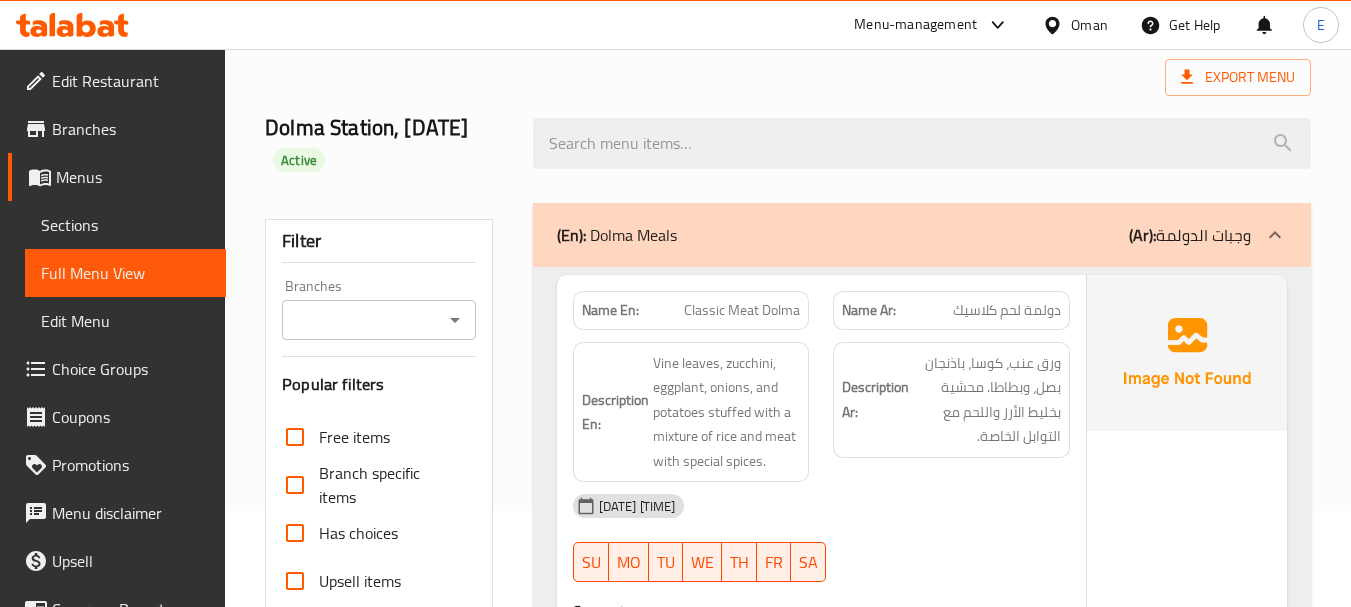 scroll, scrollTop: 0, scrollLeft: 0, axis: both 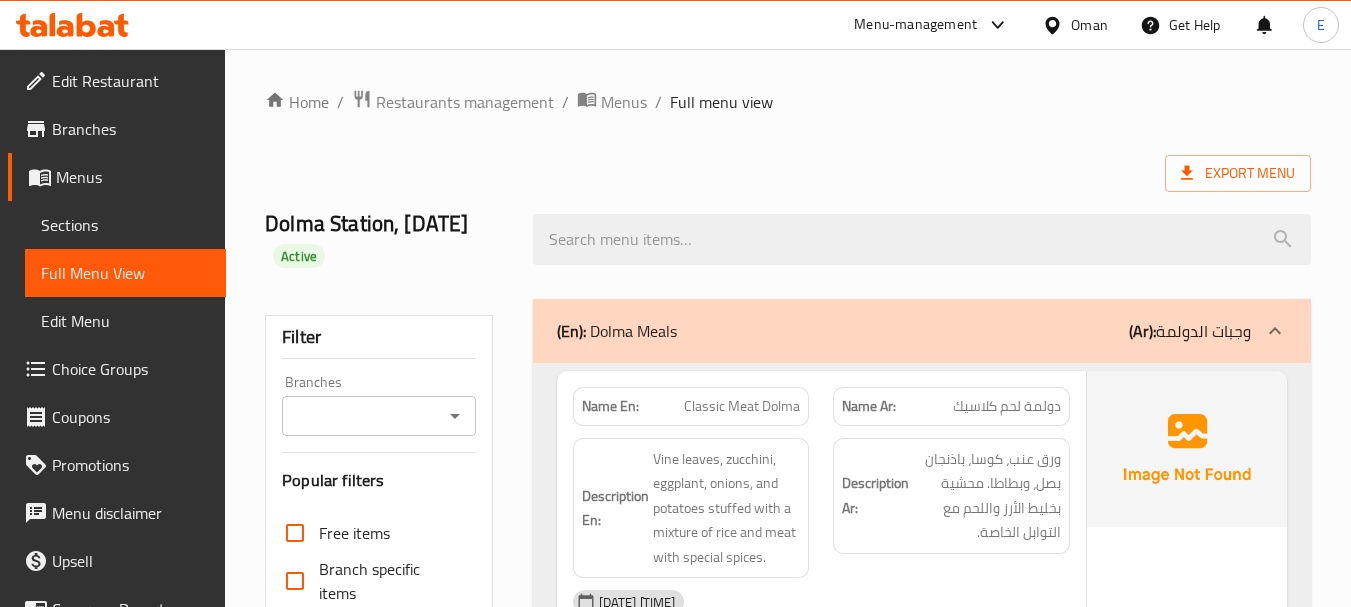 click on "Sections" at bounding box center (125, 225) 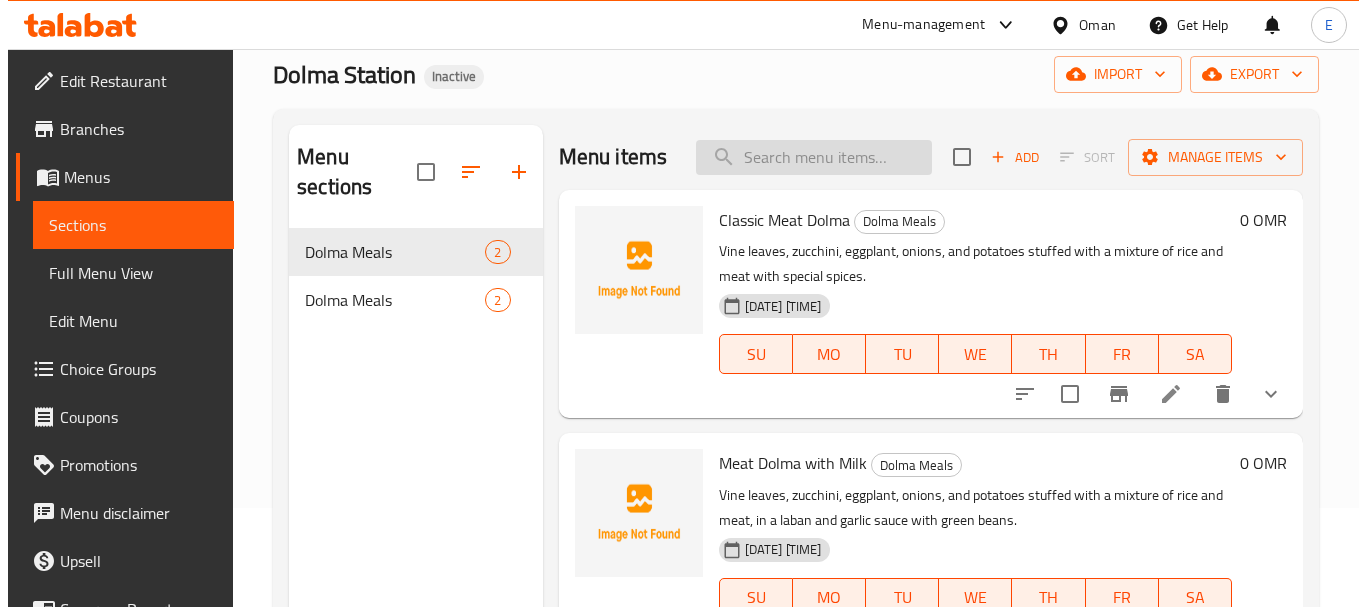 scroll, scrollTop: 100, scrollLeft: 0, axis: vertical 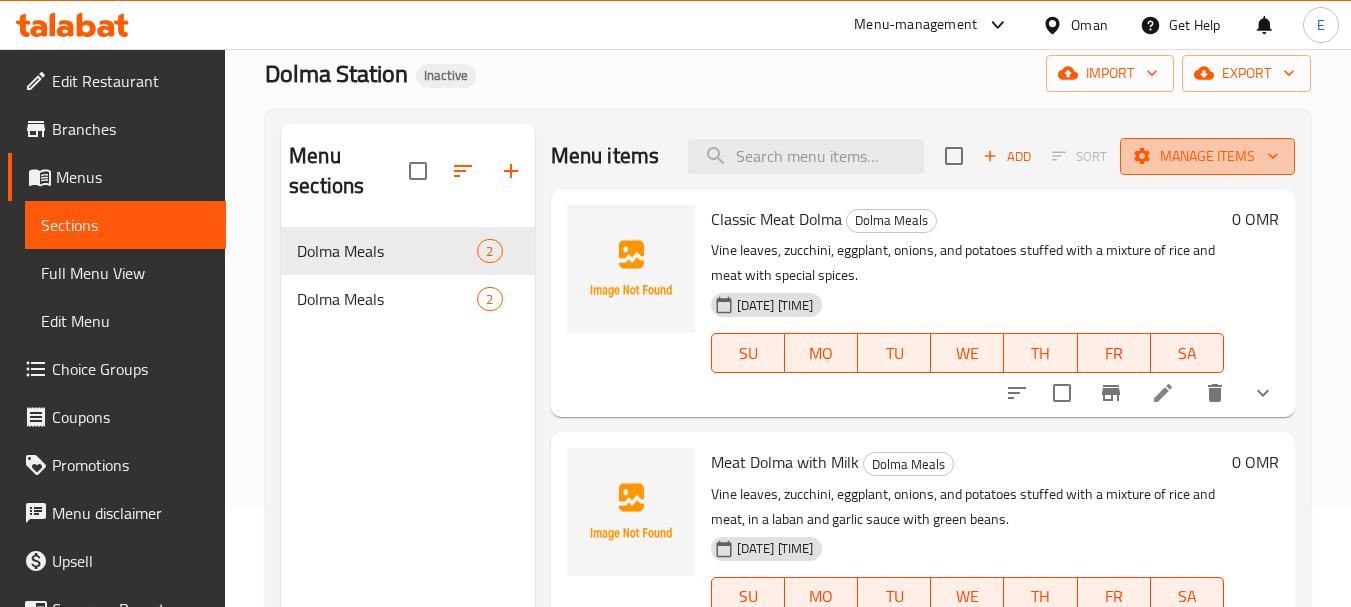 click on "Manage items" at bounding box center [1207, 156] 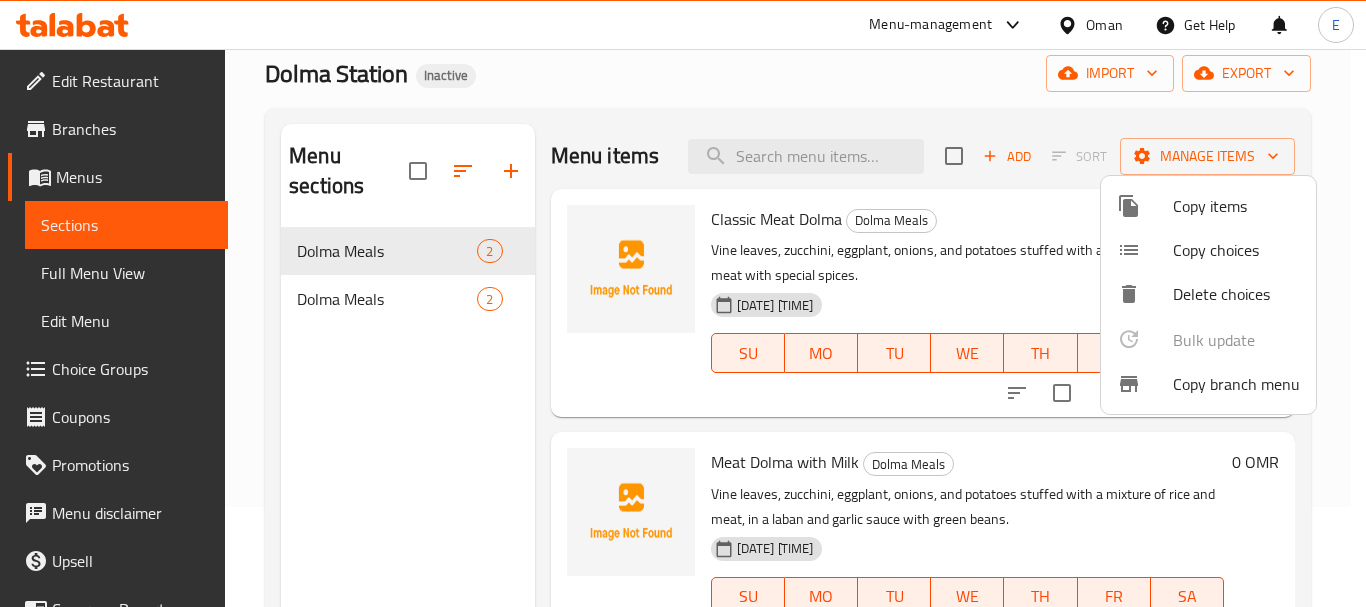click on "Copy items" at bounding box center [1236, 206] 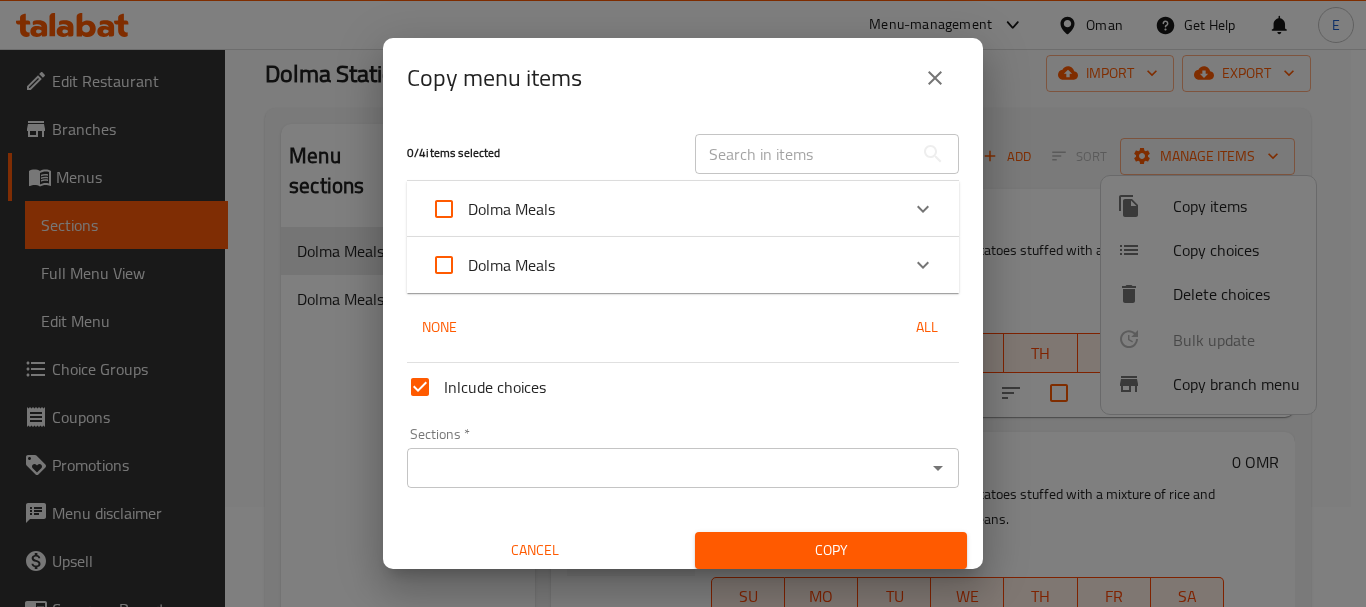 click on "Dolma Meals" at bounding box center (444, 265) 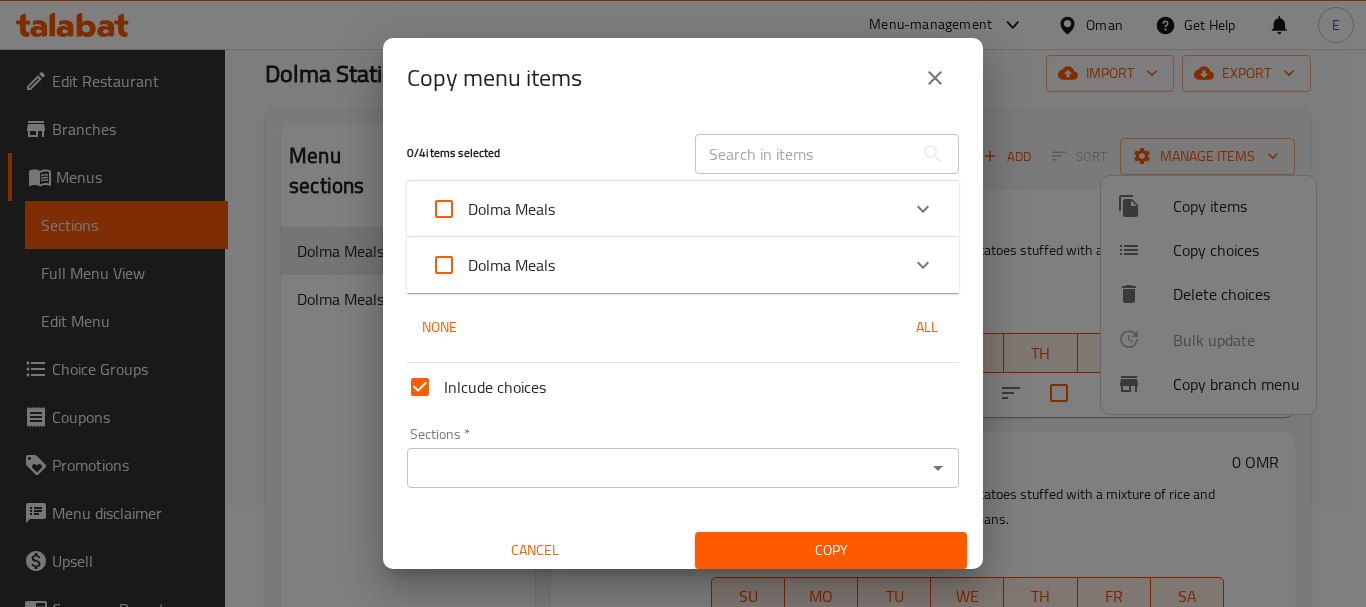 checkbox on "true" 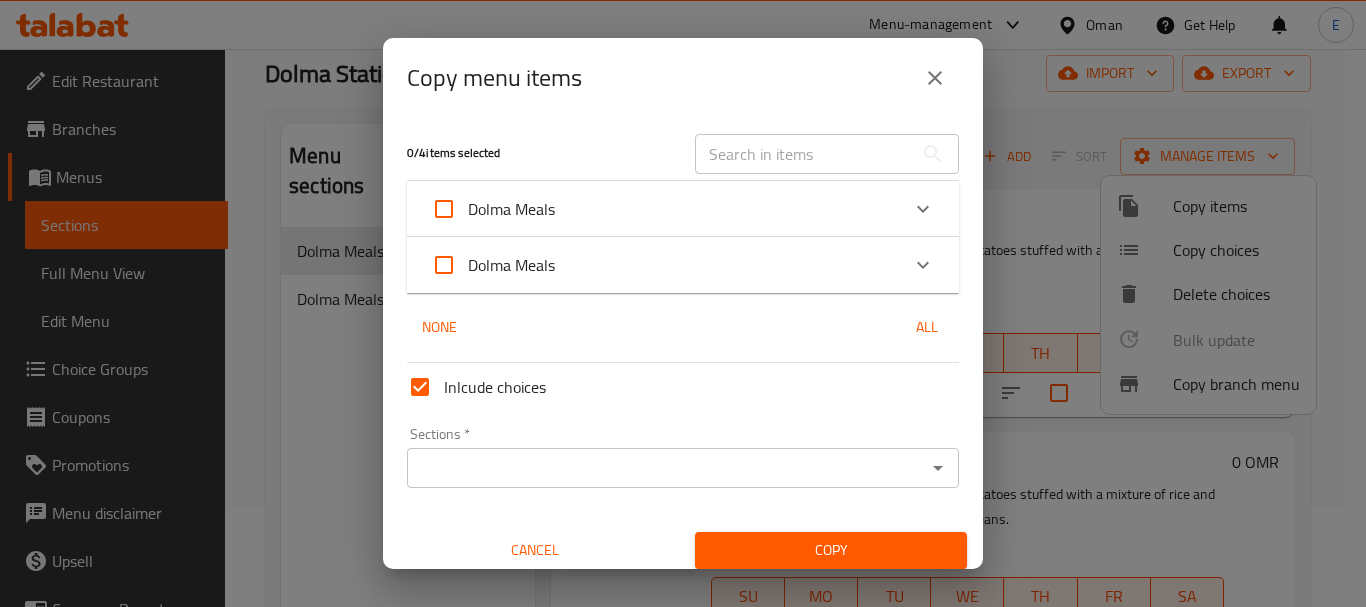 checkbox on "true" 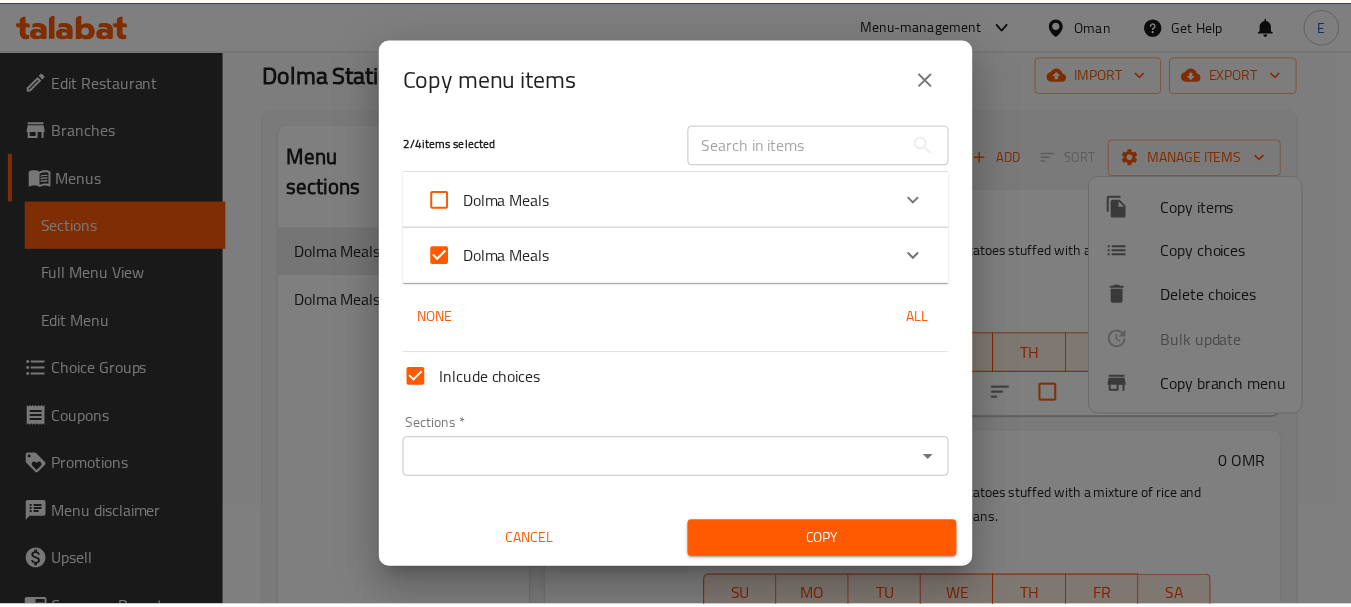 scroll, scrollTop: 12, scrollLeft: 0, axis: vertical 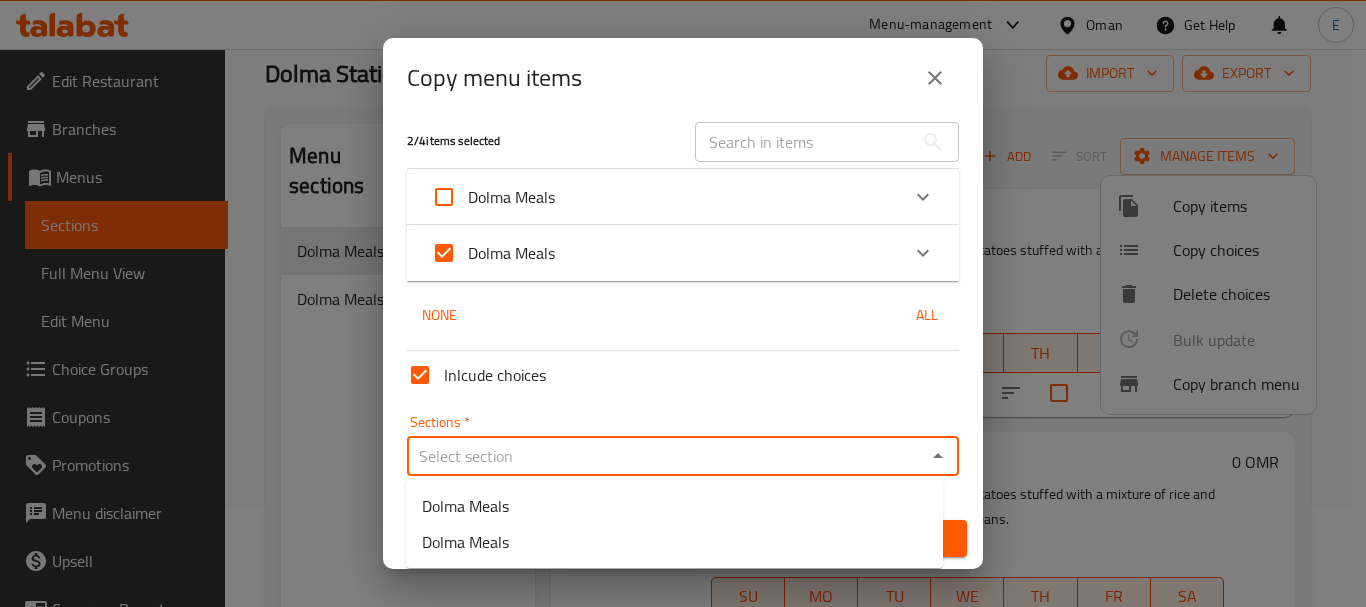click on "Sections   *" at bounding box center [666, 456] 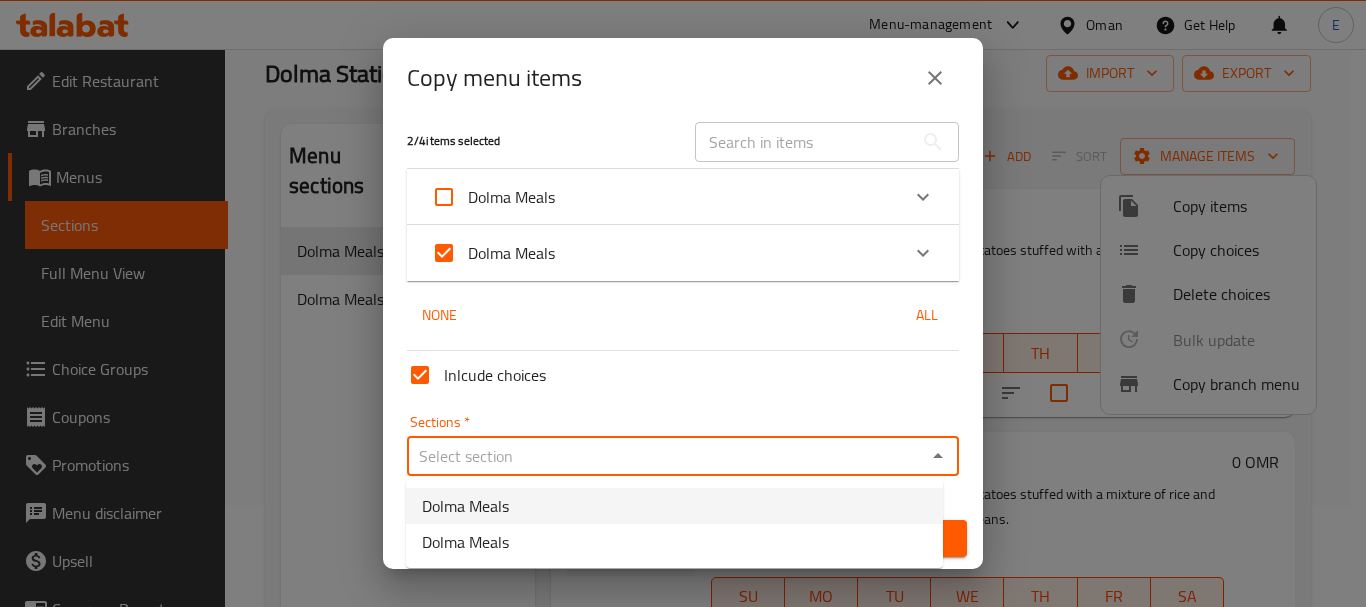click on "Dolma Meals" at bounding box center (465, 506) 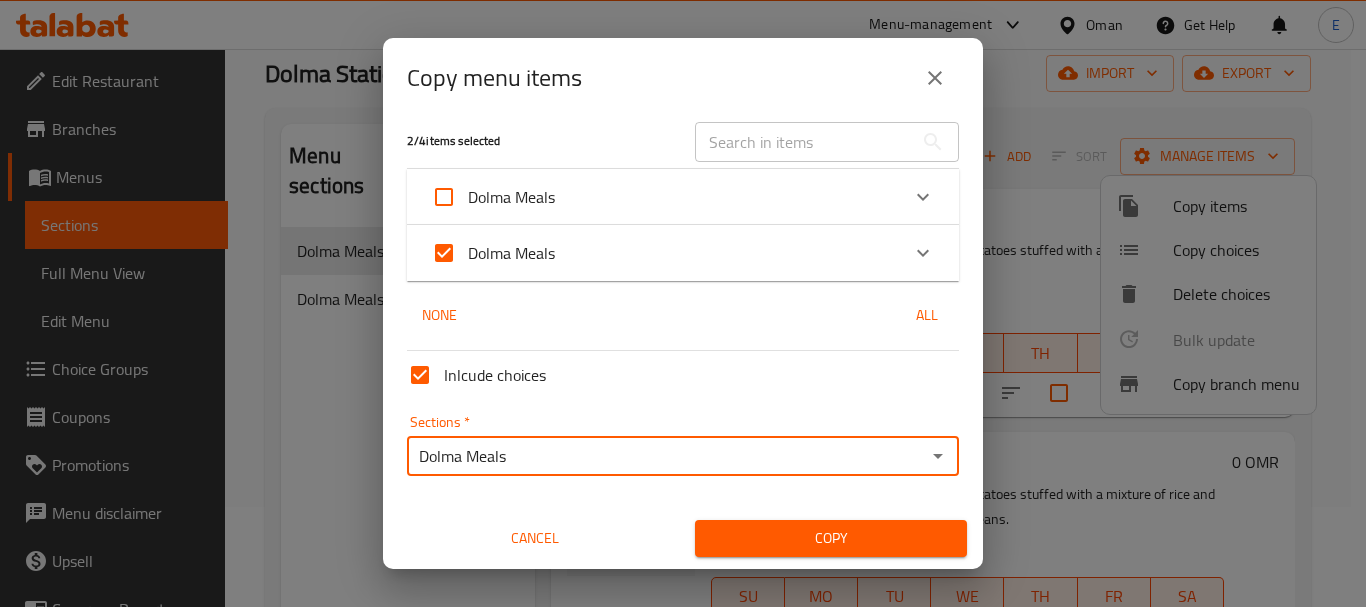 click on "Copy" at bounding box center (831, 538) 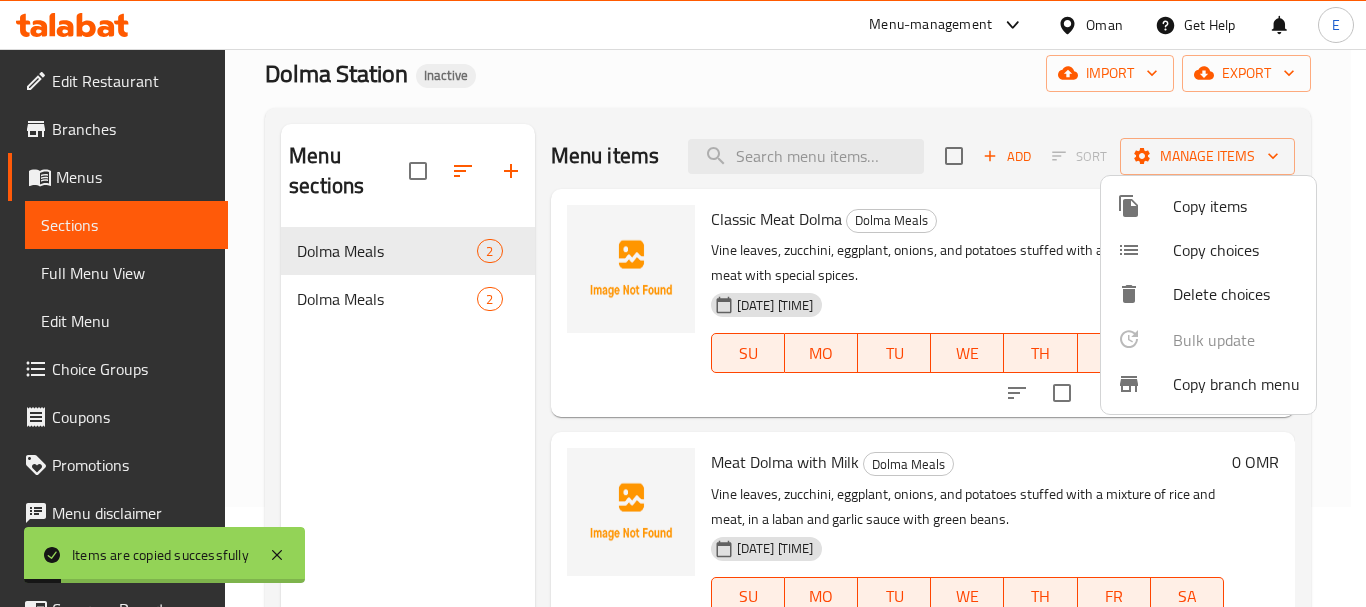 click at bounding box center (683, 303) 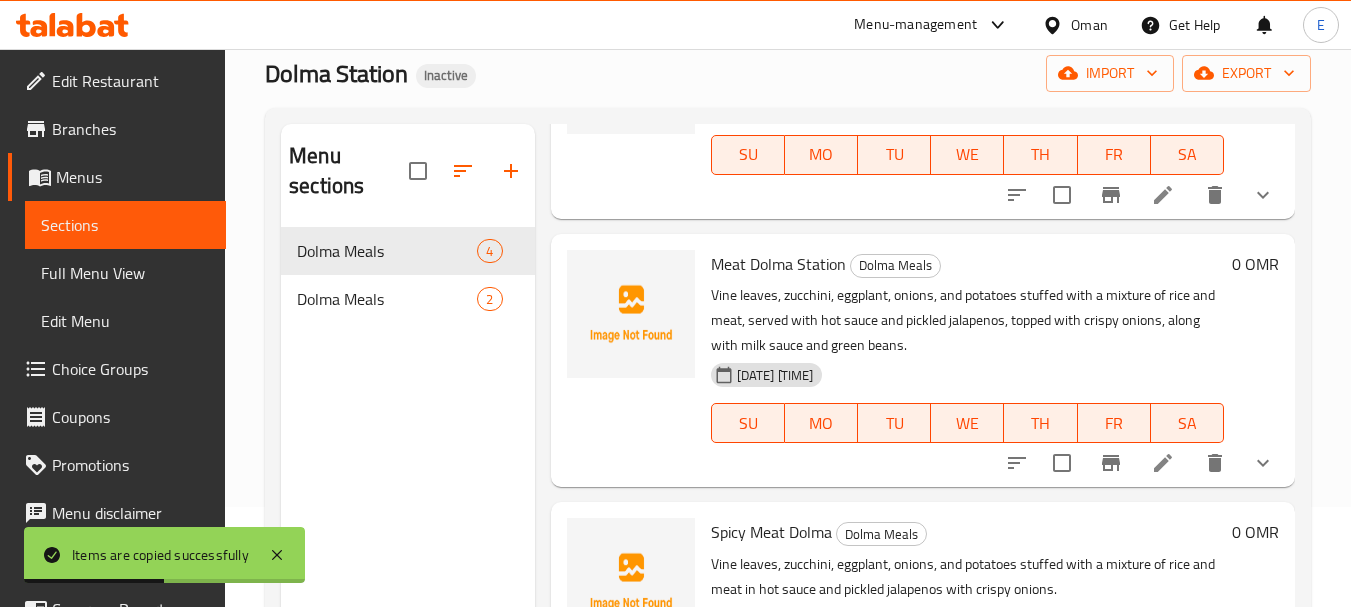 scroll, scrollTop: 472, scrollLeft: 0, axis: vertical 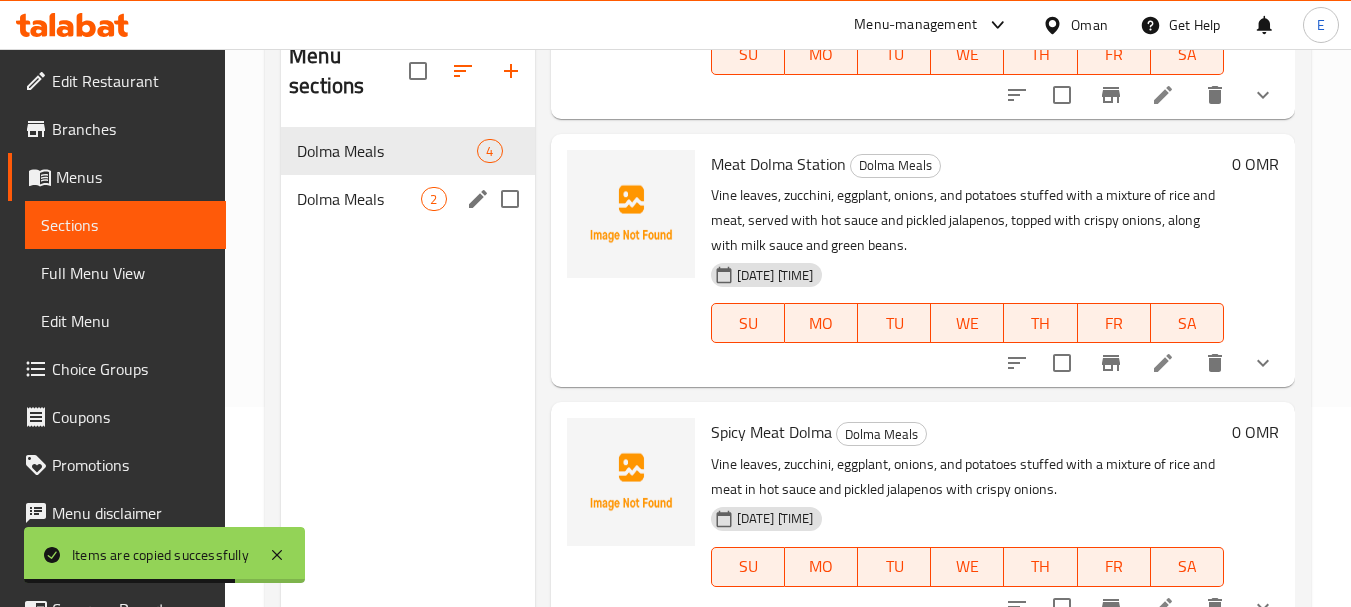click at bounding box center [510, 199] 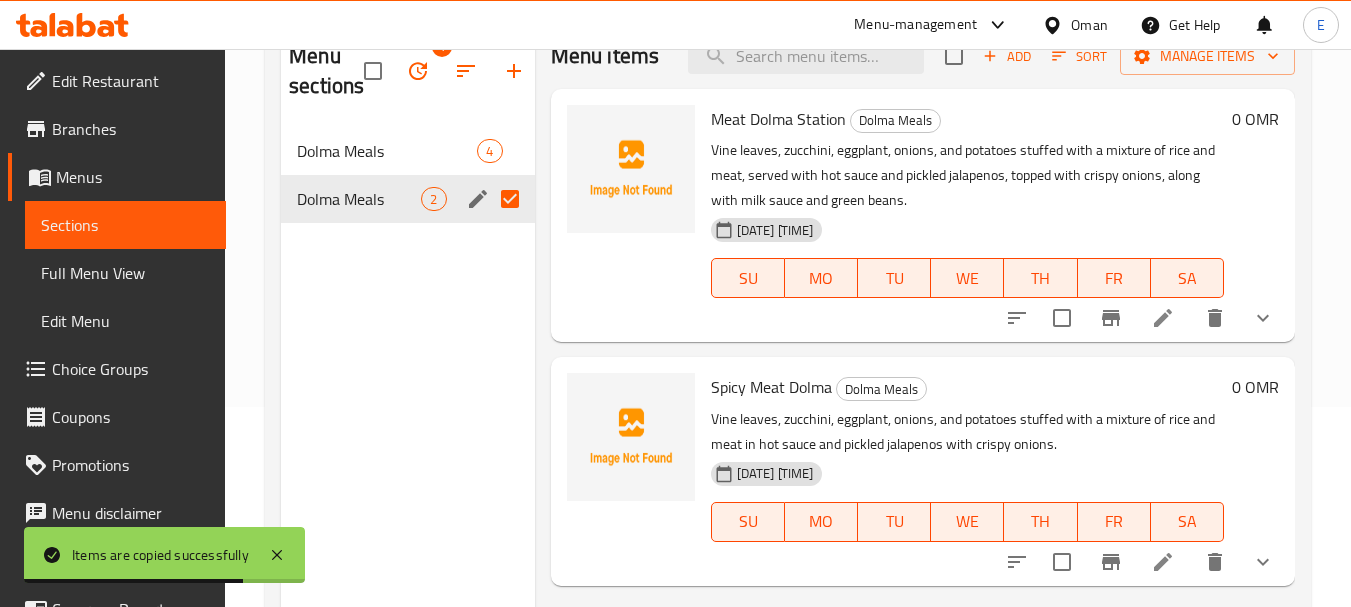 scroll, scrollTop: 0, scrollLeft: 0, axis: both 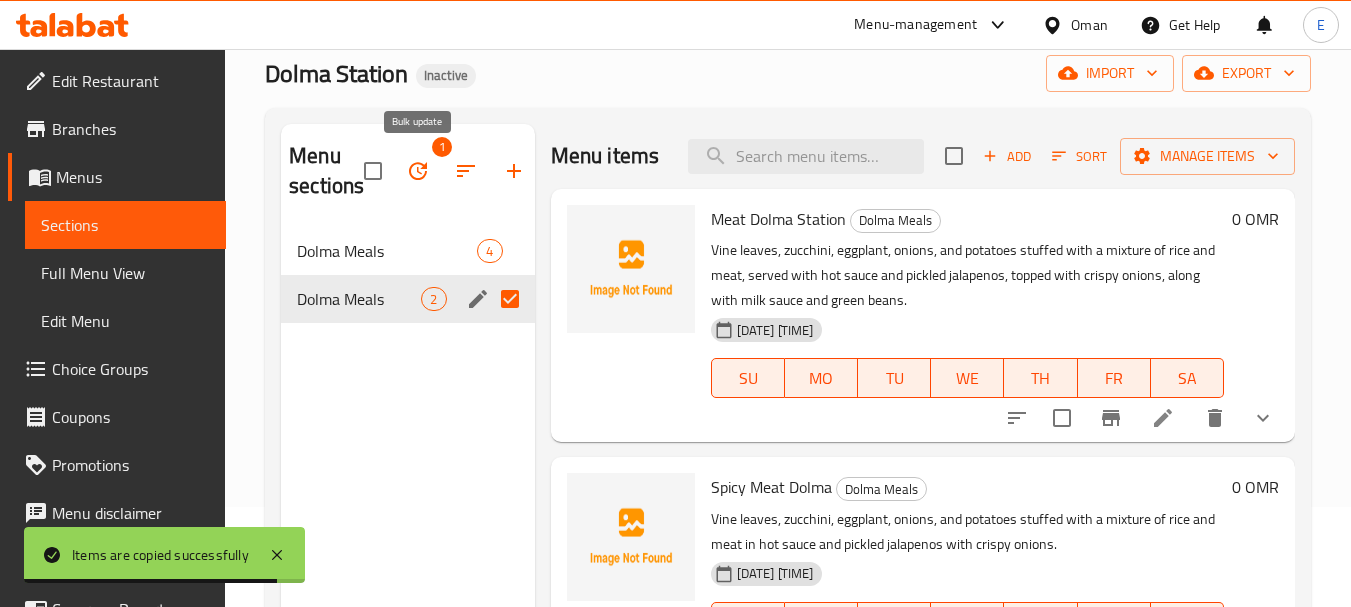 click 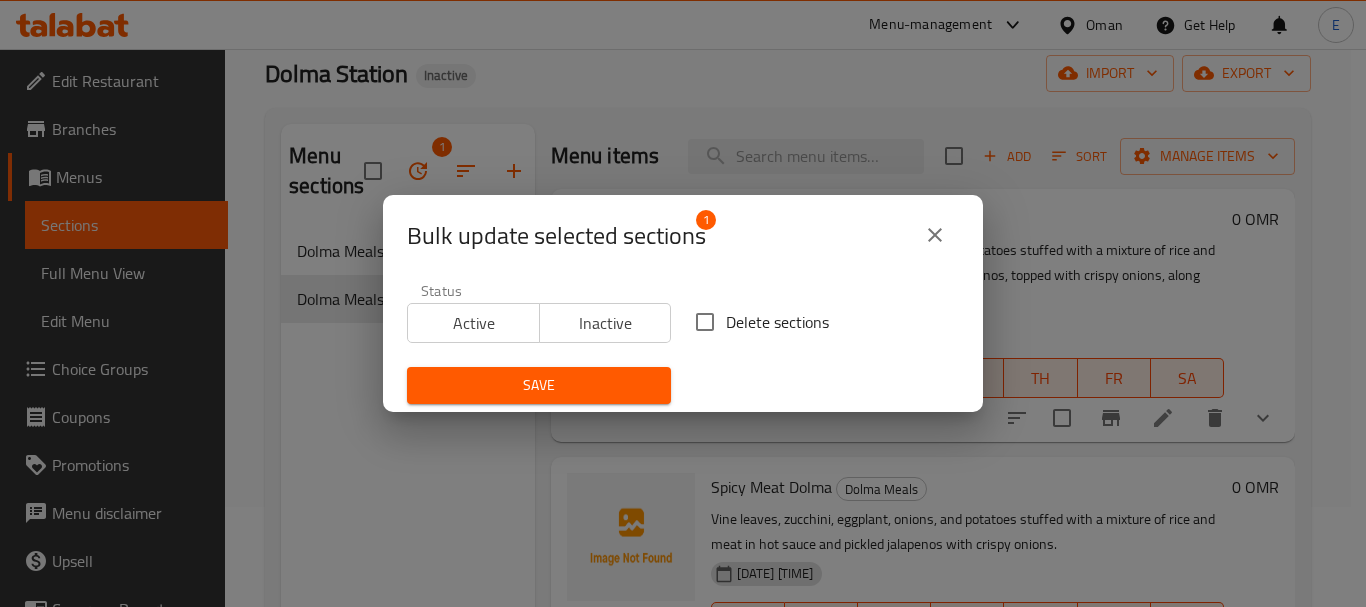 click on "Delete sections" at bounding box center [705, 322] 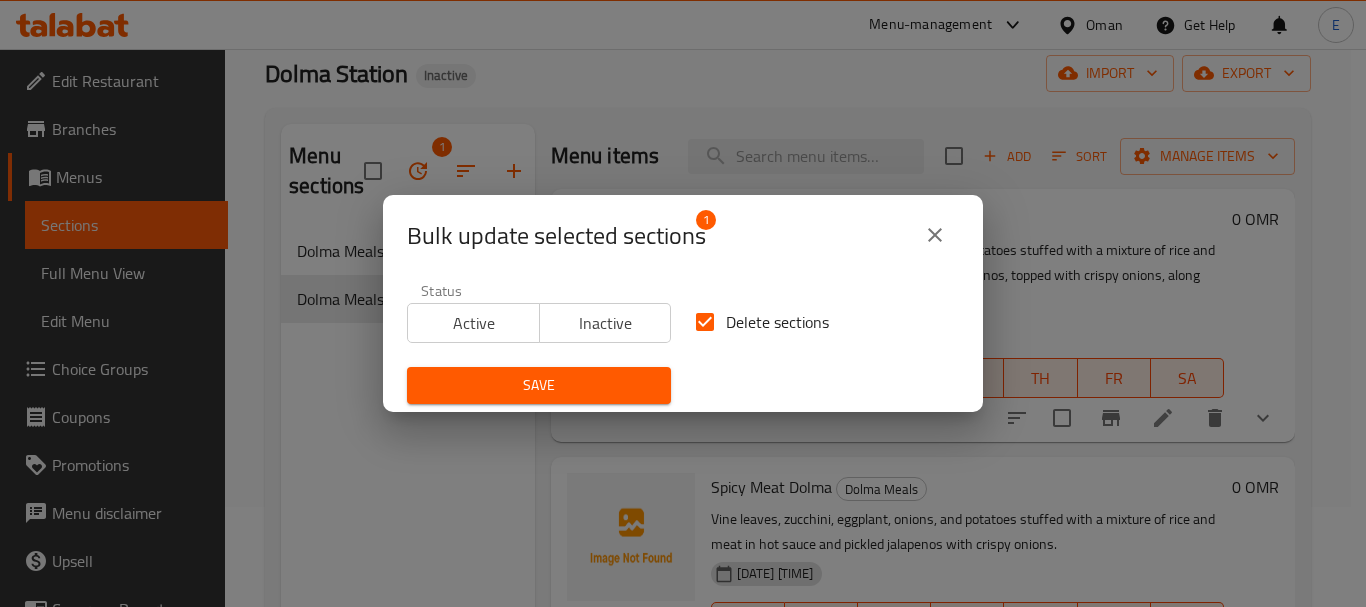 click on "Save" at bounding box center [539, 385] 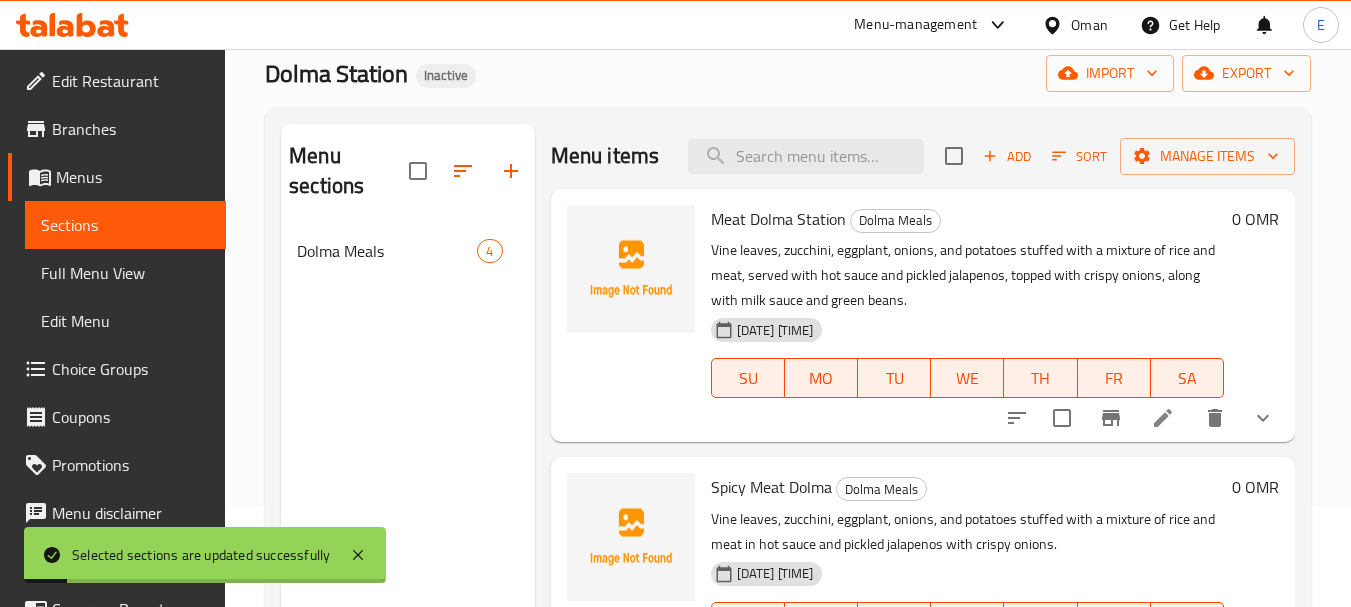 click on "Menu sections Dolma Meals 4" at bounding box center [407, 427] 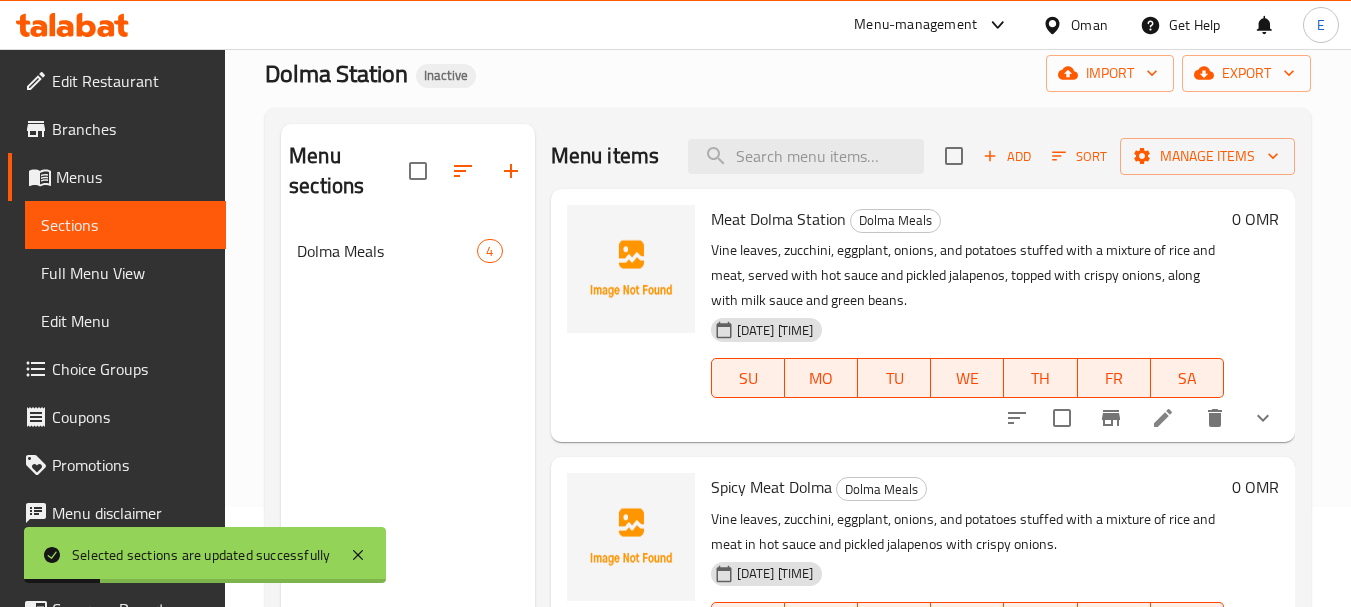 click on "Full Menu View" at bounding box center (125, 273) 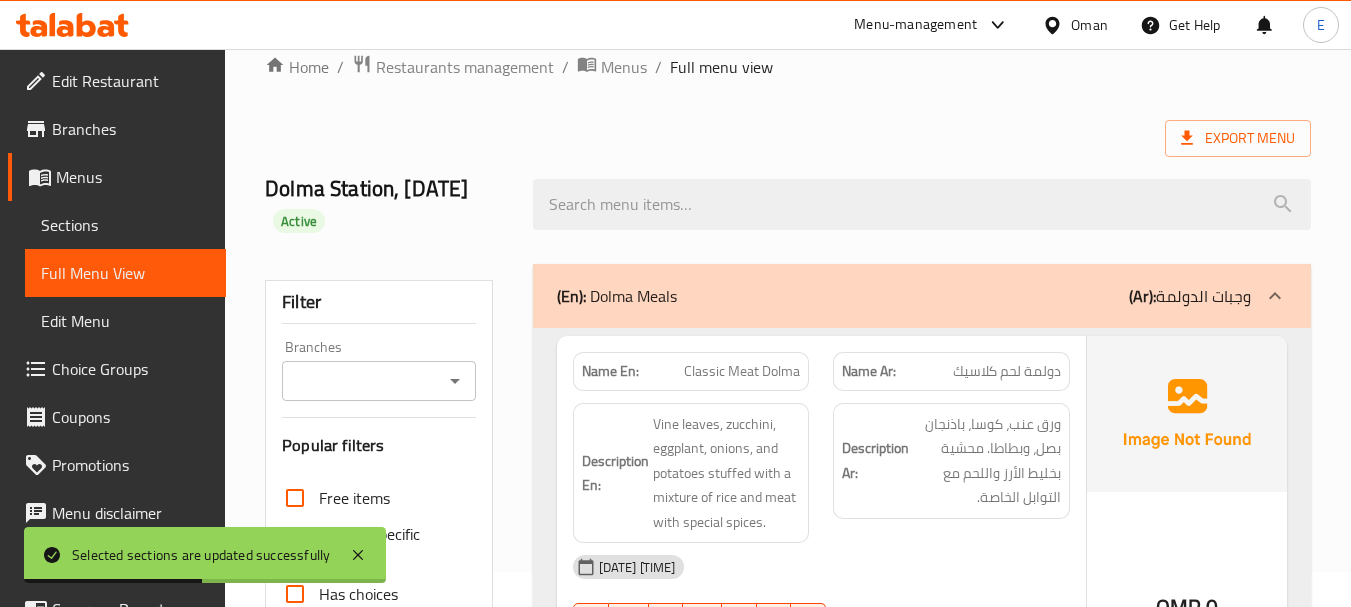scroll, scrollTop: 0, scrollLeft: 0, axis: both 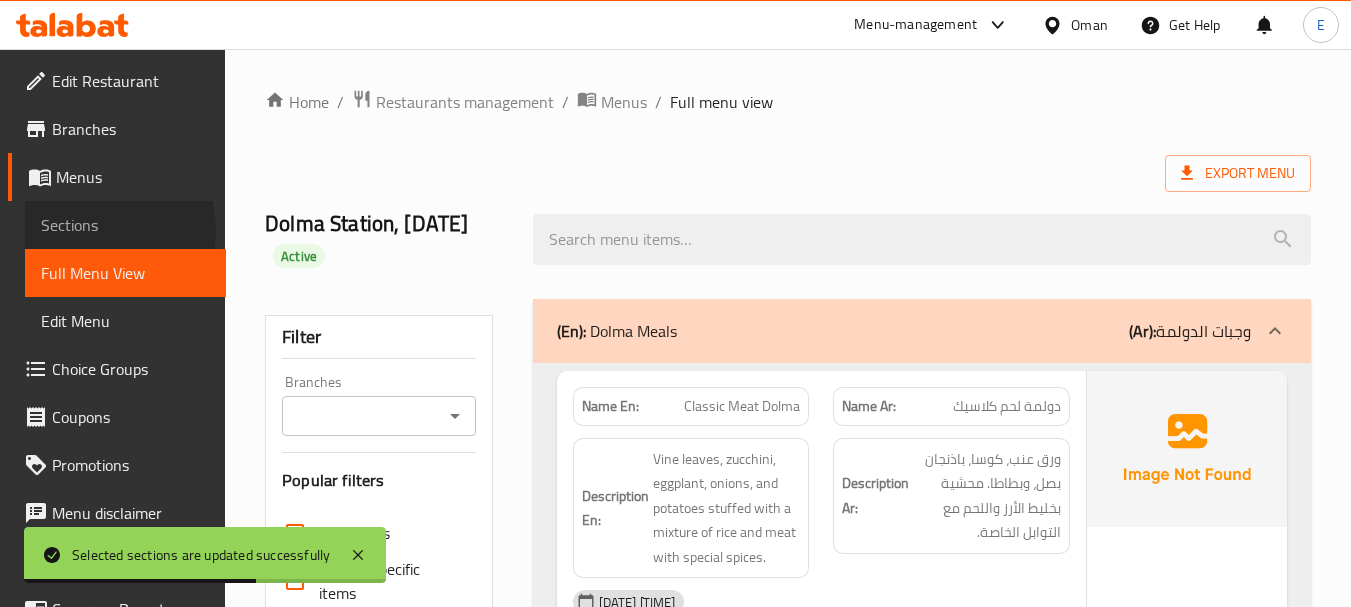 click on "Sections" at bounding box center [125, 225] 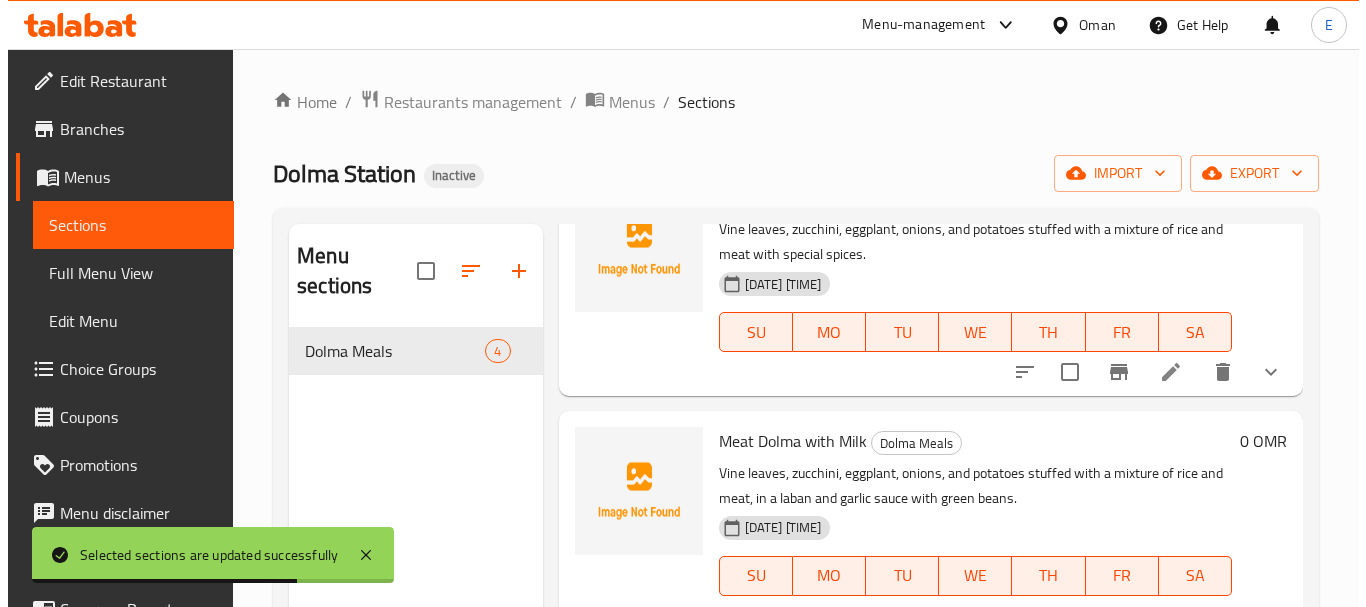 scroll, scrollTop: 200, scrollLeft: 0, axis: vertical 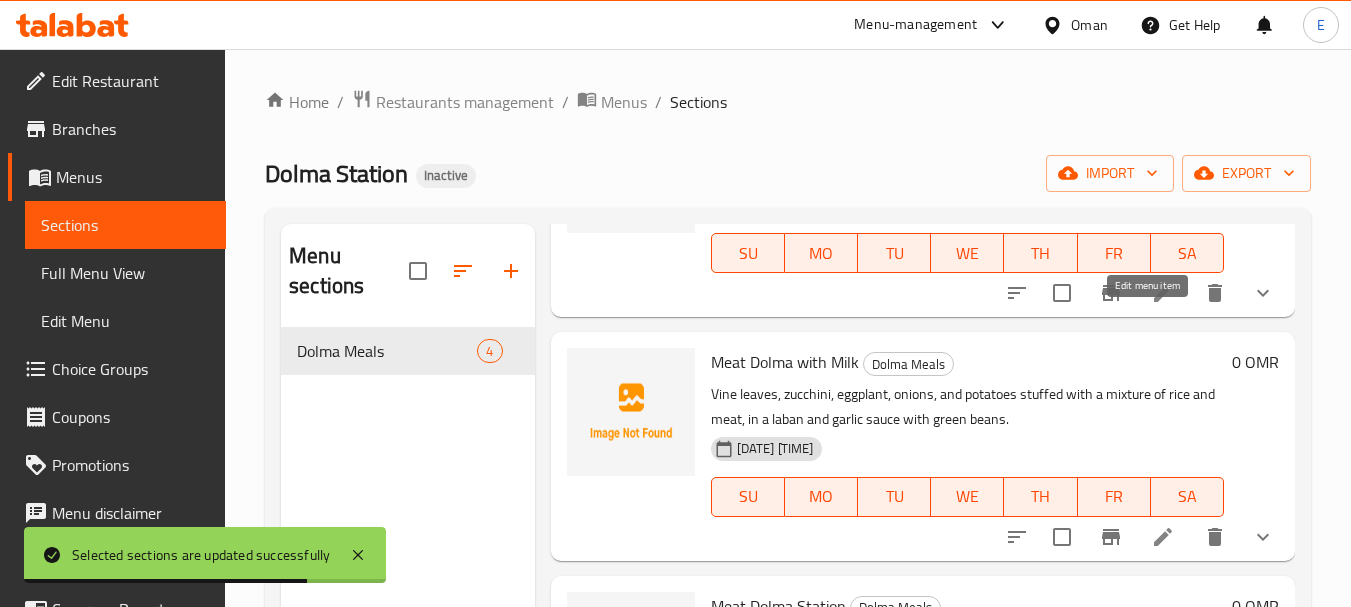 click 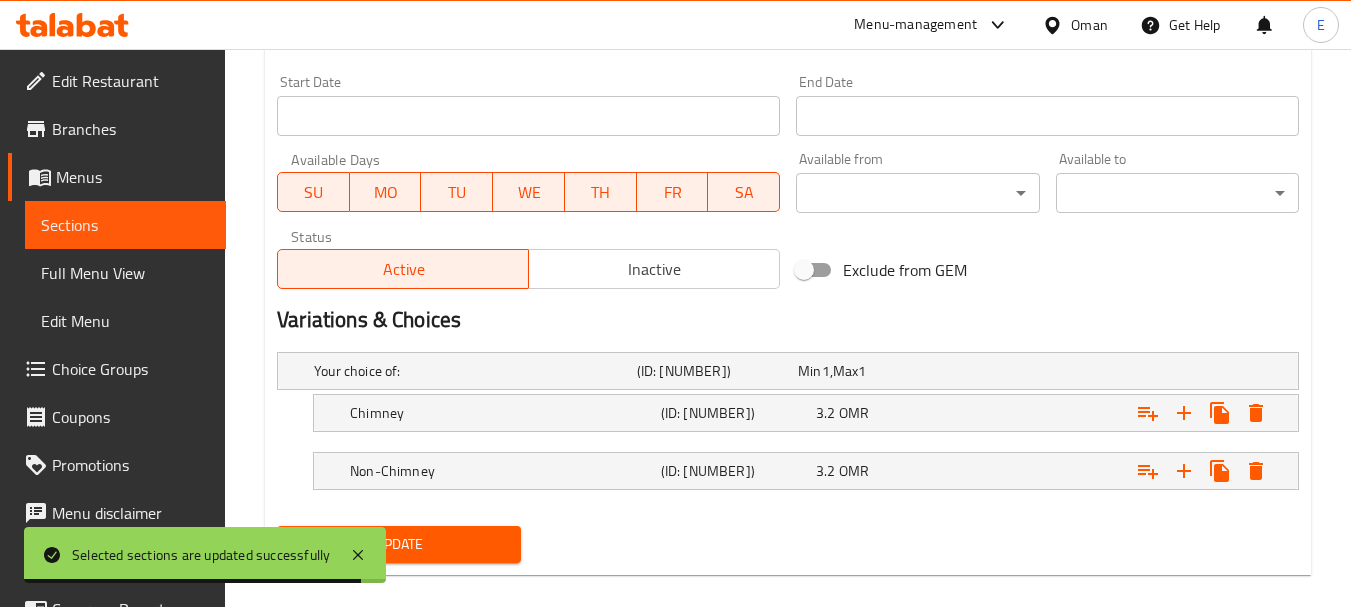 scroll, scrollTop: 851, scrollLeft: 0, axis: vertical 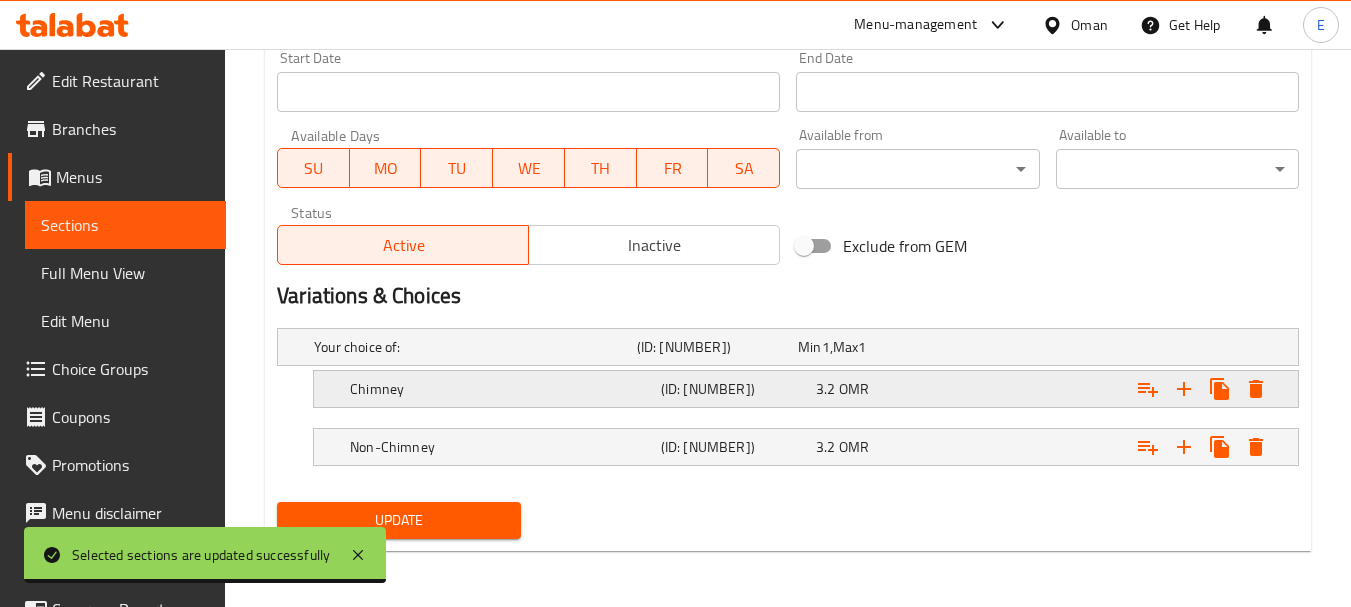 click on "Chimney" at bounding box center [471, 347] 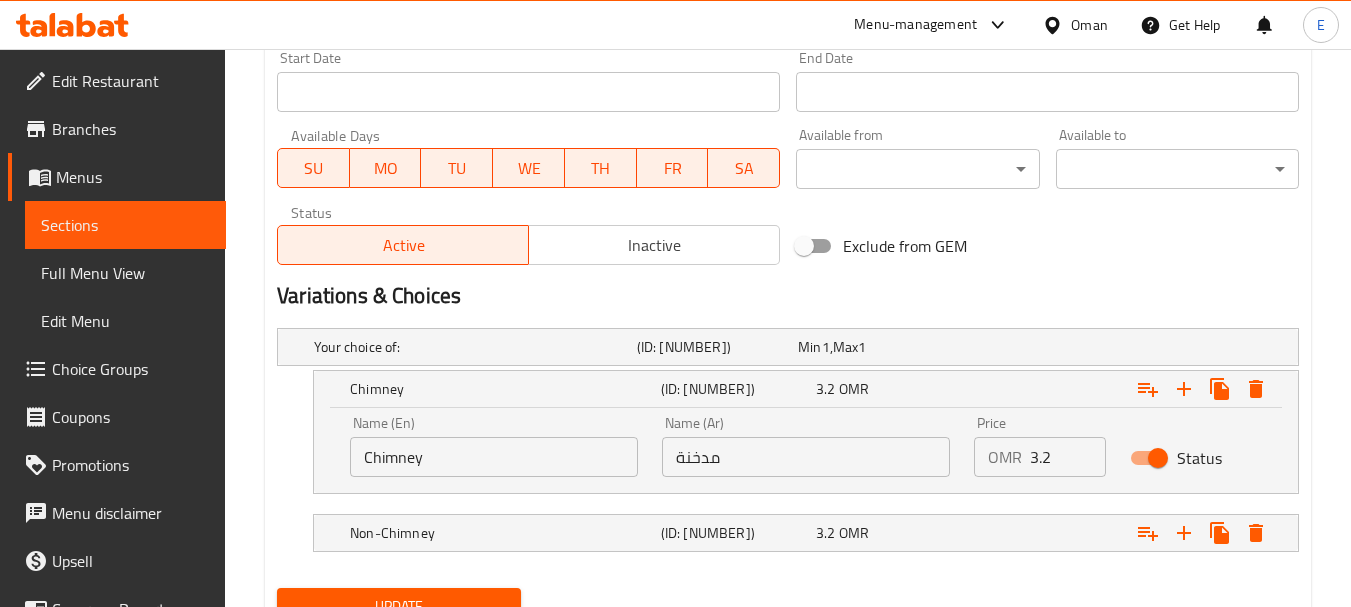 click on "Chimney" at bounding box center (494, 457) 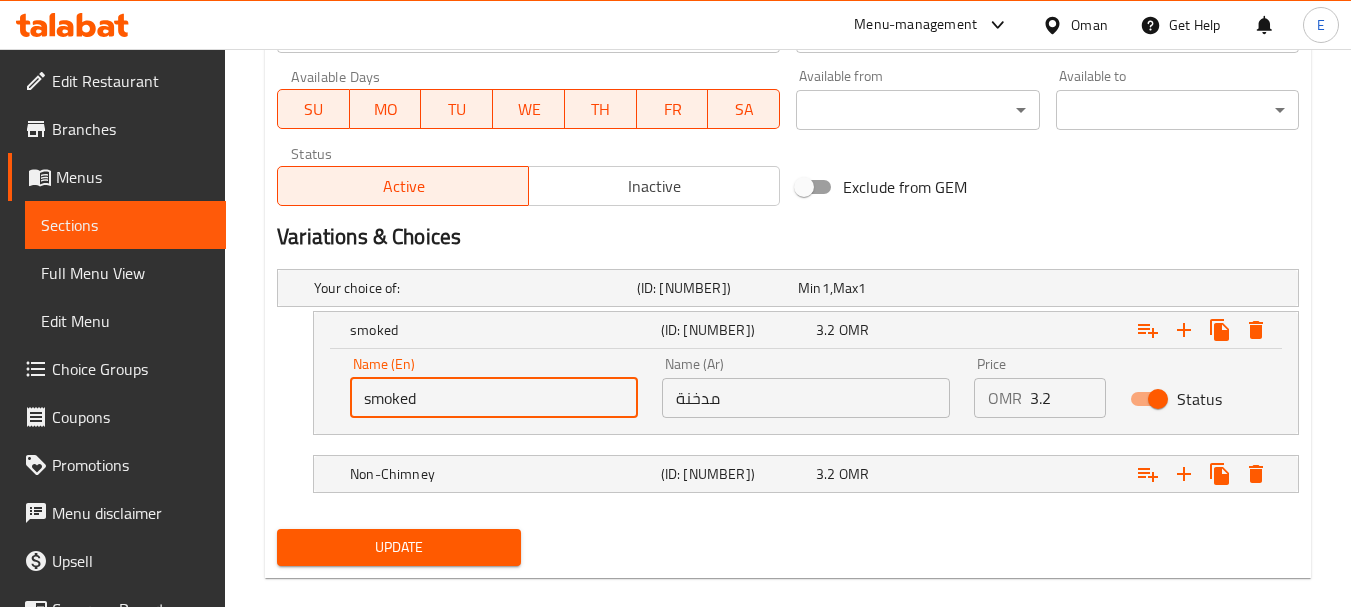 scroll, scrollTop: 937, scrollLeft: 0, axis: vertical 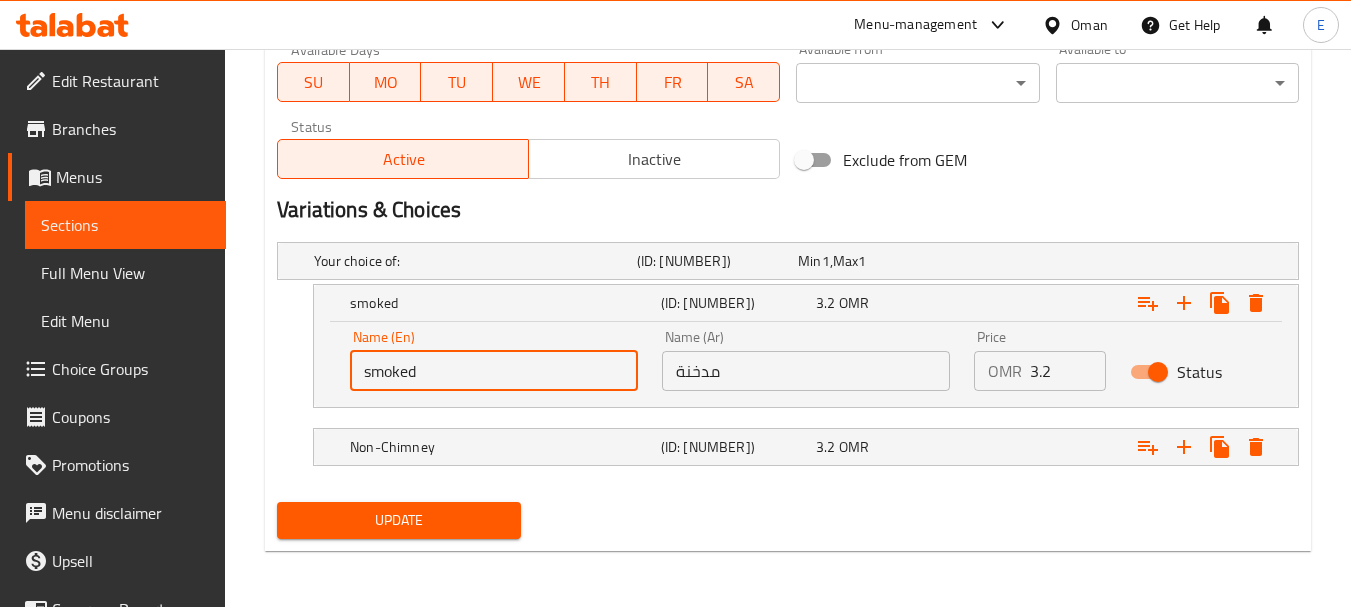 type on "smoked" 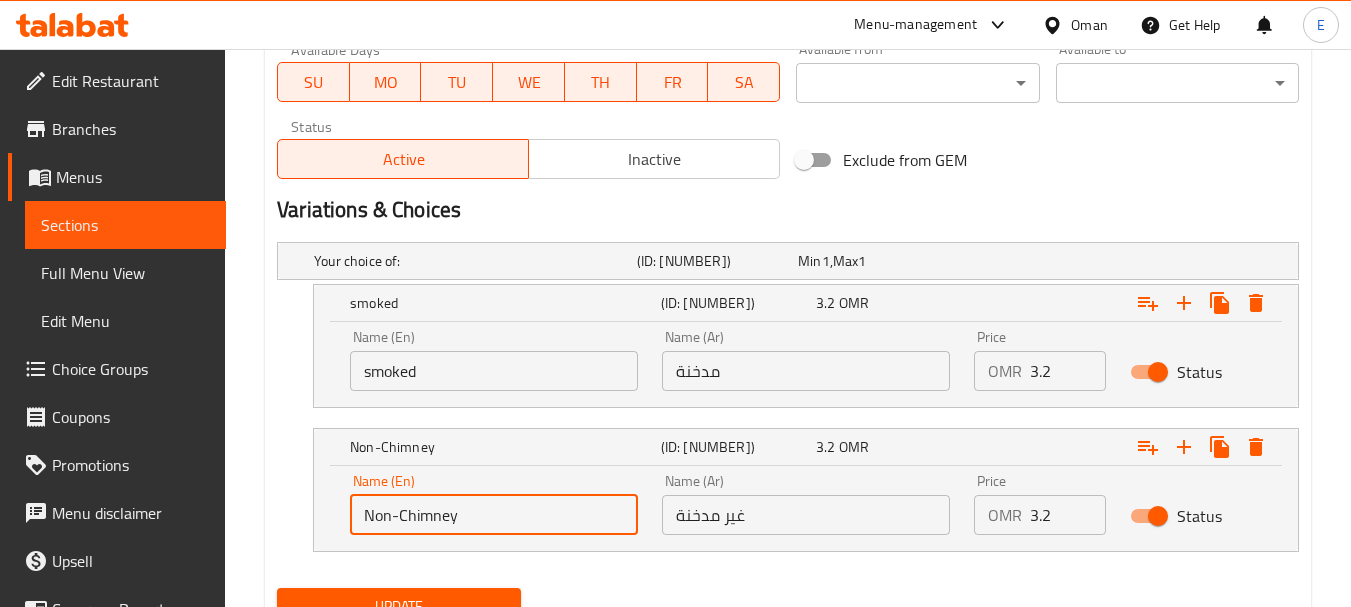 drag, startPoint x: 386, startPoint y: 515, endPoint x: 515, endPoint y: 514, distance: 129.00388 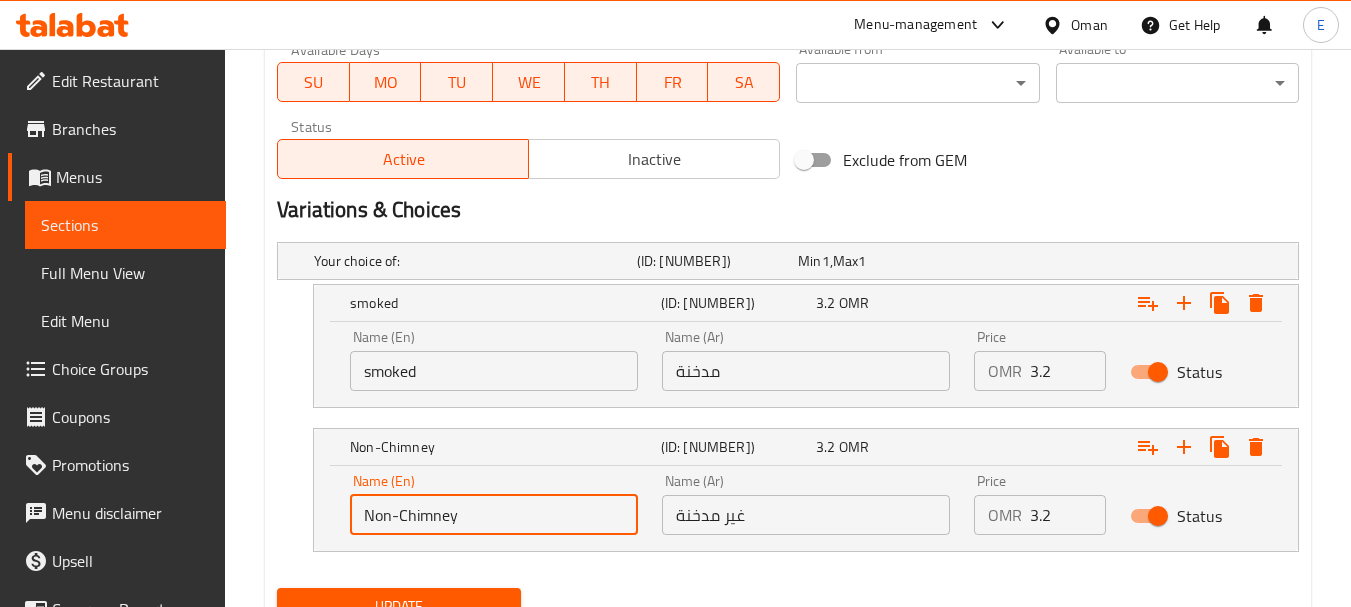 click on "Non-Chimney" at bounding box center [494, 515] 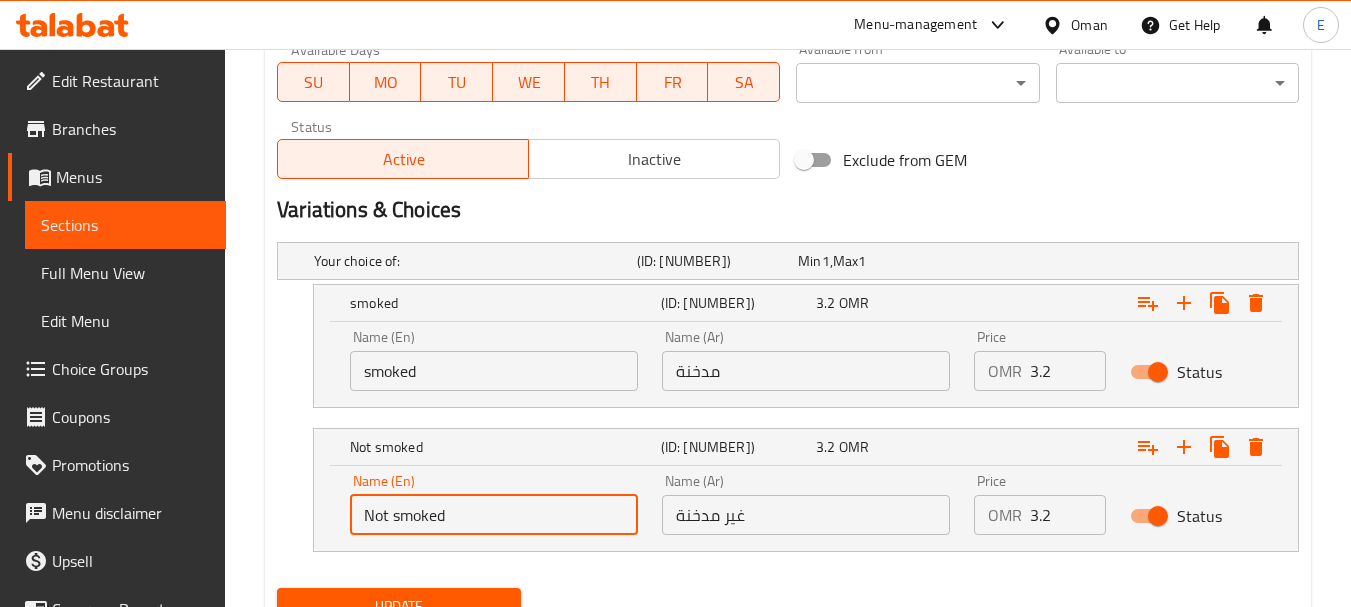 scroll, scrollTop: 1023, scrollLeft: 0, axis: vertical 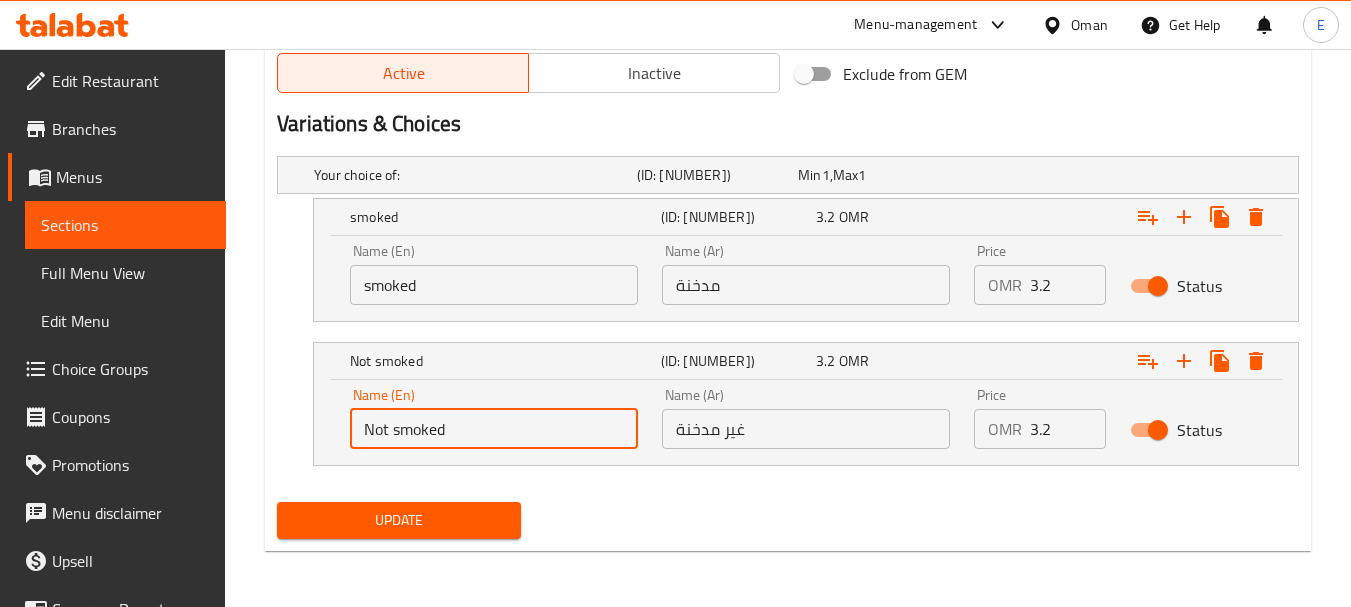 type on "Not smoked" 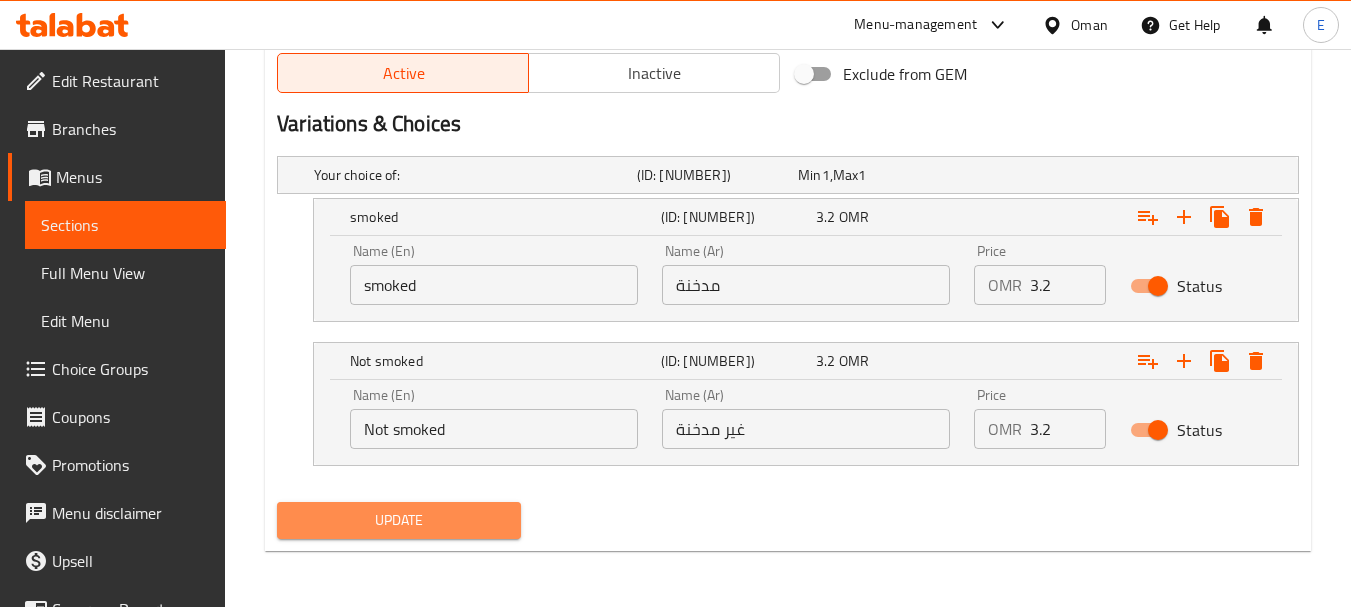 click on "Update" at bounding box center [398, 520] 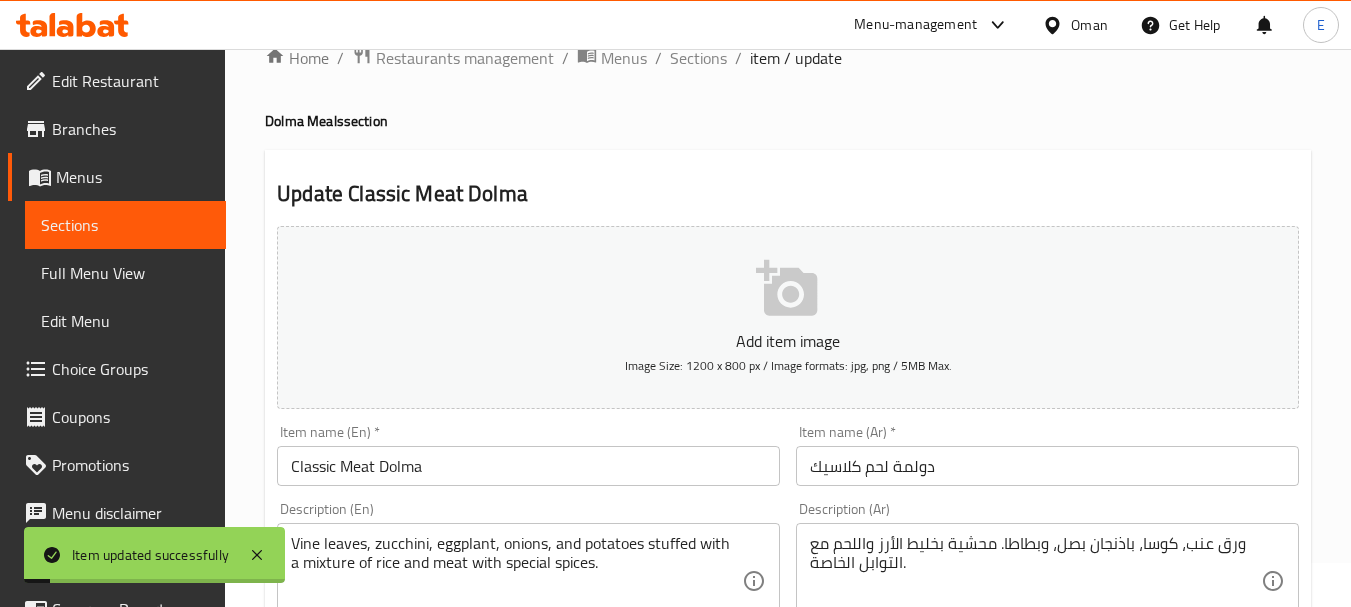 scroll, scrollTop: 0, scrollLeft: 0, axis: both 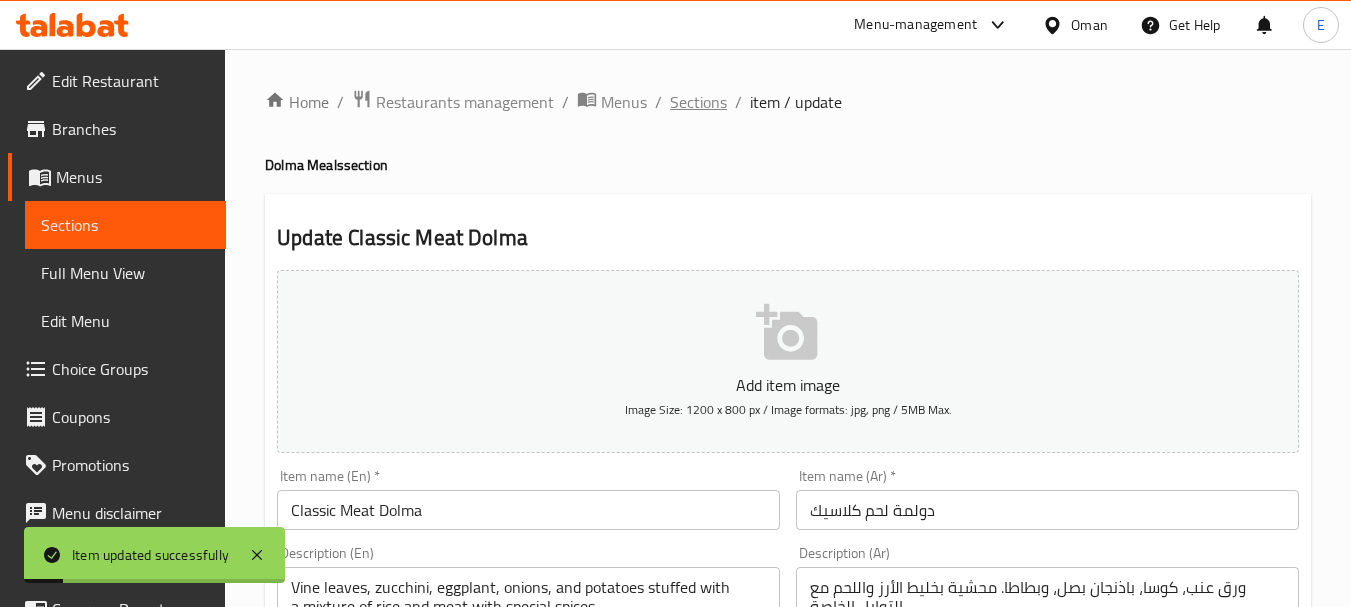 click on "Sections" at bounding box center (698, 102) 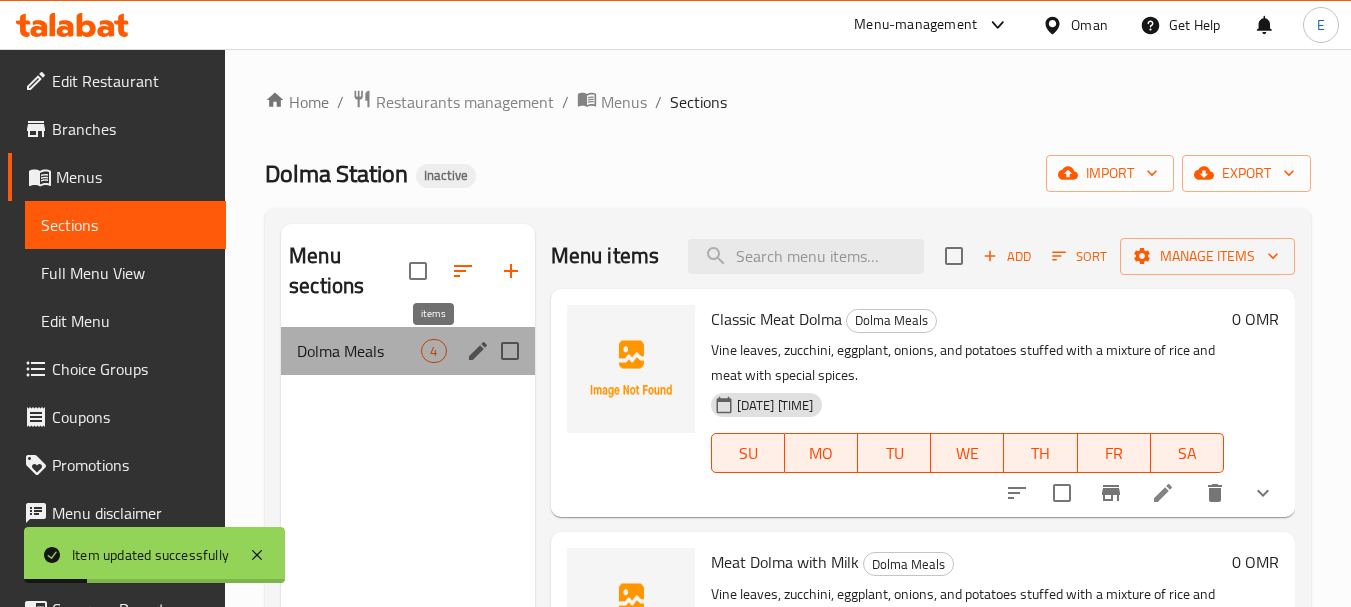 click on "4" at bounding box center [433, 351] 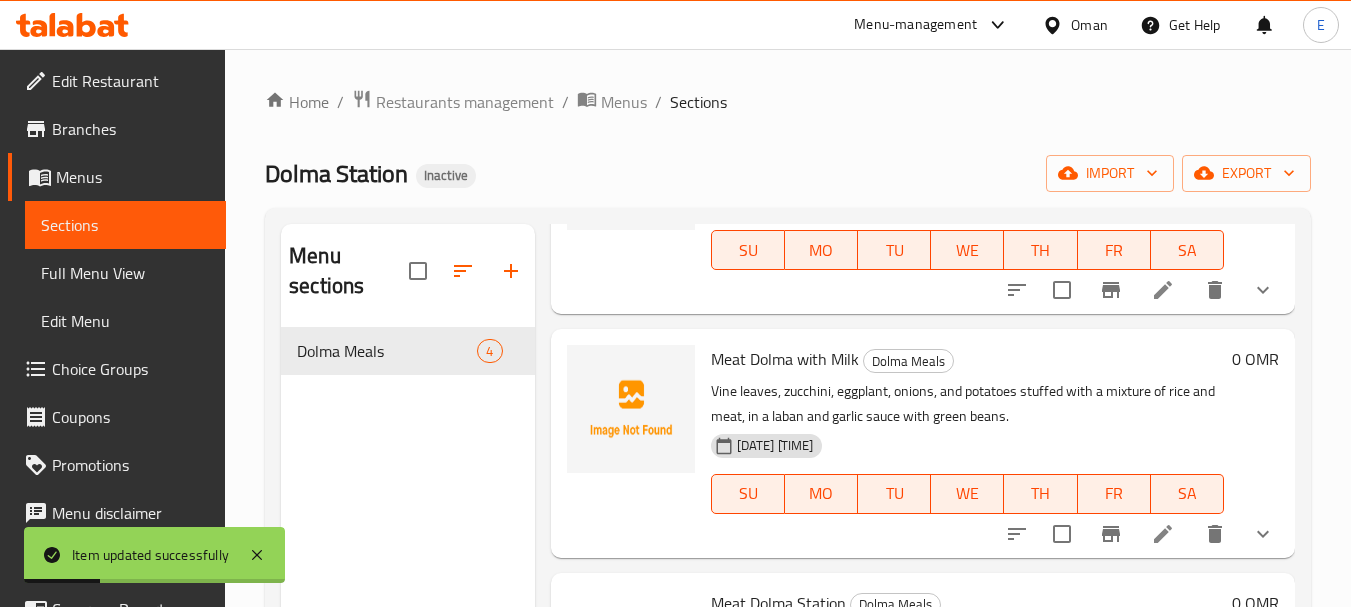 scroll, scrollTop: 472, scrollLeft: 0, axis: vertical 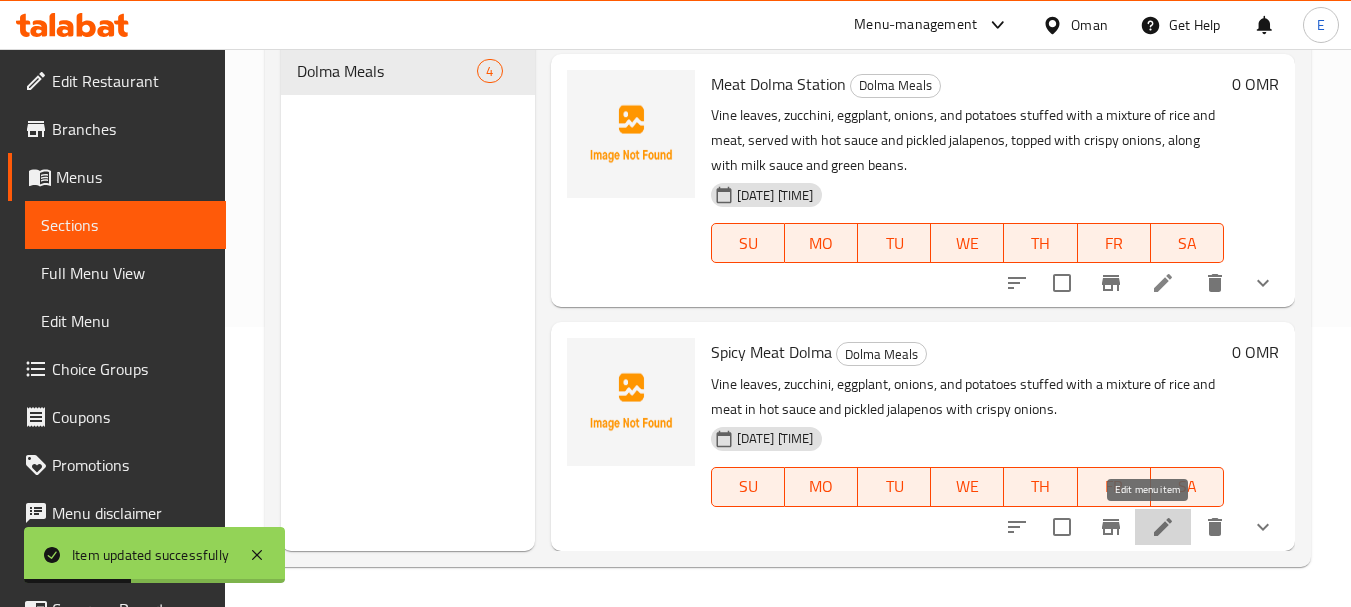click 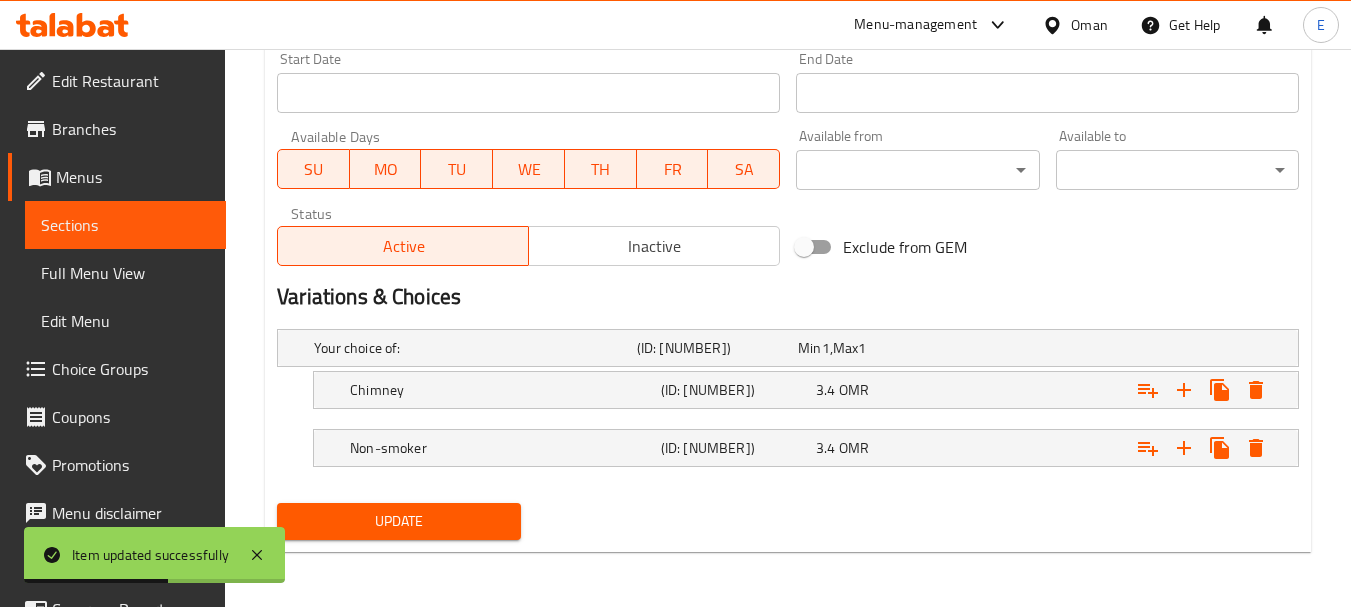 scroll, scrollTop: 851, scrollLeft: 0, axis: vertical 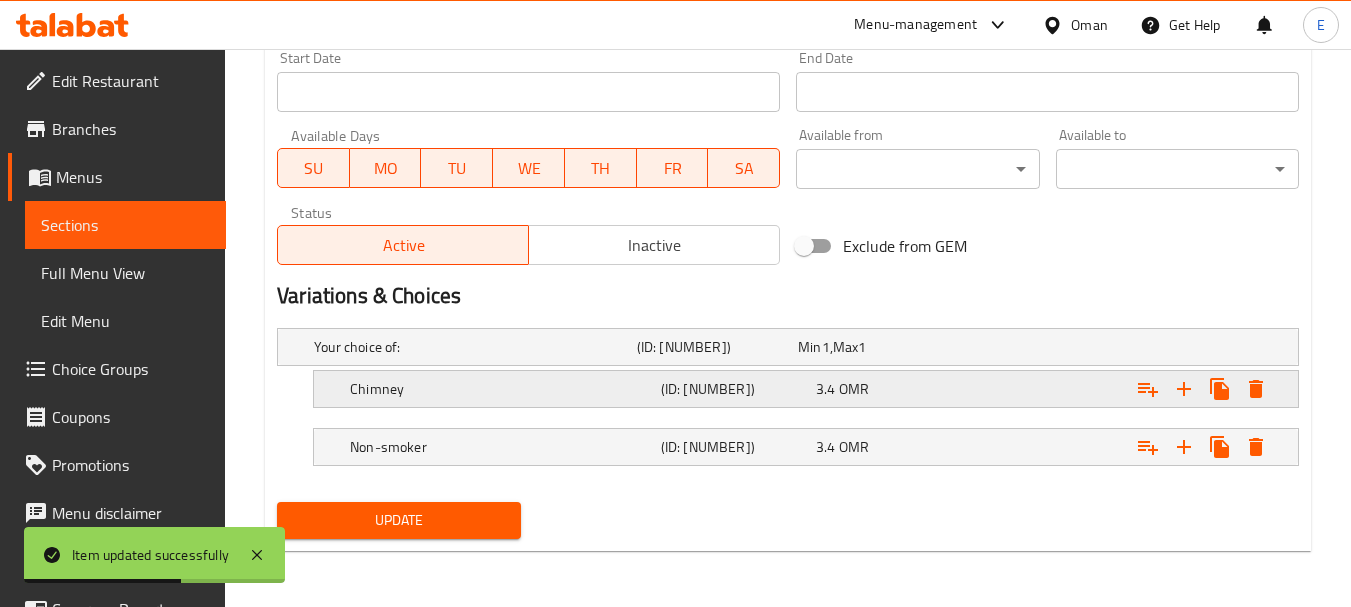 click on "Chimney" at bounding box center [471, 347] 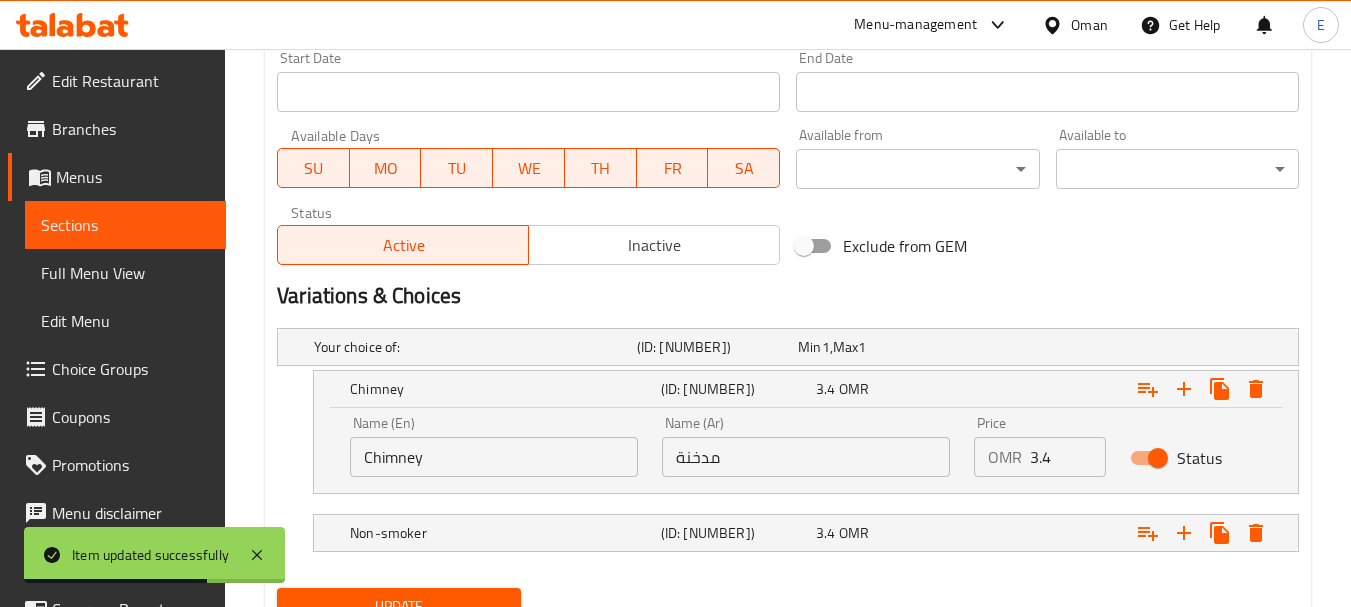 click on "Chimney" at bounding box center (494, 457) 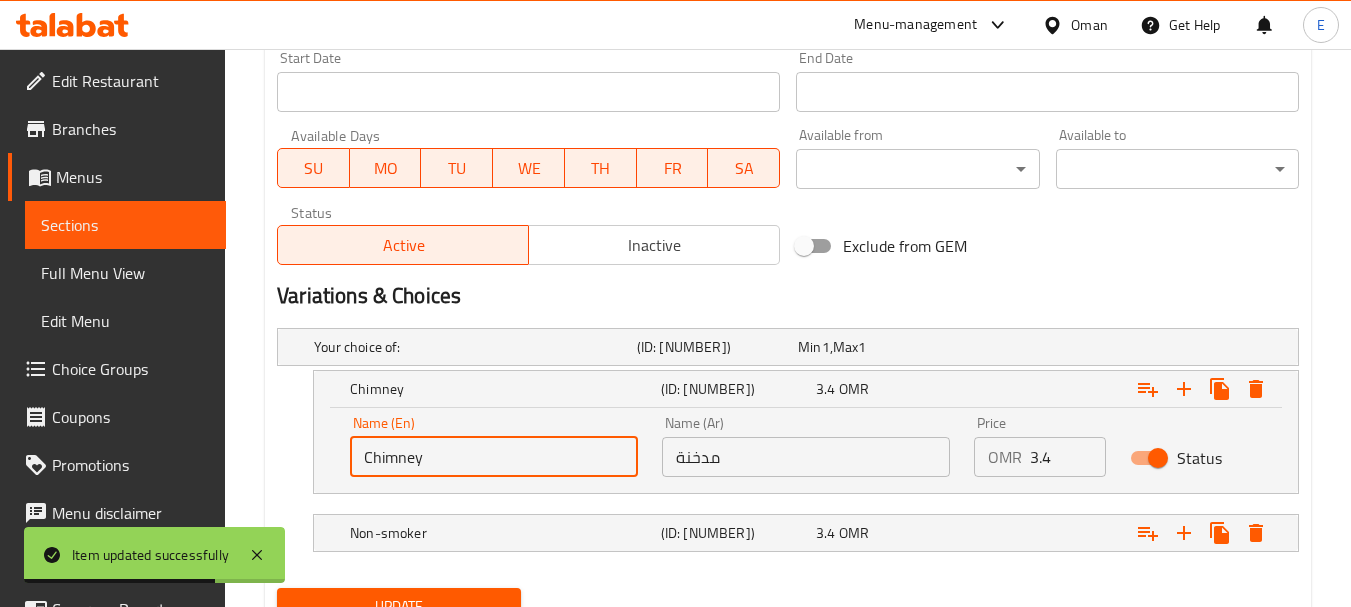 click on "Chimney" at bounding box center (494, 457) 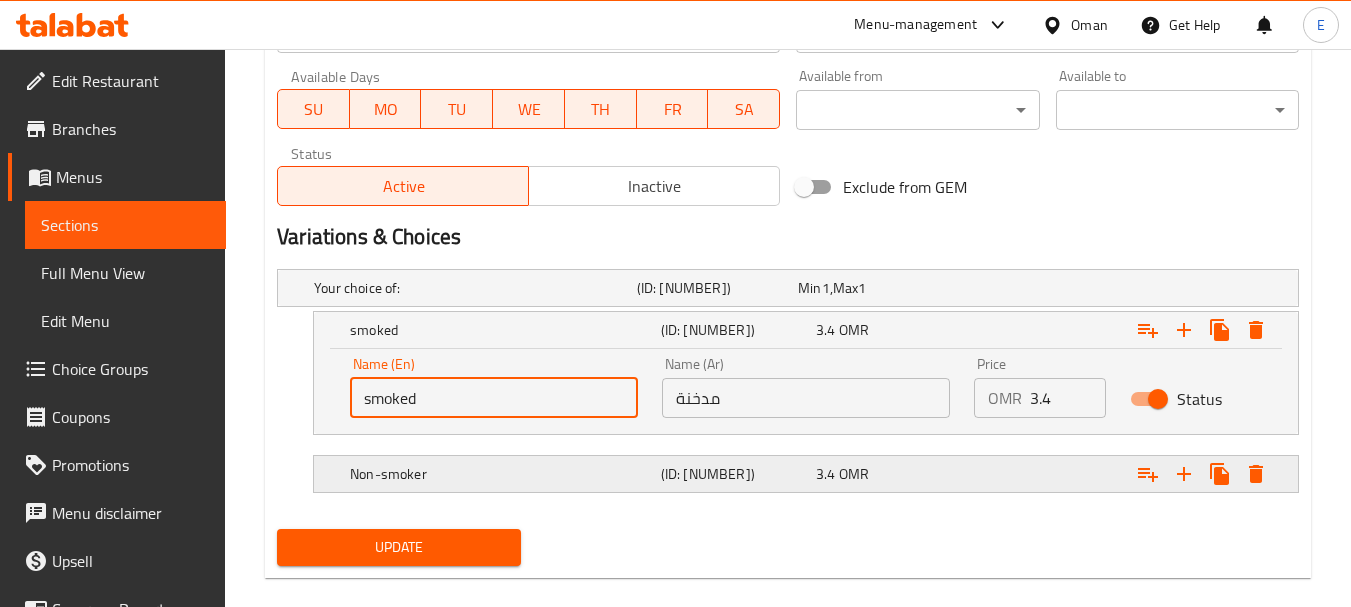 scroll, scrollTop: 937, scrollLeft: 0, axis: vertical 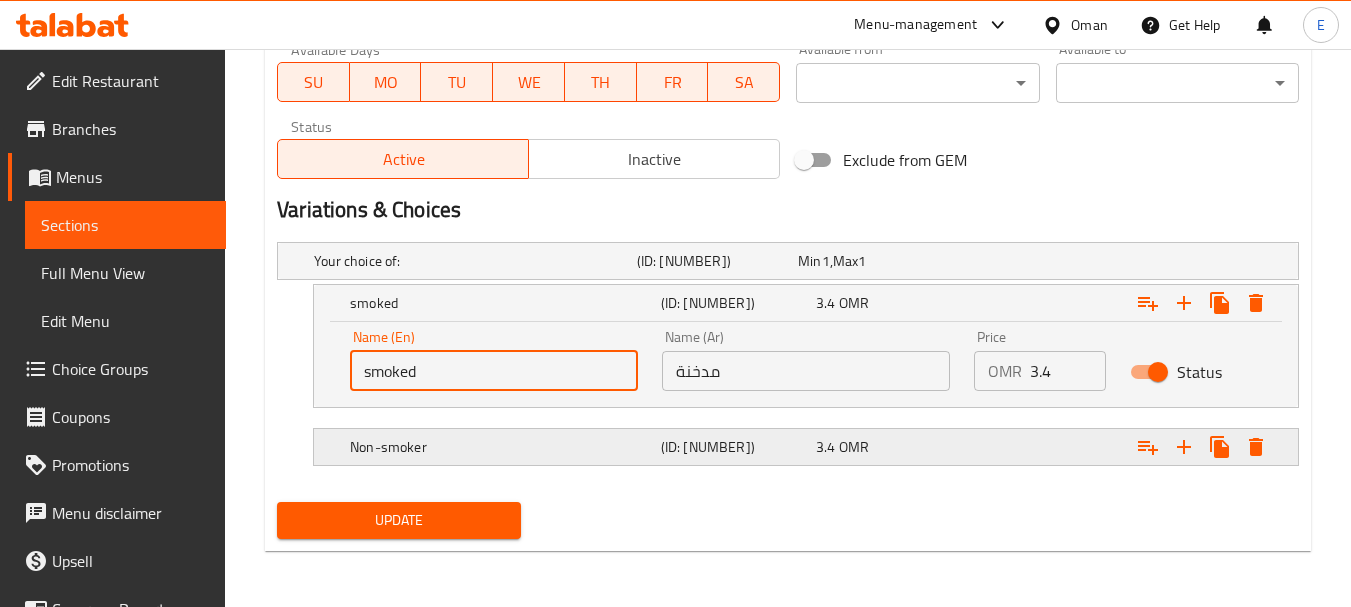 type on "smoked" 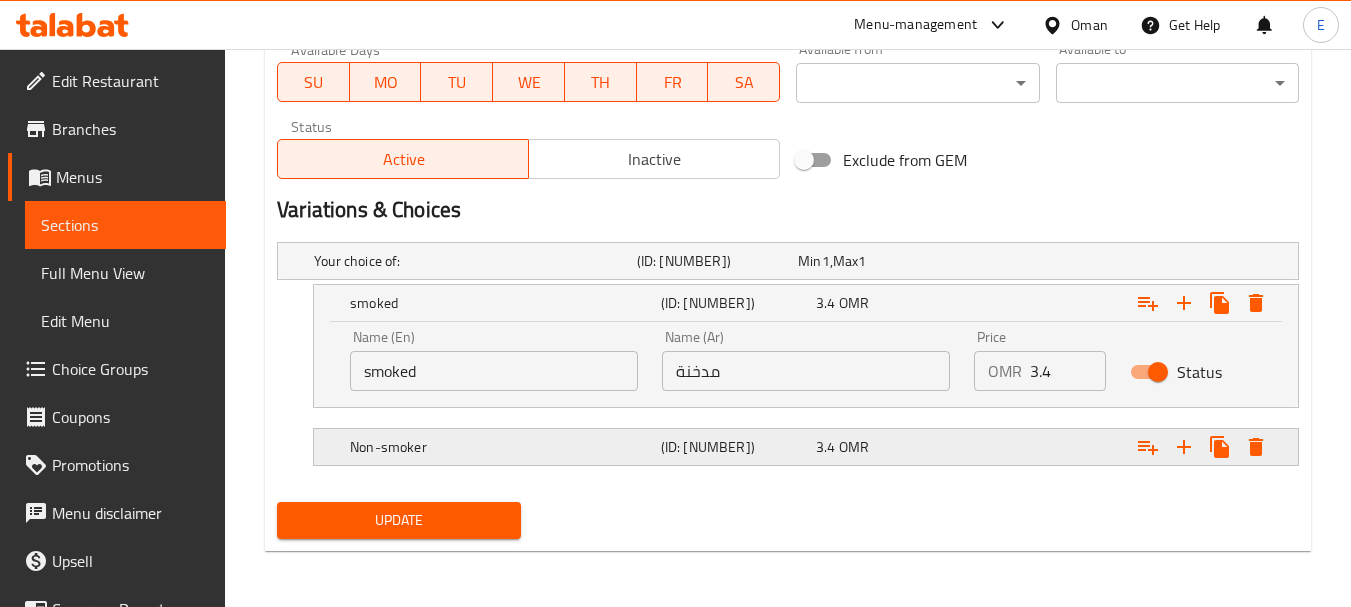 click on "Non-smoker (ID: 2216971923) 3.4   OMR" at bounding box center (794, 261) 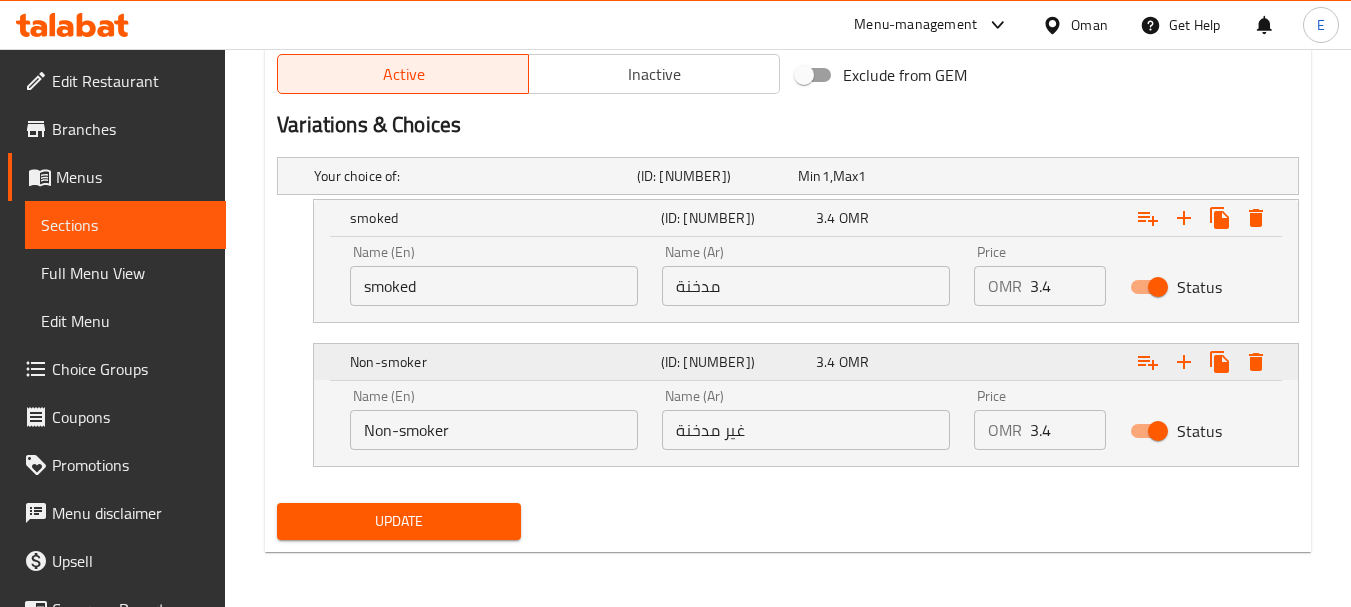 scroll, scrollTop: 1023, scrollLeft: 0, axis: vertical 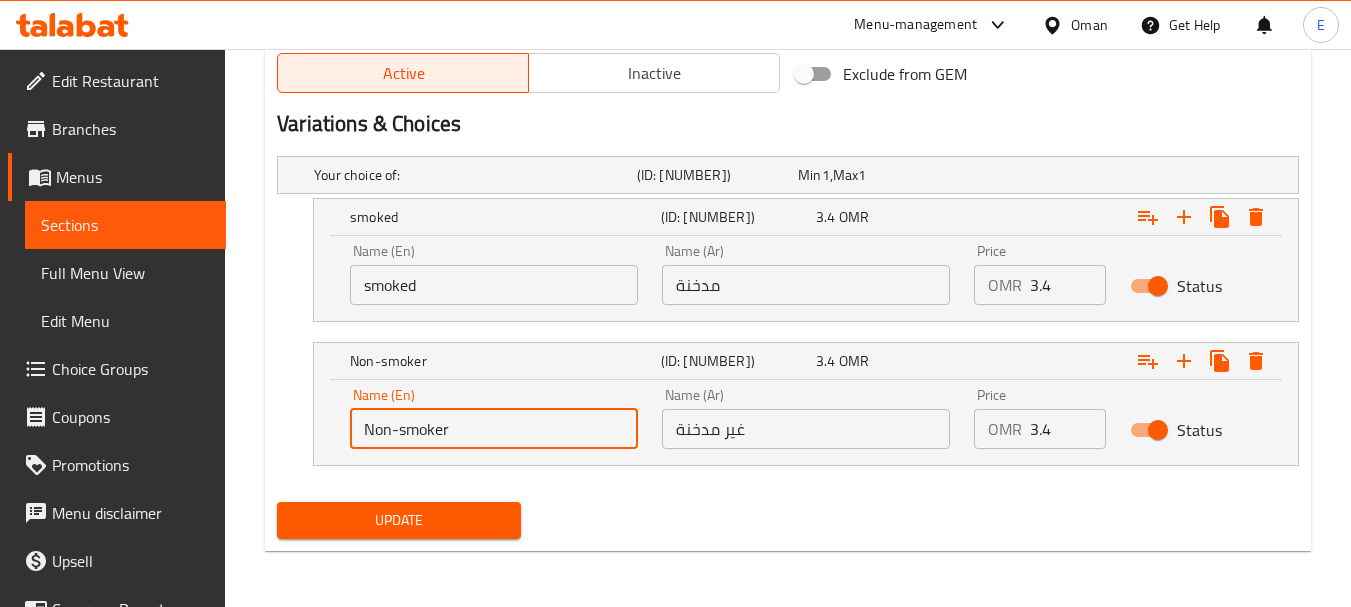drag, startPoint x: 487, startPoint y: 428, endPoint x: 385, endPoint y: 432, distance: 102.0784 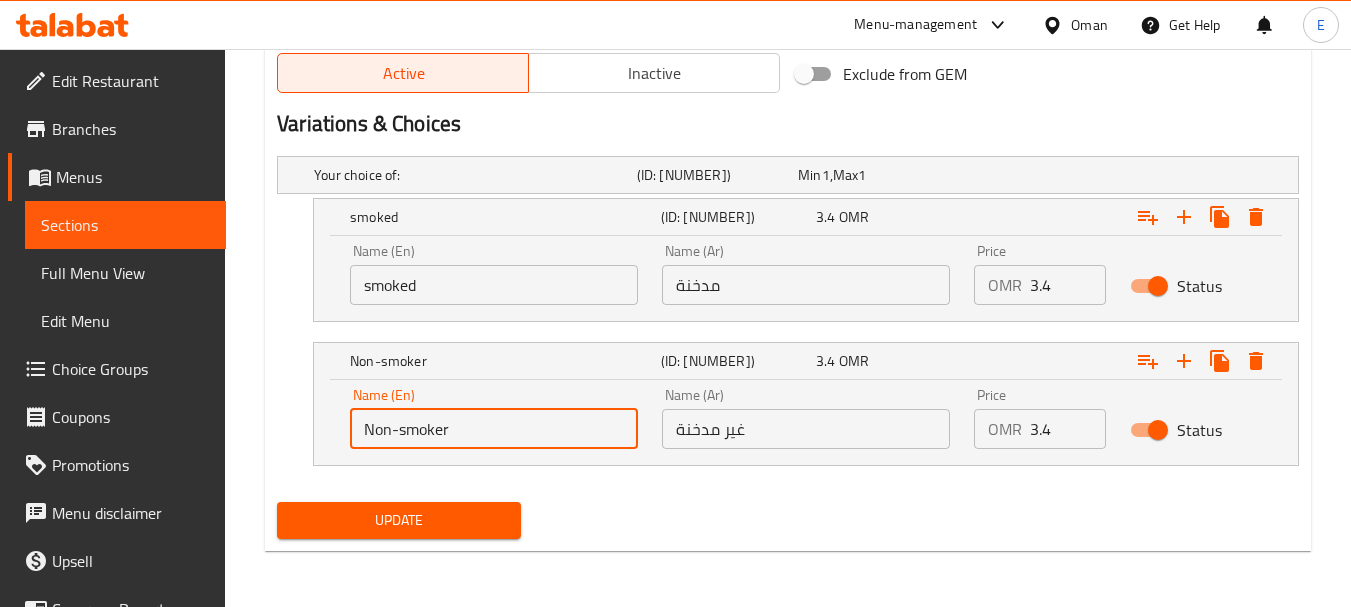 click on "Non-smoker" at bounding box center (494, 429) 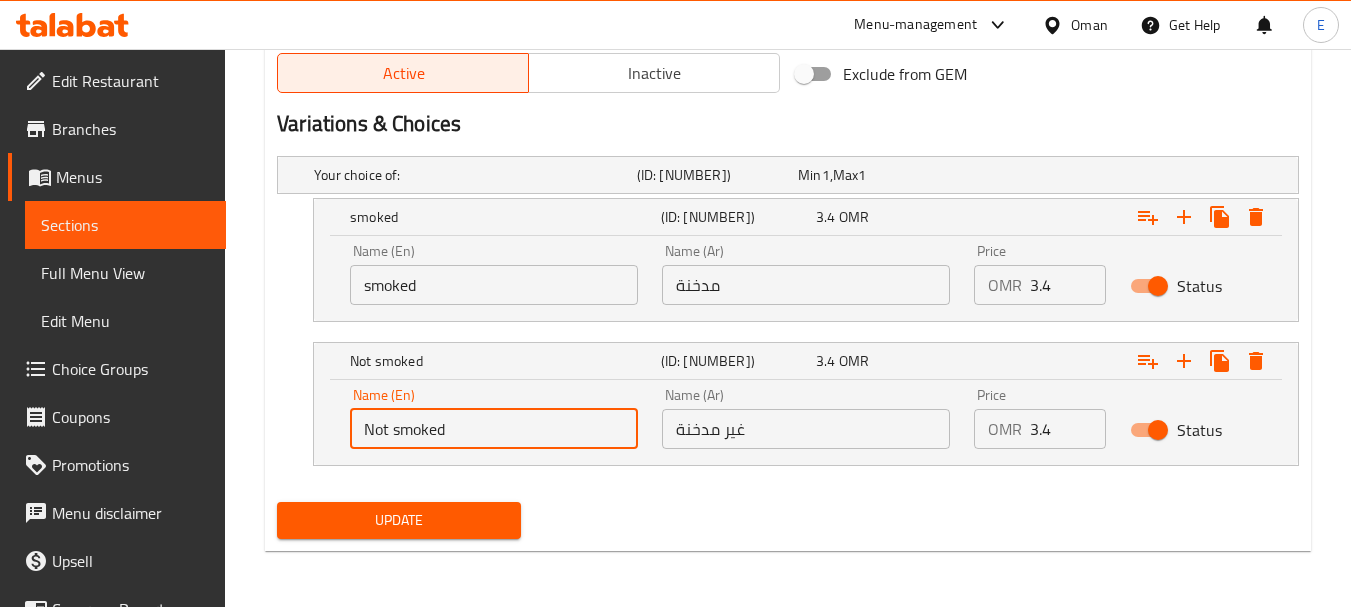 type on "Not smoked" 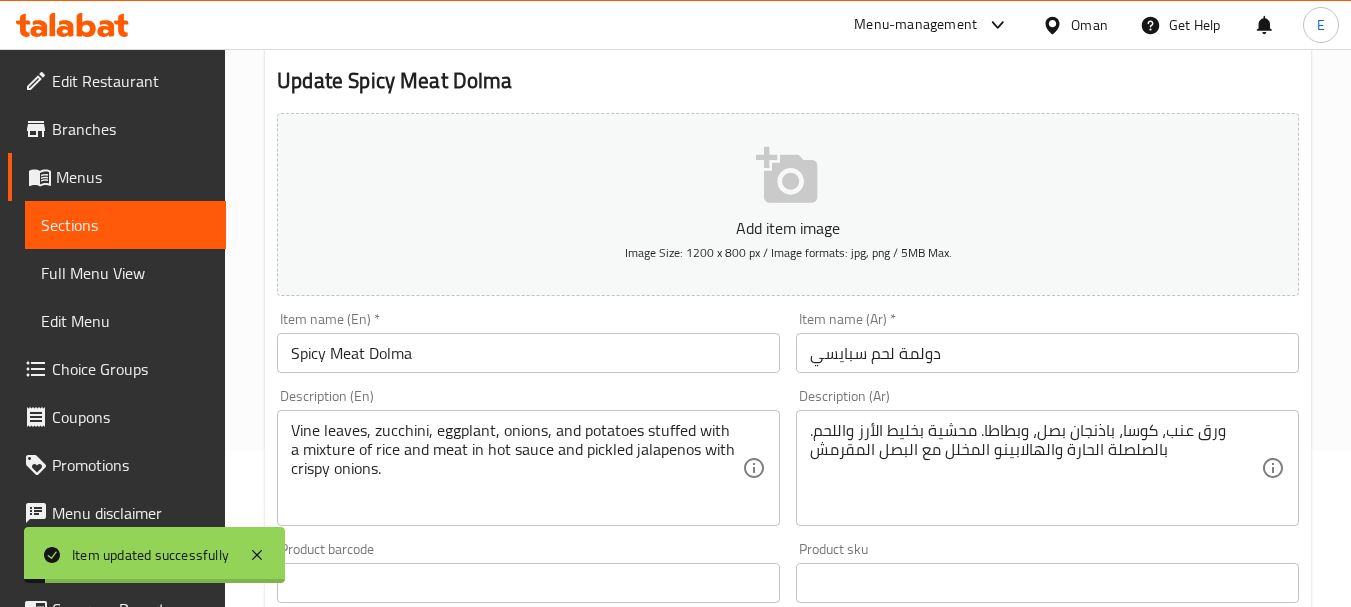 scroll, scrollTop: 0, scrollLeft: 0, axis: both 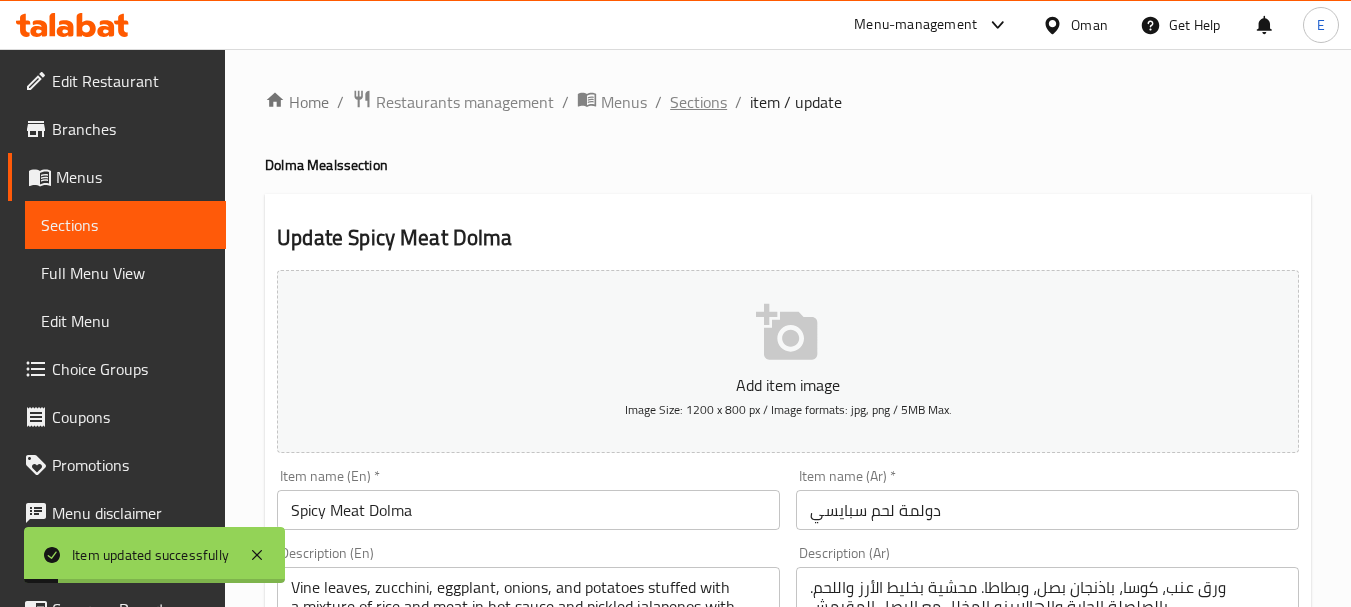 click on "Sections" at bounding box center [698, 102] 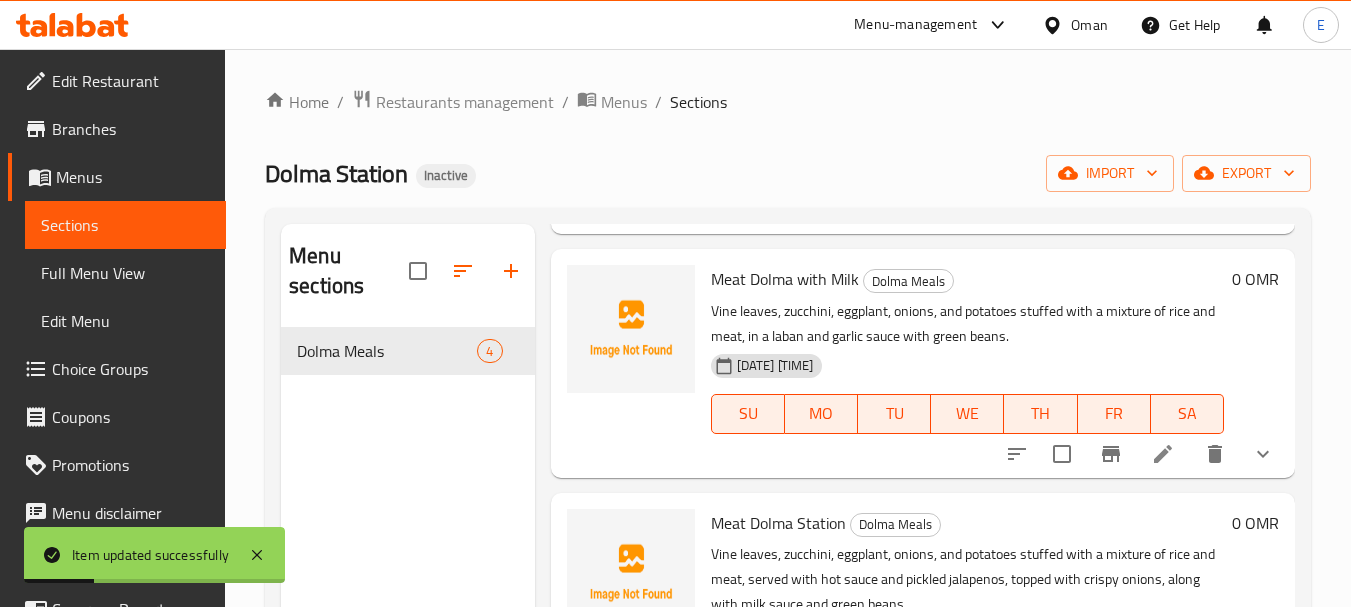 scroll, scrollTop: 472, scrollLeft: 0, axis: vertical 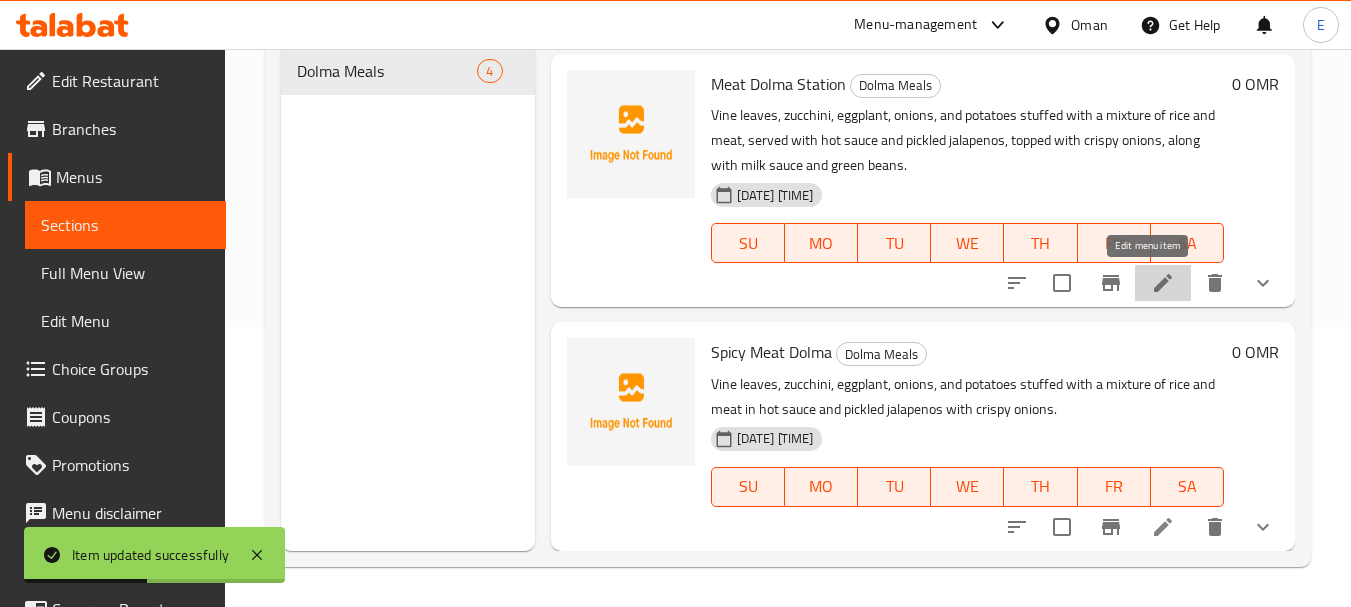 click 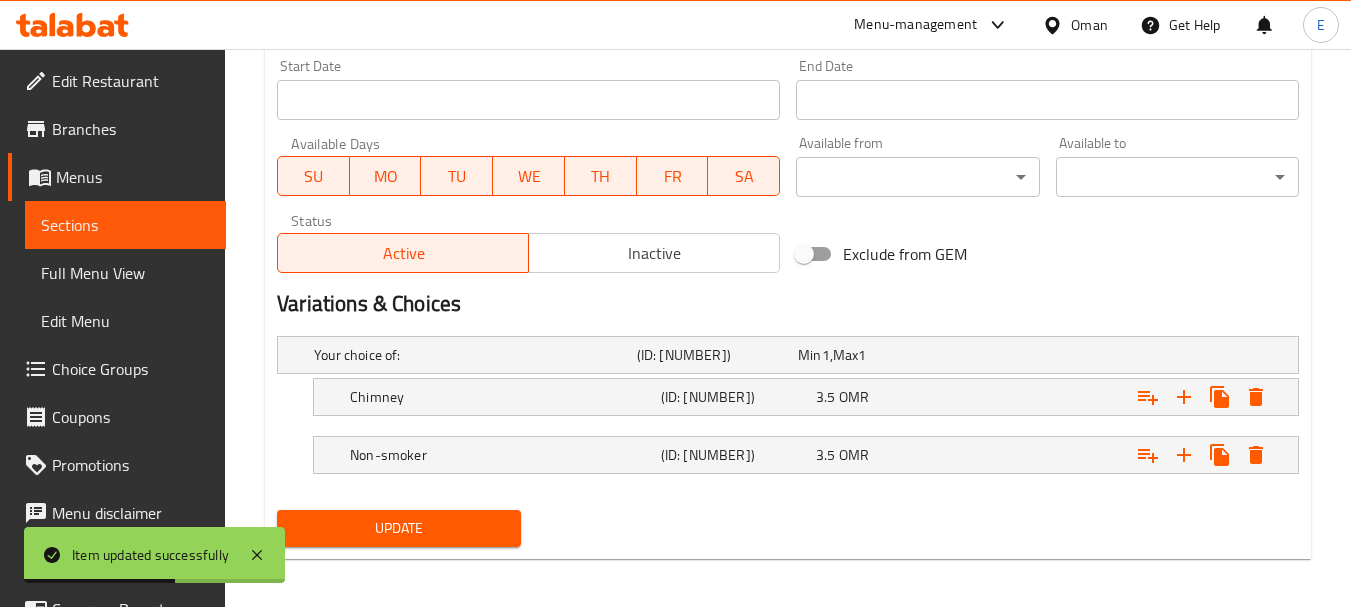 scroll, scrollTop: 851, scrollLeft: 0, axis: vertical 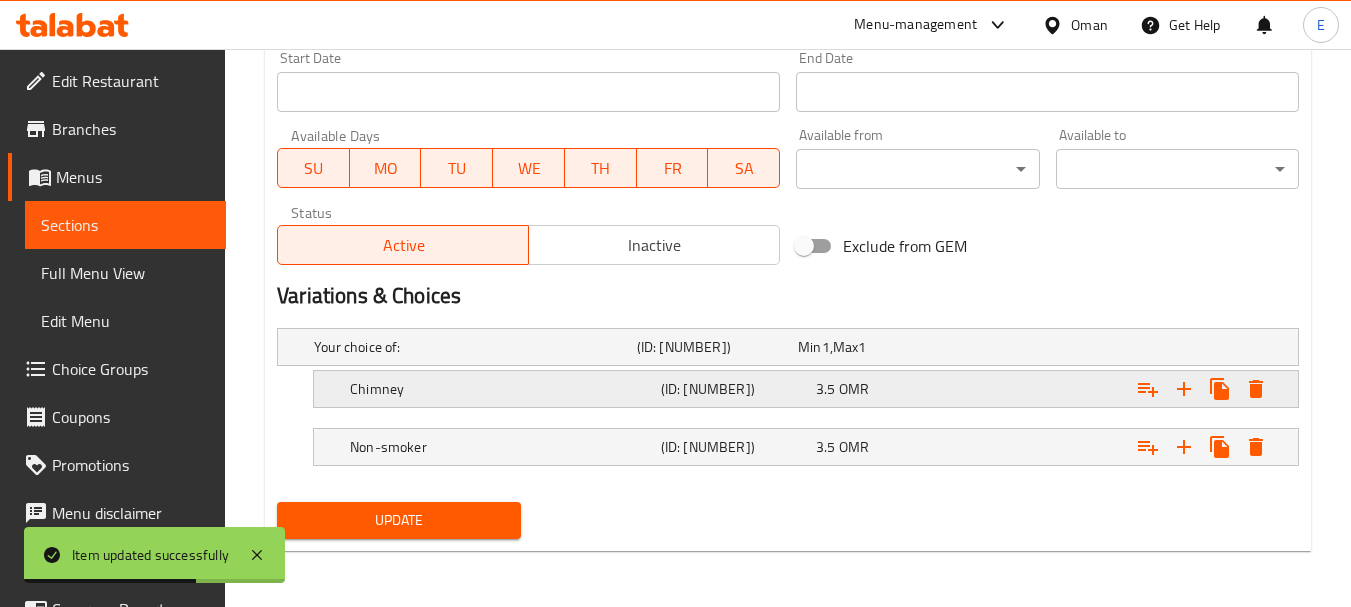 click on "Chimney" at bounding box center (471, 347) 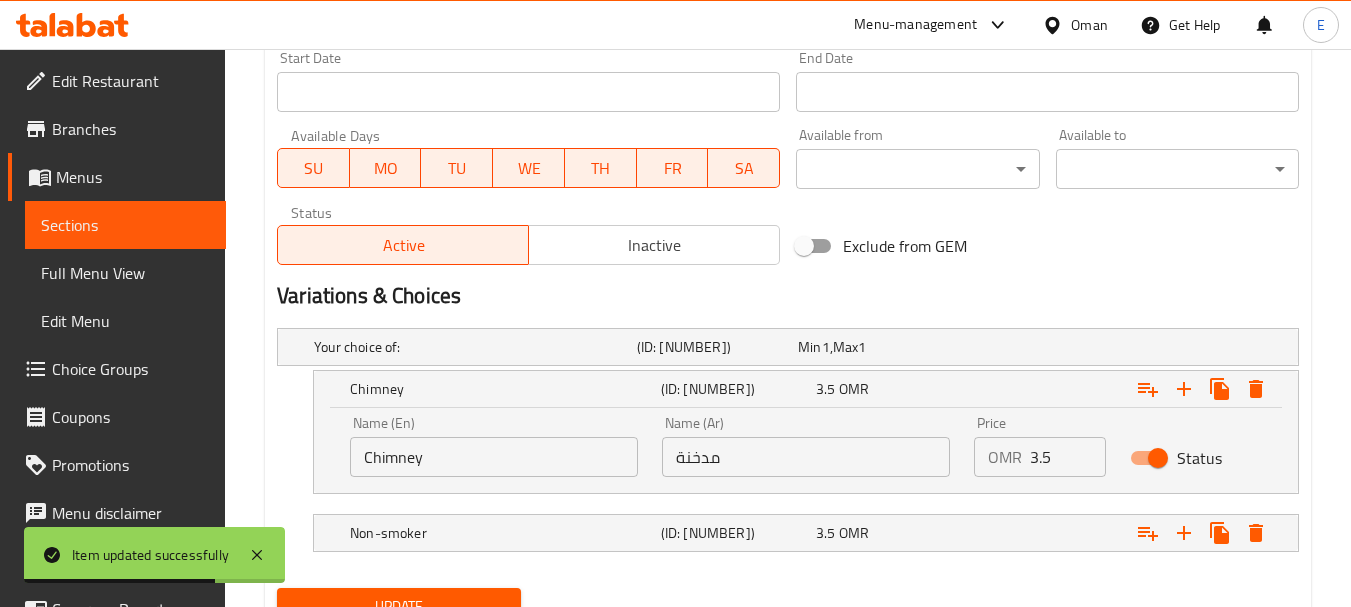 click on "Chimney" at bounding box center (494, 457) 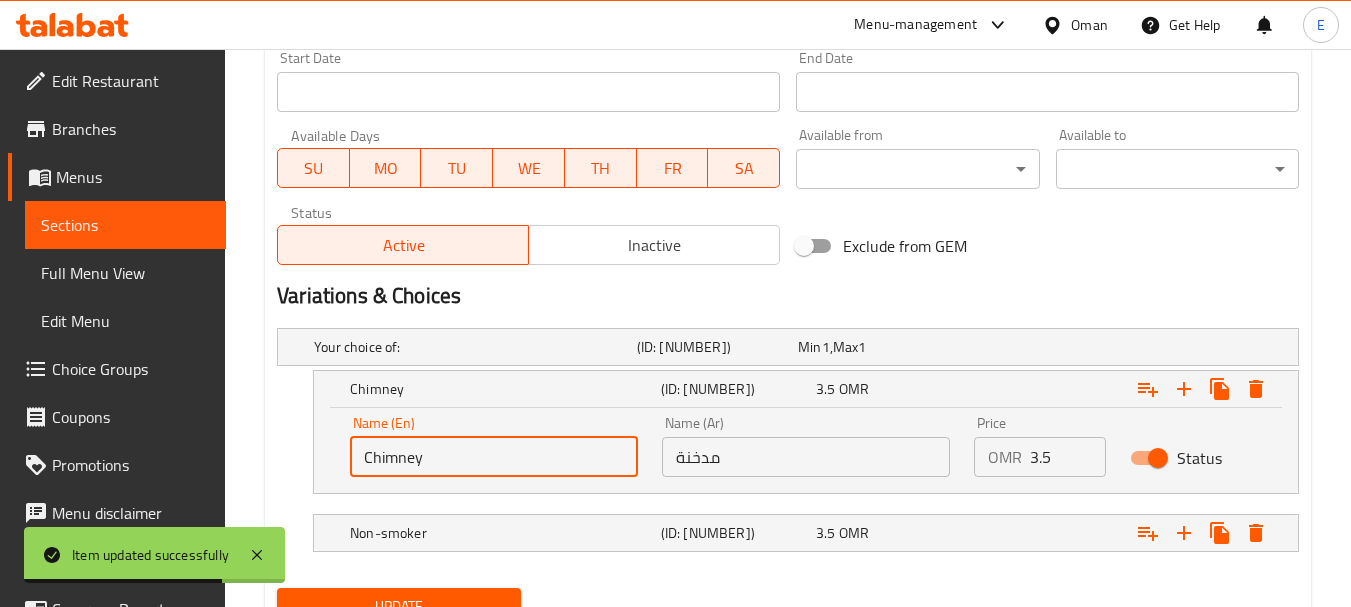 click on "Chimney" at bounding box center [494, 457] 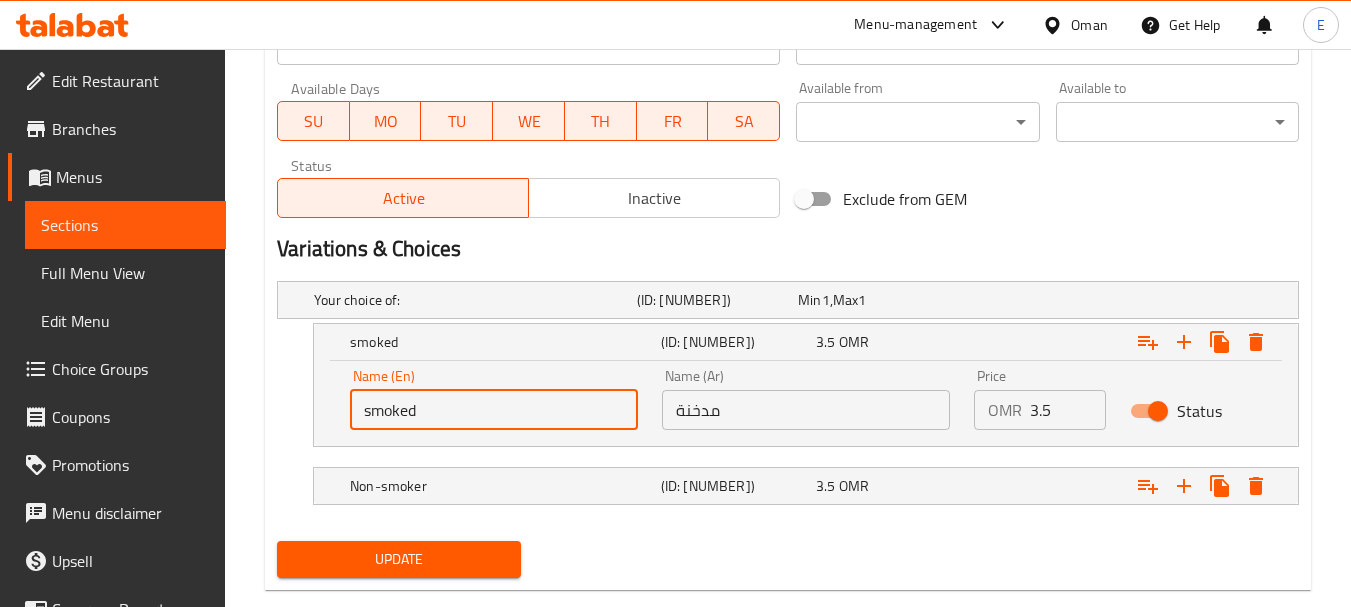 scroll, scrollTop: 937, scrollLeft: 0, axis: vertical 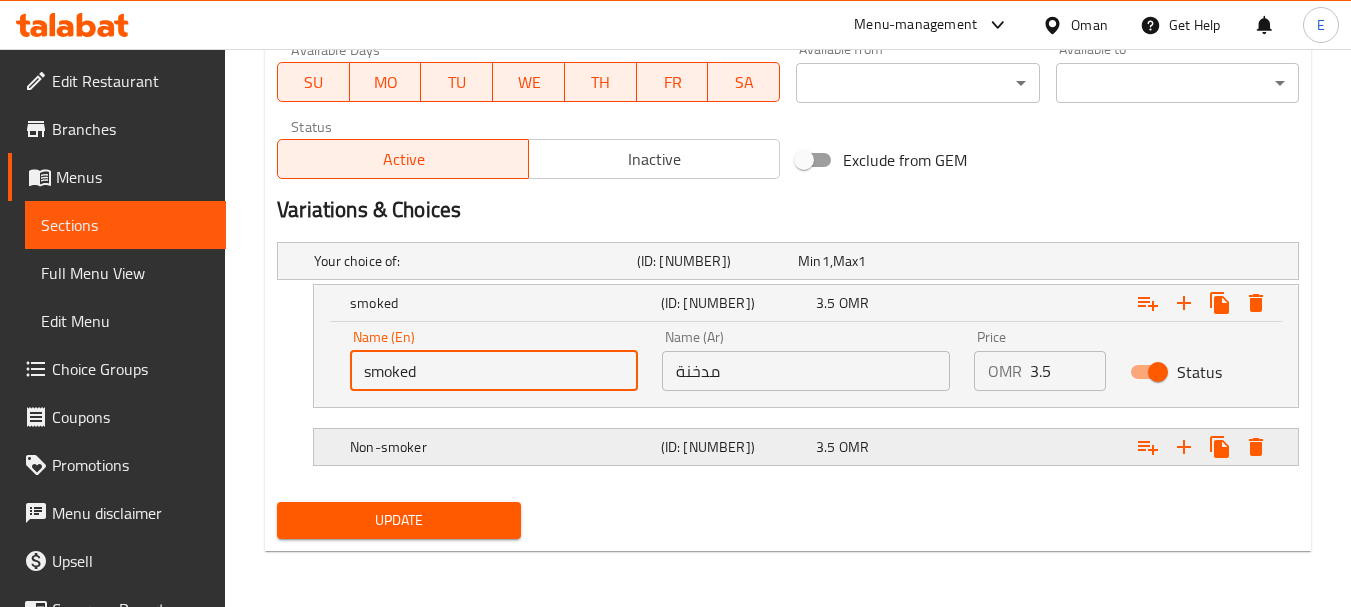 type on "smoked" 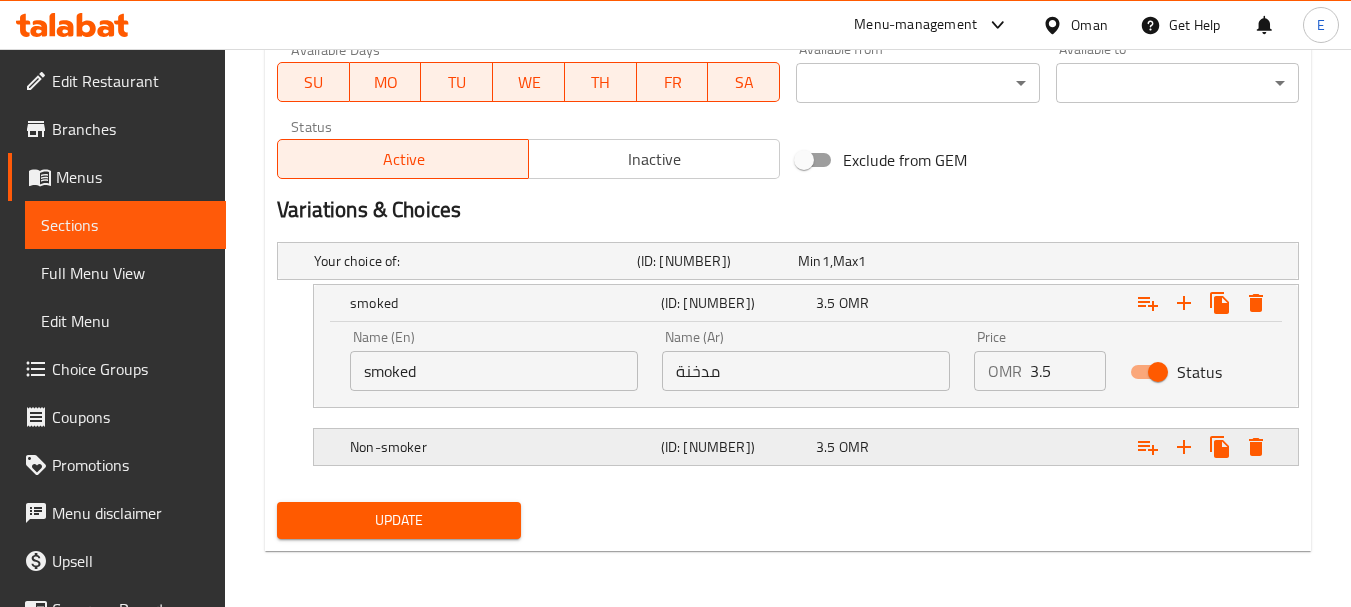 click on "Non-smoker" at bounding box center (471, 261) 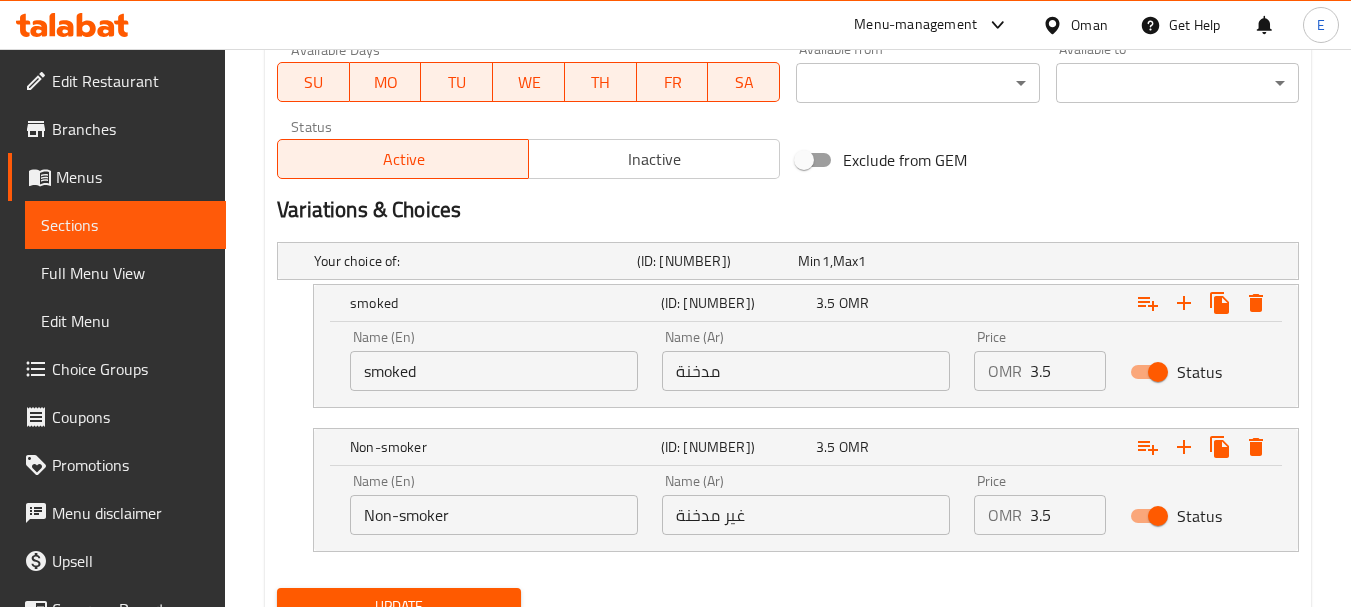 click on "Non-smoker" at bounding box center (494, 515) 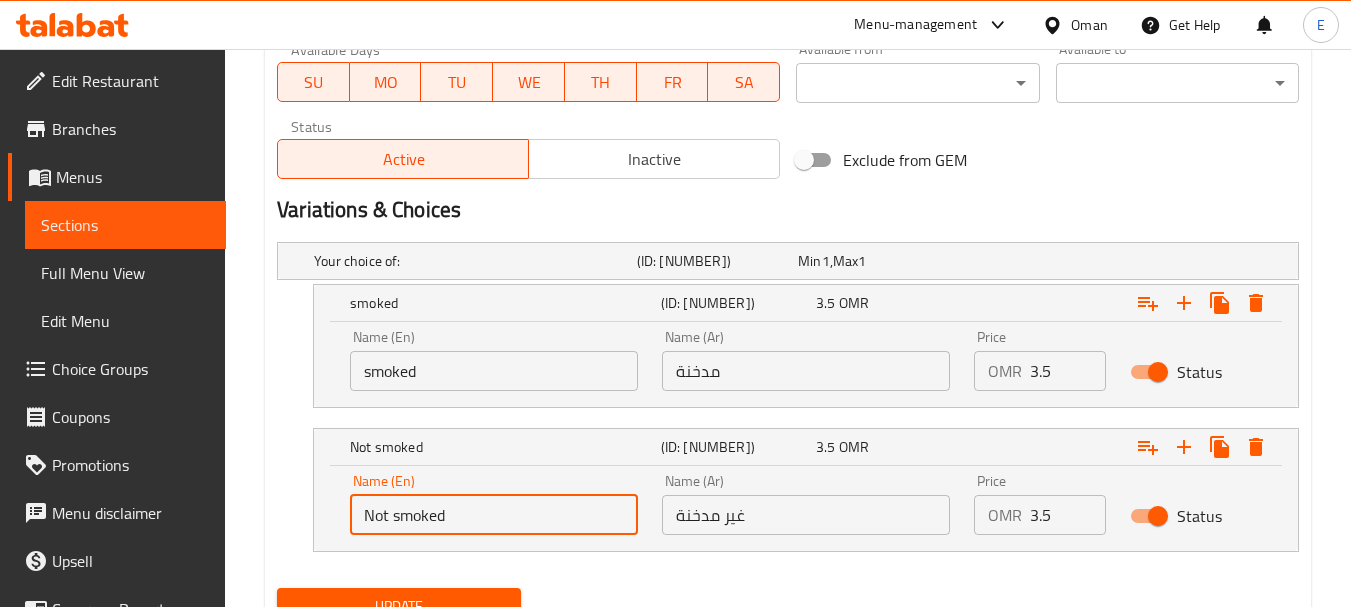 scroll, scrollTop: 1023, scrollLeft: 0, axis: vertical 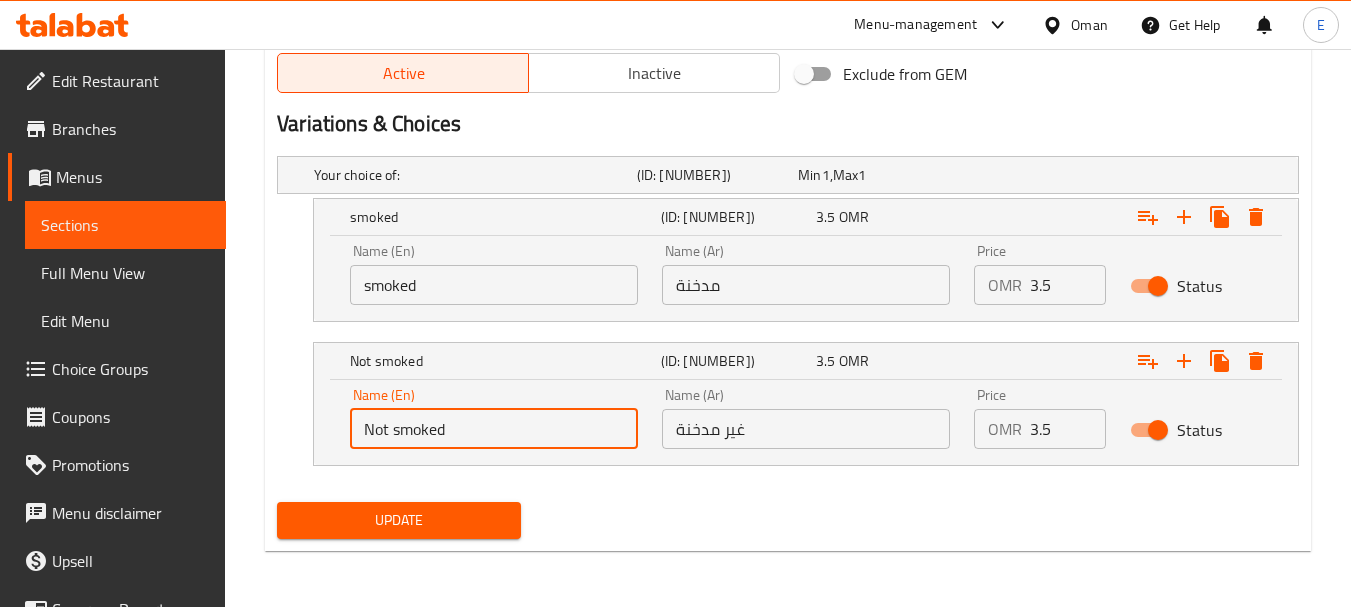 type on "Not smoked" 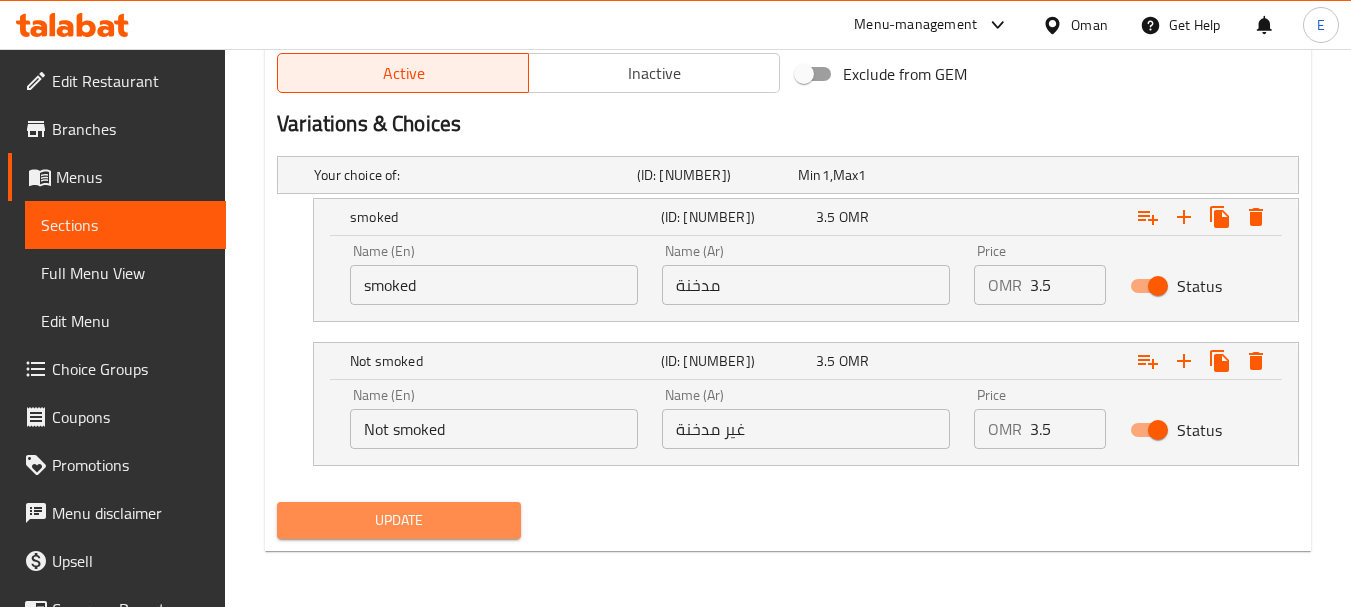 click on "Update" at bounding box center [398, 520] 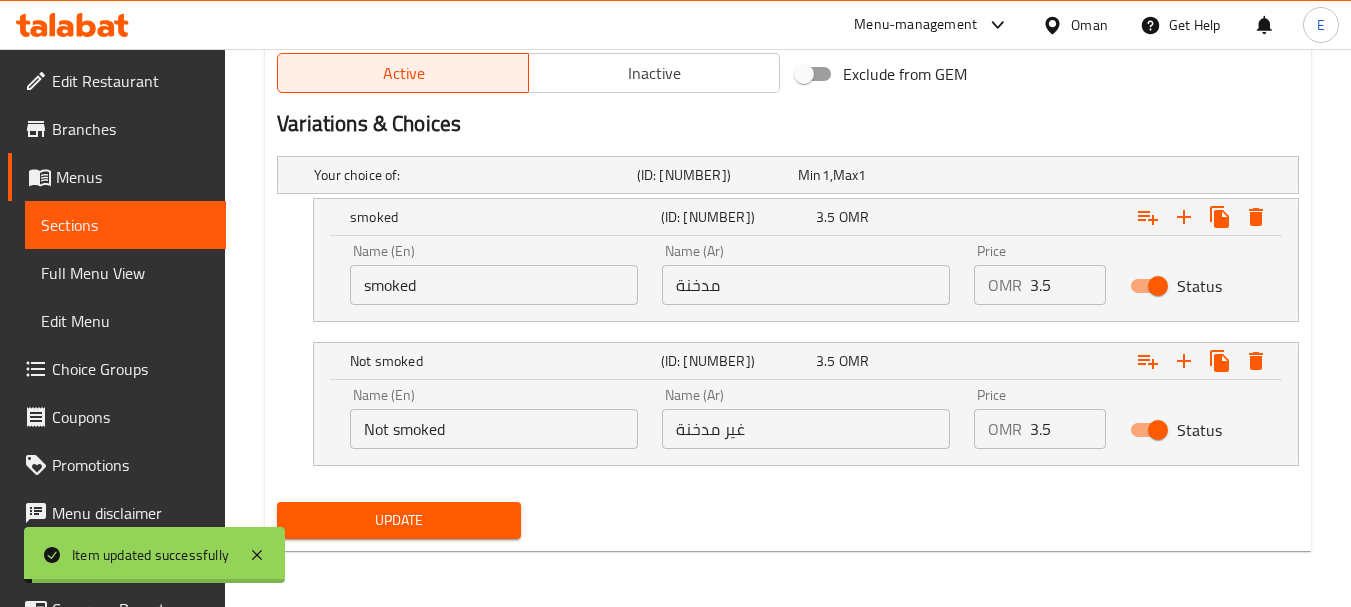 click on "Full Menu View" at bounding box center (125, 273) 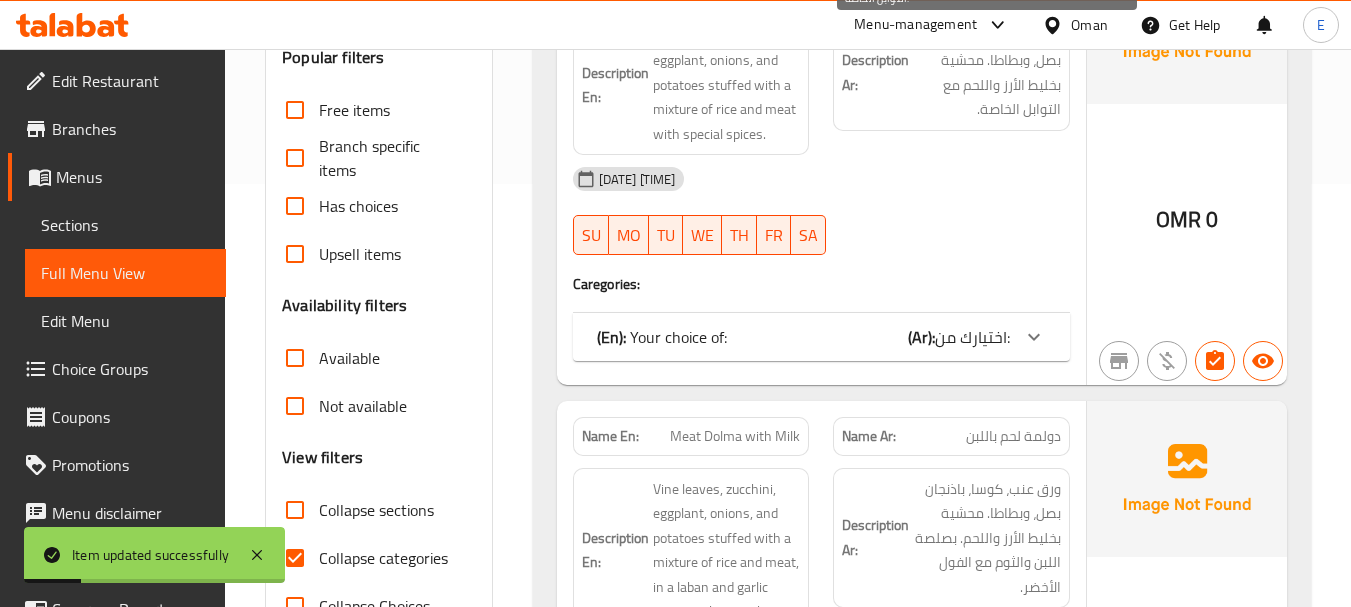 scroll, scrollTop: 0, scrollLeft: 0, axis: both 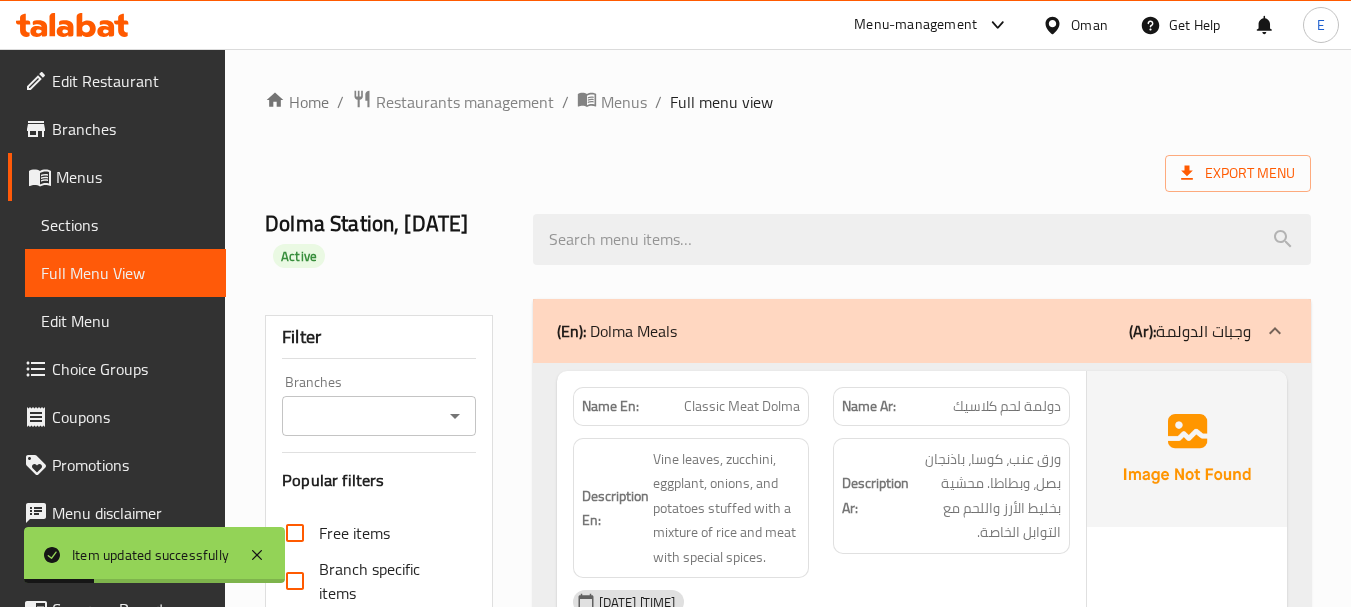 click on "Export Menu" at bounding box center [788, 173] 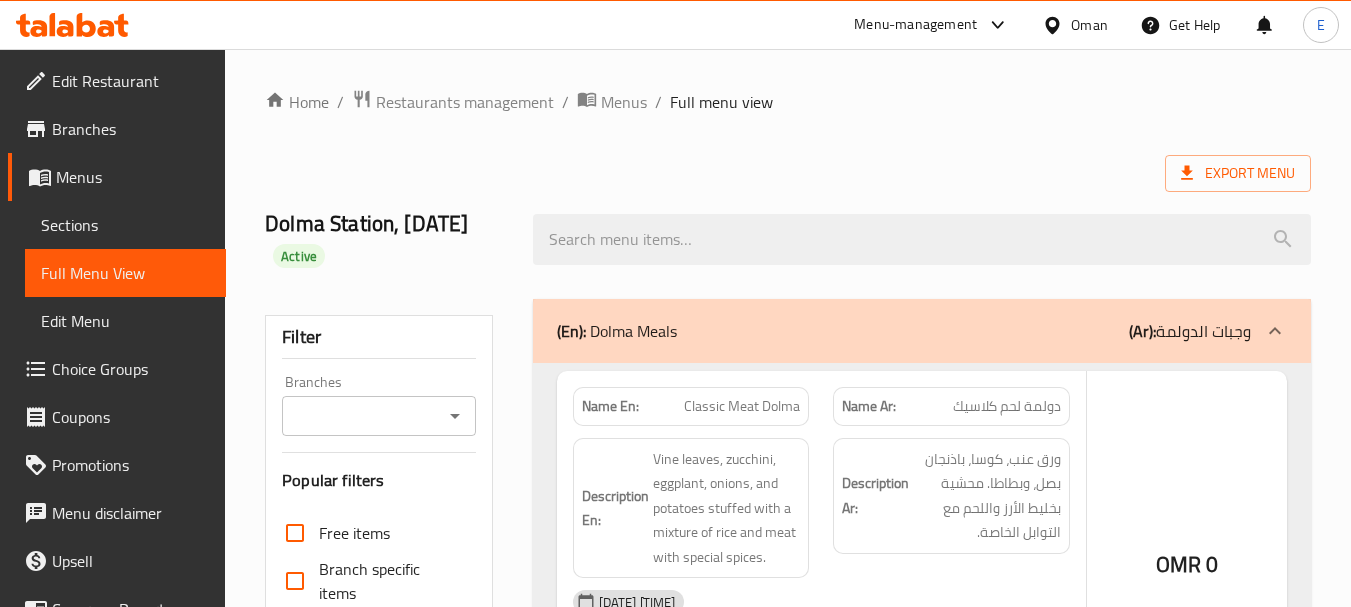 scroll, scrollTop: 0, scrollLeft: 0, axis: both 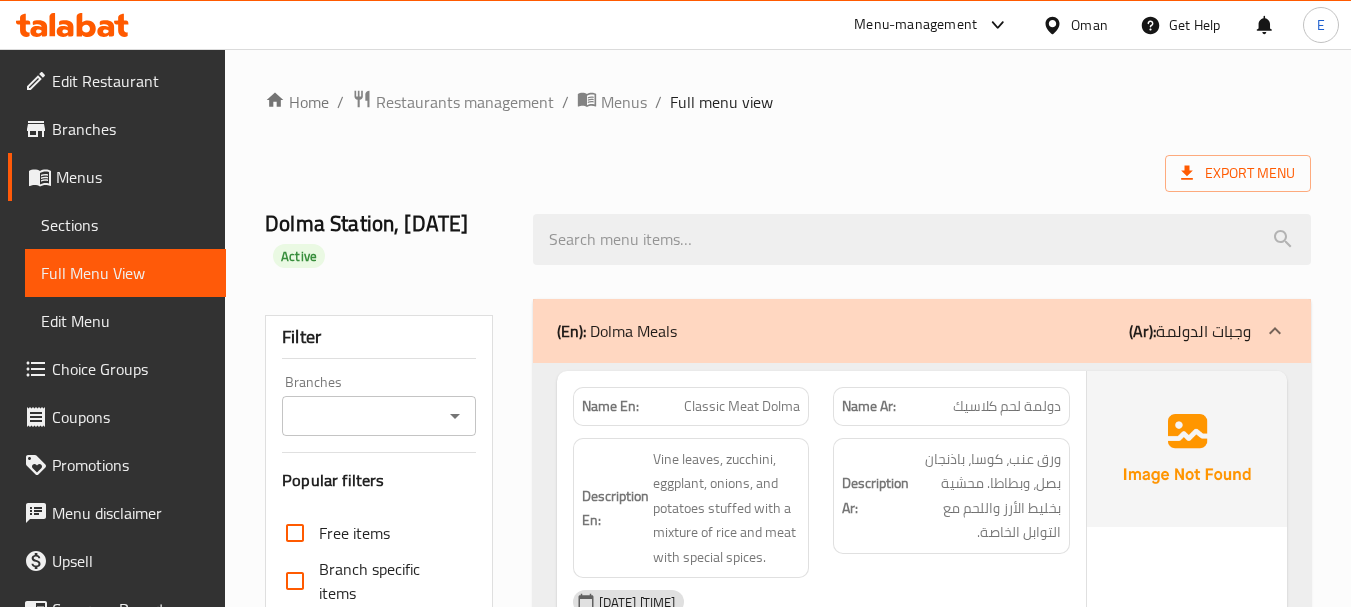 click on "Sections" at bounding box center [125, 225] 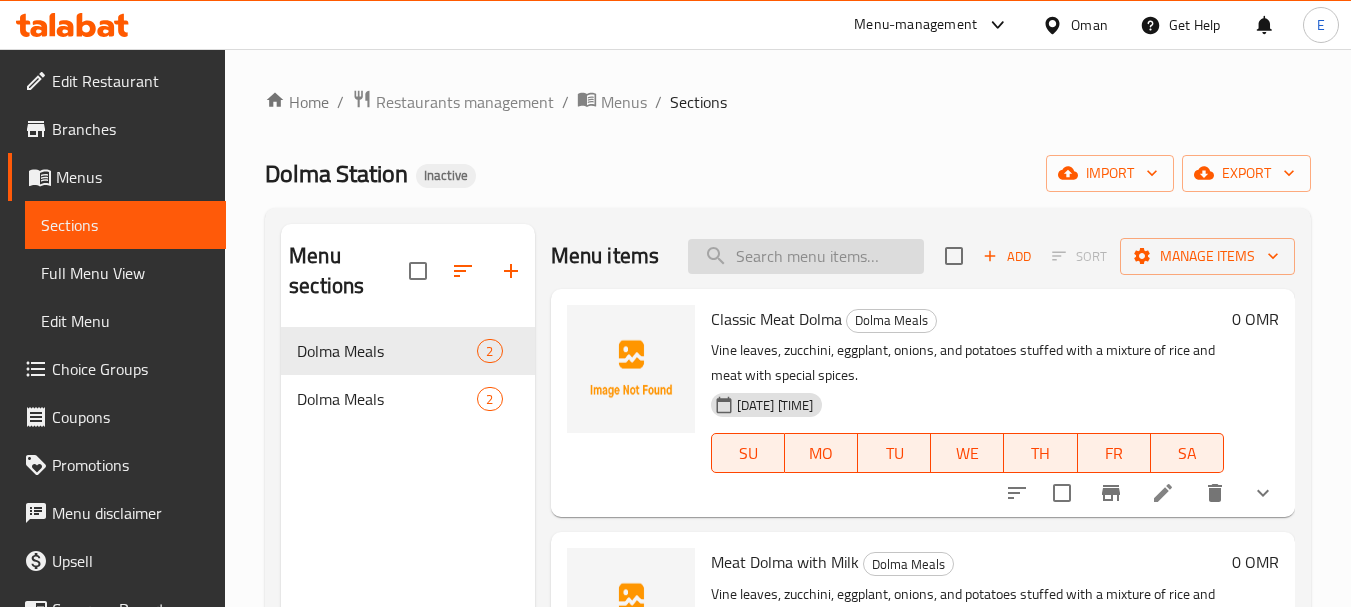 click at bounding box center (806, 256) 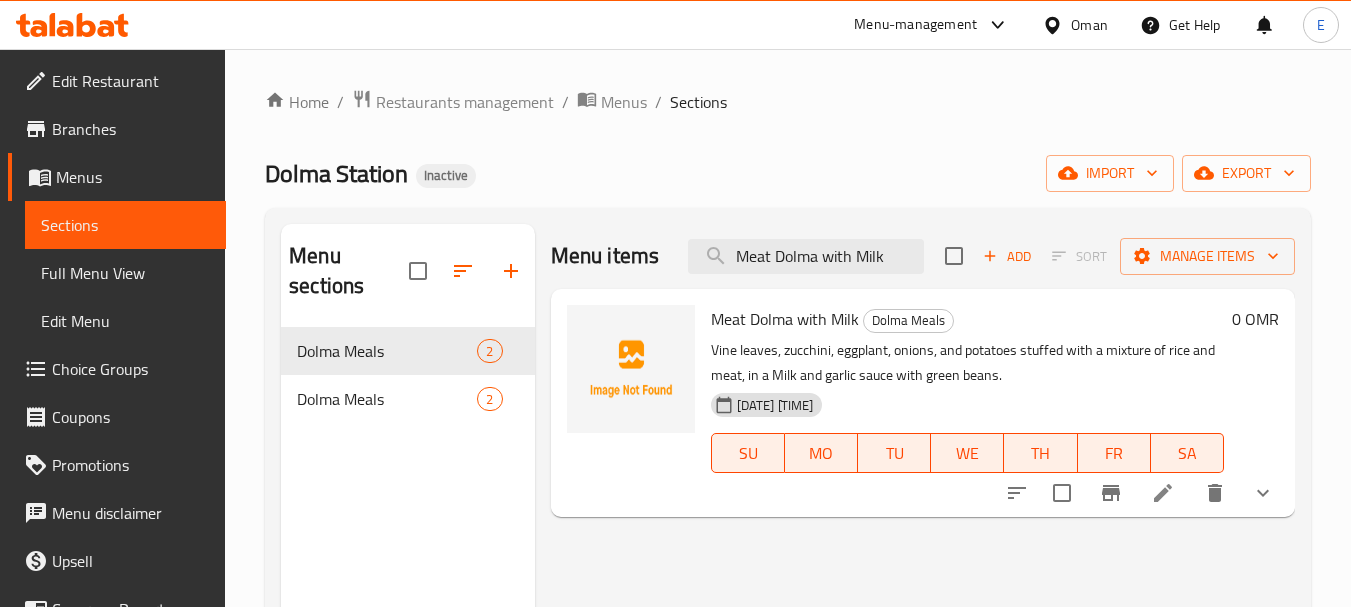 type on "Meat Dolma with Milk" 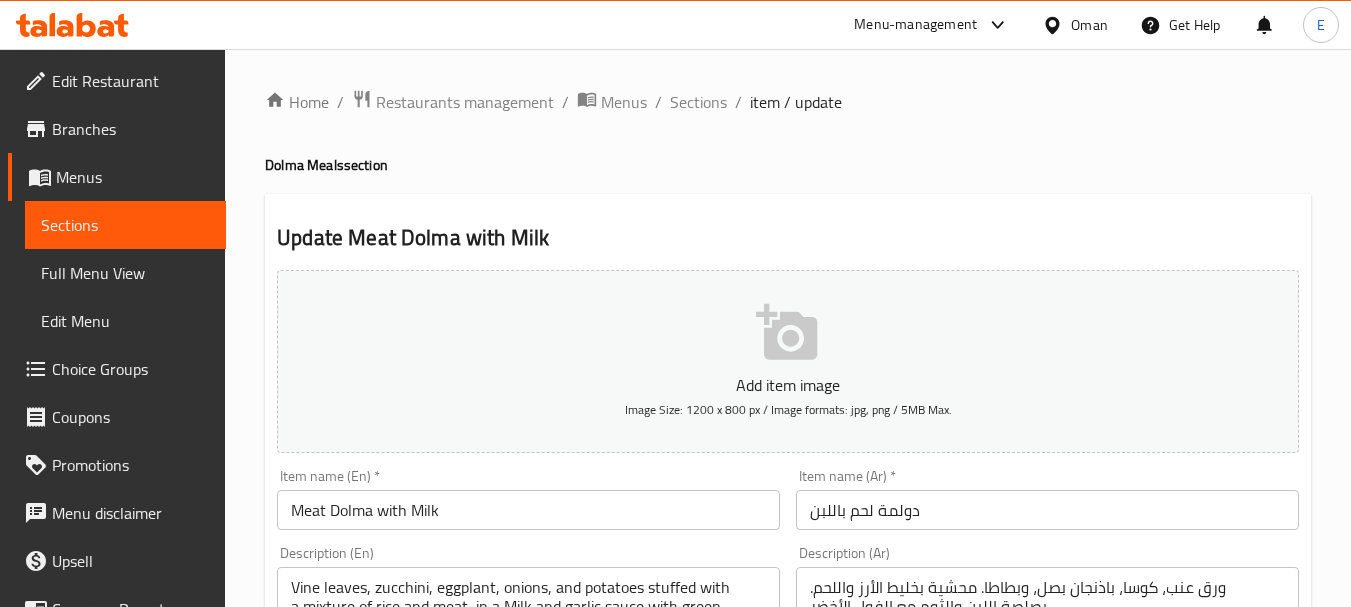 click on "Meat Dolma with Milk" at bounding box center (528, 510) 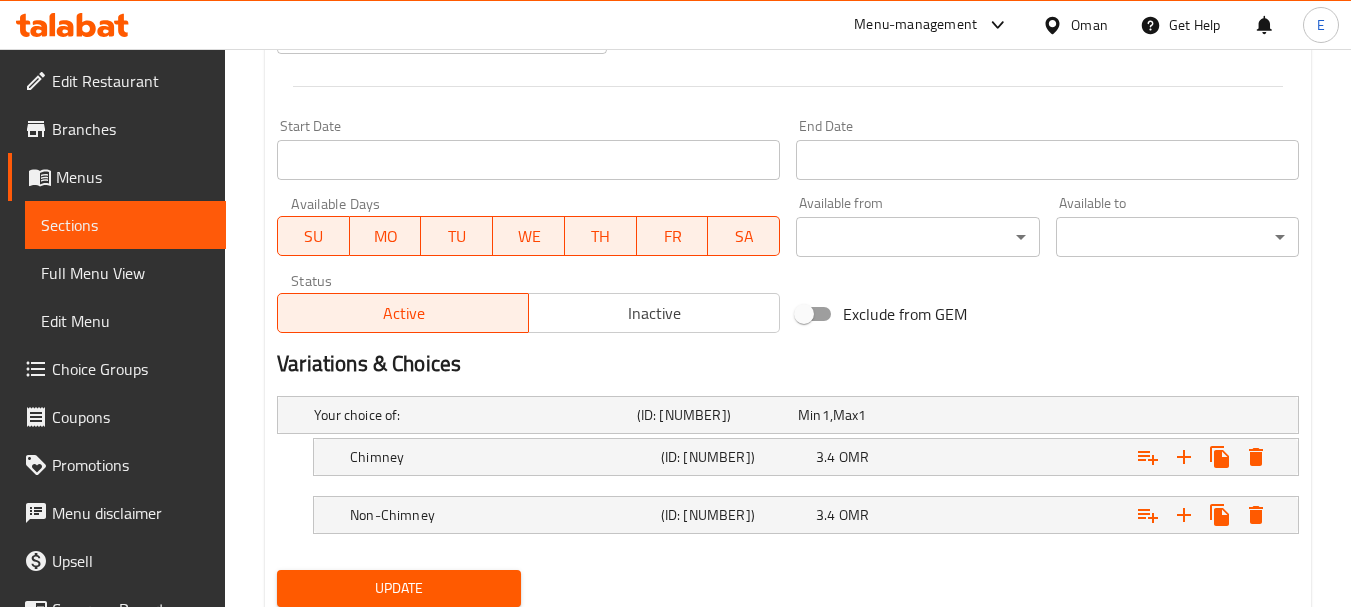 scroll, scrollTop: 851, scrollLeft: 0, axis: vertical 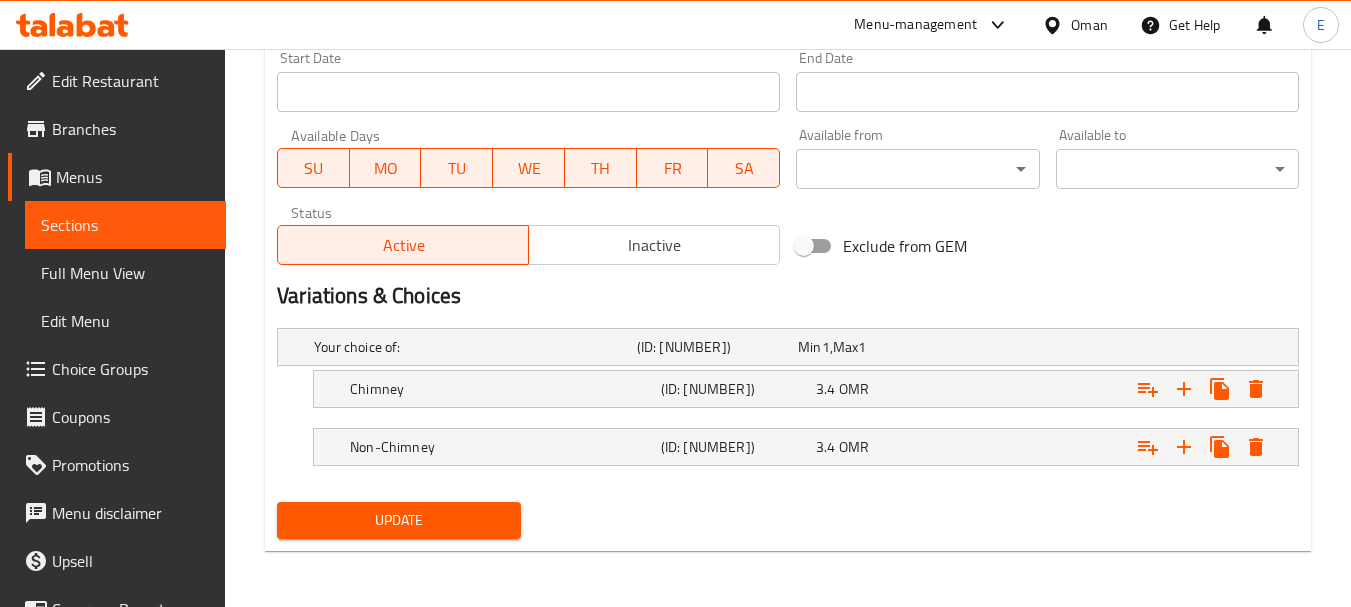 type on "Meat Dolma with laban" 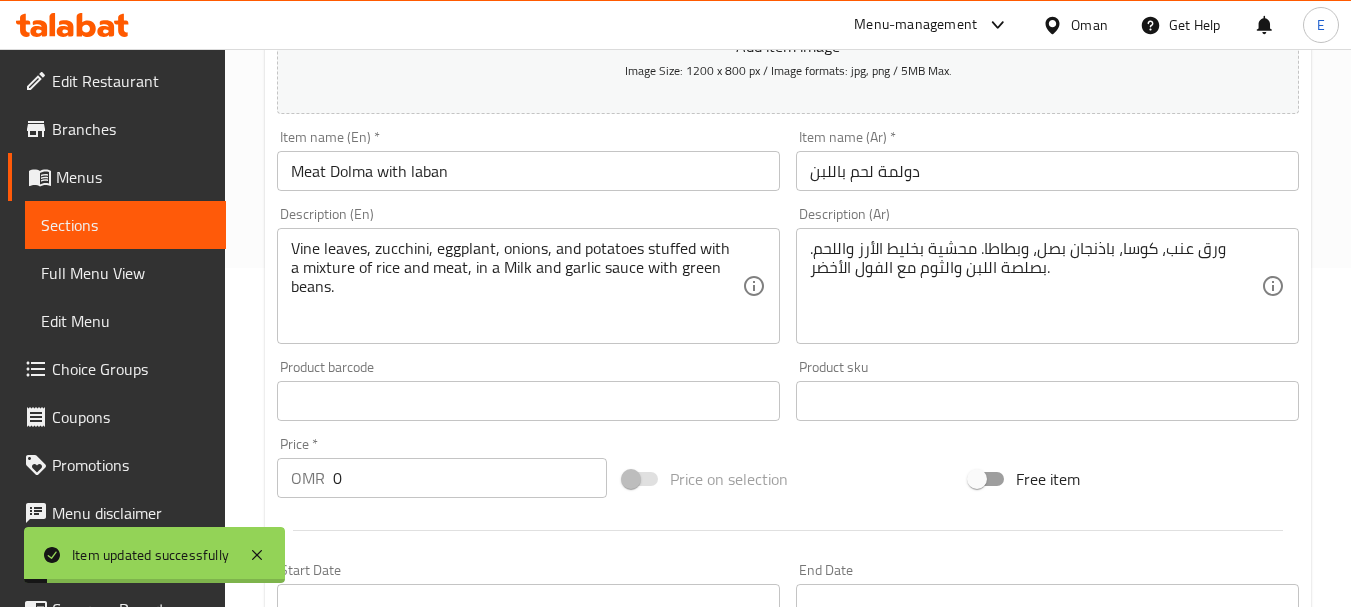 scroll, scrollTop: 351, scrollLeft: 0, axis: vertical 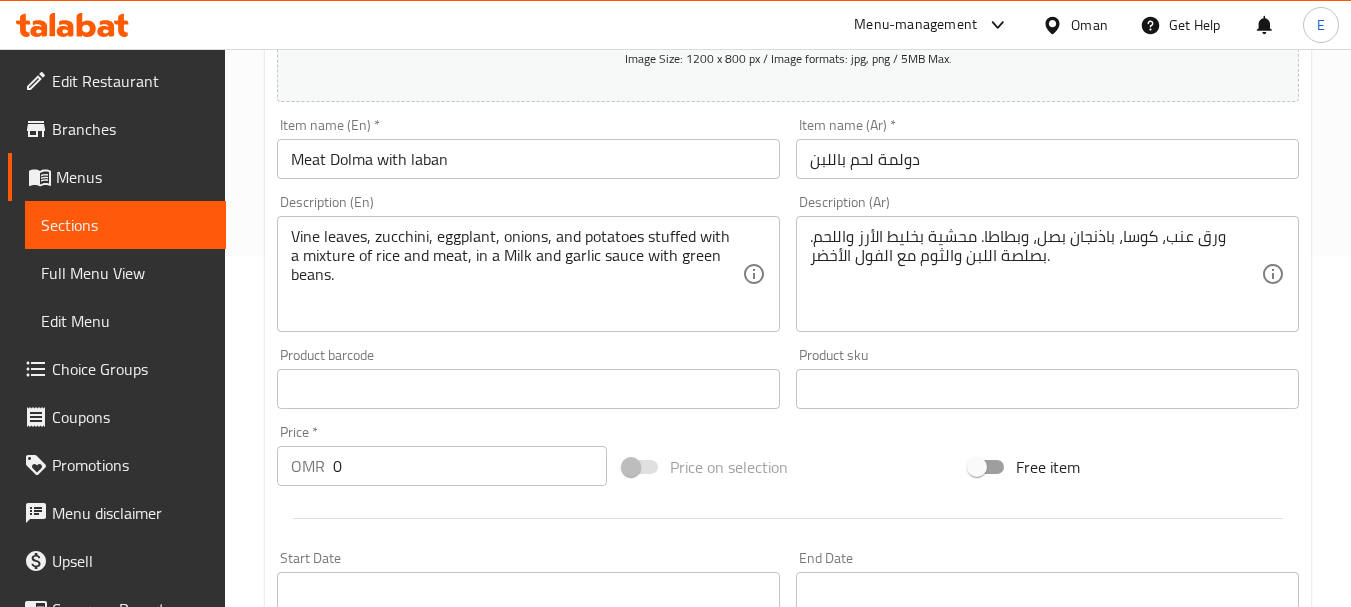click on "Vine leaves, zucchini, eggplant, onions, and potatoes stuffed with a mixture of rice and meat, in a Milk and garlic sauce with green beans." at bounding box center [516, 274] 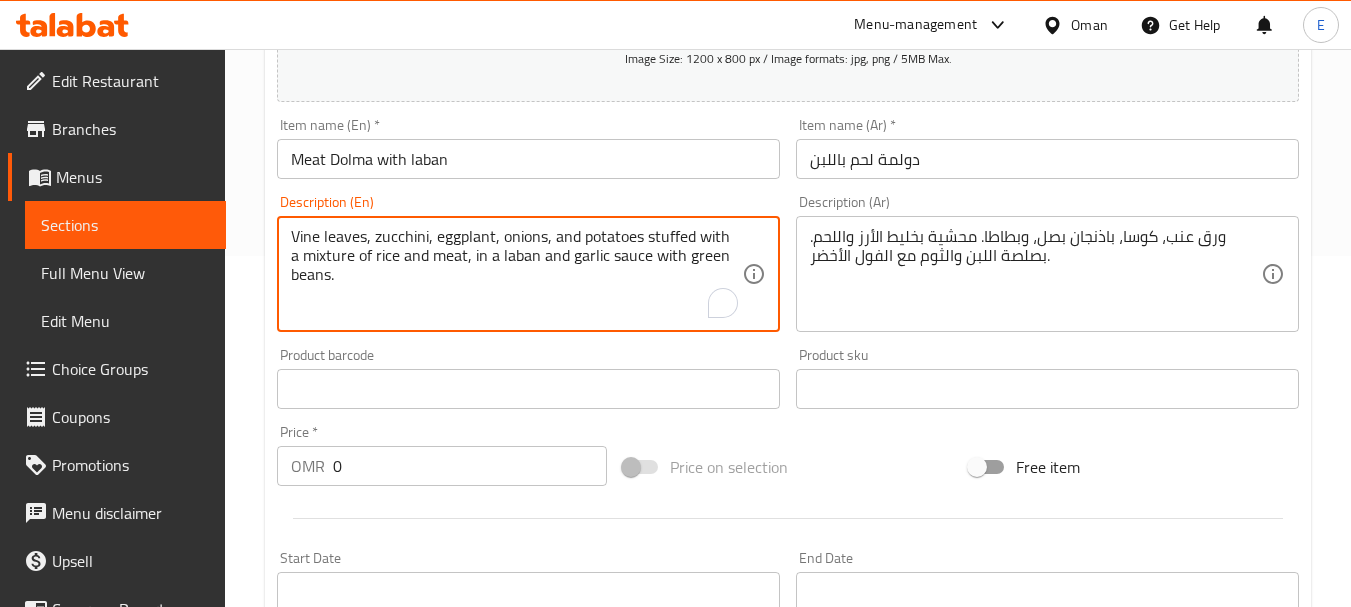 click on "Vine leaves, zucchini, eggplant, onions, and potatoes stuffed with a mixture of rice and meat, in a laban and garlic sauce with green beans." at bounding box center (516, 274) 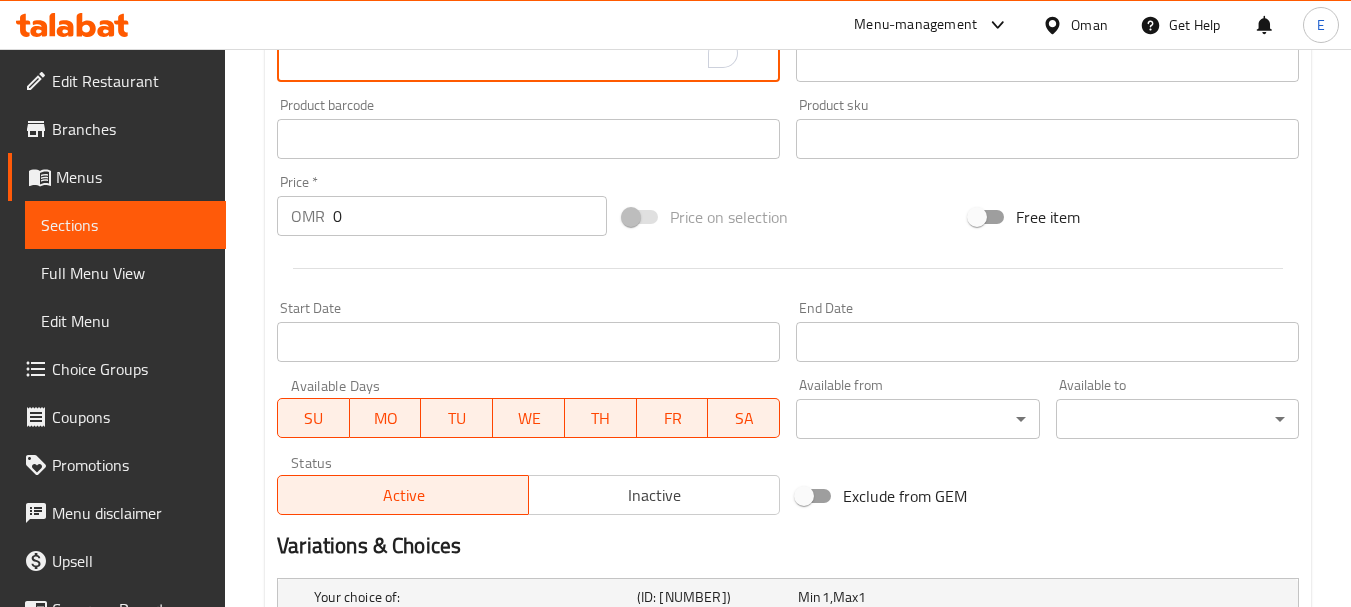 scroll, scrollTop: 851, scrollLeft: 0, axis: vertical 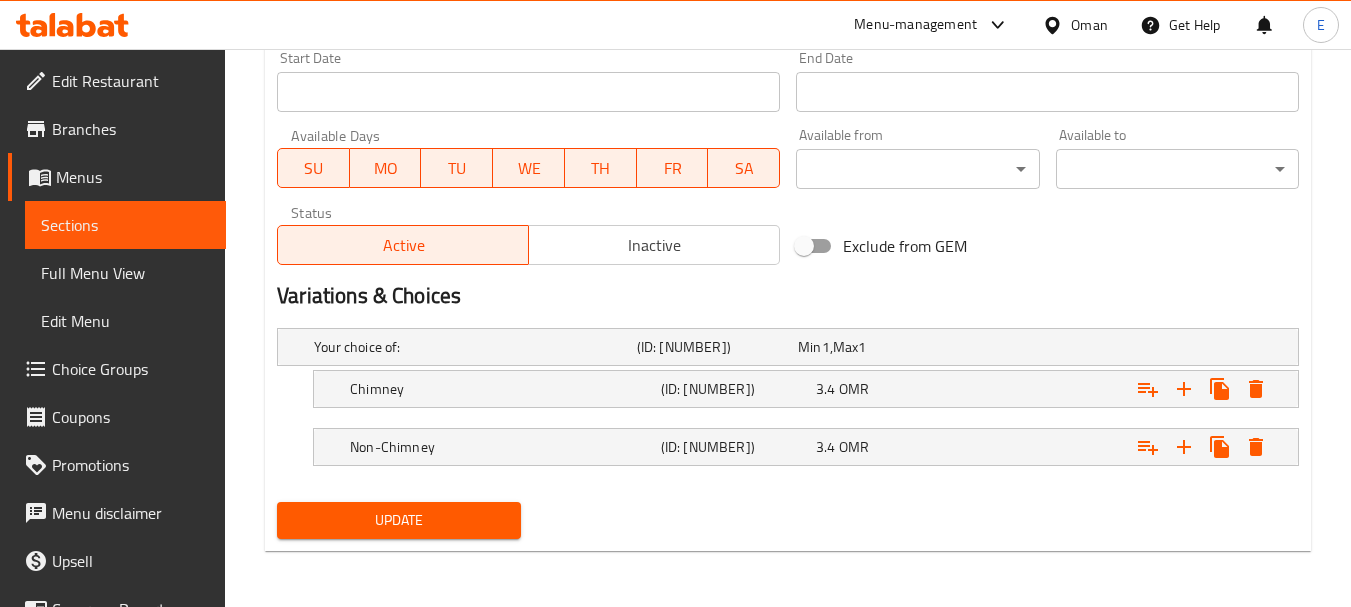type on "Vine leaves, zucchini, eggplant, onions, and potatoes stuffed with a mixture of rice and meat, in a laban and garlic sauce with green beans." 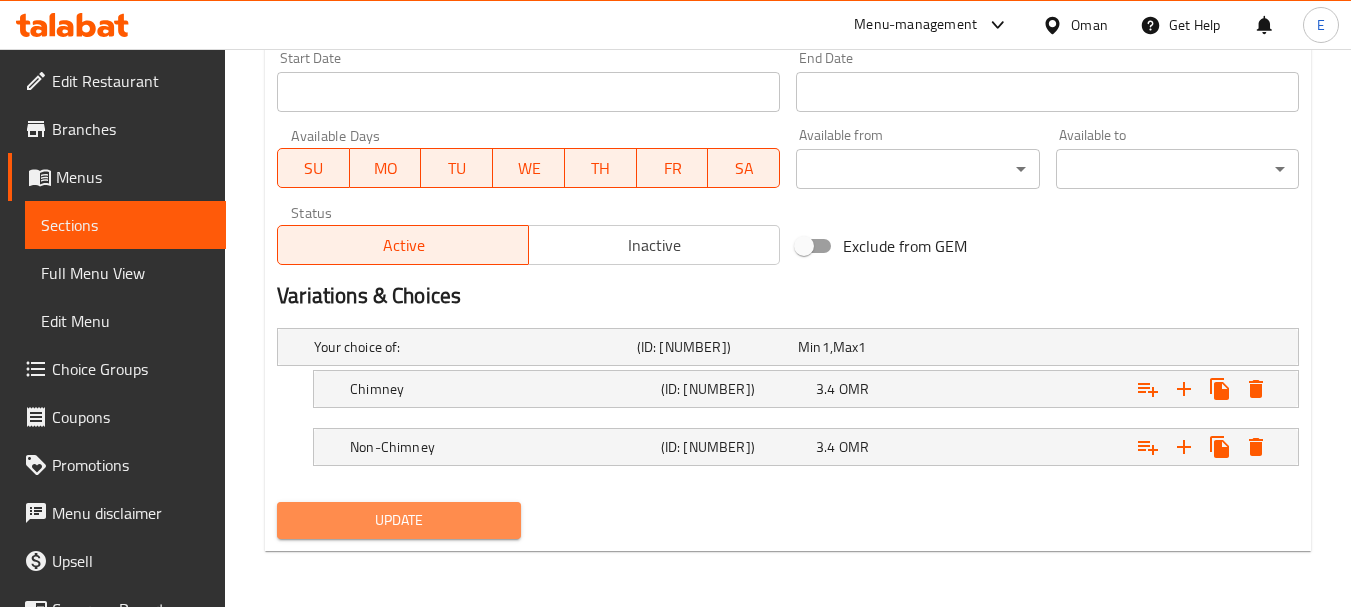 click on "Update" at bounding box center [398, 520] 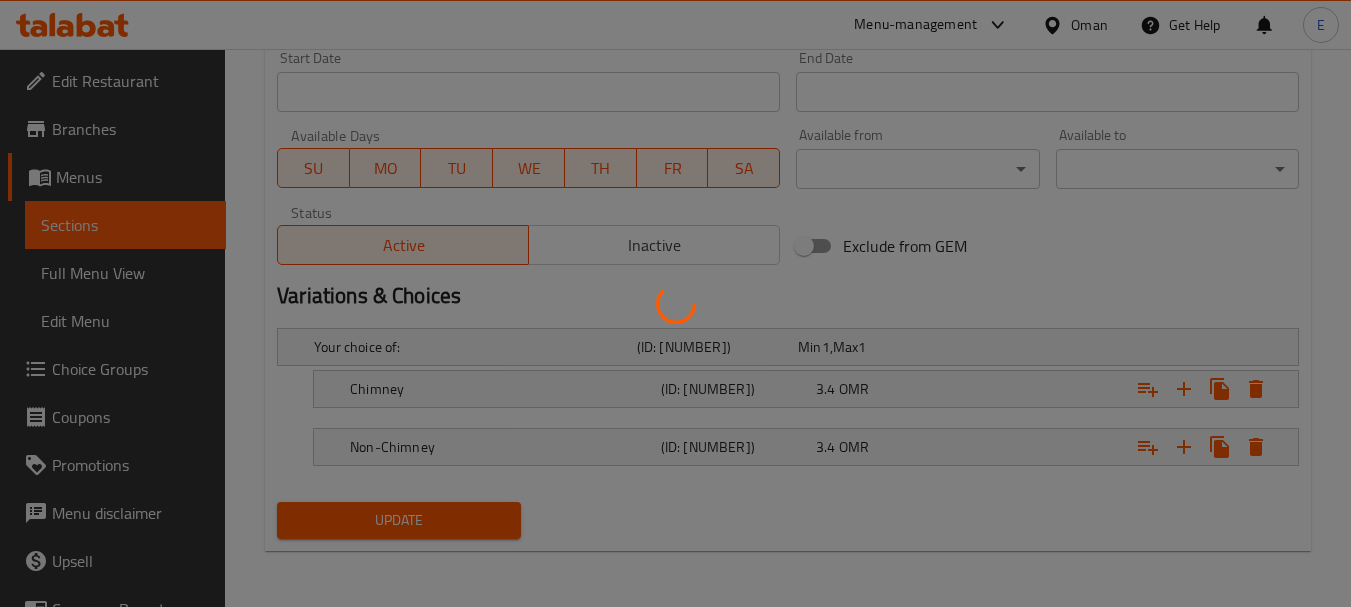 click at bounding box center [675, 303] 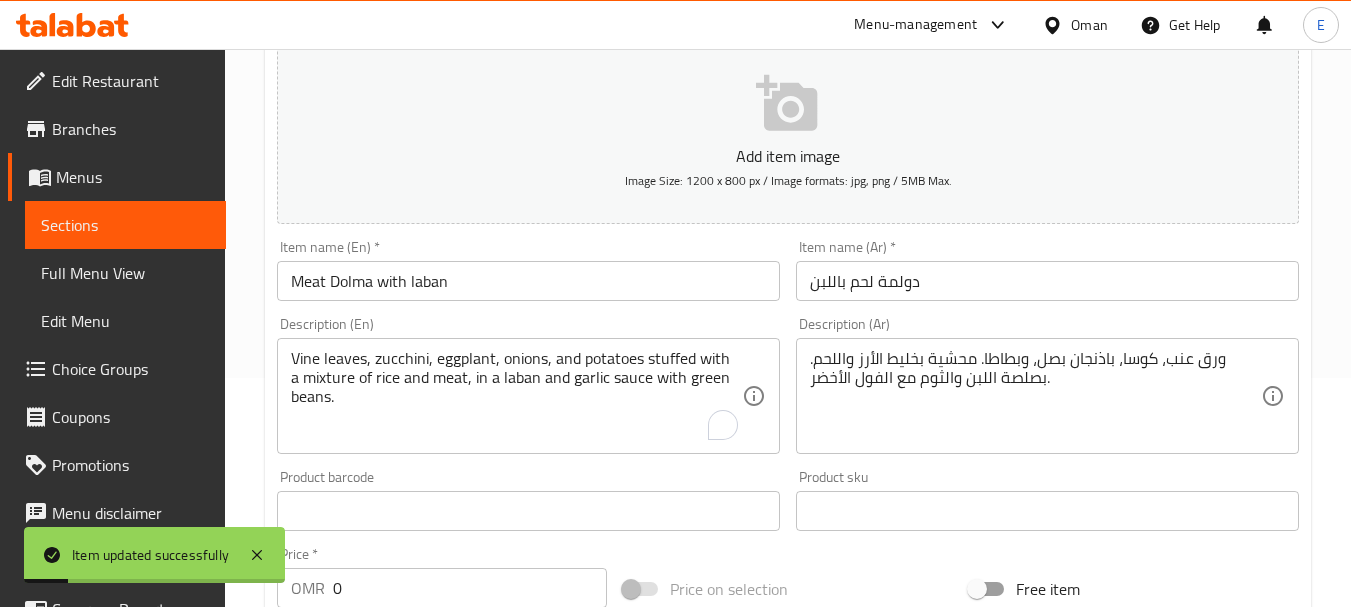scroll, scrollTop: 251, scrollLeft: 0, axis: vertical 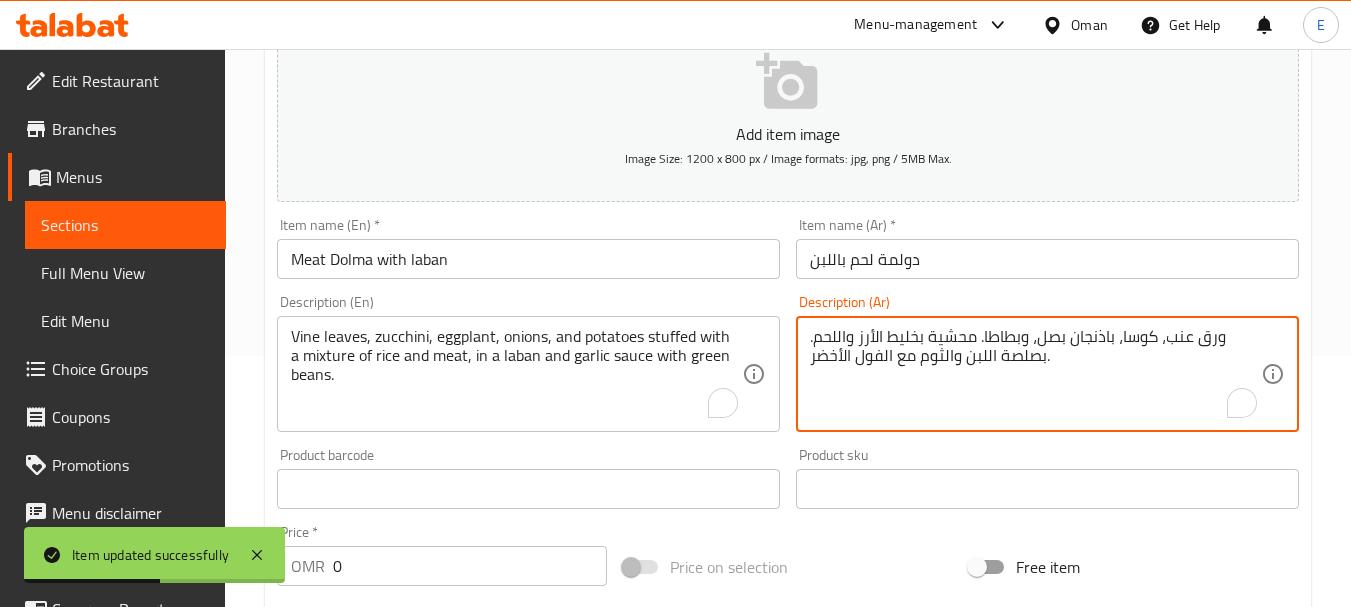 drag, startPoint x: 857, startPoint y: 359, endPoint x: 882, endPoint y: 360, distance: 25.019993 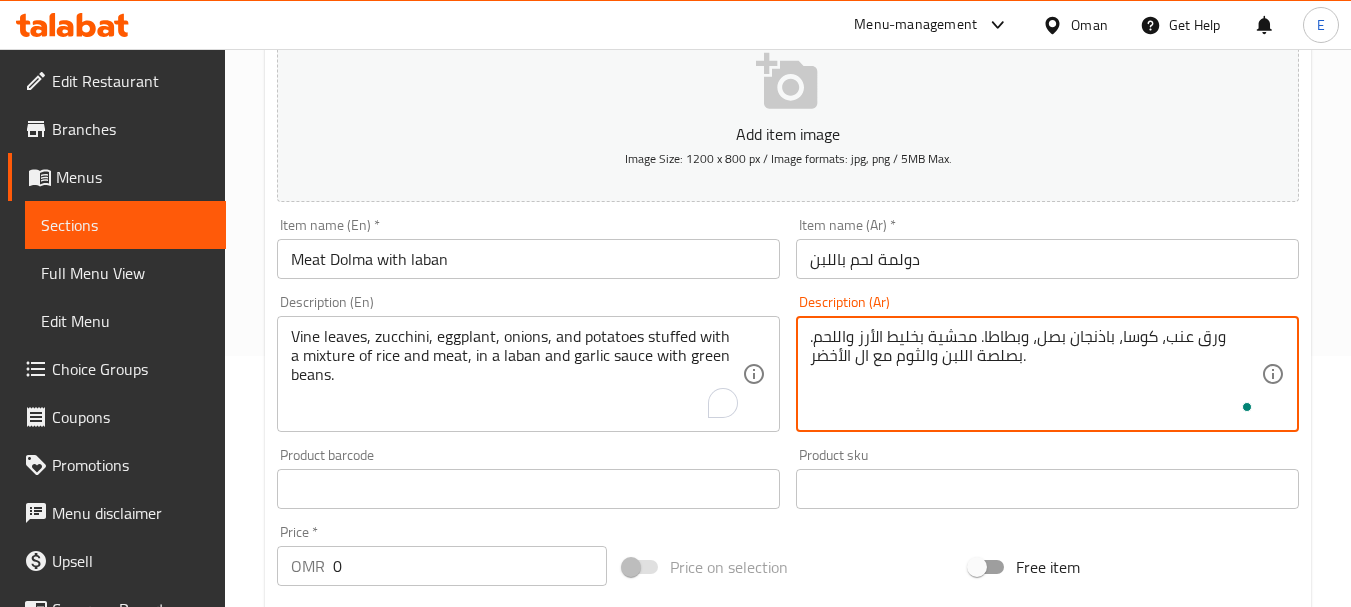 type on "ورق عنب، كوسا، باذنجان بصل، وبطاطا. محشية بخليط الأرز واللحم. بصلصة اللبن والثوم مع الفول الأخضر." 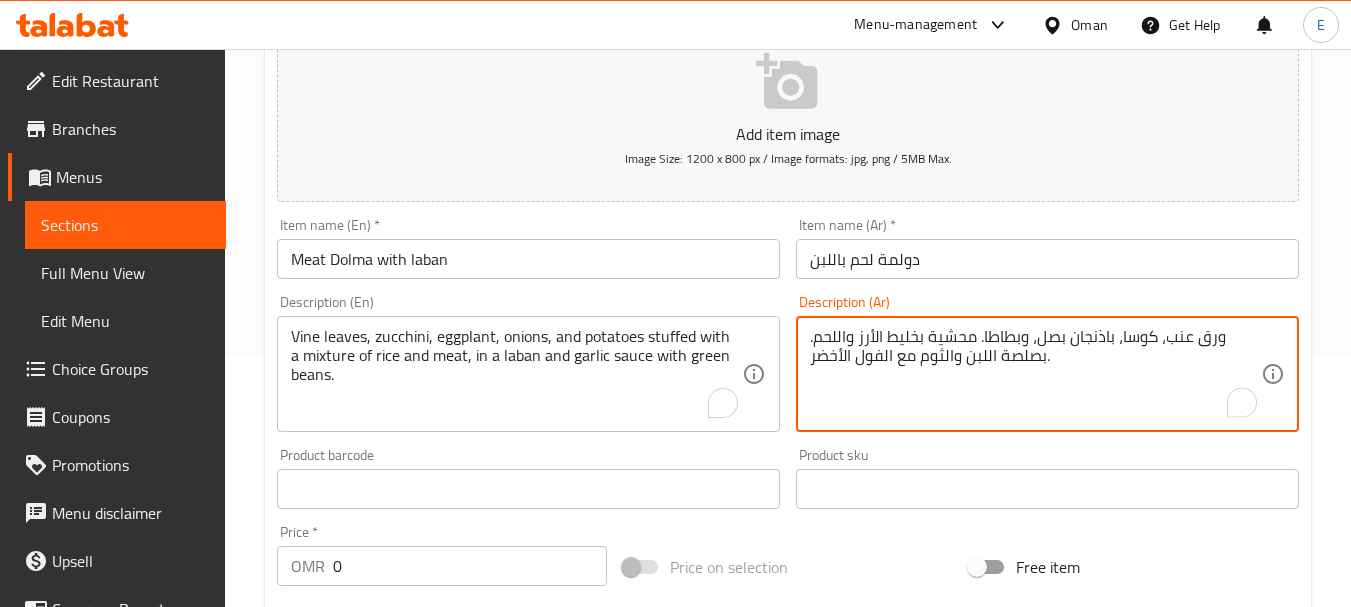 click on "ورق عنب، كوسا، باذنجان بصل، وبطاطا. محشية بخليط الأرز واللحم. بصلصة اللبن والثوم مع الفول الأخضر." at bounding box center (1035, 374) 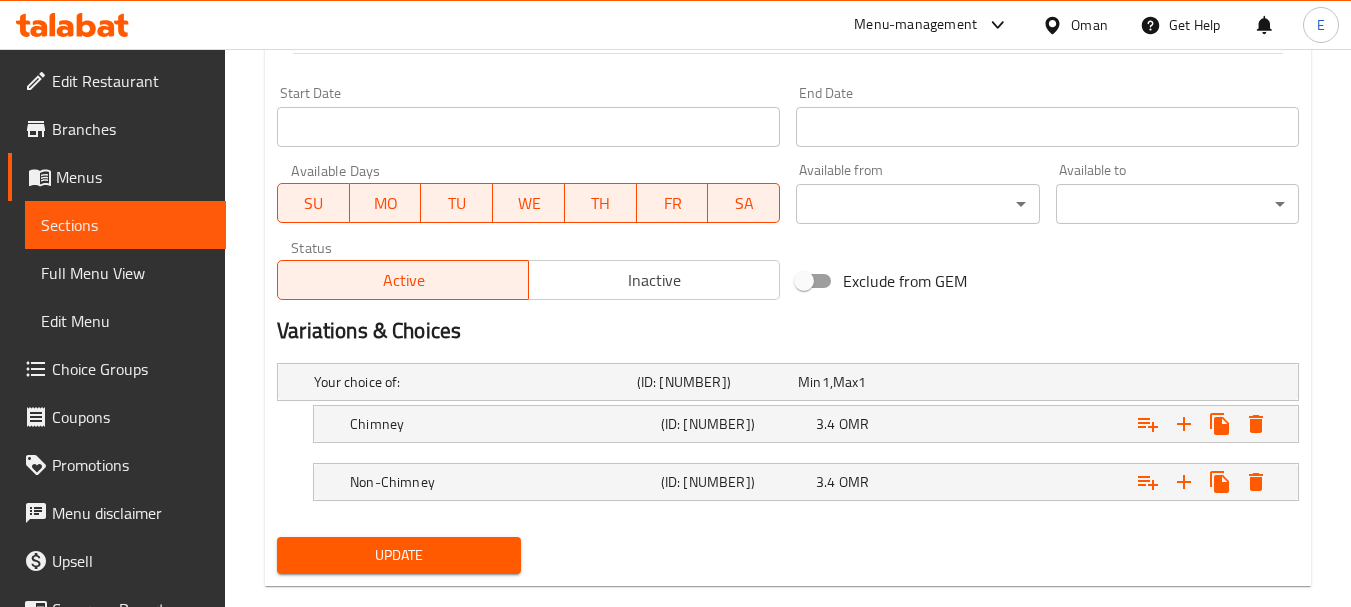 scroll, scrollTop: 851, scrollLeft: 0, axis: vertical 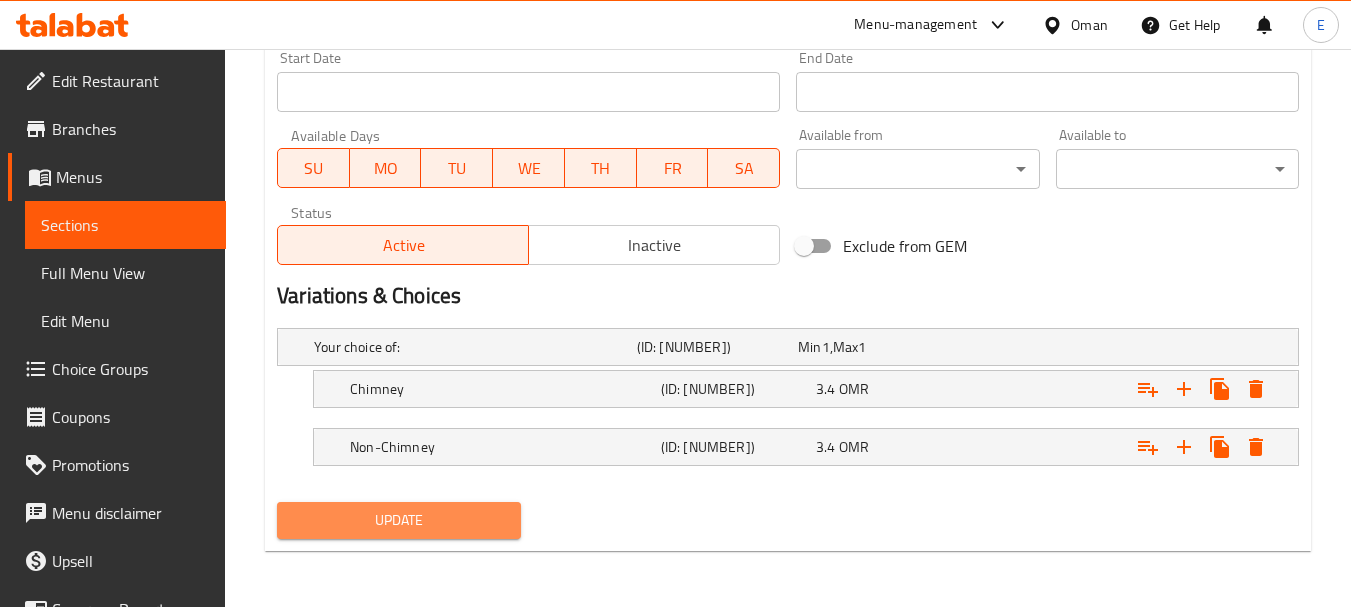click on "Update" at bounding box center (398, 520) 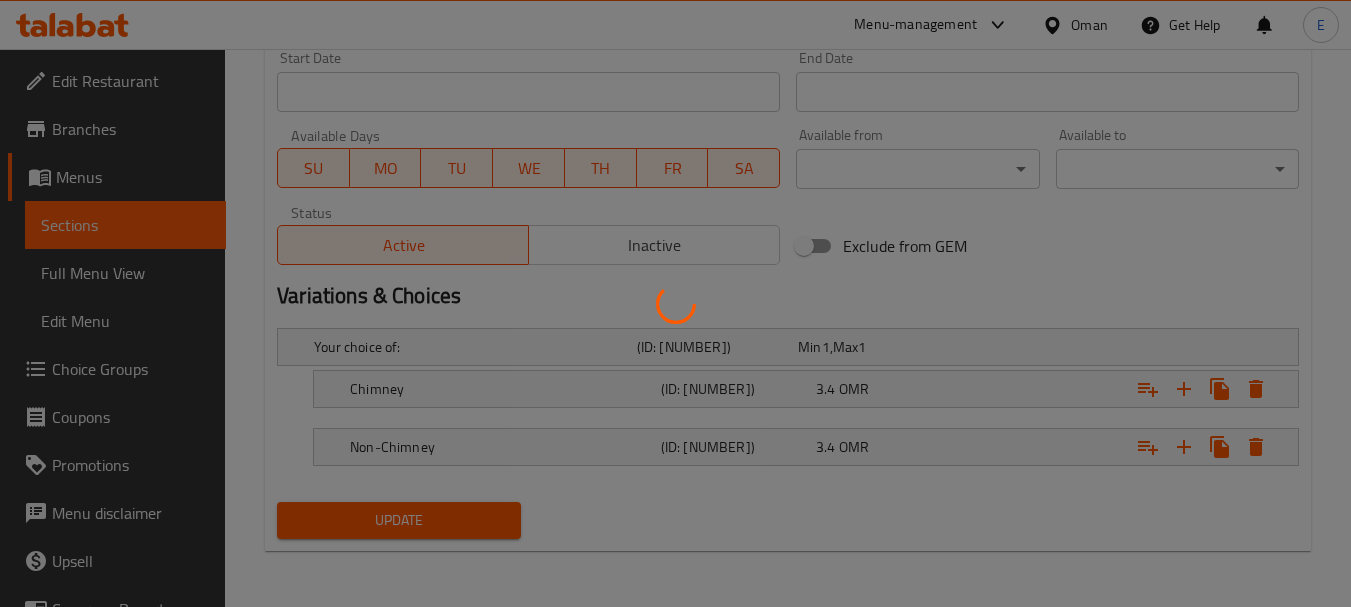 click at bounding box center [675, 303] 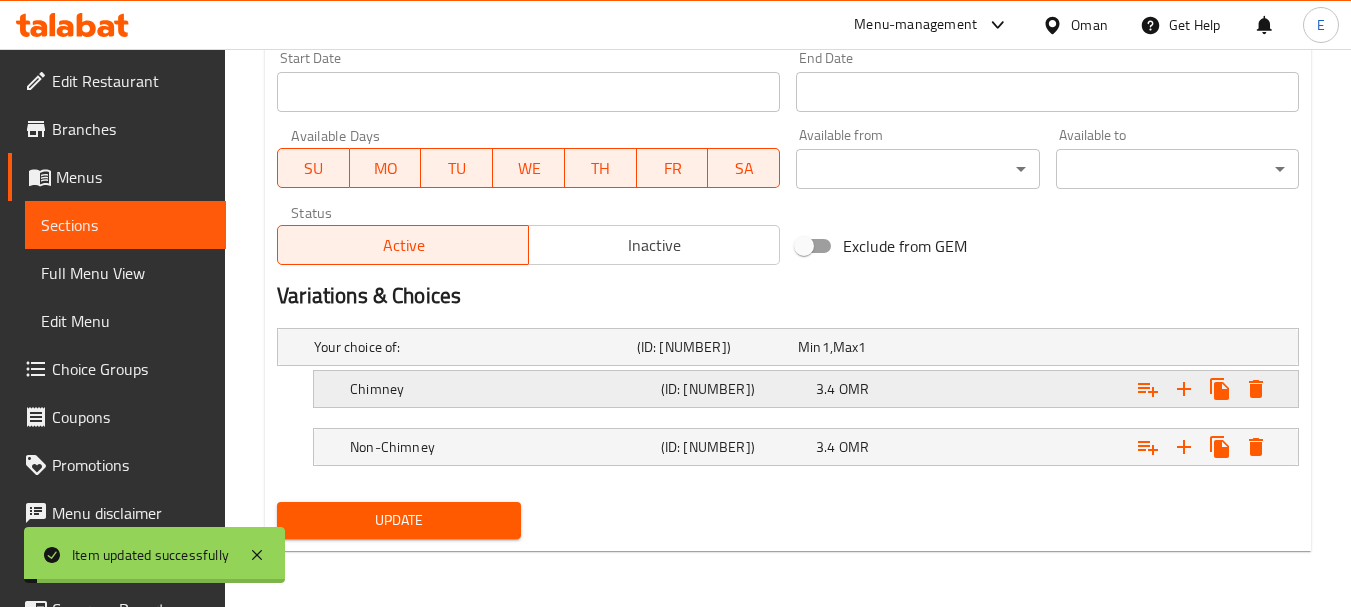 click on "Chimney" at bounding box center [471, 347] 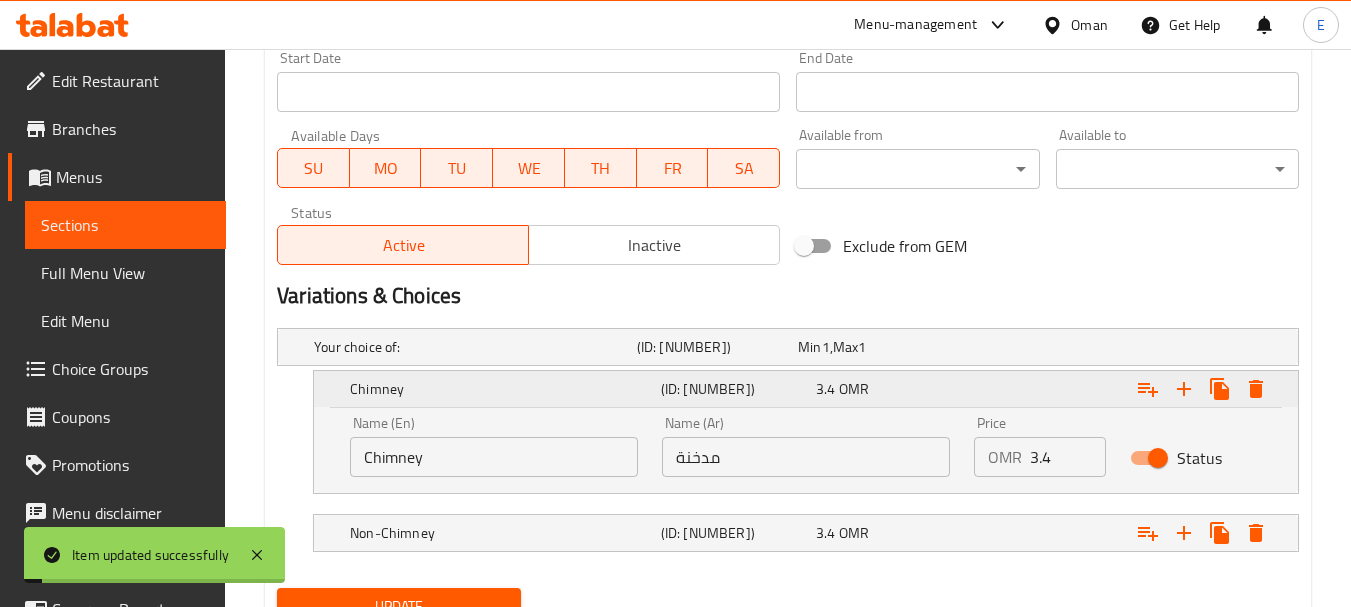 click on "Chimney" at bounding box center [501, 389] 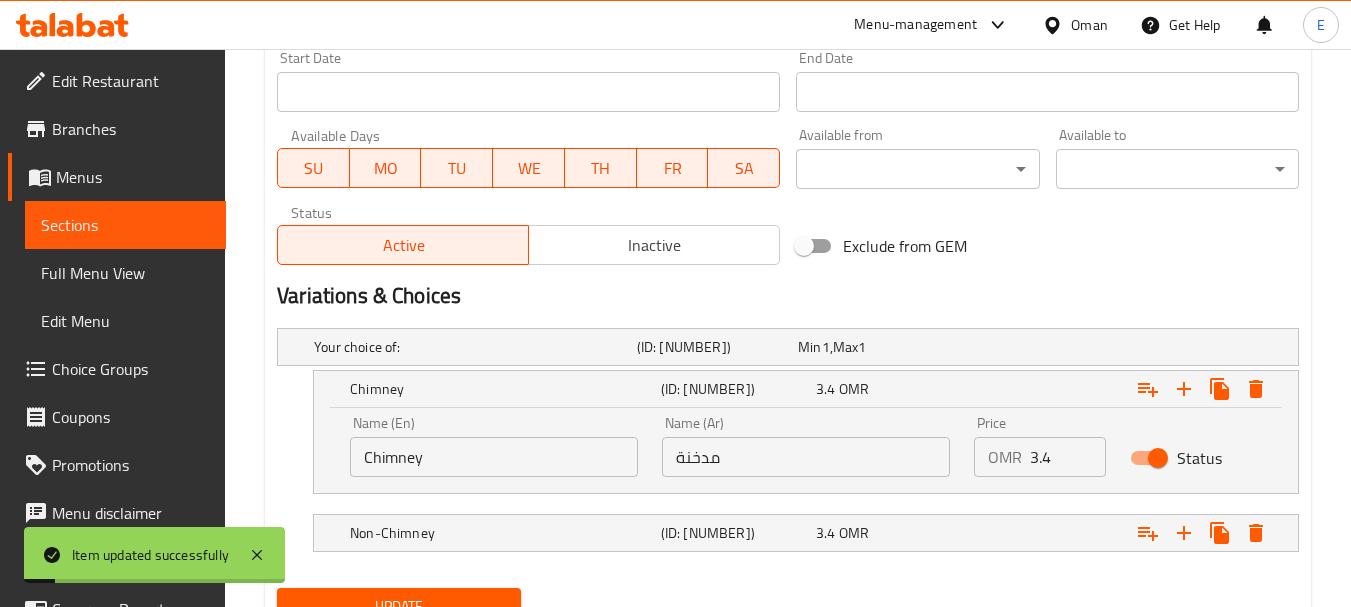 click on "Chimney" at bounding box center (494, 457) 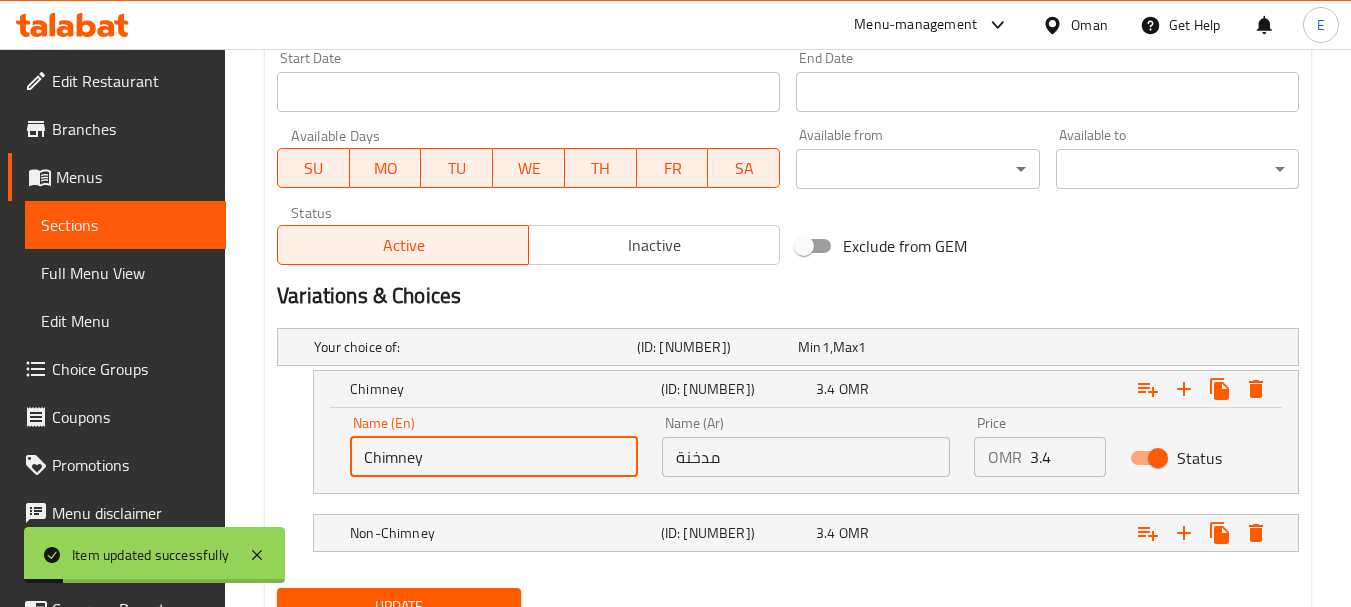 click on "Chimney" at bounding box center [494, 457] 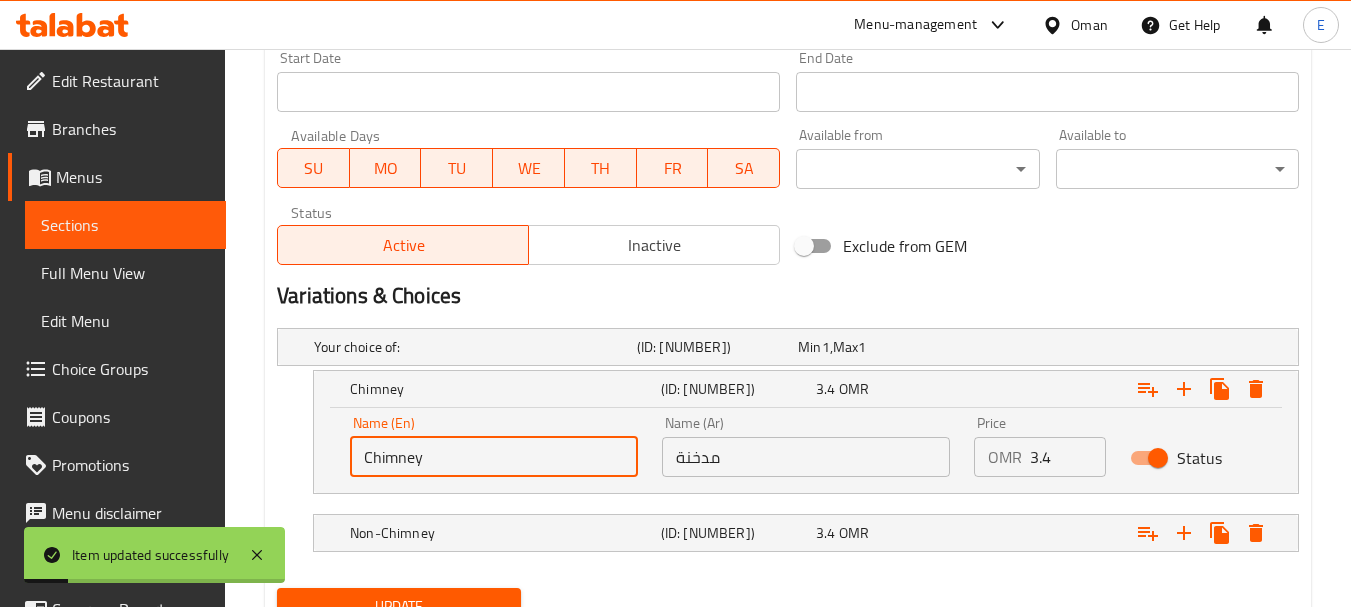 click on "Chimney" at bounding box center [494, 457] 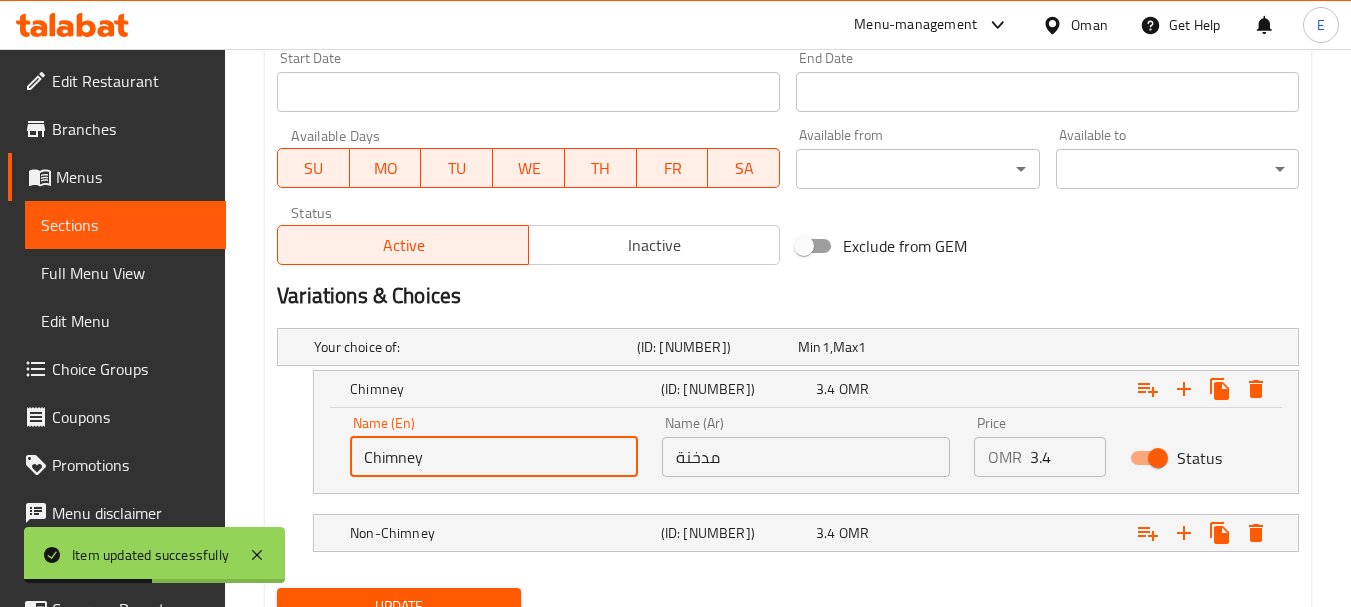 click on "Chimney" at bounding box center (494, 457) 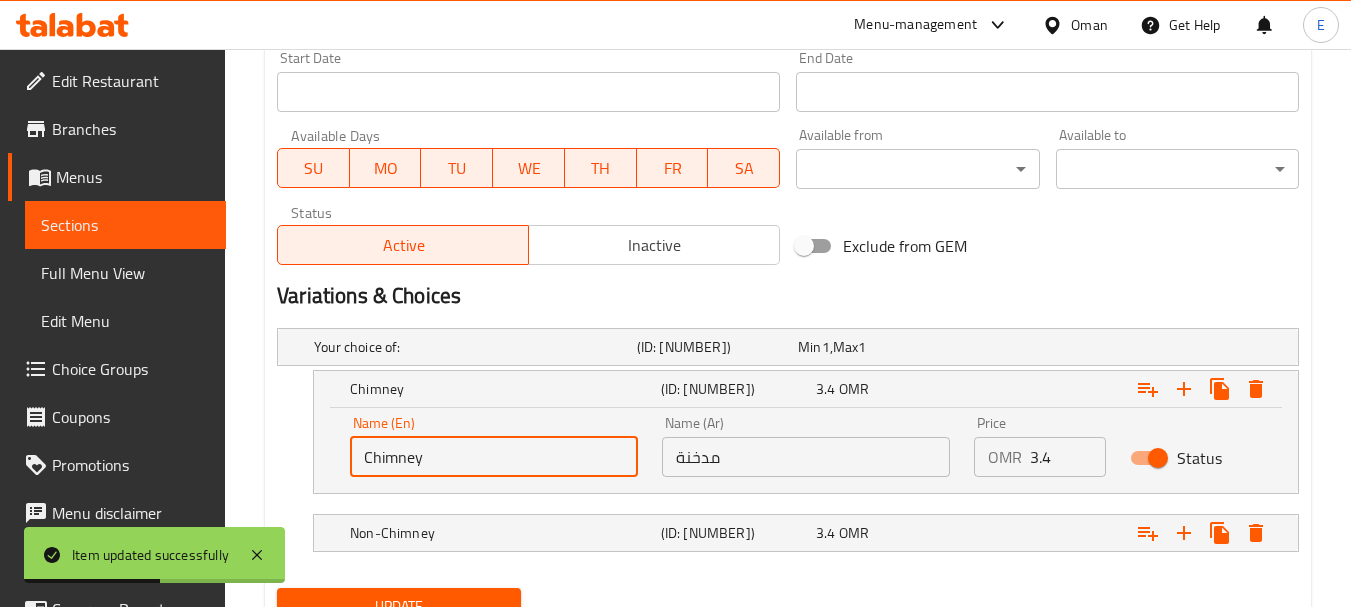 click on "Chimney" at bounding box center [494, 457] 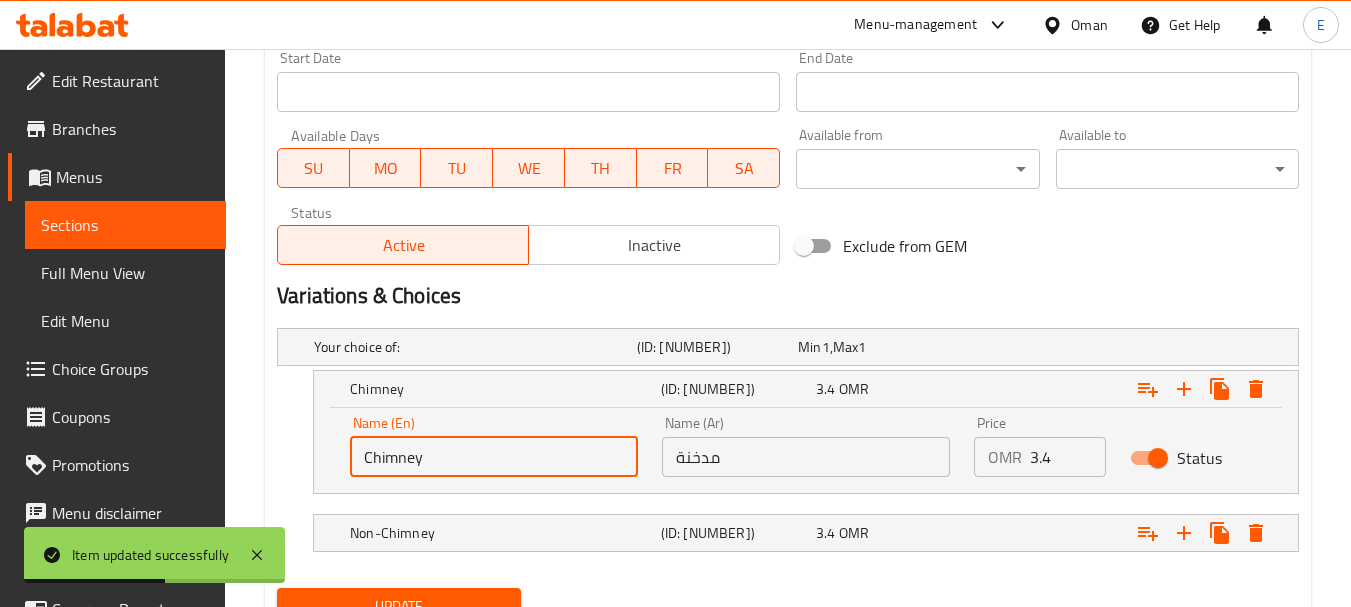 click on "Chimney" at bounding box center [494, 457] 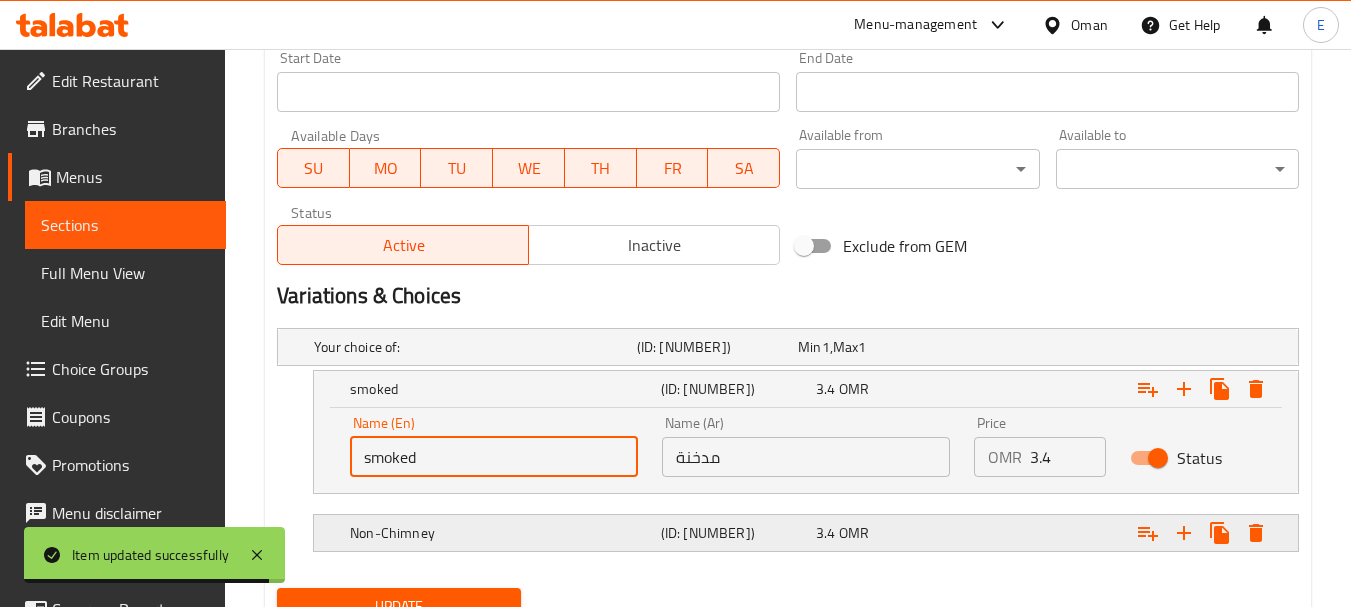 type on "smoked" 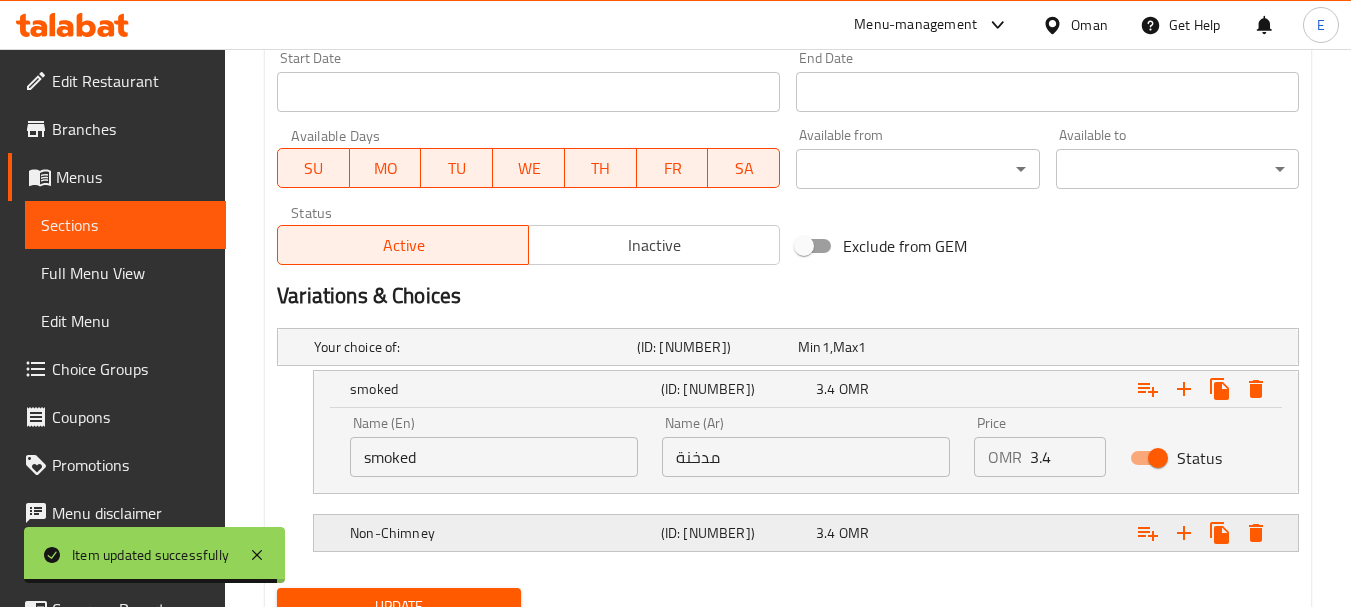 click on "Non-Chimney" at bounding box center [471, 347] 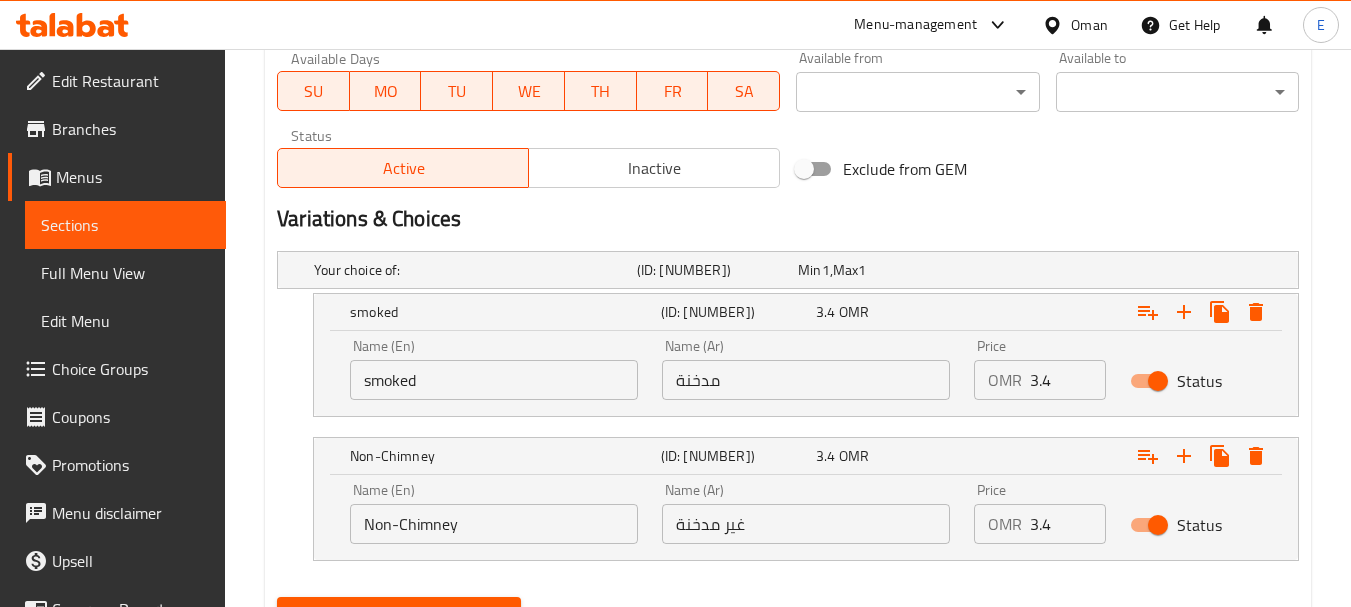 scroll, scrollTop: 951, scrollLeft: 0, axis: vertical 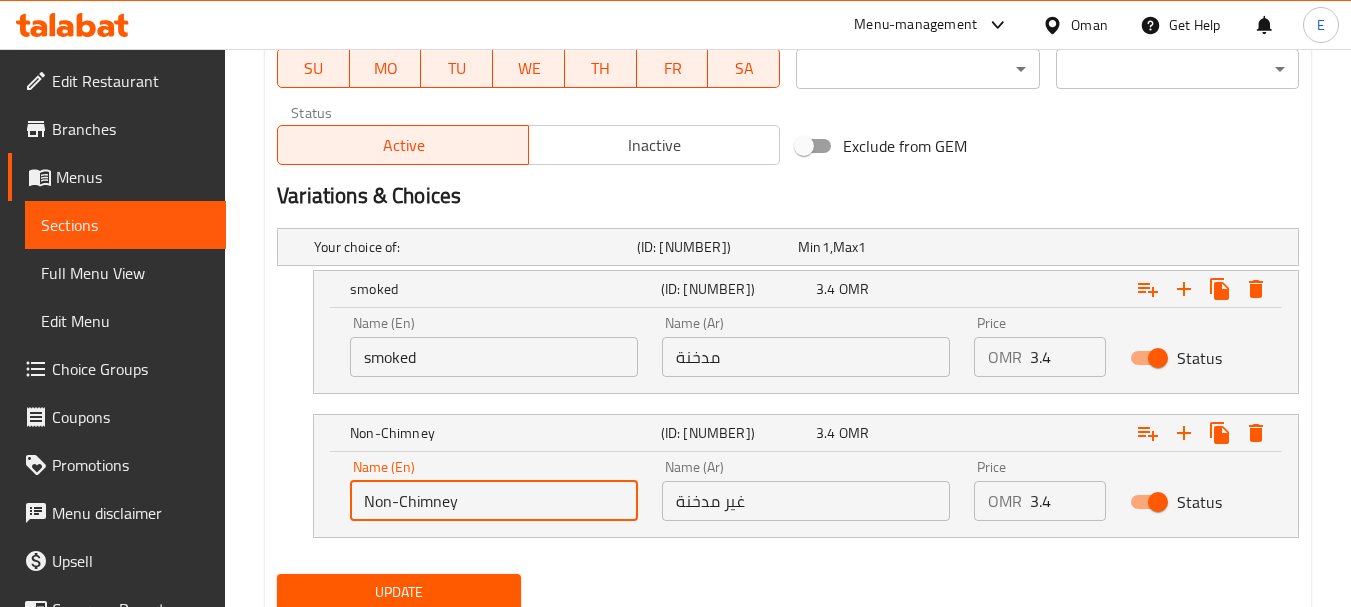 click on "Non-Chimney" at bounding box center (494, 501) 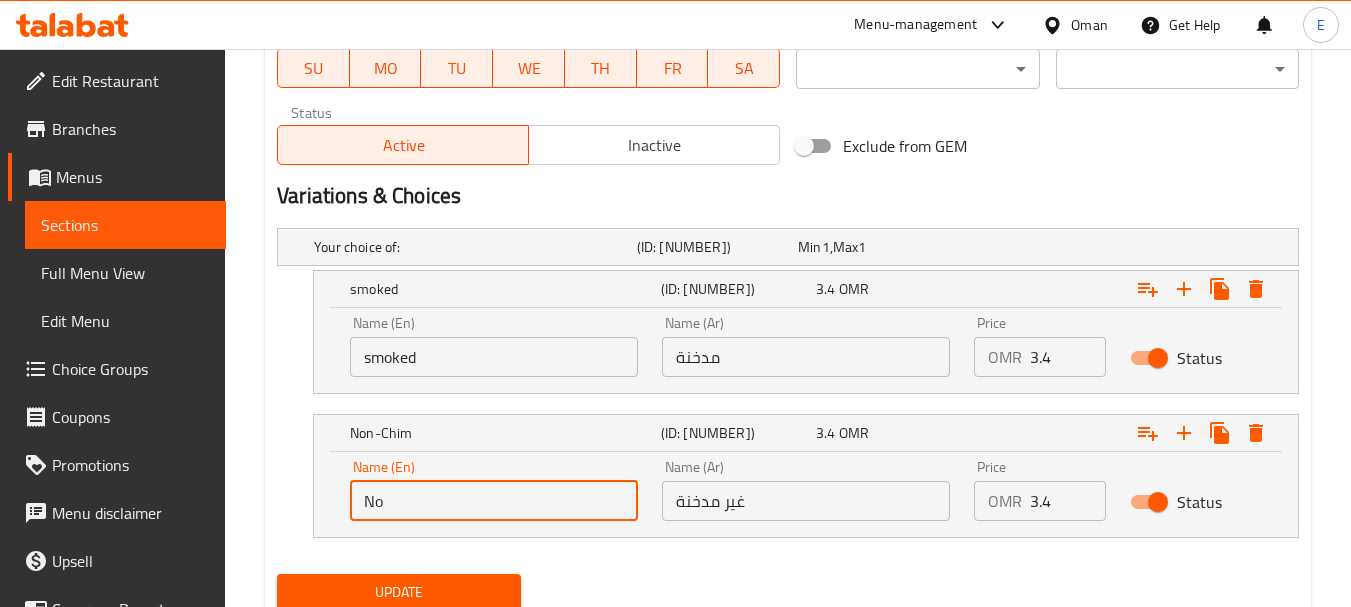 type on "N" 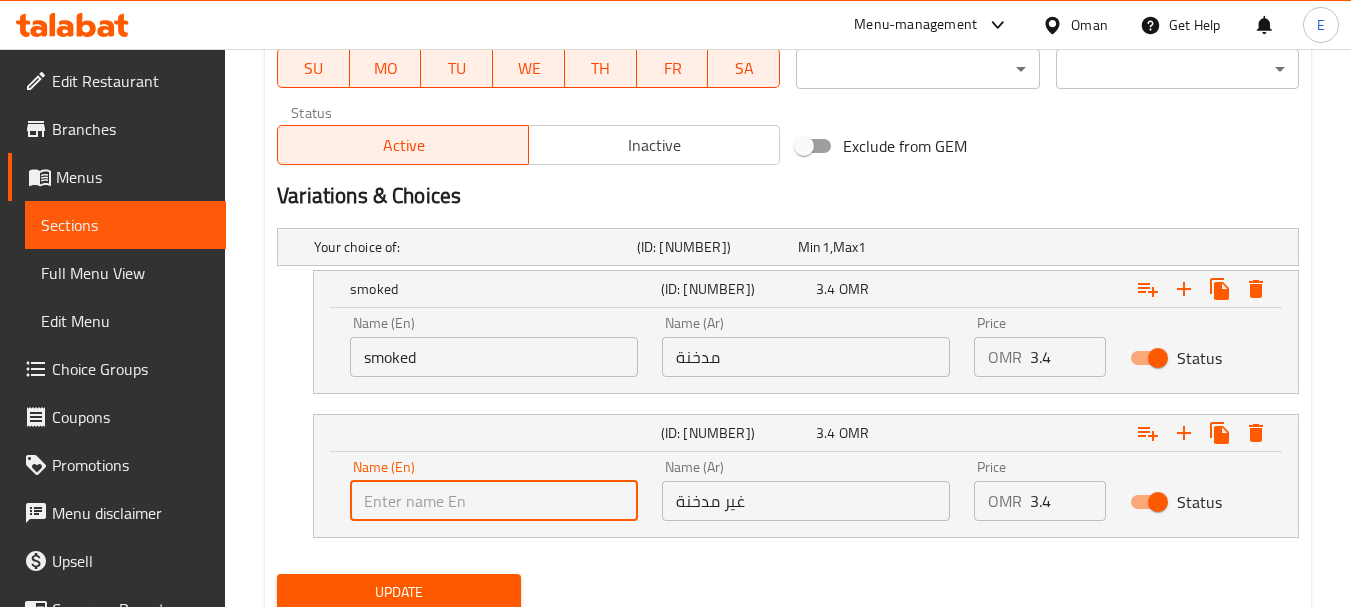 type on "M" 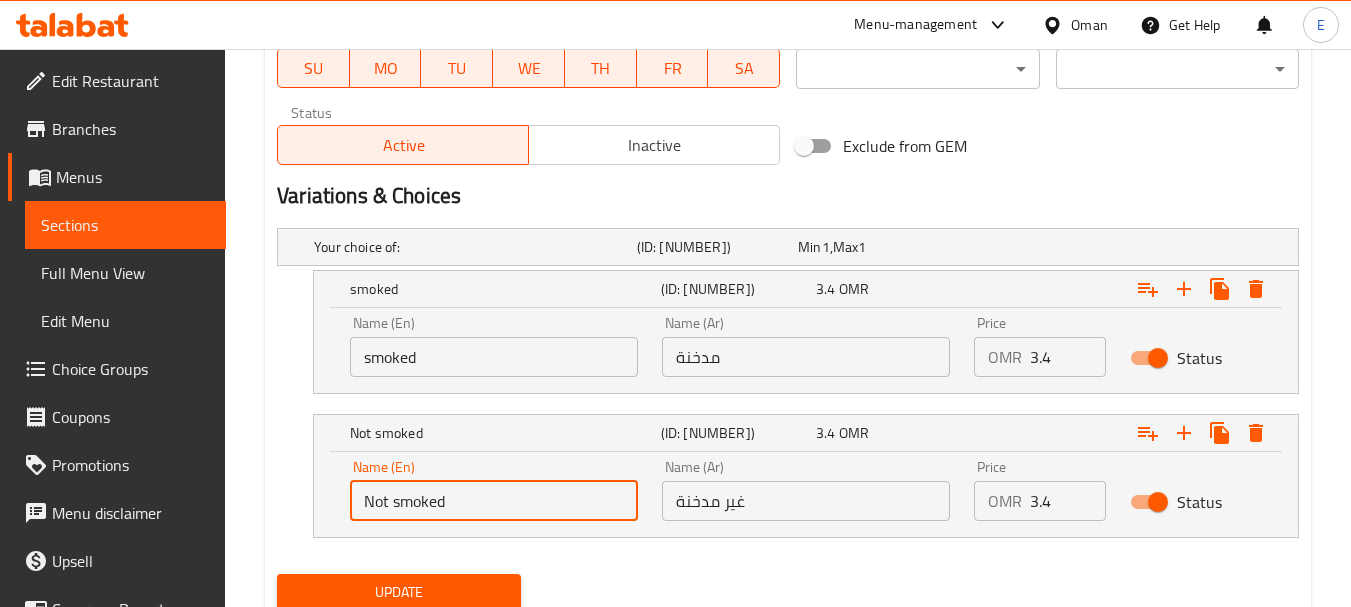 scroll, scrollTop: 1023, scrollLeft: 0, axis: vertical 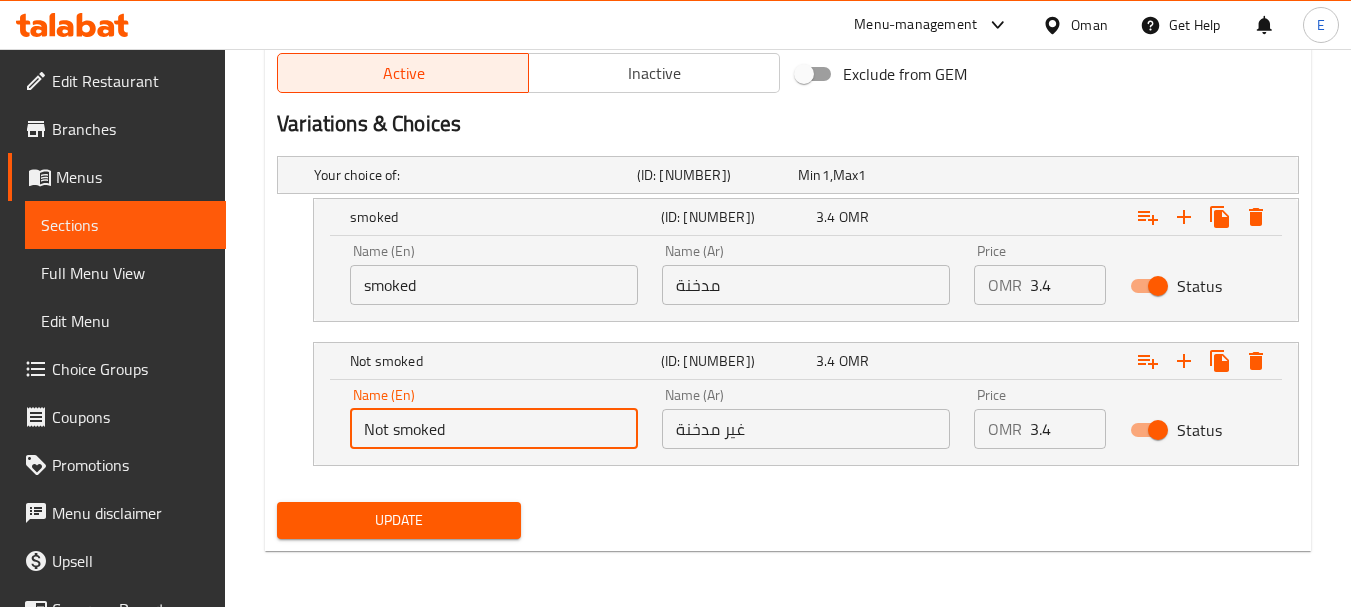 type on "Not smoked" 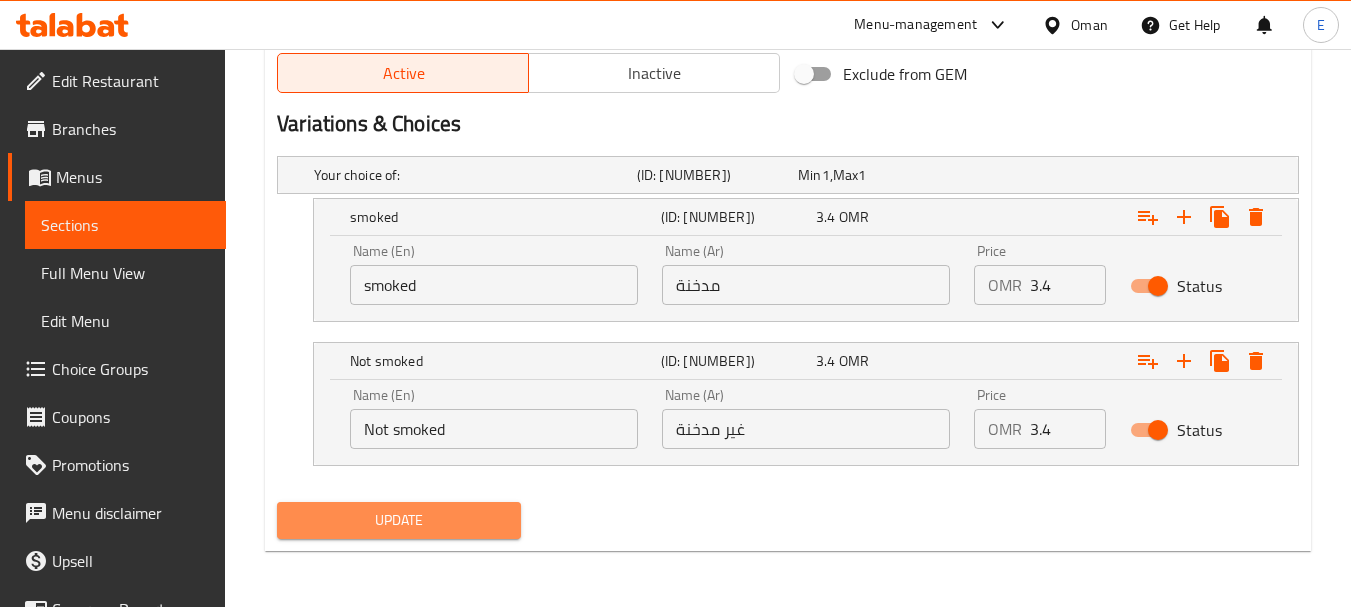 click on "Update" at bounding box center (398, 520) 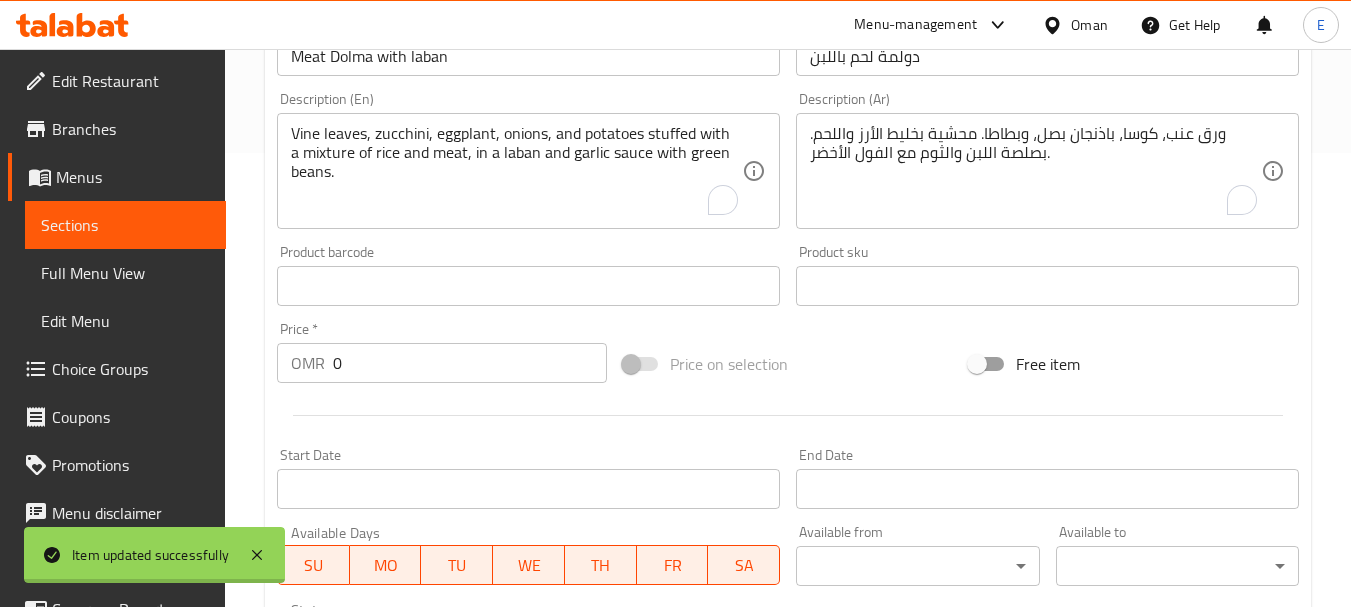 scroll, scrollTop: 323, scrollLeft: 0, axis: vertical 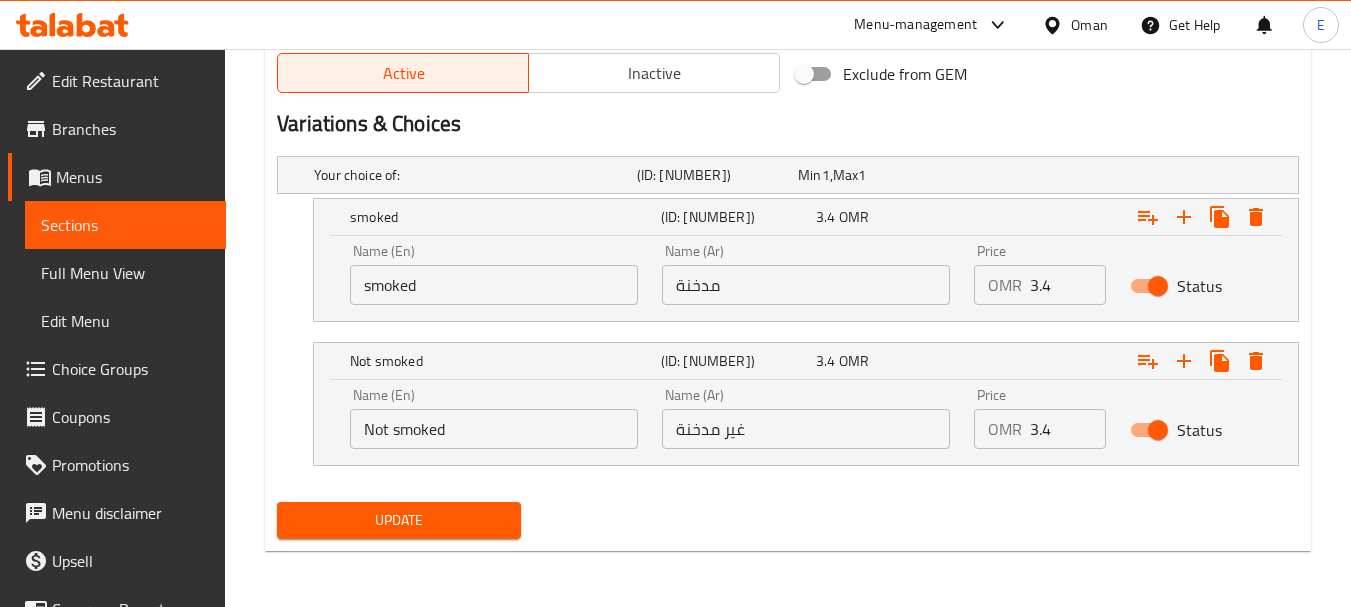 click on "Update" at bounding box center (398, 520) 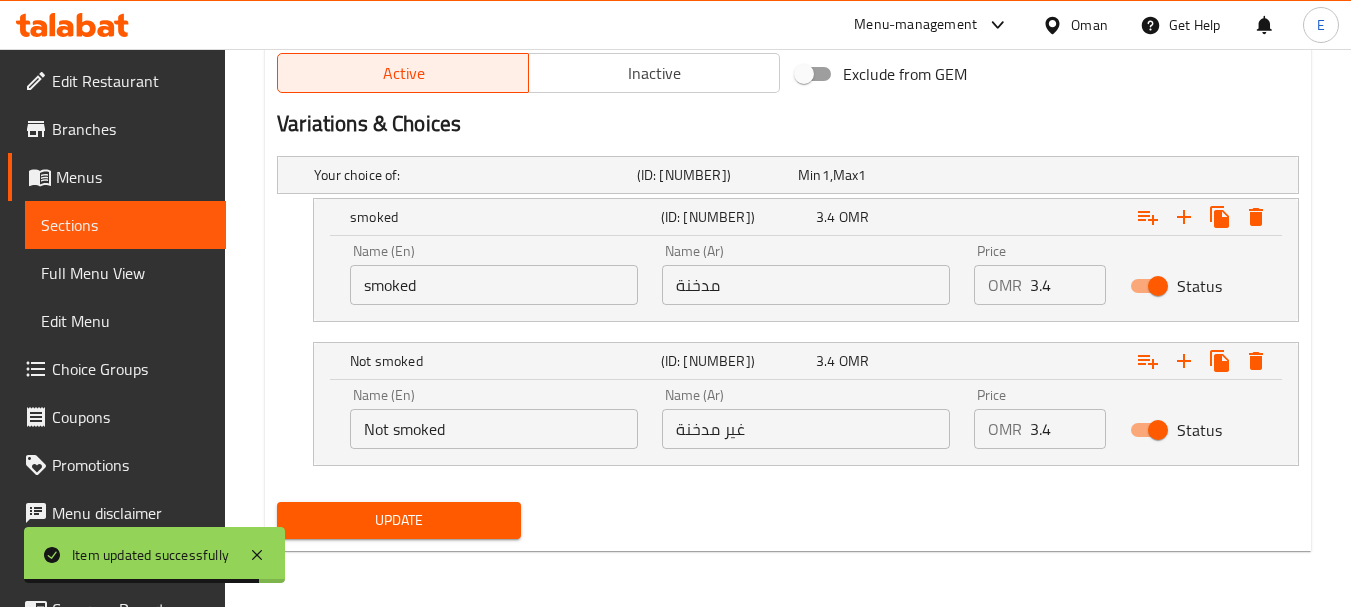 click at bounding box center (1056, 25) 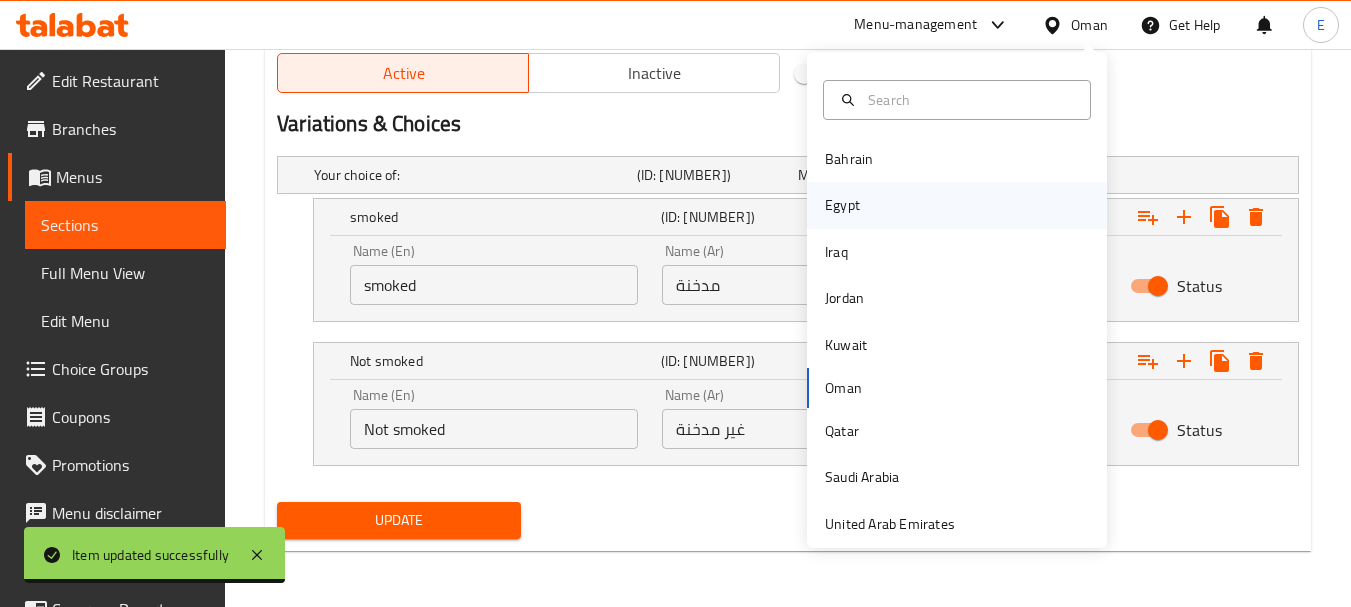 click on "Egypt" at bounding box center (957, 205) 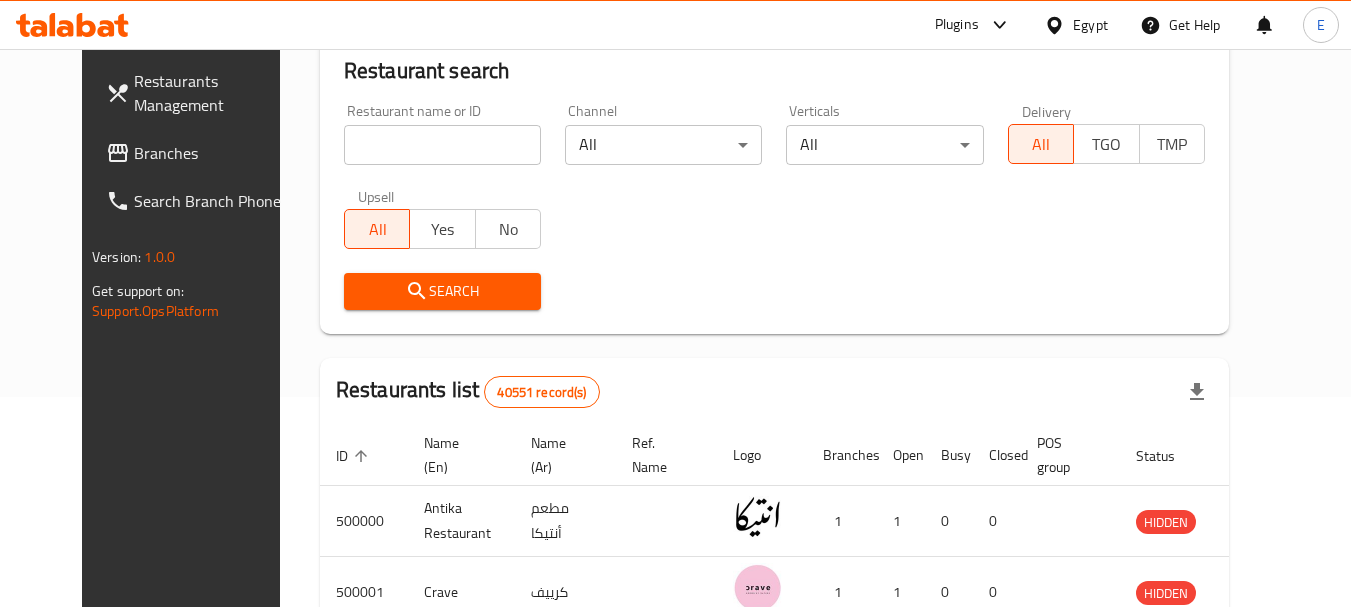 scroll, scrollTop: 907, scrollLeft: 0, axis: vertical 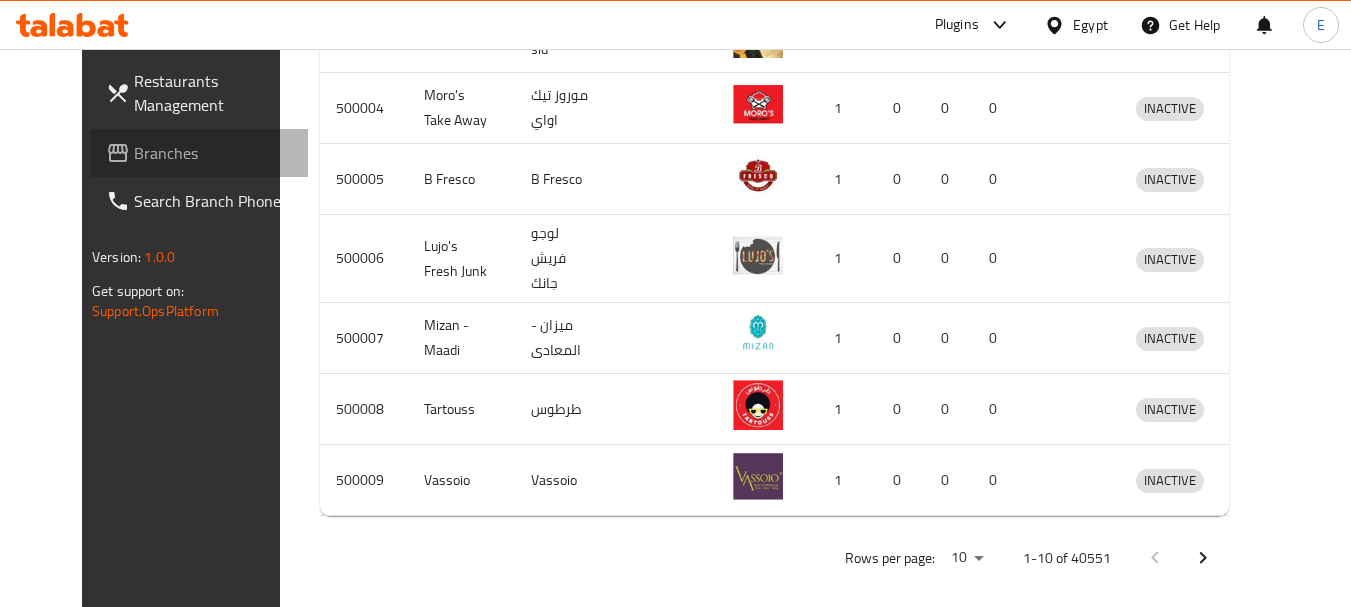 click on "Branches" at bounding box center (213, 153) 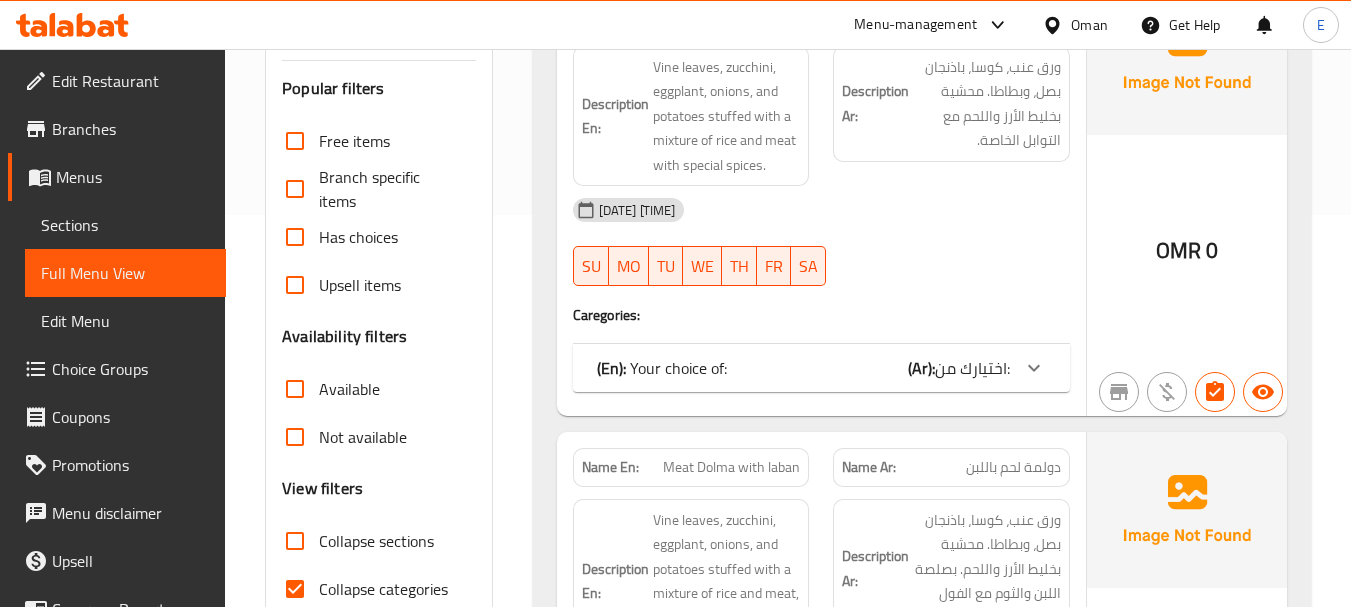 scroll, scrollTop: 400, scrollLeft: 0, axis: vertical 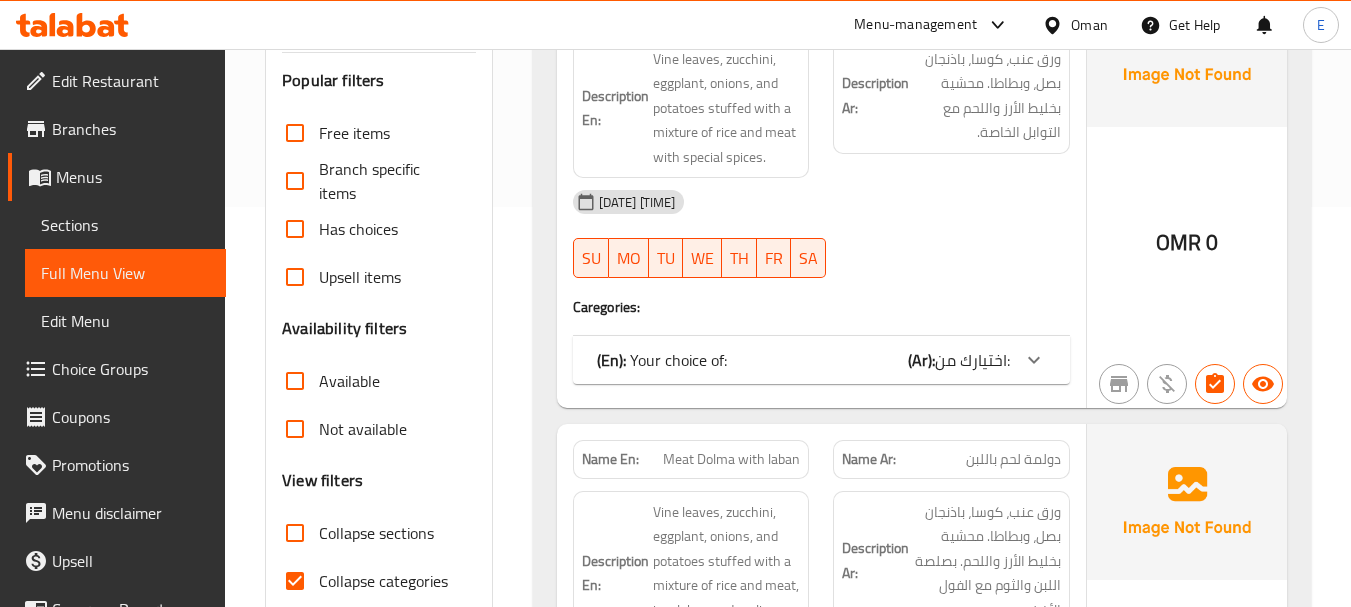 click on "(En):   Your choice of: (Ar): اختيارك من:" at bounding box center [803, 360] 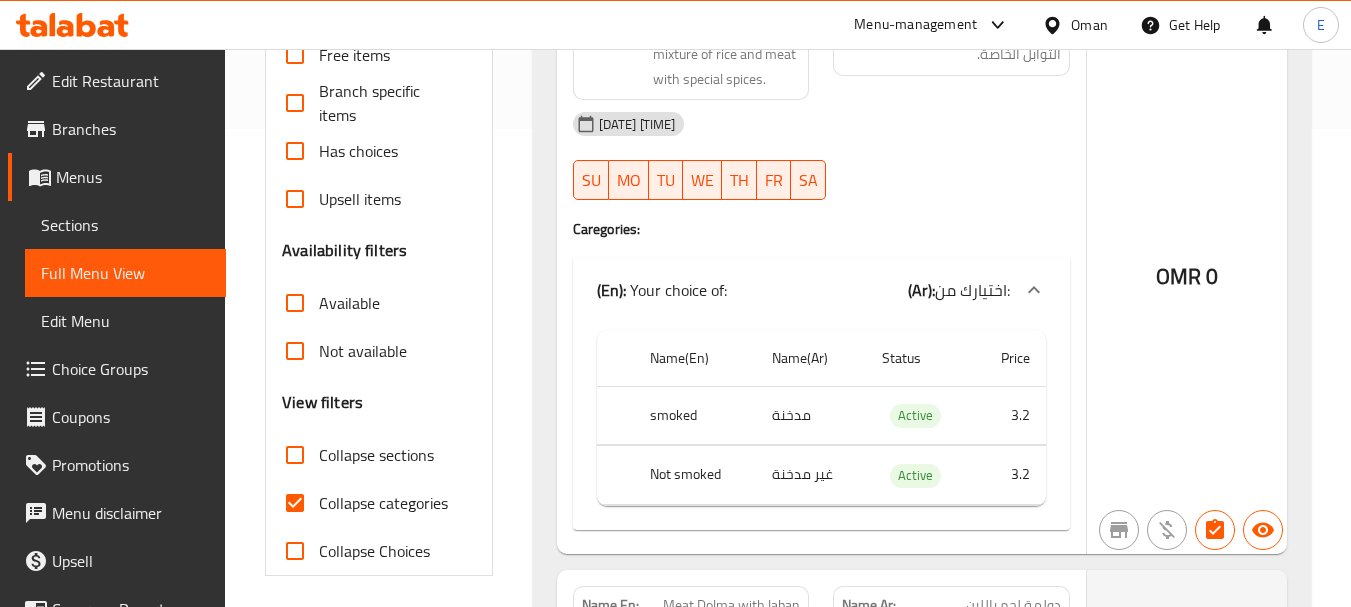 scroll, scrollTop: 600, scrollLeft: 0, axis: vertical 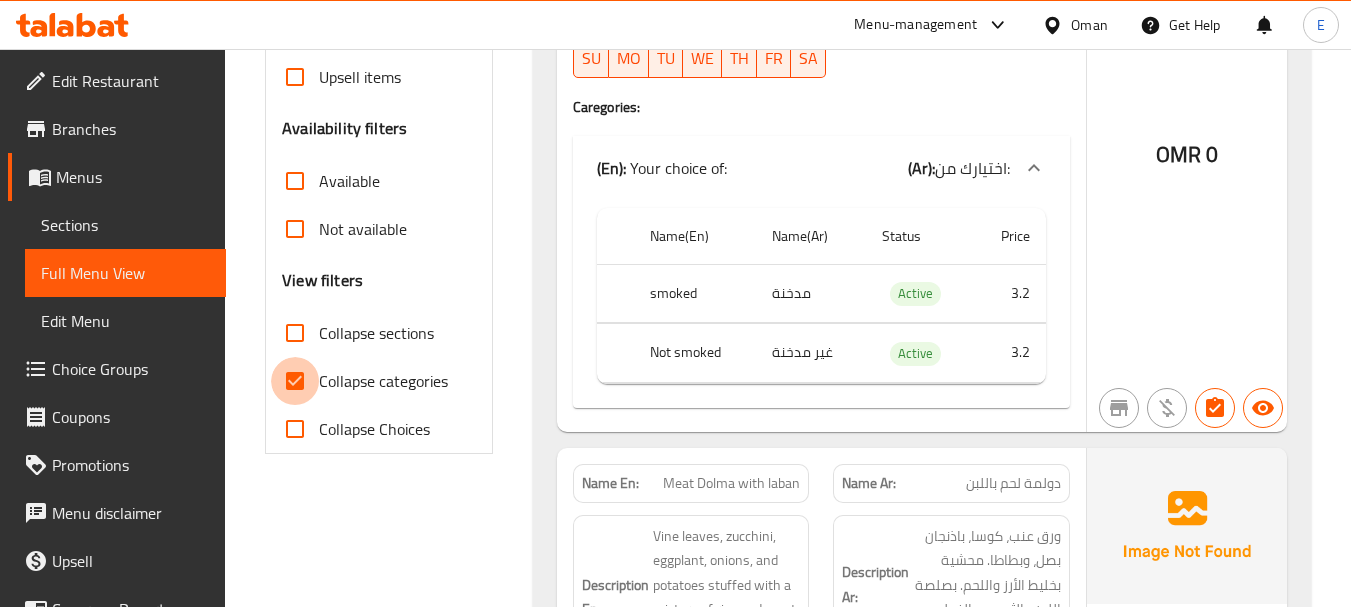click on "Collapse categories" at bounding box center [295, 381] 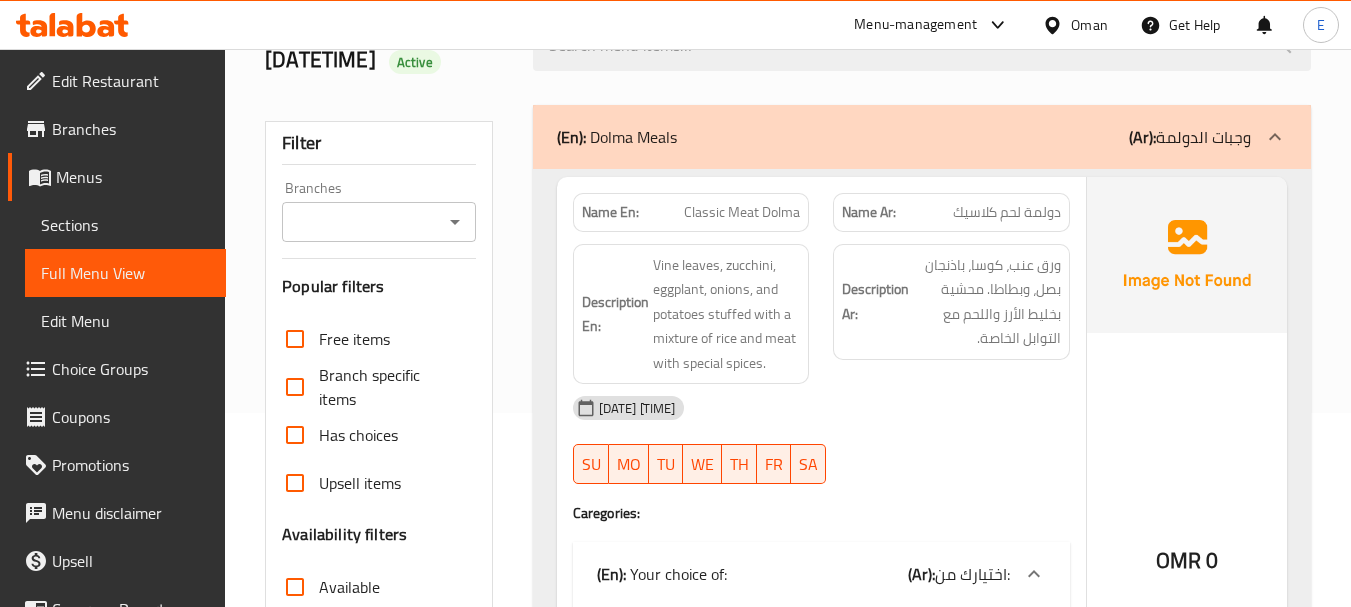 scroll, scrollTop: 200, scrollLeft: 0, axis: vertical 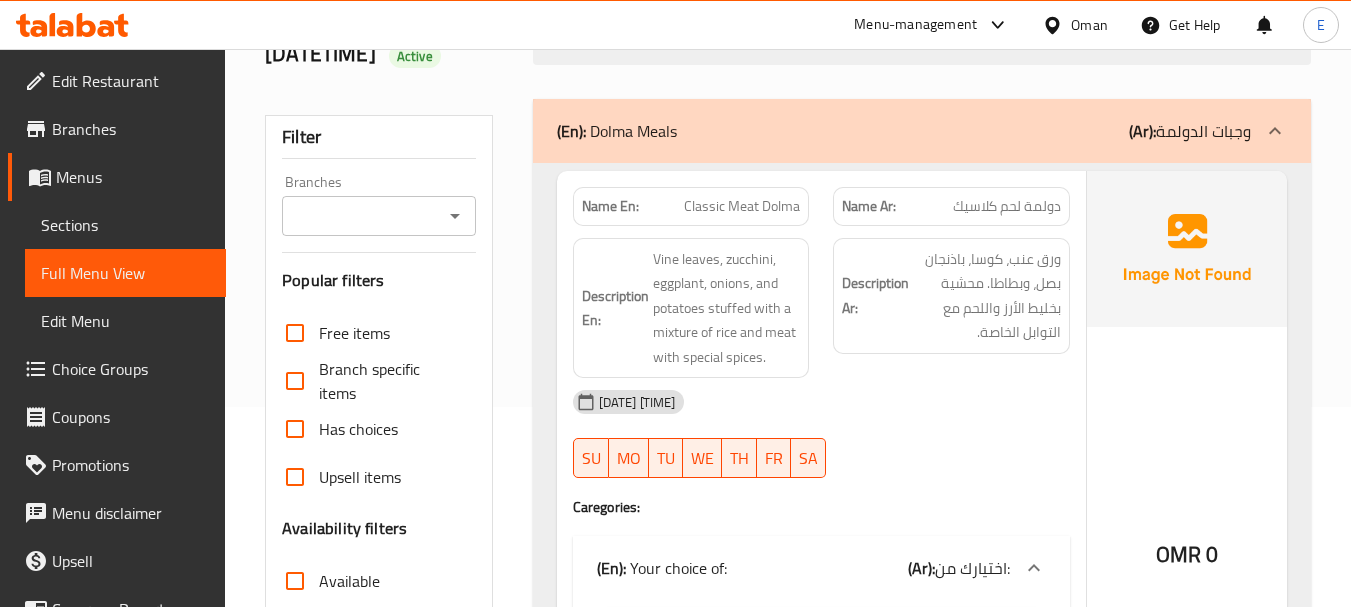 click on "دولمة لحم كلاسيك" at bounding box center (1007, 206) 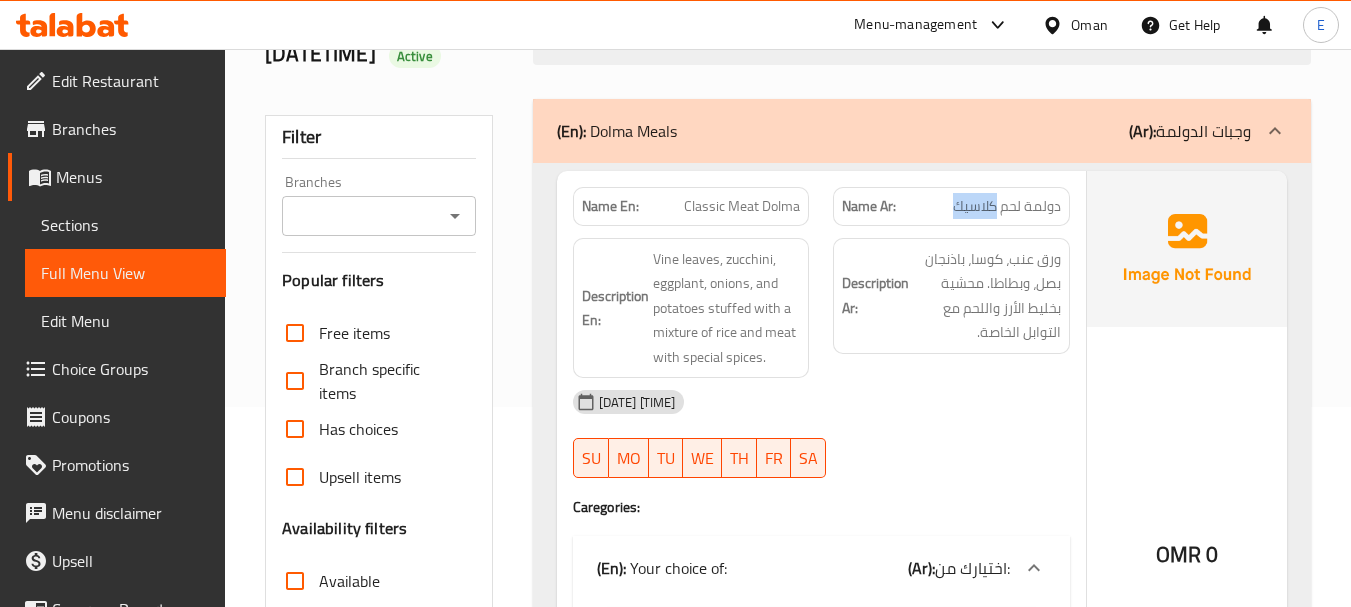 click on "دولمة لحم كلاسيك" at bounding box center [1007, 206] 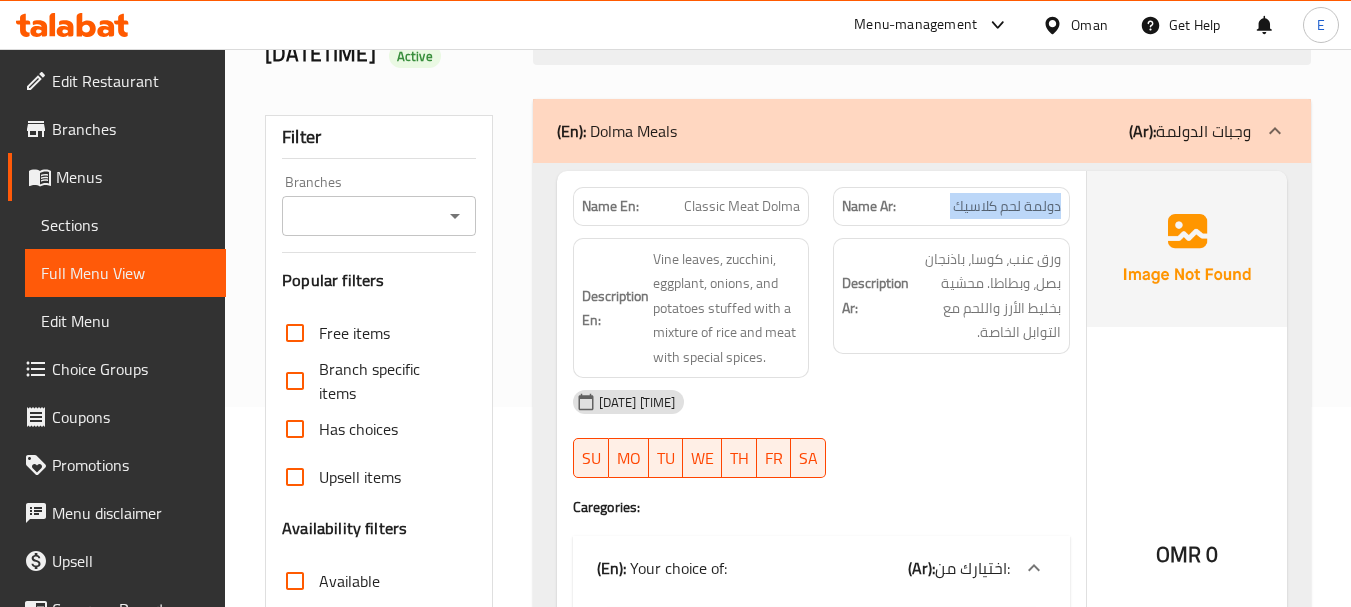 click on "دولمة لحم كلاسيك" at bounding box center (1007, 206) 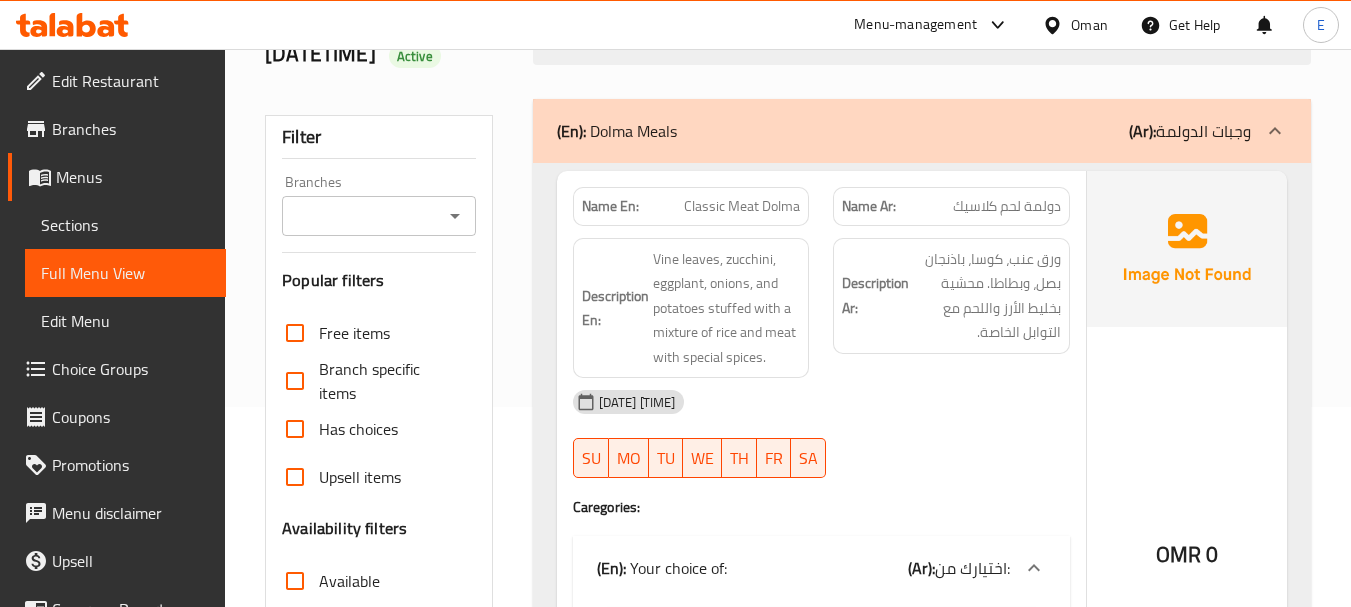 click on "Classic Meat Dolma" at bounding box center (742, 206) 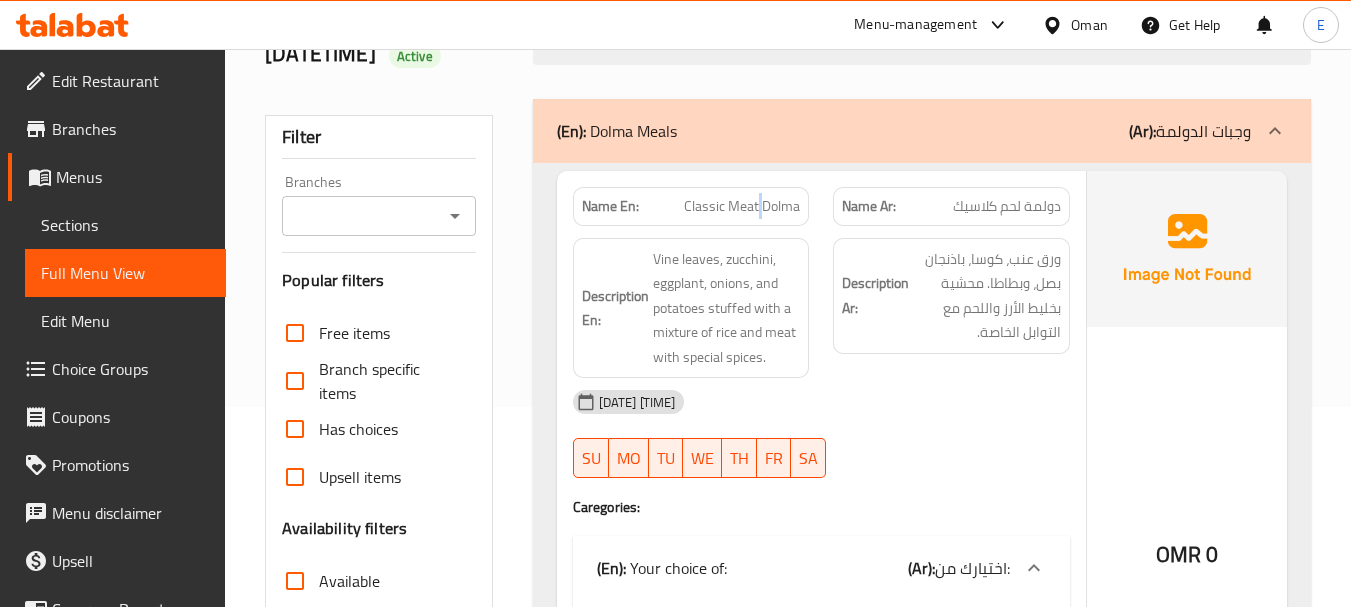 click on "Classic Meat Dolma" at bounding box center (742, 206) 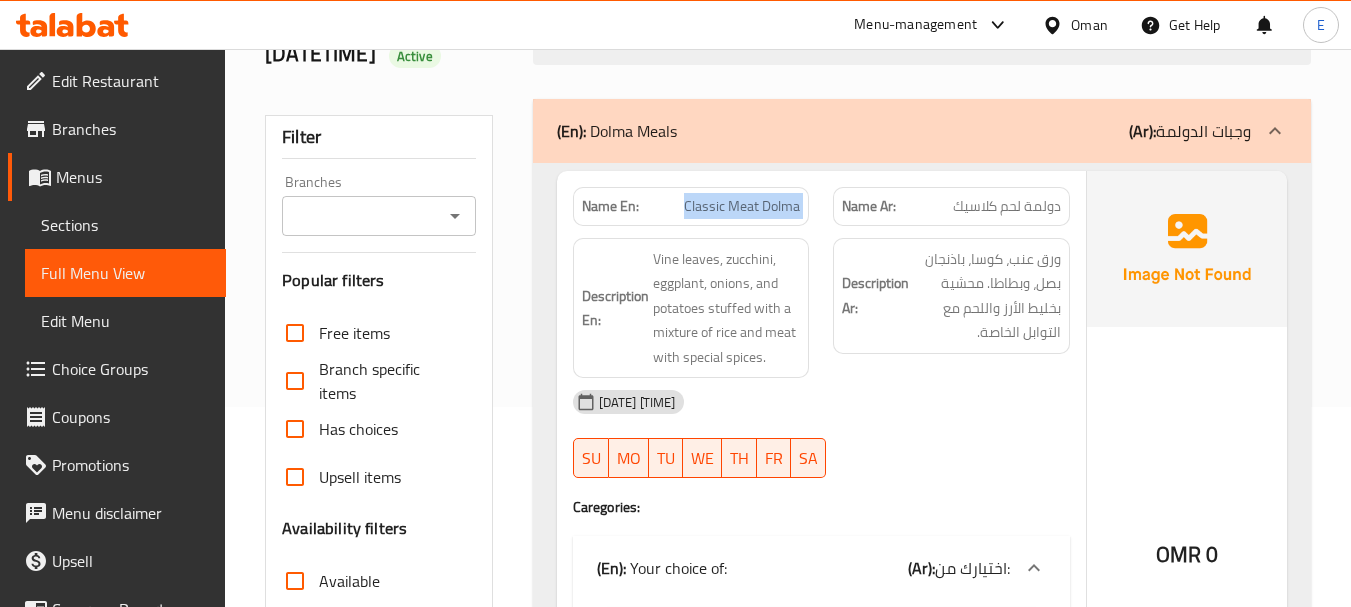 click on "Classic Meat Dolma" at bounding box center [742, 206] 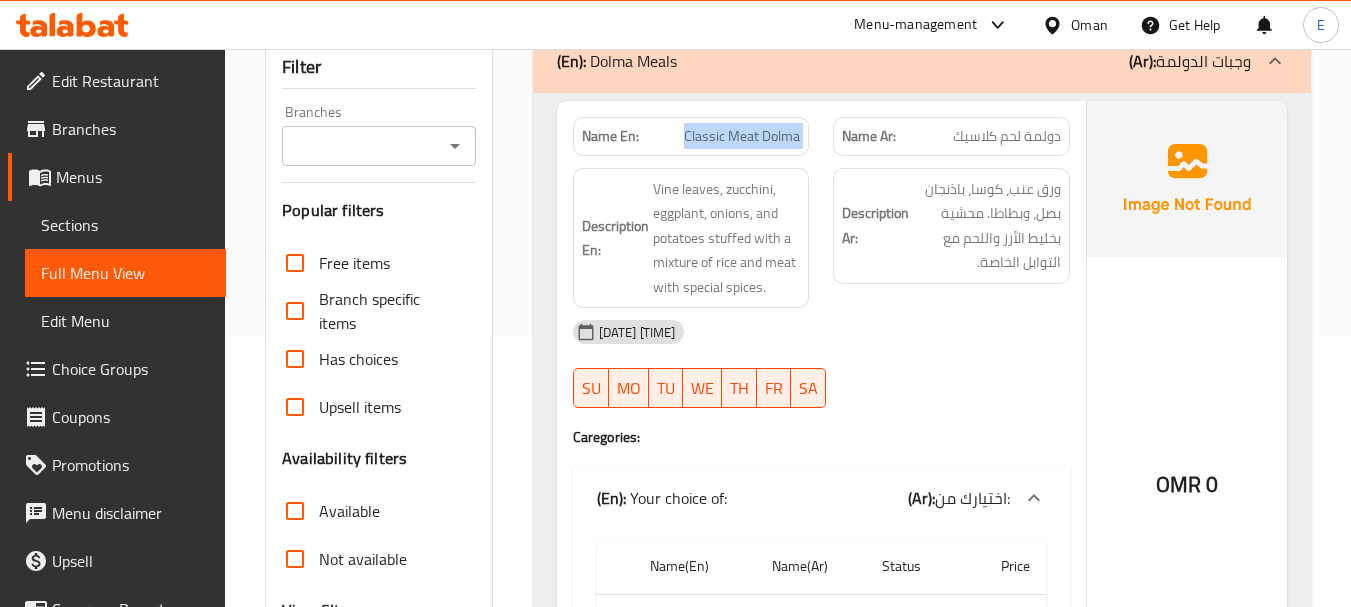 scroll, scrollTop: 300, scrollLeft: 0, axis: vertical 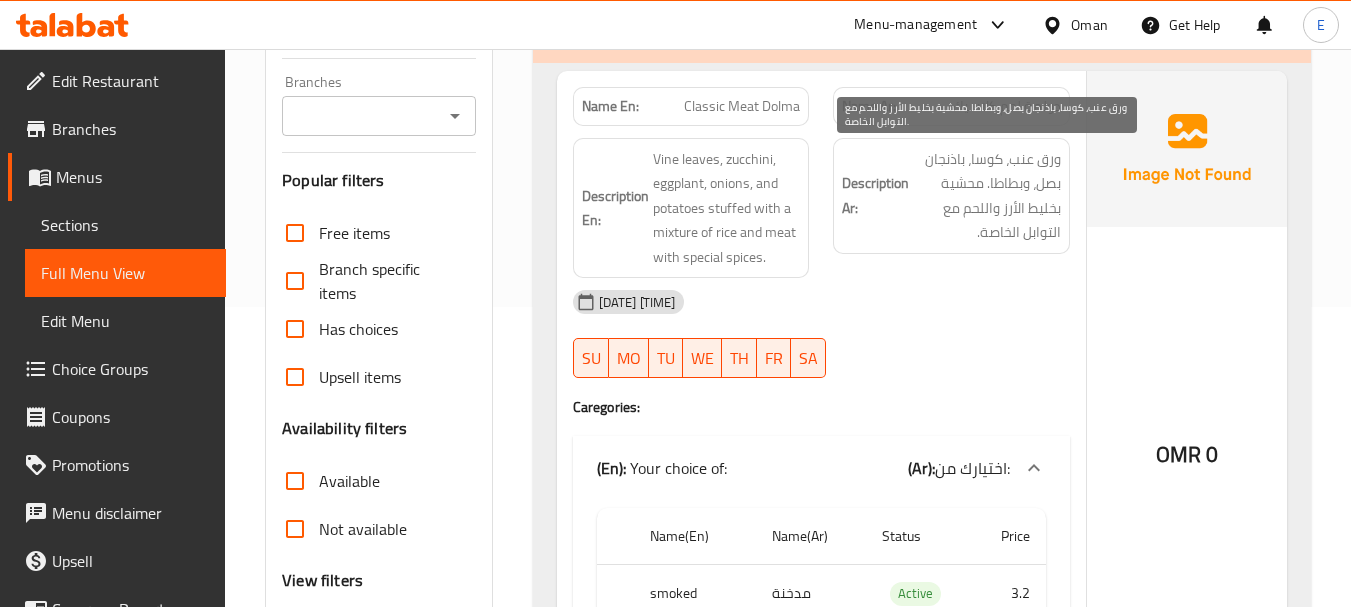 click on "ورق عنب، كوسا، باذنجان بصل، وبطاطا. محشية بخليط الأرز واللحم مع التوابل الخاصة." at bounding box center [987, 196] 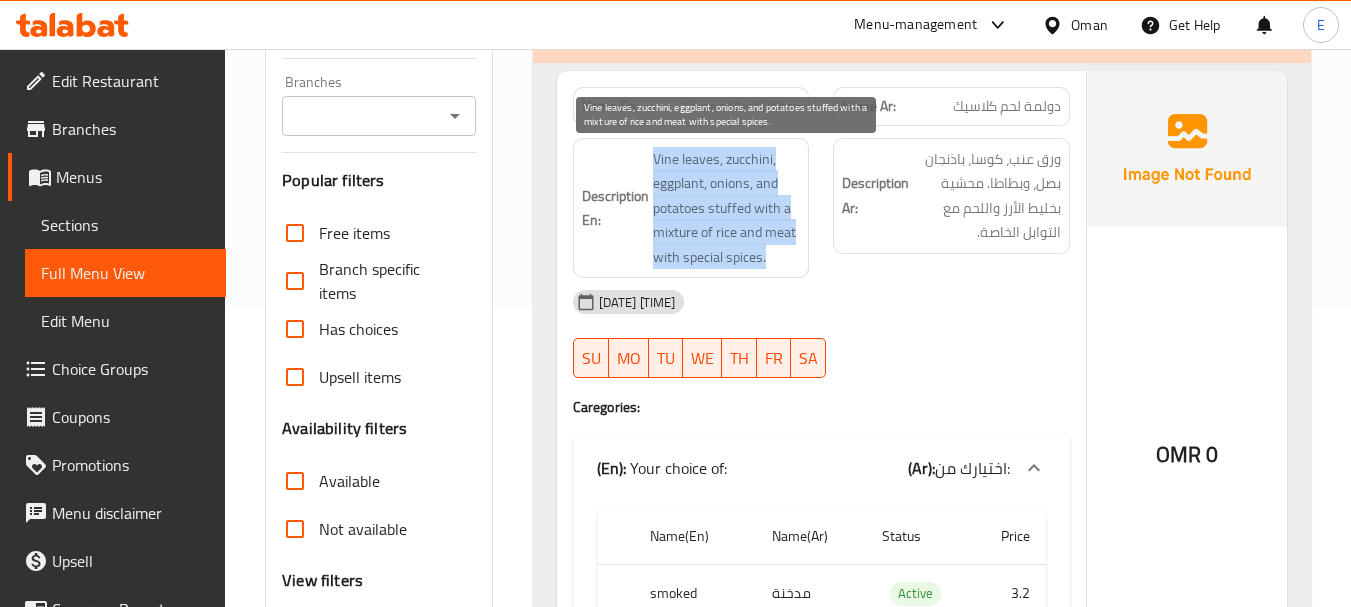 drag, startPoint x: 647, startPoint y: 156, endPoint x: 797, endPoint y: 245, distance: 174.41617 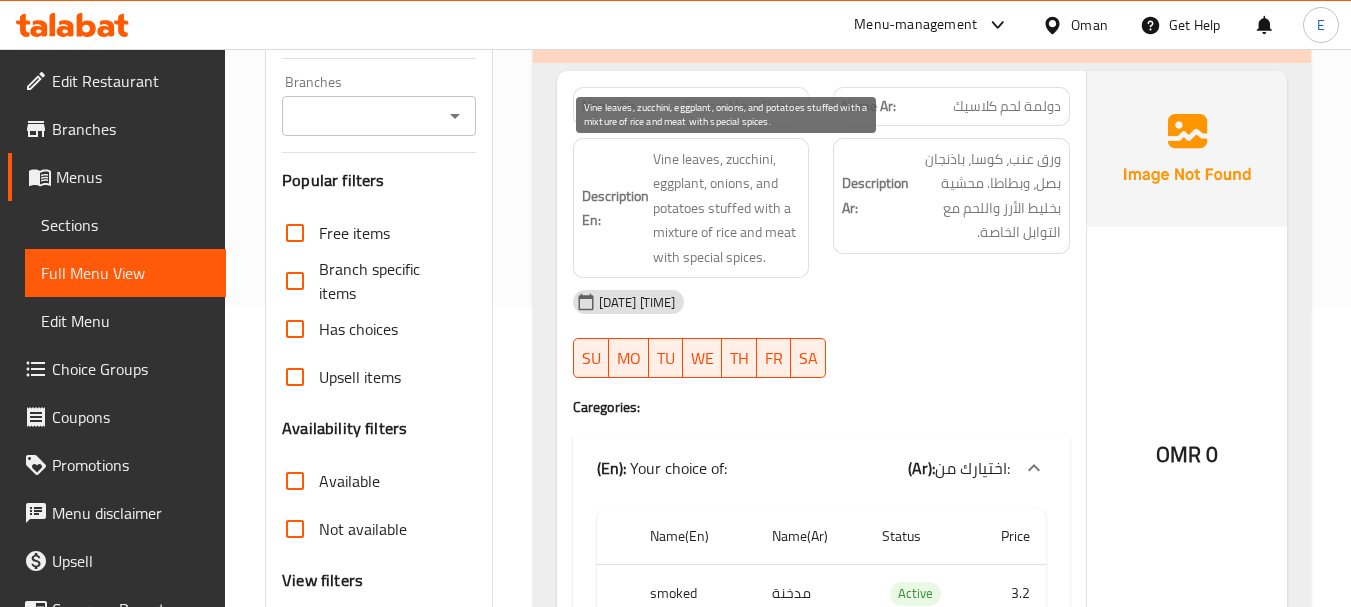 click on "Vine leaves, zucchini, eggplant, onions, and potatoes stuffed with a mixture of rice and meat with special spices." at bounding box center (727, 208) 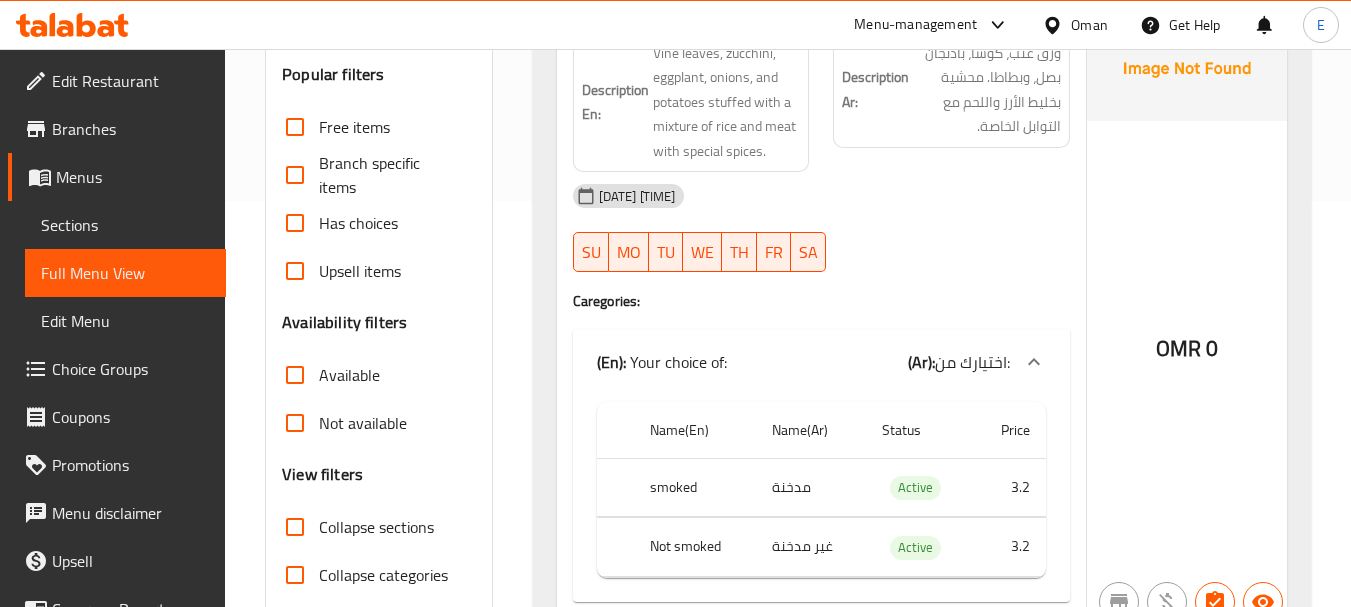 scroll, scrollTop: 500, scrollLeft: 0, axis: vertical 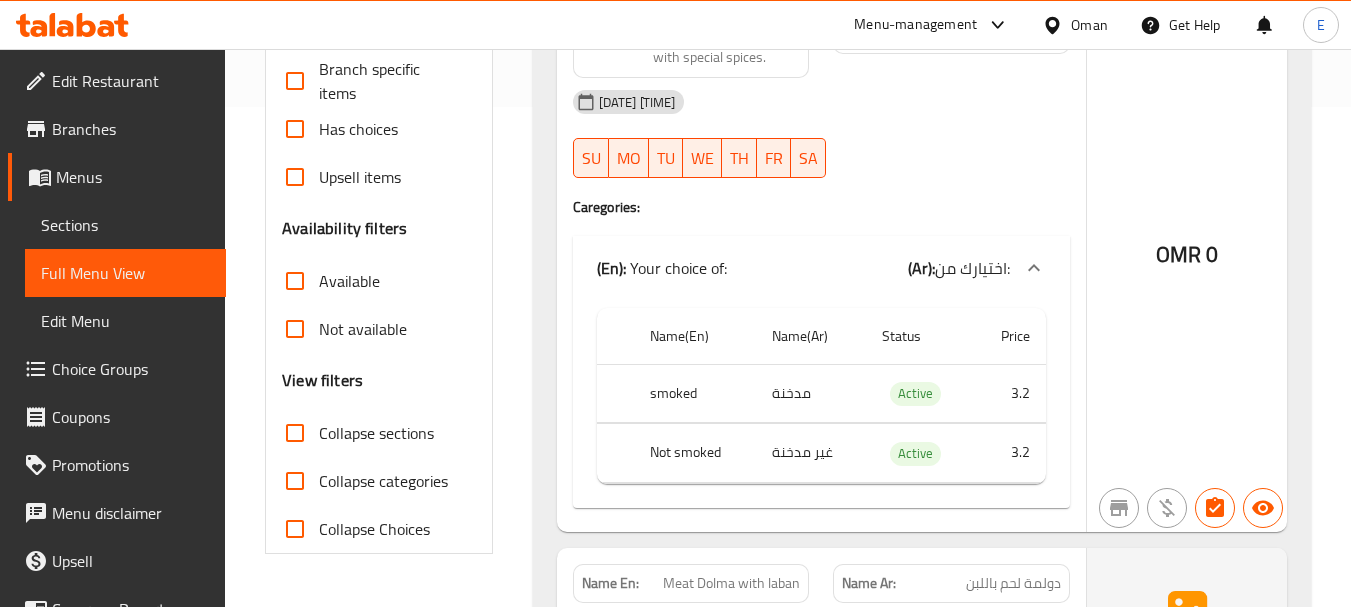 click on "smoked" at bounding box center [695, 393] 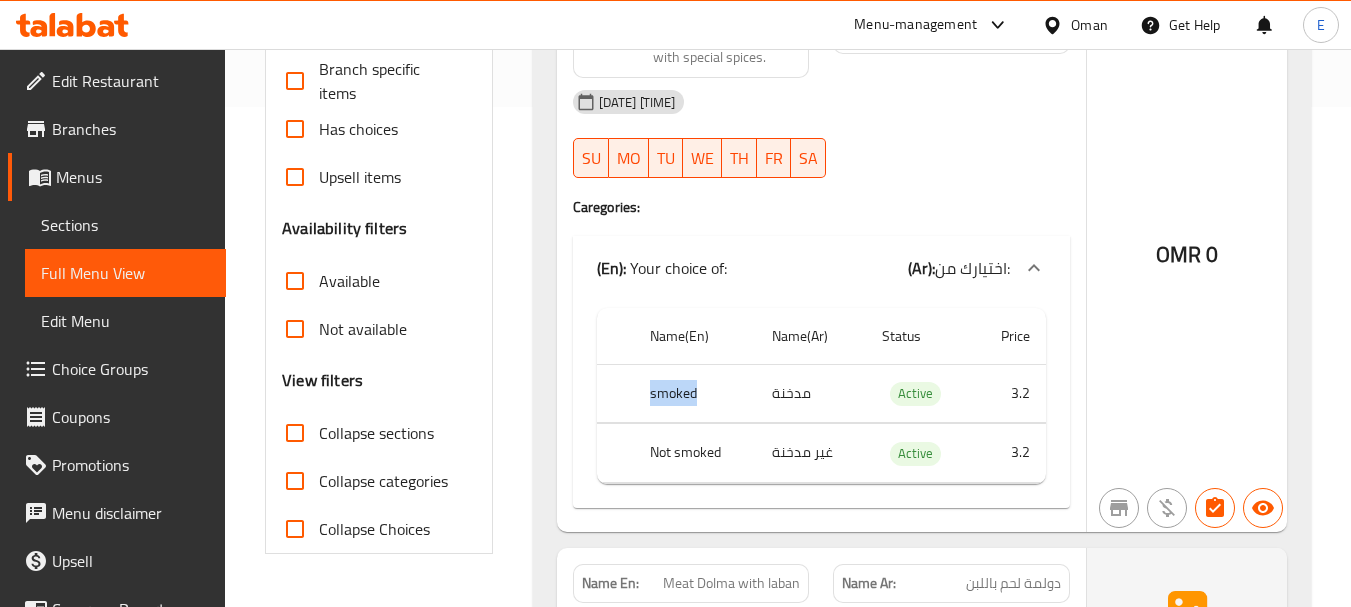 click on "smoked" at bounding box center (695, 393) 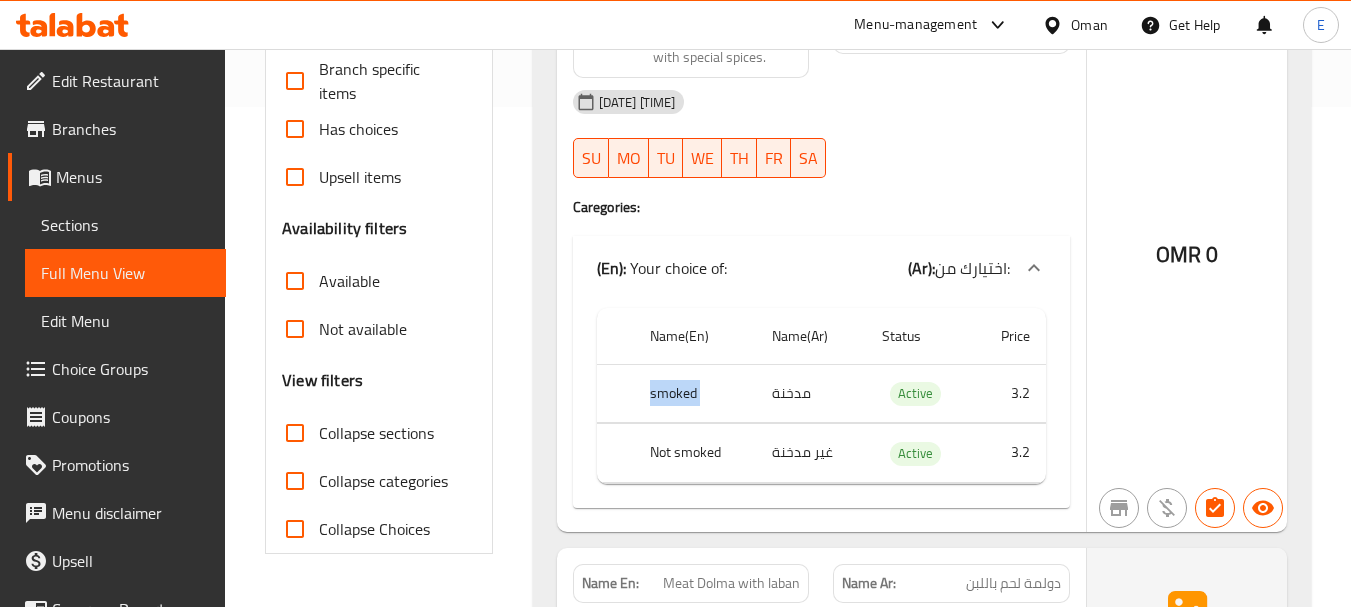 click on "smoked" at bounding box center [695, 393] 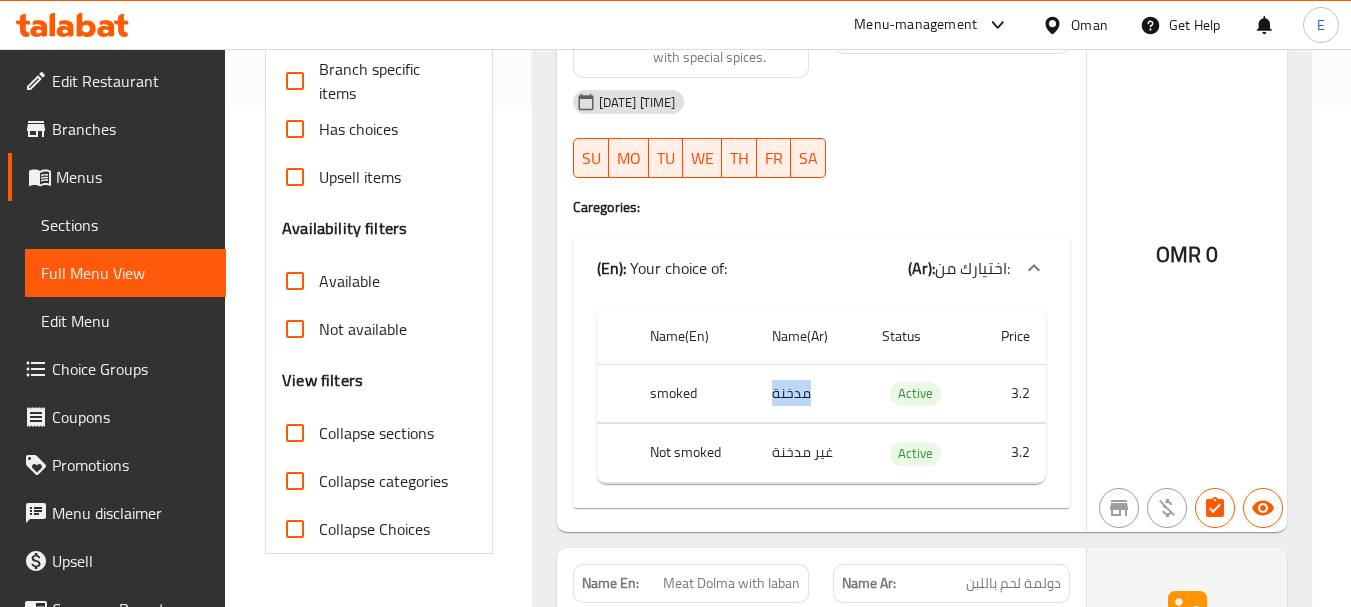 click on "مدخنة" at bounding box center [811, 393] 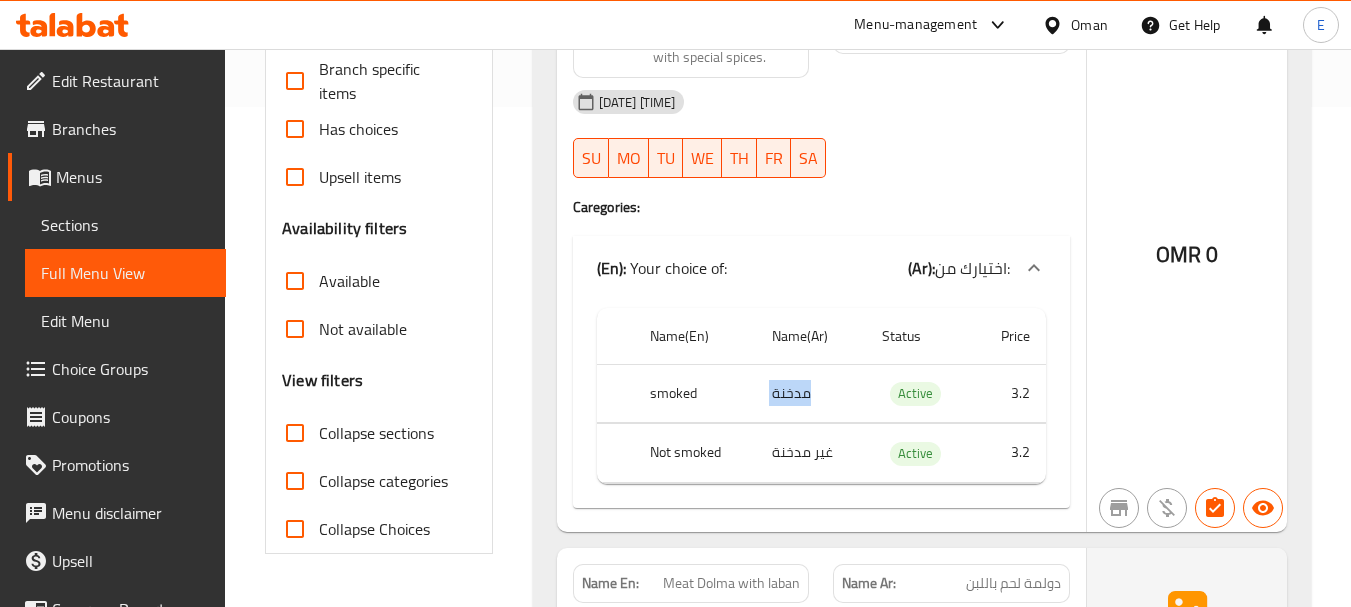 click on "مدخنة" at bounding box center (811, 393) 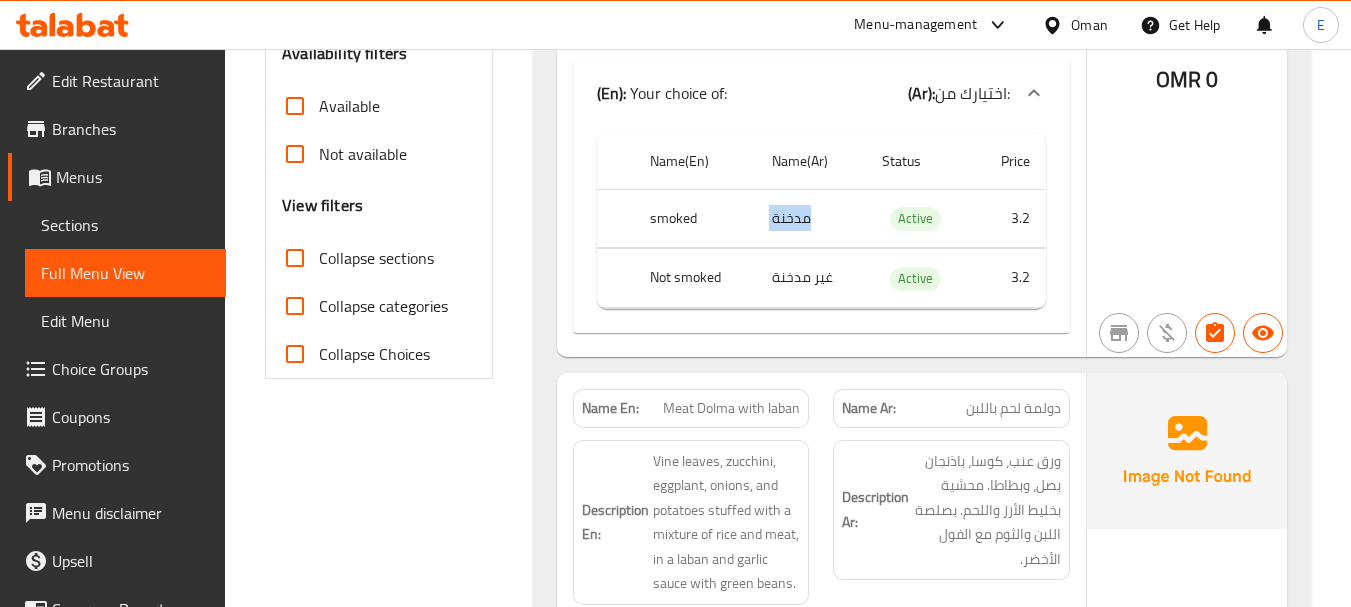 scroll, scrollTop: 700, scrollLeft: 0, axis: vertical 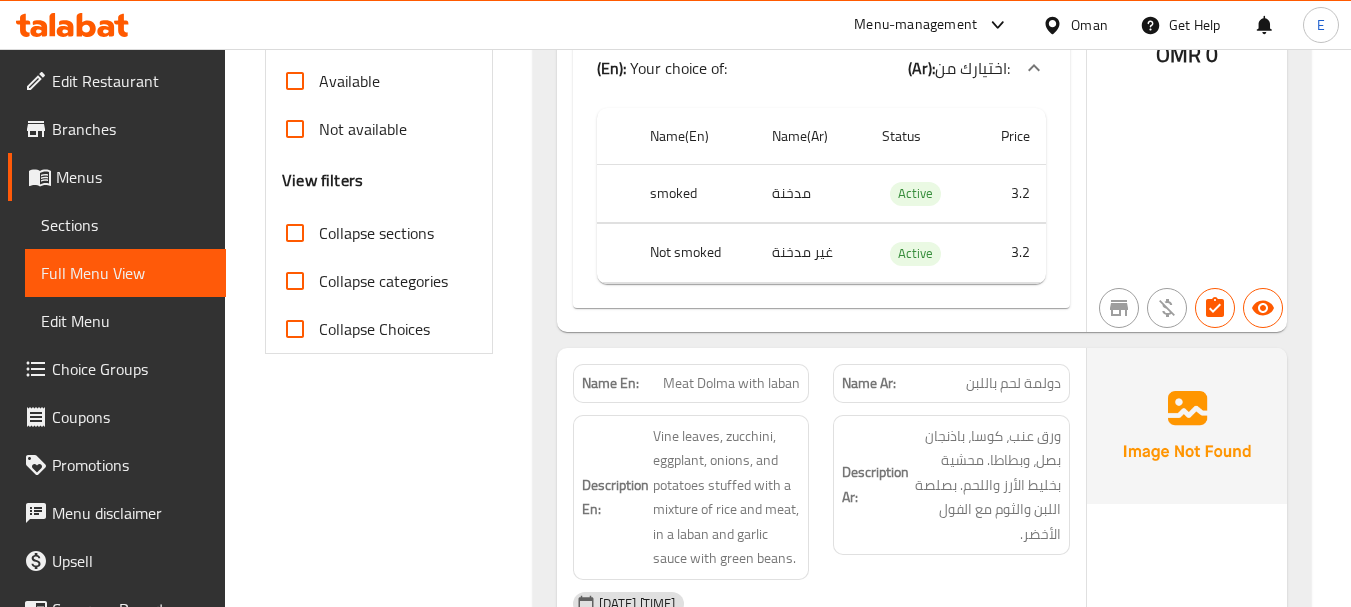 click on "غير مدخنة" at bounding box center [811, 253] 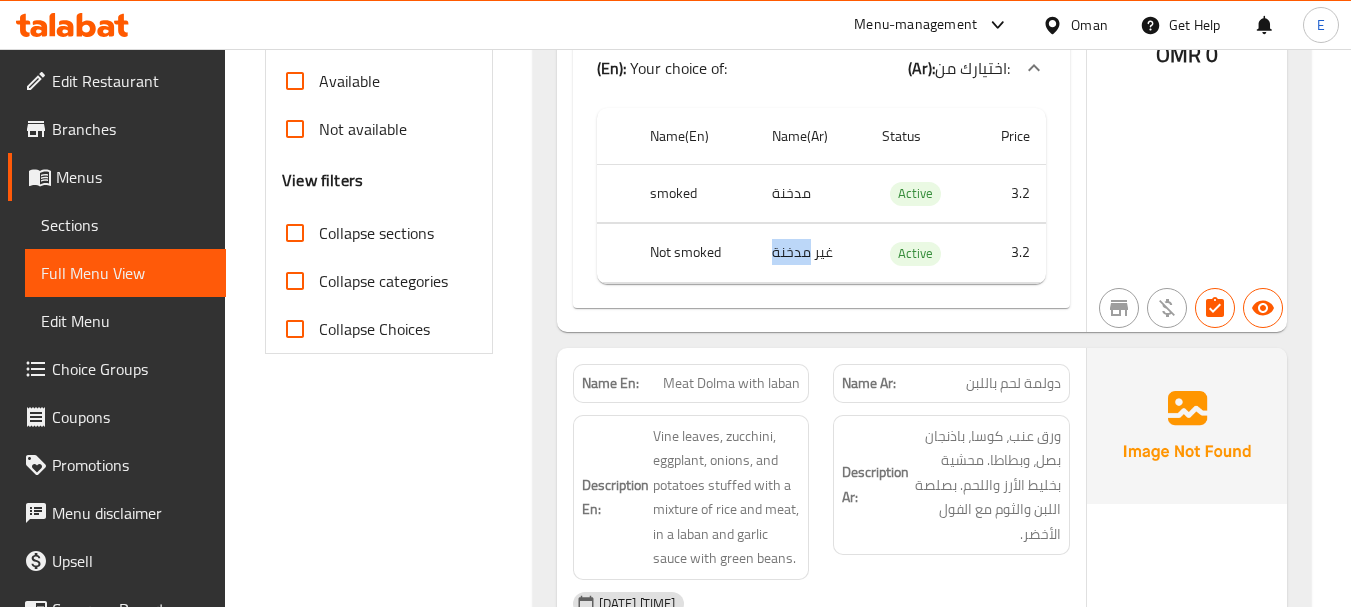 click on "غير مدخنة" at bounding box center [811, 253] 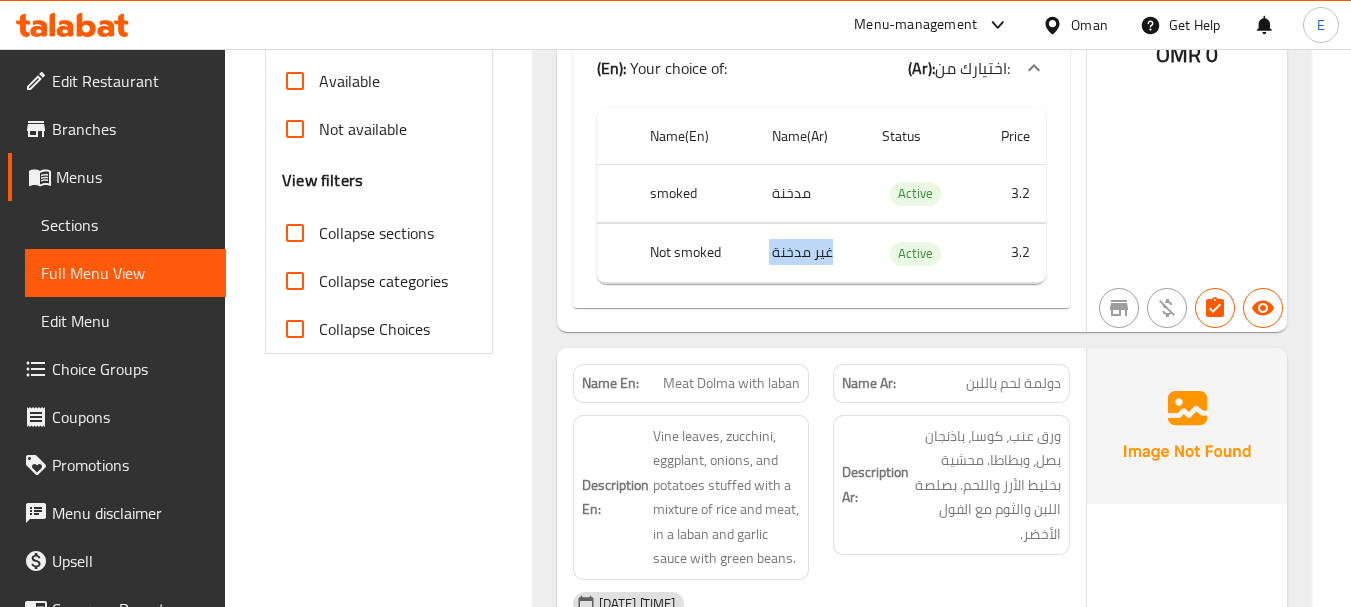 click on "غير مدخنة" at bounding box center (811, 253) 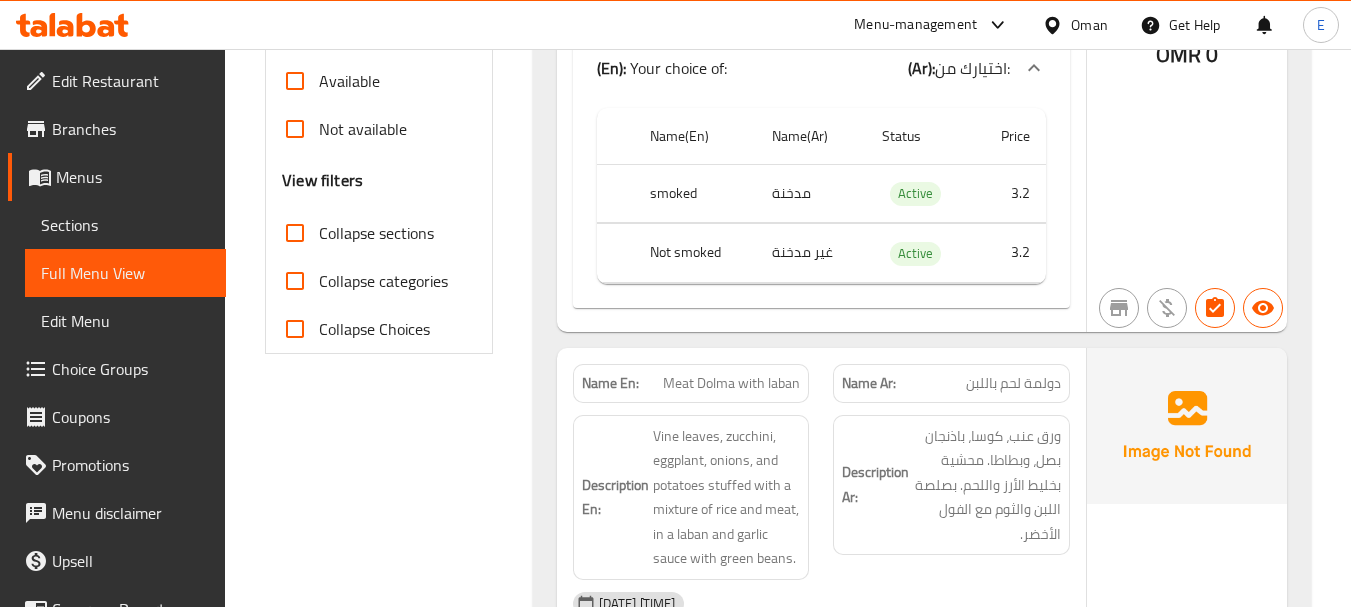 click on "Not smoked" at bounding box center [695, 253] 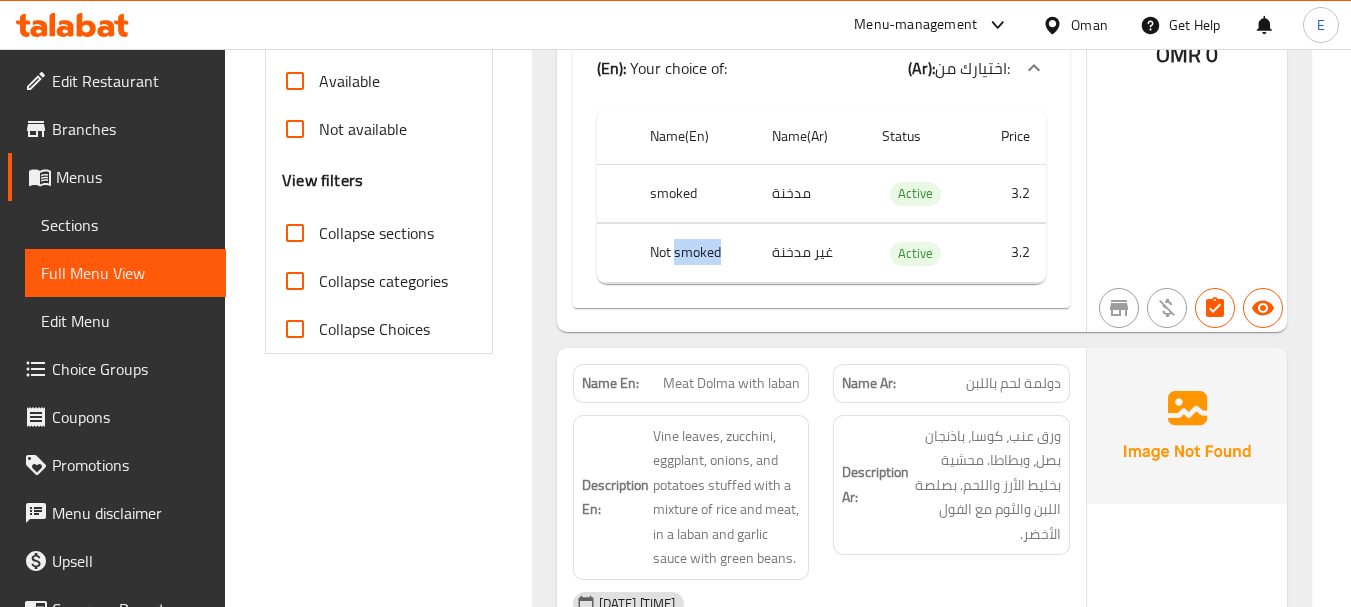 click on "Not smoked" at bounding box center (695, 253) 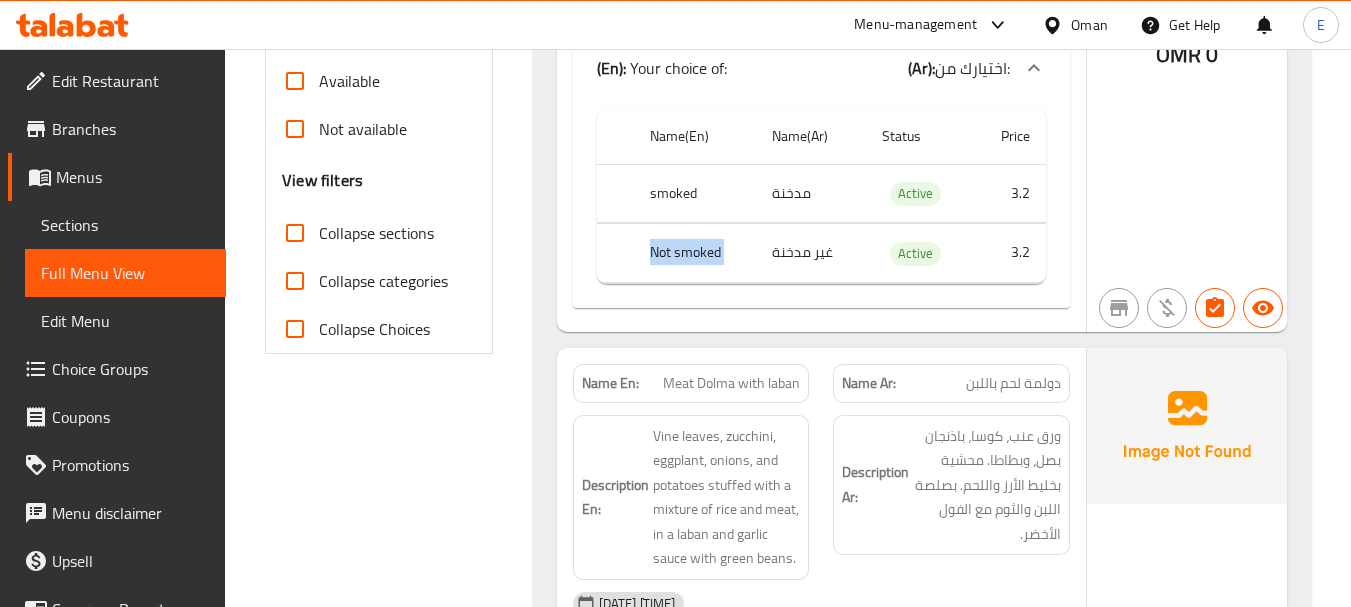 click on "Not smoked" at bounding box center [695, 253] 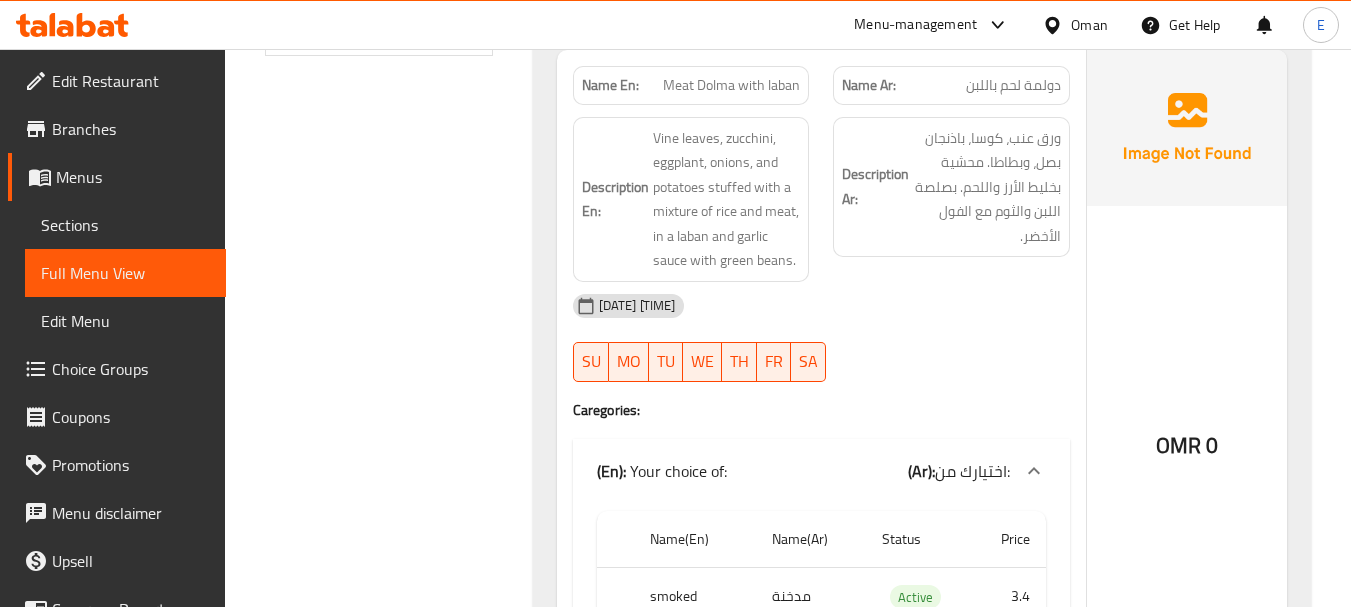 scroll, scrollTop: 1000, scrollLeft: 0, axis: vertical 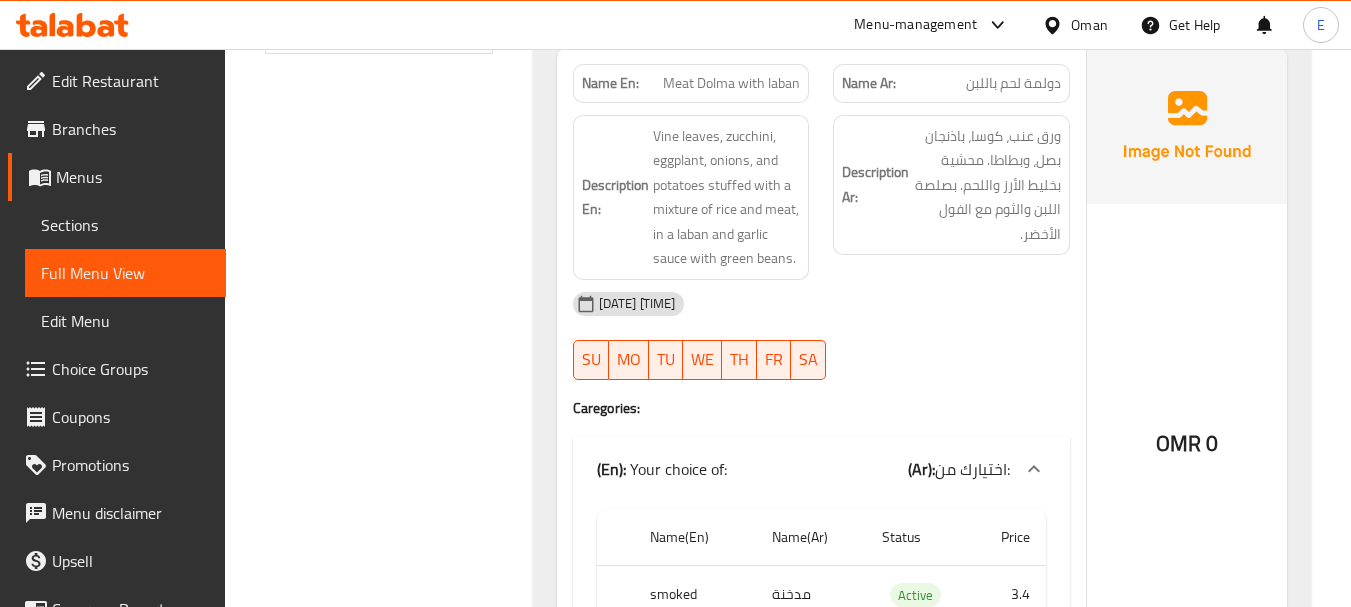 click on "دولمة لحم باللبن" at bounding box center (1013, 83) 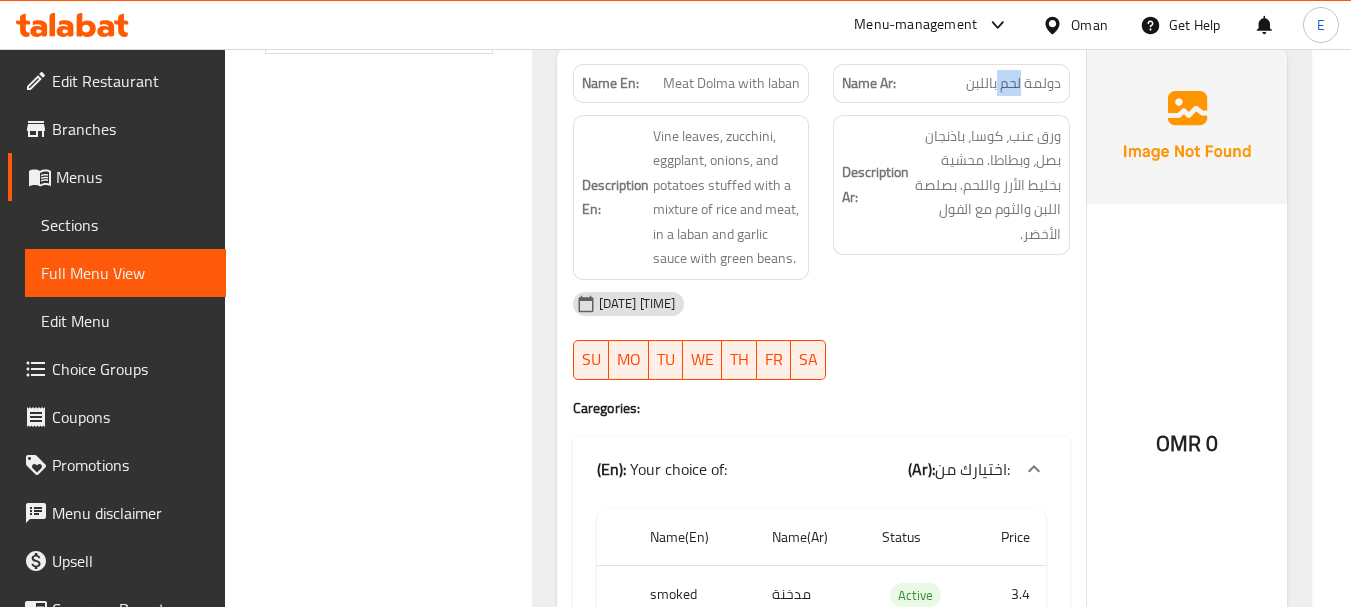 click on "دولمة لحم باللبن" at bounding box center [1013, 83] 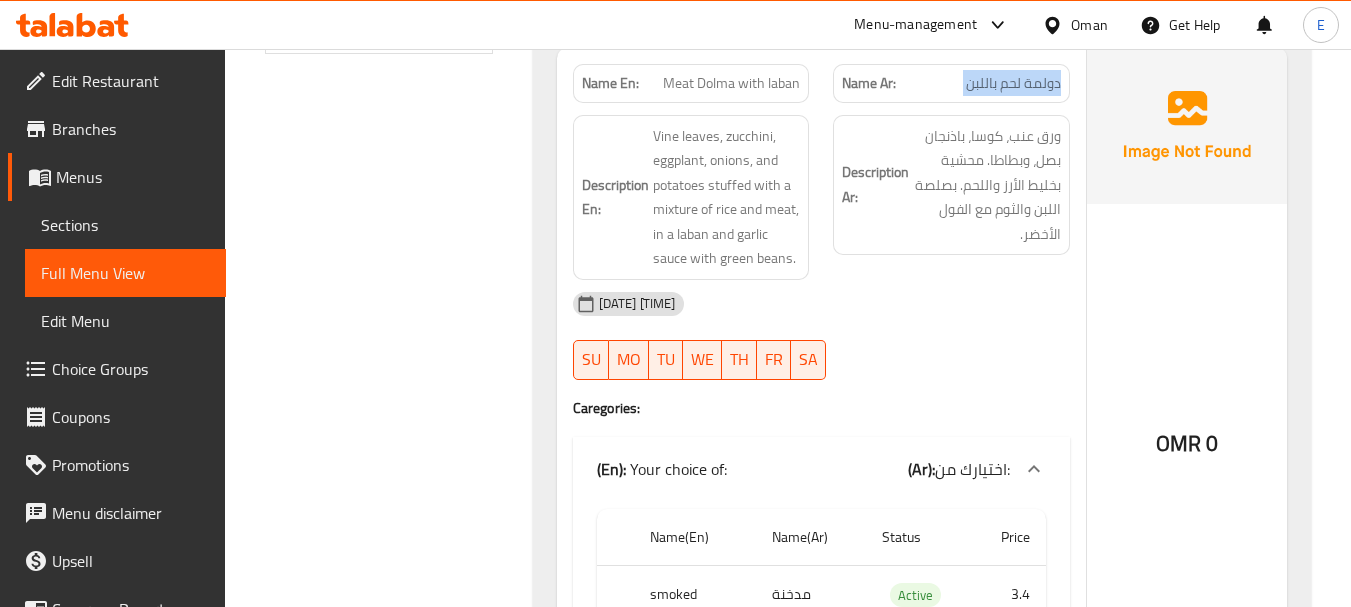 click on "دولمة لحم باللبن" at bounding box center (1013, 83) 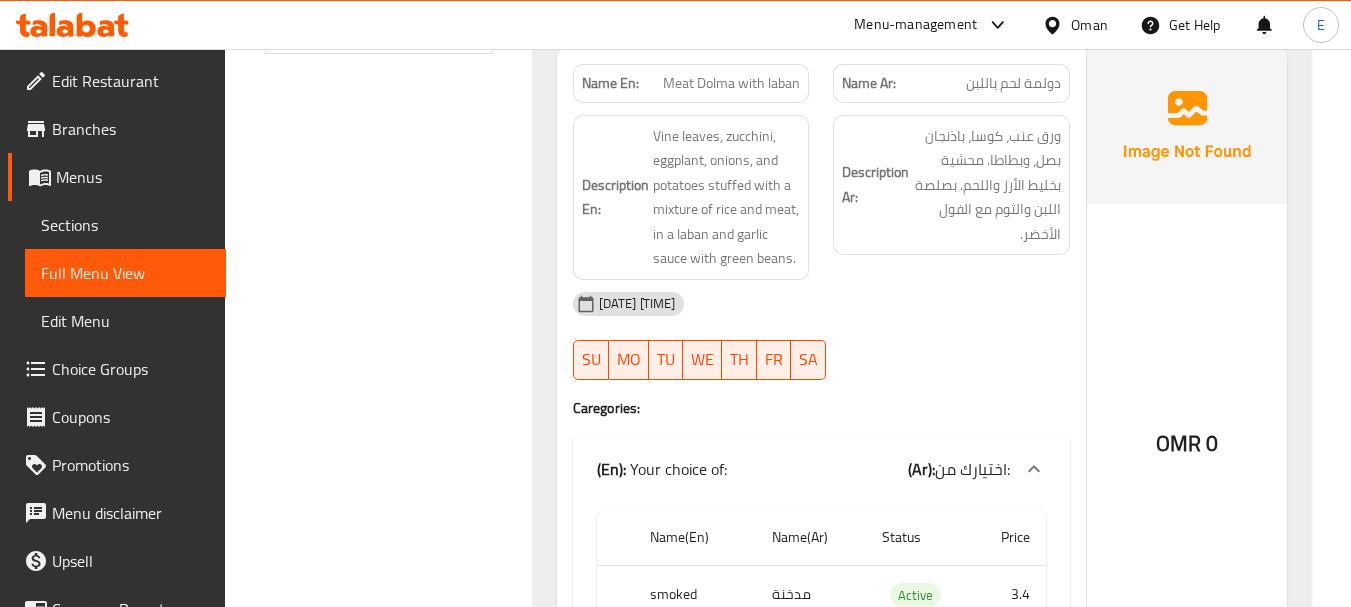 click on "Meat Dolma with laban" at bounding box center (731, 83) 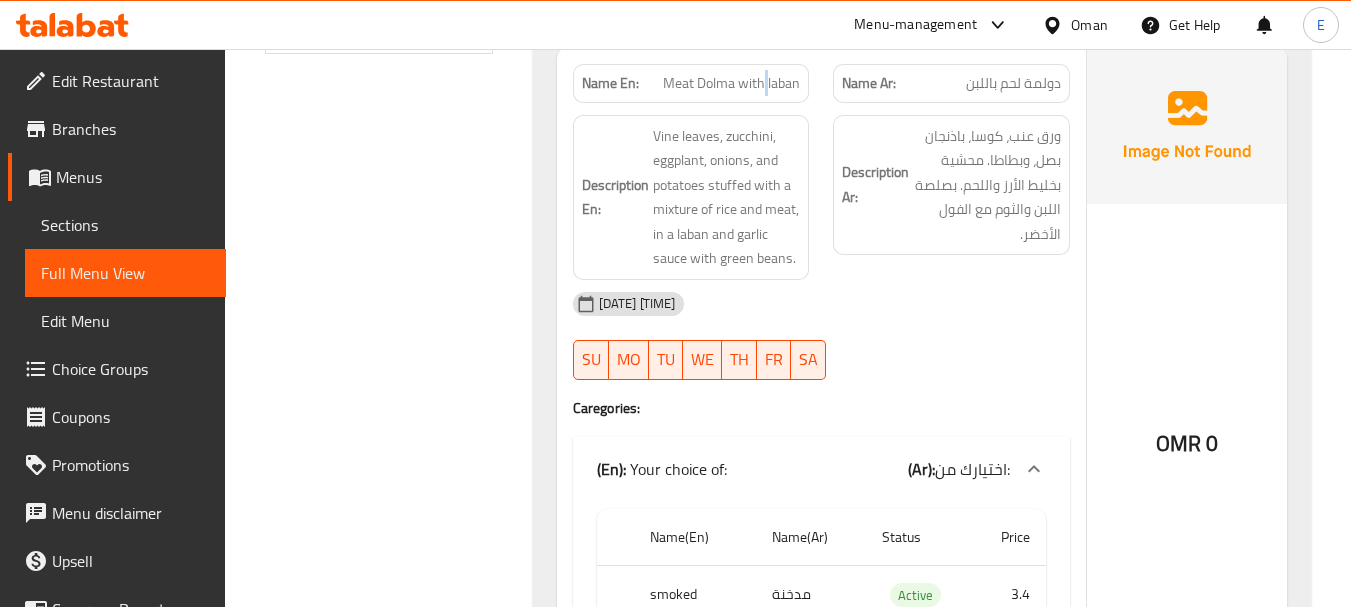 click on "Meat Dolma with laban" at bounding box center [731, 83] 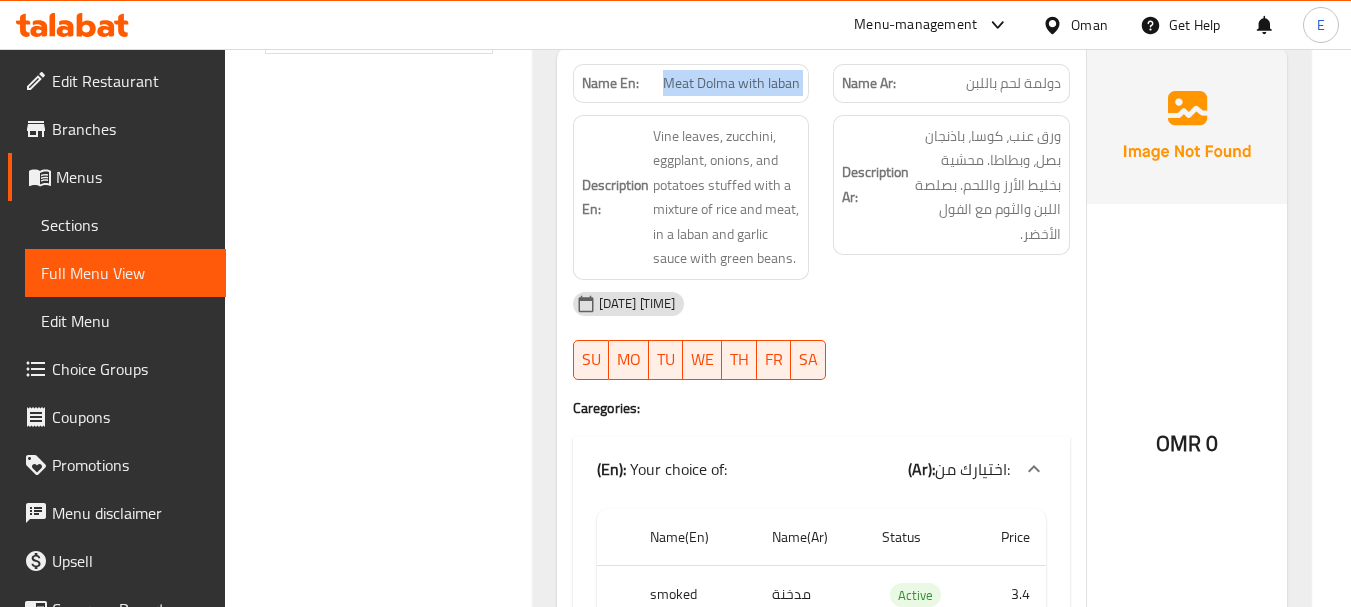 click on "Meat Dolma with laban" at bounding box center (731, 83) 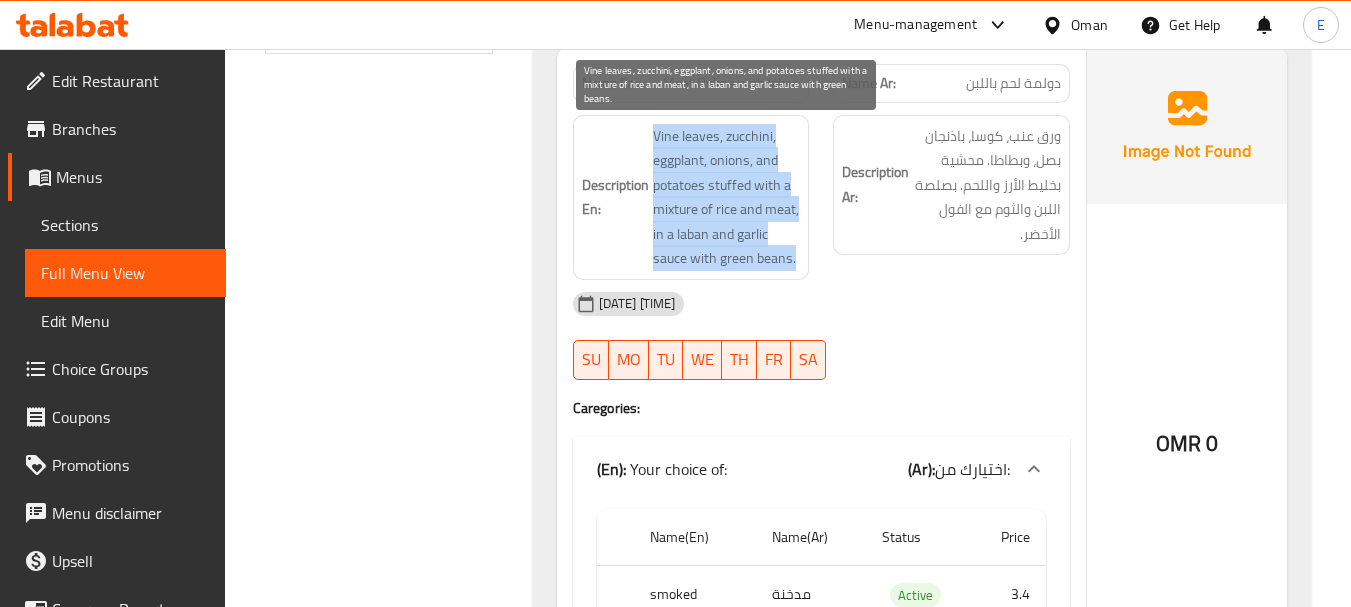 drag, startPoint x: 649, startPoint y: 128, endPoint x: 805, endPoint y: 254, distance: 200.5293 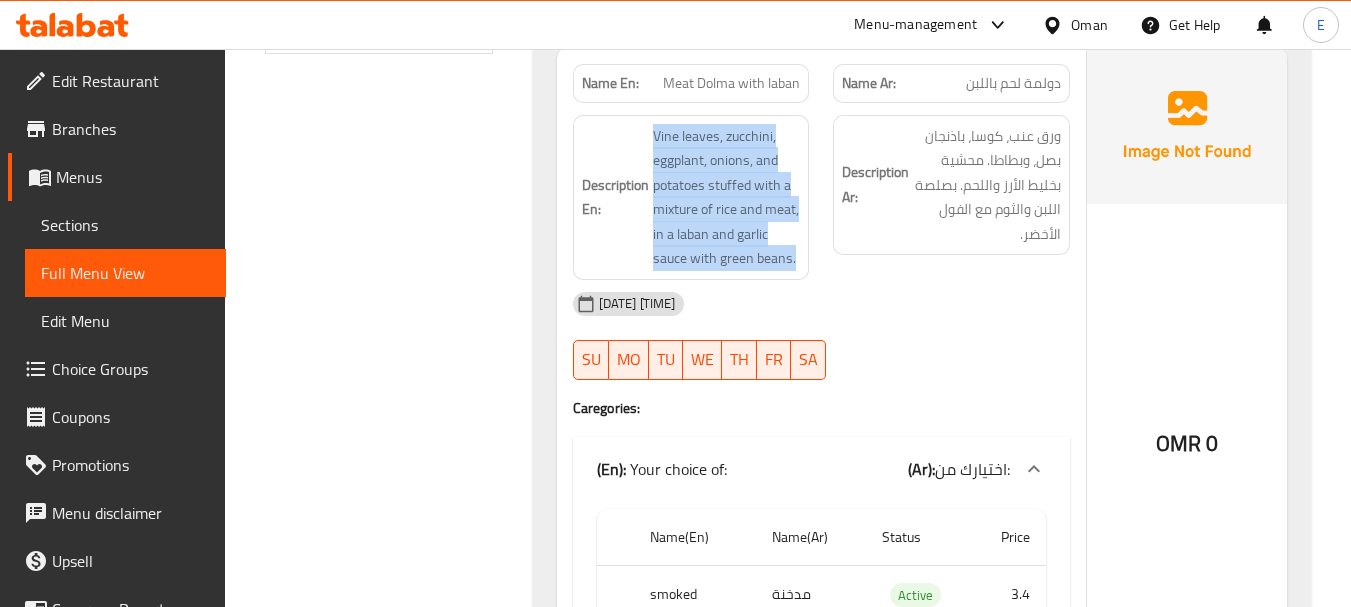 click on "Description En: Vine leaves, zucchini, eggplant, onions, and potatoes stuffed with a mixture of rice and meat, in a laban and garlic sauce with green beans." at bounding box center (691, 197) 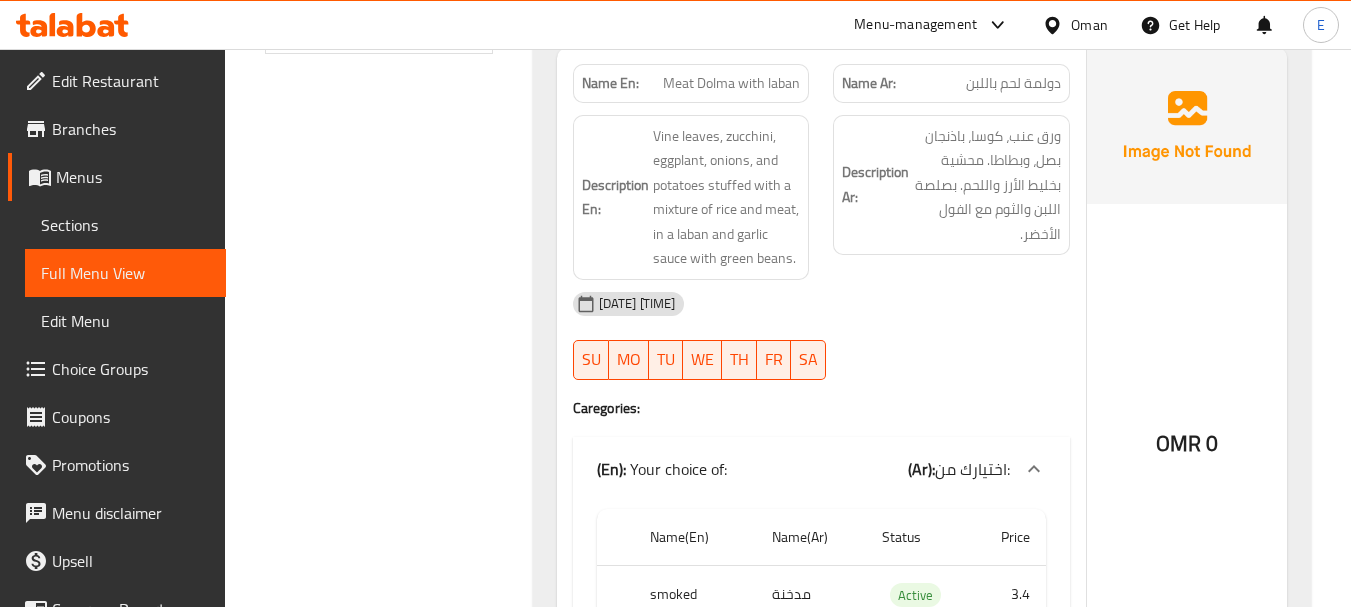 click on "Description En: Vine leaves, zucchini, eggplant, onions, and potatoes stuffed with a mixture of rice and meat, in a laban and garlic sauce with green beans." at bounding box center (691, 197) 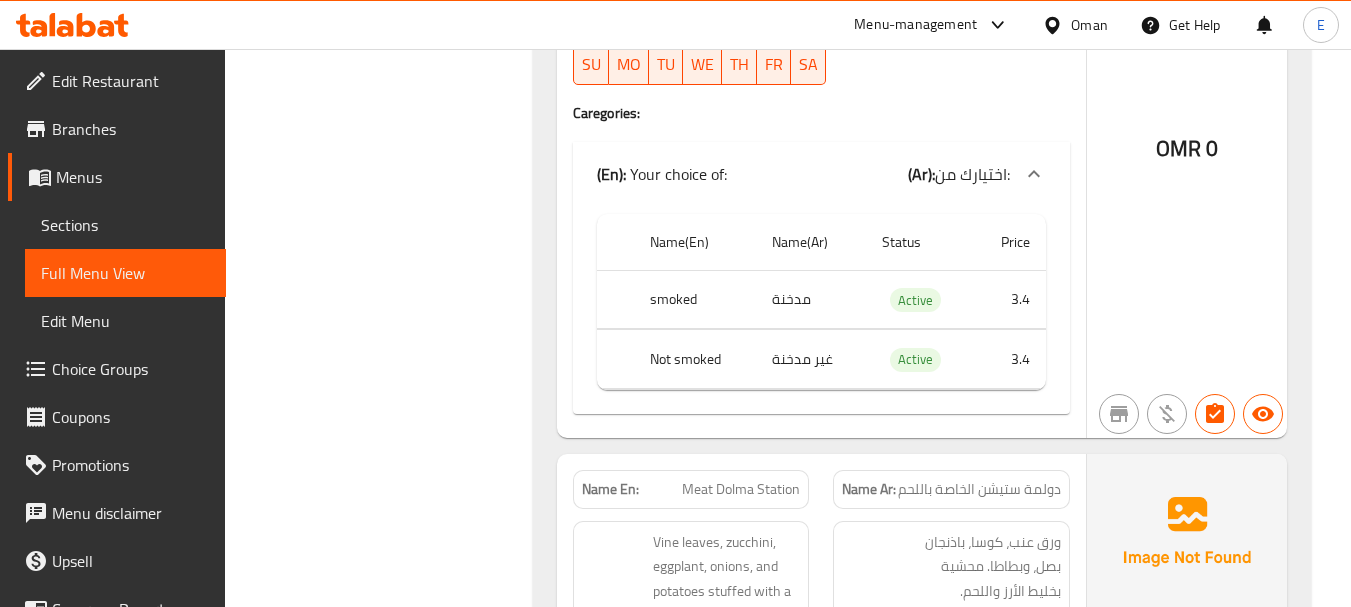 scroll, scrollTop: 1300, scrollLeft: 0, axis: vertical 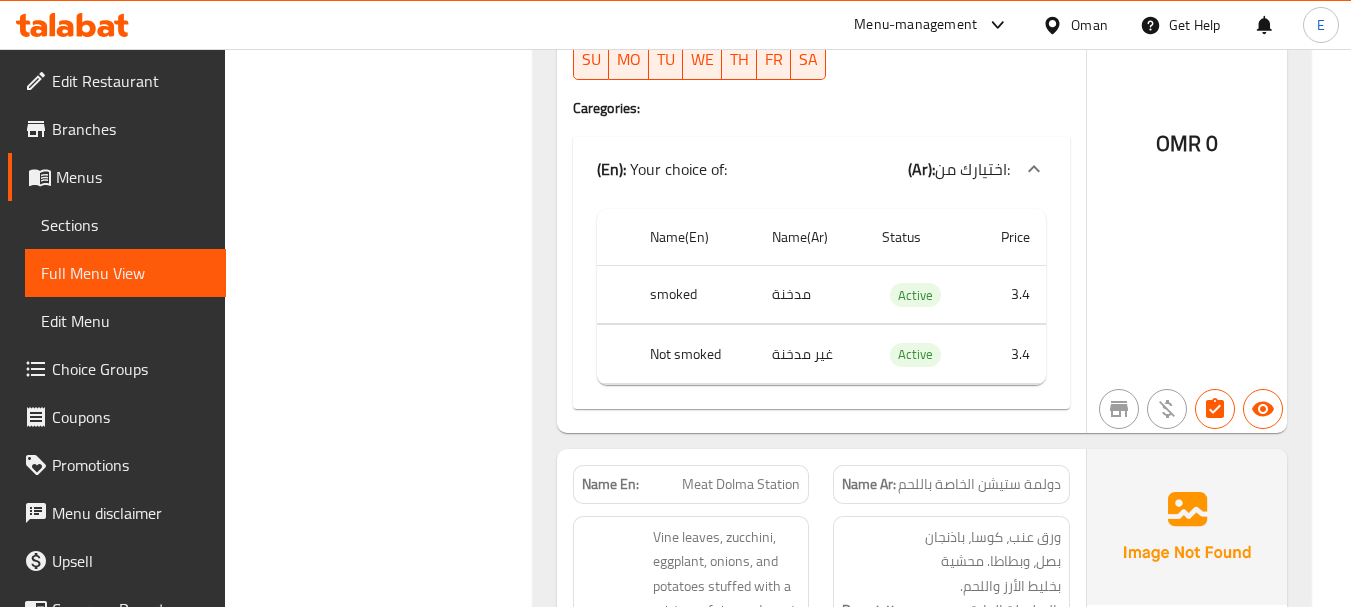 click on "مدخنة" at bounding box center [811, -407] 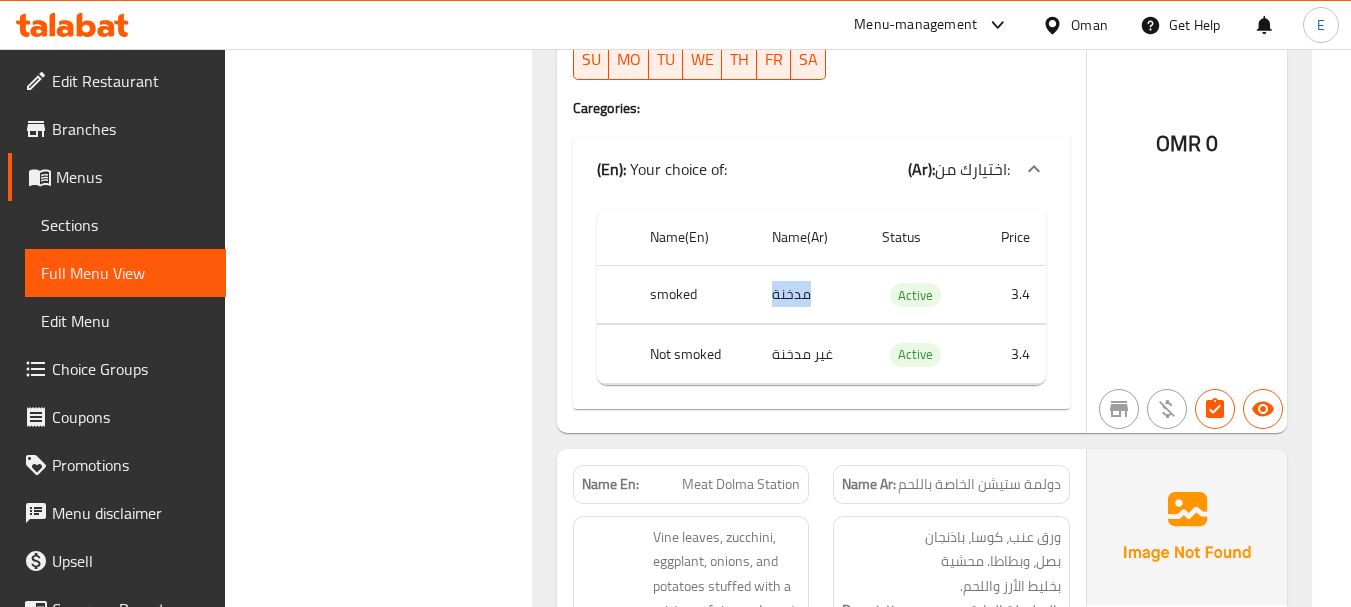 click on "مدخنة" at bounding box center [811, -407] 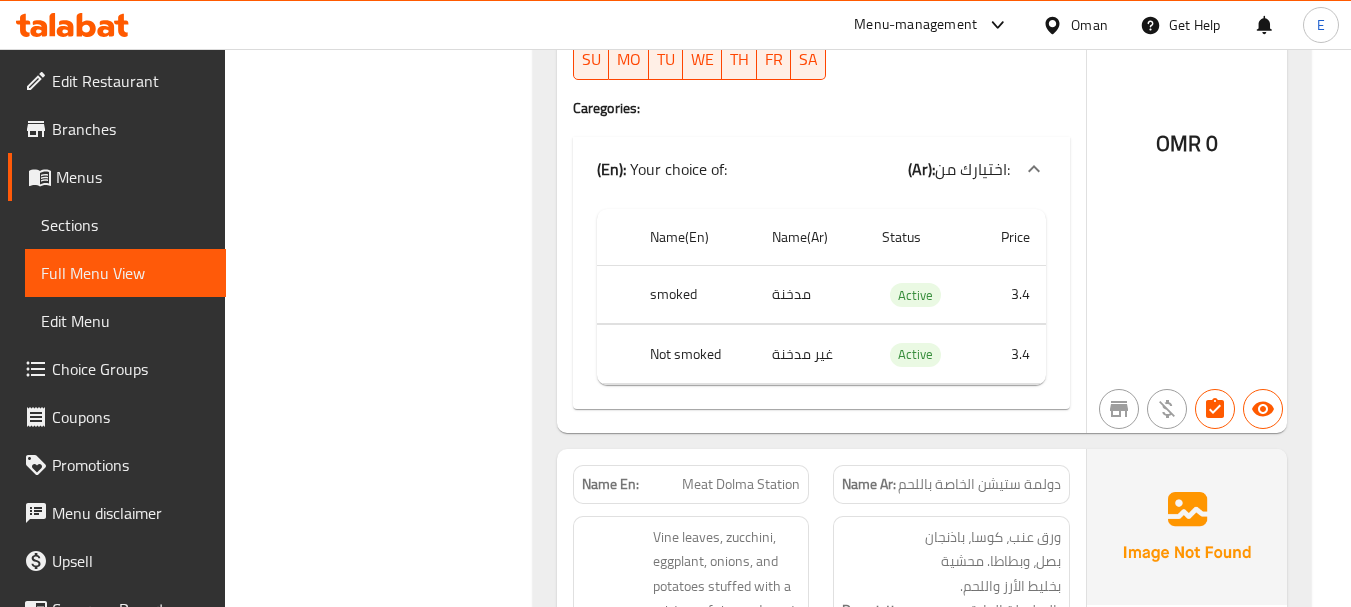 click on "smoked" at bounding box center [695, -407] 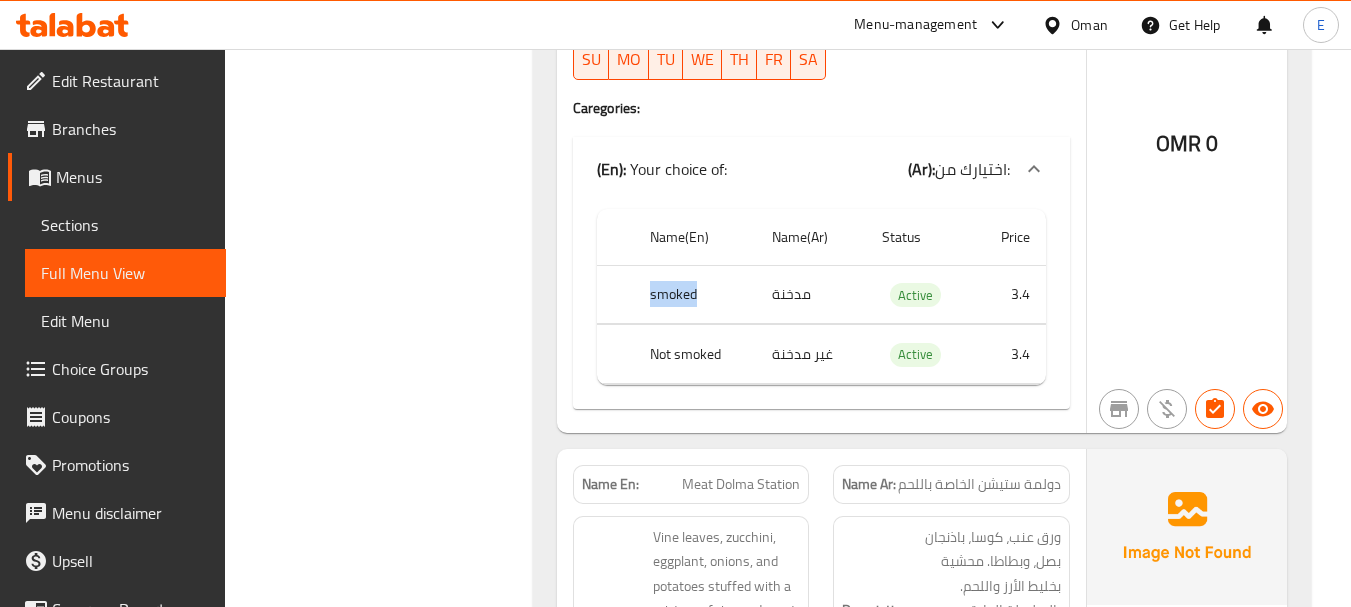 click on "smoked" at bounding box center [695, -407] 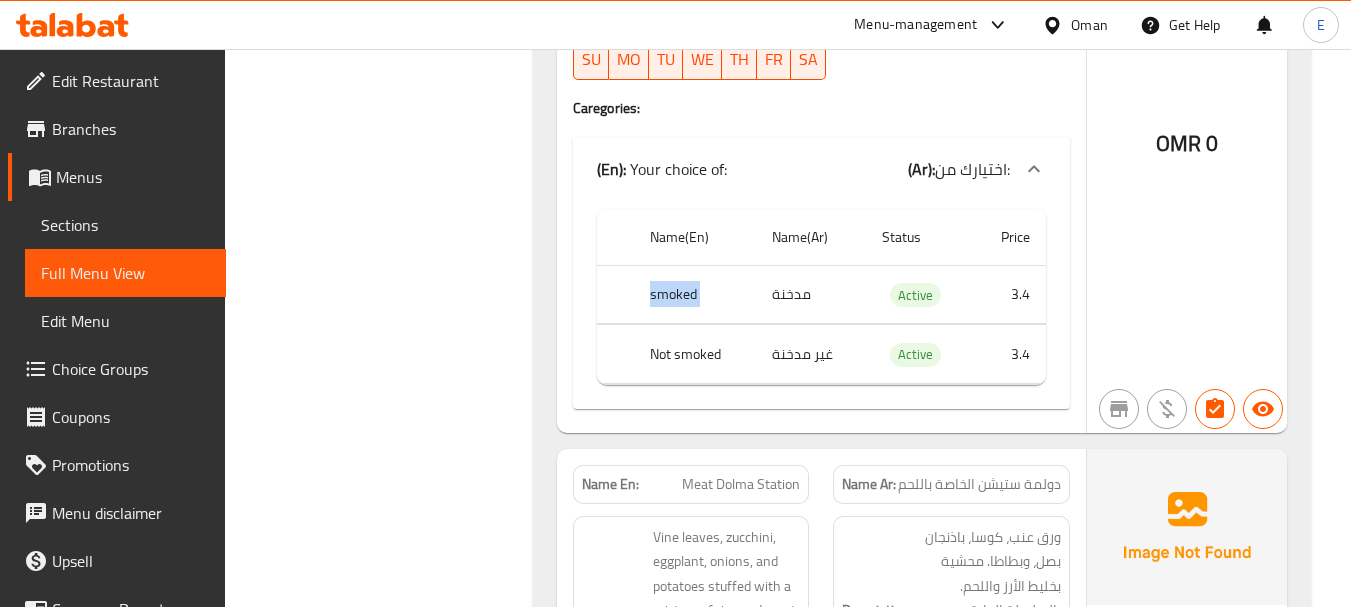 click on "smoked" at bounding box center [695, -407] 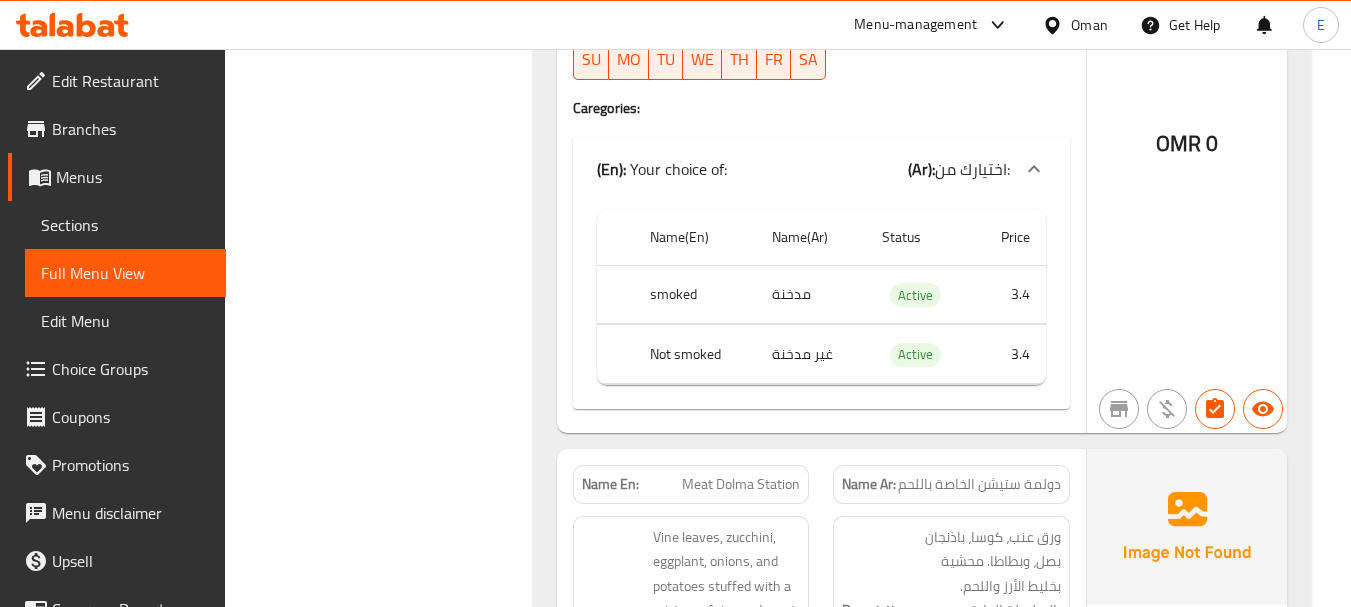 click on "غير مدخنة" at bounding box center [811, -347] 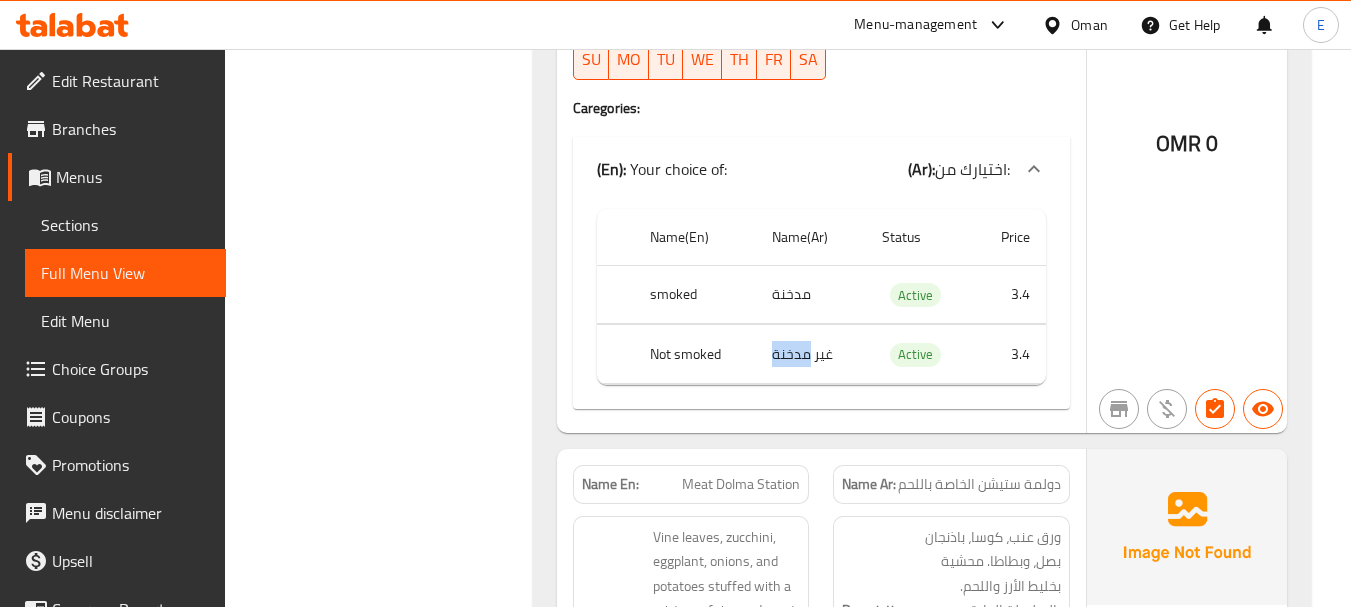click on "غير مدخنة" at bounding box center [811, -347] 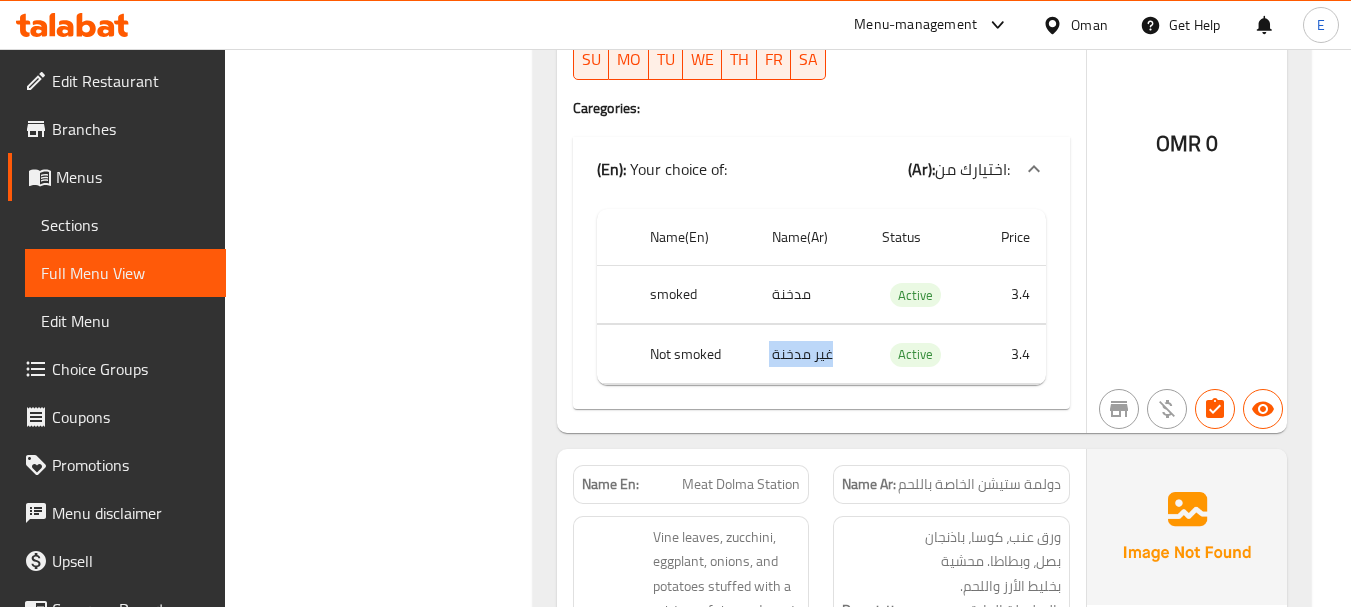 click on "غير مدخنة" at bounding box center (811, -347) 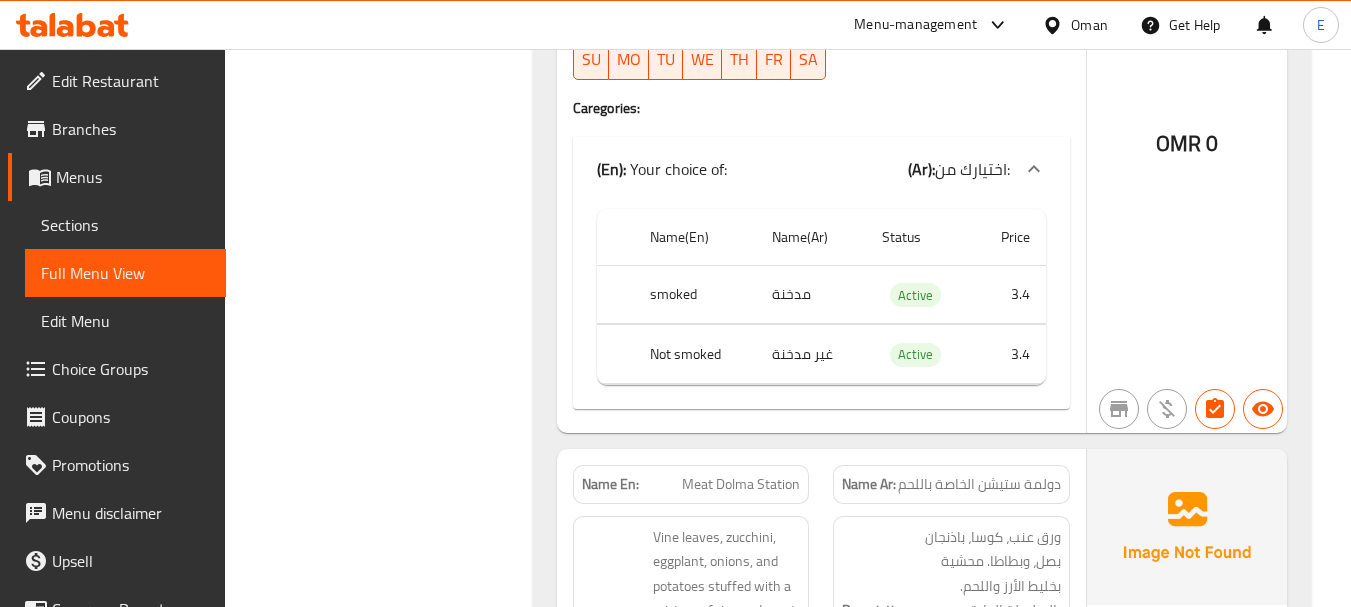 click on "Not smoked" at bounding box center (695, -347) 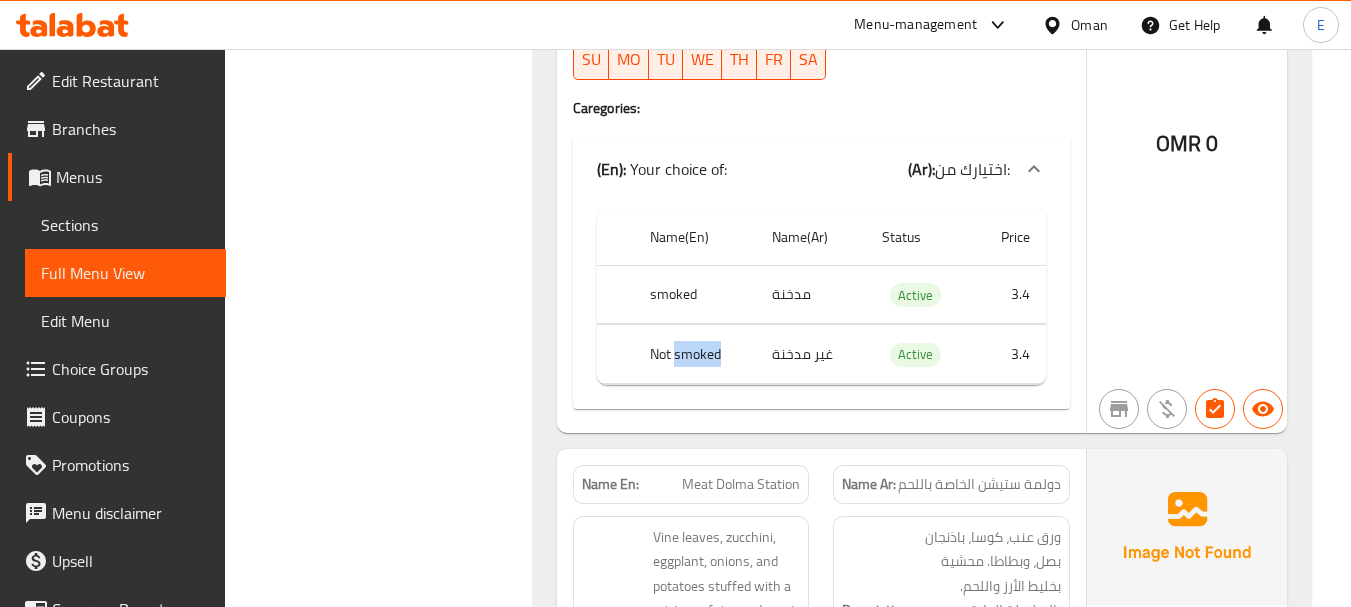 click on "Not smoked" at bounding box center [695, -347] 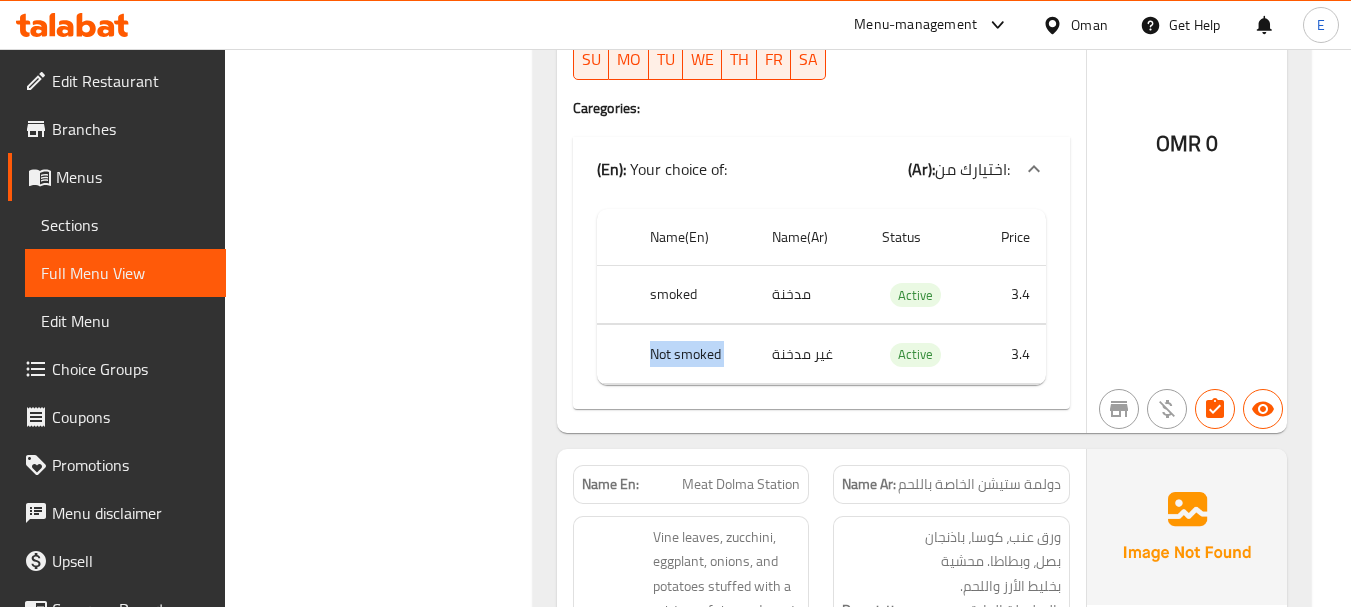 click on "Not smoked" at bounding box center [695, -347] 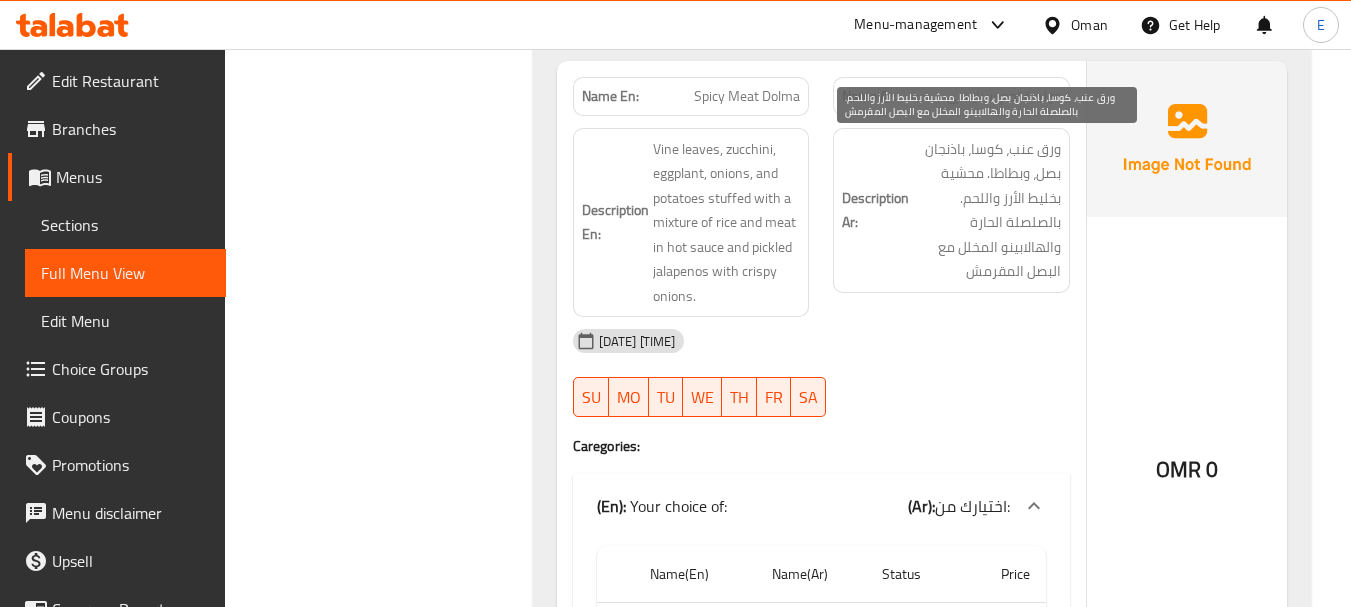 scroll, scrollTop: 2400, scrollLeft: 0, axis: vertical 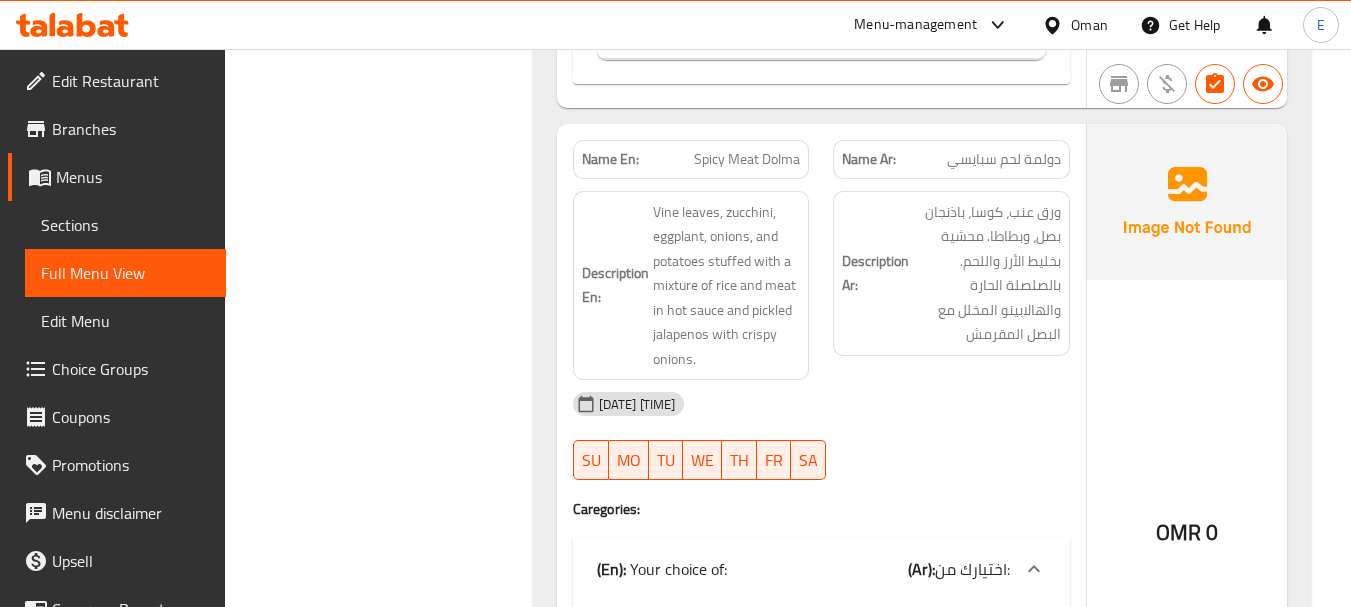 click on "دولمة لحم سبايسي" at bounding box center [1004, 159] 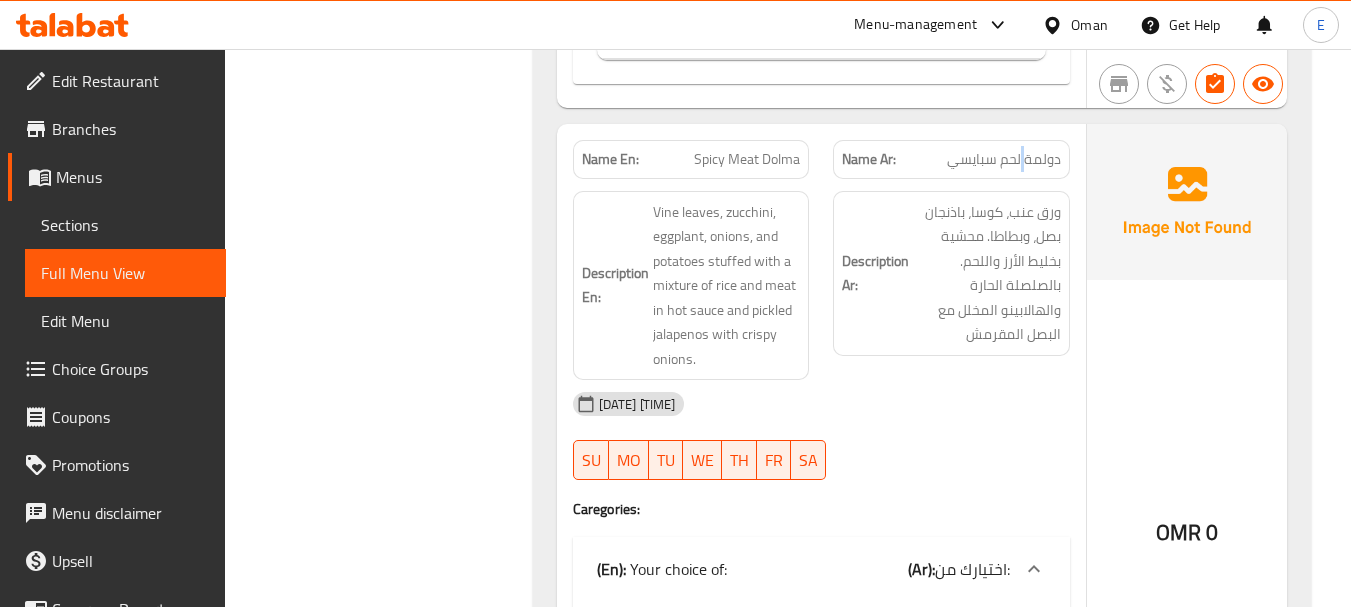 click on "دولمة لحم سبايسي" at bounding box center [1004, 159] 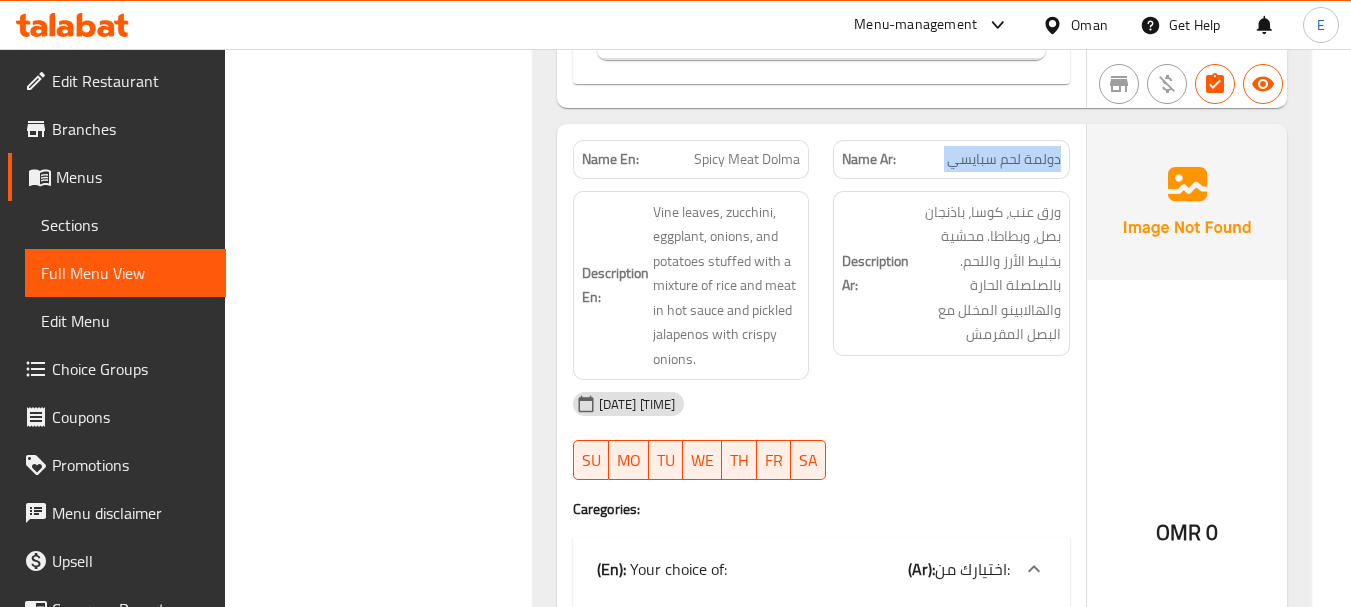 click on "دولمة لحم سبايسي" at bounding box center (1004, 159) 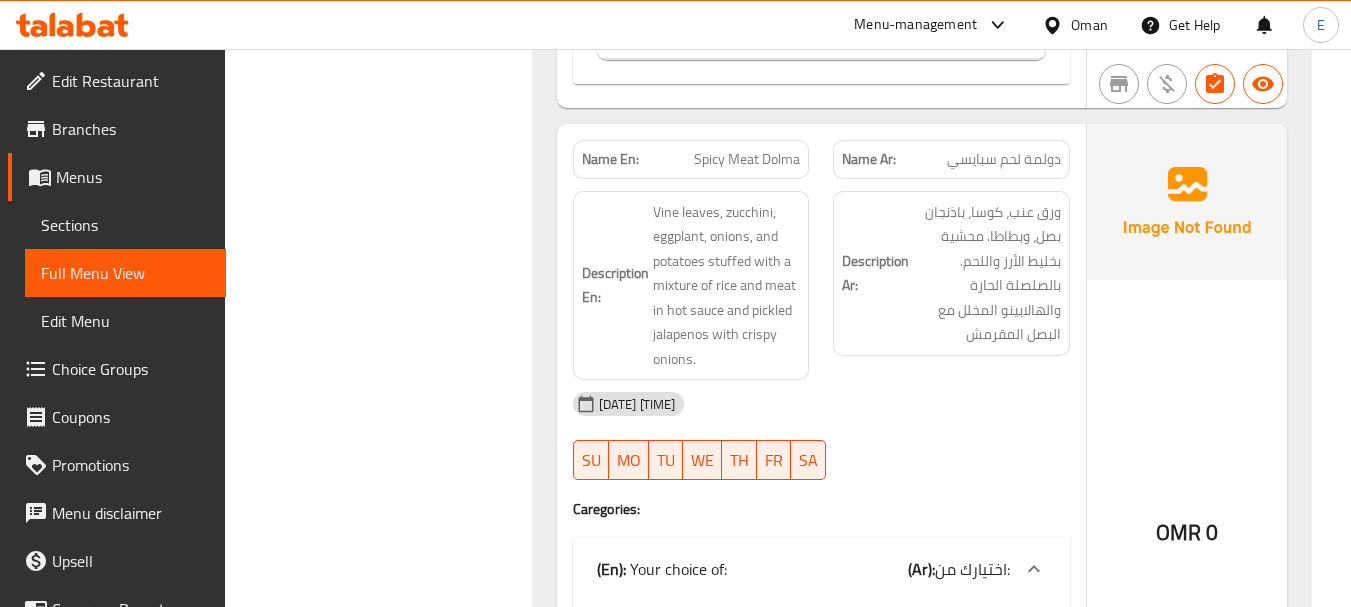 click on "Spicy Meat Dolma" at bounding box center [747, 159] 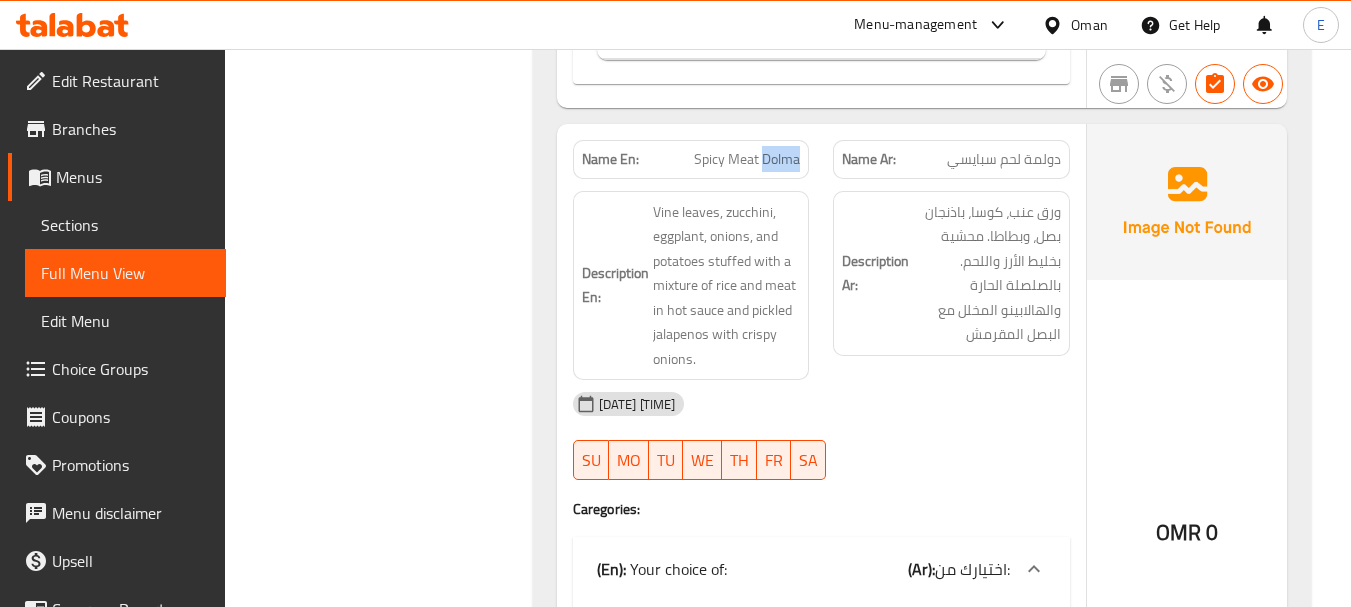 click on "Spicy Meat Dolma" at bounding box center [747, 159] 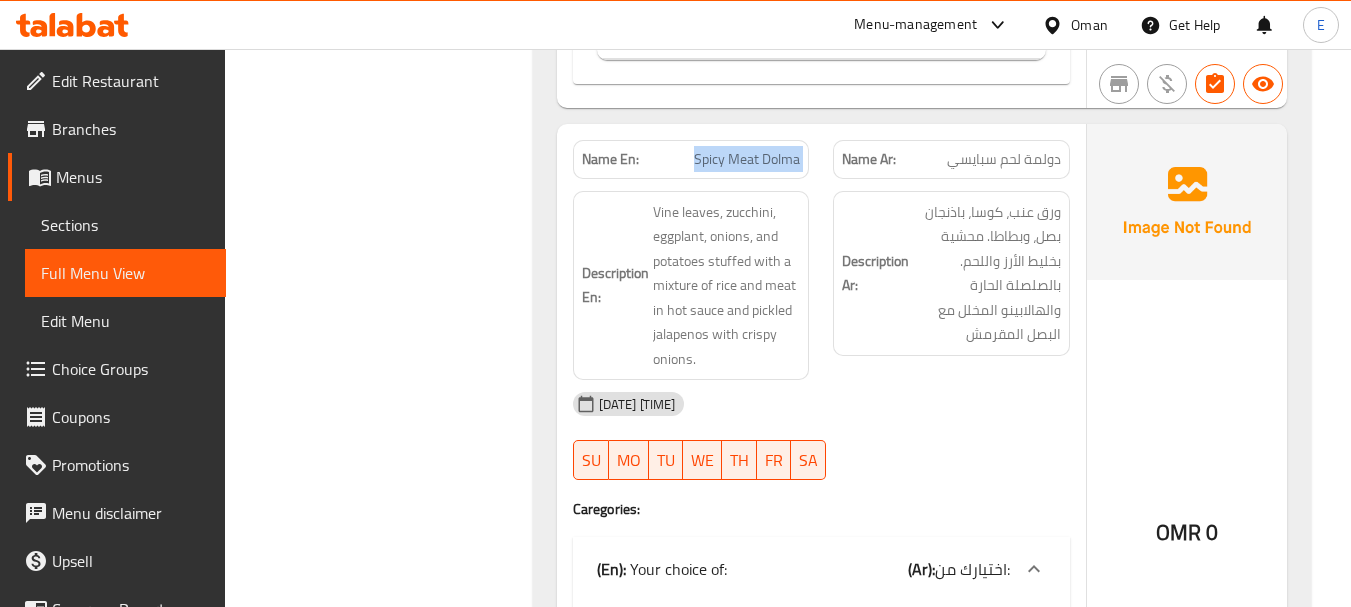 click on "Spicy Meat Dolma" at bounding box center [747, 159] 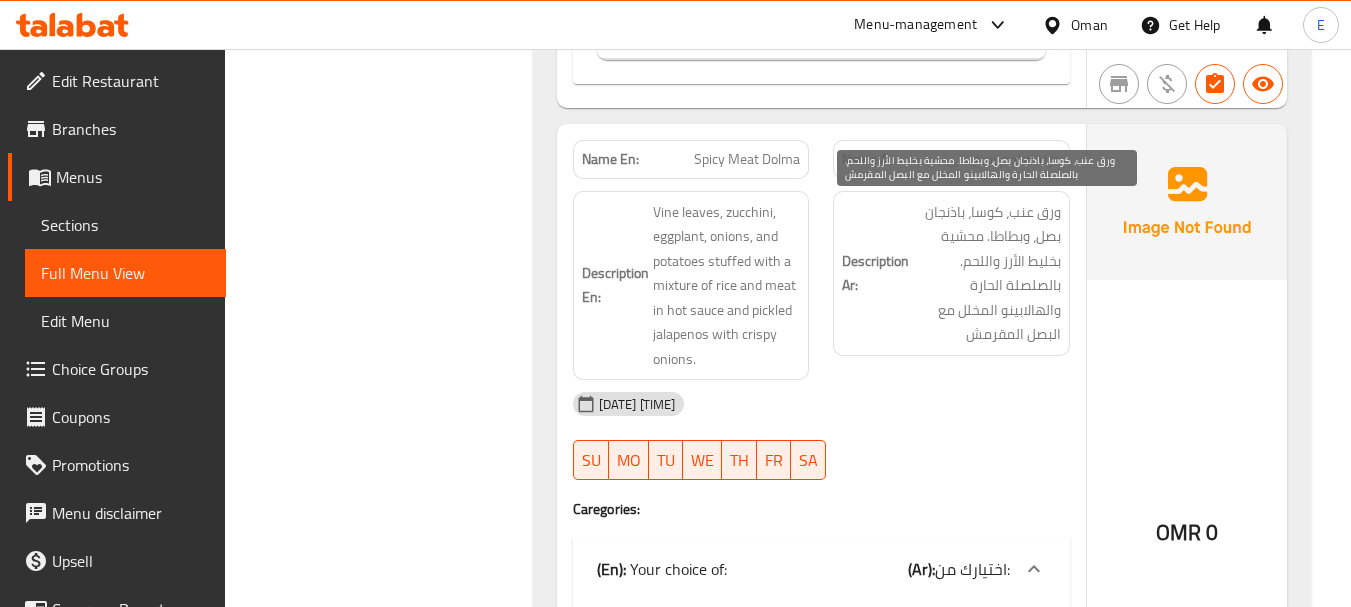 click on "ورق عنب، كوسا، باذنجان بصل، وبطاطا. محشية بخليط الأرز واللحم. بالصلصلة الحارة والهالابينو المخلل مع البصل المقرمش" at bounding box center (987, 273) 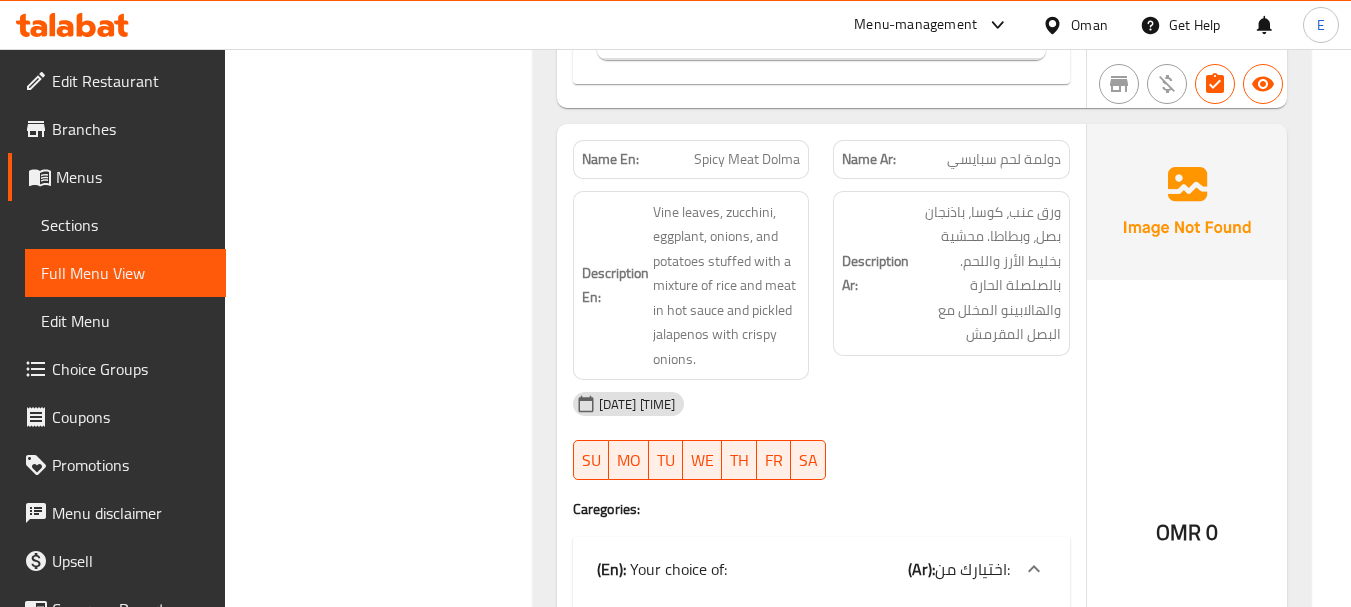 click on "[DATE] [TIME]" at bounding box center (821, 404) 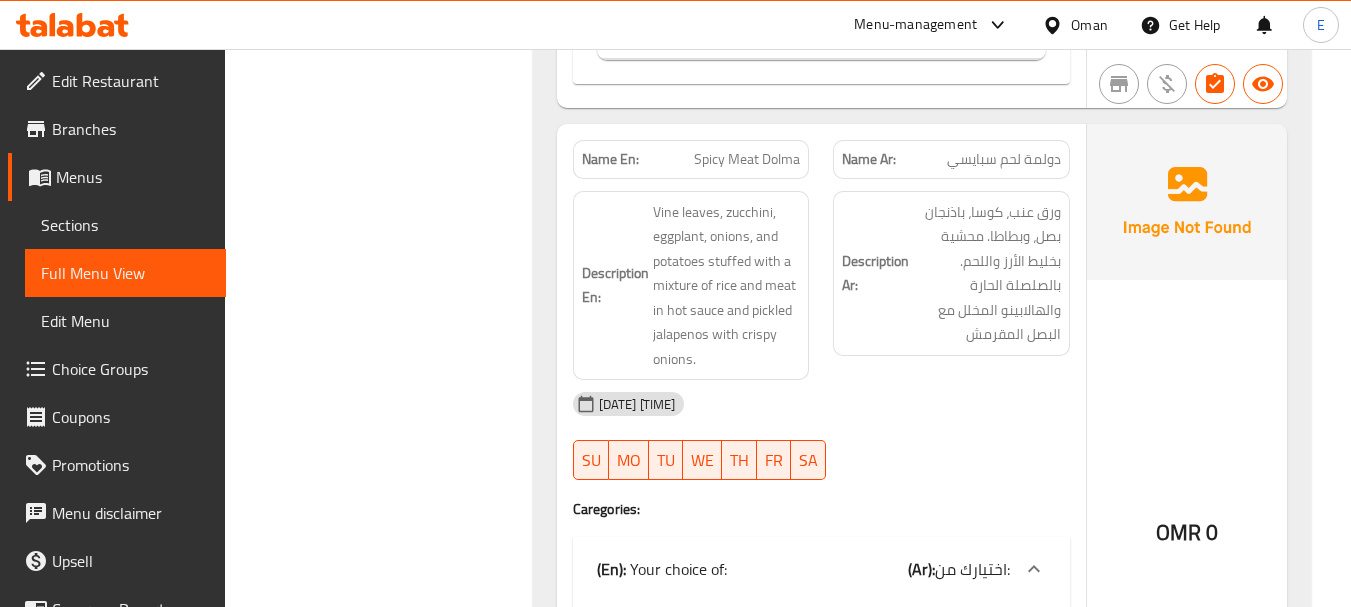 click on "[DATE] [TIME]" at bounding box center [821, 404] 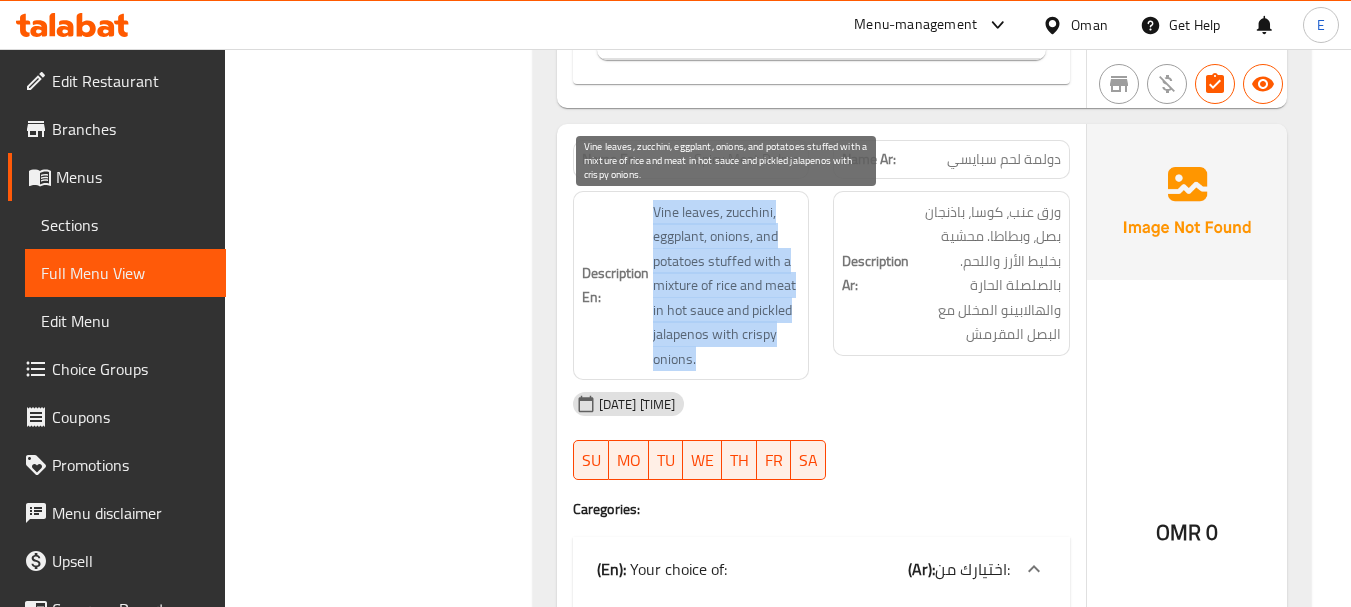 drag, startPoint x: 652, startPoint y: 210, endPoint x: 762, endPoint y: 351, distance: 178.83232 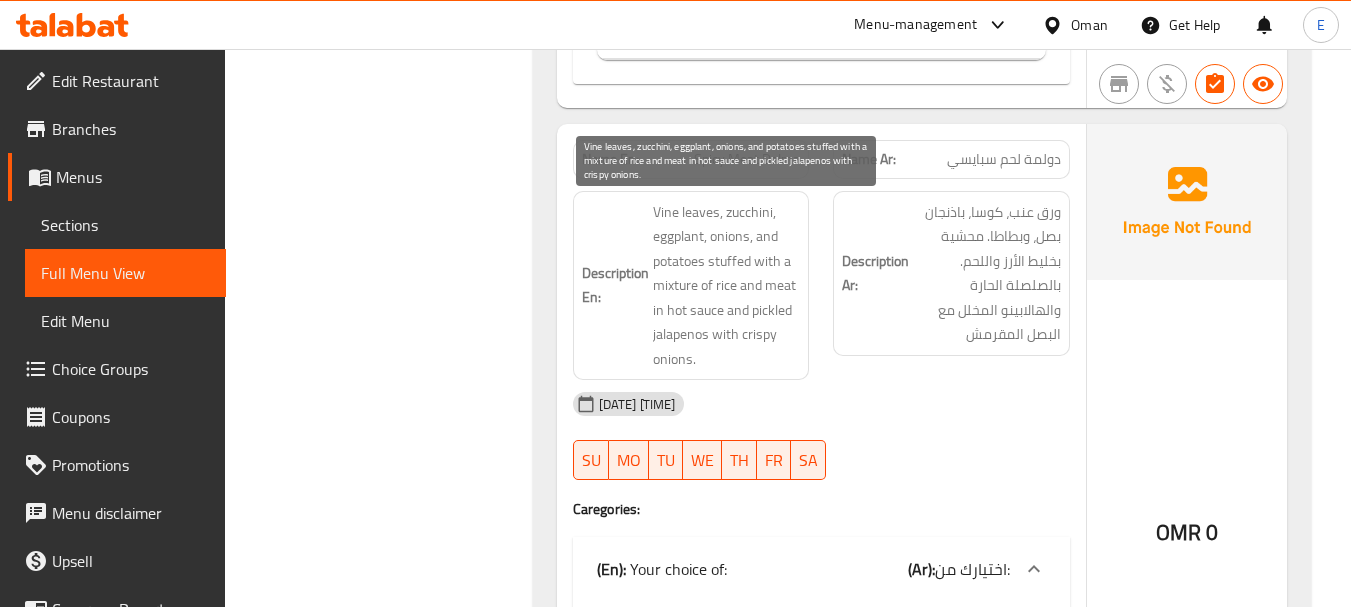 click on "Vine leaves, zucchini, eggplant, onions, and potatoes stuffed with a mixture of rice and meat in hot sauce and pickled jalapenos with crispy onions." at bounding box center [727, 286] 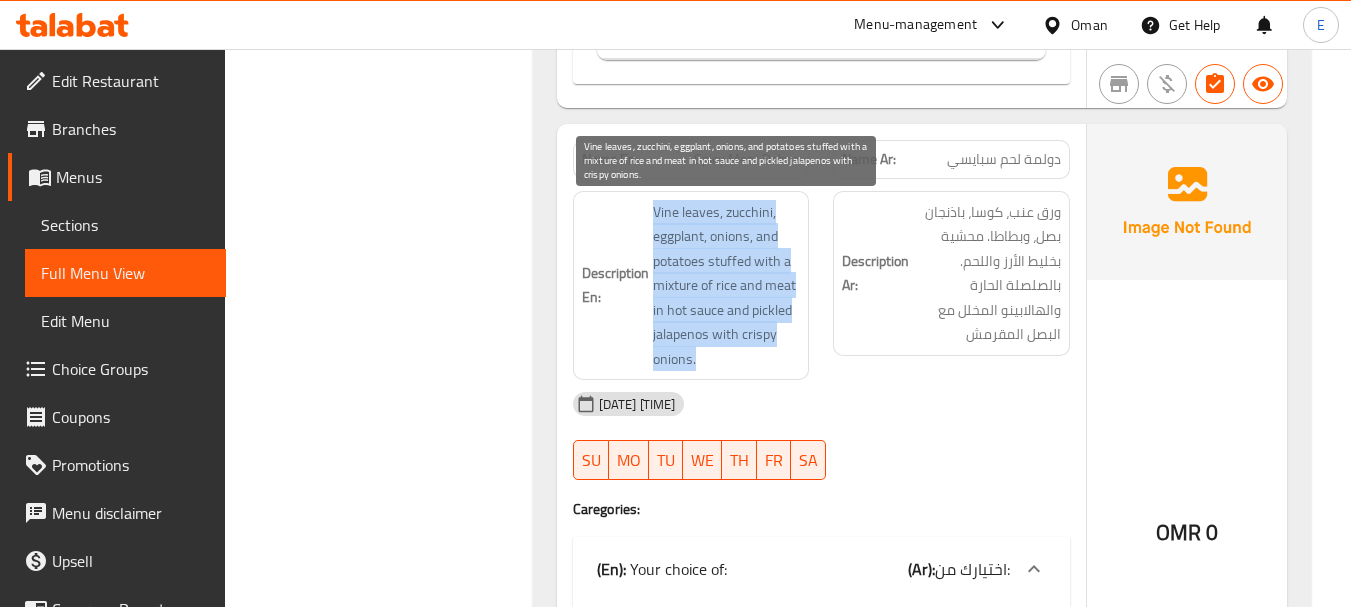 click on "Vine leaves, zucchini, eggplant, onions, and potatoes stuffed with a mixture of rice and meat in hot sauce and pickled jalapenos with crispy onions." at bounding box center [727, 286] 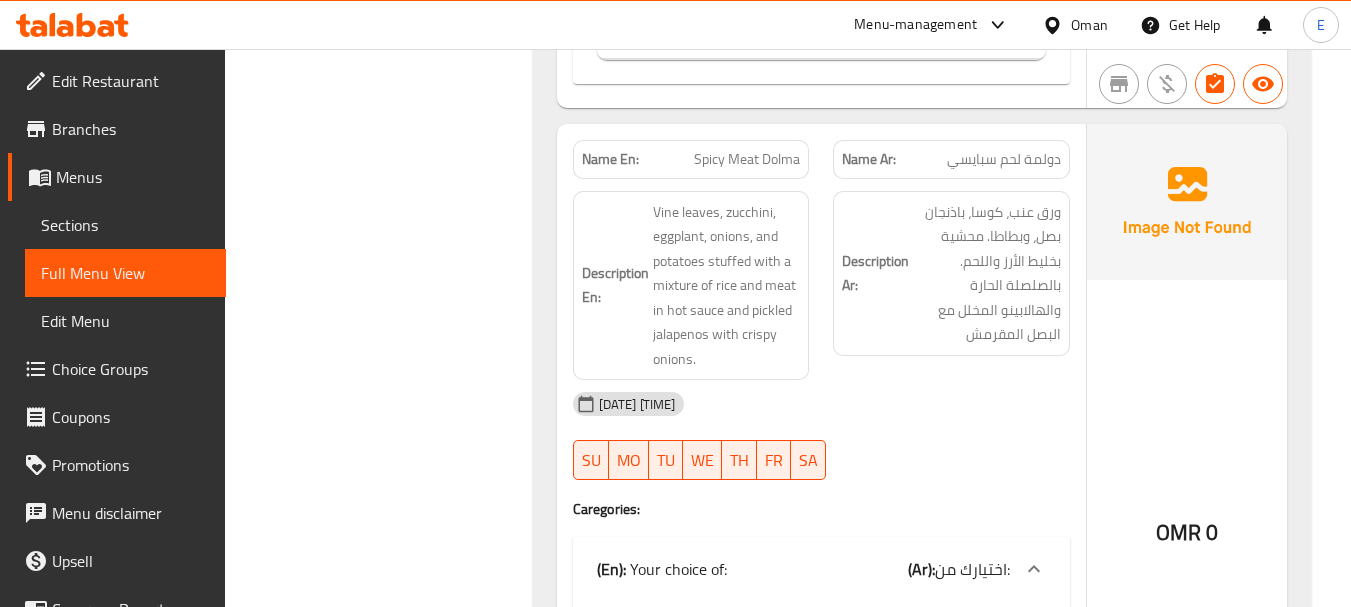 click on "[DATE] [TIME]" at bounding box center (821, 404) 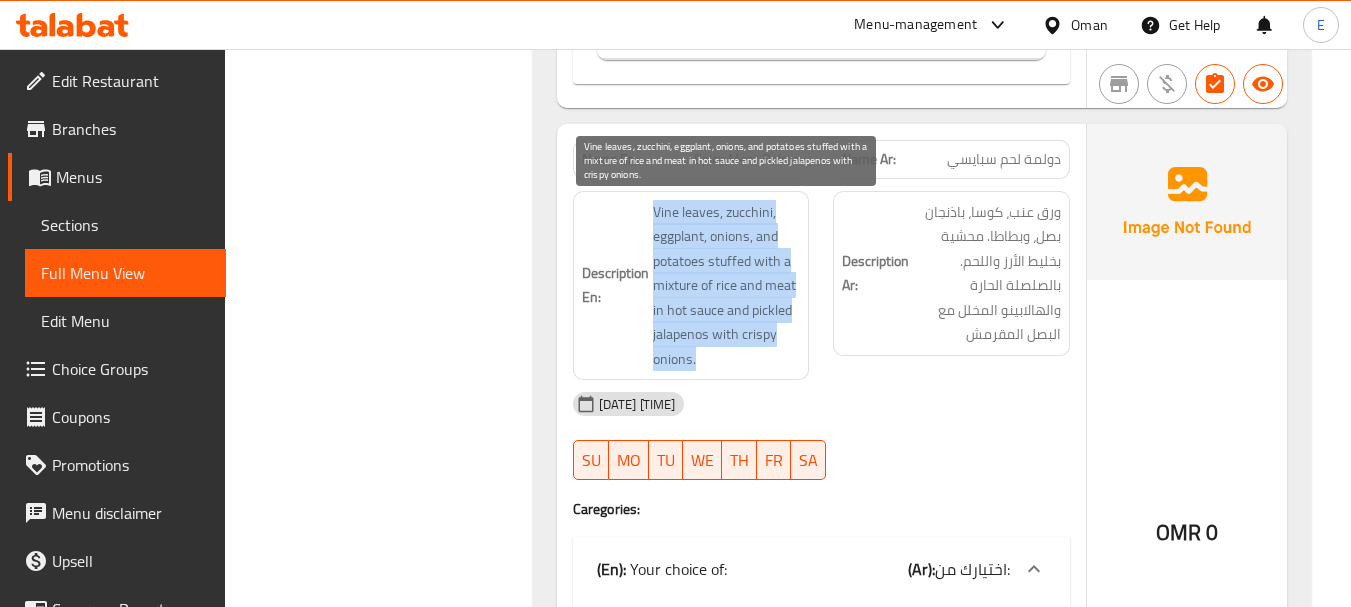 drag, startPoint x: 648, startPoint y: 208, endPoint x: 785, endPoint y: 355, distance: 200.94278 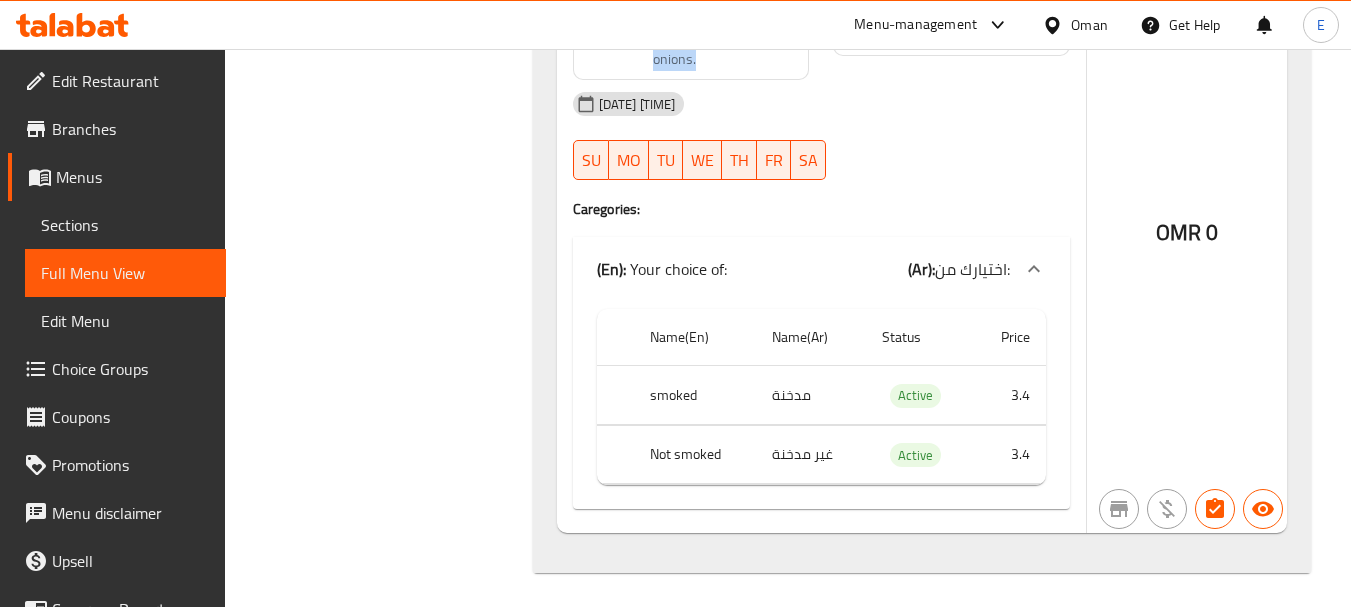 scroll, scrollTop: 2706, scrollLeft: 0, axis: vertical 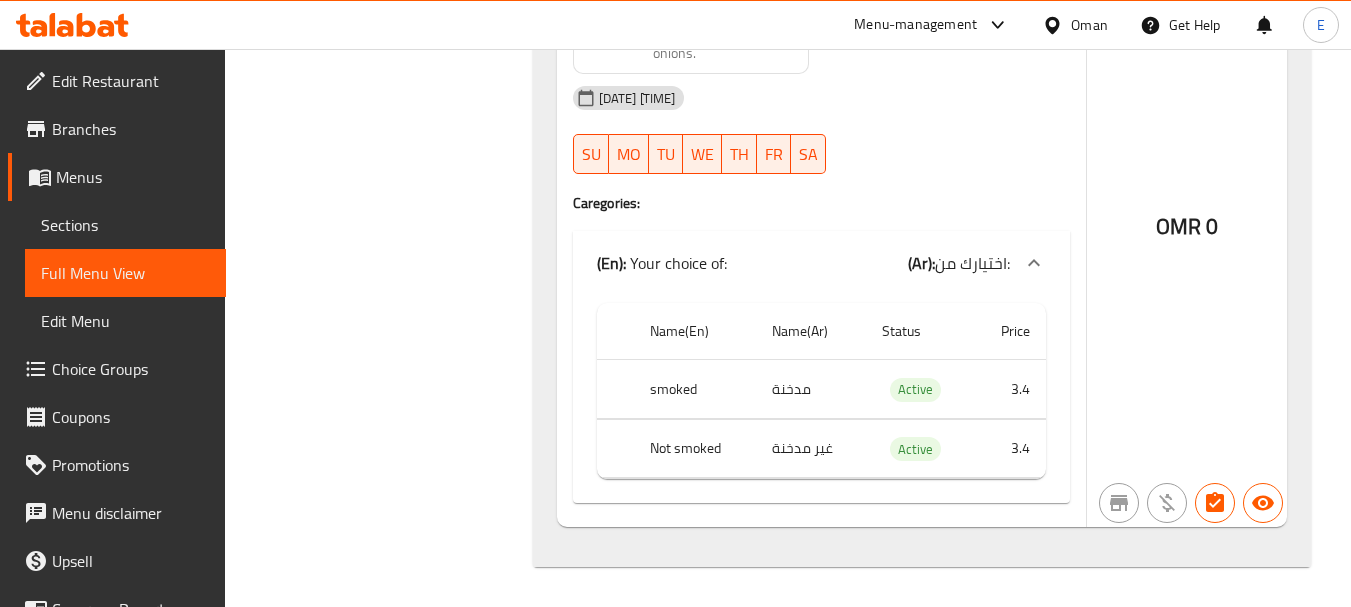 click on "smoked" at bounding box center (695, -1813) 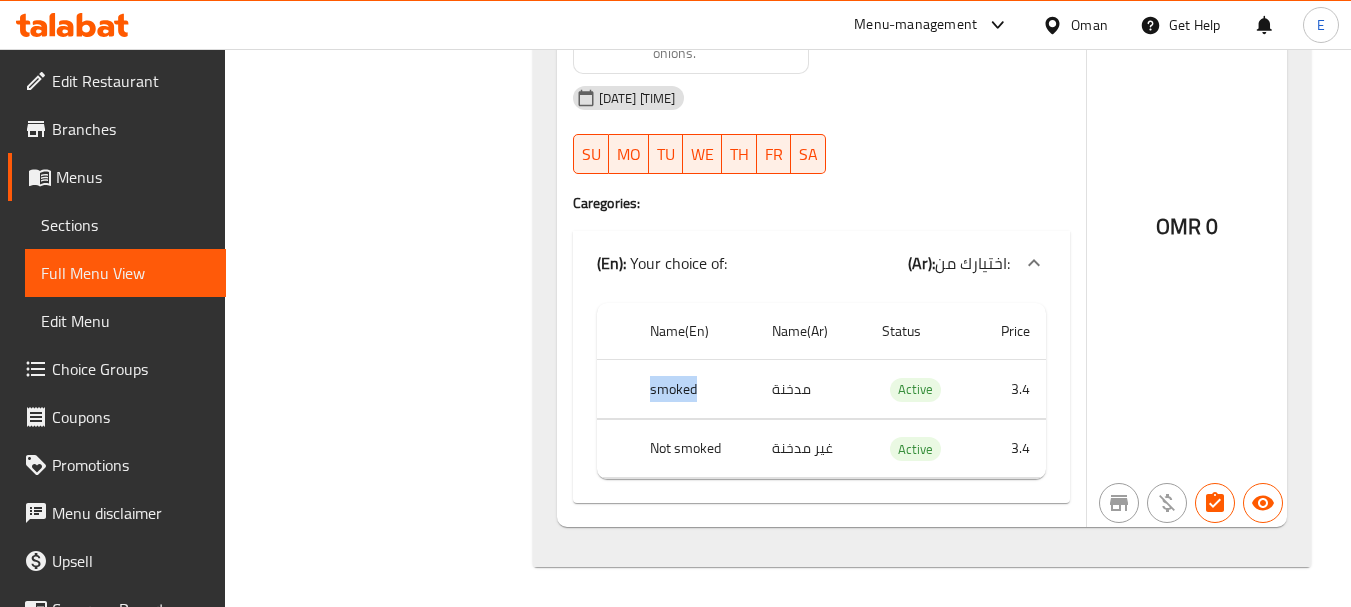 click on "smoked" at bounding box center [695, -1813] 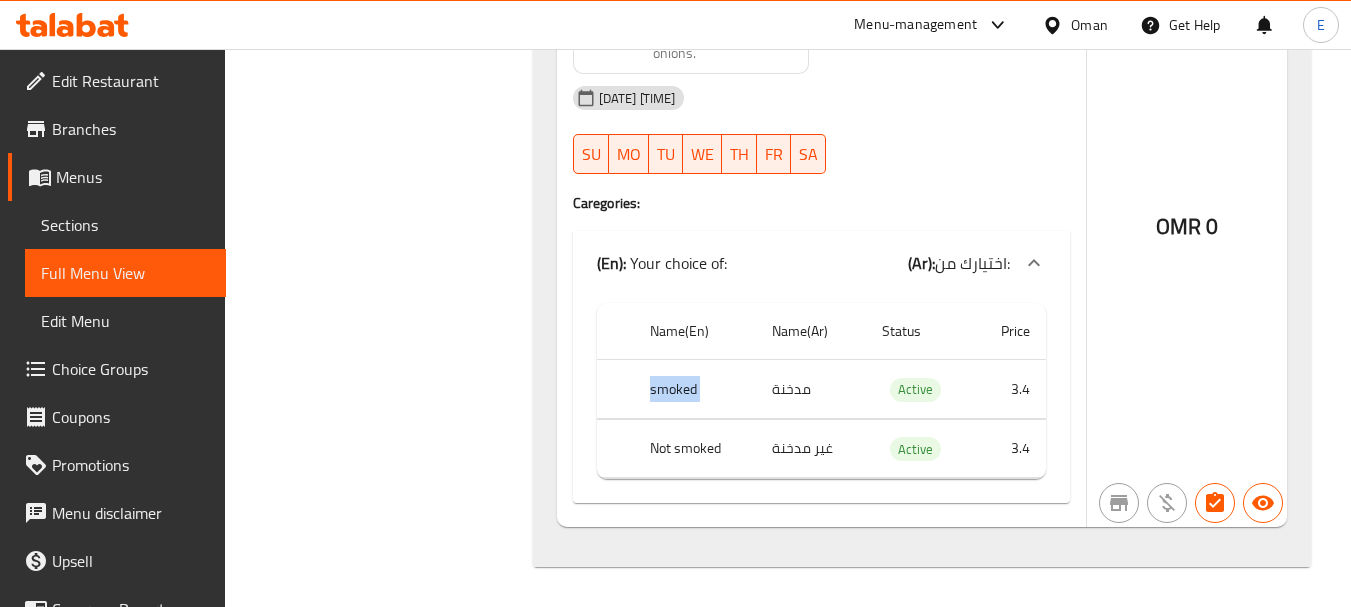 click on "smoked" at bounding box center [695, -1813] 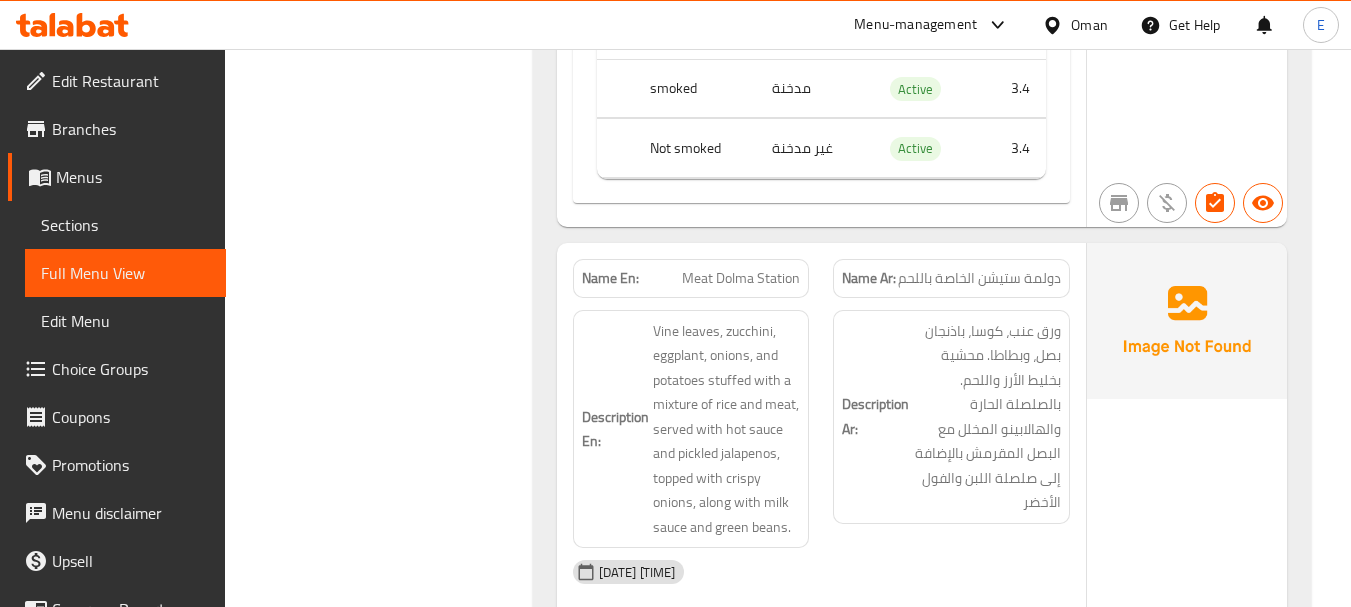 scroll, scrollTop: 1606, scrollLeft: 0, axis: vertical 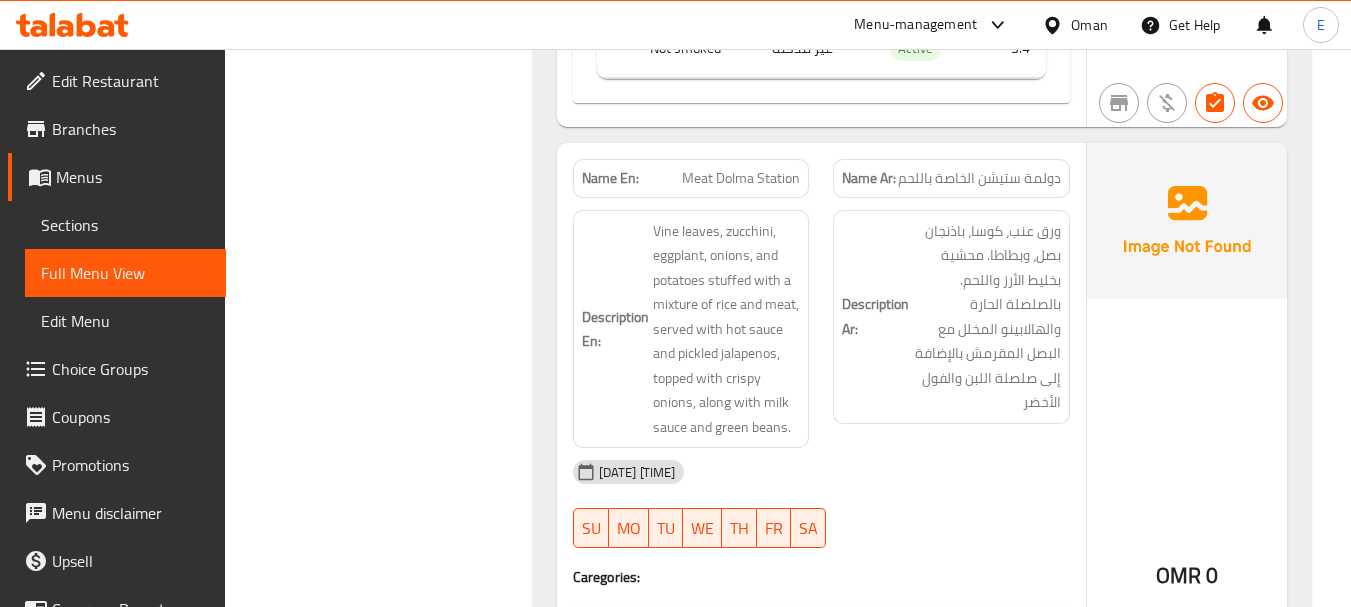 click on "Name En: Meat Dolma Station" at bounding box center (691, 178) 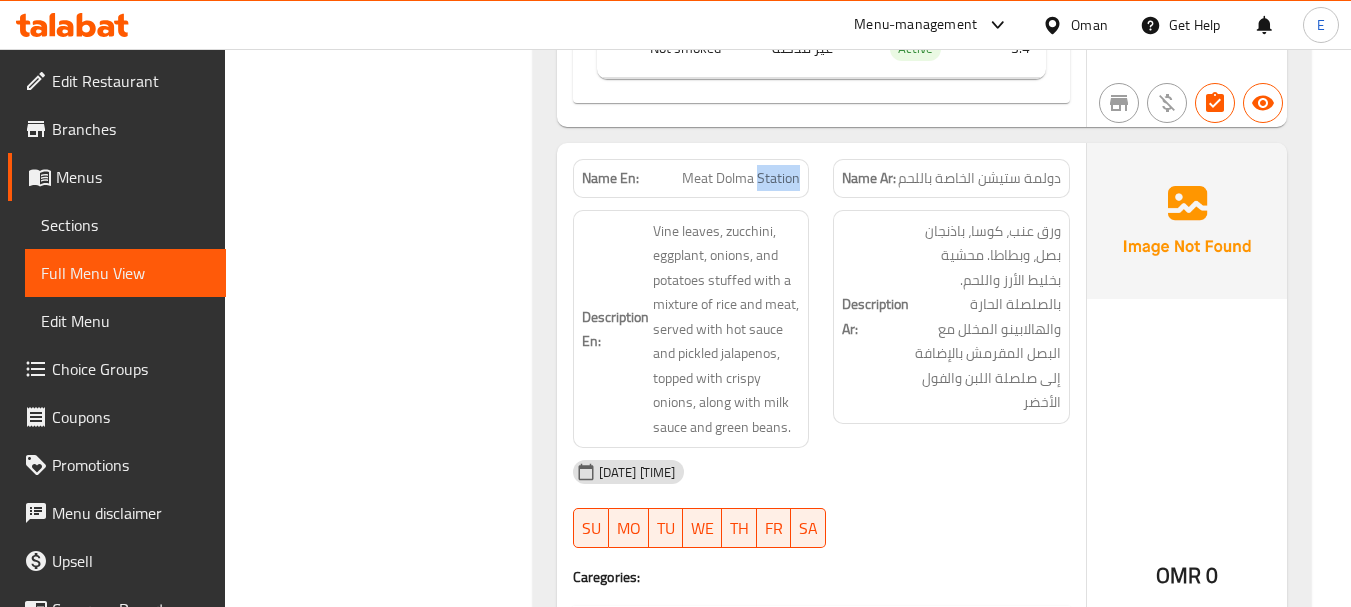 click on "Name En: Meat Dolma Station" at bounding box center [691, 178] 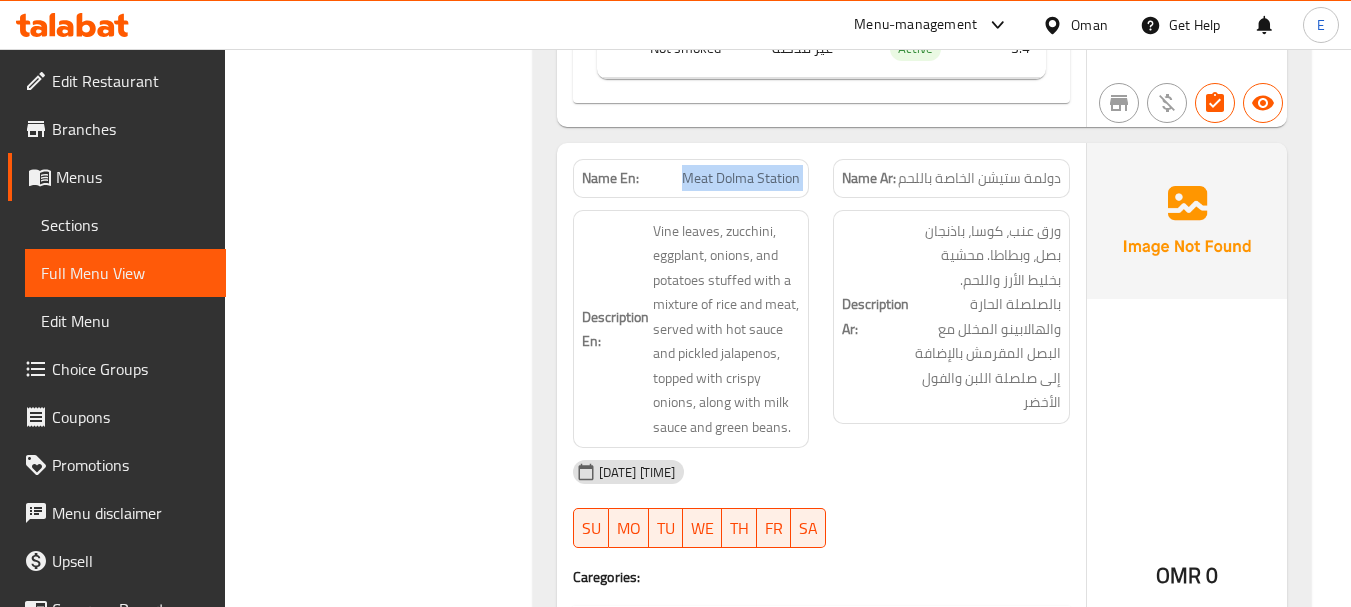 click on "Name En: Meat Dolma Station" at bounding box center (691, 178) 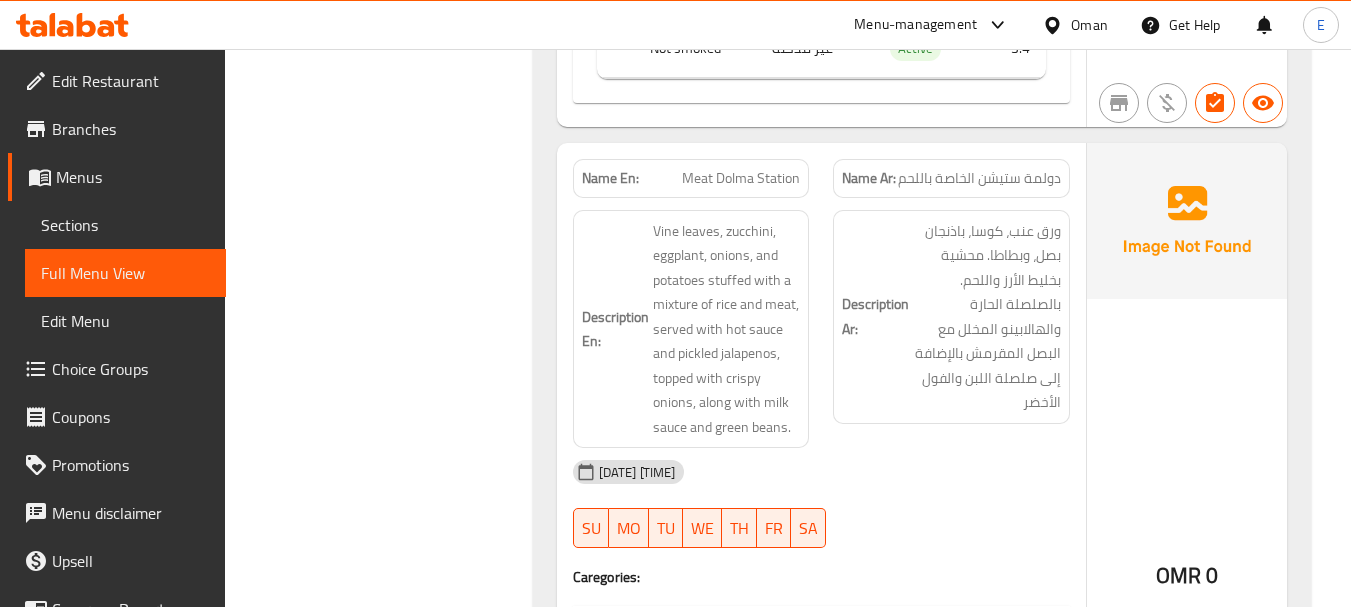 click on "04-08-2025 01:23 PM" at bounding box center [821, 472] 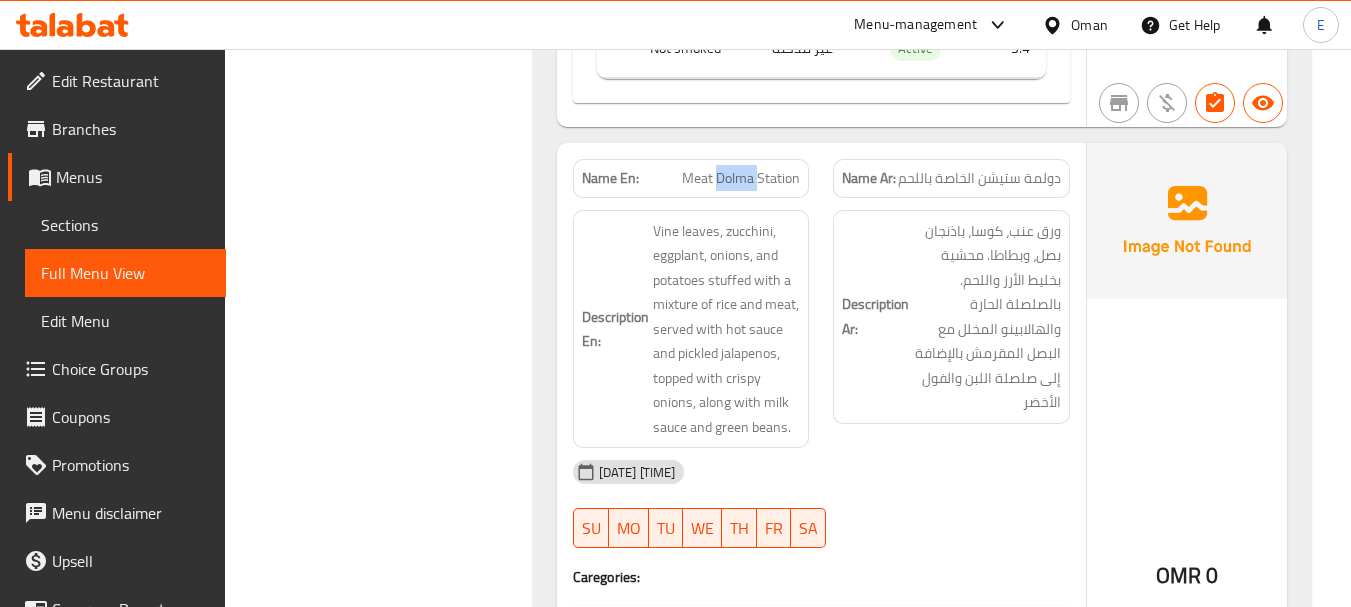 click on "Meat Dolma Station" at bounding box center (741, 178) 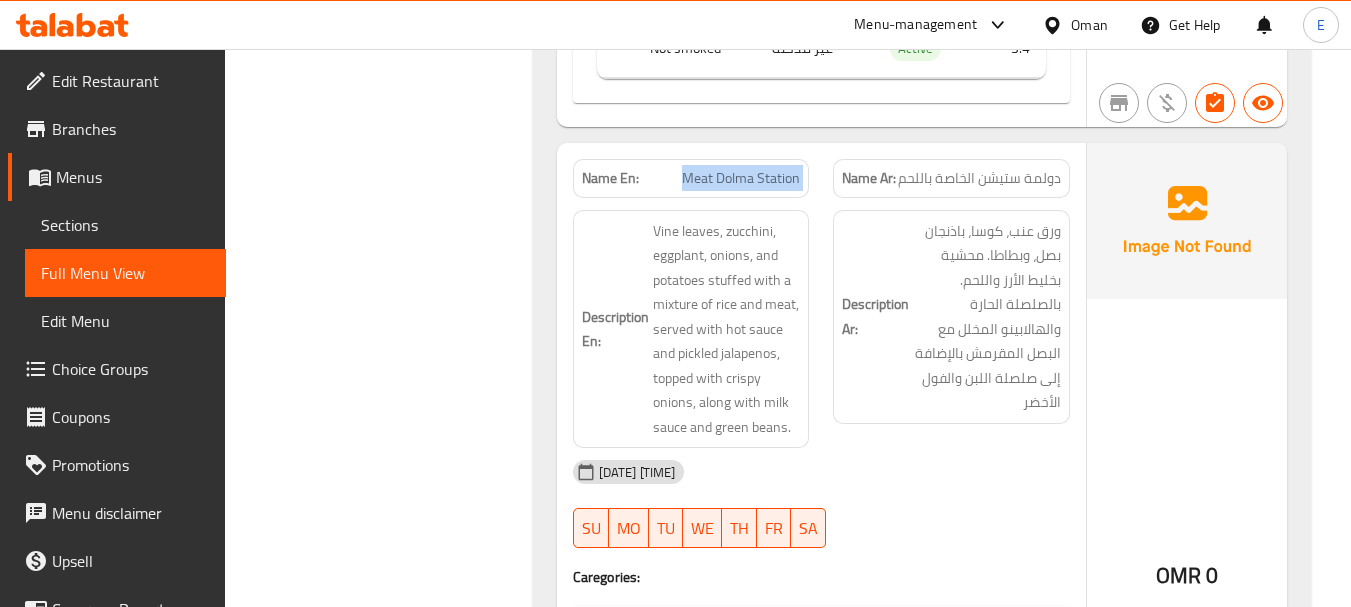 click on "Meat Dolma Station" at bounding box center (741, 178) 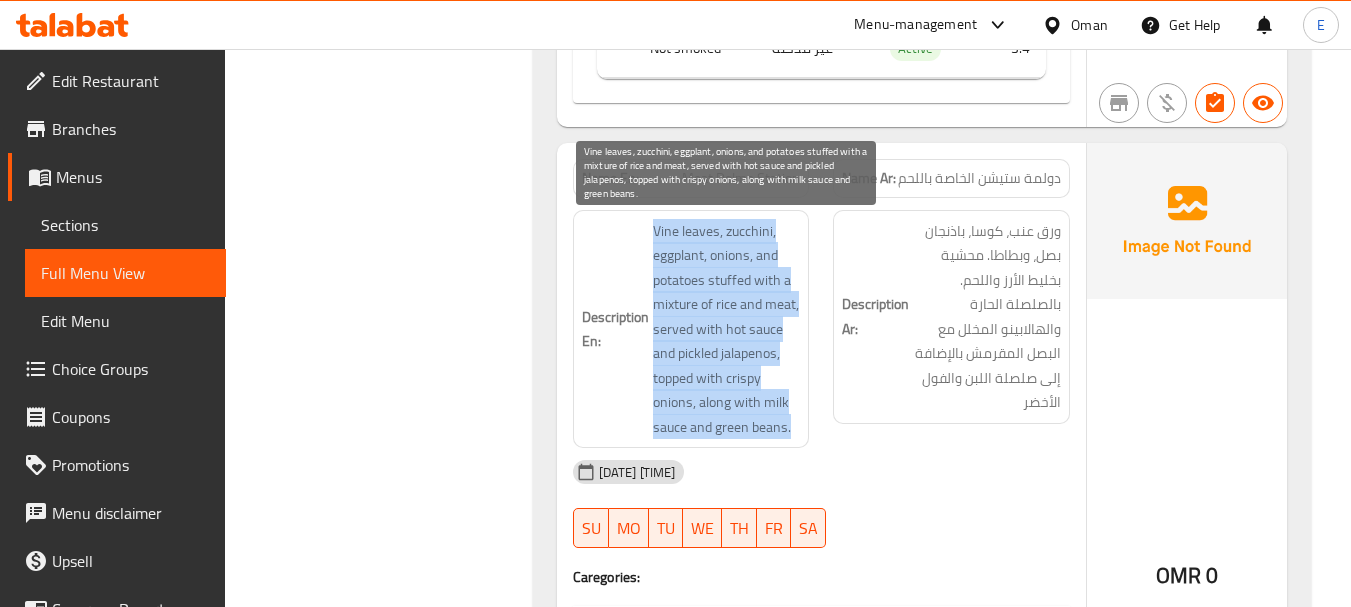 drag, startPoint x: 644, startPoint y: 229, endPoint x: 789, endPoint y: 415, distance: 235.84105 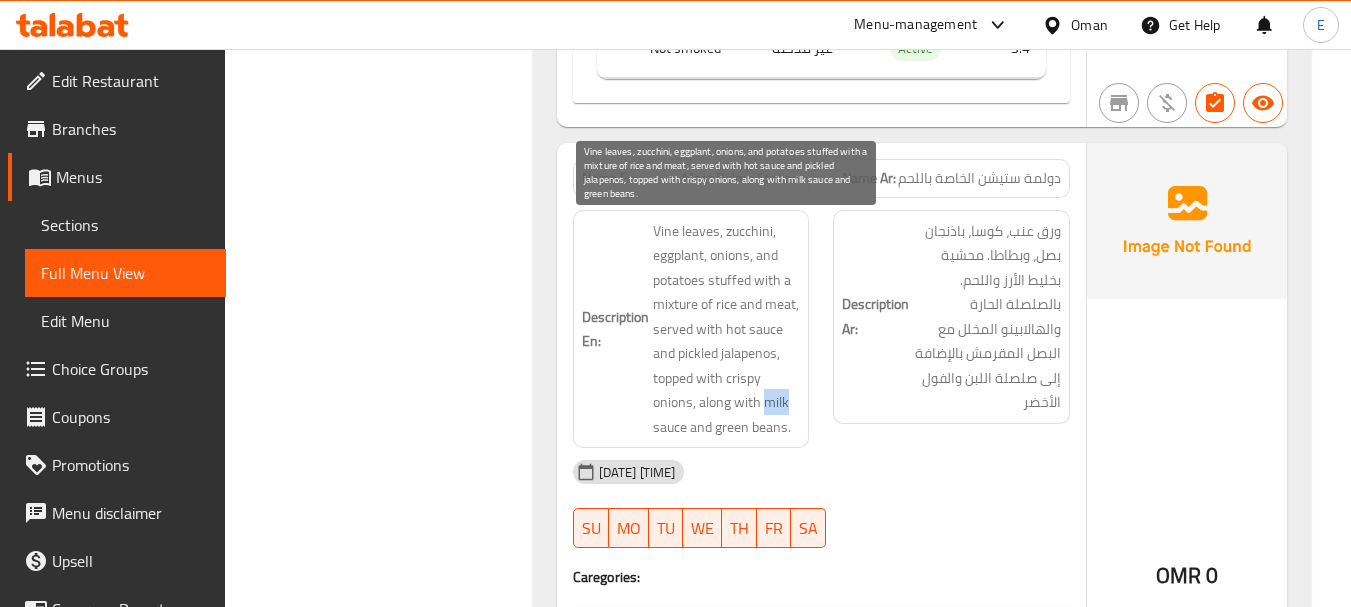 click on "Vine leaves, zucchini, eggplant, onions, and potatoes stuffed with a mixture of rice and meat, served with hot sauce and pickled jalapenos, topped with crispy onions, along with milk sauce and green beans." at bounding box center [727, 329] 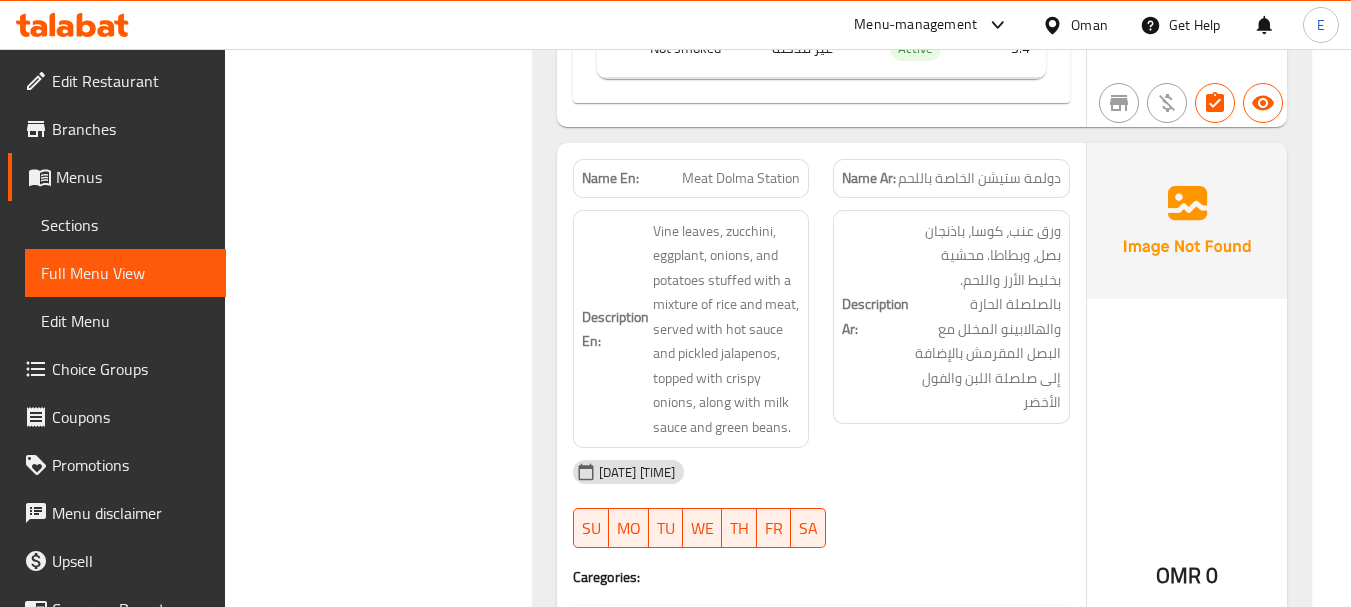 click on "Filter Branches Branches Popular filters Free items Branch specific items Has choices Upsell items Availability filters Available Not available View filters Collapse sections Collapse categories Collapse Choices" at bounding box center (386, 180) 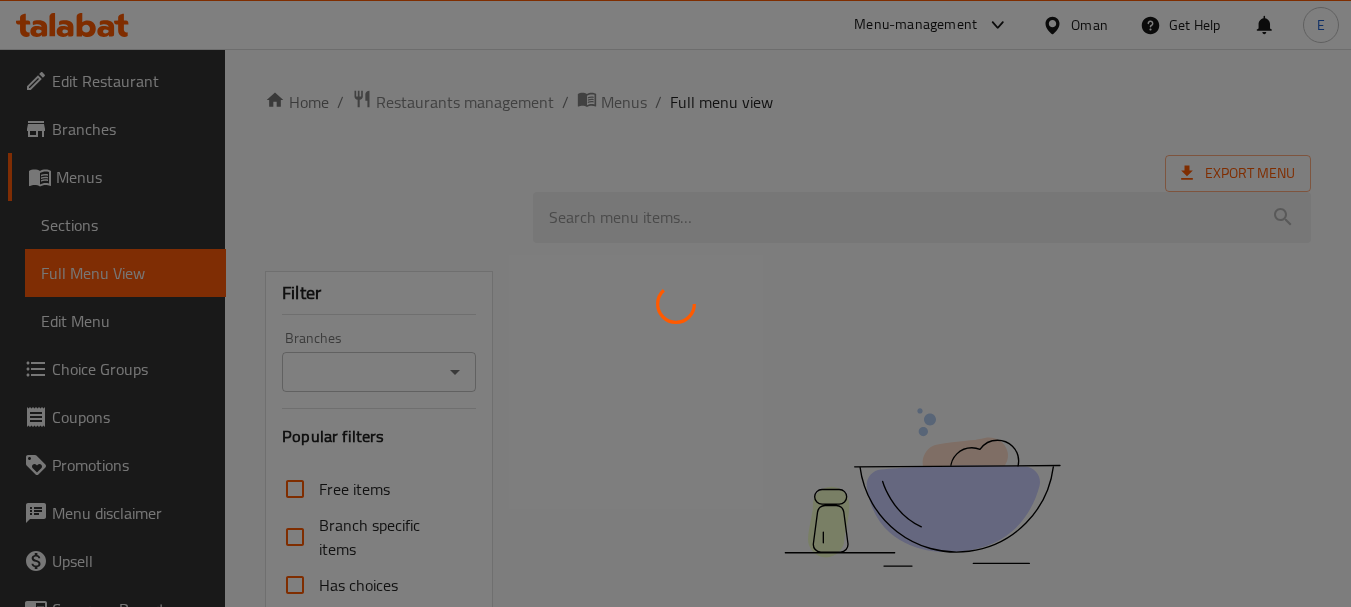 scroll, scrollTop: 0, scrollLeft: 0, axis: both 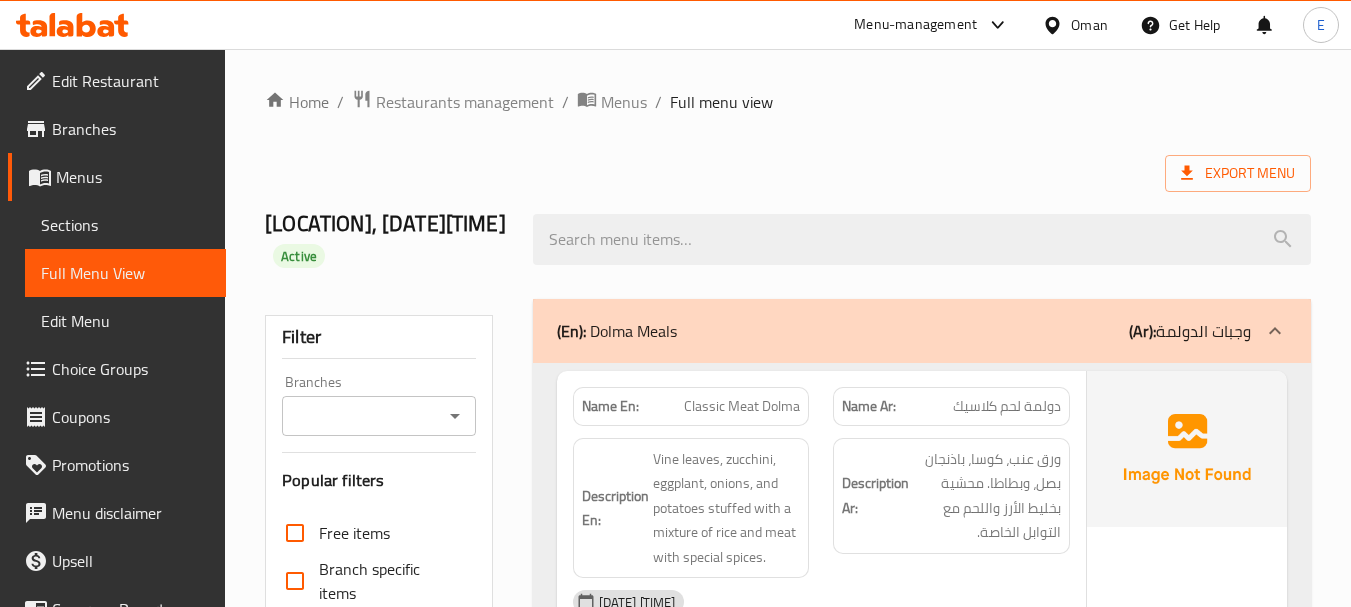 click on "Sections" at bounding box center [125, 225] 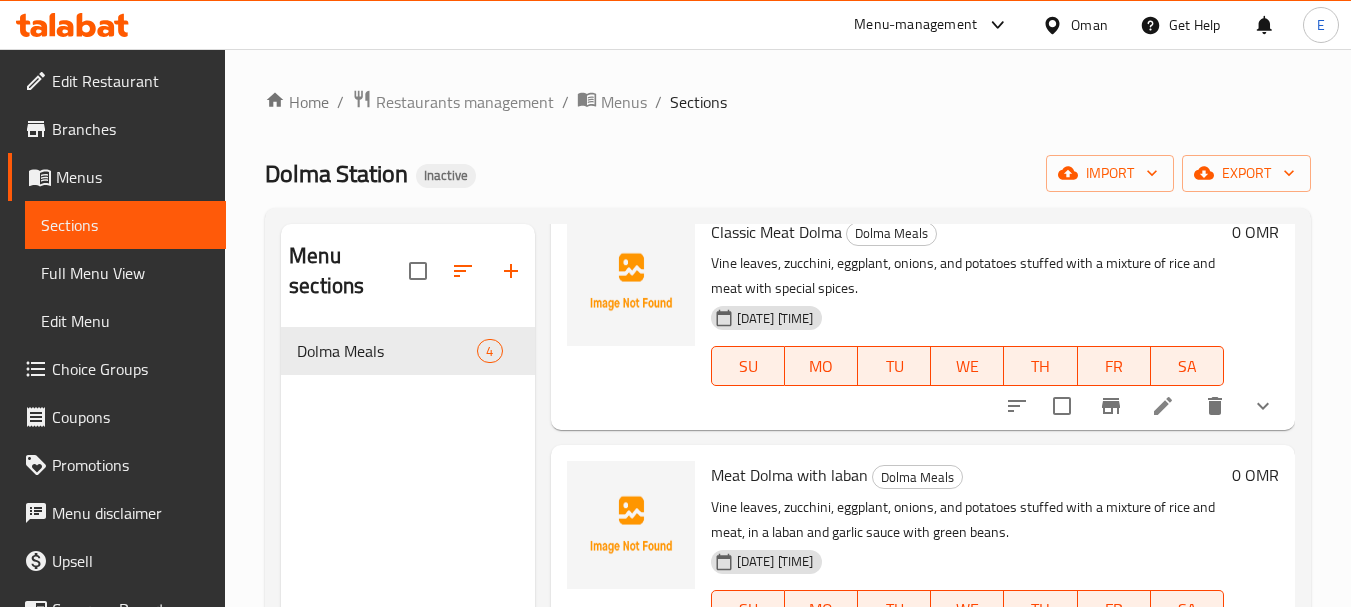 scroll, scrollTop: 0, scrollLeft: 0, axis: both 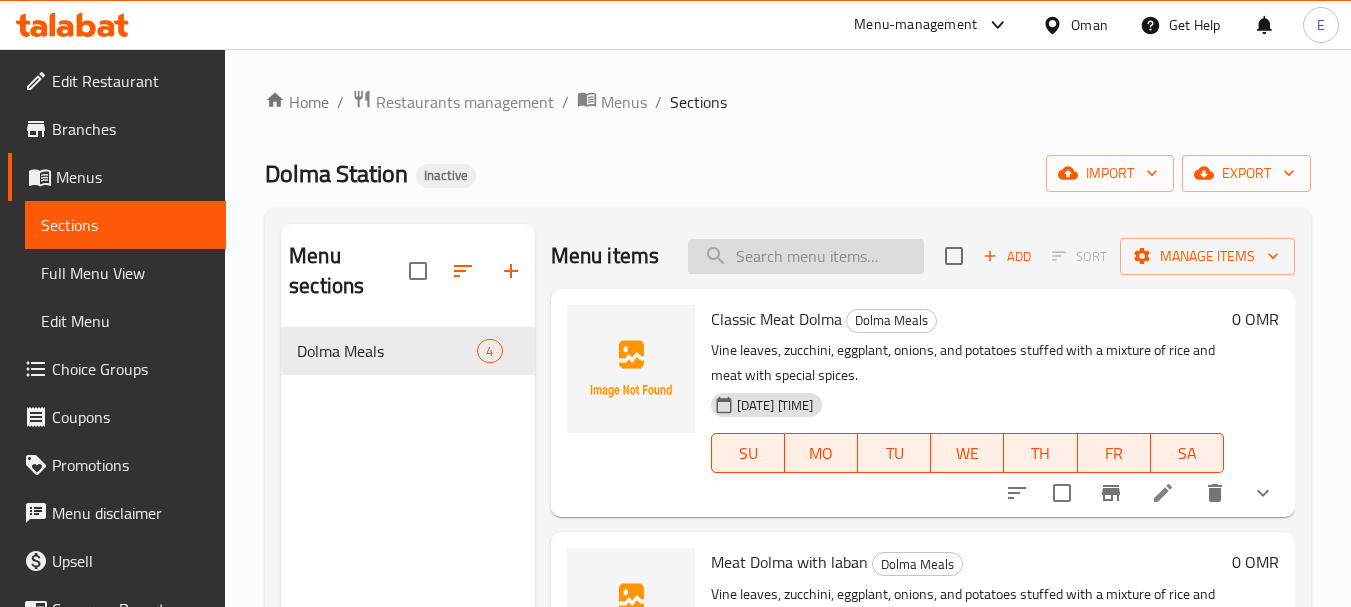 click at bounding box center [806, 256] 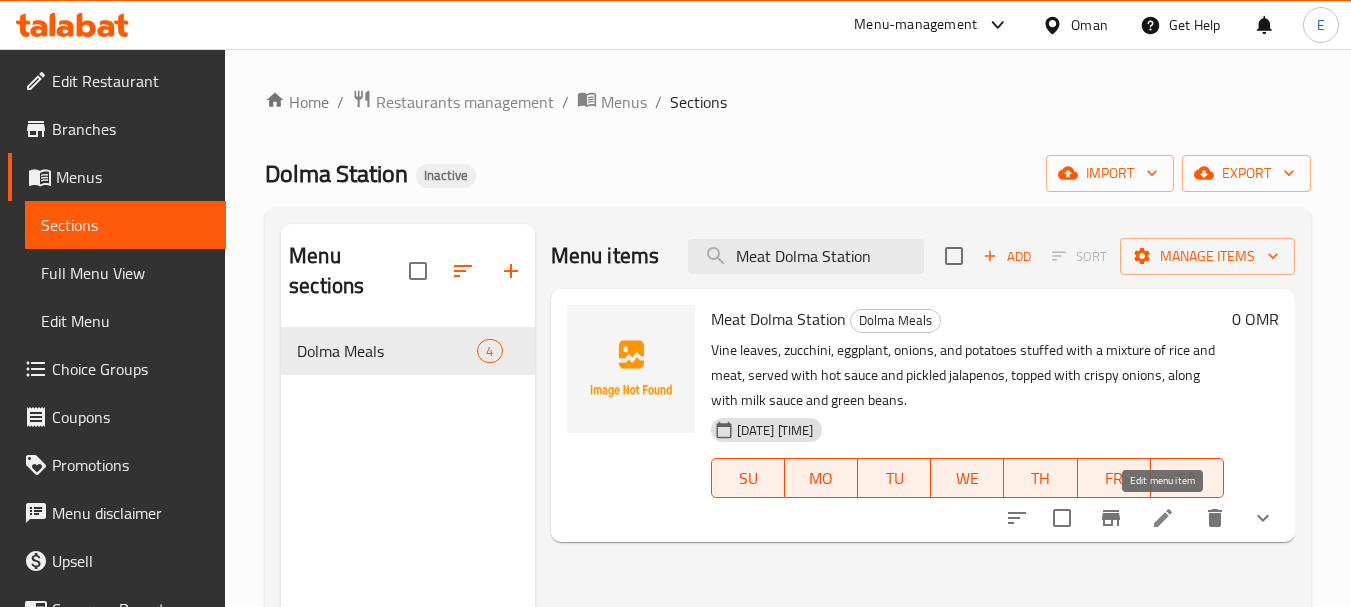 type on "Meat Dolma Station" 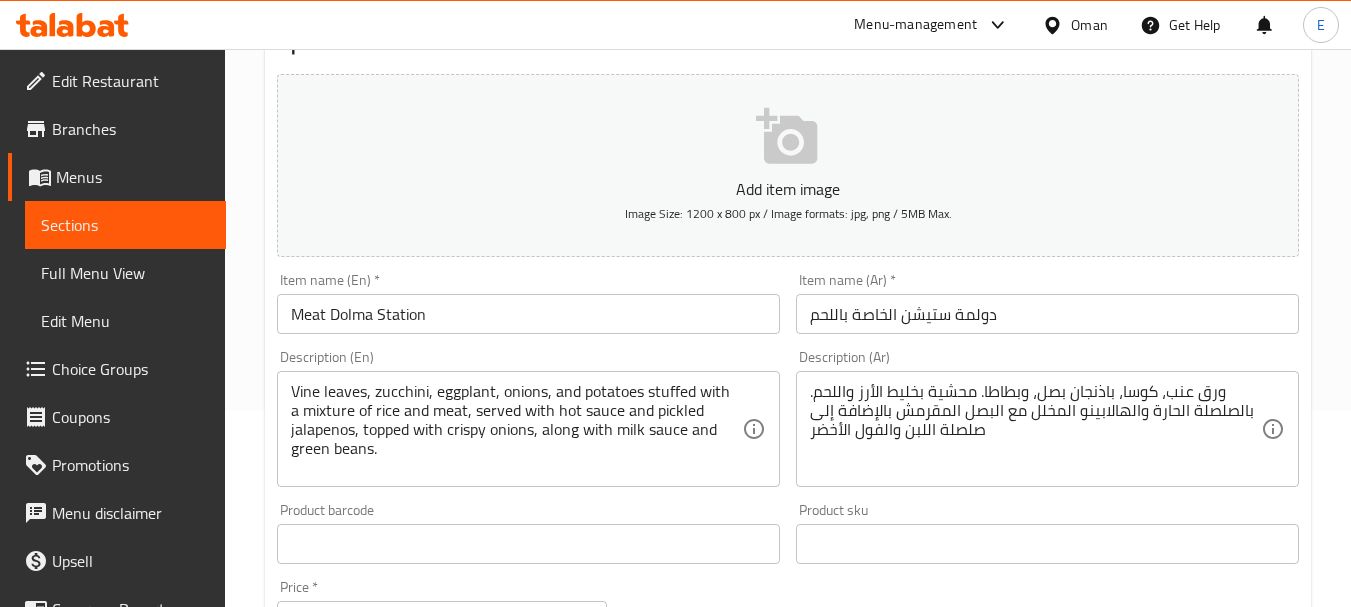 scroll, scrollTop: 200, scrollLeft: 0, axis: vertical 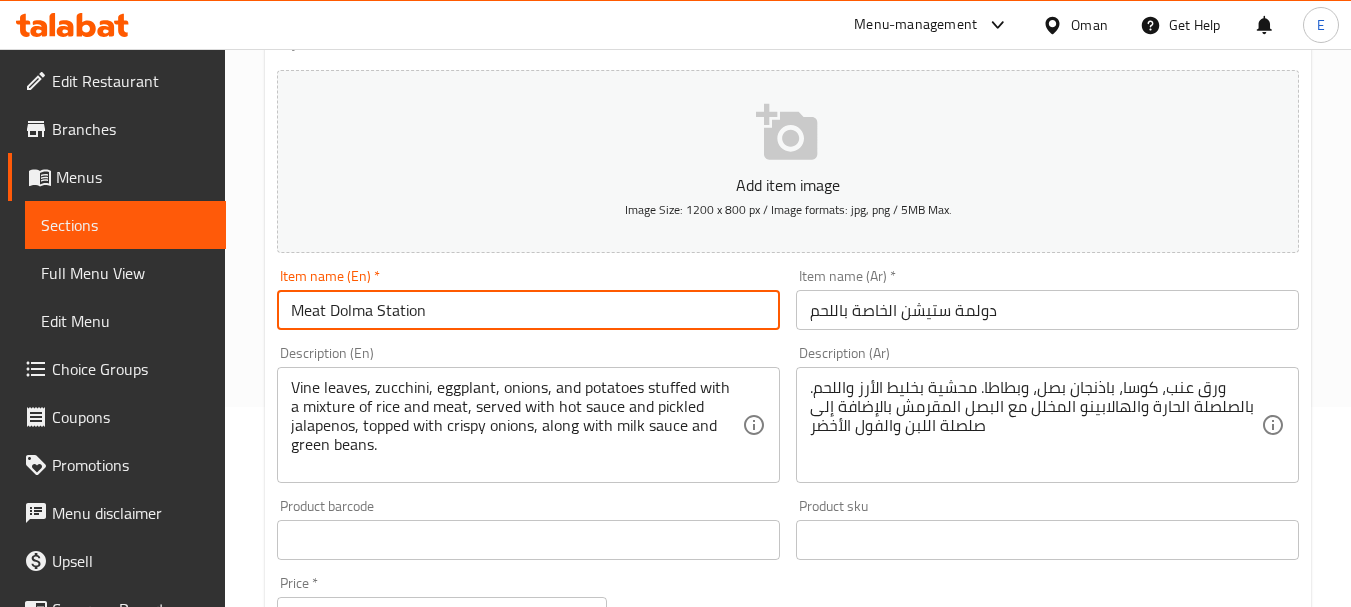 click on "Meat Dolma Station" at bounding box center (528, 310) 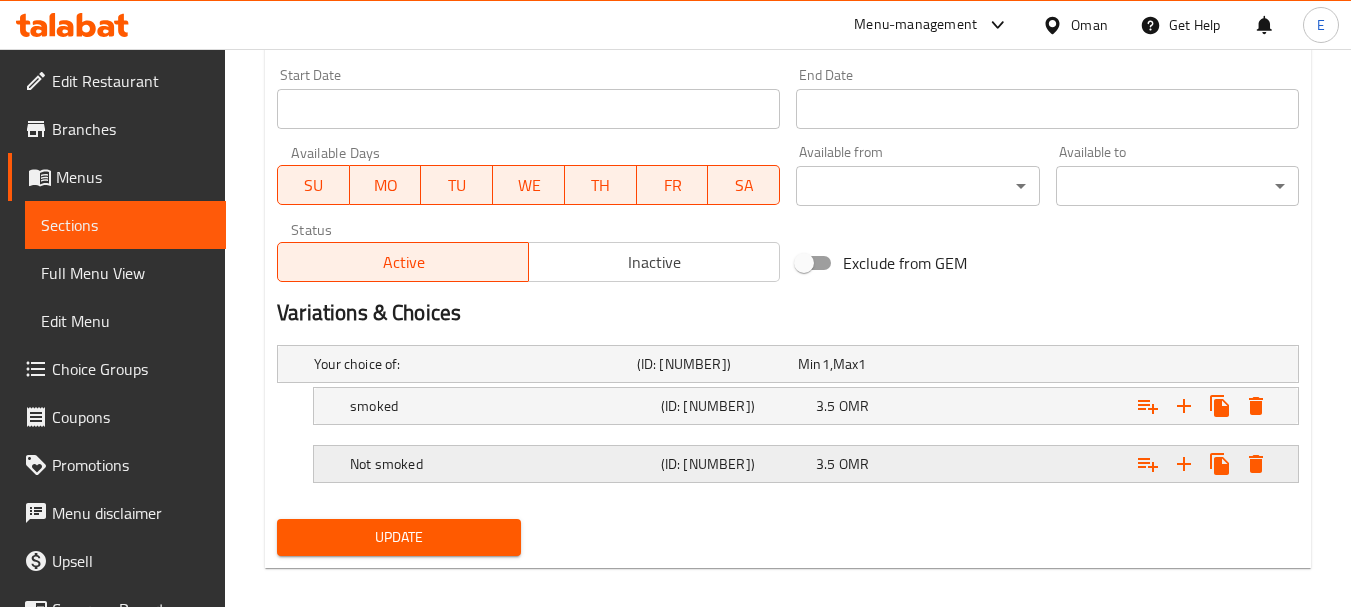 scroll, scrollTop: 851, scrollLeft: 0, axis: vertical 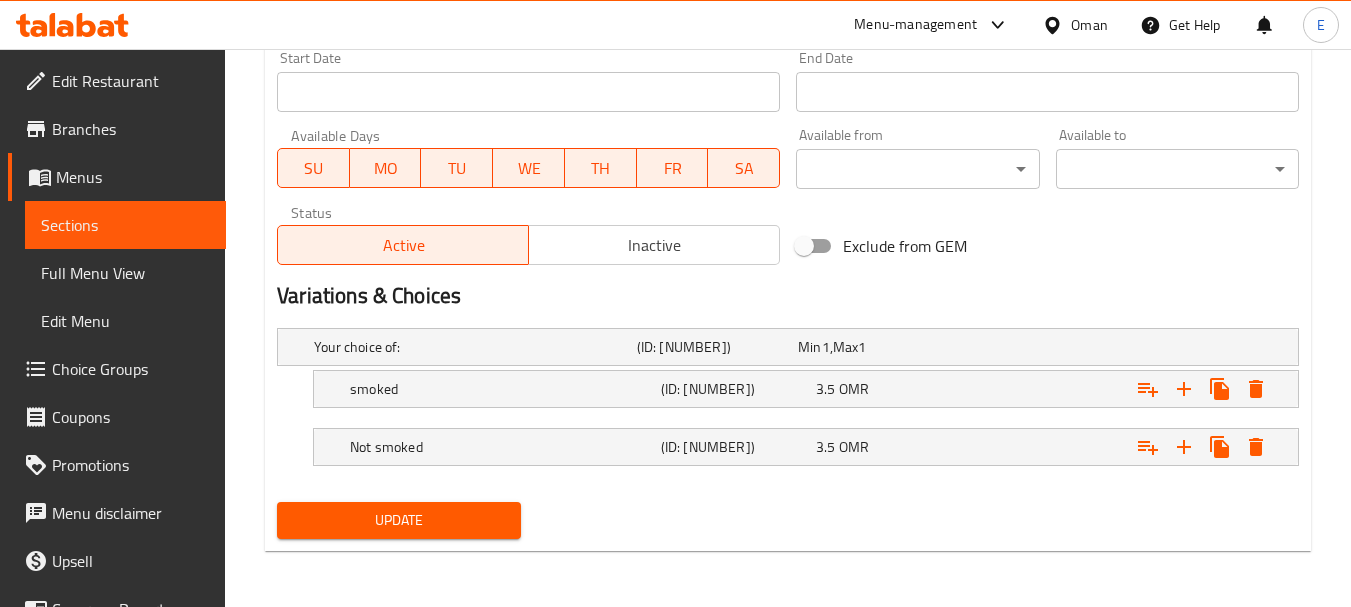 type on "Meat special Dolma Station" 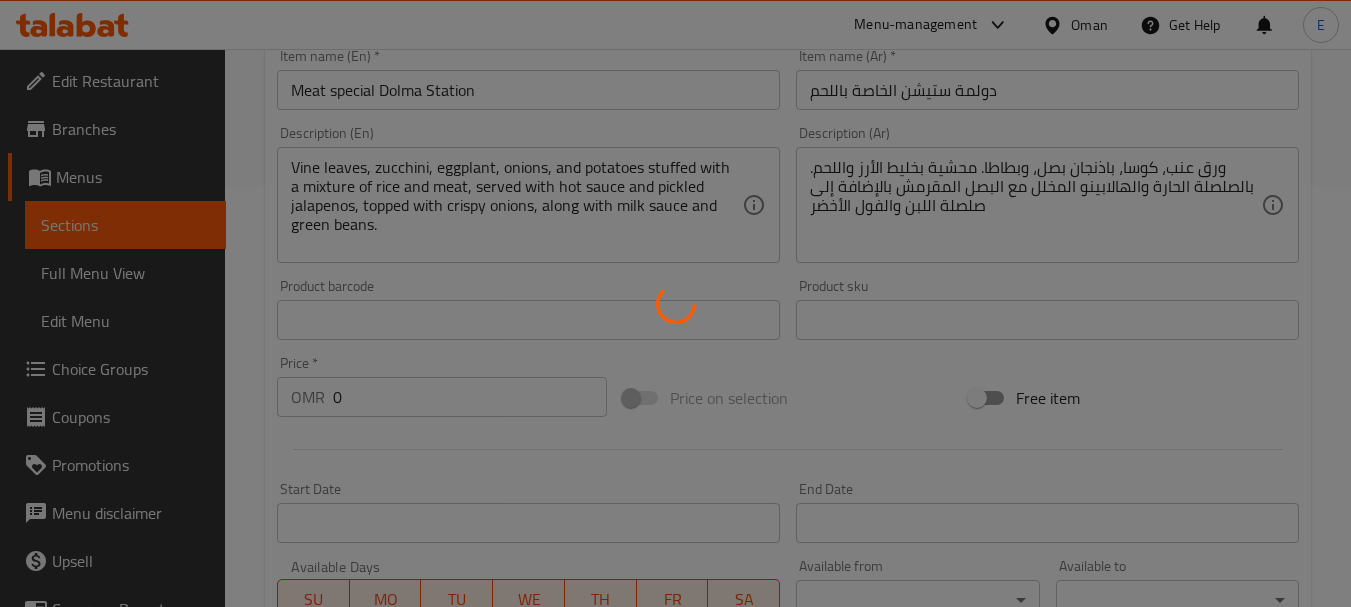 scroll, scrollTop: 251, scrollLeft: 0, axis: vertical 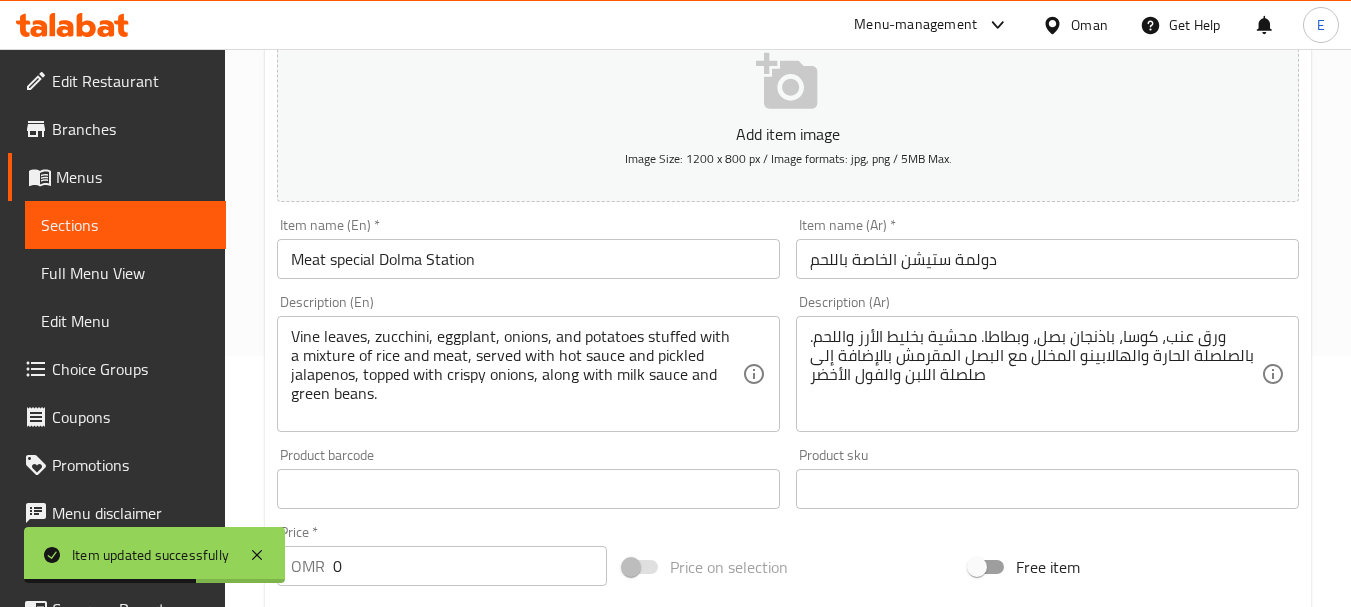 click on "Vine leaves, zucchini, eggplant, onions, and potatoes stuffed with a mixture of rice and meat, served with hot sauce and pickled jalapenos, topped with crispy onions, along with milk sauce and green beans." at bounding box center [516, 374] 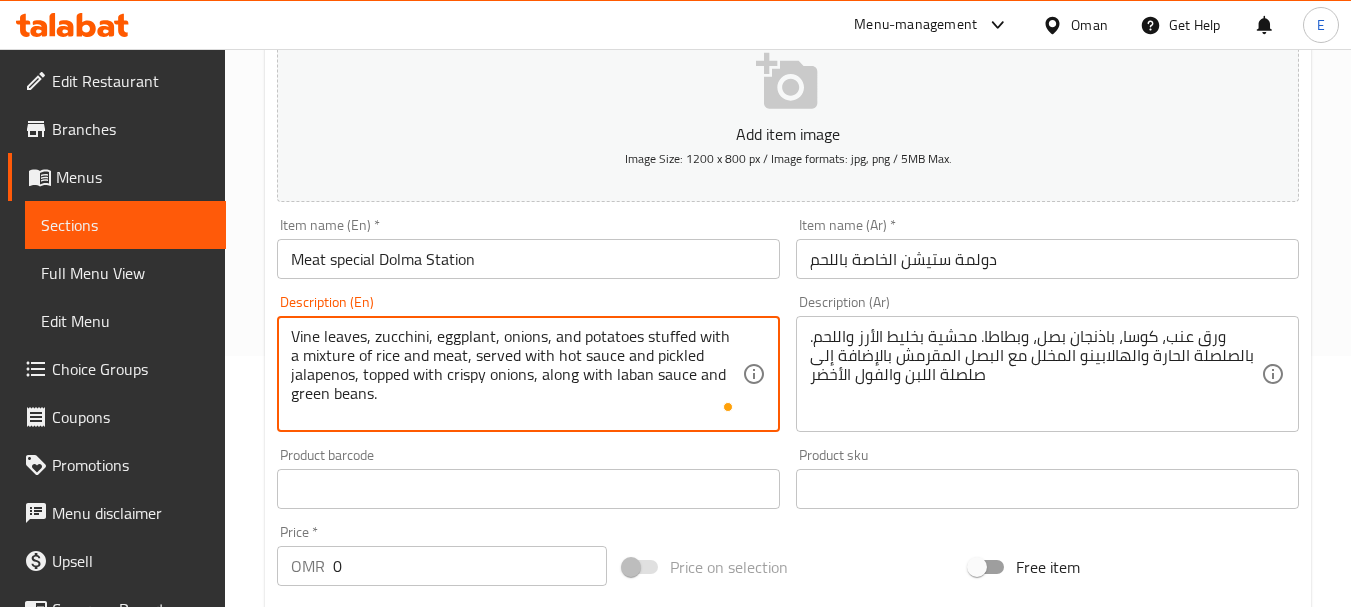 type on "Vine leaves, zucchini, eggplant, onions, and potatoes stuffed with a mixture of rice and meat, served with hot sauce and pickled jalapenos, topped with crispy onions, along with laban sauce and green beans." 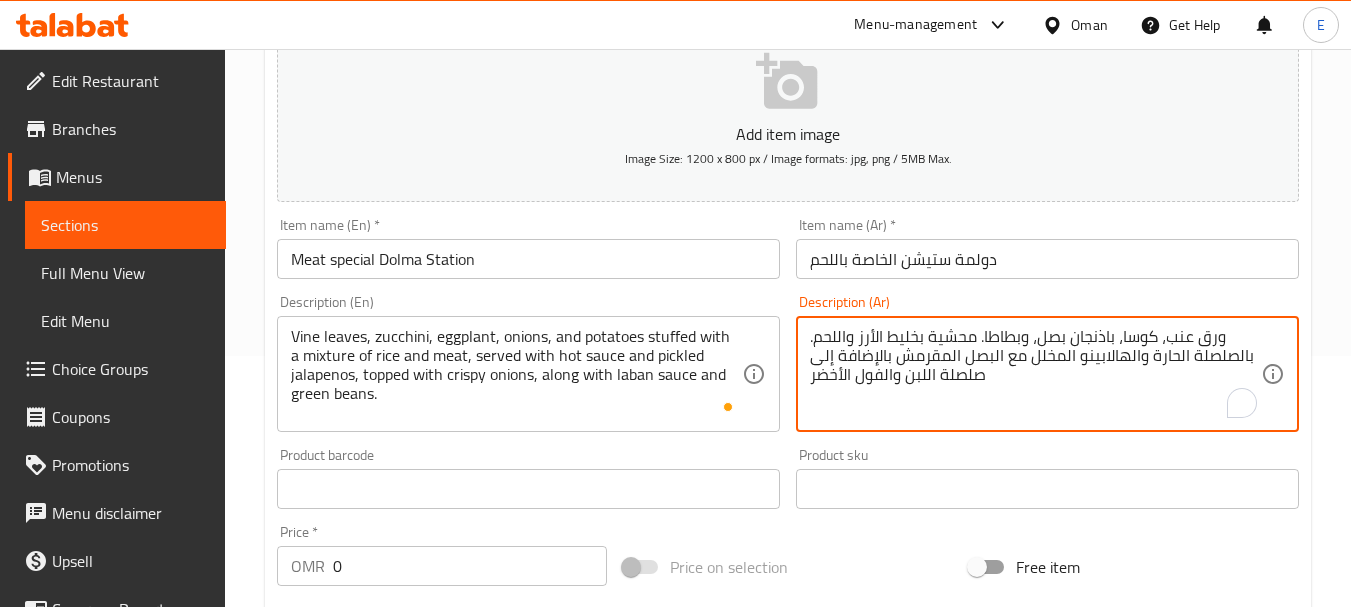 click on "ورق عنب، كوسا، باذنجان بصل، وبطاطا. محشية بخليط الأرز واللحم. بالصلصلة الحارة والهالابينو المخلل مع البصل المقرمش بالإضافة إلى صلصلة اللبن والفول الأخضر" at bounding box center (1035, 374) 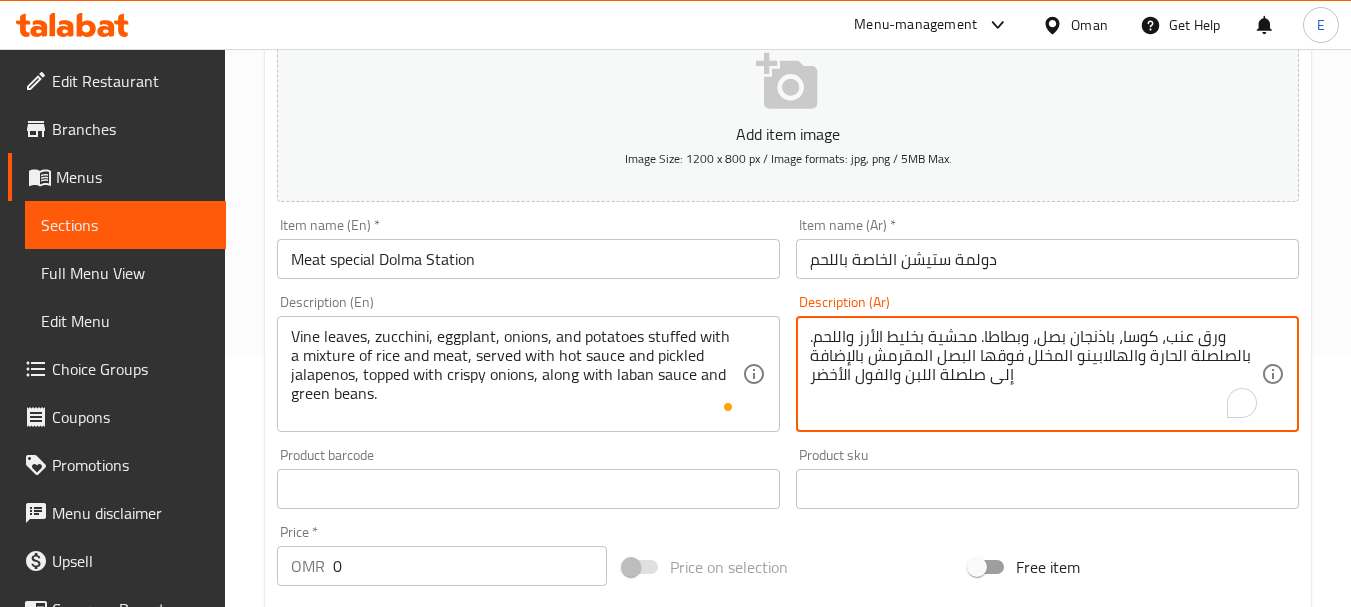 type on "ورق عنب، كوسا، باذنجان بصل، وبطاطا. محشية بخليط الأرز واللحم. بالصلصلة الحارة والهالابينو المخلل فوقها البصل المقرمش بالإضافة إلى صلصلة اللبن والفول الأخضر" 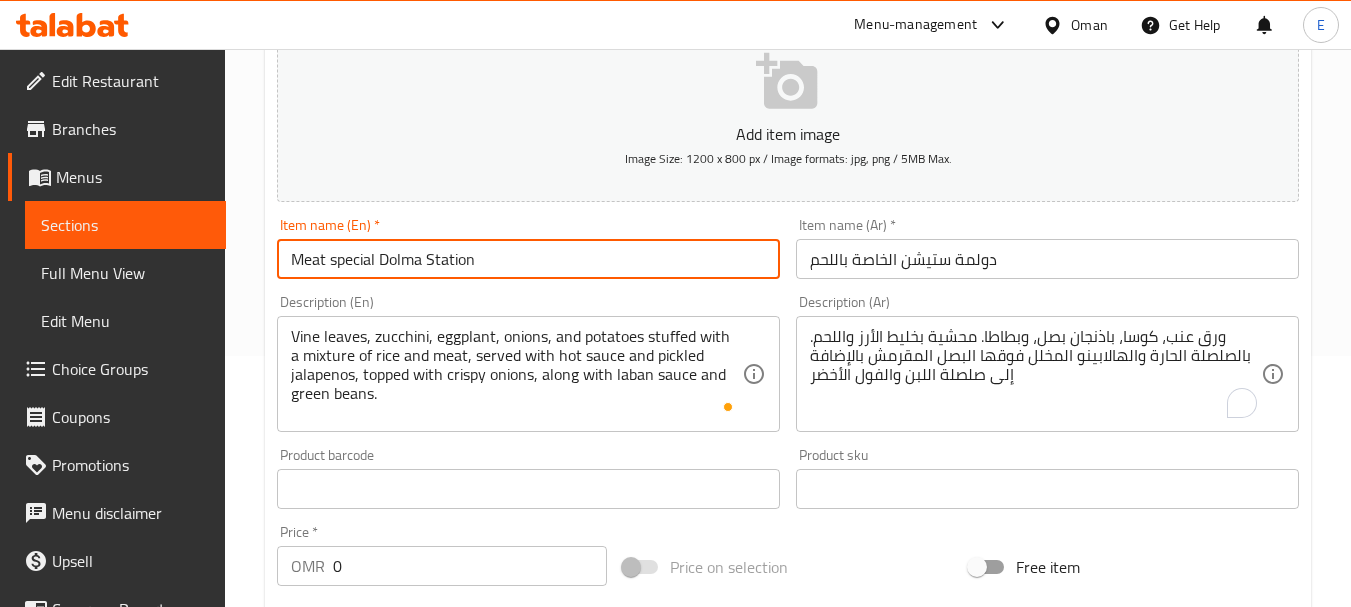 click on "Meat special Dolma Station" at bounding box center (528, 259) 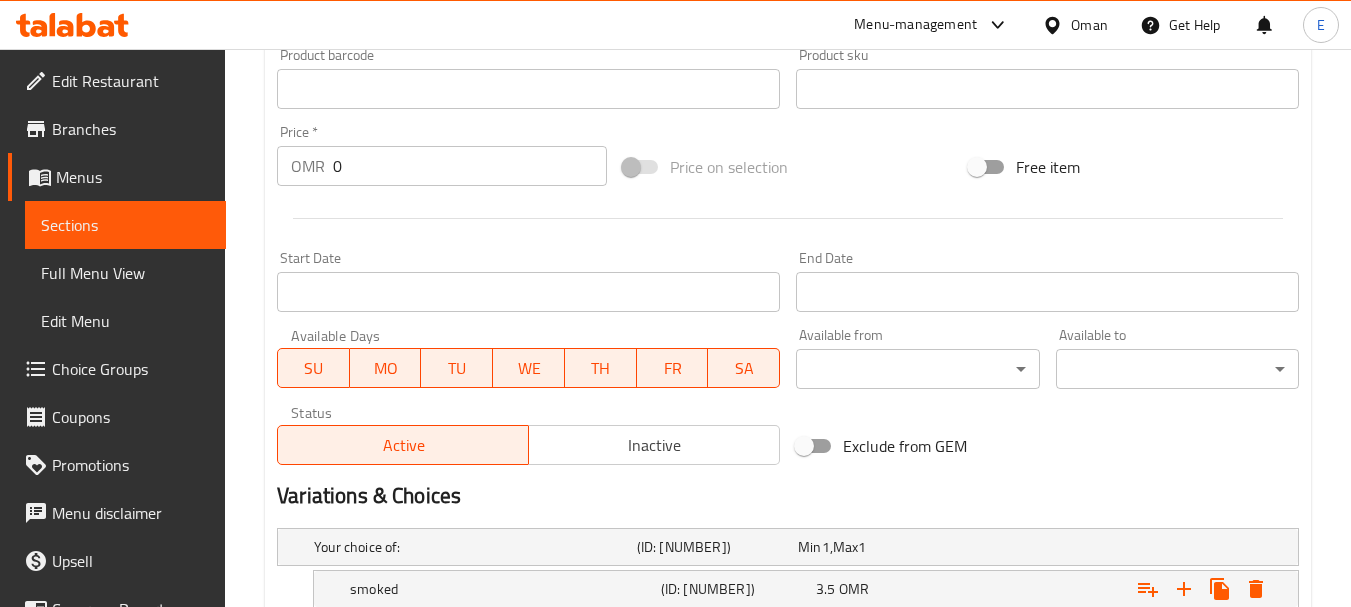scroll, scrollTop: 851, scrollLeft: 0, axis: vertical 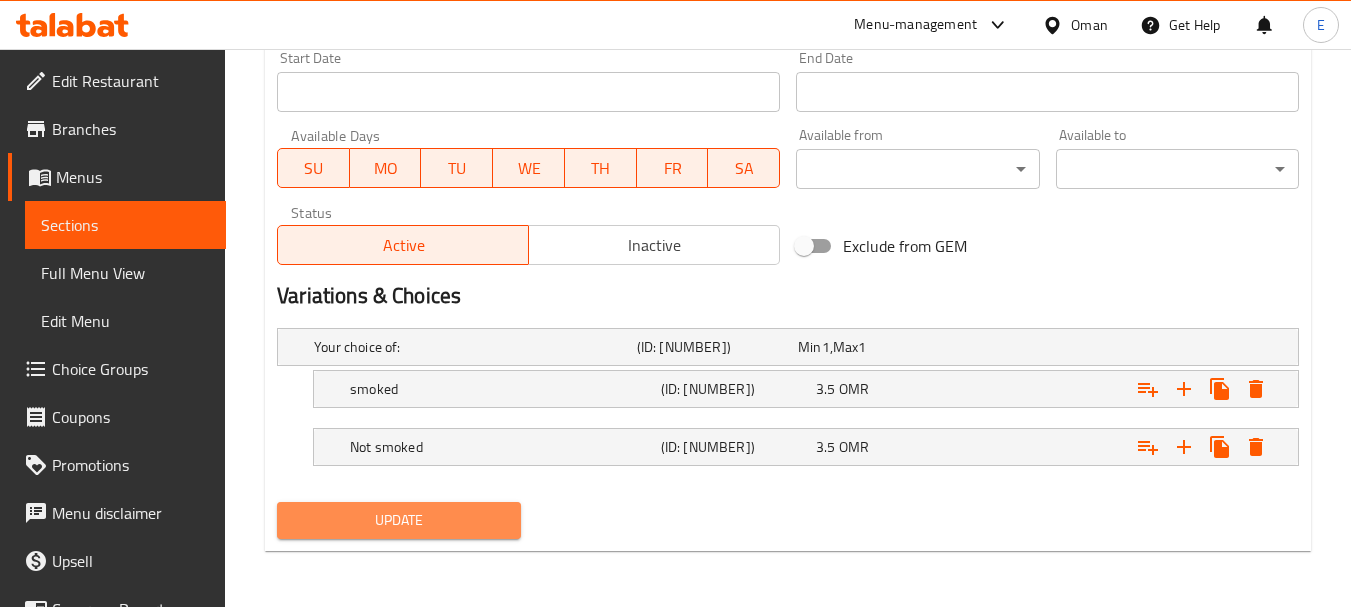 click on "Update" at bounding box center [398, 520] 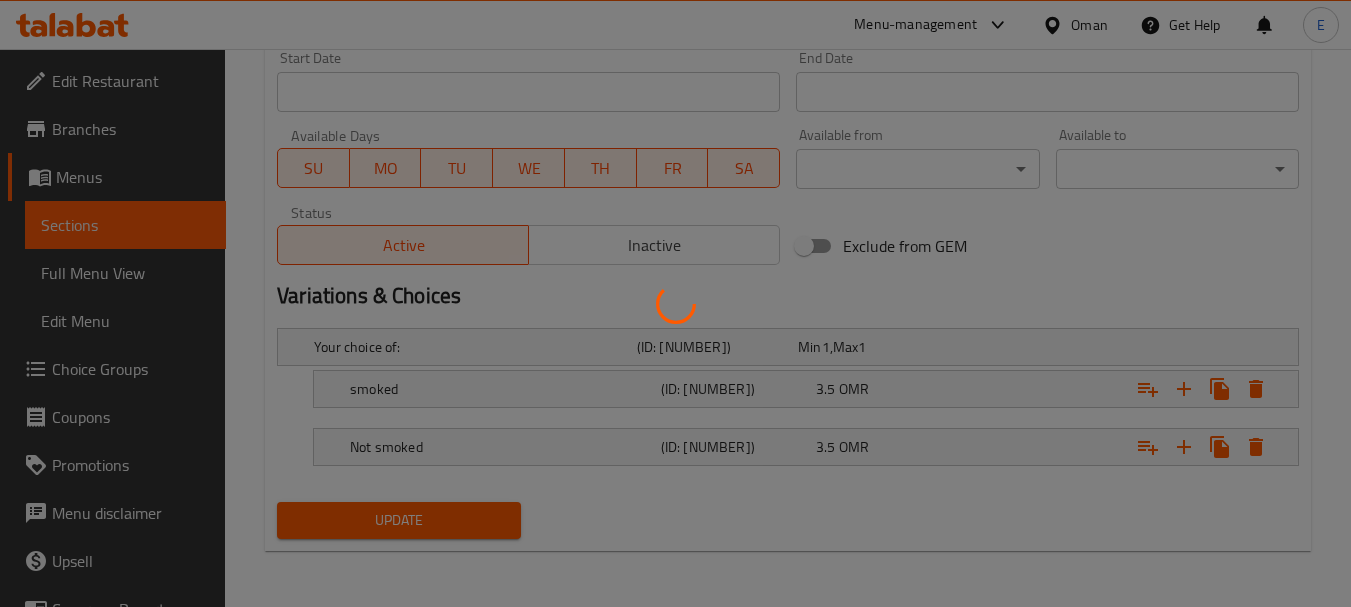 click at bounding box center (675, 303) 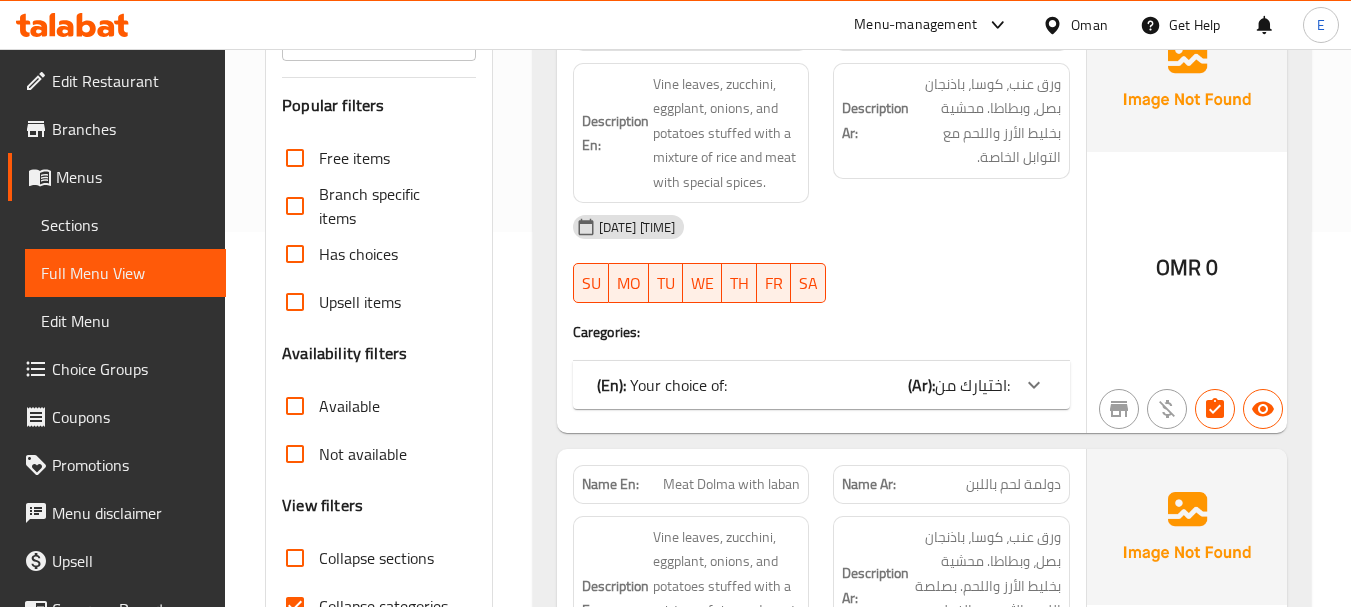 scroll, scrollTop: 500, scrollLeft: 0, axis: vertical 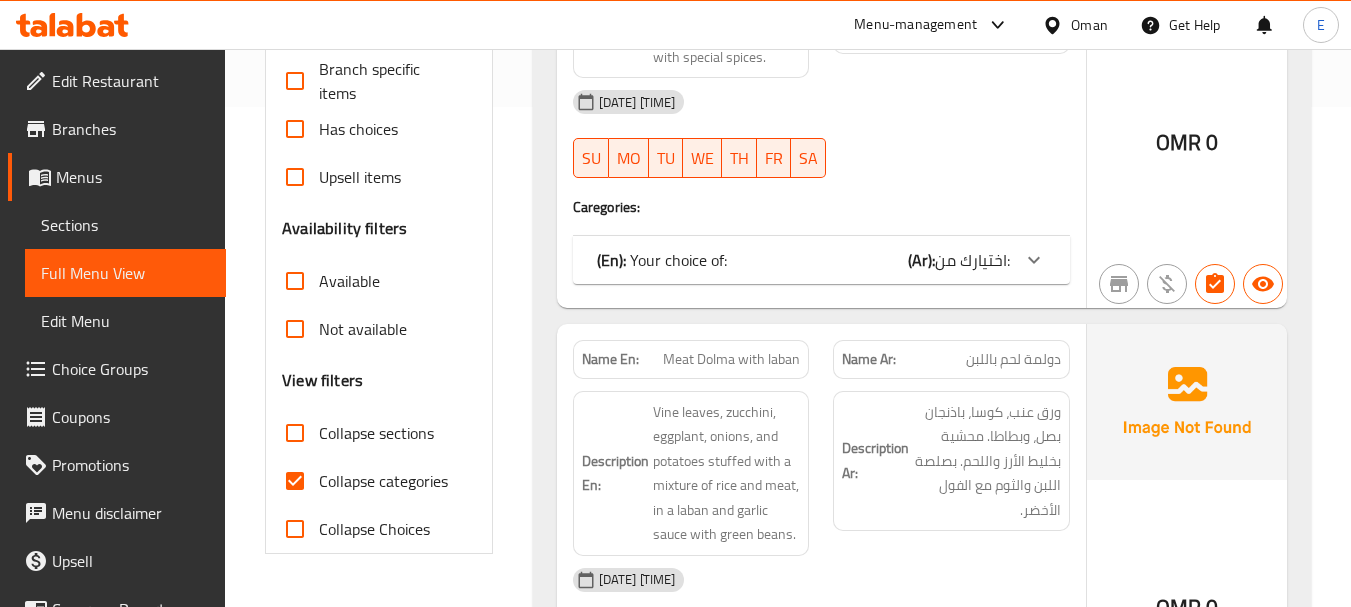 click on "Collapse categories" at bounding box center (295, 481) 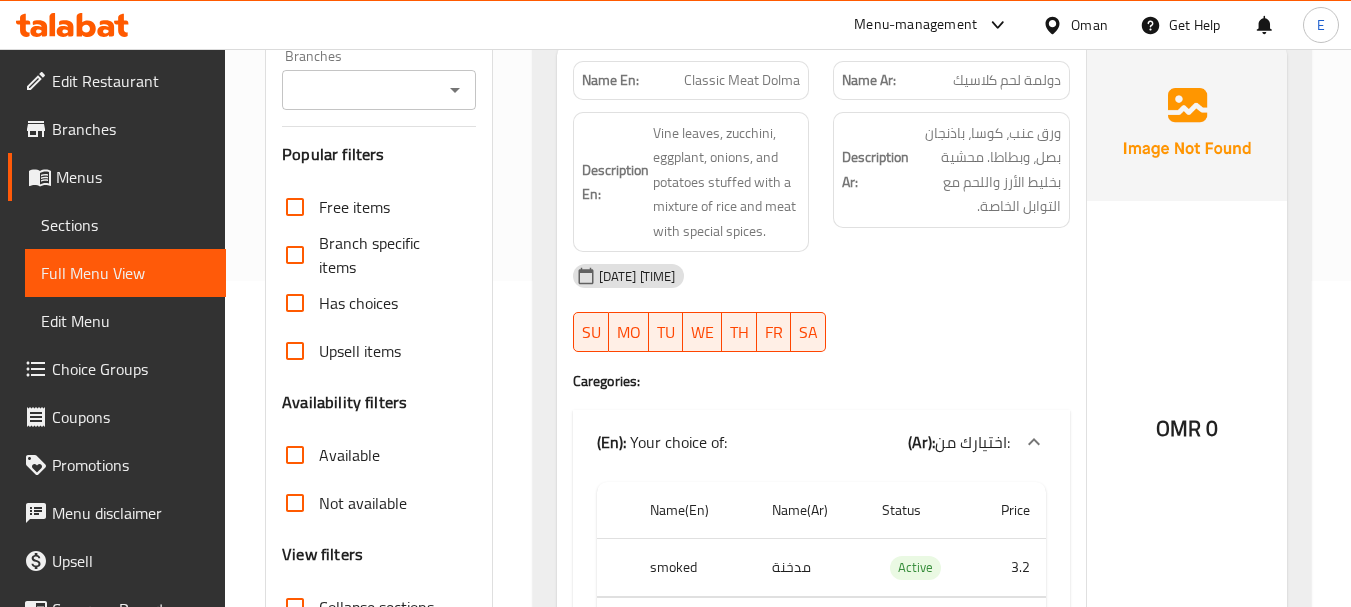 scroll, scrollTop: 0, scrollLeft: 0, axis: both 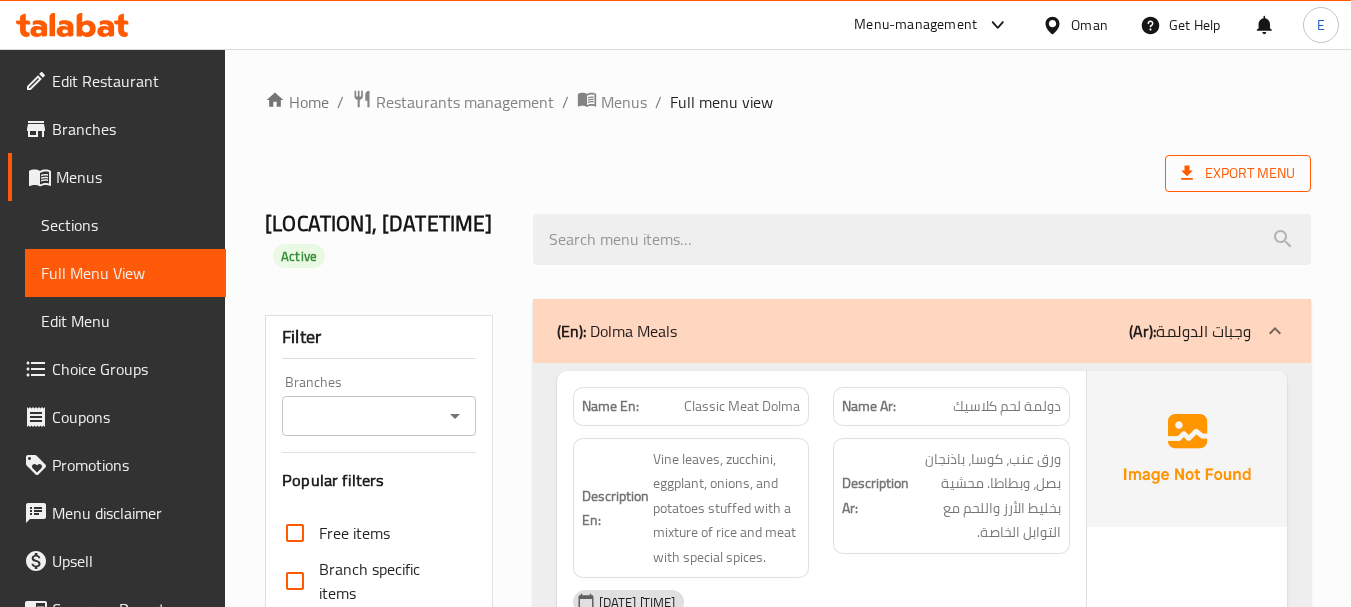 click on "Export Menu" at bounding box center [1238, 173] 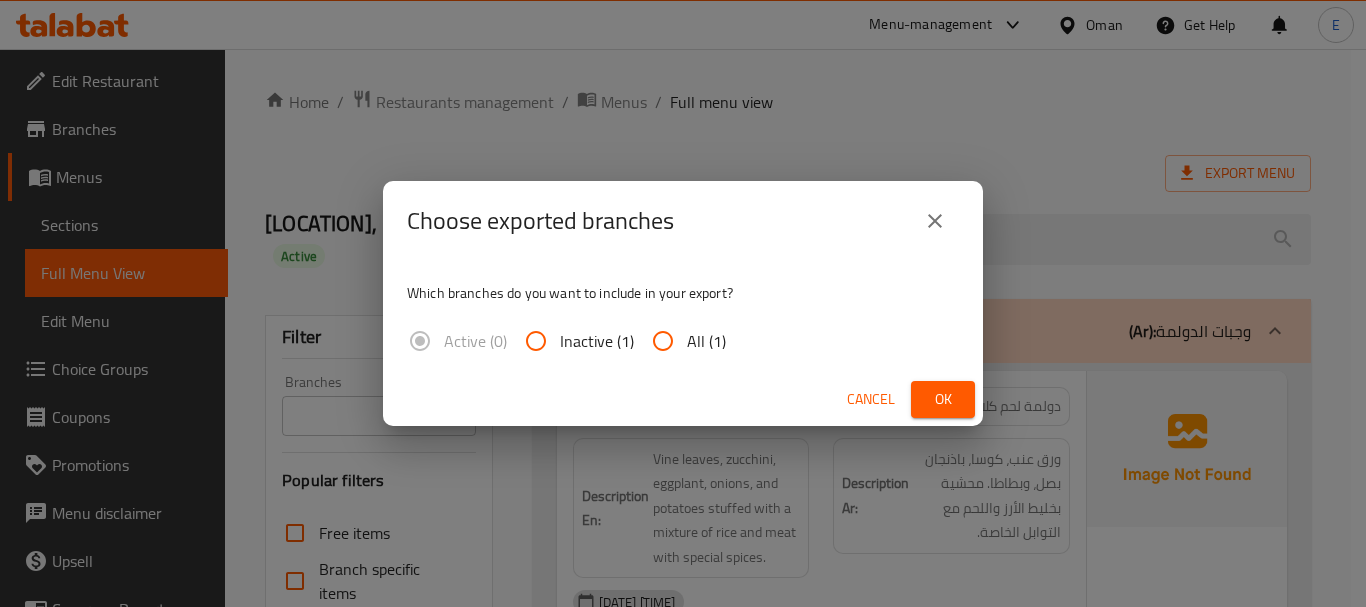 click on "All (1)" at bounding box center [663, 341] 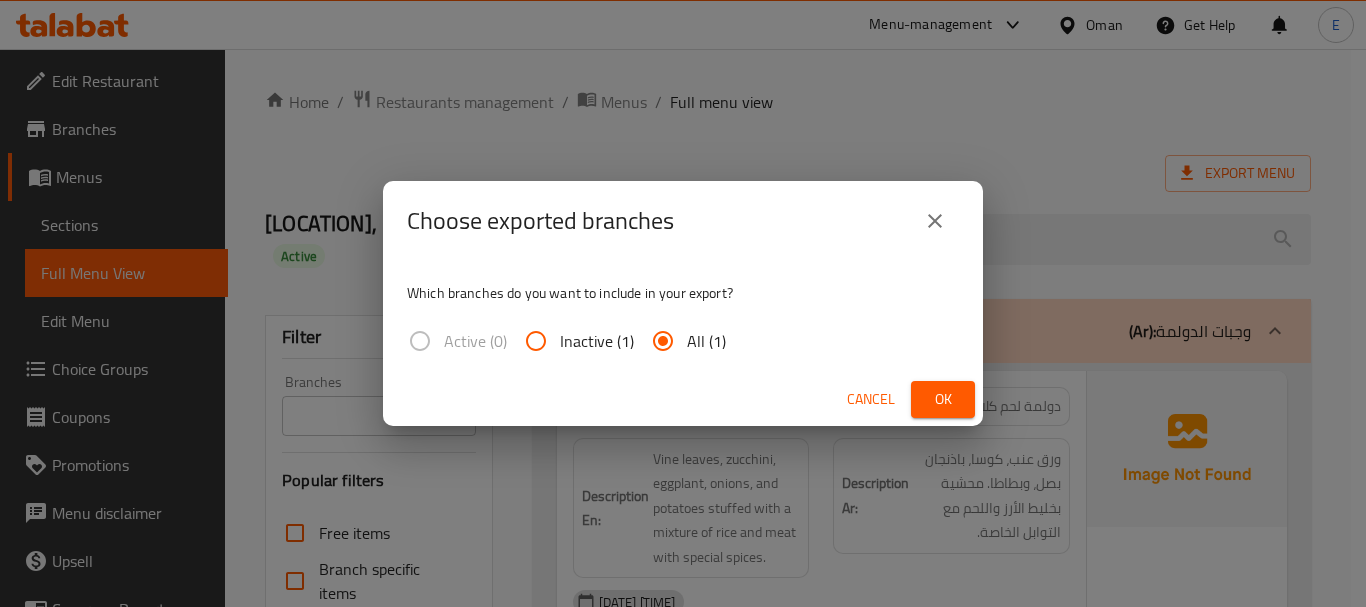 click on "Ok" at bounding box center [943, 399] 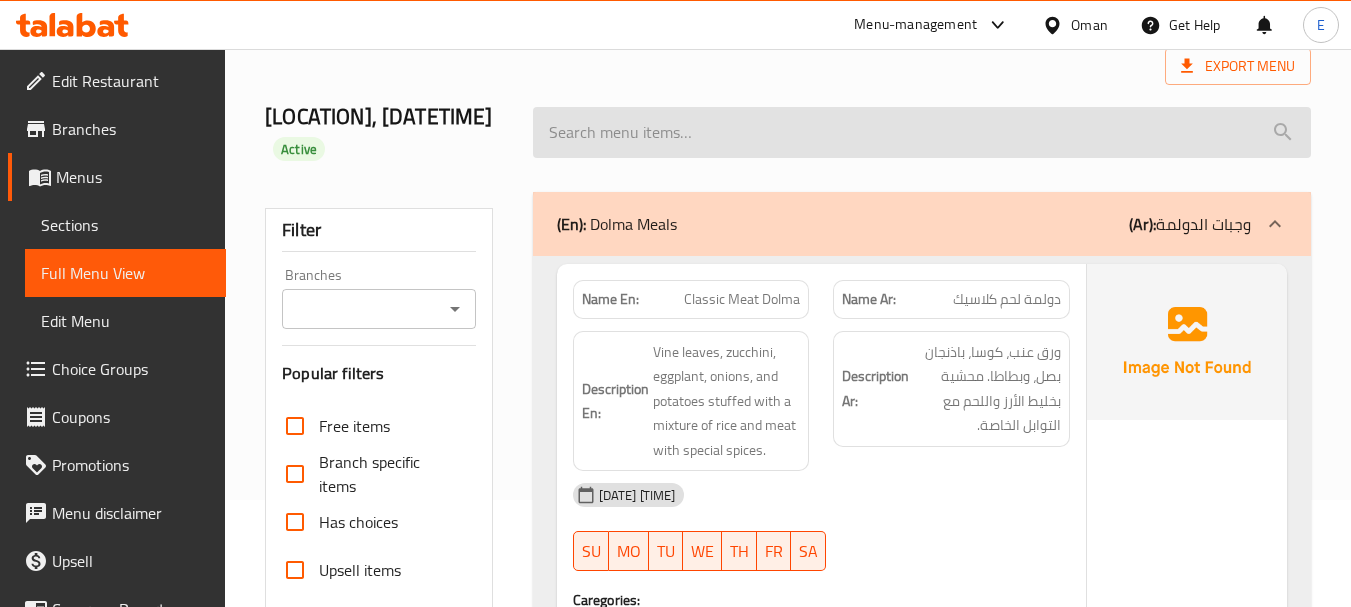 scroll, scrollTop: 0, scrollLeft: 0, axis: both 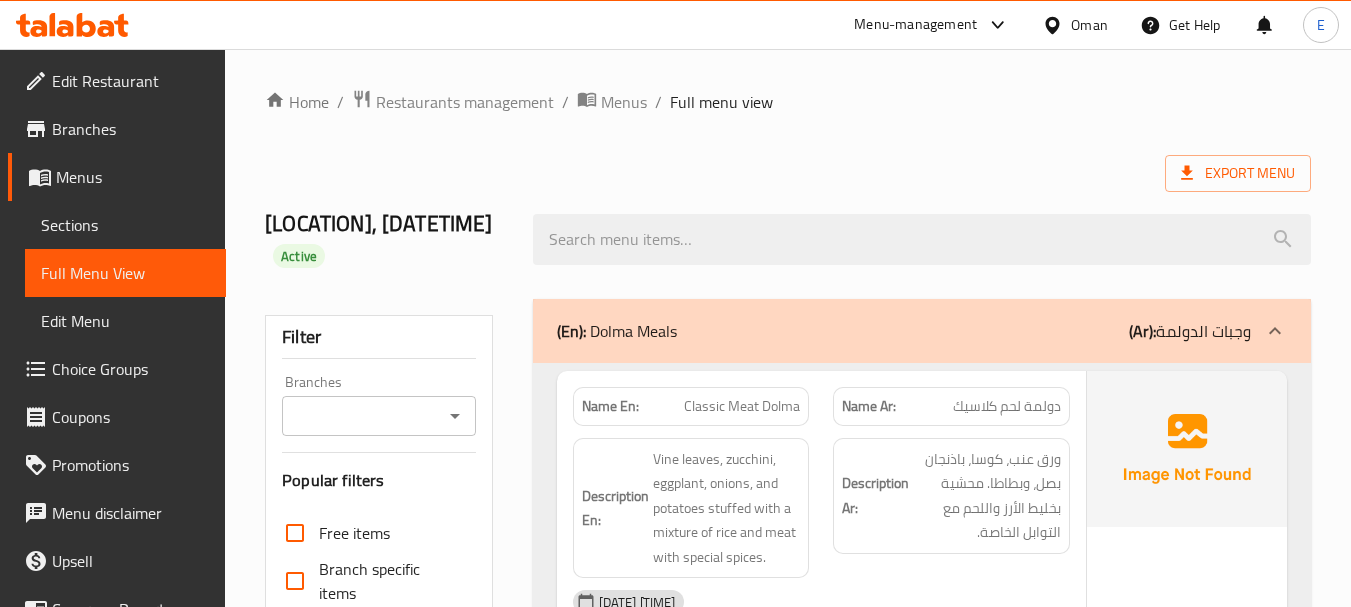 click on "Export Menu" at bounding box center (788, 173) 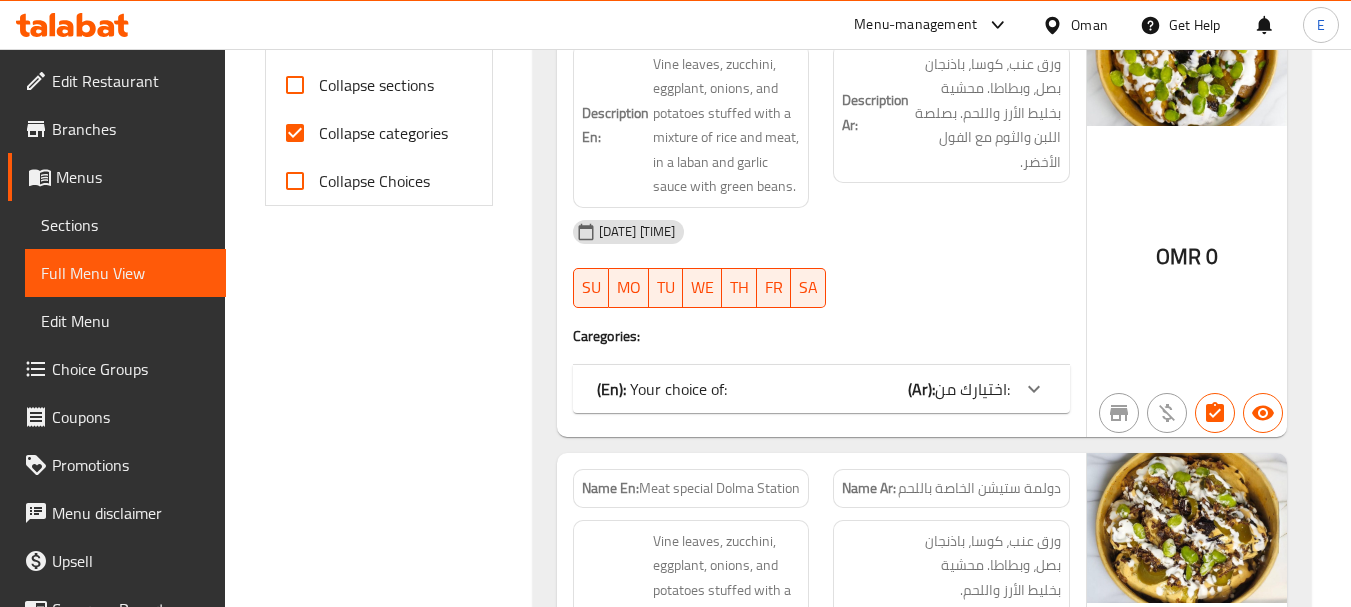 scroll, scrollTop: 900, scrollLeft: 0, axis: vertical 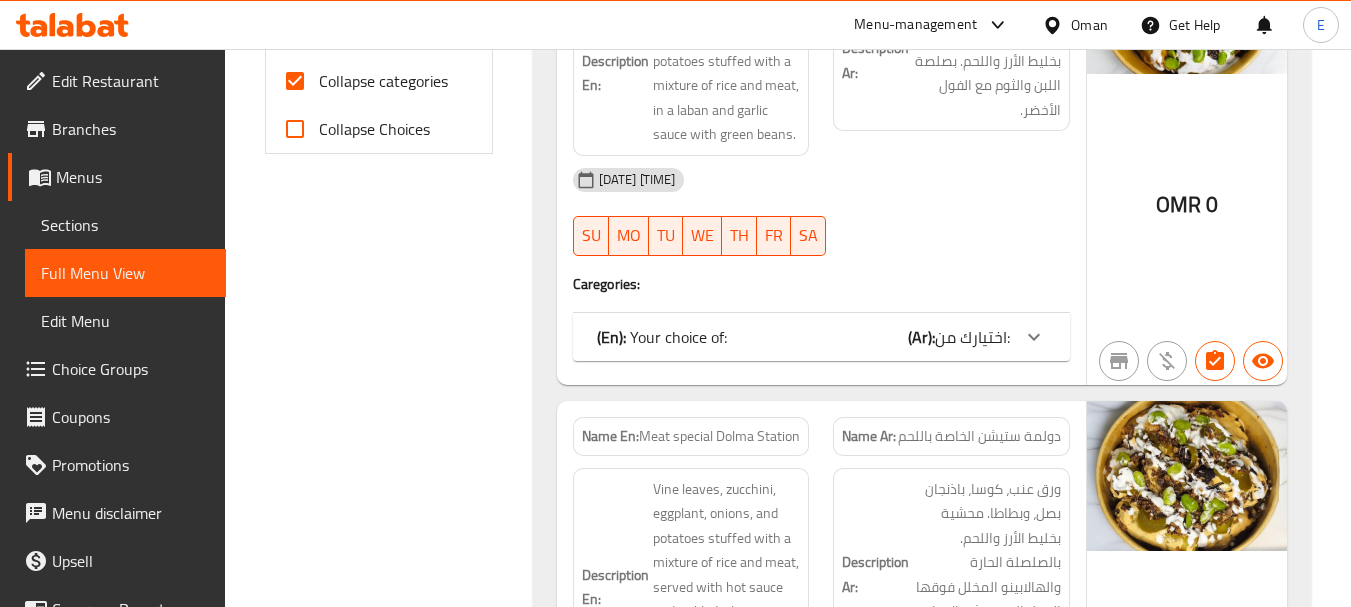 click on "Collapse categories" at bounding box center [295, 81] 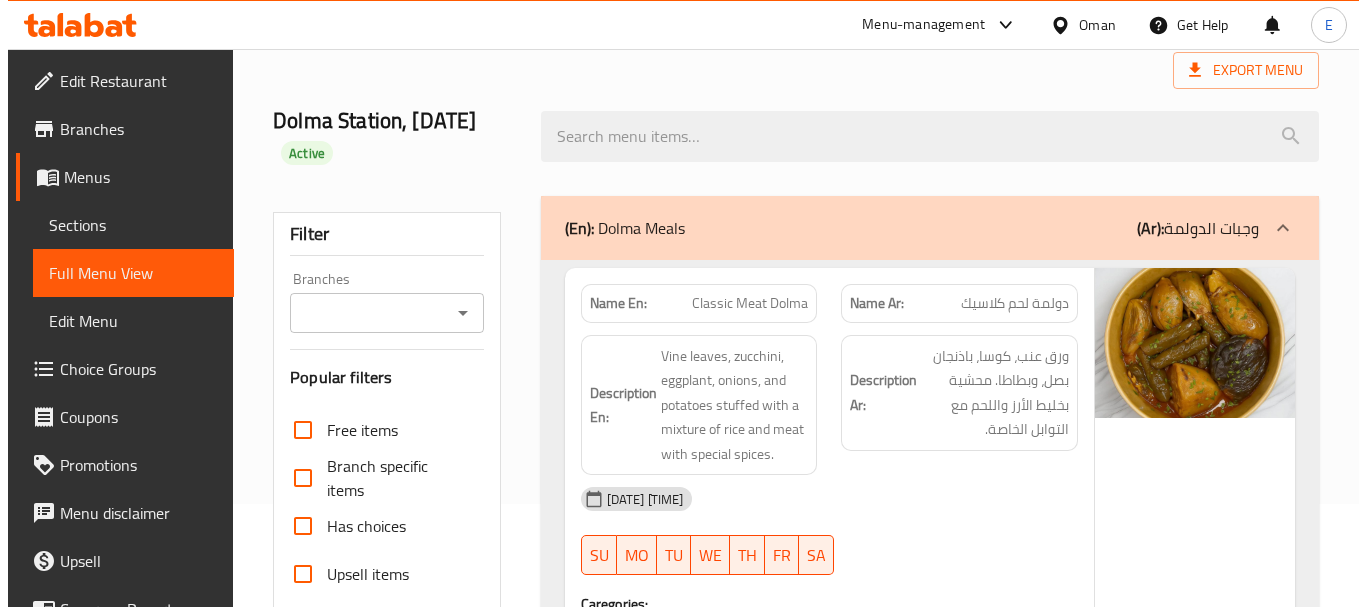 scroll, scrollTop: 0, scrollLeft: 0, axis: both 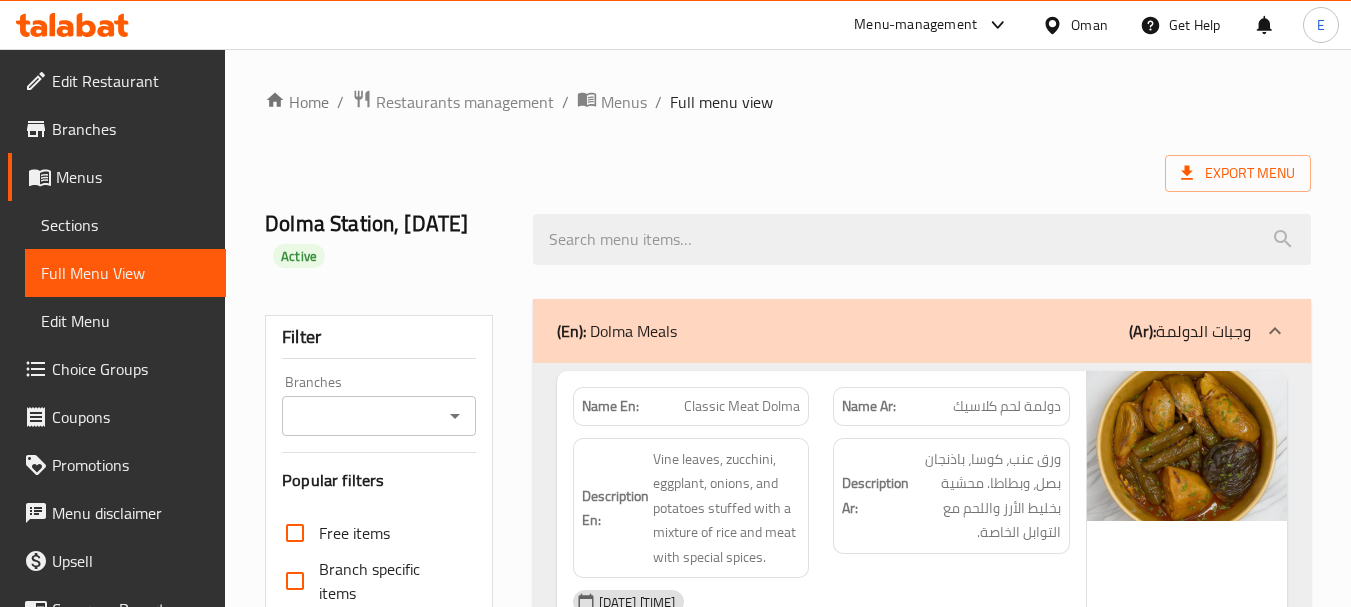 click on "Export Menu" at bounding box center [788, 173] 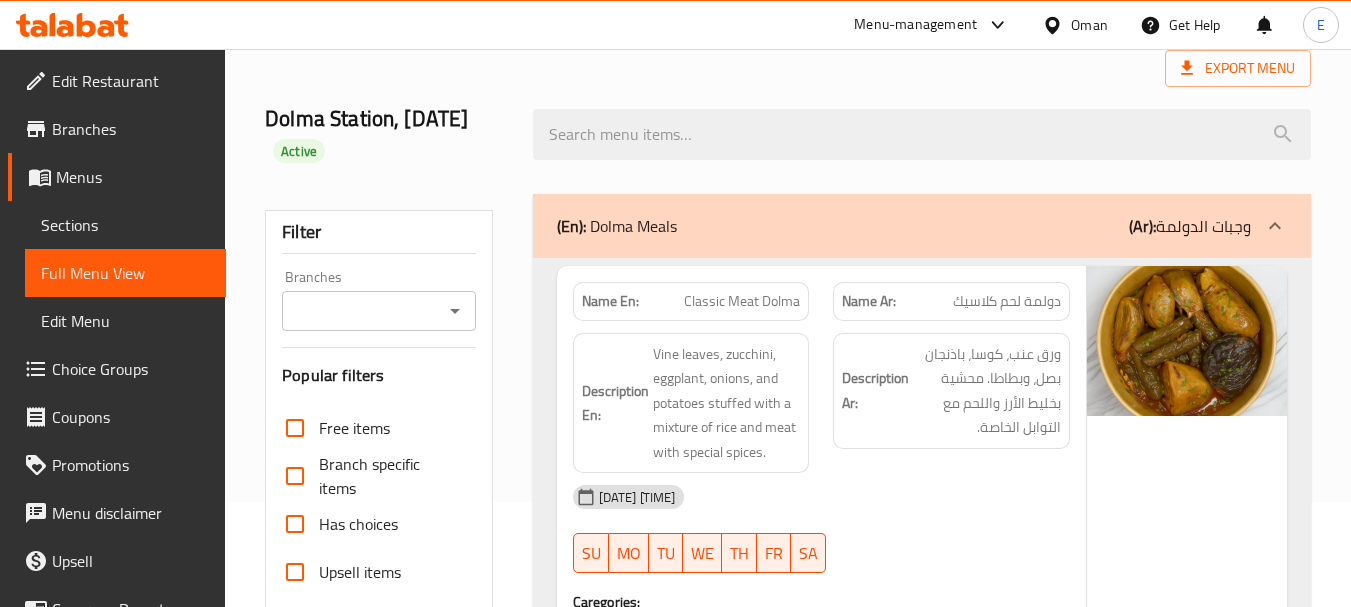 scroll, scrollTop: 0, scrollLeft: 0, axis: both 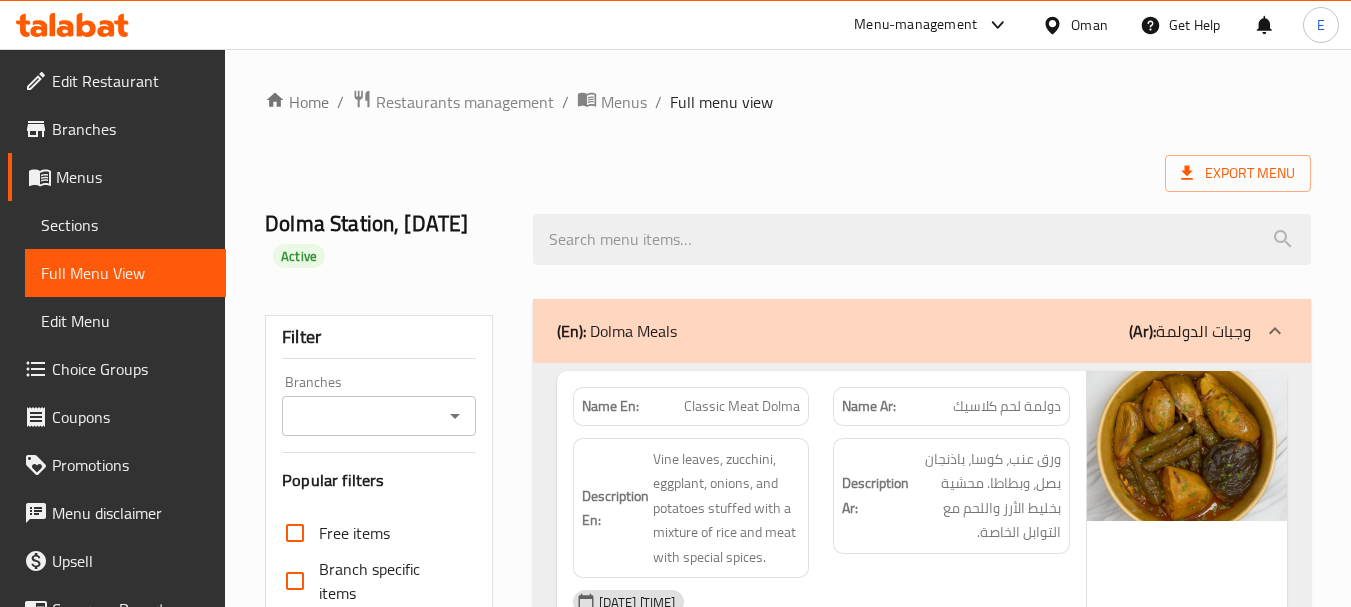 click on "Oman" at bounding box center (1089, 25) 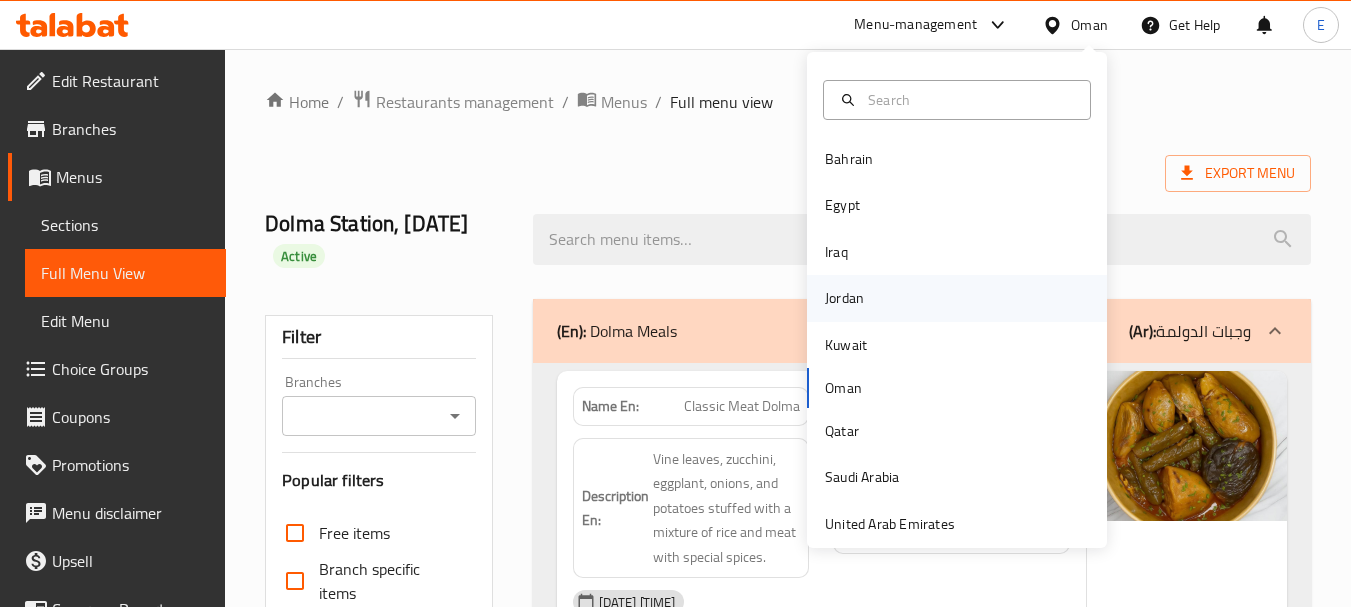 click on "Jordan" at bounding box center (844, 298) 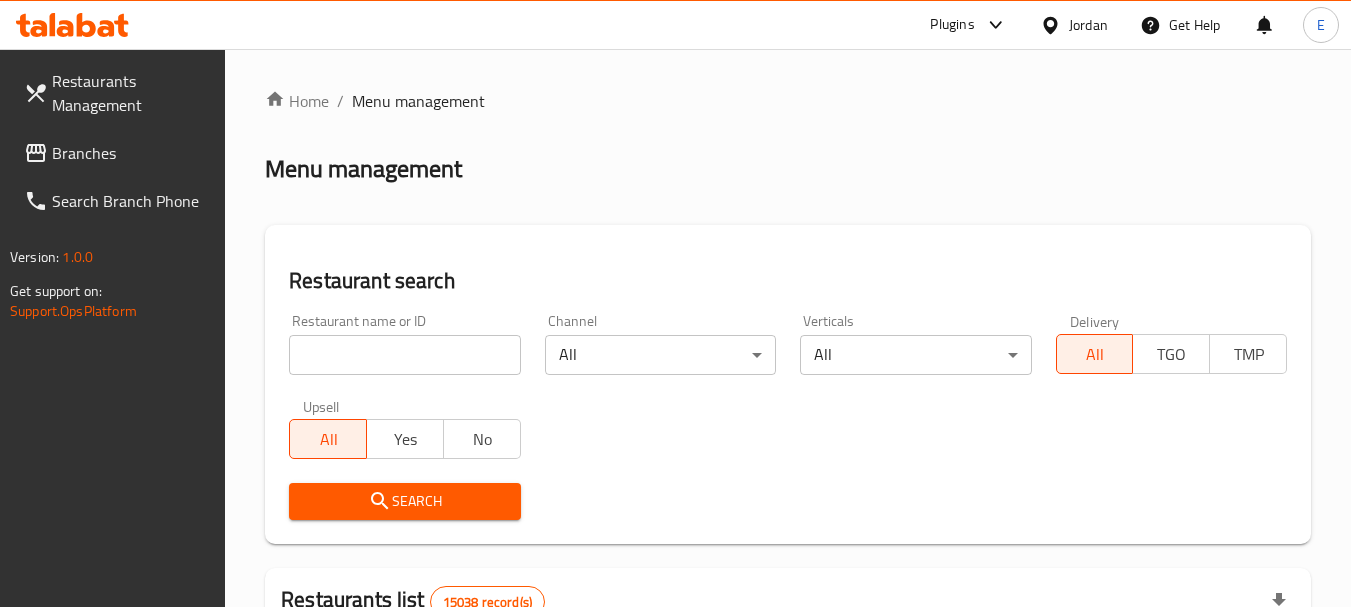 click on "Branches" at bounding box center (131, 153) 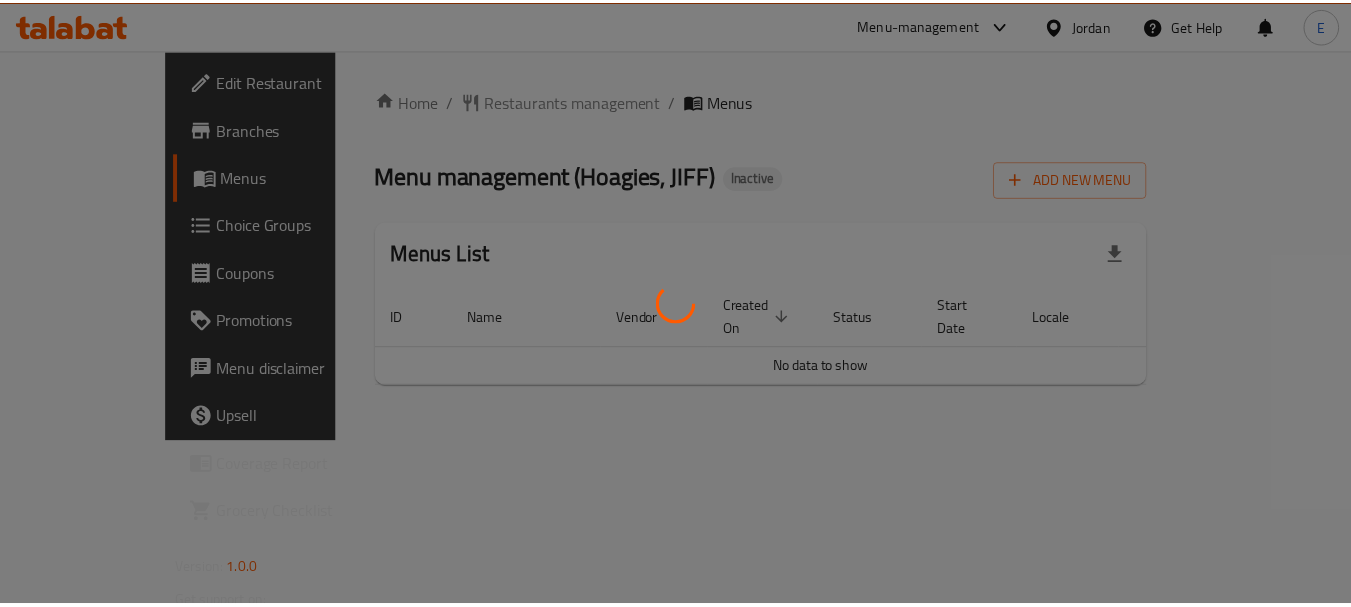 scroll, scrollTop: 0, scrollLeft: 0, axis: both 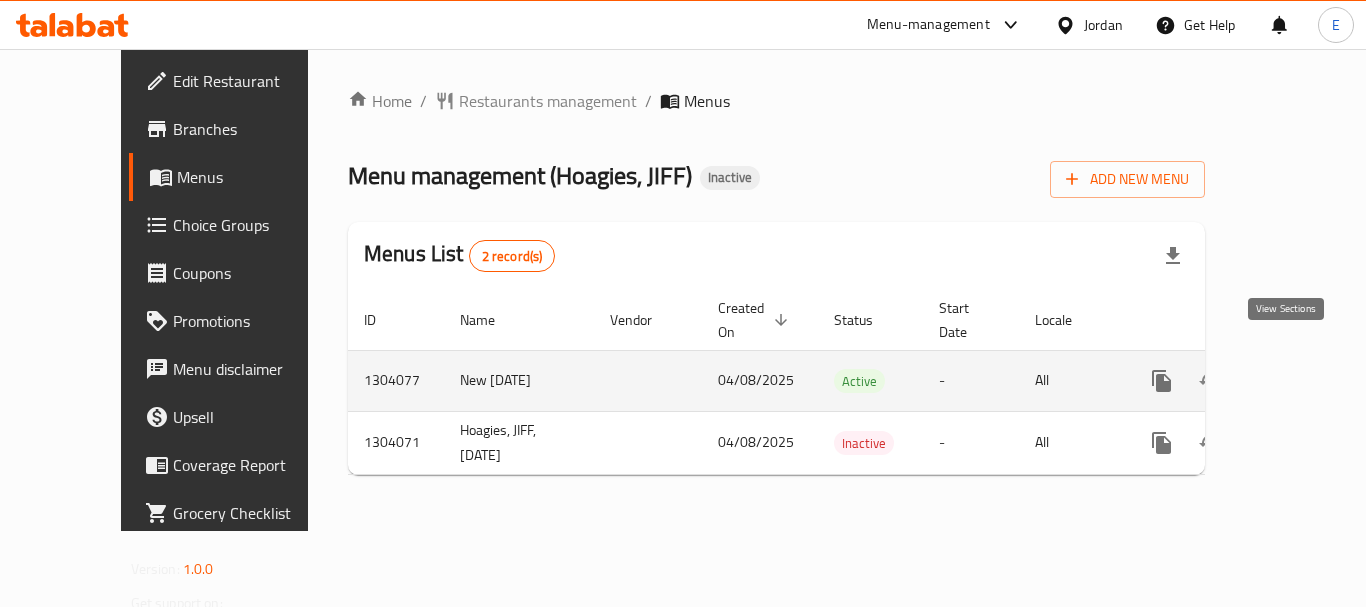click 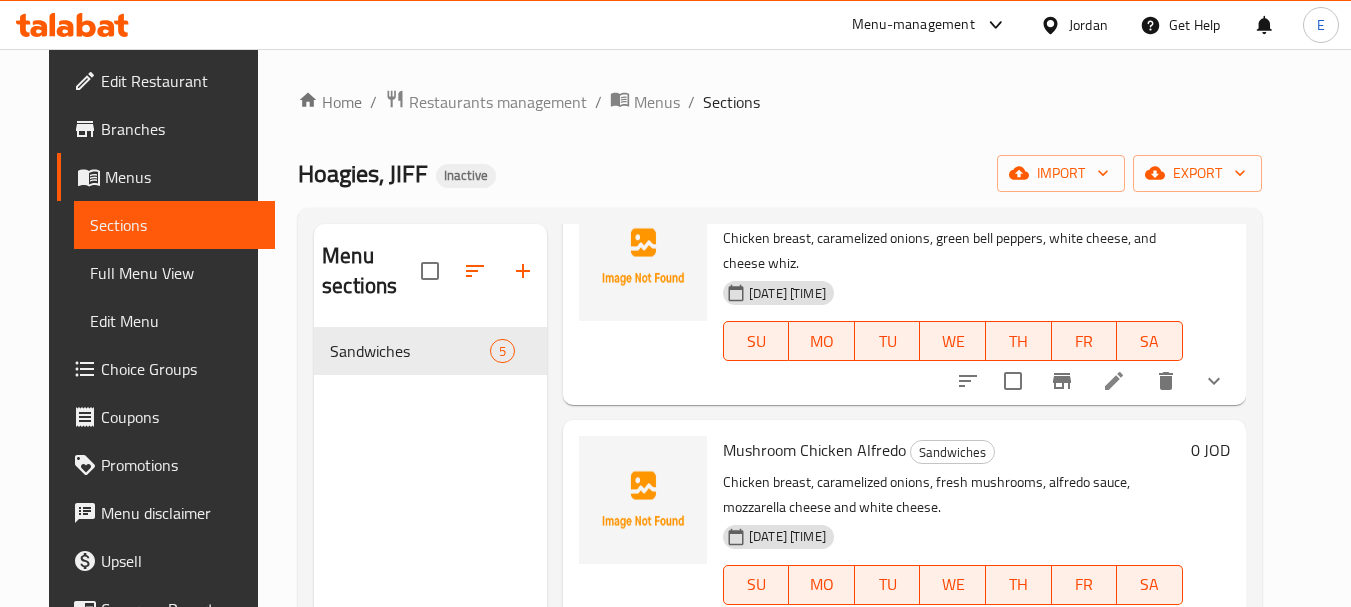 scroll, scrollTop: 610, scrollLeft: 0, axis: vertical 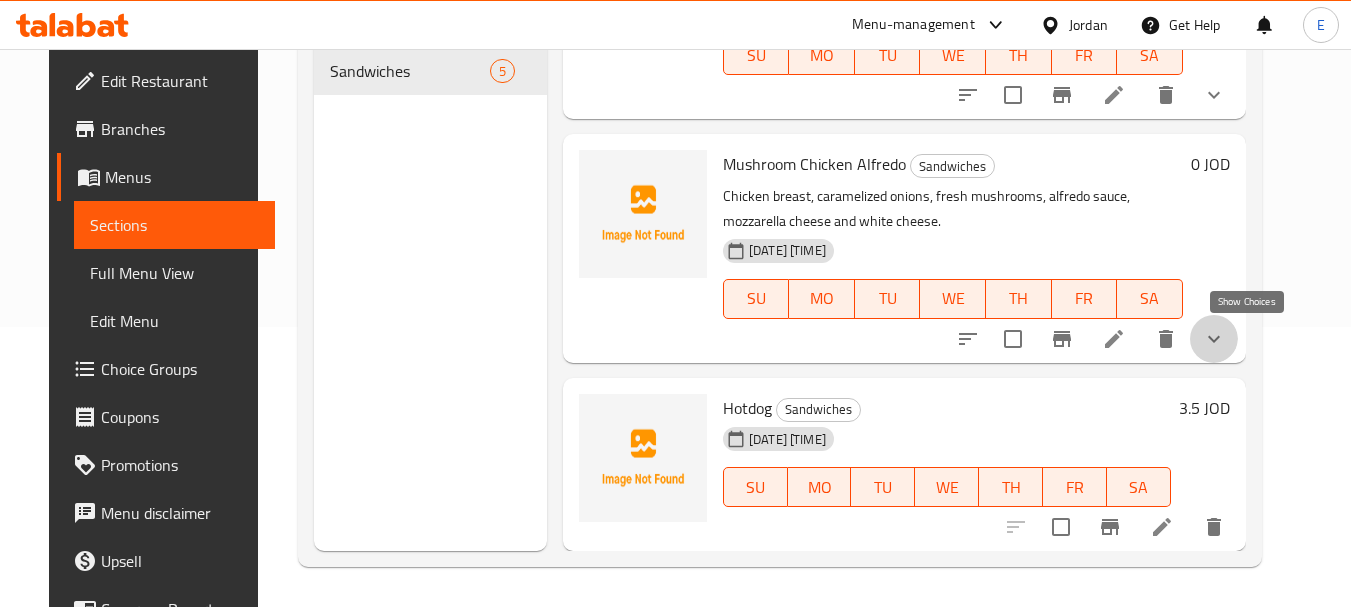 click 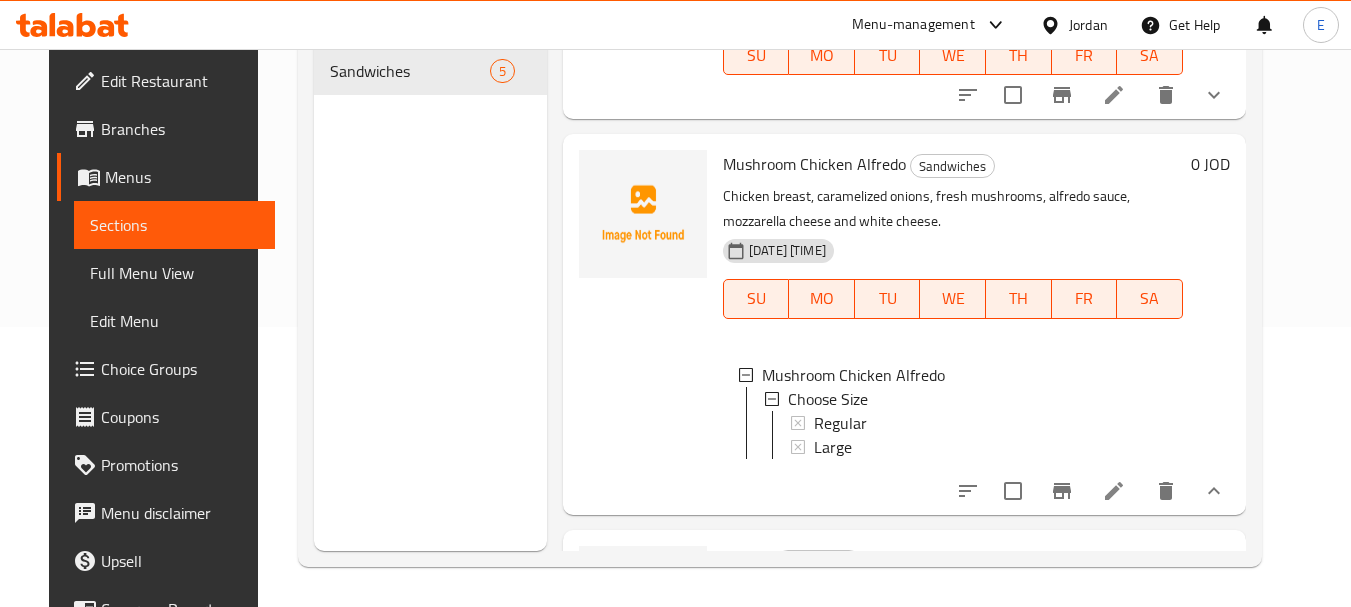scroll, scrollTop: 3, scrollLeft: 0, axis: vertical 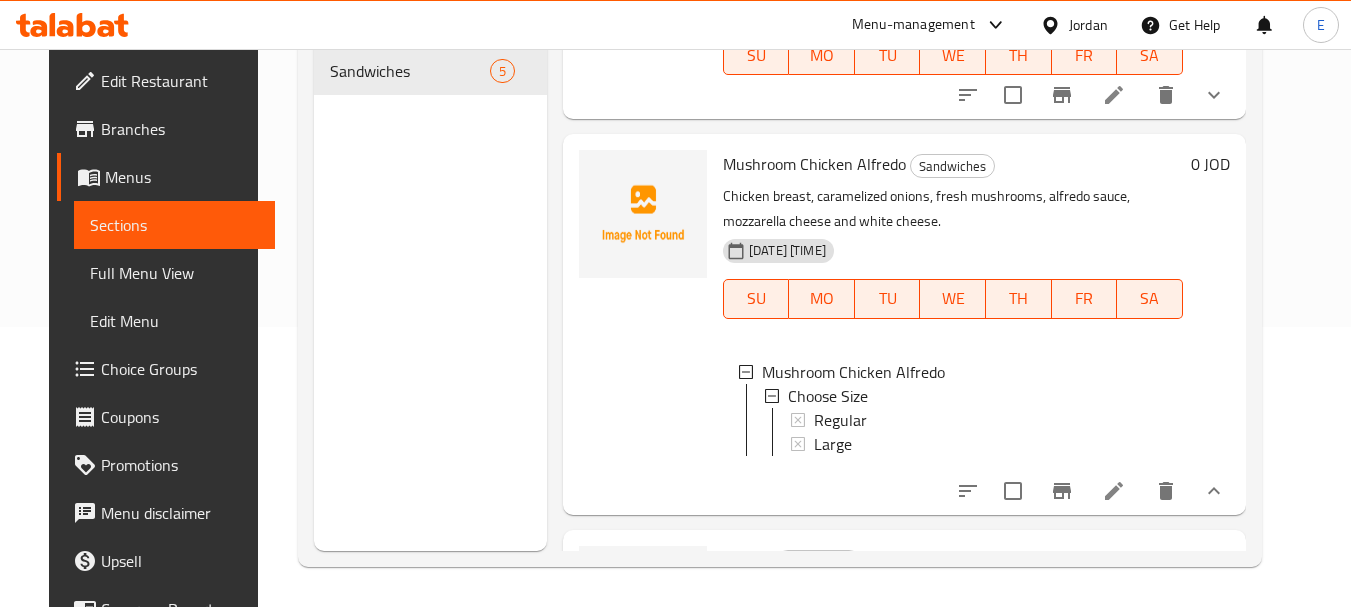 click on "Full Menu View" at bounding box center (174, 273) 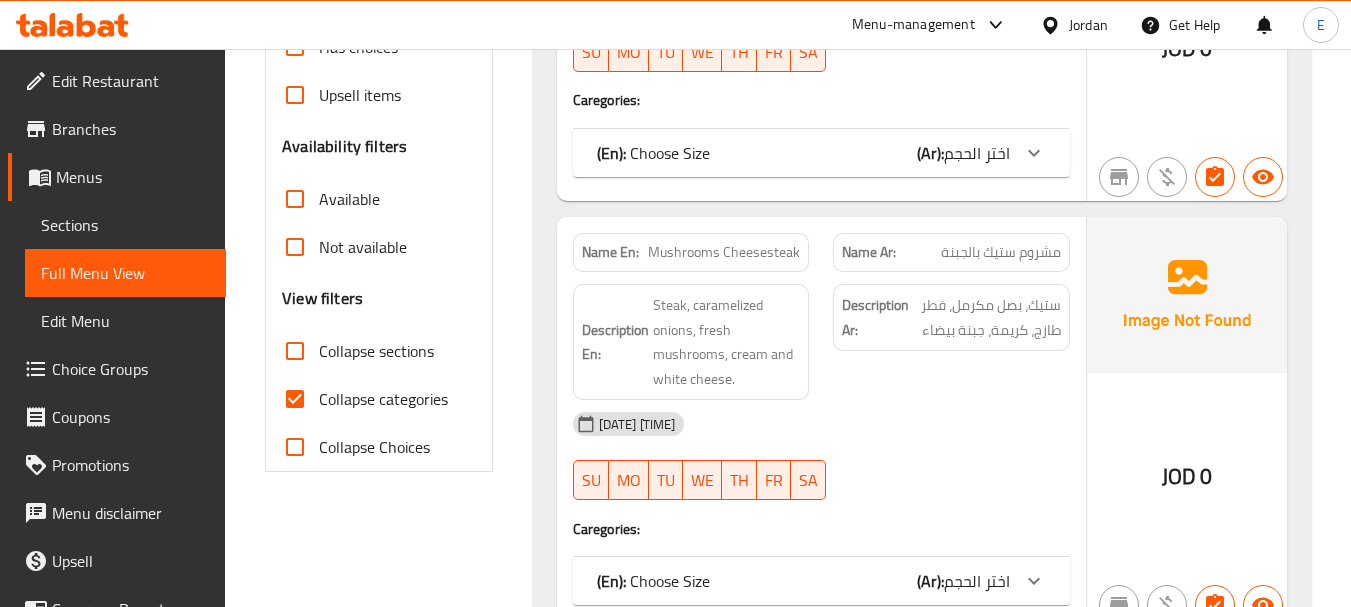 scroll, scrollTop: 580, scrollLeft: 0, axis: vertical 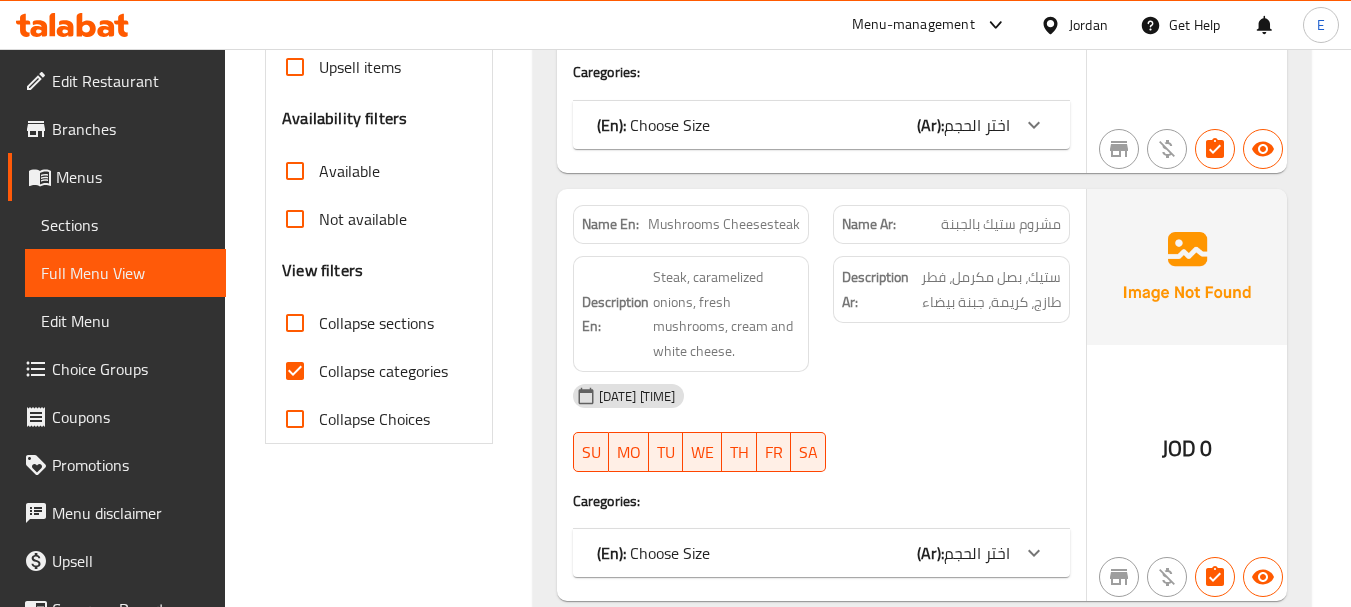 click on "Collapse categories" at bounding box center (295, 371) 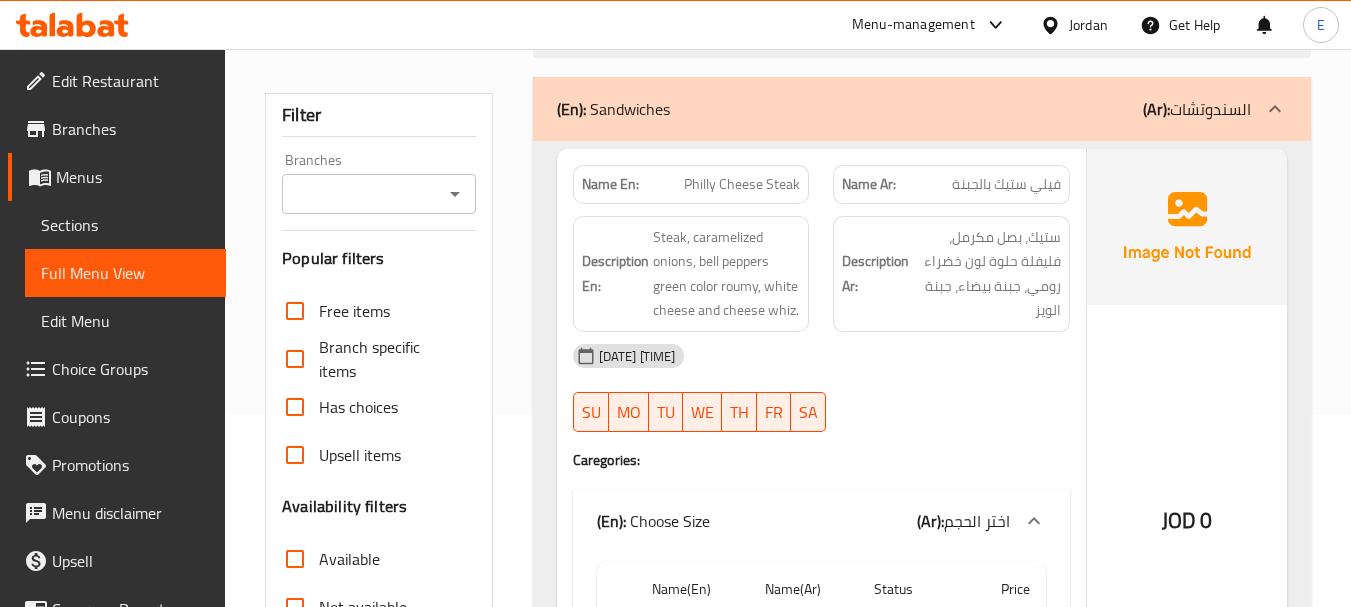 scroll, scrollTop: 200, scrollLeft: 0, axis: vertical 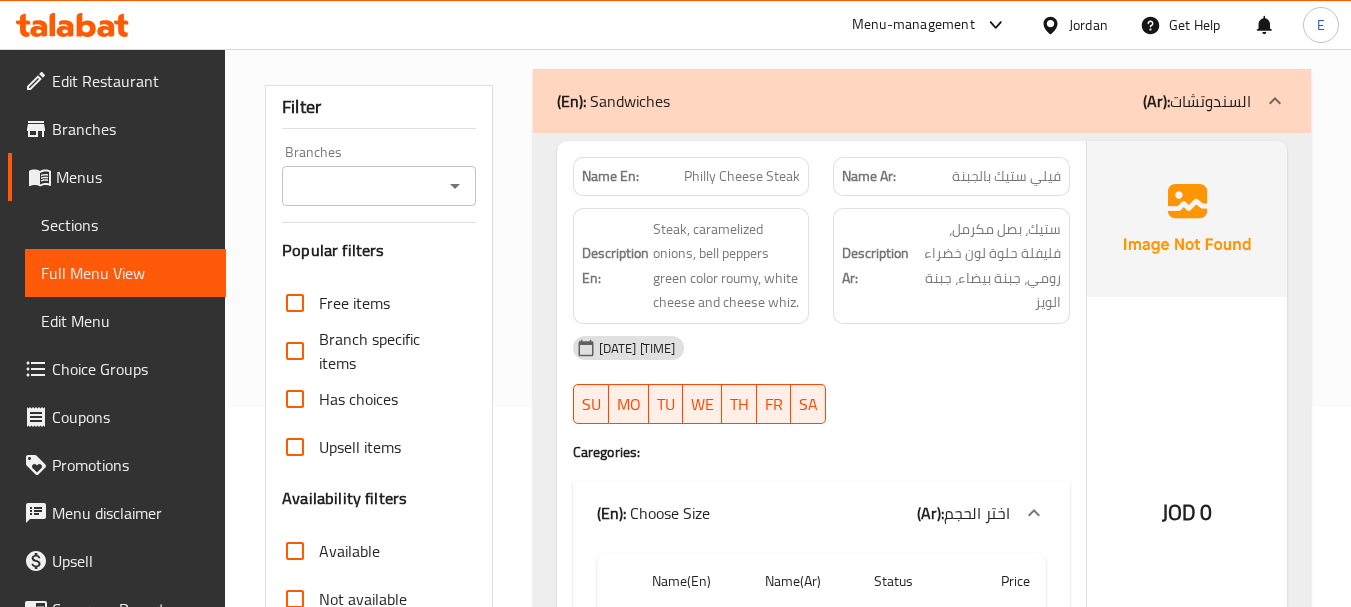 click on "فيلي ستيك بالجبنة" at bounding box center [1006, 176] 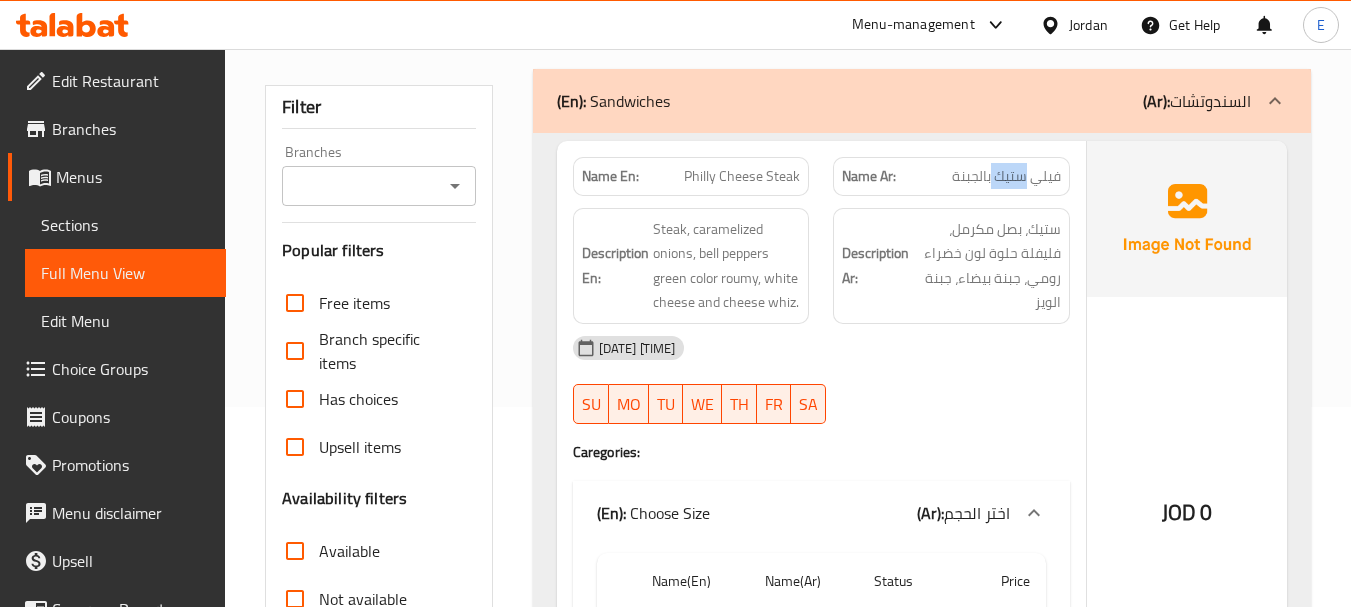 click on "فيلي ستيك بالجبنة" at bounding box center (1006, 176) 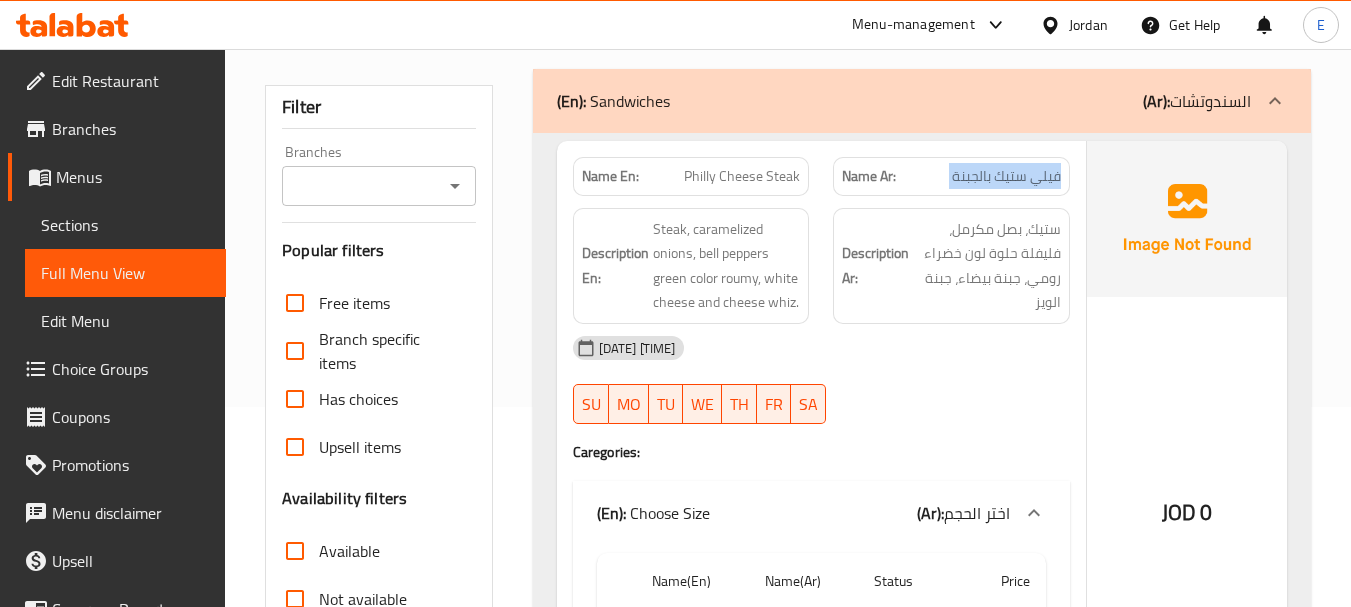 click on "فيلي ستيك بالجبنة" at bounding box center [1006, 176] 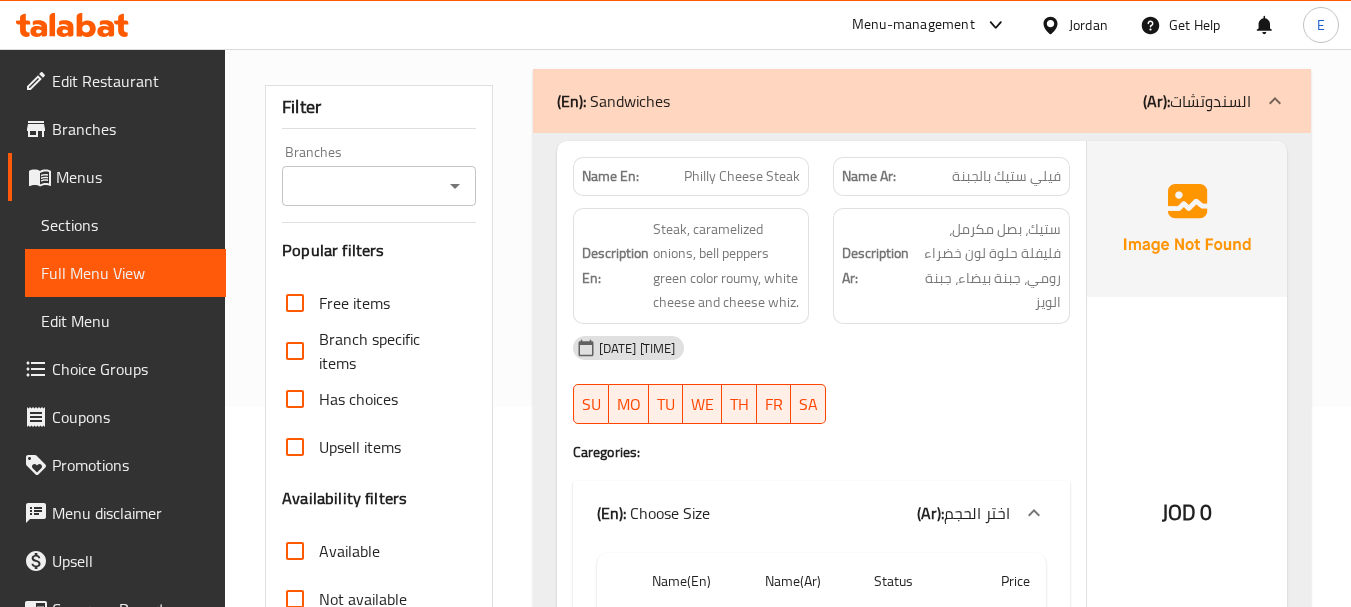 click on "Philly Cheese Steak" at bounding box center [742, 176] 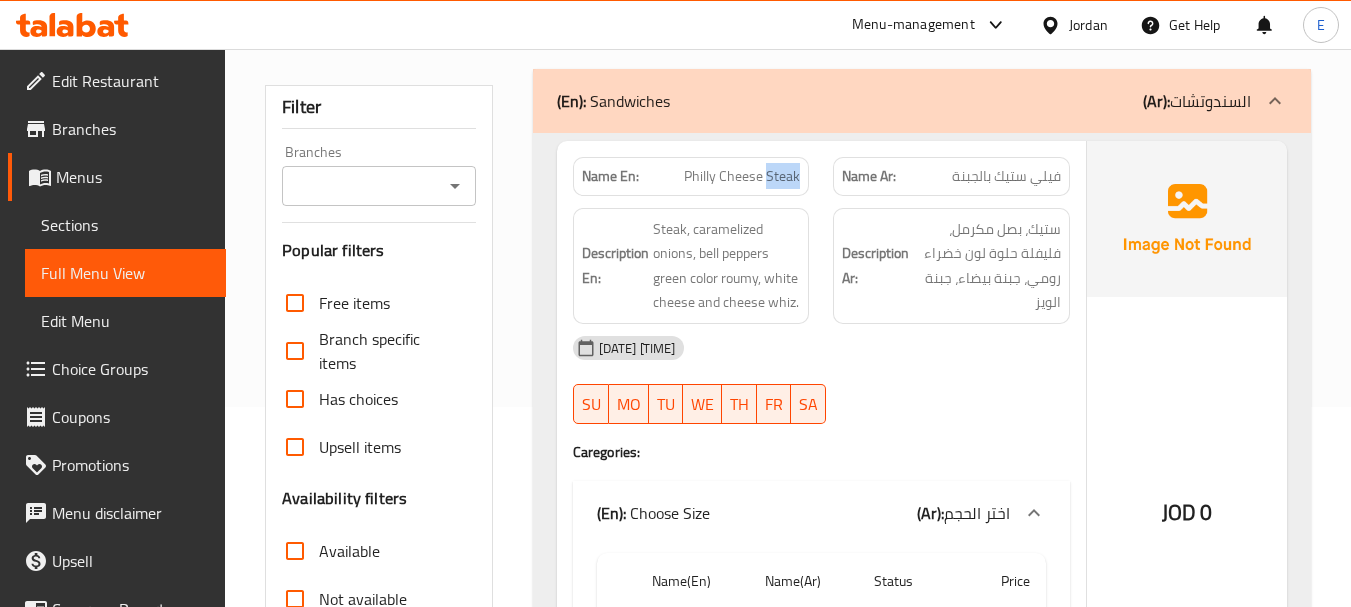 click on "Philly Cheese Steak" at bounding box center (742, 176) 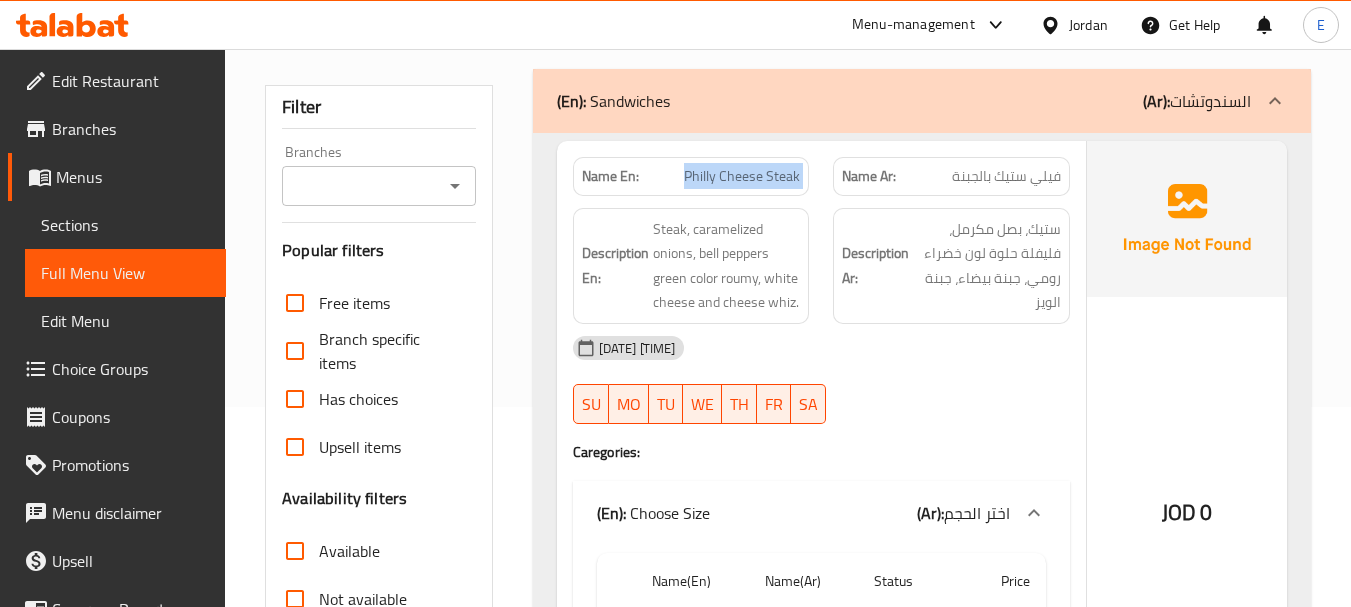 click on "Philly Cheese Steak" at bounding box center [742, 176] 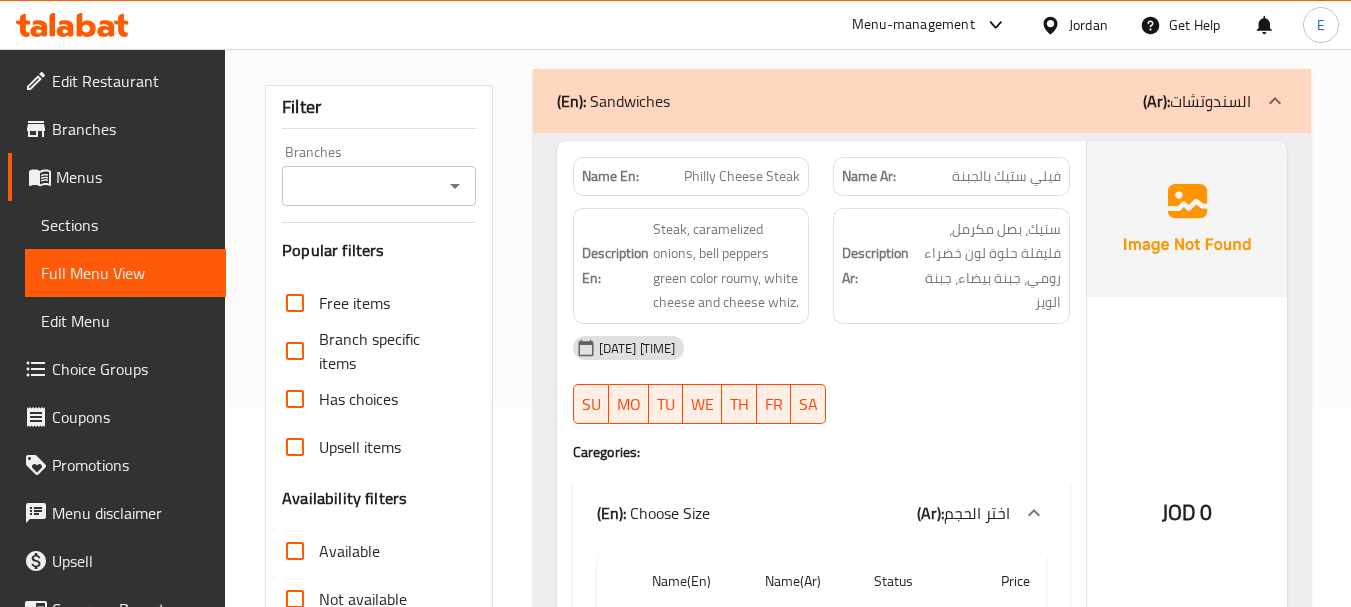 click on "04-08-2025 01:45 PM" at bounding box center [821, 348] 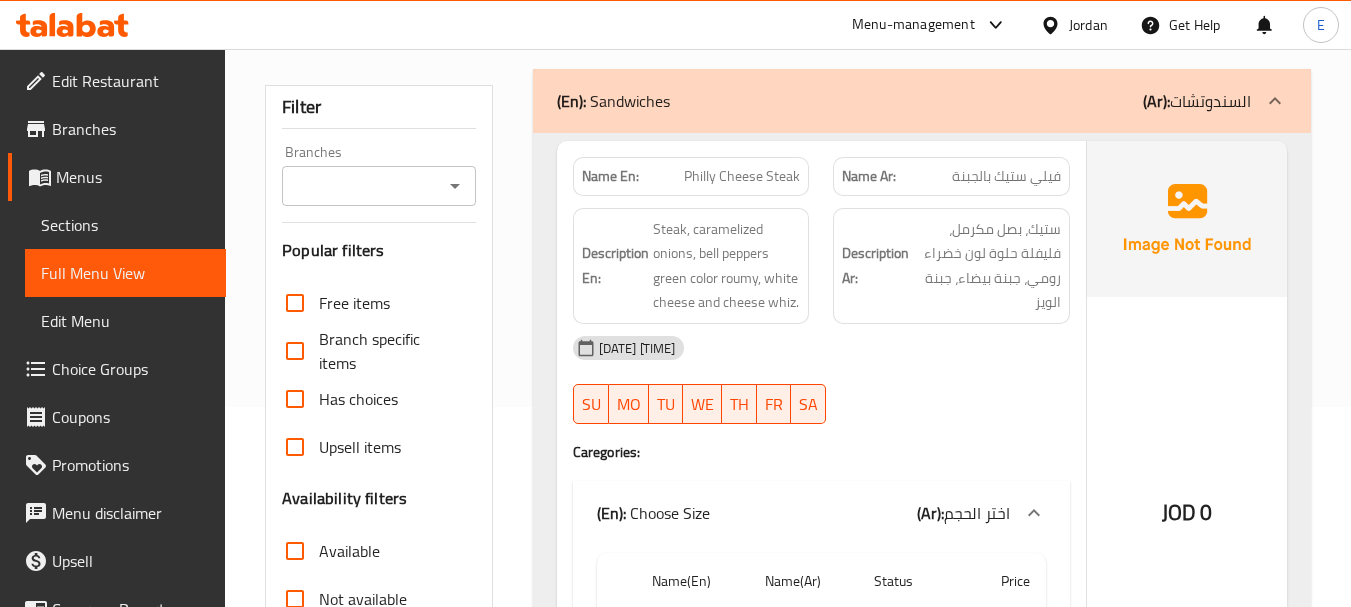 click on "04-08-2025 01:45 PM" at bounding box center (821, 348) 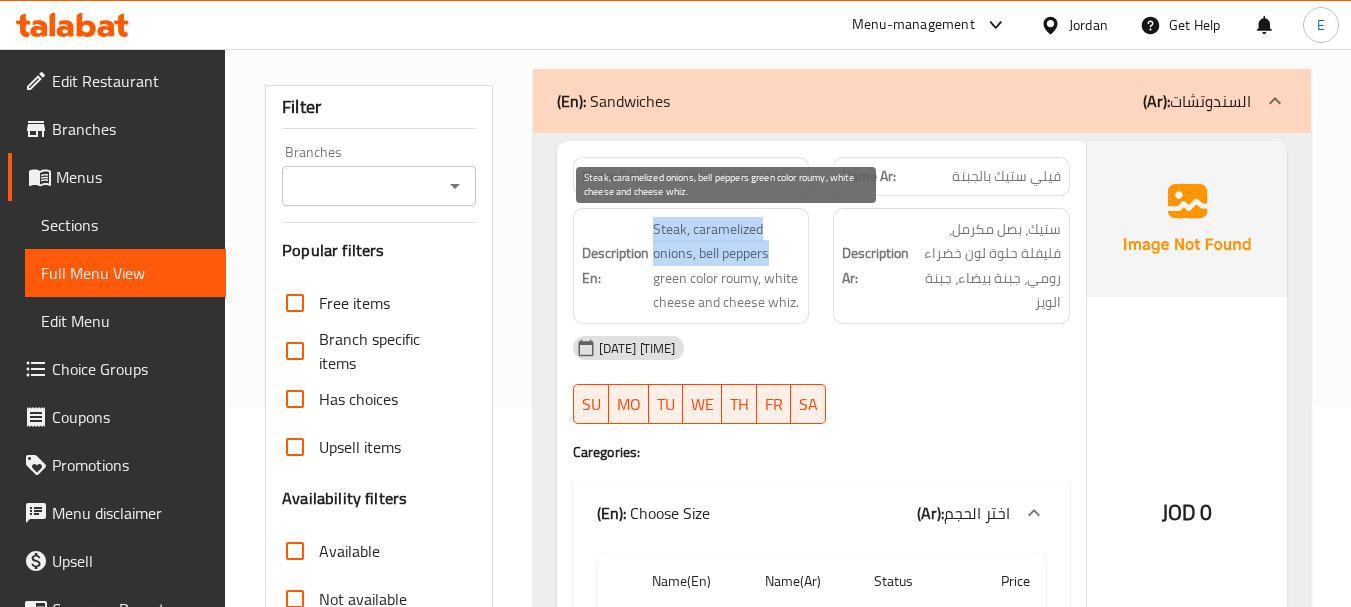 drag, startPoint x: 644, startPoint y: 219, endPoint x: 769, endPoint y: 247, distance: 128.09763 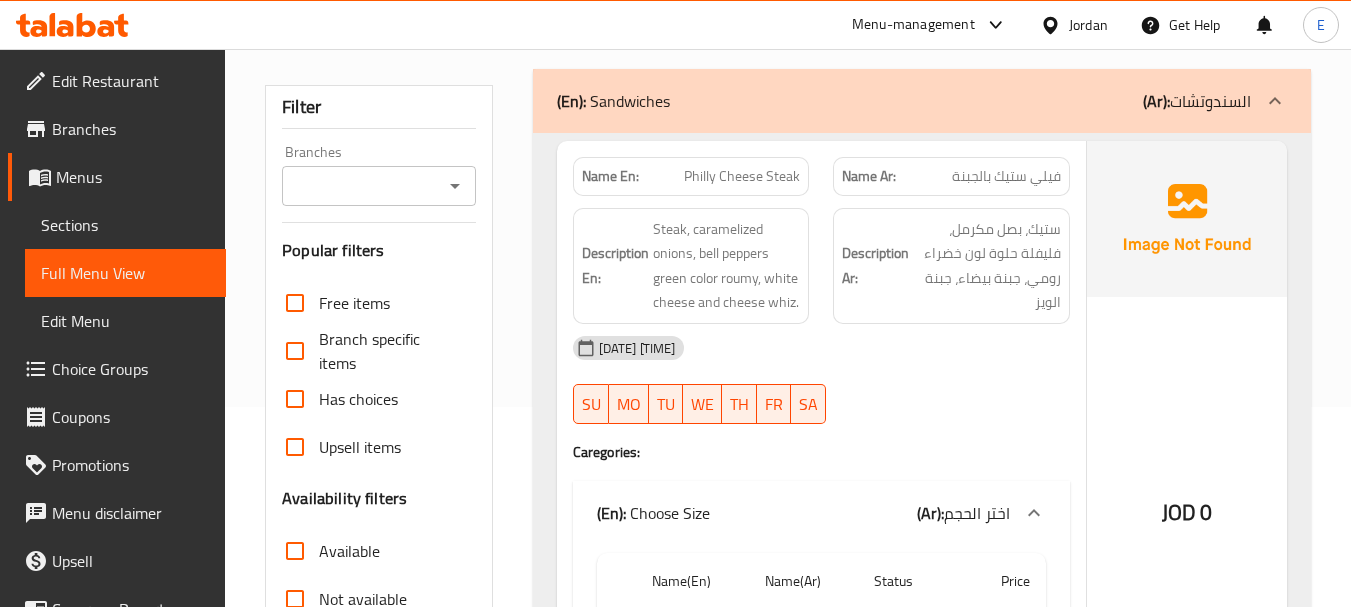 click on "JOD 0" at bounding box center [1187, 459] 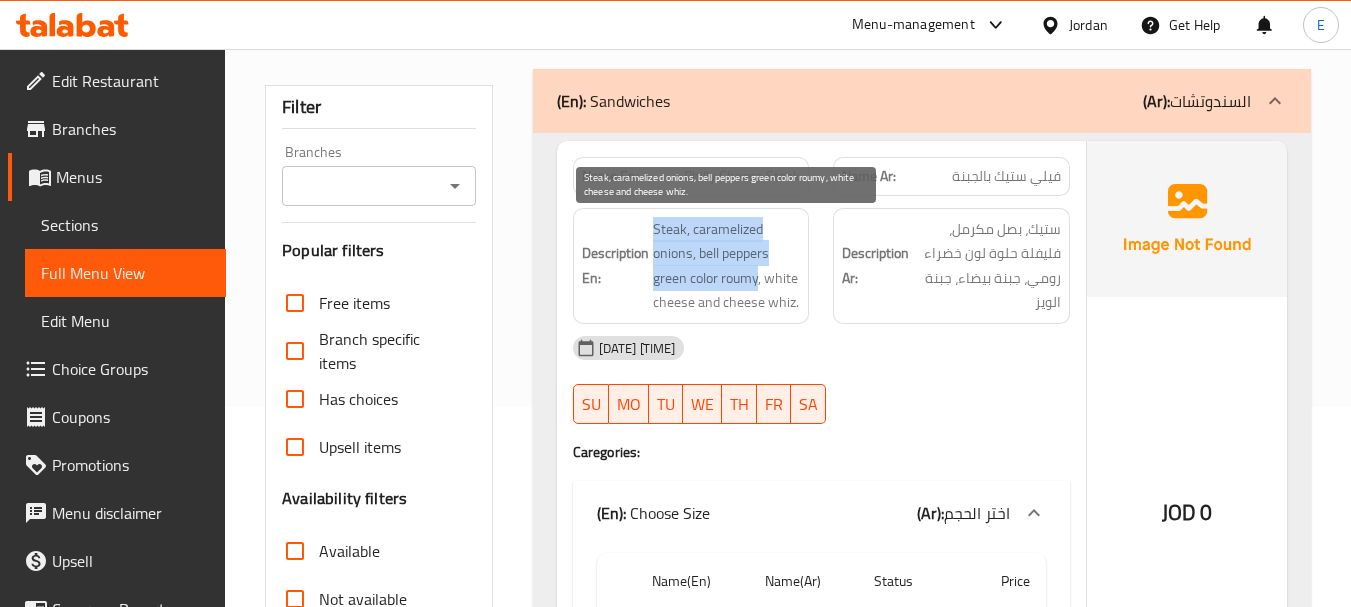 drag, startPoint x: 658, startPoint y: 225, endPoint x: 757, endPoint y: 276, distance: 111.364265 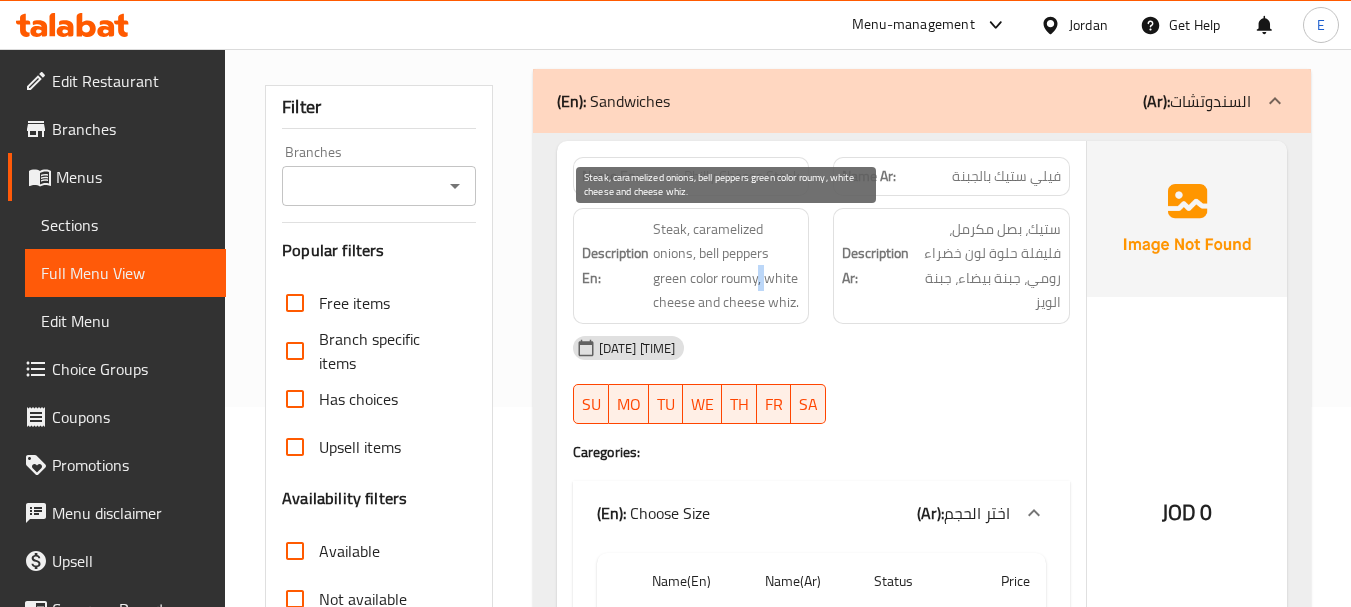 click on "Steak, caramelized onions, bell peppers green color roumy, white cheese and cheese whiz." at bounding box center (727, 266) 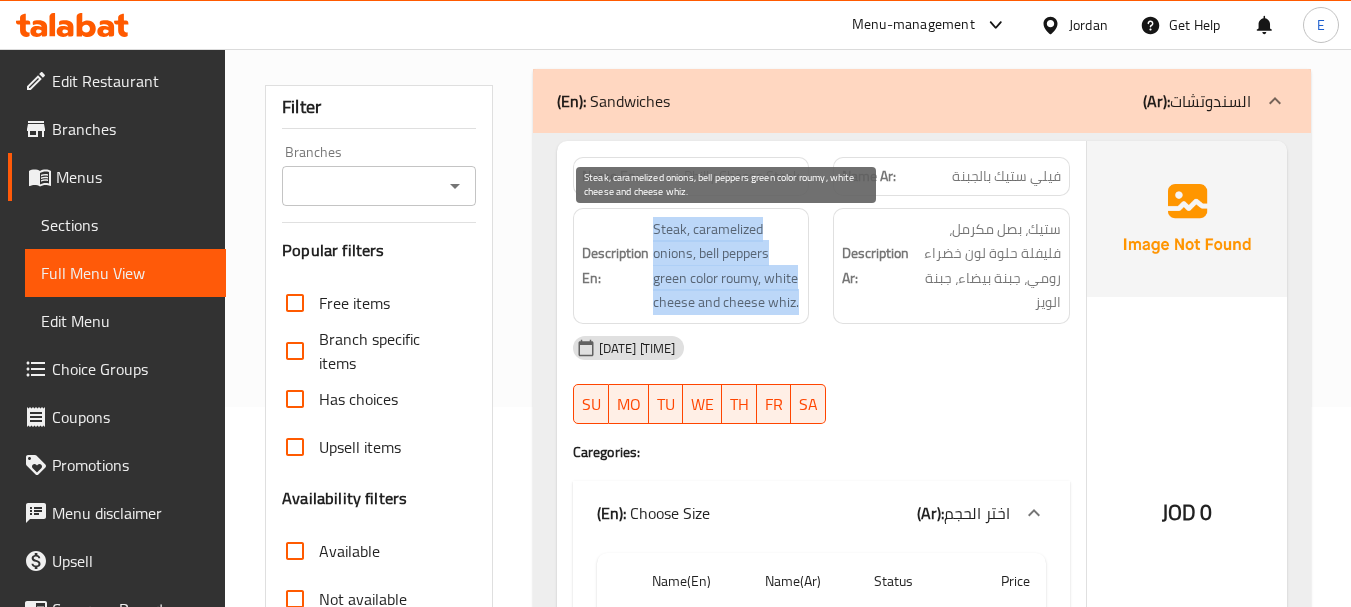 click on "Steak, caramelized onions, bell peppers green color roumy, white cheese and cheese whiz." at bounding box center (727, 266) 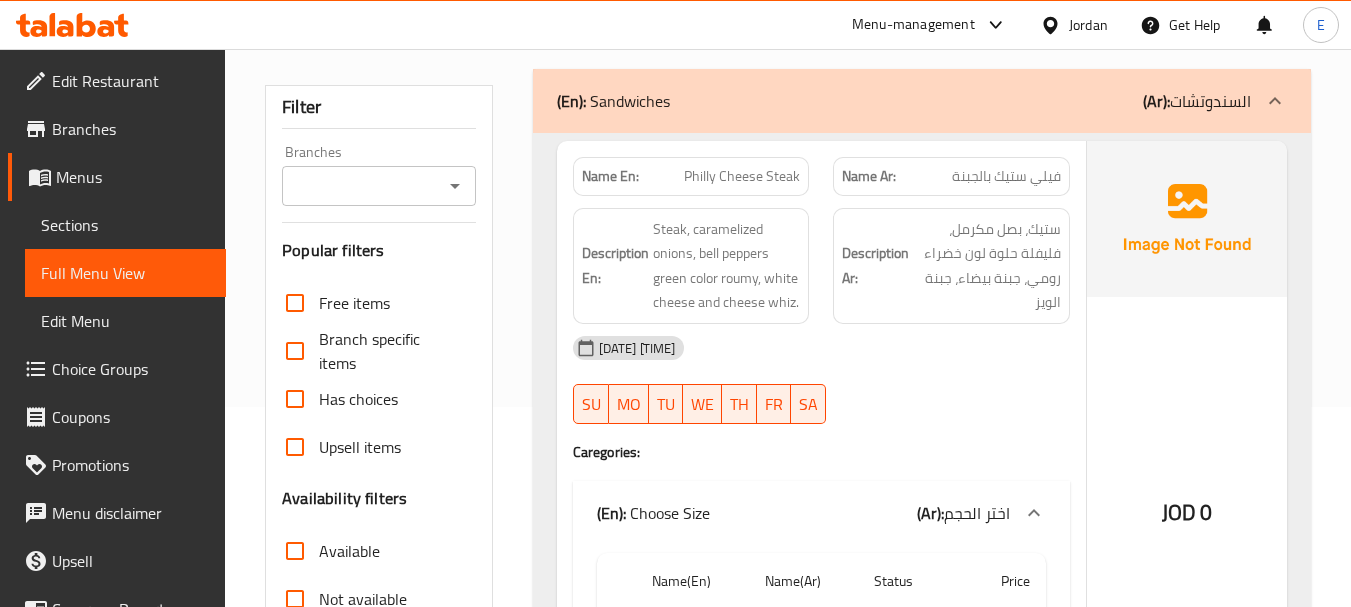 click on "04-08-2025 01:45 PM" at bounding box center [821, 348] 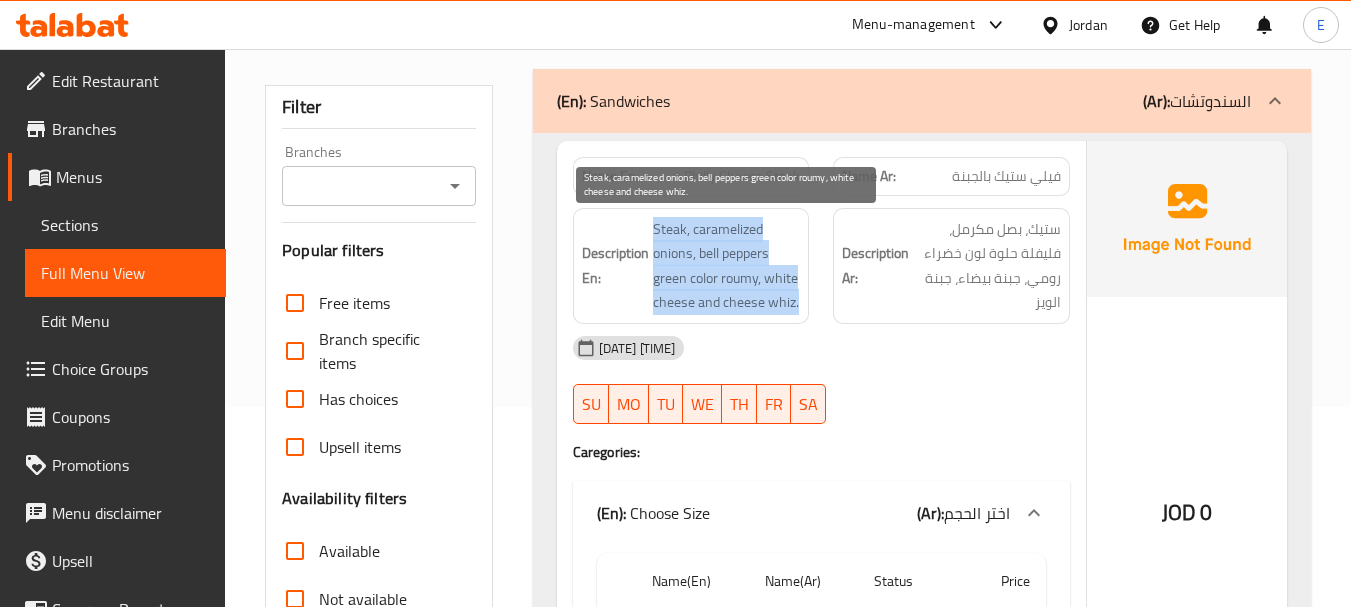 drag, startPoint x: 646, startPoint y: 214, endPoint x: 797, endPoint y: 301, distance: 174.26991 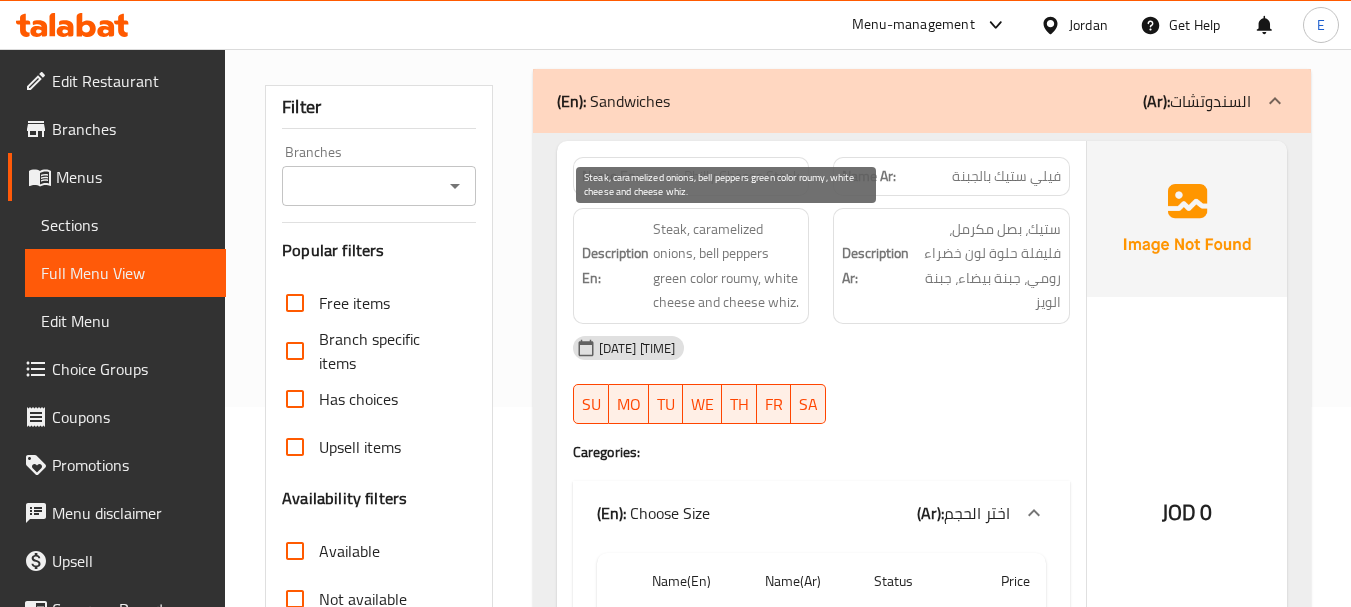 click on "Steak, caramelized onions, bell peppers green color roumy, white cheese and cheese whiz." at bounding box center [727, 266] 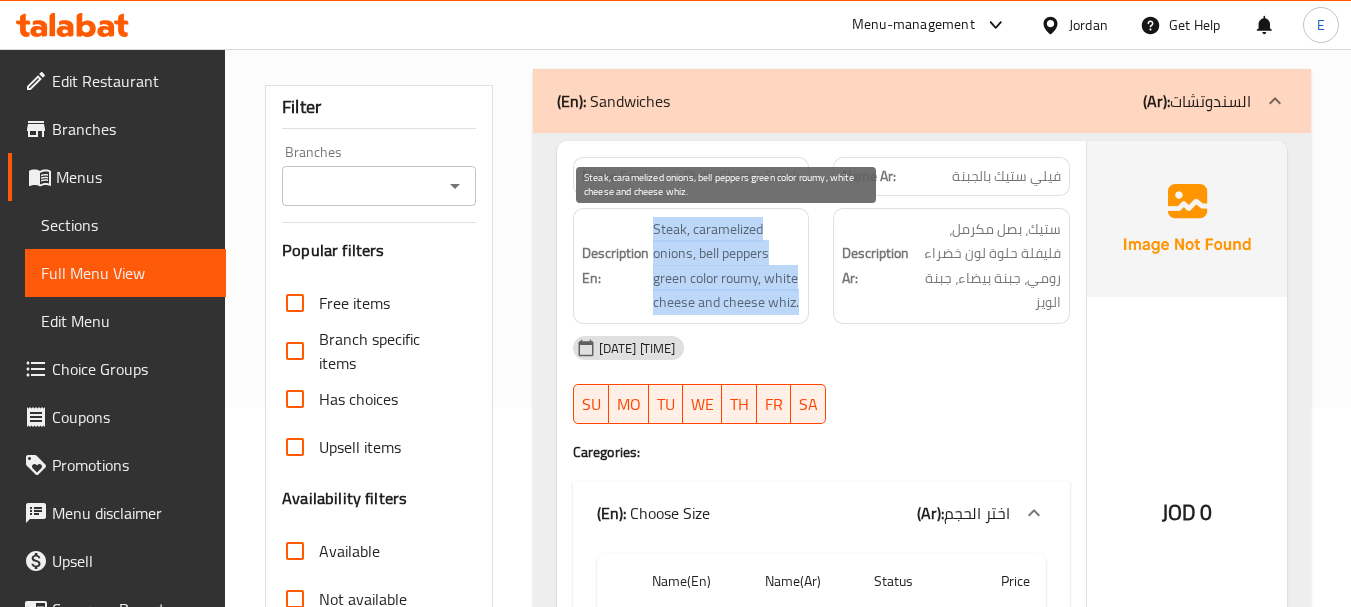 click on "Steak, caramelized onions, bell peppers green color roumy, white cheese and cheese whiz." at bounding box center [727, 266] 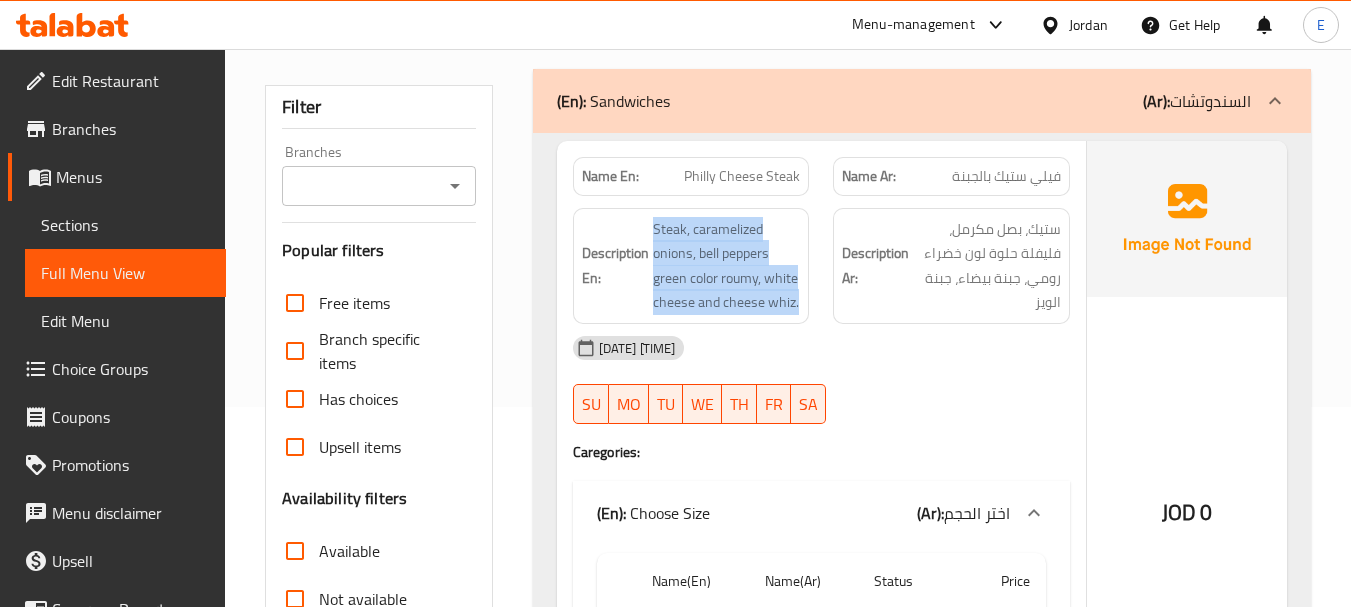 click on "04-08-2025 01:45 PM" at bounding box center (821, 348) 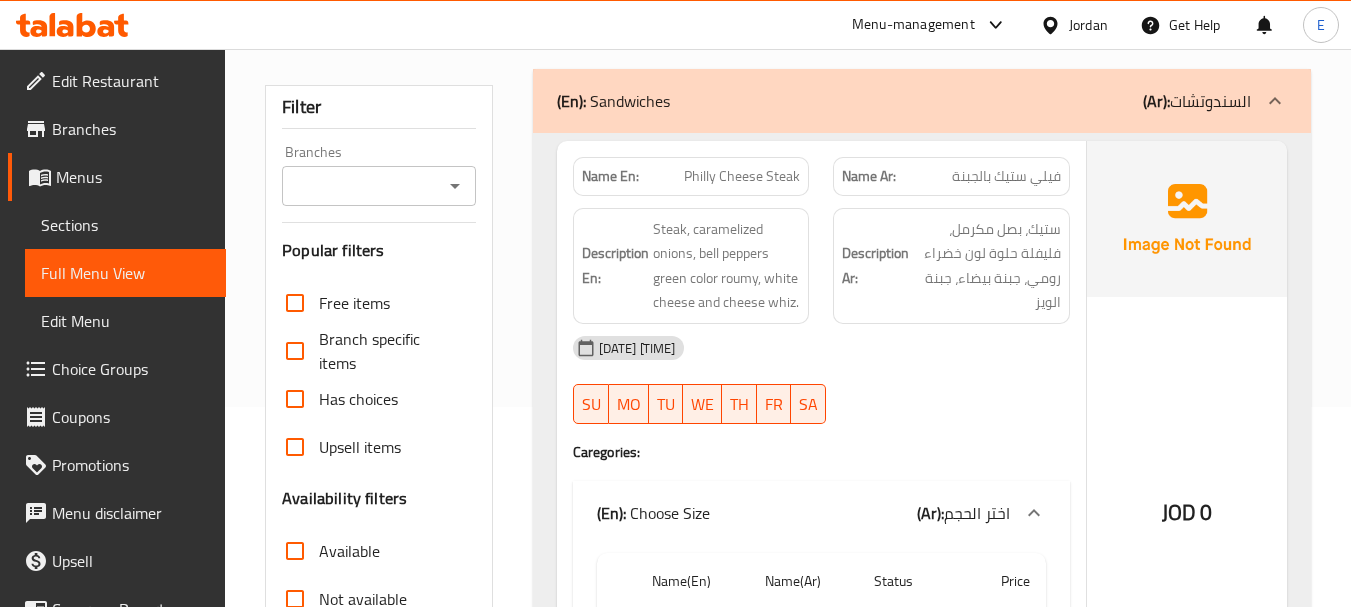click on "04-08-2025 01:45 PM" at bounding box center [821, 348] 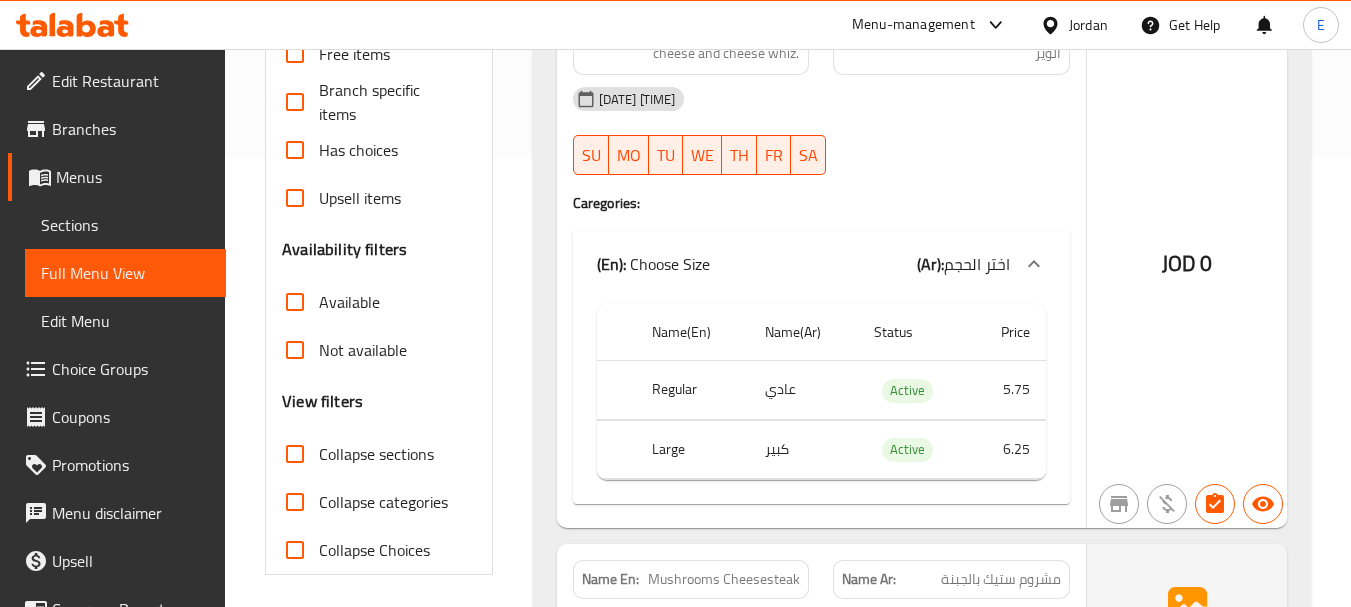 scroll, scrollTop: 500, scrollLeft: 0, axis: vertical 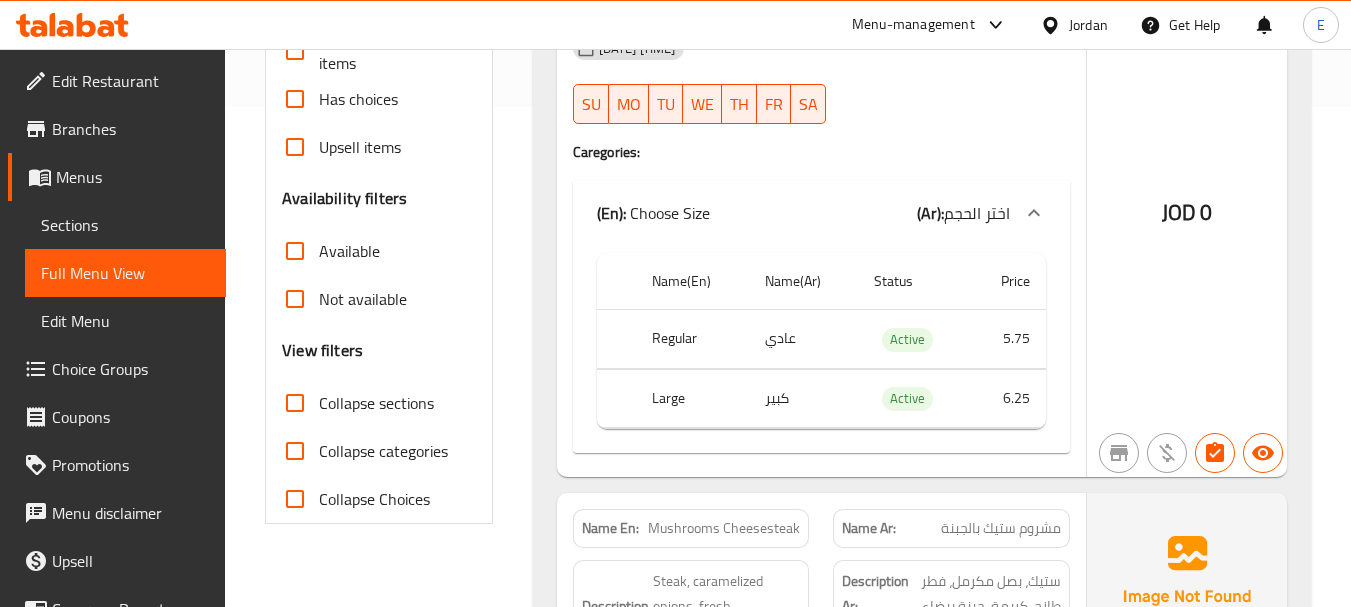 click on "Regular" at bounding box center (692, 339) 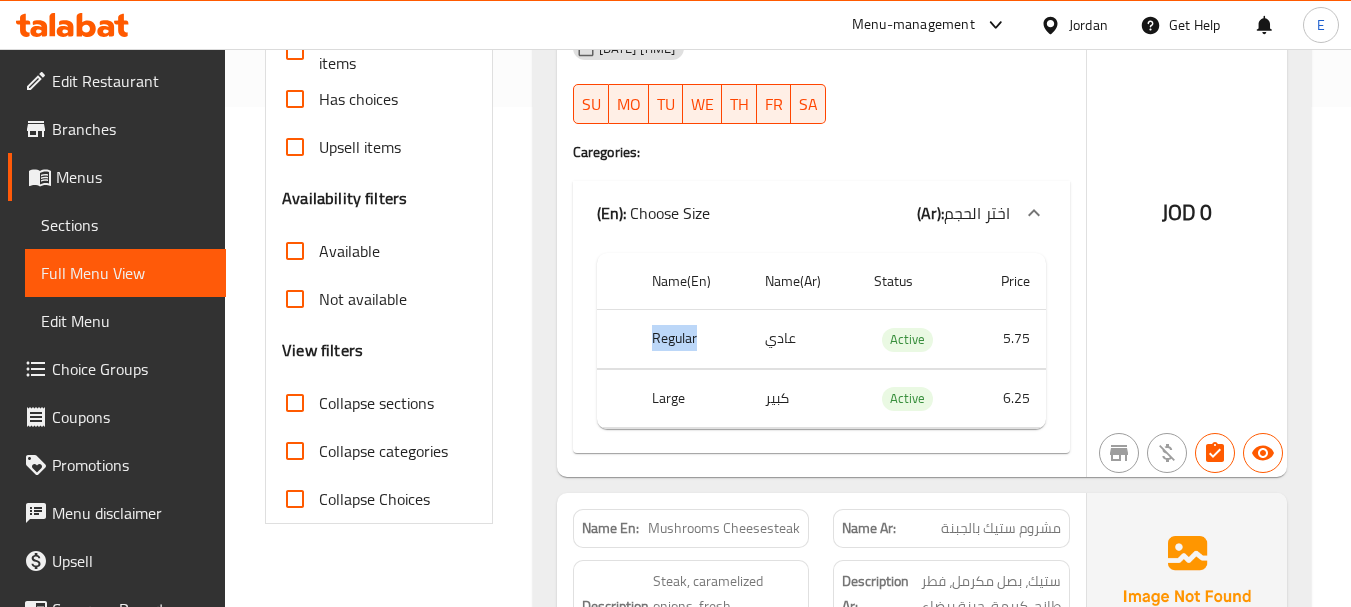 click on "Regular" at bounding box center (692, 339) 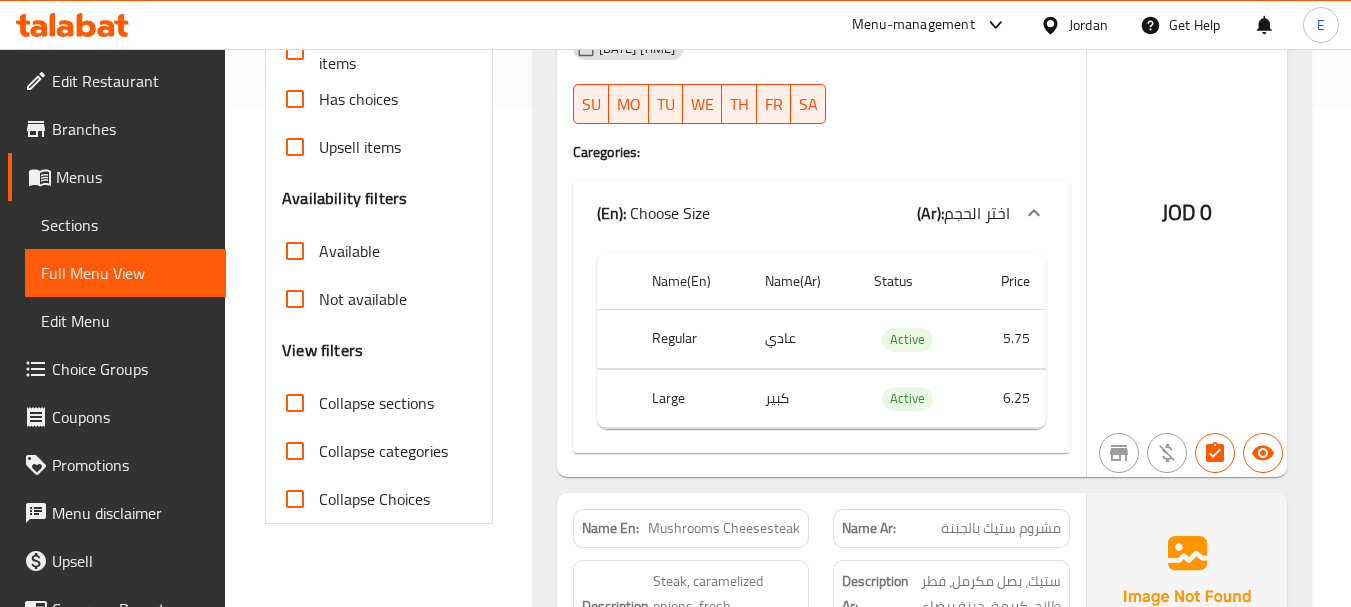 click on "عادي" at bounding box center (803, 339) 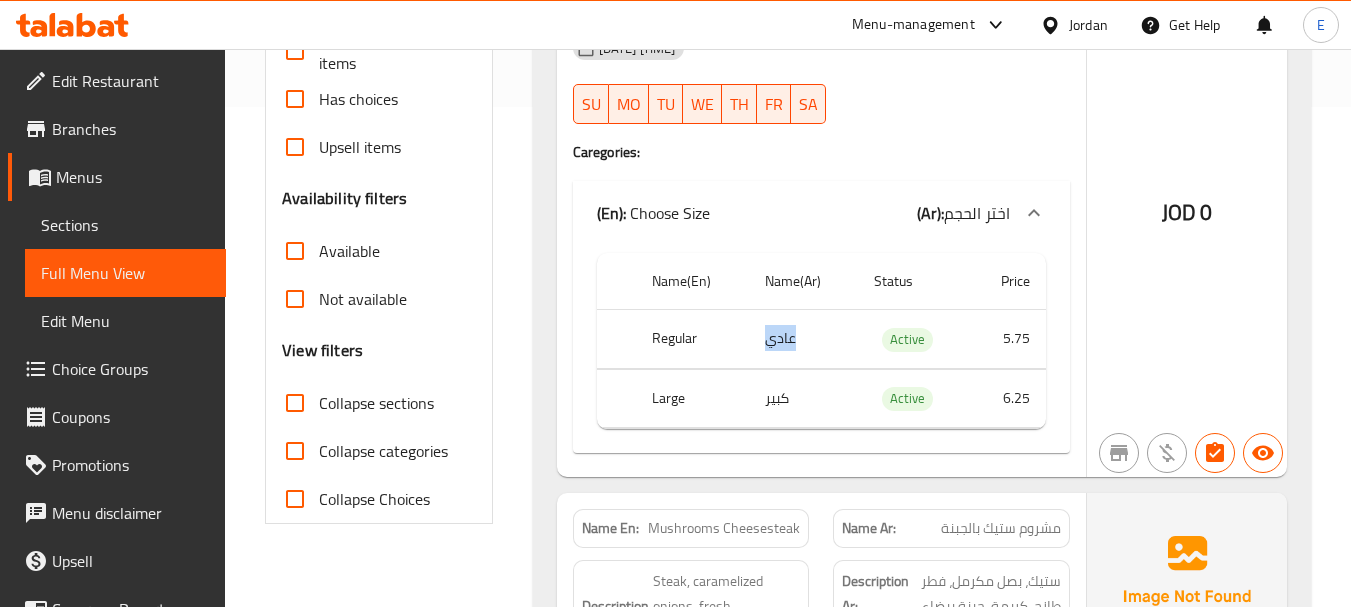 click on "عادي" at bounding box center (803, 339) 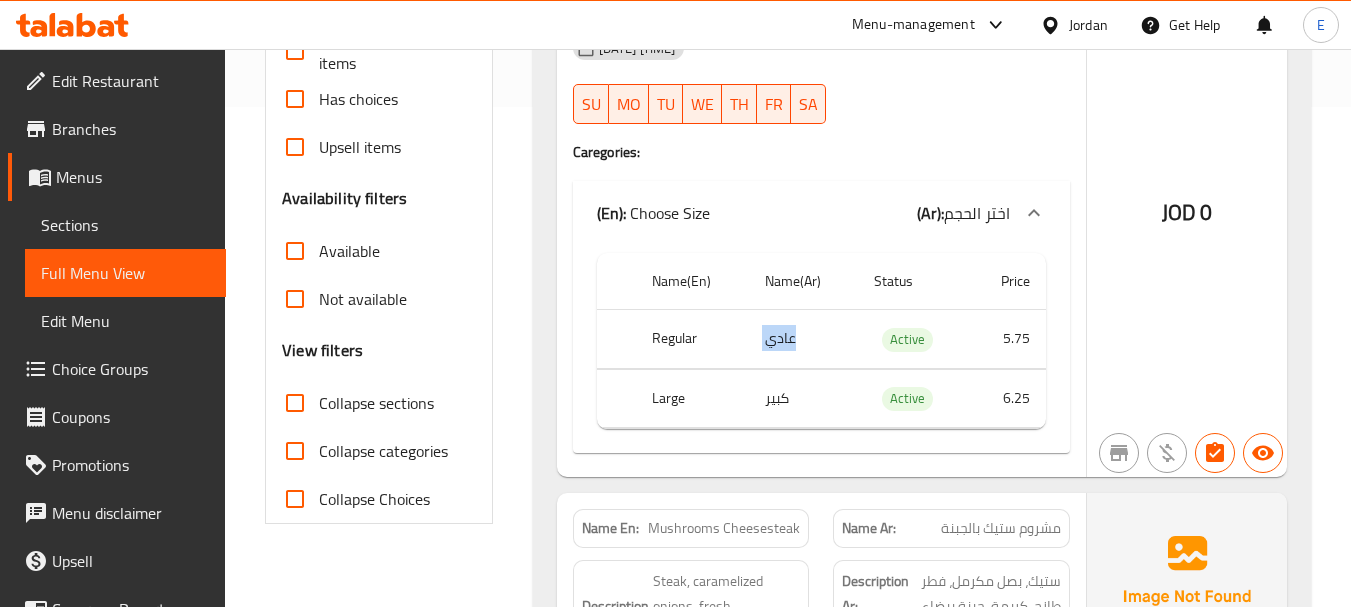 click on "عادي" at bounding box center [803, 339] 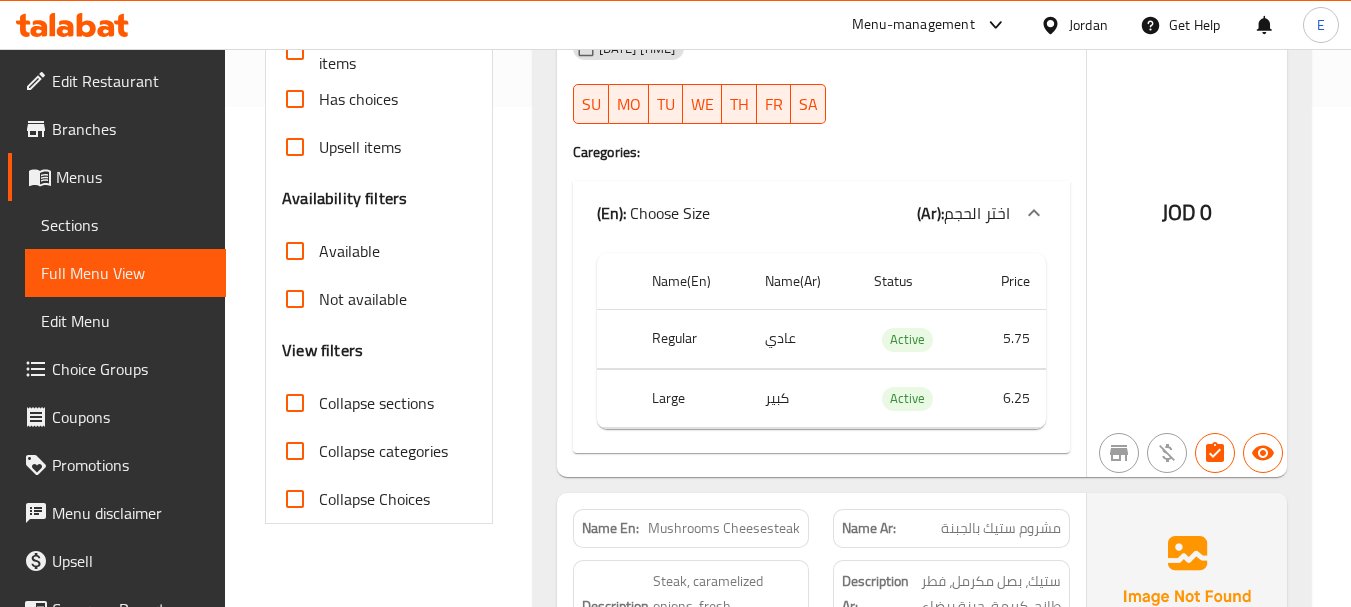 click on "كبير" at bounding box center (803, 398) 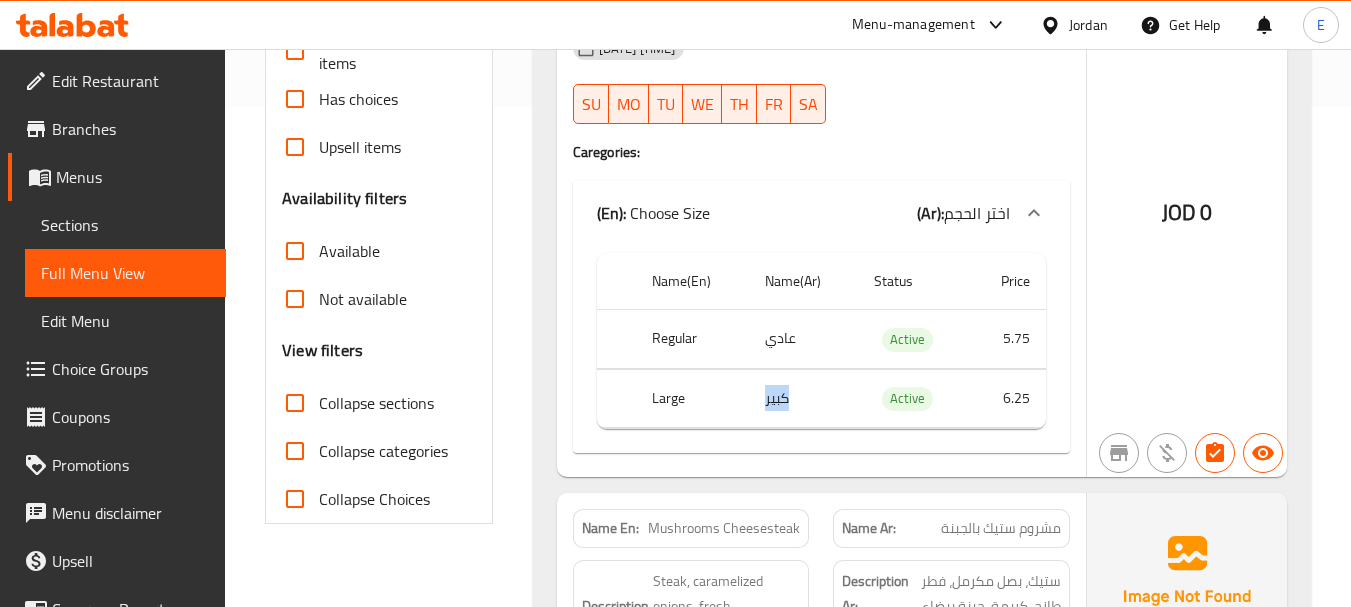 click on "كبير" at bounding box center [803, 398] 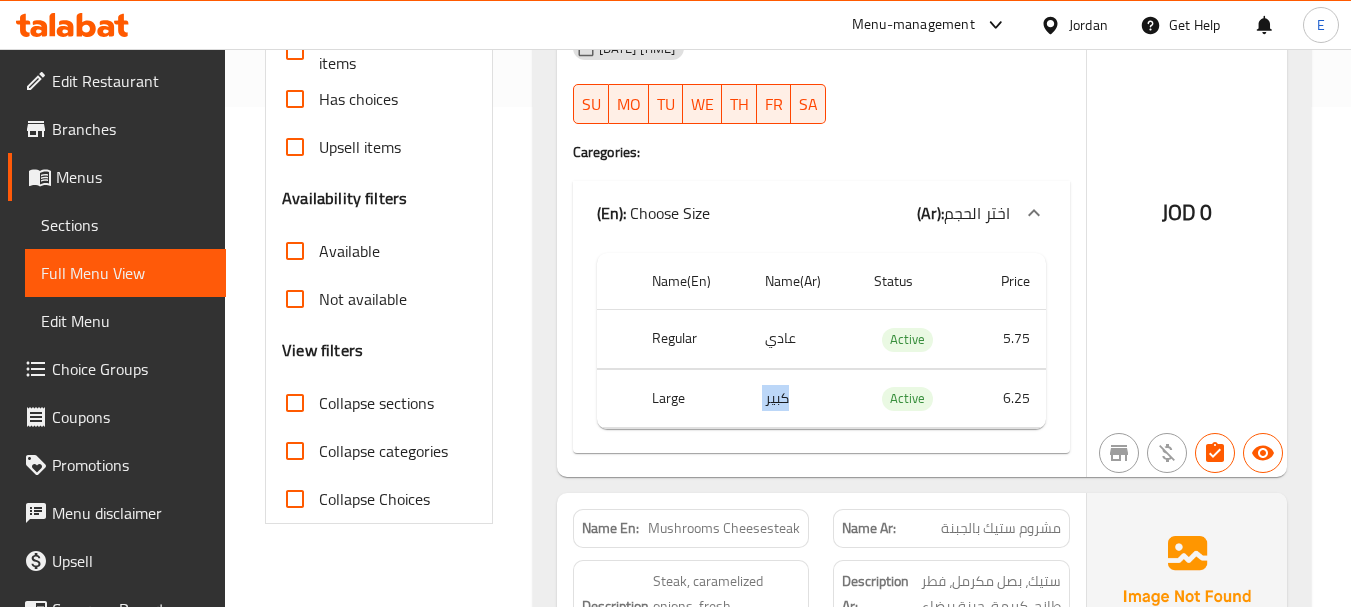 click on "كبير" at bounding box center (803, 398) 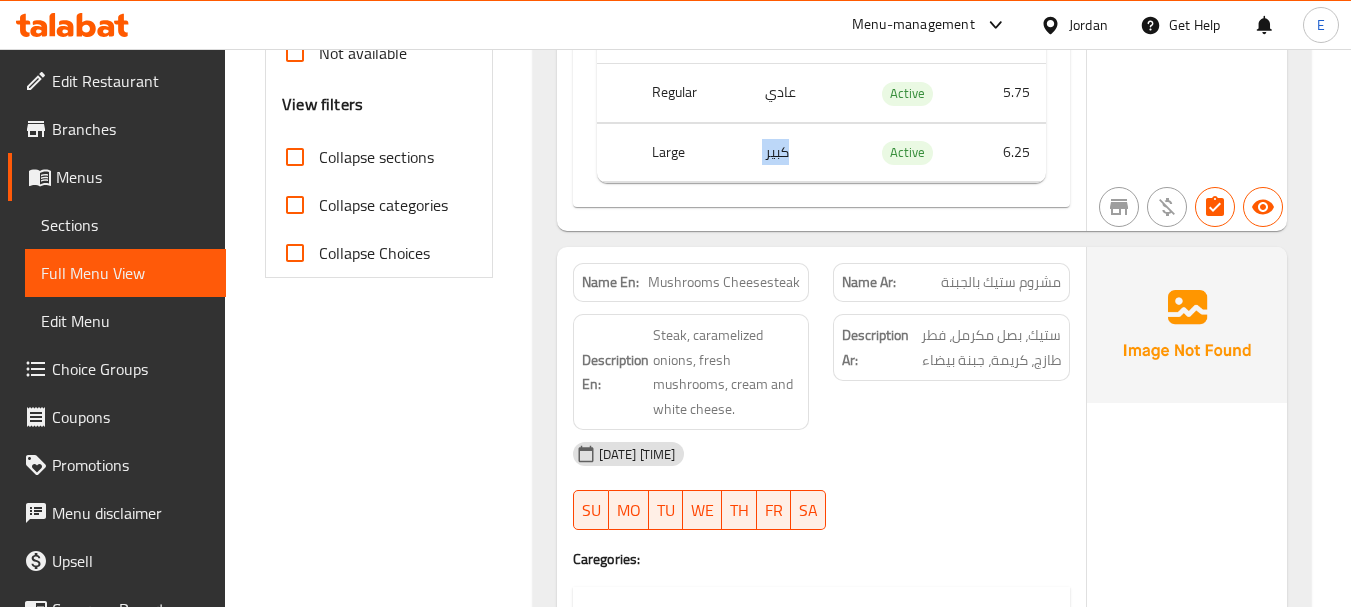 scroll, scrollTop: 900, scrollLeft: 0, axis: vertical 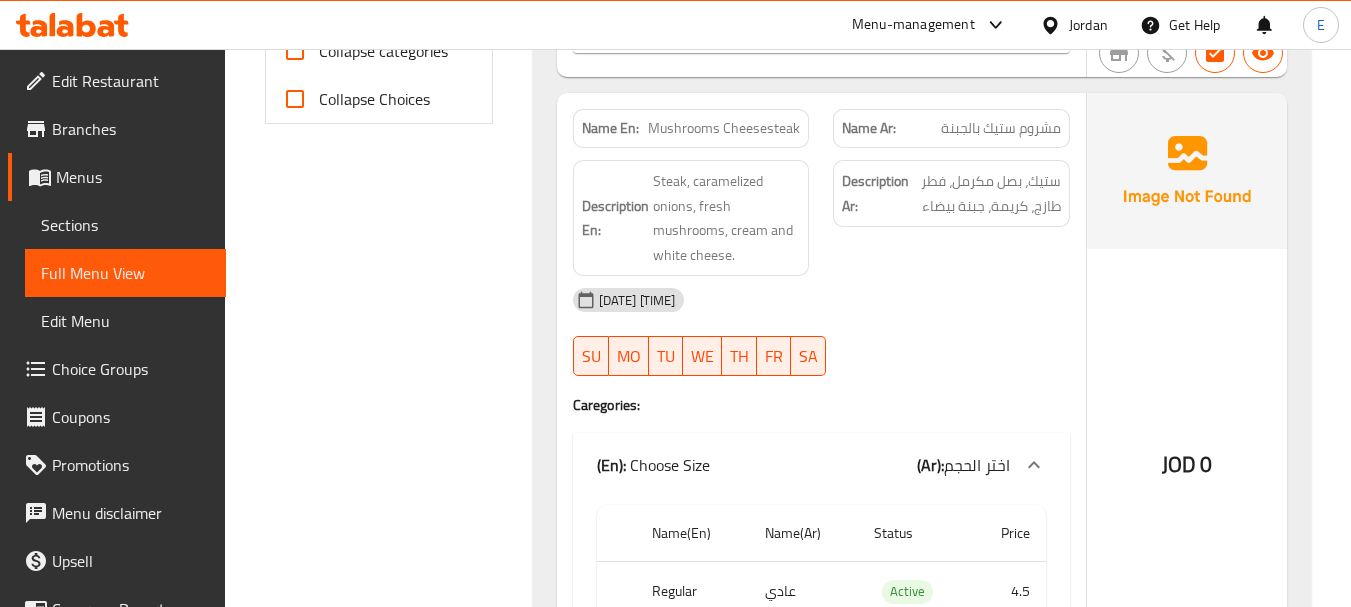 click on "Mushrooms Cheesesteak" at bounding box center (724, 128) 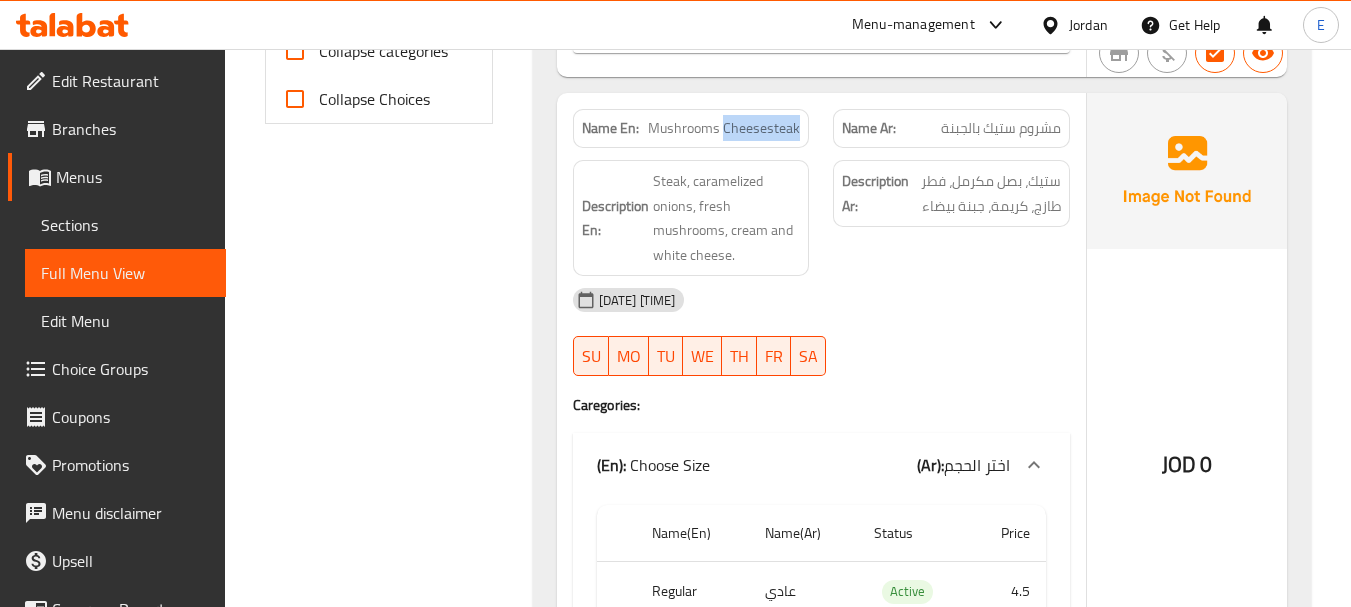 click on "Mushrooms Cheesesteak" at bounding box center (724, 128) 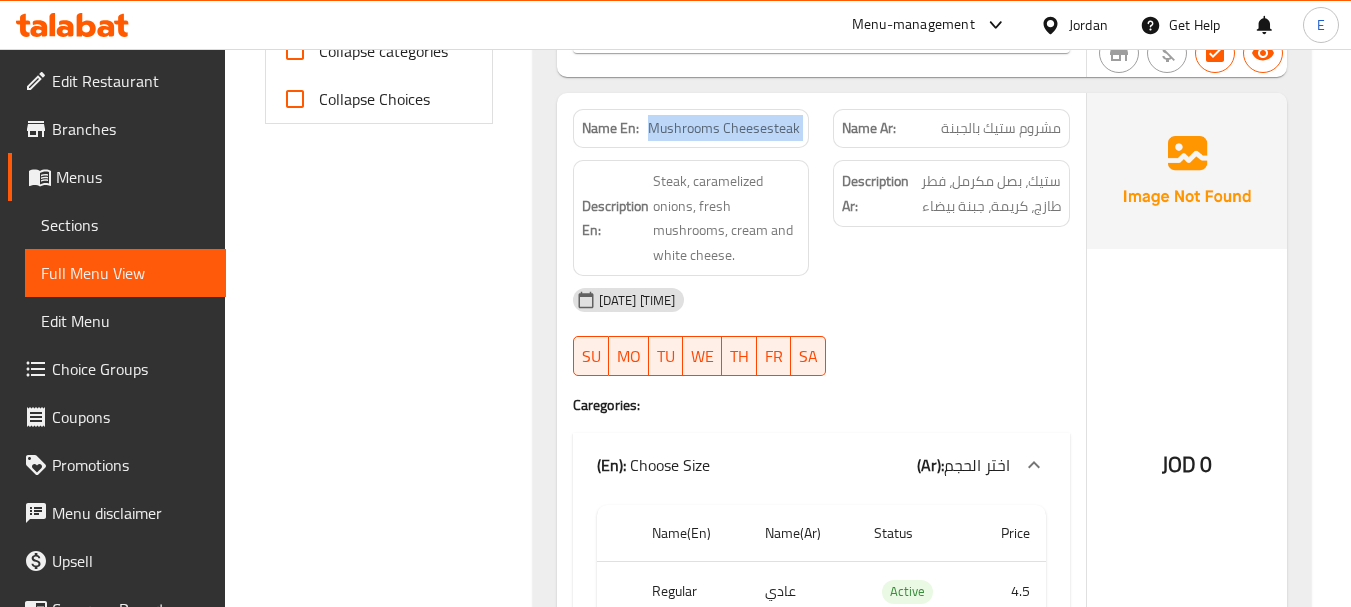 click on "Mushrooms Cheesesteak" at bounding box center [724, 128] 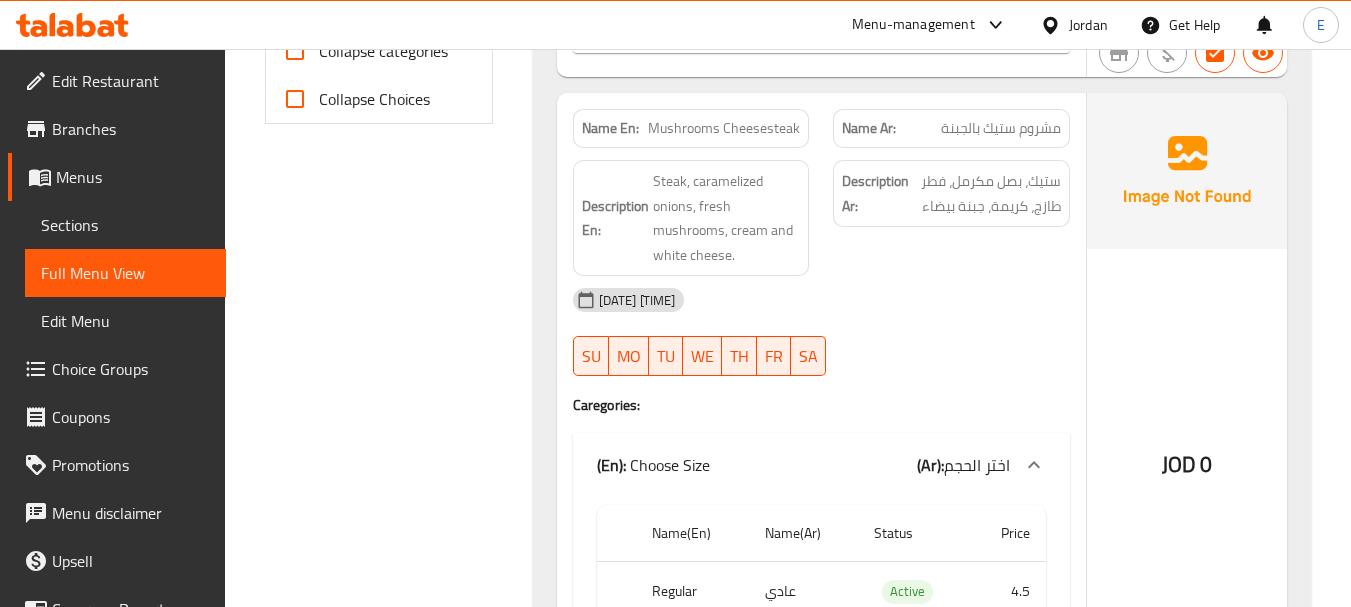 click on "مشروم ستيك بالجبنة" at bounding box center (1001, 128) 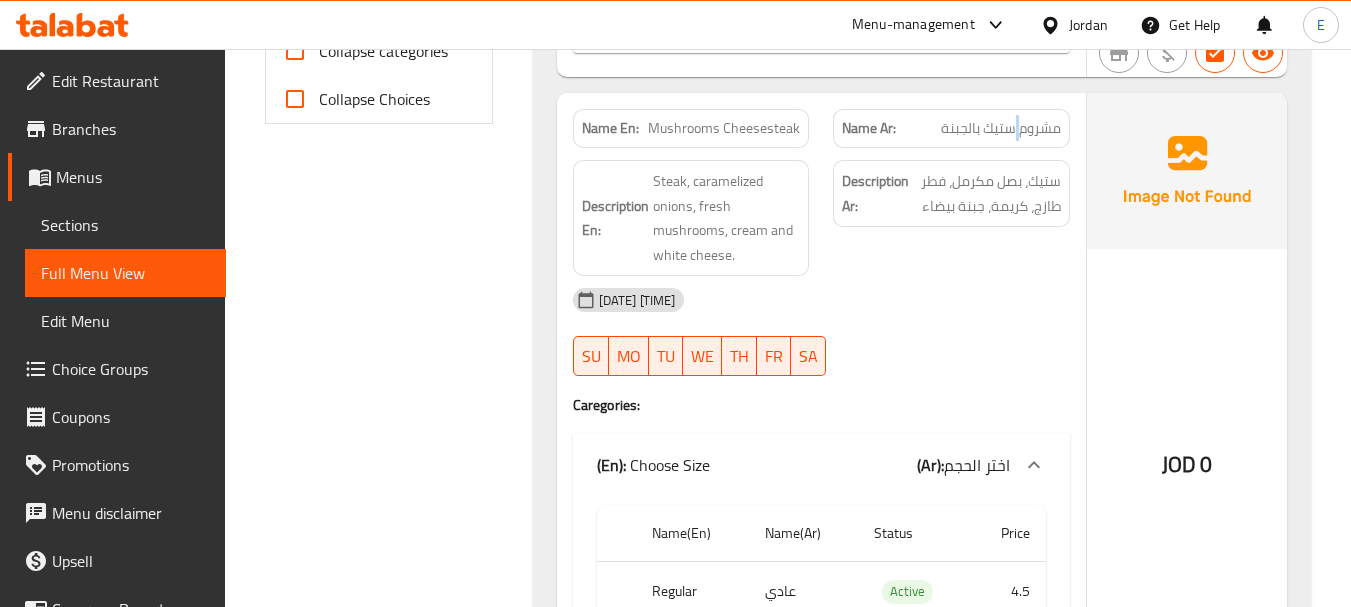 click on "مشروم ستيك بالجبنة" at bounding box center (1001, 128) 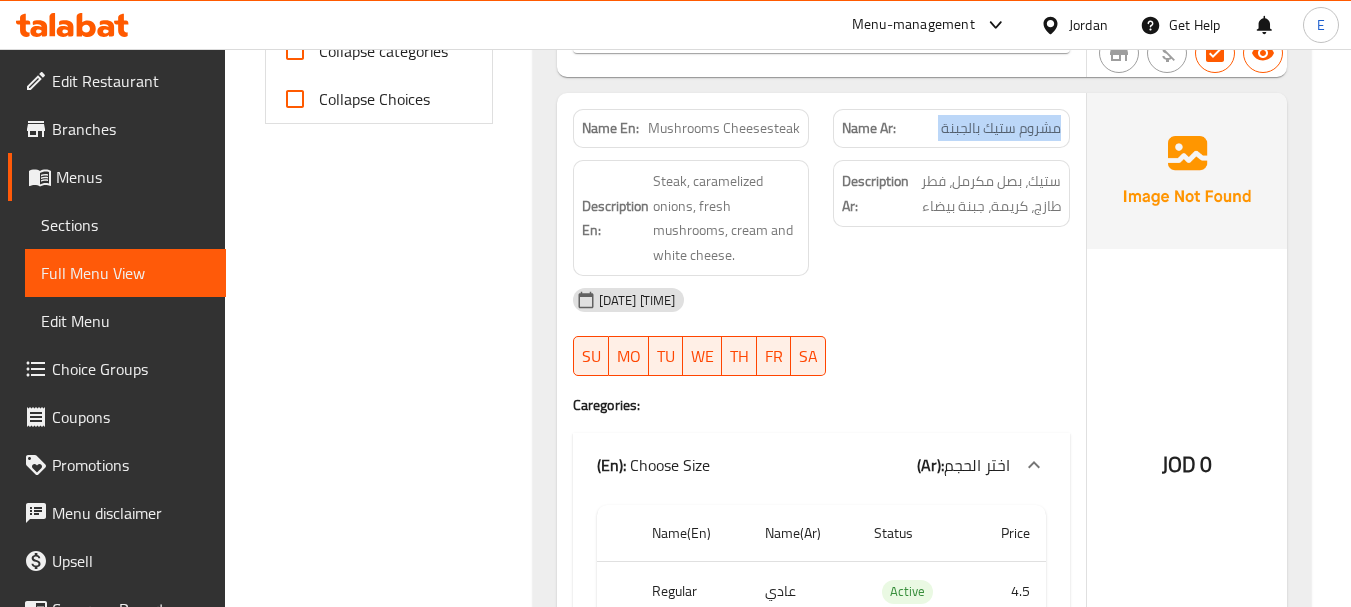 click on "مشروم ستيك بالجبنة" at bounding box center (1001, 128) 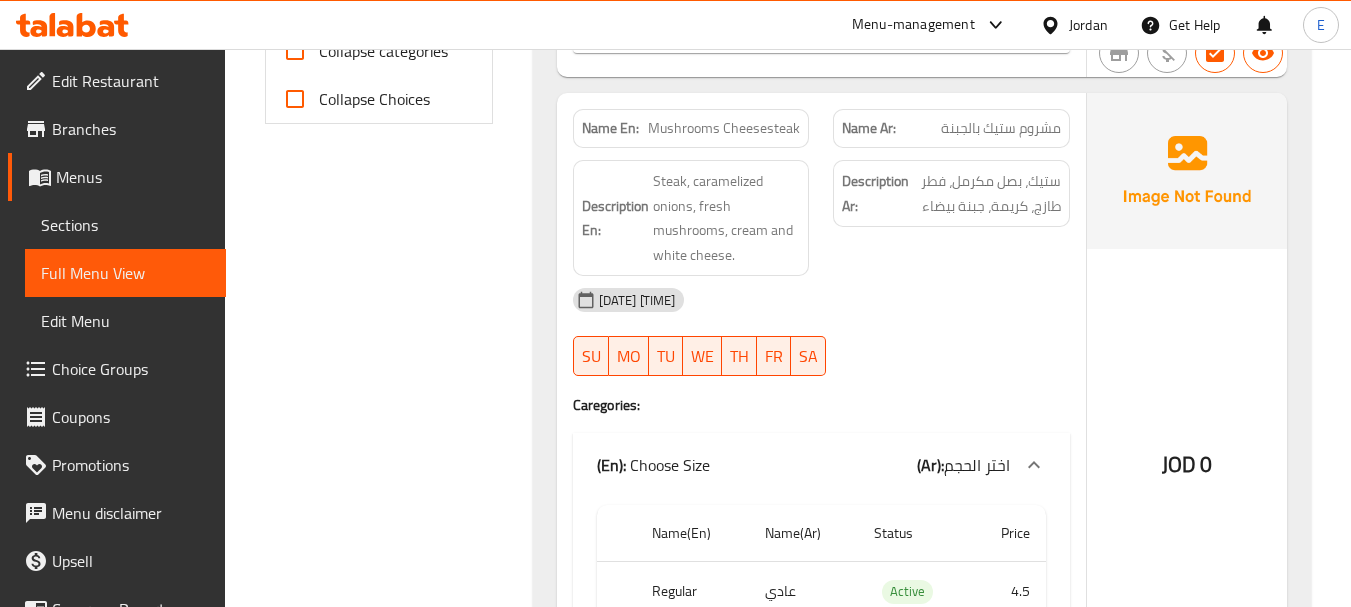 click on "Description Ar: ستيك، بصل مكرمل، فطر طازج، كريمة، جبنة بيضاء" at bounding box center (951, 218) 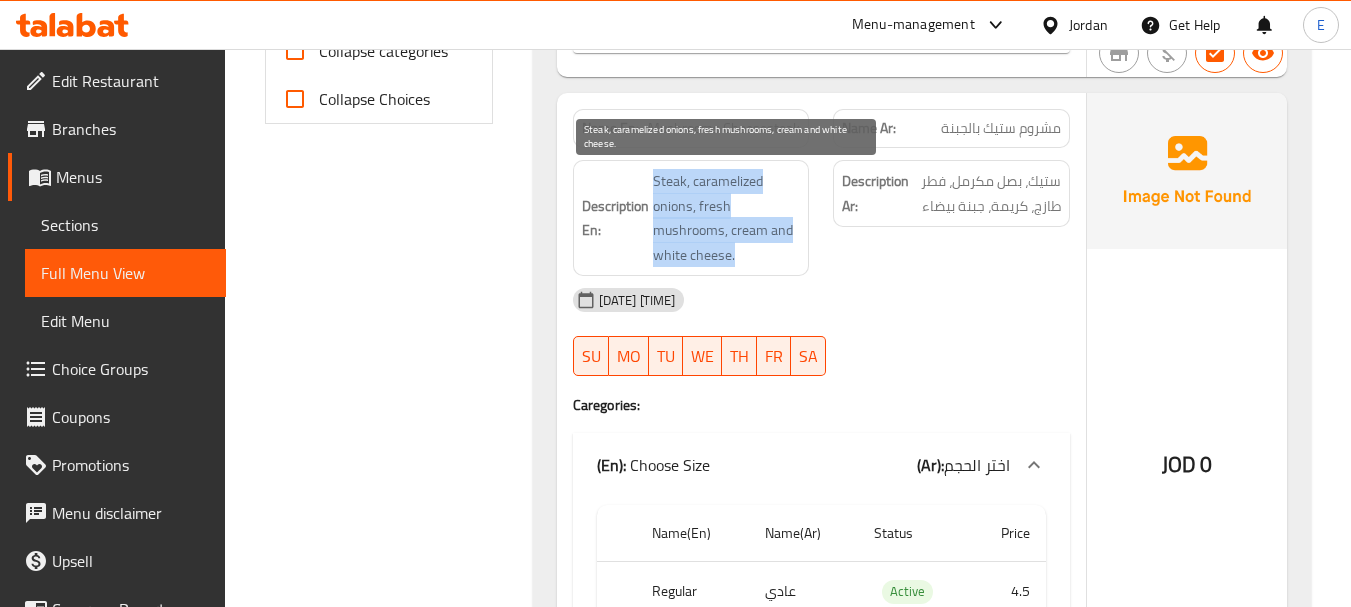 drag, startPoint x: 646, startPoint y: 171, endPoint x: 797, endPoint y: 250, distance: 170.41713 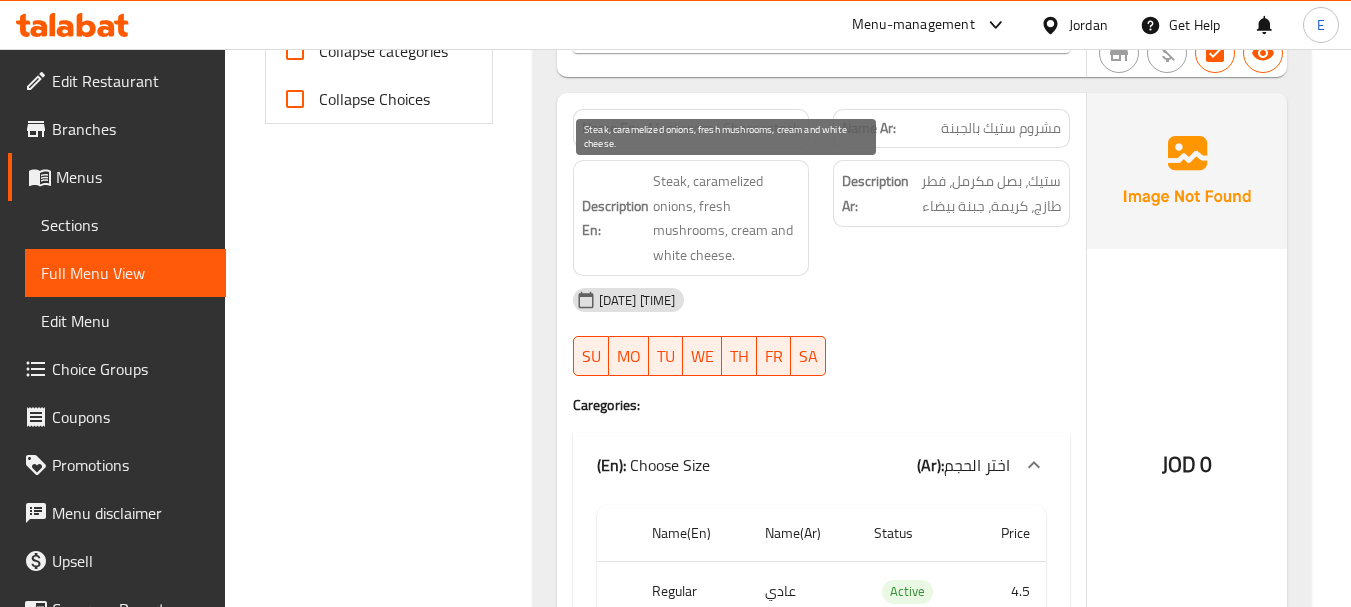 click on "Steak, caramelized onions, fresh mushrooms, cream and white cheese." at bounding box center [727, 218] 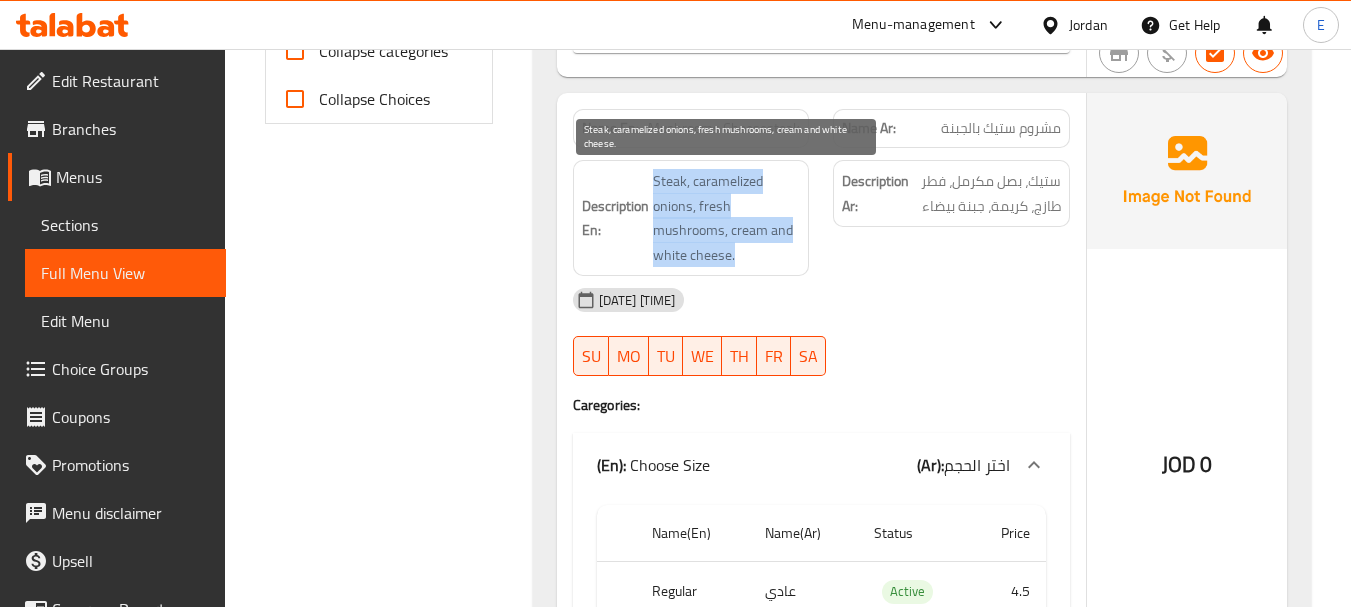 click on "Steak, caramelized onions, fresh mushrooms, cream and white cheese." at bounding box center [727, 218] 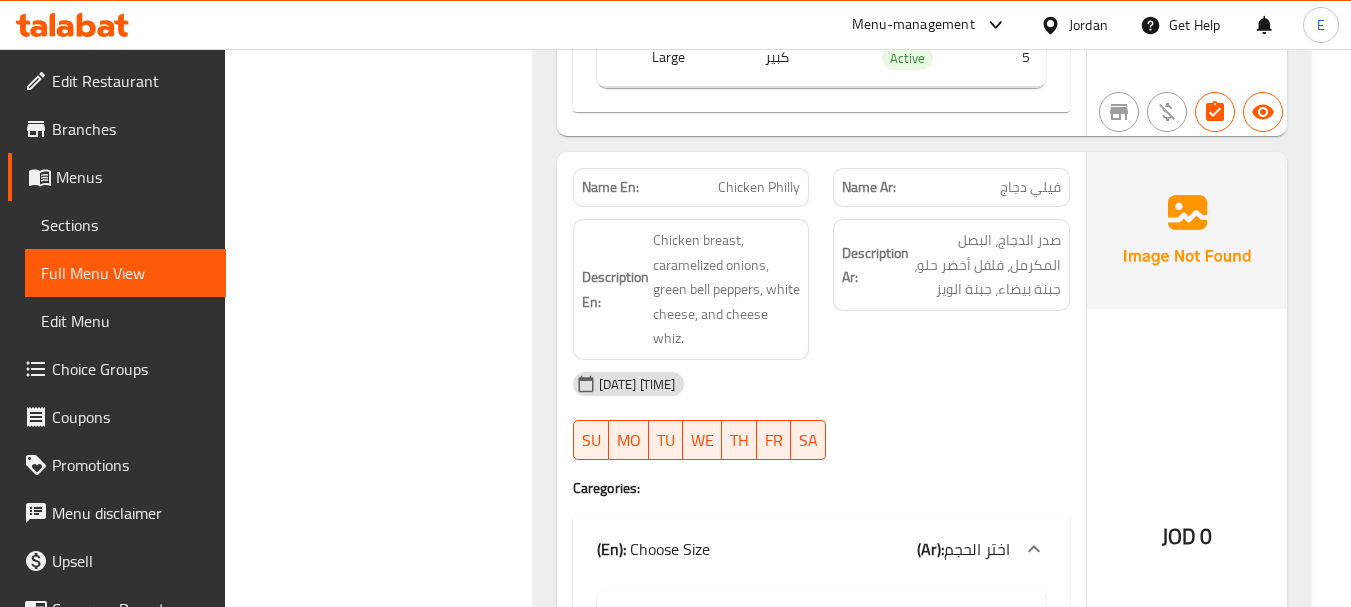 scroll, scrollTop: 1500, scrollLeft: 0, axis: vertical 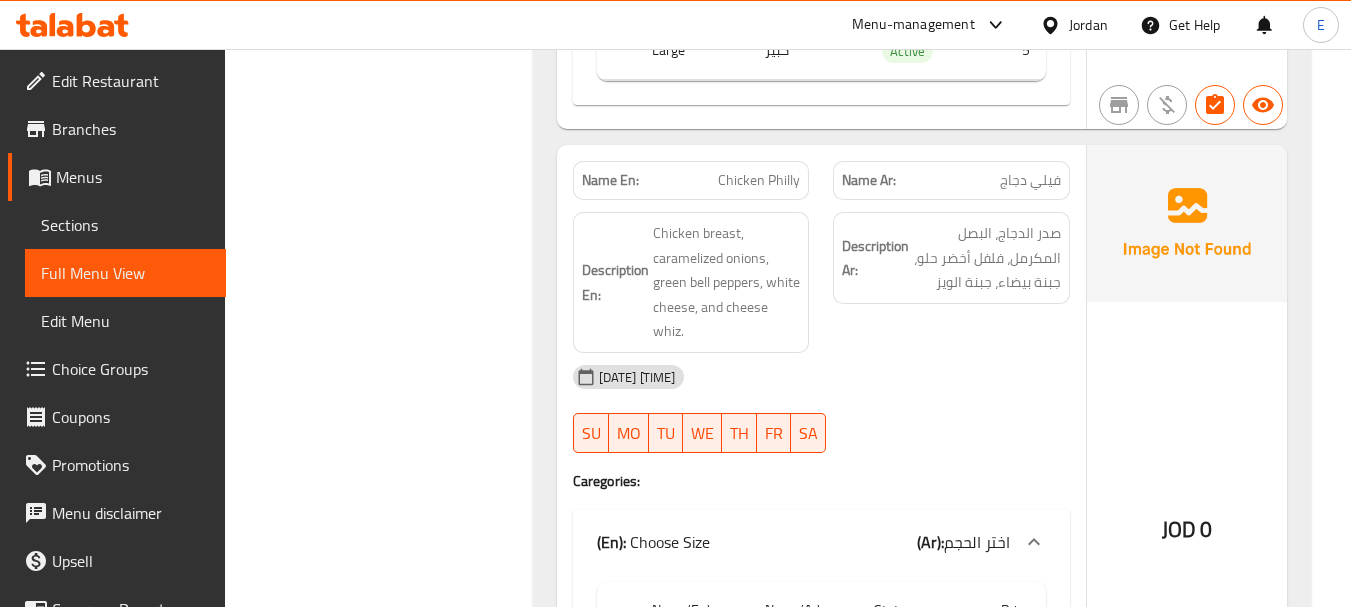 click on "Chicken Philly" at bounding box center [759, 180] 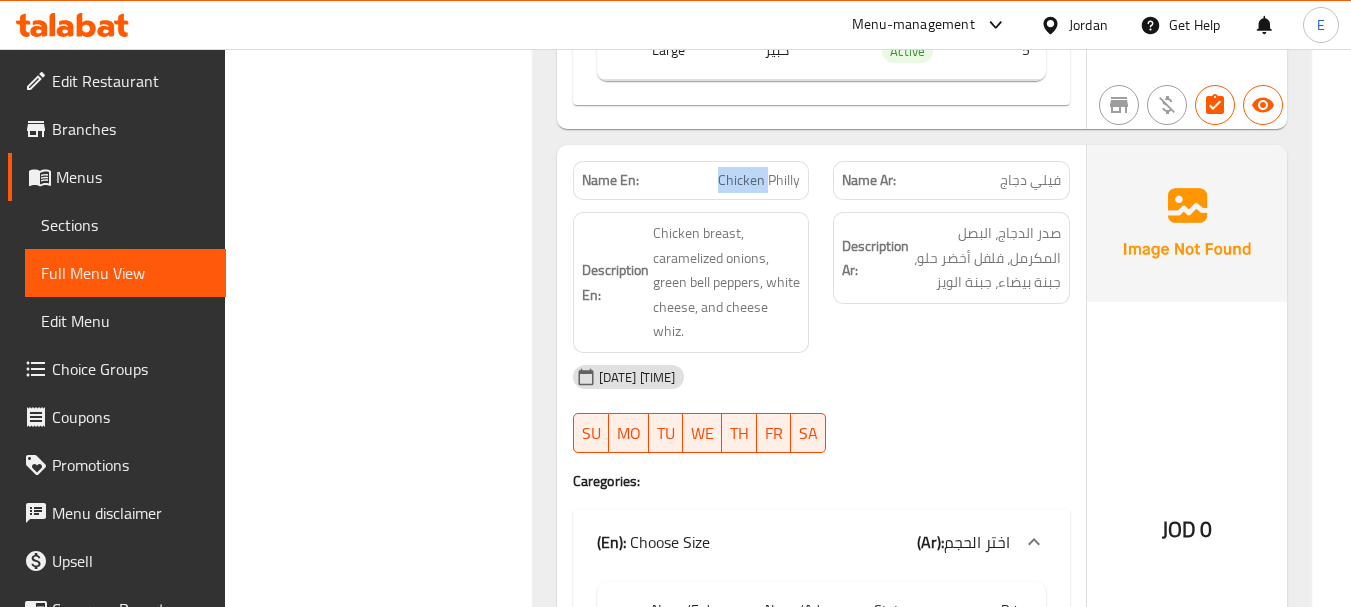 click on "Chicken Philly" at bounding box center [759, 180] 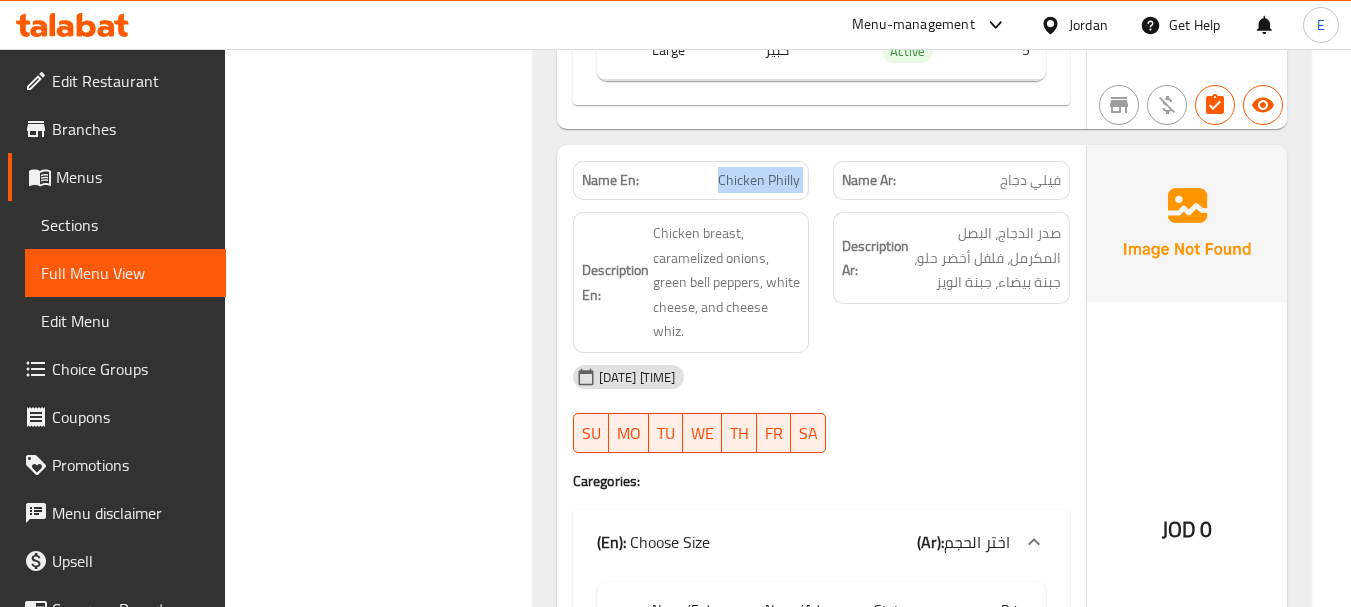 click on "Chicken Philly" at bounding box center (759, 180) 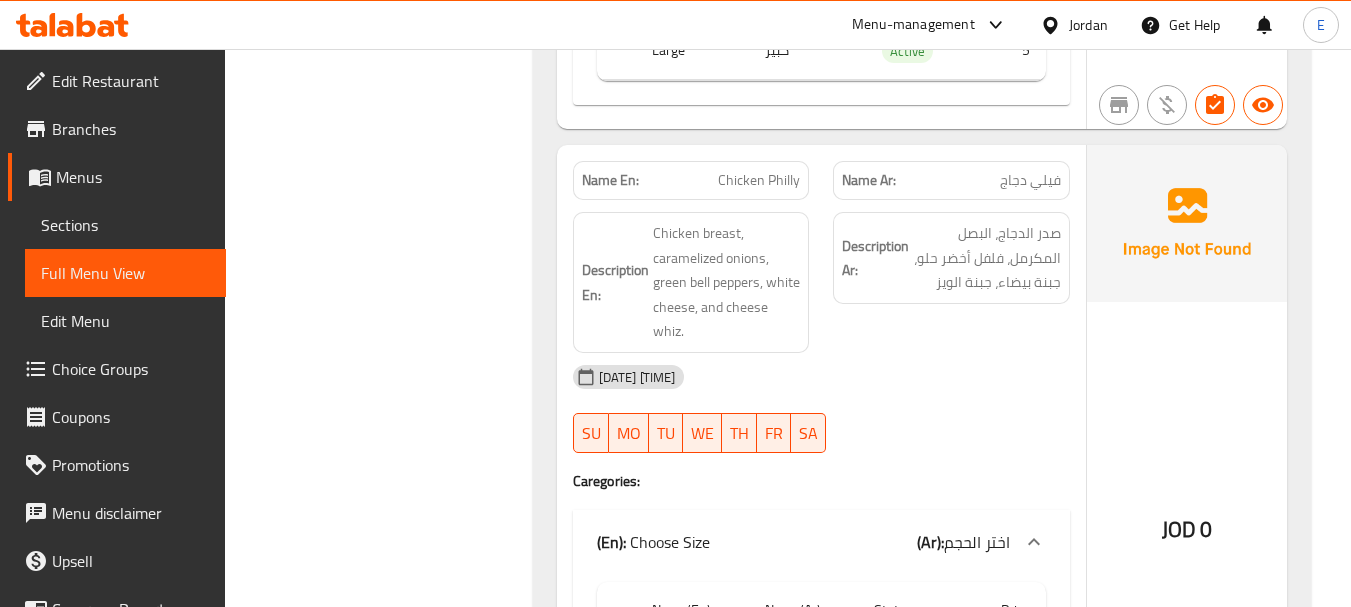 click on "فيلي دجاج" at bounding box center (1030, 180) 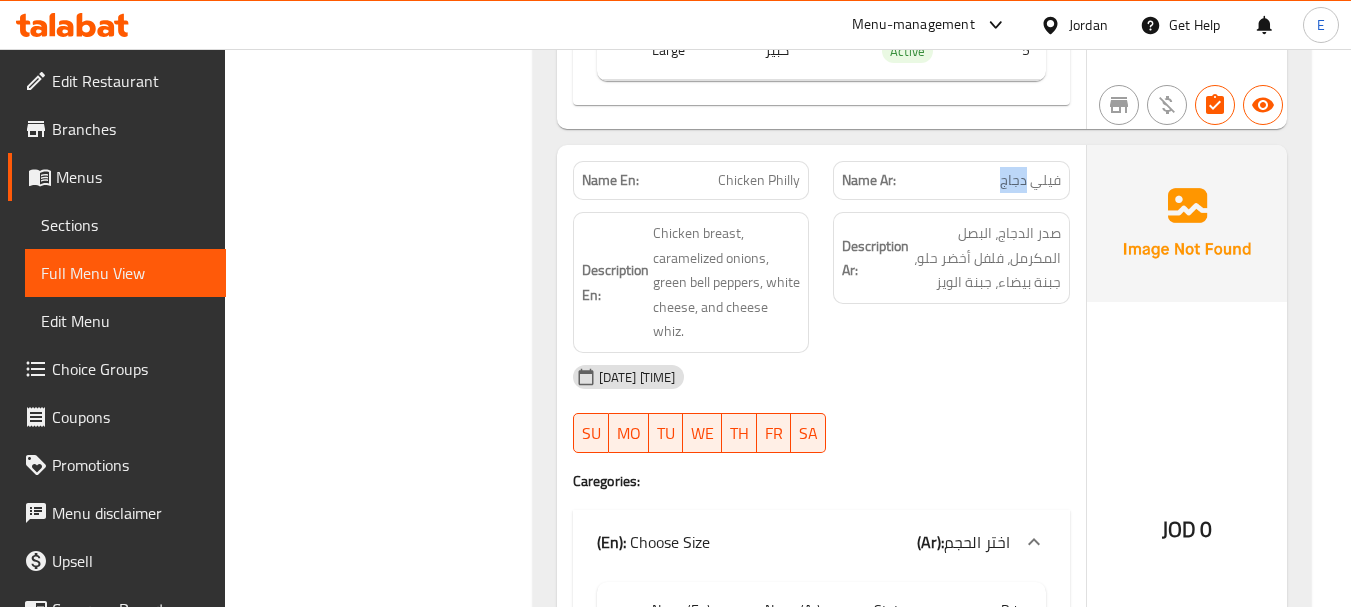 click on "فيلي دجاج" at bounding box center (1030, 180) 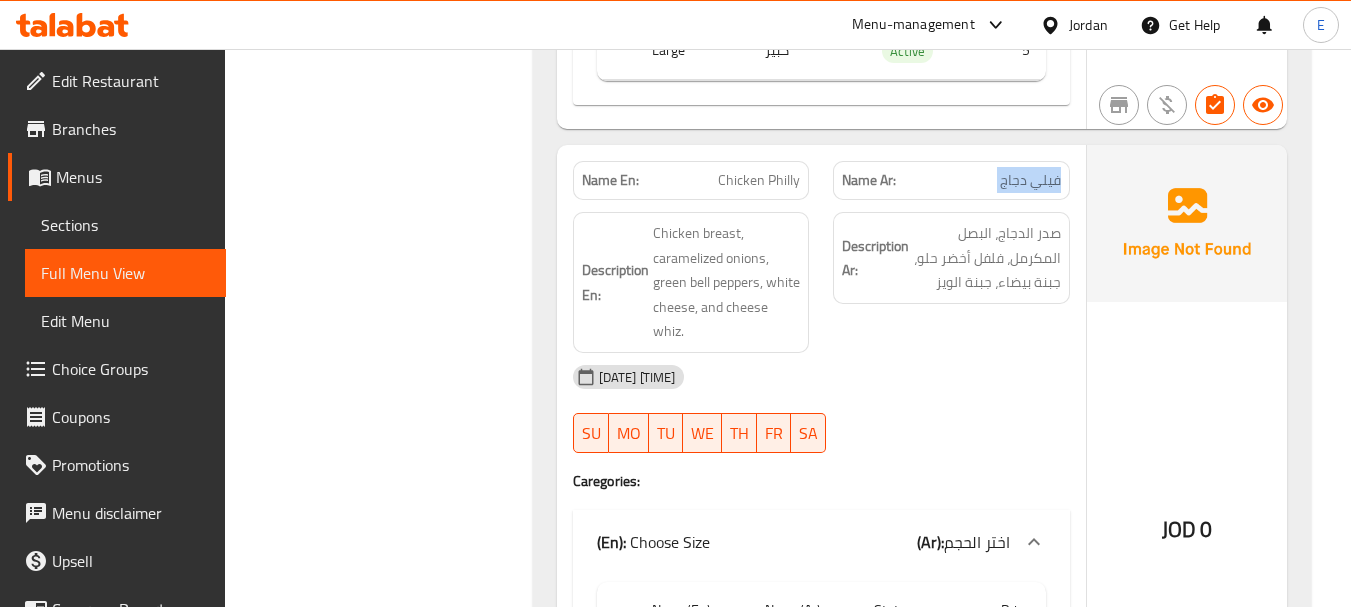 click on "فيلي دجاج" at bounding box center (1030, 180) 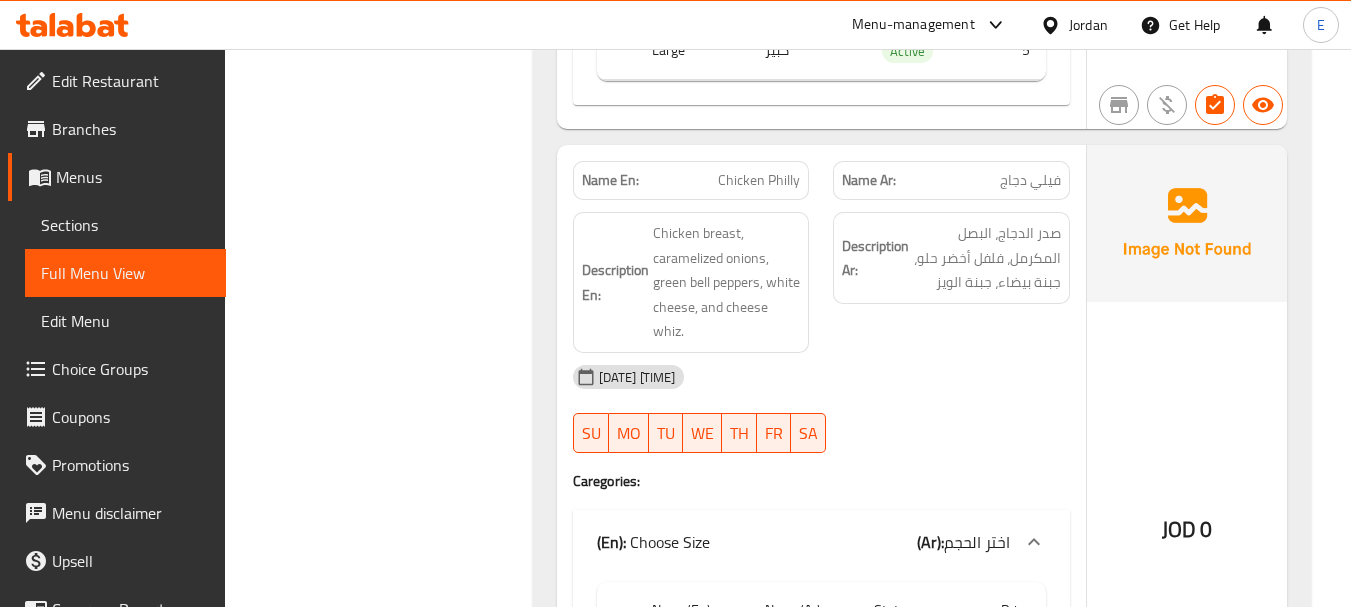 click on "Chicken Philly" at bounding box center (759, 180) 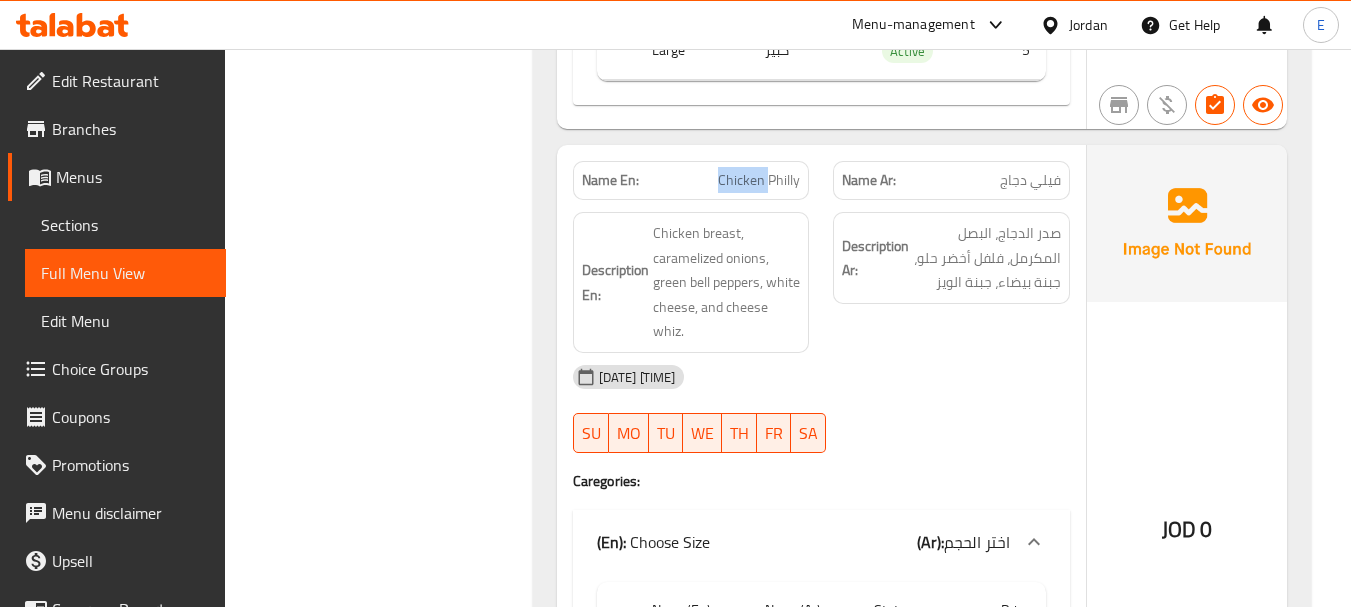 click on "Chicken Philly" at bounding box center (759, 180) 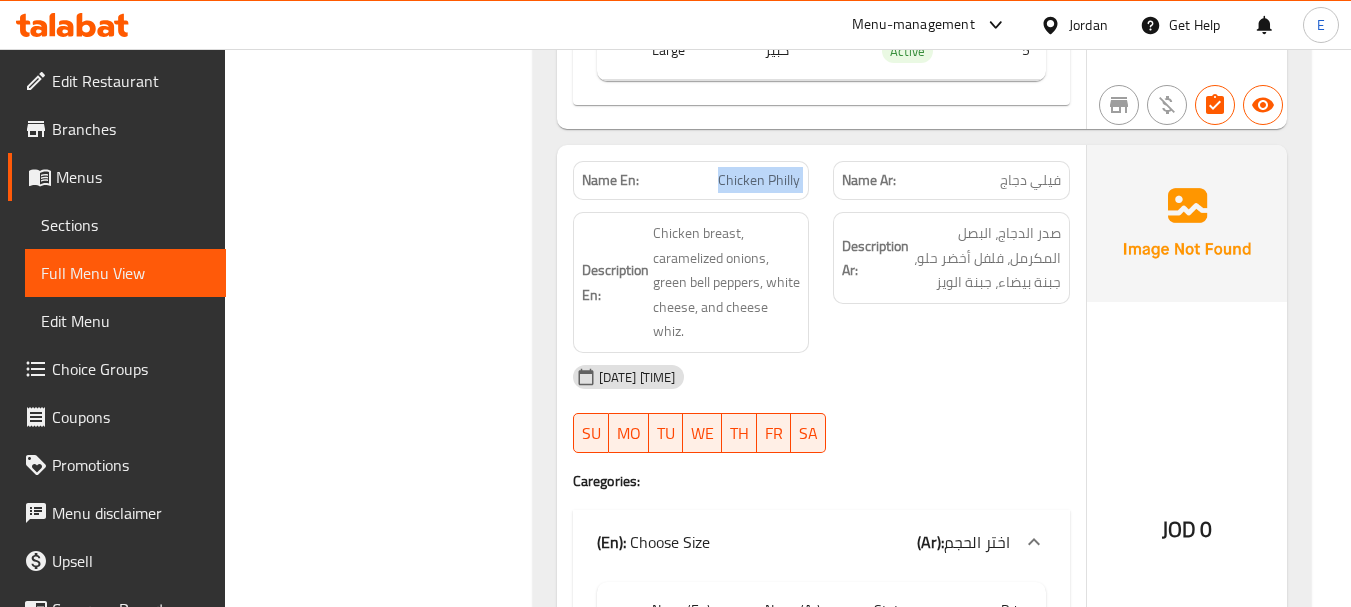click on "Chicken Philly" at bounding box center [759, 180] 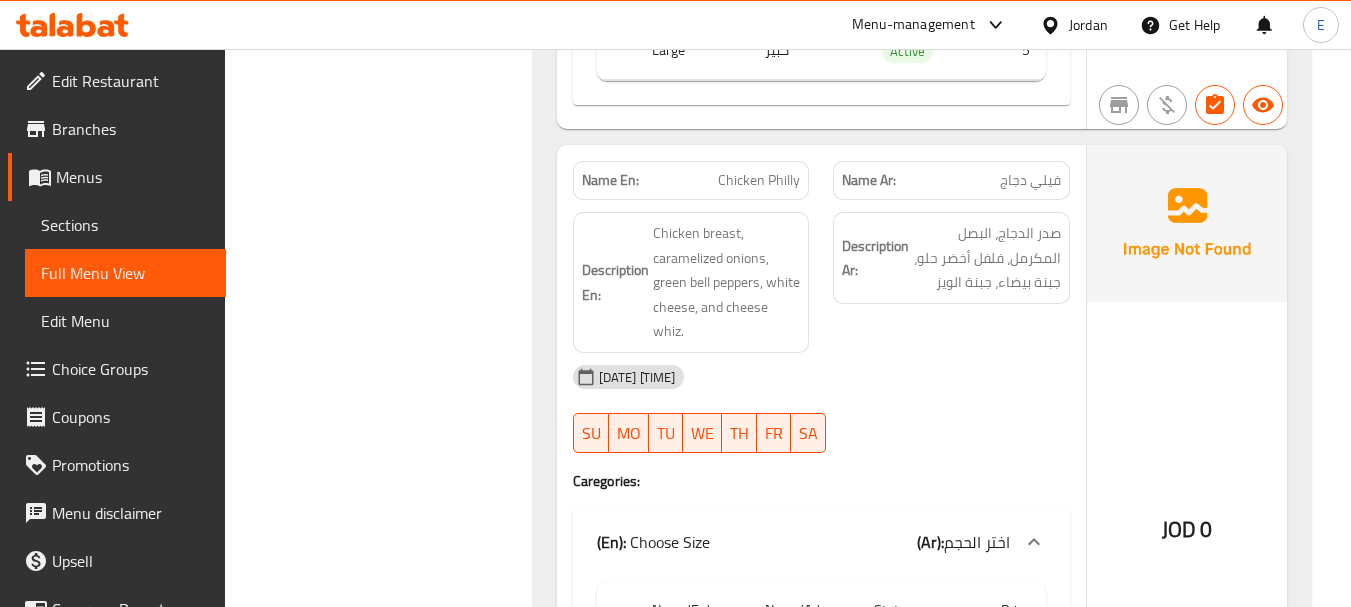 drag, startPoint x: 954, startPoint y: 333, endPoint x: 670, endPoint y: 237, distance: 299.7866 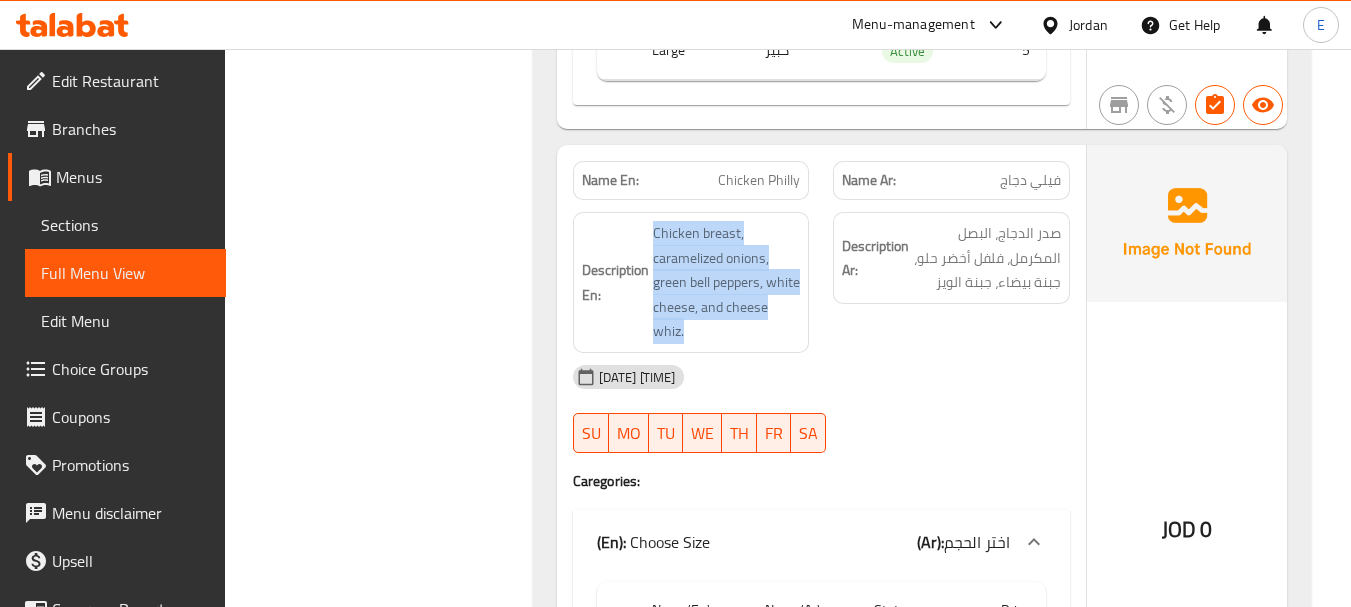 drag, startPoint x: 652, startPoint y: 226, endPoint x: 802, endPoint y: 299, distance: 166.82027 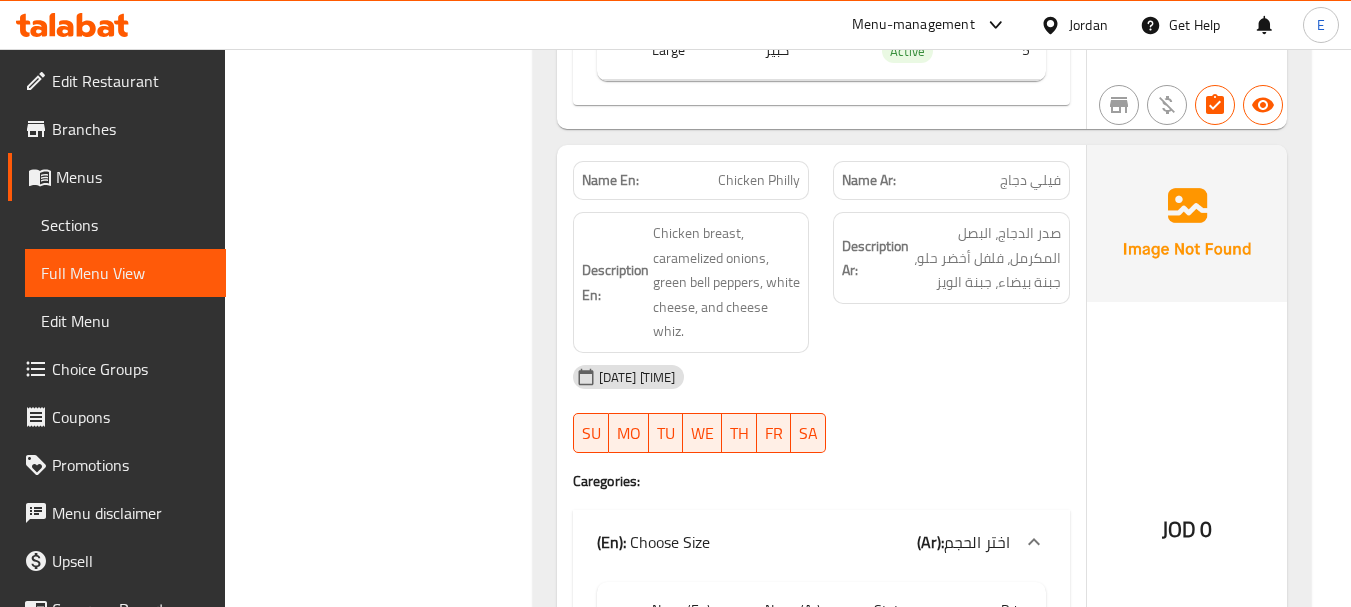 click on "Description En: Chicken breast, caramelized onions, green bell peppers, white cheese, and cheese whiz." at bounding box center (691, 282) 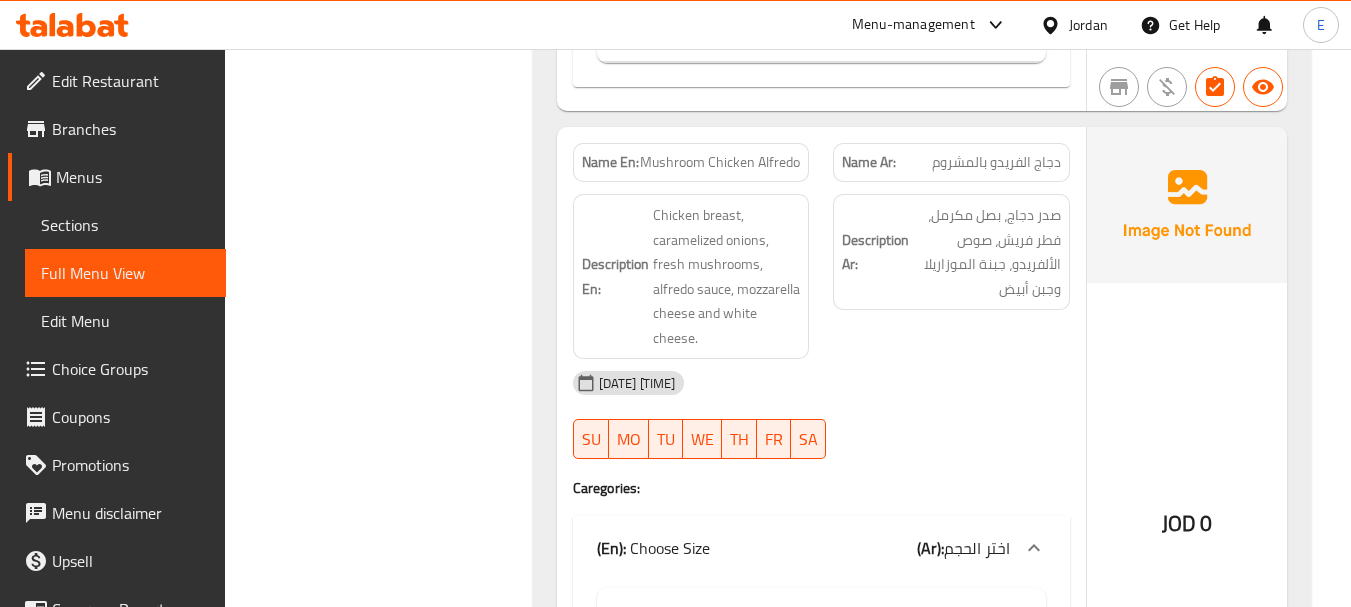 scroll, scrollTop: 2200, scrollLeft: 0, axis: vertical 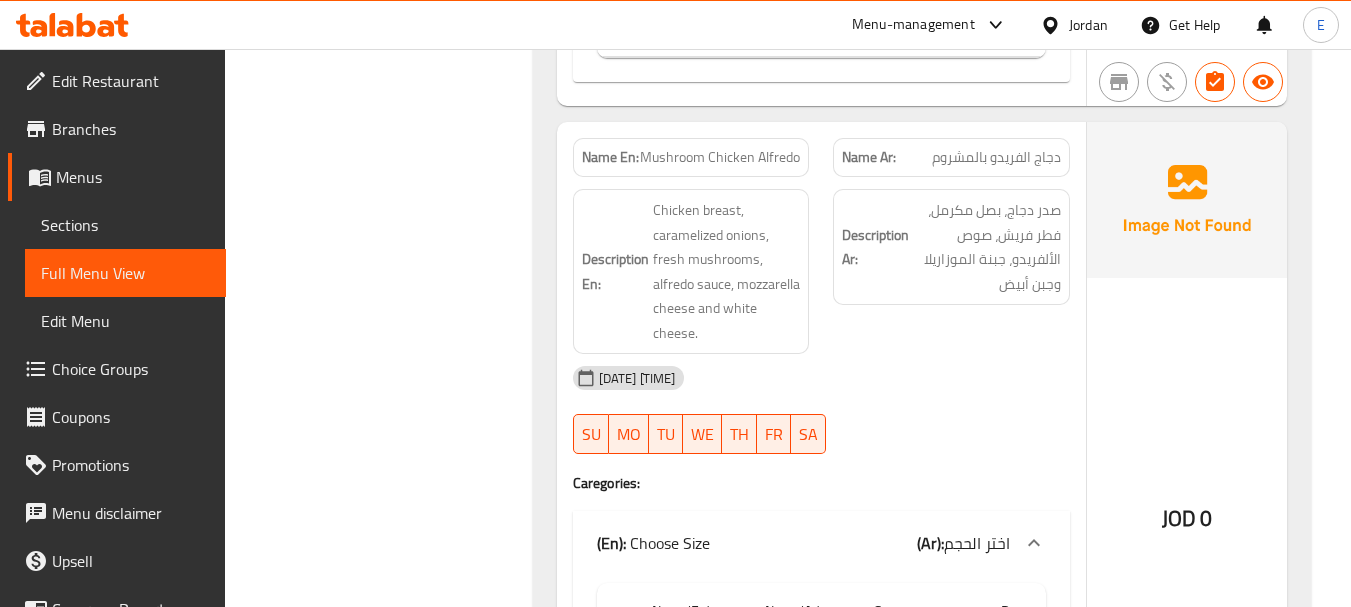 click on "دجاج الفريدو بالمشروم" at bounding box center [996, 157] 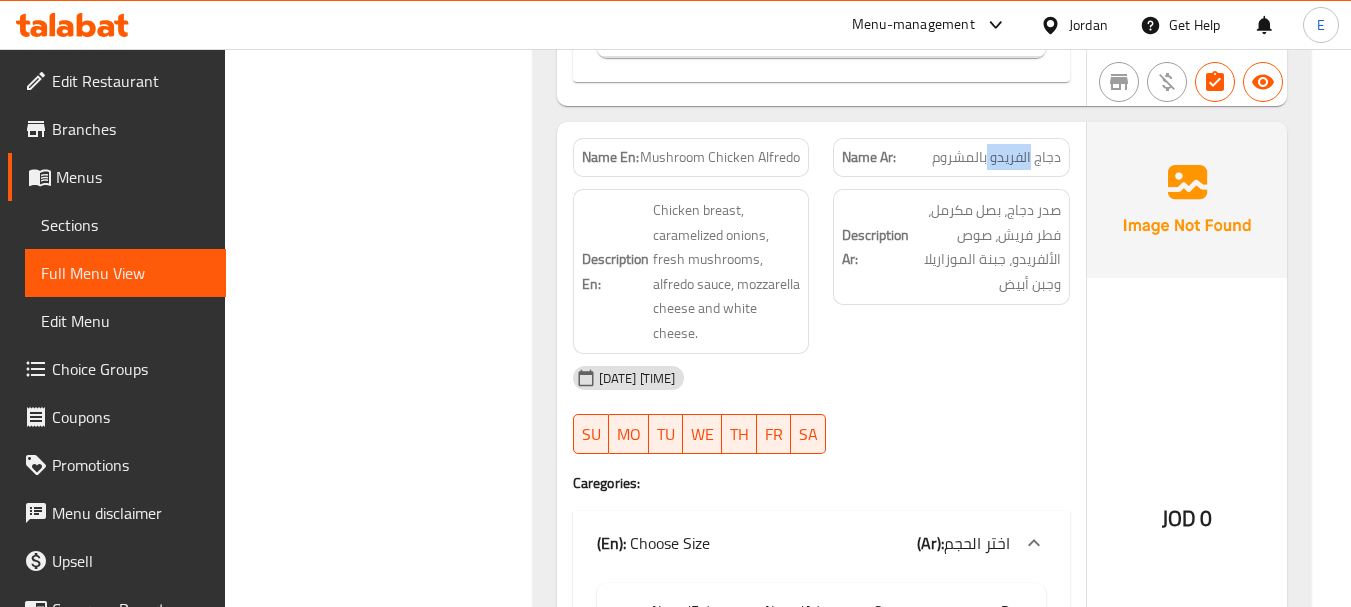 click on "دجاج الفريدو بالمشروم" at bounding box center [996, 157] 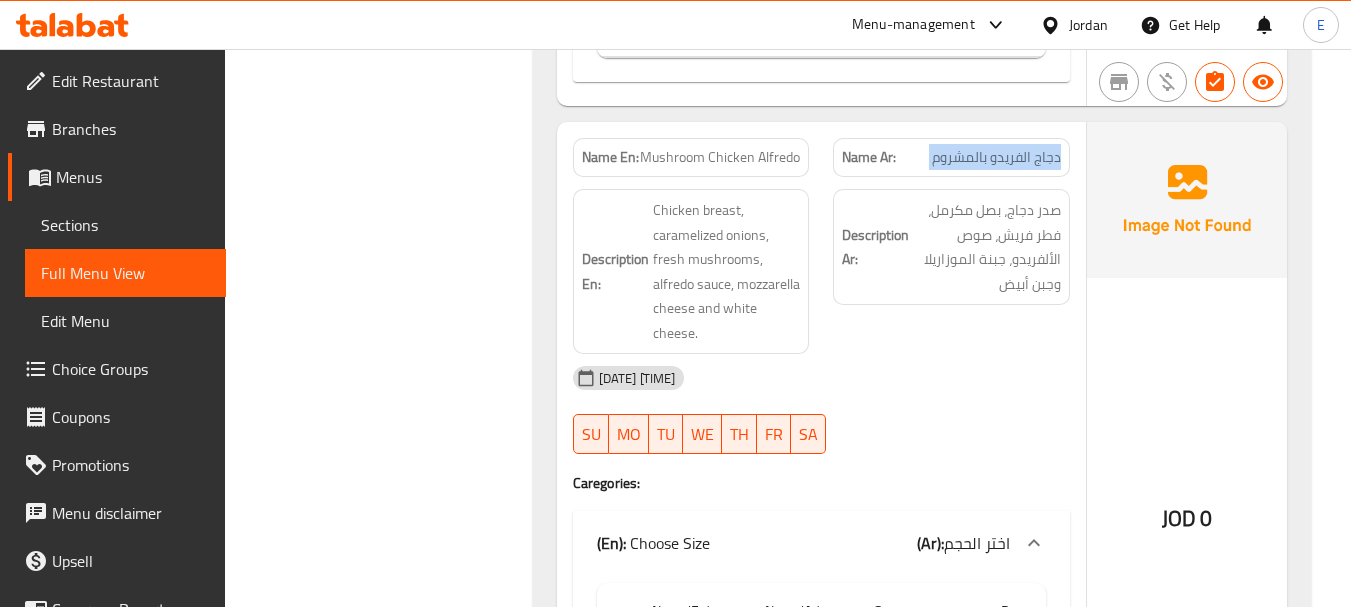 click on "دجاج الفريدو بالمشروم" at bounding box center (996, 157) 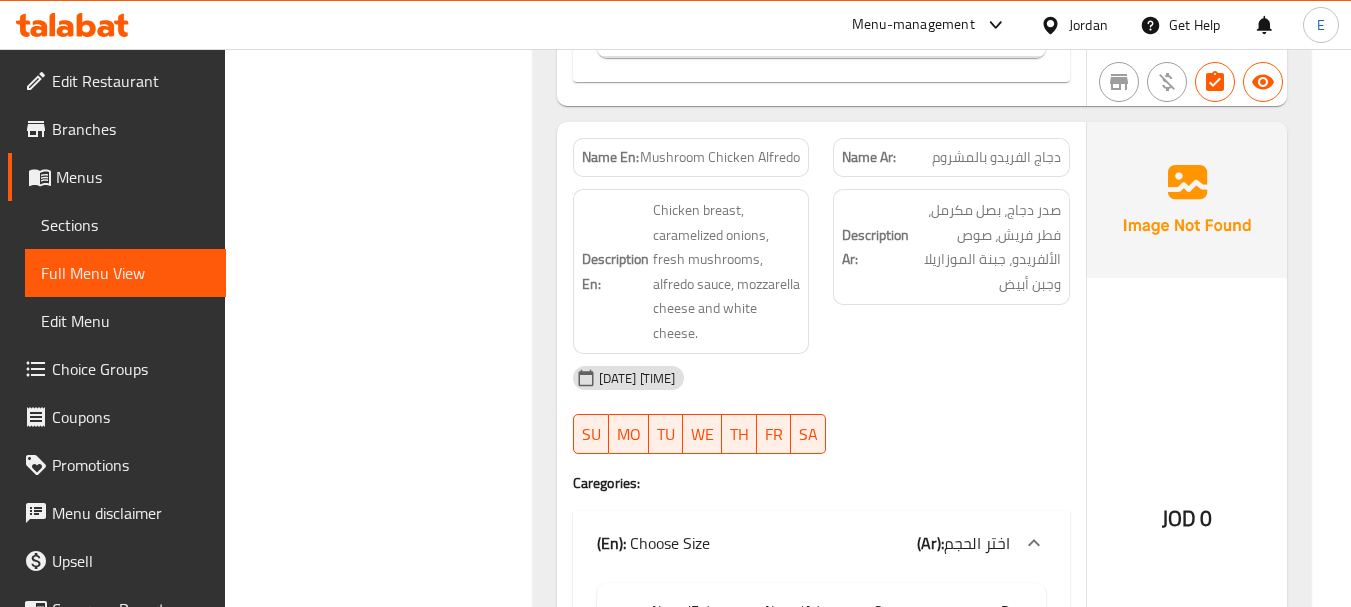 click on "Mushroom Chicken Alfredo" at bounding box center [720, 157] 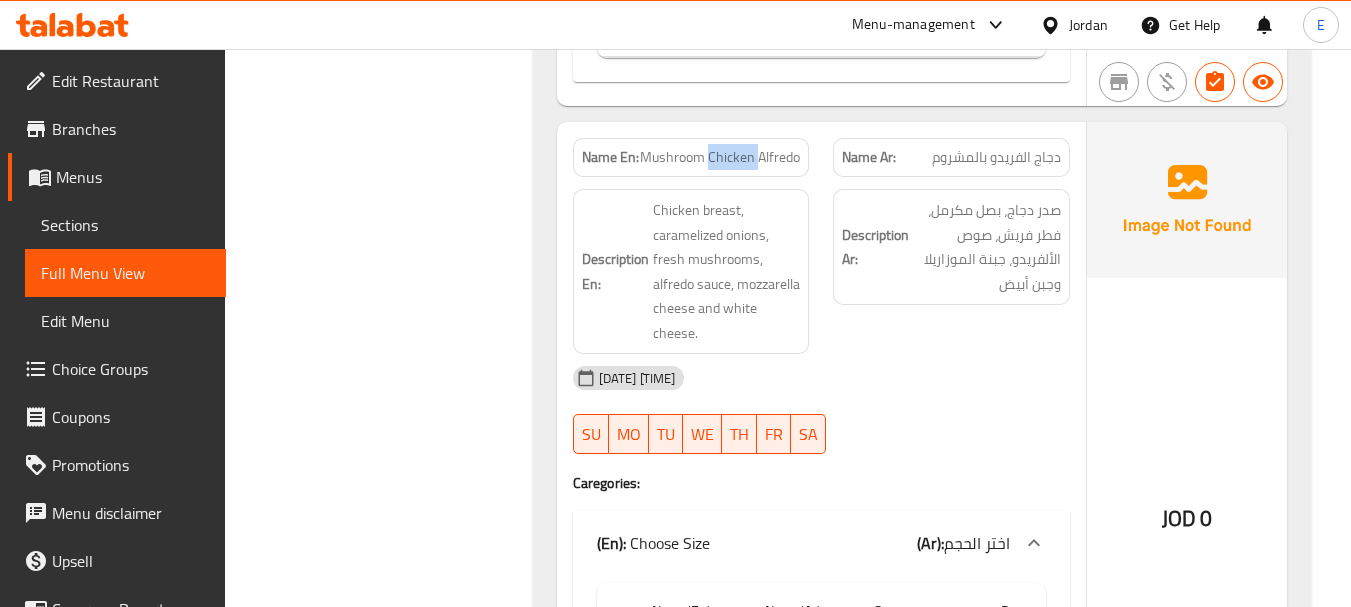 click on "Mushroom Chicken Alfredo" at bounding box center [720, 157] 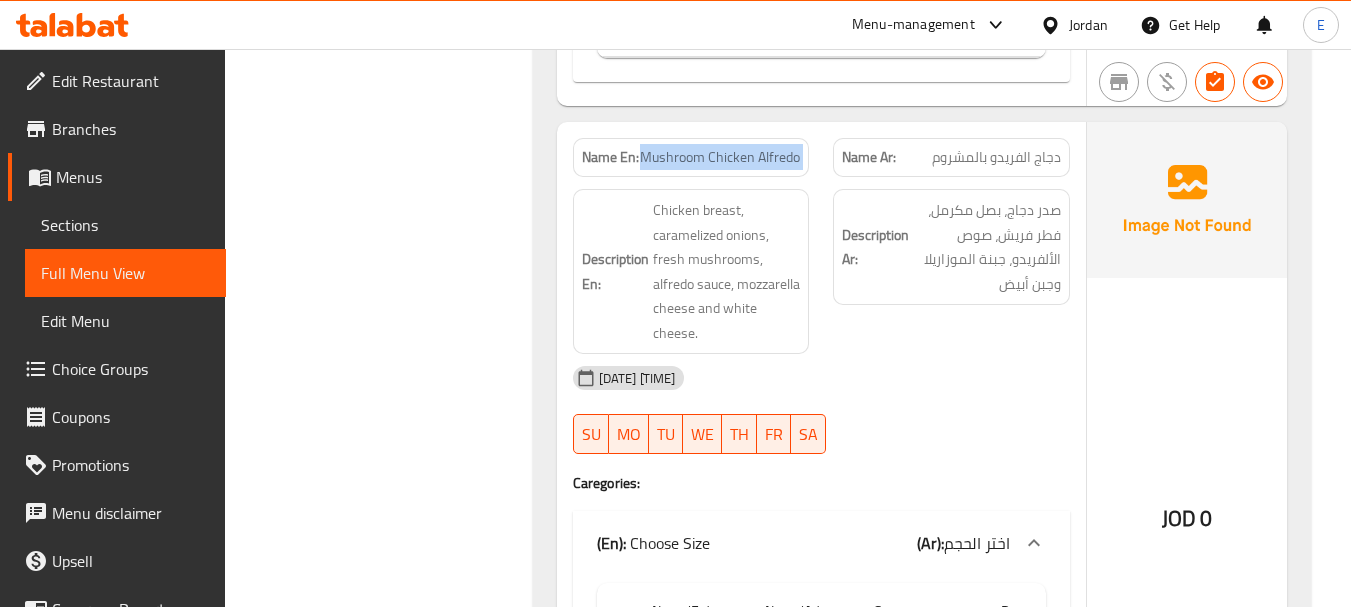 click on "Mushroom Chicken Alfredo" at bounding box center (720, 157) 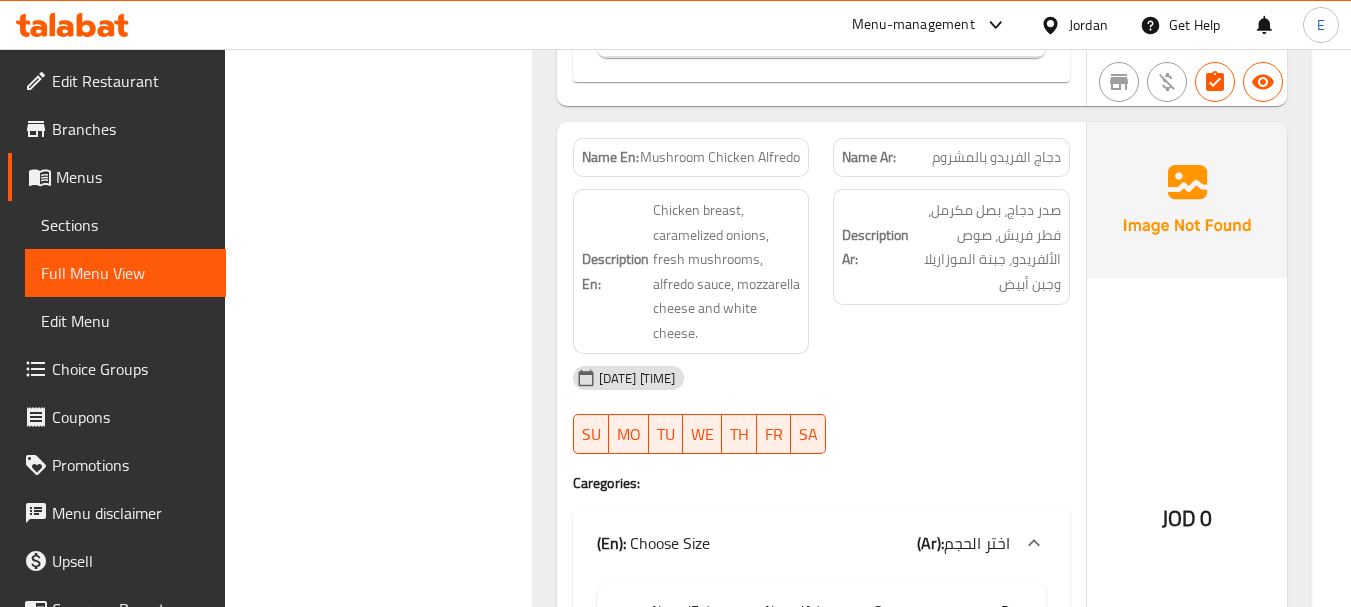 click on "Description Ar: صدر دجاج، بصل مكرمل، فطر فريش، صوص الألفريدو، جبنة الموزاريلا وجبن أبيض" at bounding box center [951, 271] 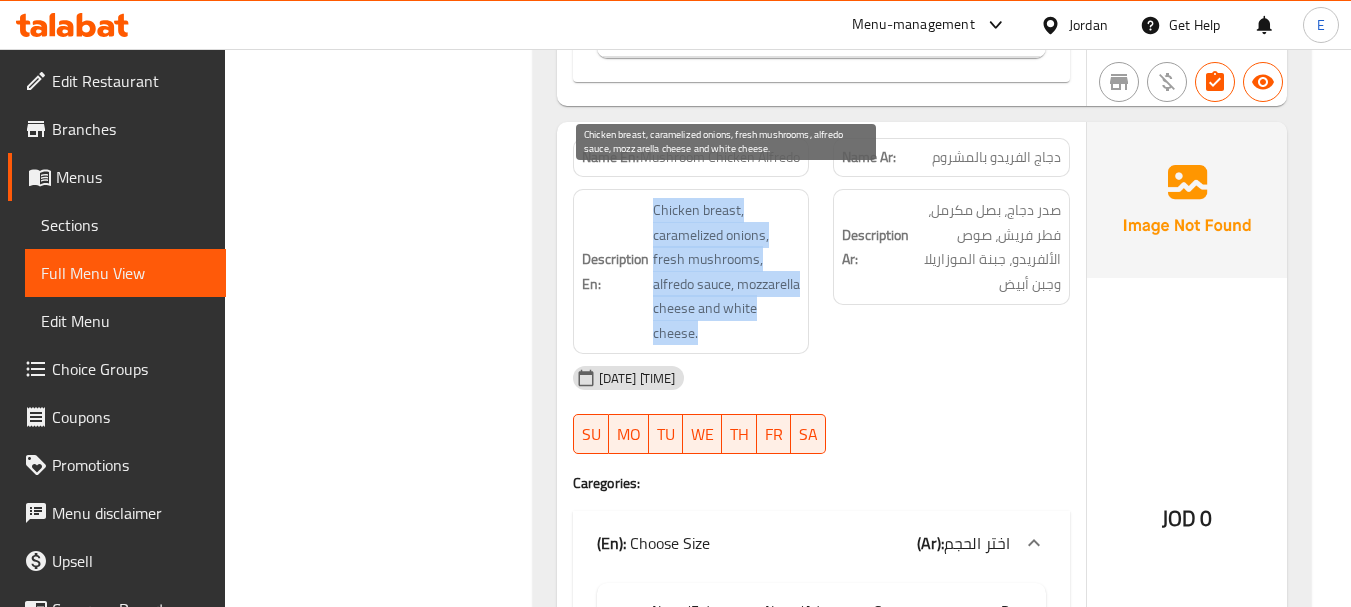 drag, startPoint x: 647, startPoint y: 182, endPoint x: 789, endPoint y: 303, distance: 186.56099 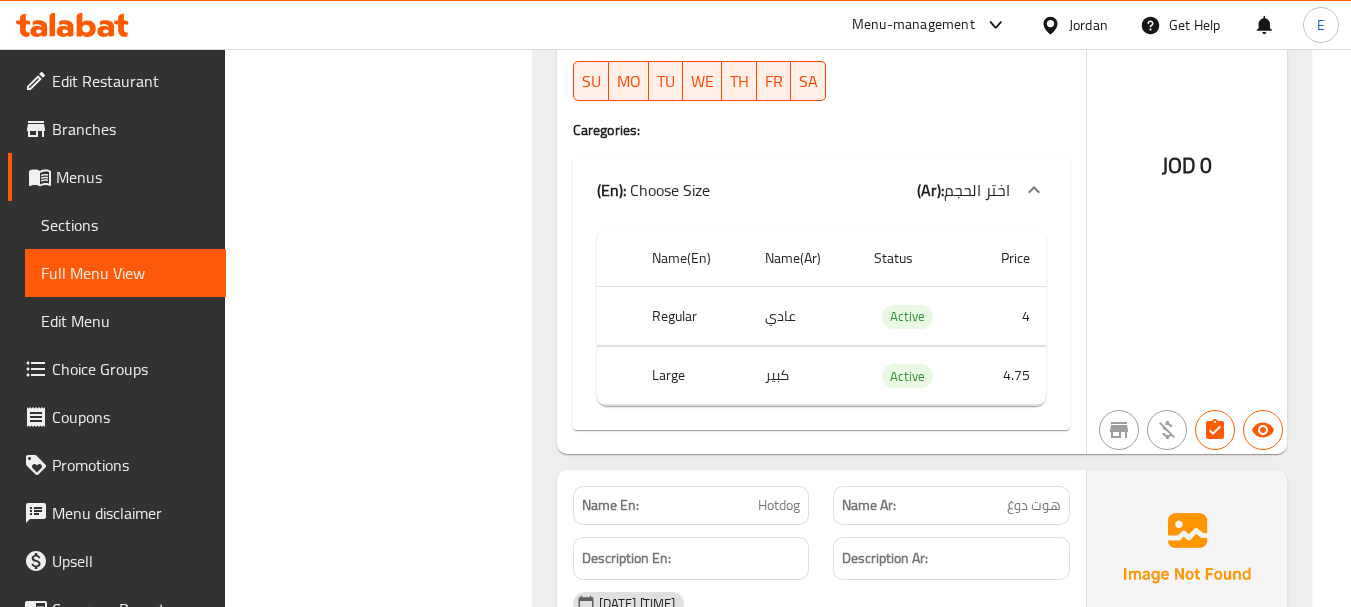scroll, scrollTop: 2706, scrollLeft: 0, axis: vertical 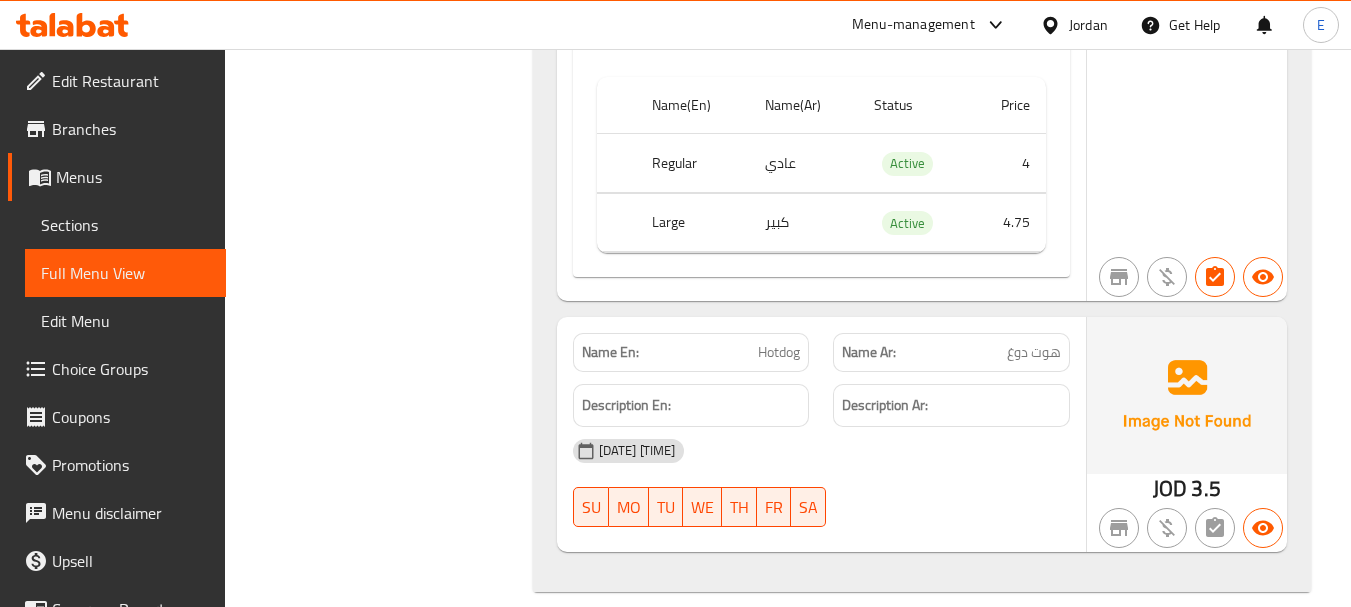 click on "هوت دوغ" at bounding box center [1034, 352] 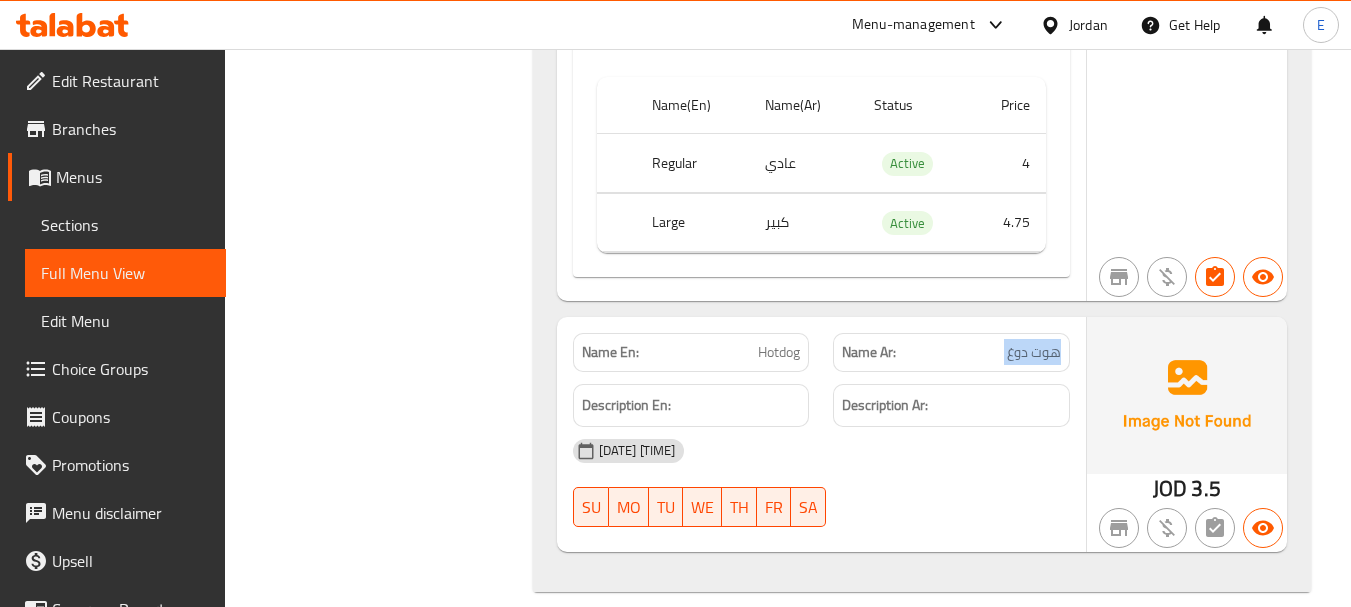 click on "هوت دوغ" at bounding box center (1034, 352) 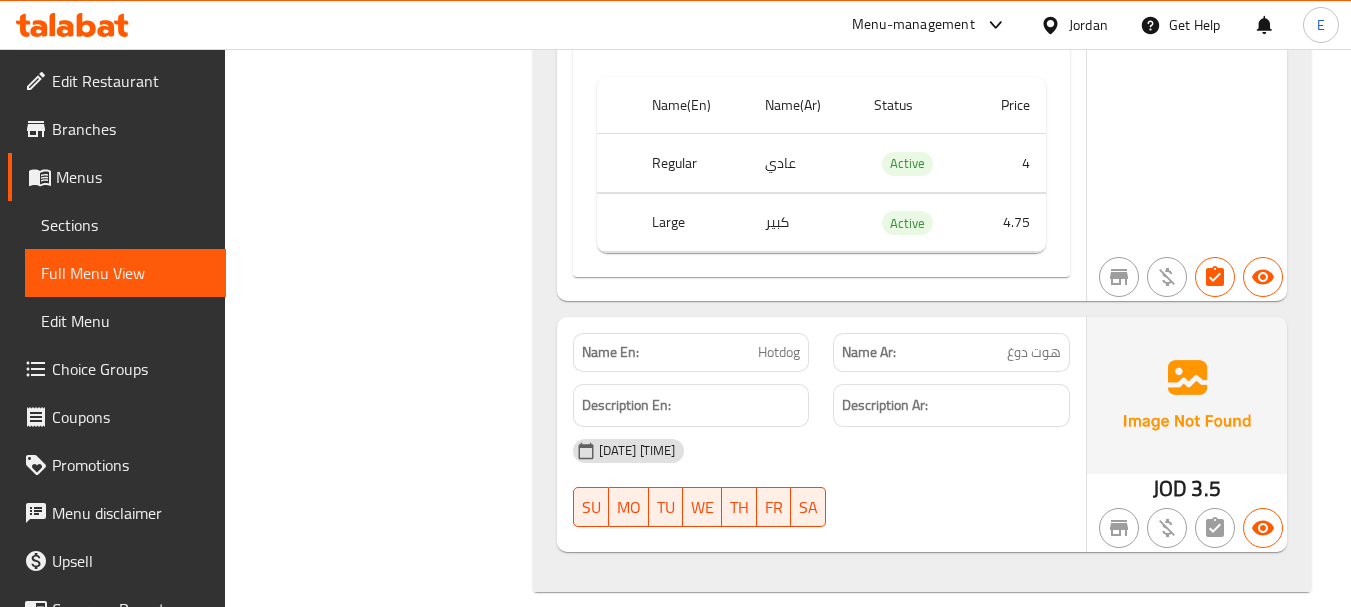 click on "Hotdog" at bounding box center [779, 352] 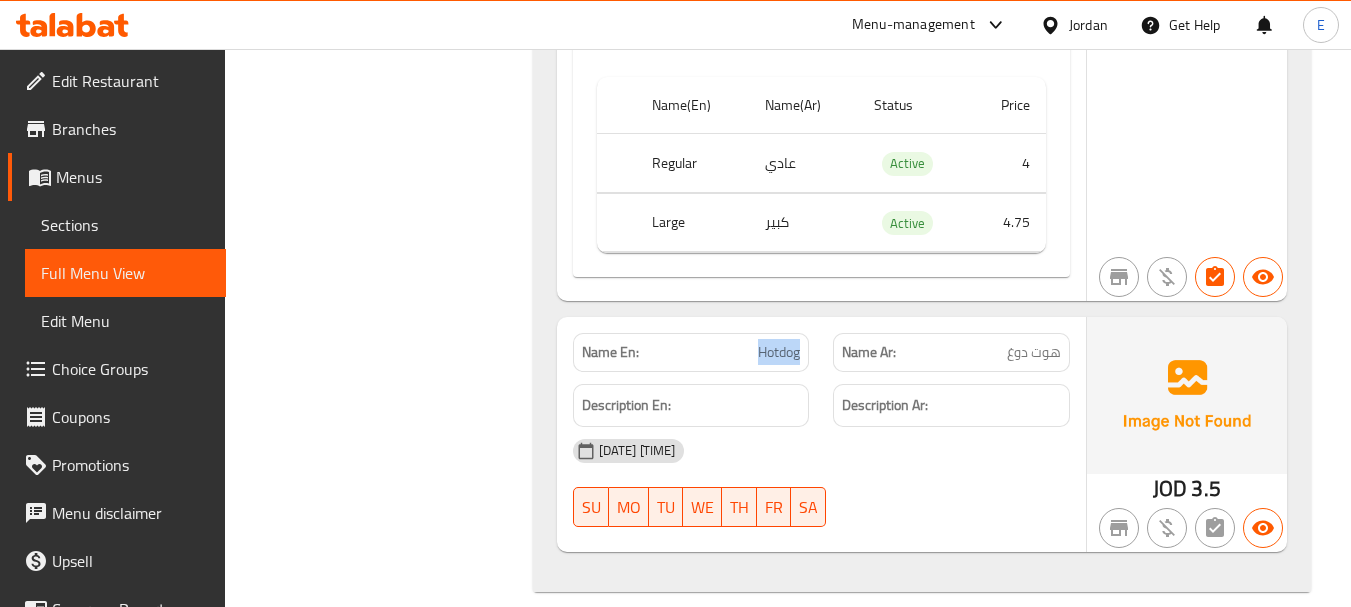 click on "Hotdog" at bounding box center [779, 352] 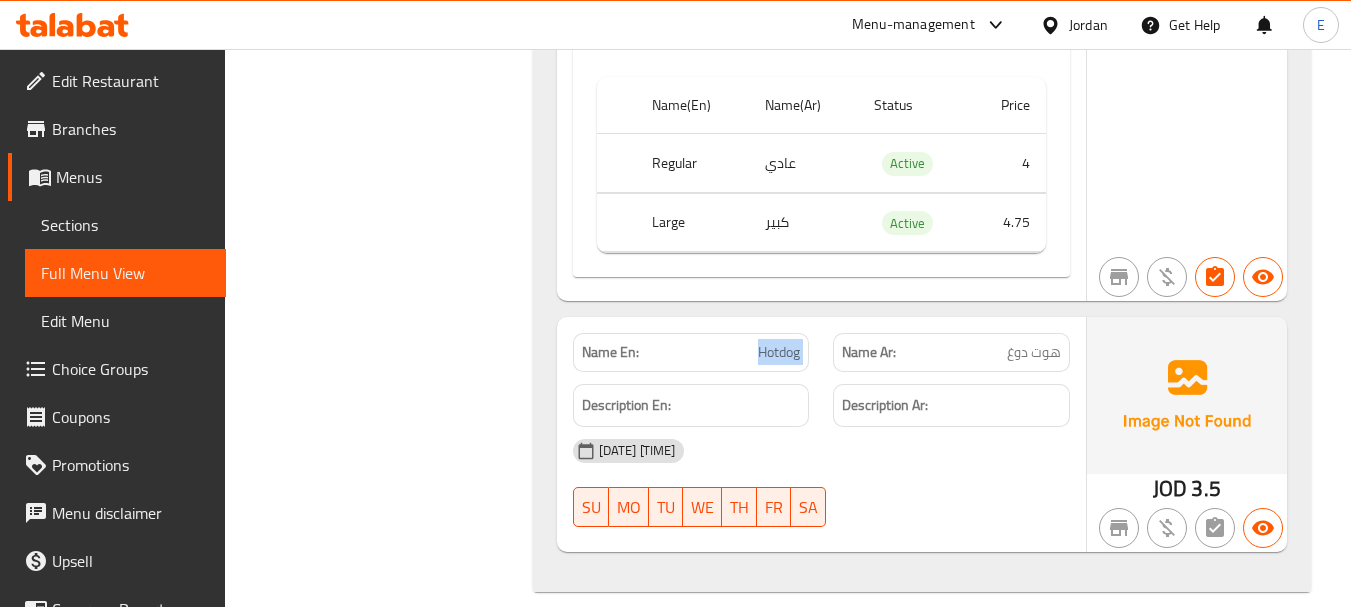 click on "Hotdog" at bounding box center [779, 352] 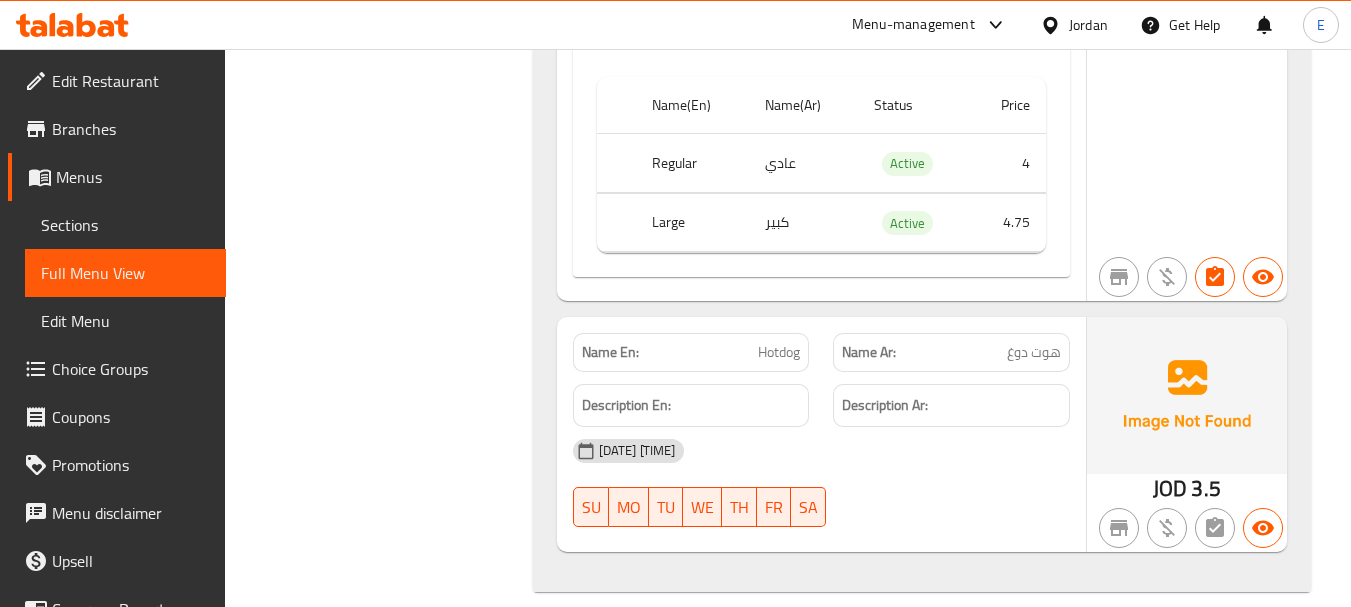 click on "04-08-2025 01:45 PM SU MO TU WE TH FR SA" at bounding box center [821, 483] 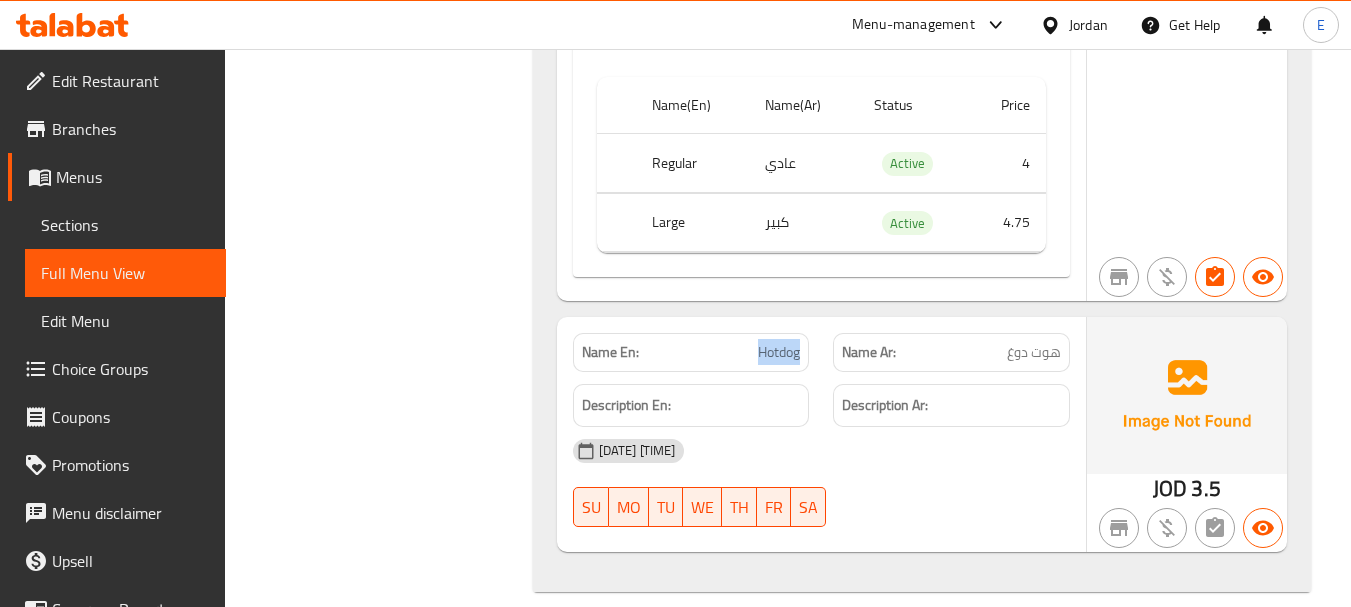 click on "Hotdog" at bounding box center (779, 352) 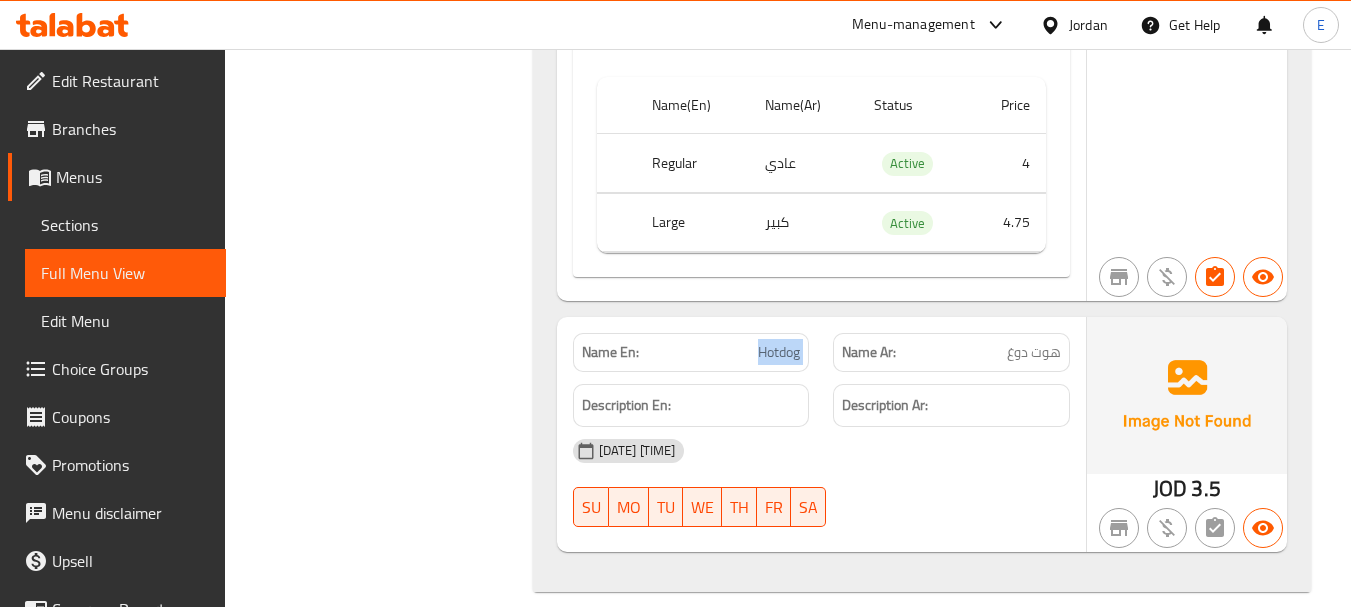 click on "Hotdog" at bounding box center [779, 352] 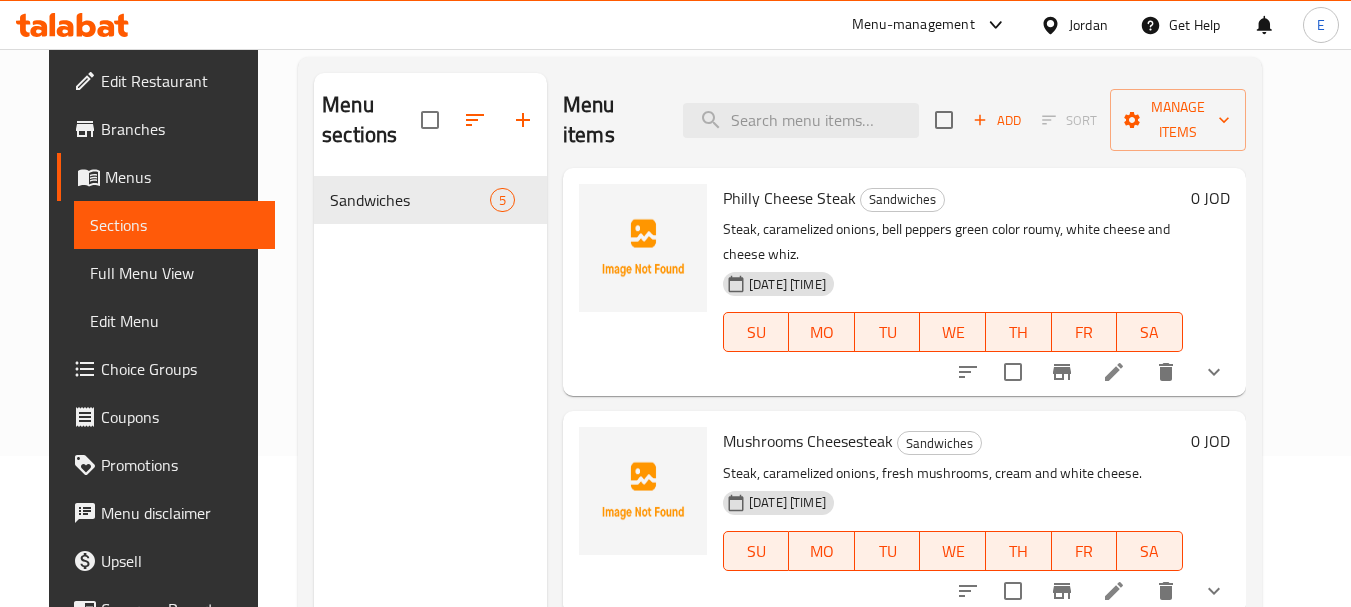 scroll, scrollTop: 0, scrollLeft: 0, axis: both 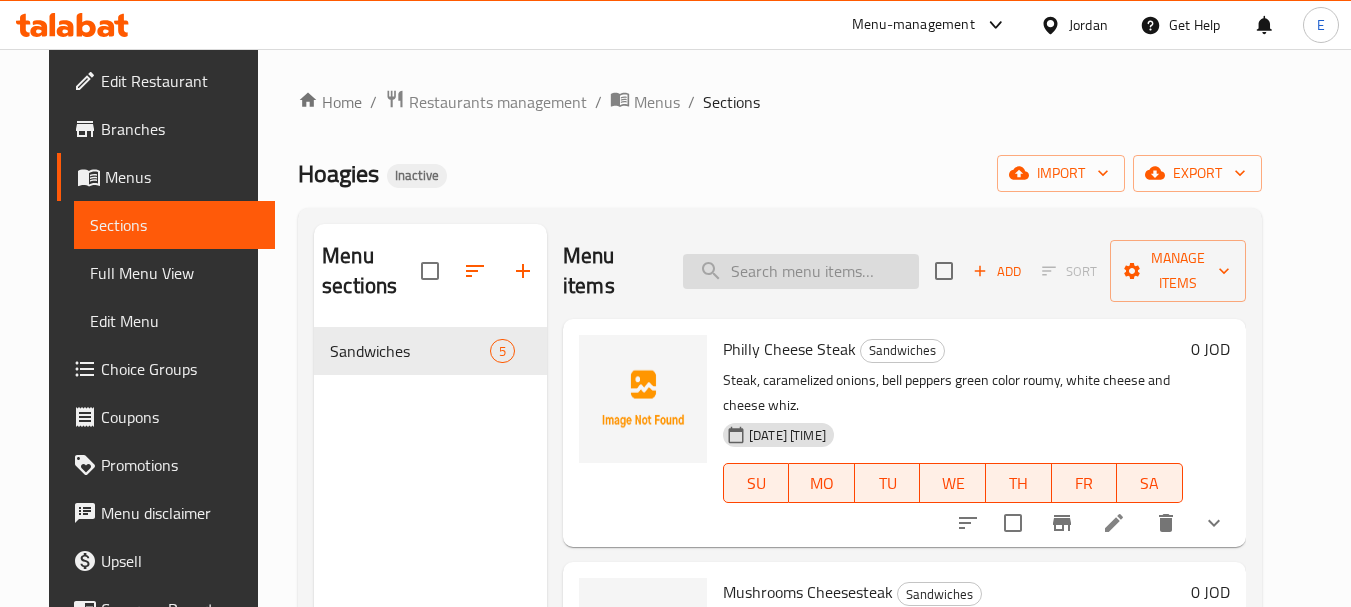click at bounding box center (801, 271) 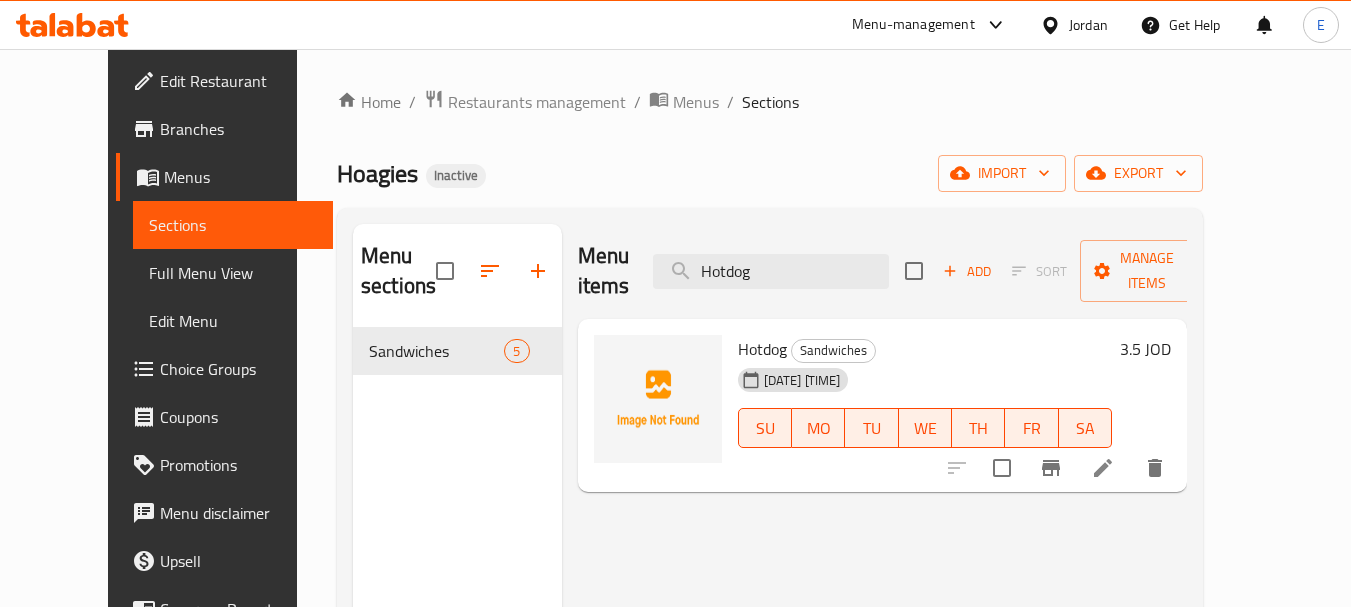 type on "Hotdog" 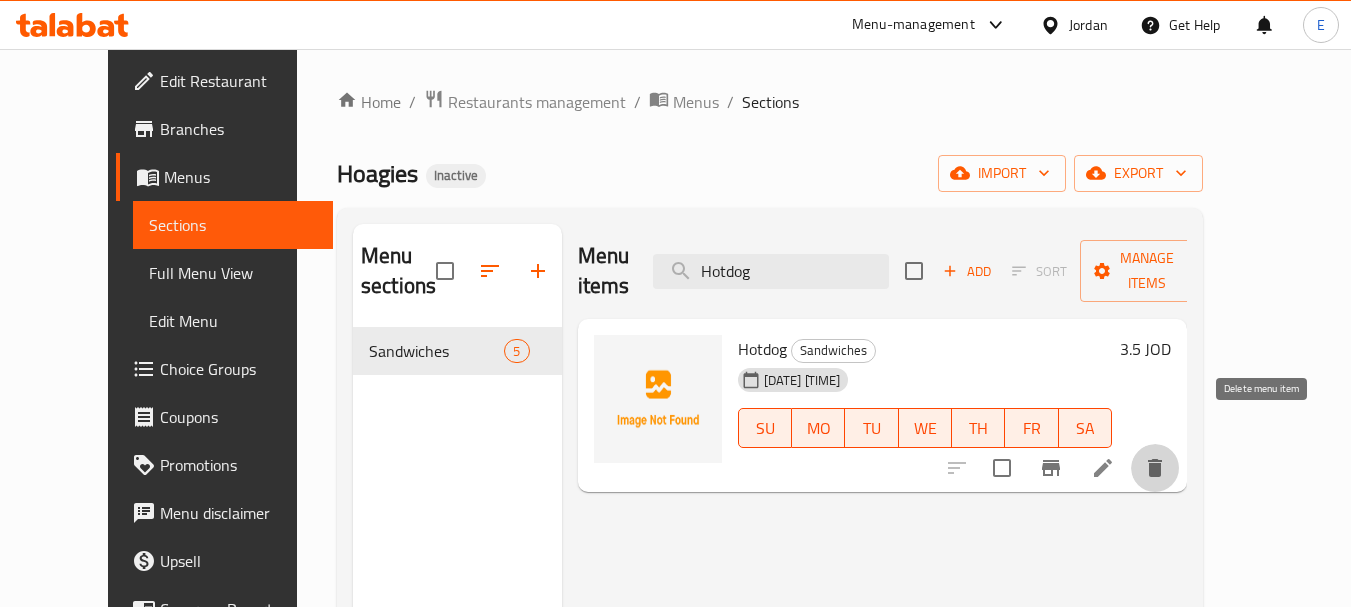 click 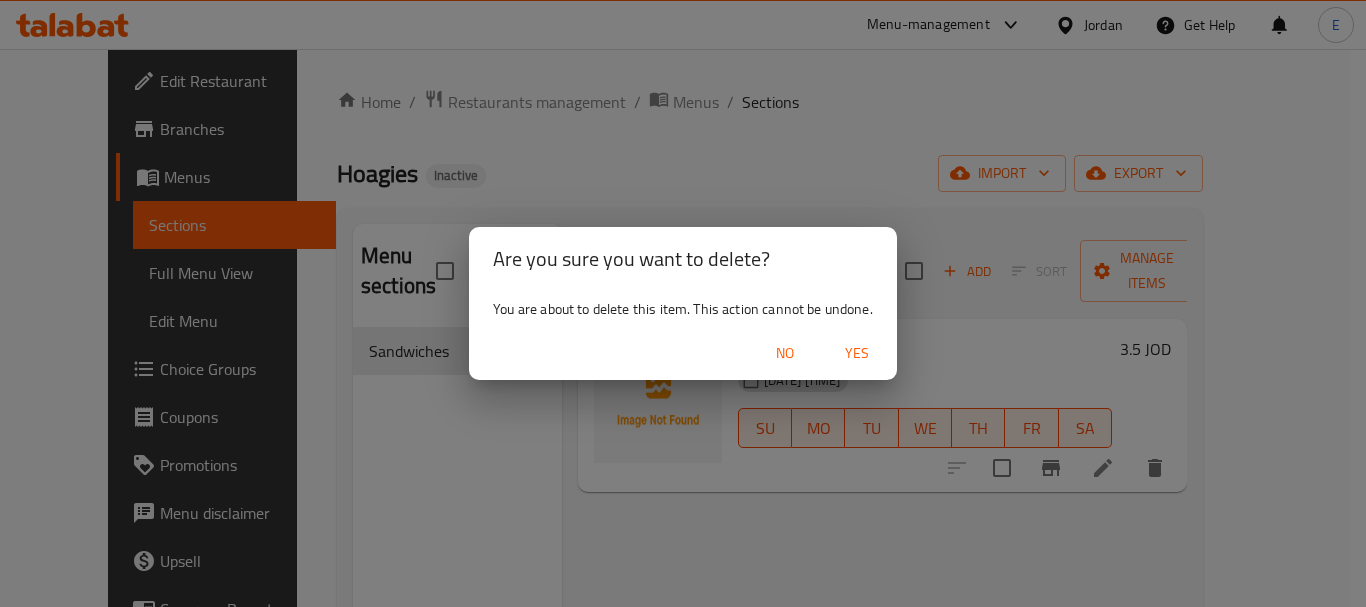 click on "Yes" at bounding box center (857, 353) 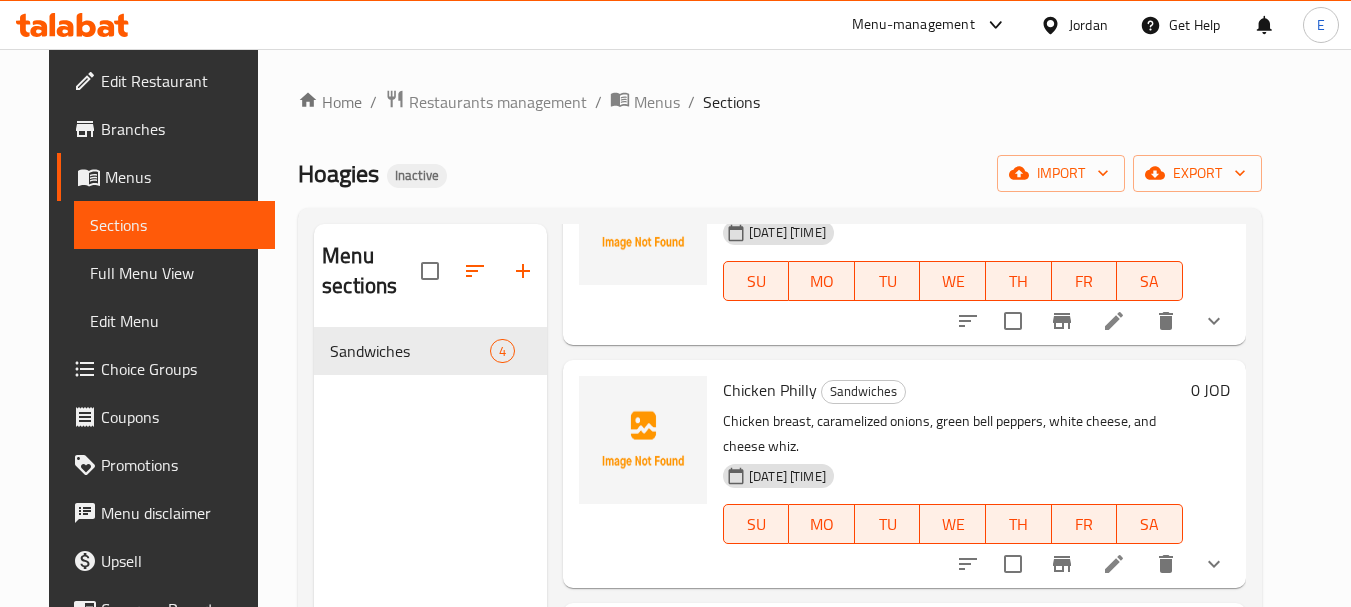 scroll, scrollTop: 422, scrollLeft: 0, axis: vertical 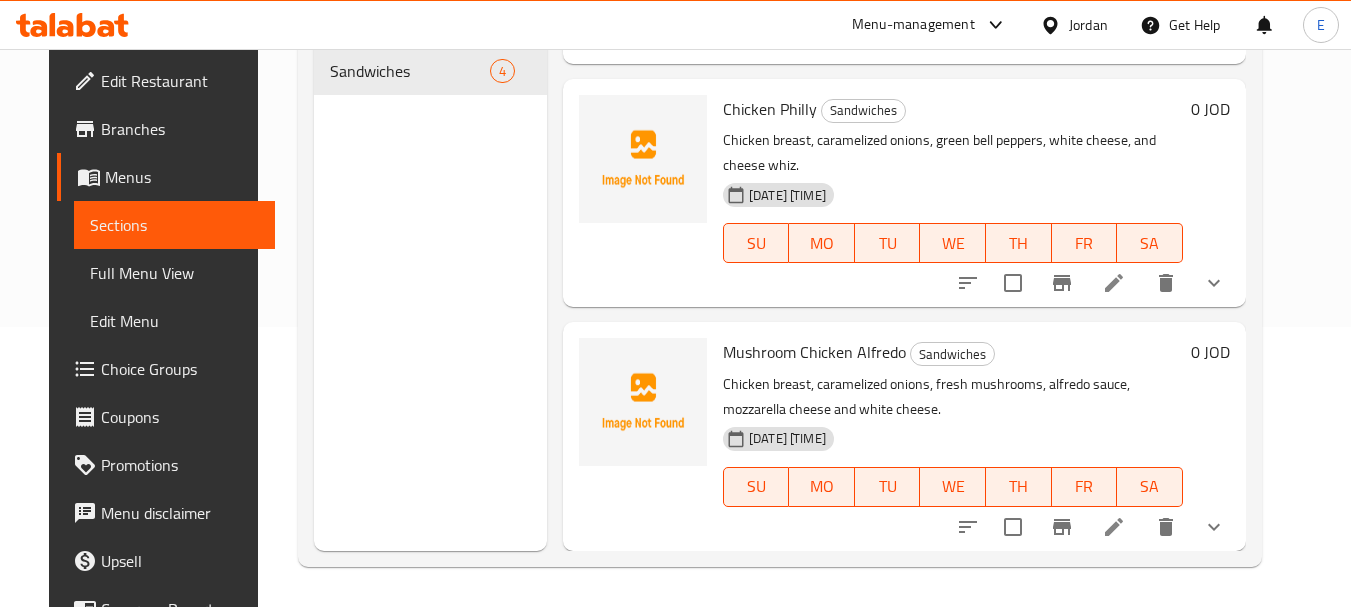 drag, startPoint x: 324, startPoint y: 269, endPoint x: 183, endPoint y: 7, distance: 297.53152 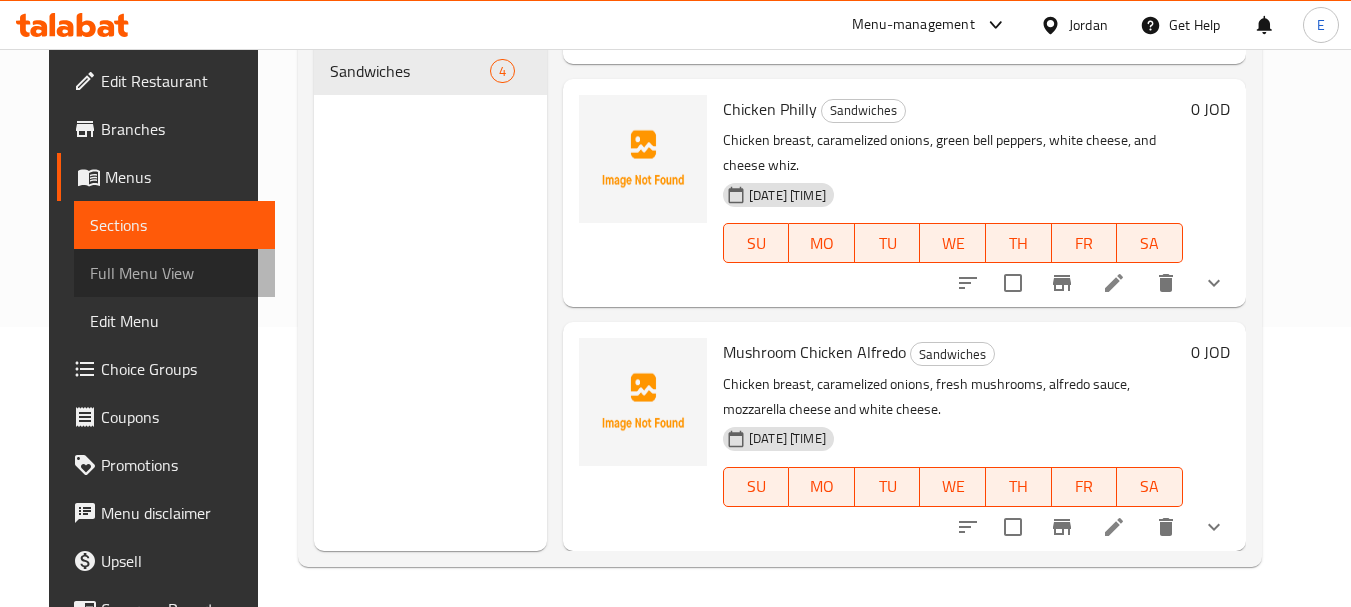 click on "Full Menu View" at bounding box center [174, 273] 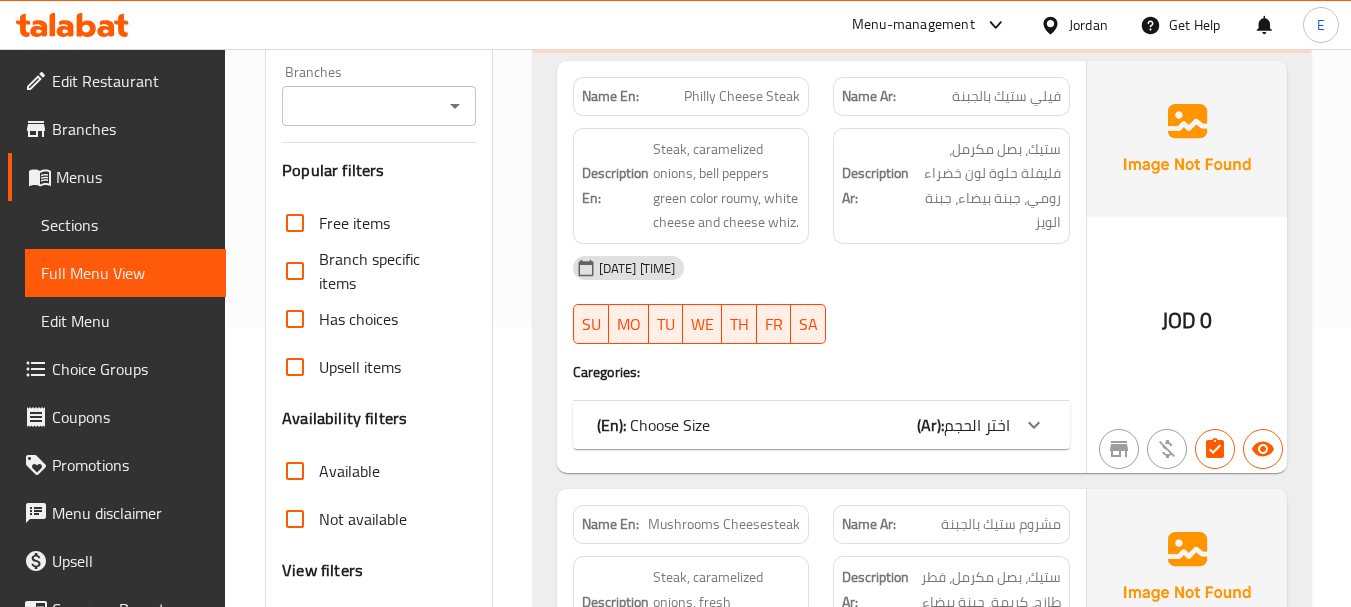 click on "(En):   Sandwiches (Ar): السندوتشات Name En: Philly Cheese Steak Name Ar: فيلي ستيك بالجبنة Description En: Steak, caramelized onions, bell peppers green color roumy, white cheese and cheese whiz. Description Ar: ستيك، بصل مكرمل، فليفلة حلوة لون خضراء رومي، جبنة بيضاء، جبنة الويز 04-08-2025 01:45 PM SU MO TU WE TH FR SA Caregories: (En):   Choose Size (Ar): اختر الحجم Name(En) Name(Ar) Status Price Regular عادي Active 5.75 Large كبير Active 6.25 JOD 0 Name En: Mushrooms Cheesesteak Name Ar: مشروم ستيك بالجبنة Description En: Steak, caramelized onions, fresh mushrooms, cream and white cheese. Description Ar: ستيك، بصل مكرمل، فطر طازج، كريمة، جبنة بيضاء 04-08-2025 01:45 PM SU MO TU WE TH FR SA Caregories: (En):   Choose Size (Ar): اختر الحجم Name(En) Name(Ar) Status Price Regular عادي Active 4.5 Large كبير Active 5 JOD 0 Name En: Chicken Philly" at bounding box center (922, 930) 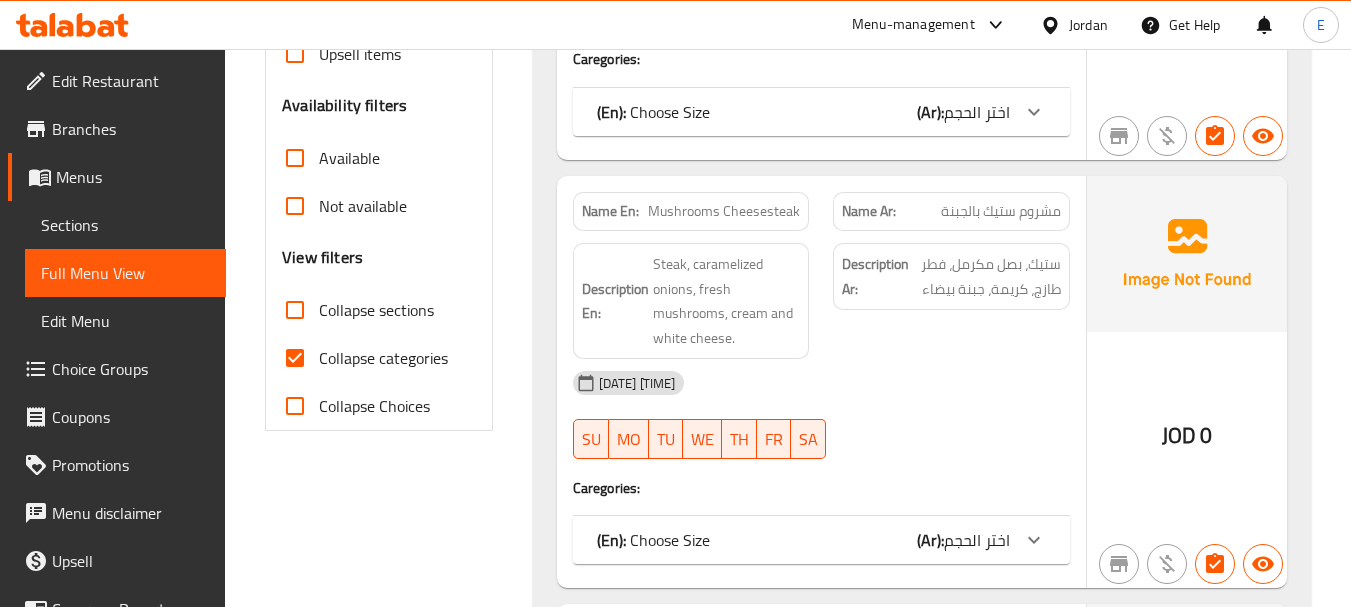 scroll, scrollTop: 600, scrollLeft: 0, axis: vertical 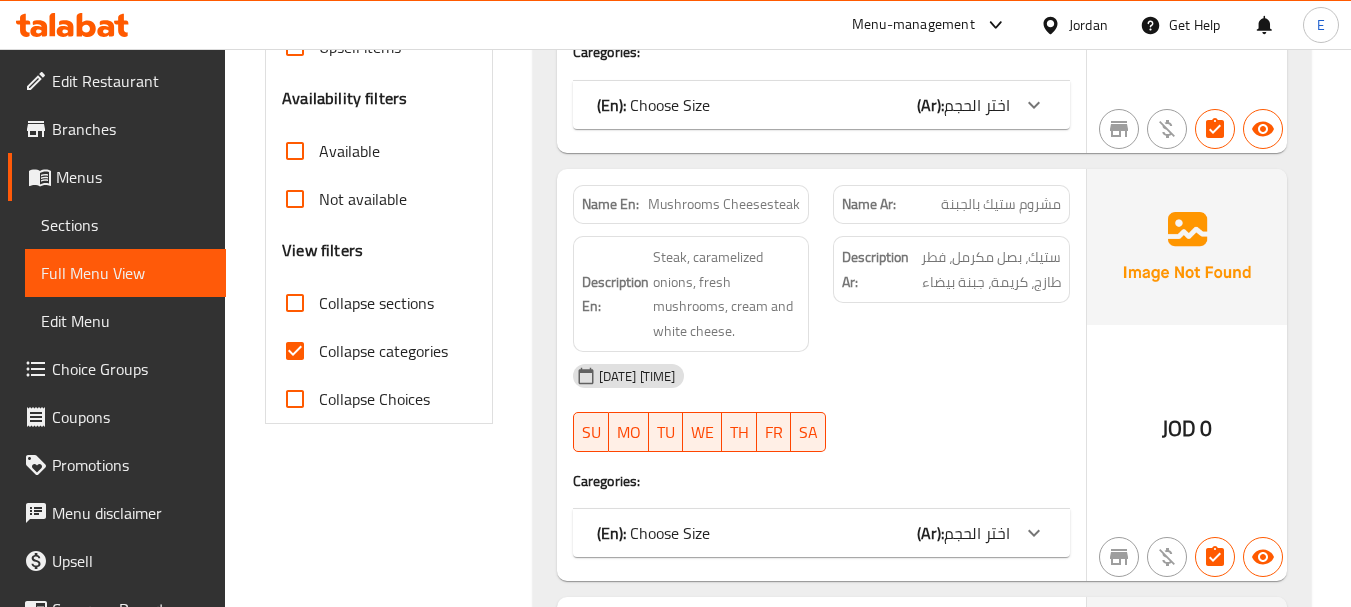 click on "Collapse categories" at bounding box center (295, 351) 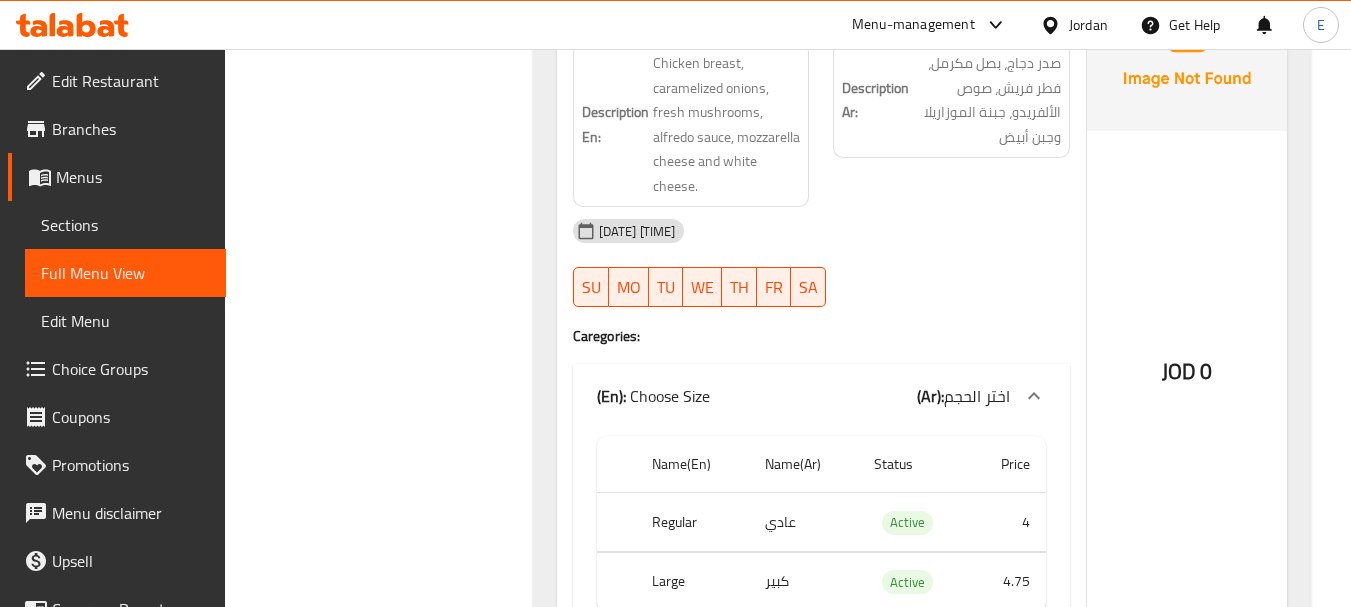 scroll, scrollTop: 2456, scrollLeft: 0, axis: vertical 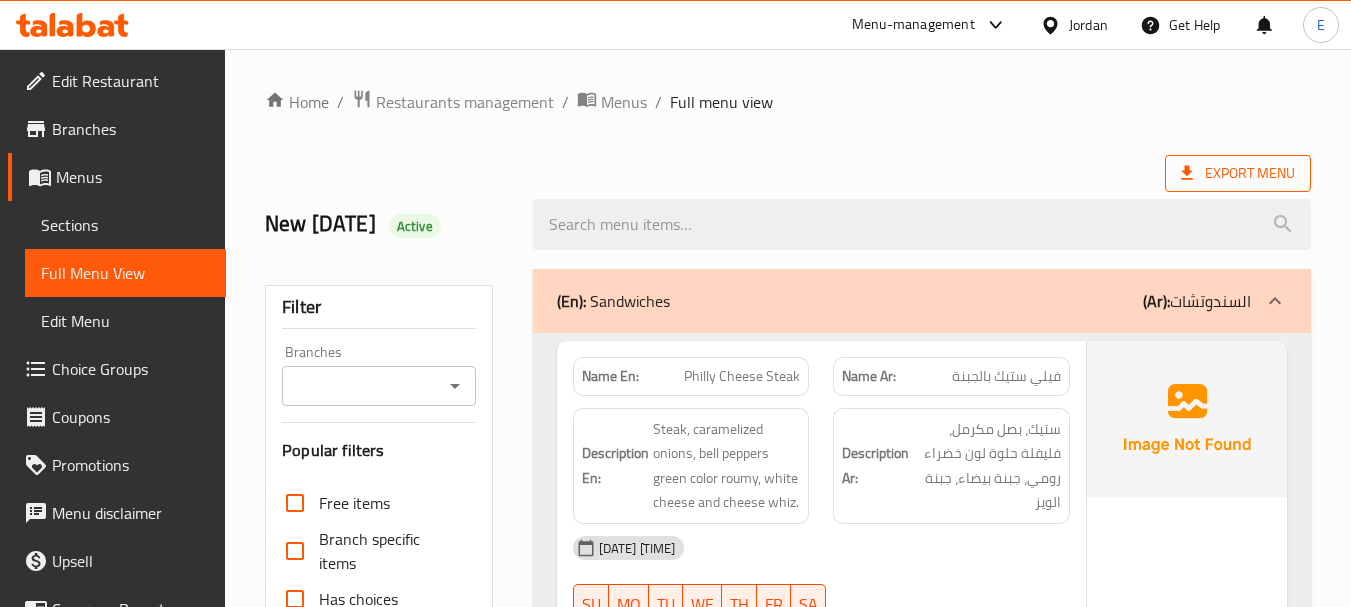 click on "Export Menu" at bounding box center (1238, 173) 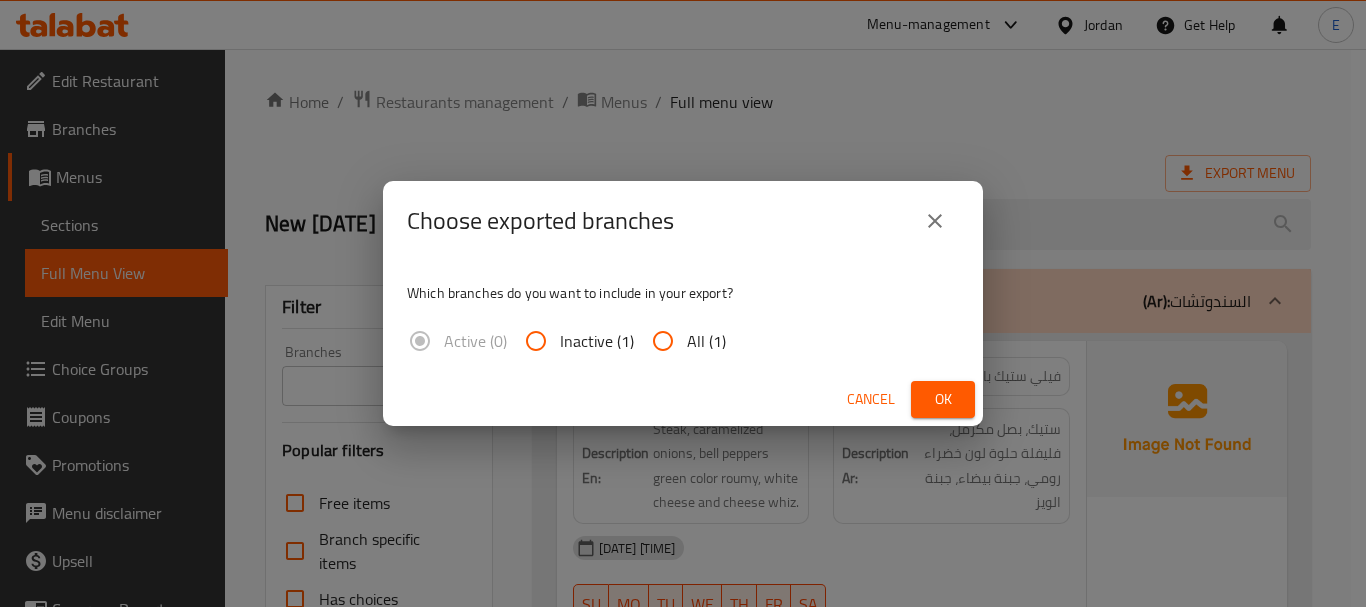 click on "All (1)" at bounding box center [663, 341] 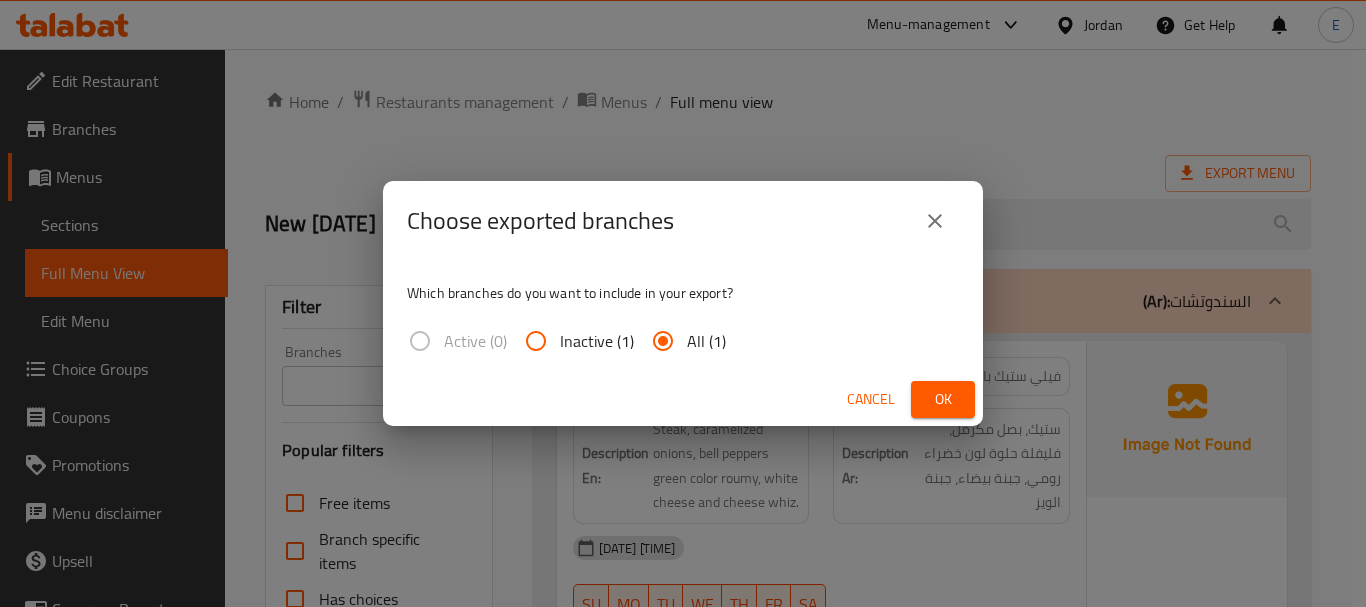 click on "Ok" at bounding box center [943, 399] 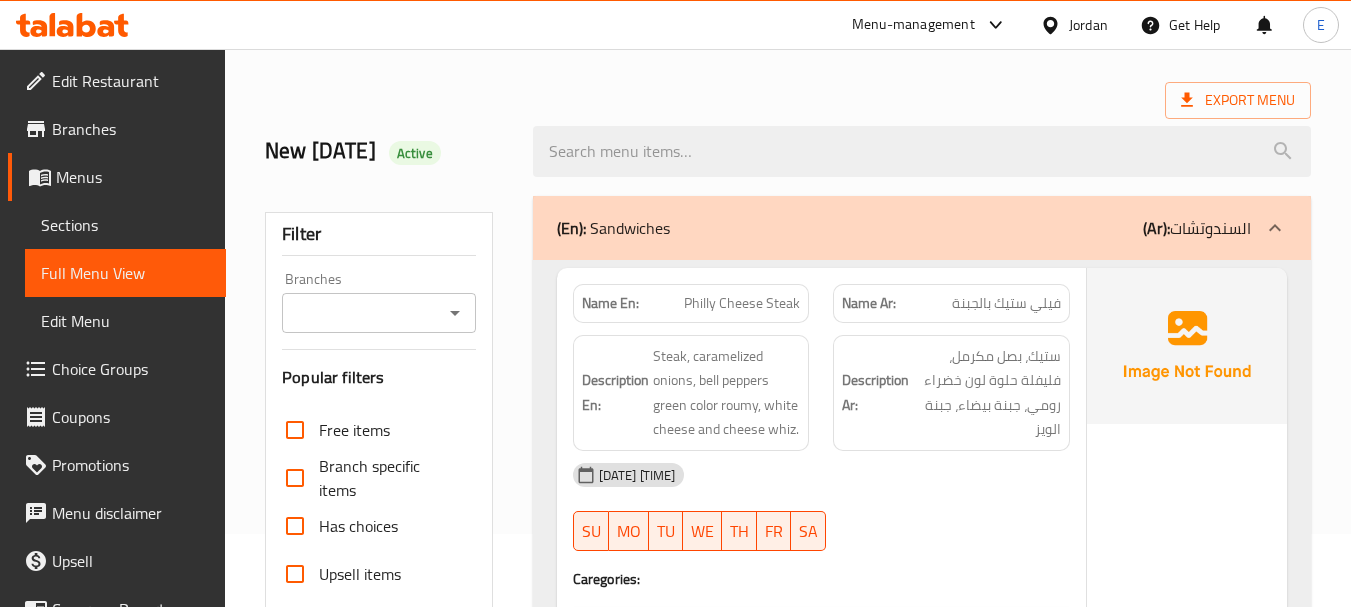 scroll, scrollTop: 0, scrollLeft: 0, axis: both 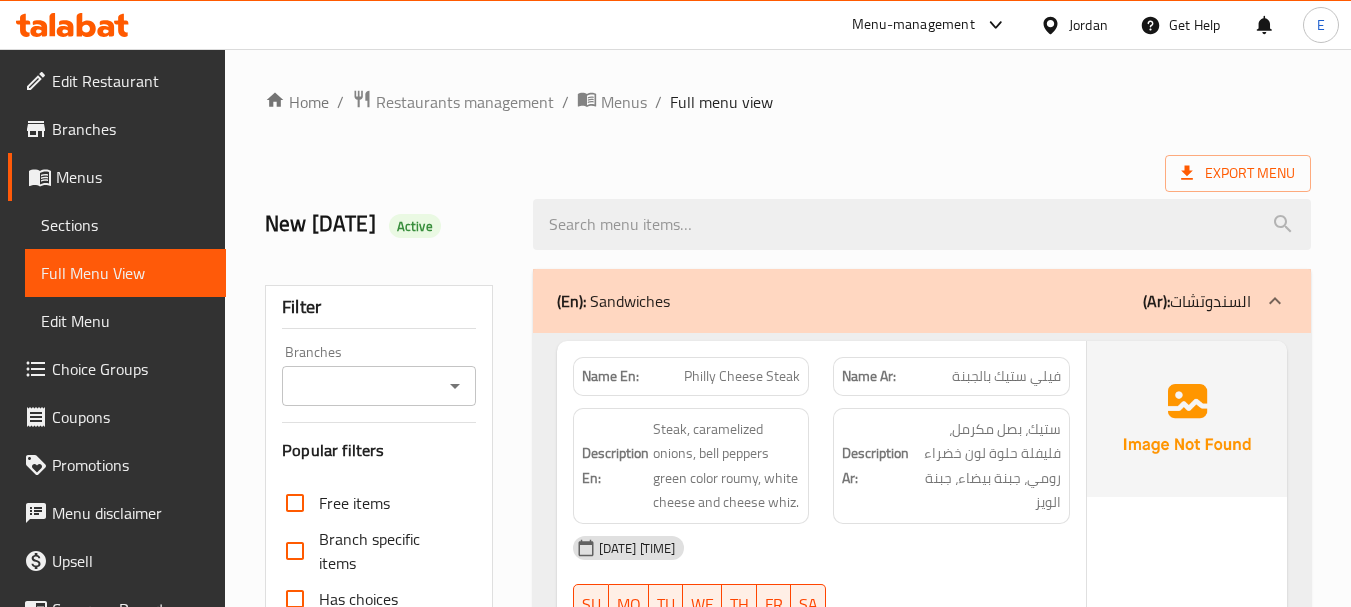 click on "Home / Restaurants management / Menus / Full menu view Export Menu New 4/8/2025   Active Filter Branches Branches Popular filters Free items Branch specific items Has choices Upsell items Availability filters Available Not available View filters Collapse sections Collapse categories Collapse Choices (En):   Sandwiches (Ar): السندوتشات Name En: Philly Cheese Steak Name Ar: فيلي ستيك بالجبنة Description En: Steak, caramelized onions, bell peppers green color roumy, white cheese and cheese whiz. Description Ar: ستيك، بصل مكرمل، فليفلة حلوة لون خضراء رومي، جبنة بيضاء، جبنة الويز 04-08-2025 01:45 PM SU MO TU WE TH FR SA Caregories: (En):   Choose Size (Ar): اختر الحجم Name(En) Name(Ar) Status Price Regular عادي Active 5.75 Large كبير Active 6.25 JOD 0 Name En: Mushrooms Cheesesteak Name Ar: مشروم ستيك بالجبنة Description En: Steak, caramelized onions, fresh mushrooms, cream and white cheese. SU MO TU" at bounding box center (788, 1568) 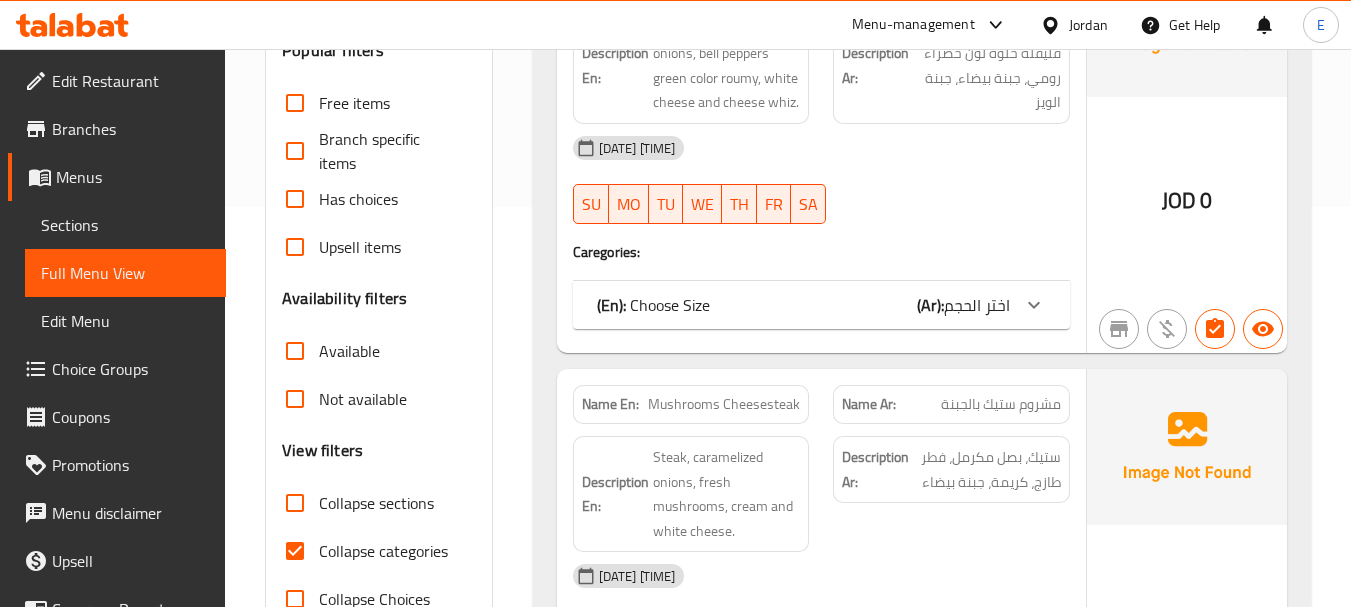 scroll, scrollTop: 800, scrollLeft: 0, axis: vertical 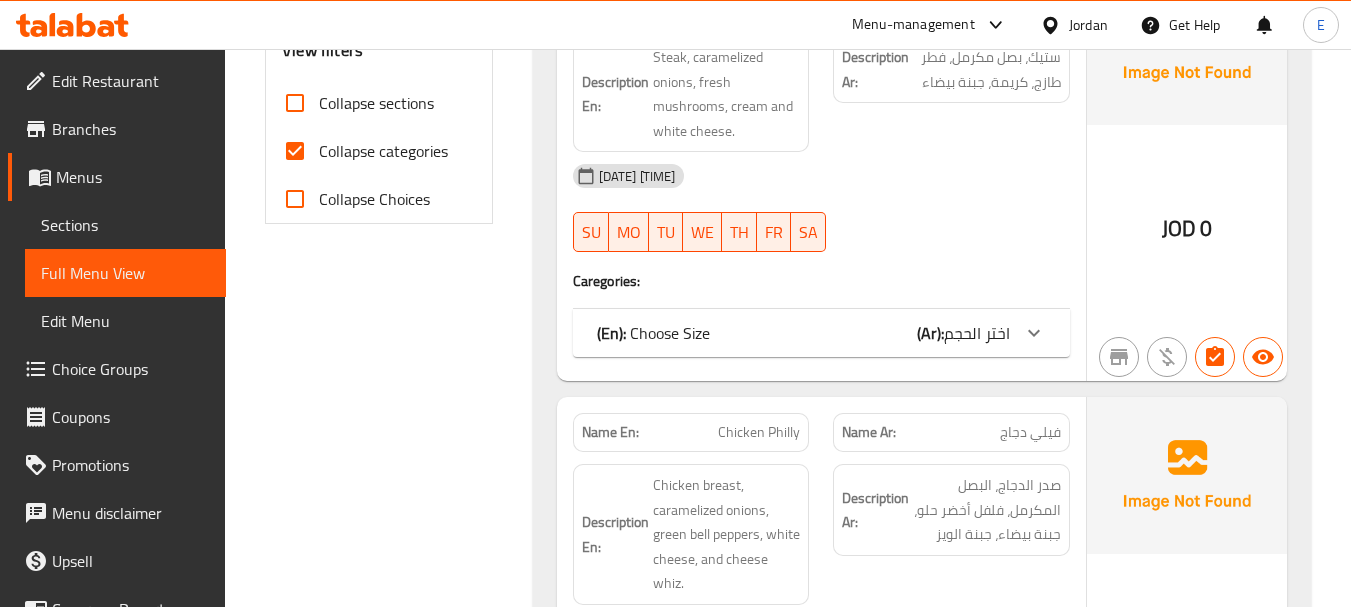 click on "Collapse categories" at bounding box center [295, 151] 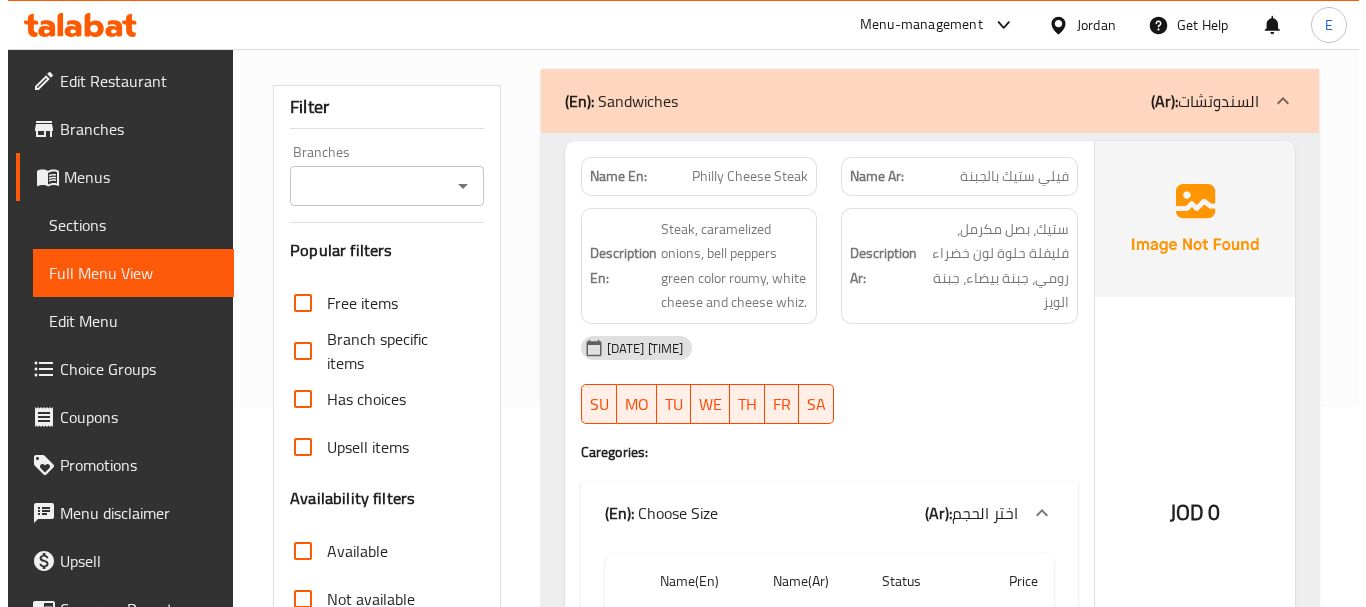 scroll, scrollTop: 0, scrollLeft: 0, axis: both 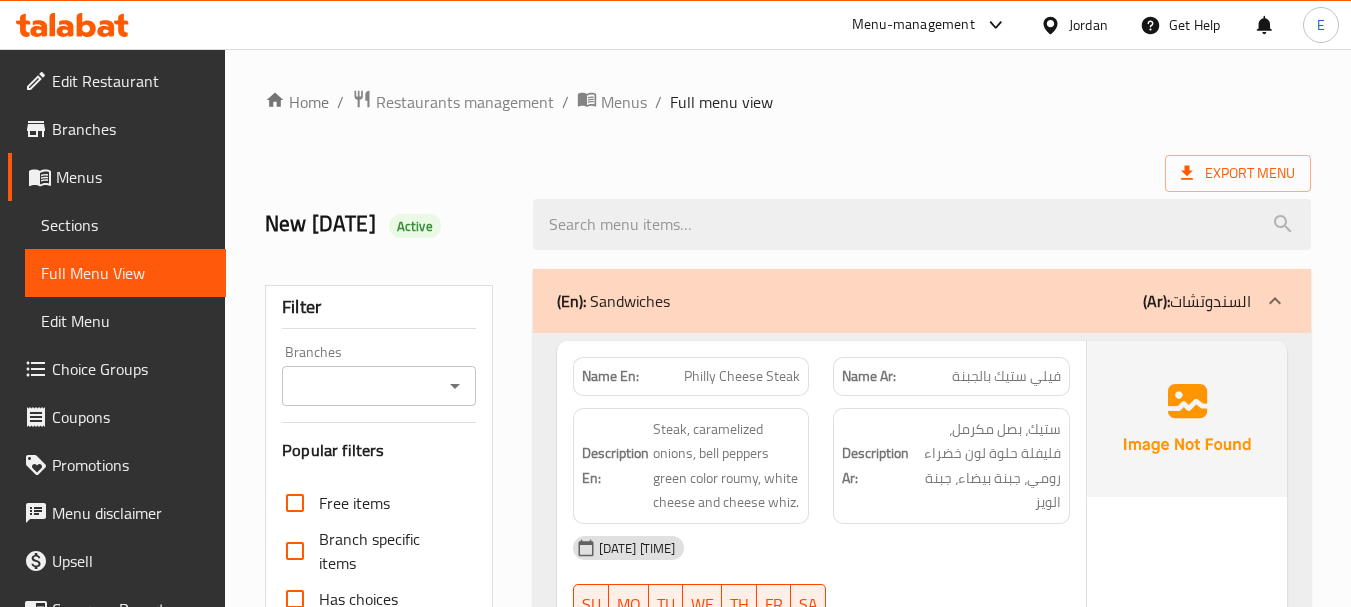 click on "Home / Restaurants management / Menus / Full menu view Export Menu New 4/8/2025   Active Filter Branches Branches Popular filters Free items Branch specific items Has choices Upsell items Availability filters Available Not available View filters Collapse sections Collapse categories Collapse Choices (En):   Sandwiches (Ar): السندوتشات Name En: Philly Cheese Steak Name Ar: فيلي ستيك بالجبنة Description En: Steak, caramelized onions, bell peppers green color roumy, white cheese and cheese whiz. Description Ar: ستيك، بصل مكرمل، فليفلة حلوة لون خضراء رومي، جبنة بيضاء، جبنة الويز 04-08-2025 01:45 PM SU MO TU WE TH FR SA Caregories: (En):   Choose Size (Ar): اختر الحجم Name(En) Name(Ar) Status Price Regular عادي Active 5.75 Large كبير Active 6.25 JOD 0 Name En: Mushrooms Cheesesteak Name Ar: مشروم ستيك بالجبنة Description En: Steak, caramelized onions, fresh mushrooms, cream and white cheese. SU MO TU" at bounding box center (788, 1568) 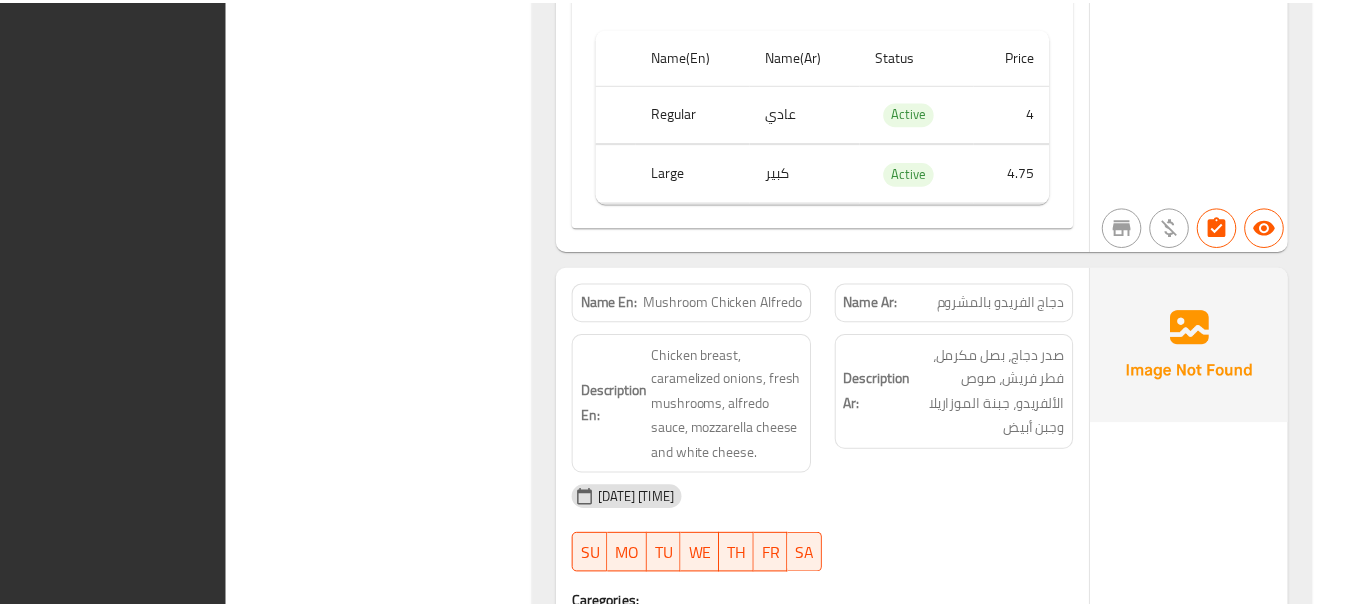 scroll, scrollTop: 2431, scrollLeft: 0, axis: vertical 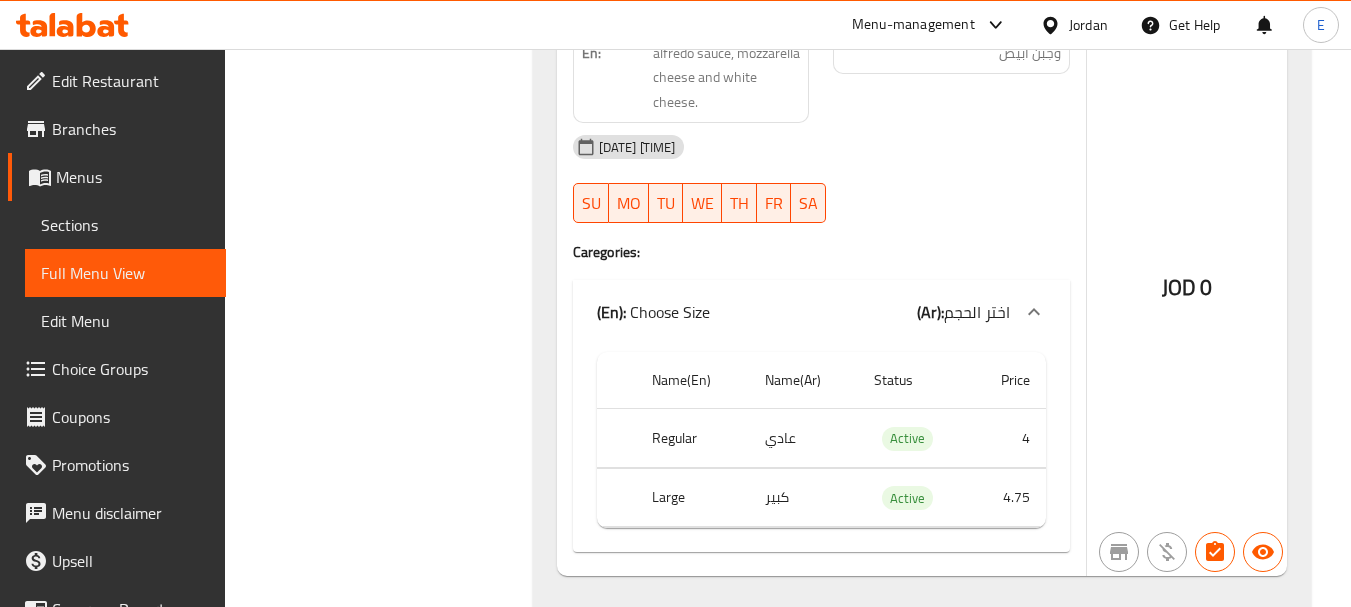 click at bounding box center (1054, 25) 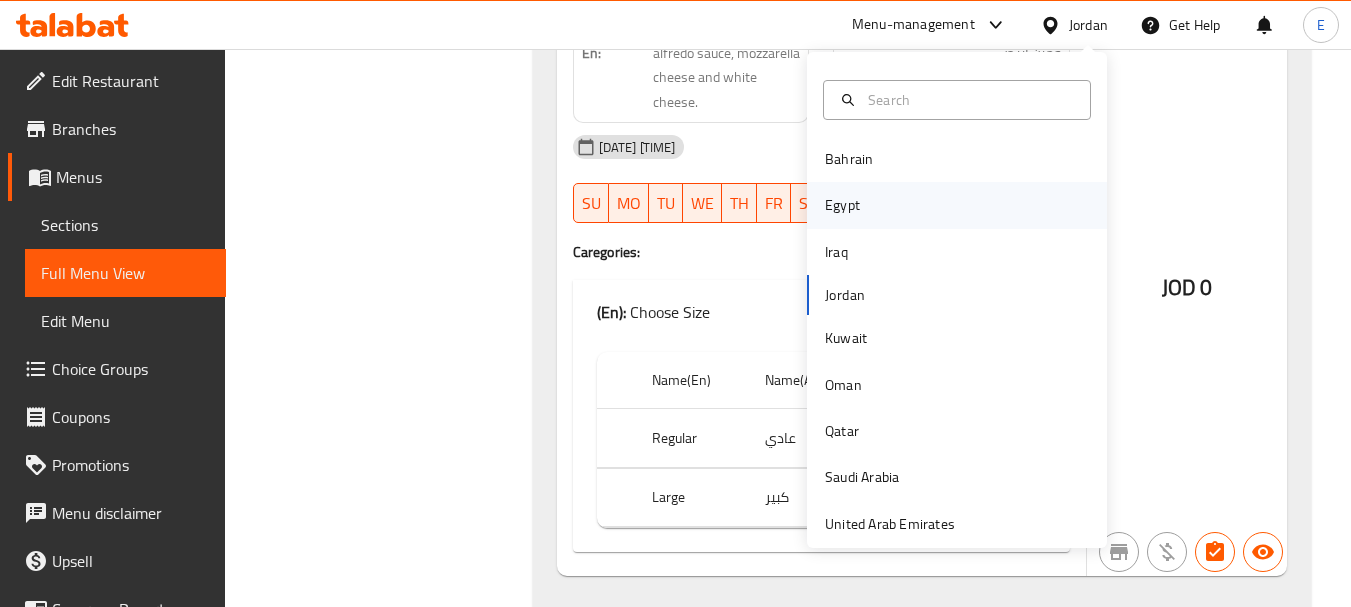 click on "Egypt" at bounding box center (842, 205) 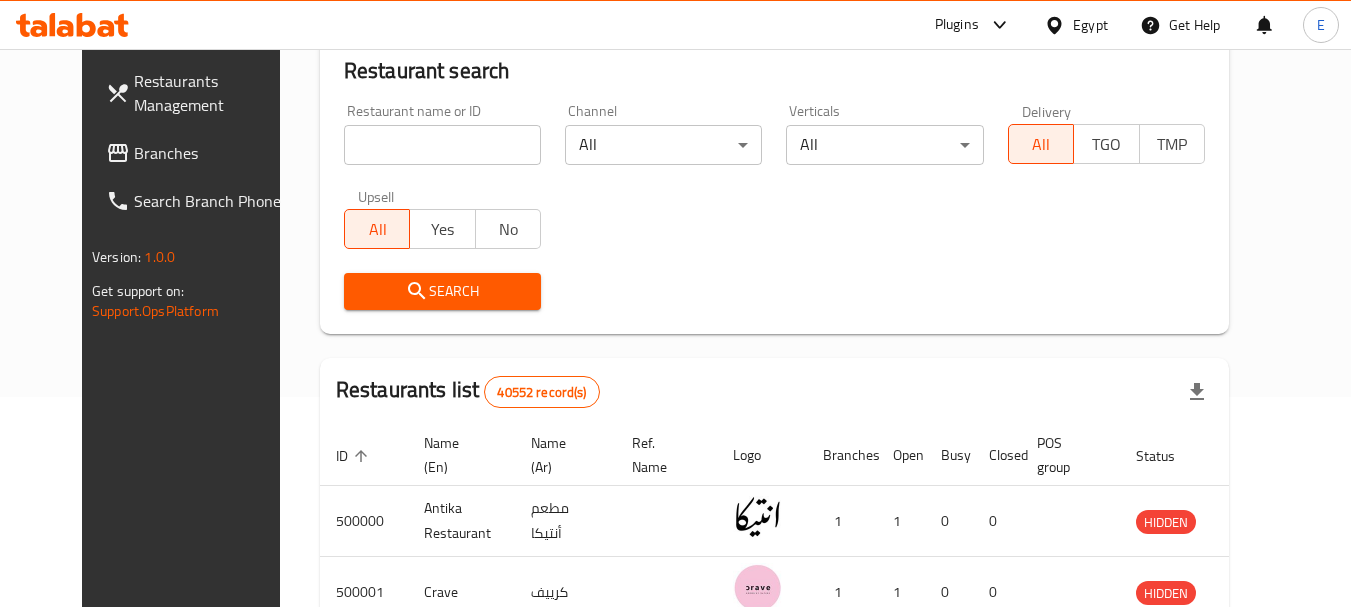 scroll, scrollTop: 907, scrollLeft: 0, axis: vertical 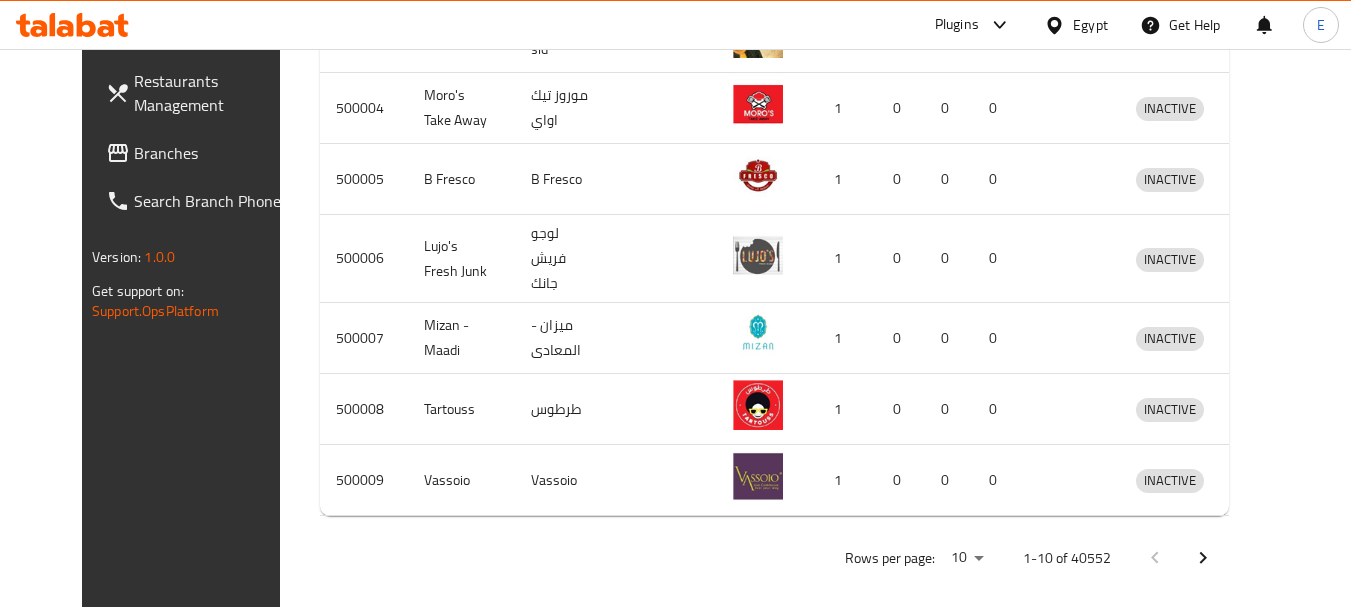 click on "Branches" at bounding box center (213, 153) 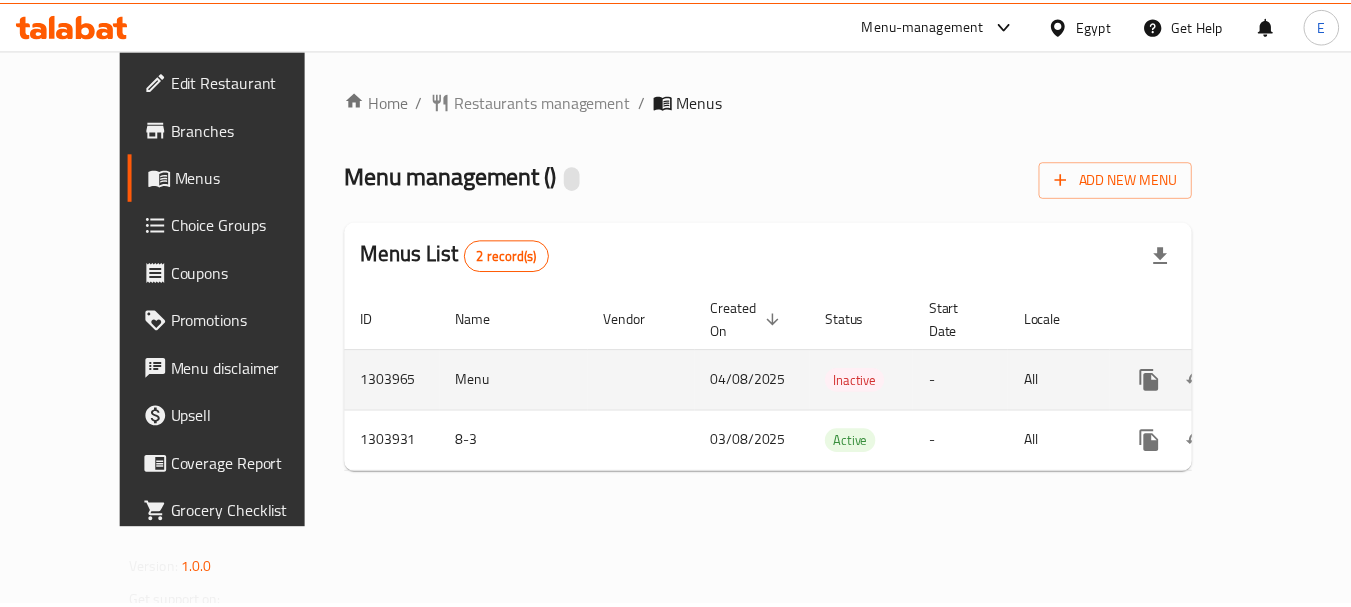 scroll, scrollTop: 0, scrollLeft: 0, axis: both 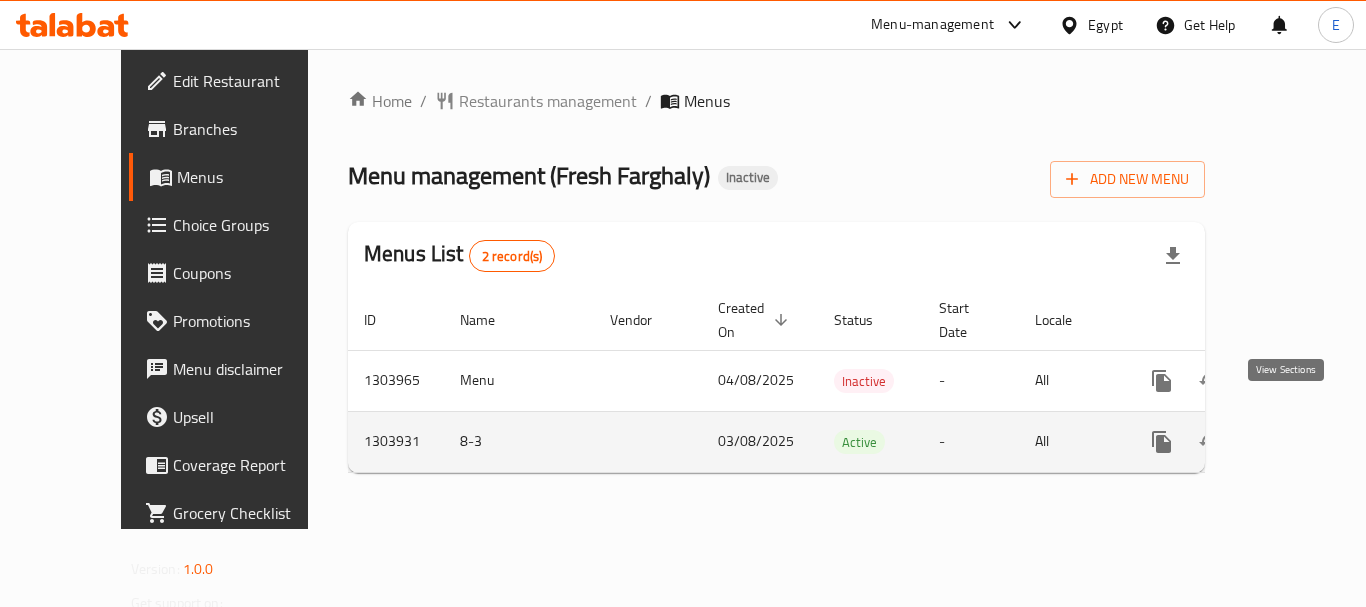 click 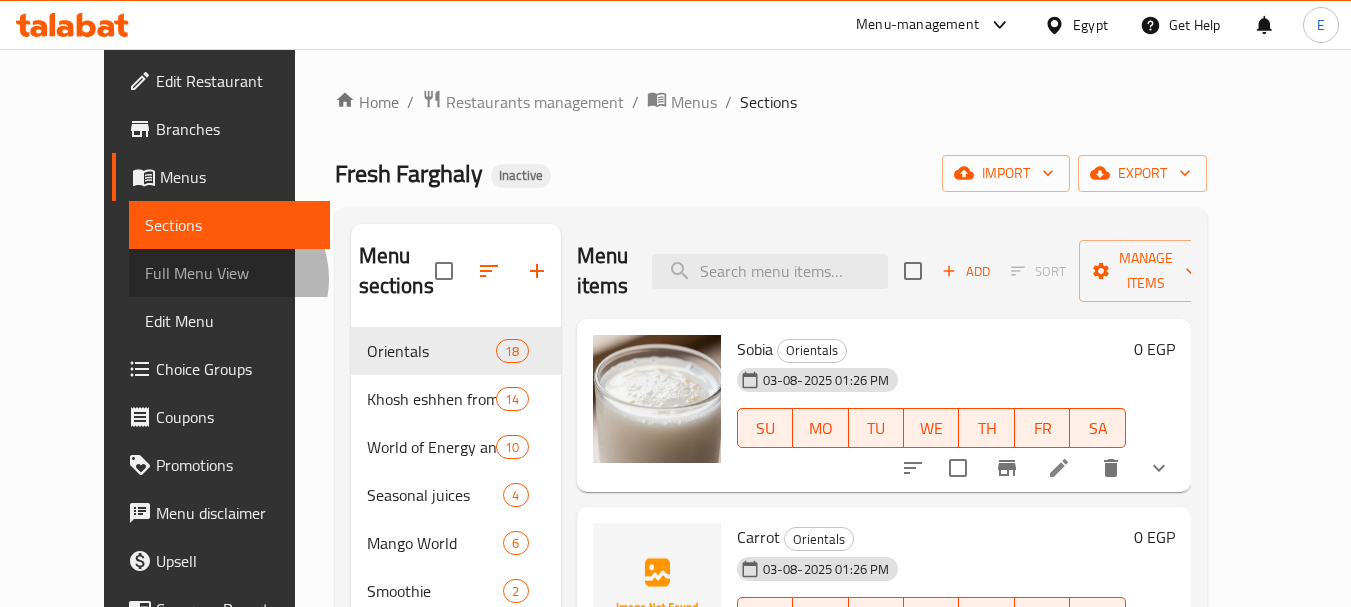 click on "Full Menu View" at bounding box center (229, 273) 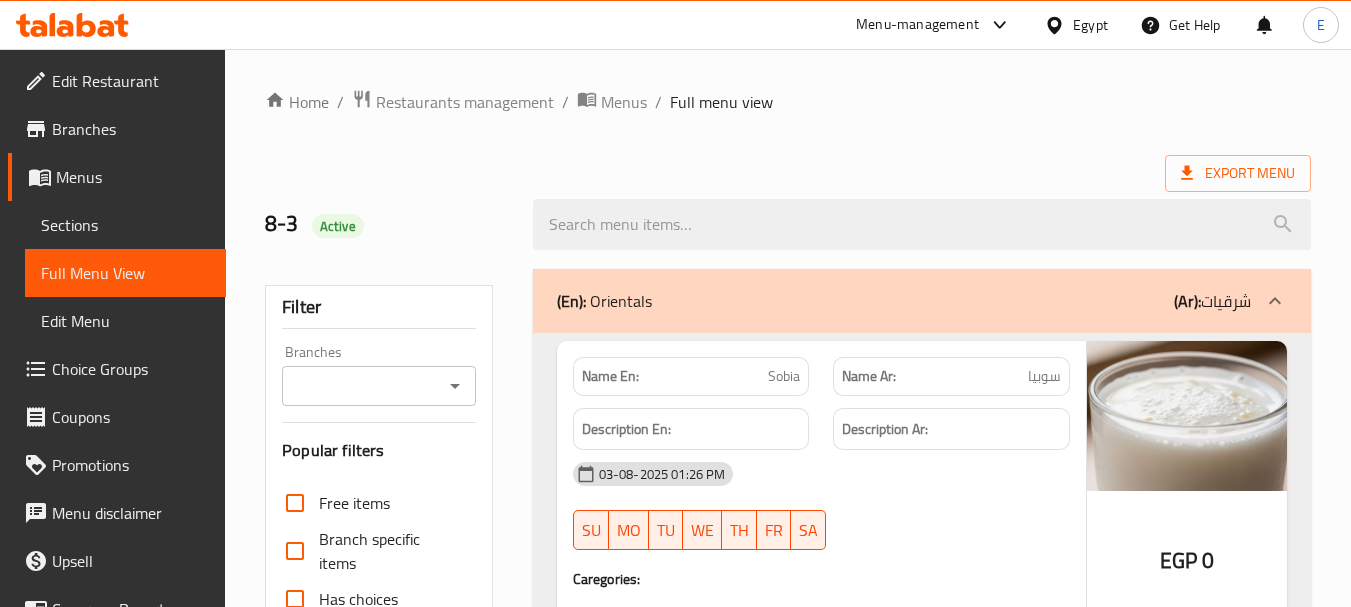 scroll, scrollTop: 600, scrollLeft: 0, axis: vertical 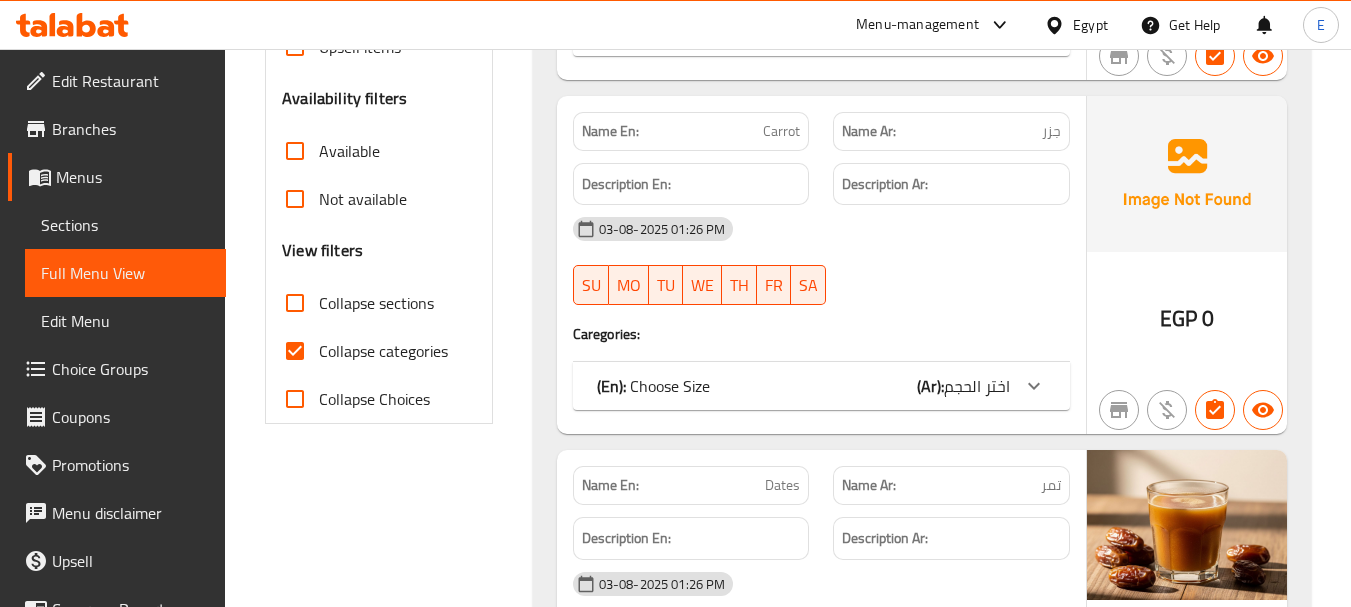 drag, startPoint x: 300, startPoint y: 362, endPoint x: 609, endPoint y: 311, distance: 313.18045 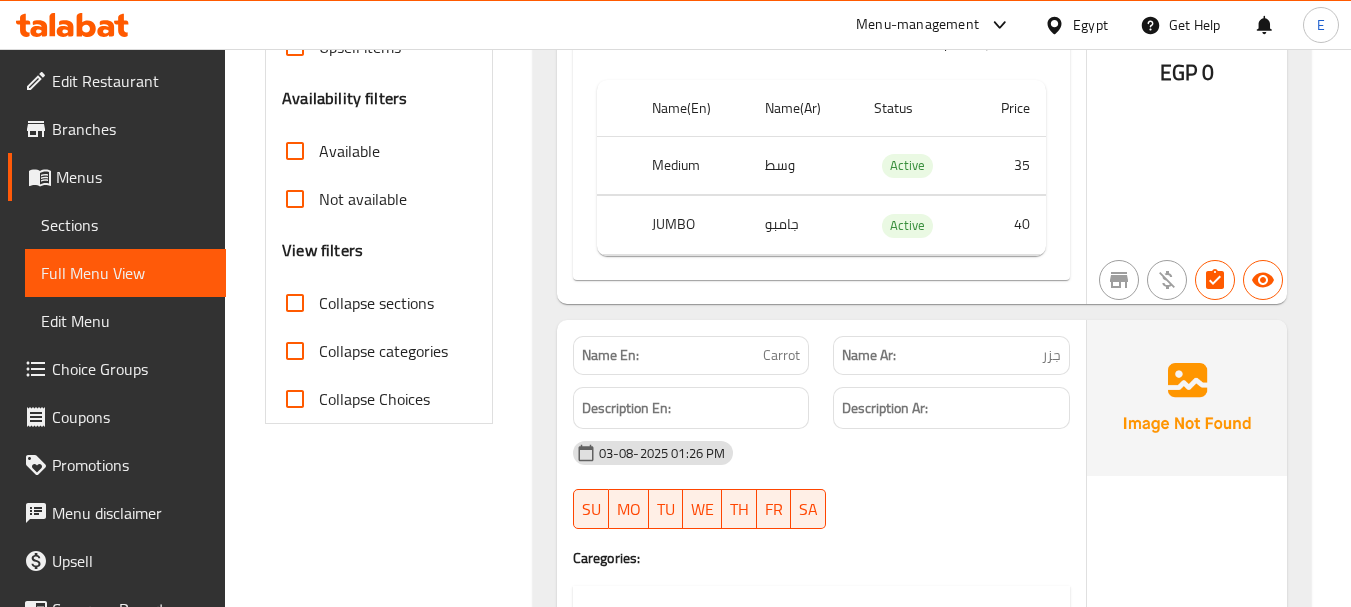 click on "8-3   Active" at bounding box center [788, -376] 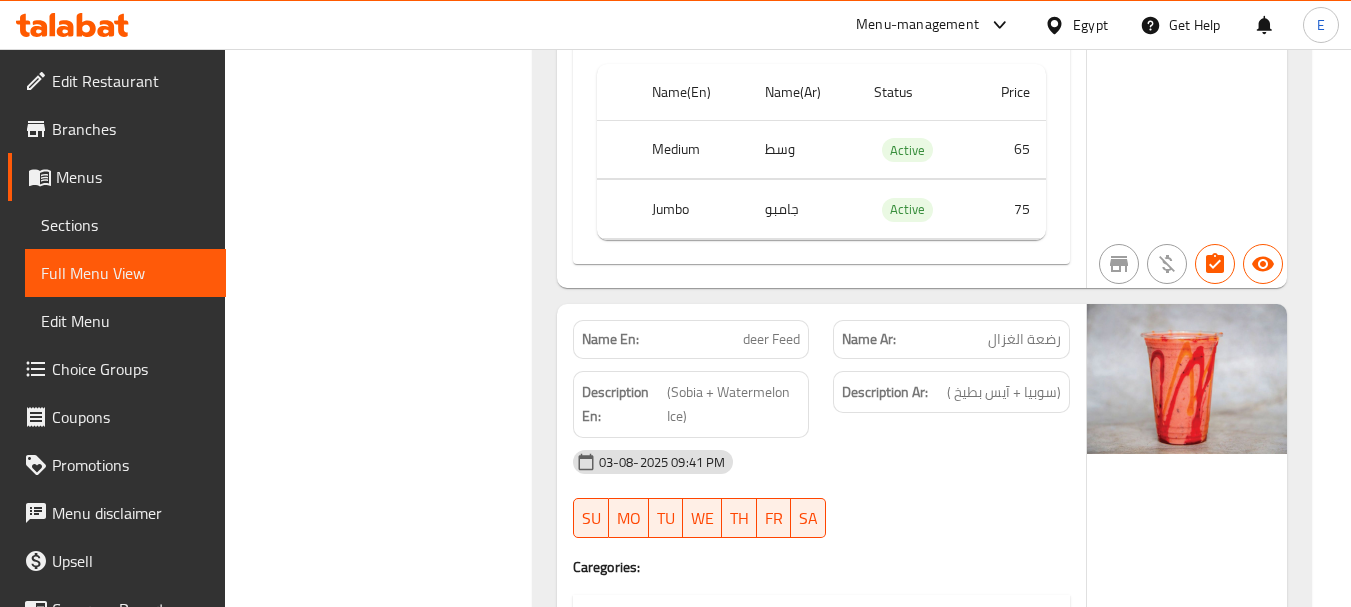 scroll, scrollTop: 44387, scrollLeft: 0, axis: vertical 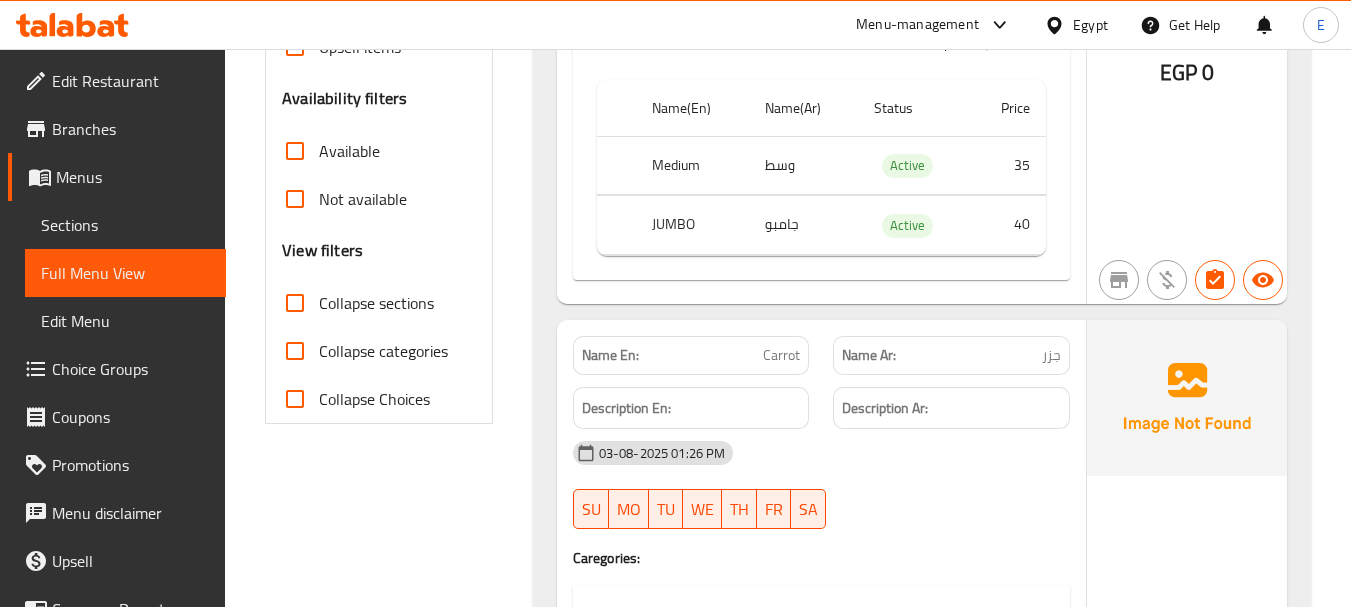 click on "Collapse sections" at bounding box center (295, 303) 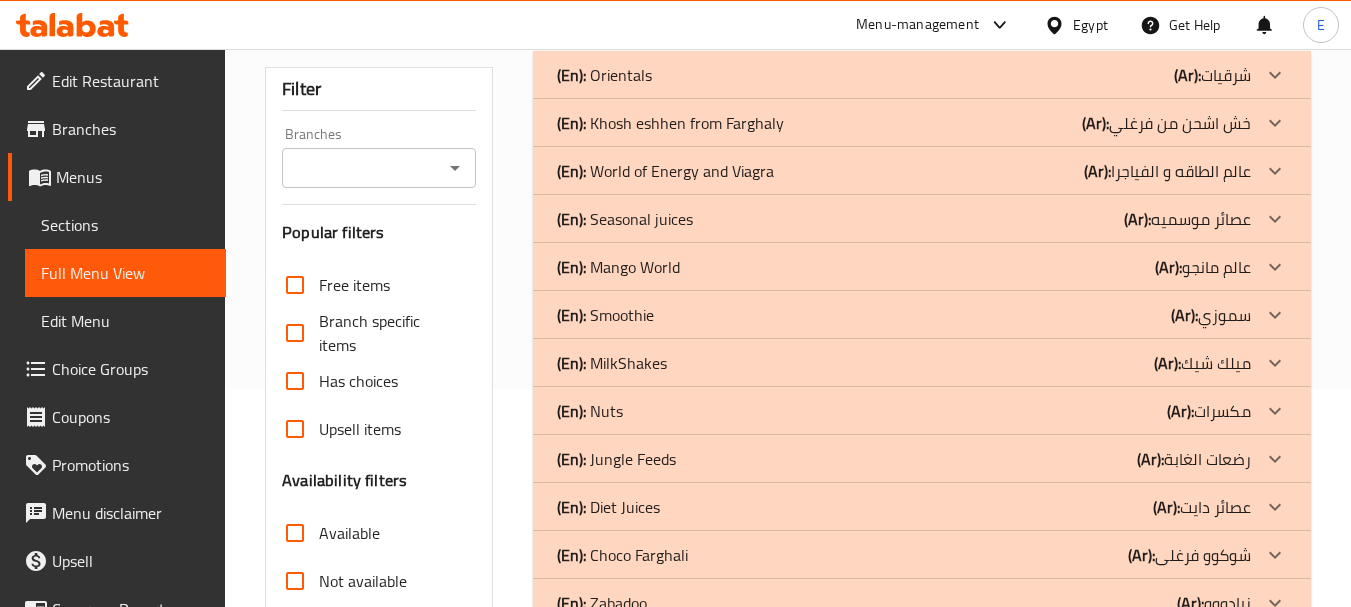 scroll, scrollTop: 518, scrollLeft: 0, axis: vertical 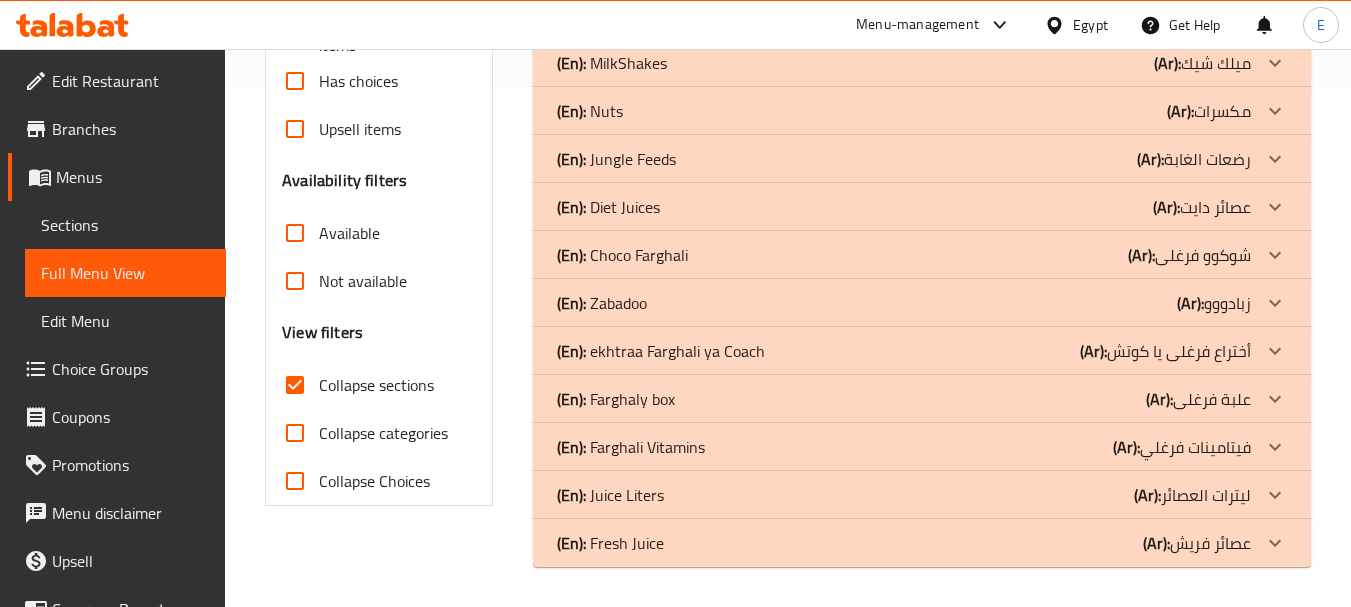 click on "(En):   Juice Liters (Ar): ليترات العصائر" at bounding box center [922, -225] 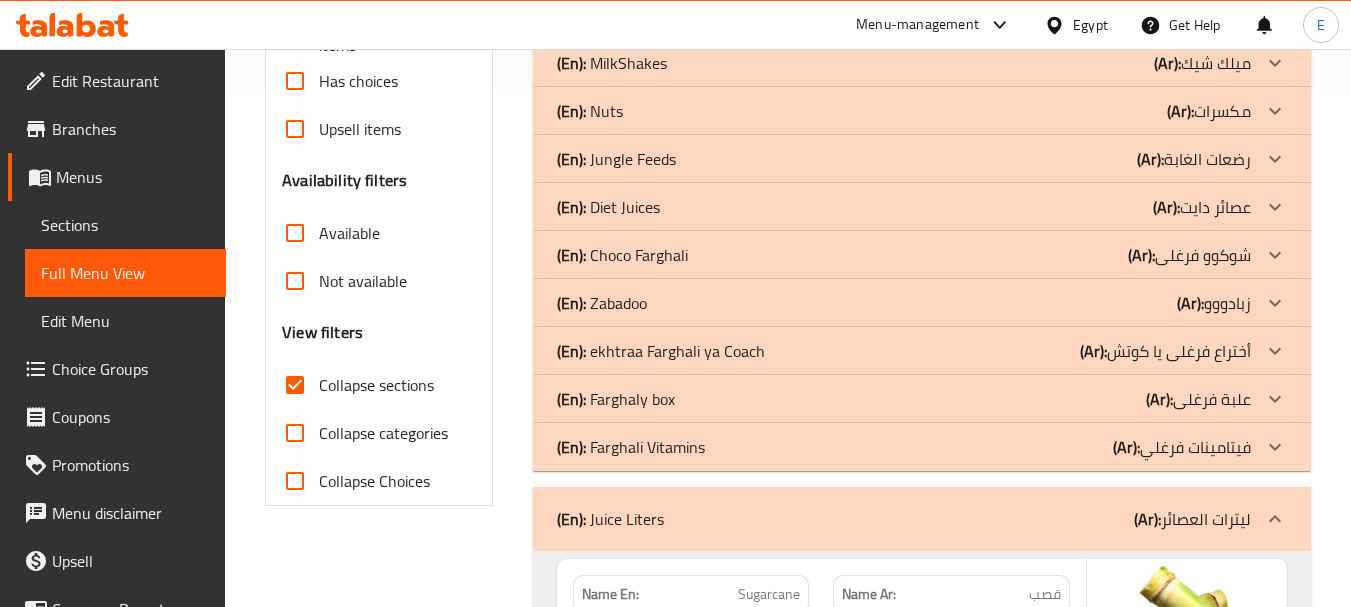 scroll, scrollTop: 2723, scrollLeft: 0, axis: vertical 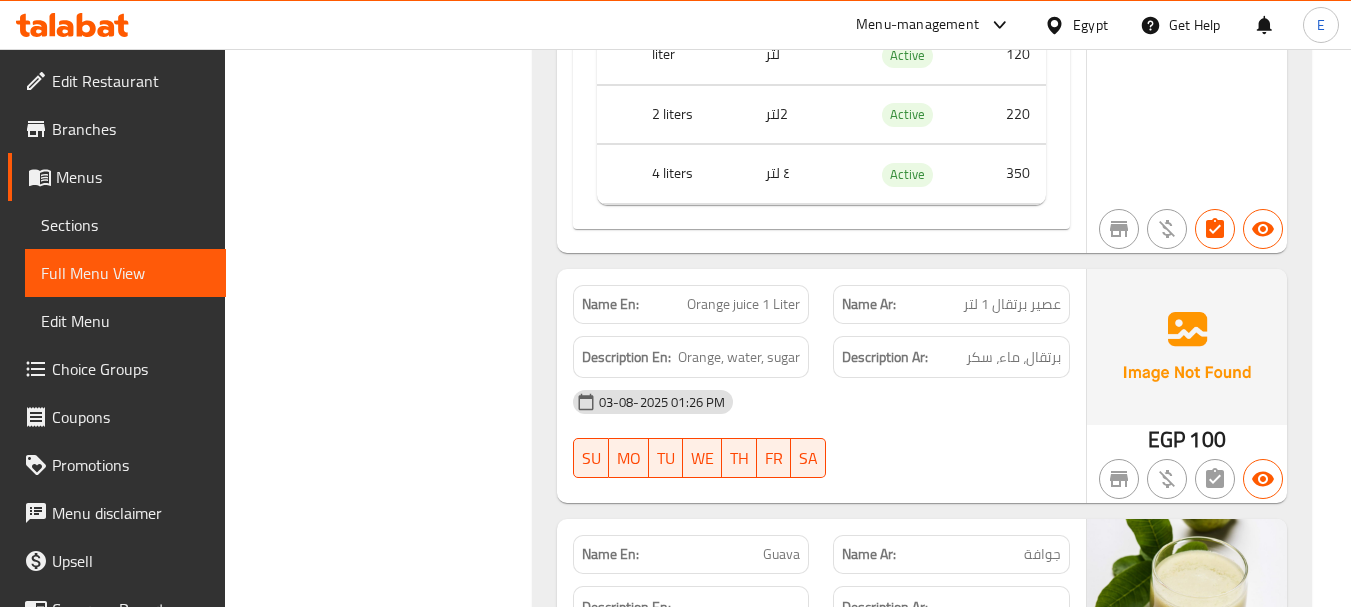 click on "03-08-2025 01:26 PM" at bounding box center [821, 402] 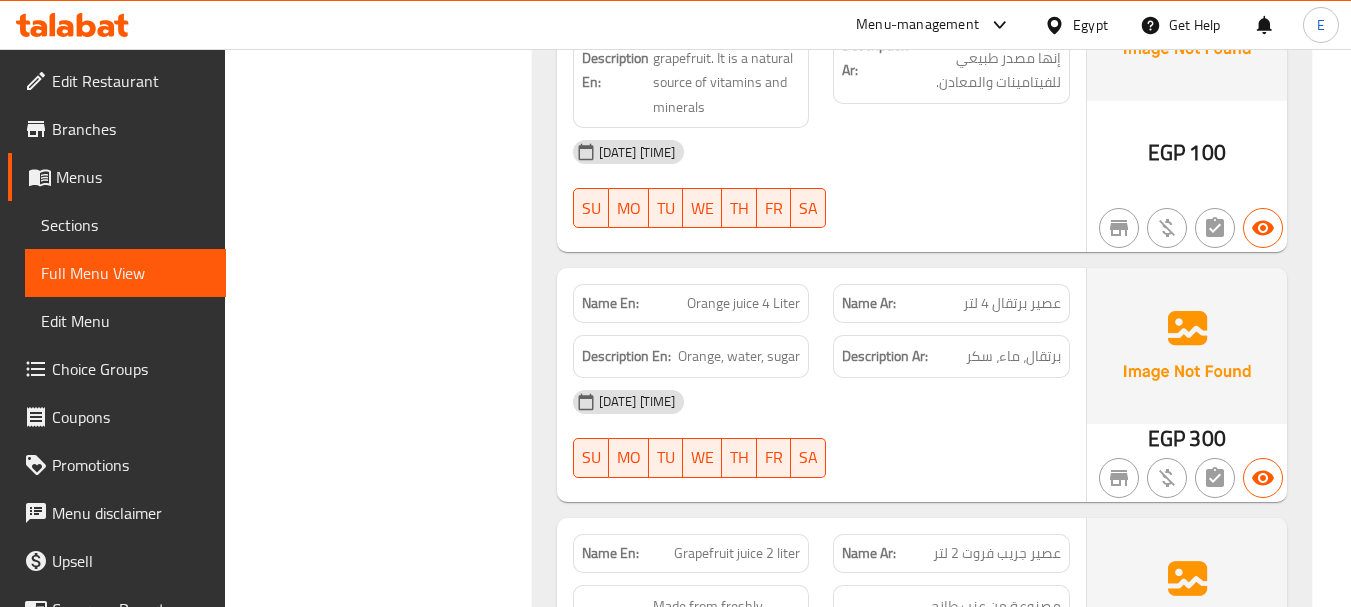 scroll, scrollTop: 2723, scrollLeft: 0, axis: vertical 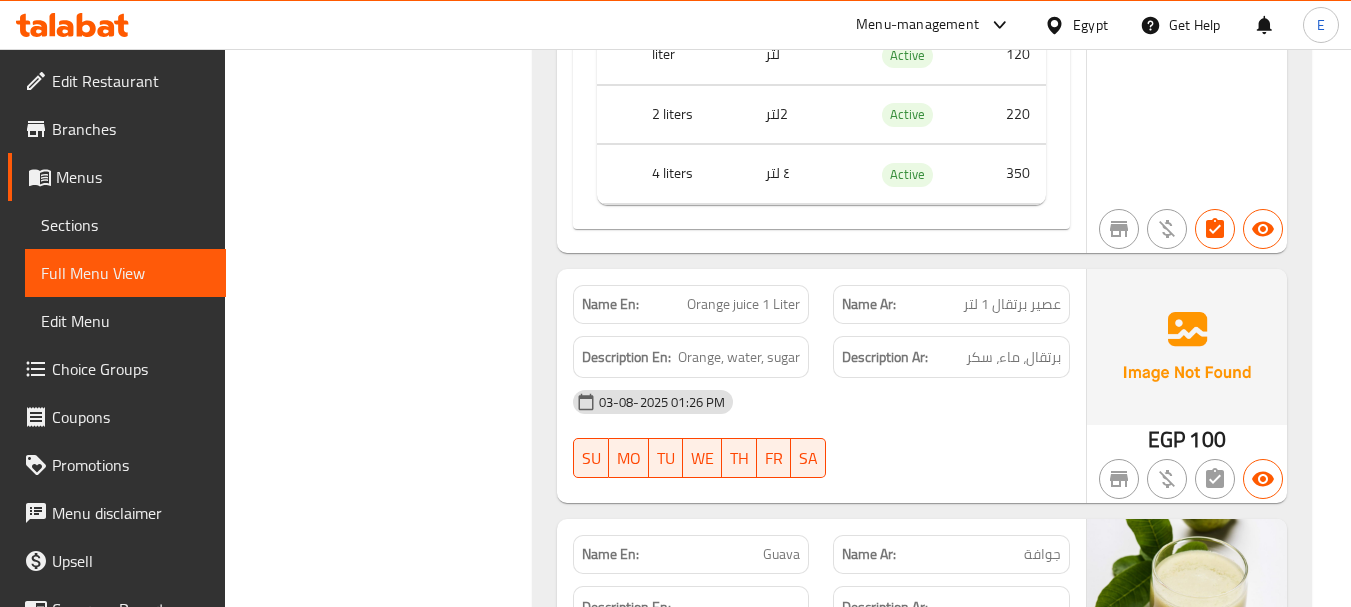 click on "Name Ar: عصير برتقال  1 لتر" at bounding box center [951, 304] 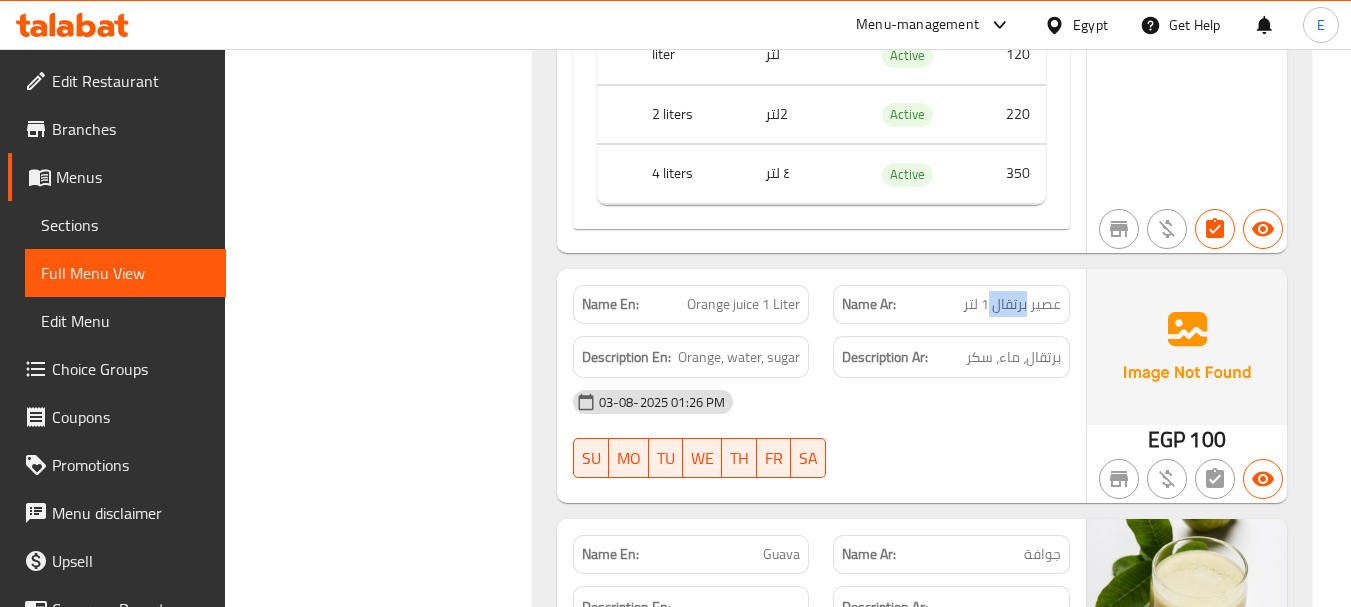 click on "Name Ar: عصير برتقال  1 لتر" at bounding box center (951, 304) 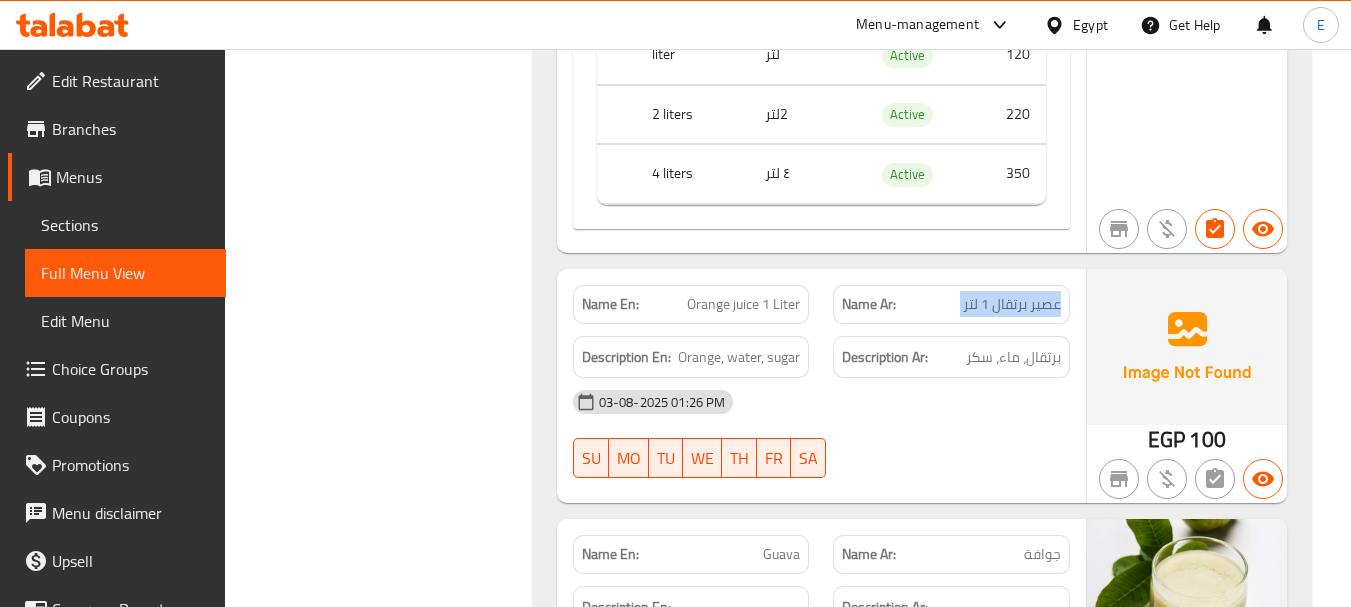 click on "Name Ar: عصير برتقال  1 لتر" at bounding box center (951, 304) 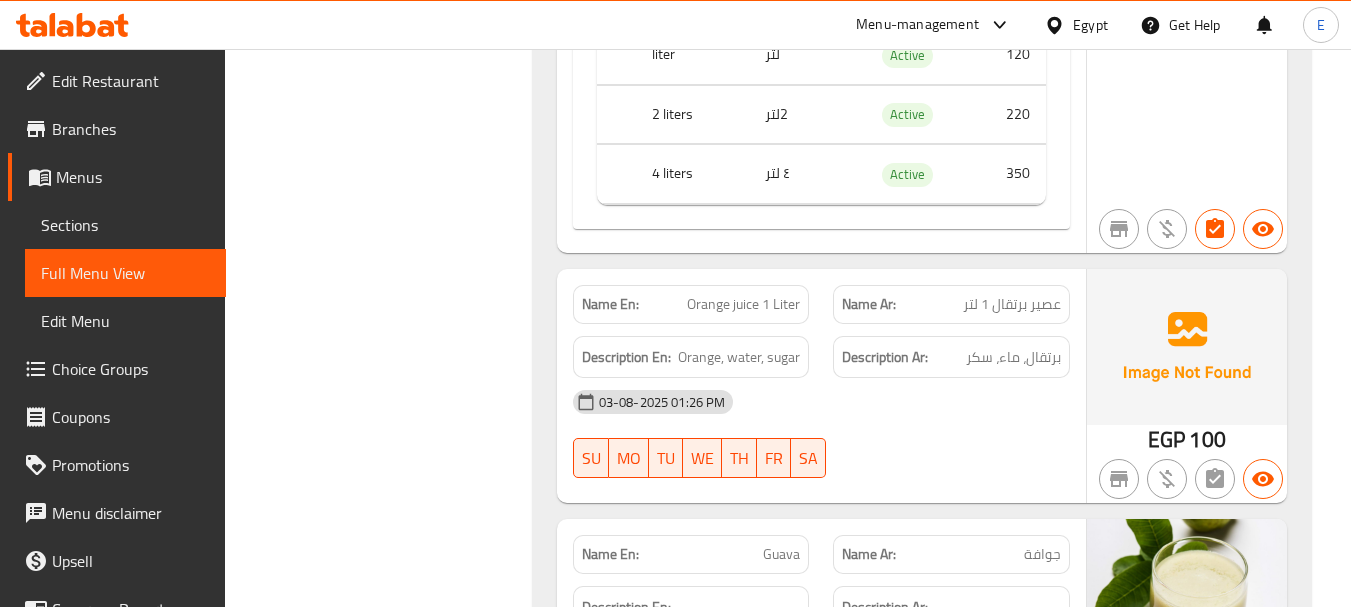 click on "Name En: Orange juice 1 Liter" at bounding box center (691, 304) 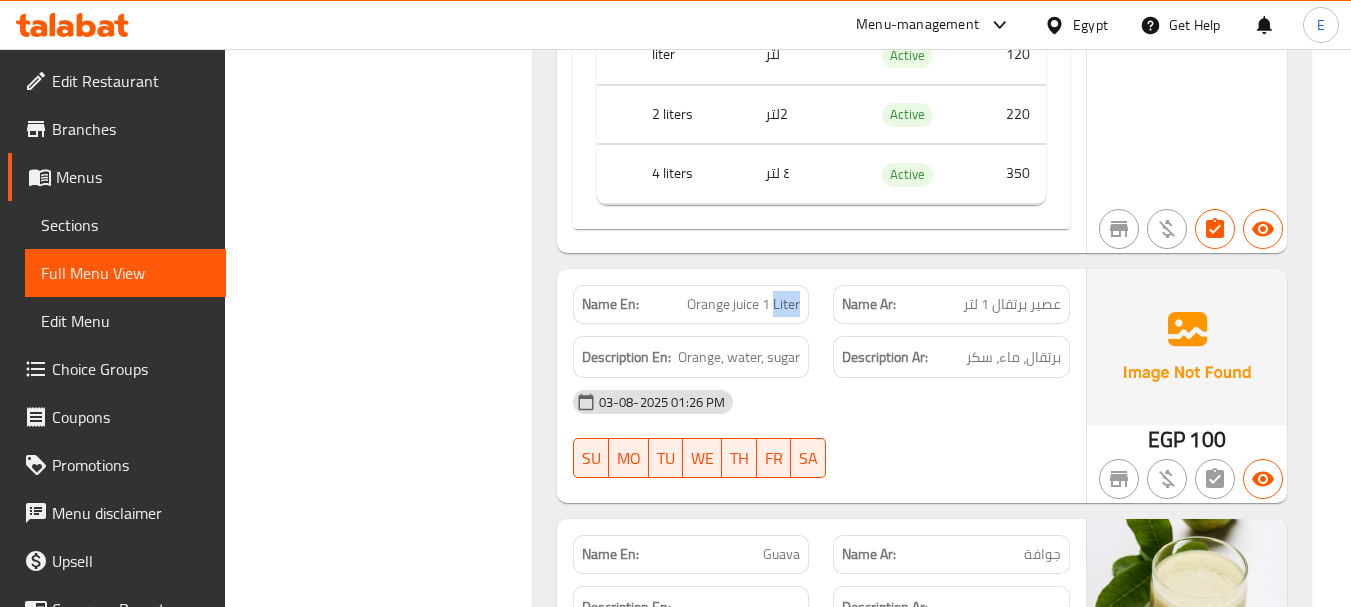 click on "Name En: Orange juice 1 Liter" at bounding box center (691, 304) 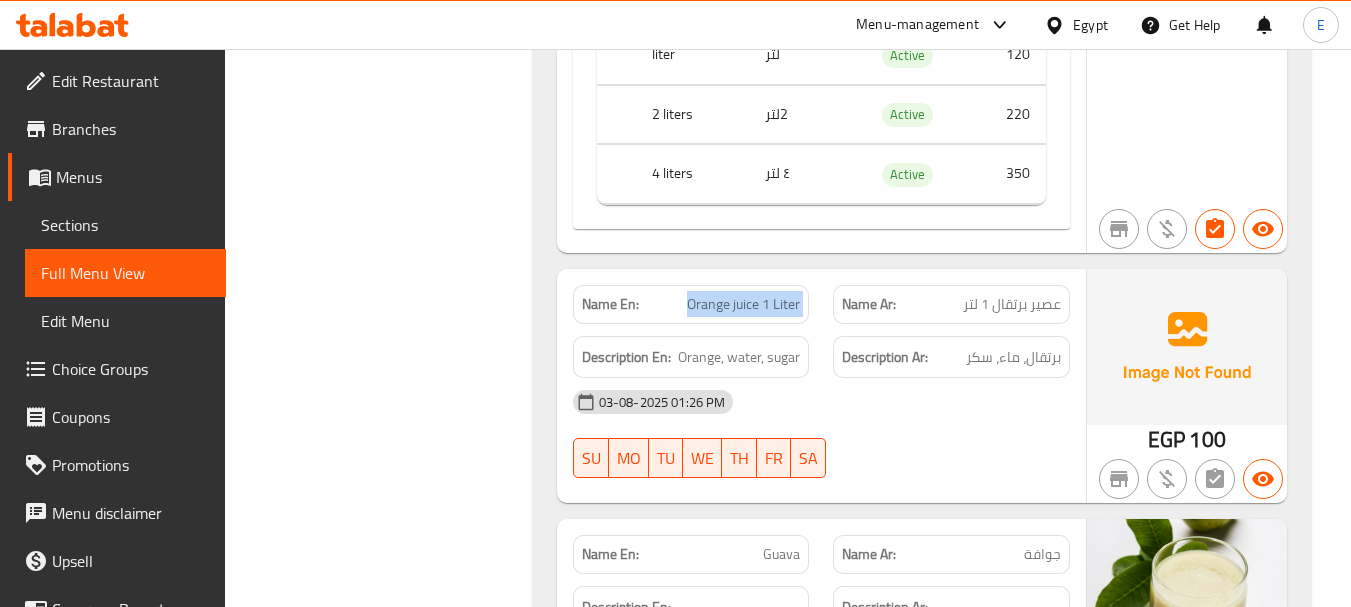 click on "Name En: Orange juice 1 Liter" at bounding box center [691, 304] 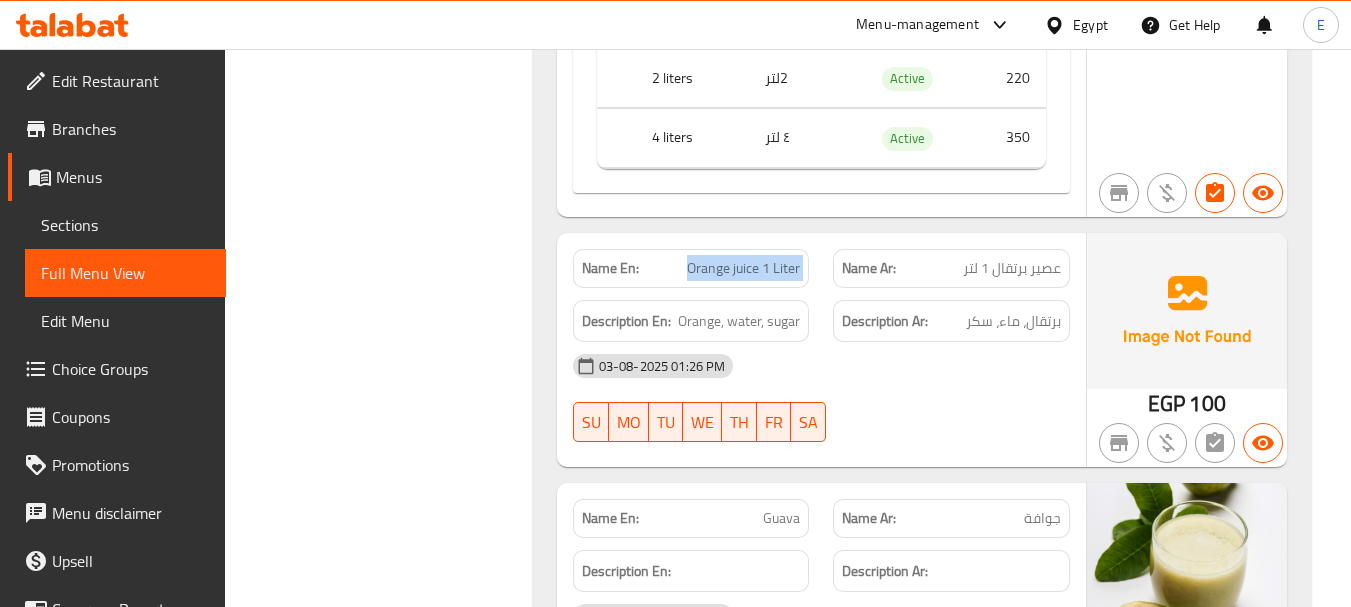 scroll, scrollTop: 2823, scrollLeft: 0, axis: vertical 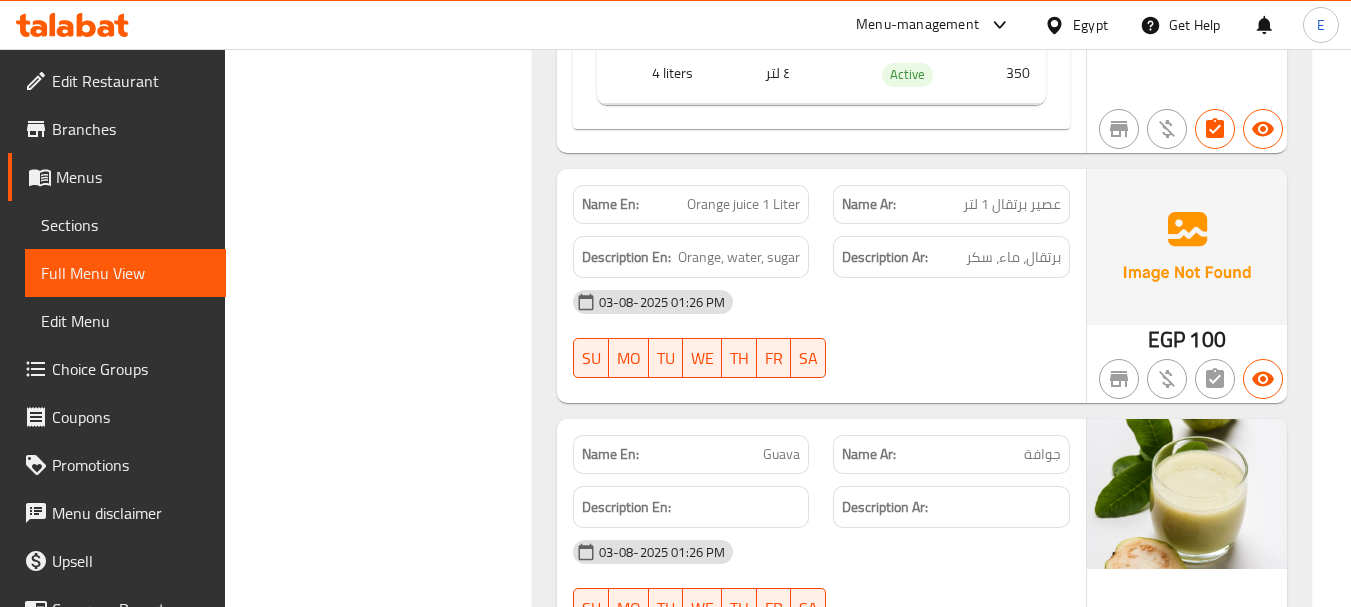 click on "عصير برتقال  1 لتر" at bounding box center (1012, 204) 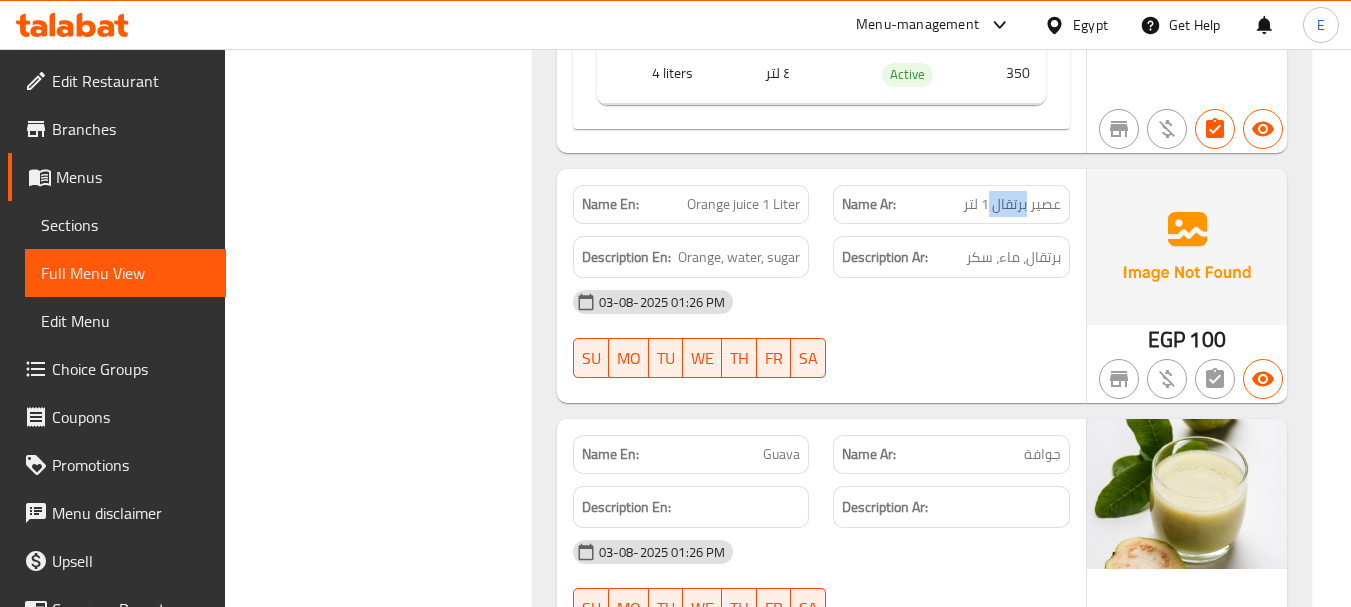 click on "عصير برتقال  1 لتر" at bounding box center (1012, 204) 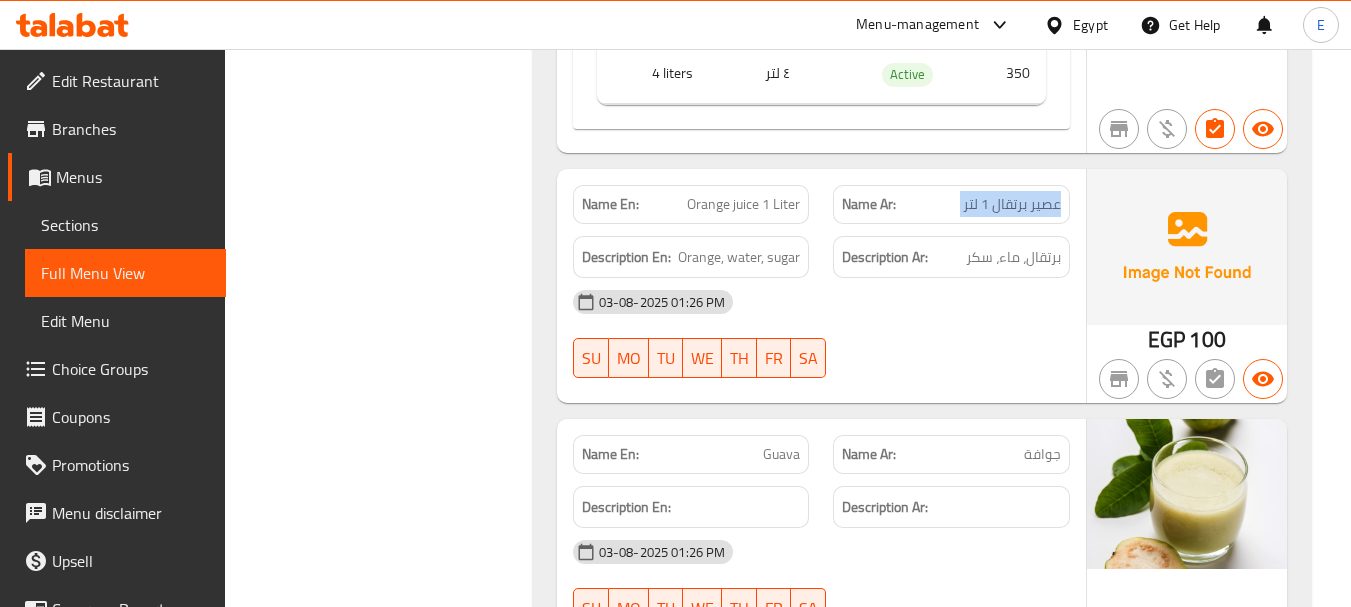 click on "عصير برتقال  1 لتر" at bounding box center [1012, 204] 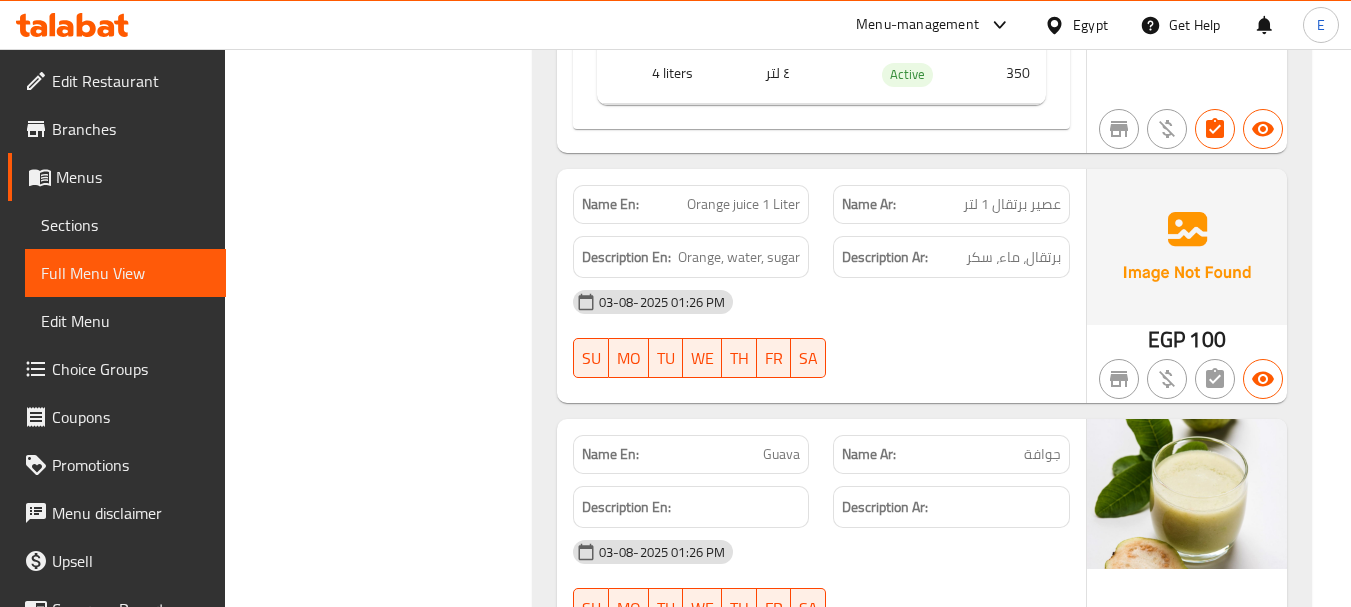 click on "Name En: Orange juice 1 Liter" at bounding box center (691, 204) 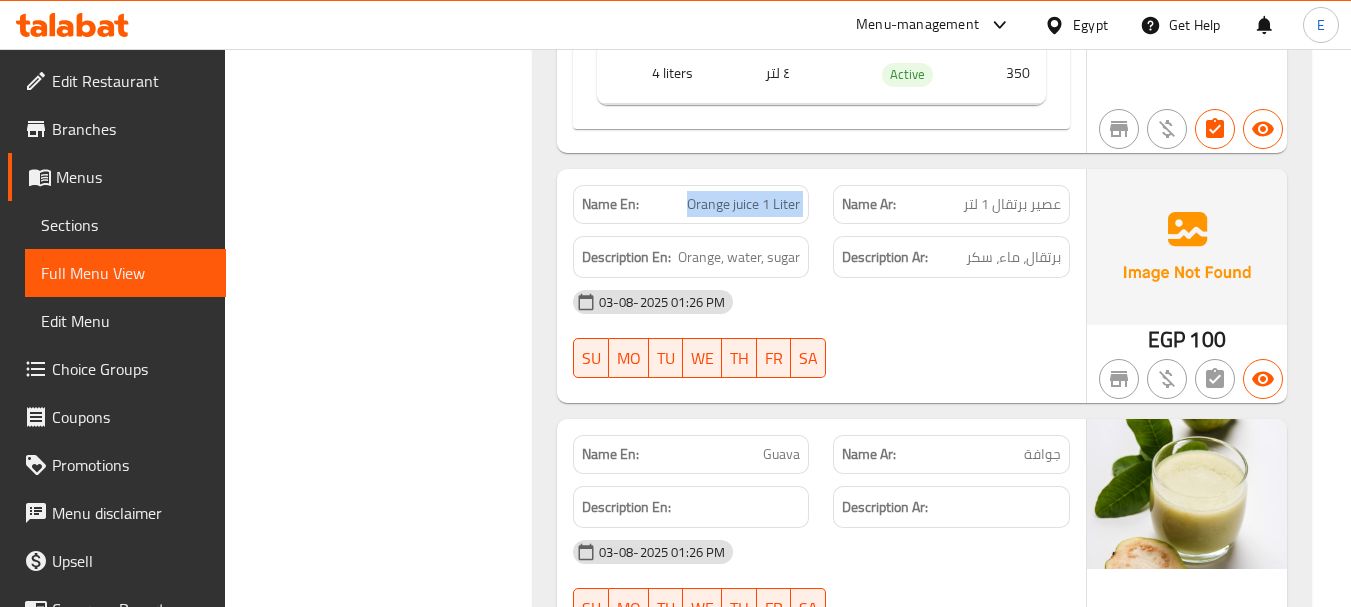 click on "Name En: Orange juice 1 Liter" at bounding box center [691, 204] 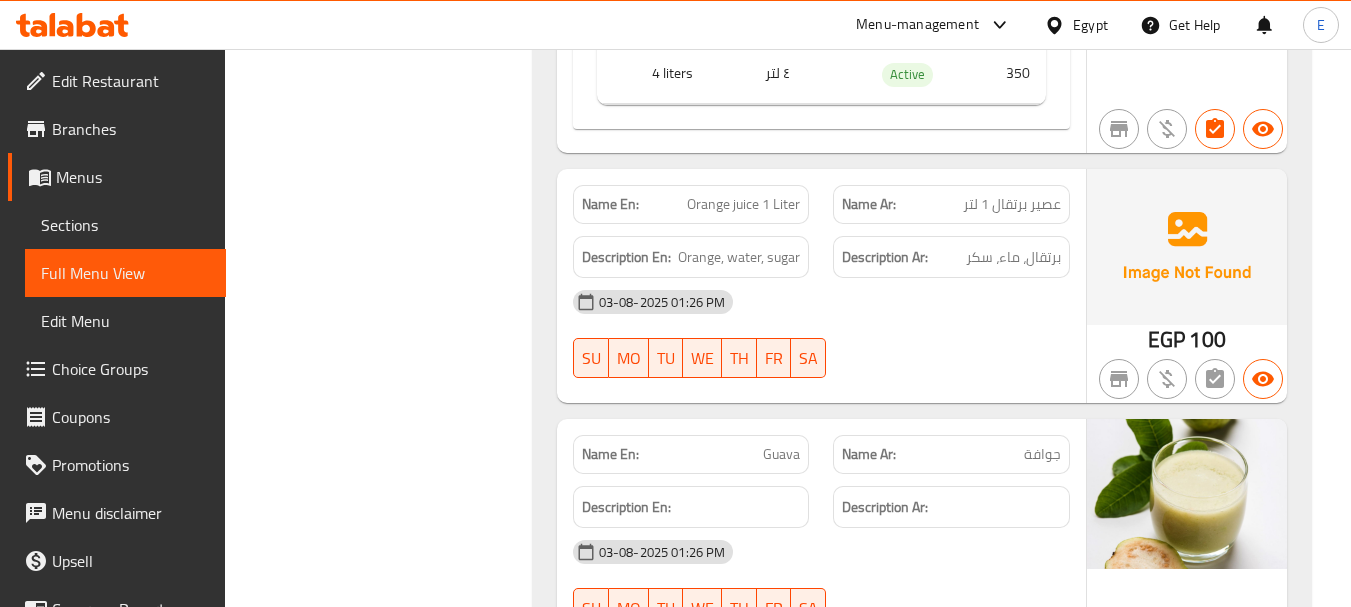 click on "Description Ar: برتقال، ماء، سكر" at bounding box center (951, 257) 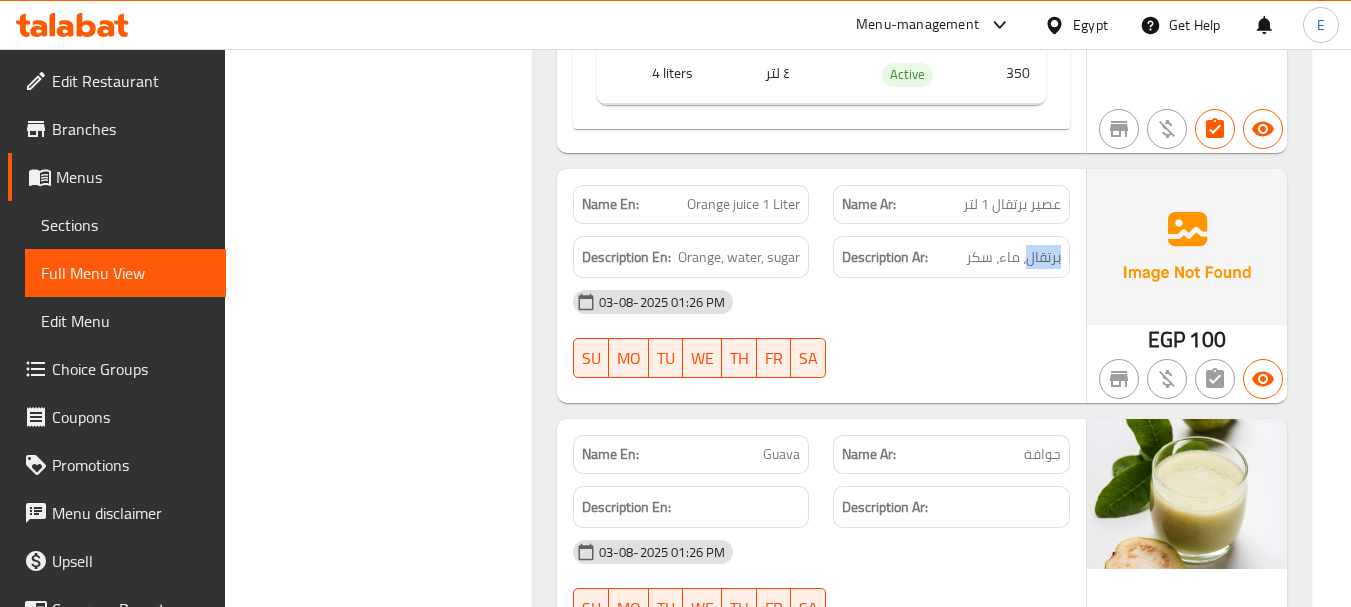 click on "Description Ar: برتقال، ماء، سكر" at bounding box center [951, 257] 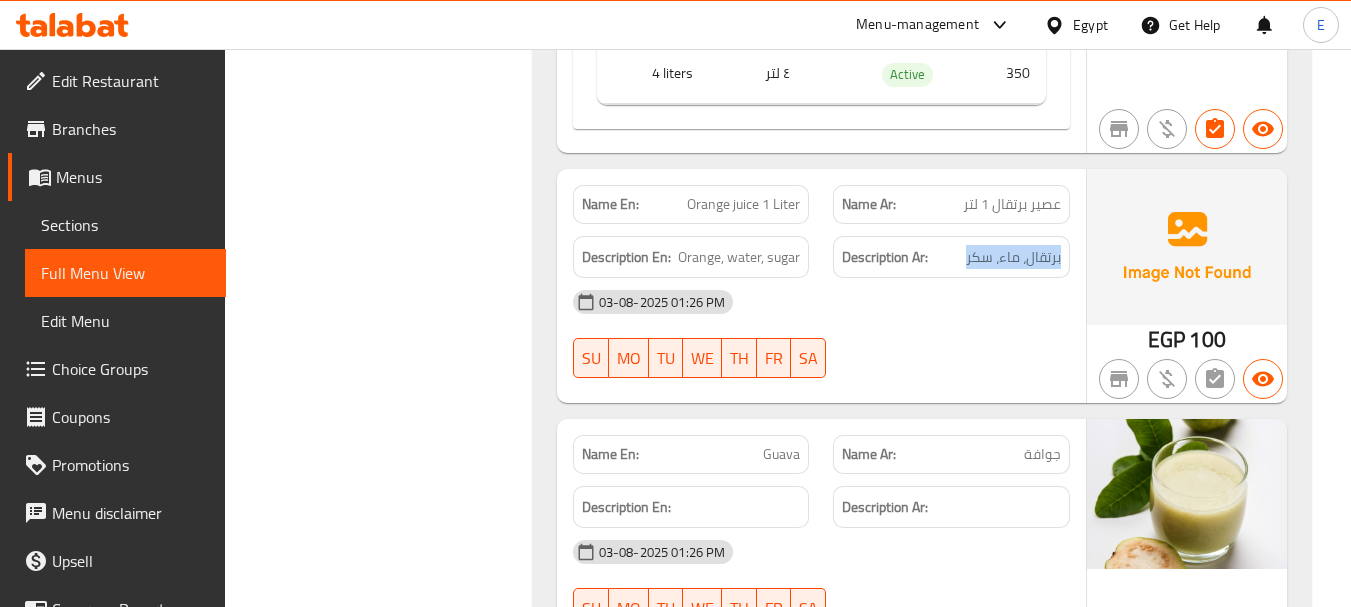 click on "Description Ar: برتقال، ماء، سكر" at bounding box center (951, 257) 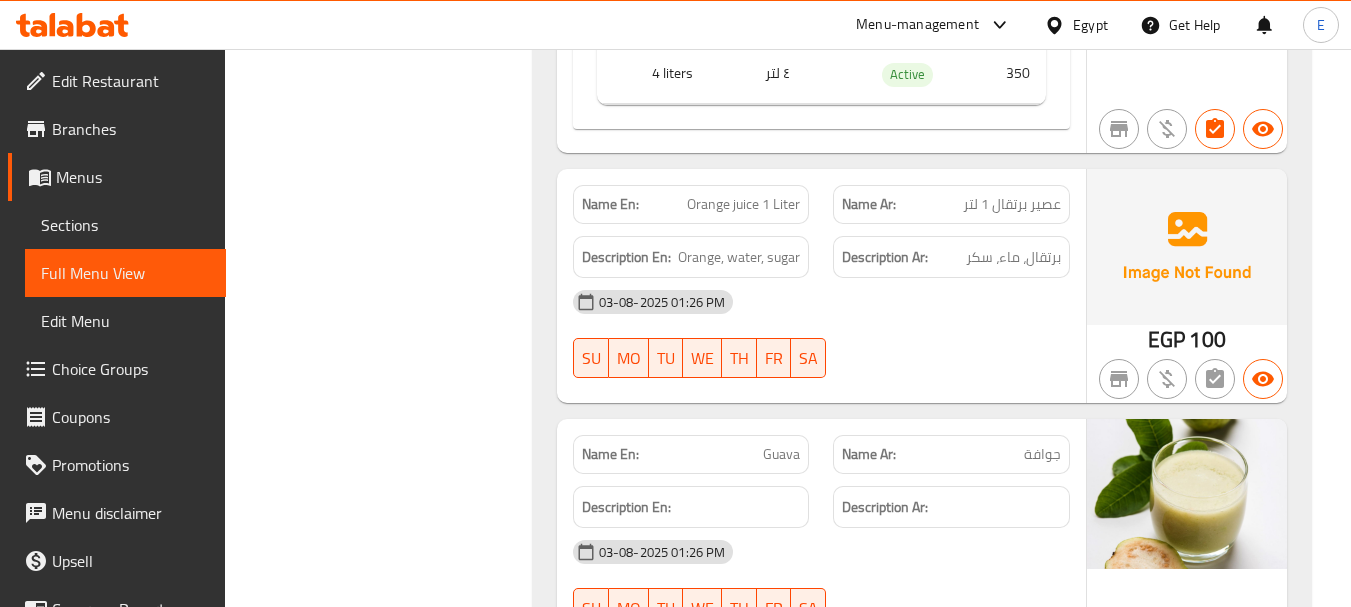 click on "Description En: Orange, water, sugar" at bounding box center [691, 257] 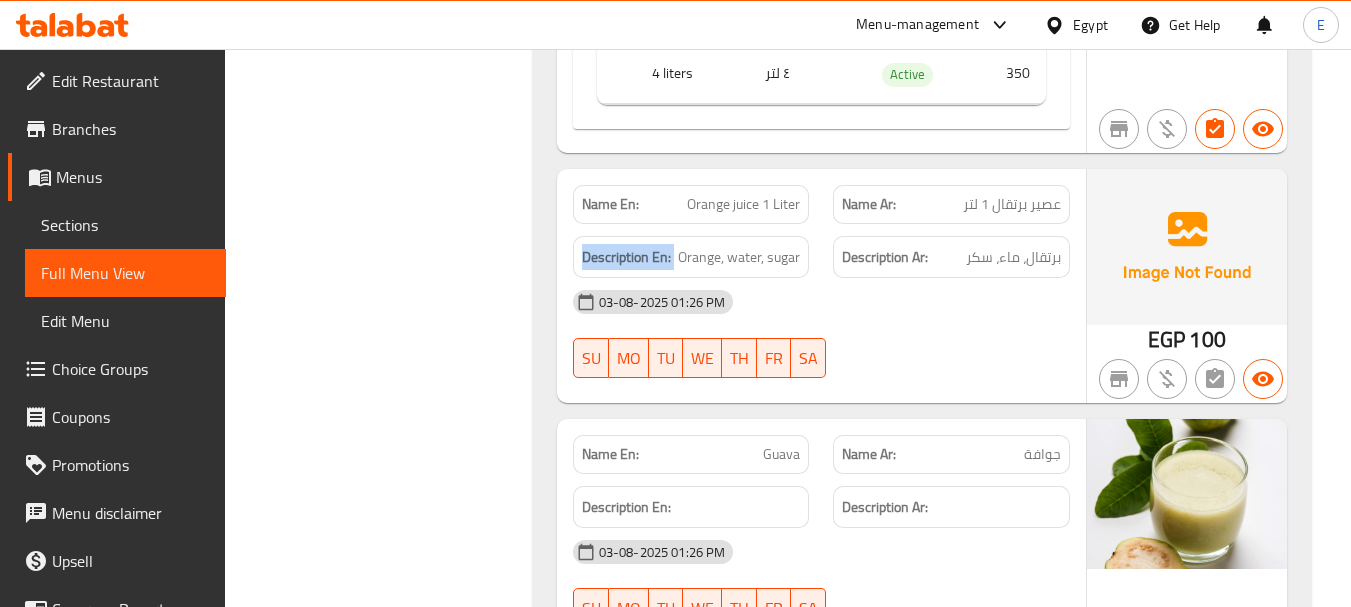 click on "Description En: Orange, water, sugar" at bounding box center (691, 257) 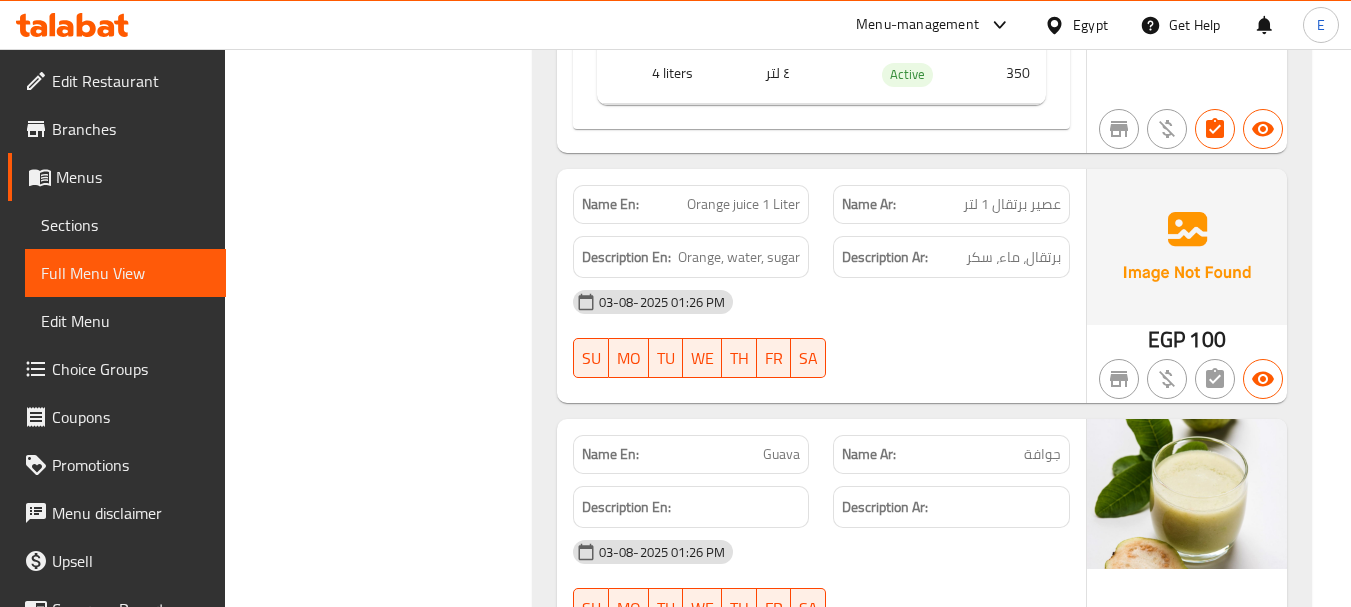 click on "Orange, water, sugar" at bounding box center (739, 257) 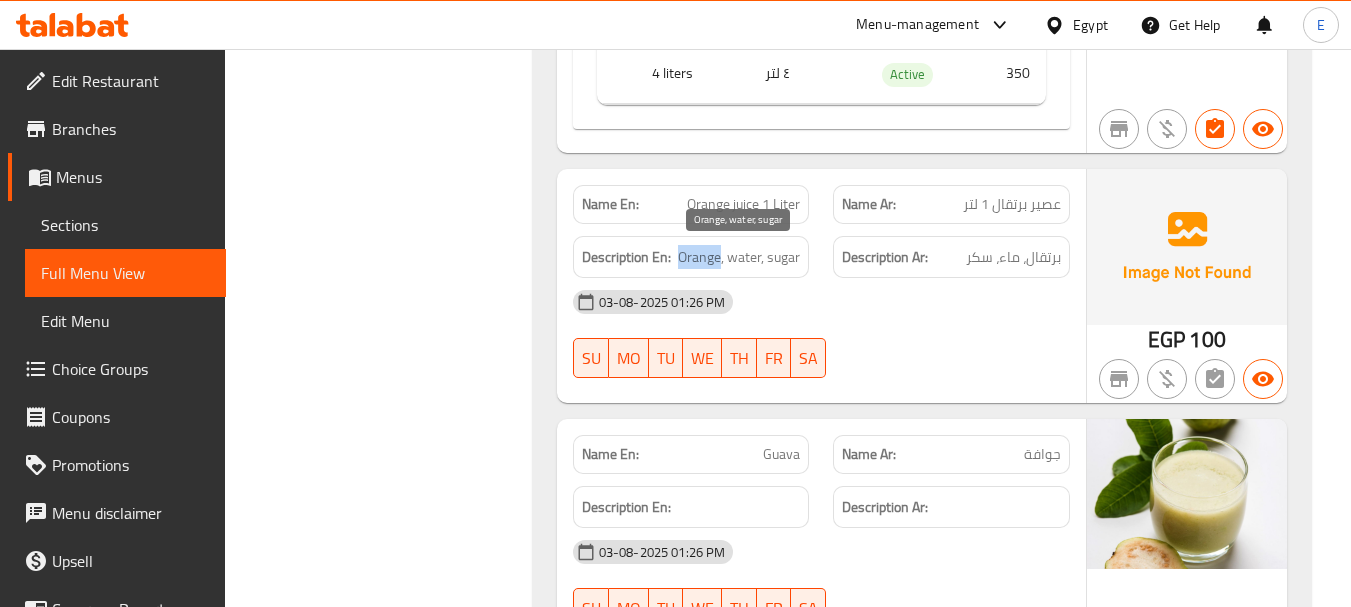click on "Orange, water, sugar" at bounding box center (739, 257) 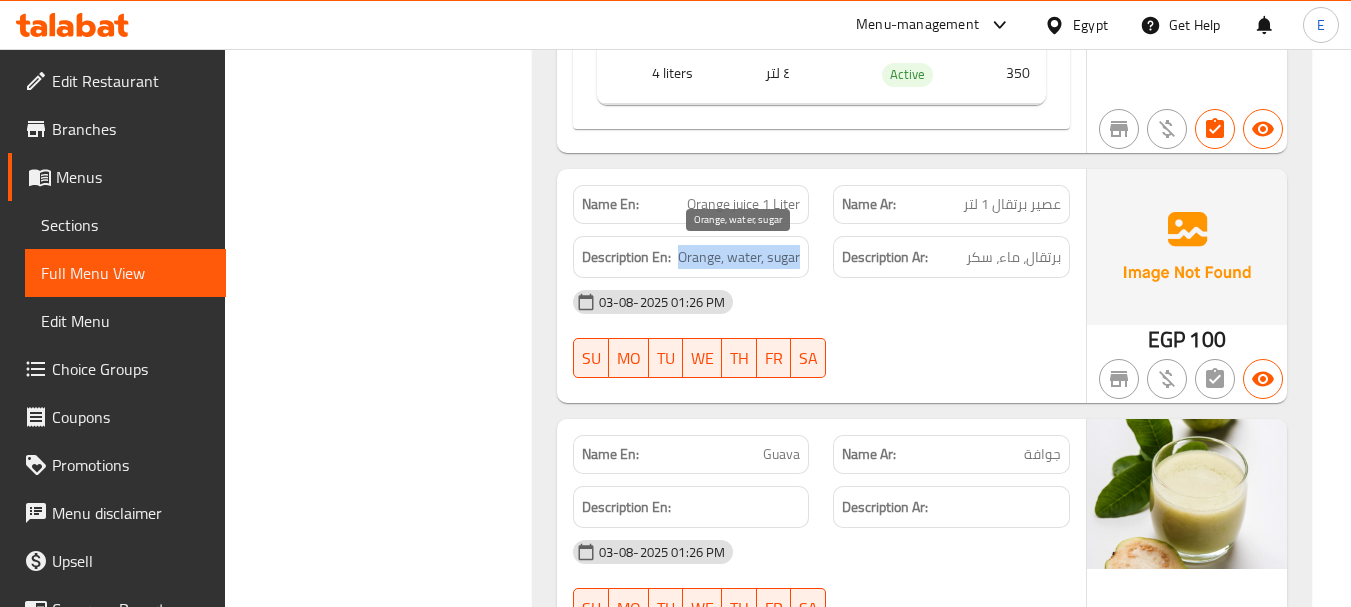 click on "Orange, water, sugar" at bounding box center (739, 257) 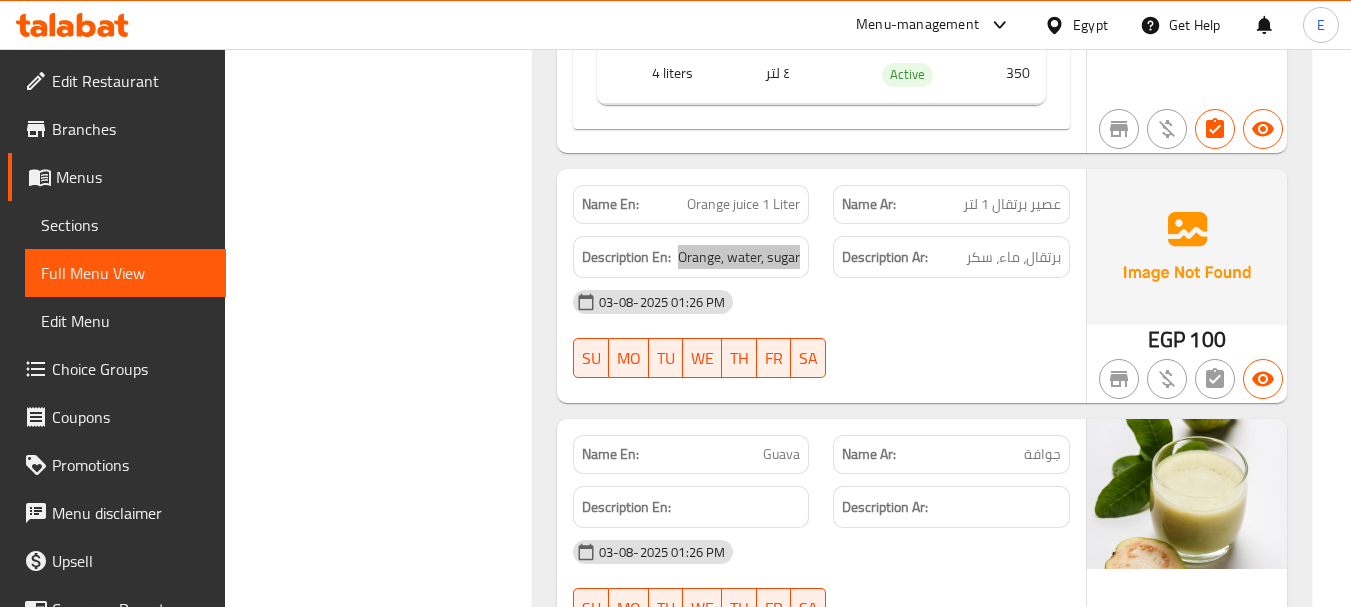 scroll, scrollTop: 11868, scrollLeft: 0, axis: vertical 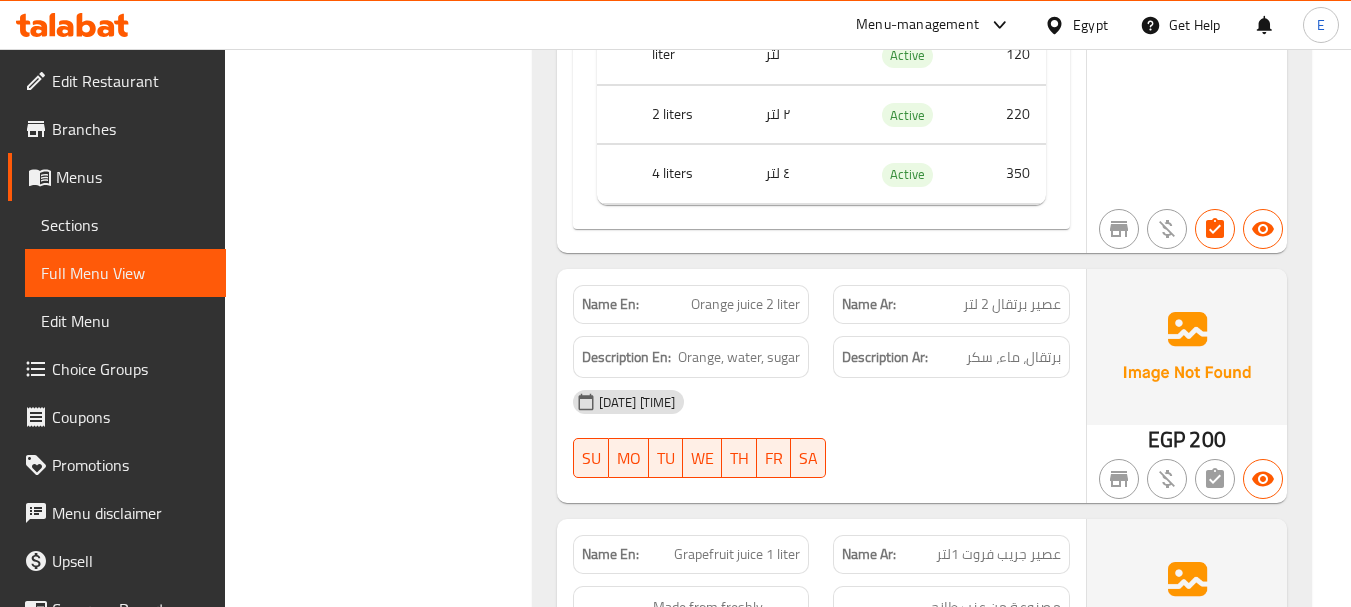click on "Name Ar: عصير برتقال  2 لتر" at bounding box center [951, 304] 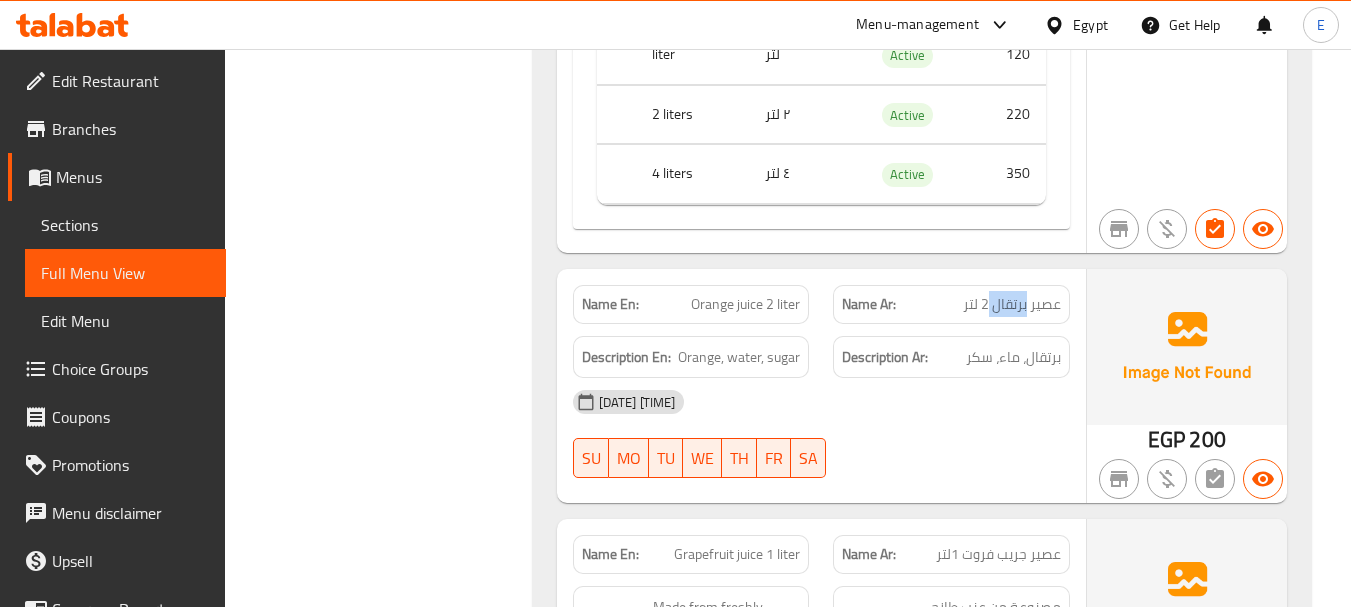click on "Name Ar: عصير برتقال  2 لتر" at bounding box center (951, 304) 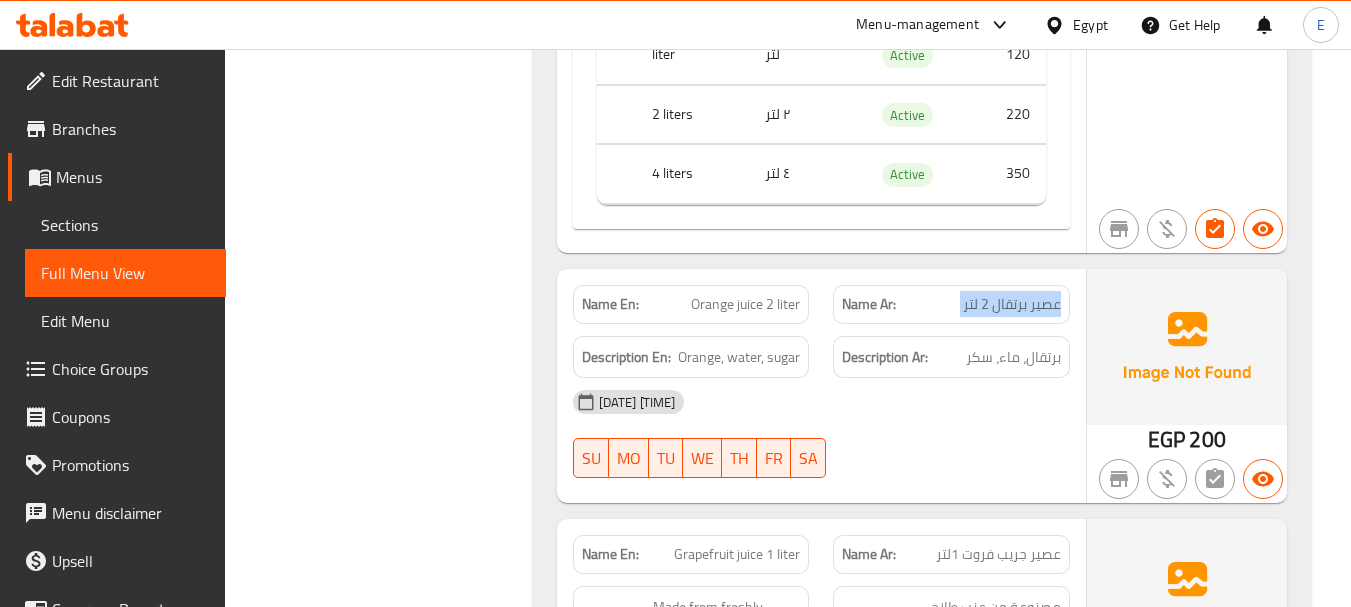 click on "Name Ar: عصير برتقال  2 لتر" at bounding box center [951, 304] 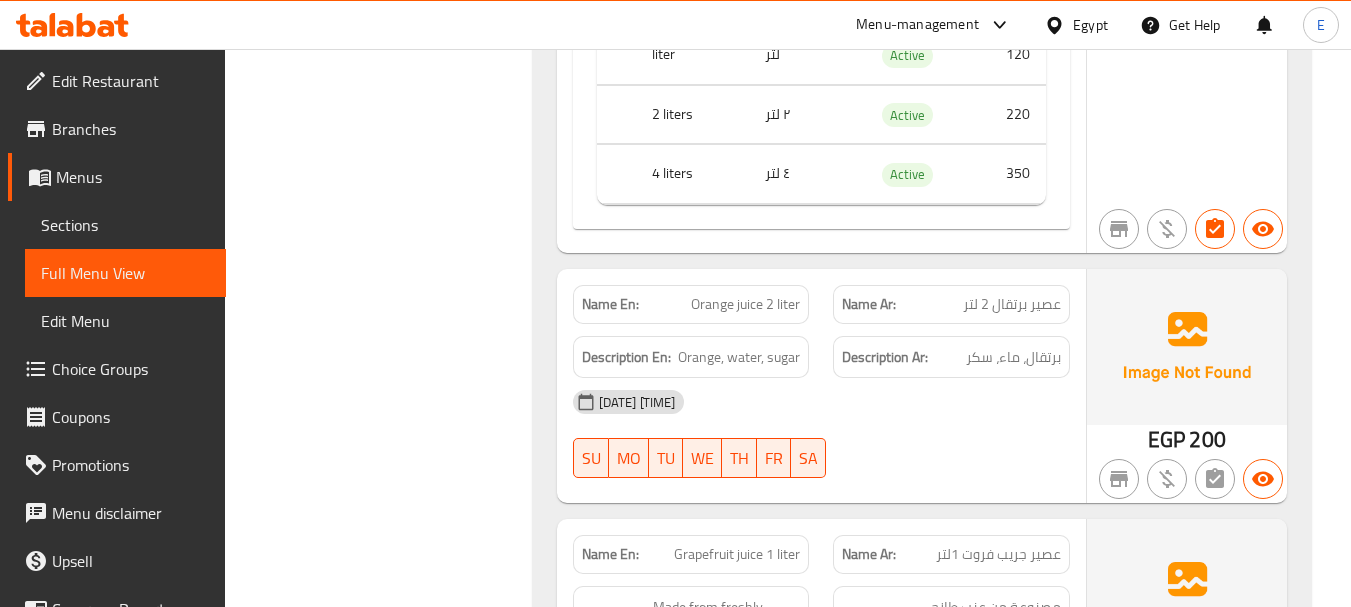 click on "برتقال، ماء، سكر" at bounding box center [1013, 357] 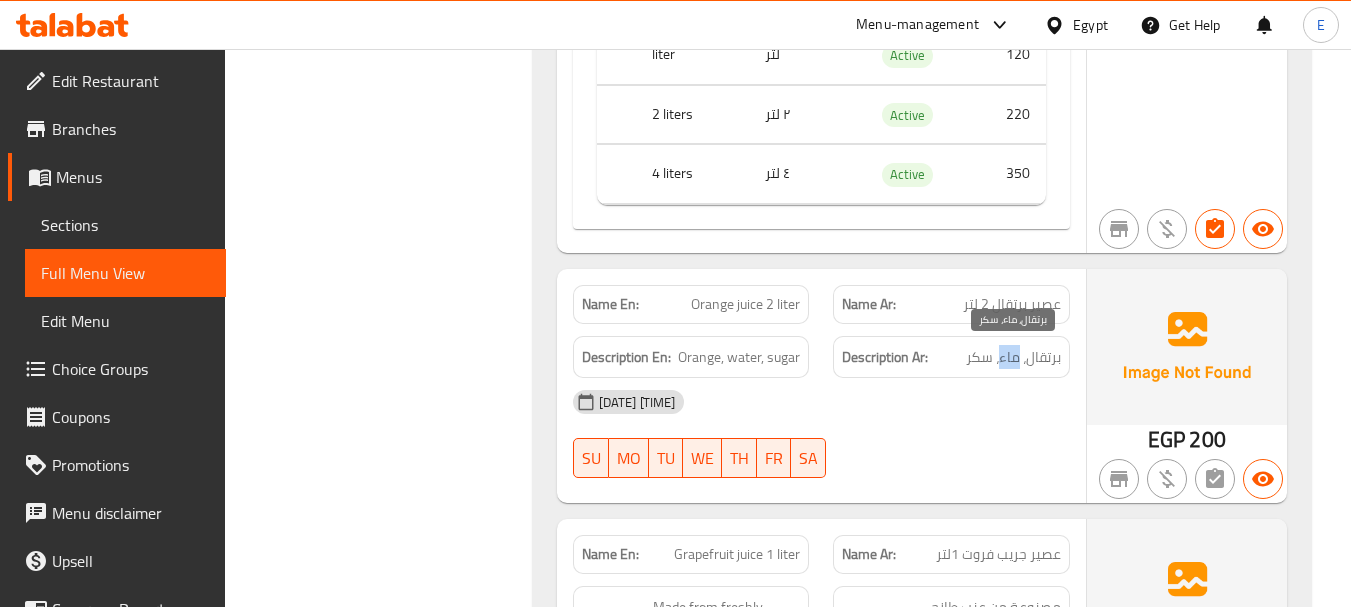 click on "برتقال، ماء، سكر" at bounding box center [1013, 357] 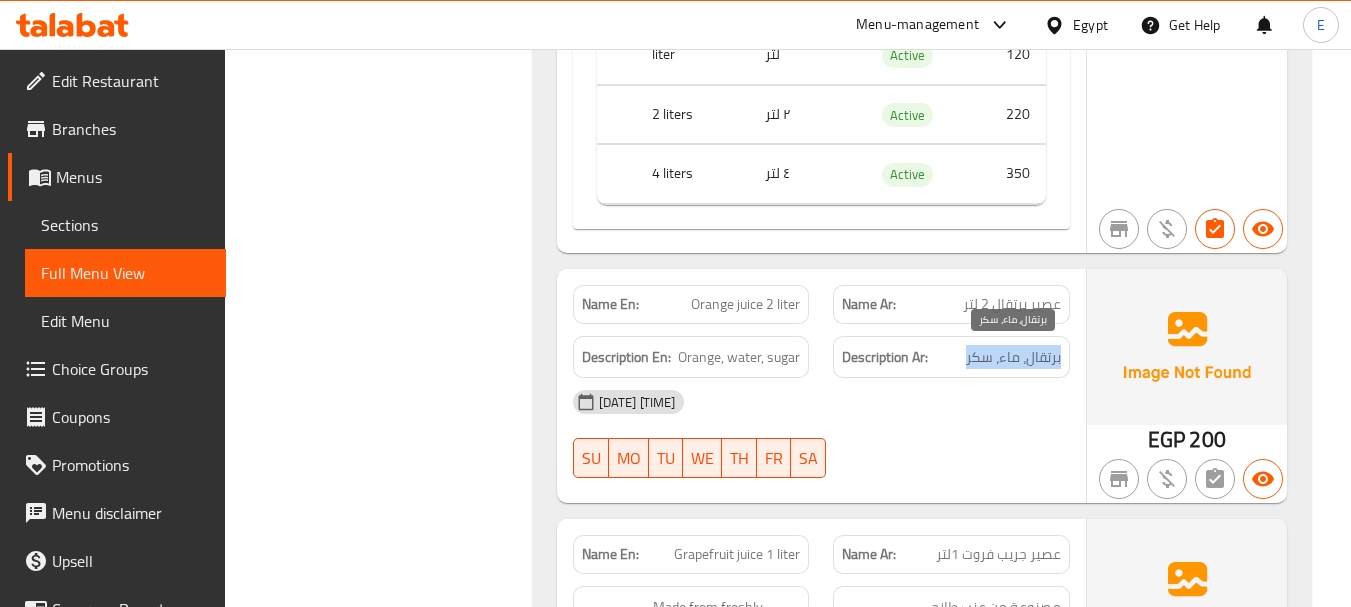 click on "برتقال، ماء، سكر" at bounding box center (1013, 357) 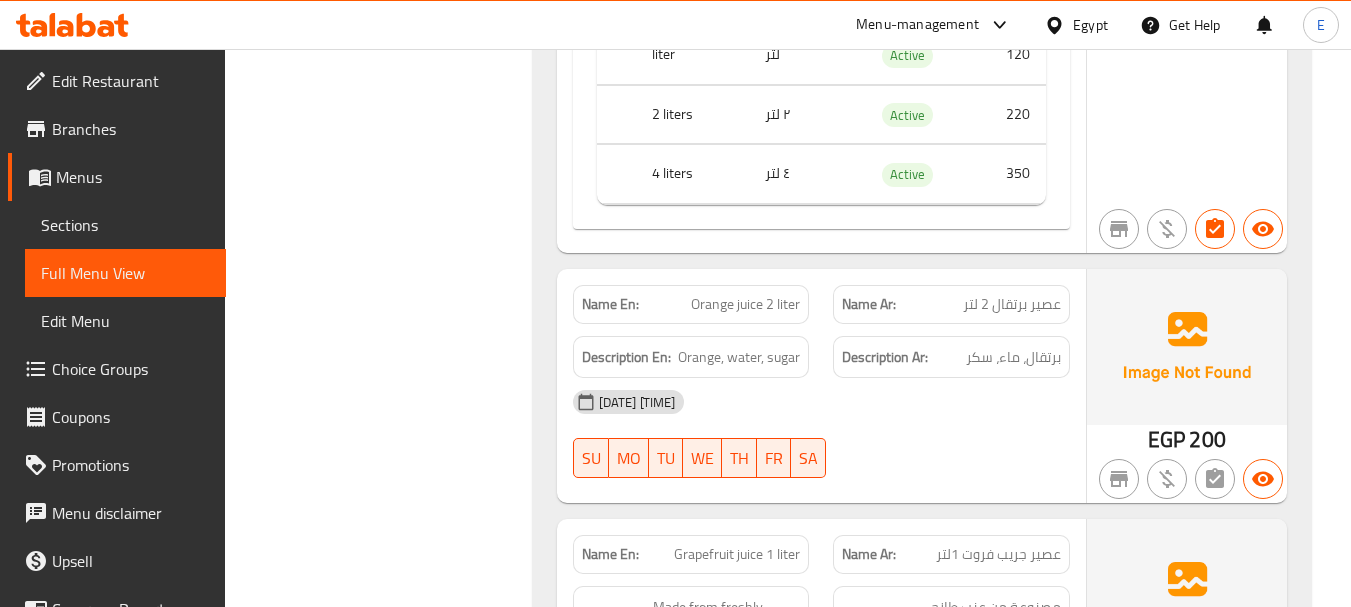 click on "Description En: Orange, water, sugar" at bounding box center [691, 357] 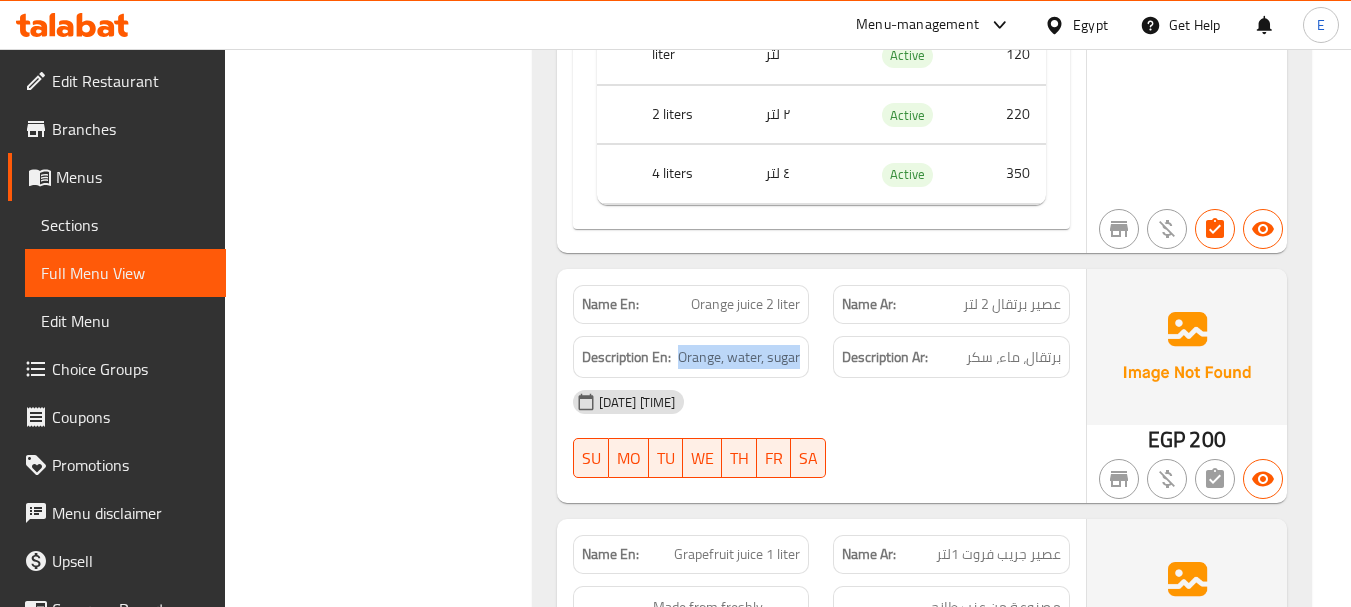 click on "Description En: Orange, water, sugar" at bounding box center [691, 357] 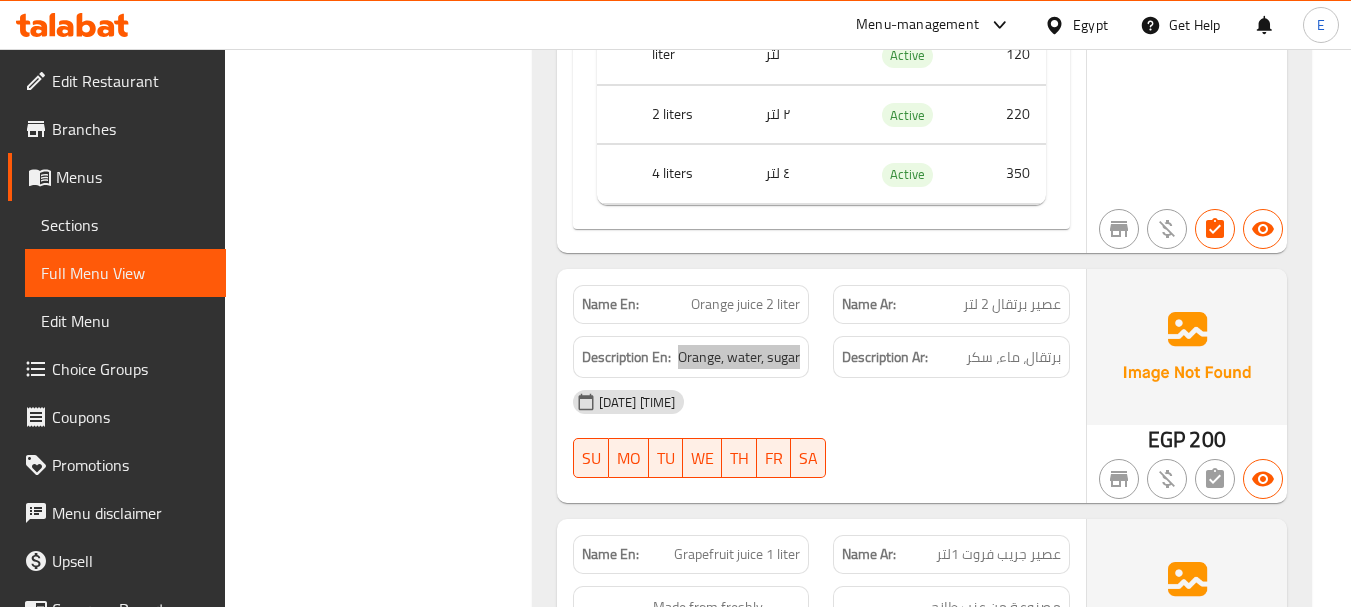 scroll, scrollTop: 12442, scrollLeft: 0, axis: vertical 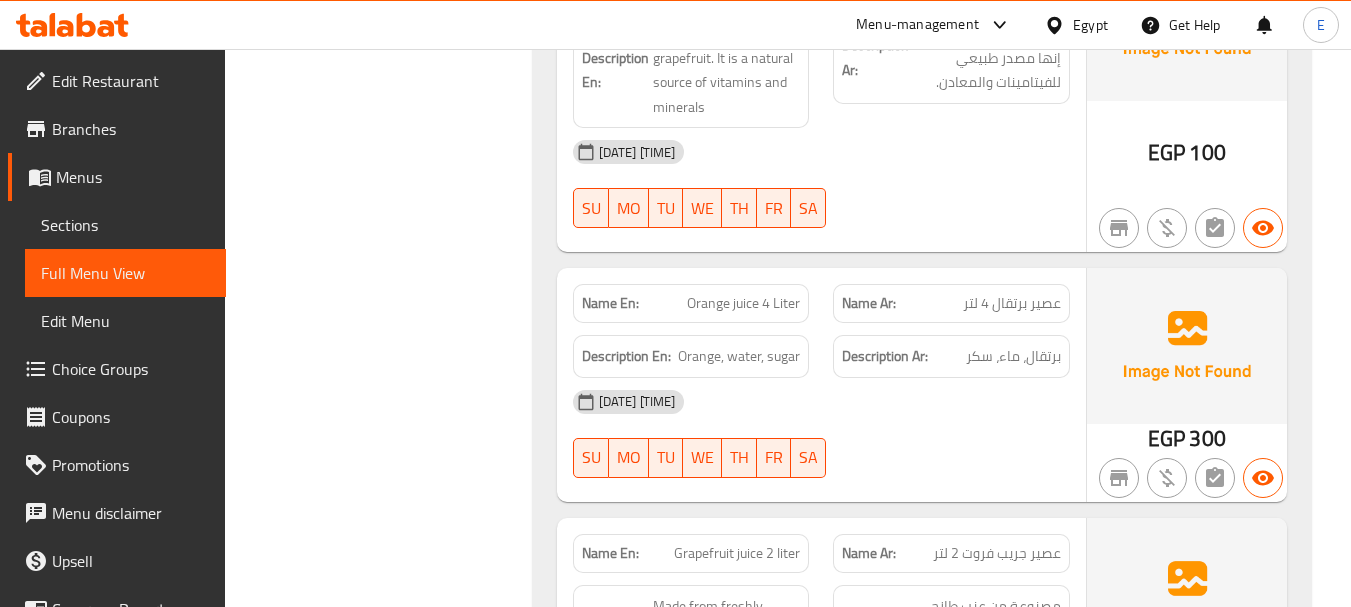 click on "عصير برتقال  4 لتر" at bounding box center [1012, 303] 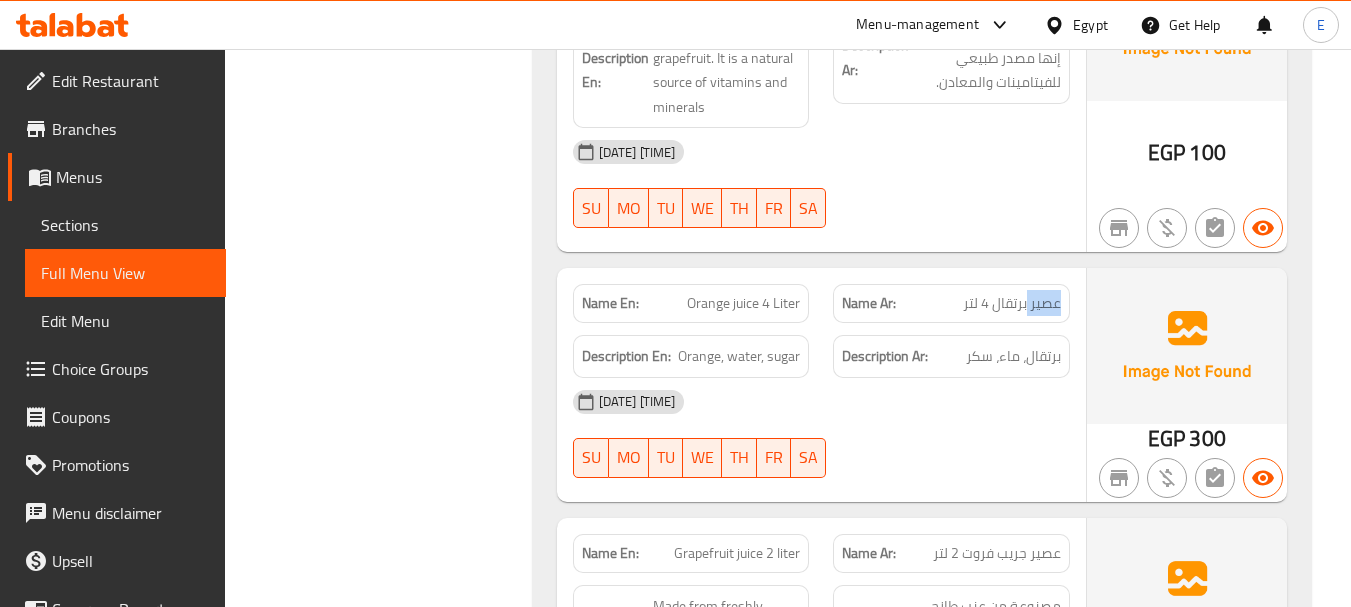 click on "عصير برتقال  4 لتر" at bounding box center [1012, 303] 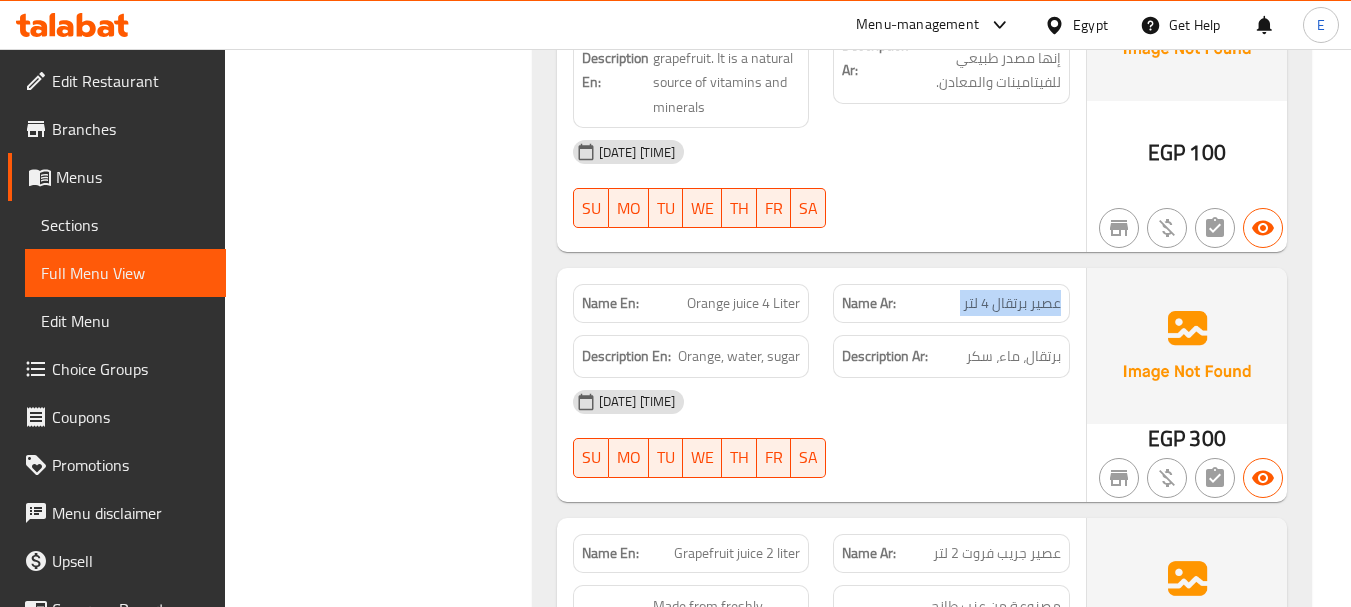 click on "عصير برتقال  4 لتر" at bounding box center [1012, 303] 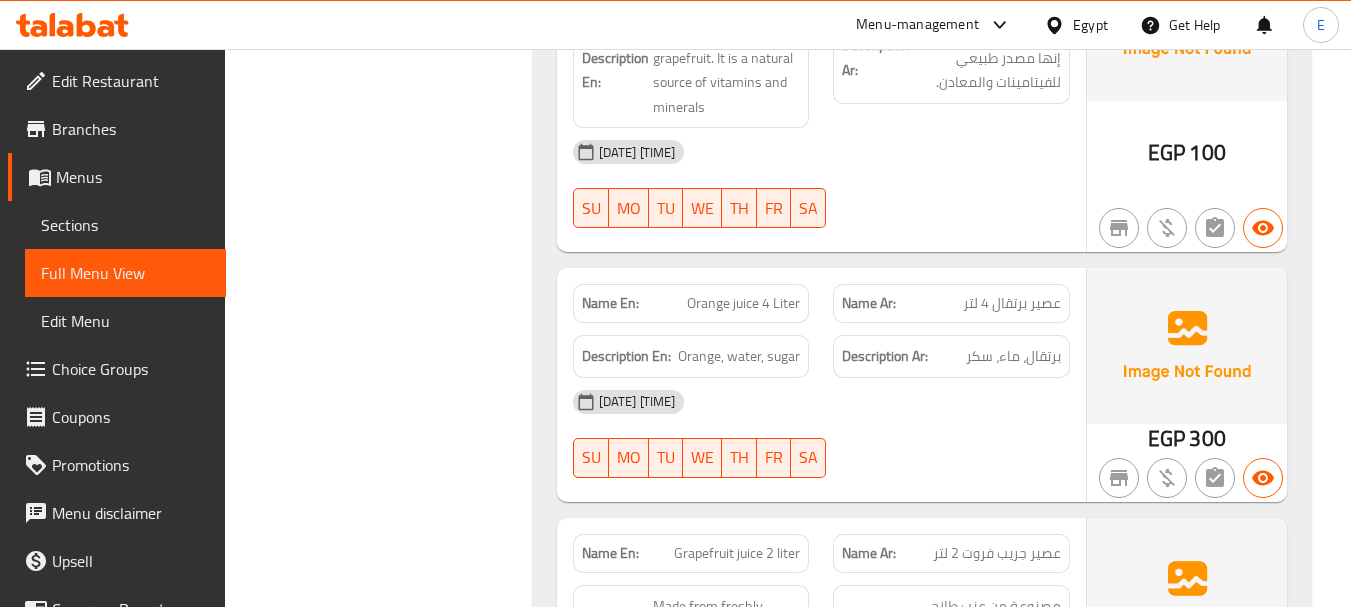 click on "Orange juice 4 Liter" at bounding box center (743, 303) 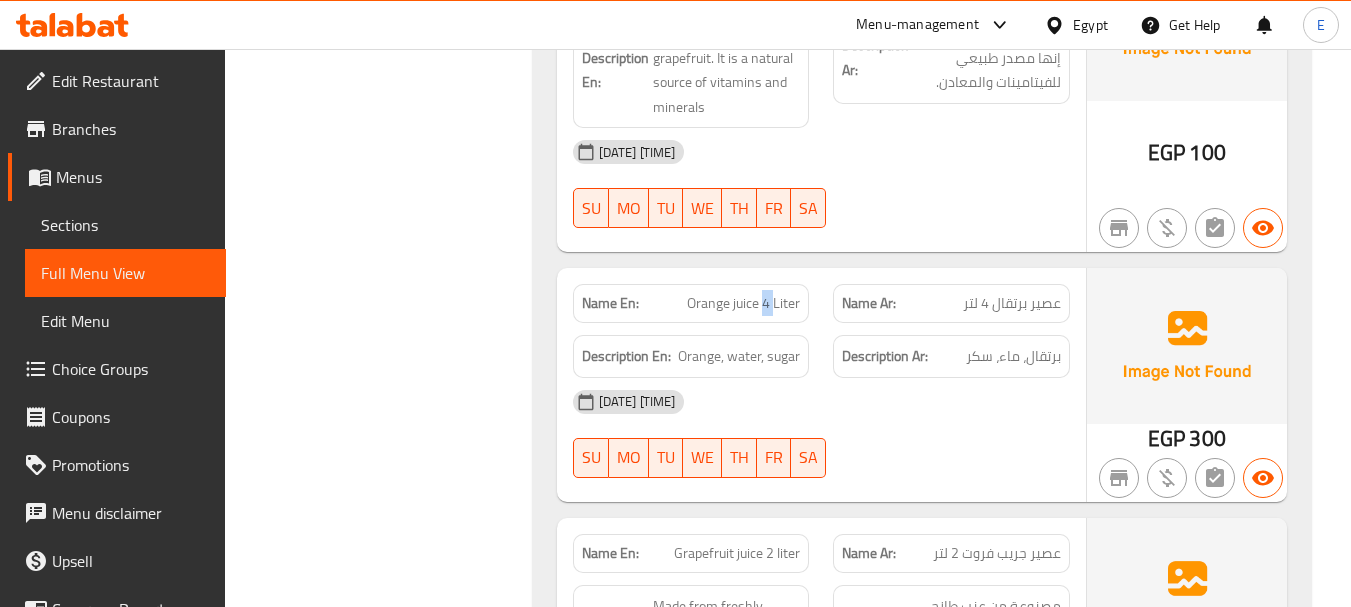 click on "Orange juice 4 Liter" at bounding box center (743, 303) 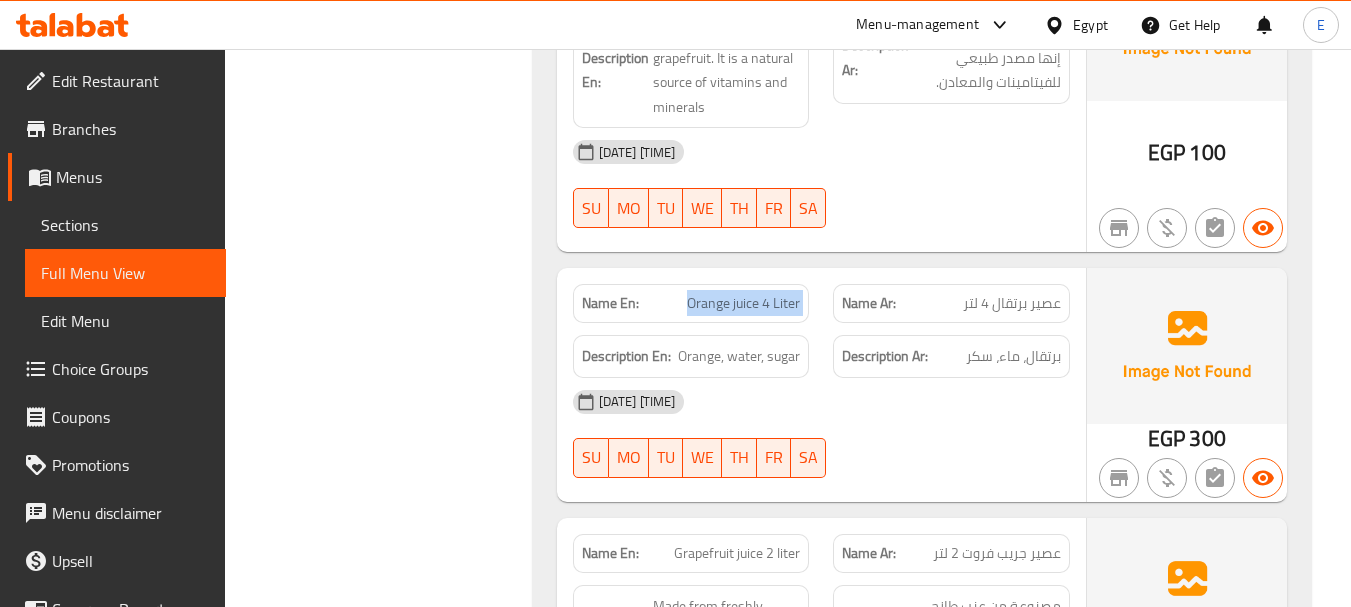 click on "Orange juice 4 Liter" at bounding box center (743, 303) 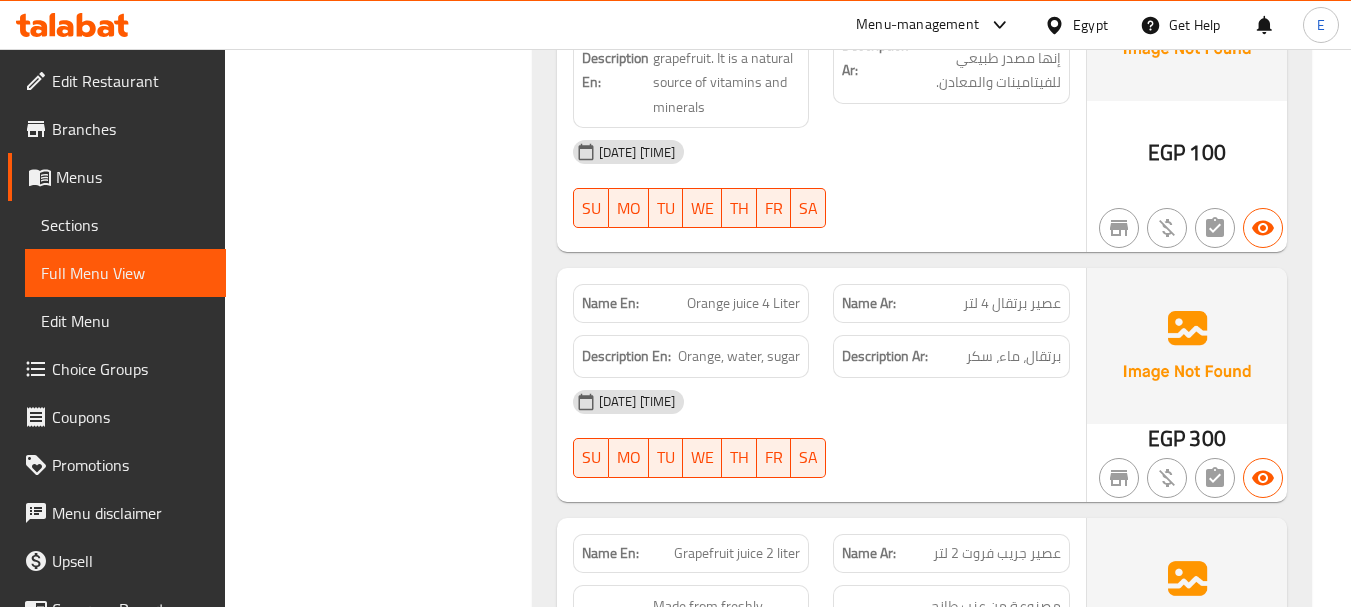 click on "Description En: Orange, water, sugar" at bounding box center (691, 356) 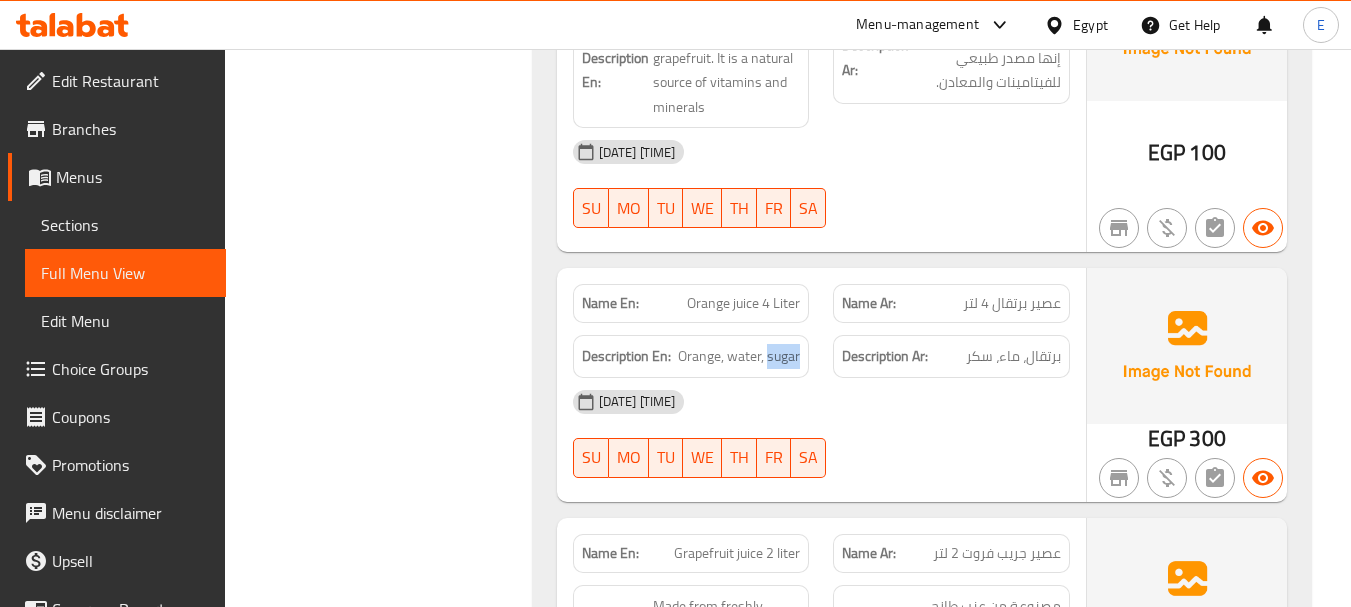 click on "Description En: Orange, water, sugar" at bounding box center (691, 356) 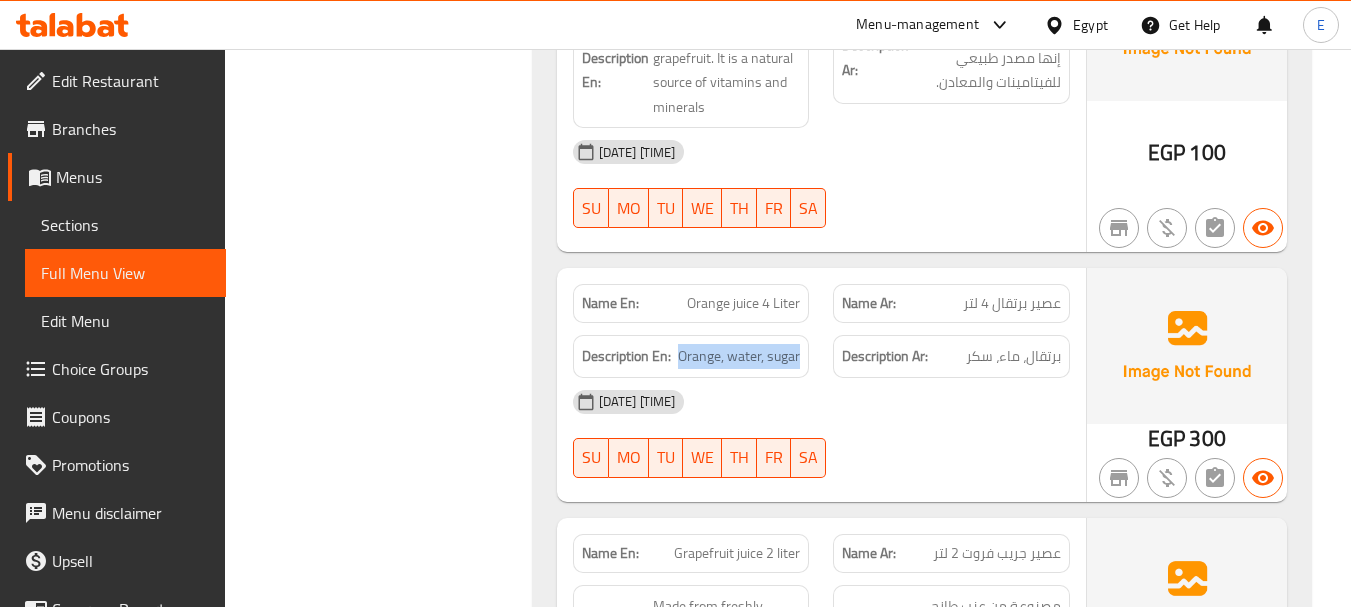 click on "Description En: Orange, water, sugar" at bounding box center [691, 356] 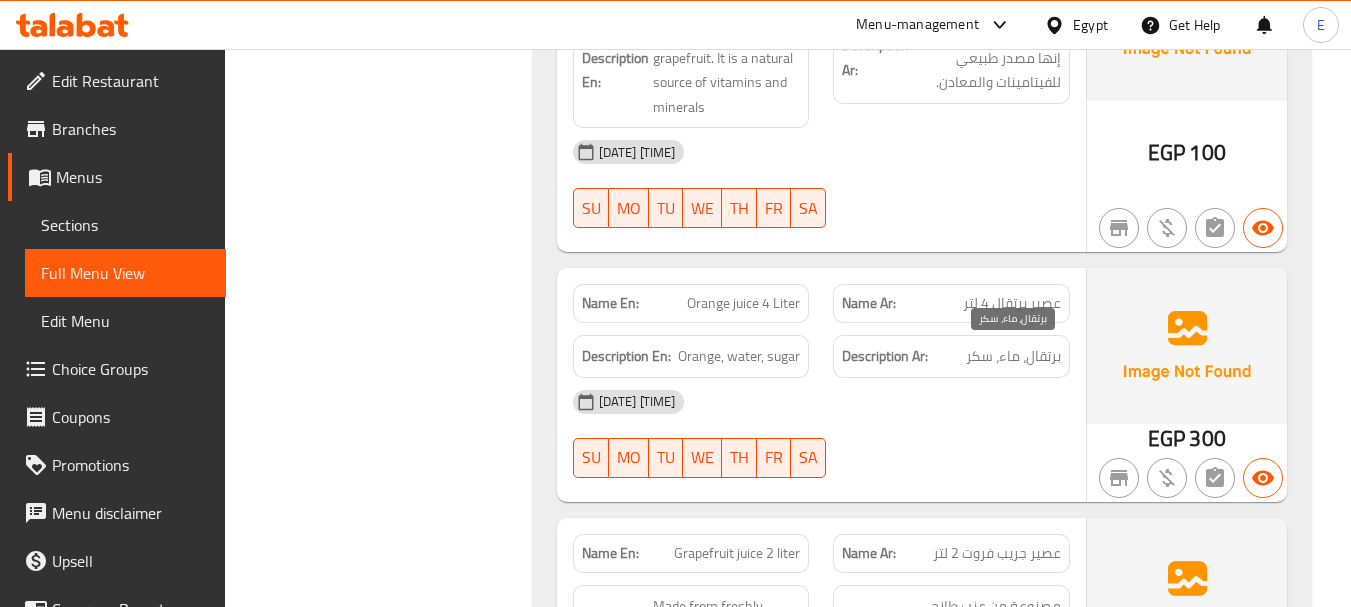 click on "برتقال، ماء، سكر" at bounding box center (1013, 356) 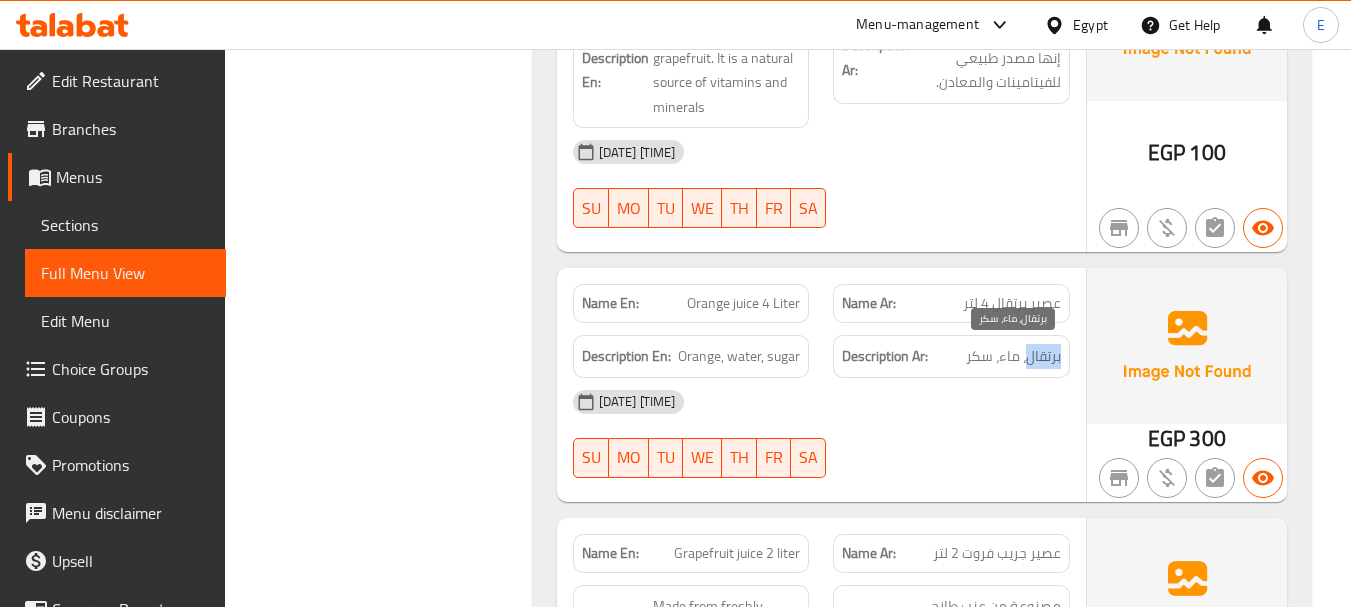 click on "برتقال، ماء، سكر" at bounding box center [1013, 356] 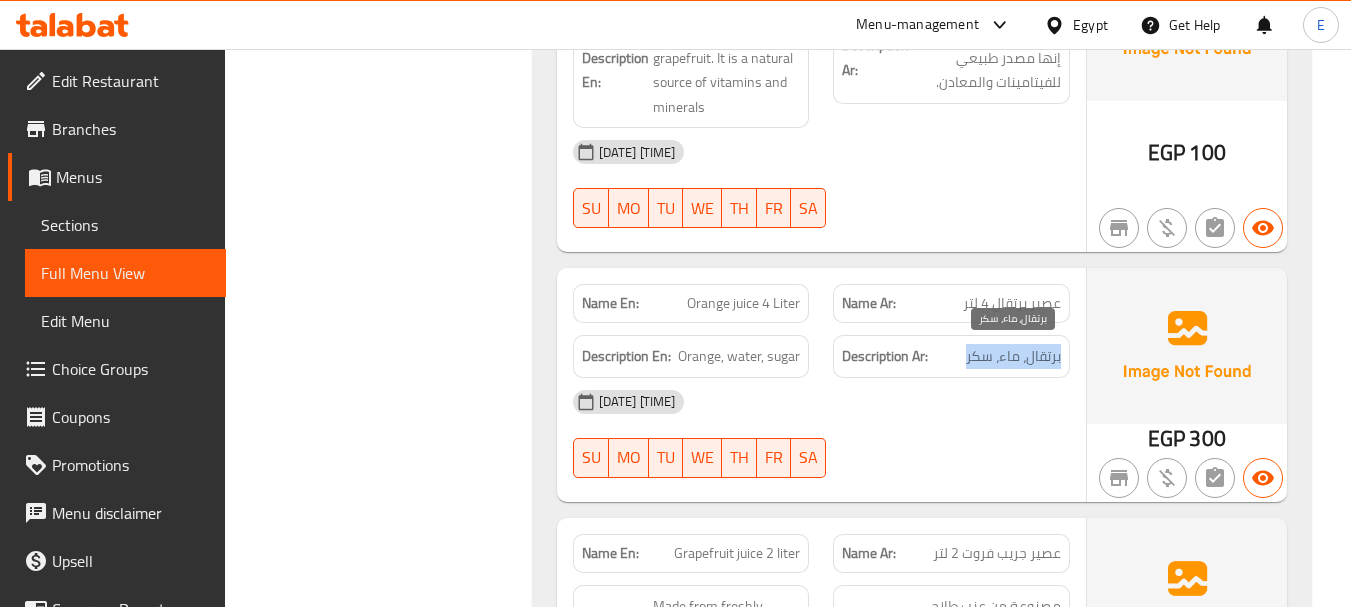 click on "برتقال، ماء، سكر" at bounding box center (1013, 356) 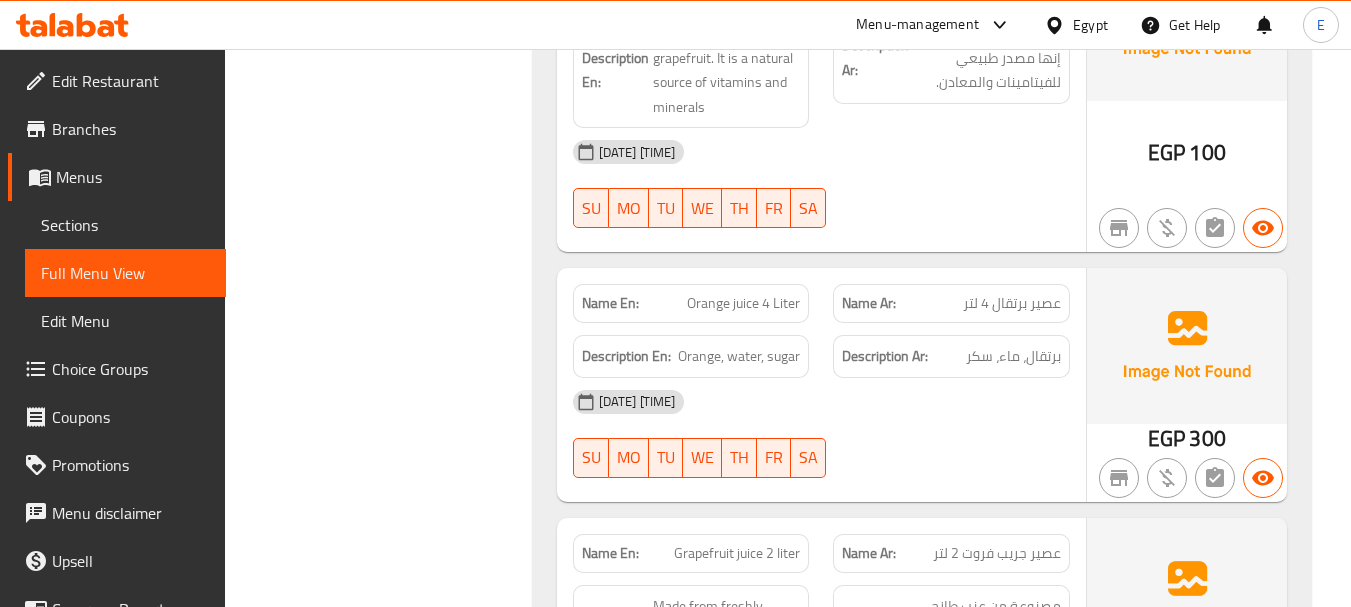 click on "04-08-2025 11:49 AM" at bounding box center (821, 402) 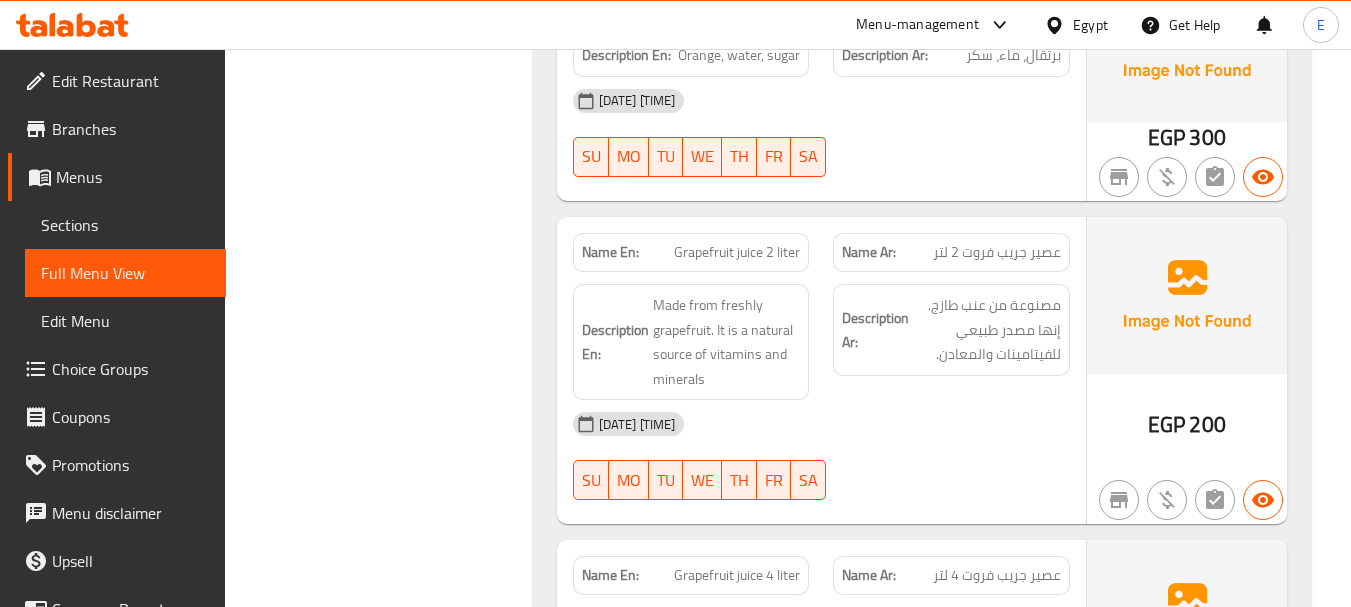 scroll, scrollTop: 12842, scrollLeft: 0, axis: vertical 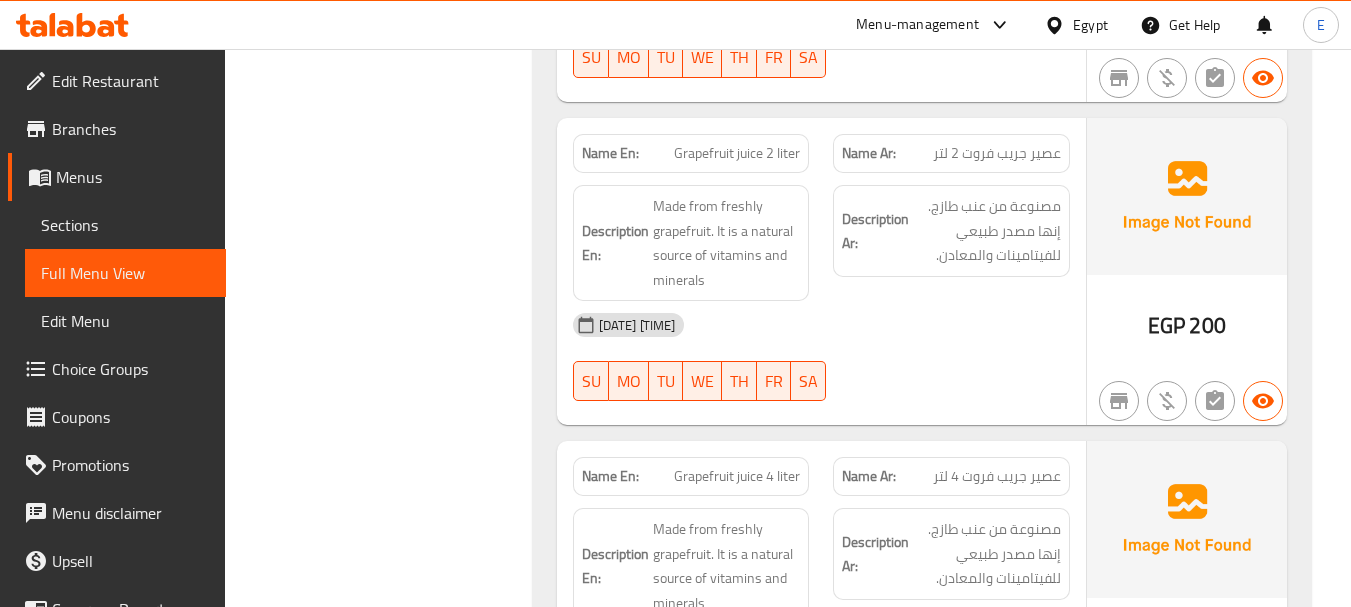 click on "Grapefruit juice 2 liter" at bounding box center (737, 153) 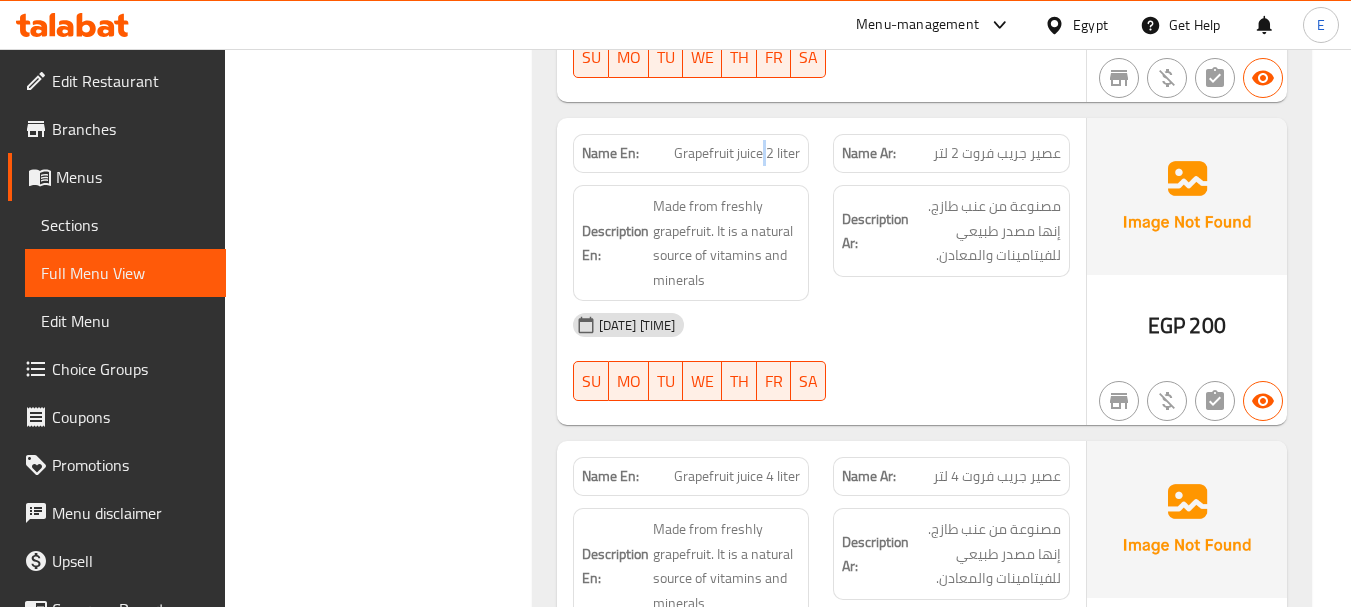 click on "Grapefruit juice 2 liter" at bounding box center (737, 153) 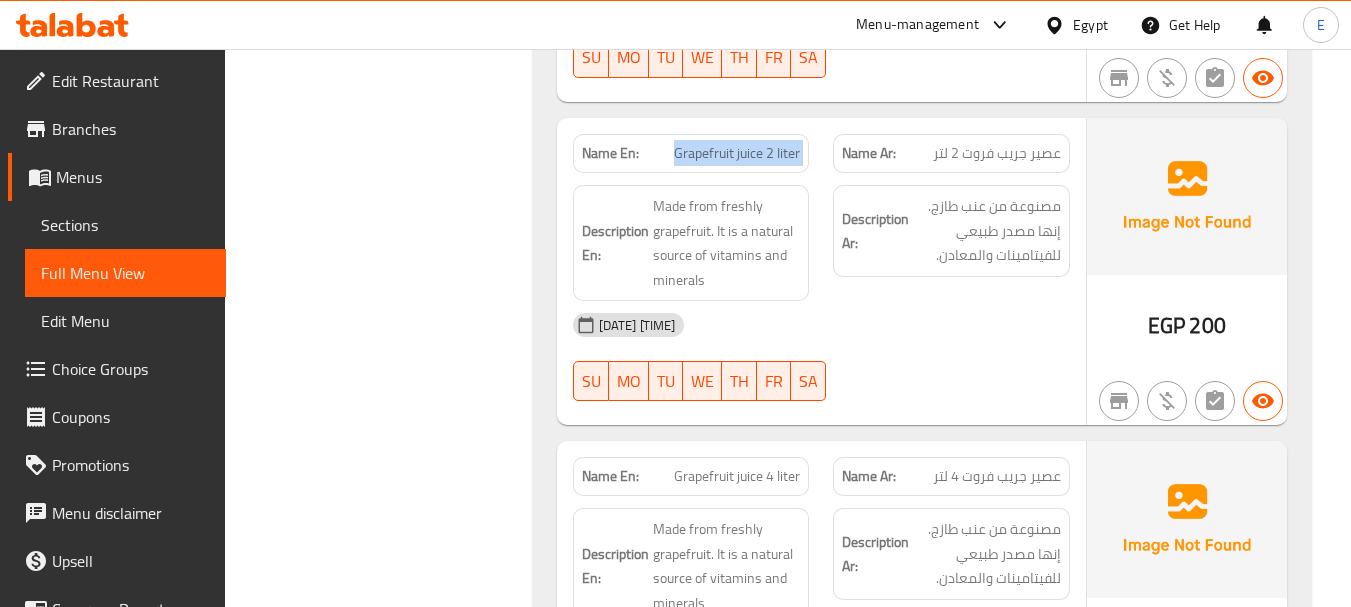 click on "Grapefruit juice 2 liter" at bounding box center (737, 153) 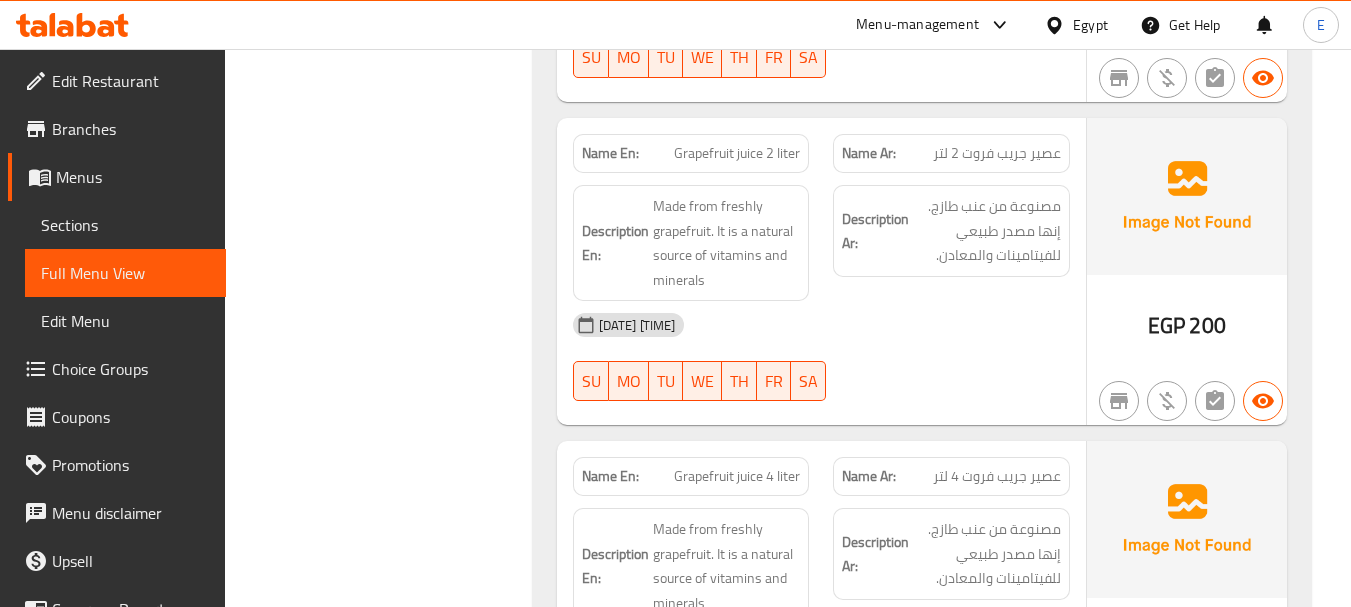 scroll, scrollTop: 12119, scrollLeft: 0, axis: vertical 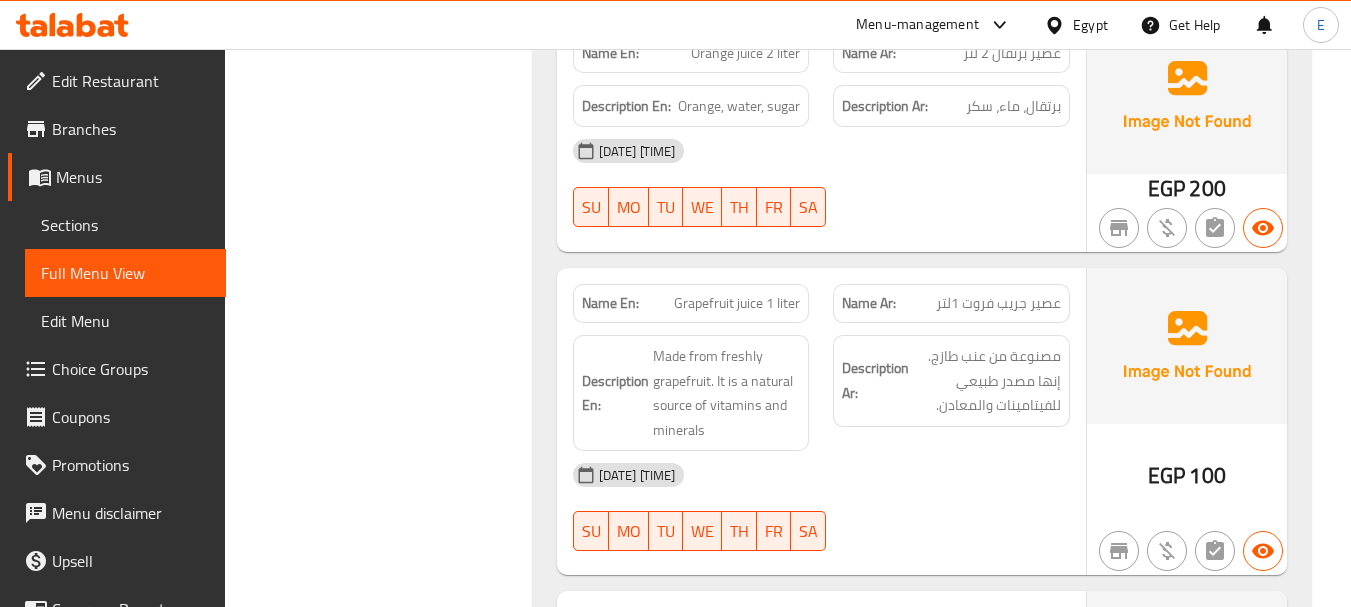 click on "عصير جريب فروت 1لتر" at bounding box center (998, 303) 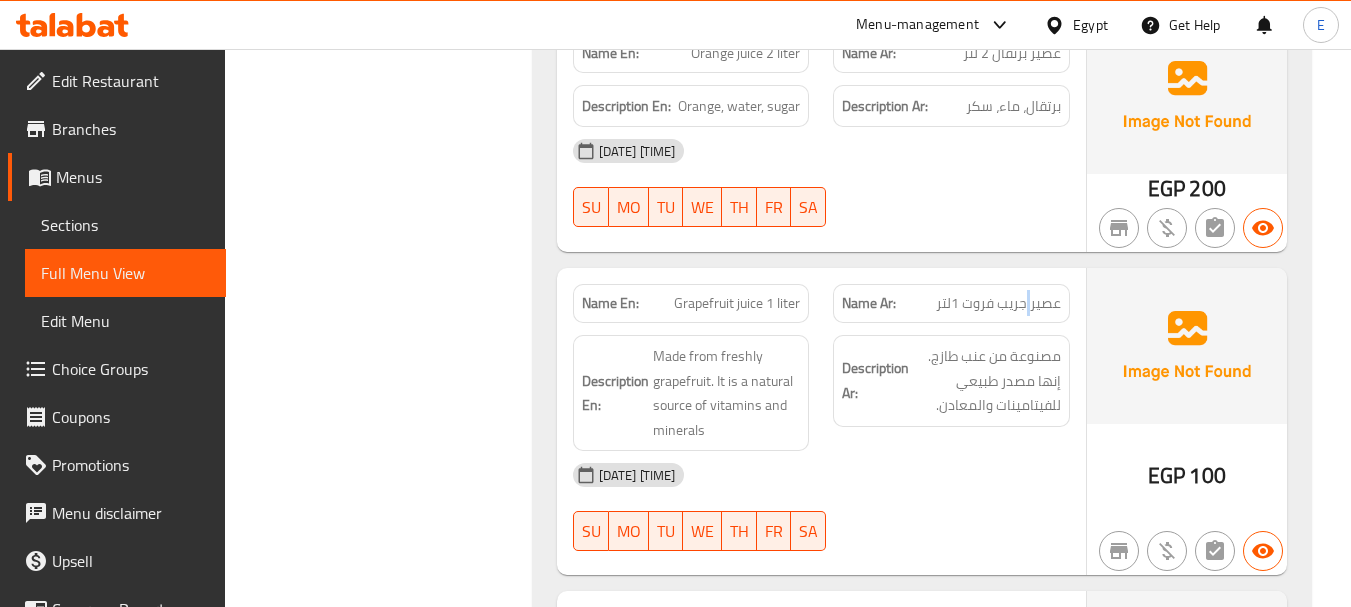 click on "عصير جريب فروت 1لتر" at bounding box center [998, 303] 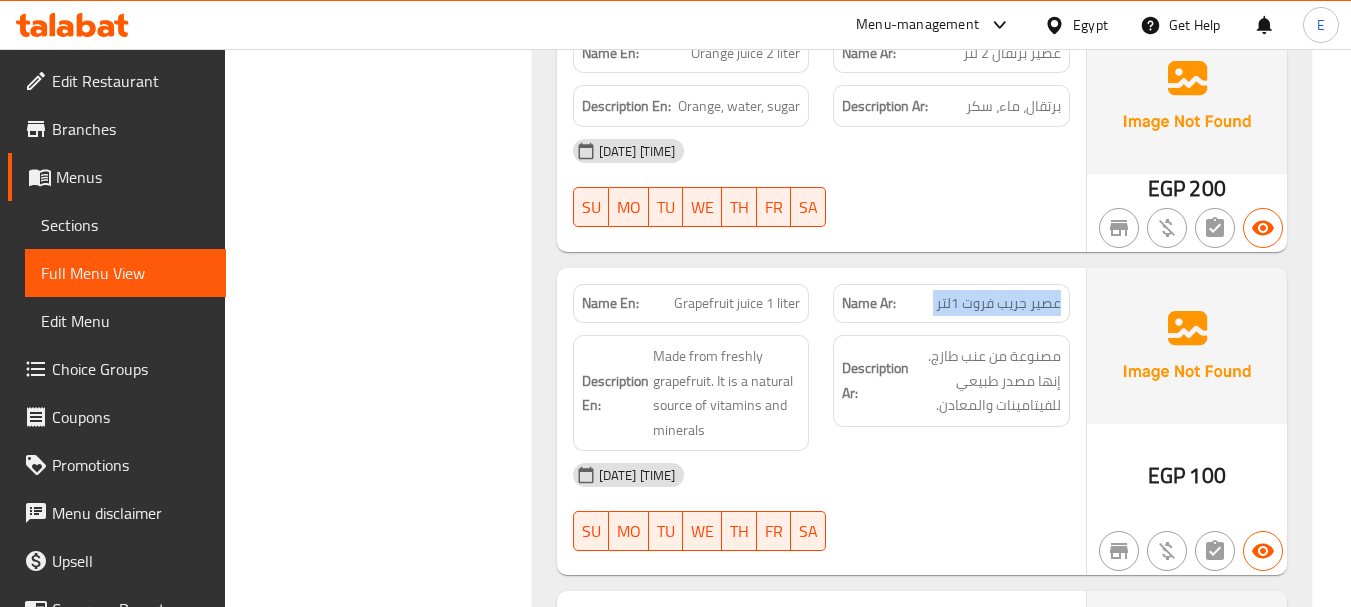 click on "عصير جريب فروت 1لتر" at bounding box center (998, 303) 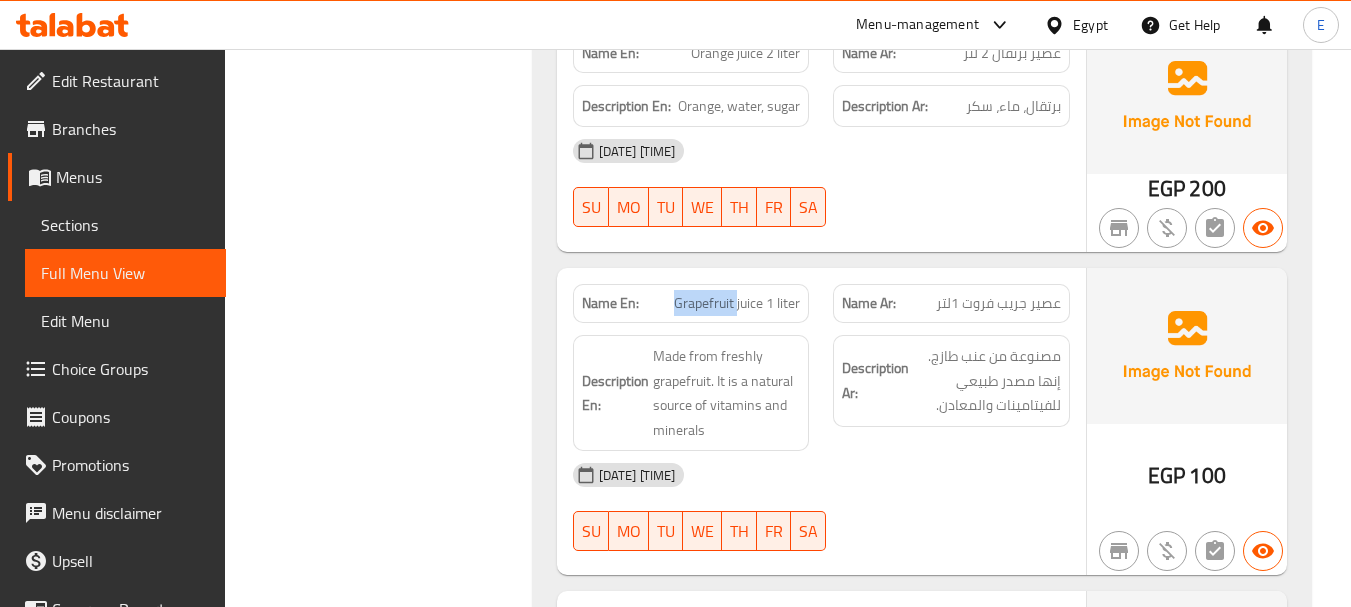 click on "Grapefruit juice 1 liter" at bounding box center (737, 303) 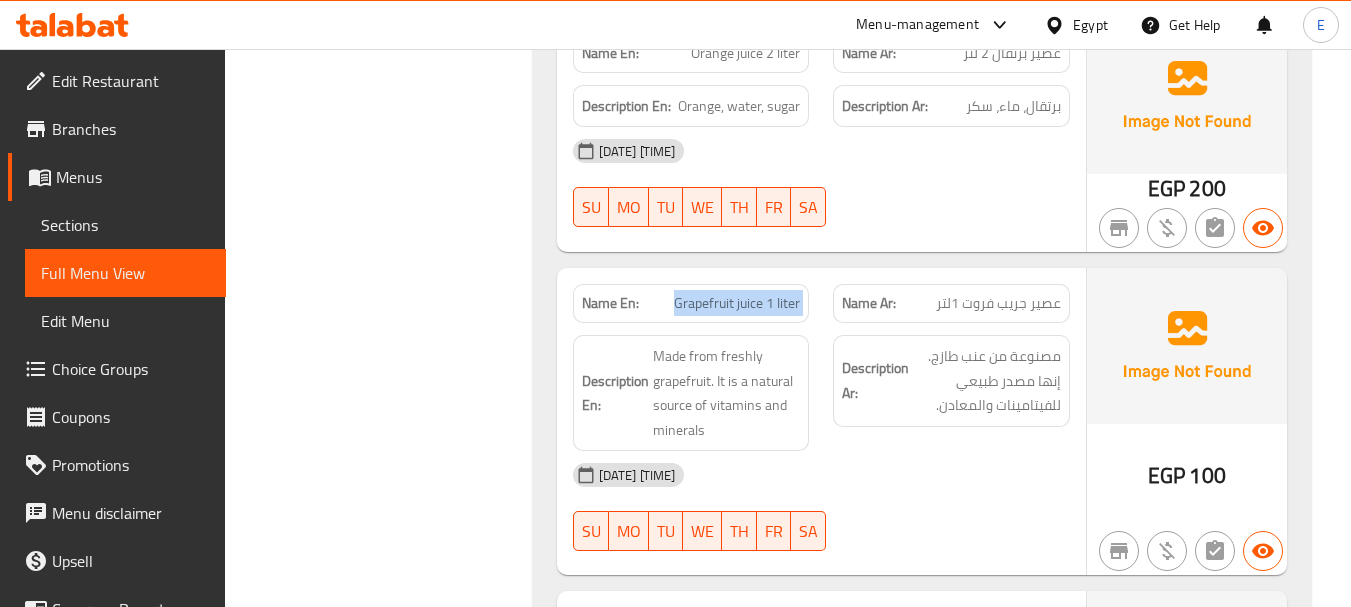 click on "Grapefruit juice 1 liter" at bounding box center [737, 303] 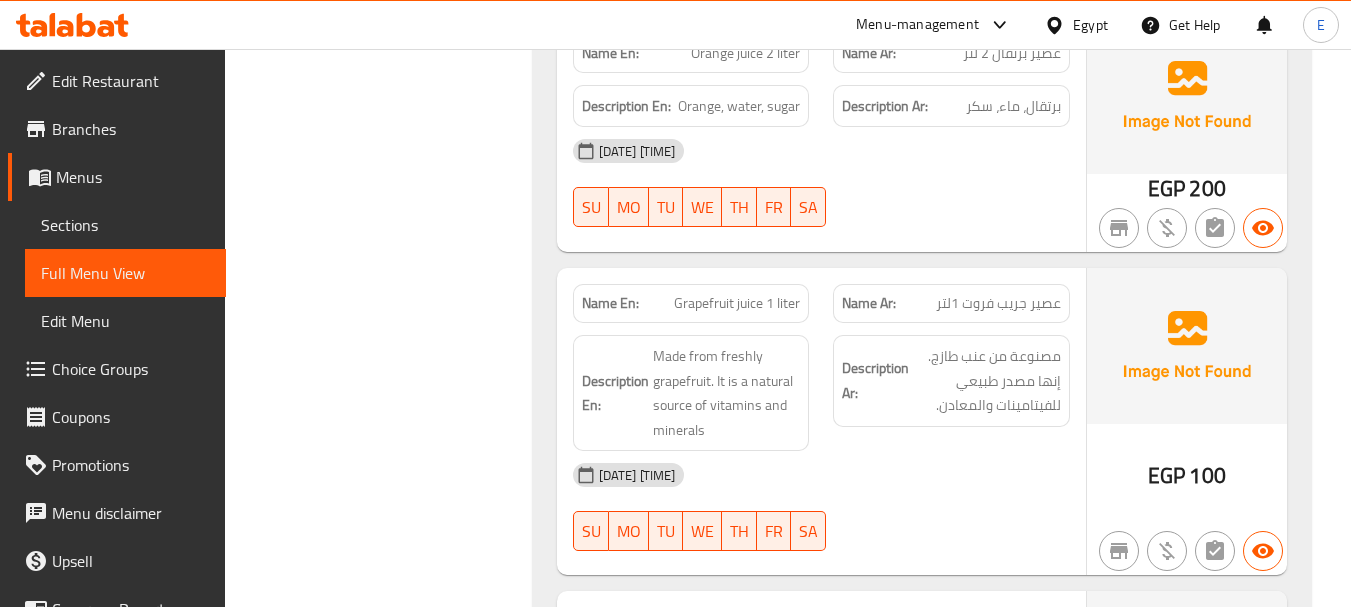 click on "مصنوعة من عنب طازج. إنها مصدر طبيعي للفيتامينات والمعادن." at bounding box center [987, 381] 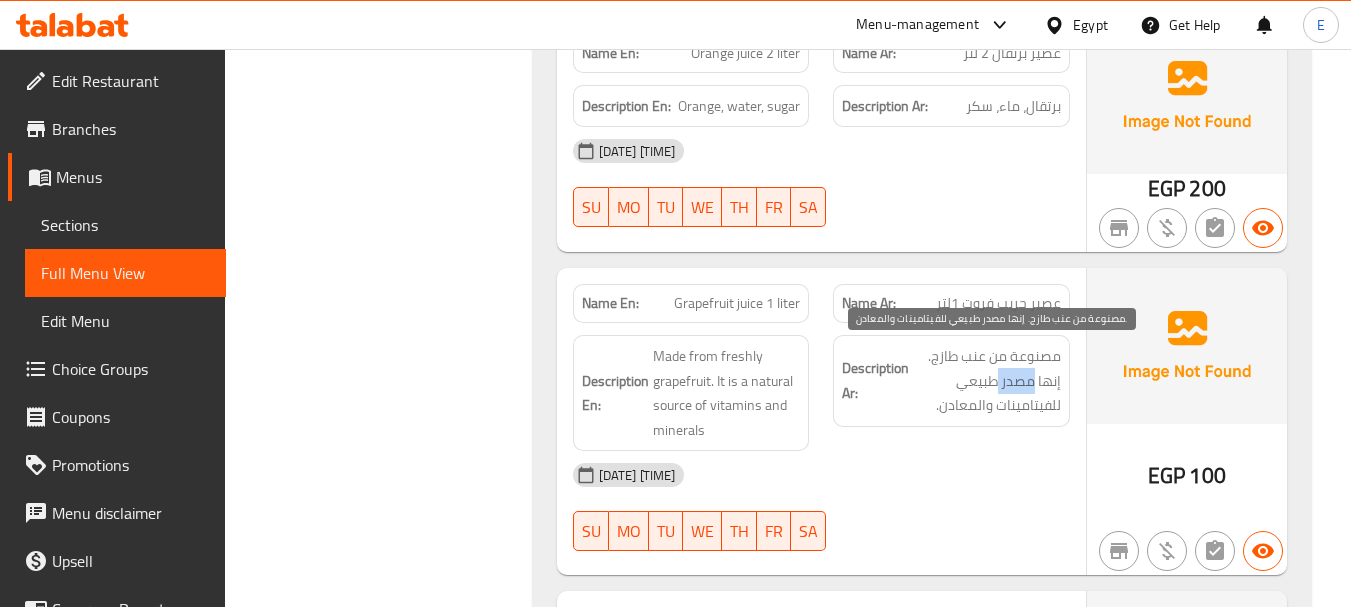 click on "مصنوعة من عنب طازج. إنها مصدر طبيعي للفيتامينات والمعادن." at bounding box center [987, 381] 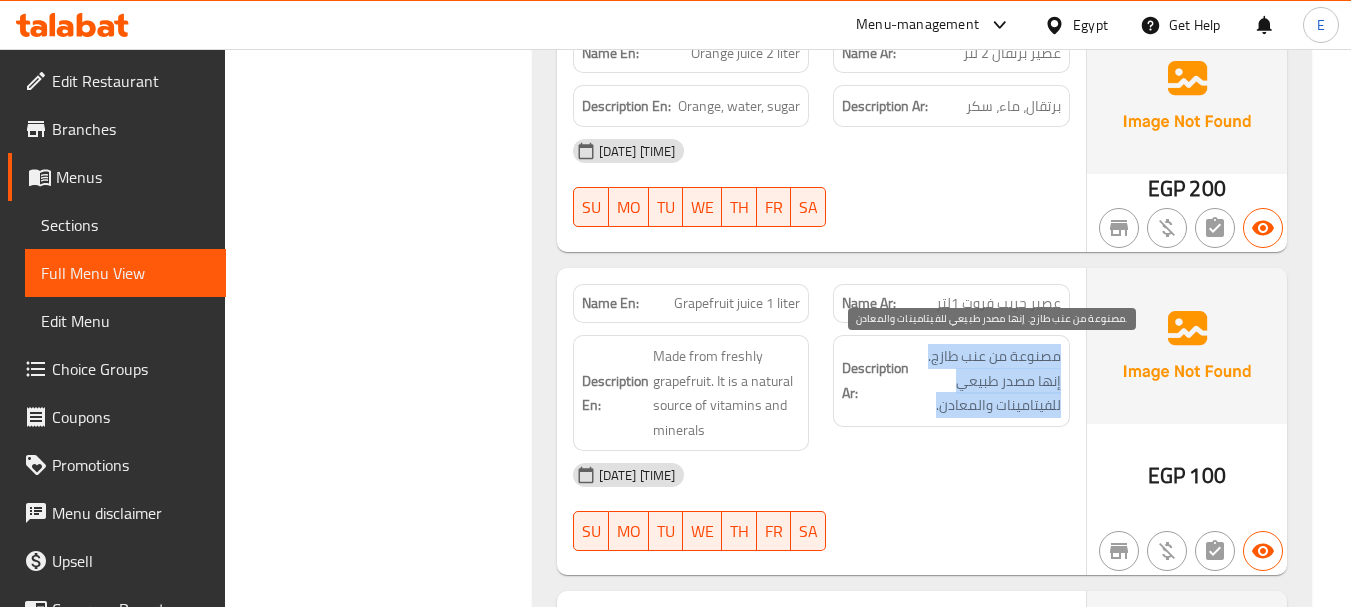click on "مصنوعة من عنب طازج. إنها مصدر طبيعي للفيتامينات والمعادن." at bounding box center [987, 381] 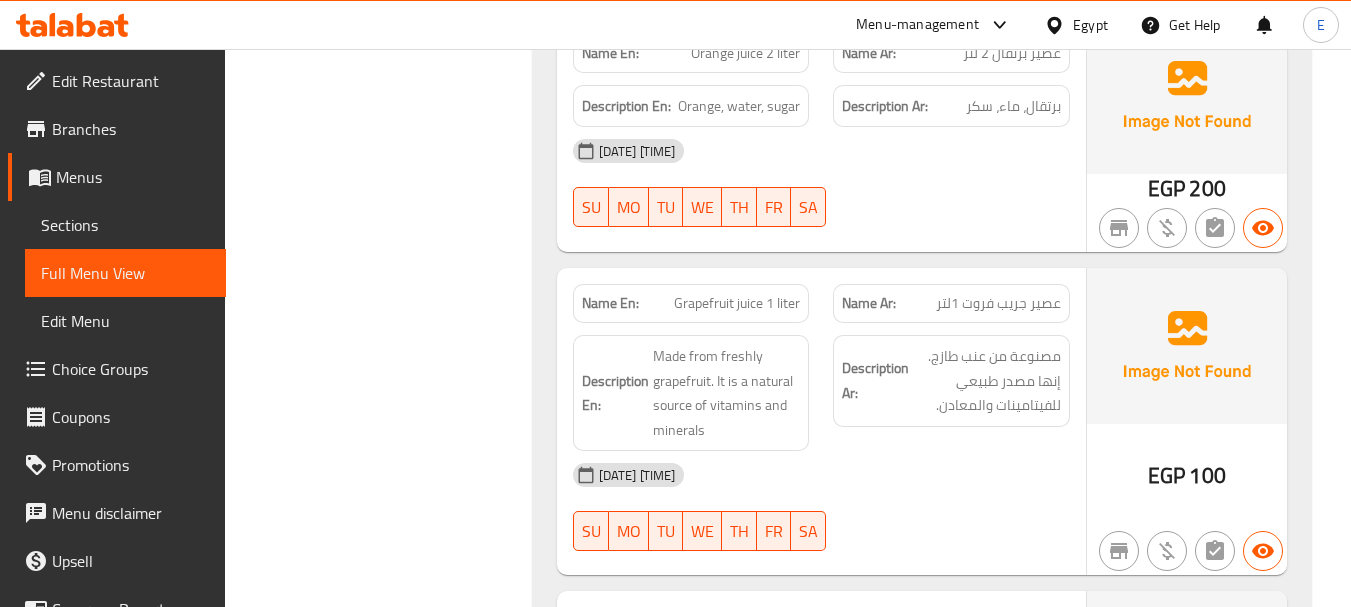 click on "[DATE] [TIME]" at bounding box center [821, 475] 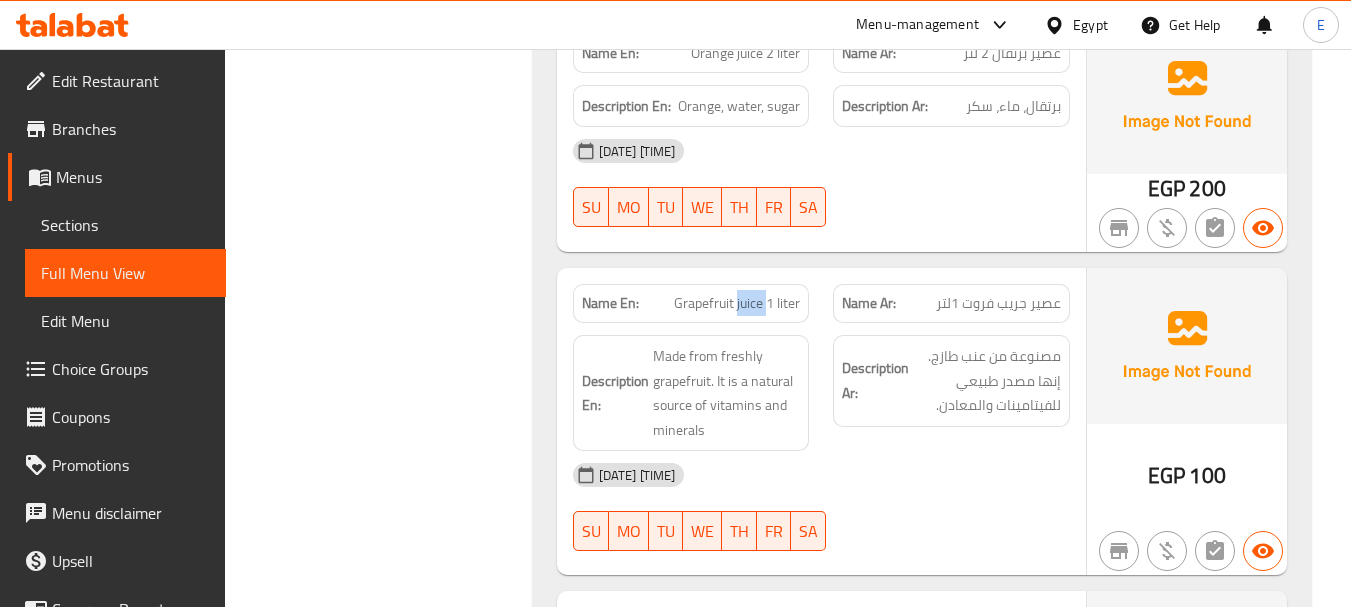 click on "Grapefruit juice 1 liter" at bounding box center [737, 303] 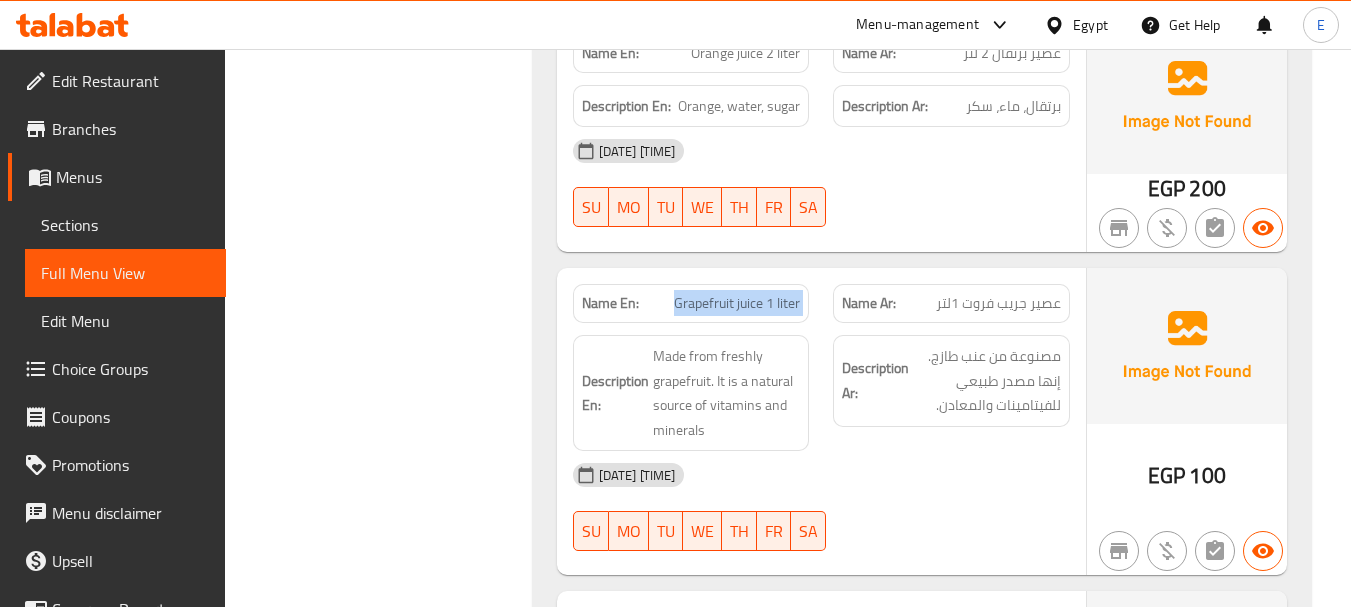 click on "Grapefruit juice 1 liter" at bounding box center (737, 303) 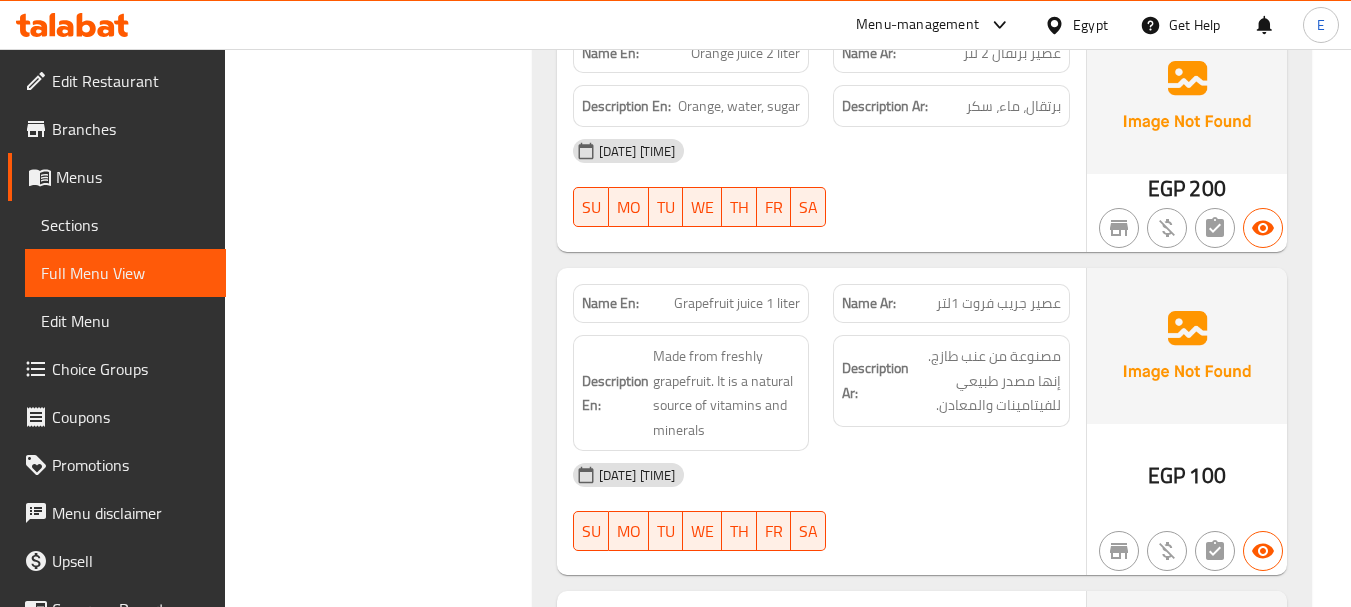 click on "Grapefruit juice 1 liter" at bounding box center (737, 303) 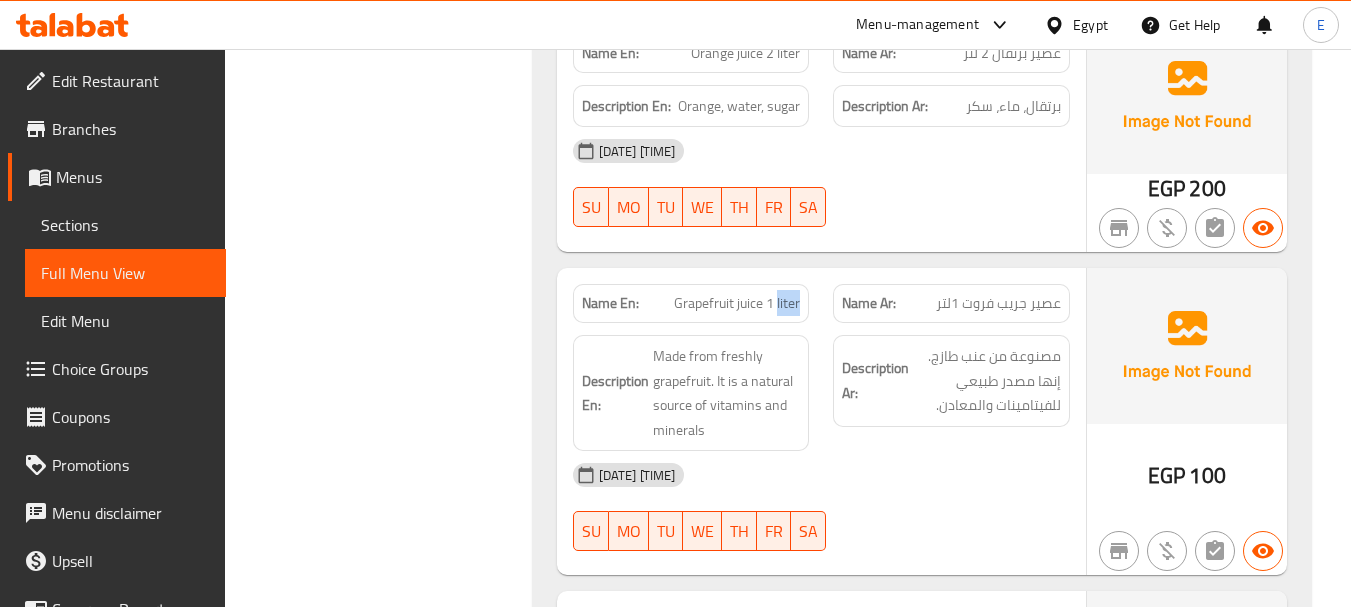 click on "Grapefruit juice 1 liter" at bounding box center (737, 303) 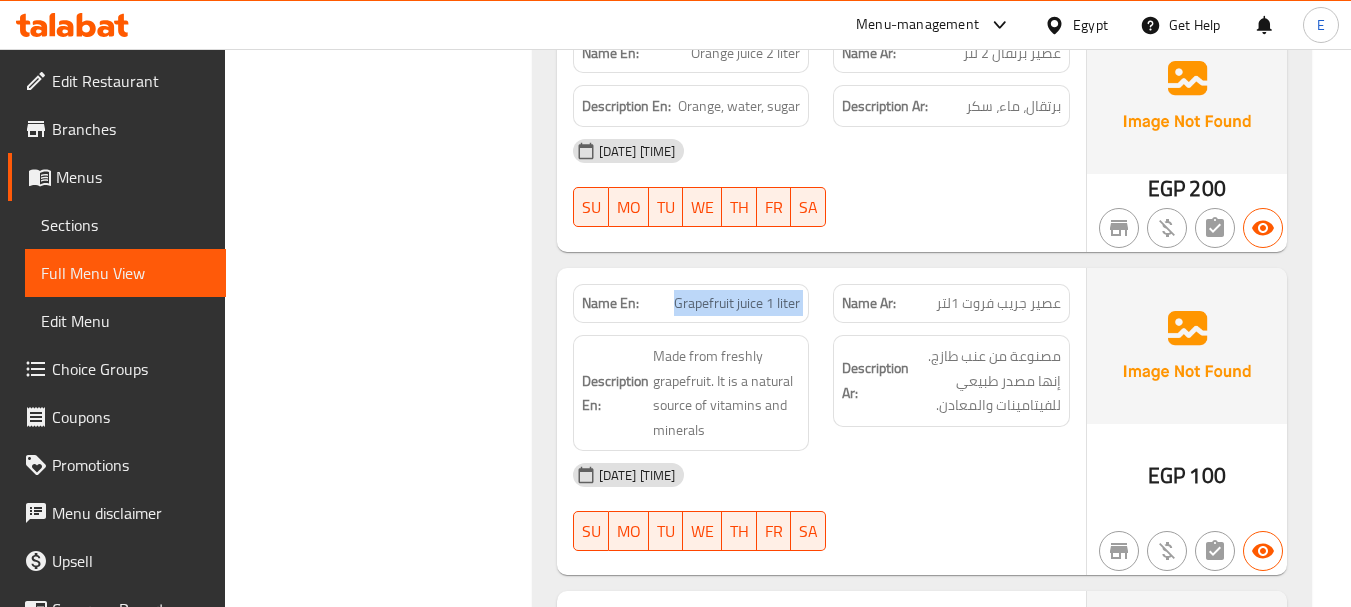 click on "Grapefruit juice 1 liter" at bounding box center (737, 303) 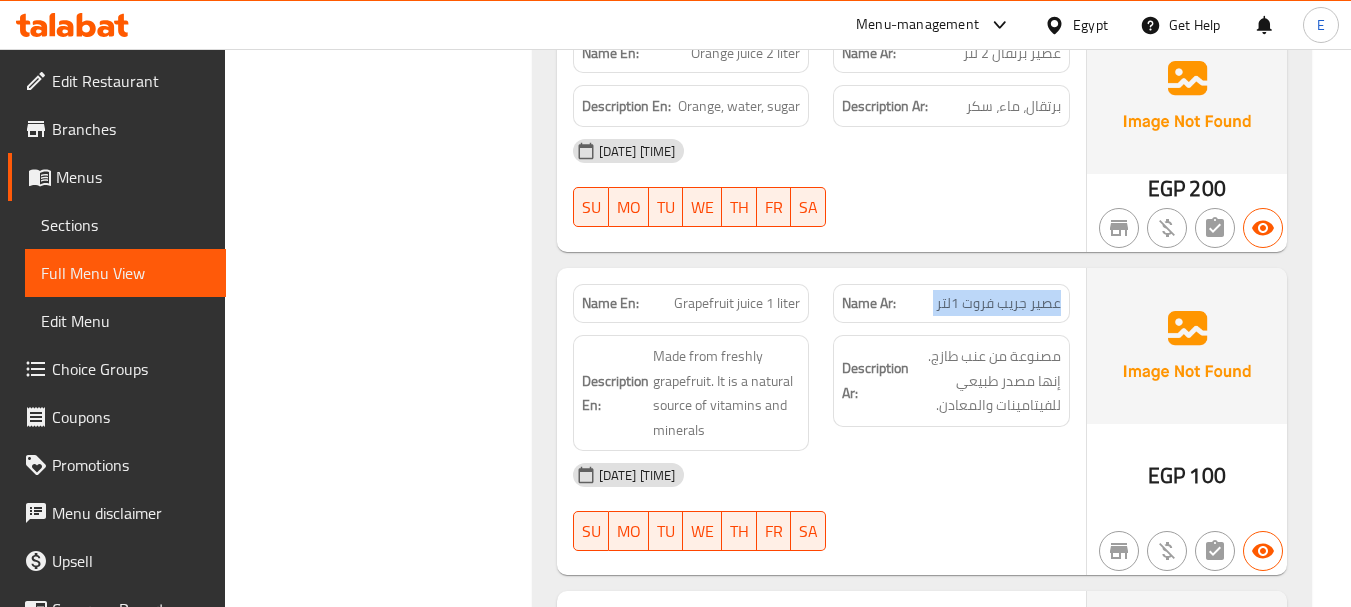 click on "عصير جريب فروت 1لتر" at bounding box center [998, 303] 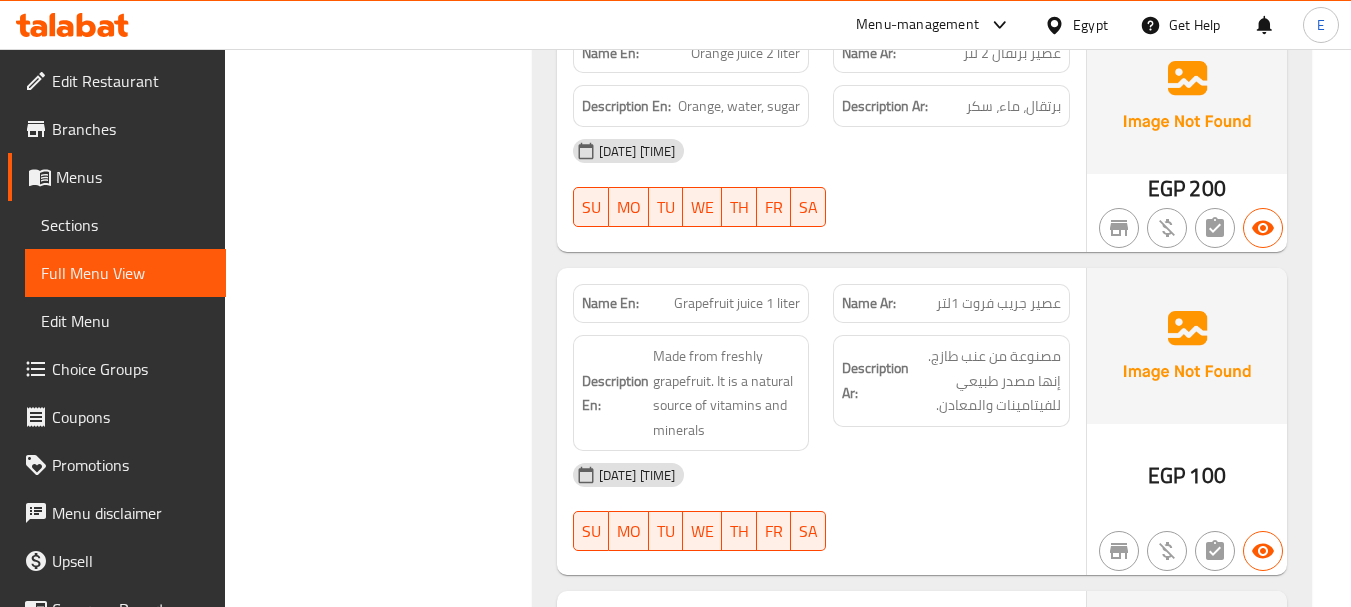 click on "Name En: Grapefruit juice 1 liter" at bounding box center [691, 303] 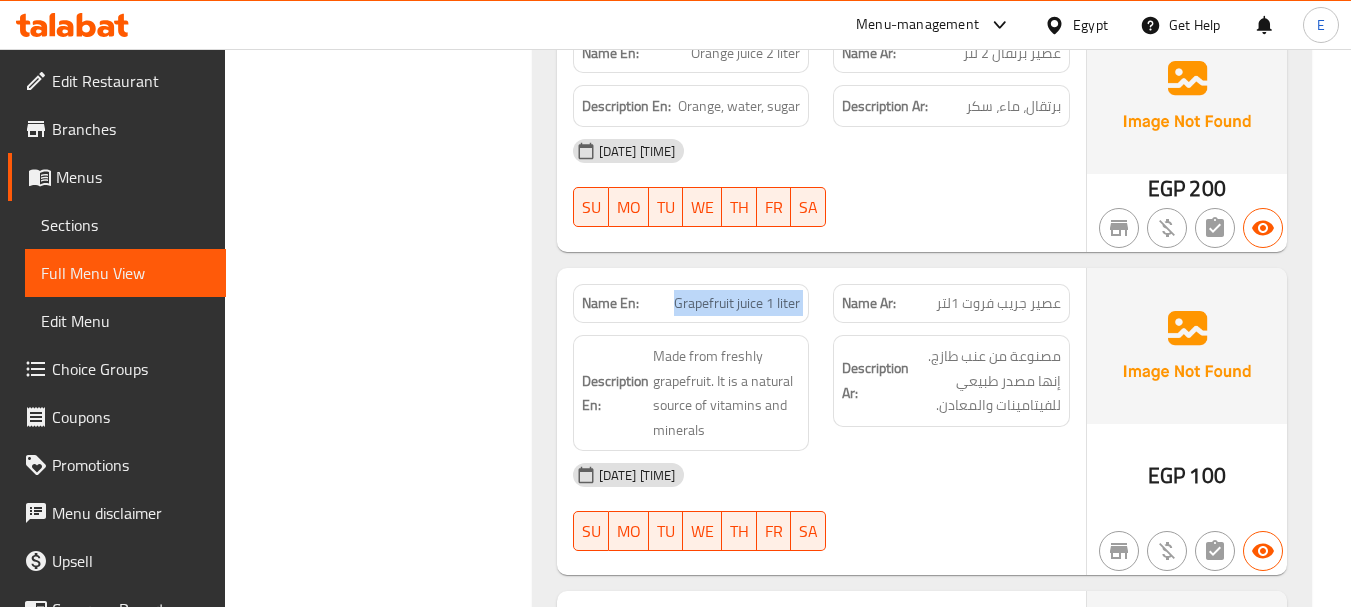 click on "Name En: Grapefruit juice 1 liter" at bounding box center (691, 303) 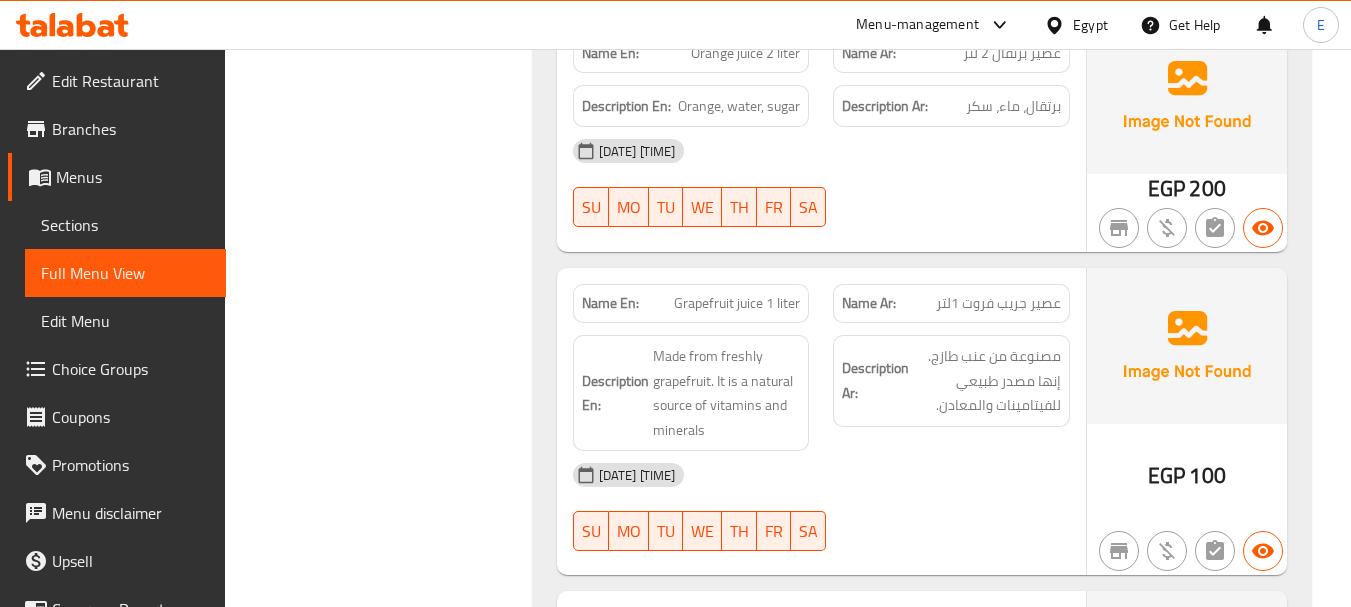 scroll, scrollTop: 12692, scrollLeft: 0, axis: vertical 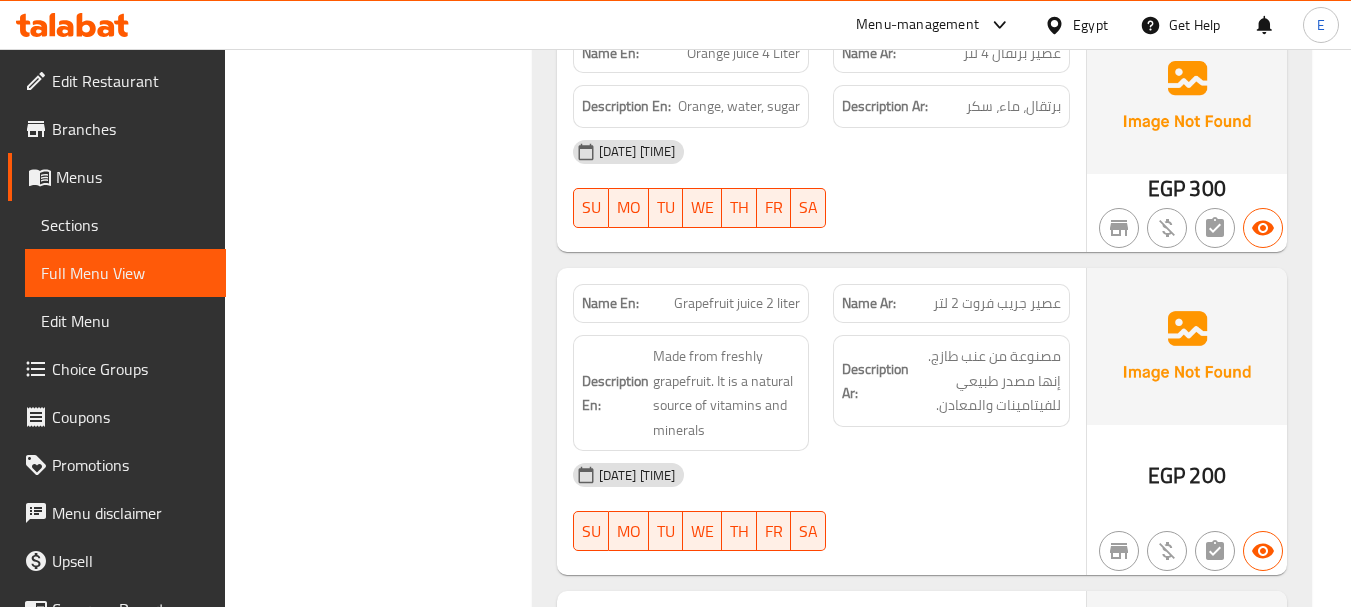 click on "عصير جريب فروت 2 لتر" at bounding box center (997, 303) 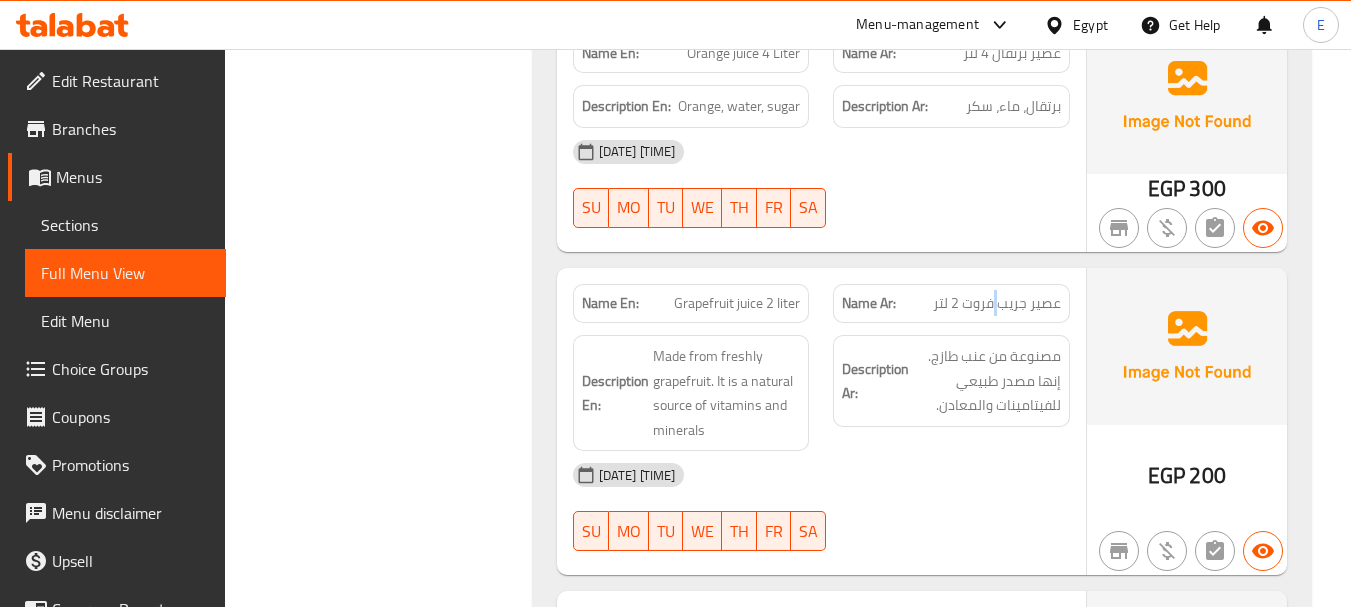 click on "عصير جريب فروت 2 لتر" at bounding box center (997, 303) 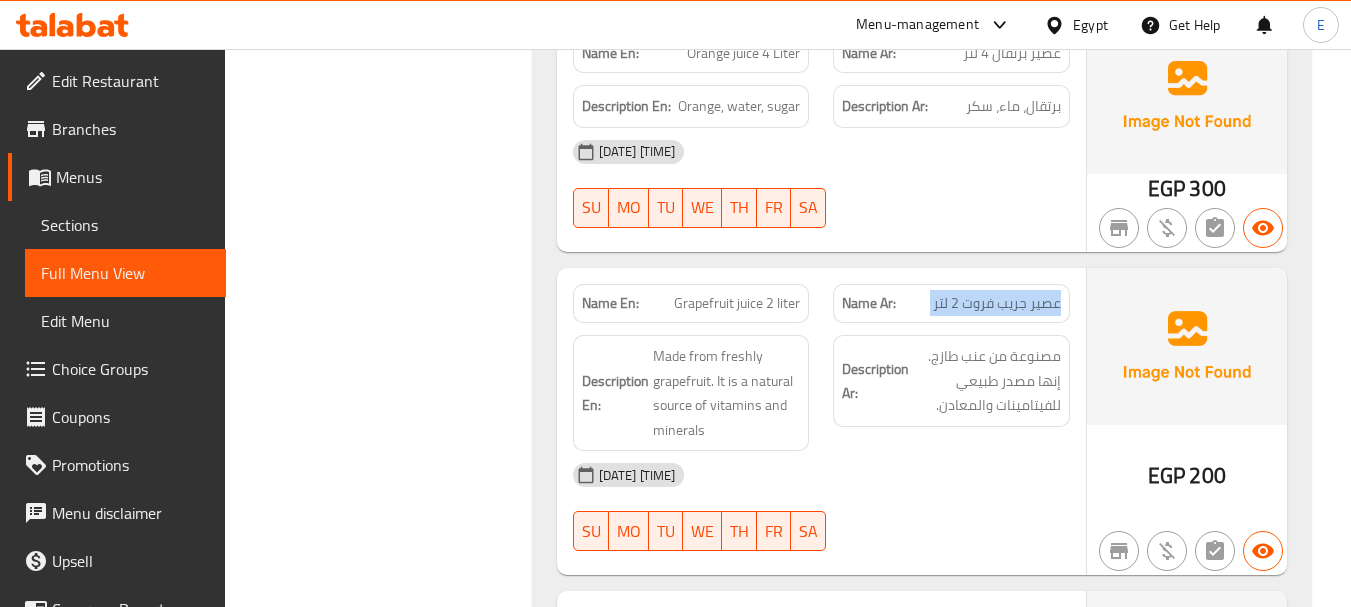 click on "عصير جريب فروت 2 لتر" at bounding box center (997, 303) 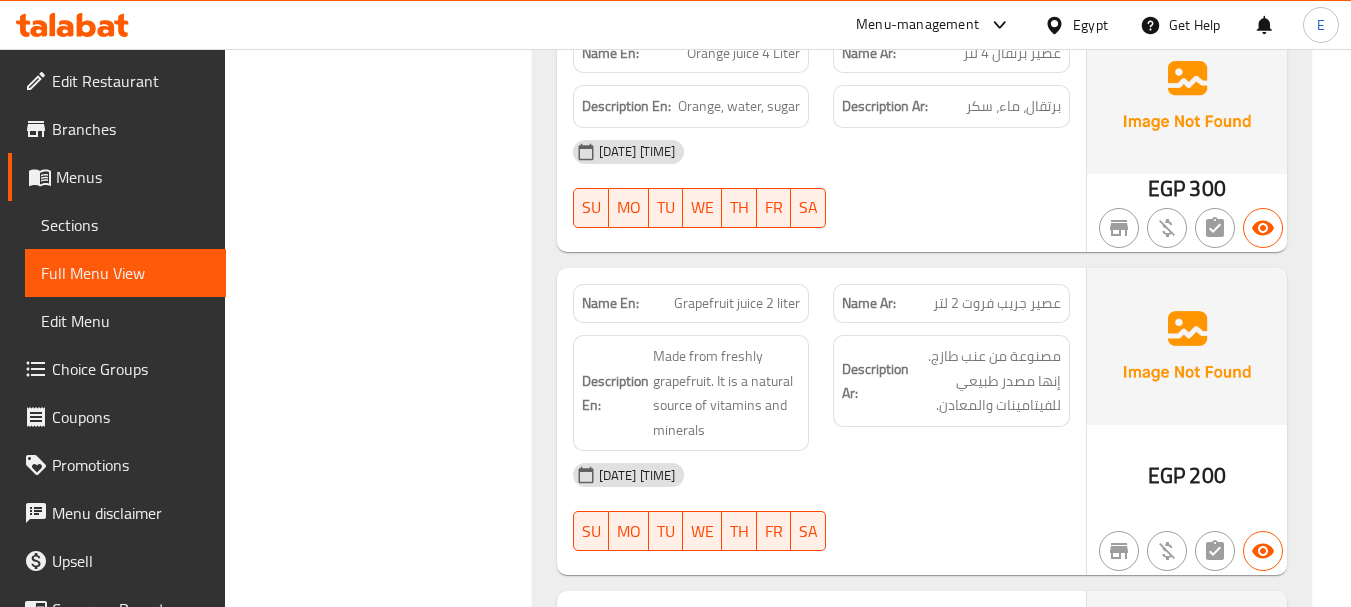 click on "Name En: Grapefruit juice 2 liter" at bounding box center (691, 303) 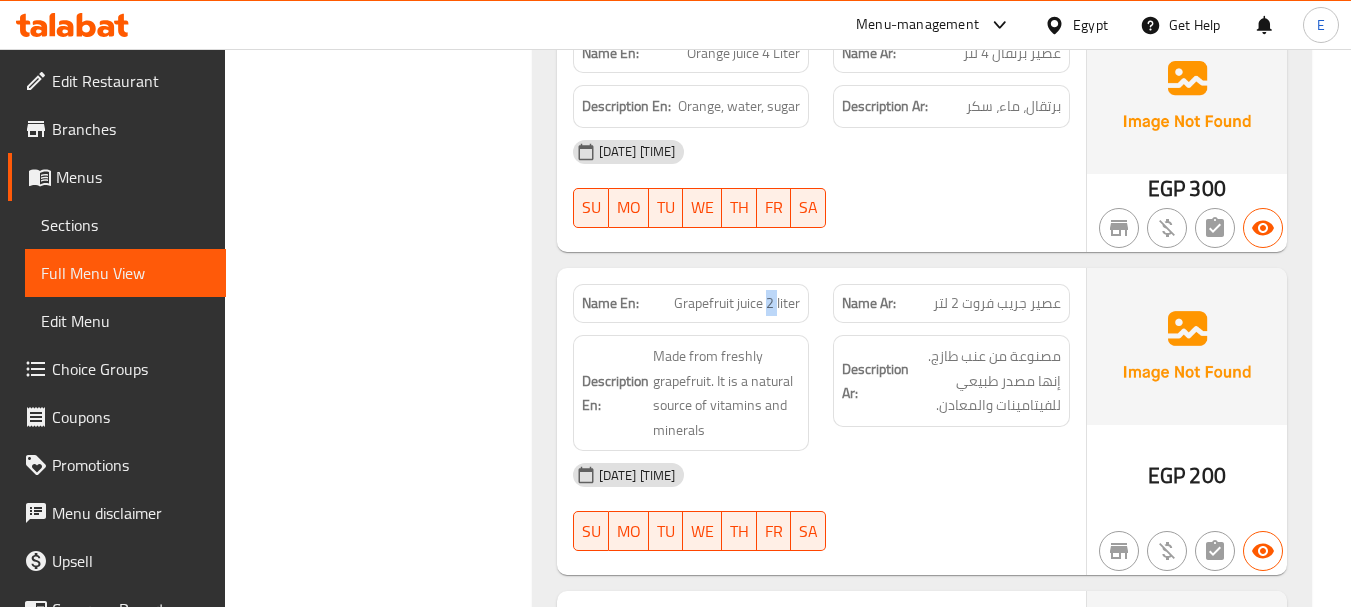 click on "Name En: Grapefruit juice 2 liter" at bounding box center [691, 303] 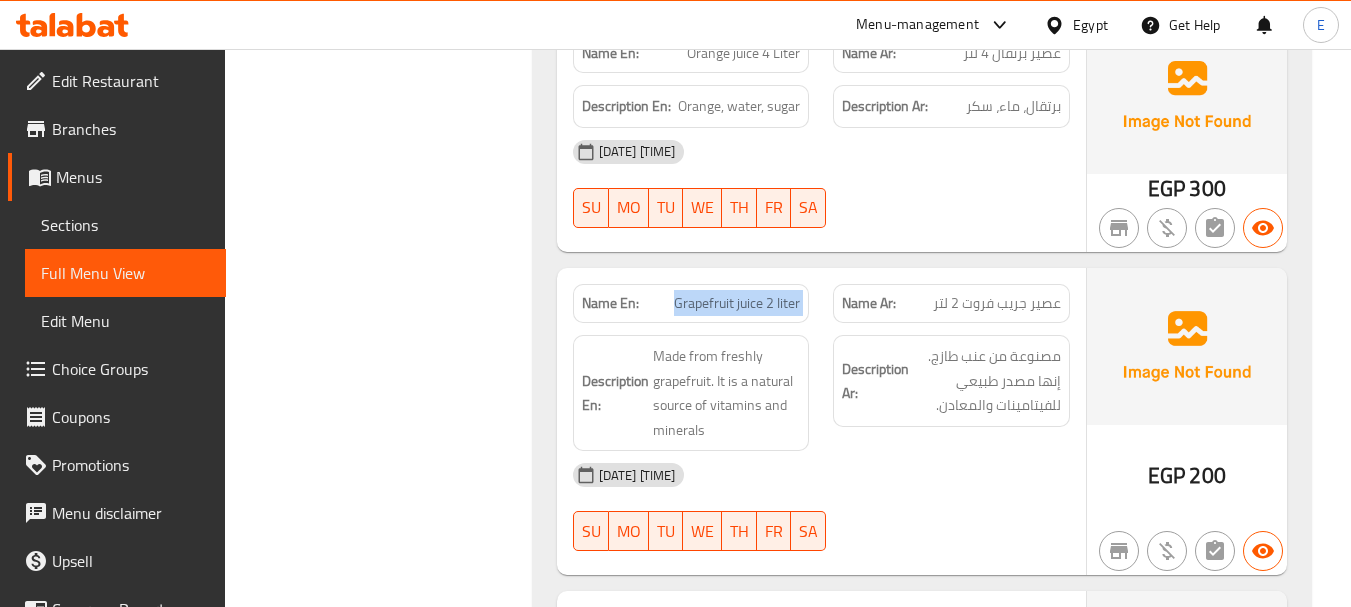 click on "Name En: Grapefruit juice 2 liter" at bounding box center (691, 303) 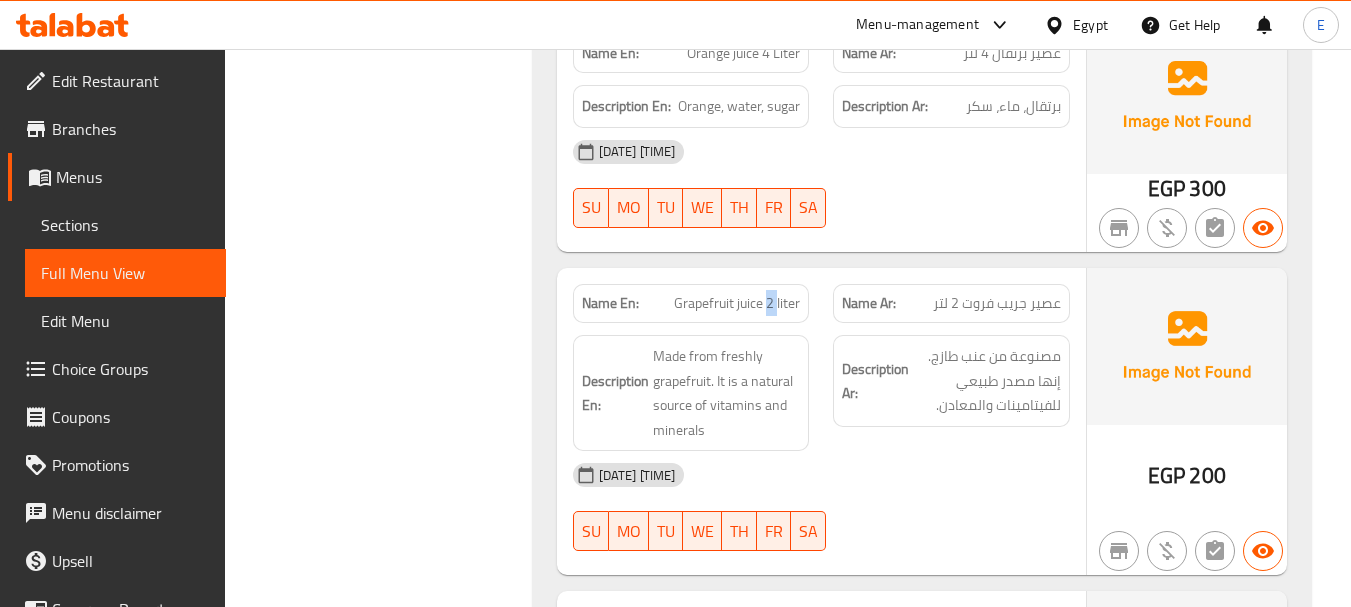 click on "Grapefruit juice 2 liter" at bounding box center [737, 303] 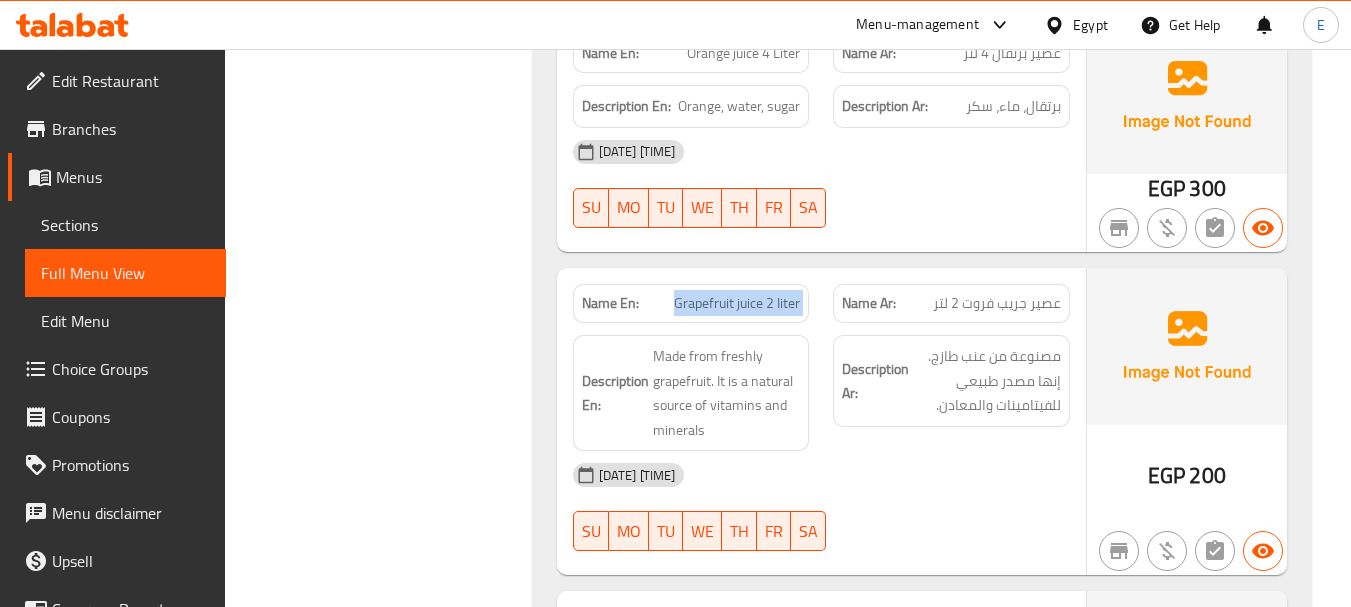 click on "Grapefruit juice 2 liter" at bounding box center [737, 303] 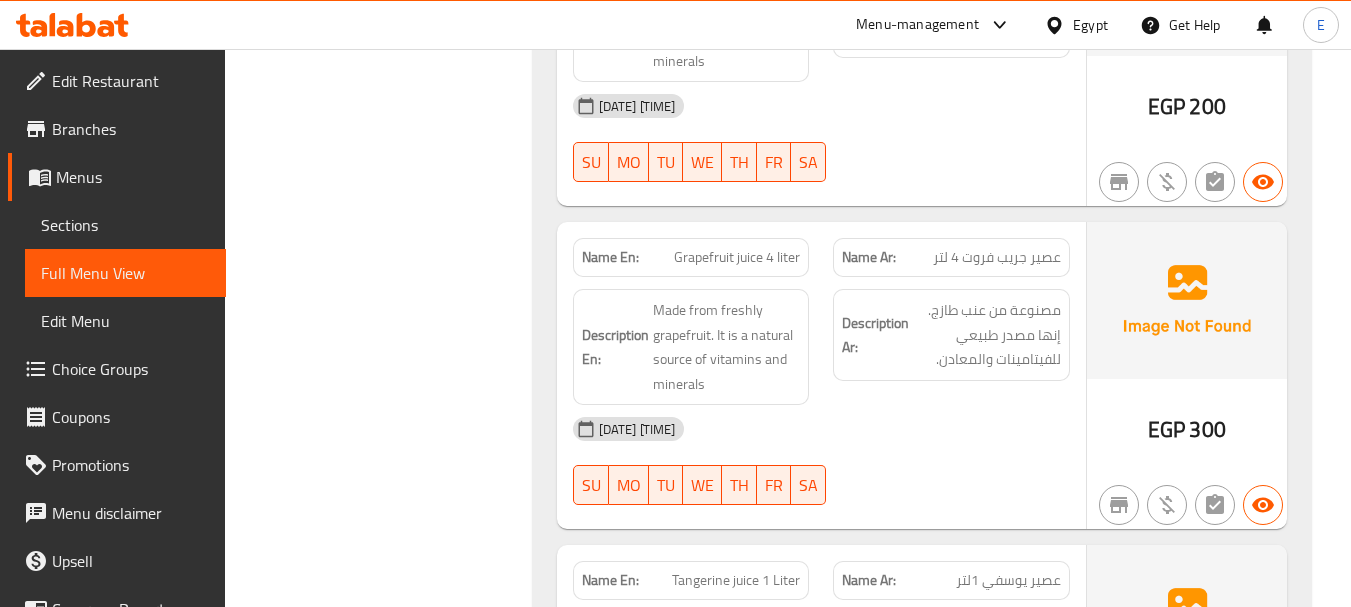 scroll, scrollTop: 13092, scrollLeft: 0, axis: vertical 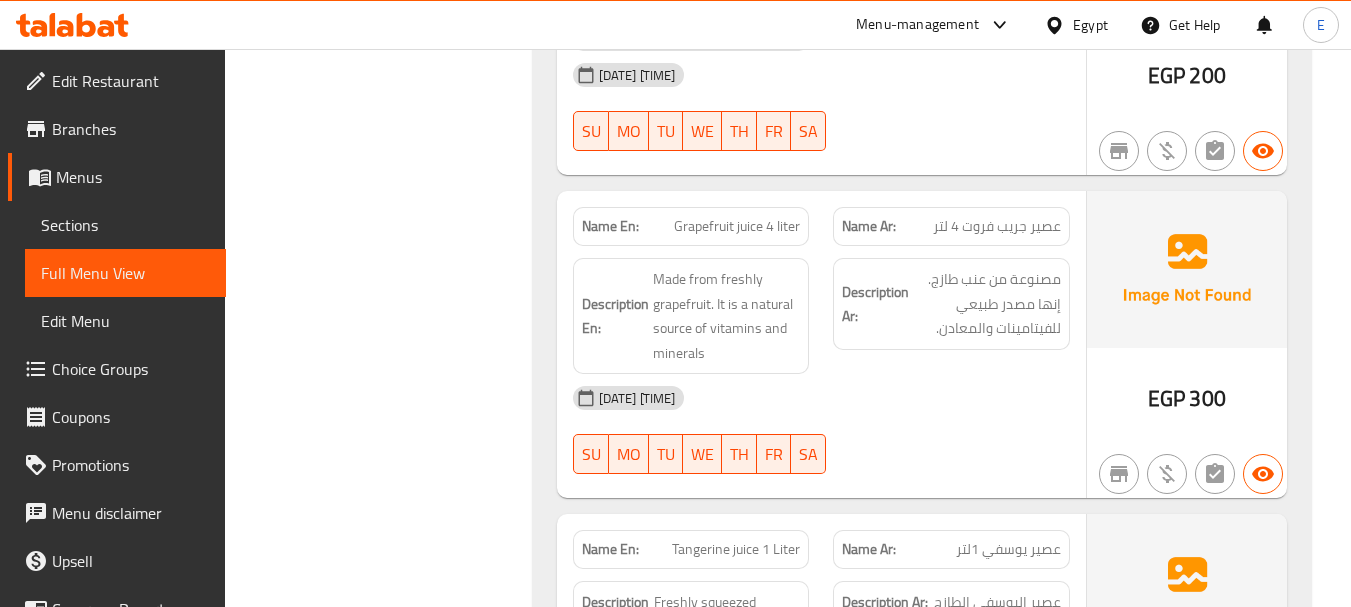click on "EGP" at bounding box center (1166, 398) 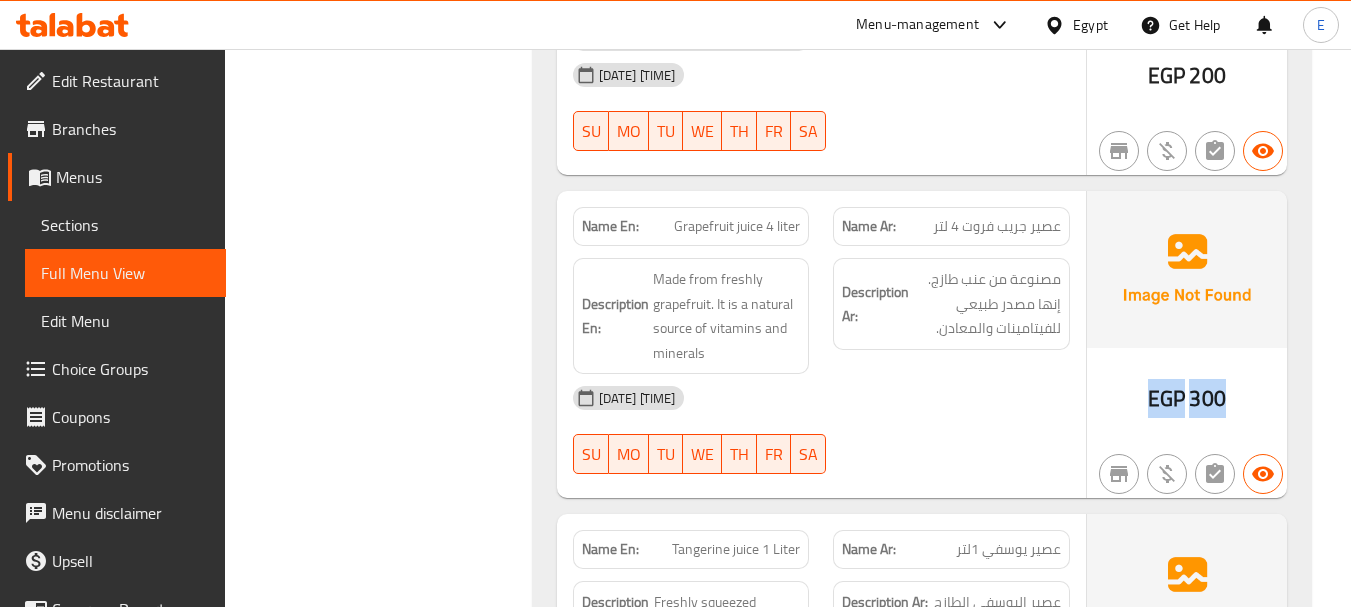 click on "EGP" at bounding box center [1166, 398] 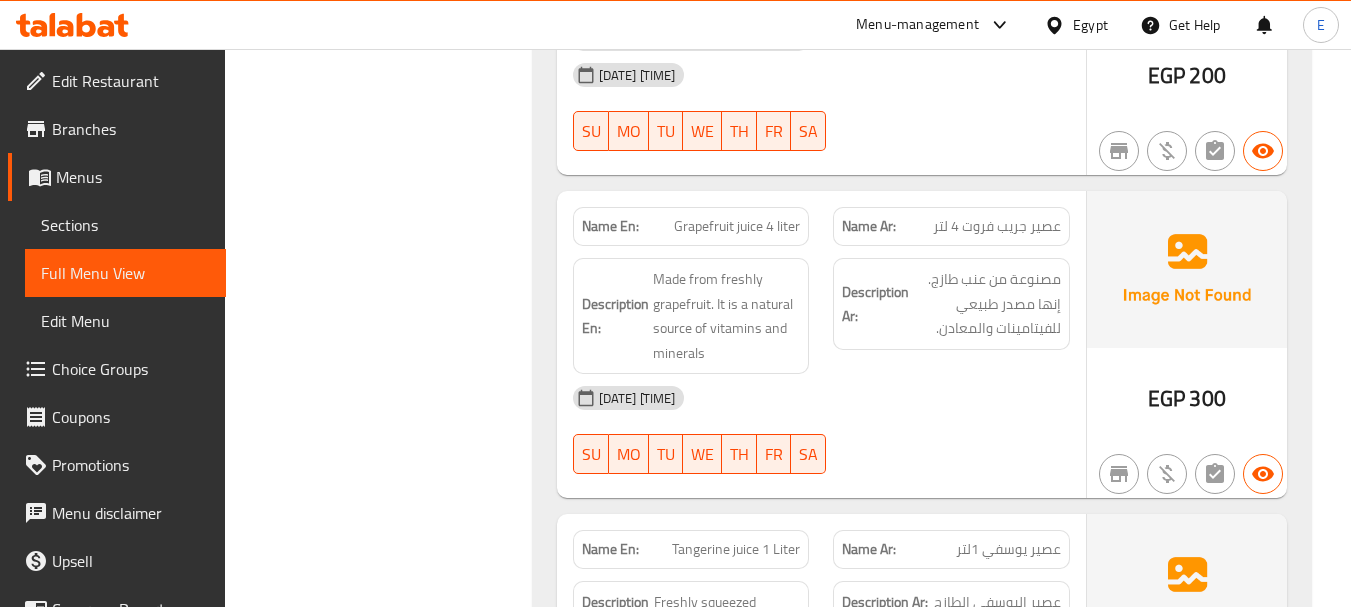 click on "عصير جريب فروت 4 لتر" at bounding box center [997, 226] 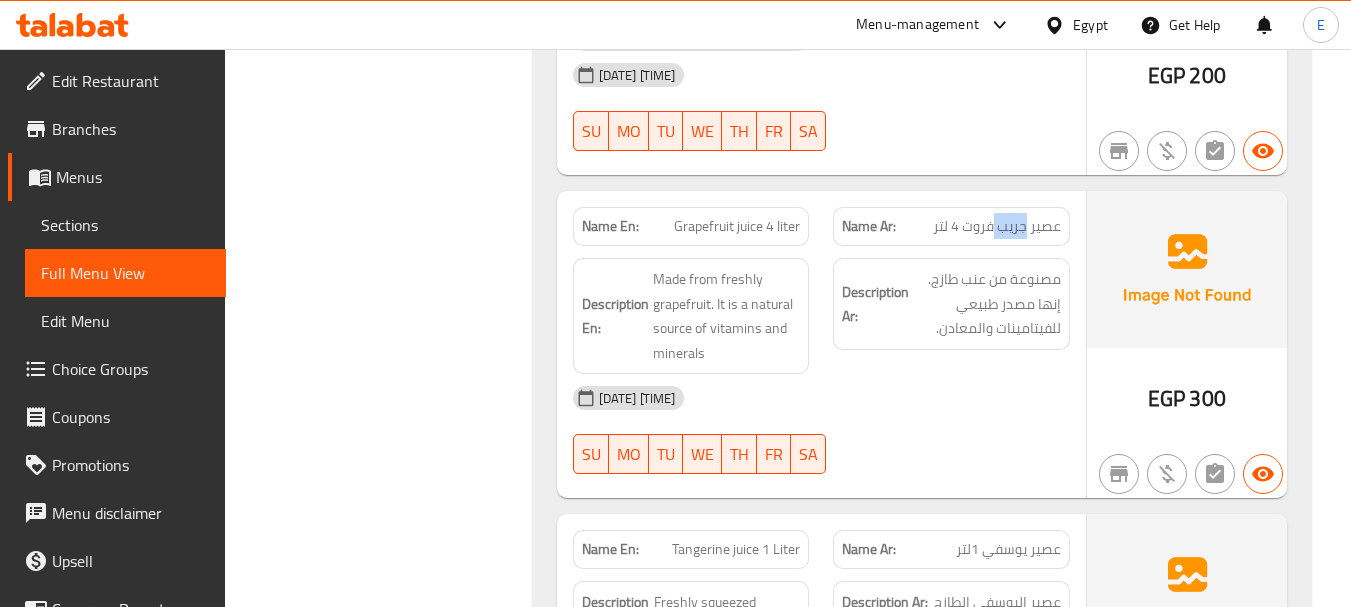 click on "عصير جريب فروت 4 لتر" at bounding box center (997, 226) 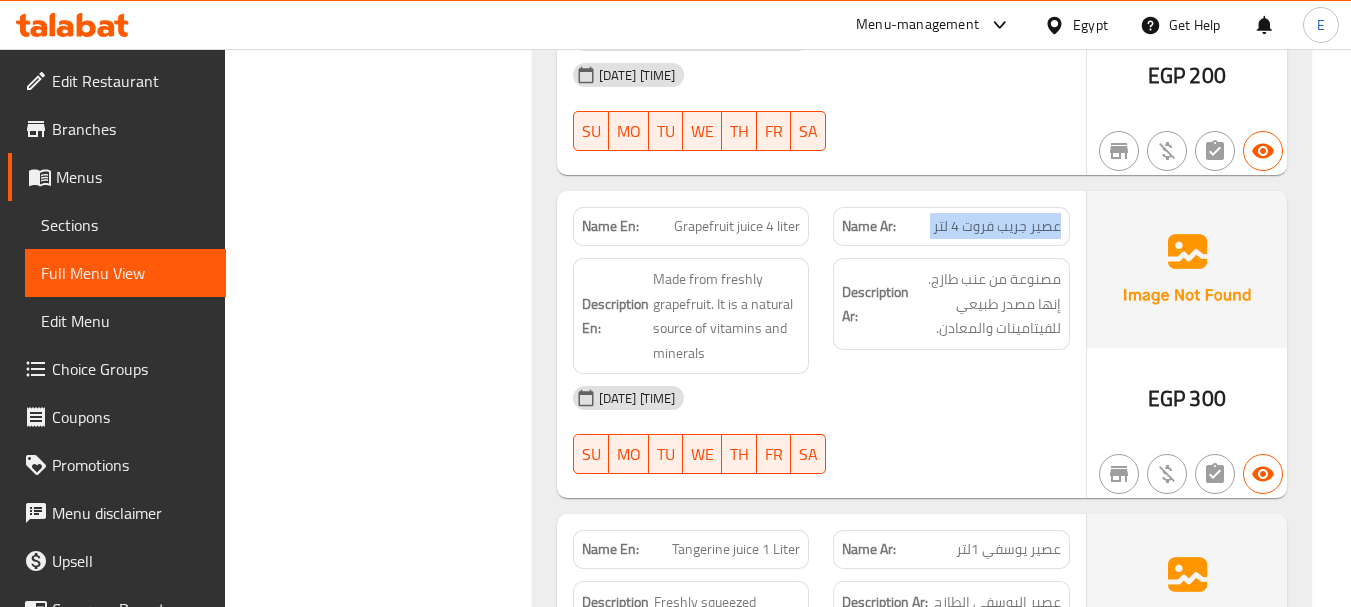 click on "عصير جريب فروت 4 لتر" at bounding box center [997, 226] 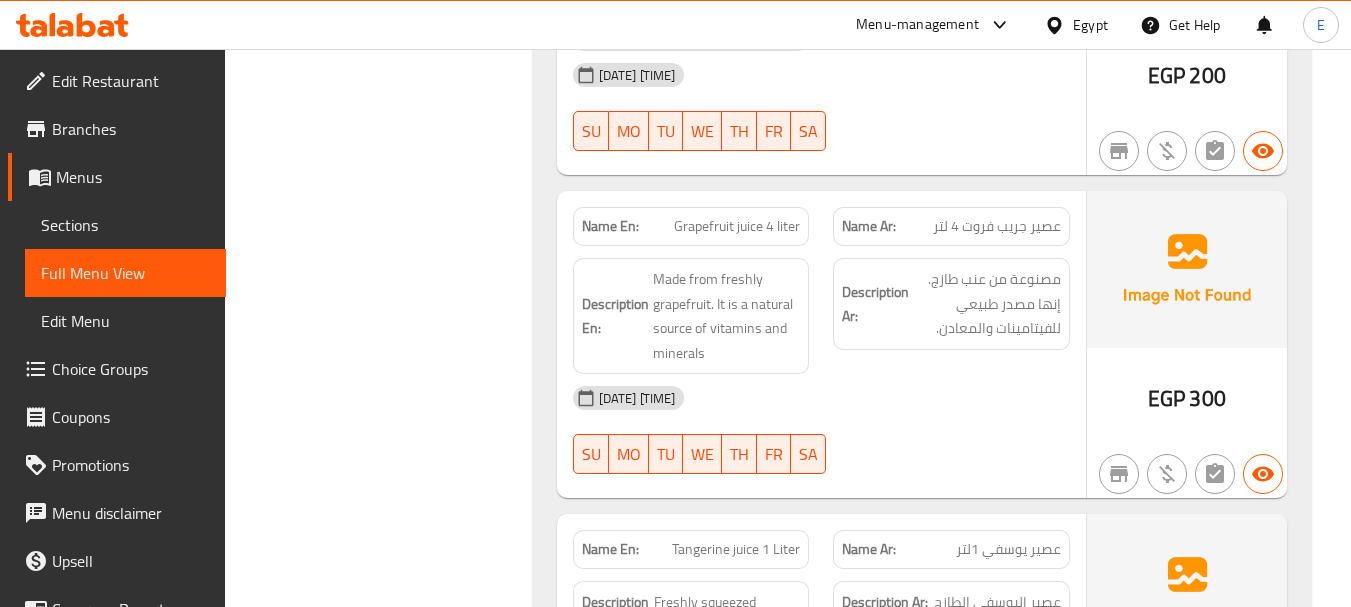 click on "Grapefruit juice 4 liter" at bounding box center [737, 226] 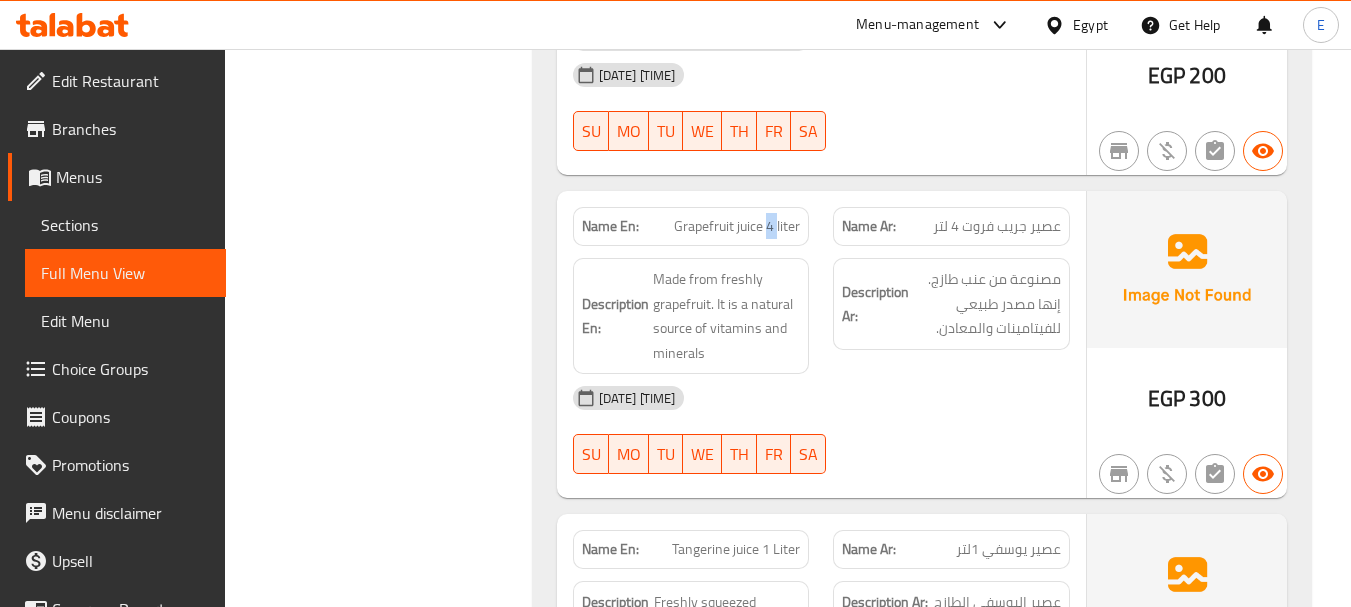 click on "Grapefruit juice 4 liter" at bounding box center [737, 226] 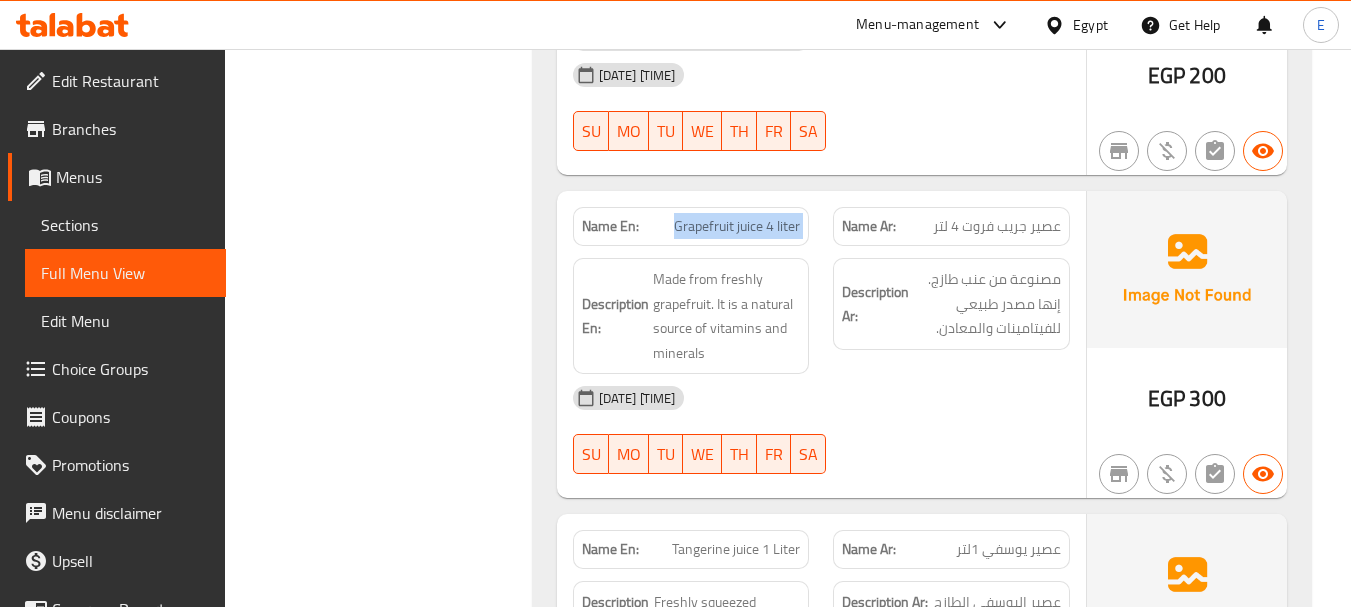 click on "Grapefruit juice 4 liter" at bounding box center (737, 226) 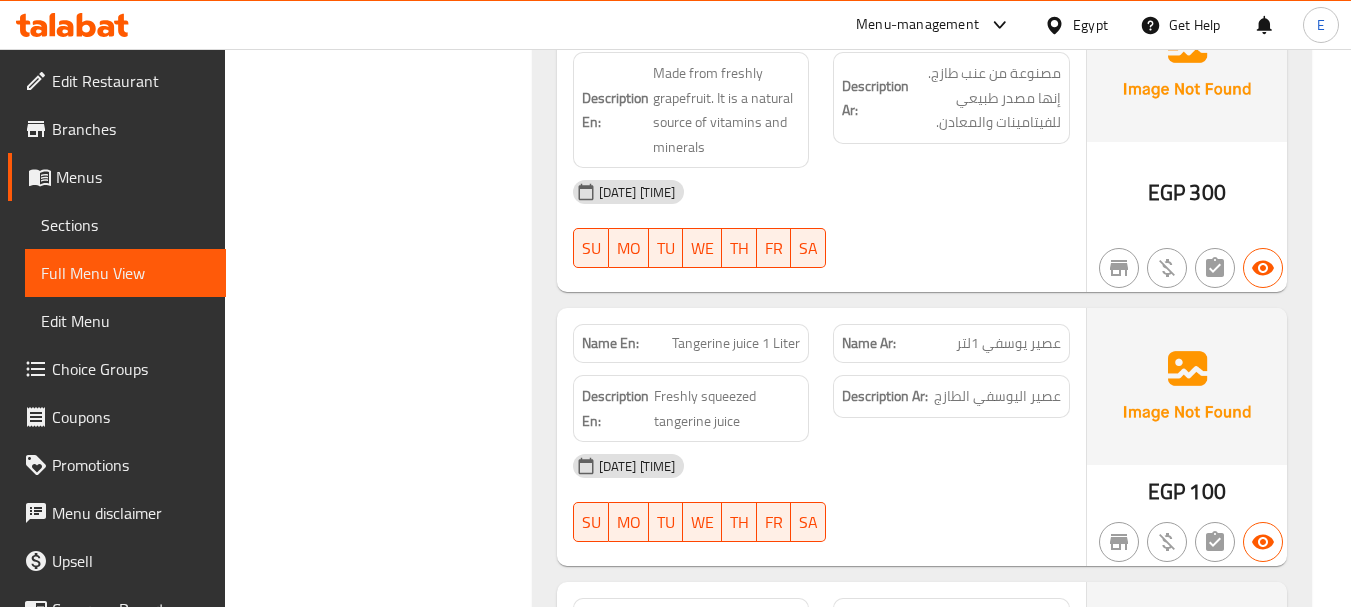 scroll, scrollTop: 13492, scrollLeft: 0, axis: vertical 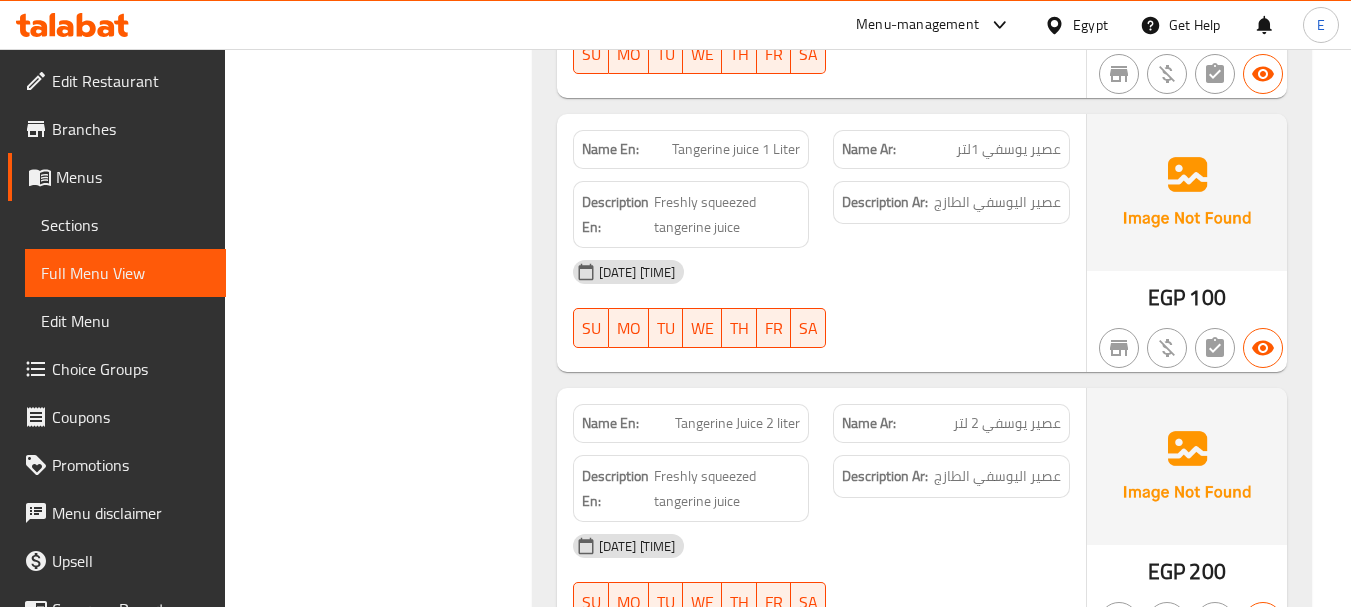 click on "عصير يوسفي 1لتر" at bounding box center [1008, 149] 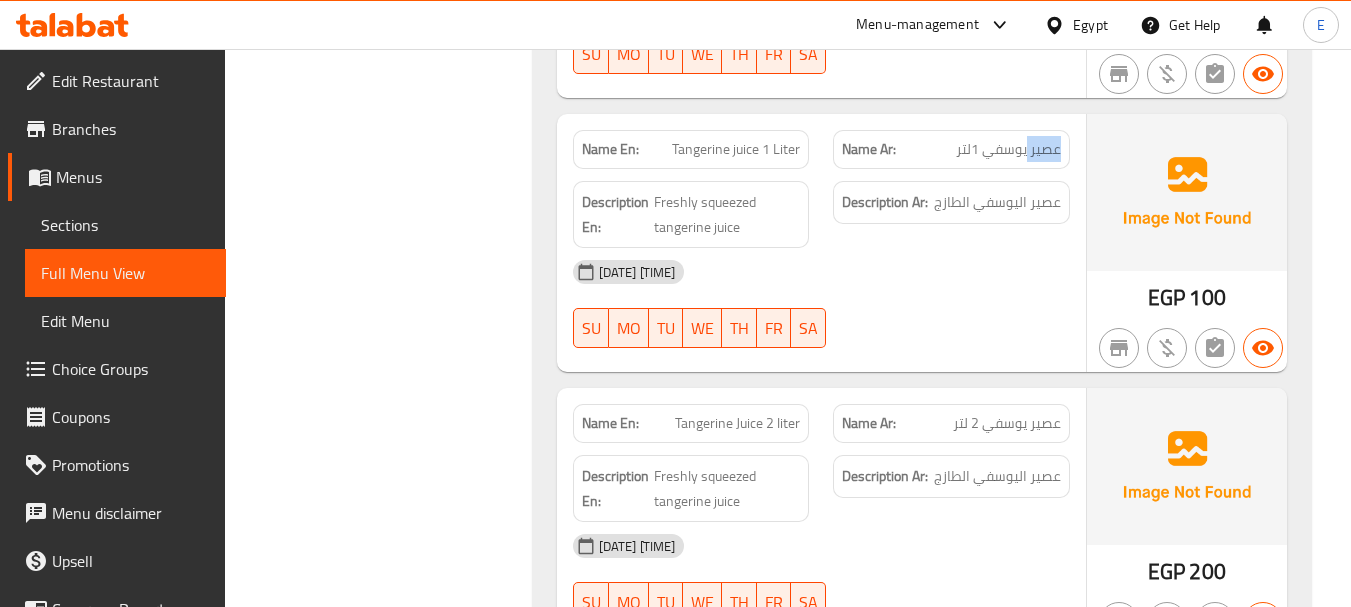 click on "عصير يوسفي 1لتر" at bounding box center [1008, 149] 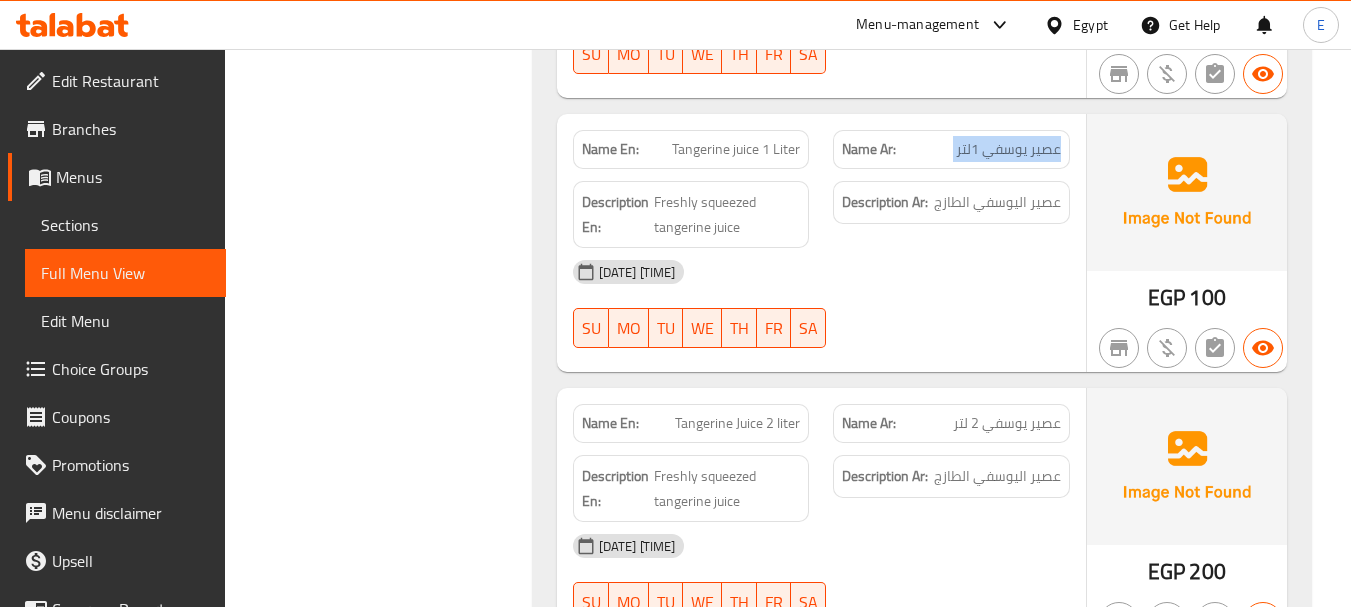 click on "عصير يوسفي 1لتر" at bounding box center [1008, 149] 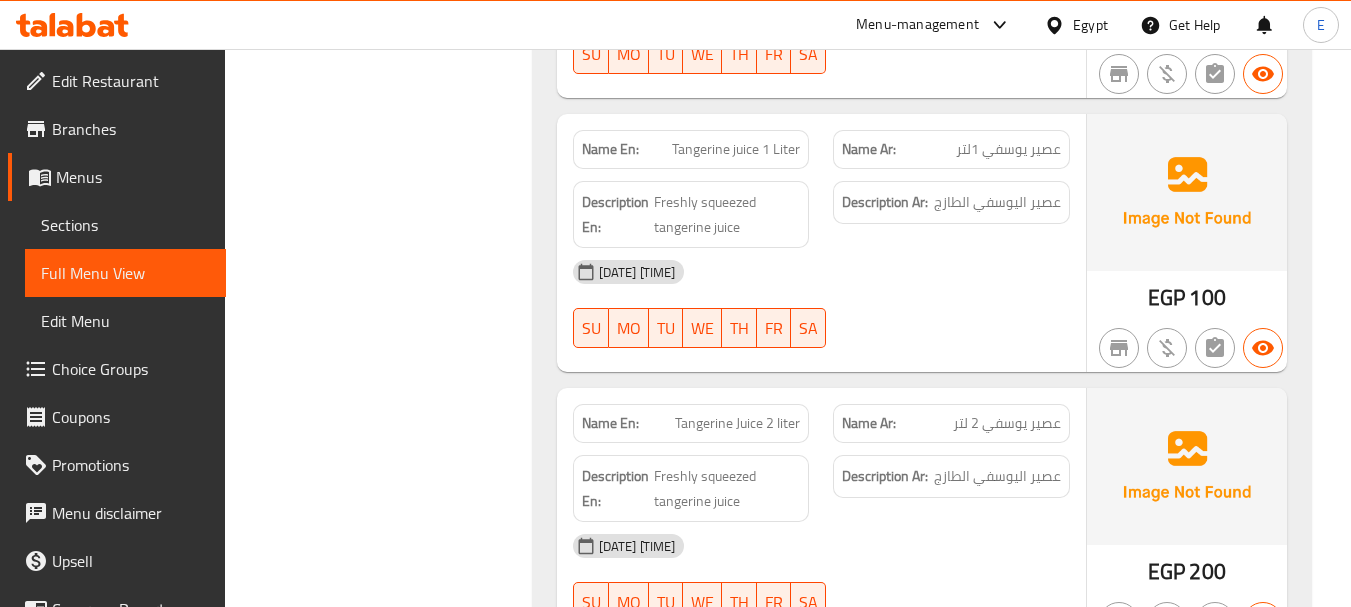 click on "Name En: Tangerine juice 1 Liter" at bounding box center [691, 149] 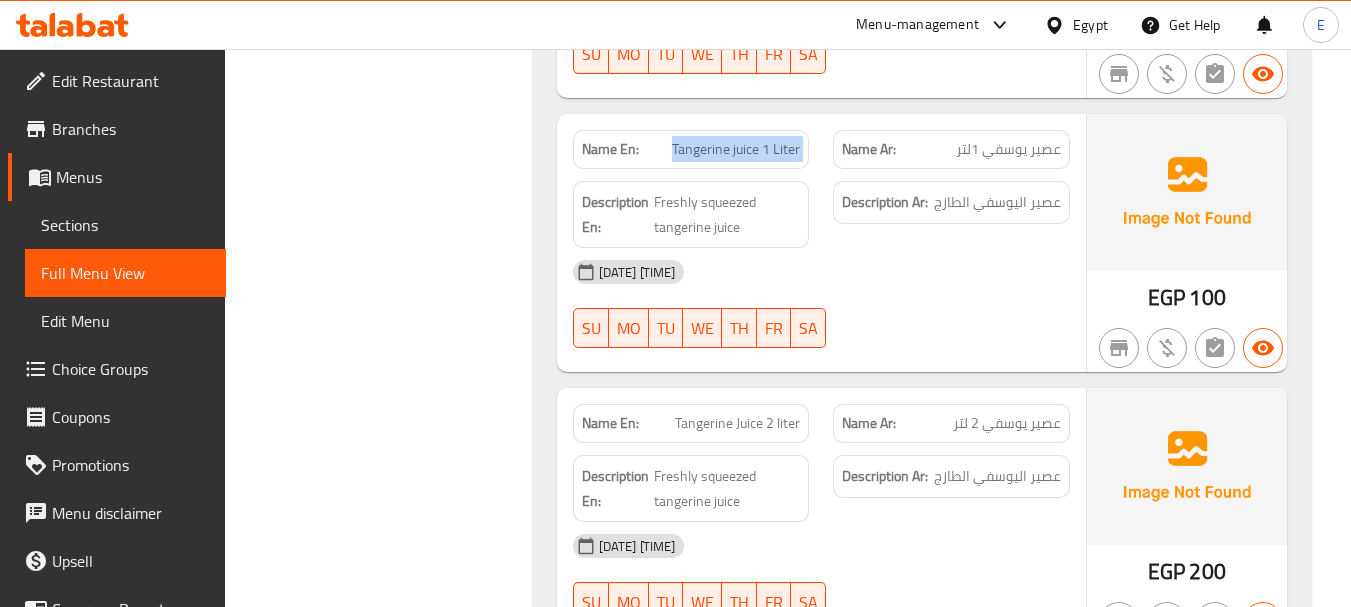 click on "Name En: Tangerine juice 1 Liter" at bounding box center [691, 149] 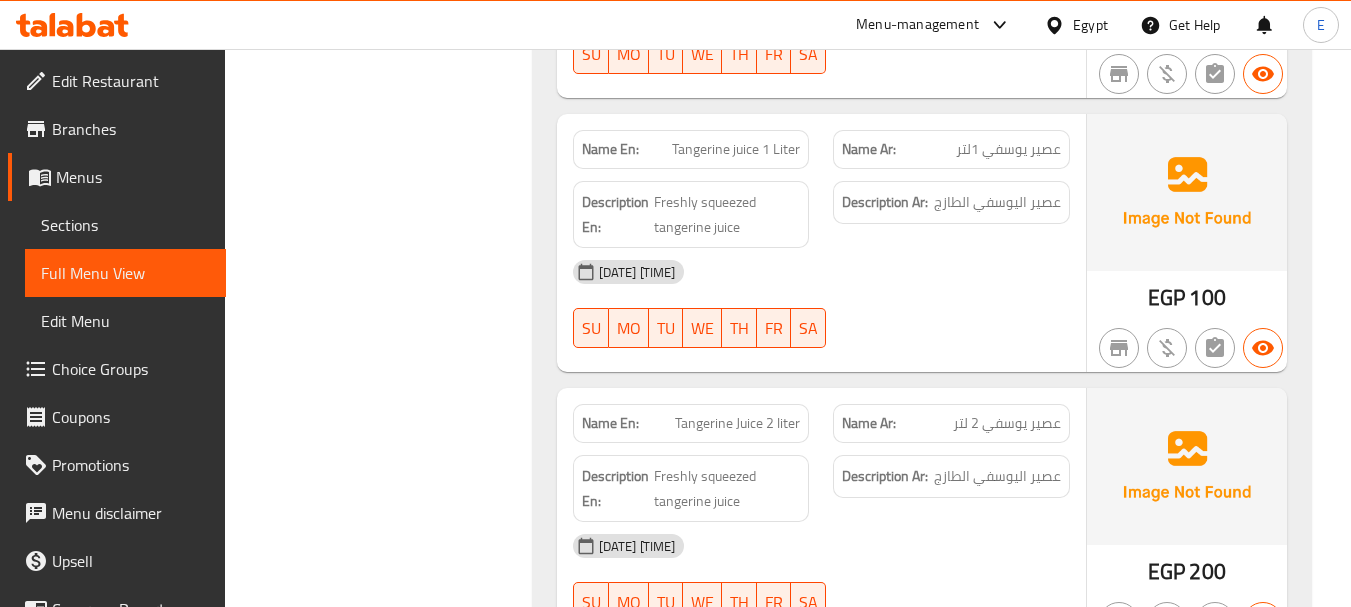click on "عصير يوسفي 1لتر" at bounding box center (1008, 149) 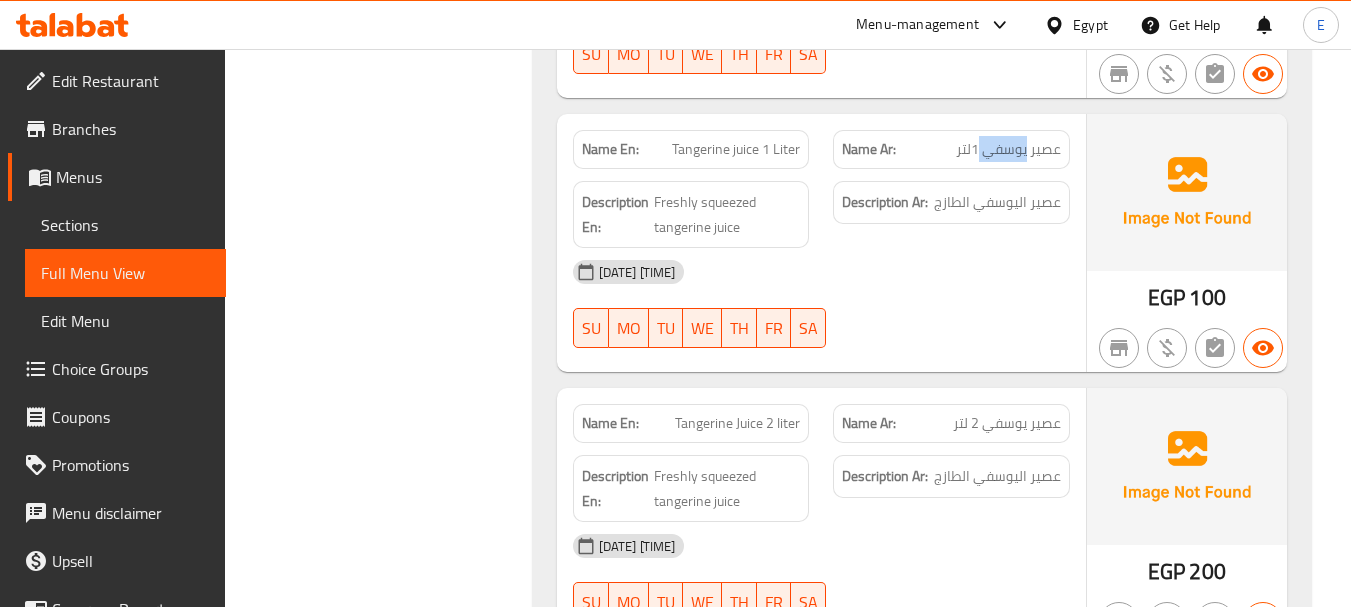click on "عصير يوسفي 1لتر" at bounding box center (1008, 149) 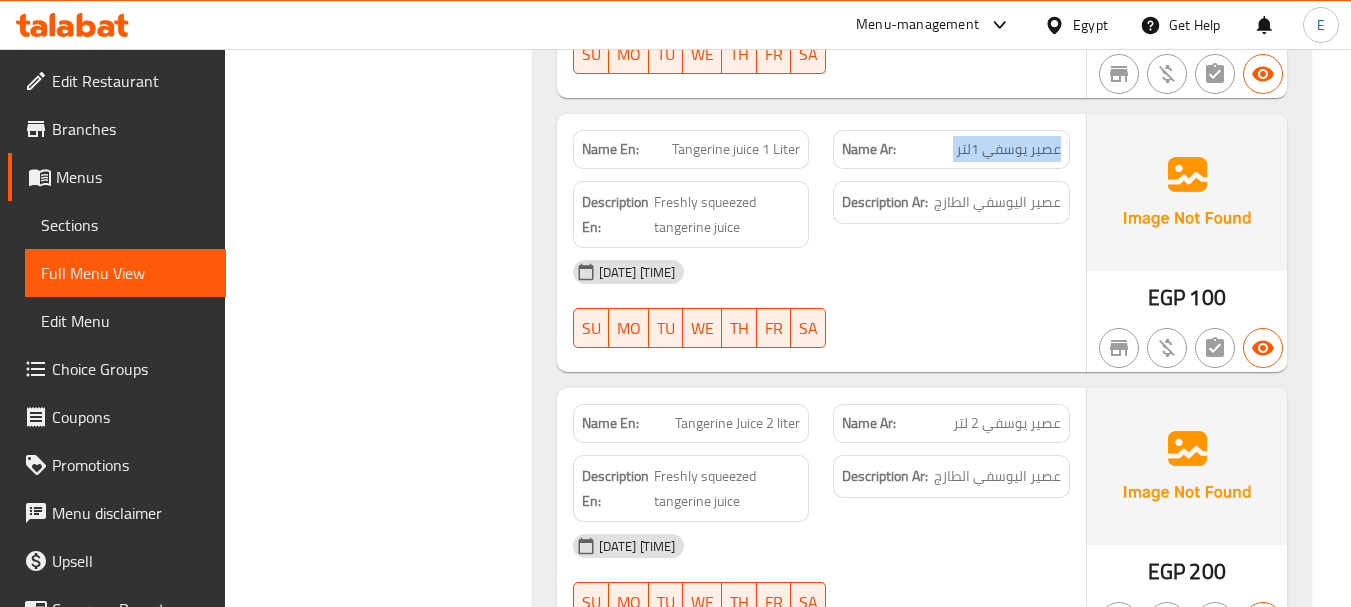 click on "عصير يوسفي 1لتر" at bounding box center [1008, 149] 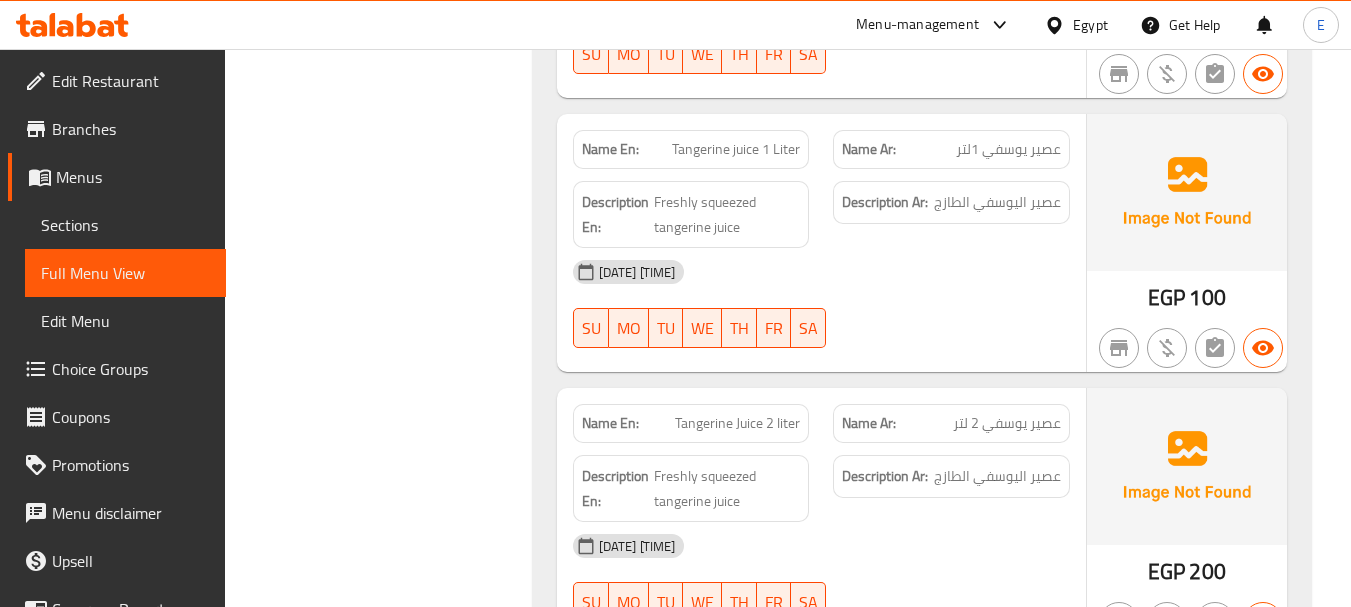 click on "Tangerine juice 1 Liter" at bounding box center (736, 149) 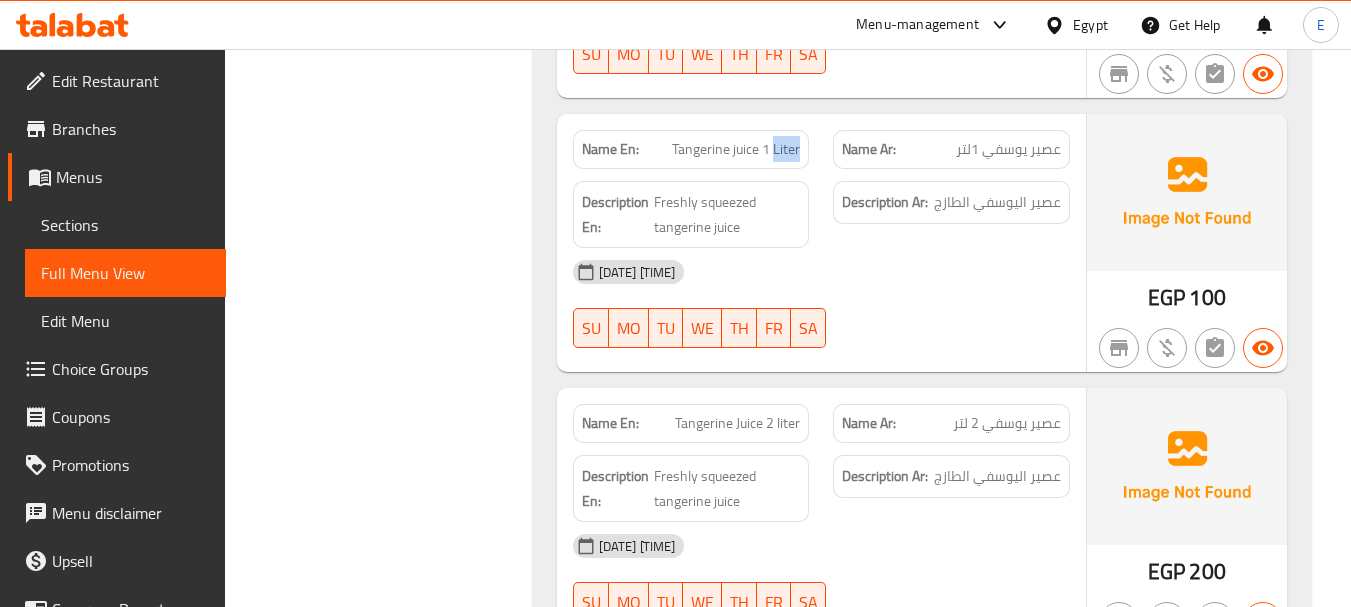 click on "Tangerine juice 1 Liter" at bounding box center [736, 149] 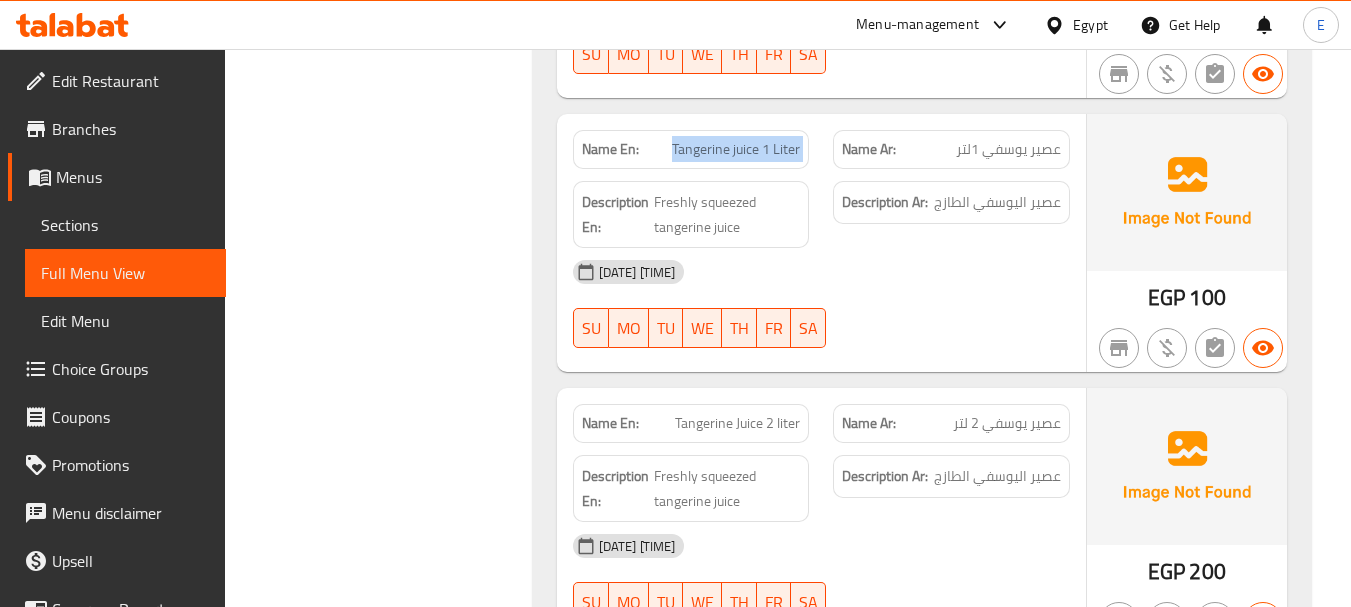 click on "Tangerine juice 1 Liter" at bounding box center [736, 149] 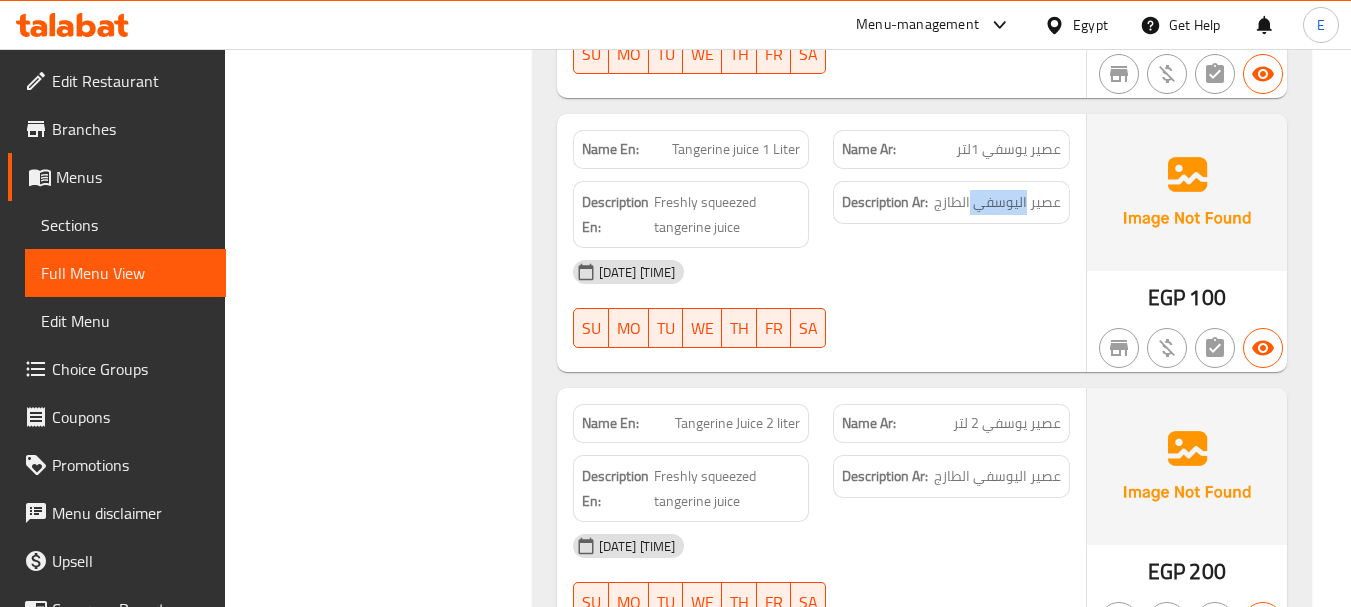 click on "عصير اليوسفي الطازج" at bounding box center (997, 202) 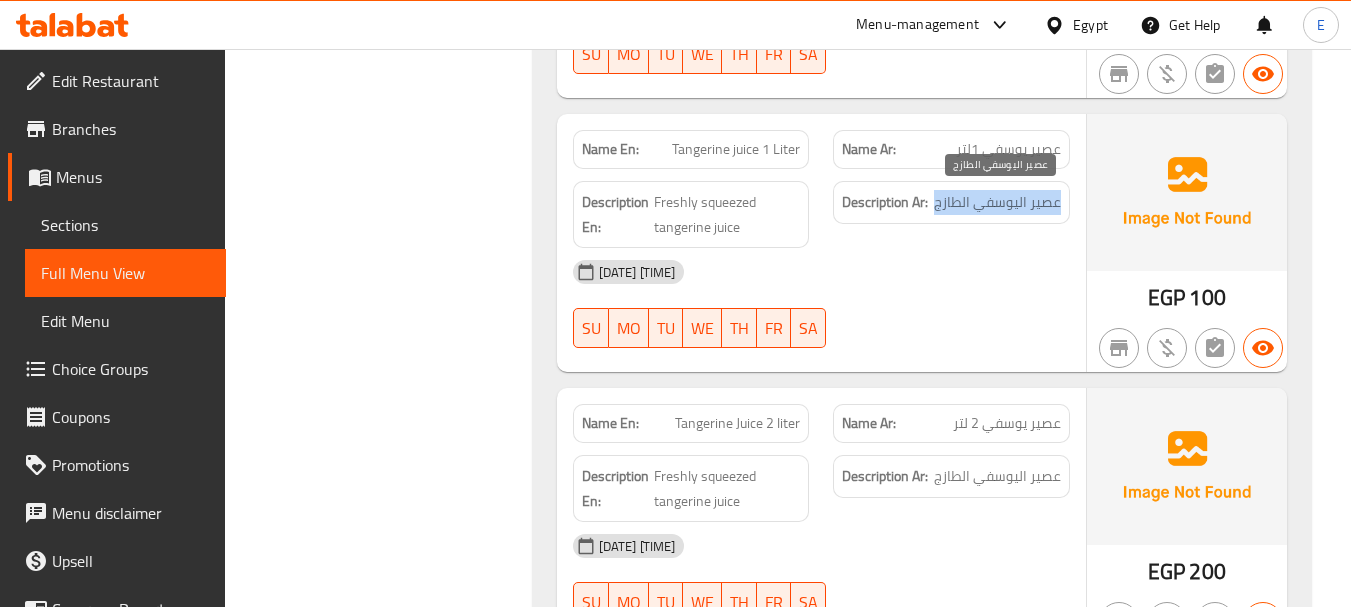 click on "عصير اليوسفي الطازج" at bounding box center [997, 202] 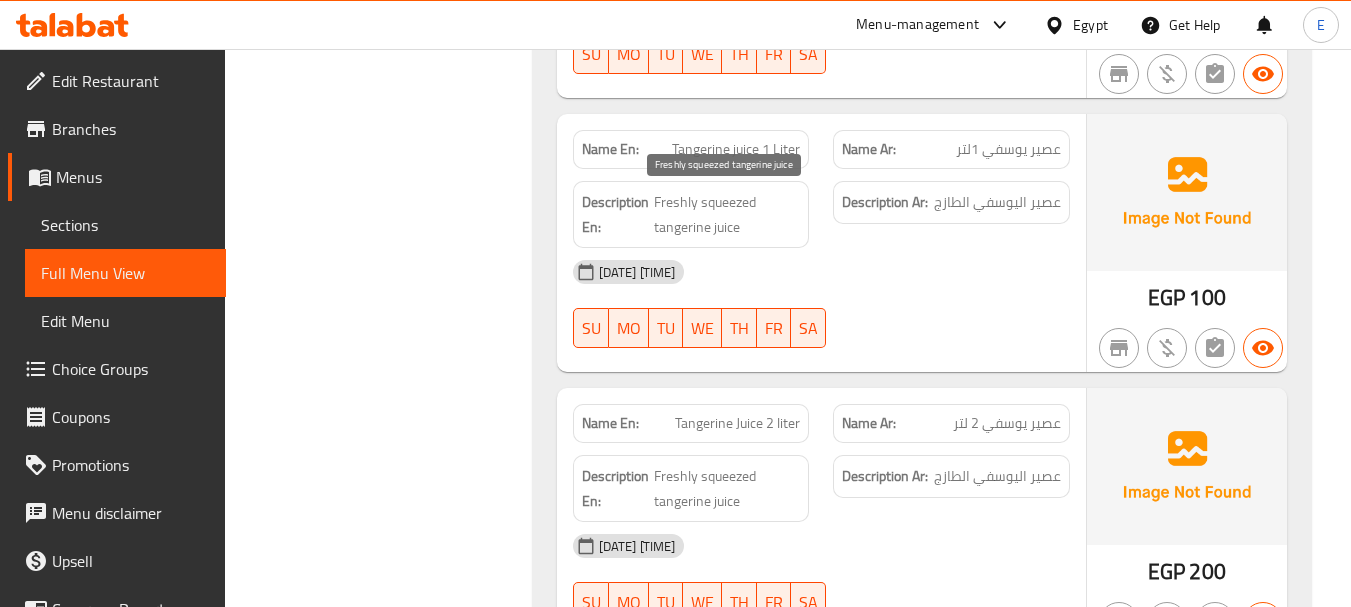 click on "Freshly squeezed tangerine juice" at bounding box center (727, 214) 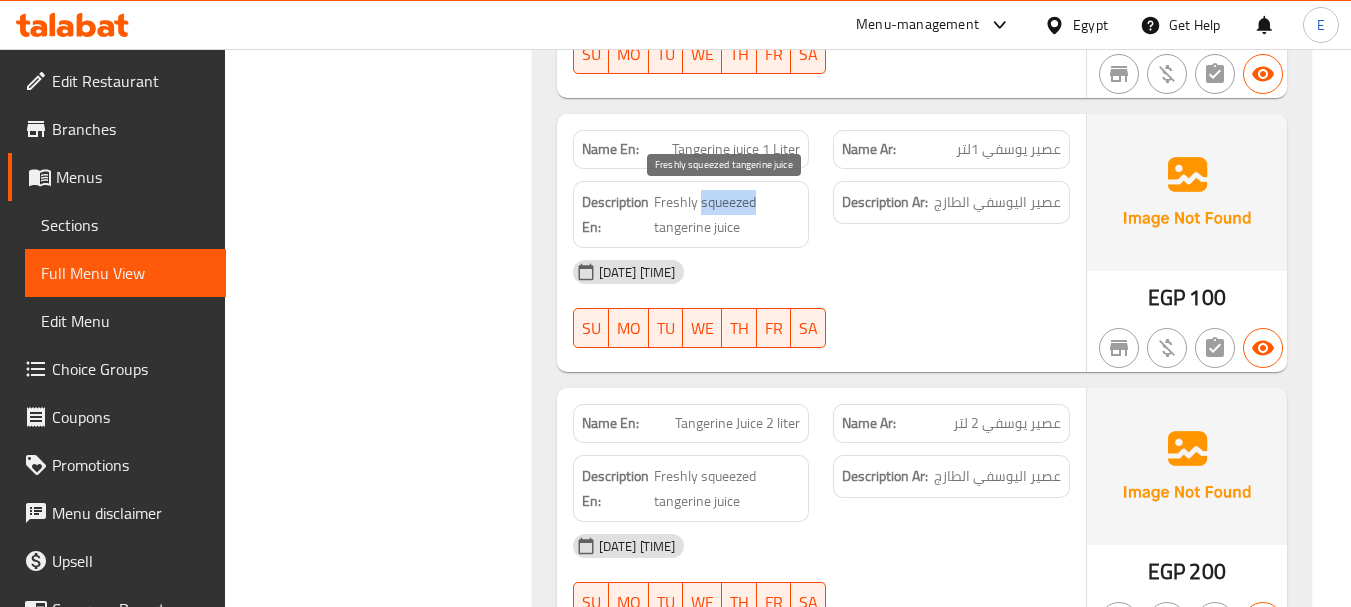 click on "Freshly squeezed tangerine juice" at bounding box center [727, 214] 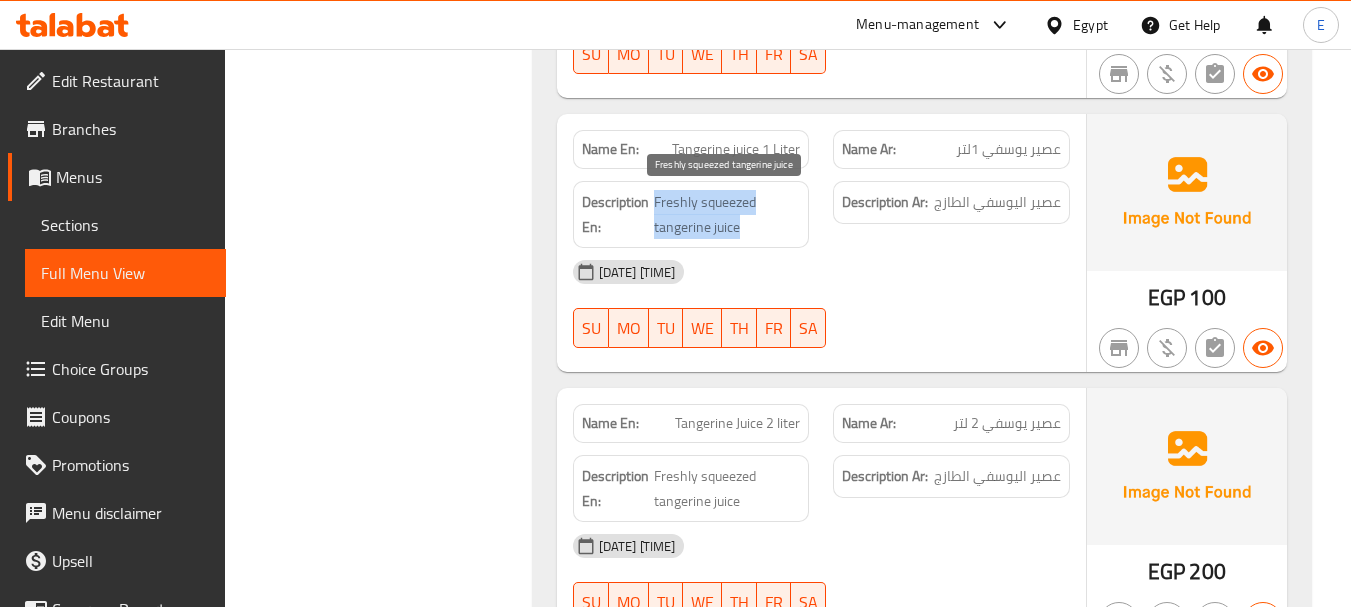 click on "Freshly squeezed tangerine juice" at bounding box center [727, 214] 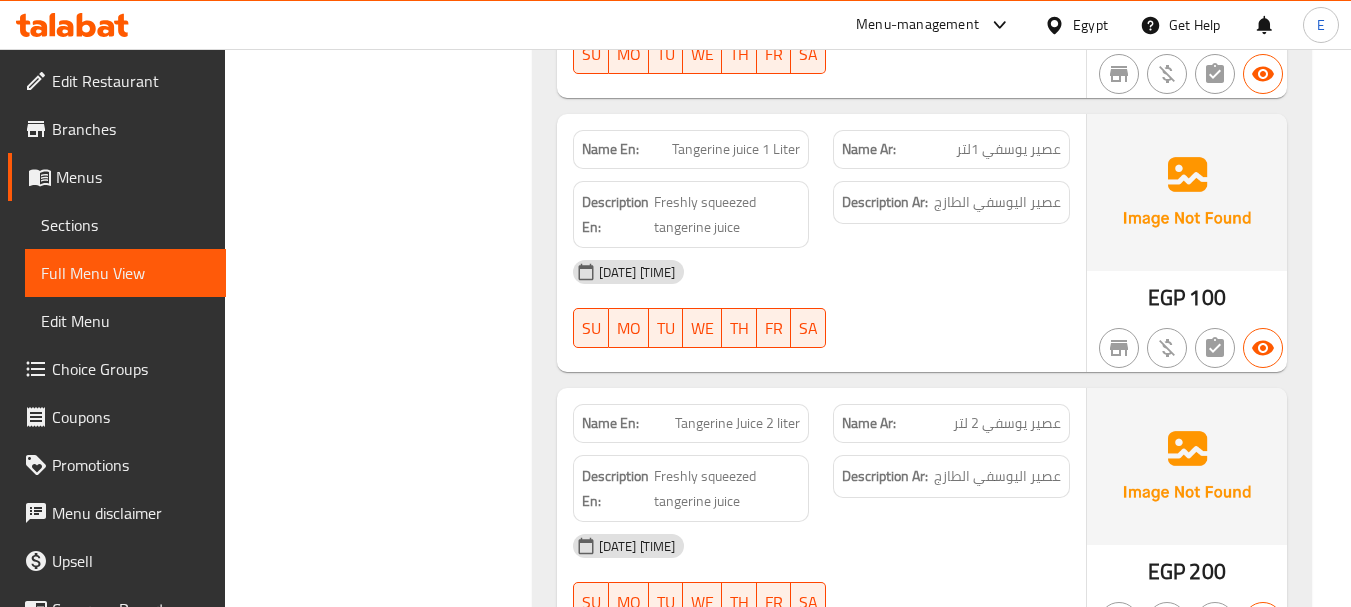 click on "Tangerine juice 1 Liter" at bounding box center [736, 149] 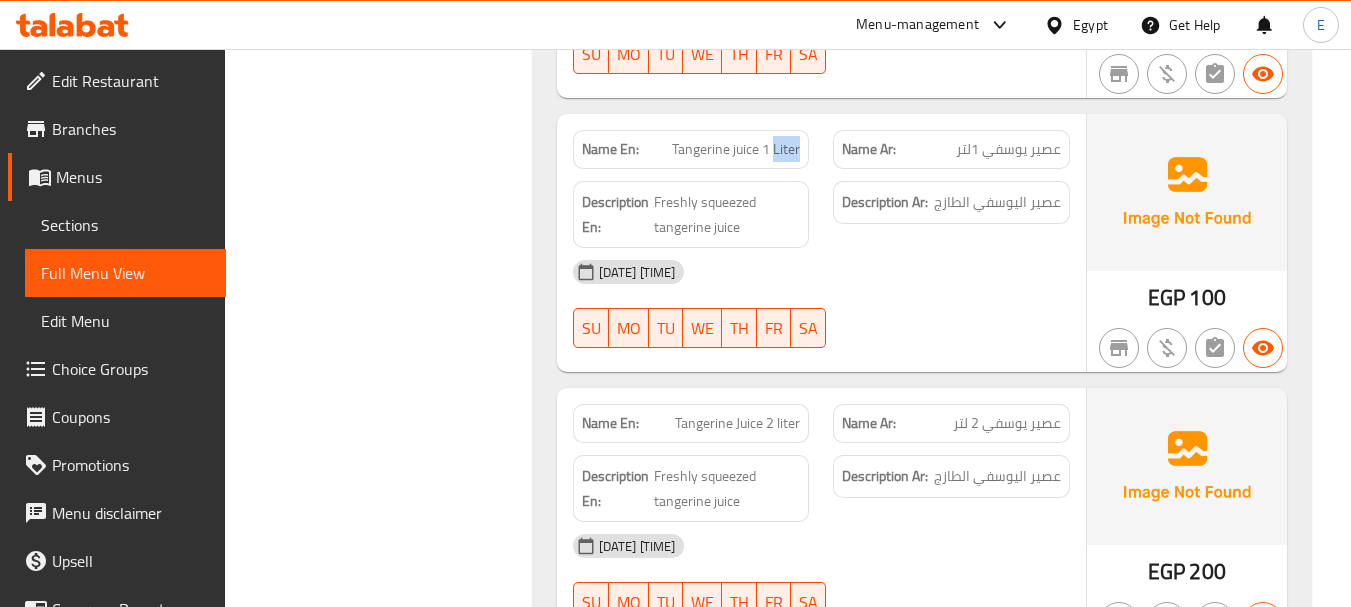 click on "Tangerine juice 1 Liter" at bounding box center [736, 149] 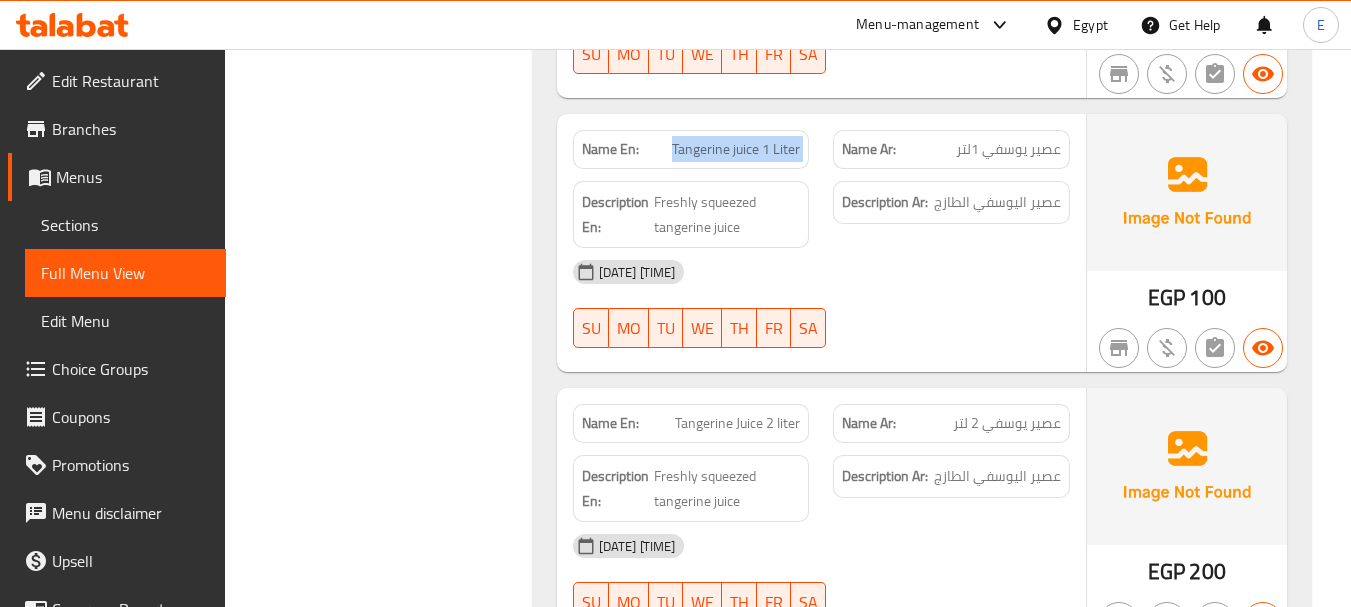click on "Tangerine juice 1 Liter" at bounding box center [736, 149] 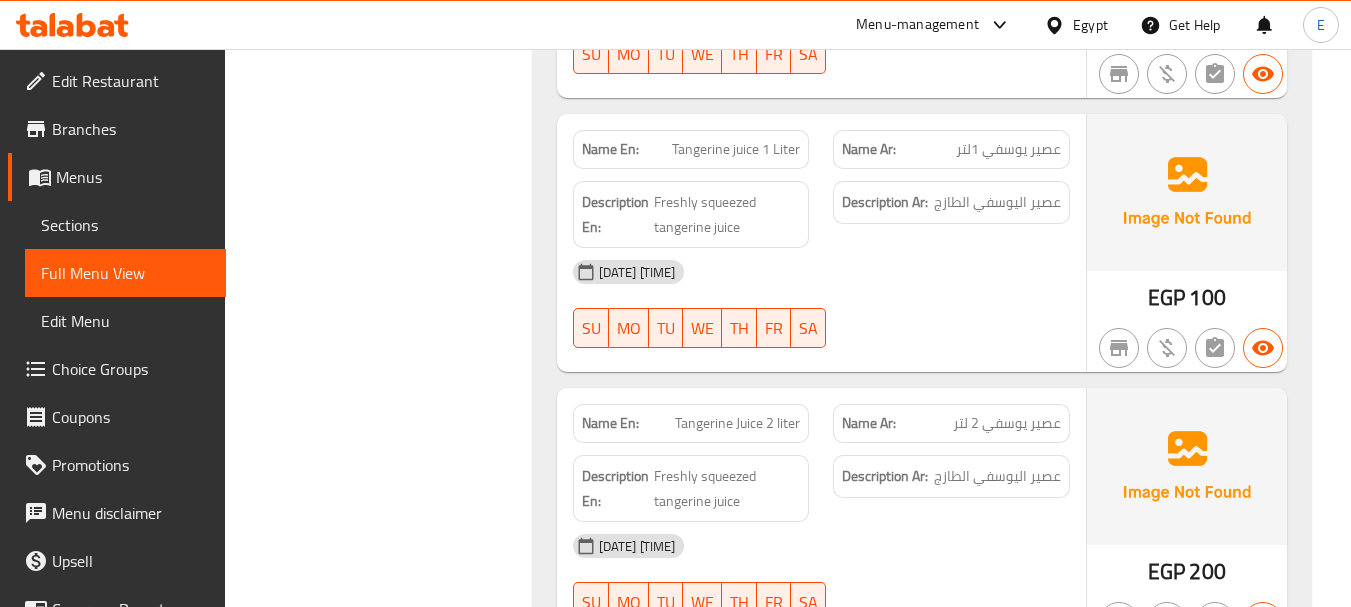 click on "Description En: Freshly squeezed tangerine juice" at bounding box center (691, 214) 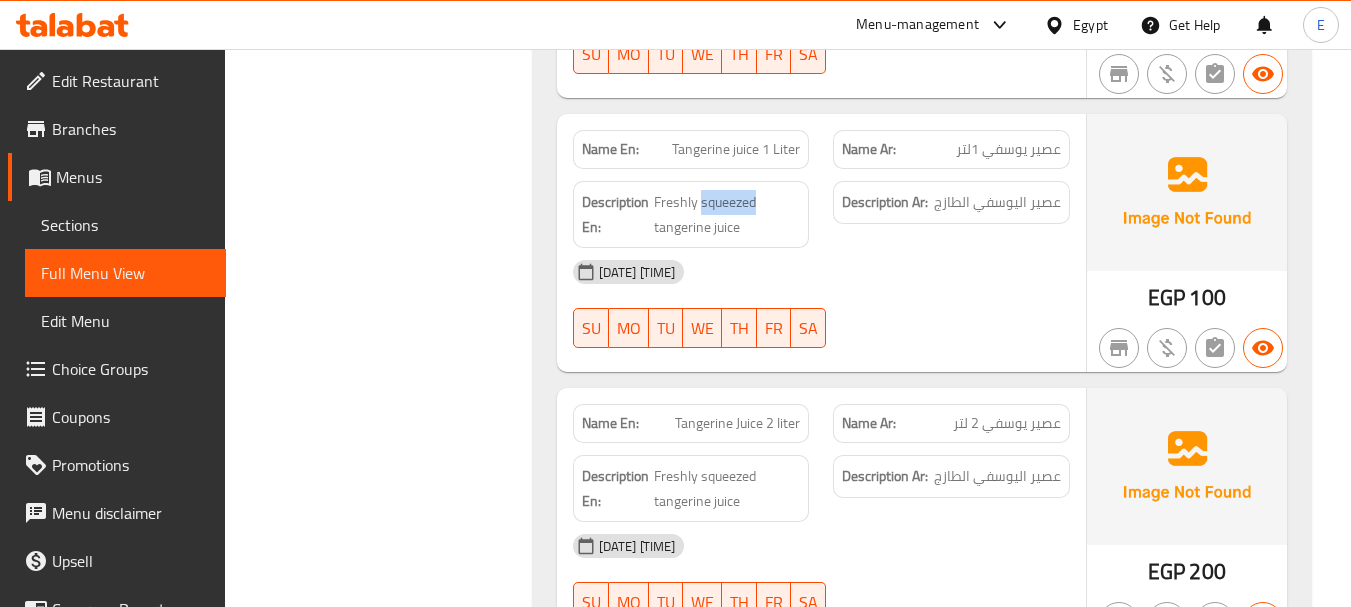 click on "Description En: Freshly squeezed tangerine juice" at bounding box center [691, 214] 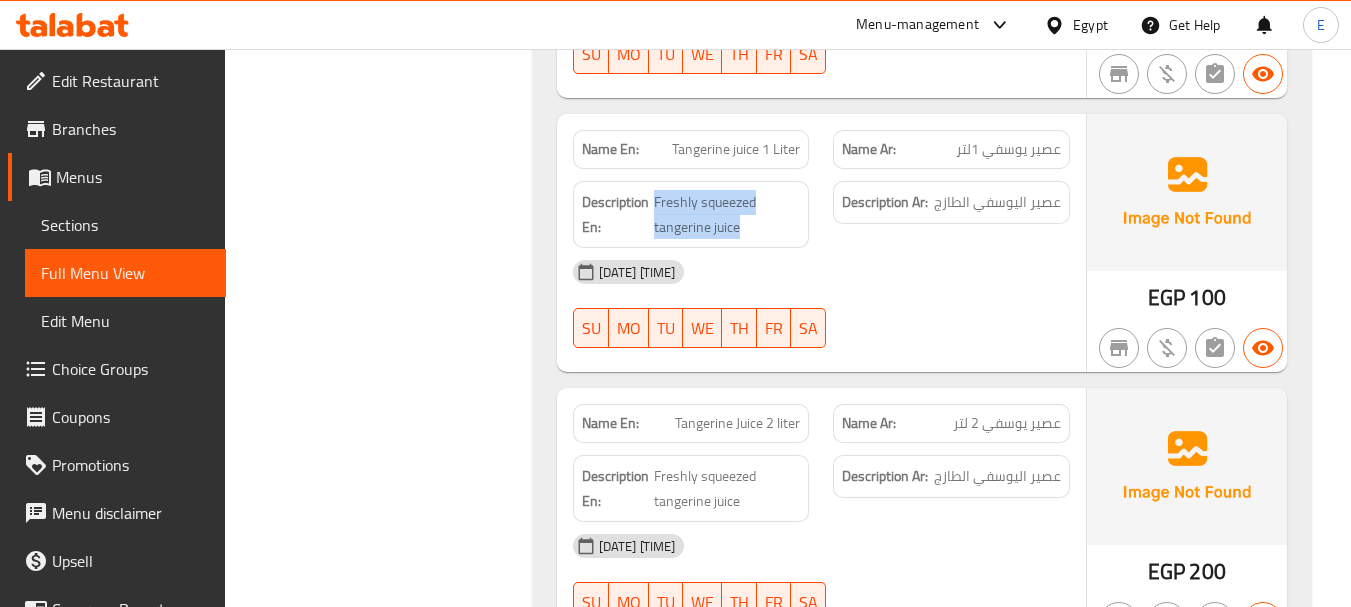 click on "Description En: Freshly squeezed tangerine juice" at bounding box center (691, 214) 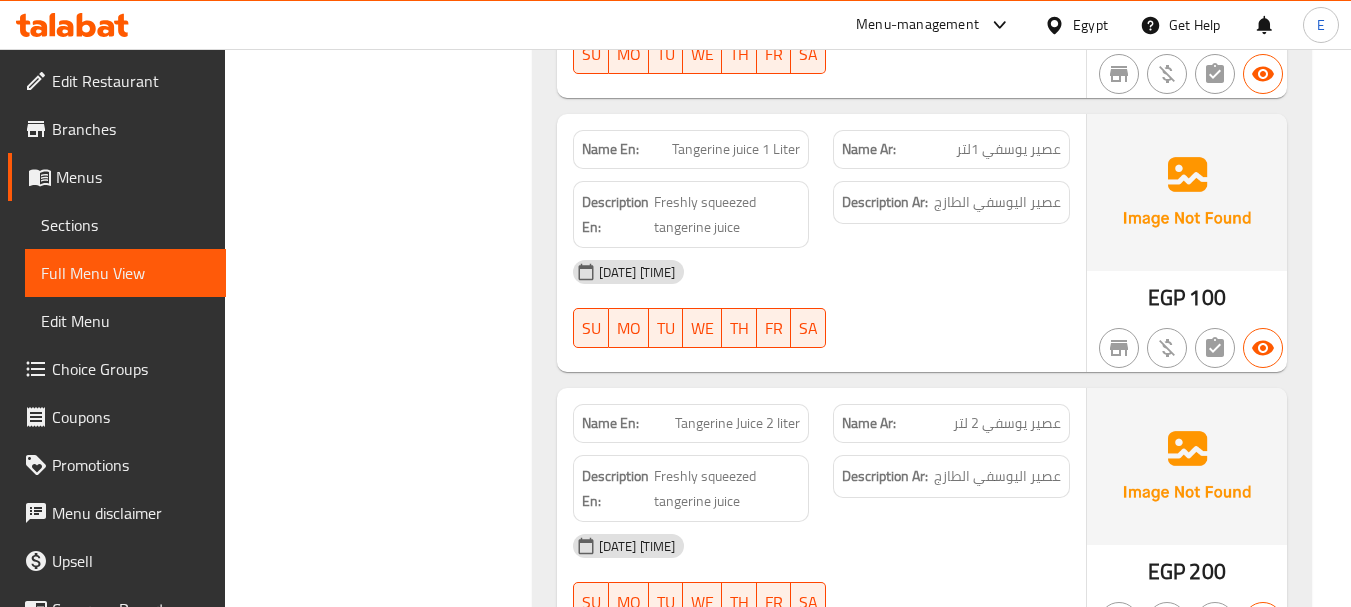 click on "Name En: Tangerine juice 1 Liter" at bounding box center [691, 149] 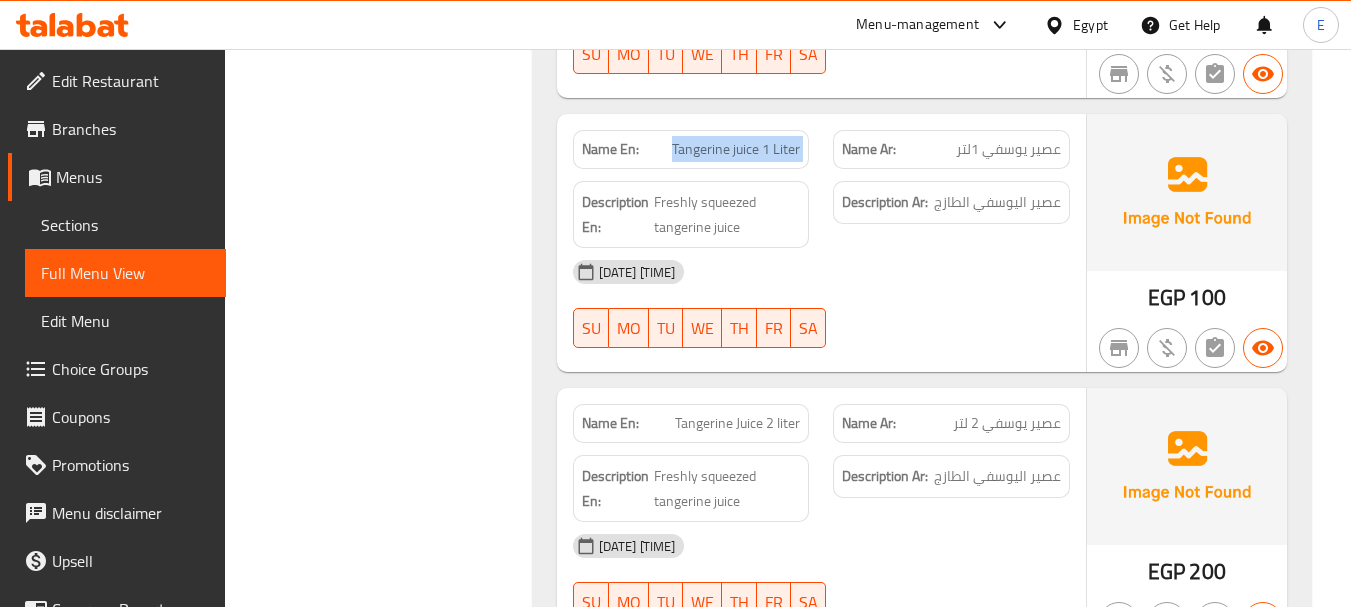 click on "Name En: Tangerine juice 1 Liter" at bounding box center (691, 149) 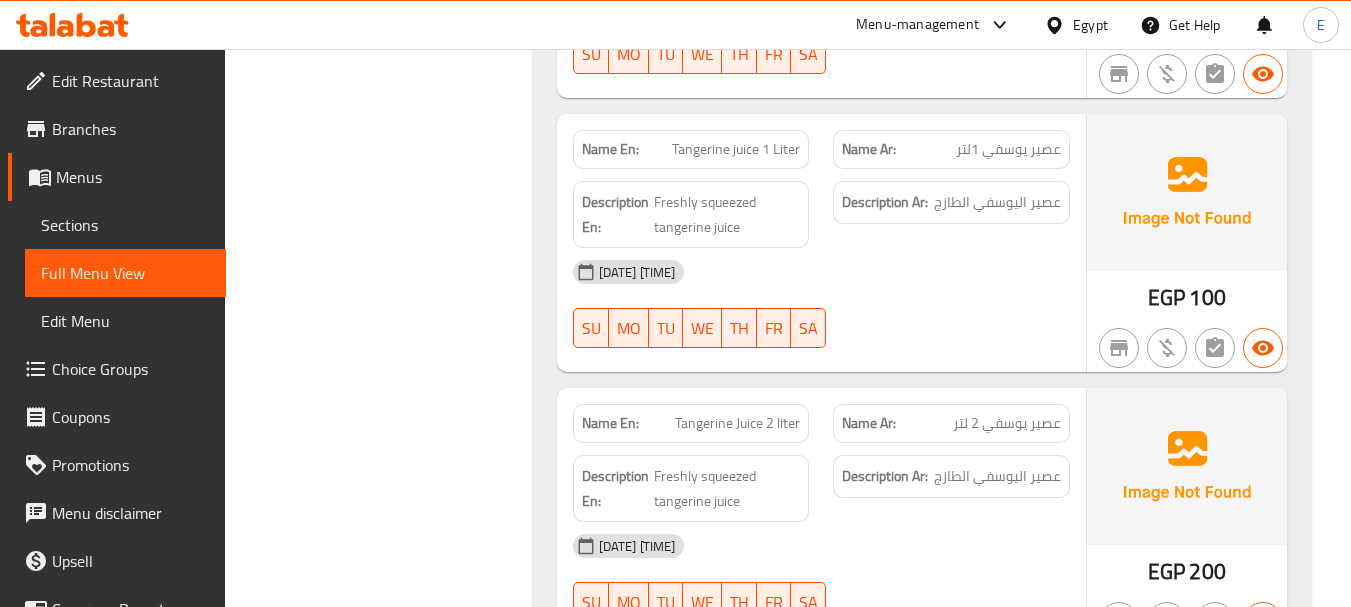 click on "Filter Branches Branches Popular filters Free items Branch specific items Has choices Upsell items Availability filters Available Not available View filters Collapse sections Collapse categories Collapse Choices" at bounding box center [386, -2820] 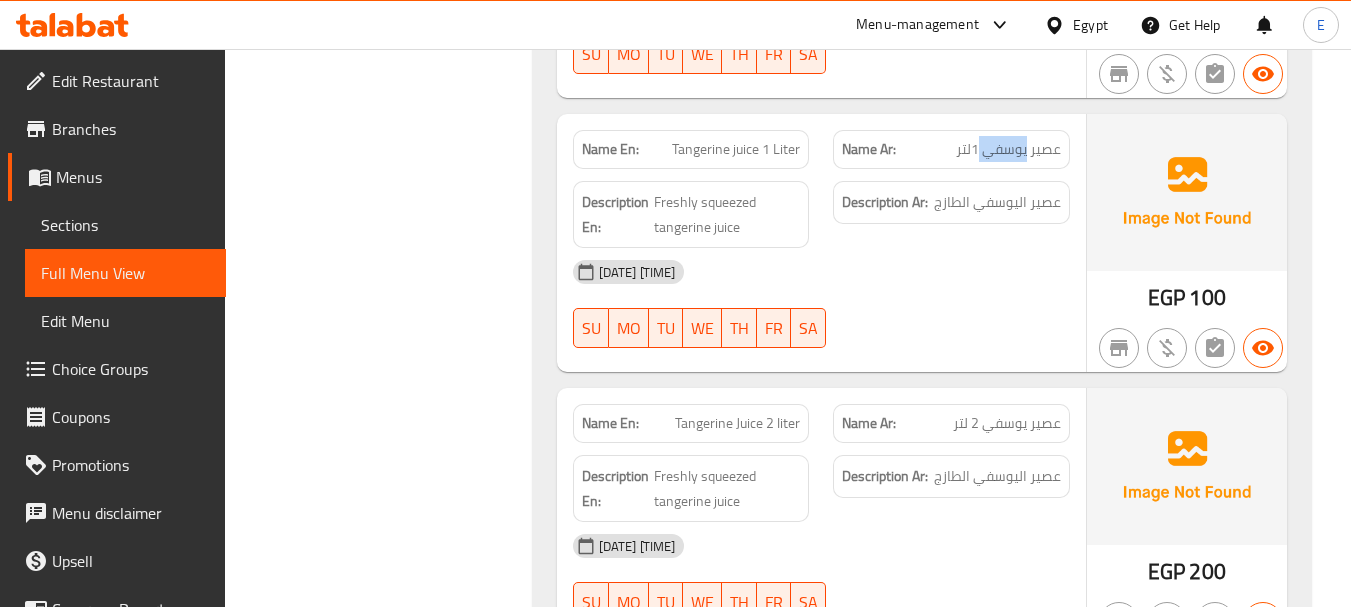 click on "عصير يوسفي 1لتر" at bounding box center [1008, 149] 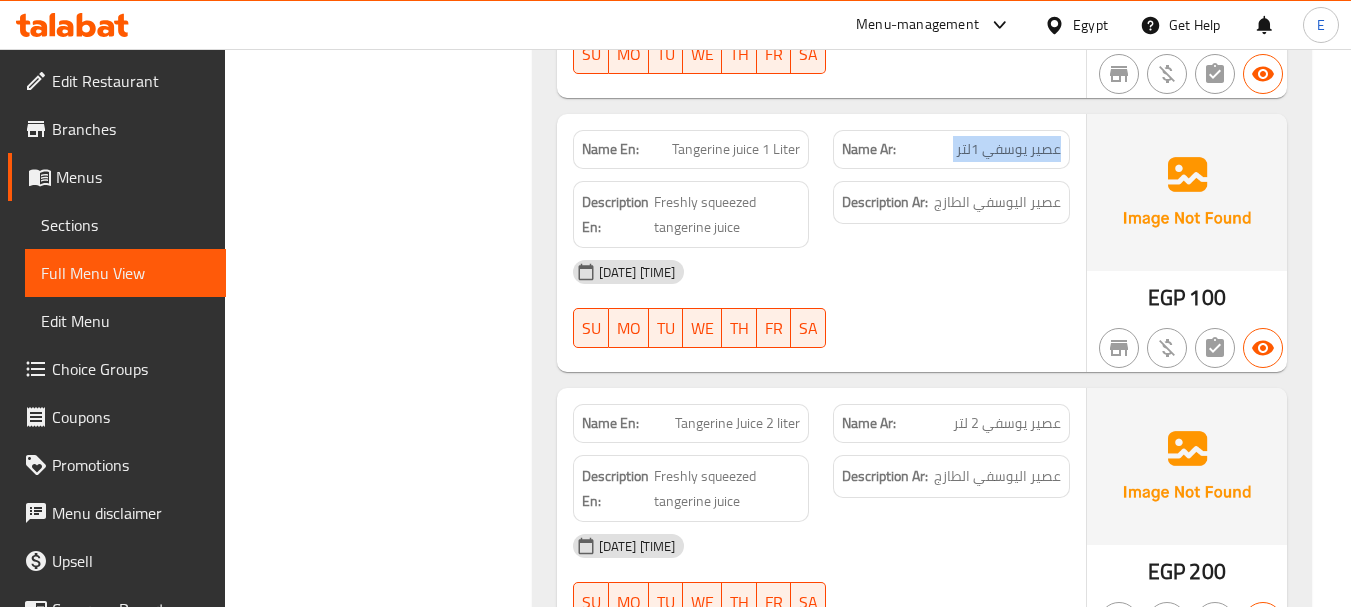 click on "عصير يوسفي 1لتر" at bounding box center [1008, 149] 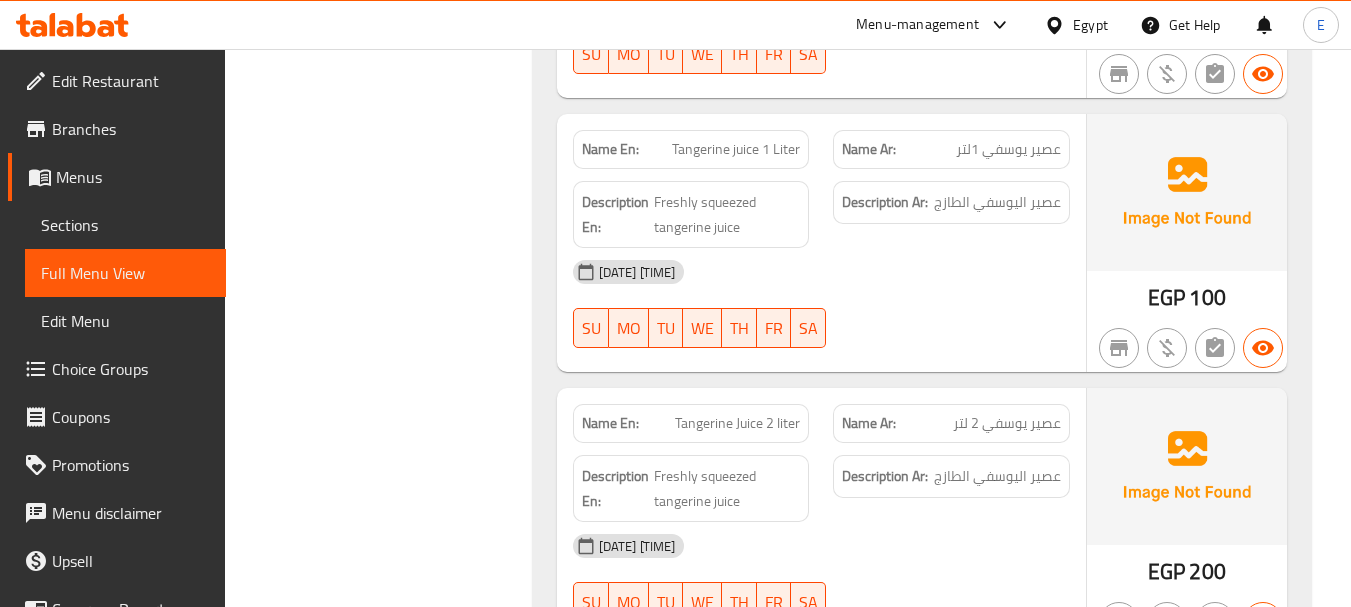 click on "Tangerine juice 1 Liter" at bounding box center [736, 149] 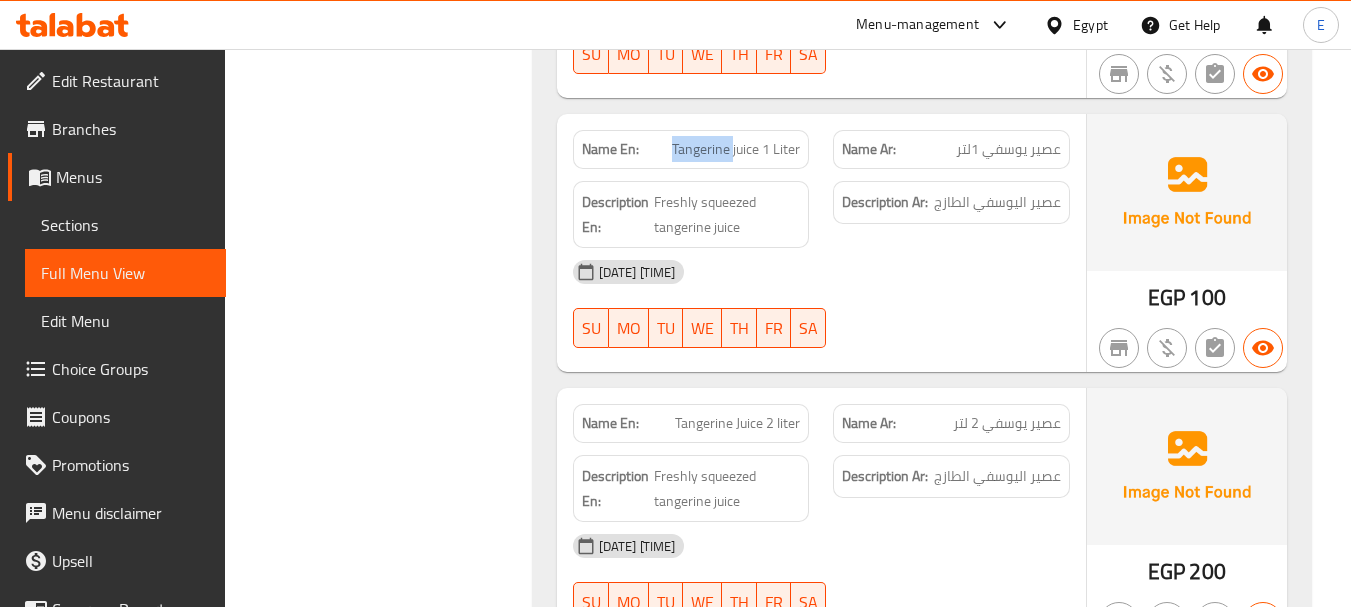 click on "Tangerine juice 1 Liter" at bounding box center [736, 149] 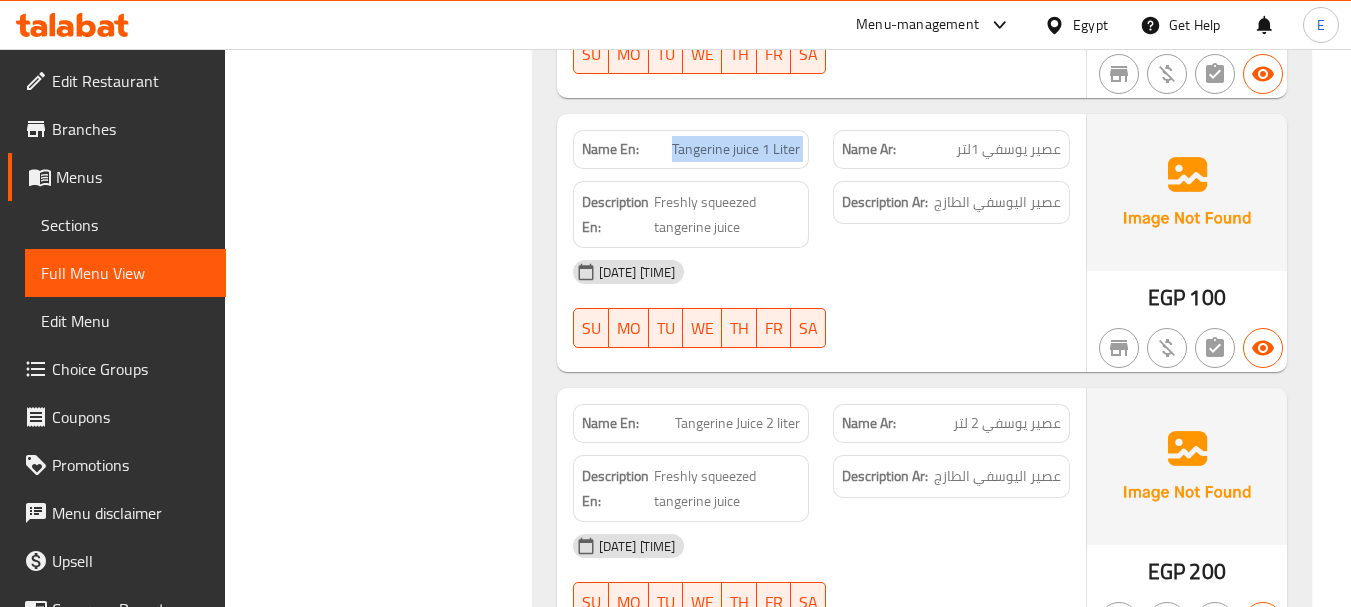 click on "Tangerine juice 1 Liter" at bounding box center [736, 149] 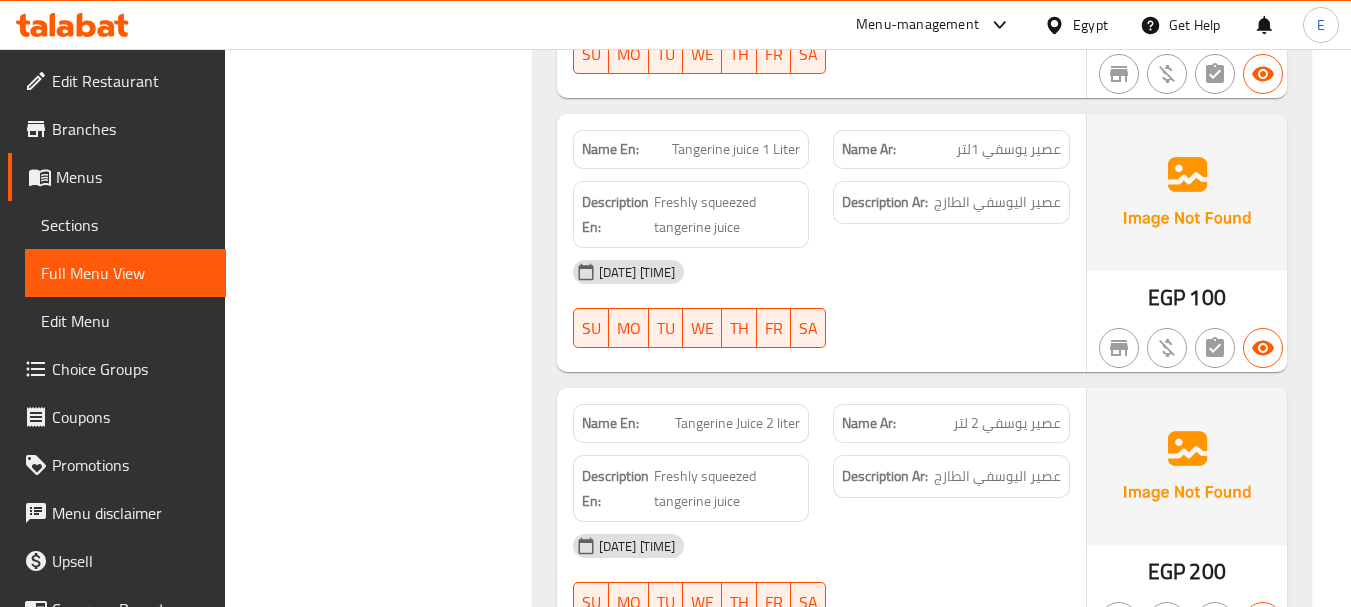 click on "عصير يوسفي 1لتر" at bounding box center [1008, 149] 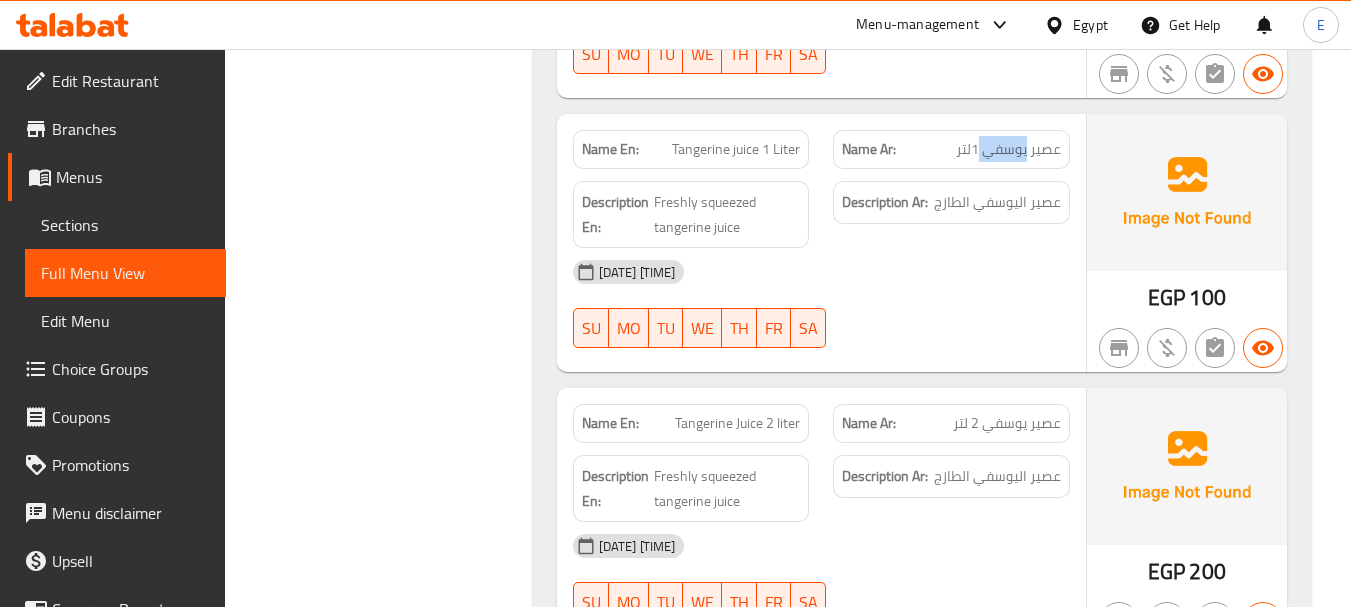 click on "عصير يوسفي 1لتر" at bounding box center [1008, 149] 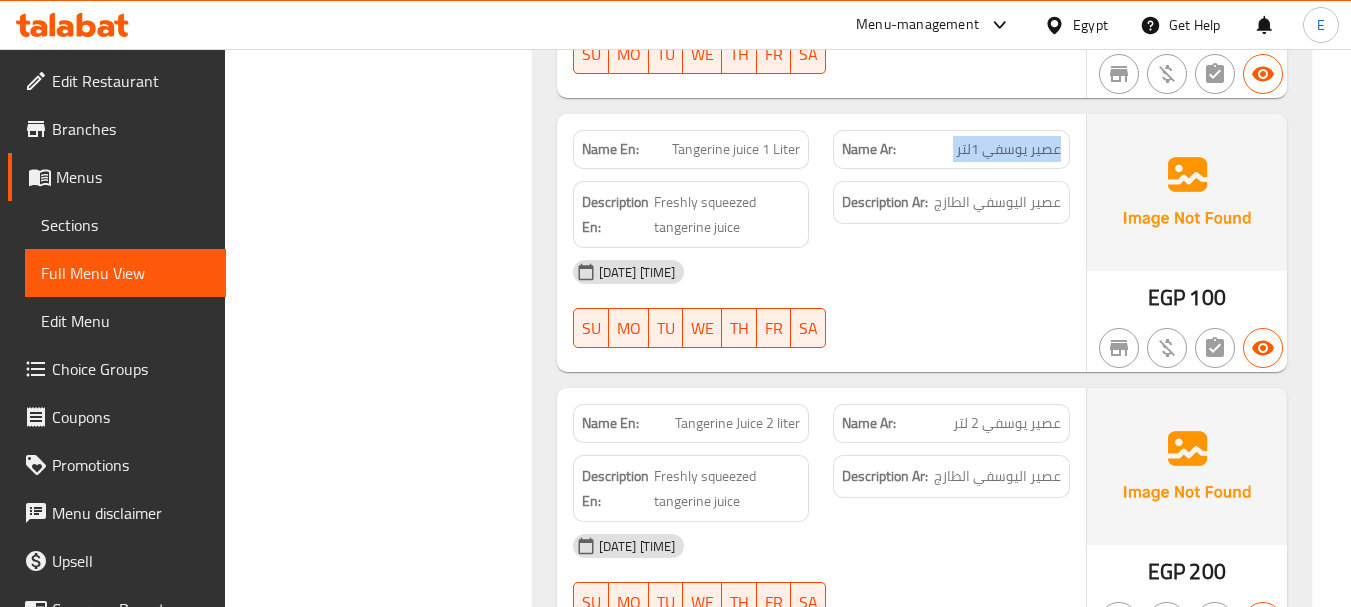 click on "عصير يوسفي 1لتر" at bounding box center [1008, 149] 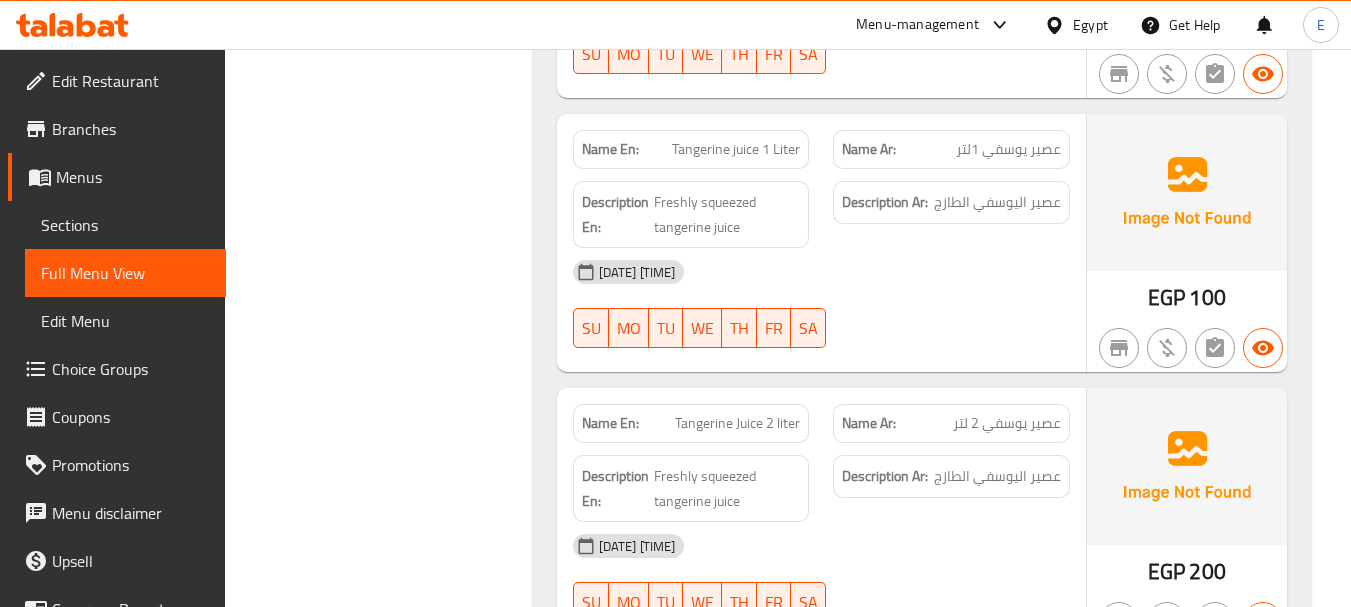 click on "Tangerine juice 1 Liter" at bounding box center [736, 149] 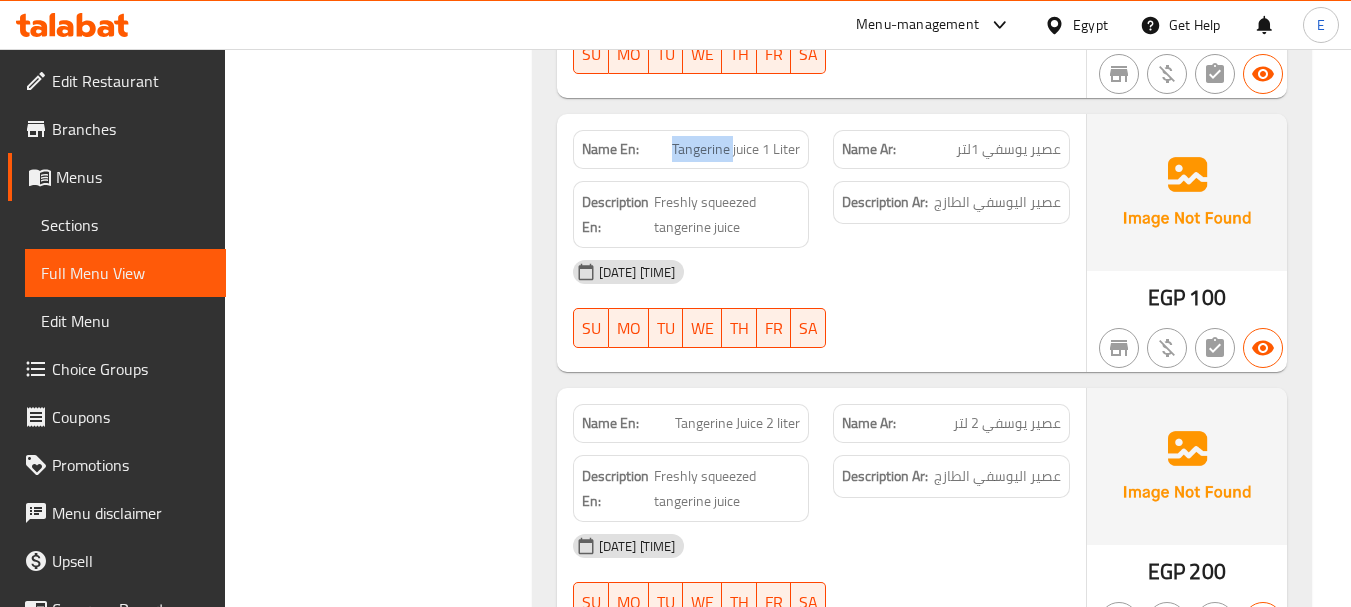 click on "Tangerine juice 1 Liter" at bounding box center (736, 149) 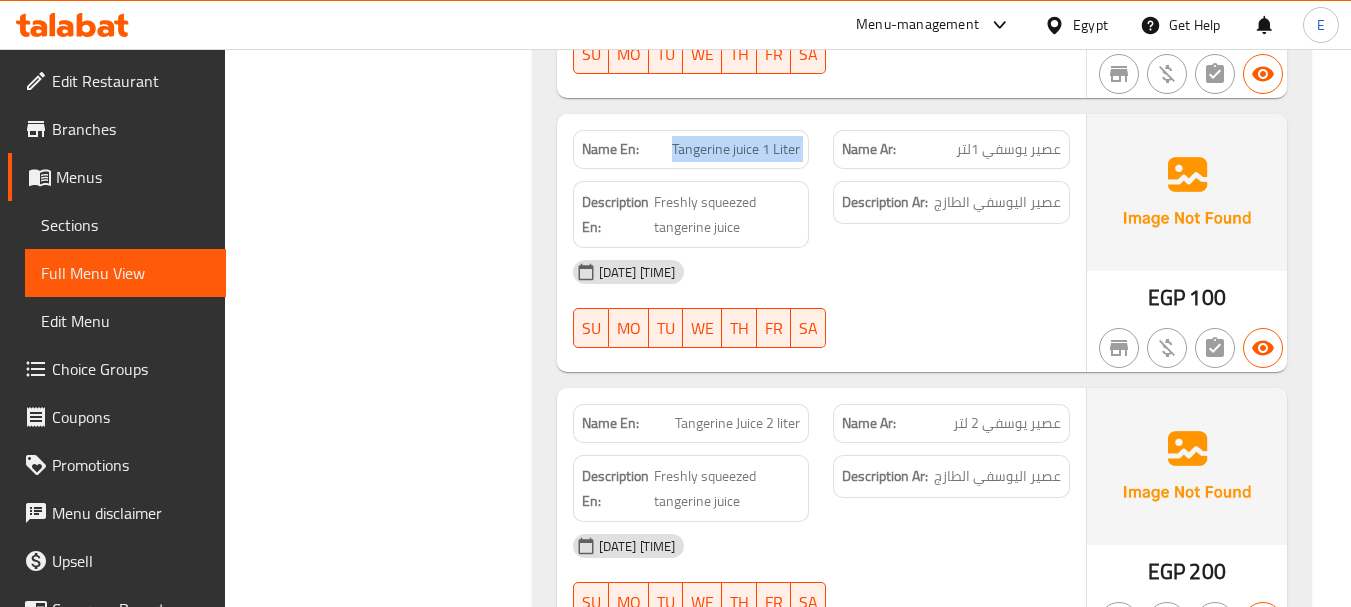click on "Tangerine juice 1 Liter" at bounding box center [736, 149] 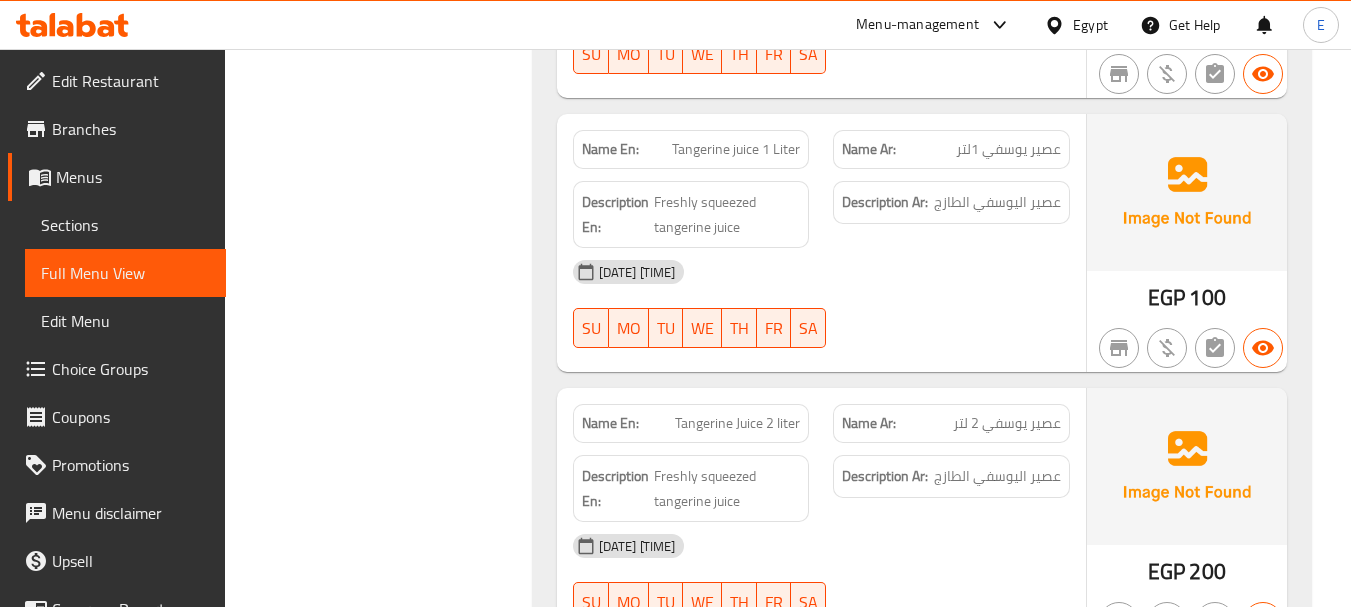 click on "[DATE] [TIME]" at bounding box center [821, 272] 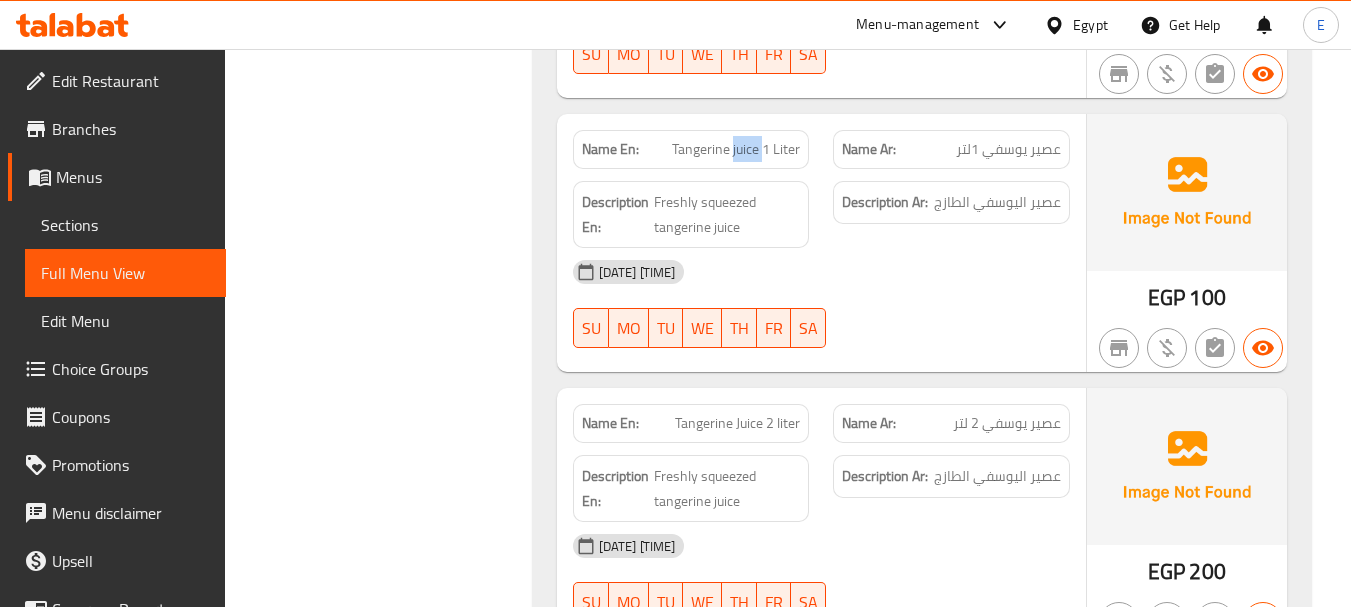 click on "Tangerine juice 1 Liter" at bounding box center (736, 149) 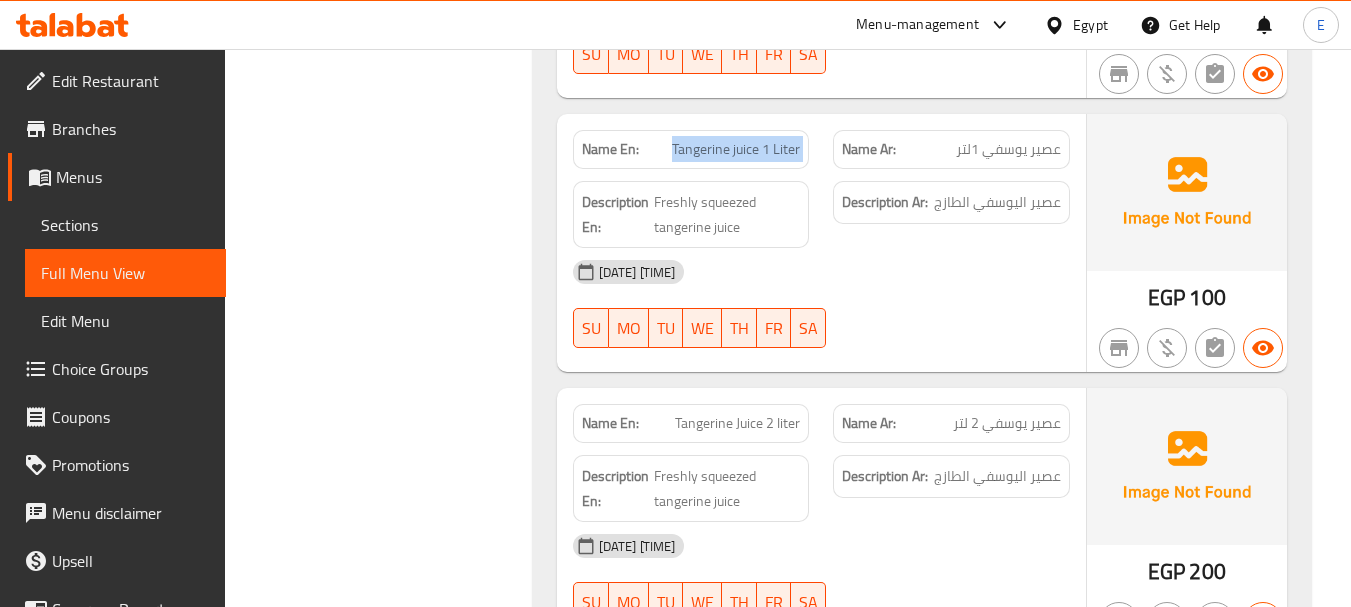 click on "Tangerine juice 1 Liter" at bounding box center [736, 149] 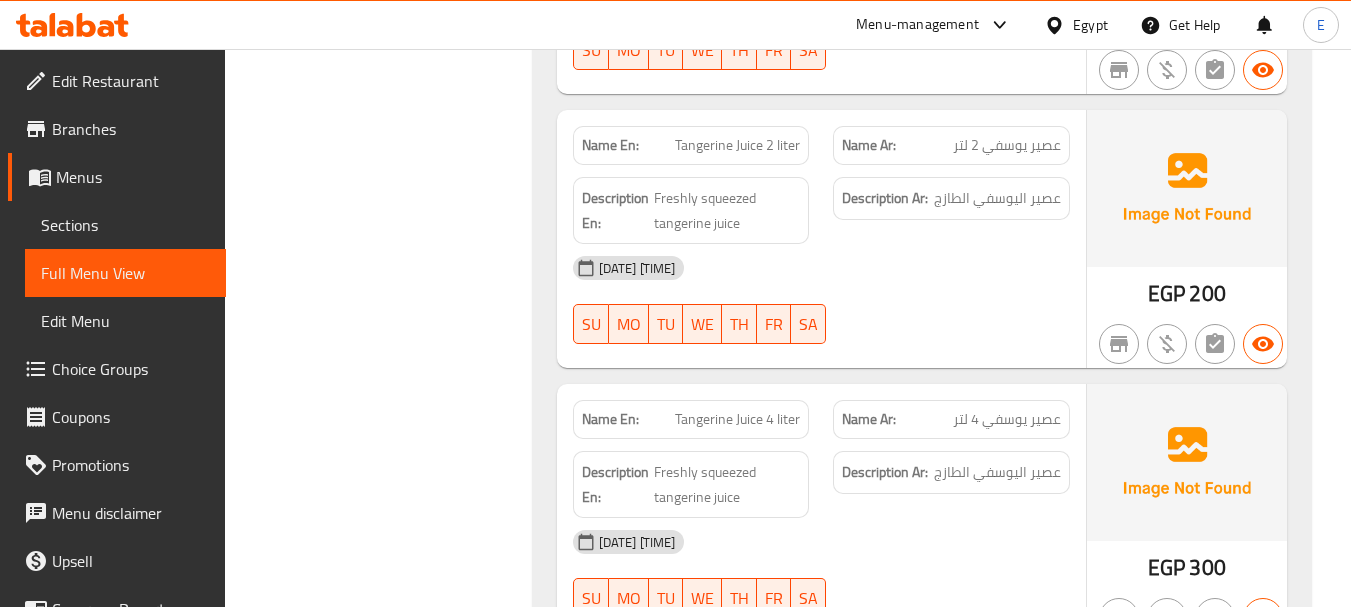 scroll, scrollTop: 13792, scrollLeft: 0, axis: vertical 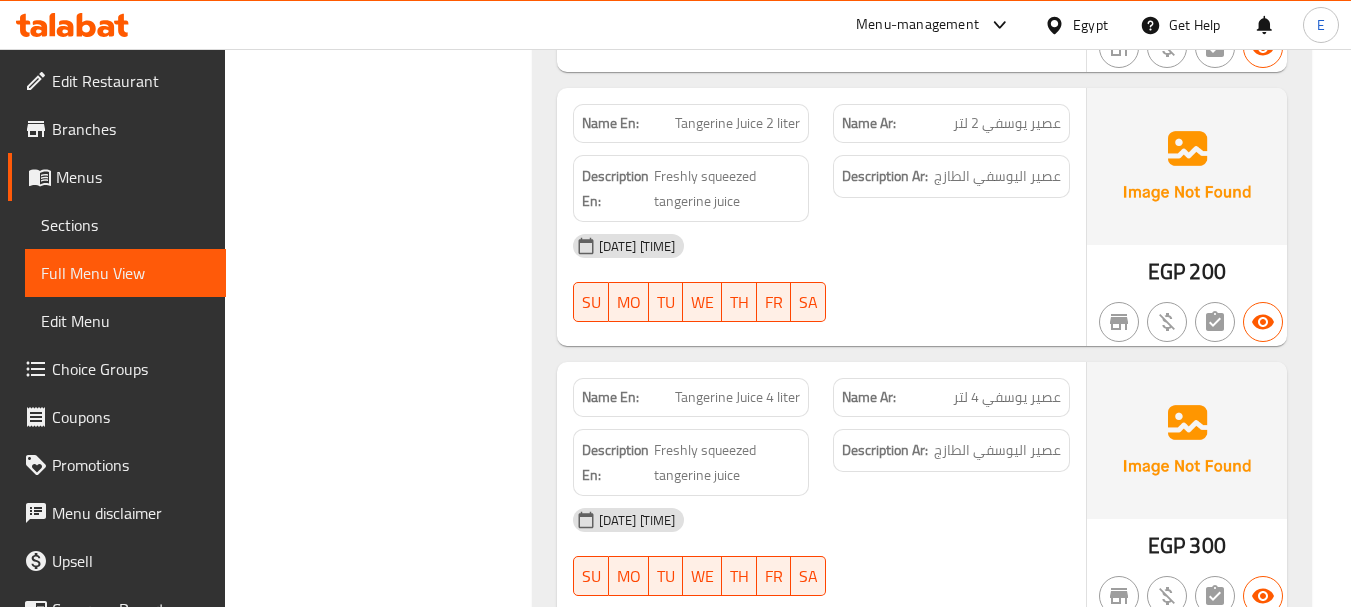 click on "200" at bounding box center (1207, 271) 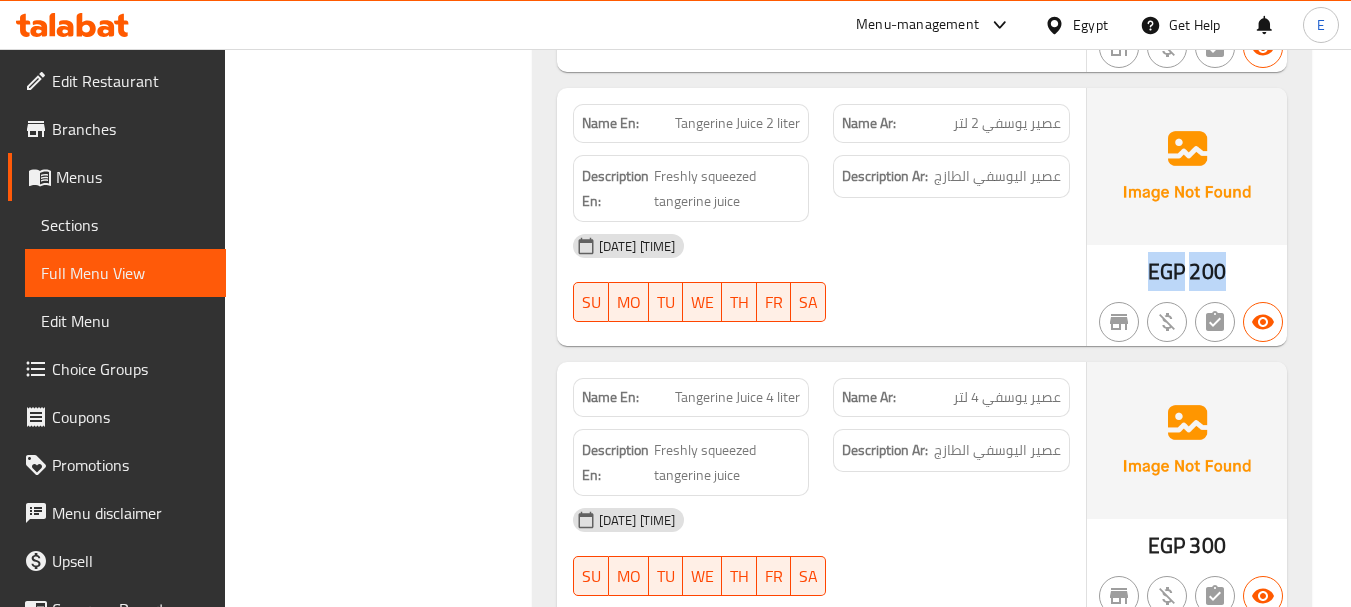 click on "200" at bounding box center [1207, 271] 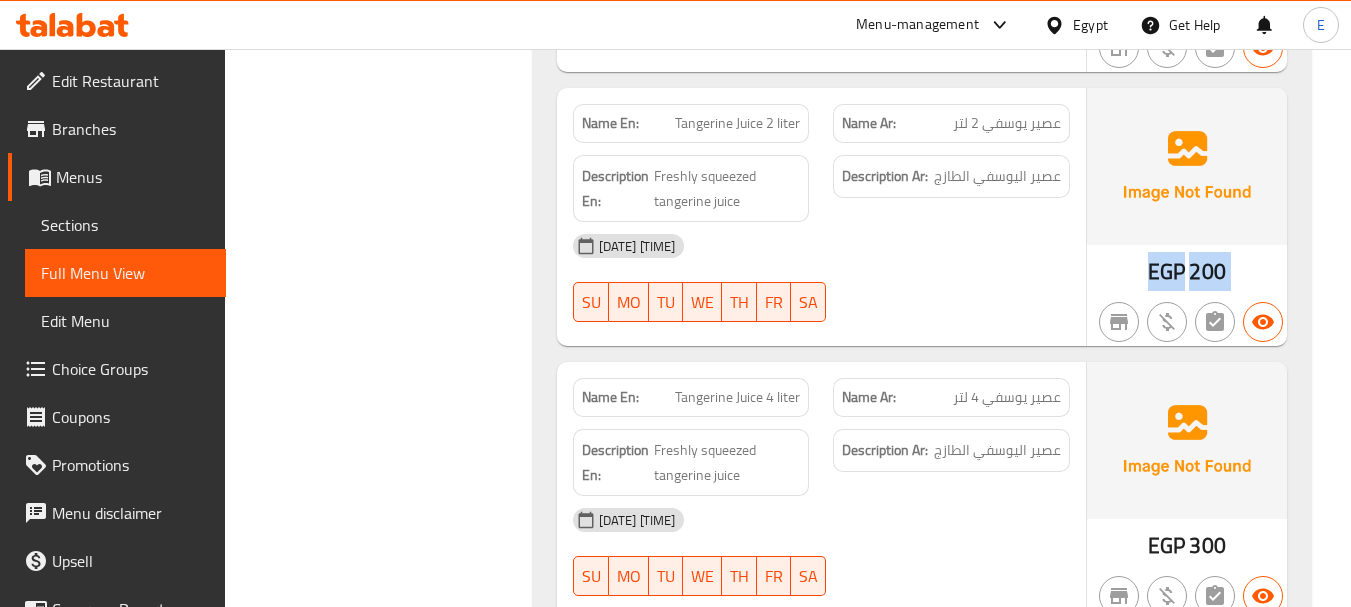 click on "200" at bounding box center [1207, 271] 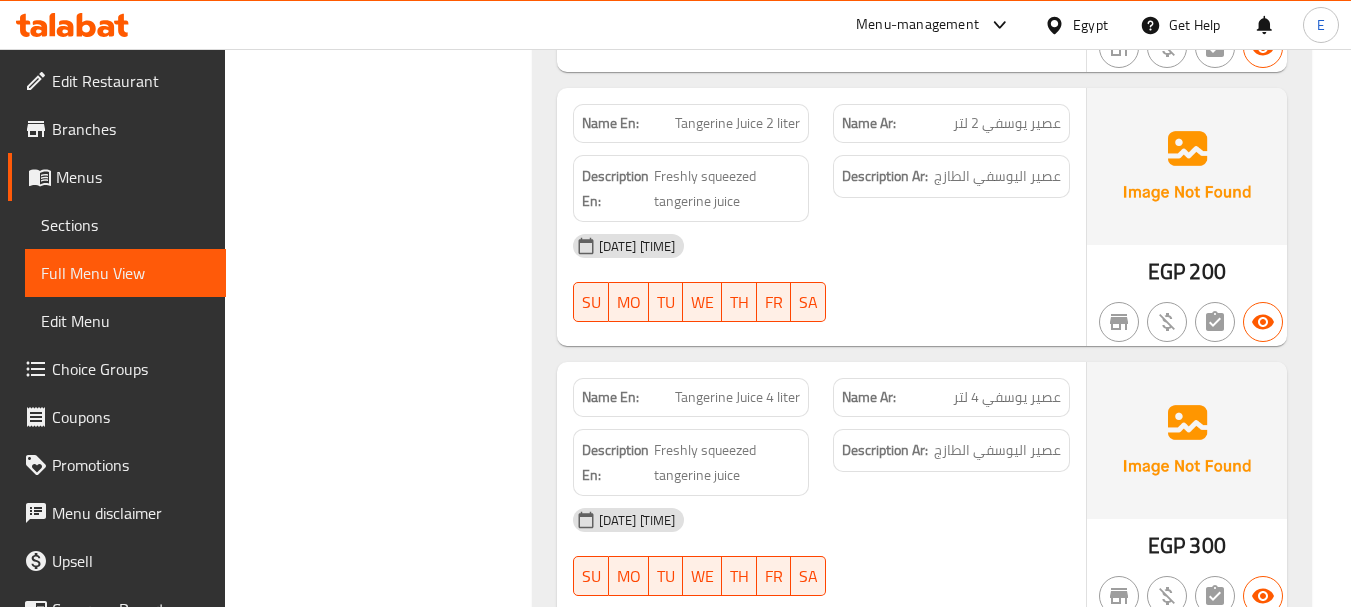click on "عصير يوسفي  2 لتر" at bounding box center [1007, 123] 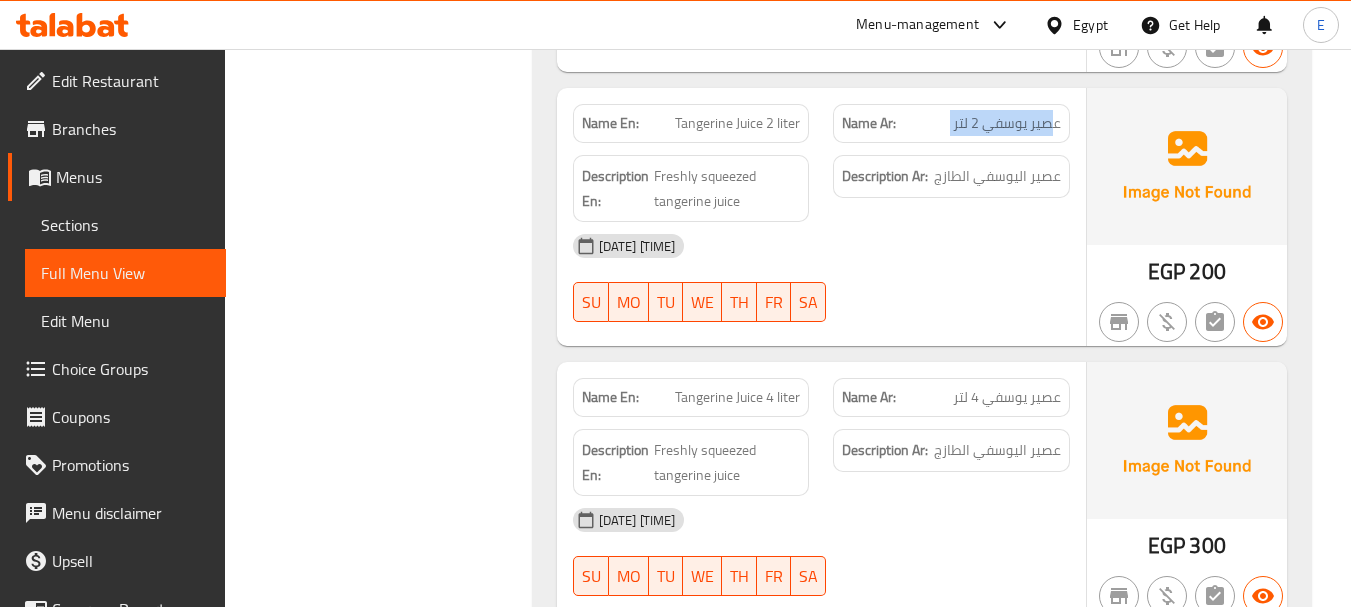 click on "عصير يوسفي  2 لتر" at bounding box center [1007, 123] 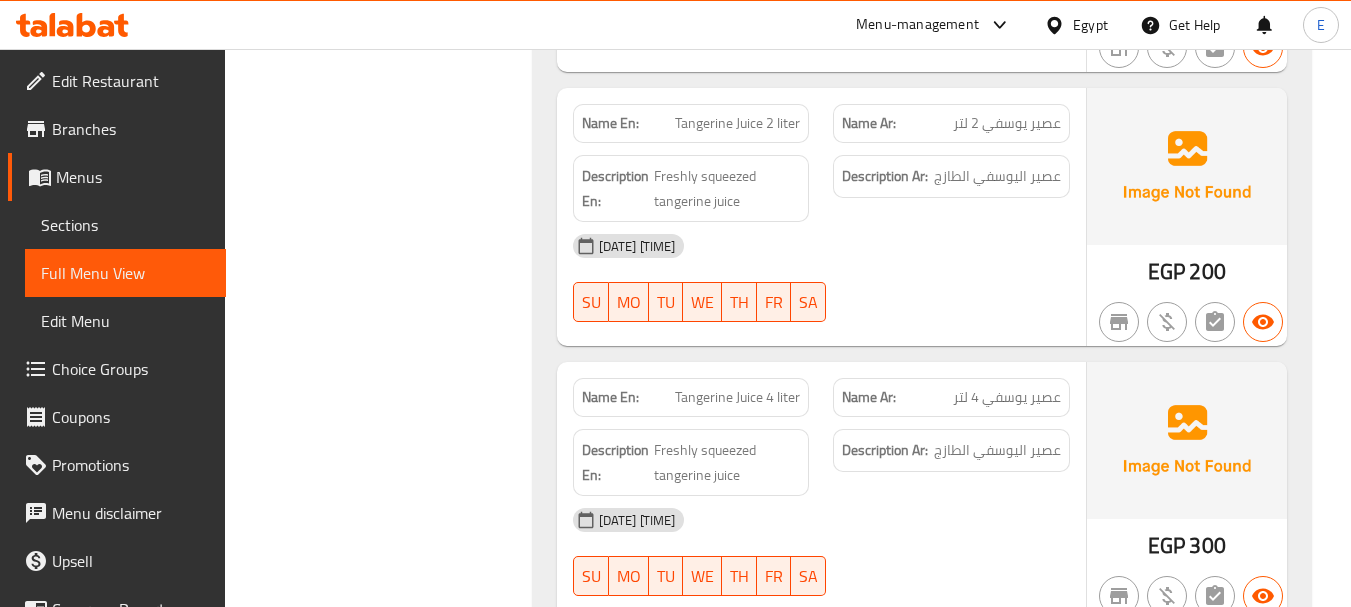 click on "Tangerine Juice 2 liter" at bounding box center [737, 123] 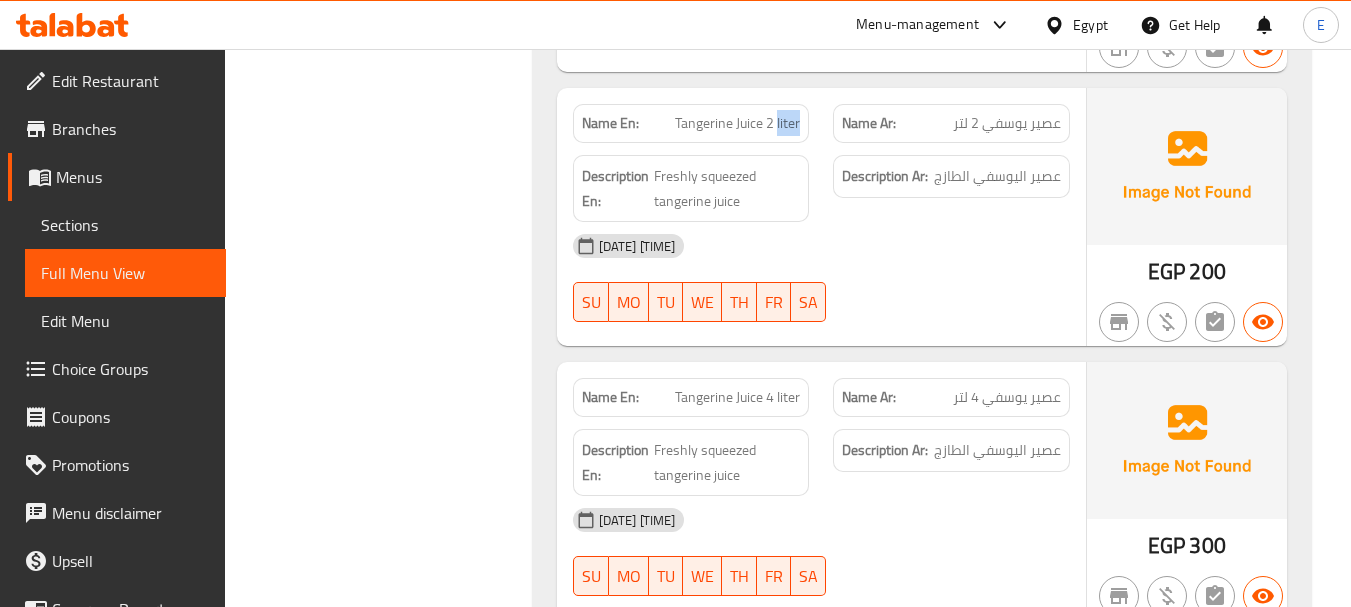 click on "Tangerine Juice 2 liter" at bounding box center (737, 123) 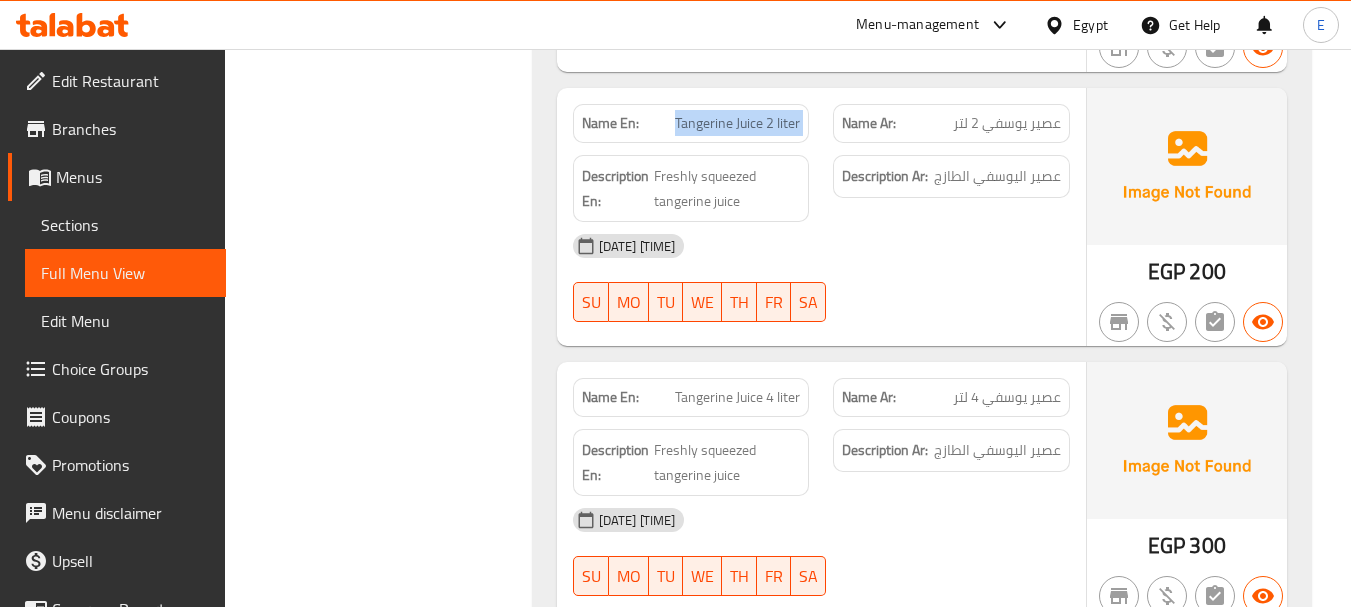 click on "Tangerine Juice 2 liter" at bounding box center (737, 123) 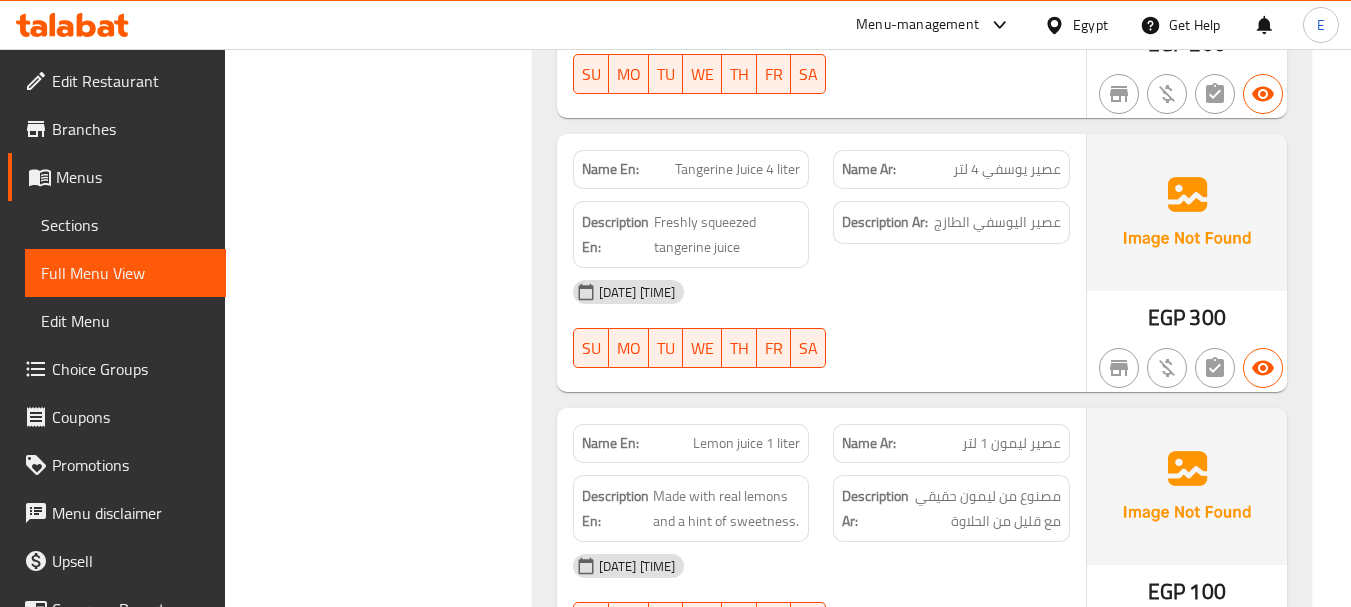 scroll, scrollTop: 14092, scrollLeft: 0, axis: vertical 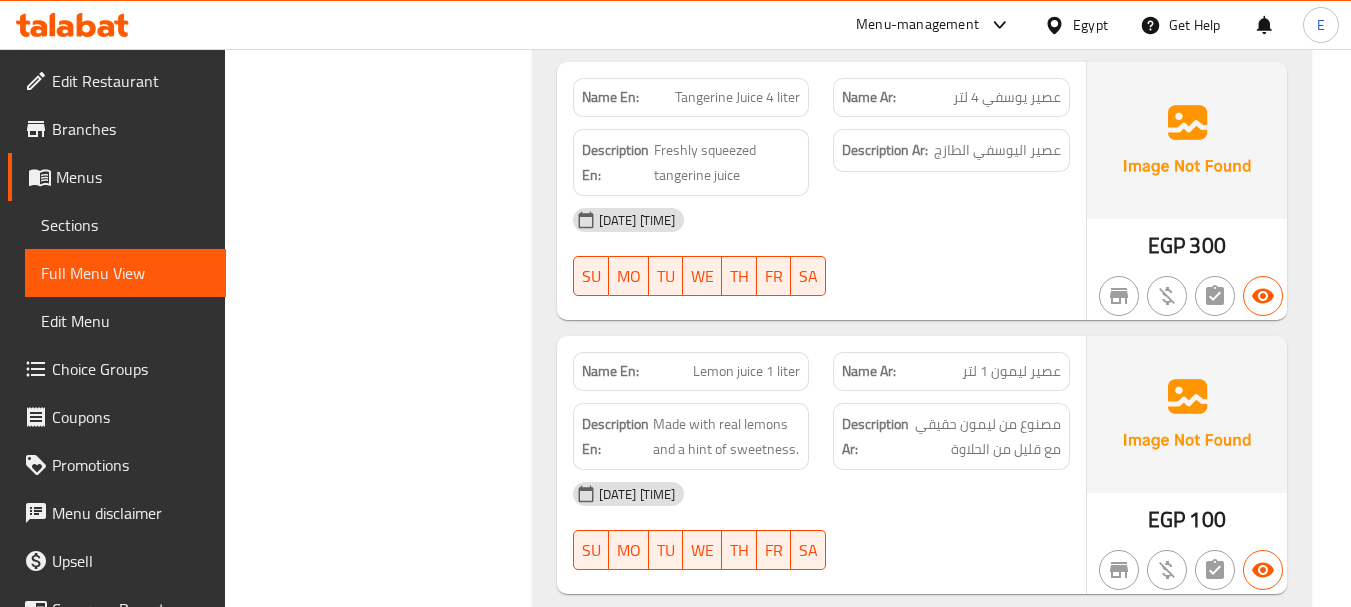 click on "عصير يوسفي  4 لتر" at bounding box center (1007, 97) 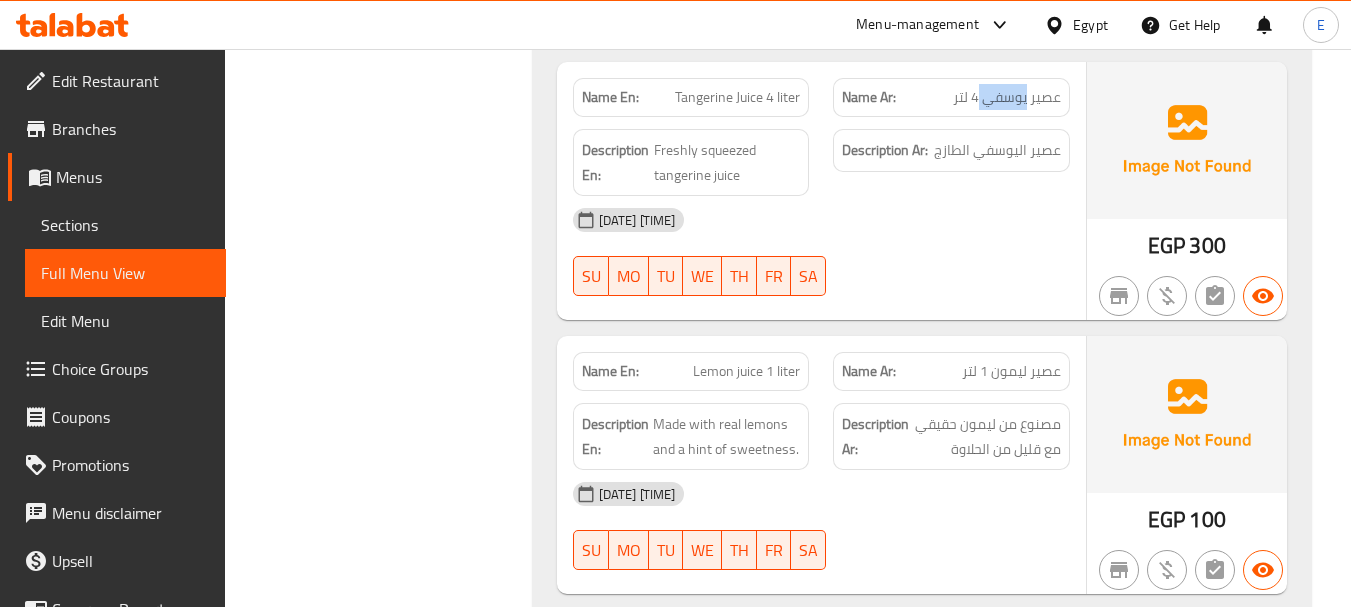 click on "عصير يوسفي  4 لتر" at bounding box center [1007, 97] 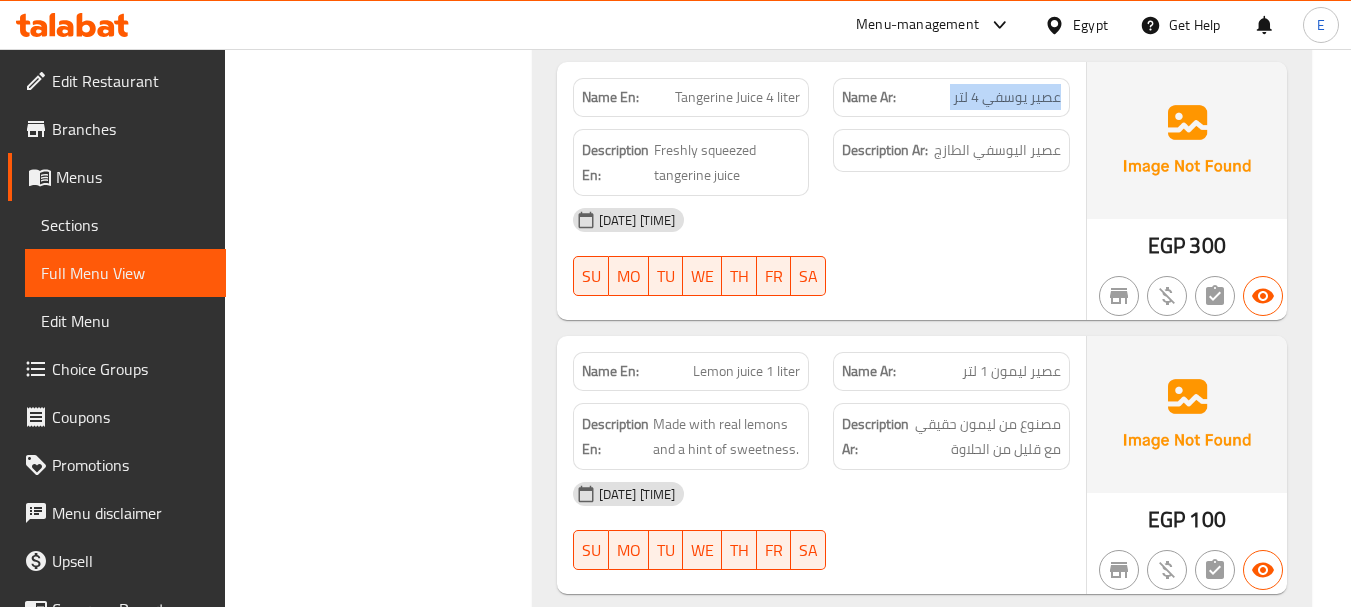 click on "عصير يوسفي  4 لتر" at bounding box center [1007, 97] 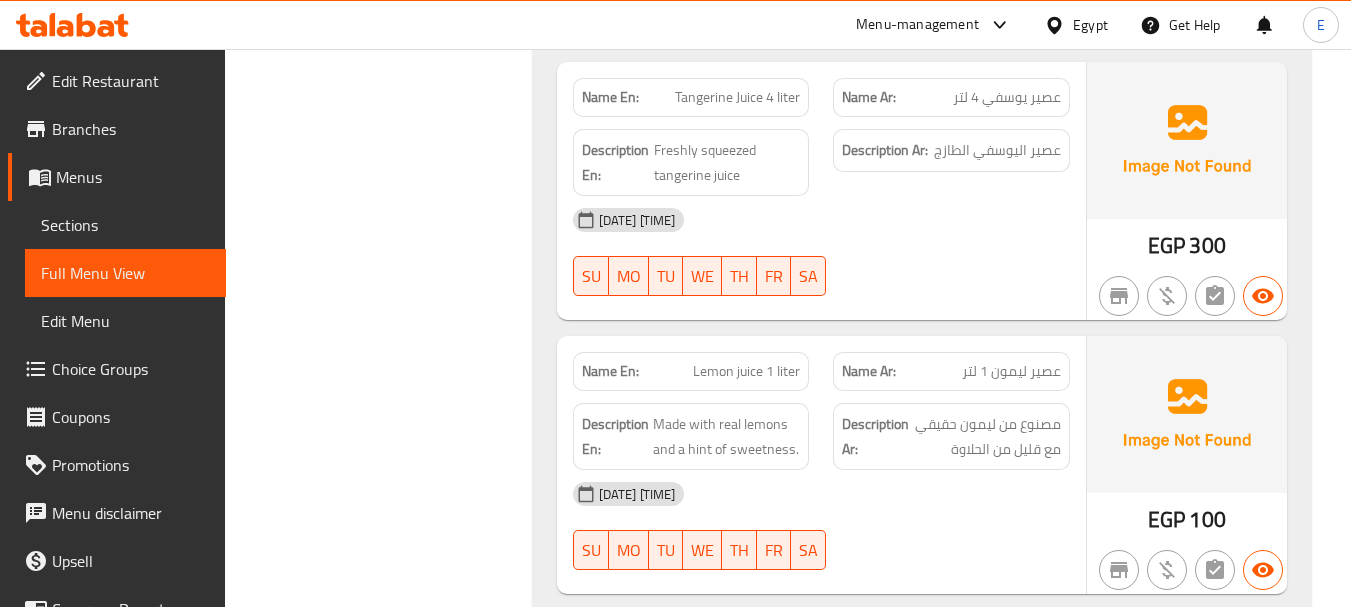 click on "Tangerine Juice 4 liter" at bounding box center [737, 97] 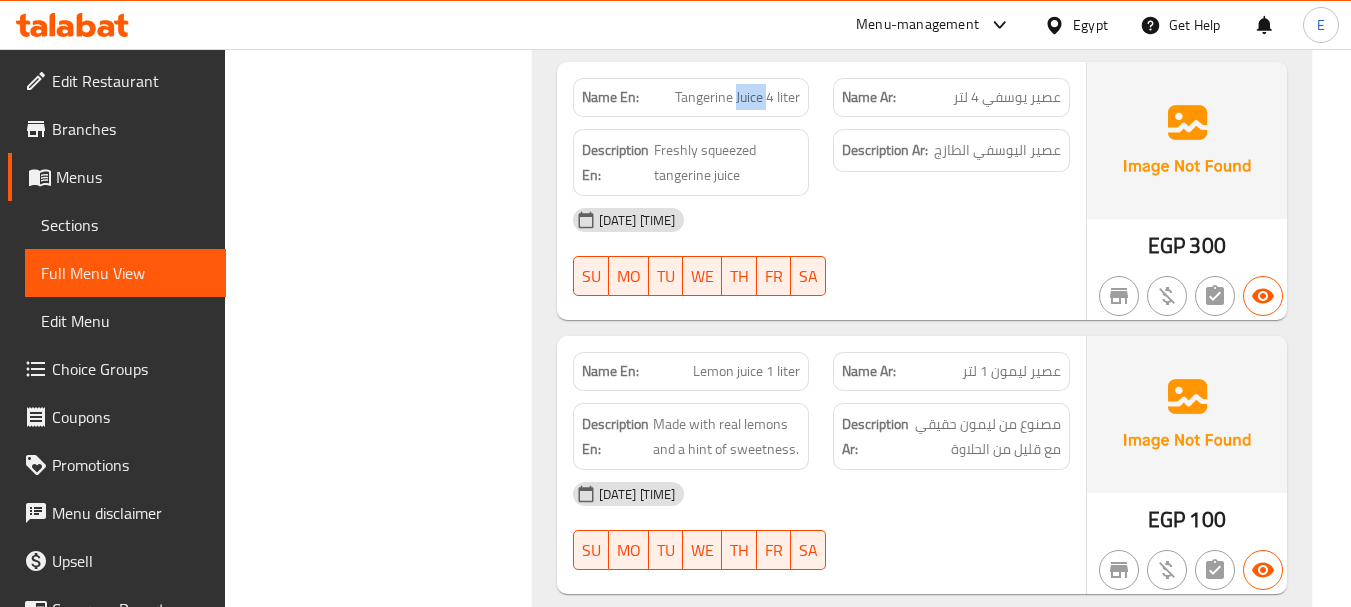 click on "Tangerine Juice 4 liter" at bounding box center (737, 97) 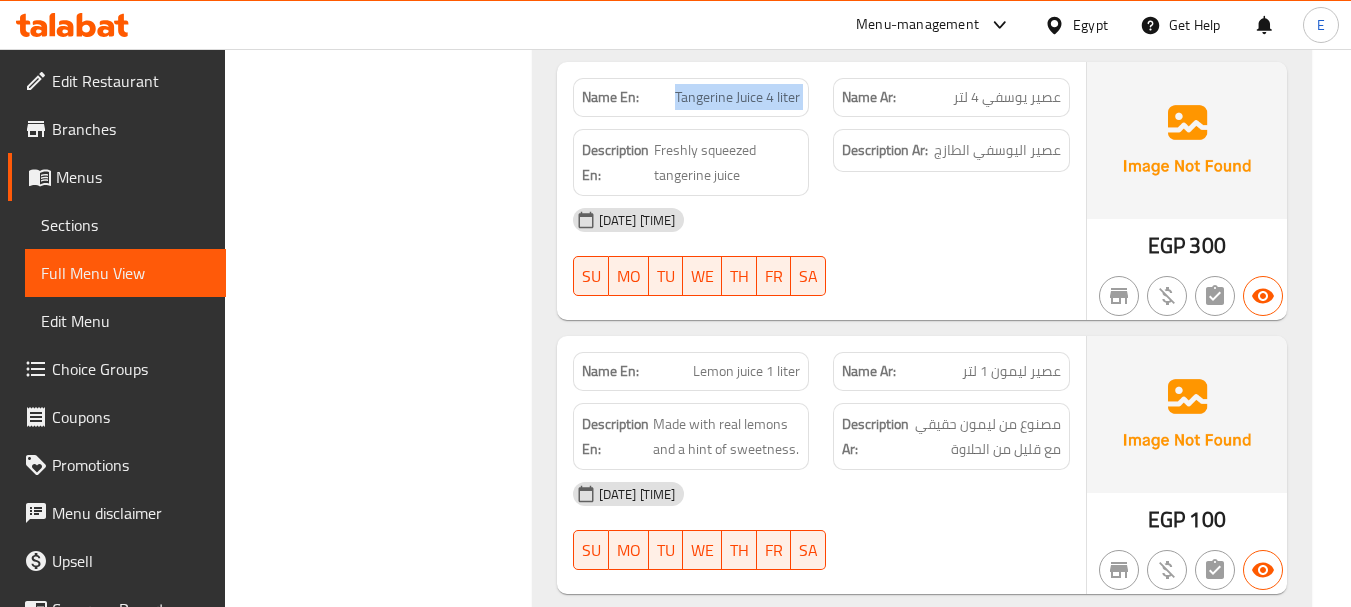 click on "Tangerine Juice 4 liter" at bounding box center (737, 97) 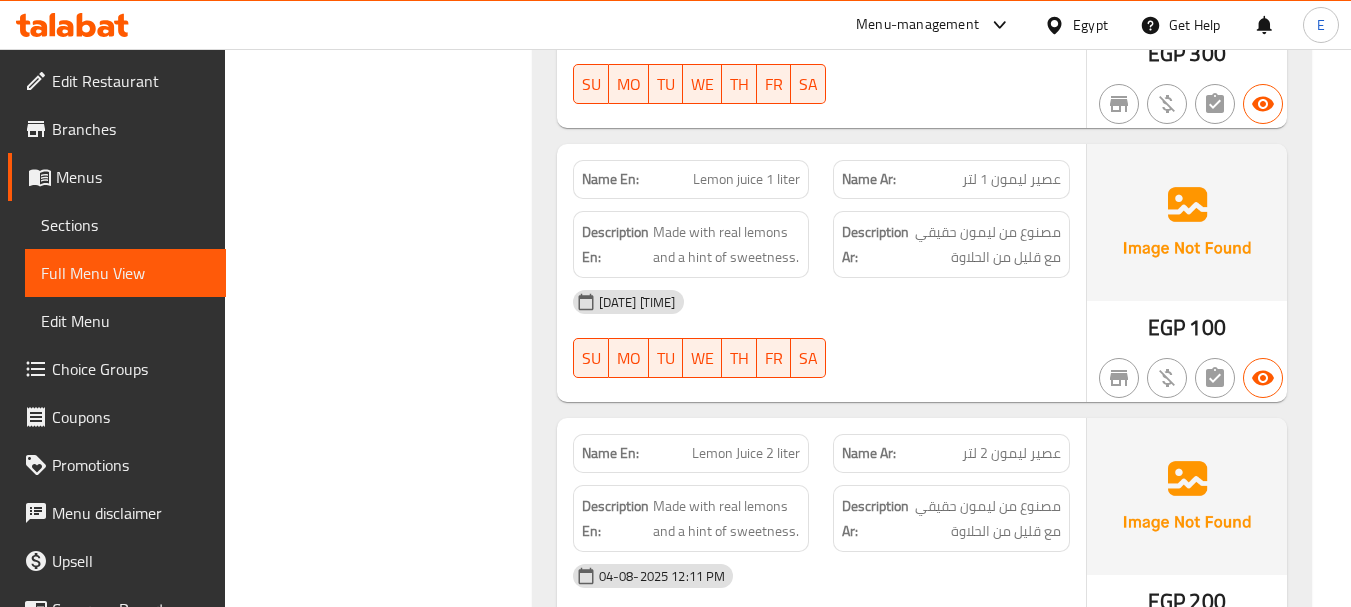 scroll, scrollTop: 14292, scrollLeft: 0, axis: vertical 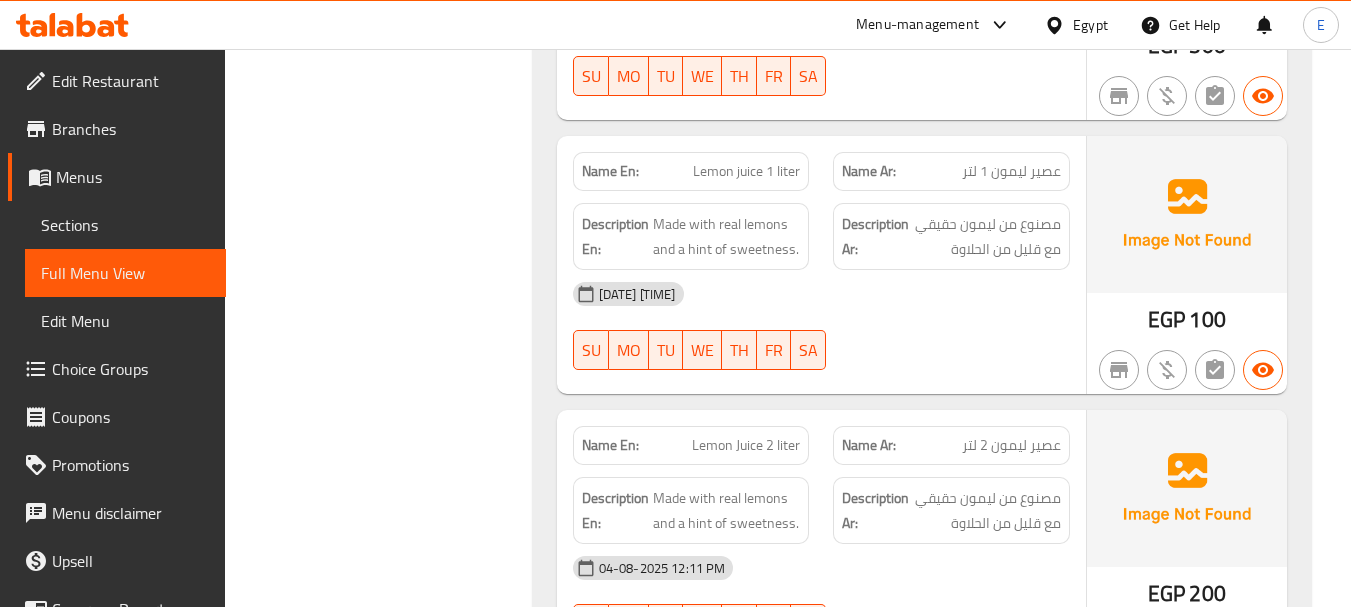 click on "عصير ليمون 1 لتر" at bounding box center (1011, 171) 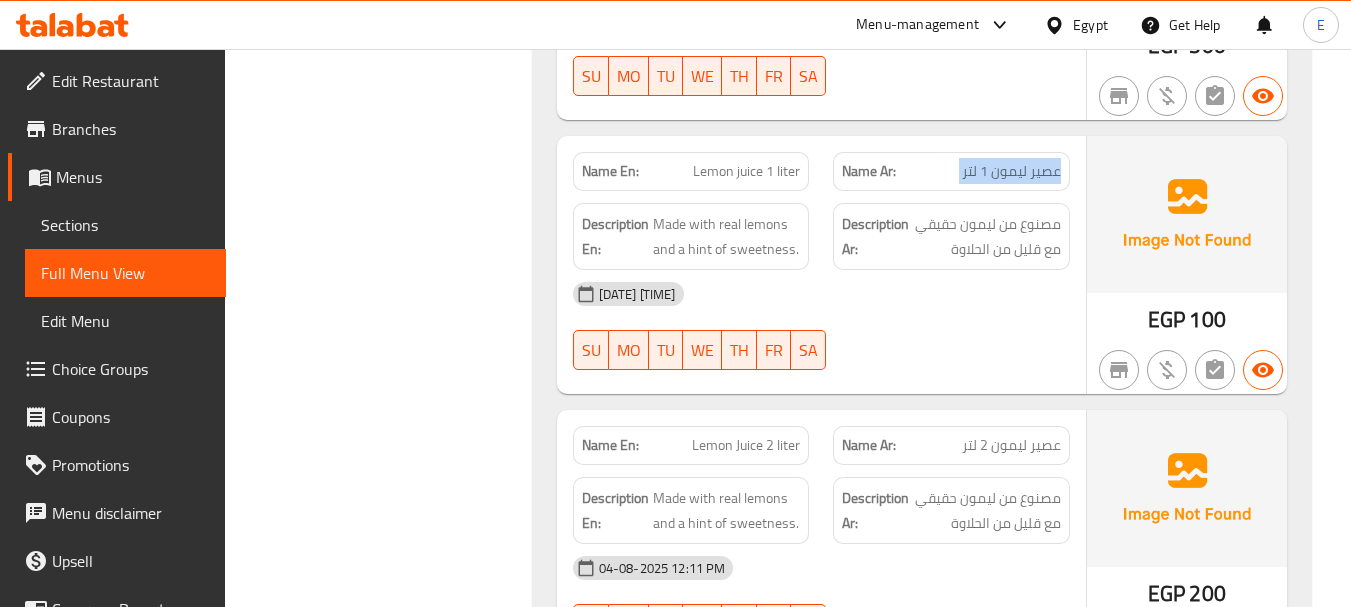 click on "عصير ليمون 1 لتر" at bounding box center (1011, 171) 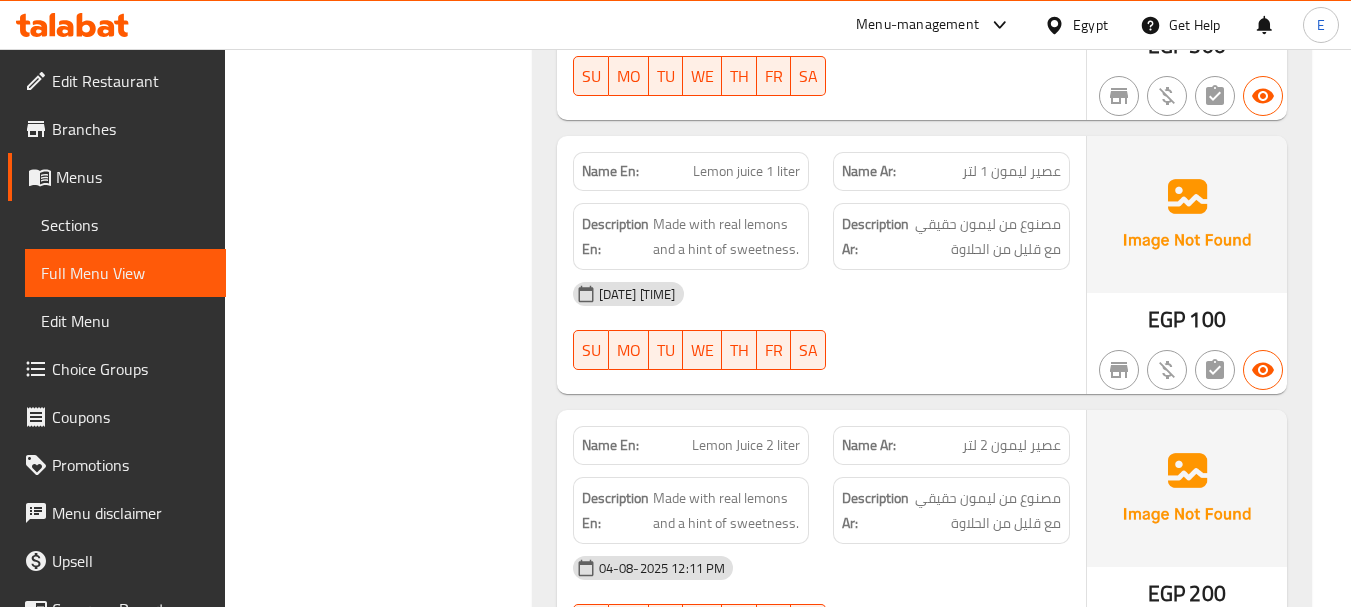 click on "Lemon juice 1 liter" at bounding box center [746, 171] 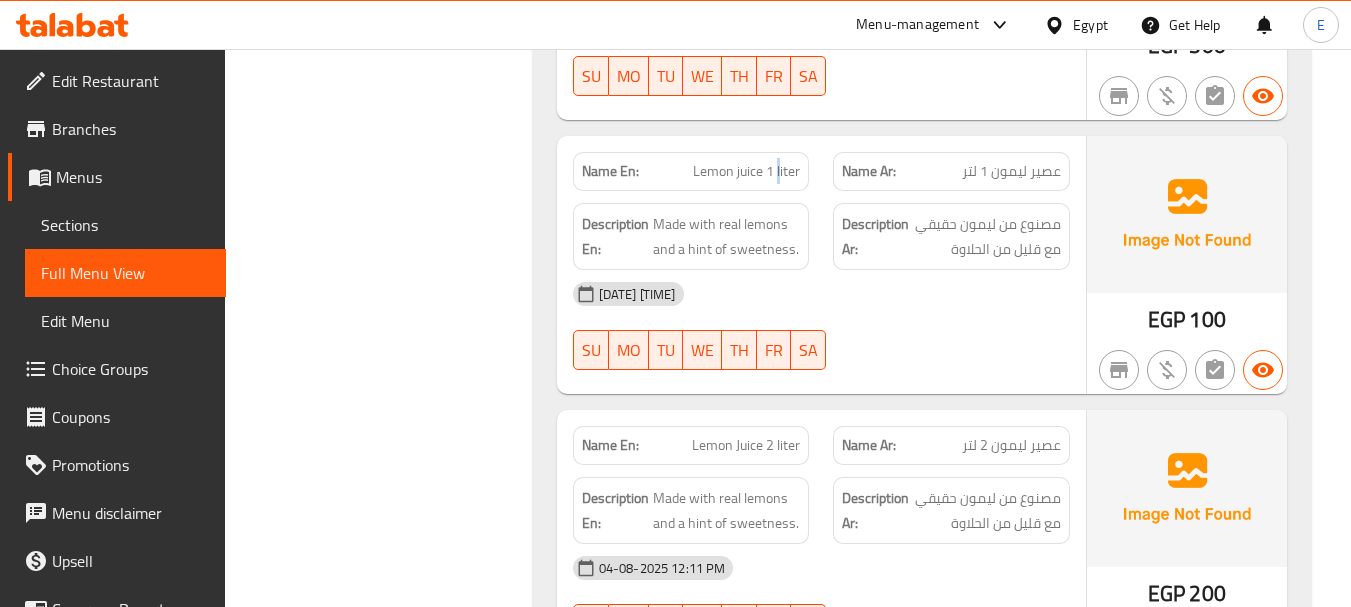 click on "Lemon juice 1 liter" at bounding box center (746, 171) 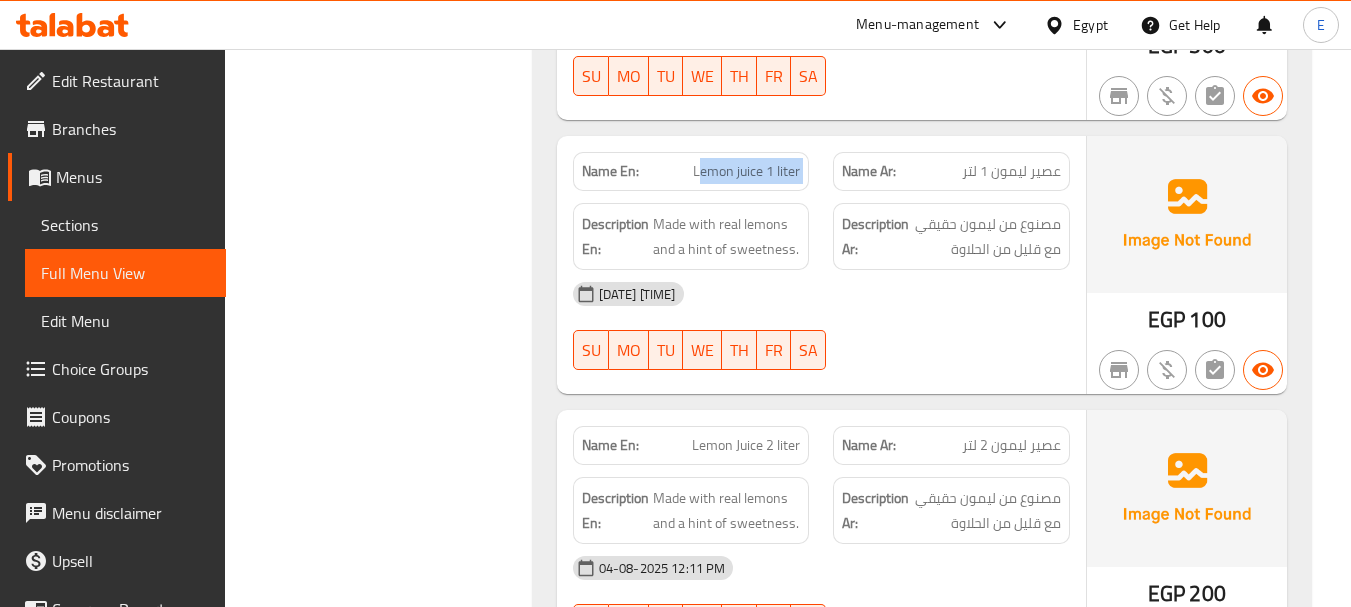 click on "Lemon juice 1 liter" at bounding box center [746, 171] 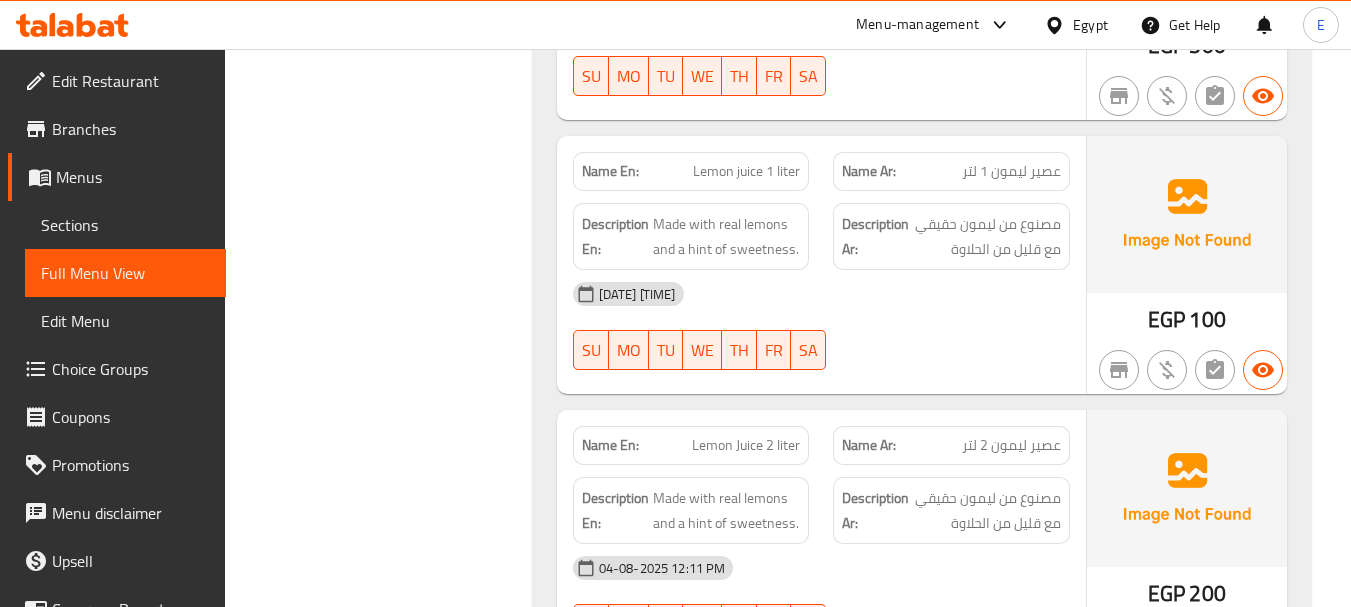 click on "[DATE] [TIME]" at bounding box center [821, 294] 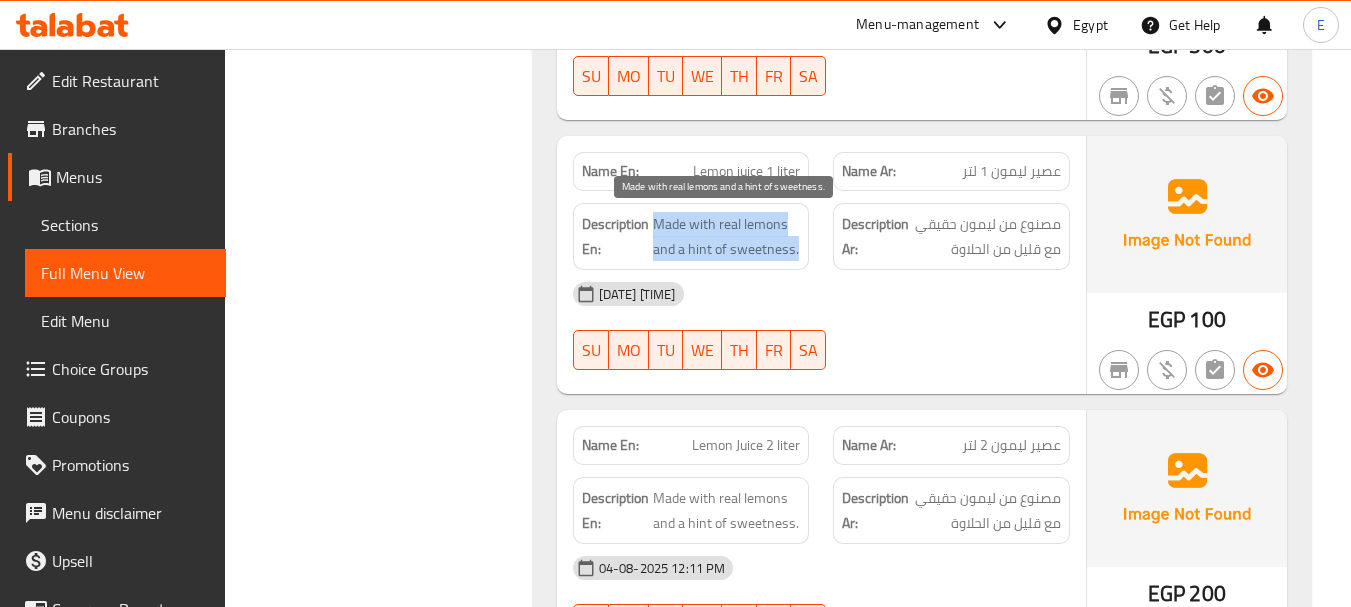 drag, startPoint x: 655, startPoint y: 214, endPoint x: 797, endPoint y: 254, distance: 147.52628 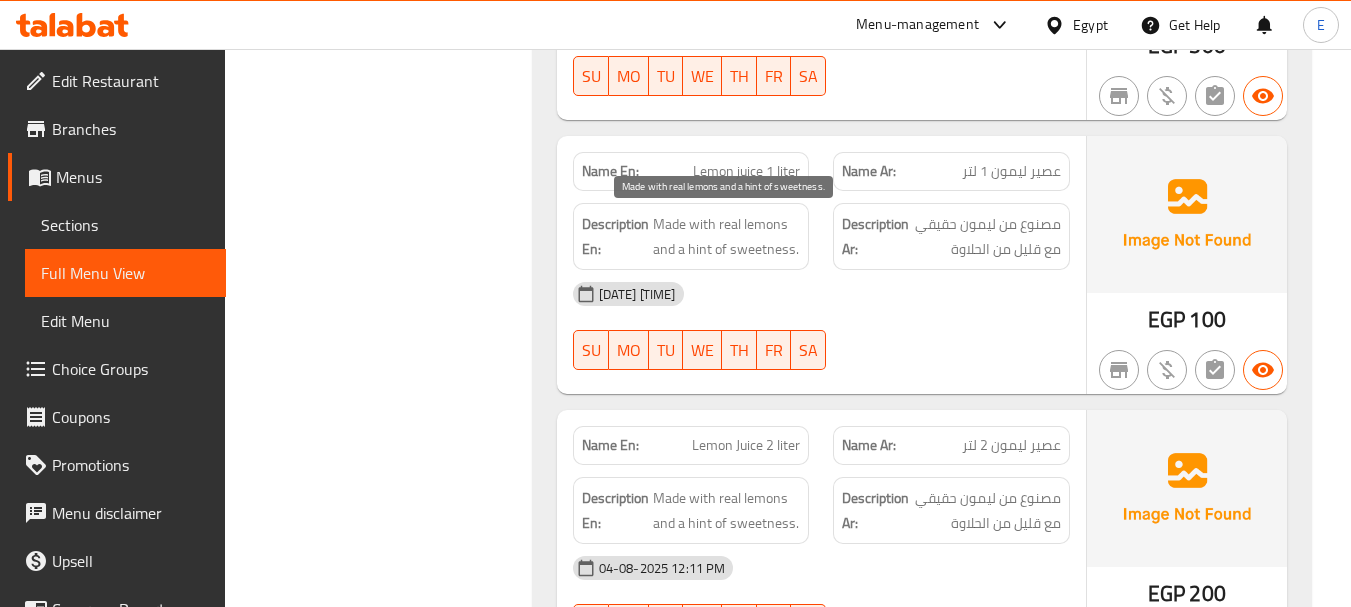 click on "Made with real lemons and a hint of sweetness." at bounding box center (727, 236) 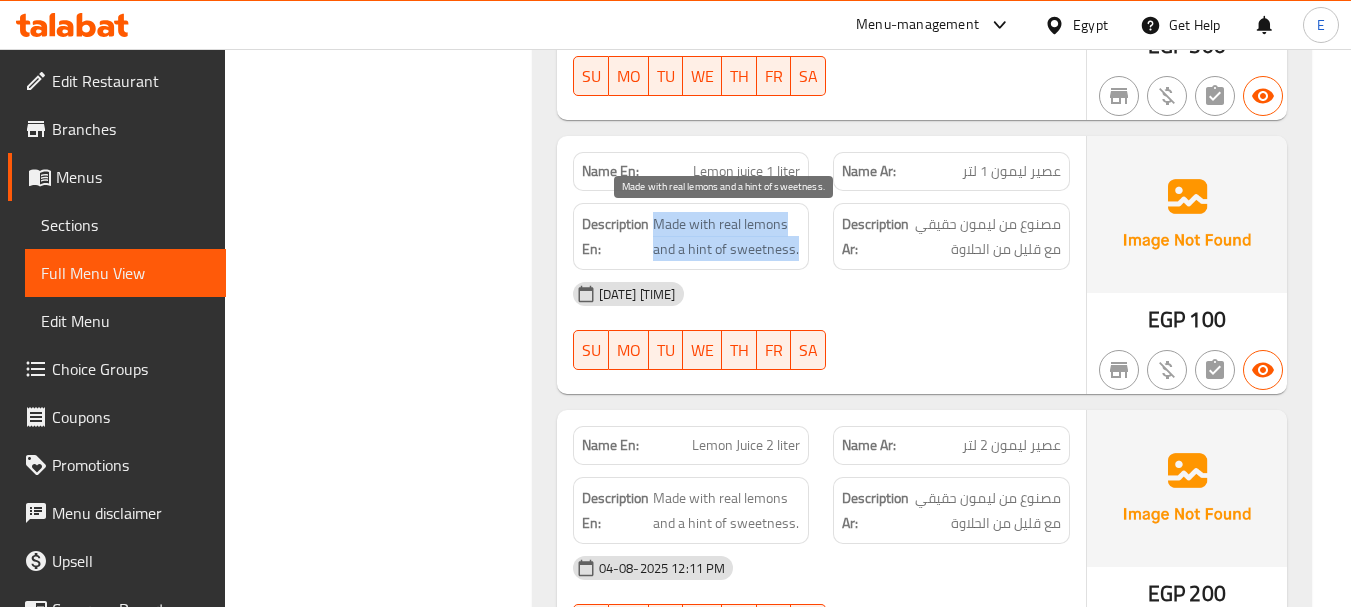 click on "Made with real lemons and a hint of sweetness." at bounding box center (727, 236) 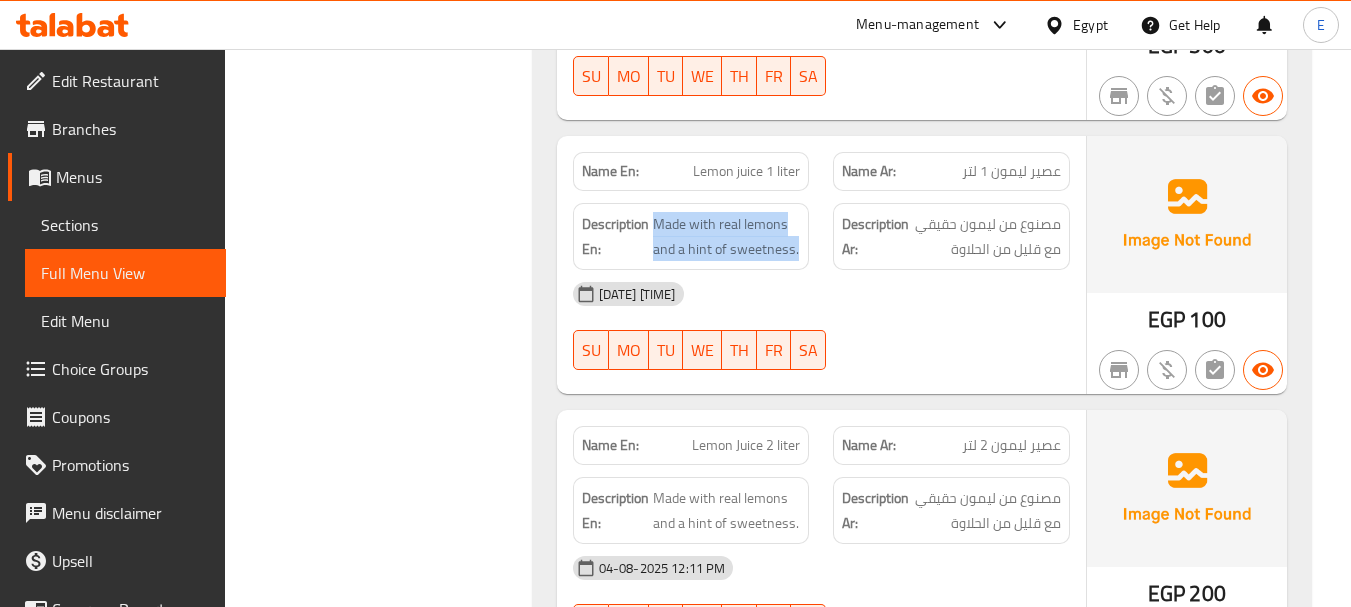 scroll, scrollTop: 14492, scrollLeft: 0, axis: vertical 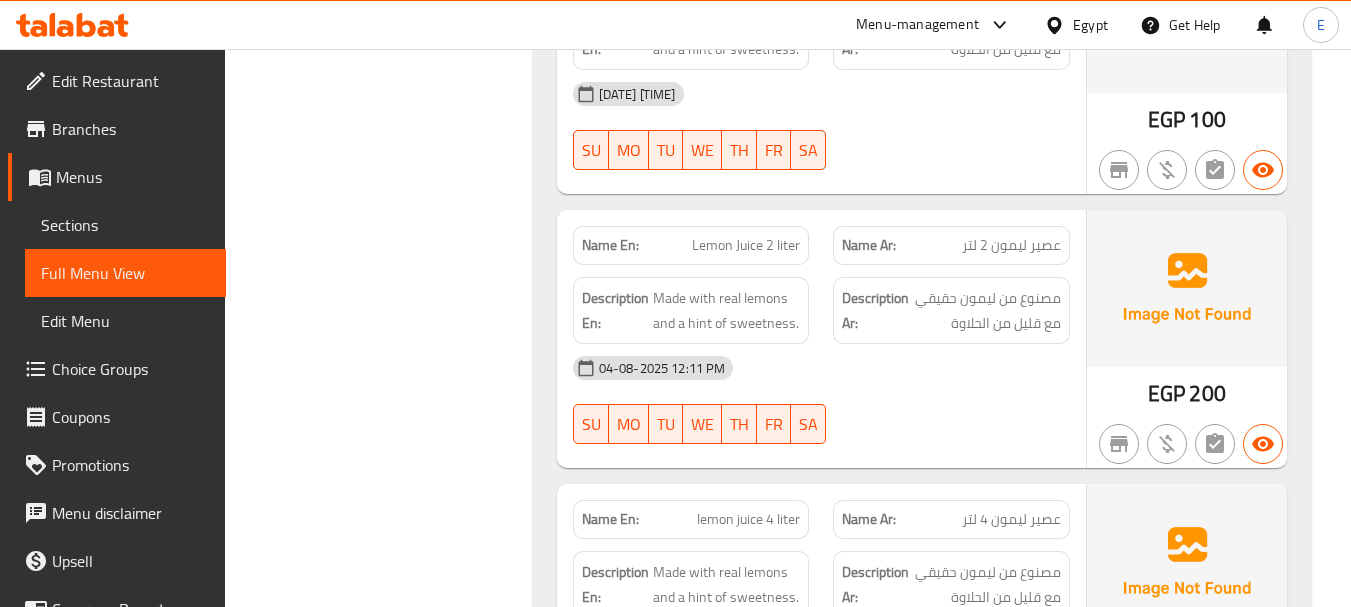 click on "EGP 200" at bounding box center (1187, 394) 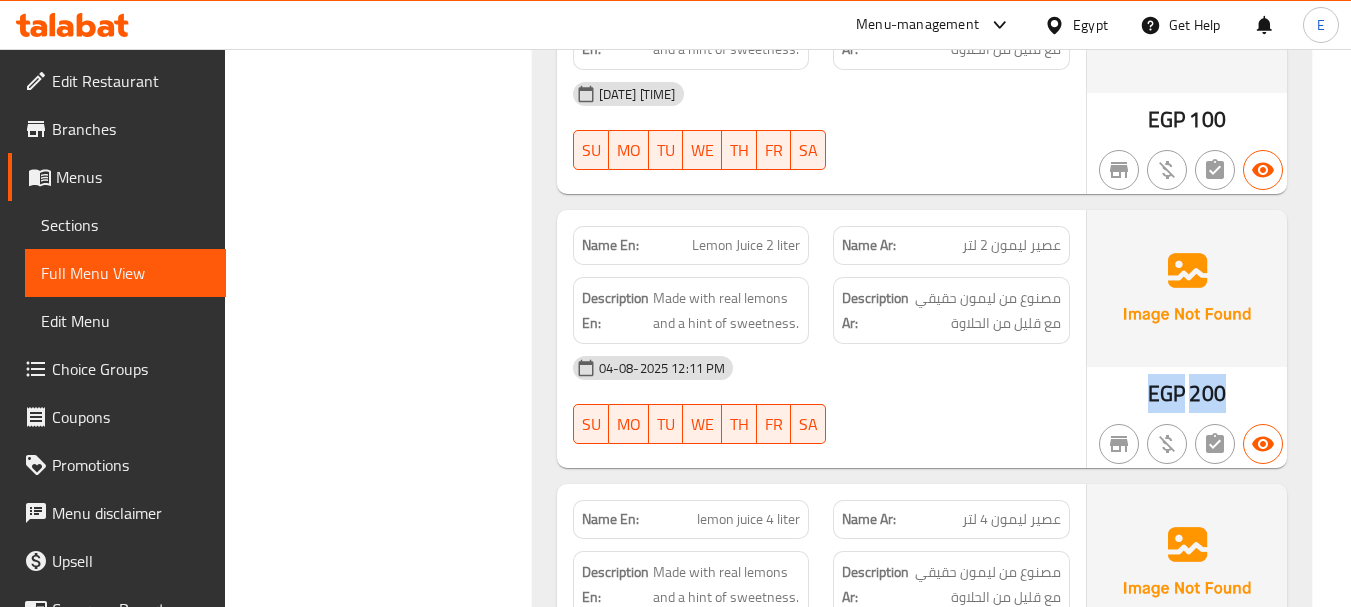 click on "EGP 200" at bounding box center [1187, 394] 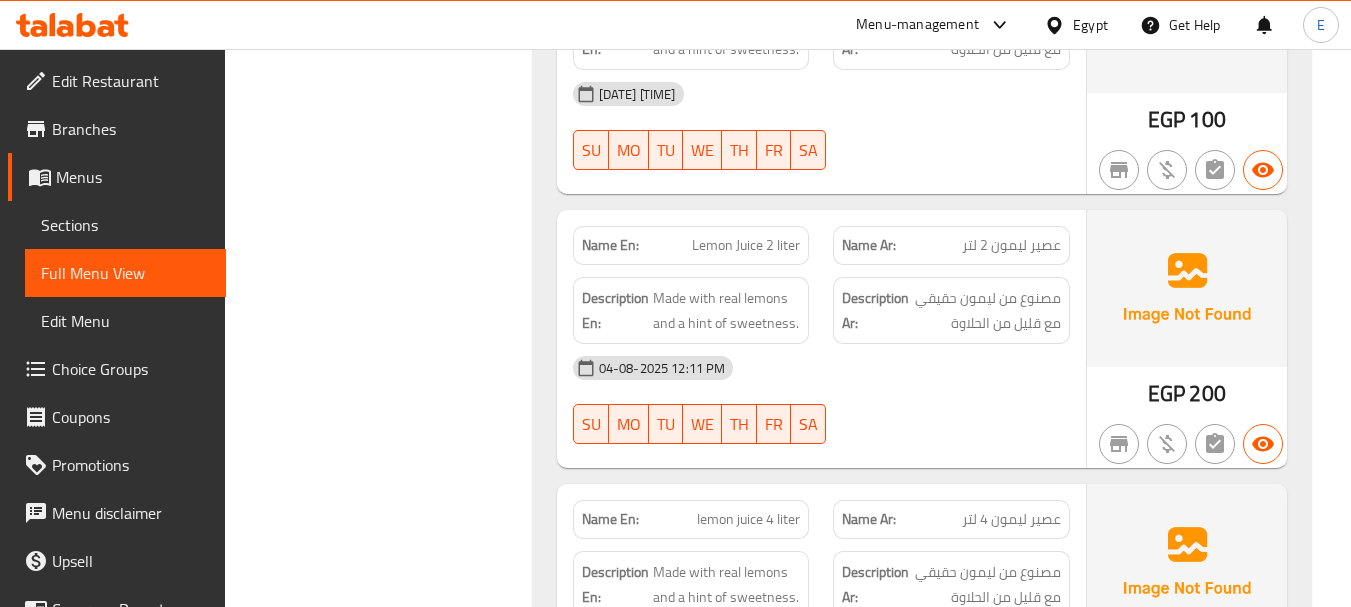 click on "Name Ar: عصير ليمون 2 لتر" at bounding box center [951, 245] 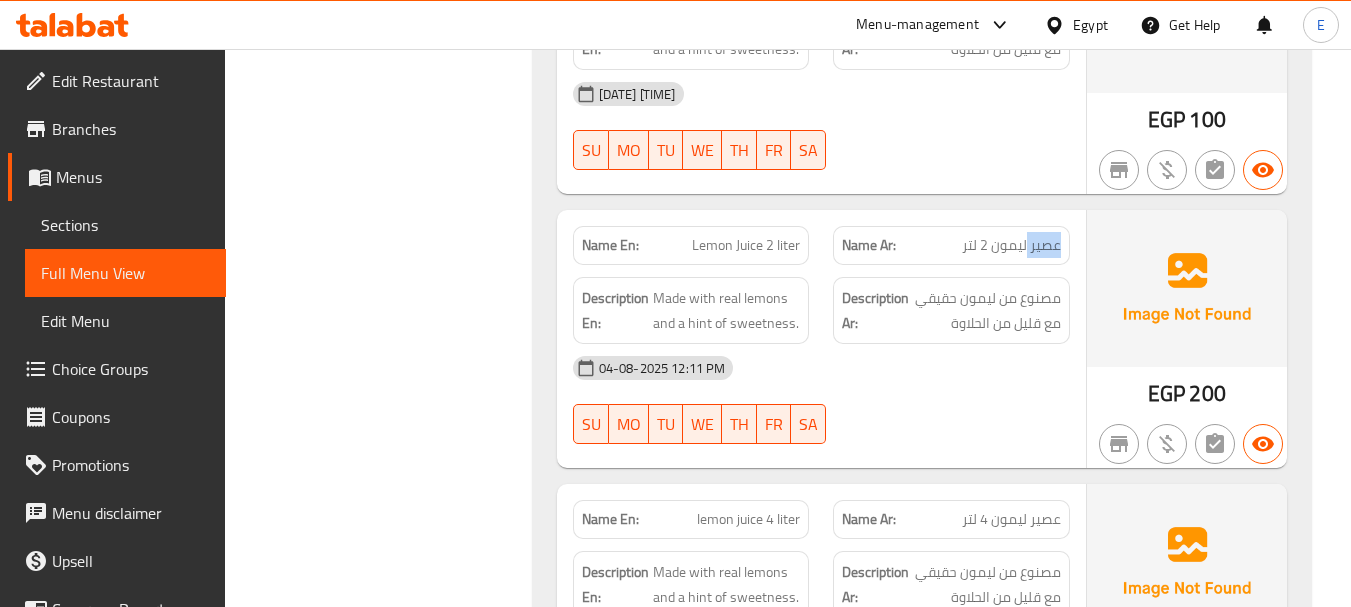 click on "Name Ar: عصير ليمون 2 لتر" at bounding box center (951, 245) 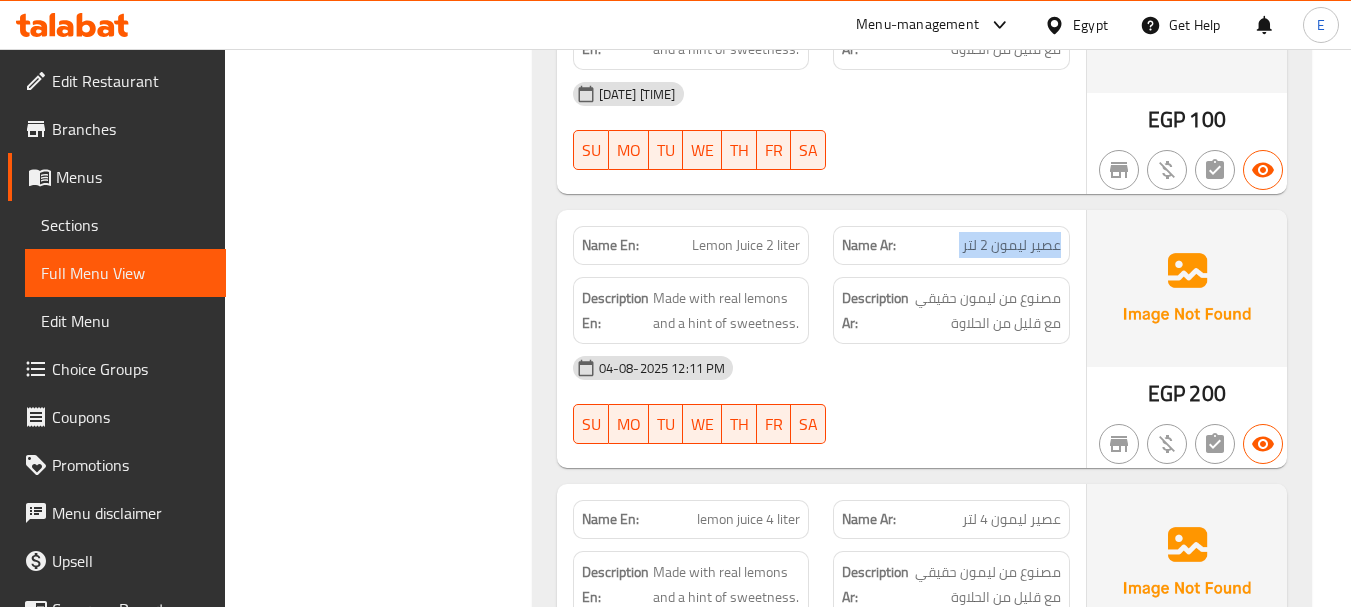 click on "Name Ar: عصير ليمون 2 لتر" at bounding box center (951, 245) 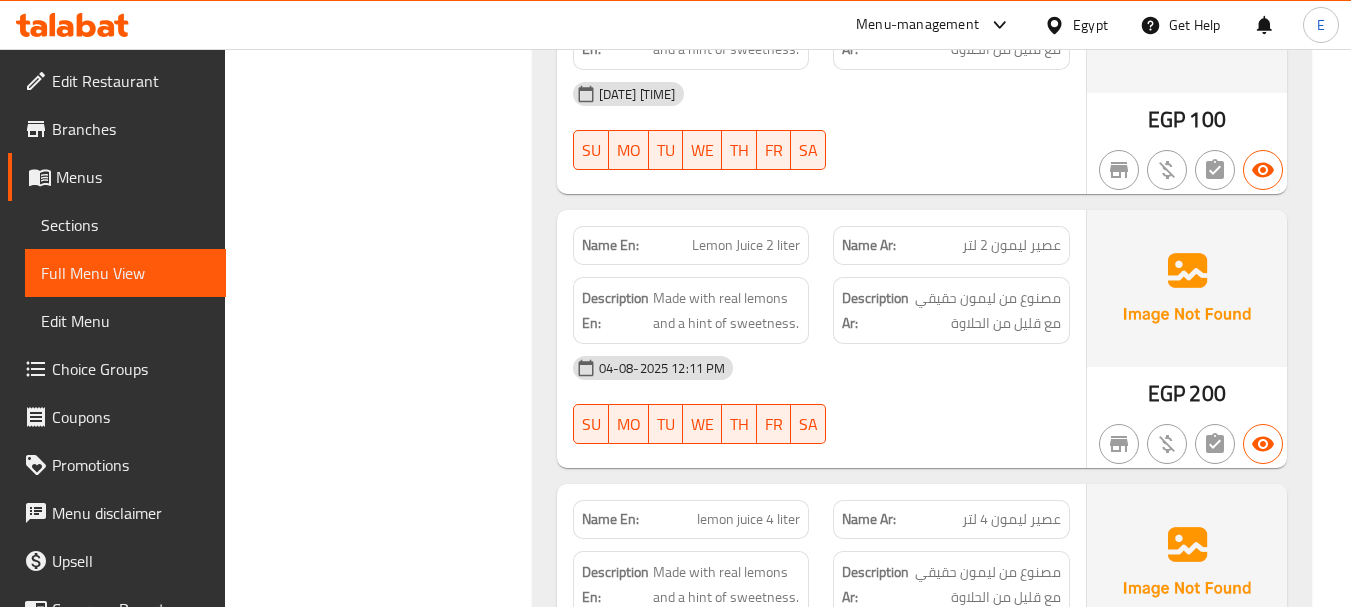click on "Lemon Juice 2 liter" at bounding box center (746, 245) 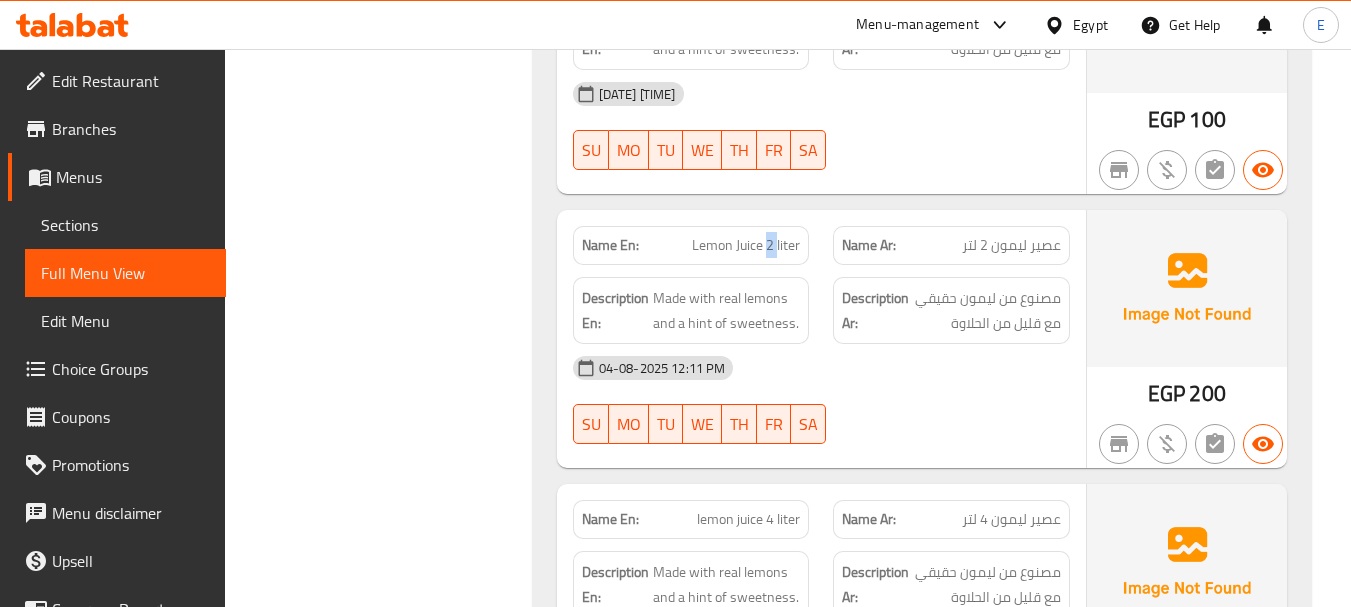 click on "Lemon Juice 2 liter" at bounding box center (746, 245) 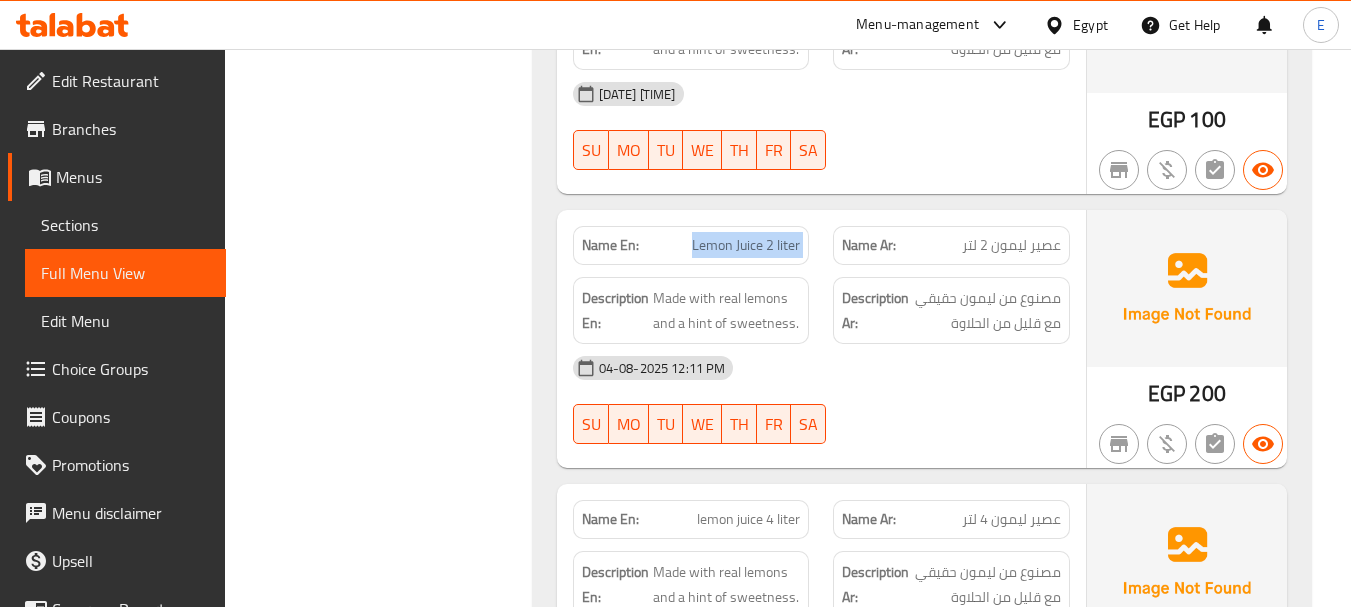 click on "Lemon Juice 2 liter" at bounding box center [746, 245] 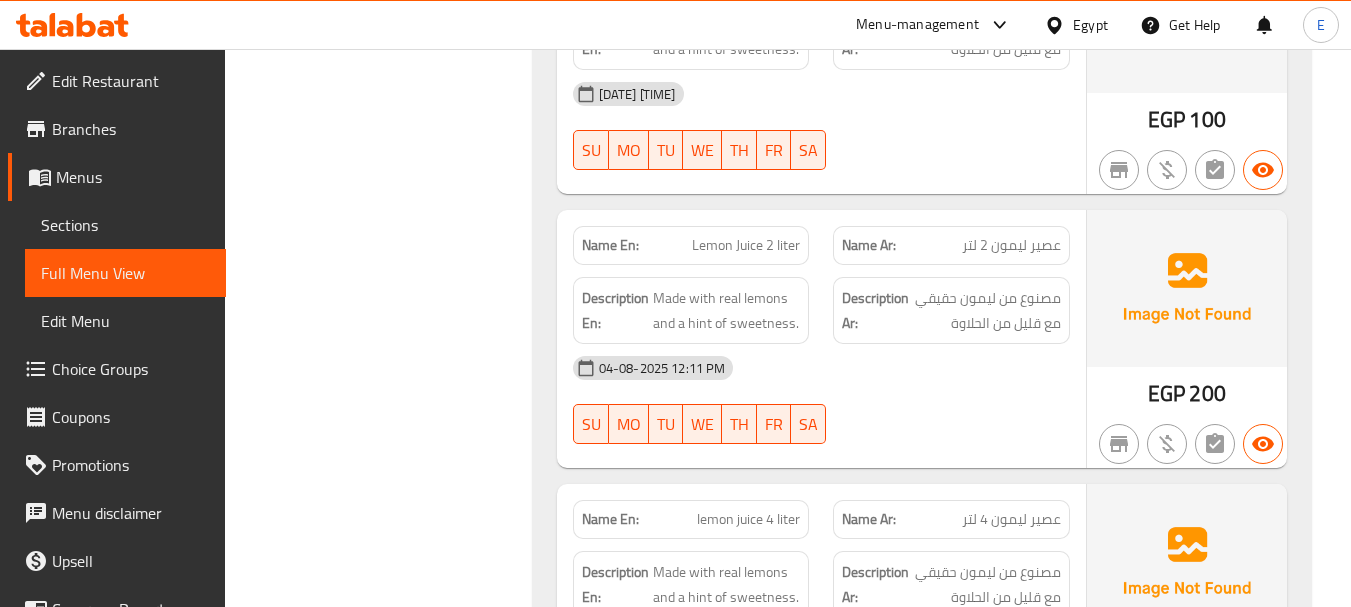 click on "04-08-2025 12:11 PM" at bounding box center (821, 368) 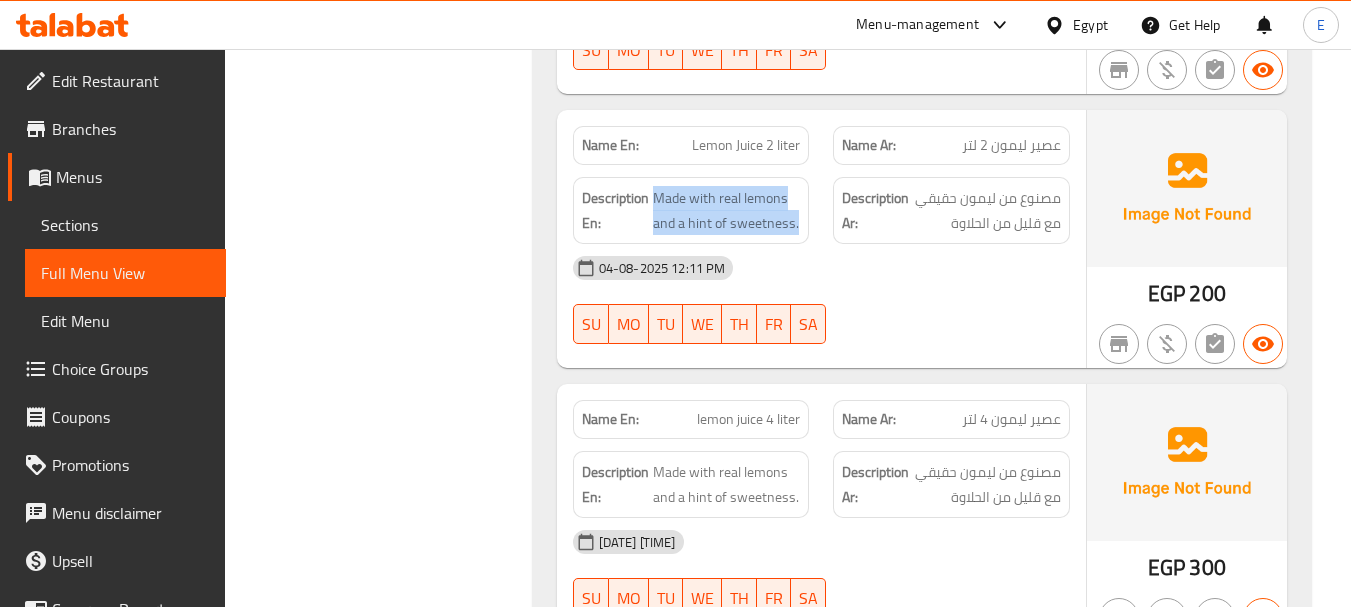 drag, startPoint x: 654, startPoint y: 200, endPoint x: 813, endPoint y: 231, distance: 161.99382 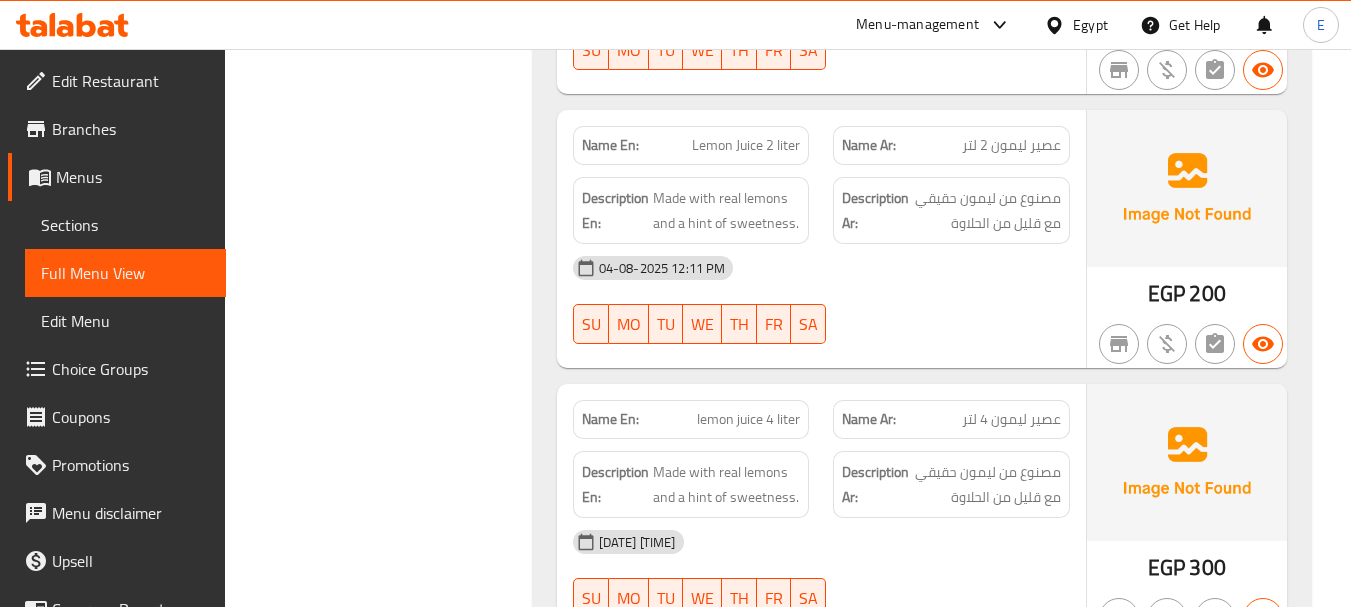 click on "04-08-2025 12:11 PM" at bounding box center (821, 268) 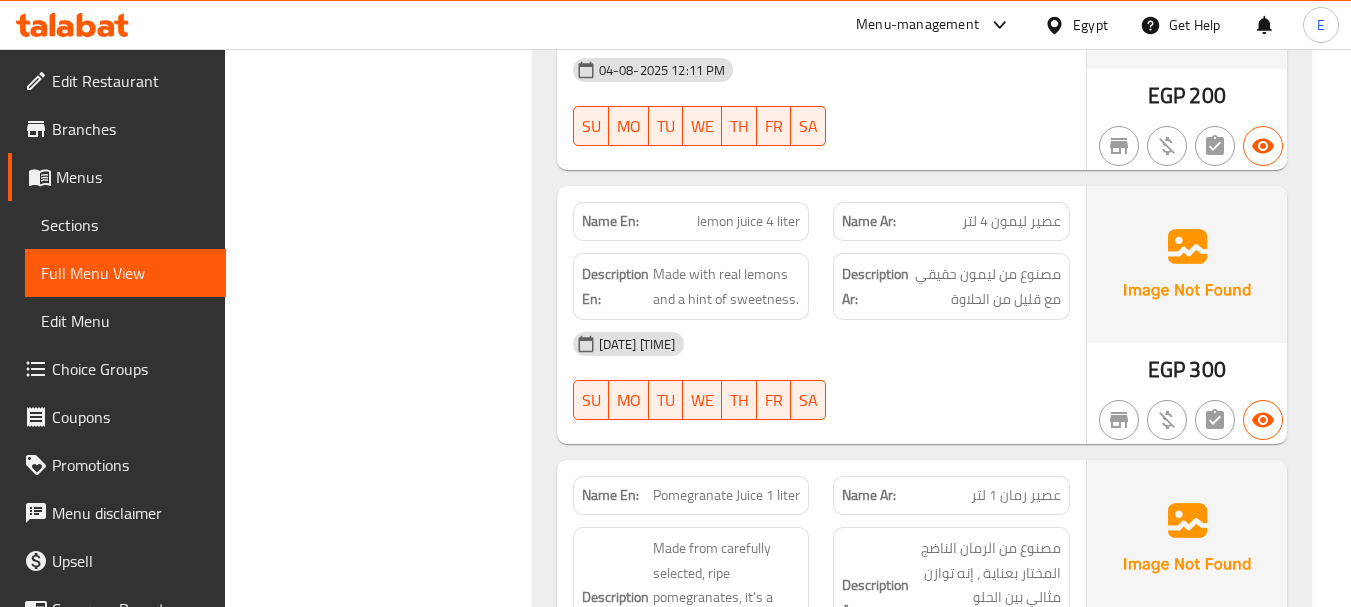 scroll, scrollTop: 14792, scrollLeft: 0, axis: vertical 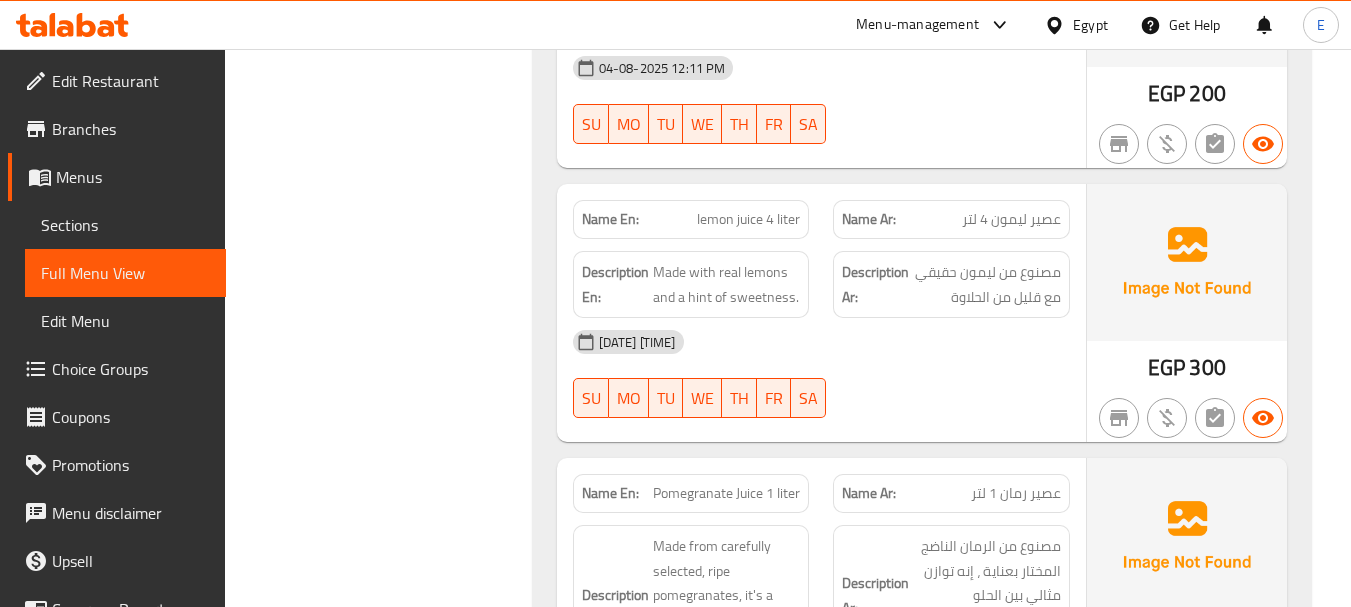 click on "EGP" at bounding box center [1166, 367] 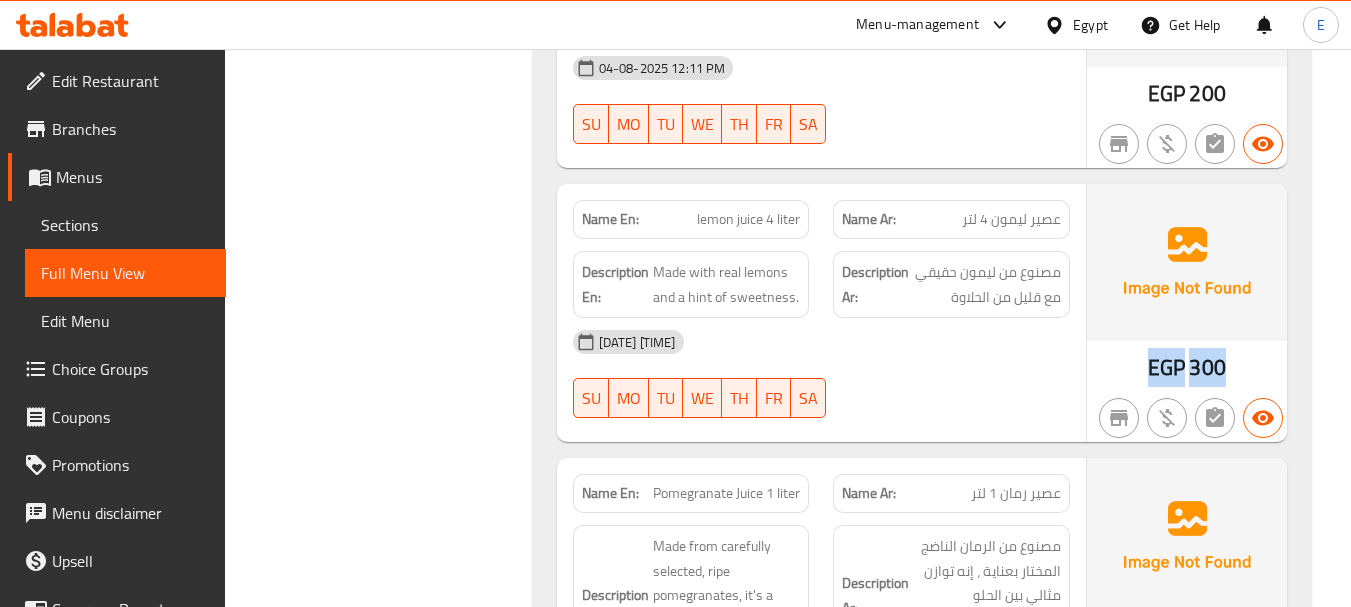 click on "EGP" at bounding box center [1166, 367] 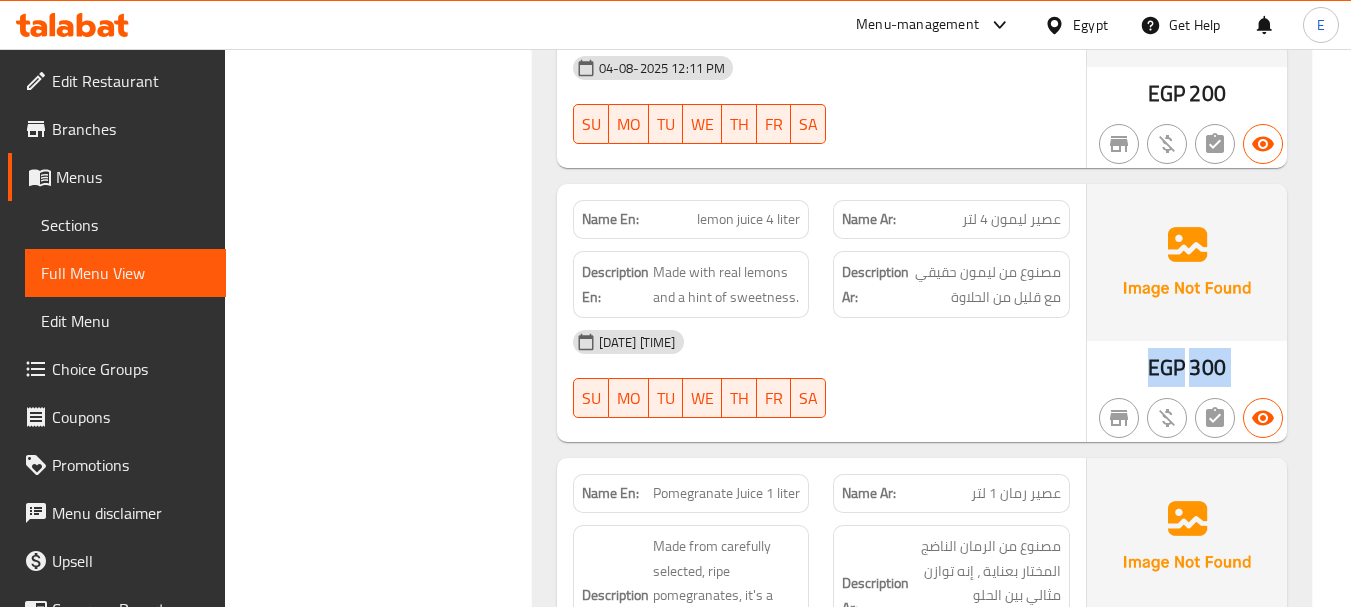 click on "EGP" at bounding box center [1166, 367] 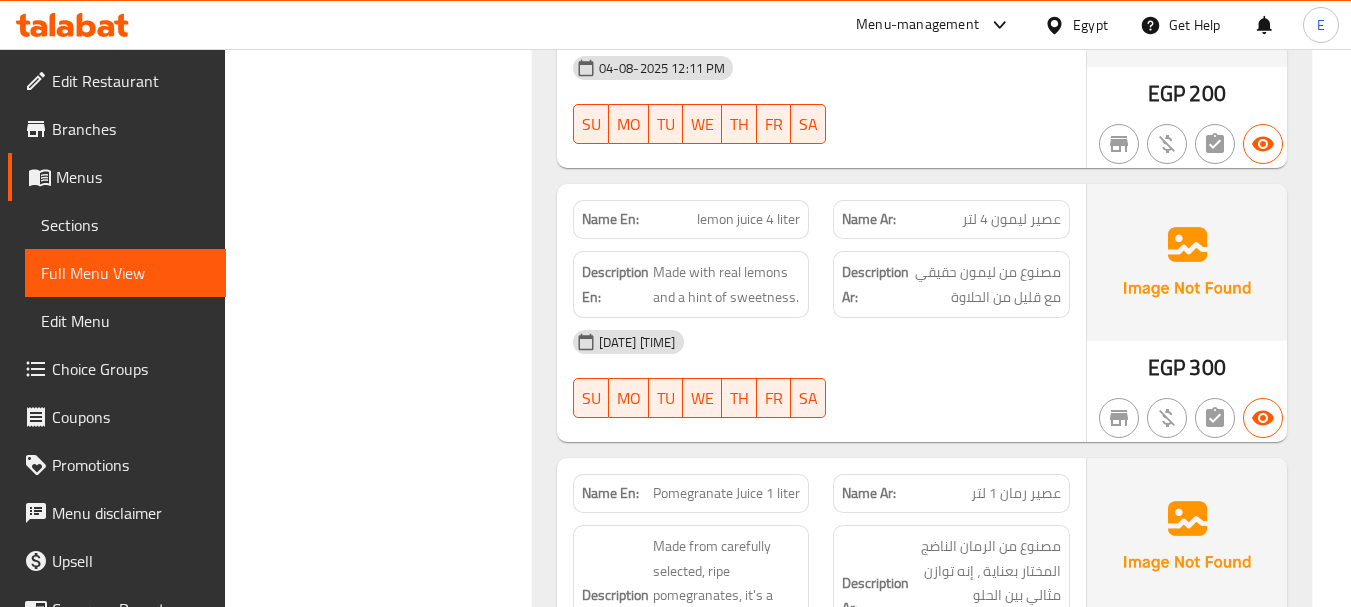 click on "عصير ليمون  4 لتر" at bounding box center [1011, 219] 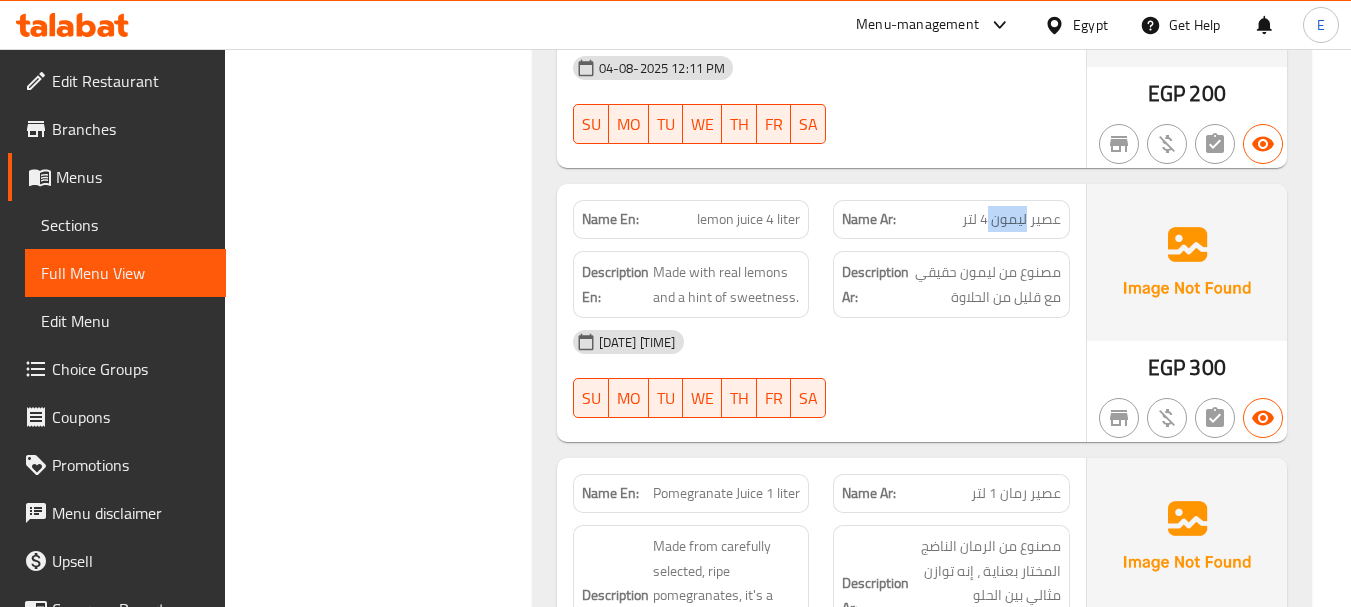 click on "عصير ليمون  4 لتر" at bounding box center (1011, 219) 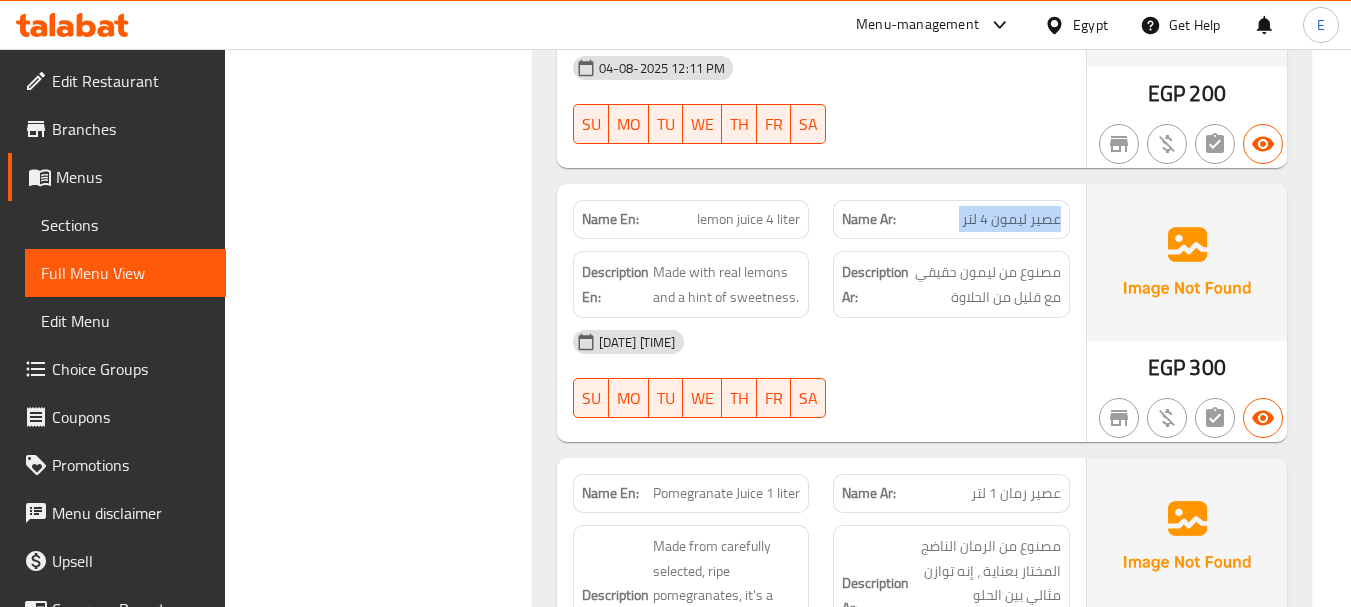 click on "عصير ليمون  4 لتر" at bounding box center (1011, 219) 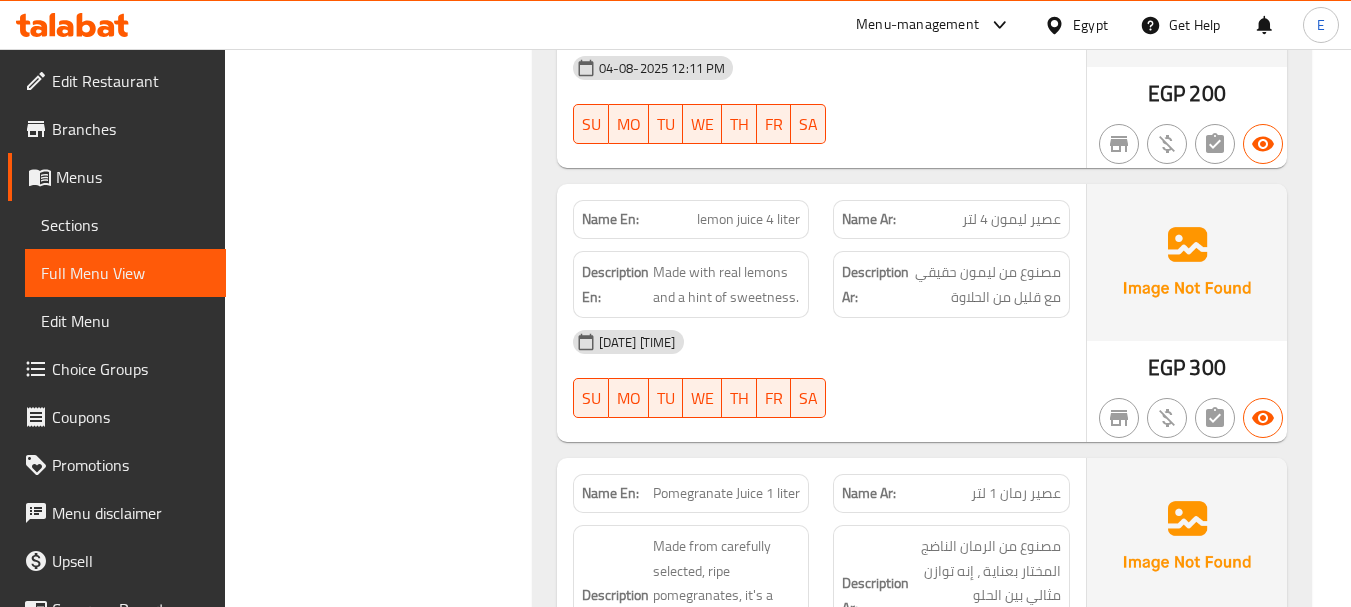 click on "lemon juice 4 liter" at bounding box center (748, 219) 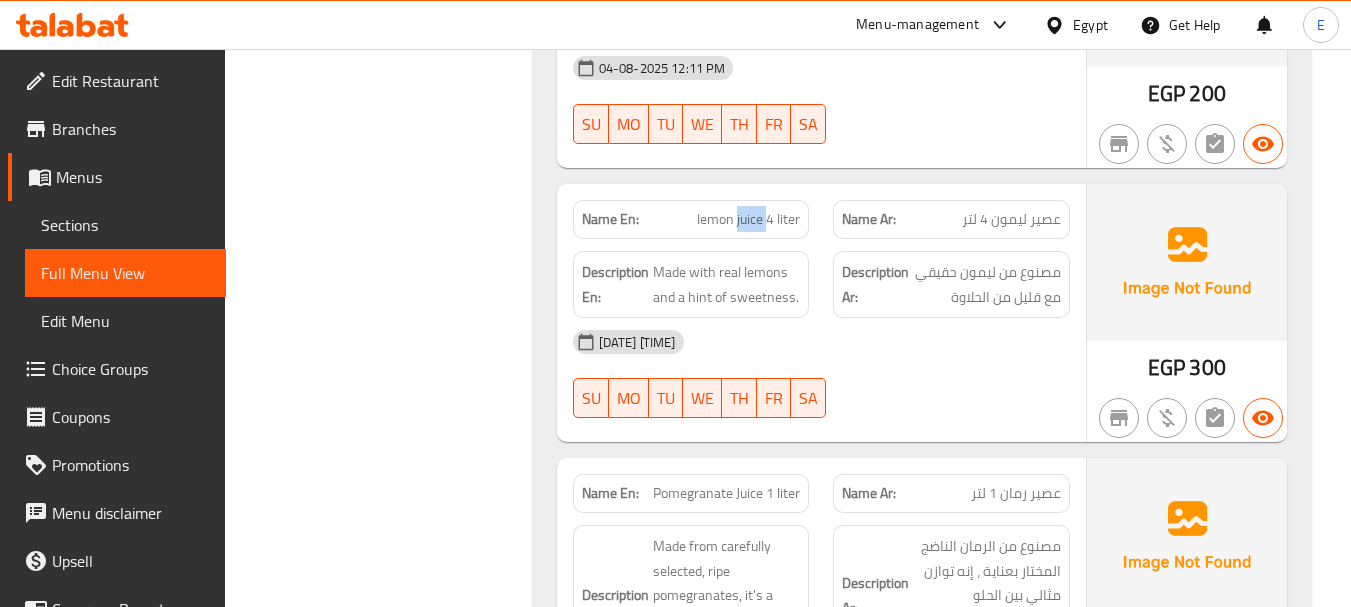 click on "lemon juice 4 liter" at bounding box center (748, 219) 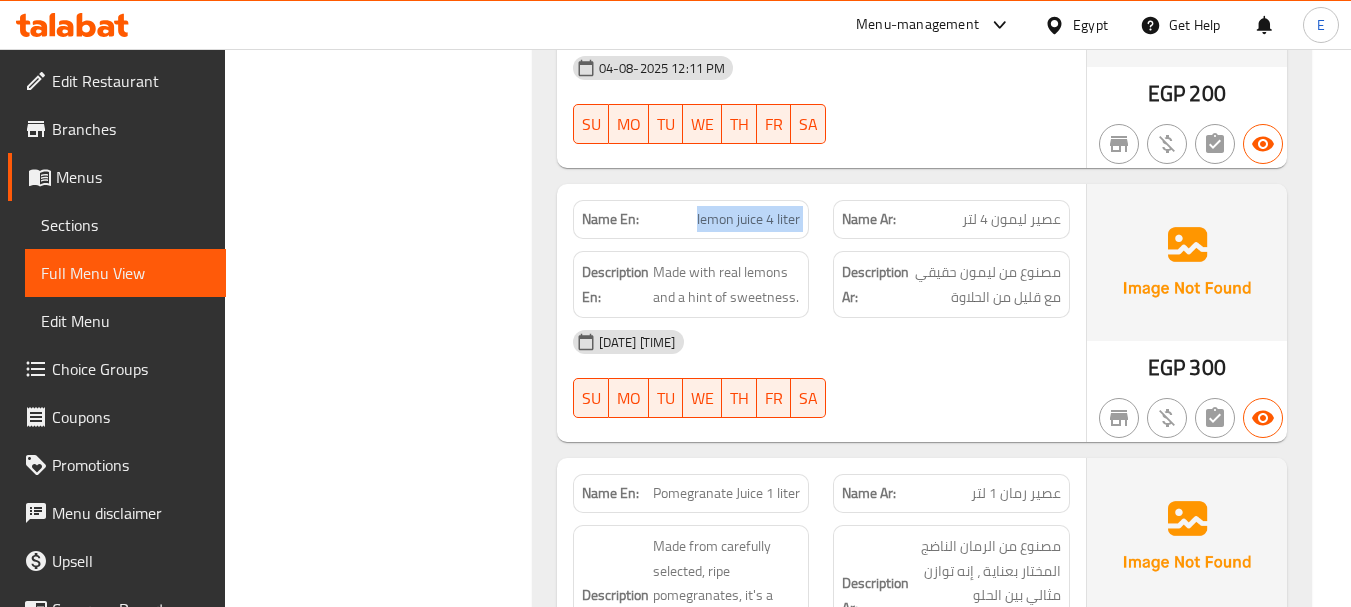 click on "lemon juice 4 liter" at bounding box center [748, 219] 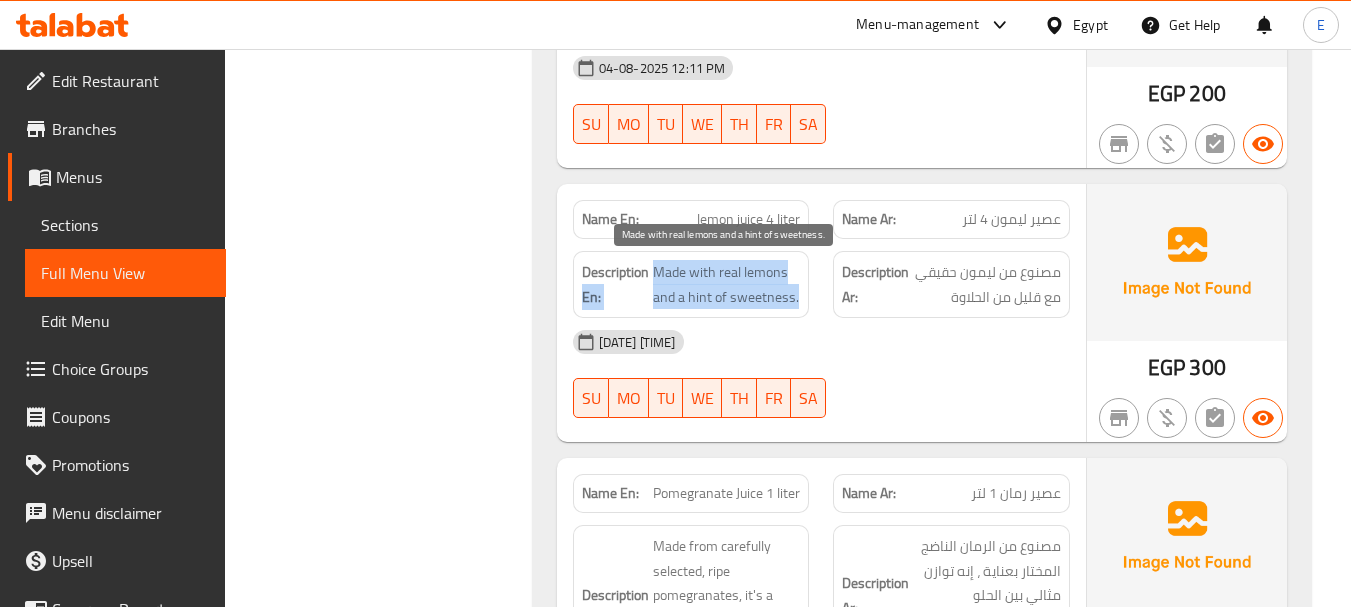 drag, startPoint x: 659, startPoint y: 270, endPoint x: 796, endPoint y: 299, distance: 140.0357 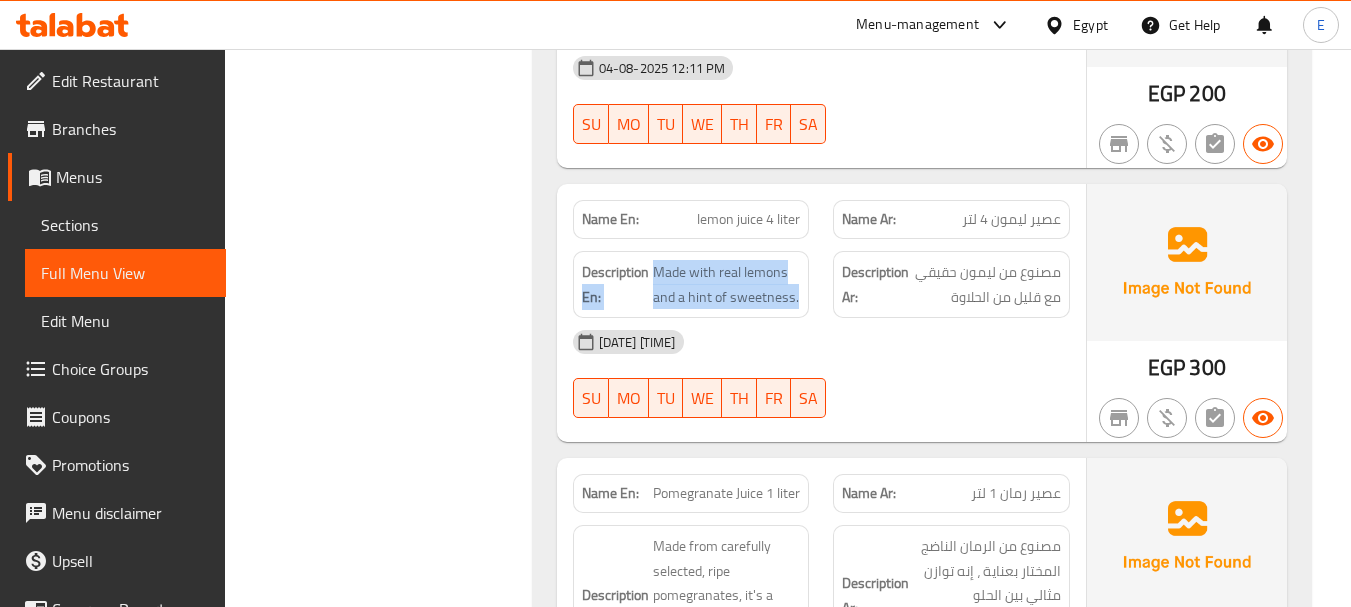 click on "عصير ليمون  4 لتر" at bounding box center (1011, 219) 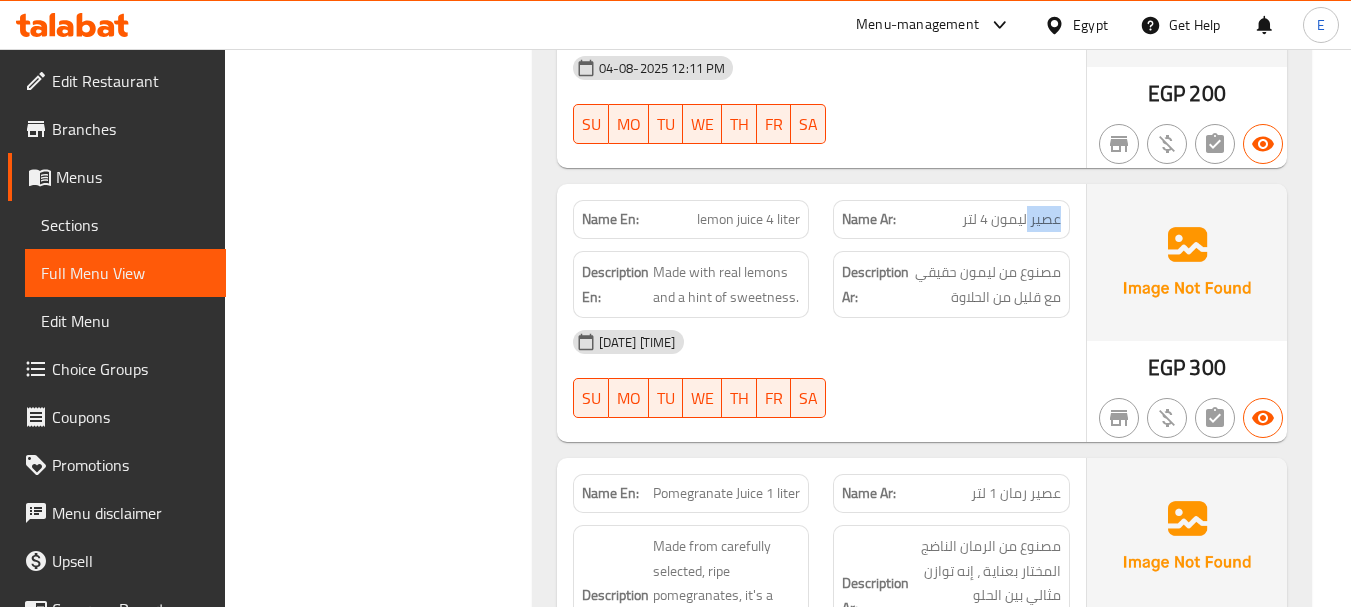 click on "عصير ليمون  4 لتر" at bounding box center [1011, 219] 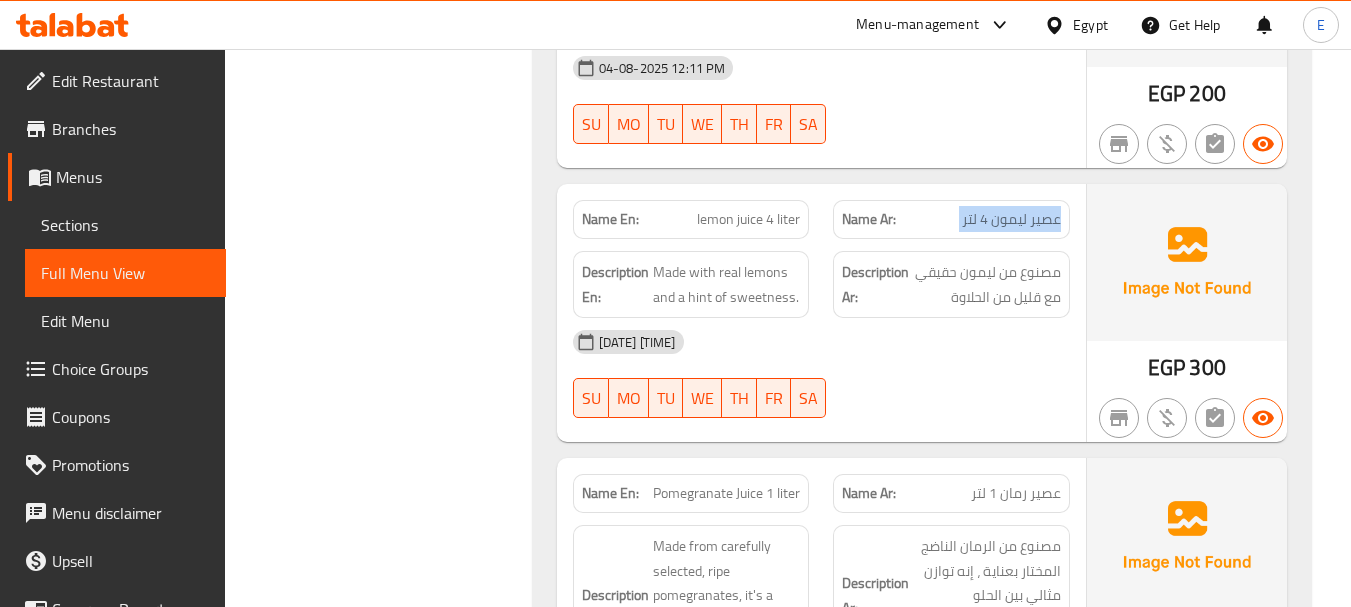 click on "عصير ليمون  4 لتر" at bounding box center (1011, 219) 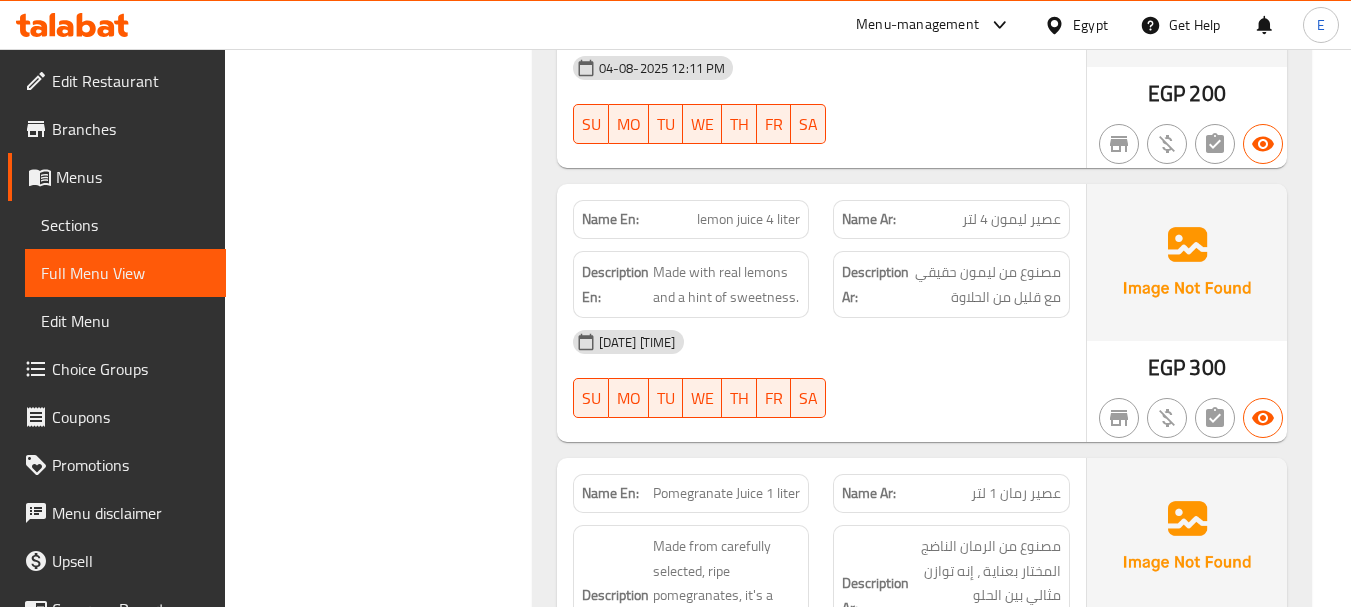 click on "lemon juice 4 liter" at bounding box center [748, 219] 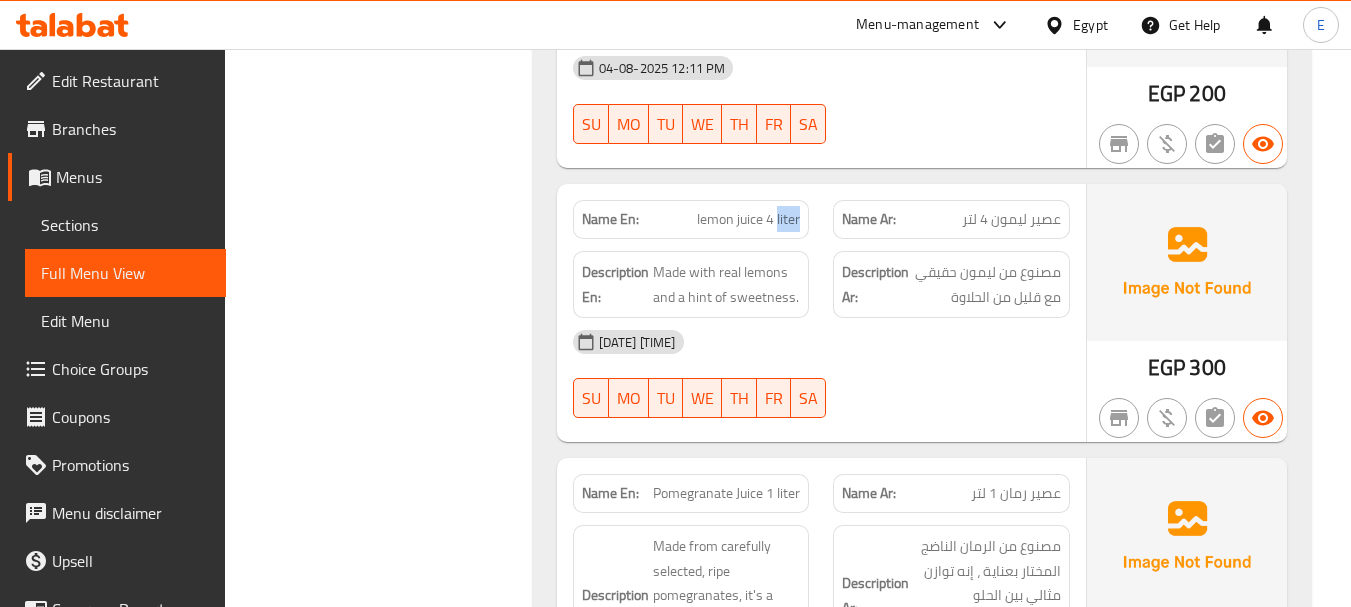 click on "lemon juice 4 liter" at bounding box center [748, 219] 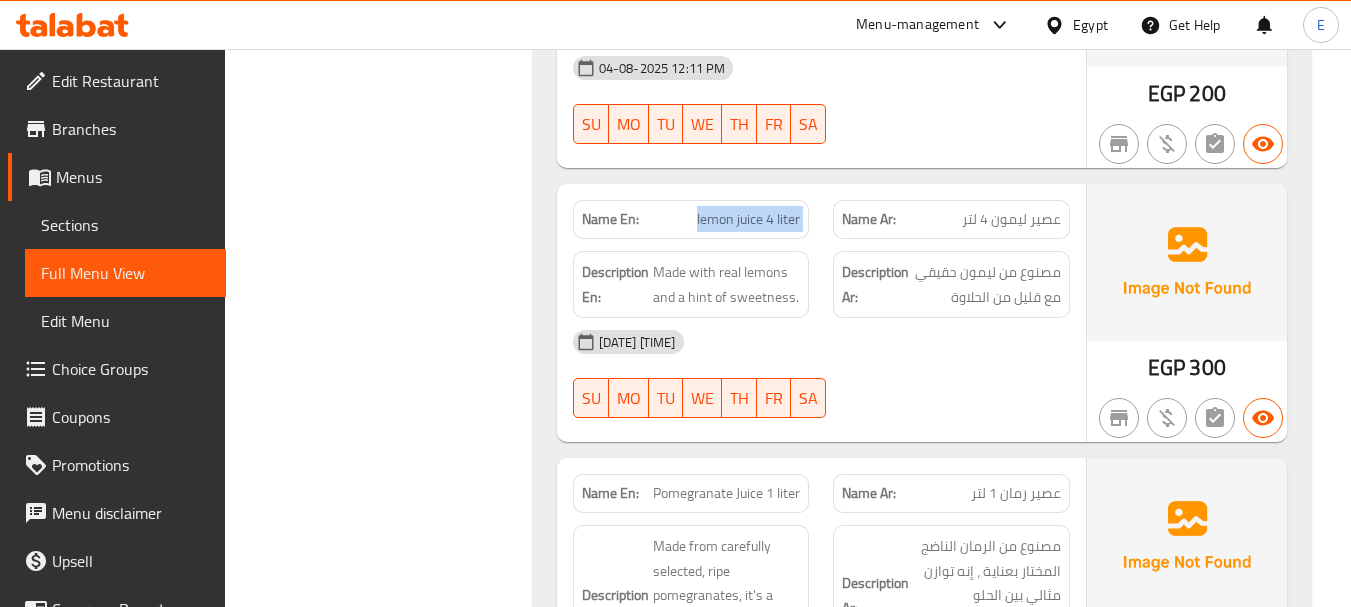 click on "lemon juice 4 liter" at bounding box center (748, 219) 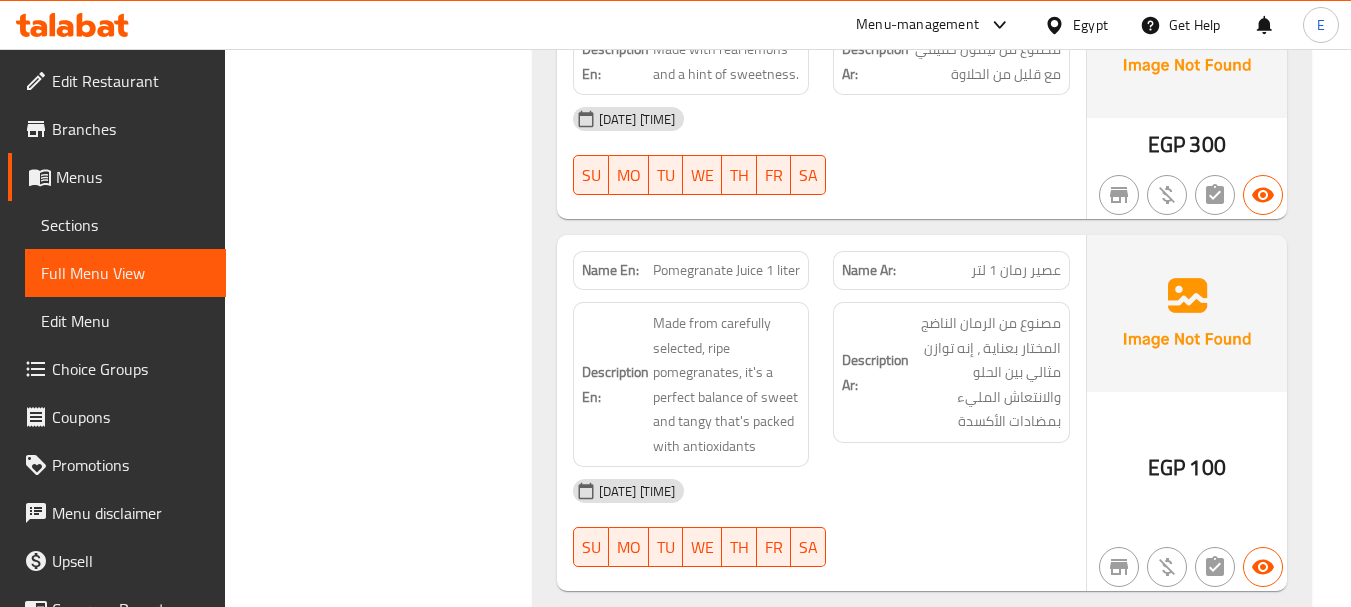 scroll, scrollTop: 15092, scrollLeft: 0, axis: vertical 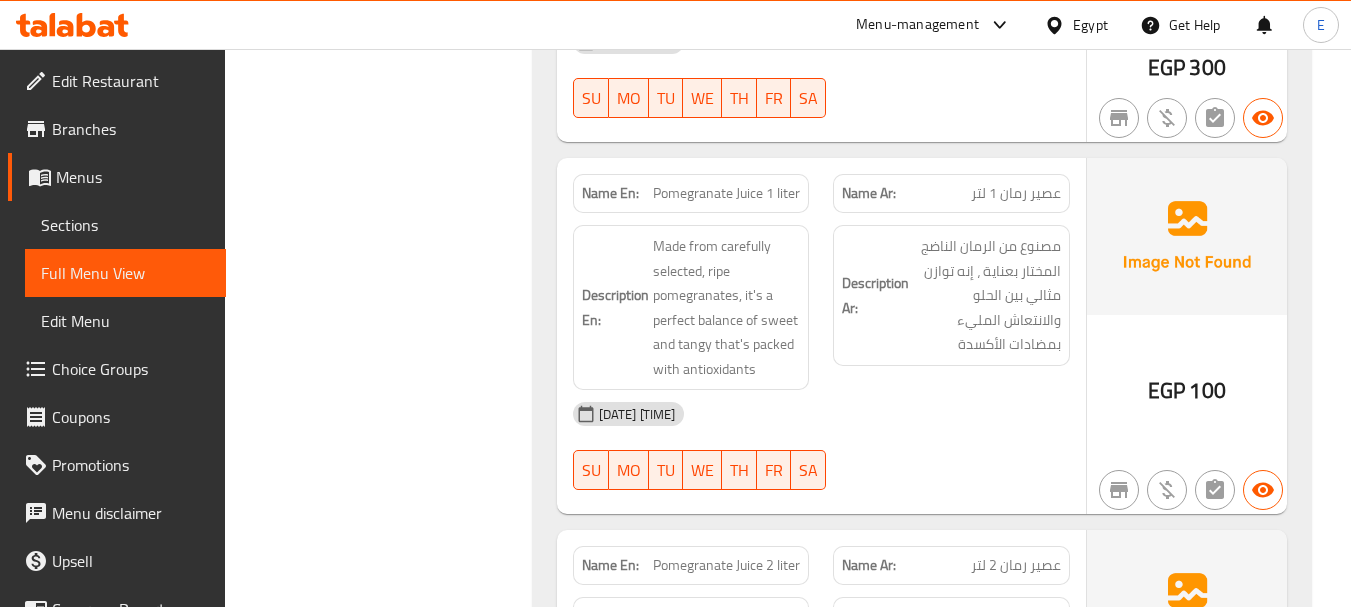 click on "EGP" at bounding box center (1166, 390) 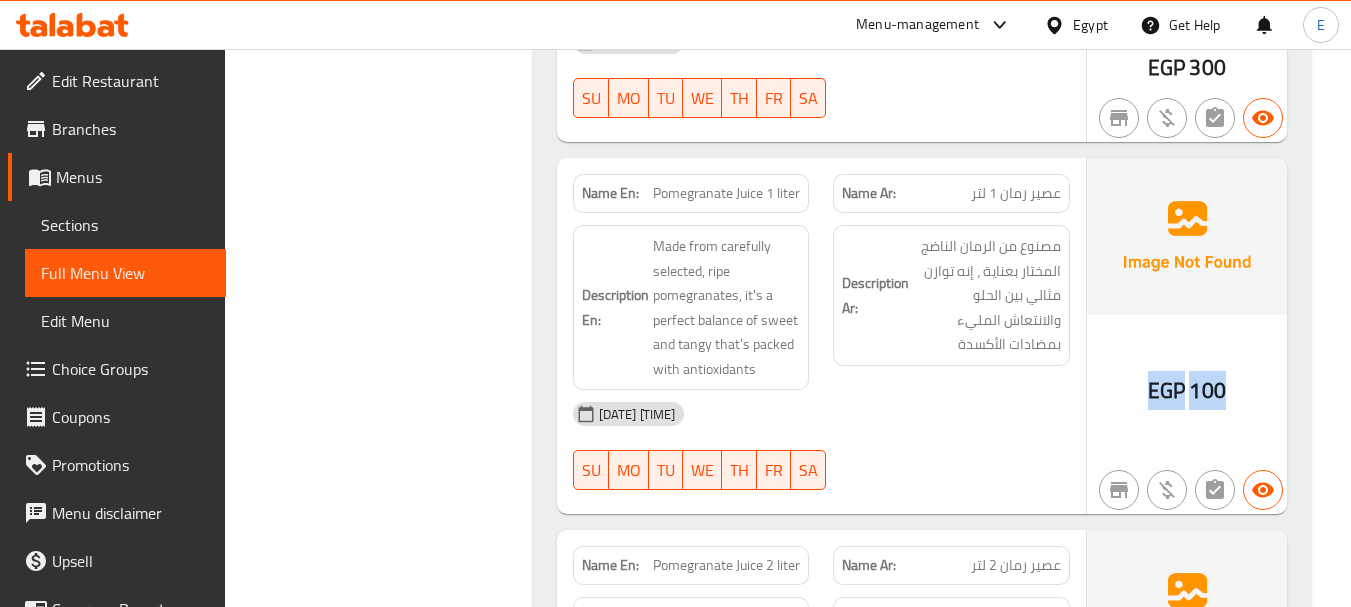 click on "EGP" at bounding box center [1166, 390] 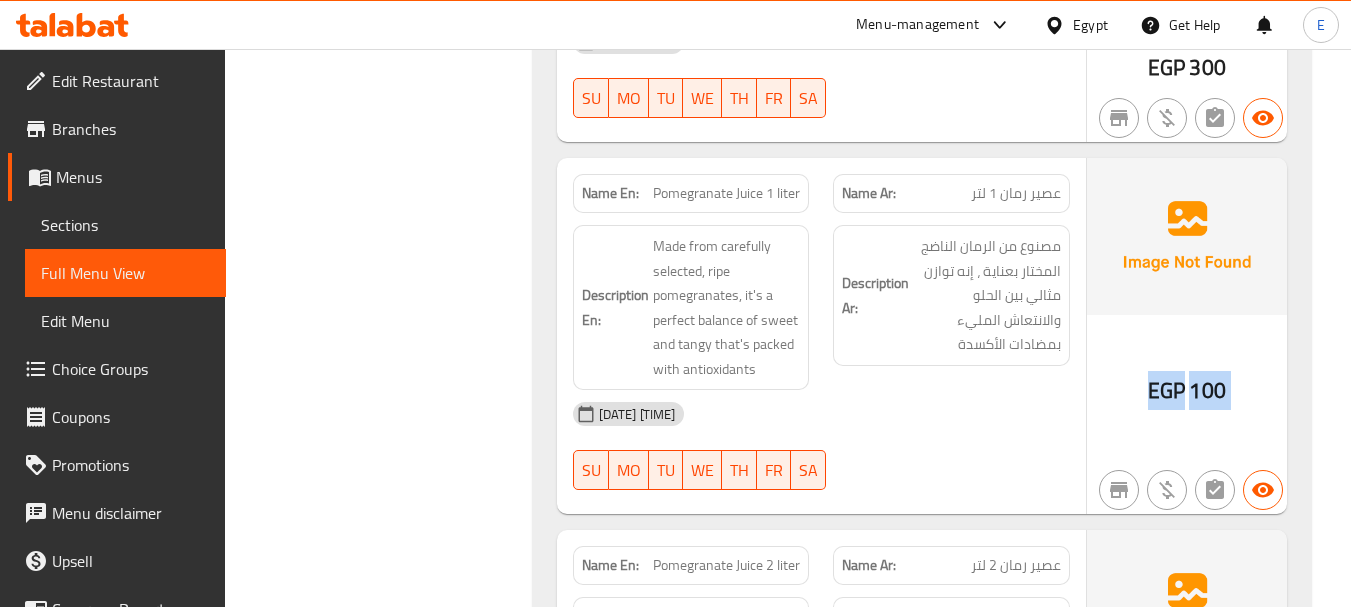 click on "EGP" at bounding box center [1166, 390] 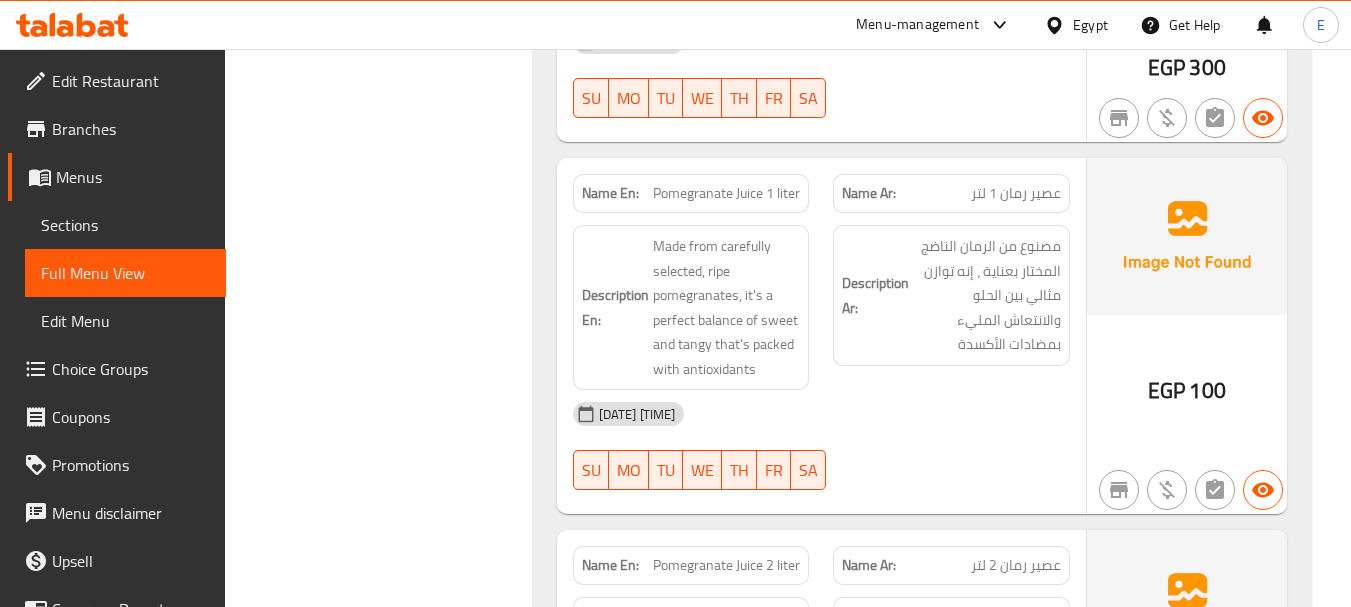 click on "عصير رمان 1 لتر" at bounding box center (1016, 193) 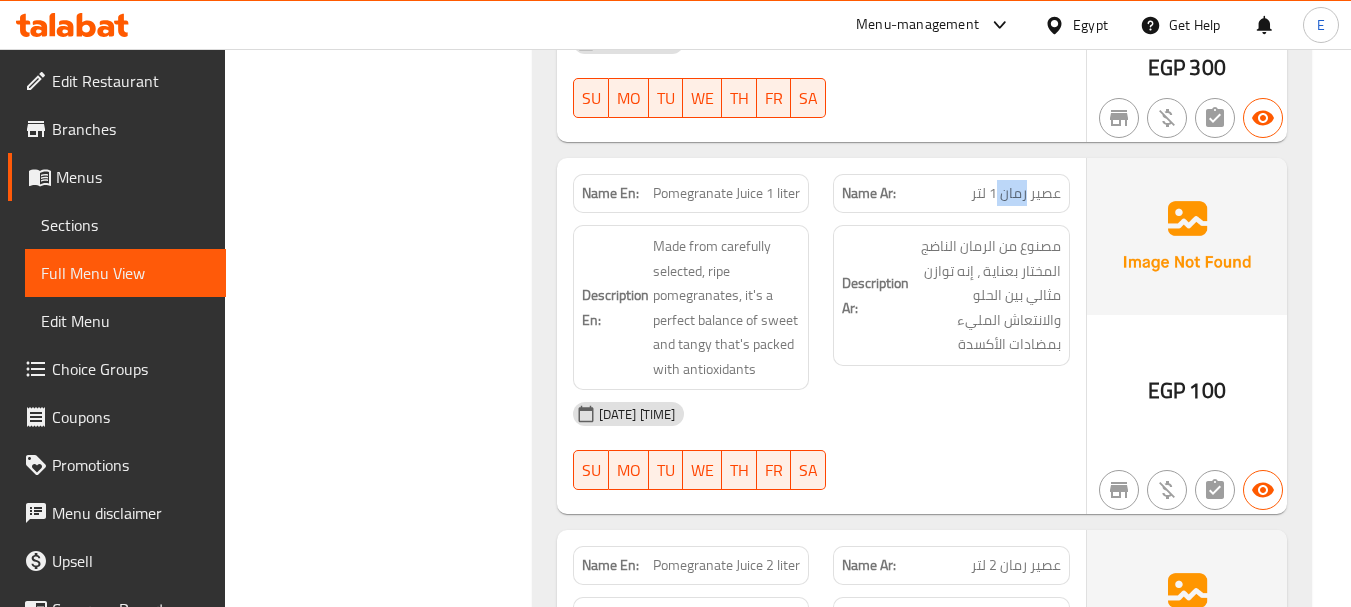 click on "عصير رمان 1 لتر" at bounding box center [1016, 193] 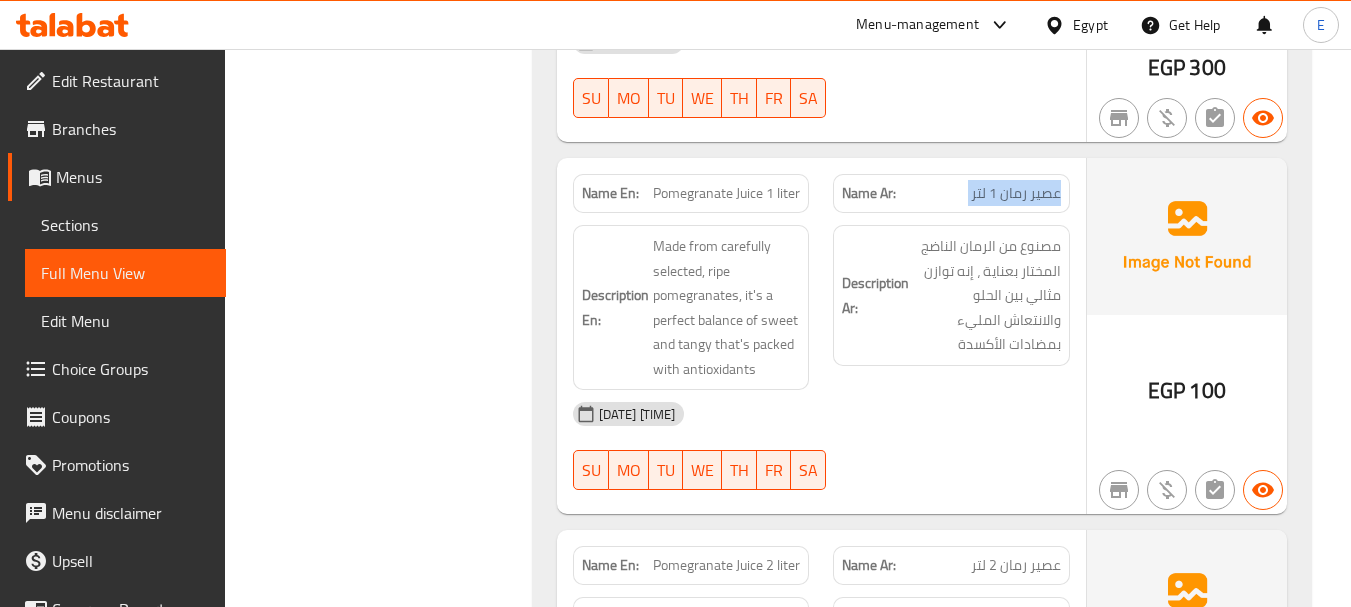 click on "عصير رمان 1 لتر" at bounding box center (1016, 193) 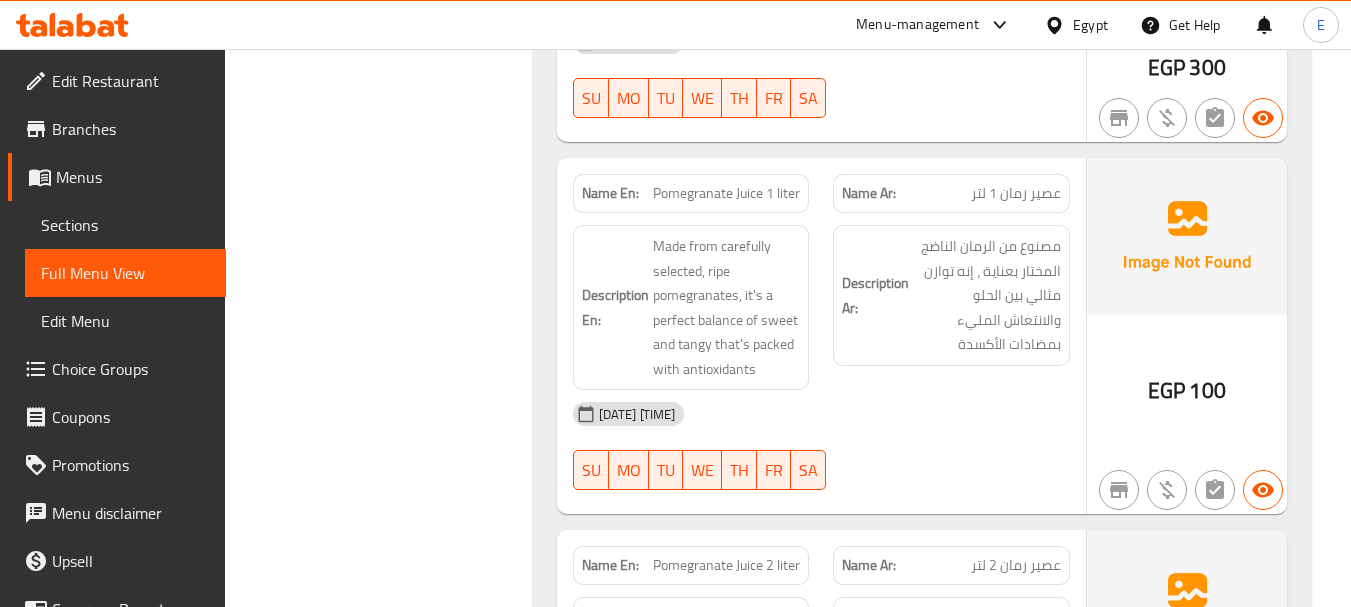 click on "Pomegranate Juice 1 liter" at bounding box center (726, 193) 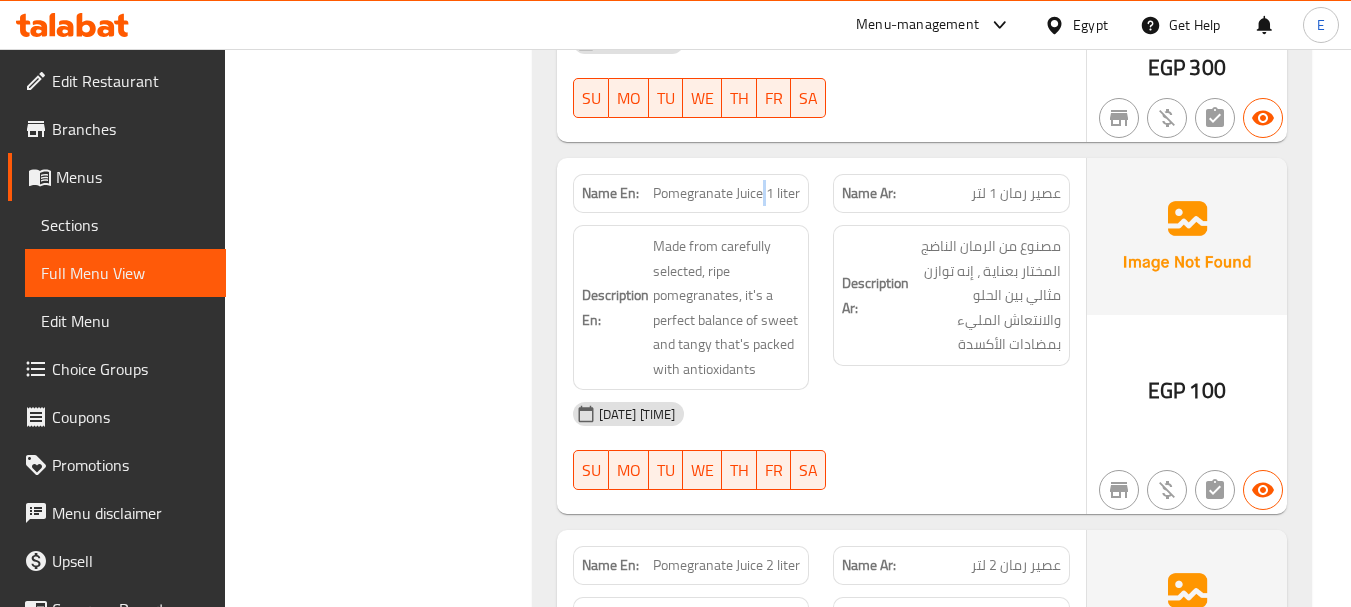 click on "Pomegranate Juice 1 liter" at bounding box center (726, 193) 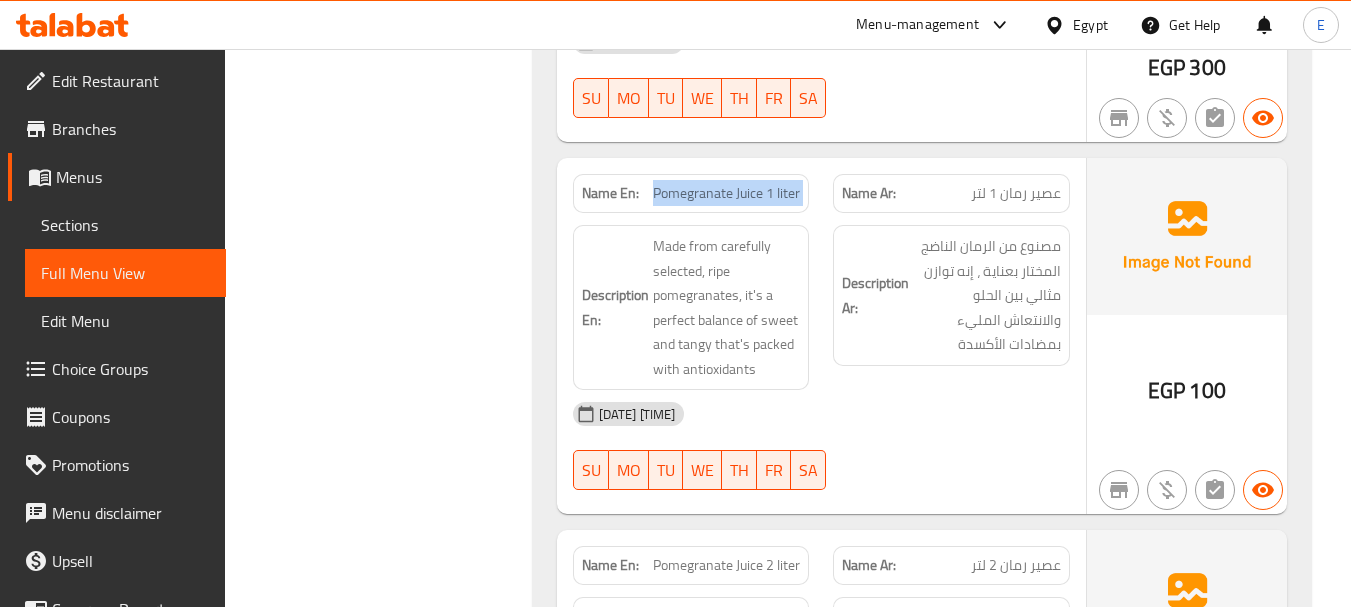 click on "Pomegranate Juice 1 liter" at bounding box center (726, 193) 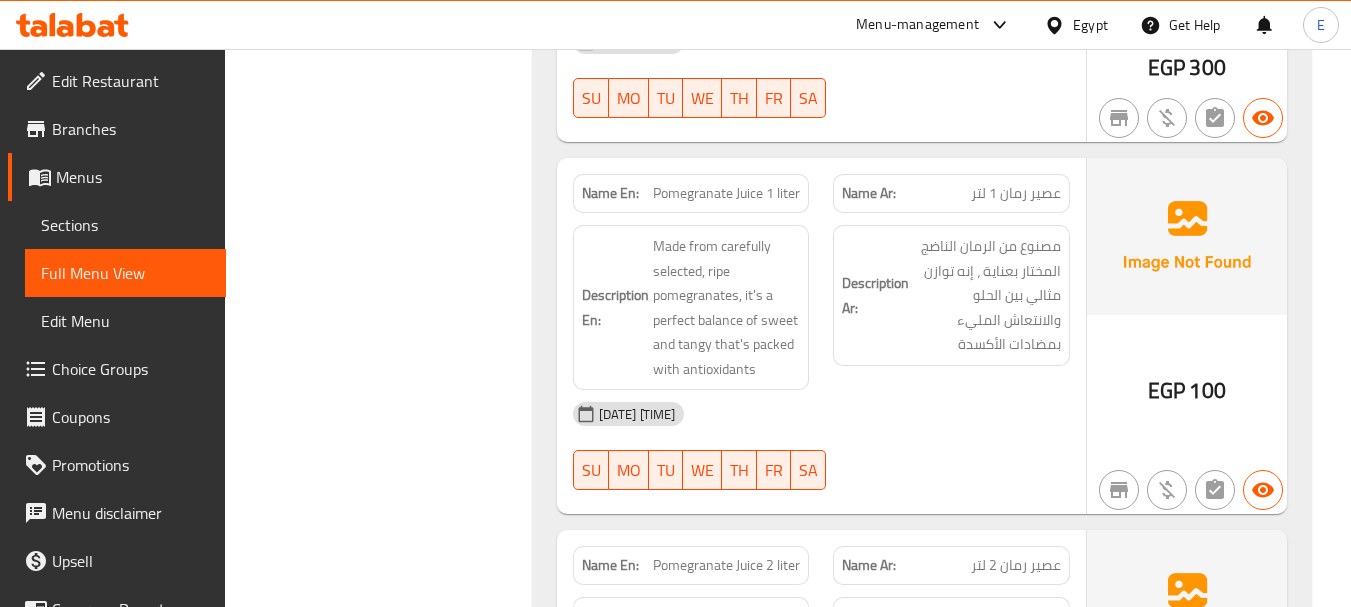 click on "Description Ar: مصنوع من الرمان الناضج المختار بعناية ، إنه توازن مثالي بين الحلو والانتعاش المليء بمضادات الأكسدة" at bounding box center [951, 307] 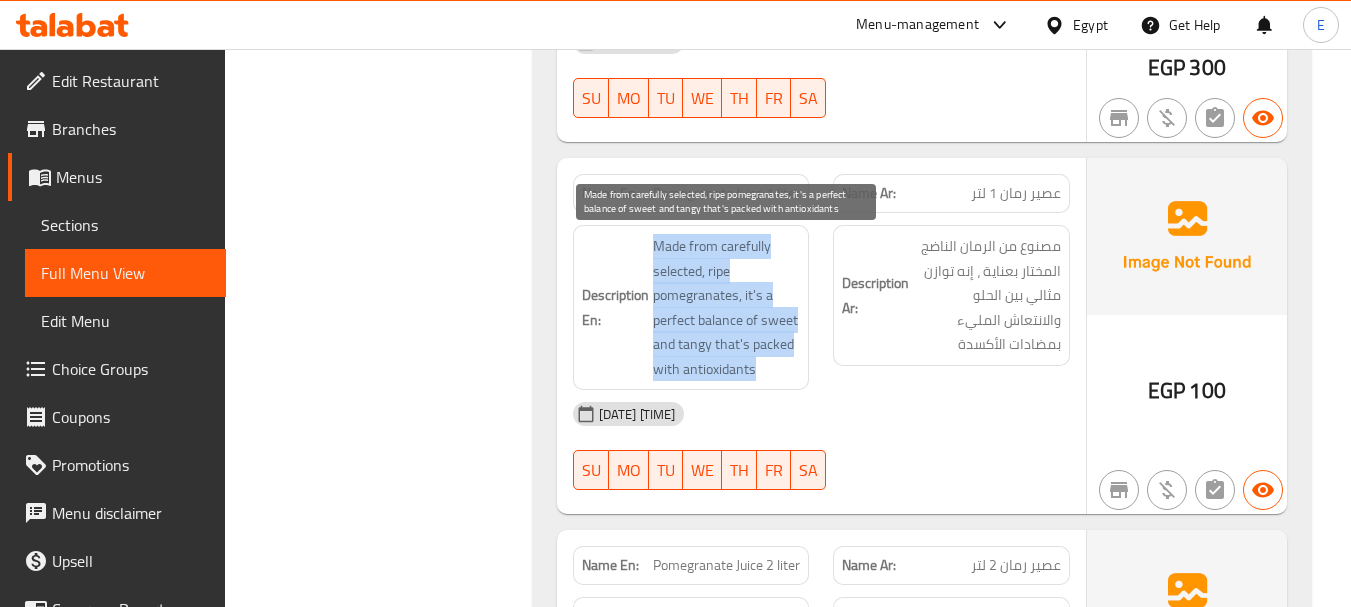 drag, startPoint x: 652, startPoint y: 243, endPoint x: 778, endPoint y: 374, distance: 181.76083 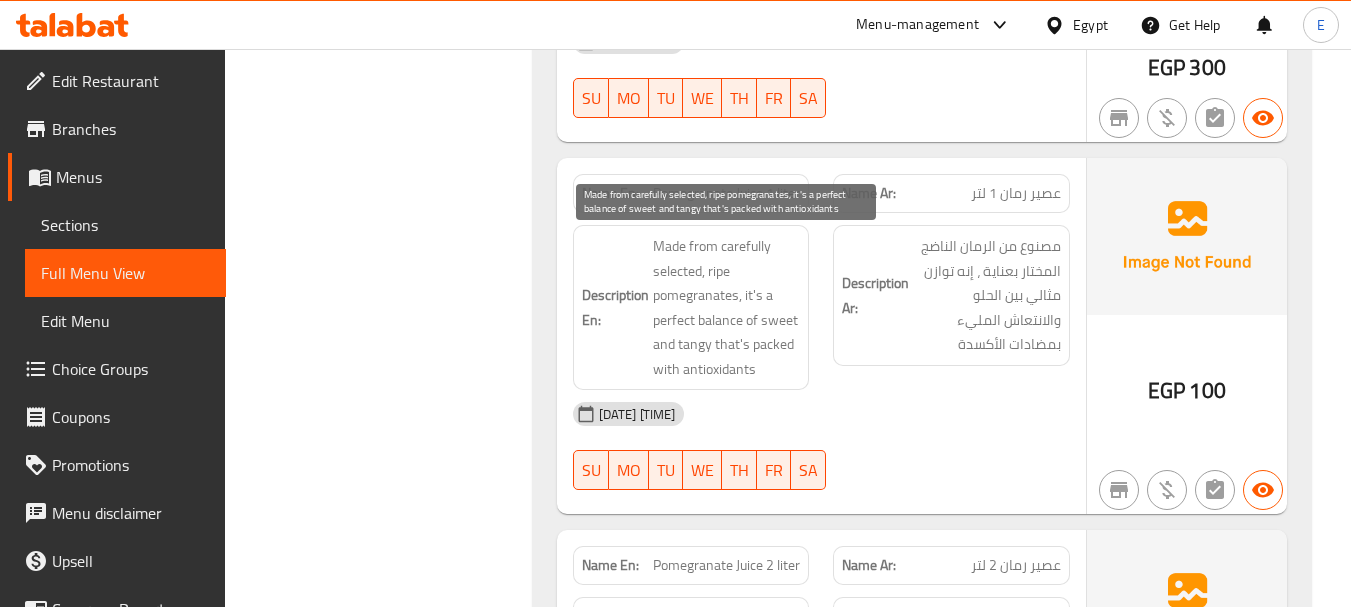 click on "Made from carefully selected, ripe pomegranates, it's a perfect balance of sweet and tangy that's packed with antioxidants" at bounding box center (727, 307) 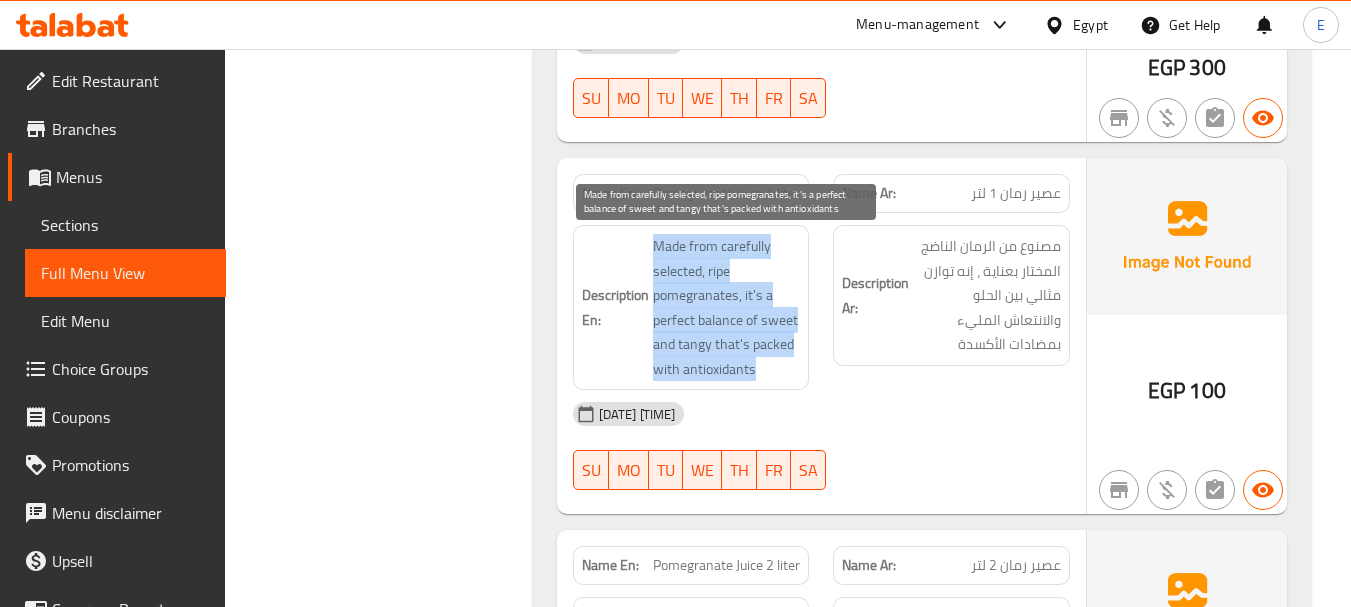 click on "Made from carefully selected, ripe pomegranates, it's a perfect balance of sweet and tangy that's packed with antioxidants" at bounding box center [727, 307] 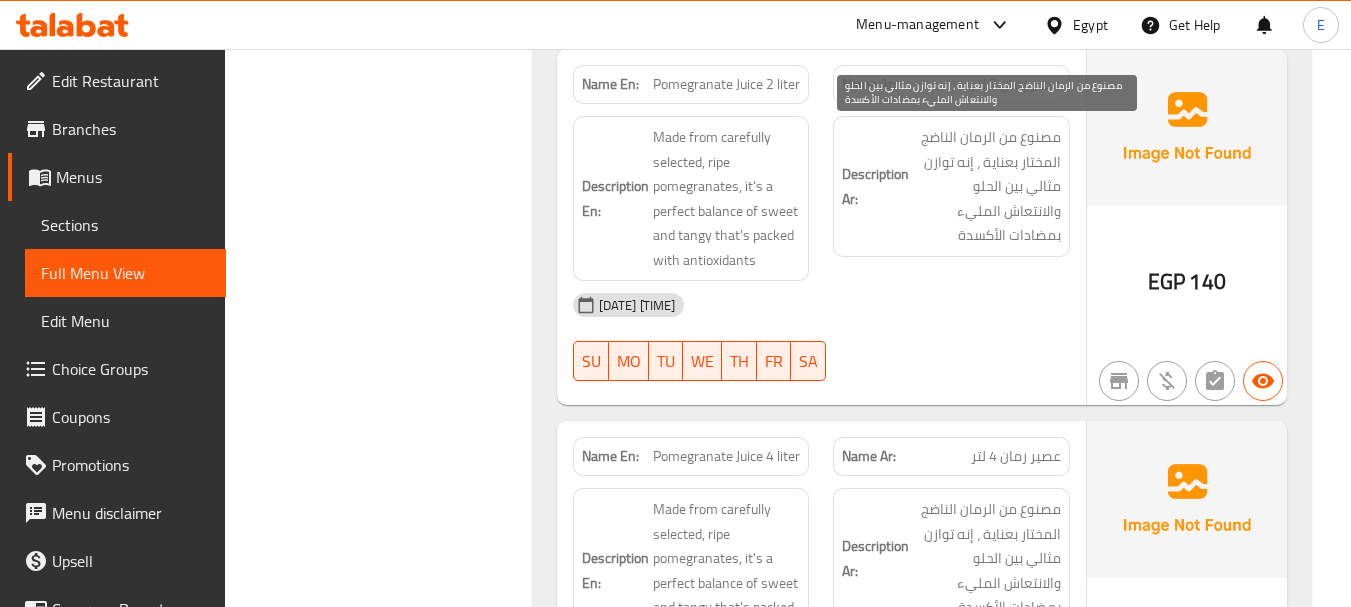 scroll, scrollTop: 15592, scrollLeft: 0, axis: vertical 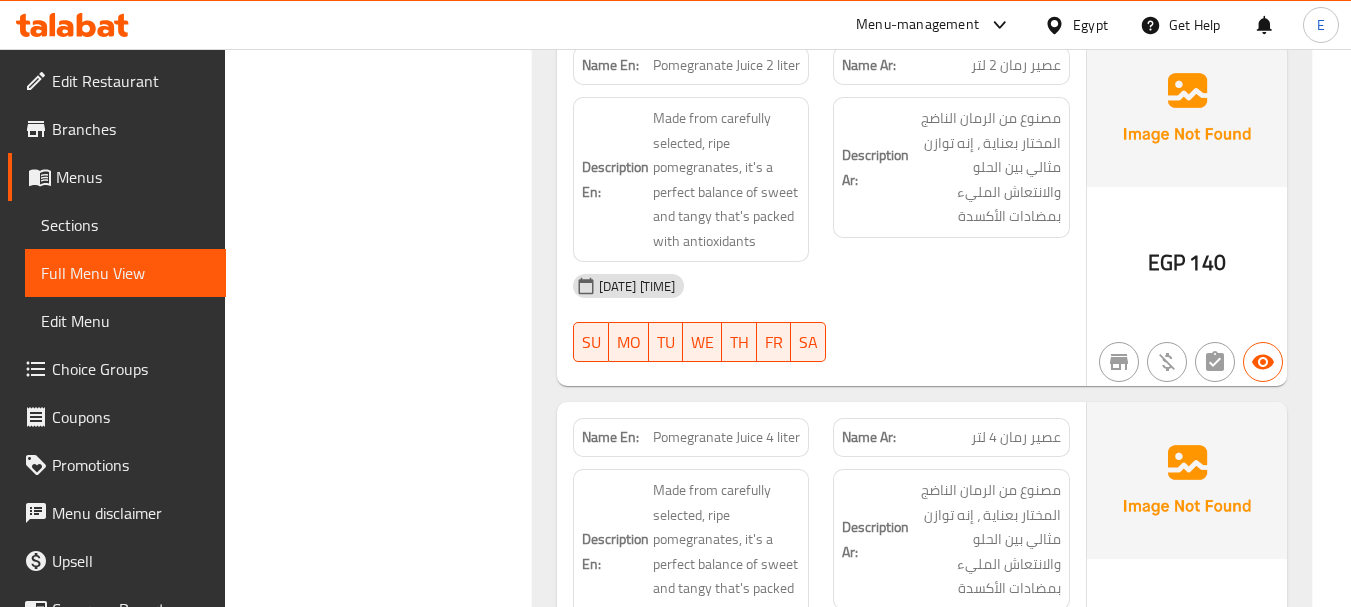 click on "140" at bounding box center [1207, 262] 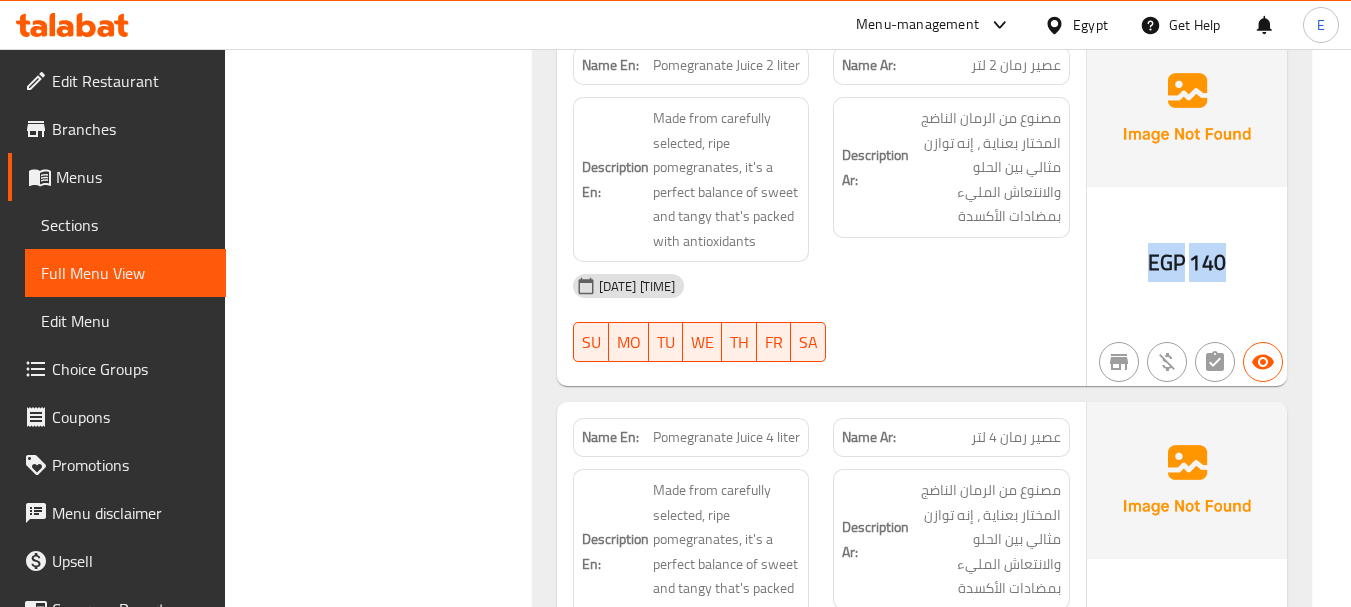 click on "140" at bounding box center [1207, 262] 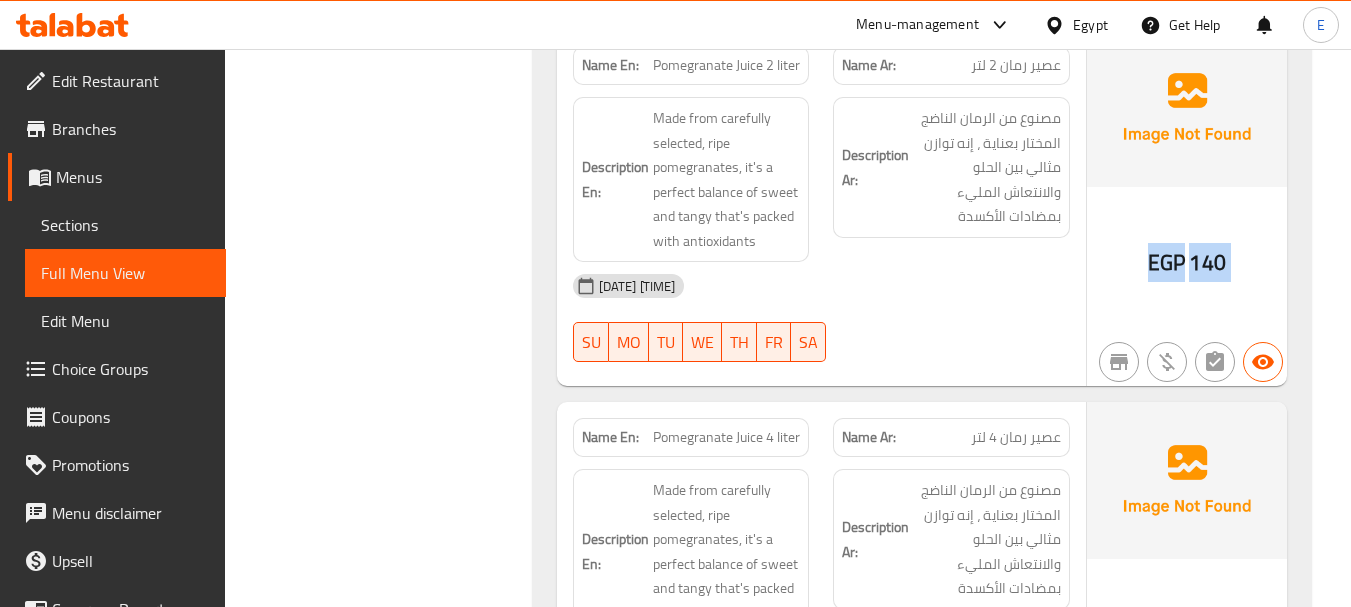 click on "140" at bounding box center [1207, 262] 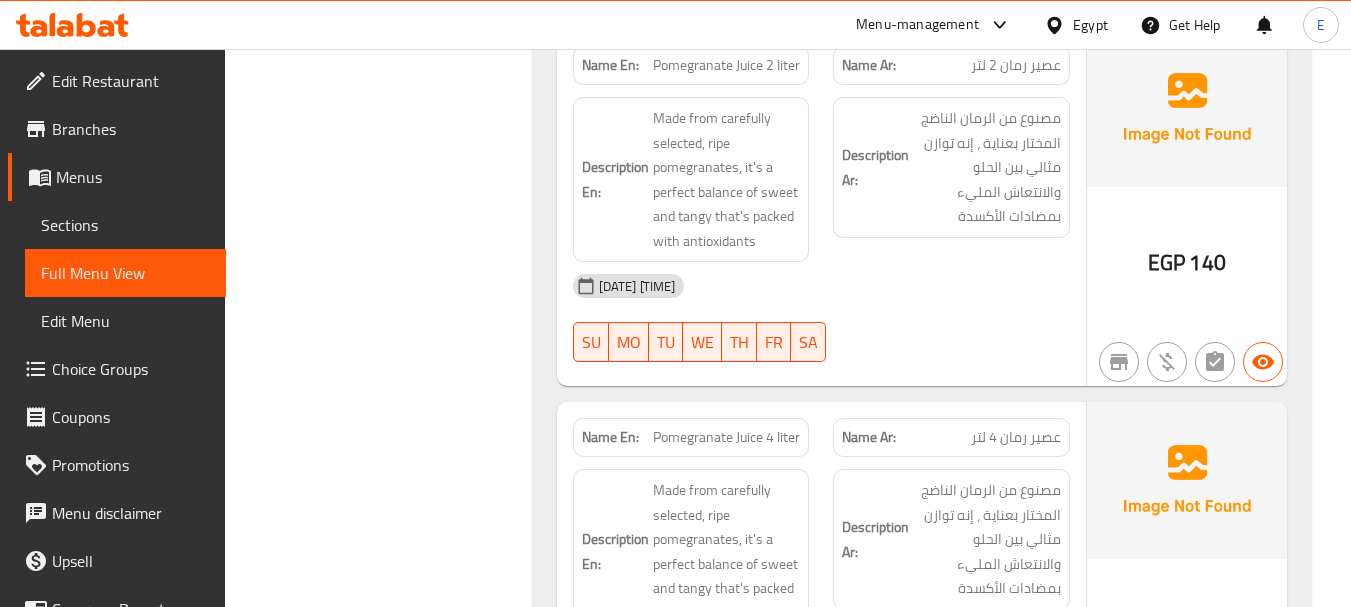 click on "عصير رمان  2 لتر" at bounding box center (1016, 65) 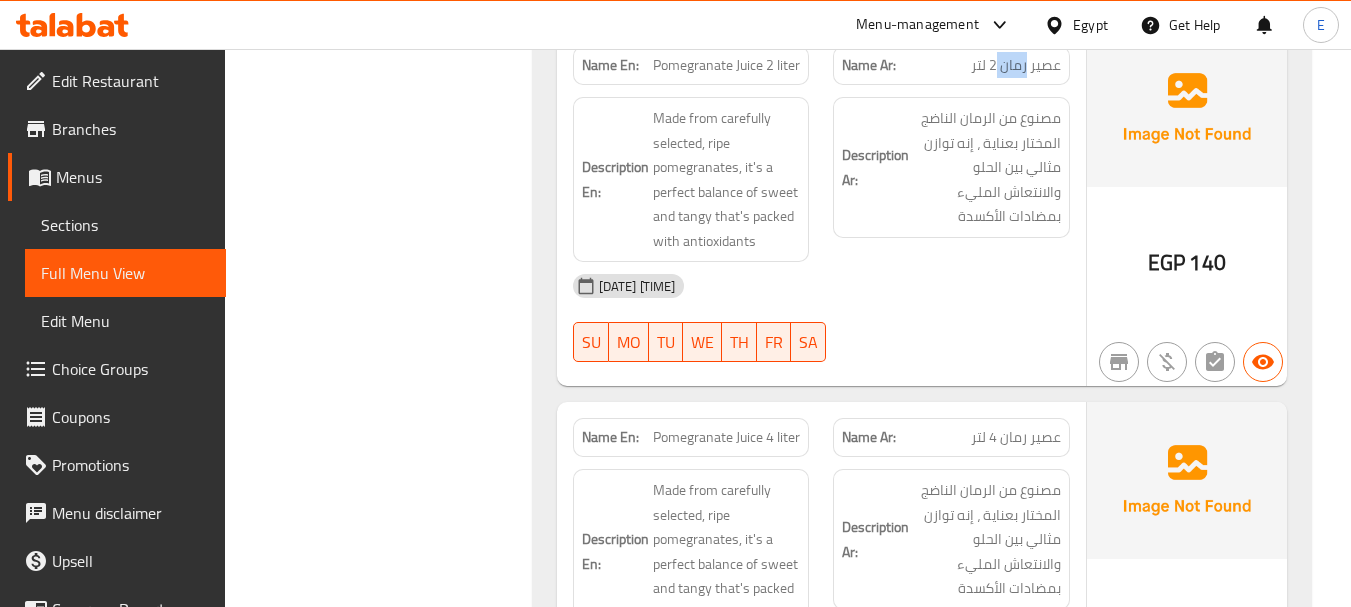 click on "عصير رمان  2 لتر" at bounding box center [1016, 65] 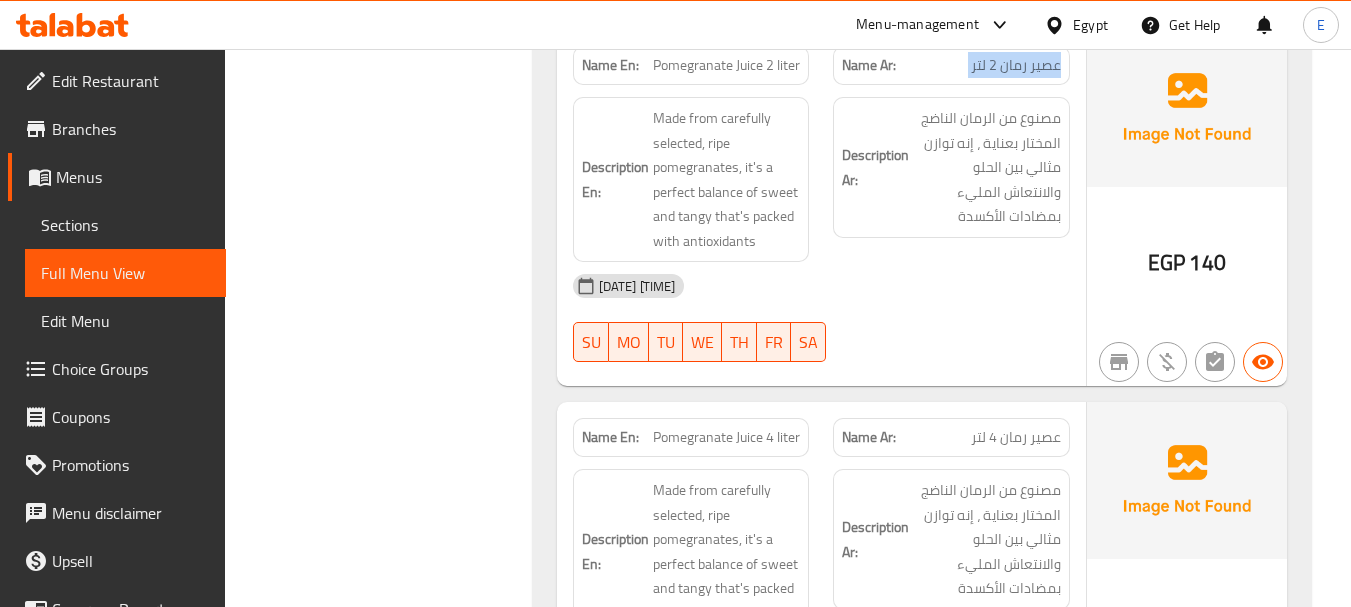 click on "عصير رمان  2 لتر" at bounding box center [1016, 65] 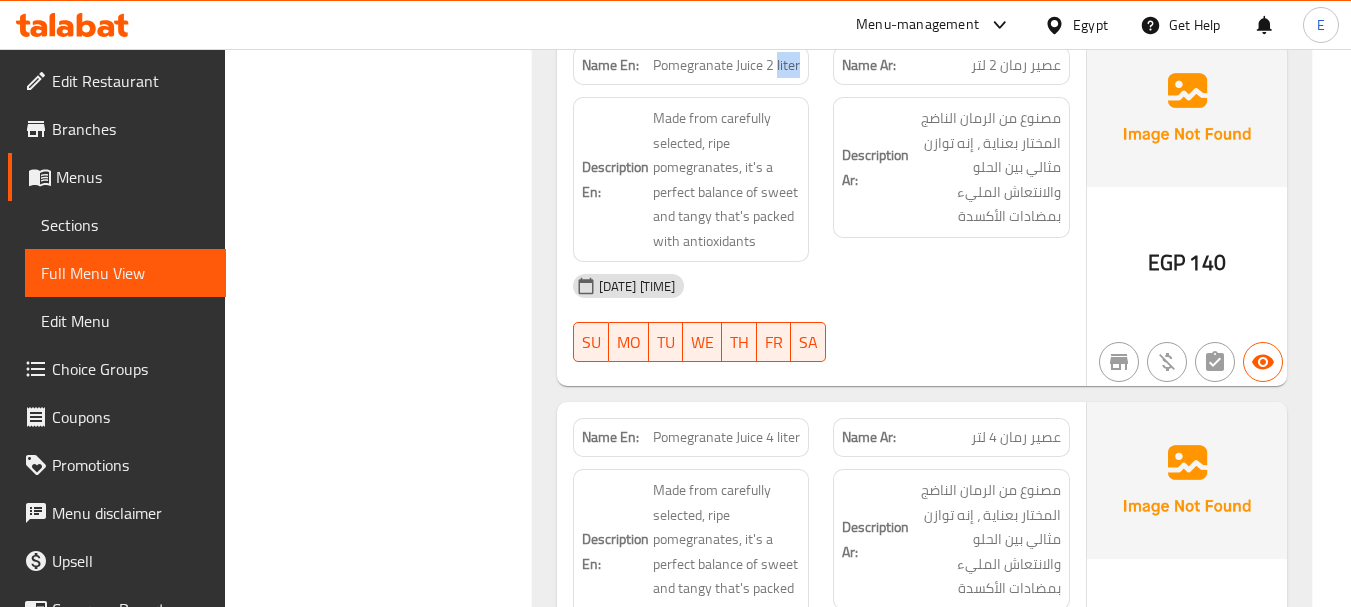 click on "Pomegranate Juice 2 liter" at bounding box center (726, 65) 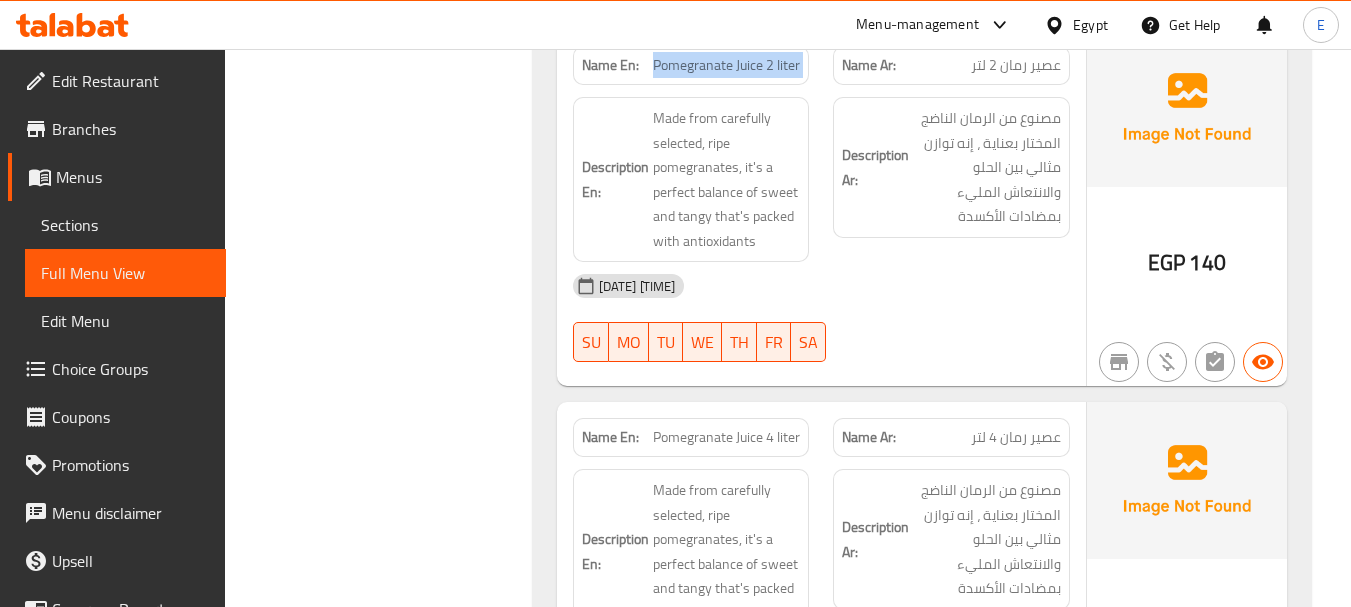 click on "Pomegranate Juice 2 liter" at bounding box center [726, 65] 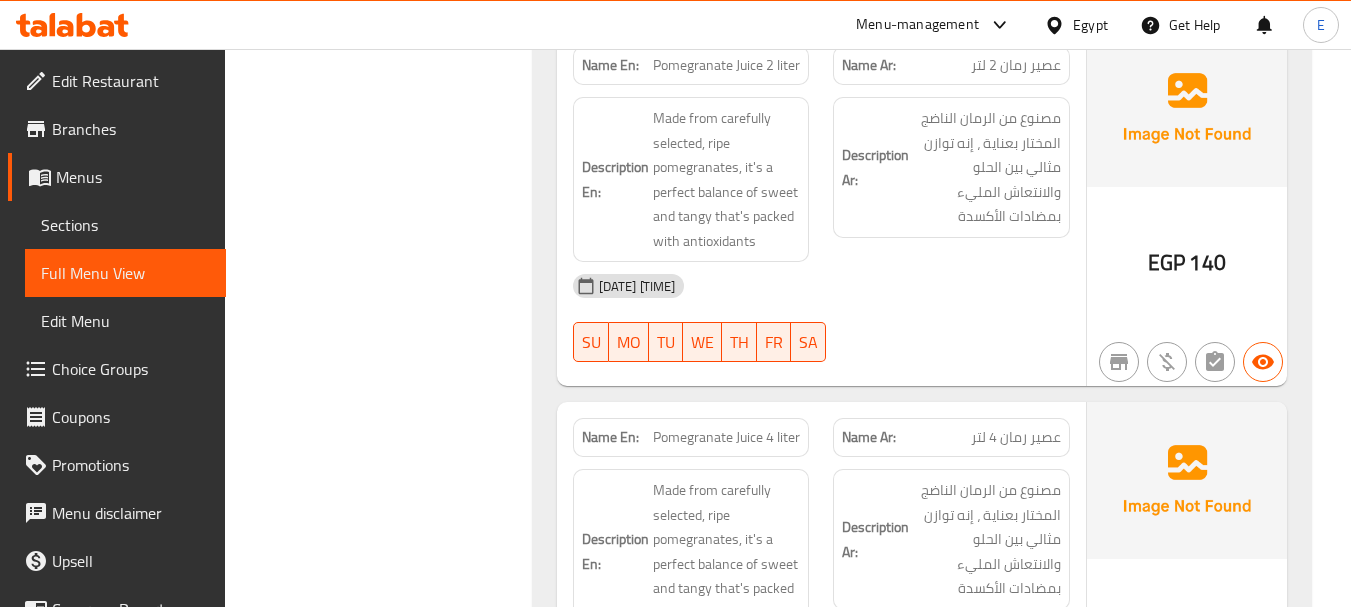click on "04-08-2025 12:31 PM" at bounding box center (821, 286) 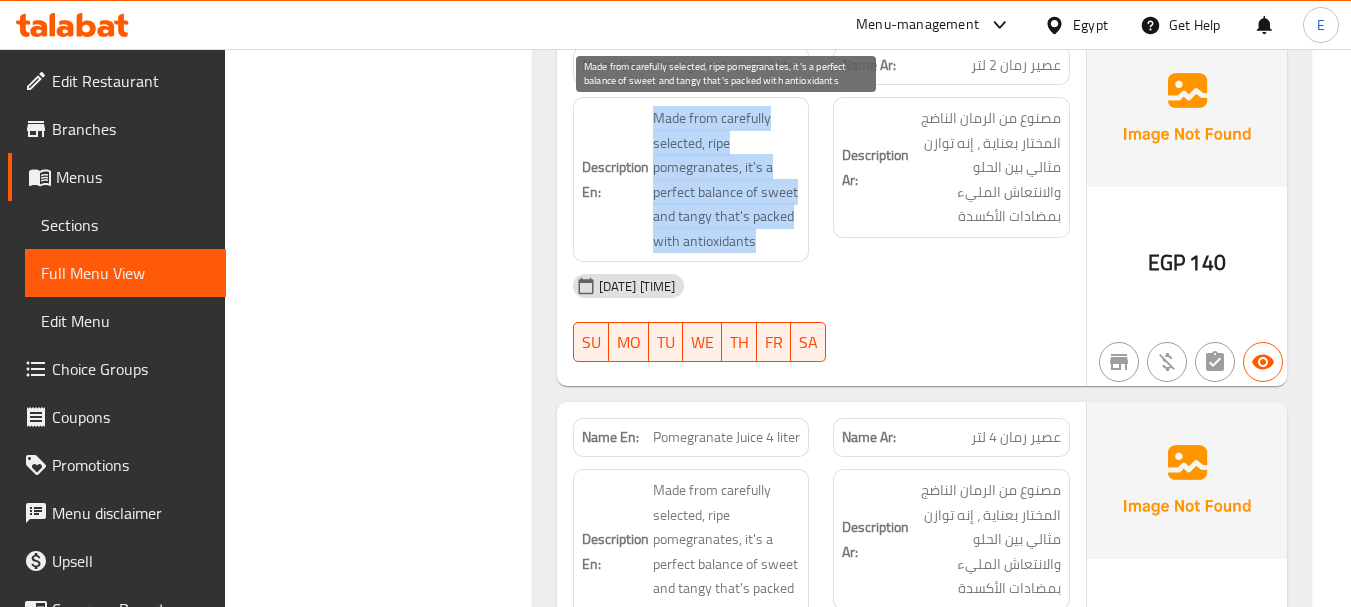 drag, startPoint x: 657, startPoint y: 116, endPoint x: 794, endPoint y: 233, distance: 180.16104 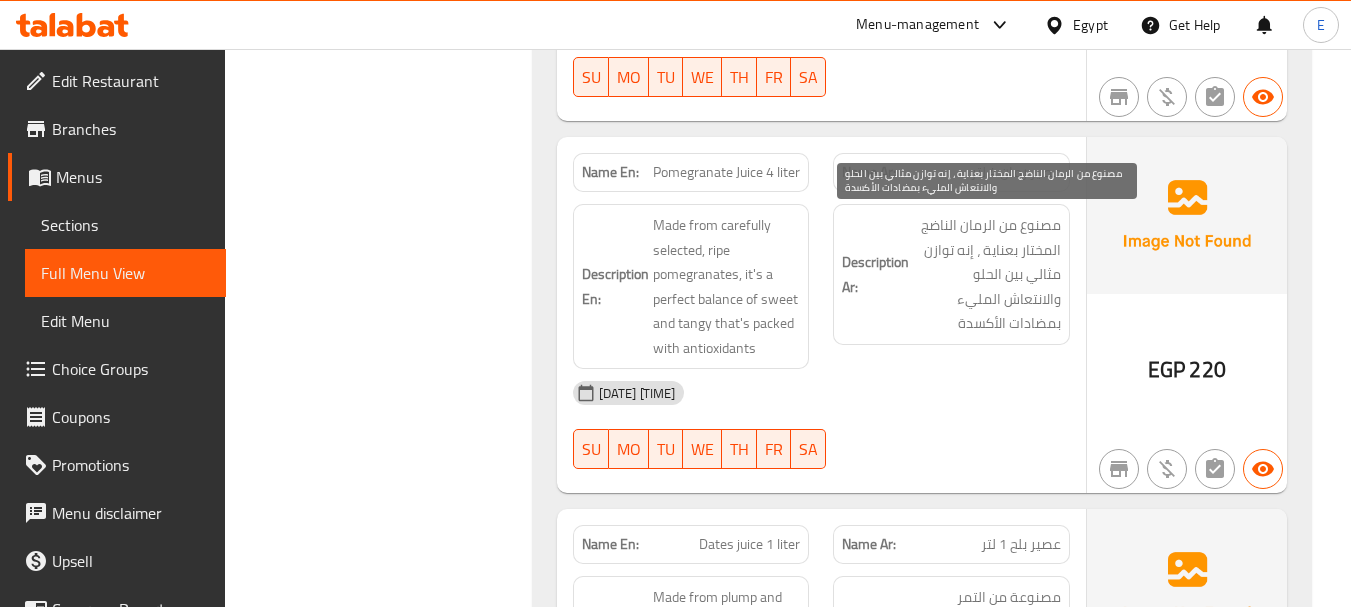 scroll, scrollTop: 15892, scrollLeft: 0, axis: vertical 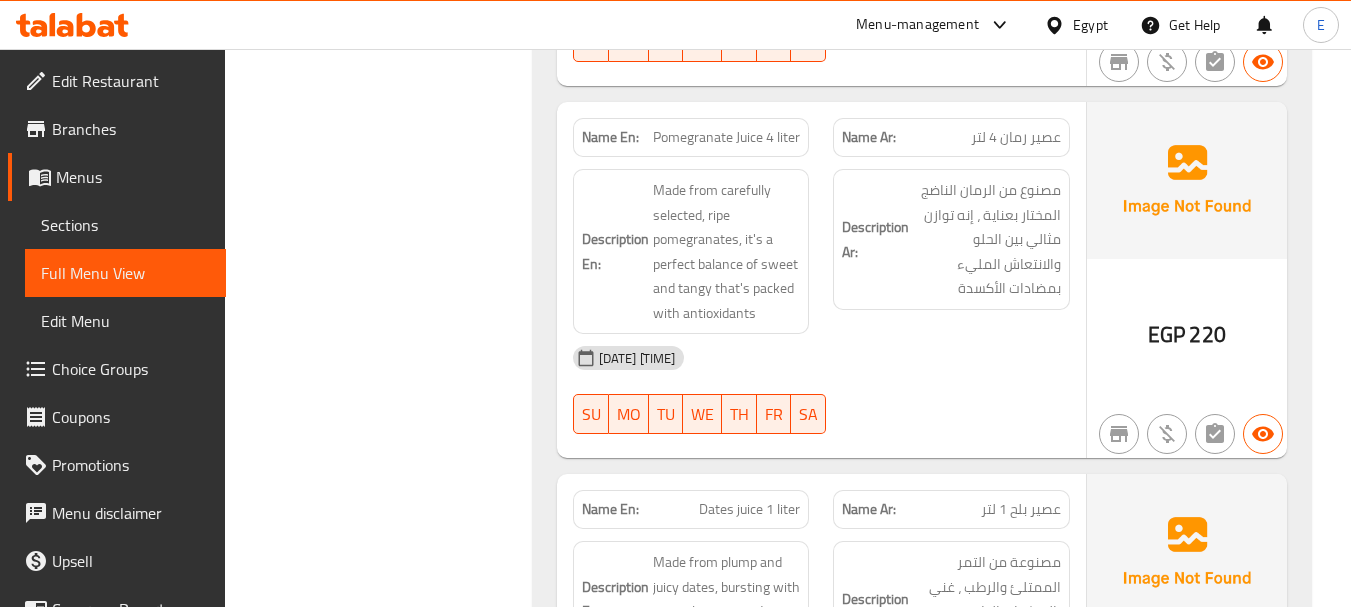 click on "220" at bounding box center (1207, 334) 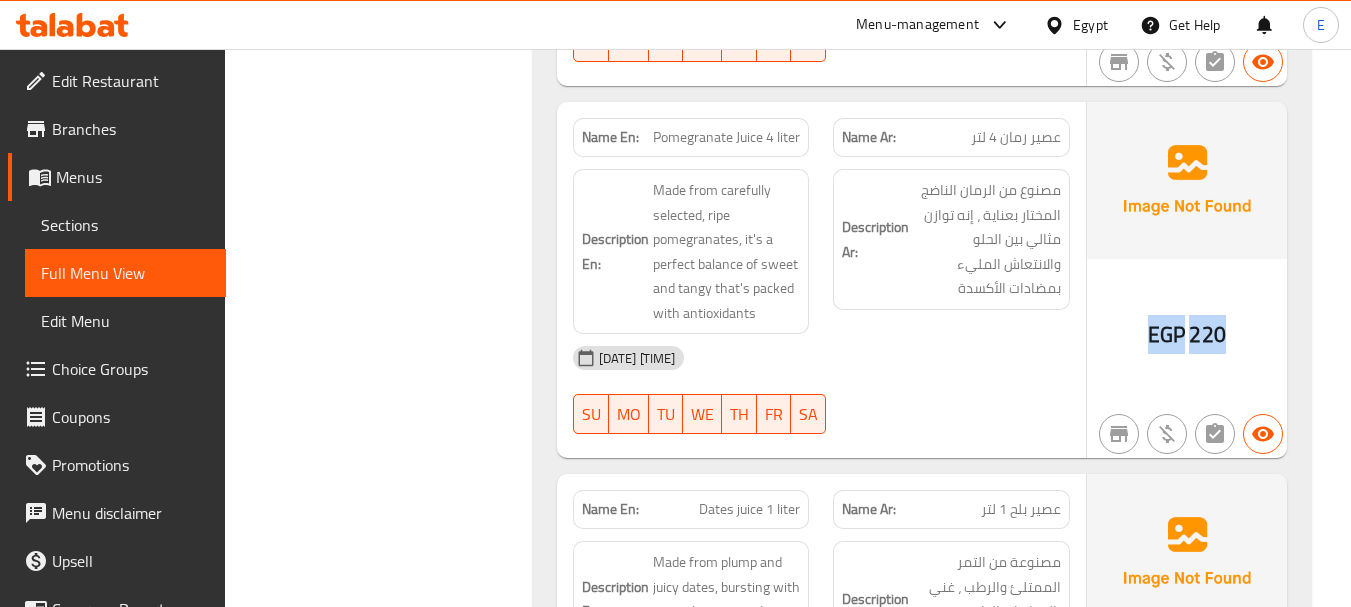 click on "220" at bounding box center [1207, 334] 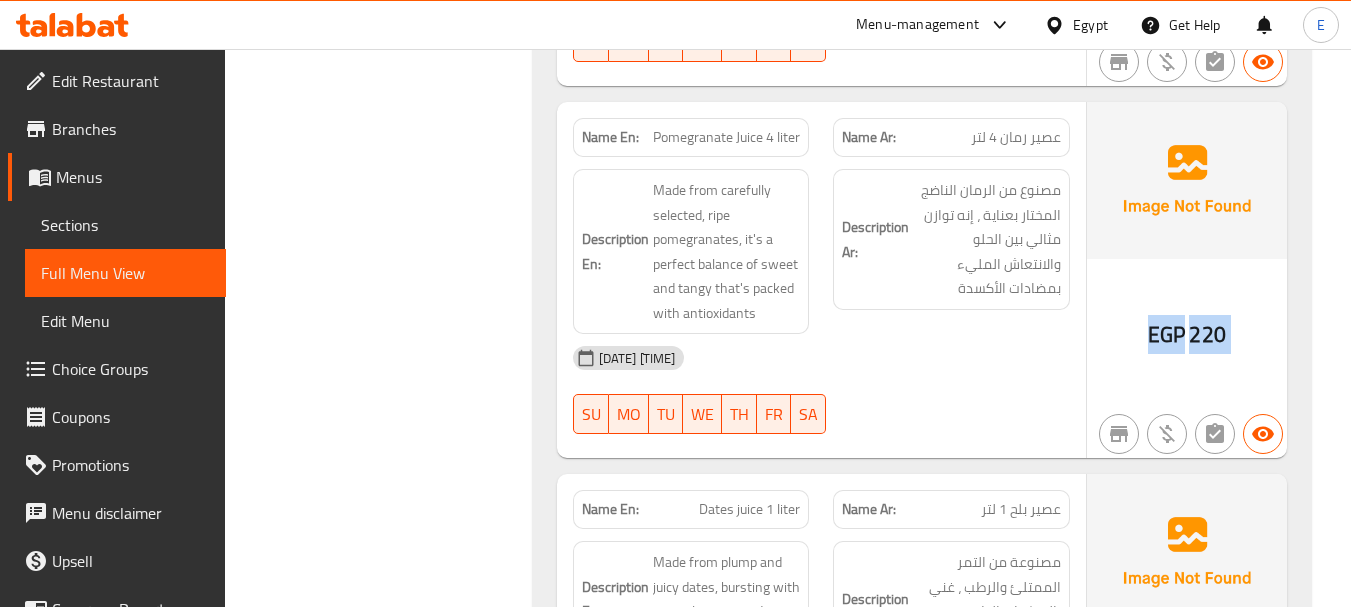 click on "220" at bounding box center (1207, 334) 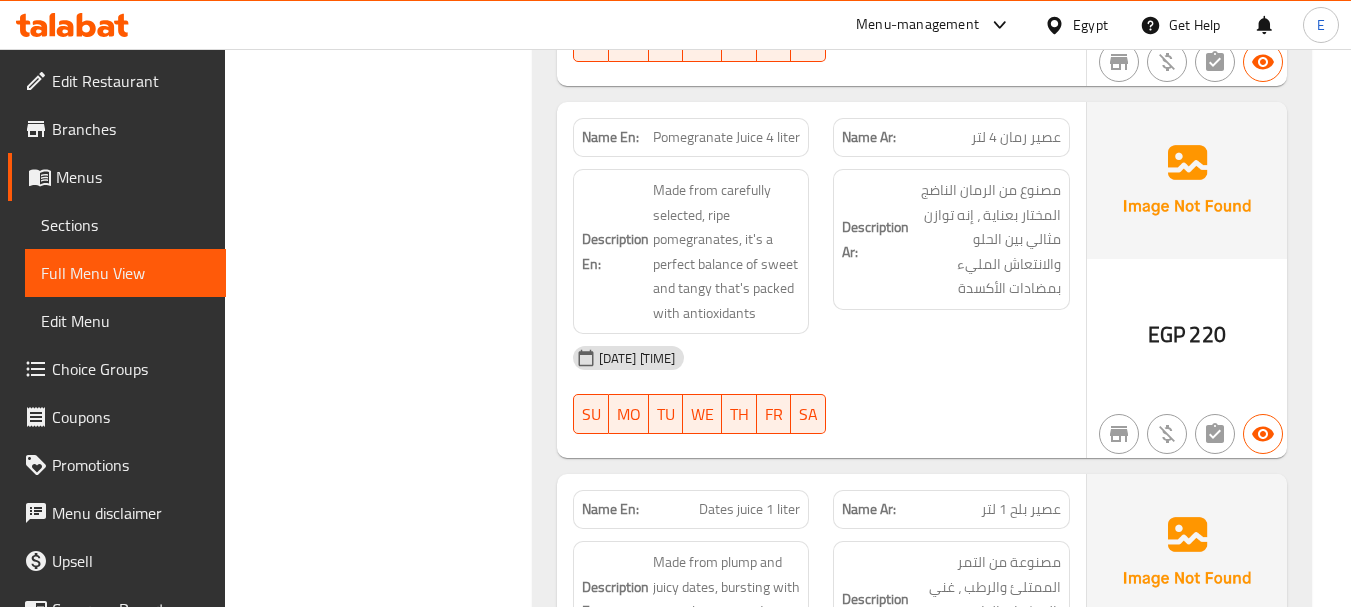 click on "عصير رمان  4 لتر" at bounding box center [1016, 137] 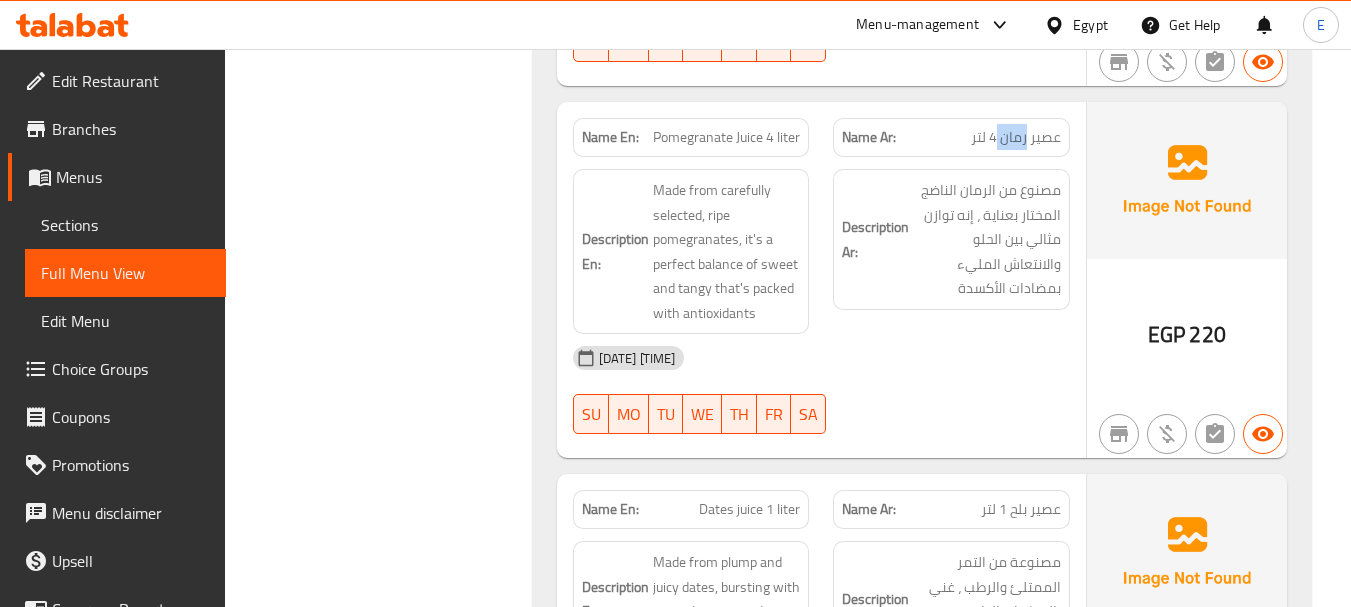 click on "عصير رمان  4 لتر" at bounding box center [1016, 137] 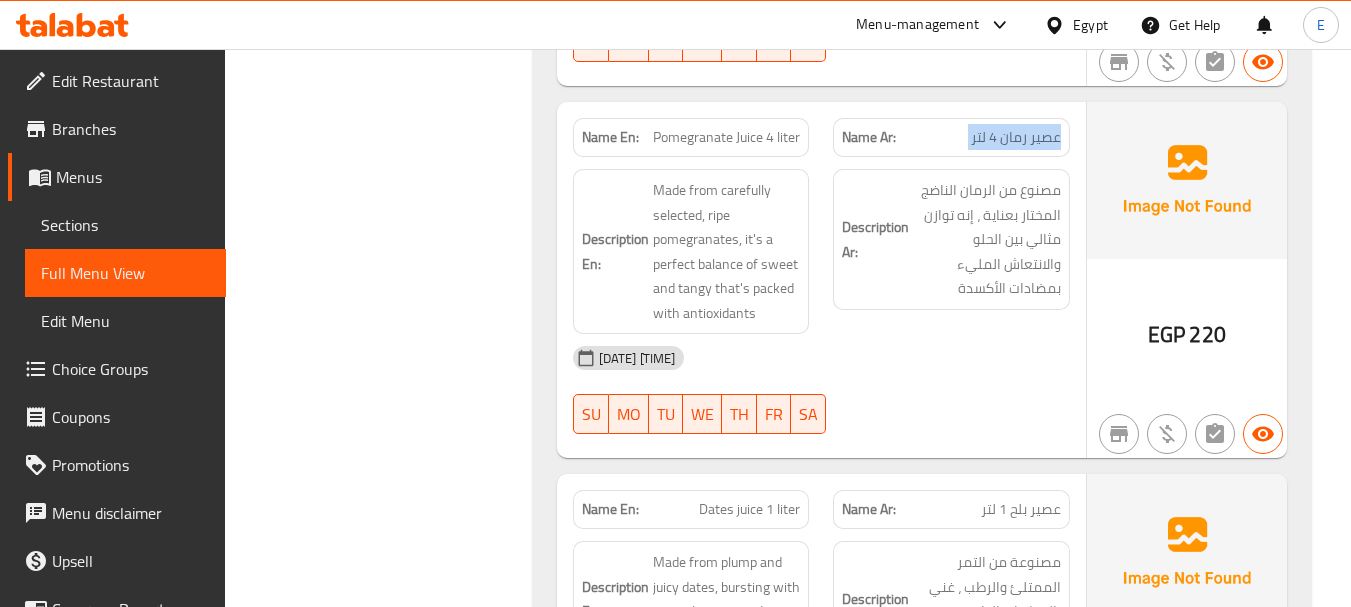 click on "عصير رمان  4 لتر" at bounding box center [1016, 137] 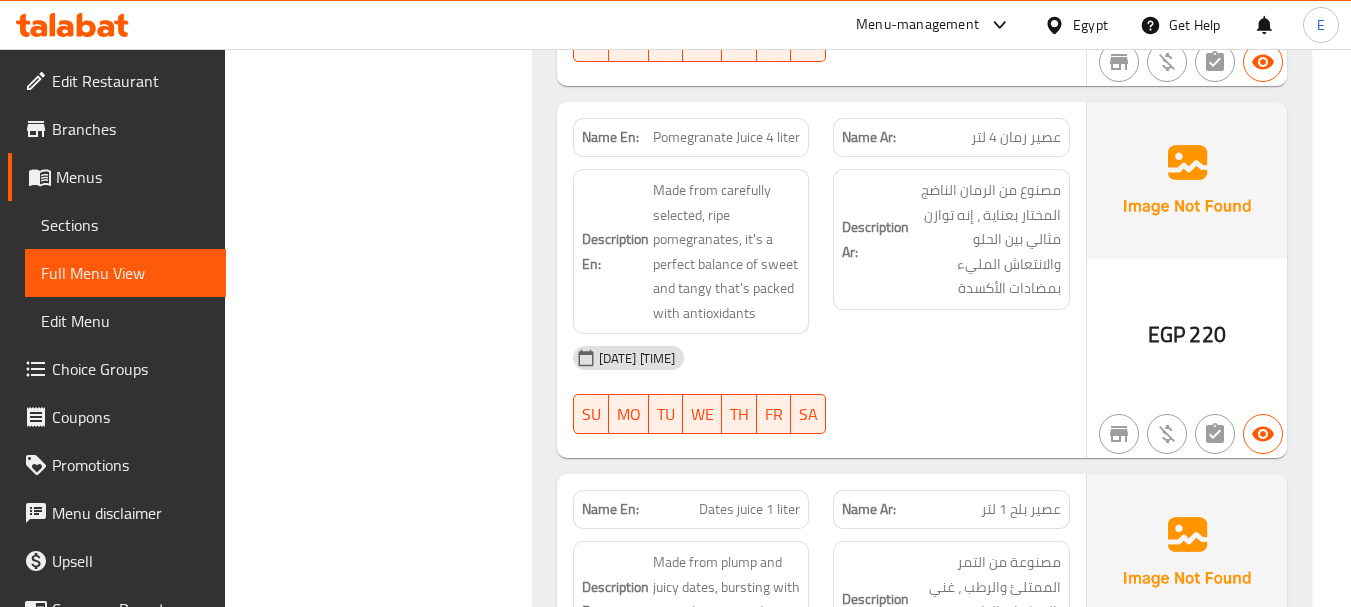 click on "Pomegranate Juice 4 liter" at bounding box center [726, 137] 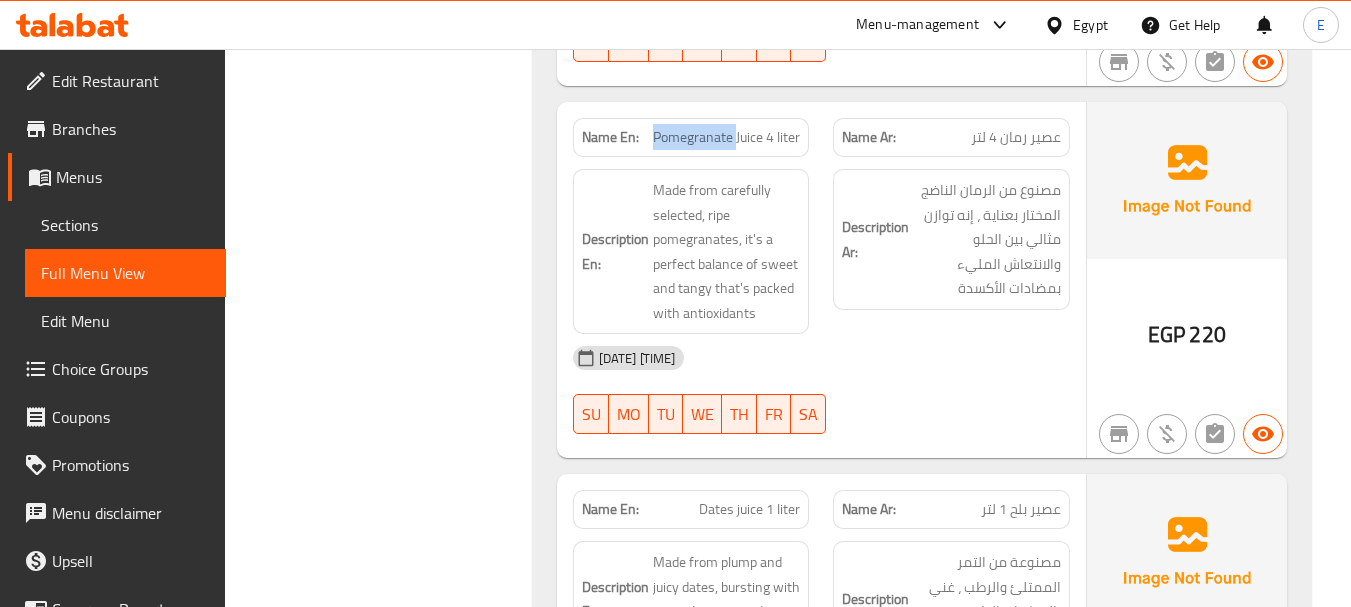 click on "Pomegranate Juice 4 liter" at bounding box center (726, 137) 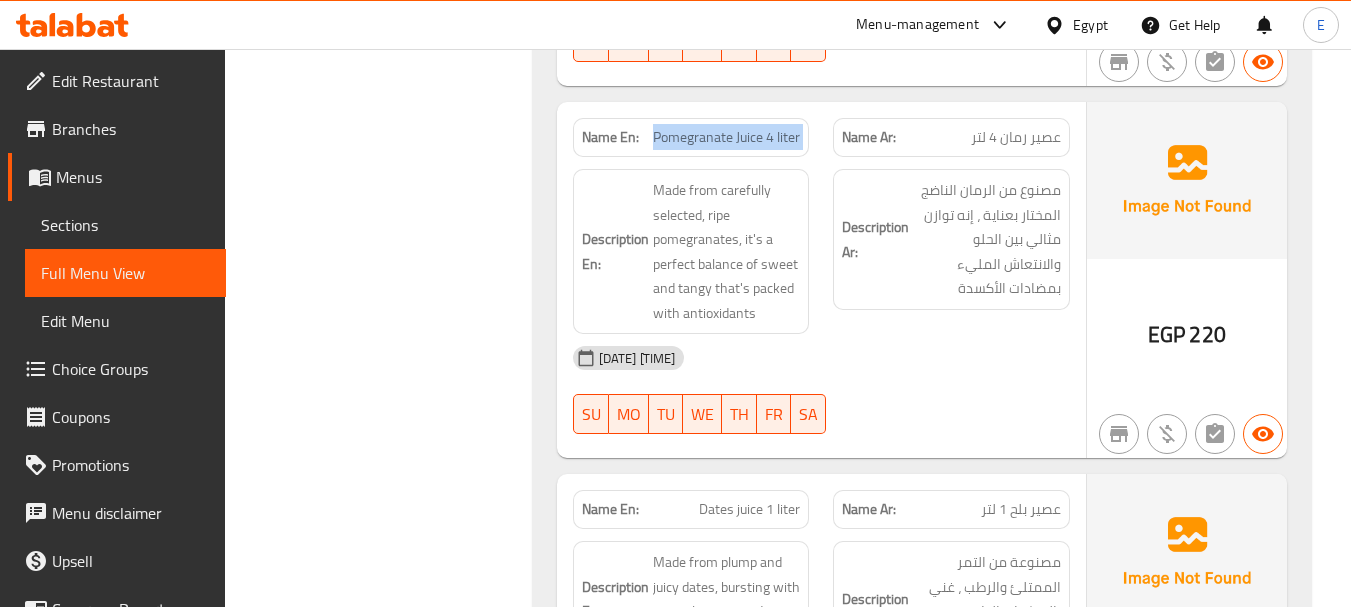 click on "Pomegranate Juice 4 liter" at bounding box center (726, 137) 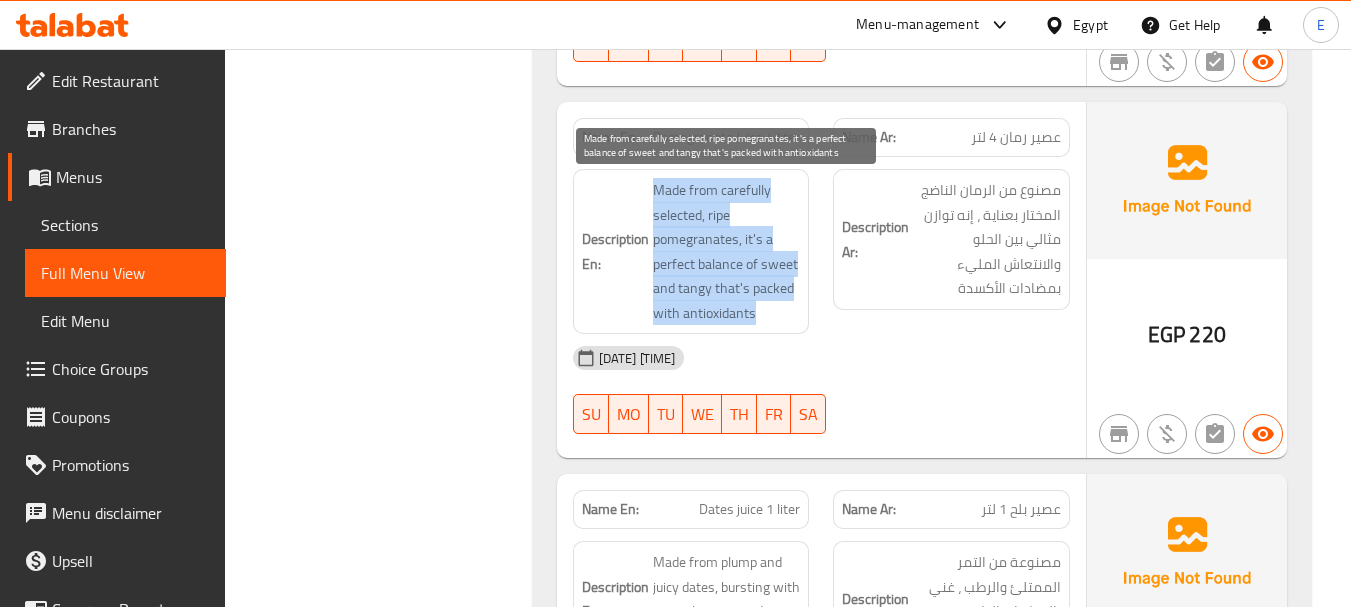 drag, startPoint x: 648, startPoint y: 185, endPoint x: 797, endPoint y: 306, distance: 191.9427 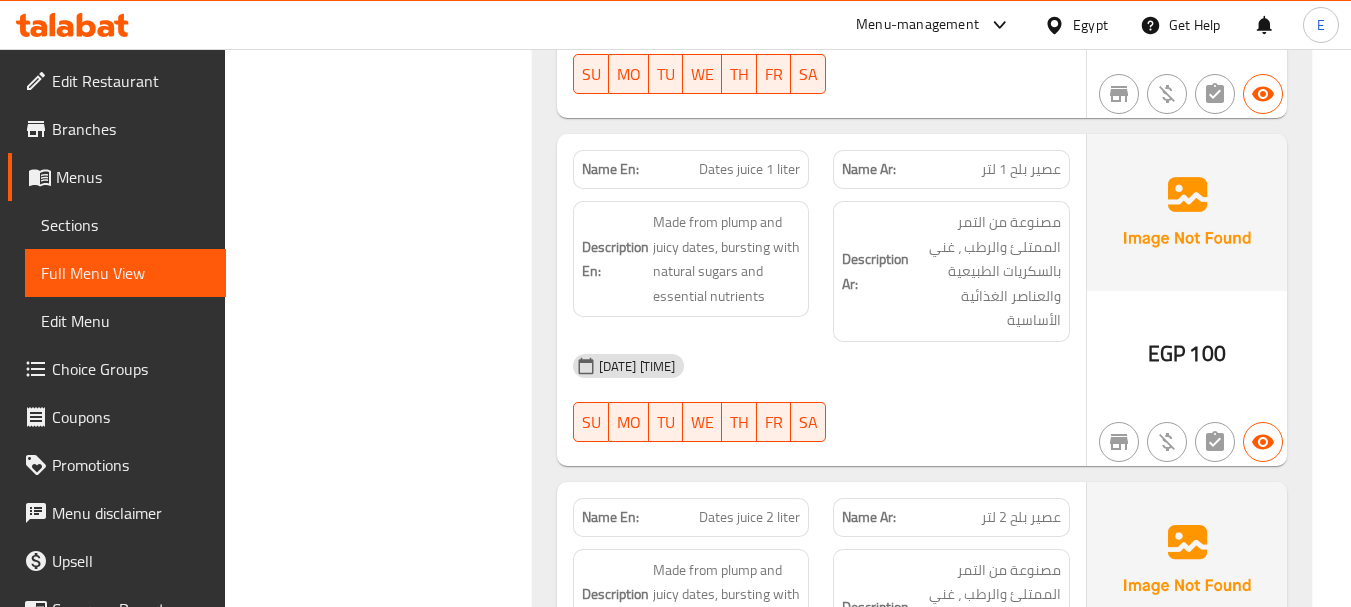 scroll, scrollTop: 16292, scrollLeft: 0, axis: vertical 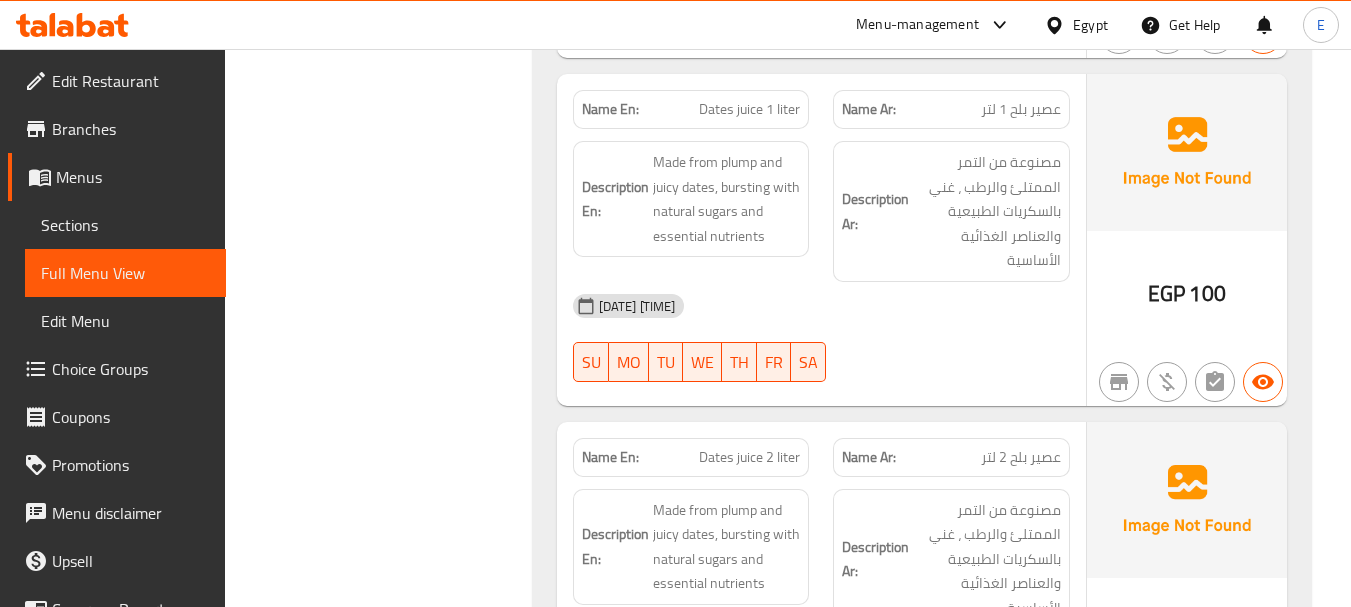 click on "EGP" at bounding box center [1166, 293] 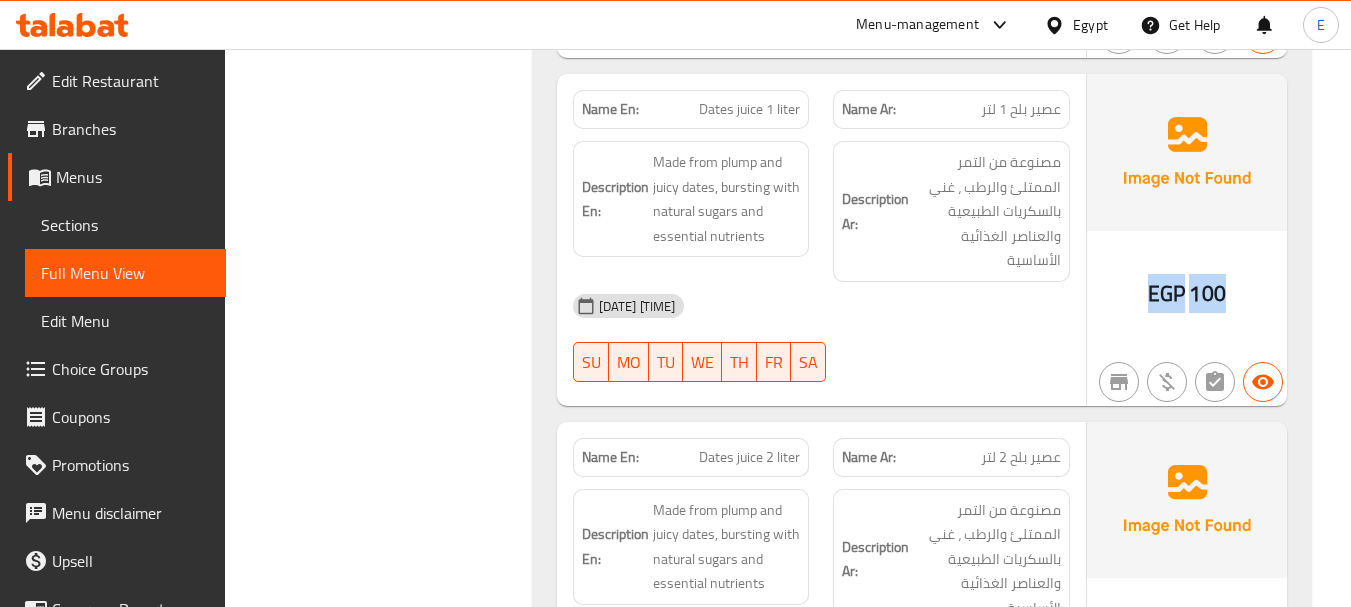 click on "EGP" at bounding box center [1166, 293] 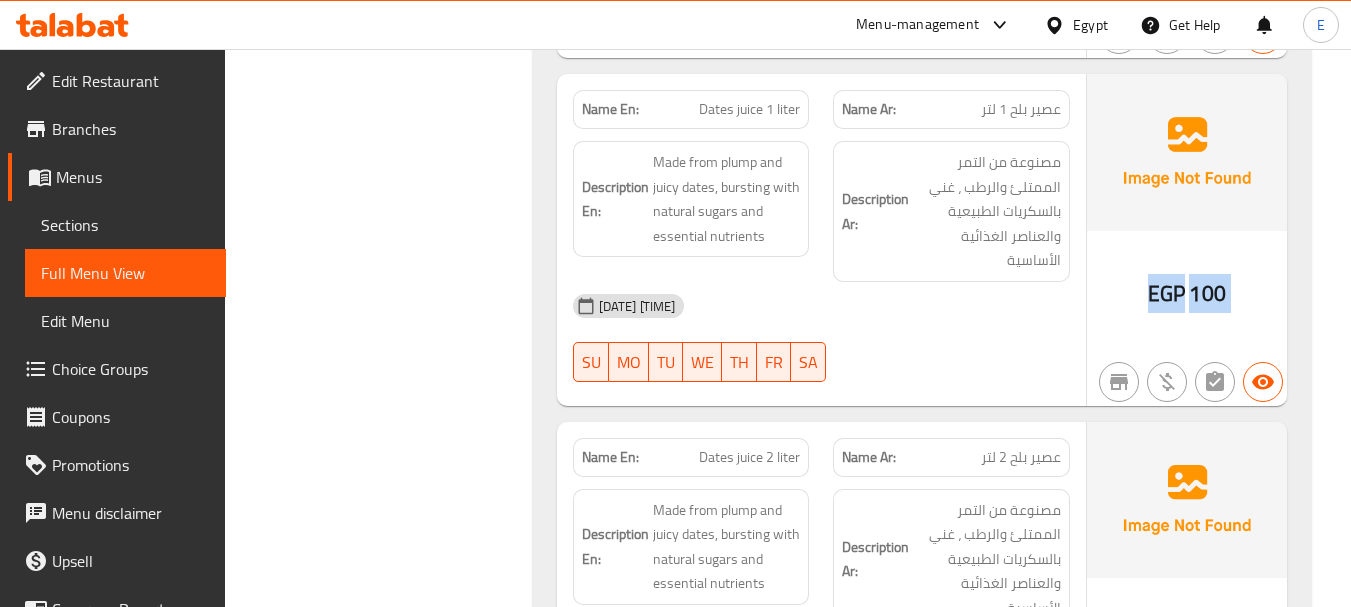 click on "EGP" at bounding box center (1166, 293) 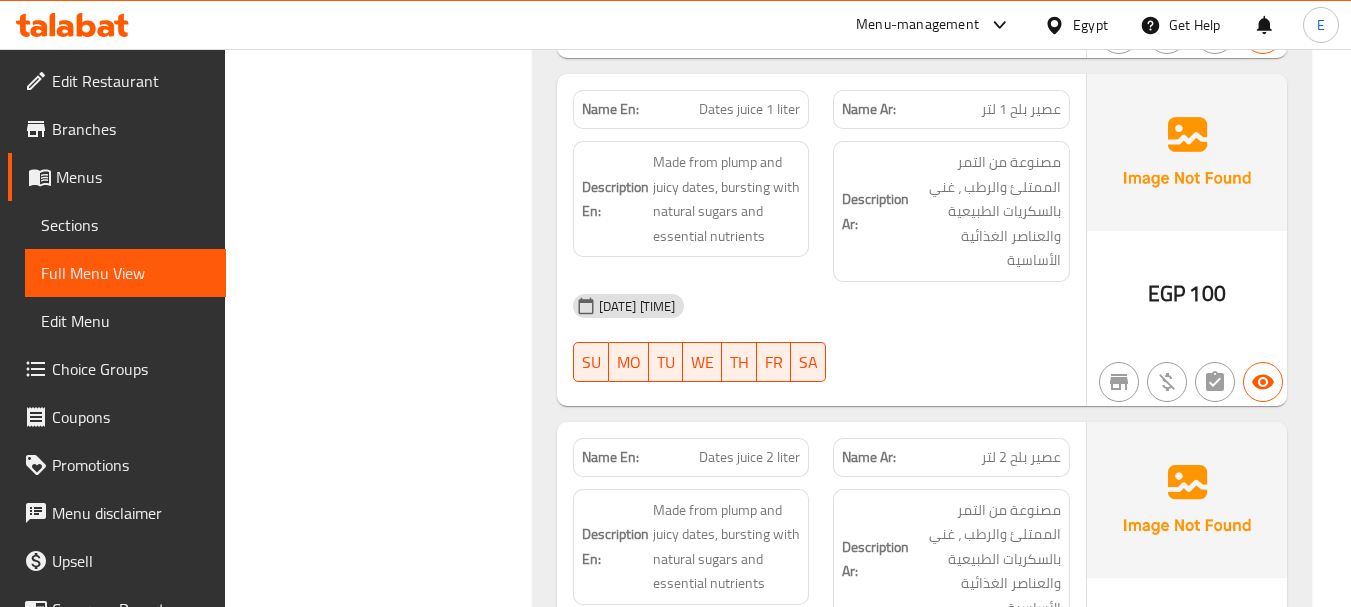 click on "عصير بلح 1 لتر" at bounding box center [1021, 109] 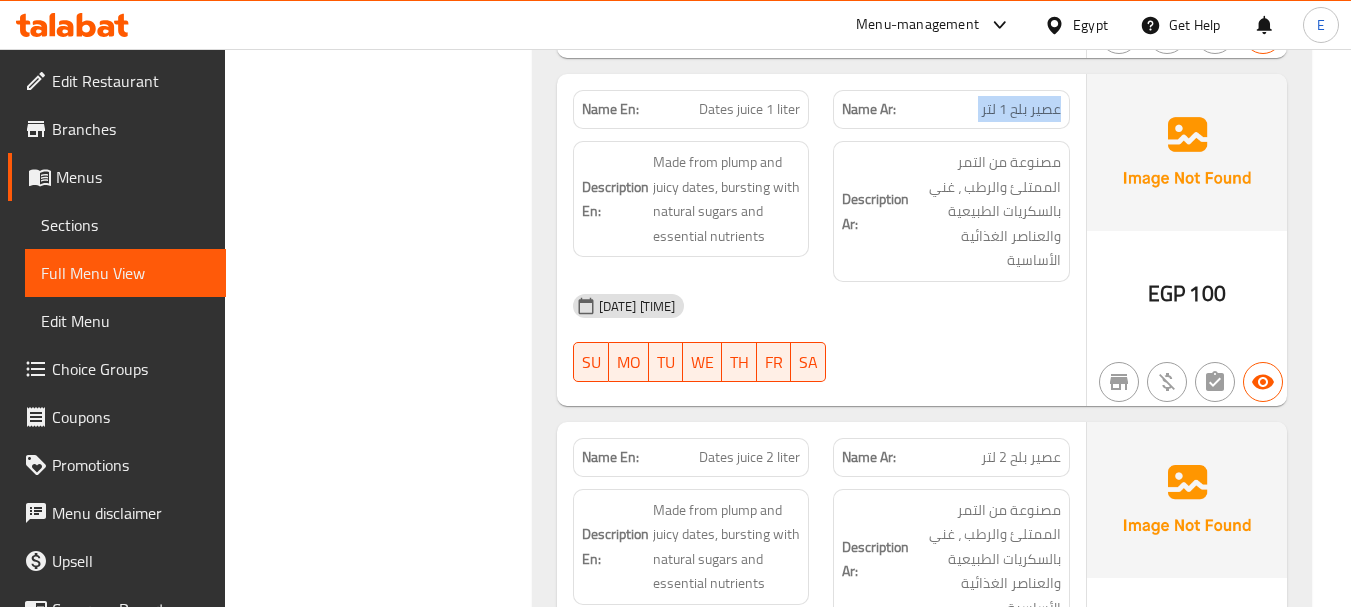 click on "عصير بلح 1 لتر" at bounding box center [1021, 109] 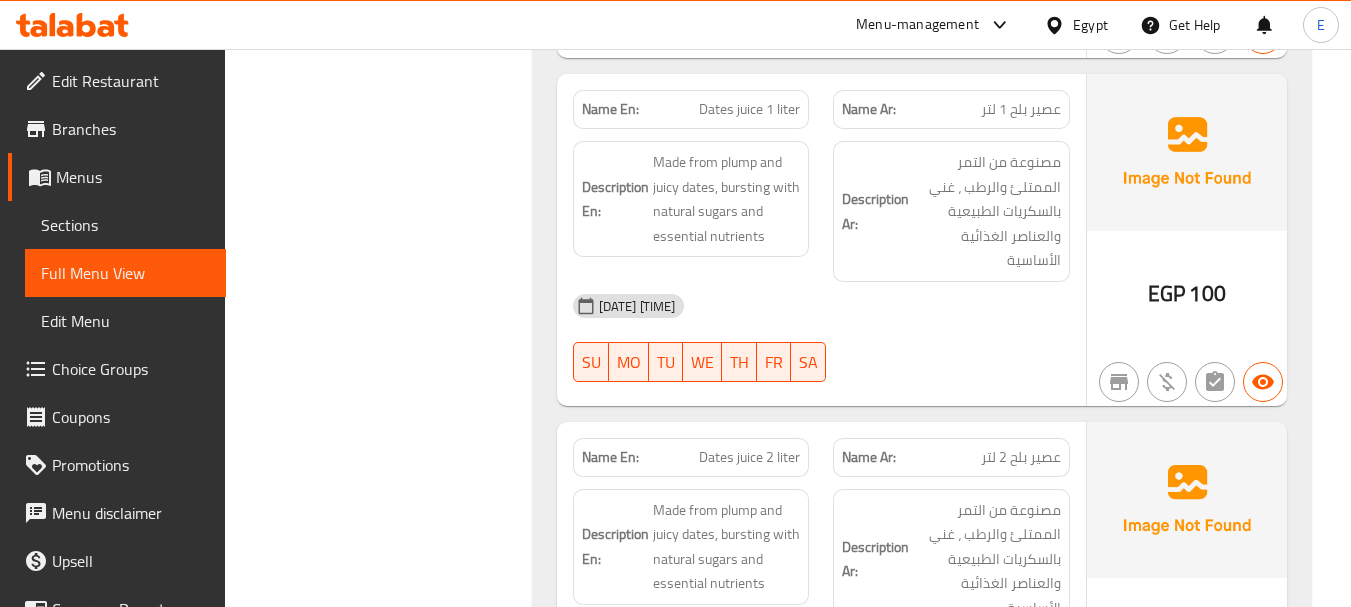 click on "Dates juice 1 liter" at bounding box center [749, 109] 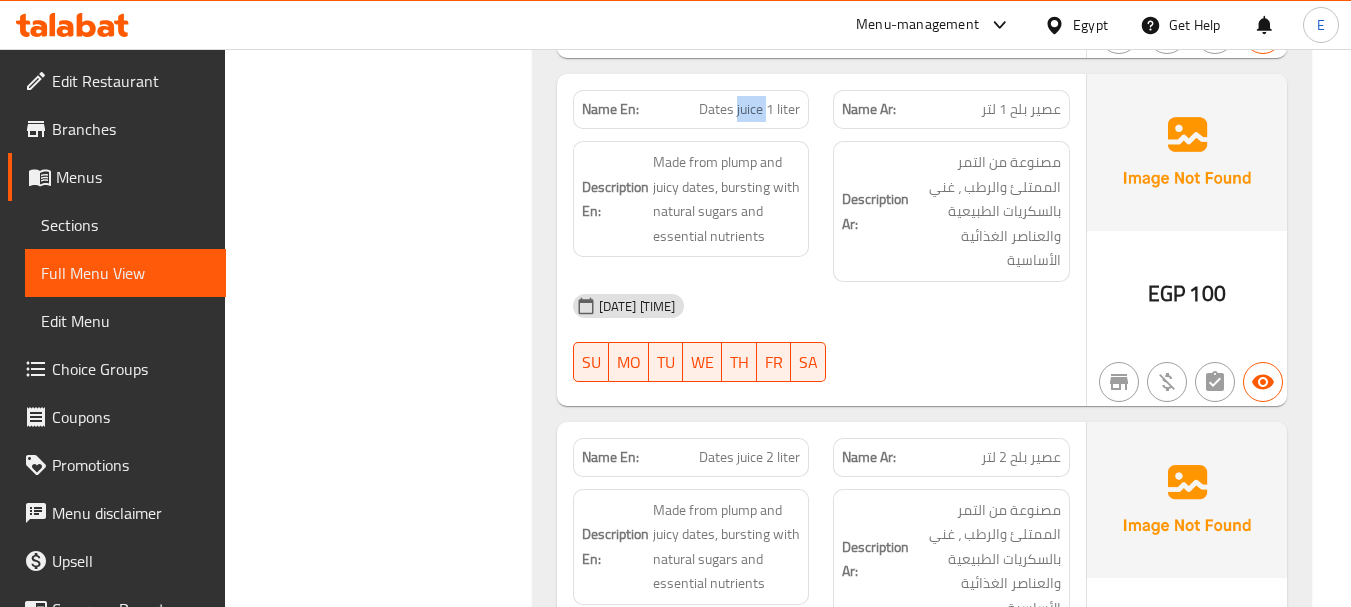 click on "Dates juice 1 liter" at bounding box center [749, 109] 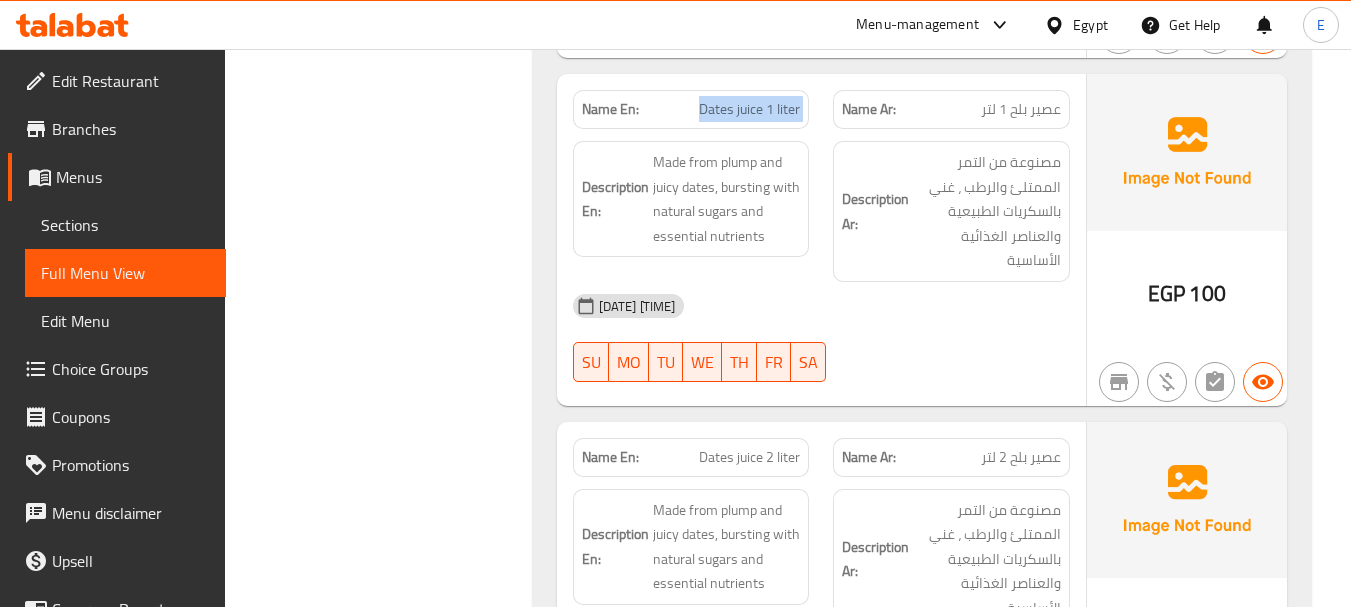 click on "Dates juice 1 liter" at bounding box center [749, 109] 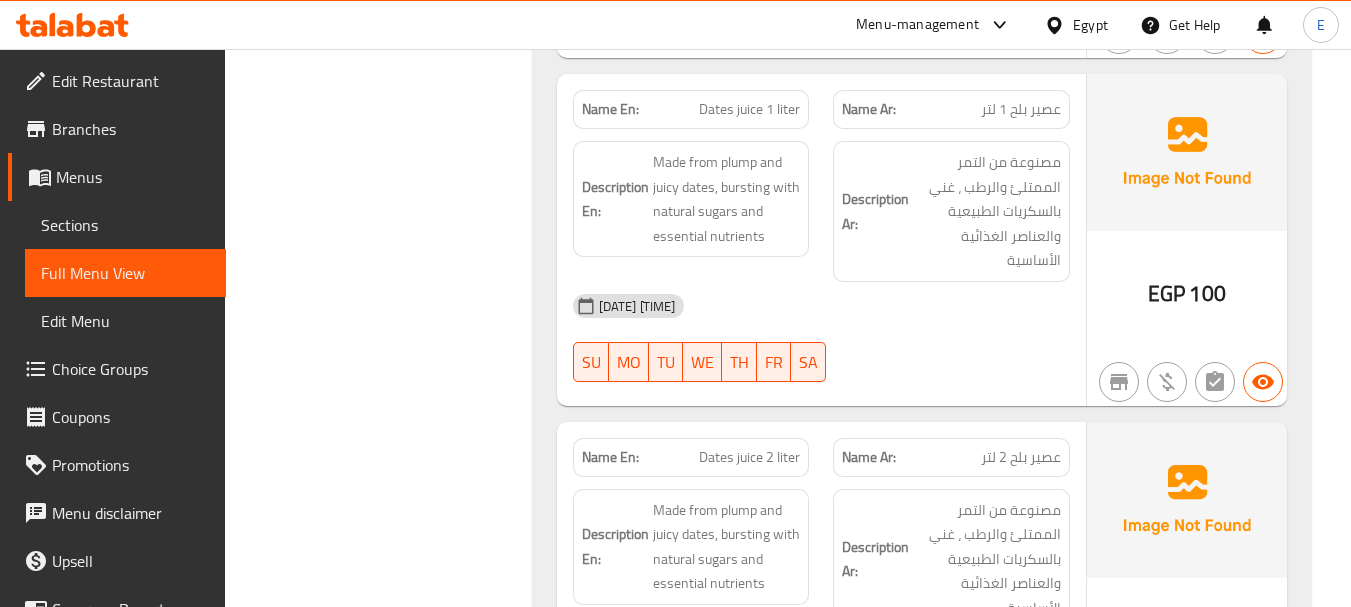 click on "04-08-2025 12:48 PM" at bounding box center (821, 306) 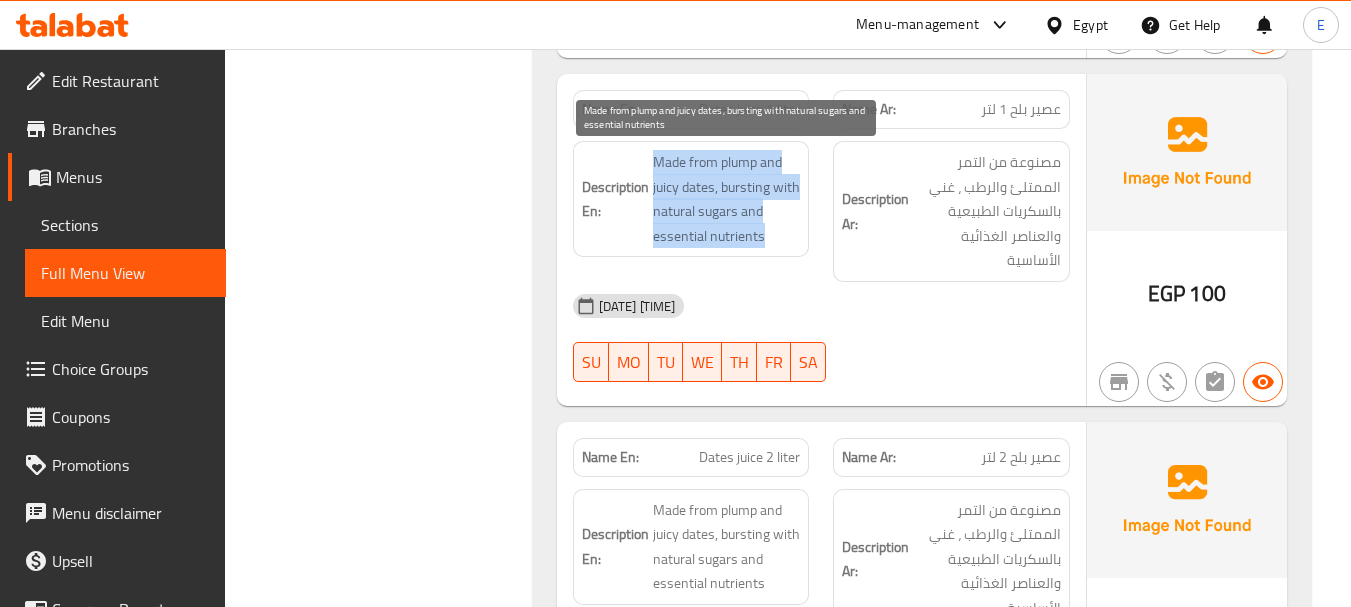 drag, startPoint x: 651, startPoint y: 158, endPoint x: 789, endPoint y: 239, distance: 160.01562 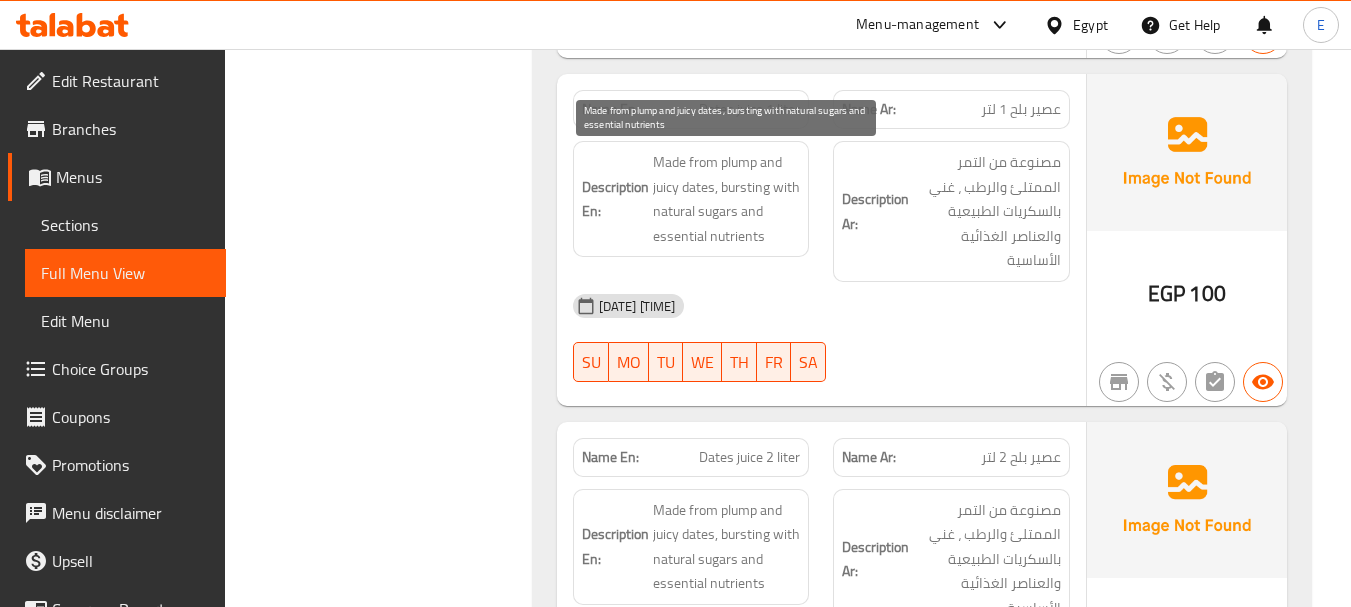 click on "Made from plump and juicy dates, bursting with natural sugars and essential nutrients" at bounding box center (727, 199) 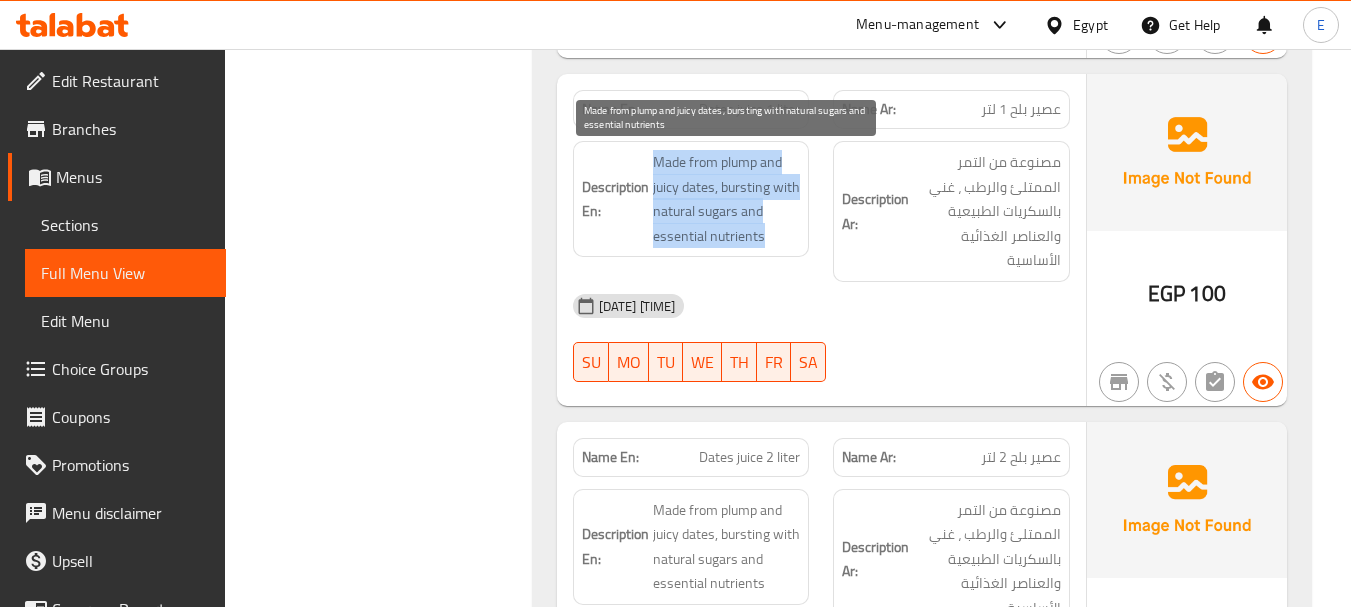 click on "Made from plump and juicy dates, bursting with natural sugars and essential nutrients" at bounding box center [727, 199] 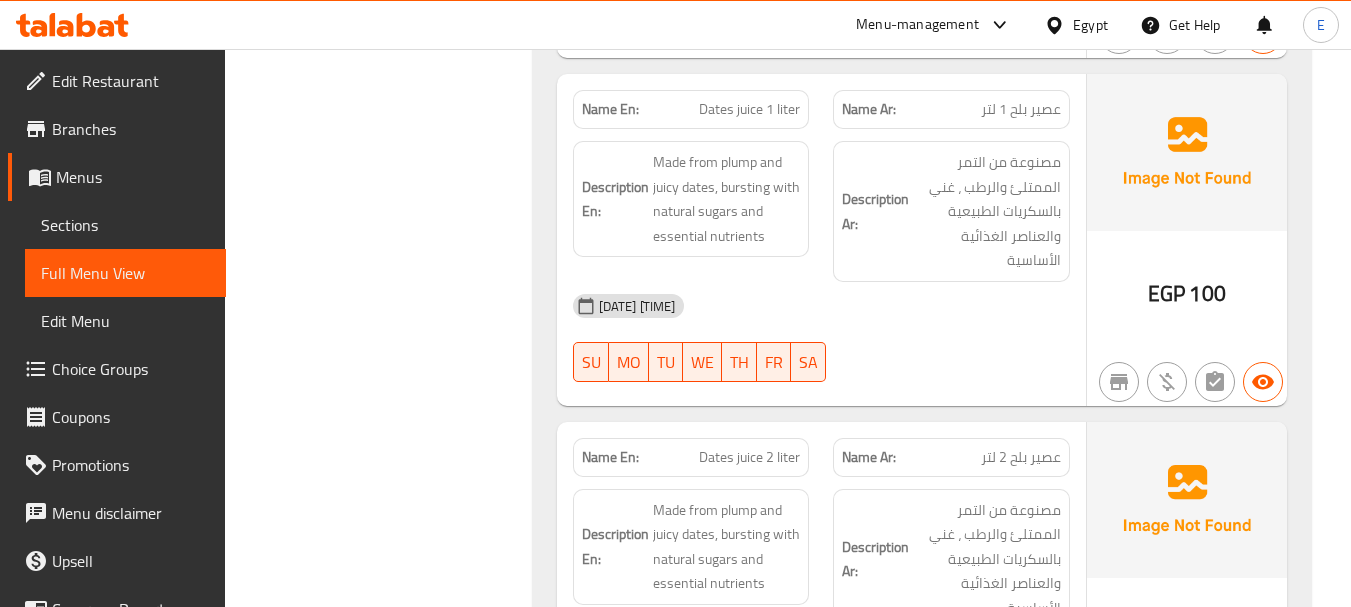 click on "Dates juice 1 liter" at bounding box center [749, 109] 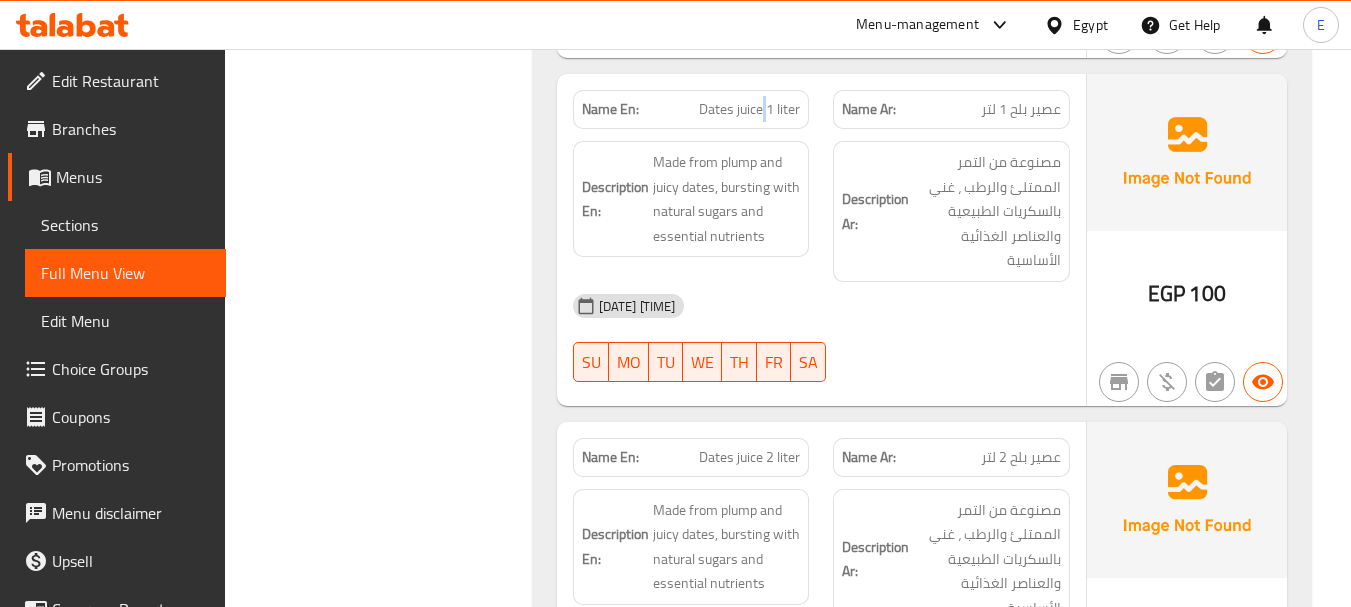 click on "Dates juice 1 liter" at bounding box center [749, 109] 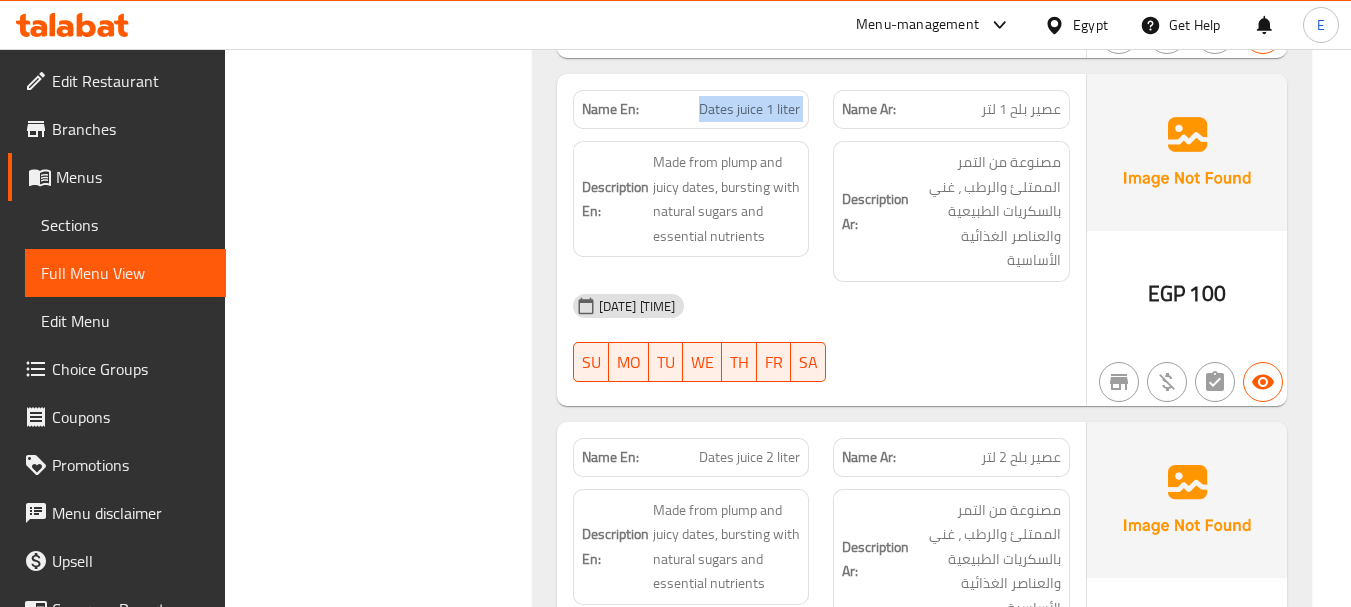 click on "Dates juice 1 liter" at bounding box center (749, 109) 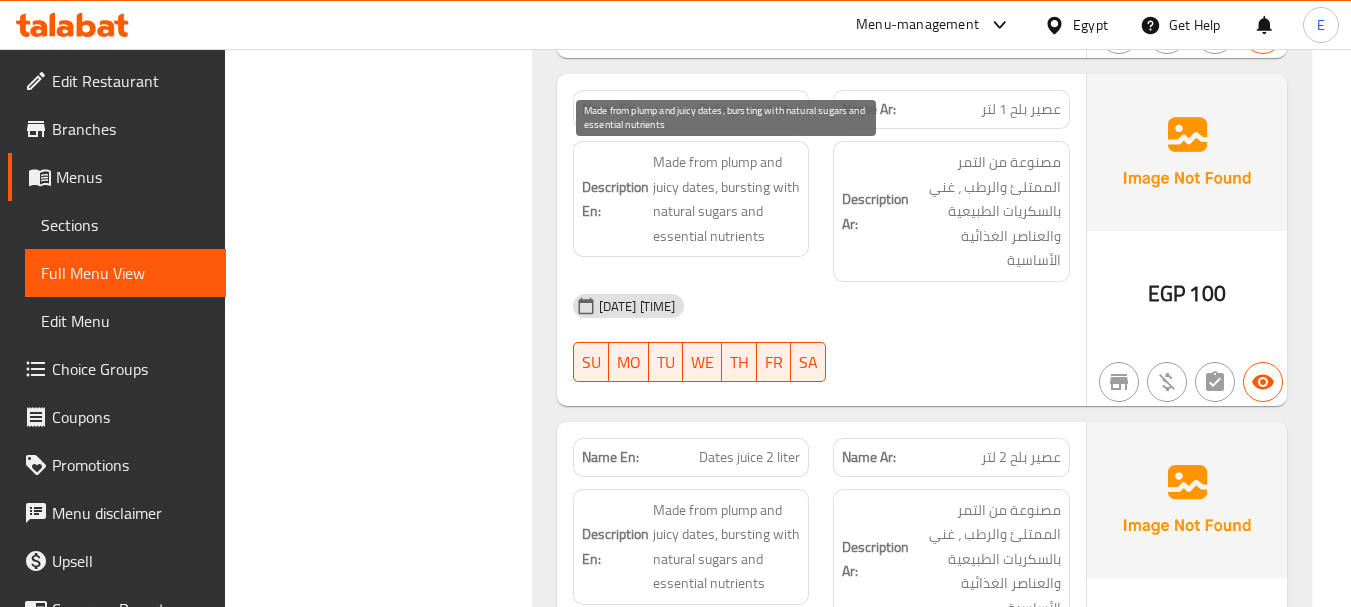 click on "Made from plump and juicy dates, bursting with natural sugars and essential nutrients" at bounding box center [727, 199] 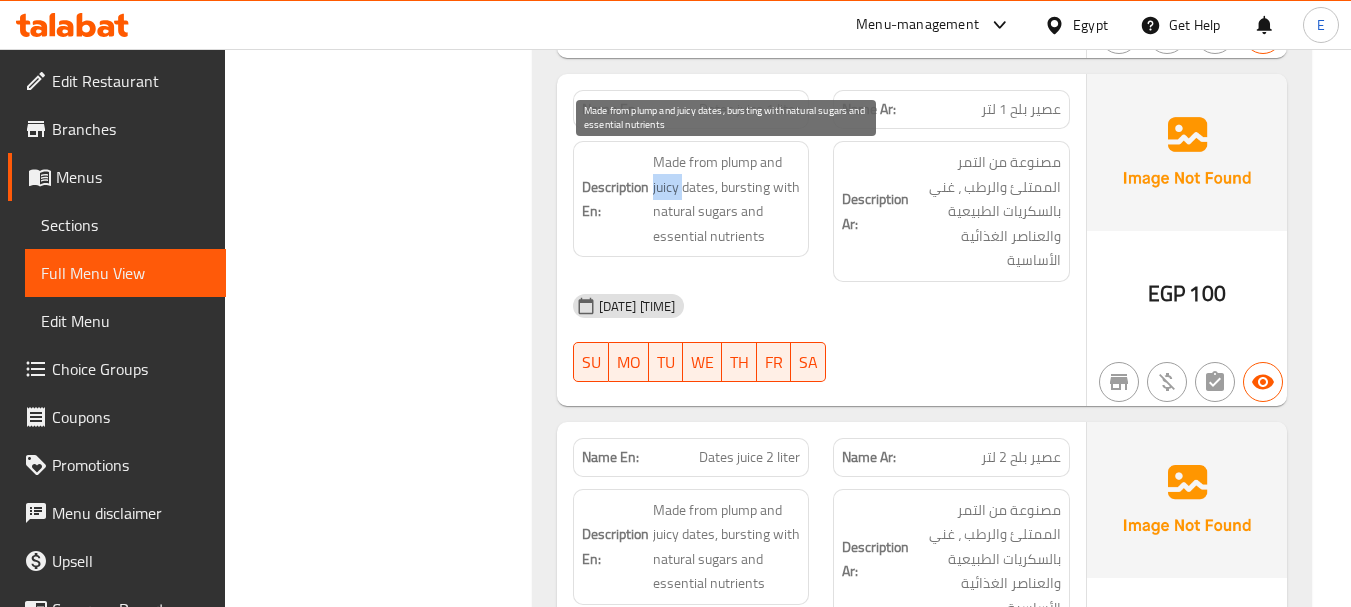 drag, startPoint x: 672, startPoint y: 190, endPoint x: 676, endPoint y: 203, distance: 13.601471 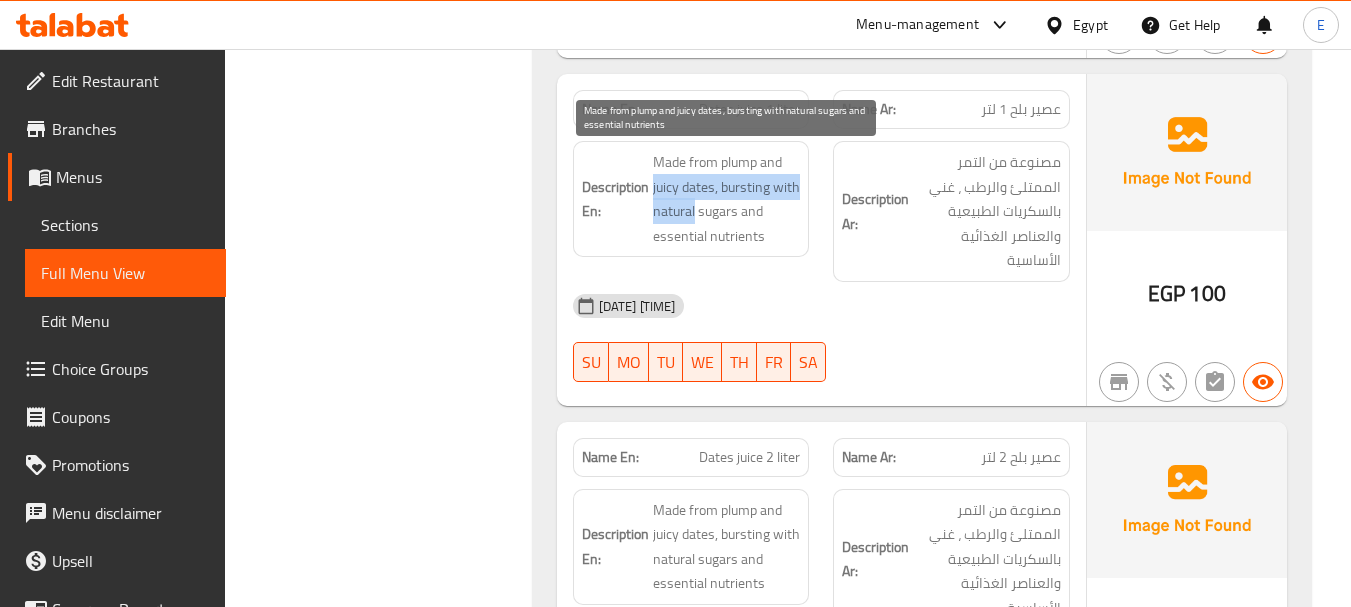 click on "Made from plump and juicy dates, bursting with natural sugars and essential nutrients" at bounding box center (727, 199) 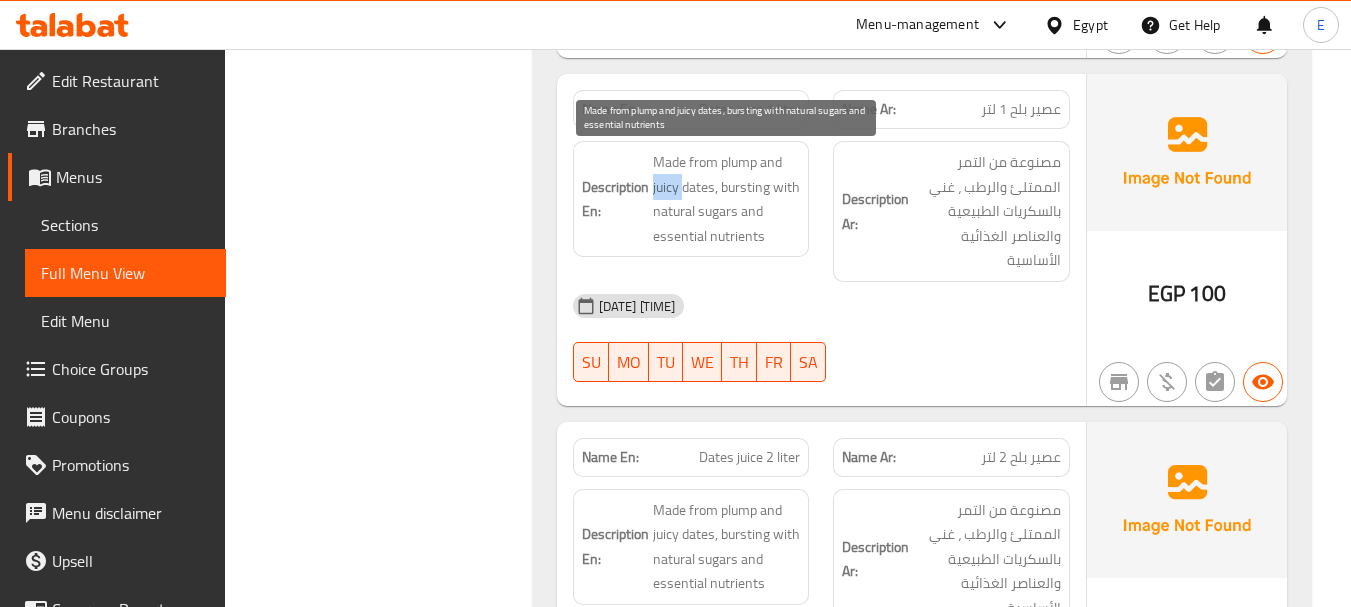 copy on "juicy" 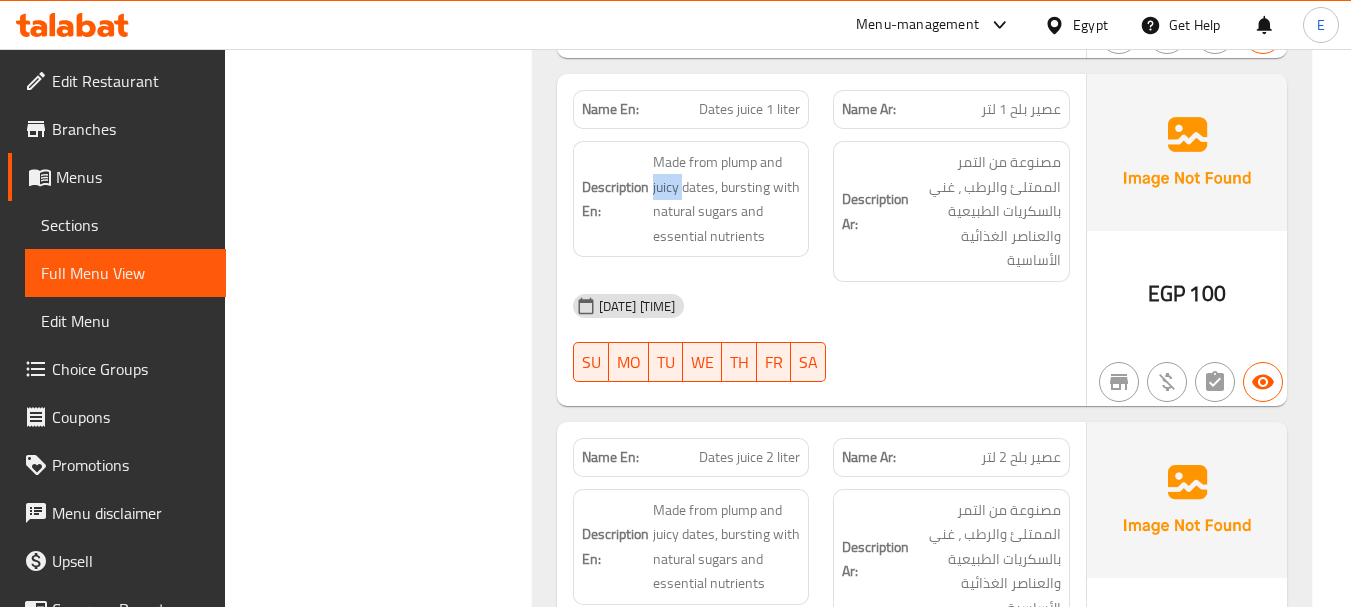 click on "Dates juice 1 liter" at bounding box center [749, 109] 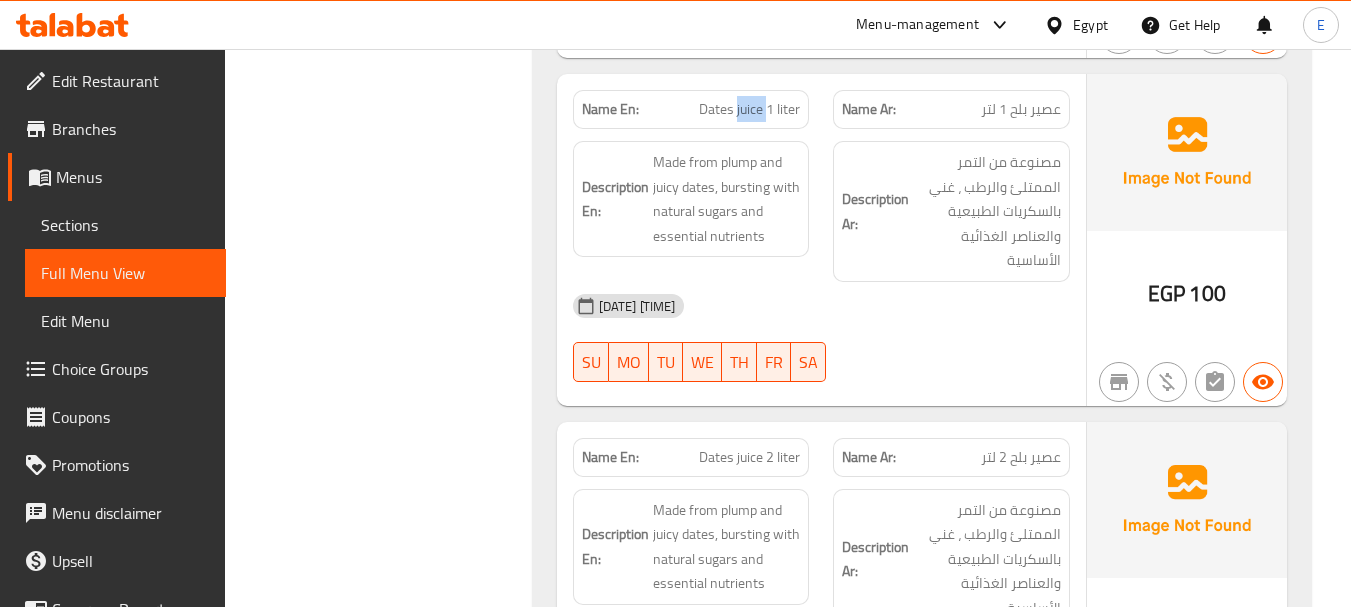 click on "Dates juice 1 liter" at bounding box center (749, 109) 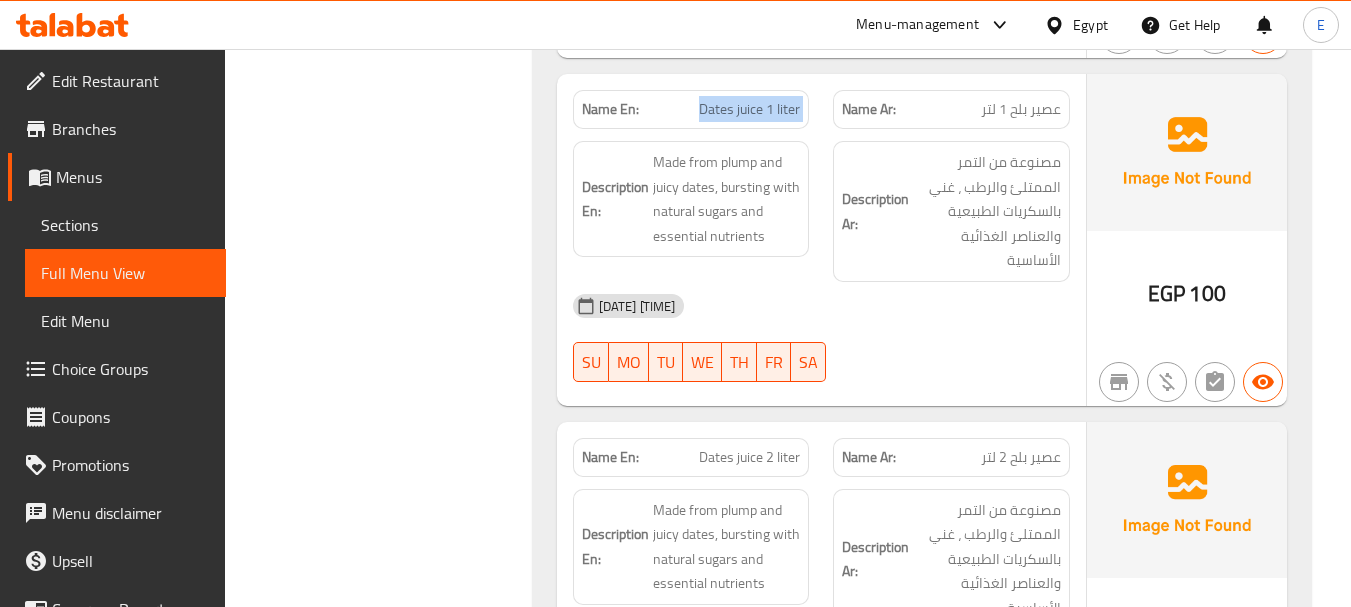 click on "Dates juice 1 liter" at bounding box center [749, 109] 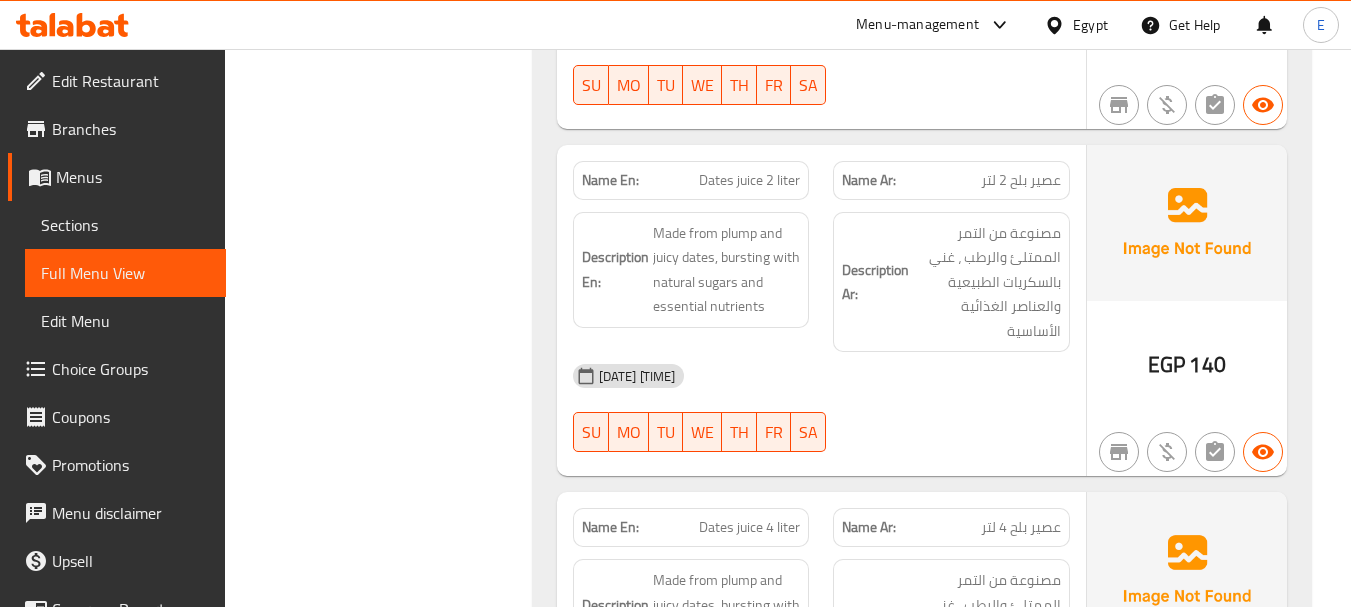 scroll, scrollTop: 16592, scrollLeft: 0, axis: vertical 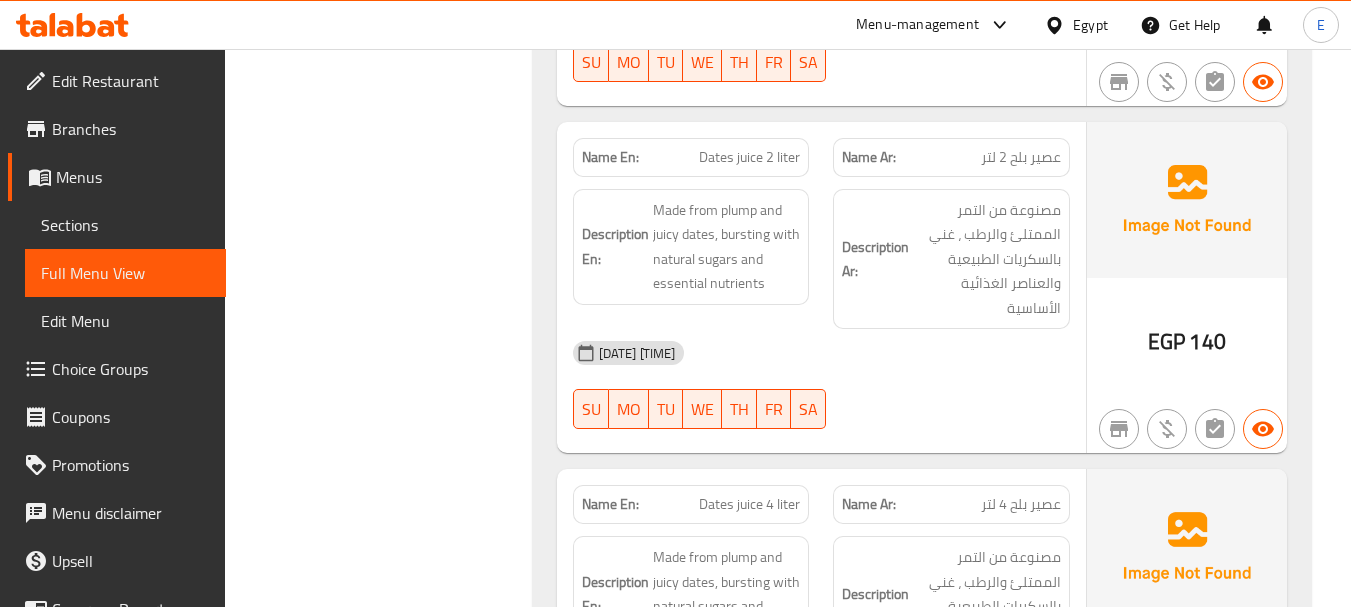 click on "EGP" at bounding box center [1166, 341] 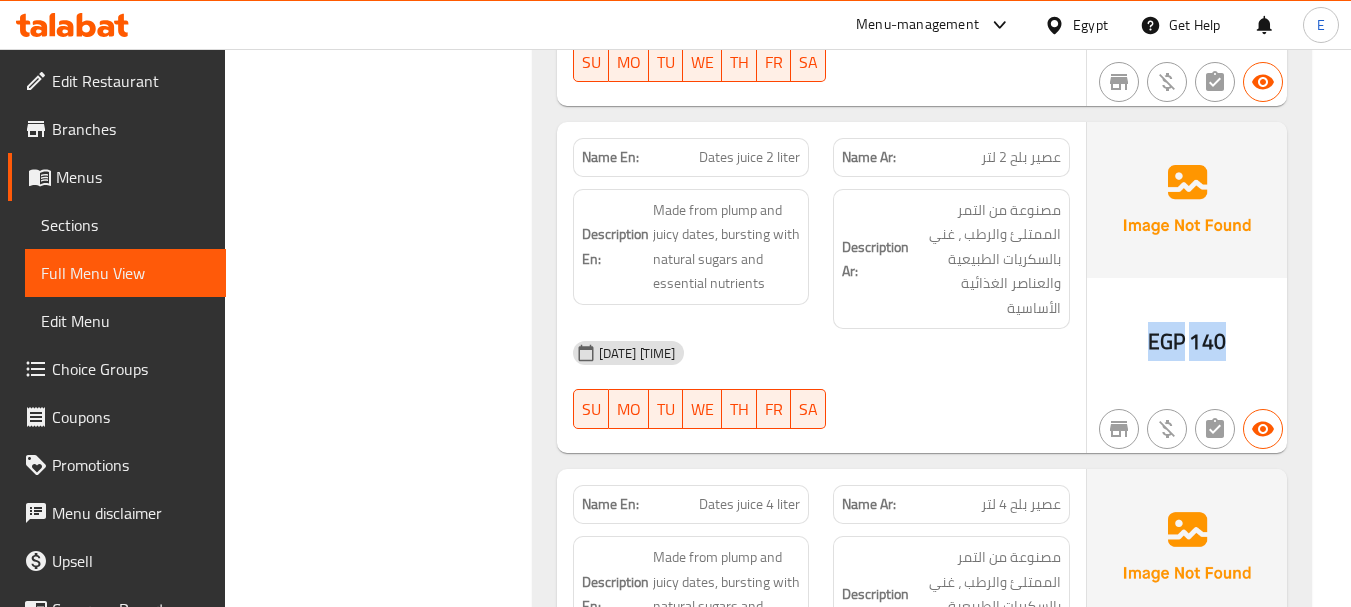 click on "EGP" at bounding box center (1166, 341) 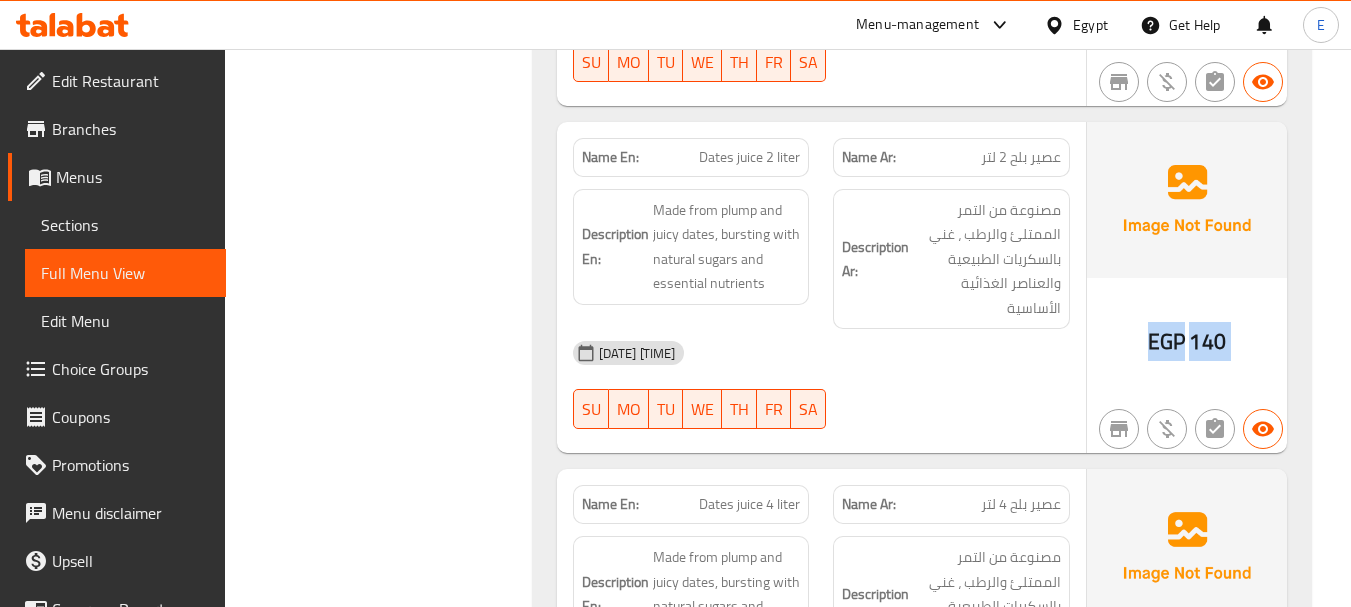 click on "EGP" at bounding box center (1166, 341) 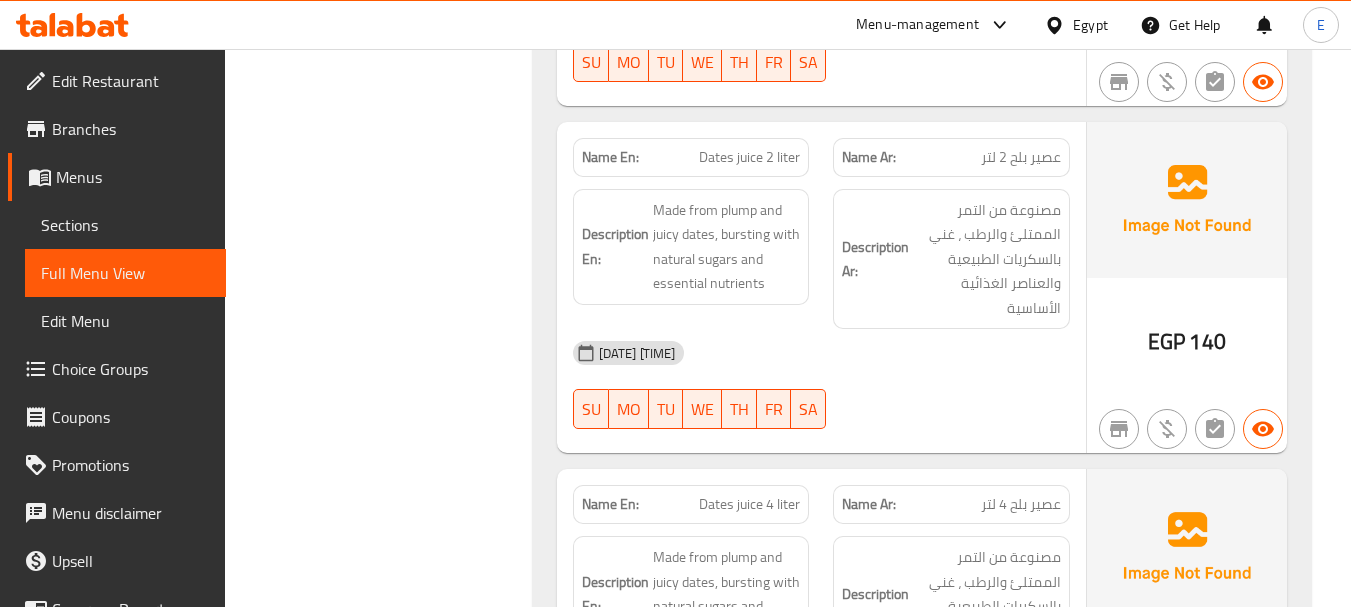 click on "عصير بلح 2 لتر" at bounding box center (1021, 157) 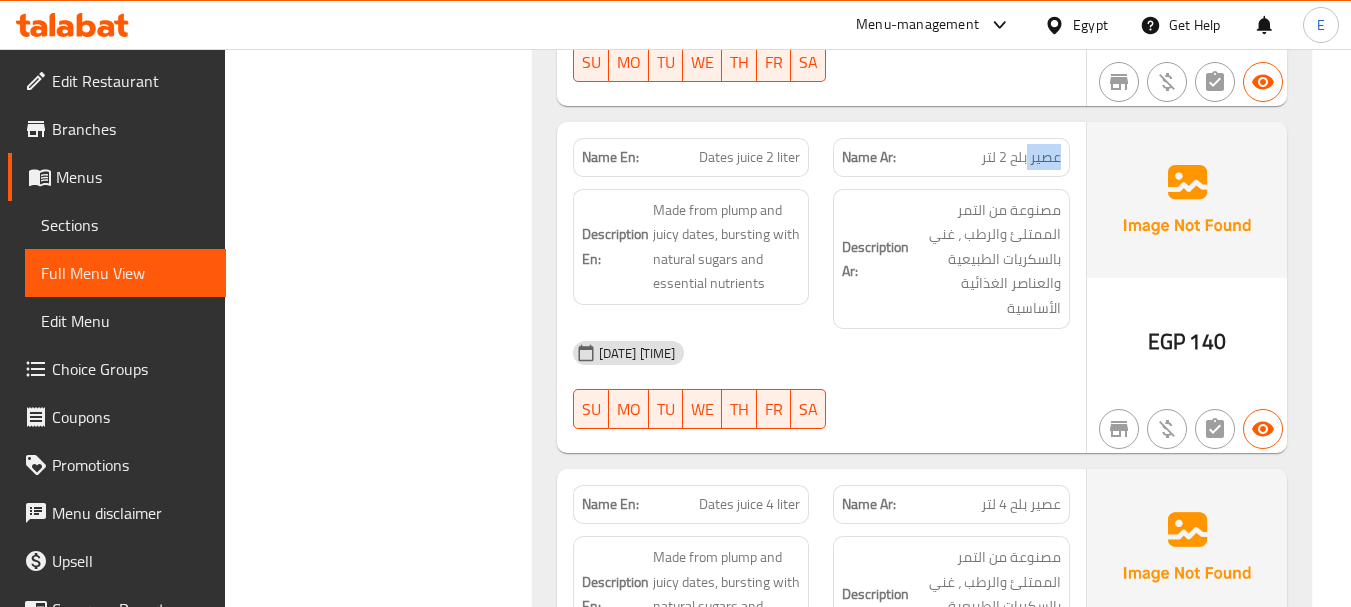 click on "عصير بلح 2 لتر" at bounding box center [1021, 157] 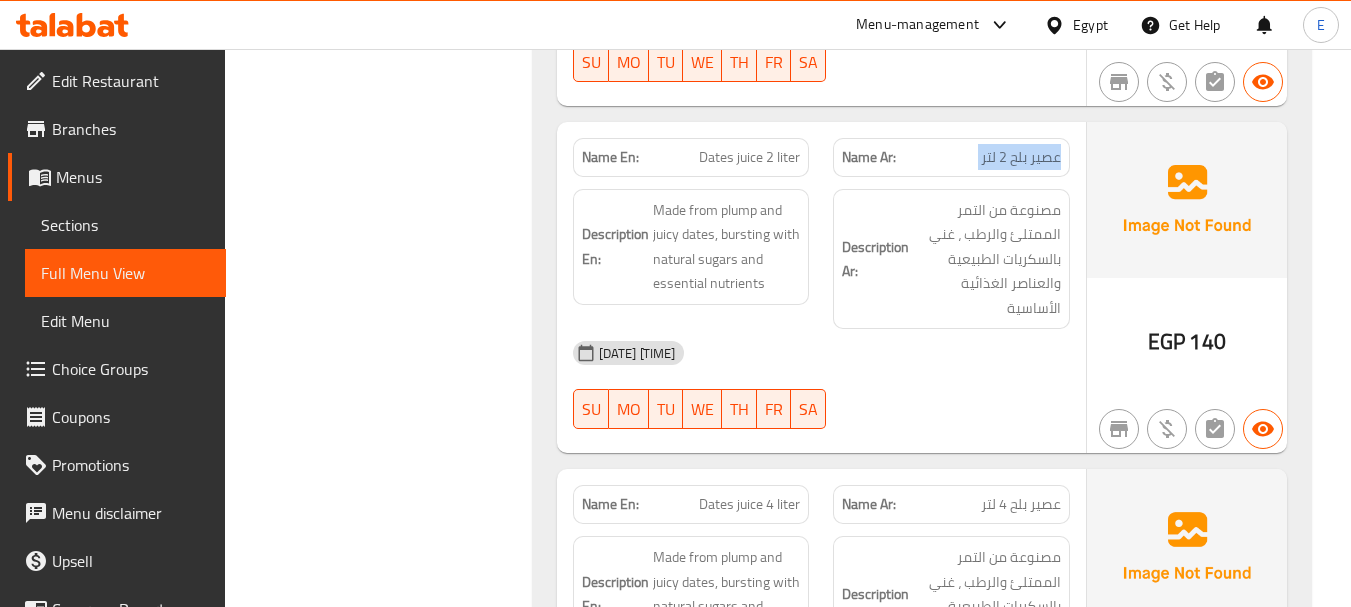 click on "عصير بلح 2 لتر" at bounding box center [1021, 157] 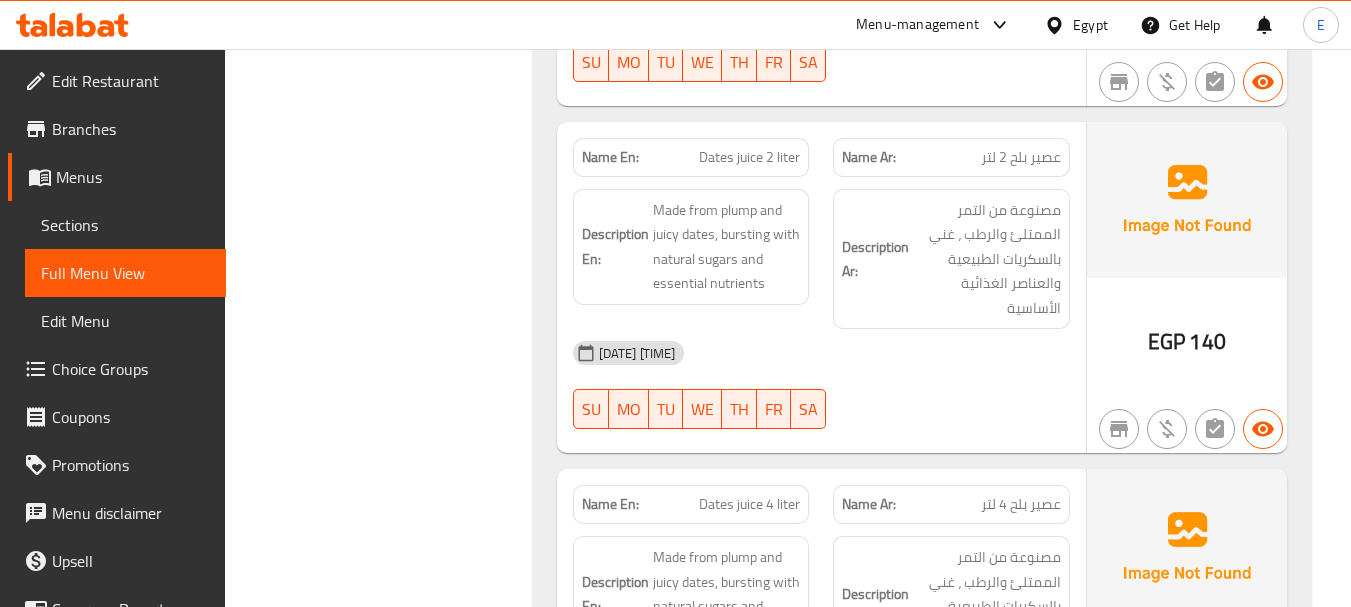 click on "Dates juice 2 liter" at bounding box center [749, 157] 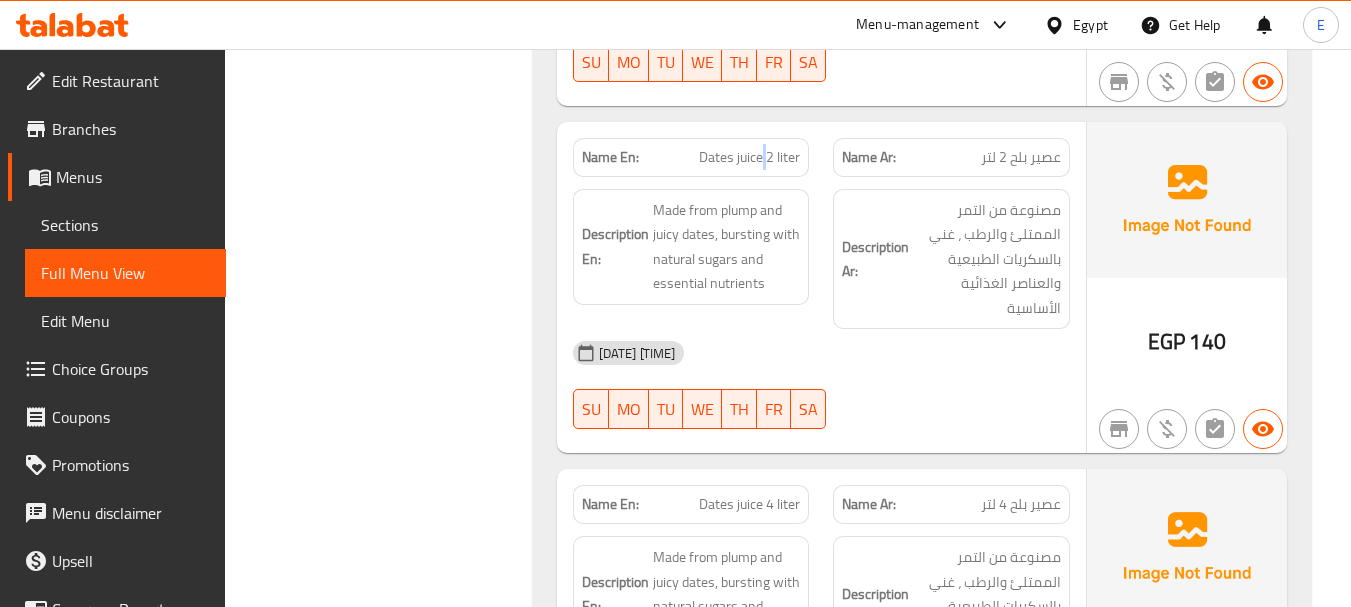 click on "Dates juice 2 liter" at bounding box center (749, 157) 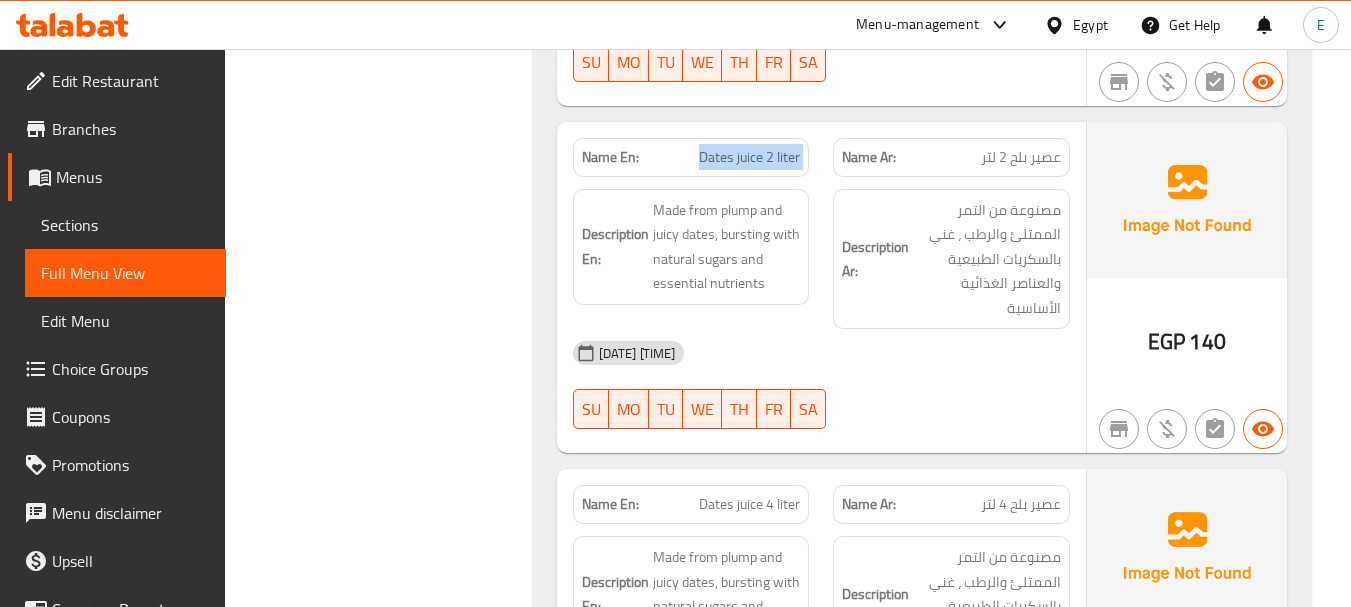 click on "Dates juice 2 liter" at bounding box center (749, 157) 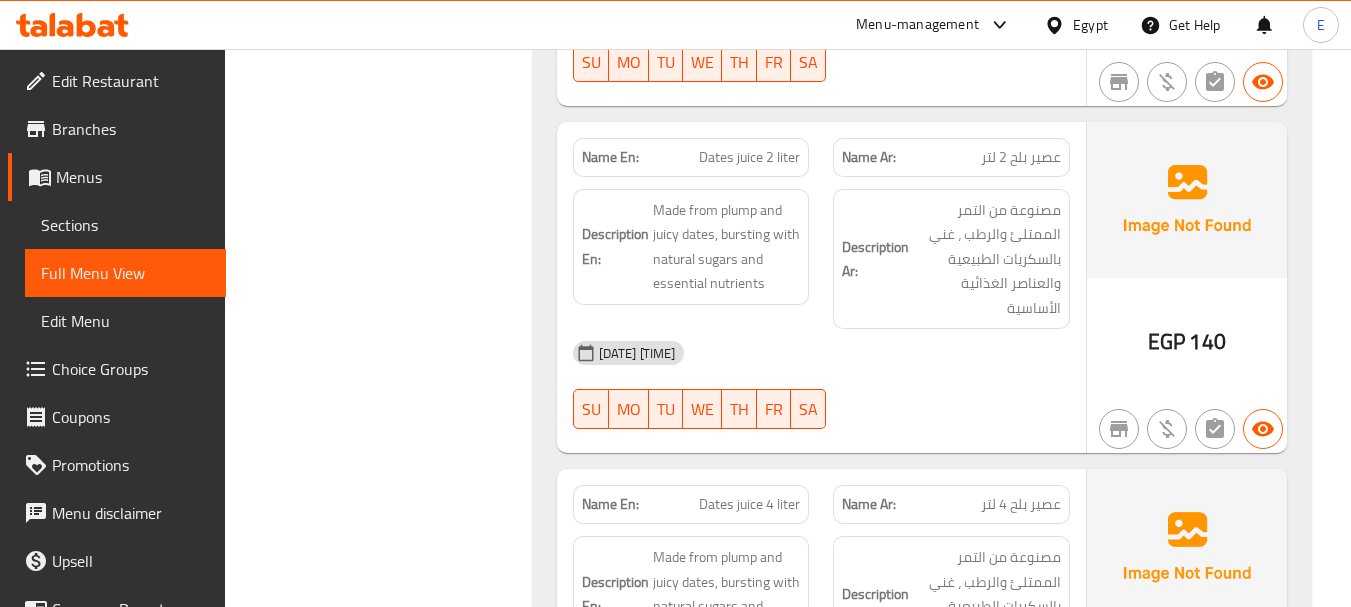 click on "Name Ar: عصير بلح 2 لتر" at bounding box center (951, 157) 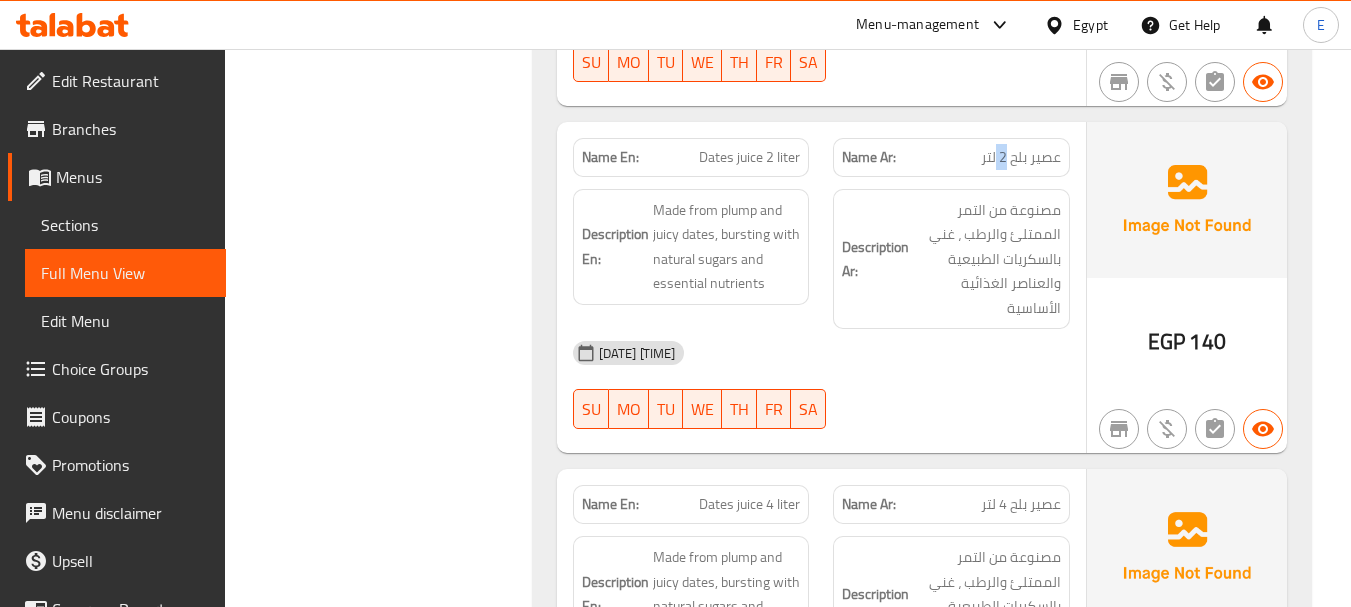click on "Name Ar: عصير بلح 2 لتر" at bounding box center [951, 157] 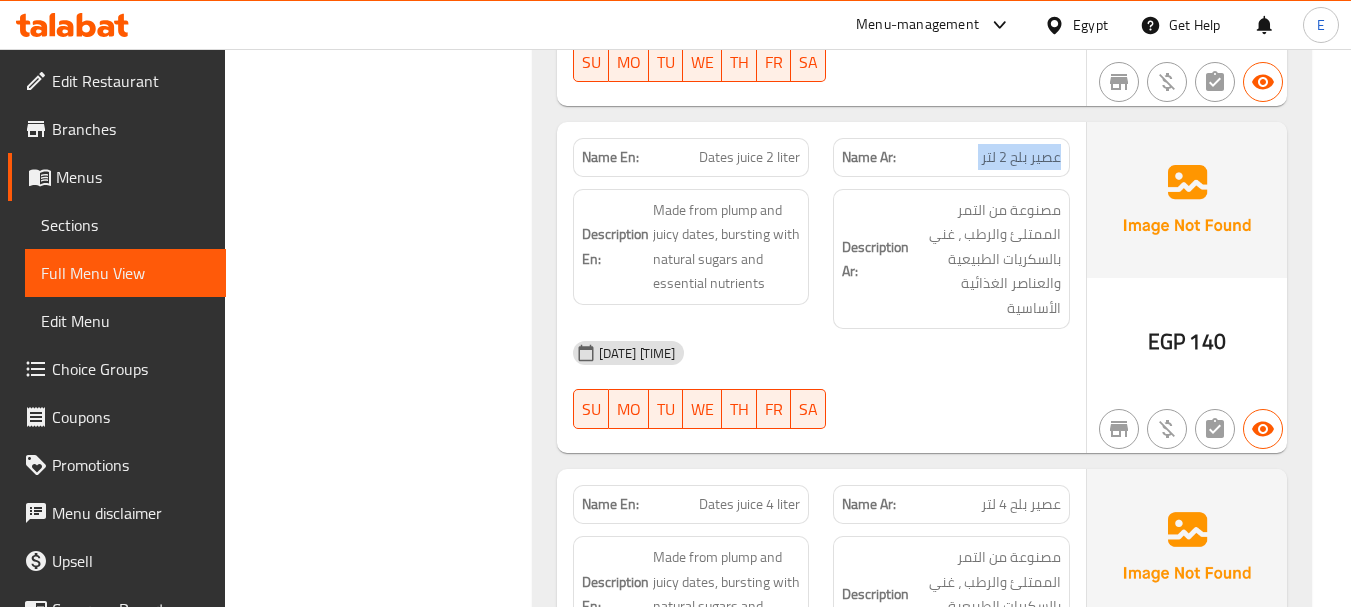 click on "Name Ar: عصير بلح 2 لتر" at bounding box center (951, 157) 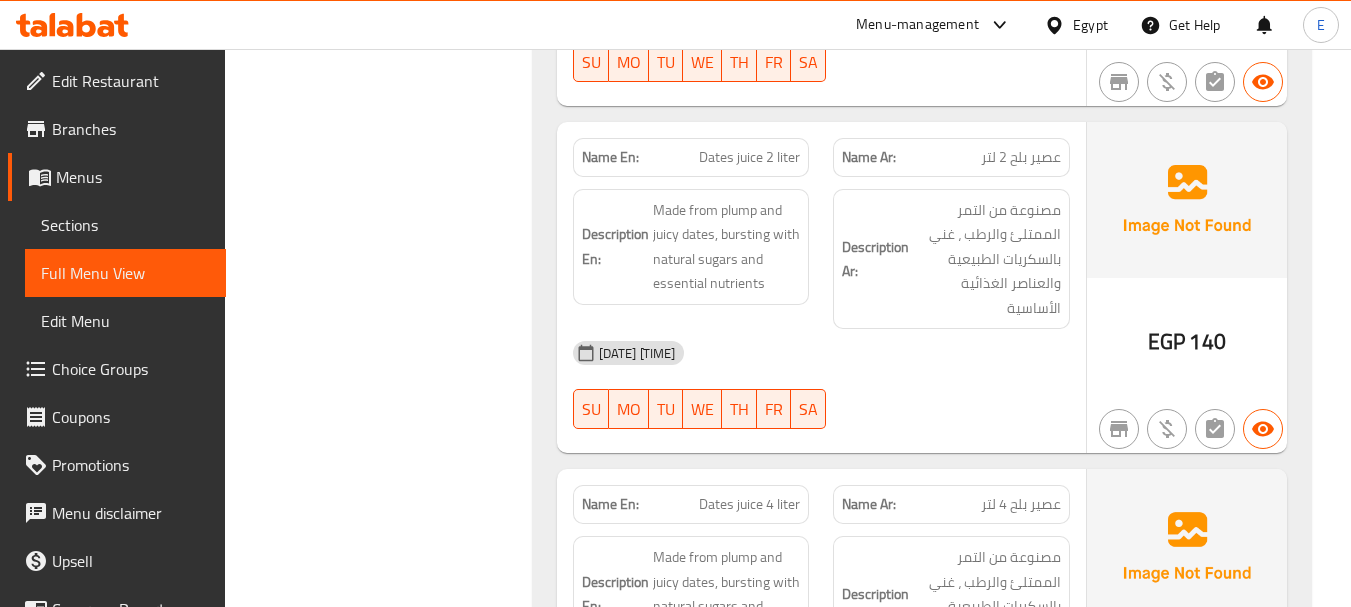 click on "04-08-2025 12:49 PM SU MO TU WE TH FR SA" at bounding box center [821, 385] 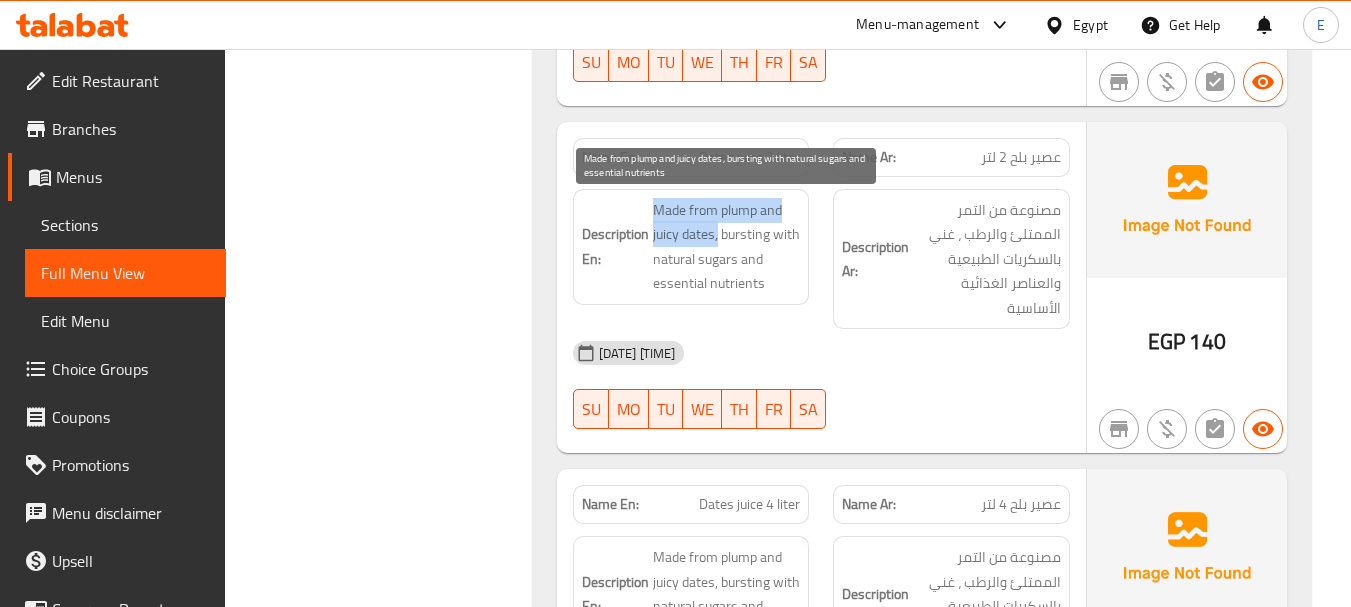drag, startPoint x: 651, startPoint y: 197, endPoint x: 718, endPoint y: 233, distance: 76.05919 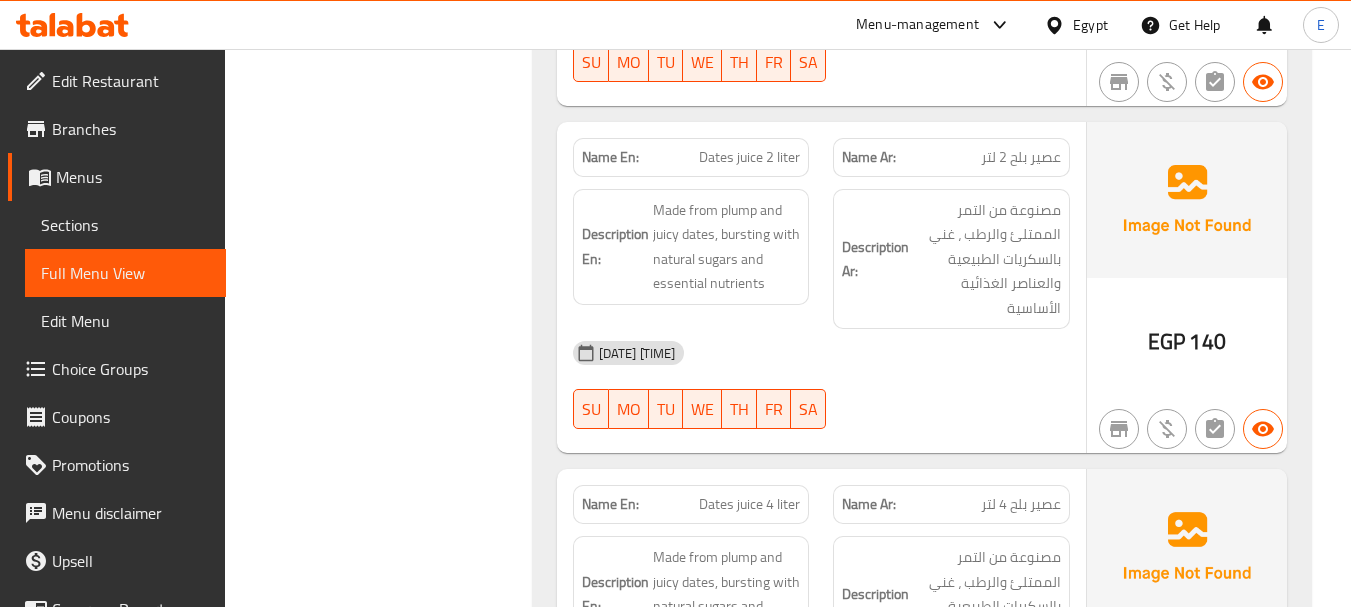 click on "Dates juice 2 liter" at bounding box center (749, 157) 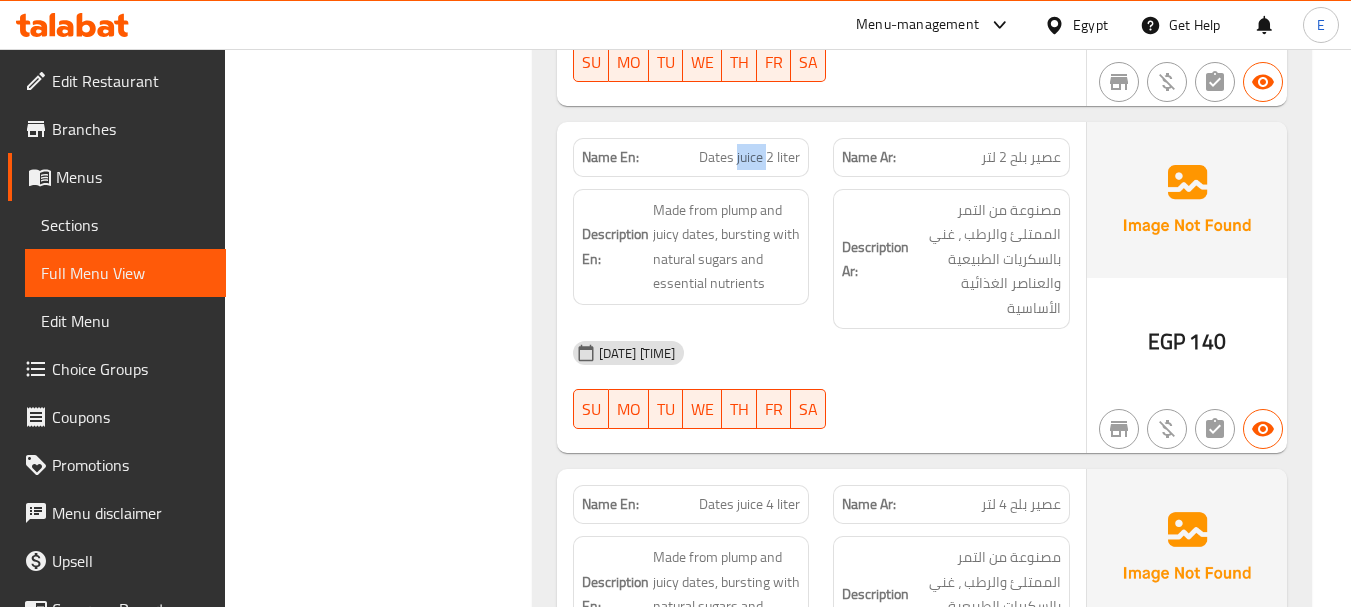 click on "Dates juice 2 liter" at bounding box center (749, 157) 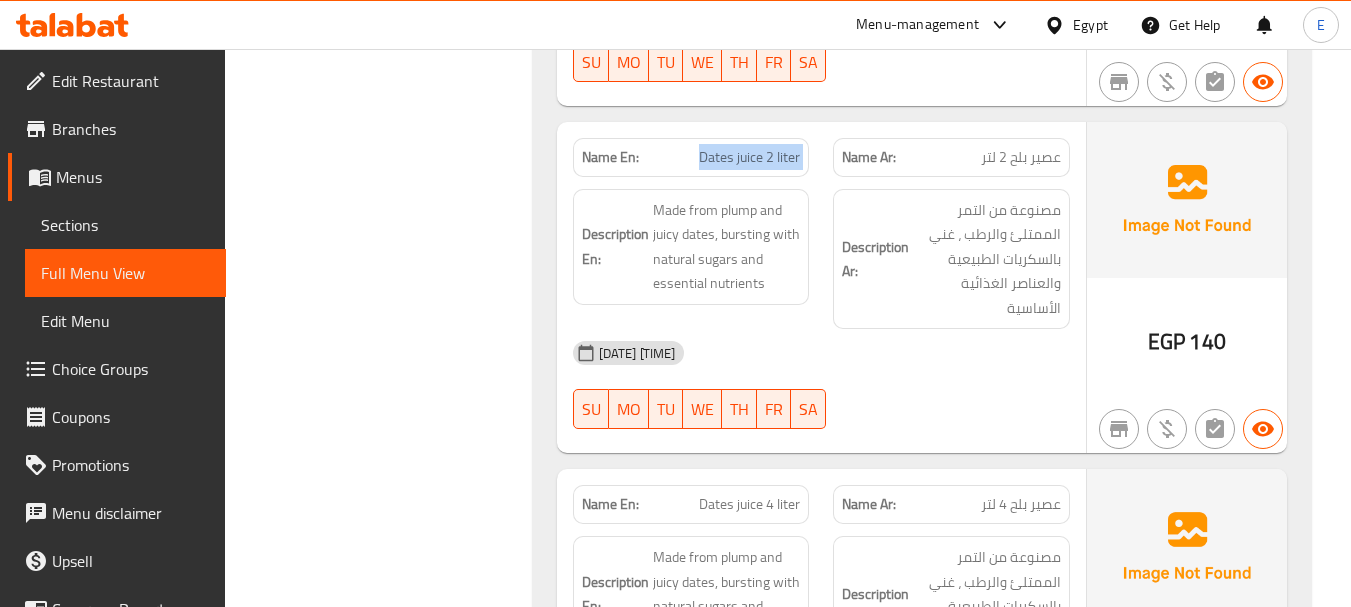 click on "Dates juice 2 liter" at bounding box center (749, 157) 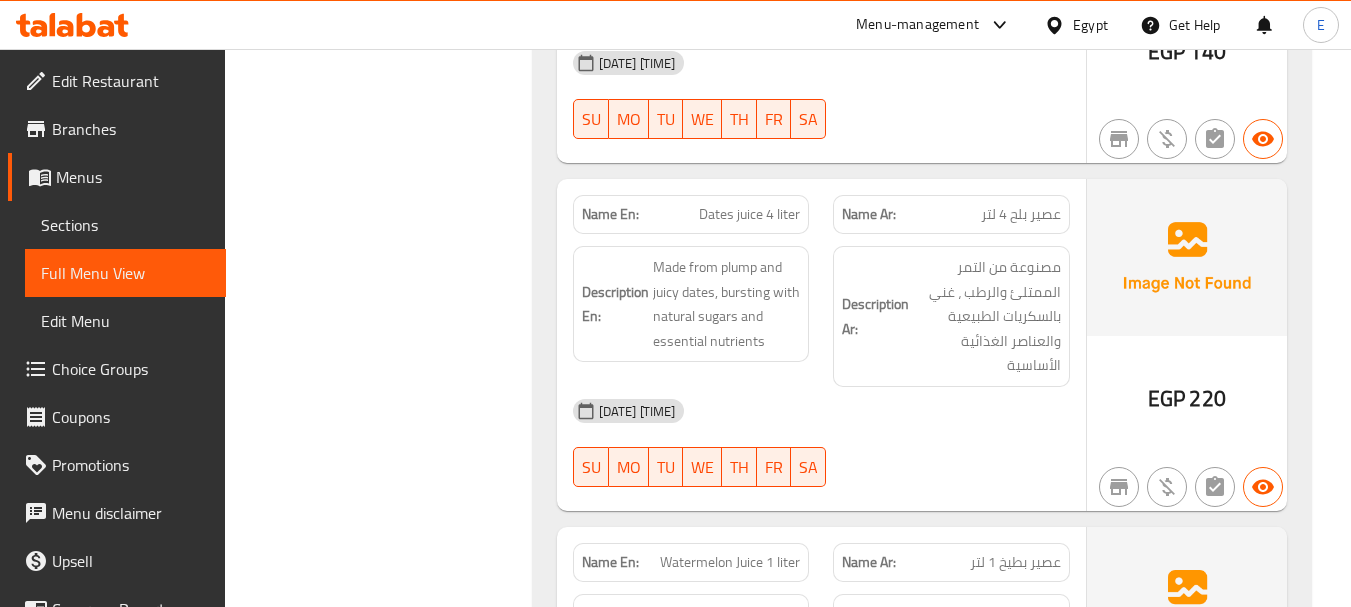 scroll, scrollTop: 16892, scrollLeft: 0, axis: vertical 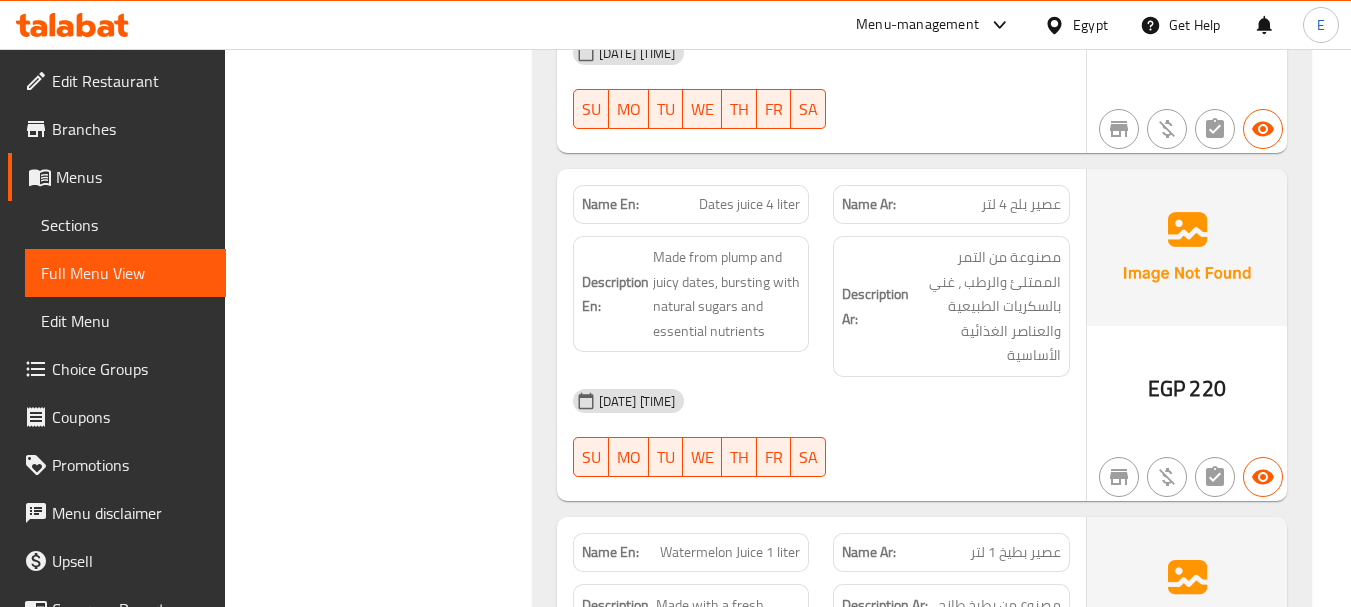 click on "عصير بلح 4 لتر" at bounding box center [1021, 204] 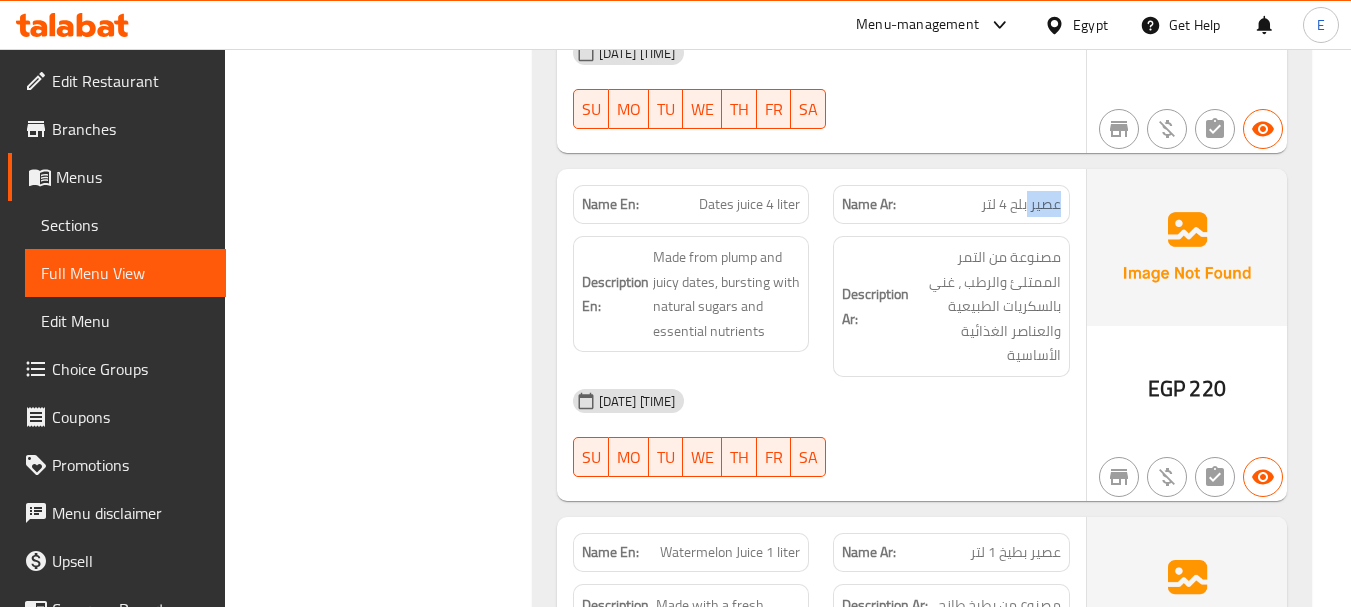 click on "عصير بلح 4 لتر" at bounding box center [1021, 204] 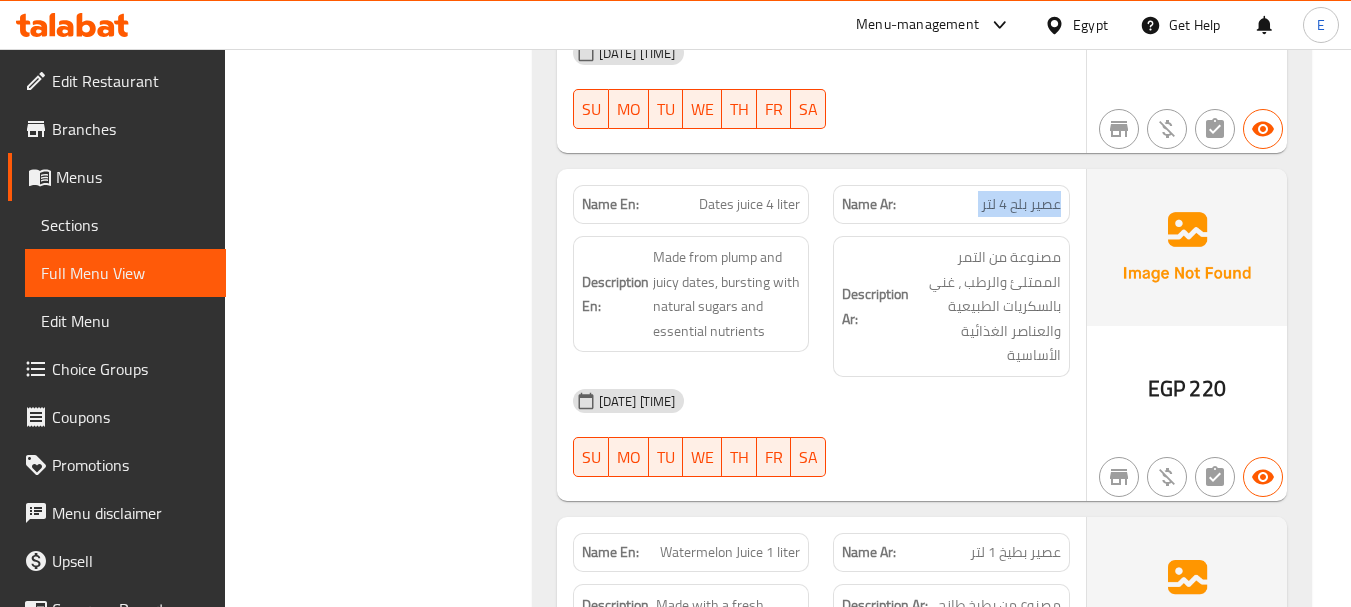 click on "عصير بلح 4 لتر" at bounding box center (1021, 204) 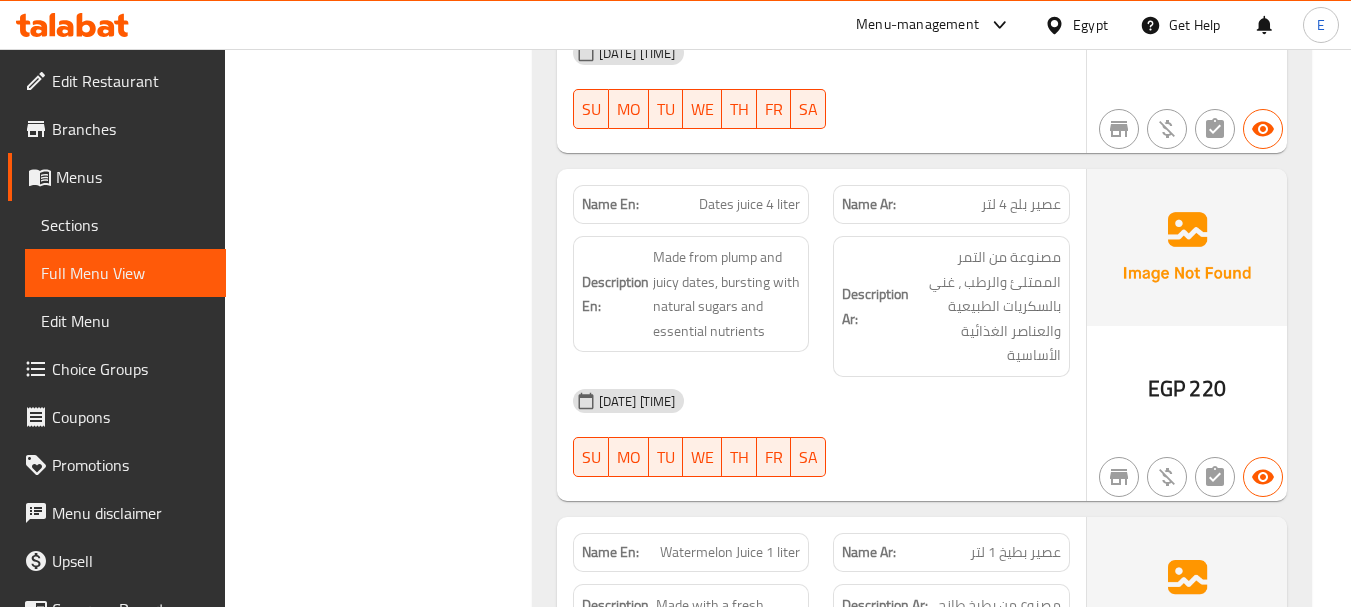 click on "Name En: Dates juice 4 liter" at bounding box center (691, 204) 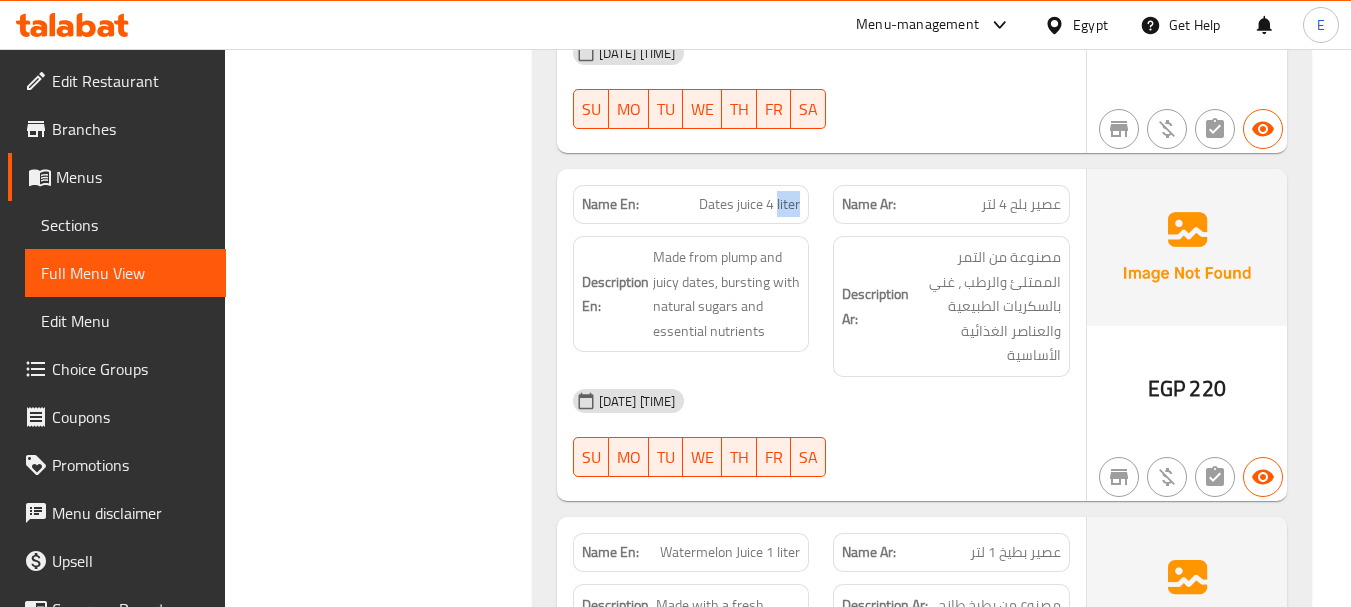 click on "Name En: Dates juice 4 liter" at bounding box center (691, 204) 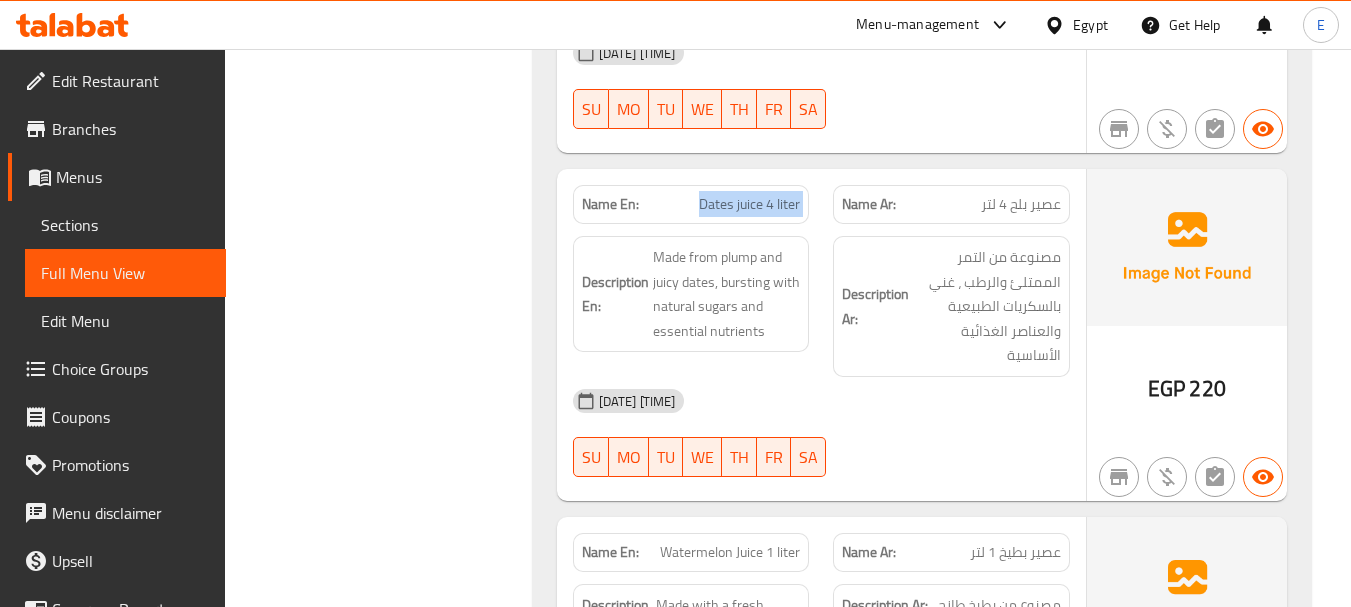 click on "Name En: Dates juice 4 liter" at bounding box center [691, 204] 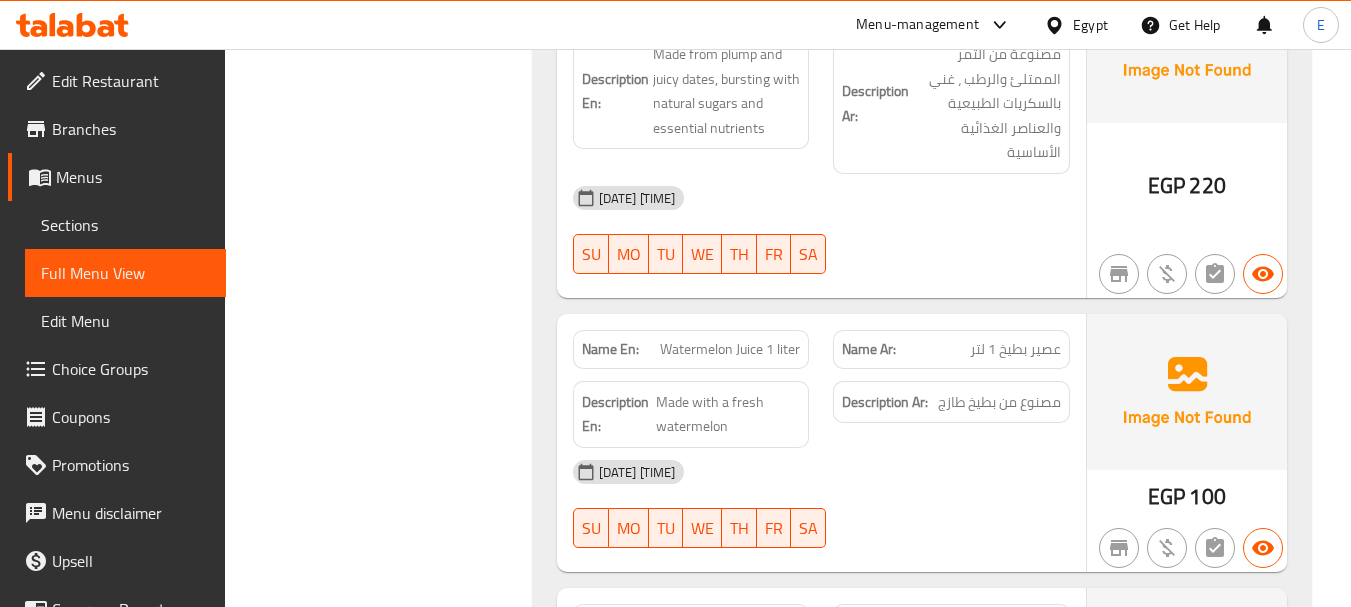 scroll, scrollTop: 17192, scrollLeft: 0, axis: vertical 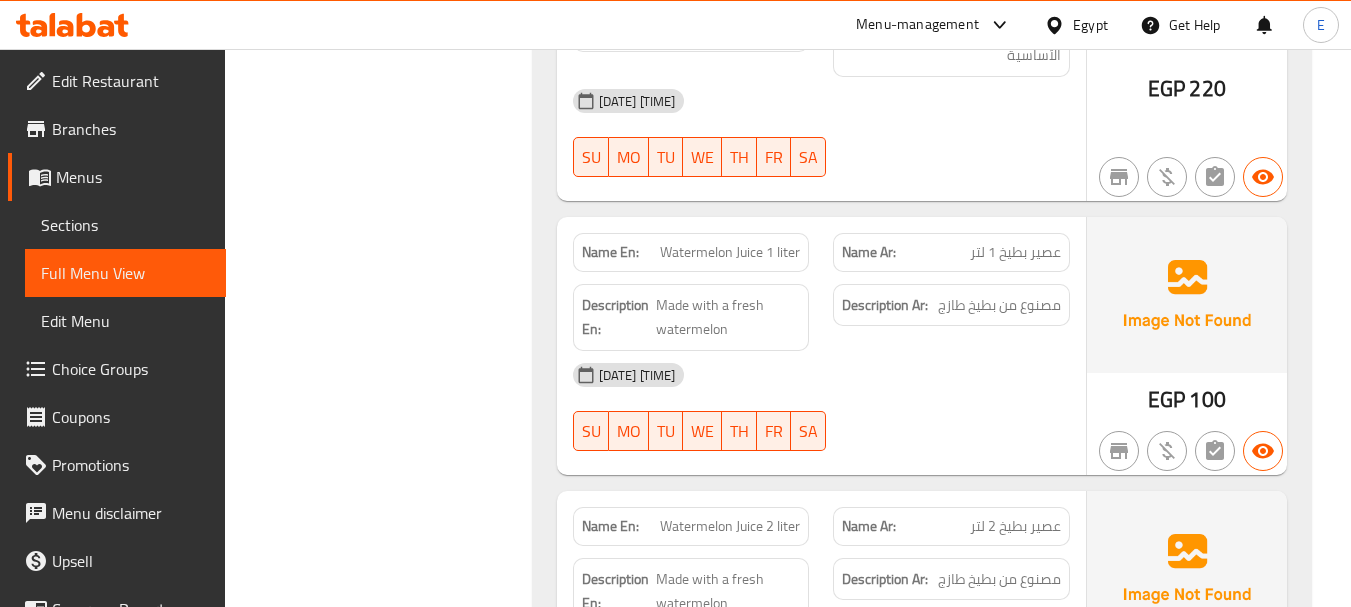click on "عصير بطيخ 1 لتر" at bounding box center [1015, 252] 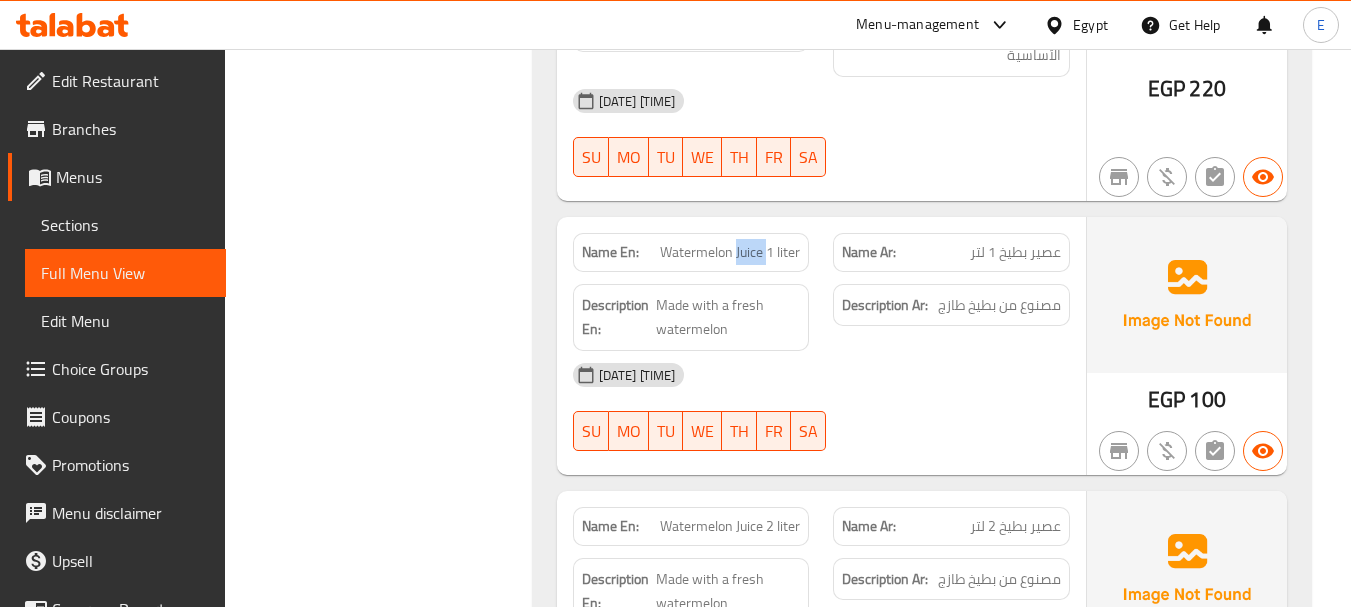 click on "Watermelon Juice 1 liter" at bounding box center [730, 252] 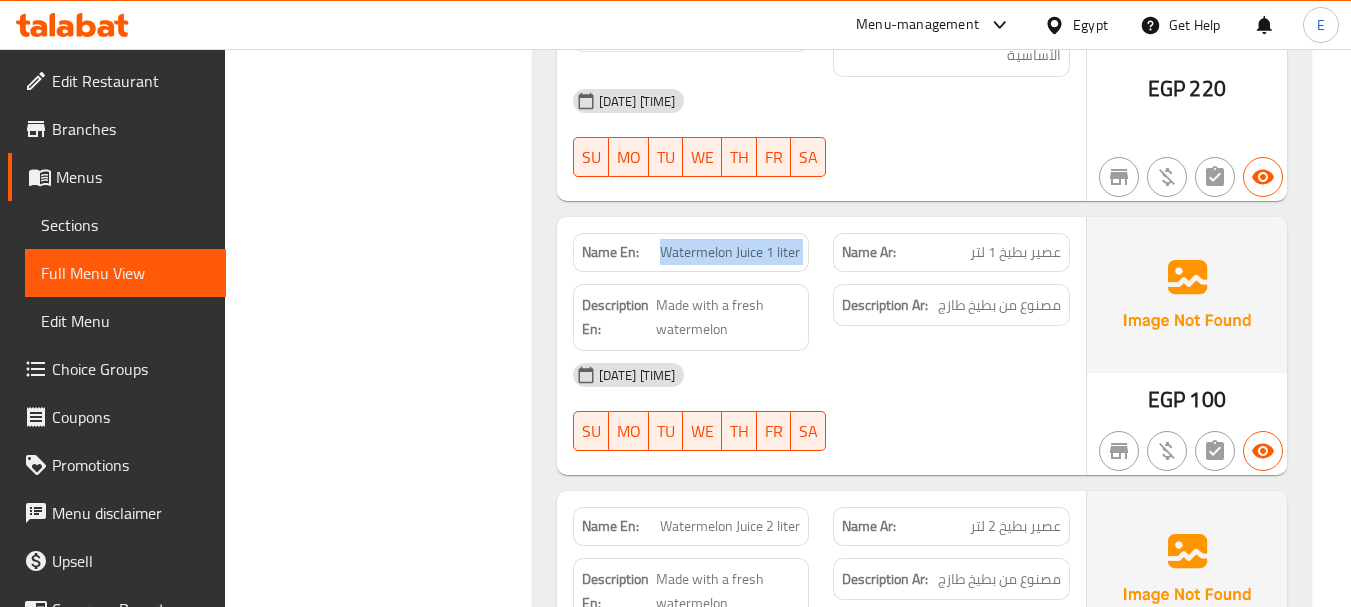 click on "Watermelon Juice 1 liter" at bounding box center [730, 252] 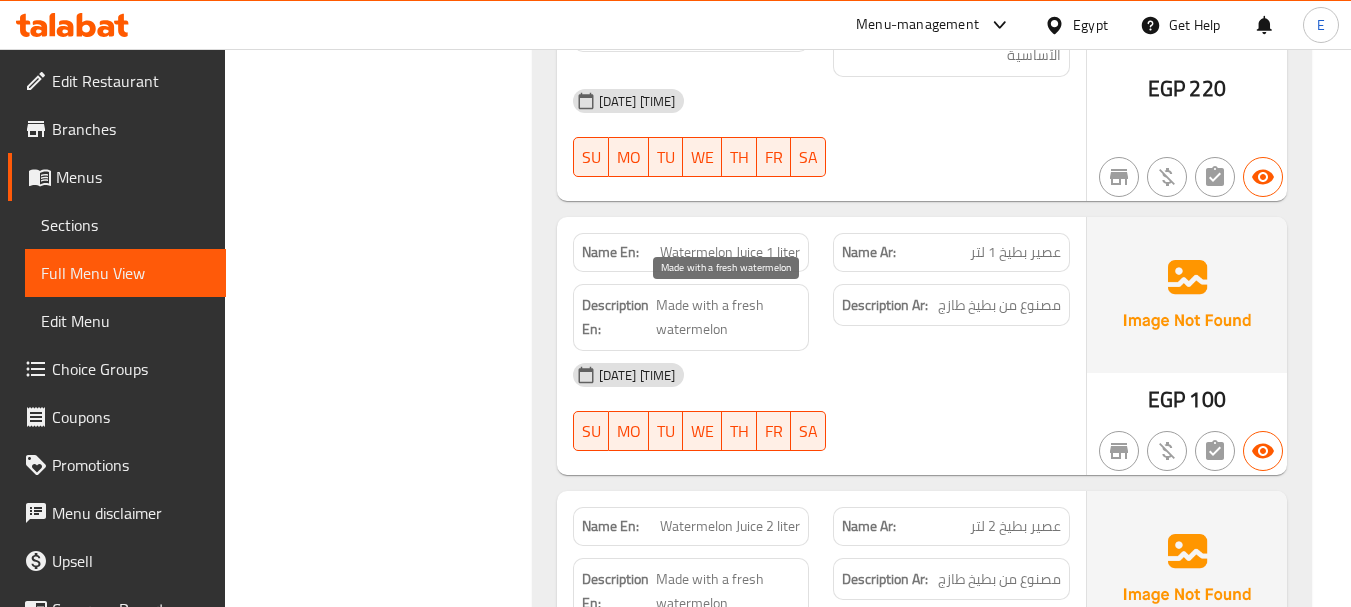 click on "Made with a fresh watermelon" at bounding box center (728, 317) 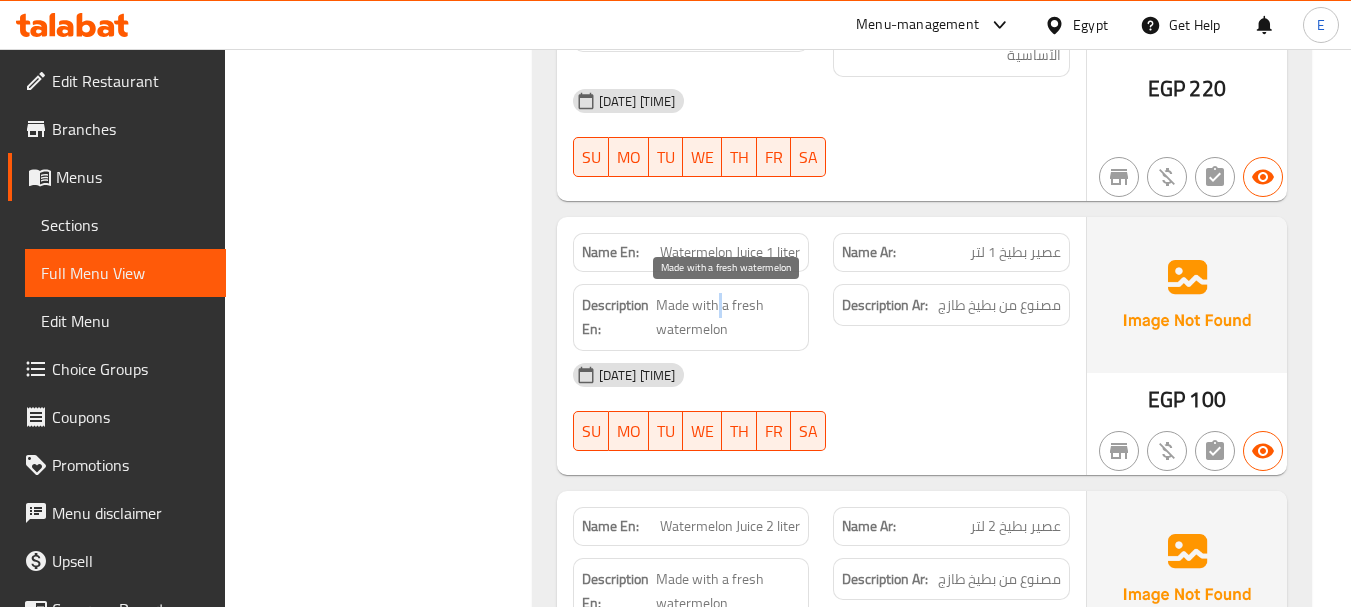 click on "Made with a fresh watermelon" at bounding box center (728, 317) 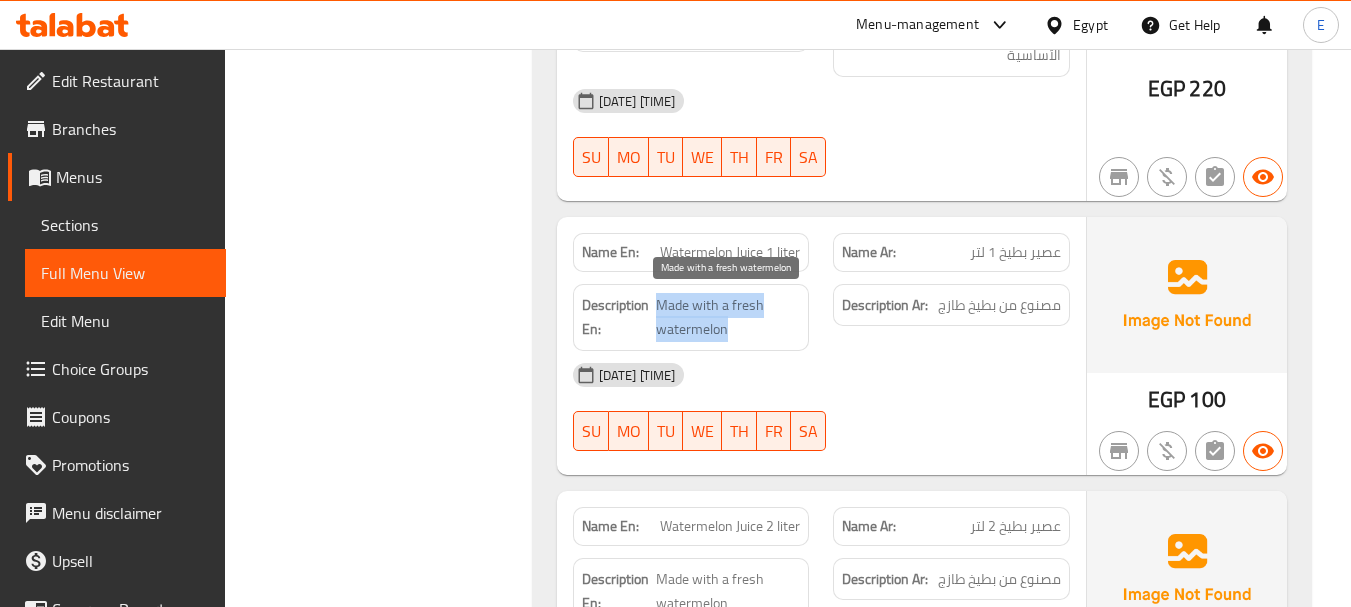 click on "Made with a fresh watermelon" at bounding box center [728, 317] 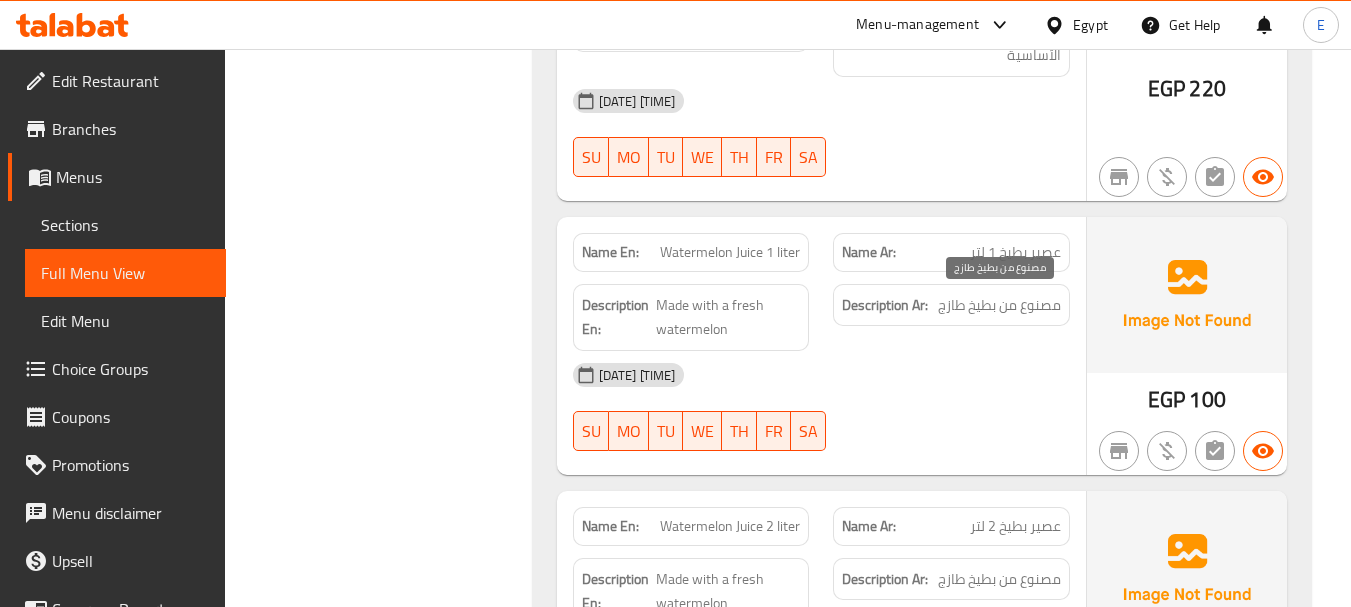 click on "مصنوع من بطيخ طازج" at bounding box center (999, 305) 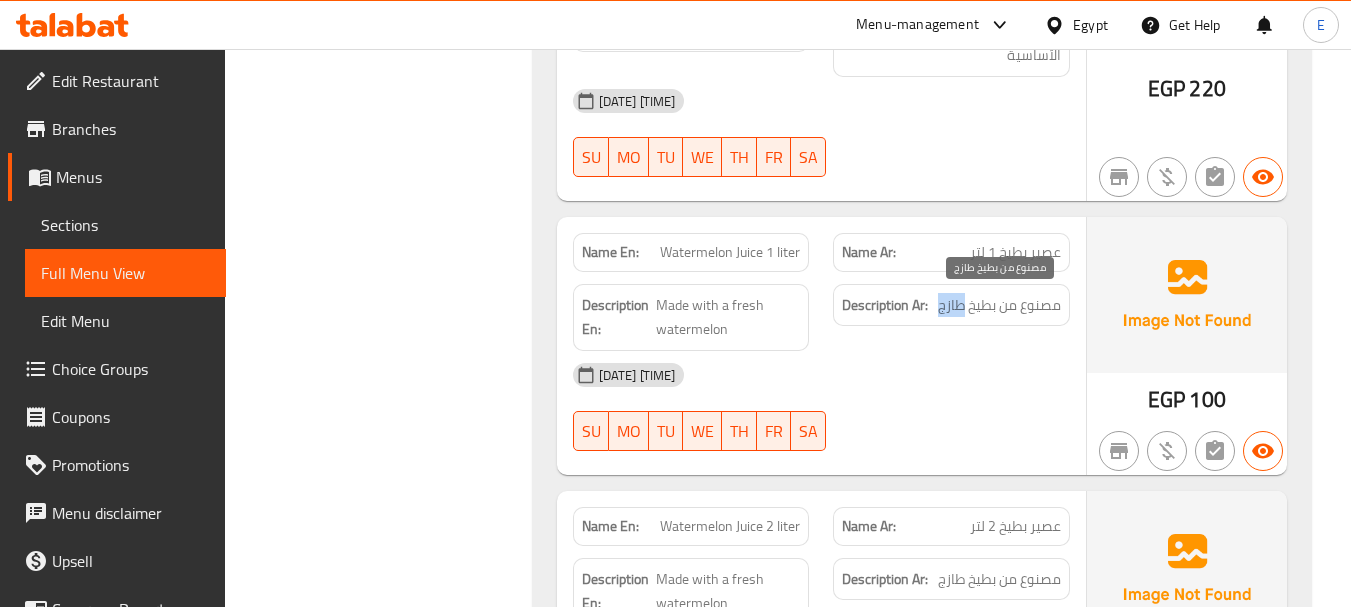 click on "مصنوع من بطيخ طازج" at bounding box center (999, 305) 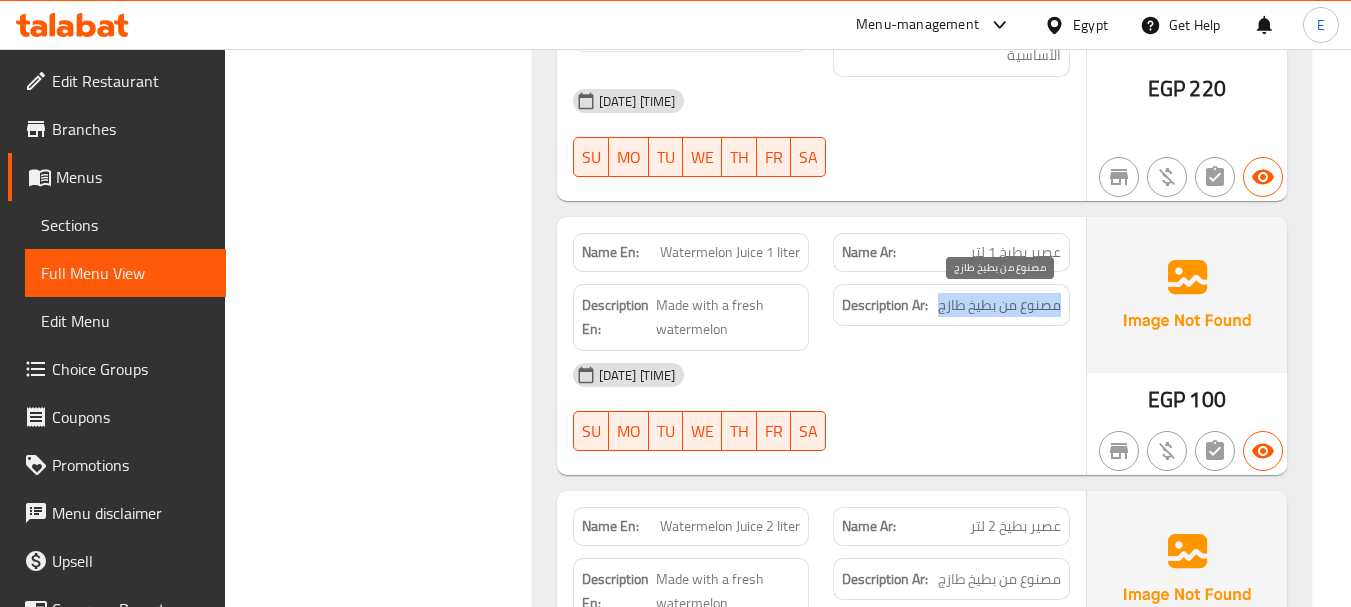 click on "مصنوع من بطيخ طازج" at bounding box center [999, 305] 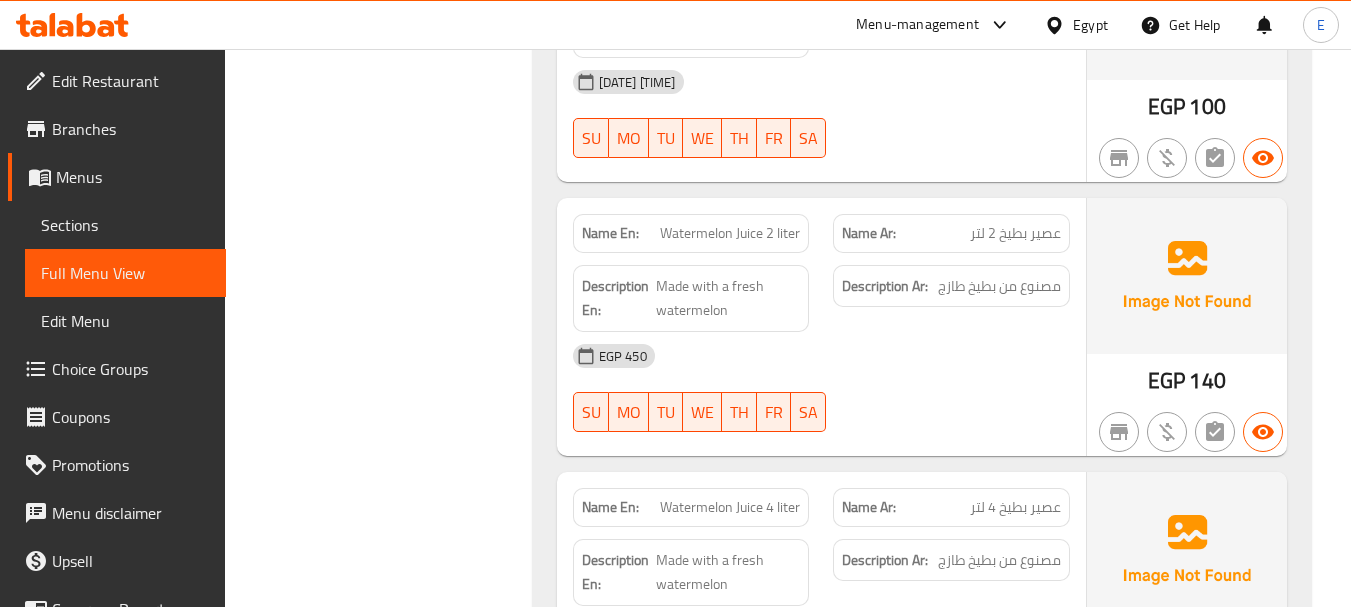scroll, scrollTop: 17592, scrollLeft: 0, axis: vertical 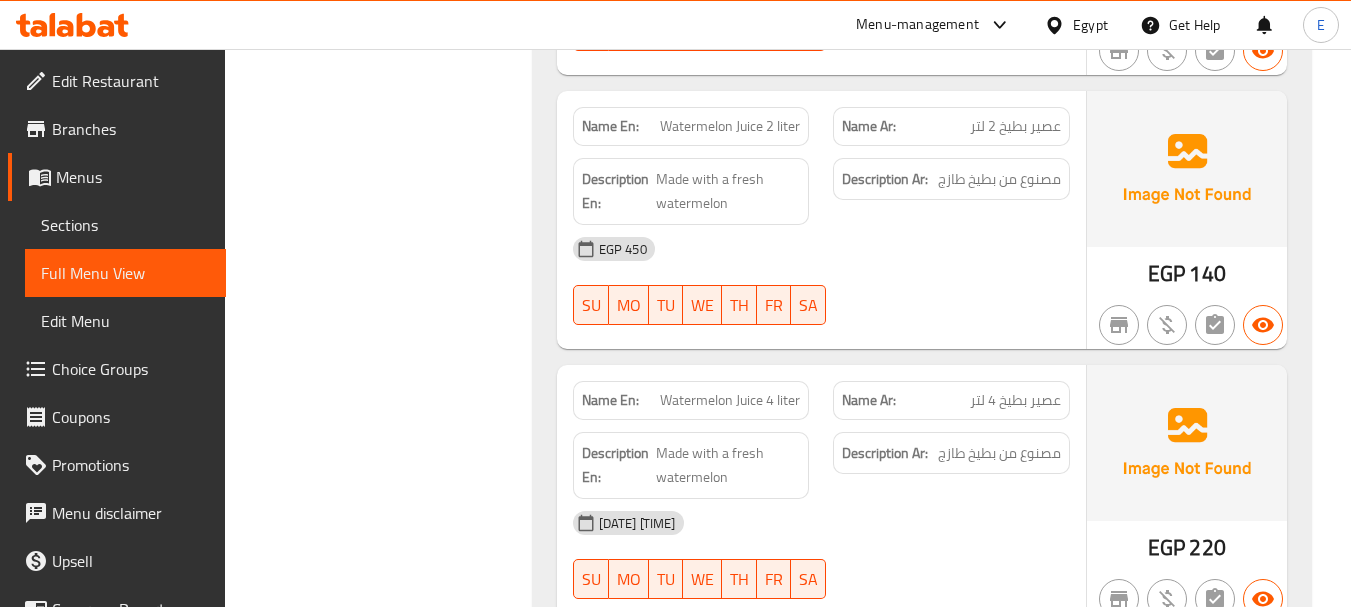 click on "EGP" at bounding box center [1166, 273] 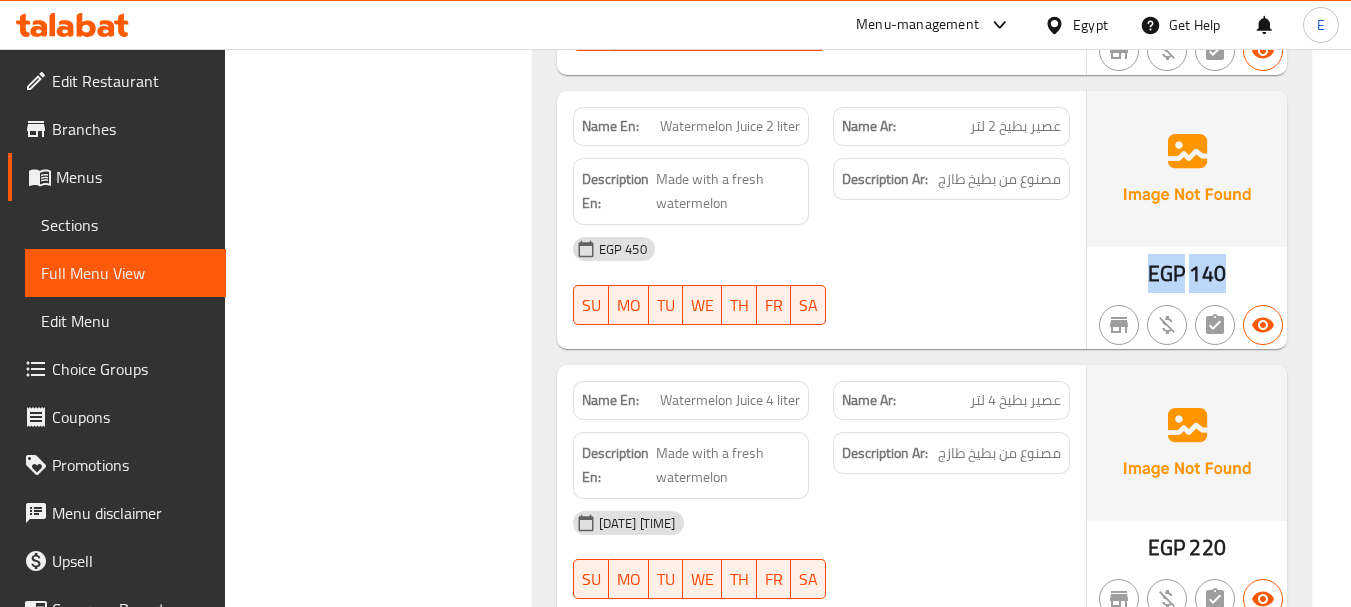 click on "EGP" at bounding box center (1166, 273) 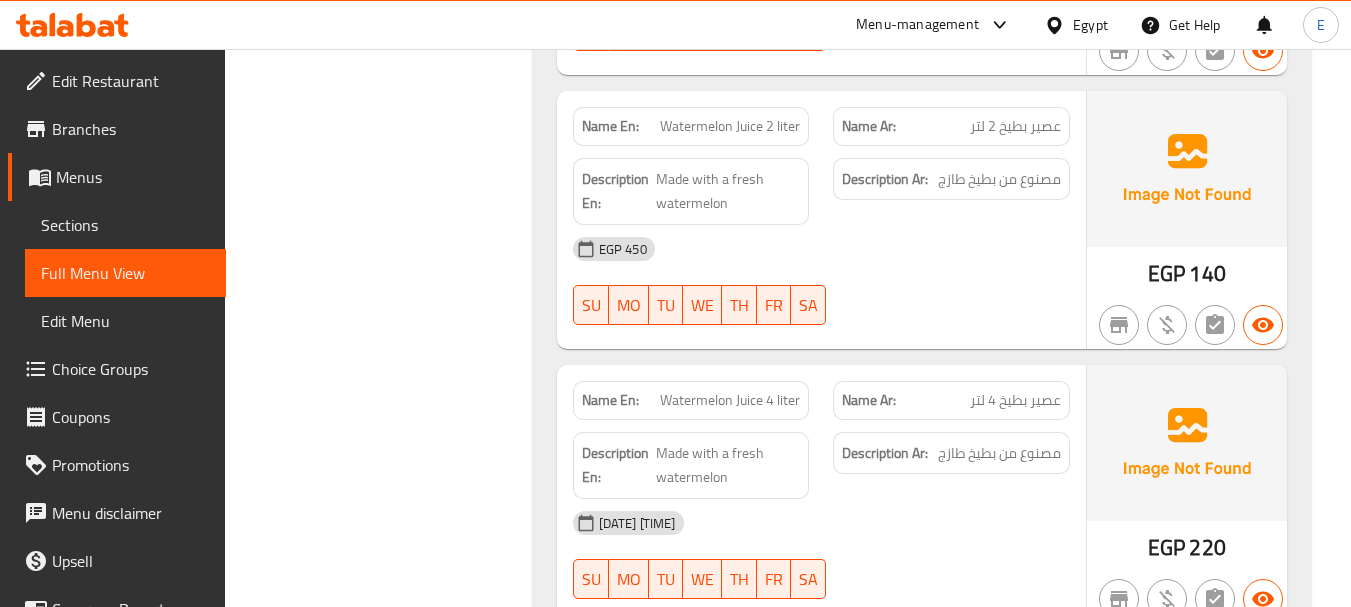 click on "Description Ar: مصنوع من بطيخ طازج" at bounding box center [951, 191] 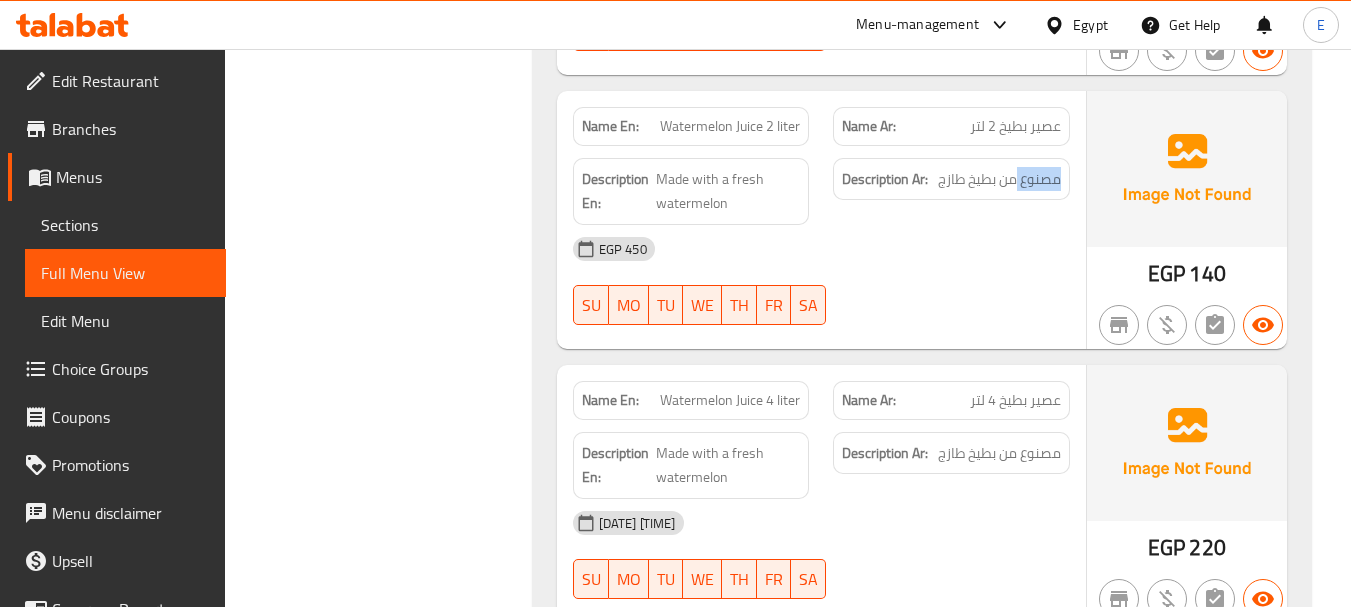 click on "Description Ar: مصنوع من بطيخ طازج" at bounding box center (951, 191) 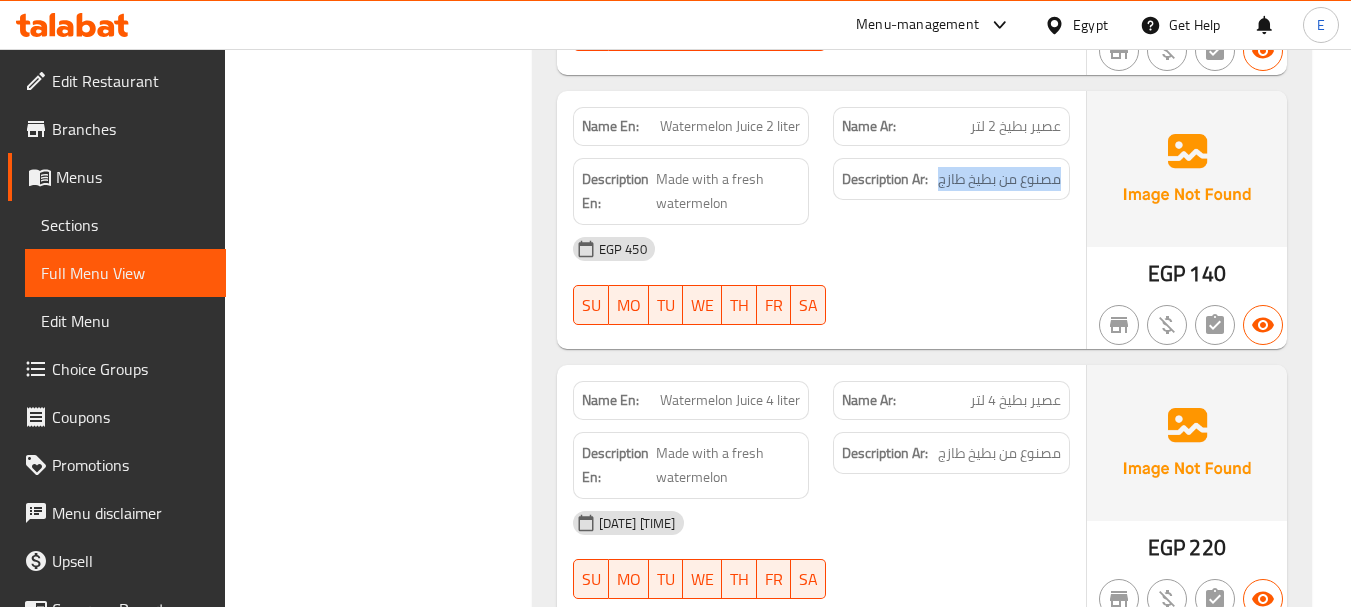 click on "Description Ar: مصنوع من بطيخ طازج" at bounding box center (951, 191) 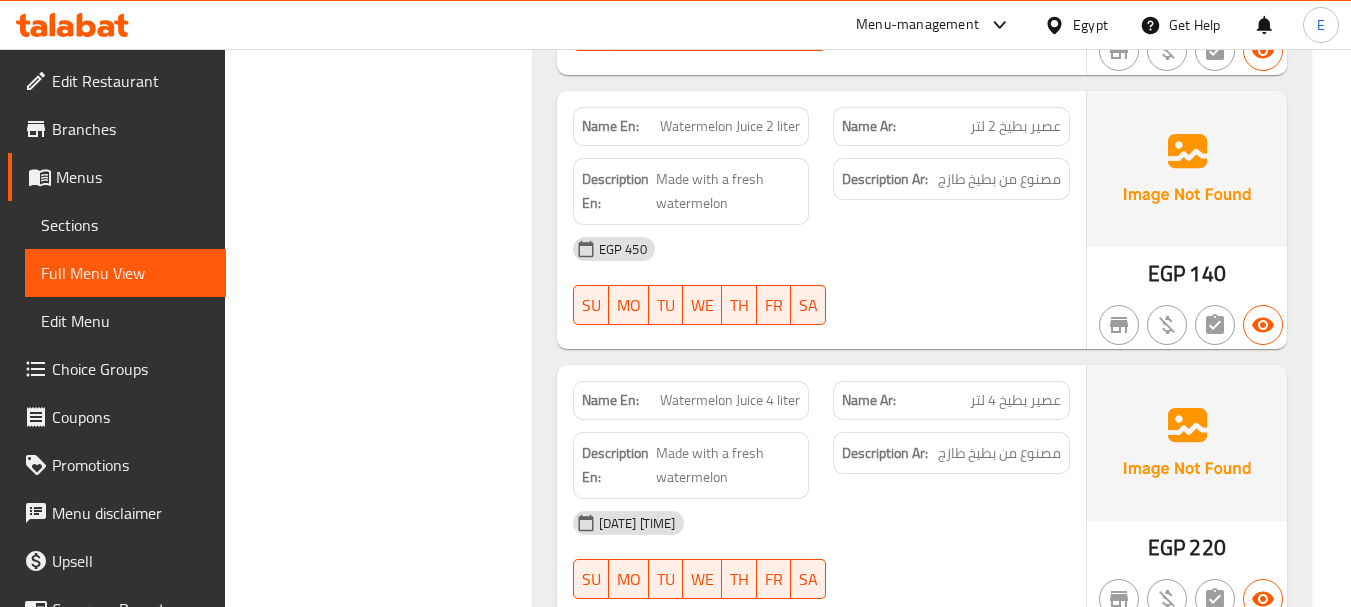 click on "عصير بطيخ 2 لتر" at bounding box center [1015, 126] 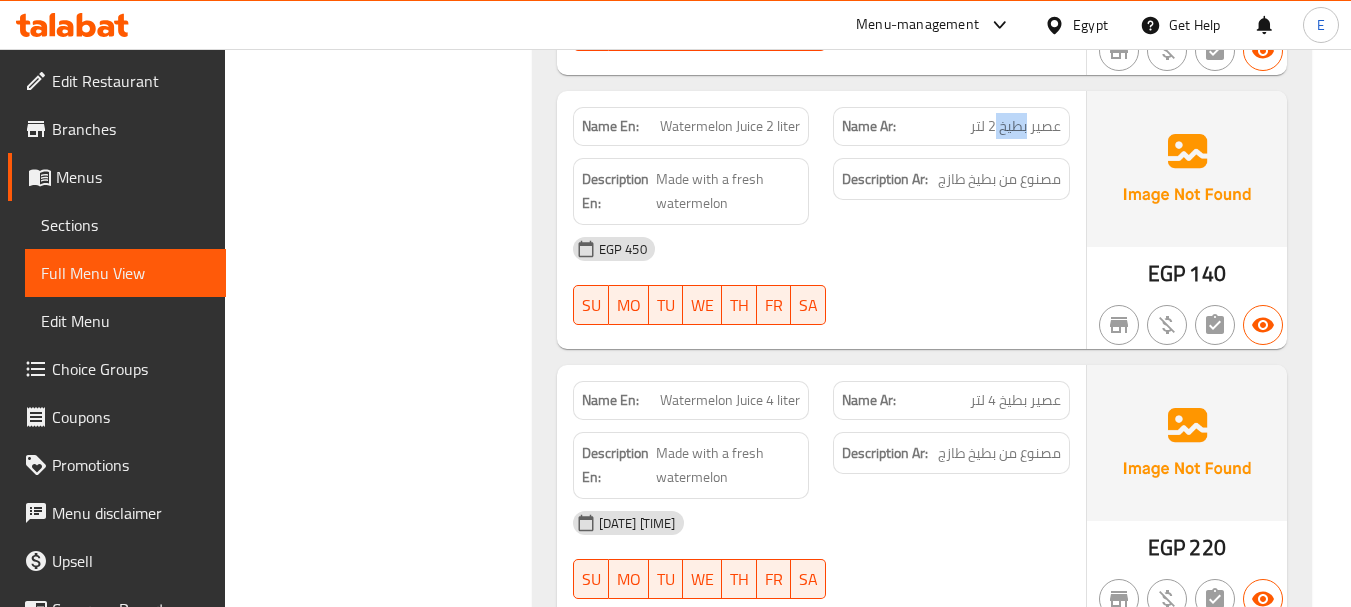 click on "عصير بطيخ 2 لتر" at bounding box center [1015, 126] 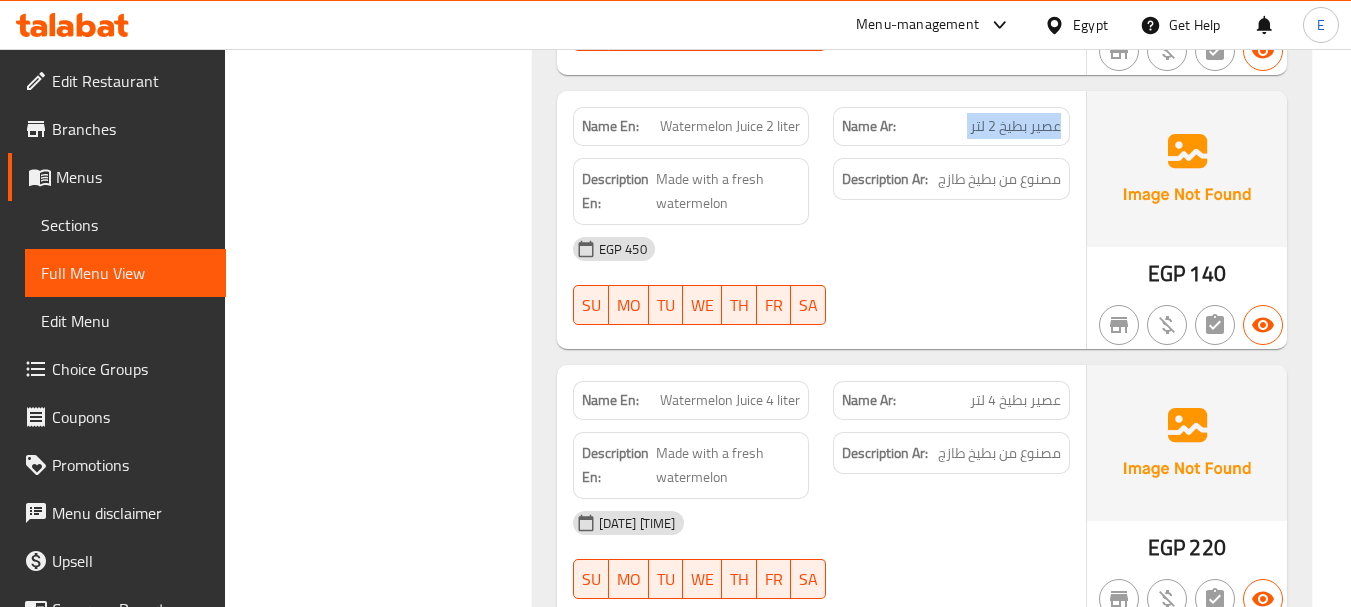 click on "عصير بطيخ 2 لتر" at bounding box center (1015, 126) 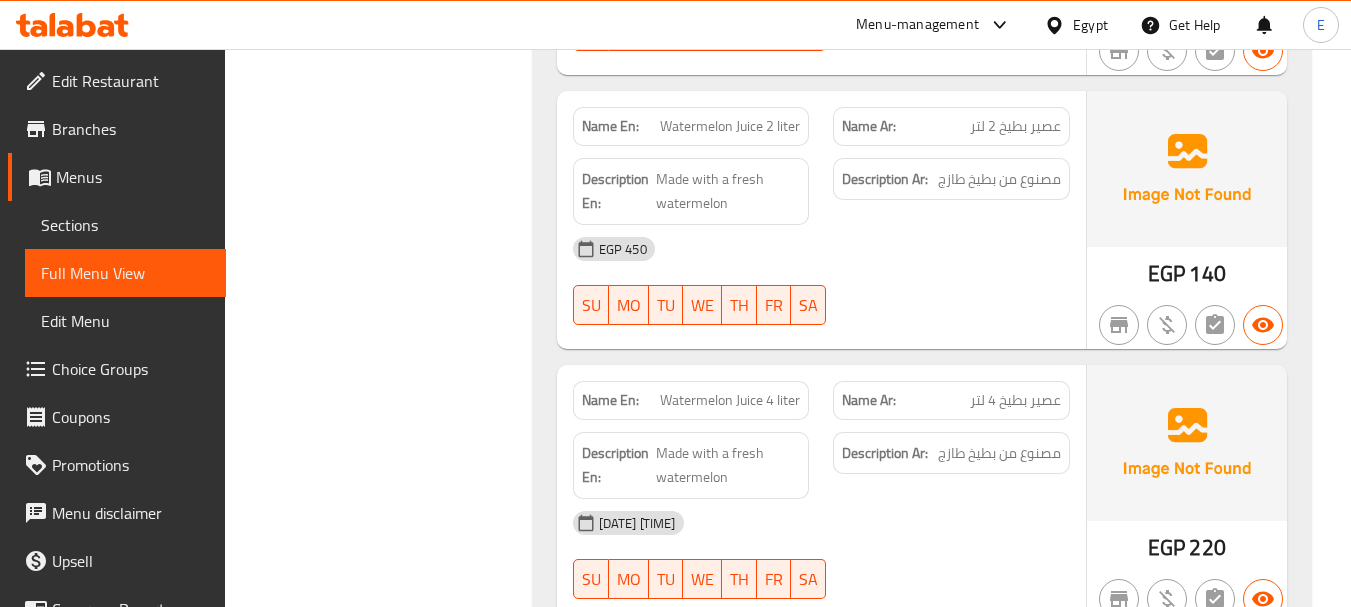 click on "Watermelon Juice 2 liter" at bounding box center [730, 126] 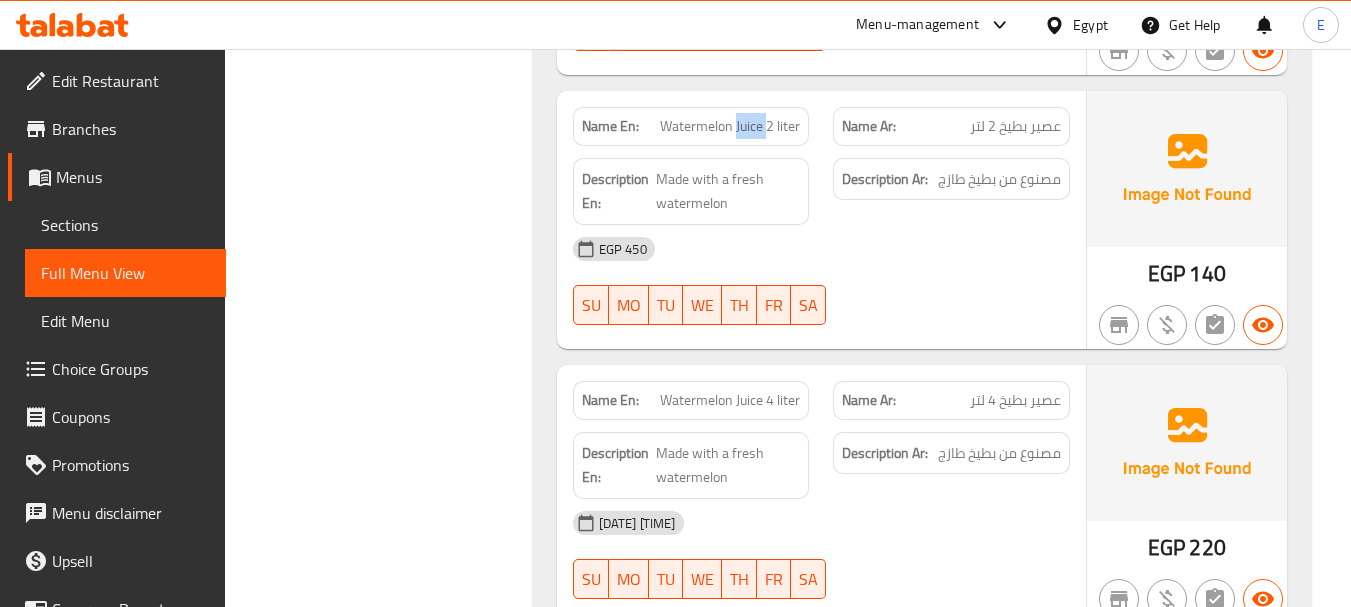 click on "Watermelon Juice 2 liter" at bounding box center (730, 126) 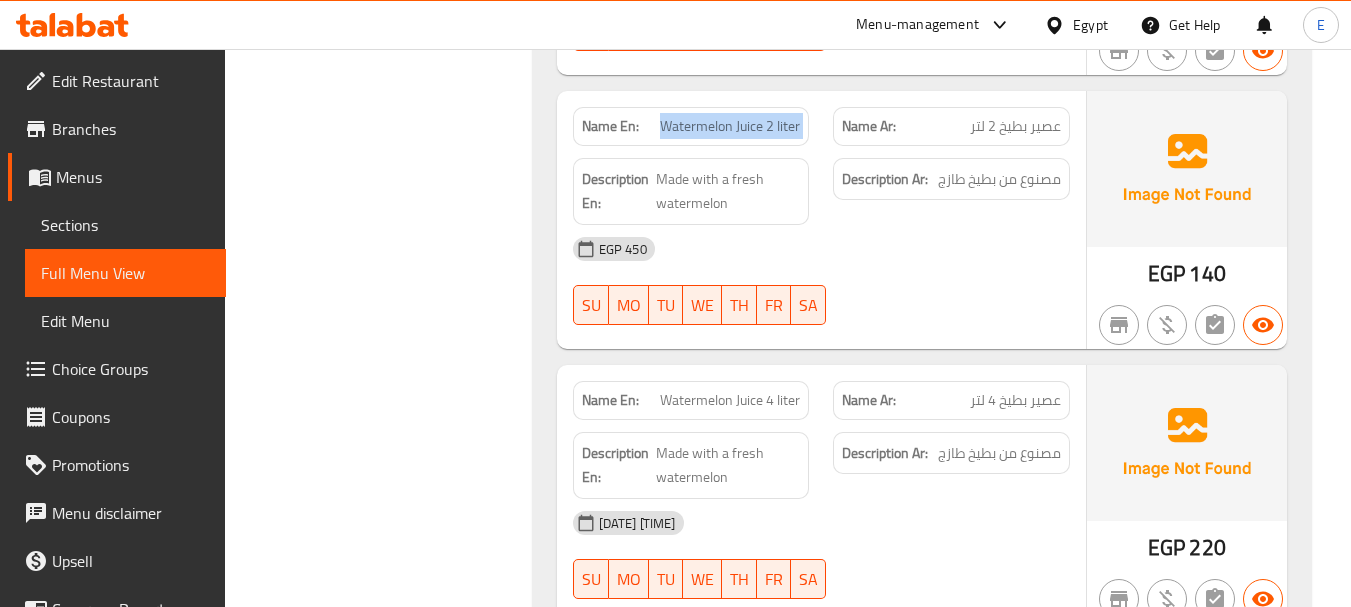 click on "Watermelon Juice 2 liter" at bounding box center [730, 126] 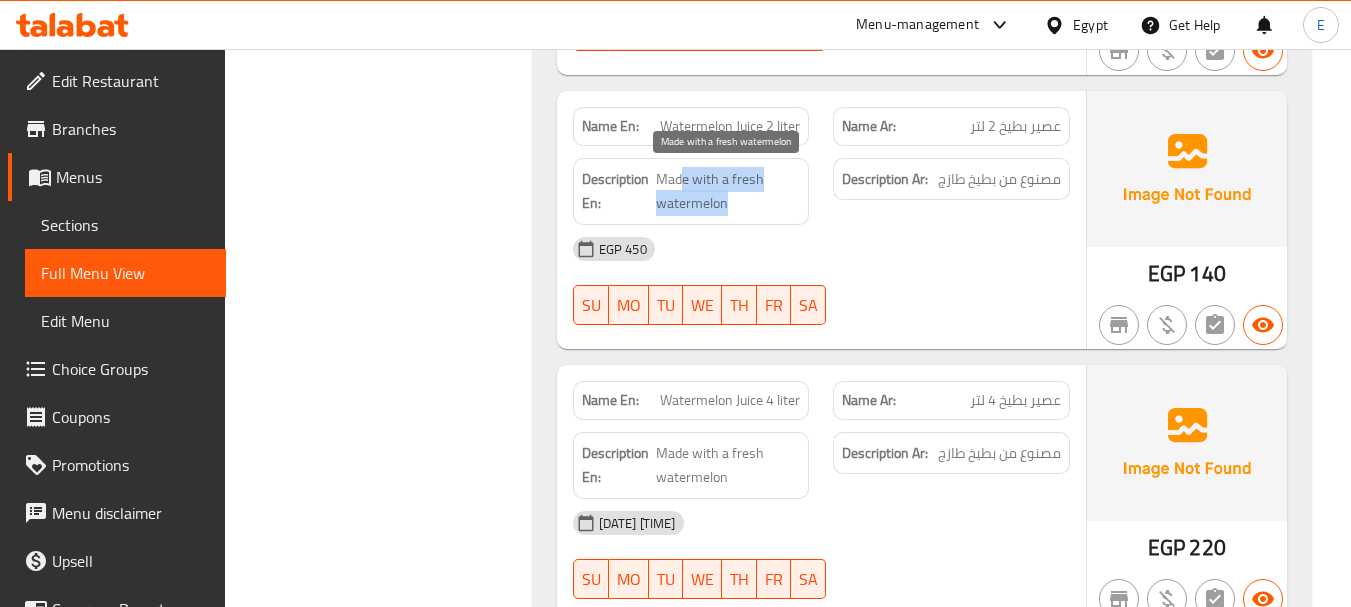click on "Made with a fresh watermelon" at bounding box center (728, 191) 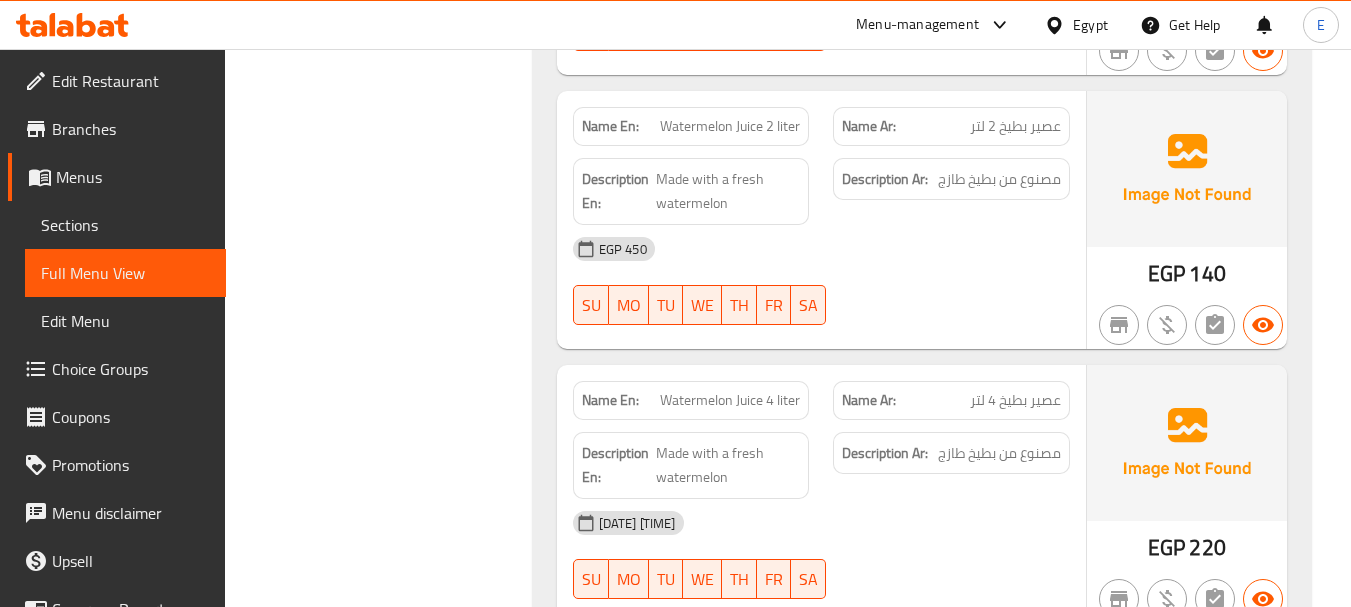 click on "Description Ar: مصنوع من بطيخ طازج" at bounding box center [951, 191] 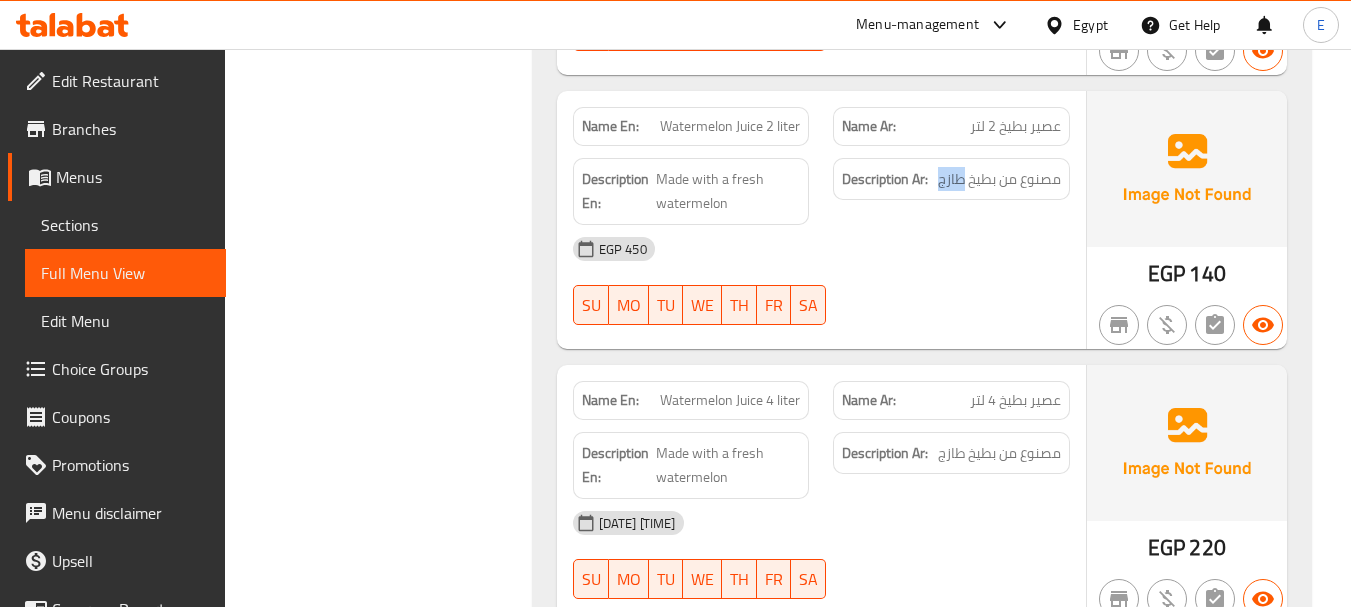 click on "Description Ar: مصنوع من بطيخ طازج" at bounding box center [951, 191] 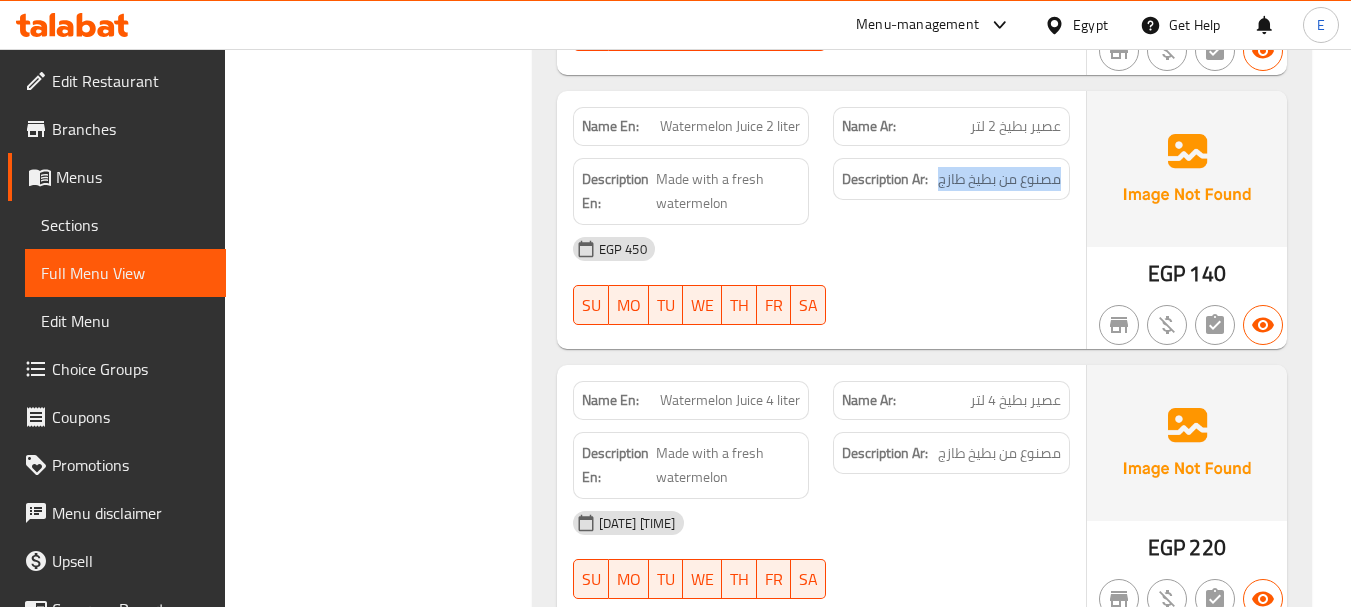click on "Description Ar: مصنوع من بطيخ طازج" at bounding box center [951, 191] 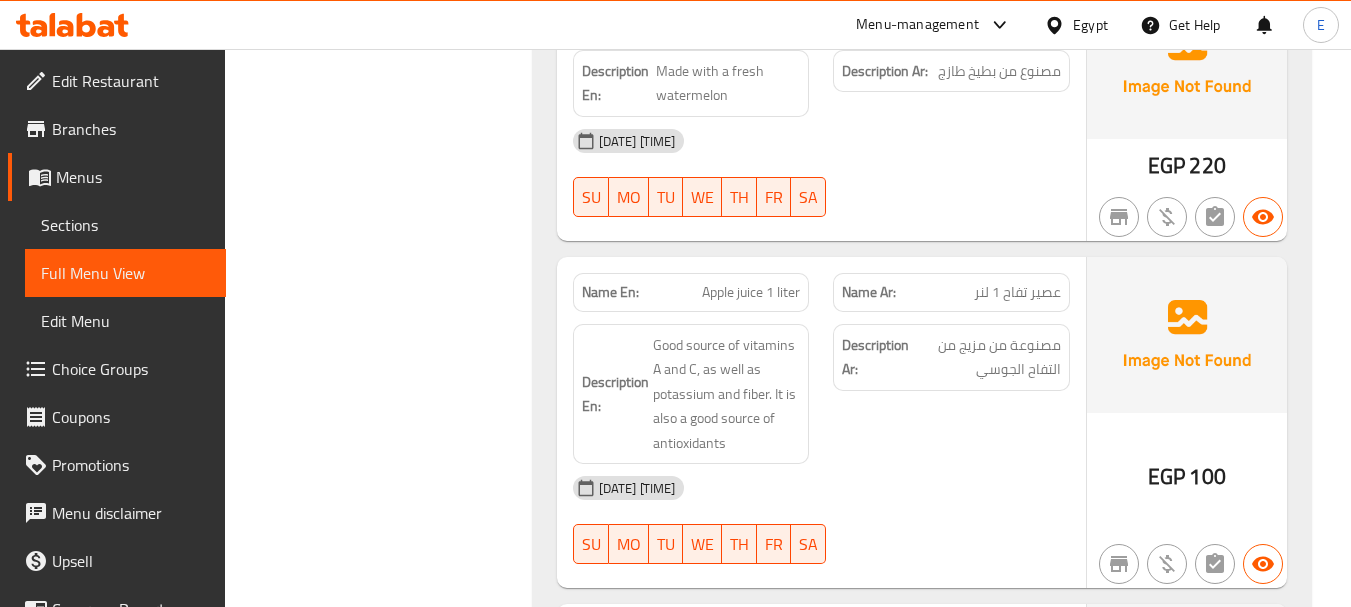 scroll, scrollTop: 17992, scrollLeft: 0, axis: vertical 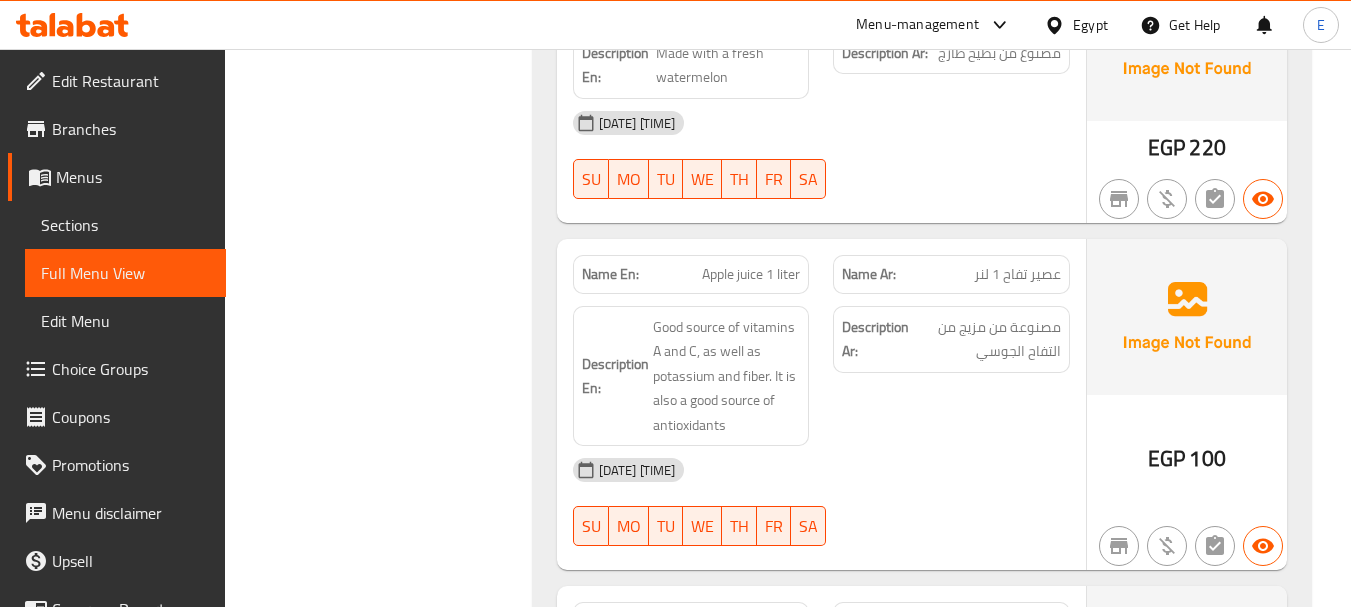 click on "220" at bounding box center (1207, 147) 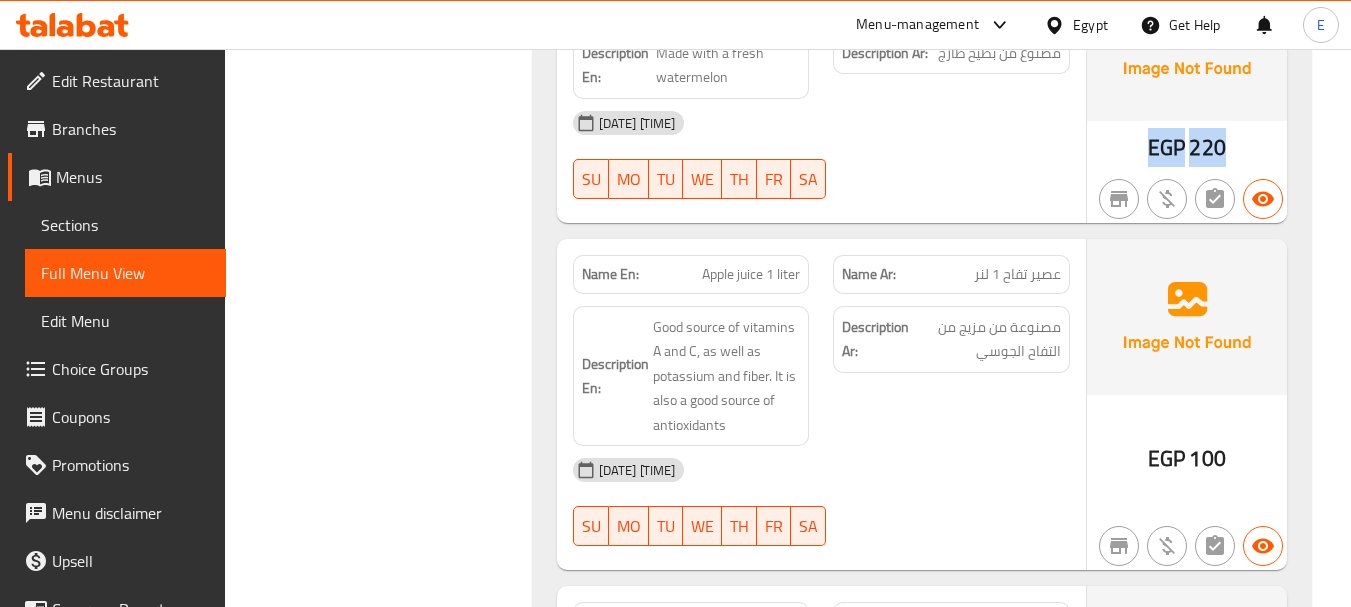 click on "220" at bounding box center (1207, 147) 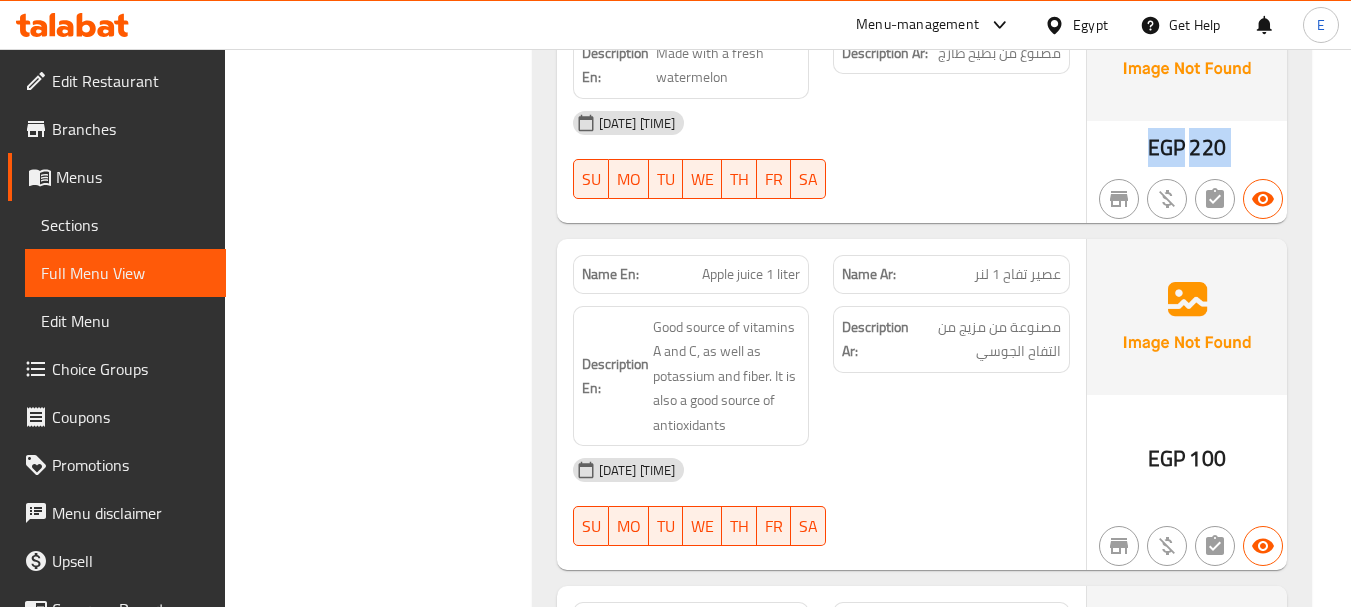 click on "220" at bounding box center (1207, 147) 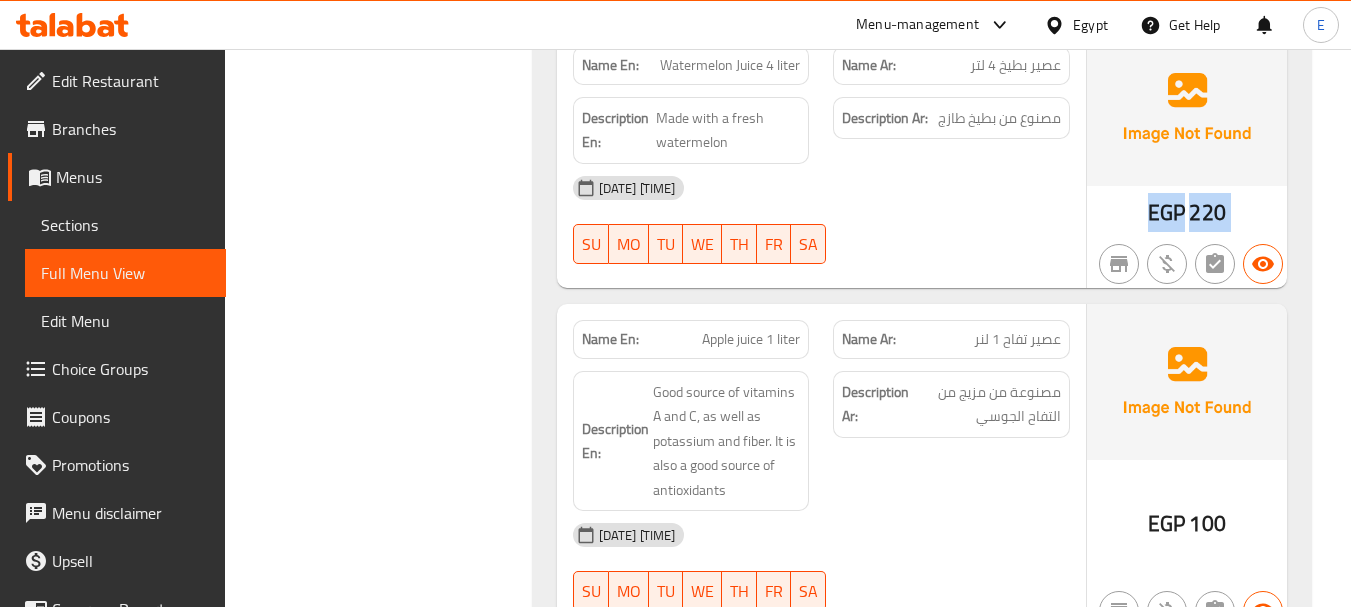 scroll, scrollTop: 17892, scrollLeft: 0, axis: vertical 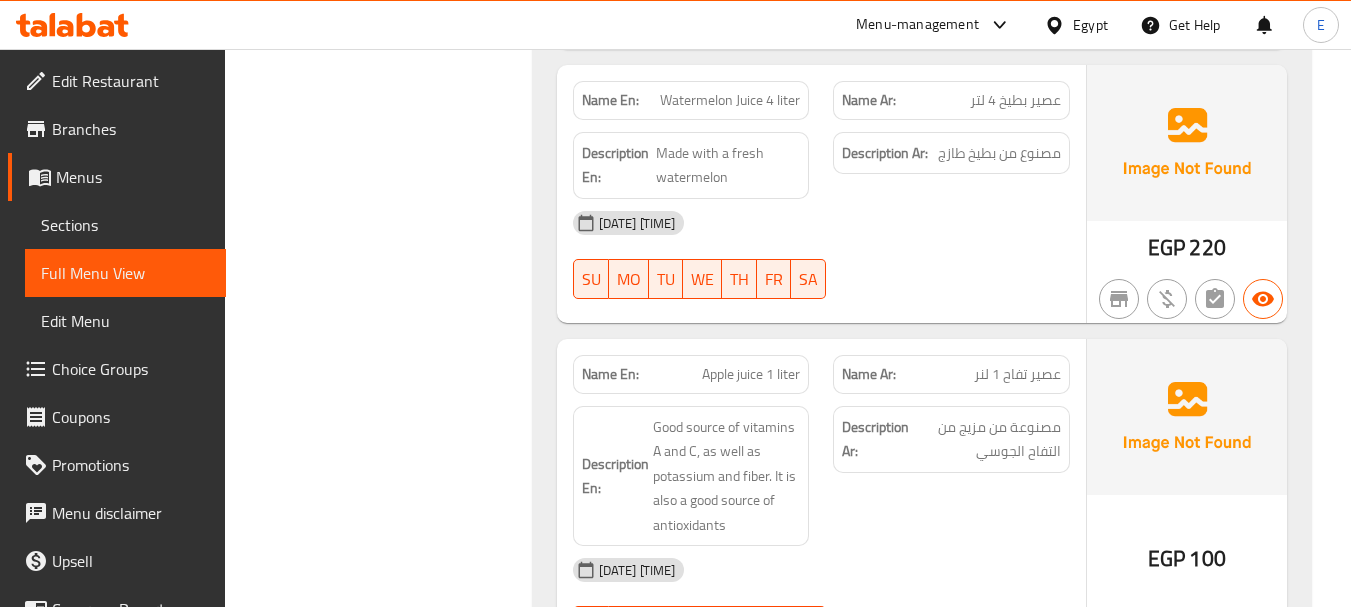 click on "Name Ar: عصير بطيخ 4 لتر" at bounding box center [951, 100] 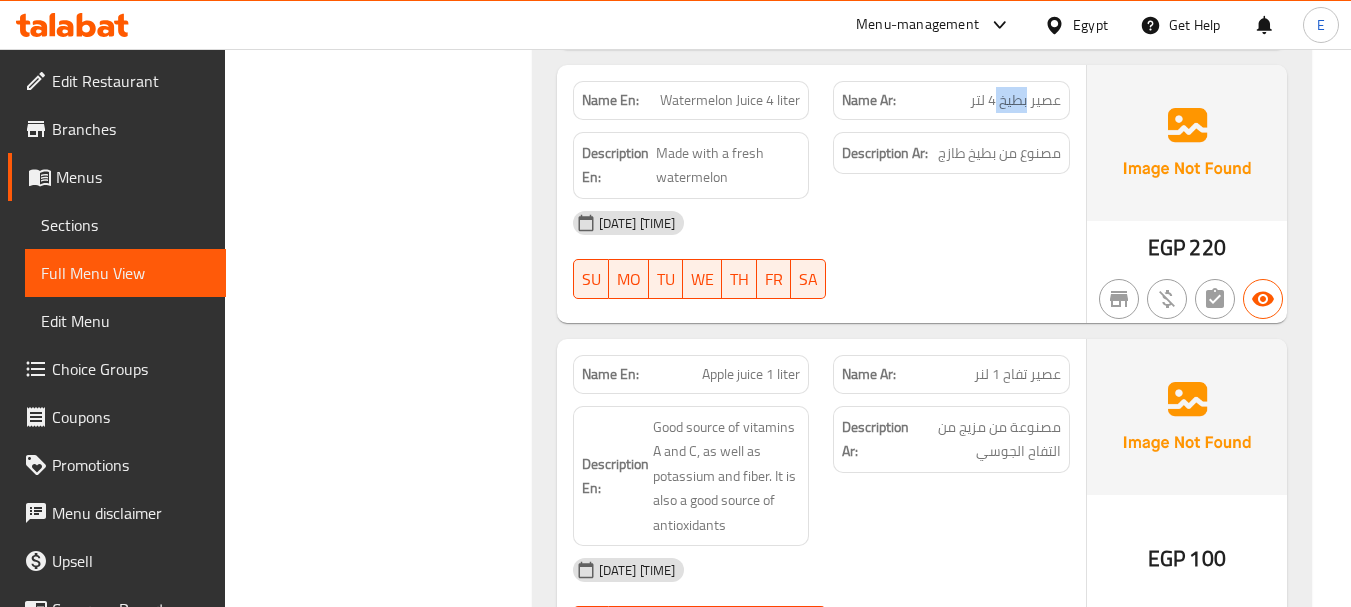 click on "Name Ar: عصير بطيخ 4 لتر" at bounding box center [951, 100] 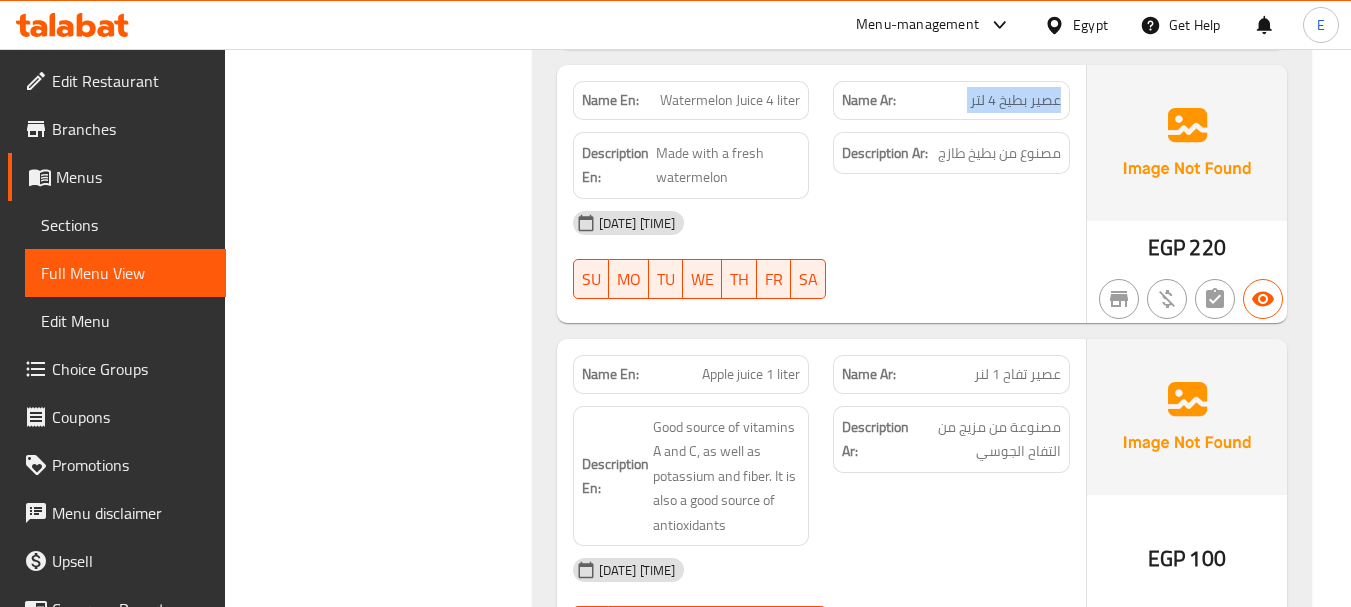 click on "Name Ar: عصير بطيخ 4 لتر" at bounding box center (951, 100) 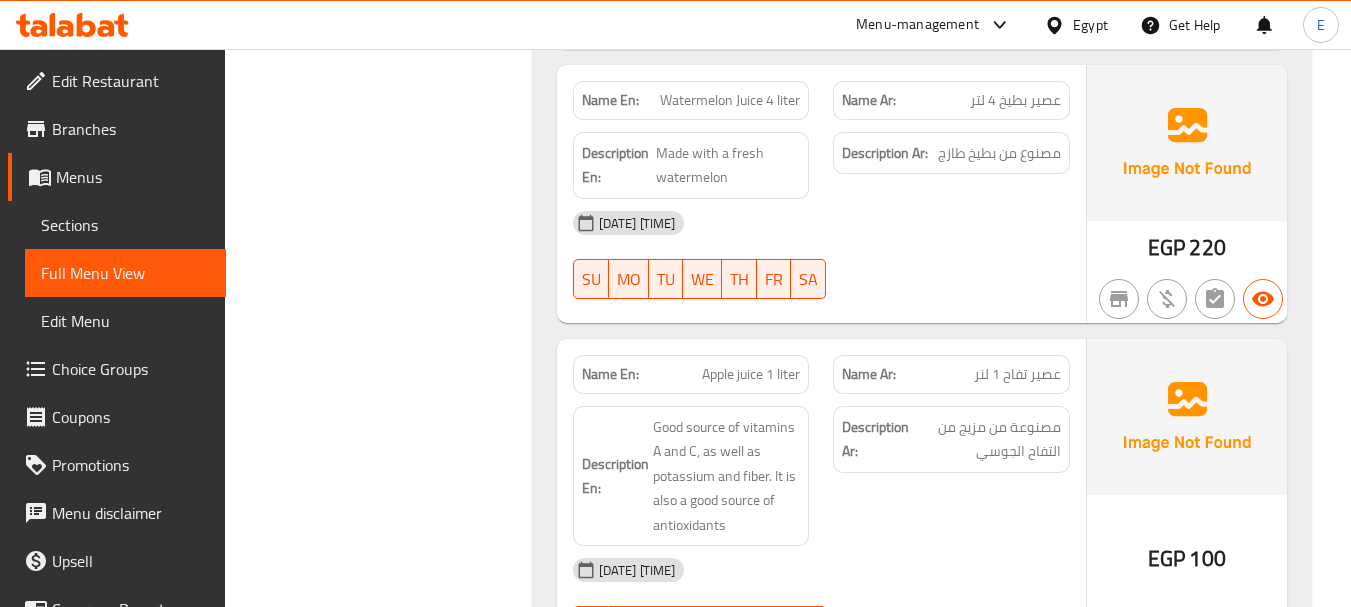 click on "Watermelon Juice 4 liter" at bounding box center (730, 100) 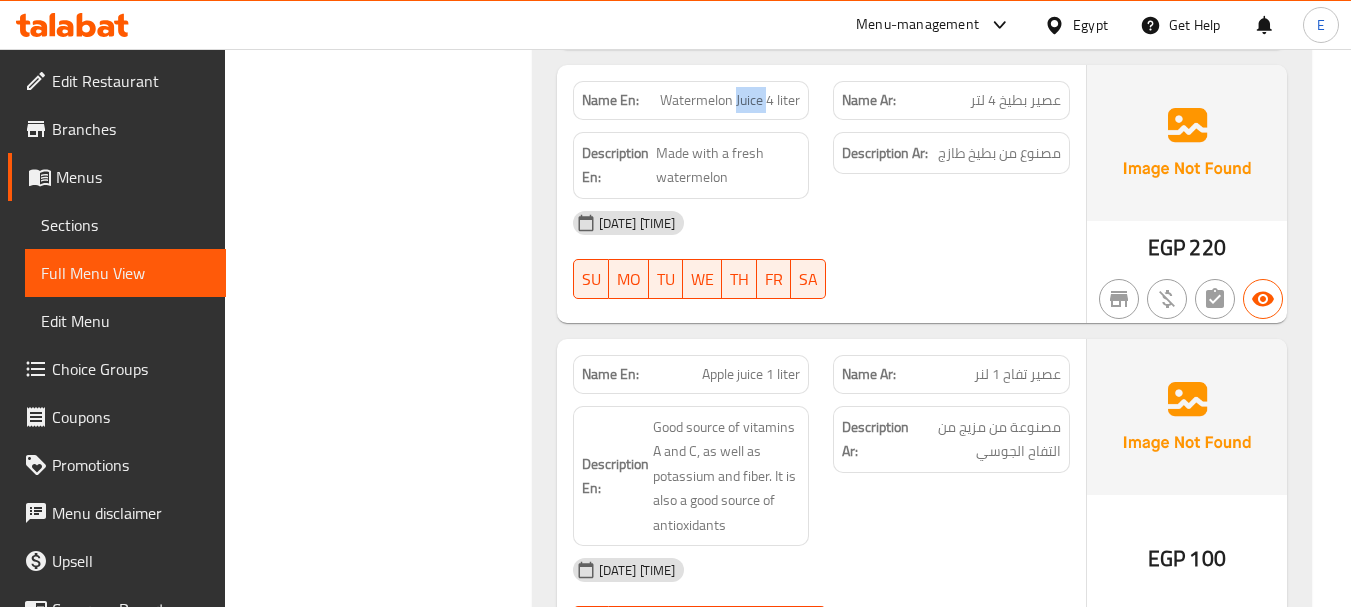 click on "Watermelon Juice 4 liter" at bounding box center [730, 100] 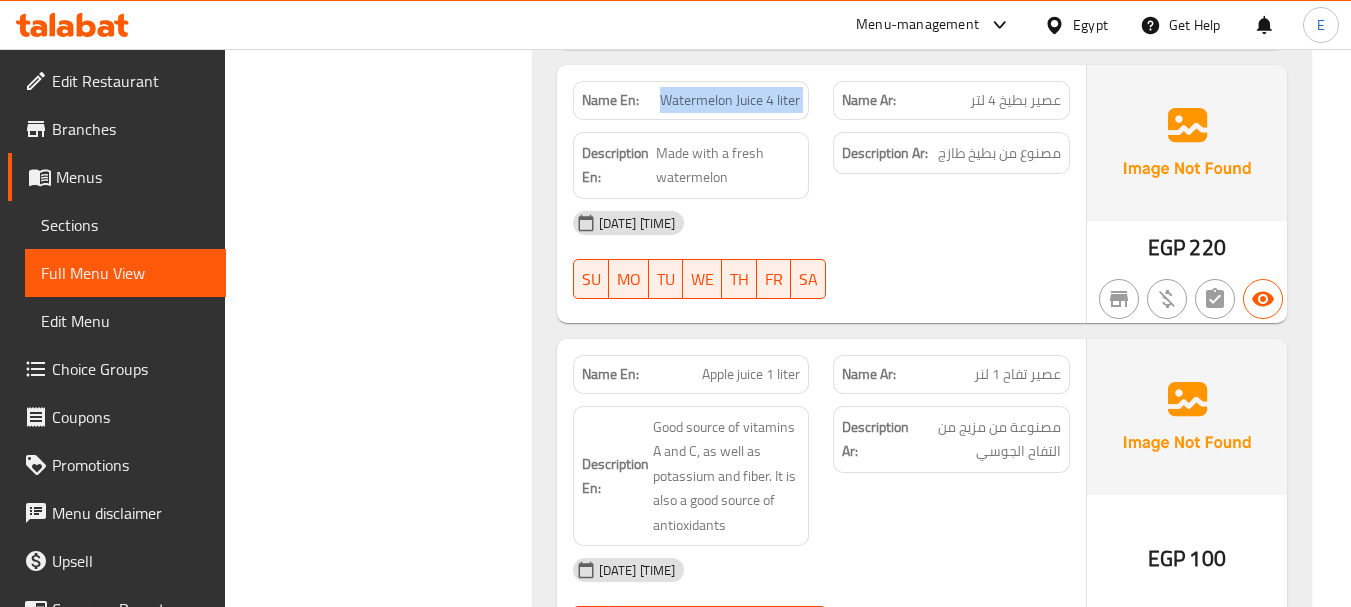click on "Watermelon Juice 4 liter" at bounding box center (730, 100) 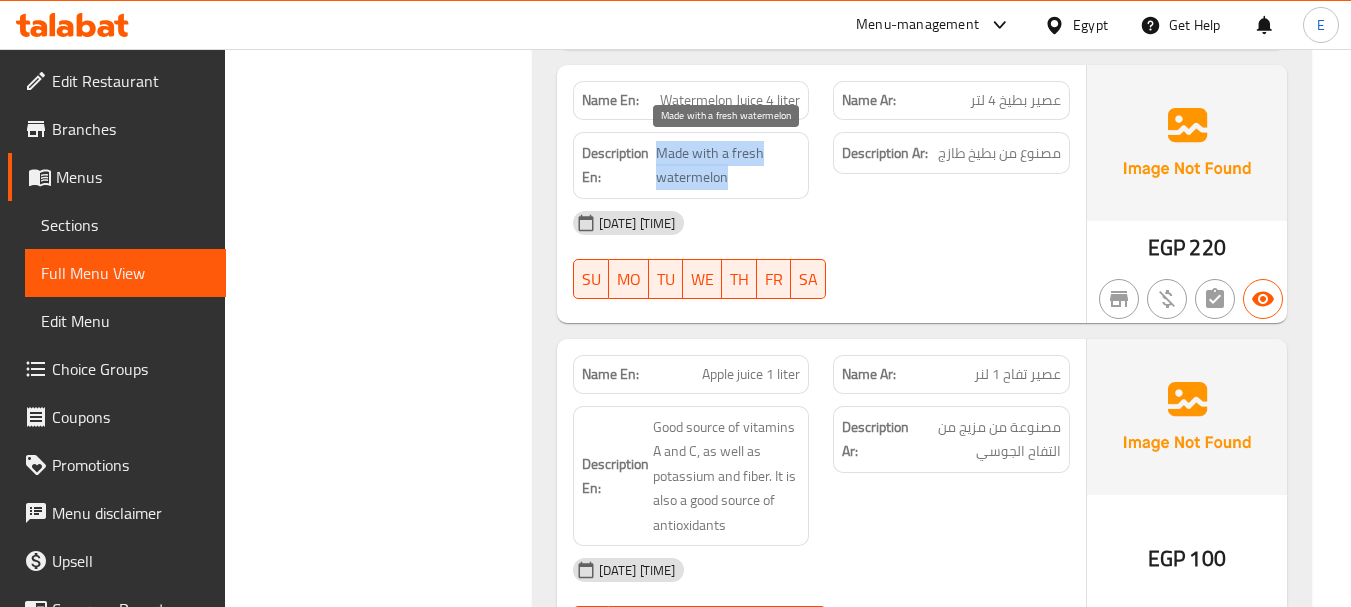 drag, startPoint x: 662, startPoint y: 147, endPoint x: 786, endPoint y: 181, distance: 128.57683 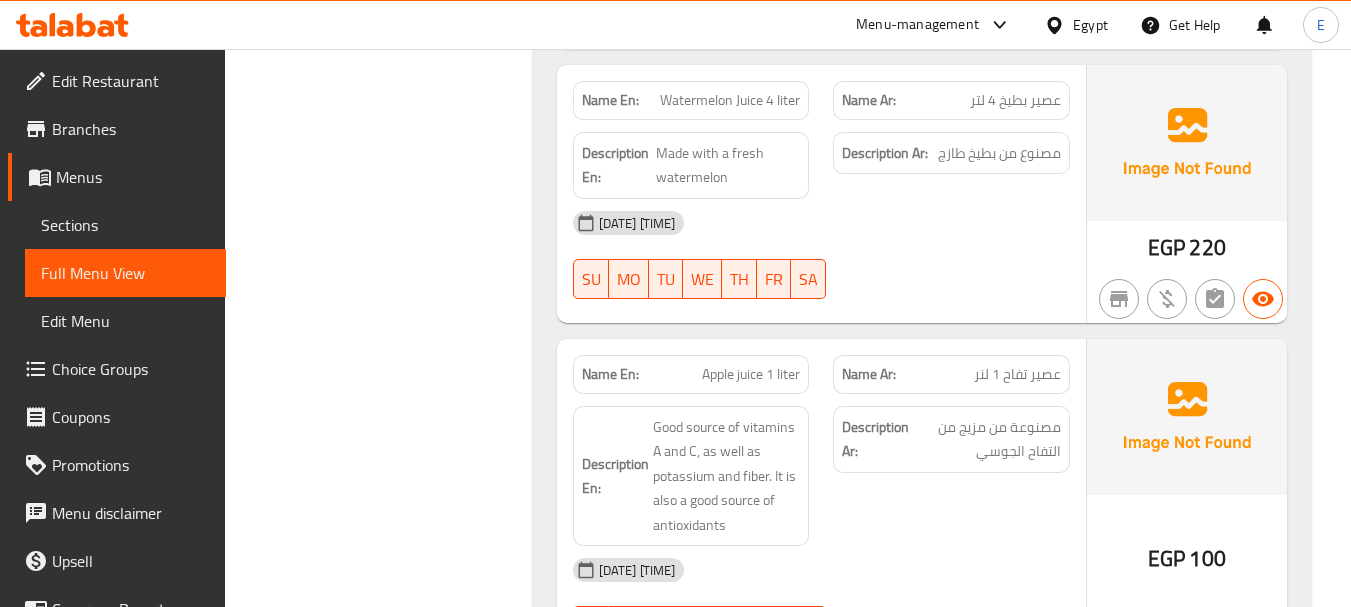 click on "مصنوع من بطيخ طازج" at bounding box center [999, 153] 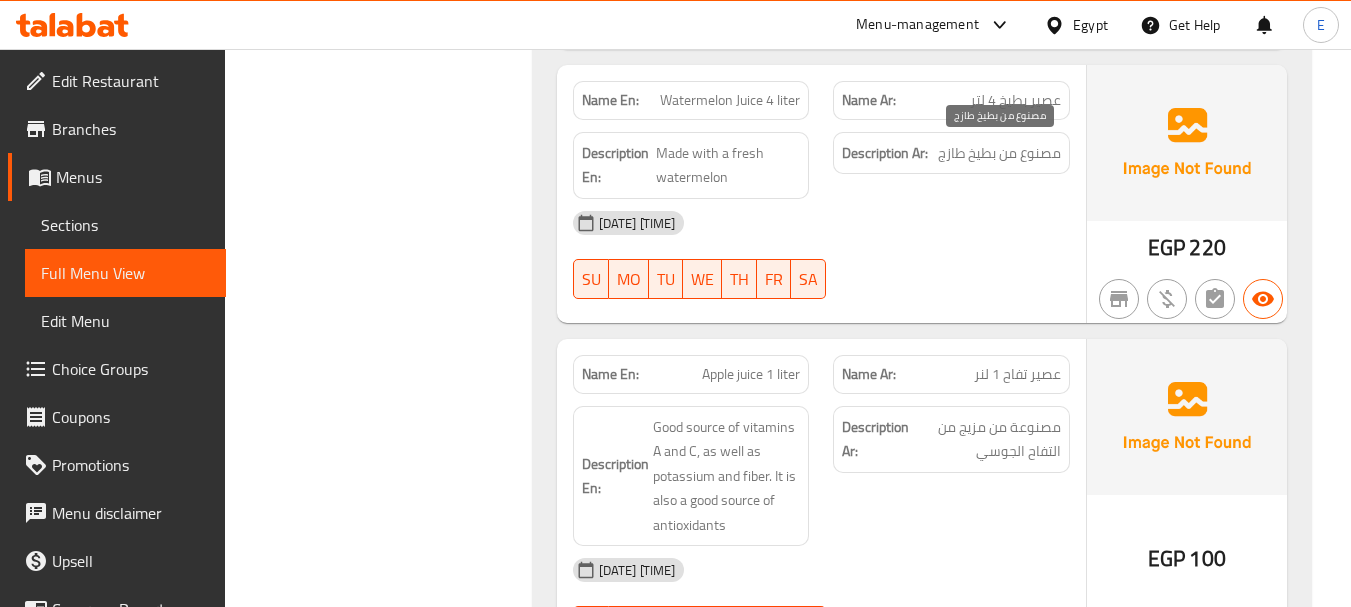 click on "مصنوع من بطيخ طازج" at bounding box center [999, 153] 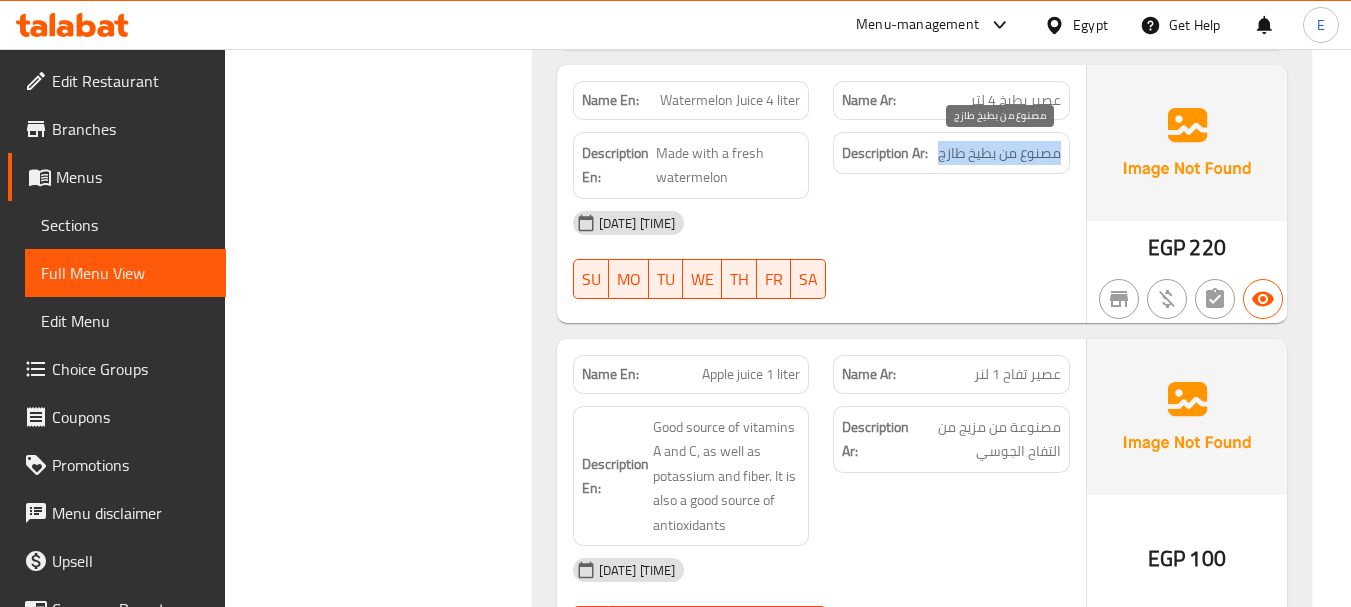 click on "مصنوع من بطيخ طازج" at bounding box center (999, 153) 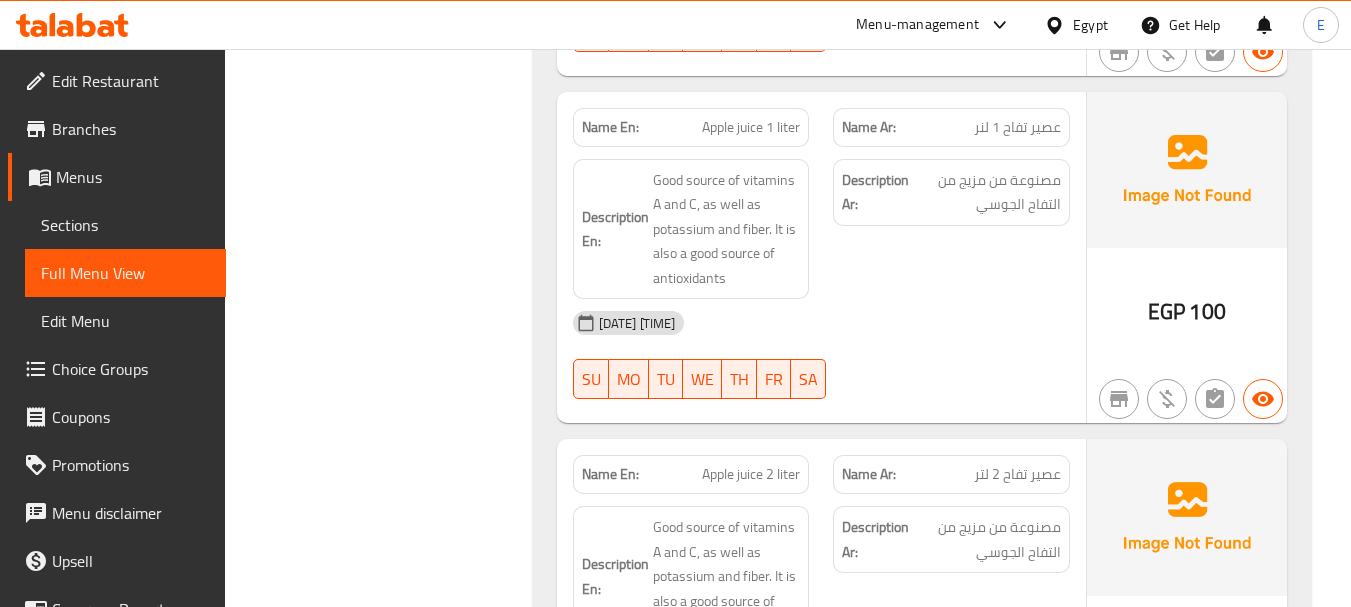 scroll, scrollTop: 18192, scrollLeft: 0, axis: vertical 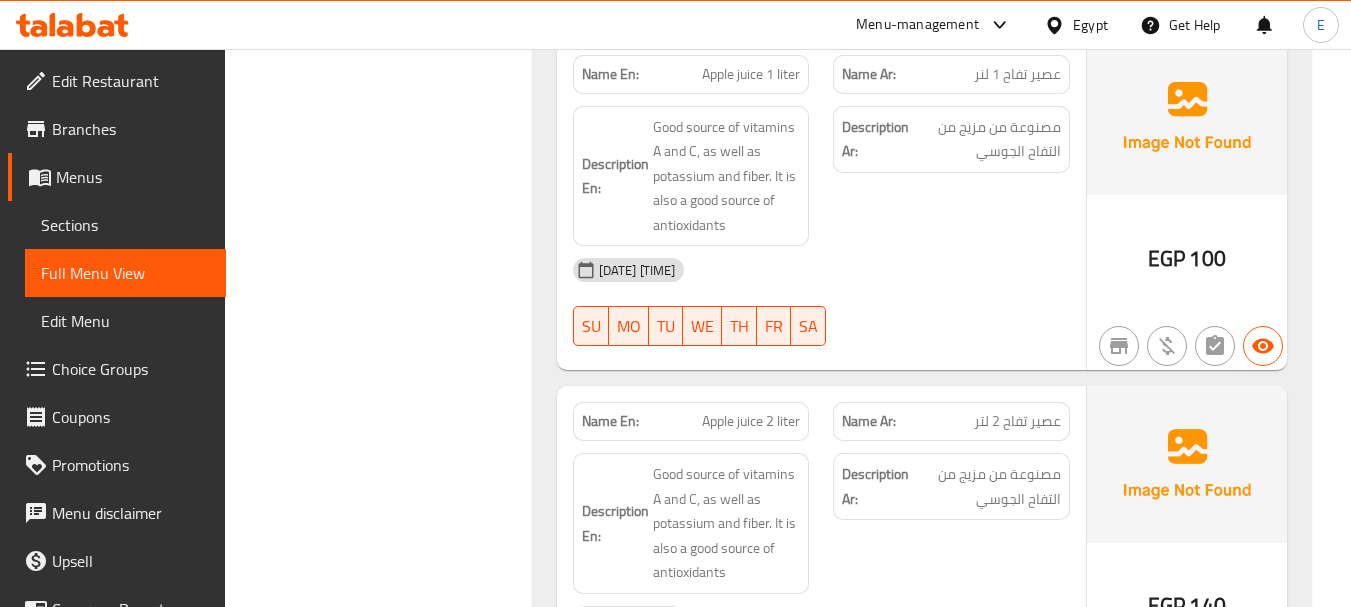 click on "EGP" at bounding box center [1166, 258] 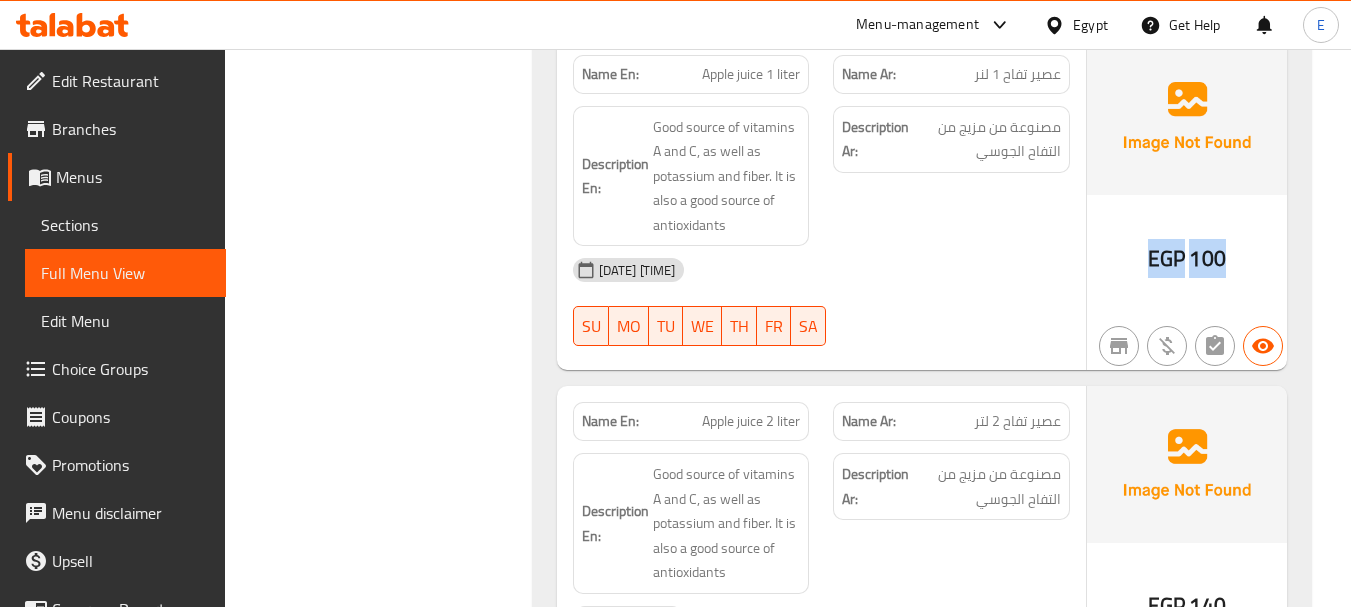 click on "EGP" at bounding box center [1166, 258] 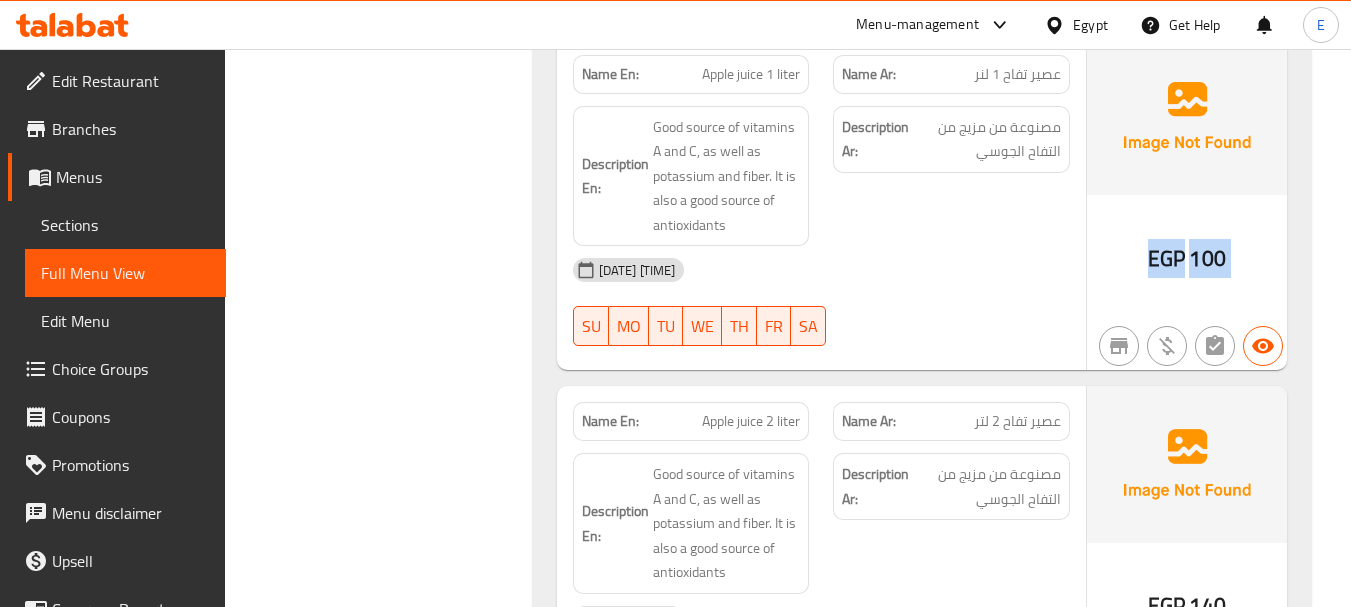 click on "EGP" at bounding box center [1166, 258] 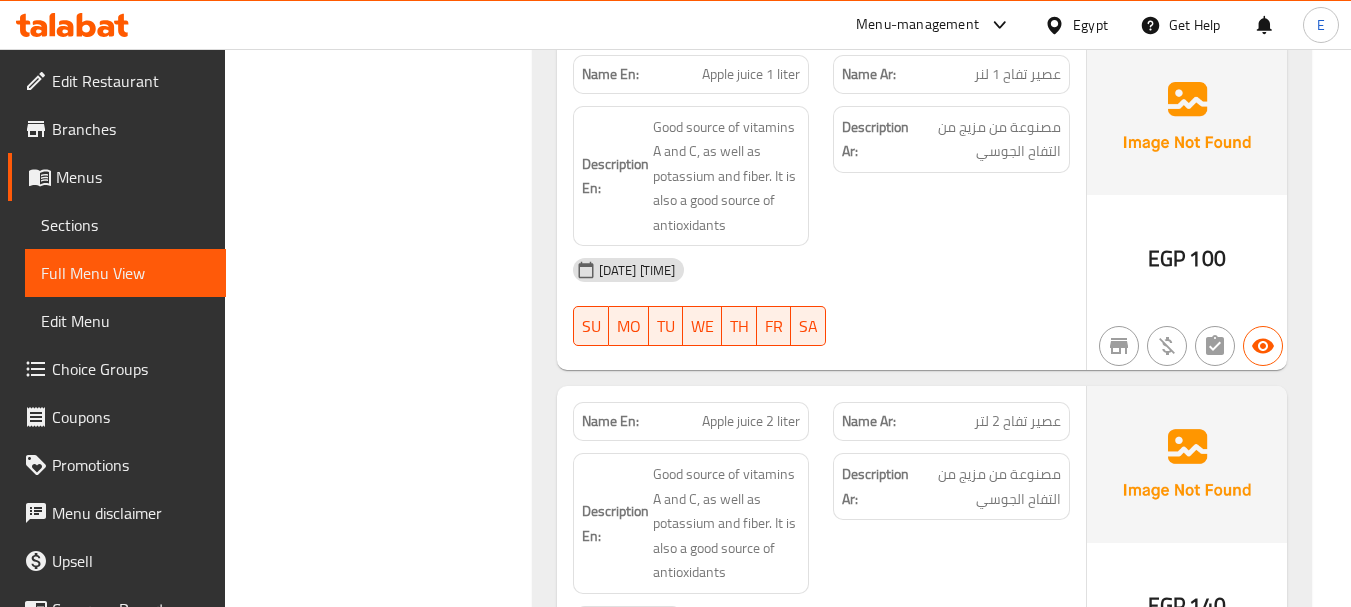 click on "Description Ar: مصنوعة من مزيج من التفاح الجوسي" at bounding box center [951, 176] 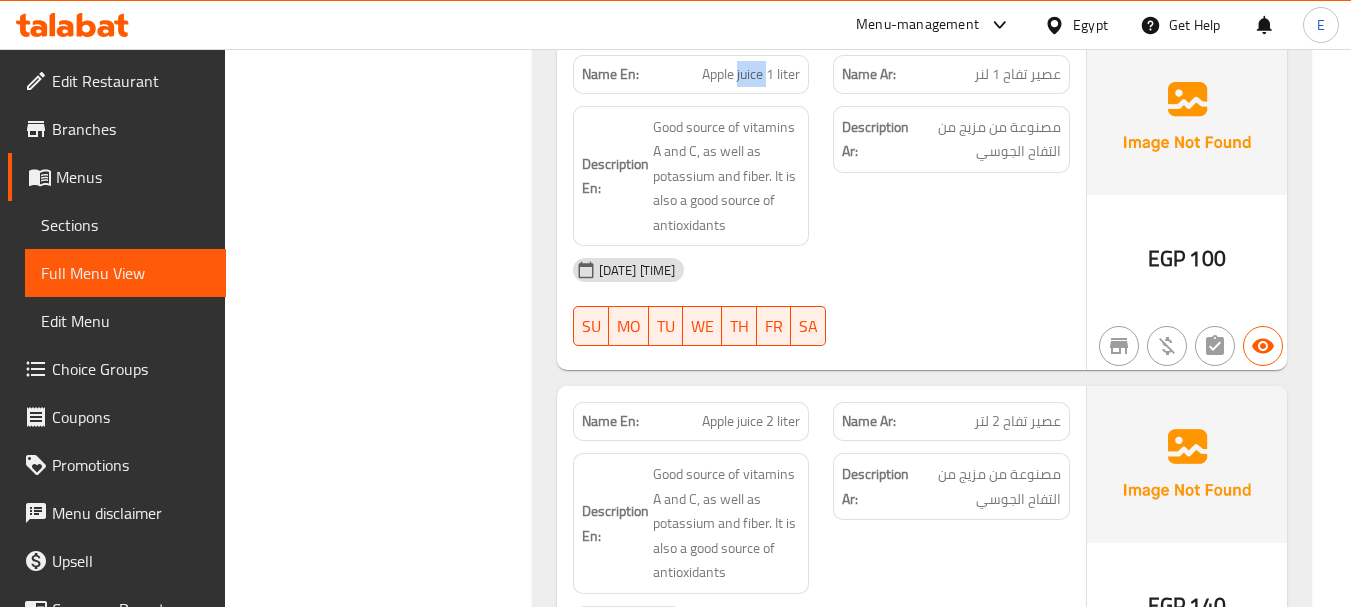 click on "Name En: Apple juice 1 liter" at bounding box center (691, 74) 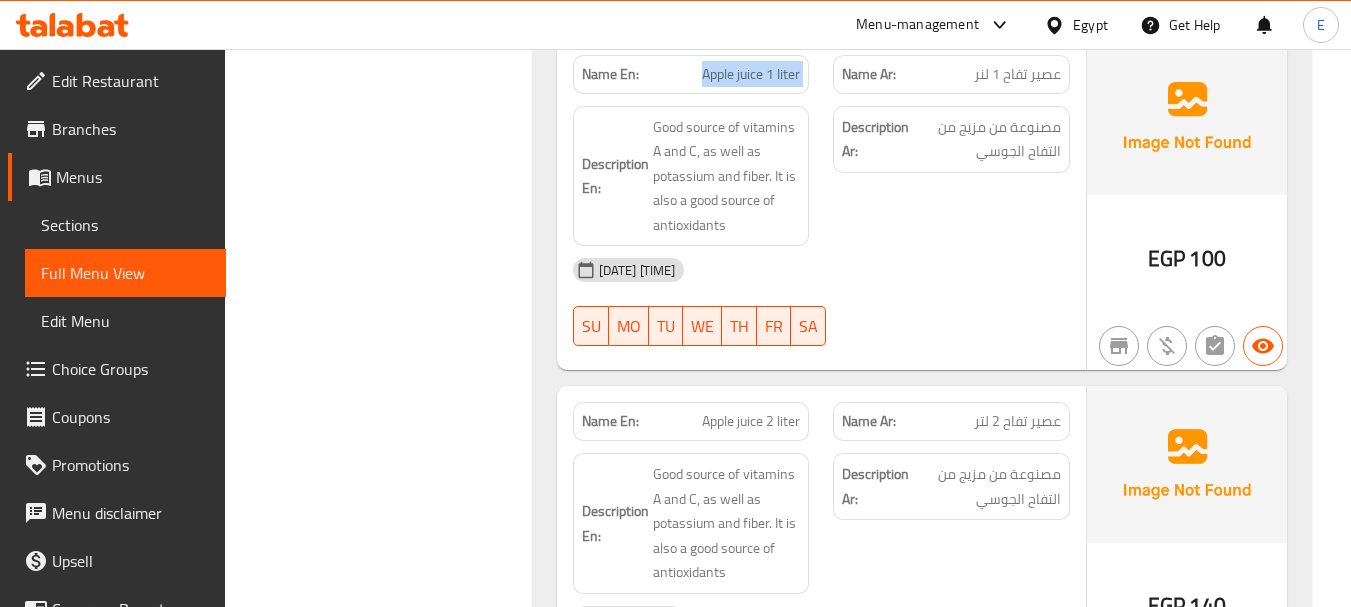 click on "Name En: Apple juice 1 liter" at bounding box center [691, 74] 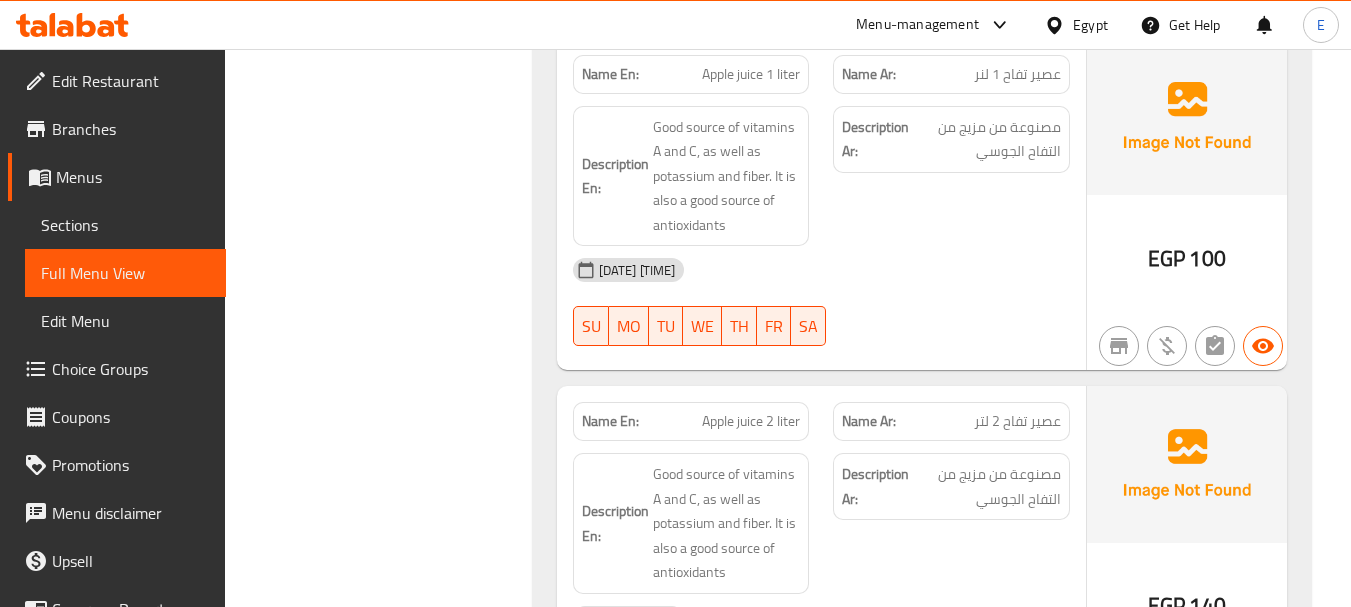 click on "Apple juice 1 liter" at bounding box center [751, 74] 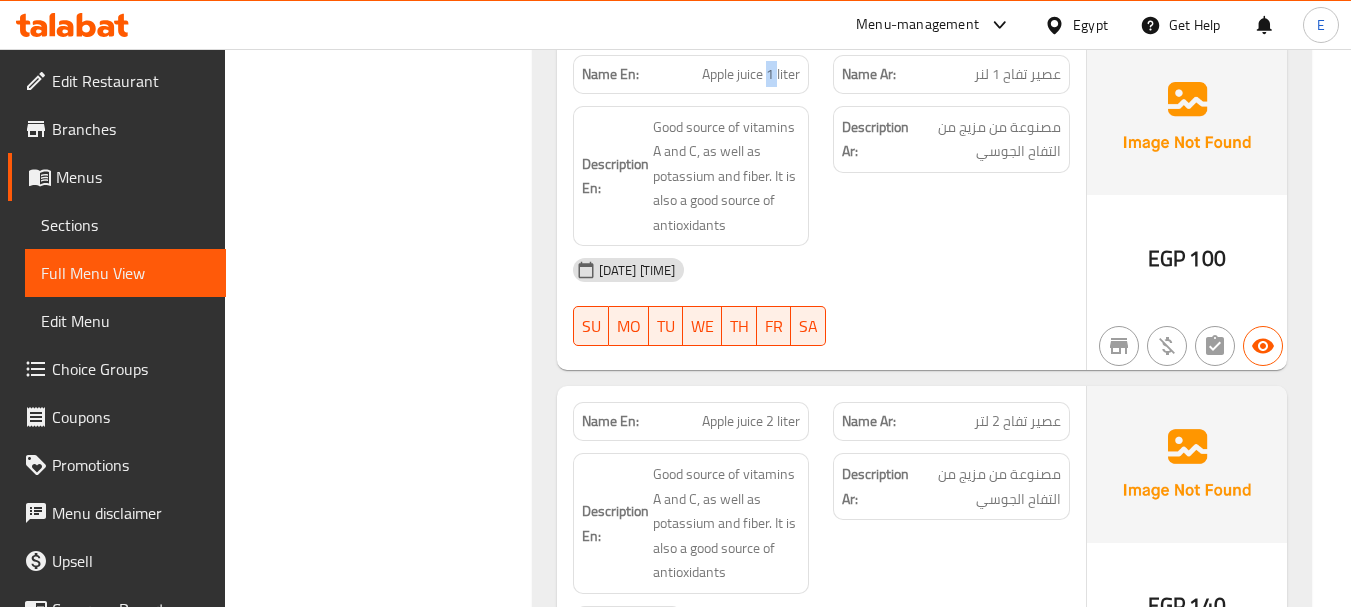 click on "Apple juice 1 liter" at bounding box center (751, 74) 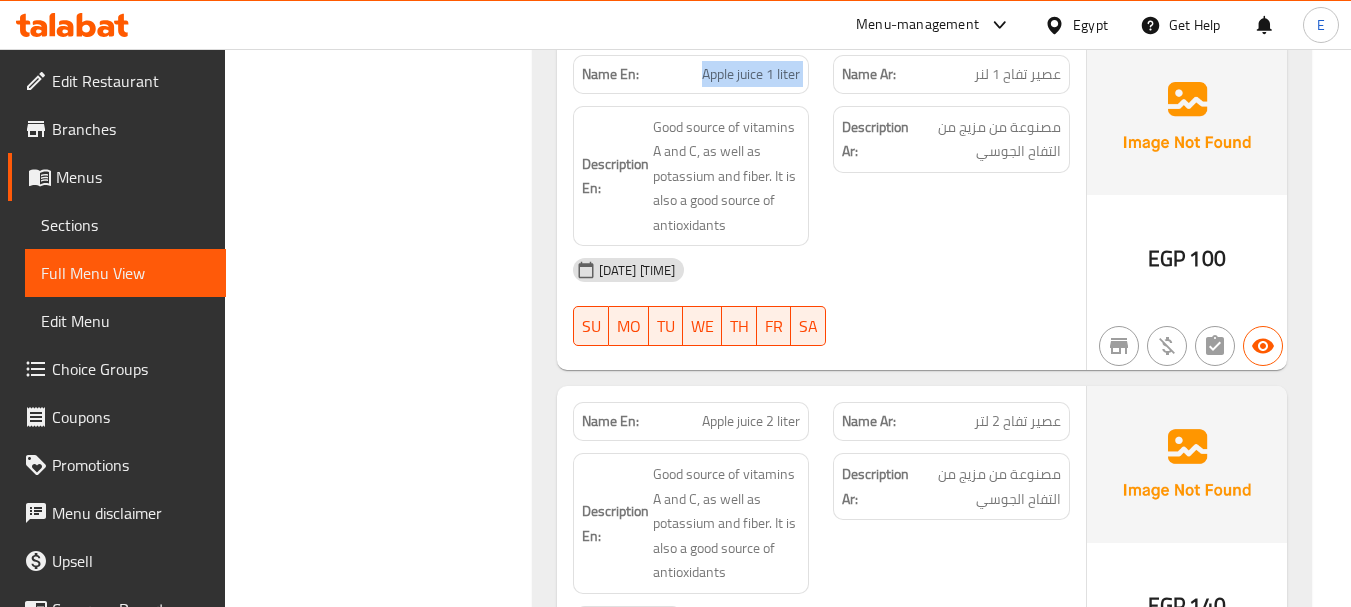 click on "Apple juice 1 liter" at bounding box center [751, 74] 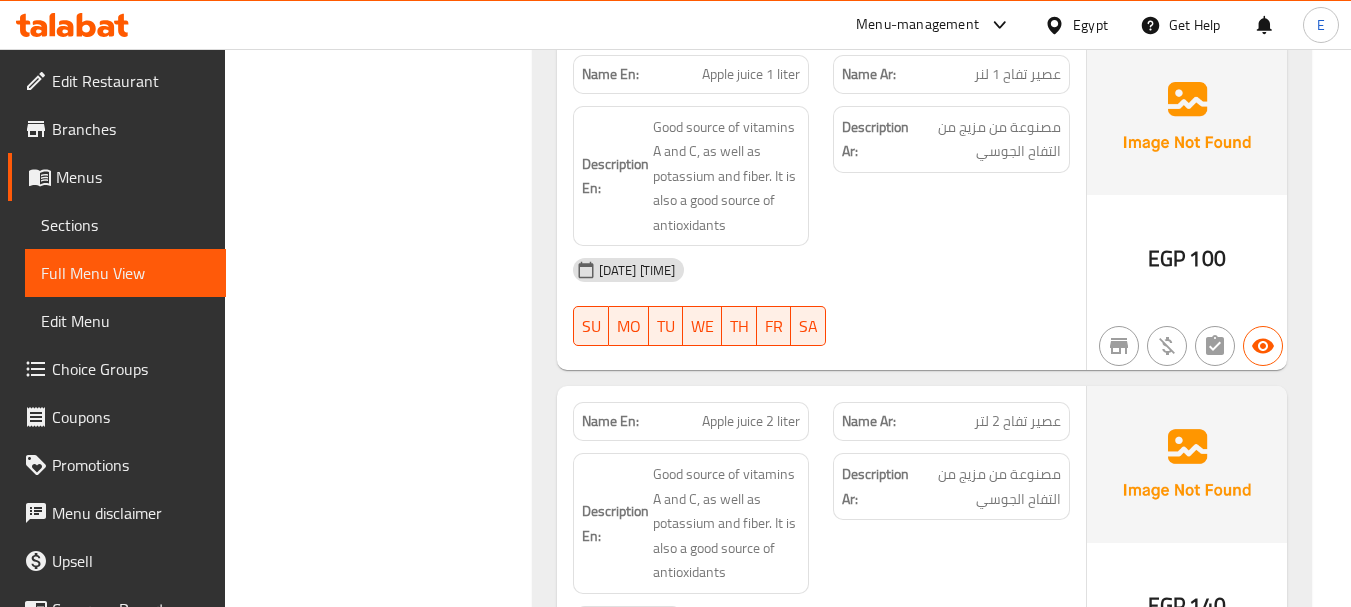 click on "04-08-2025 12:57 PM SU MO TU WE TH FR SA" at bounding box center (821, 302) 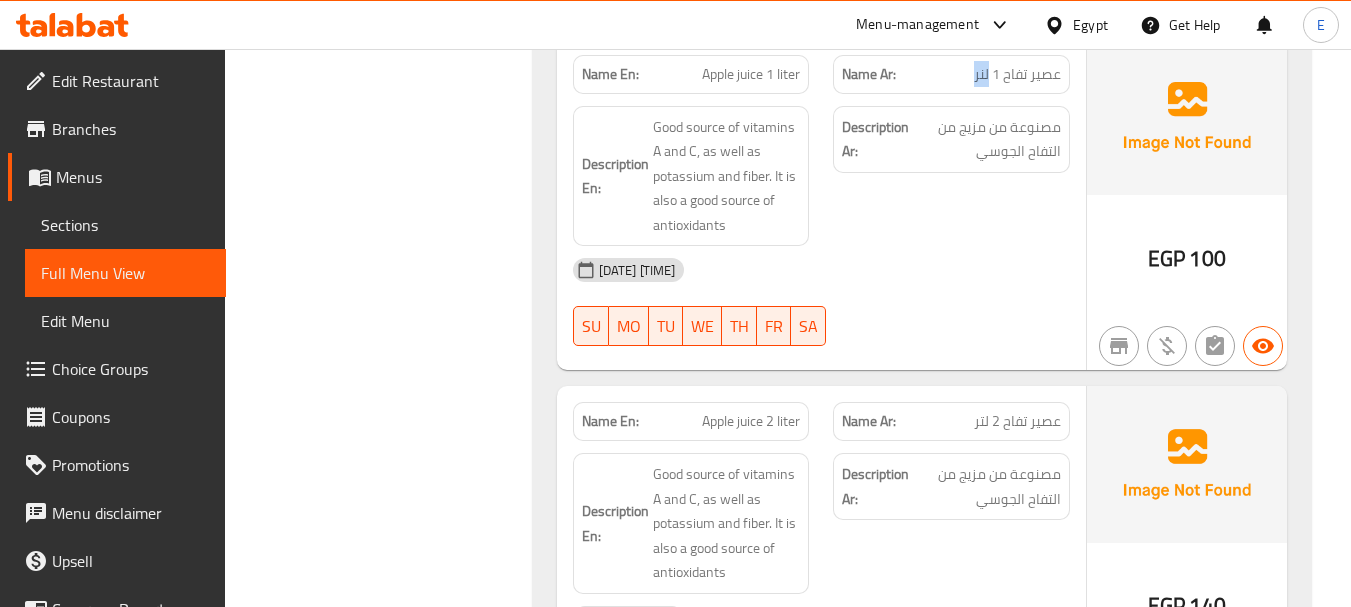 click on "عصير تفاح 1 لنر" at bounding box center [1017, 74] 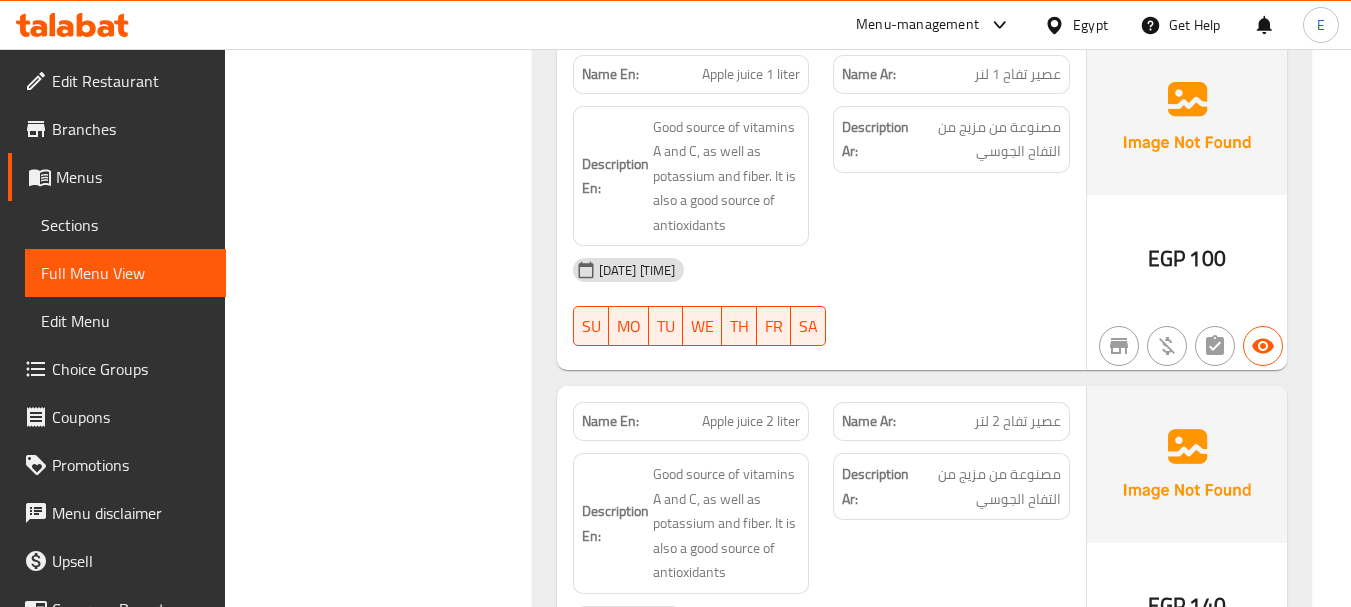 click on "Description Ar: مصنوعة من مزيج من التفاح الجوسي" at bounding box center (951, 176) 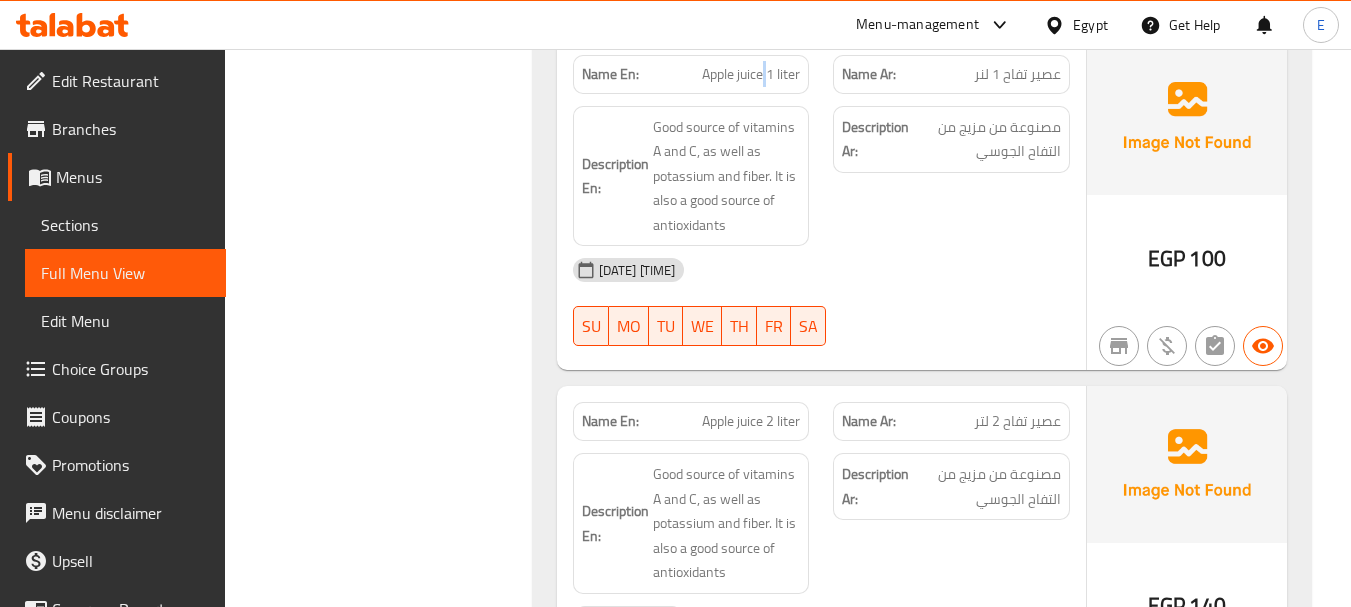 click on "Apple juice 1 liter" at bounding box center (751, 74) 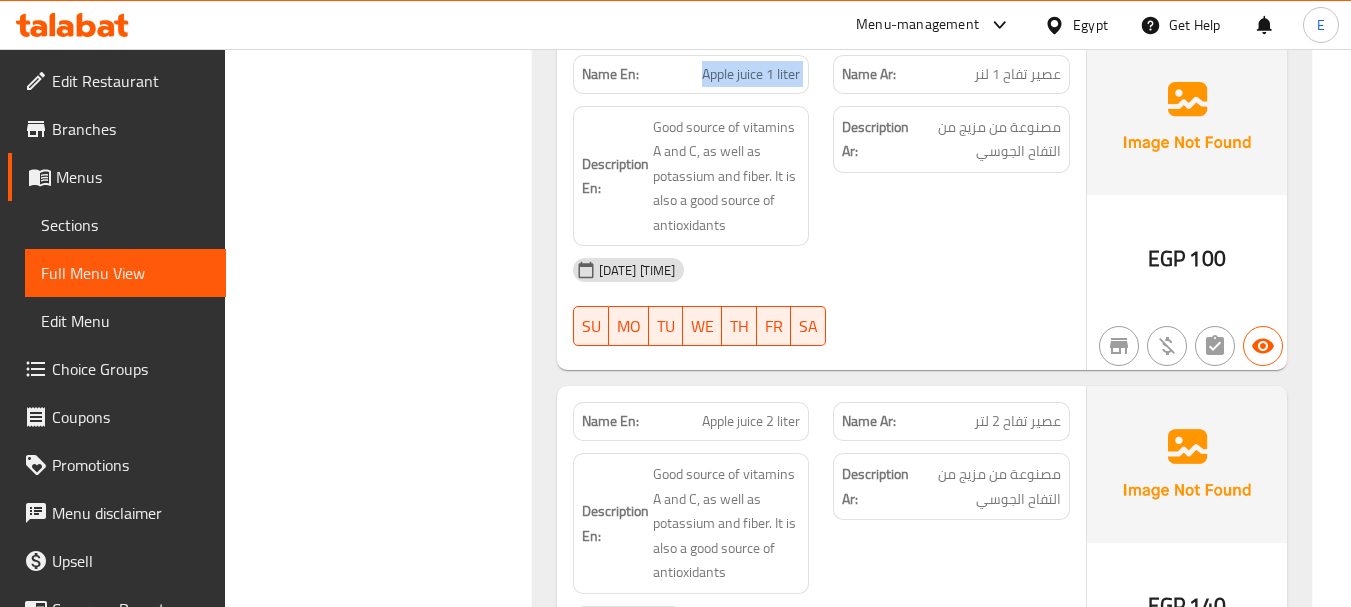 click on "Apple juice 1 liter" at bounding box center (751, 74) 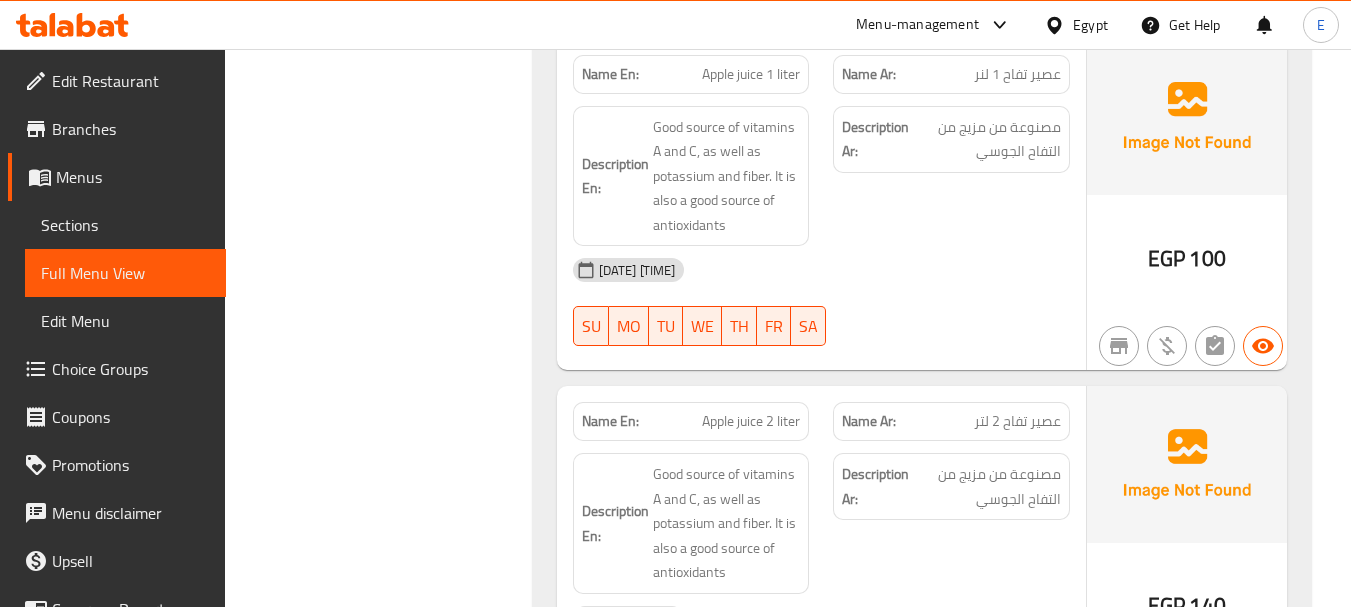 click on "04-08-2025 12:57 PM" at bounding box center (821, 270) 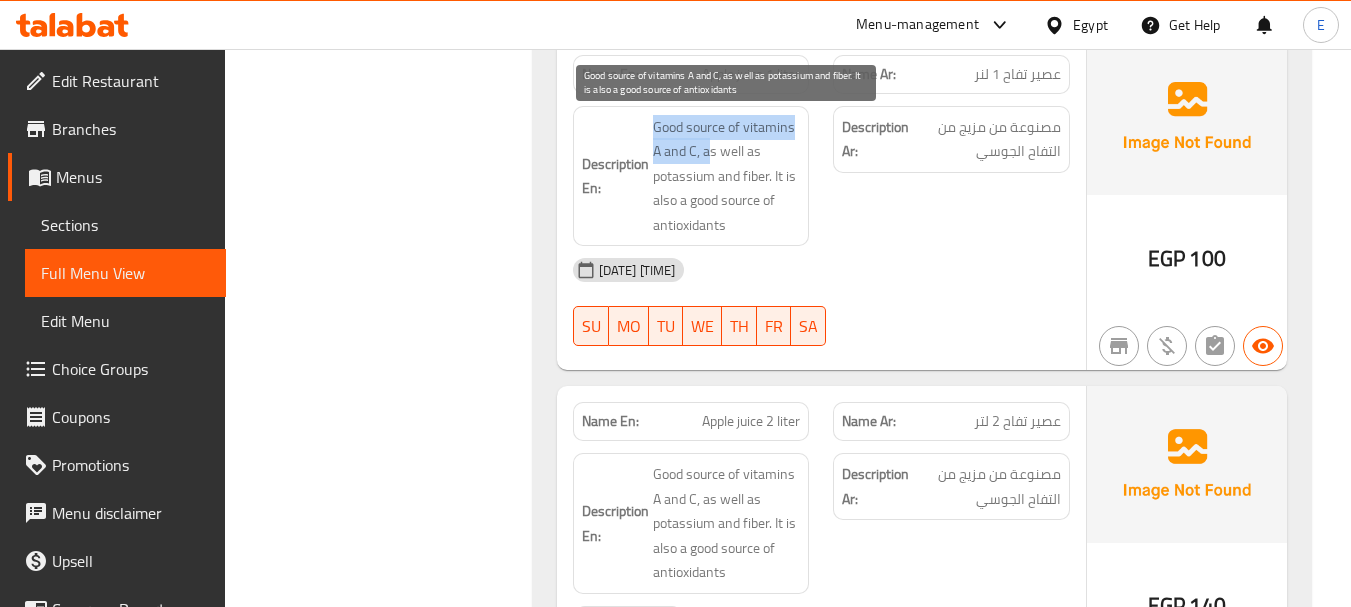 drag, startPoint x: 648, startPoint y: 122, endPoint x: 711, endPoint y: 145, distance: 67.06713 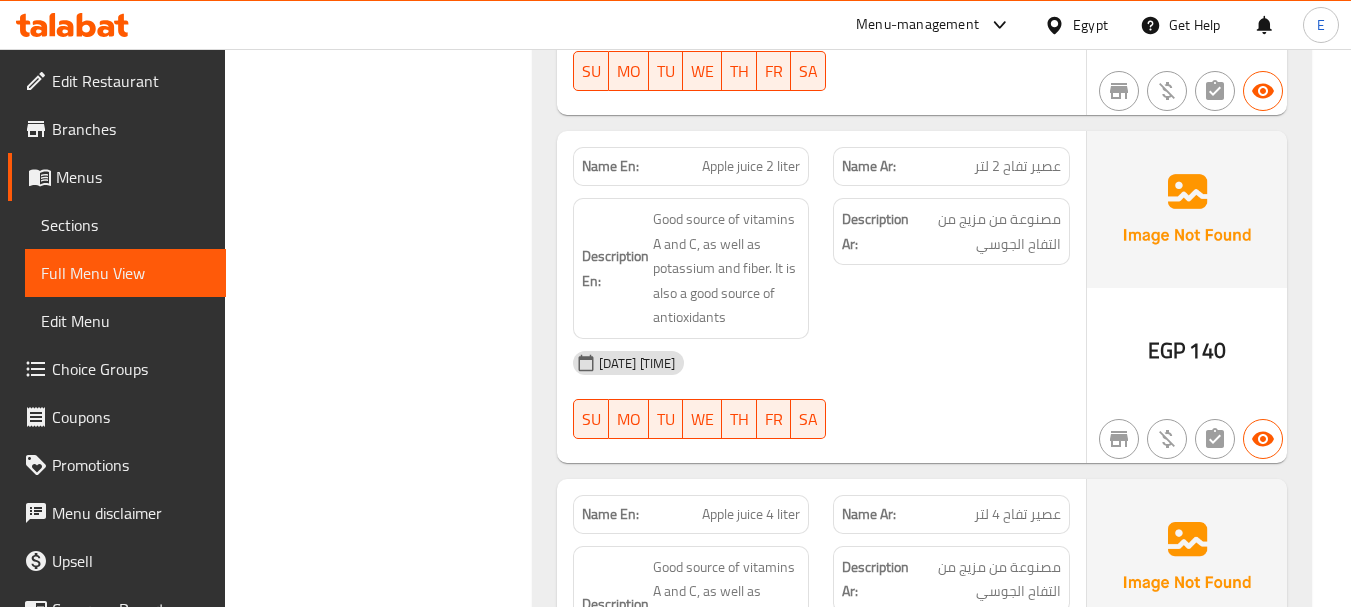scroll, scrollTop: 18492, scrollLeft: 0, axis: vertical 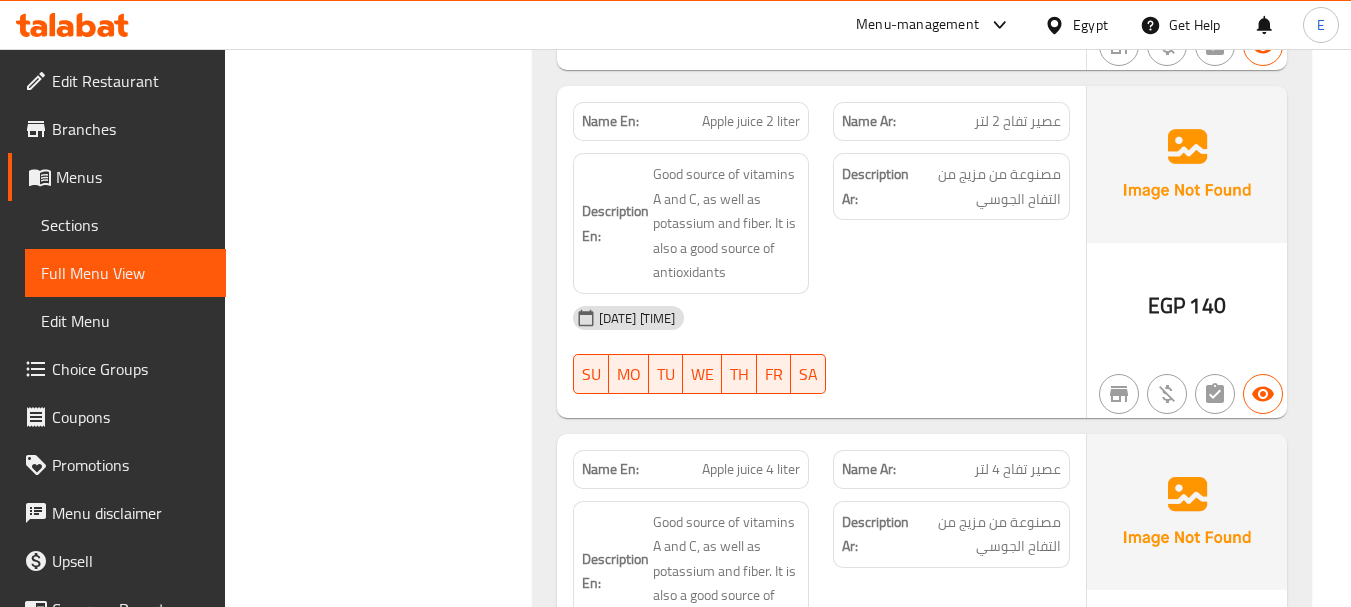 click on "140" at bounding box center (1207, 305) 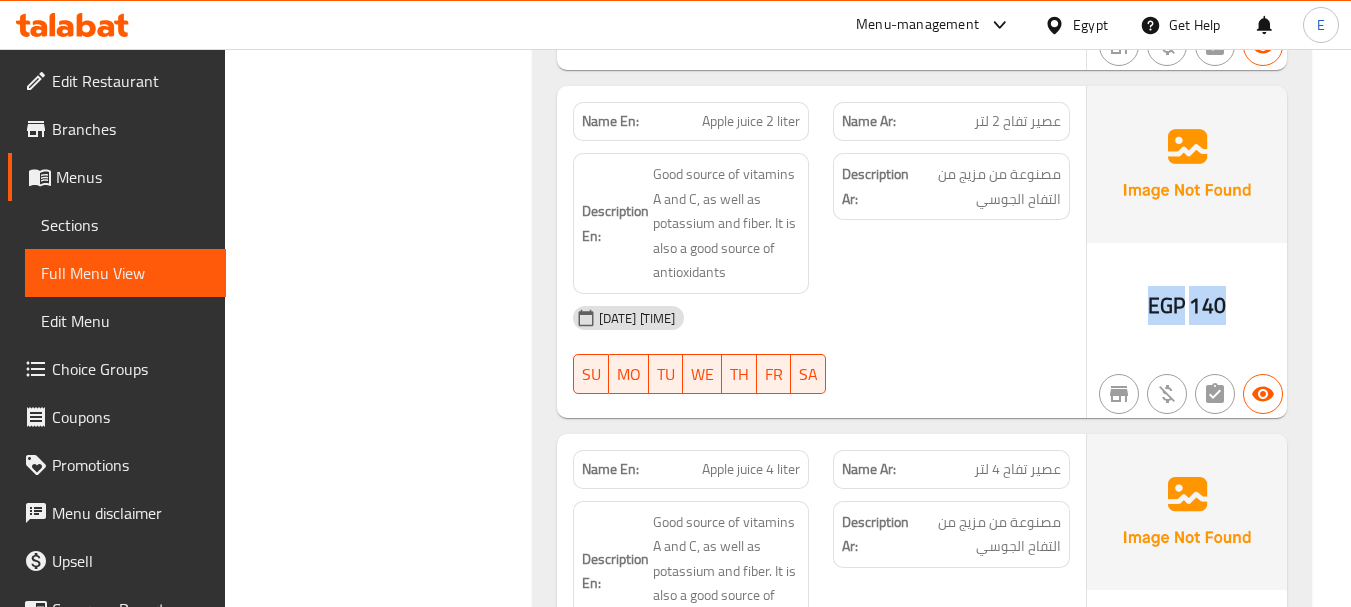 click on "140" at bounding box center [1207, 305] 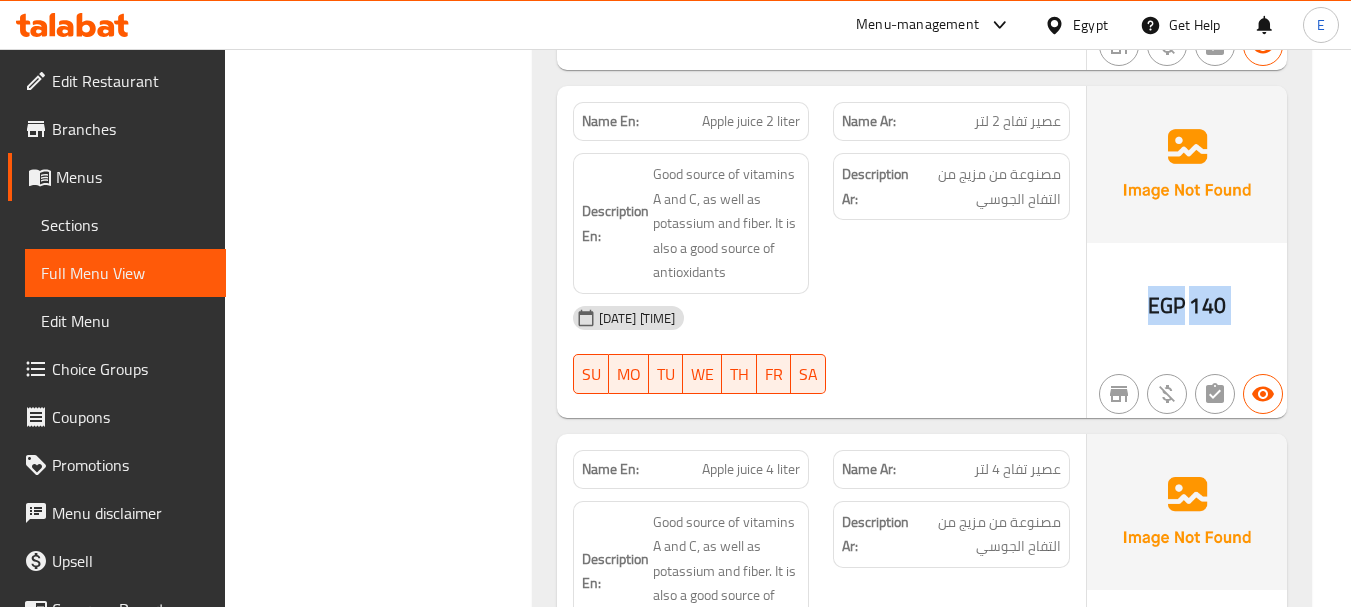 click on "140" at bounding box center [1207, 305] 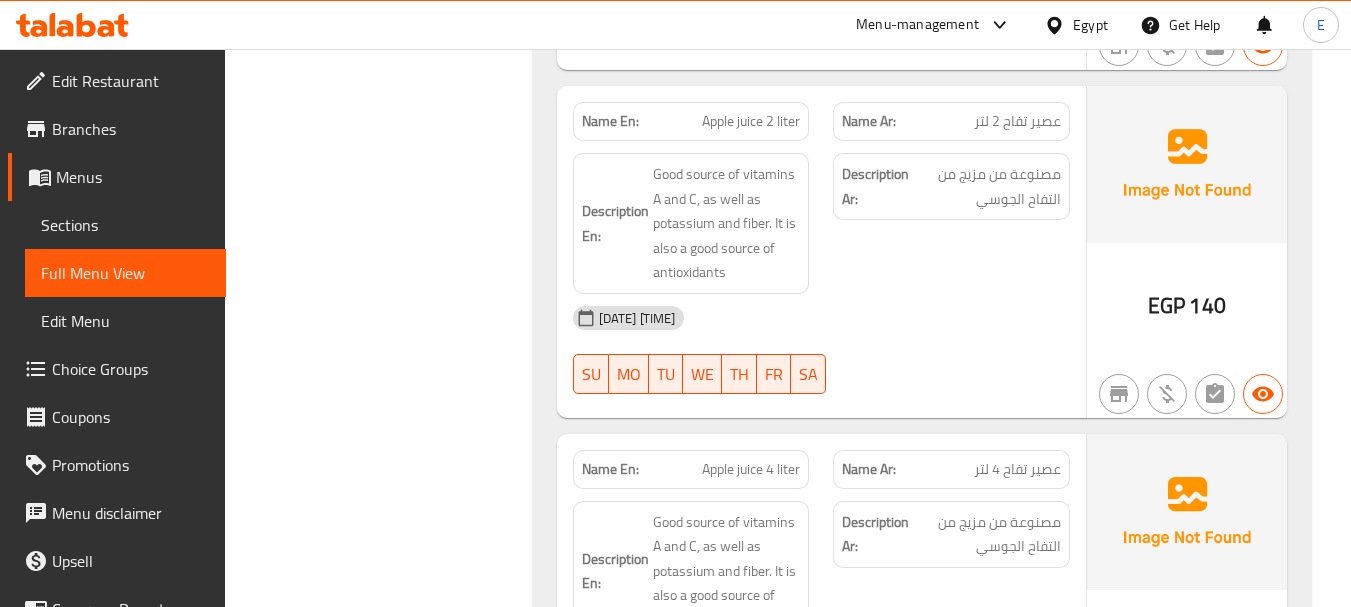 click on "عصير تفاح 2 لتر" at bounding box center [1017, 121] 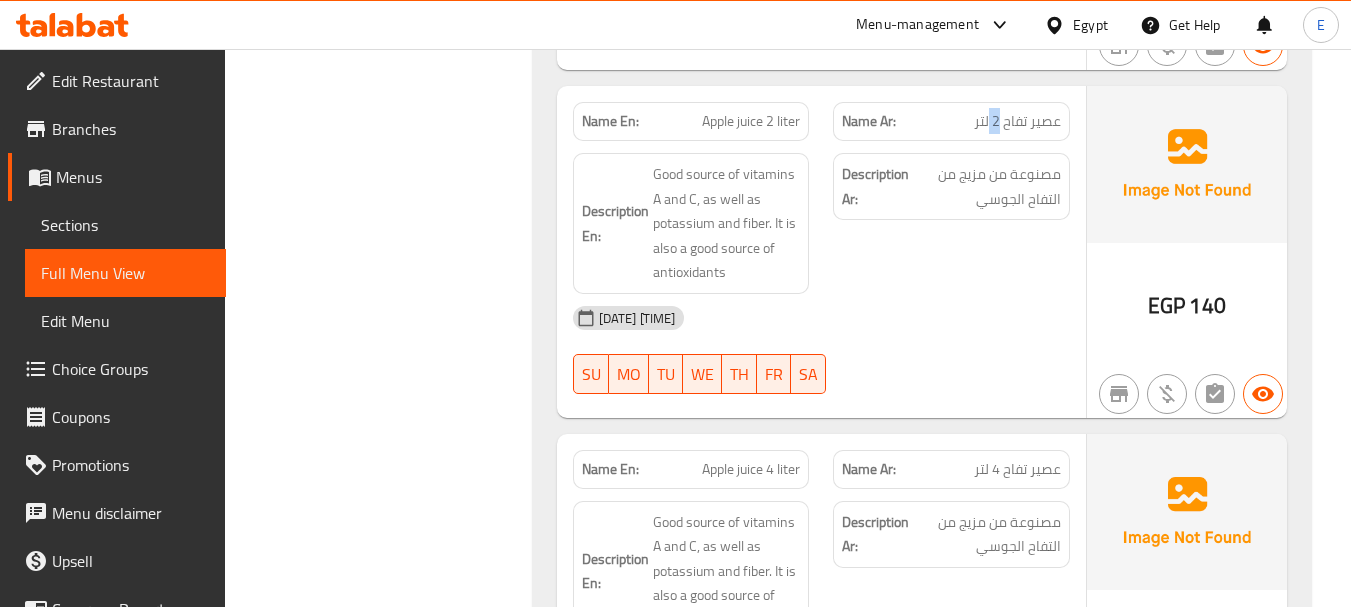 click on "عصير تفاح 2 لتر" at bounding box center [1017, 121] 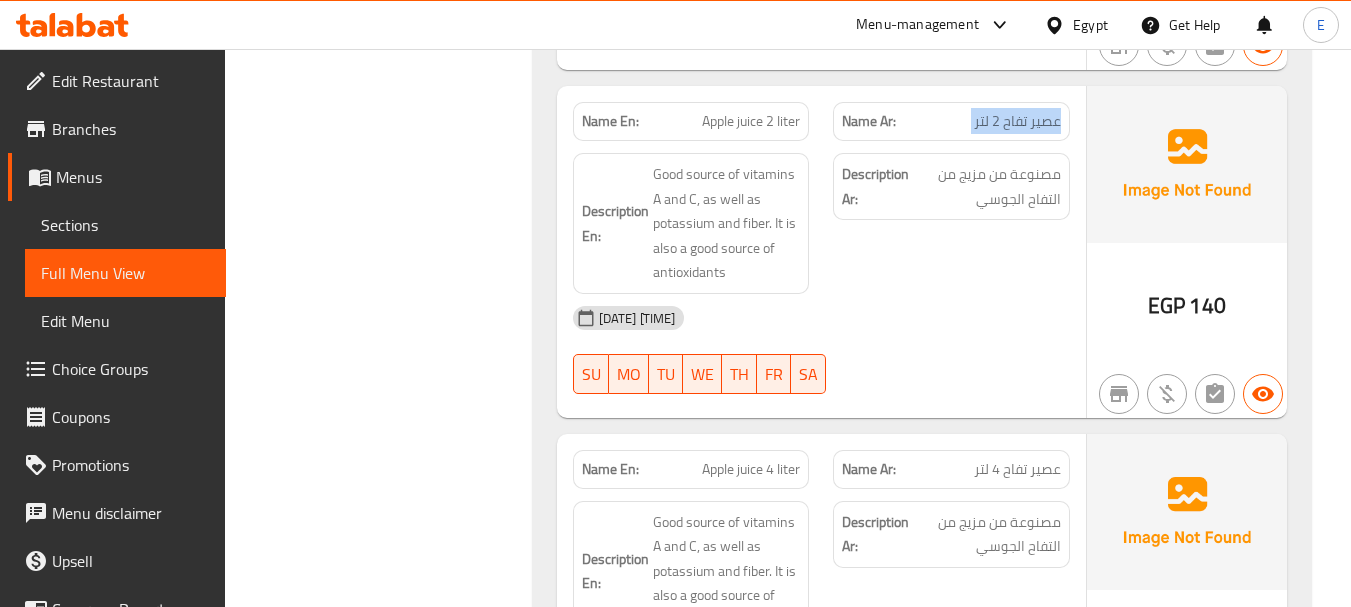 click on "عصير تفاح 2 لتر" at bounding box center (1017, 121) 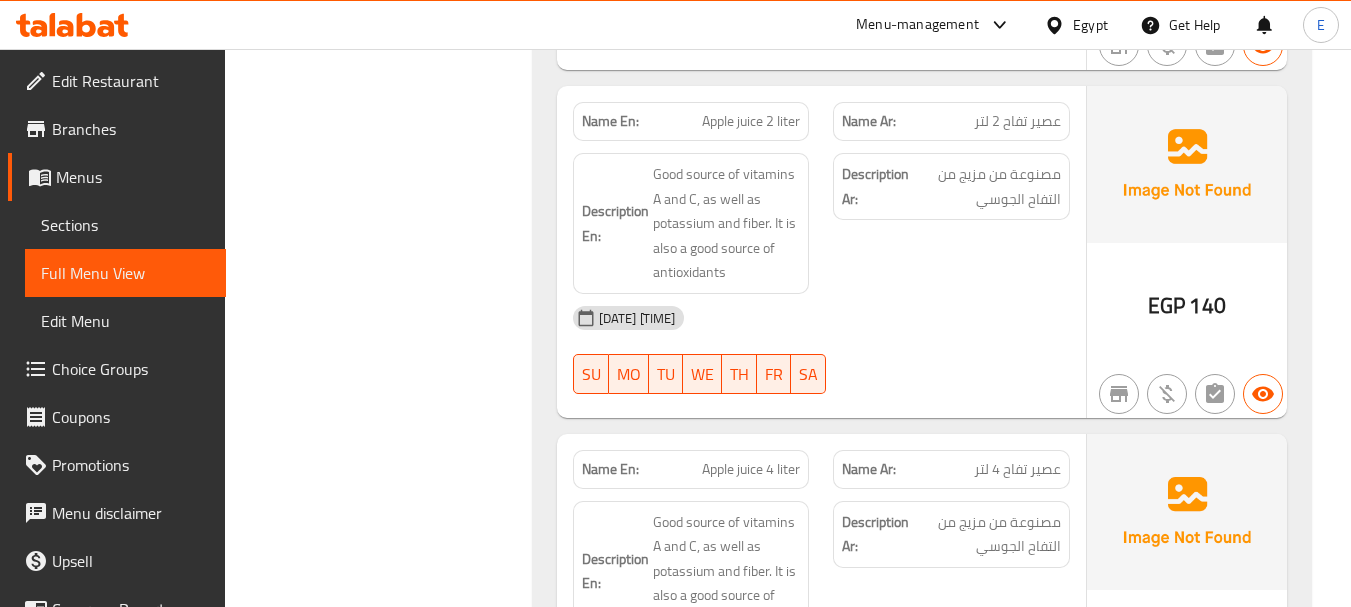 click on "Apple juice 2 liter" at bounding box center (751, 121) 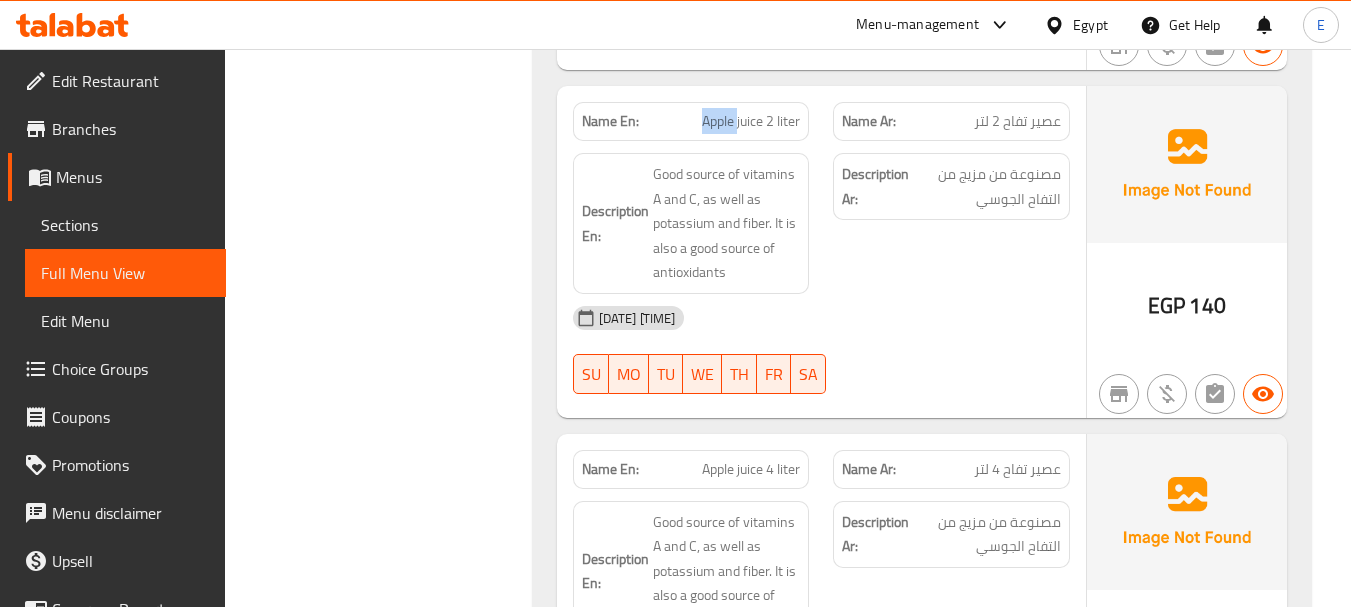 click on "Apple juice 2 liter" at bounding box center (751, 121) 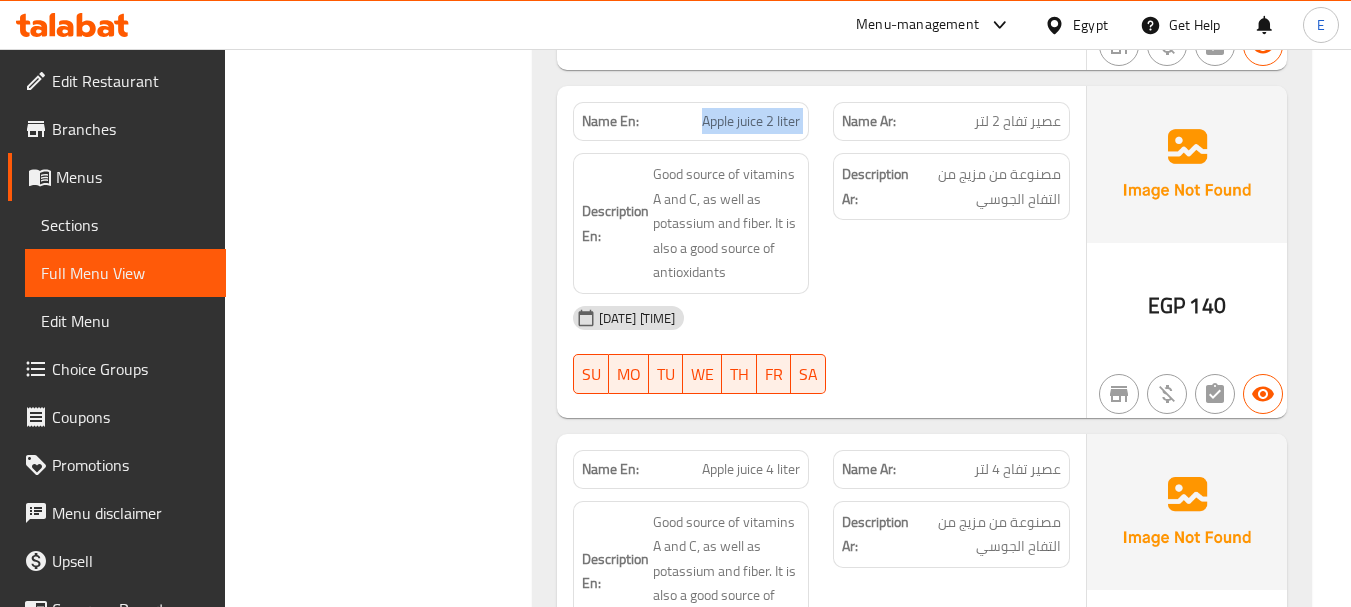 click on "Apple juice 2 liter" at bounding box center (751, 121) 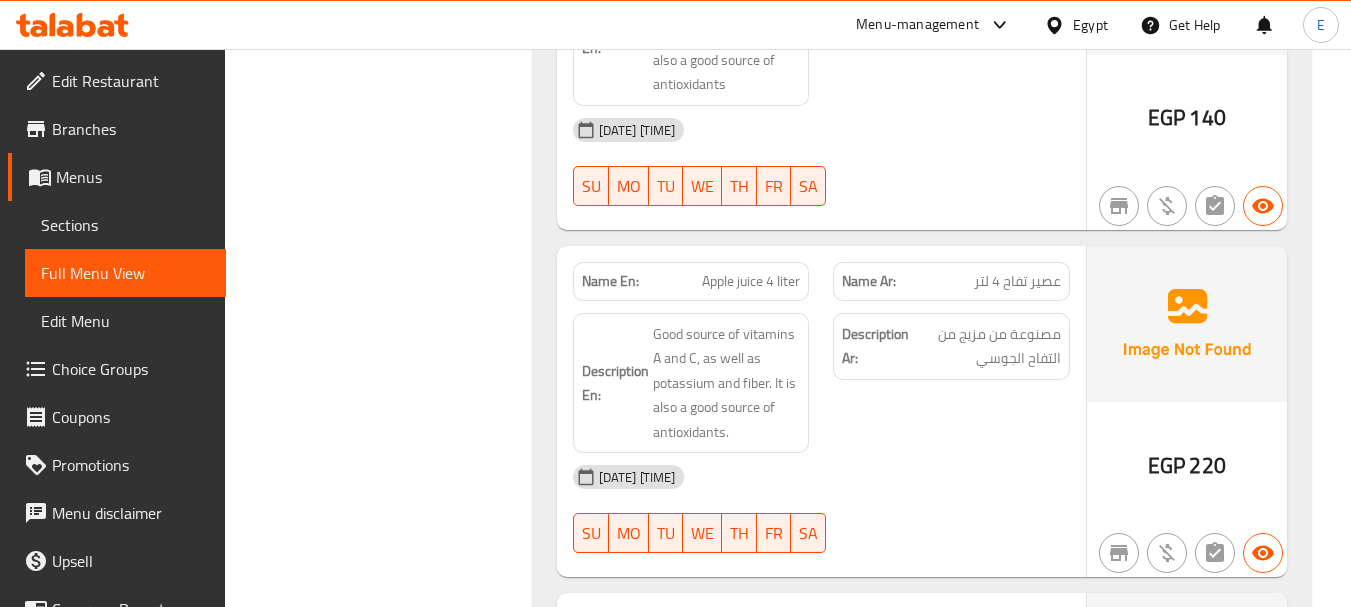scroll, scrollTop: 18792, scrollLeft: 0, axis: vertical 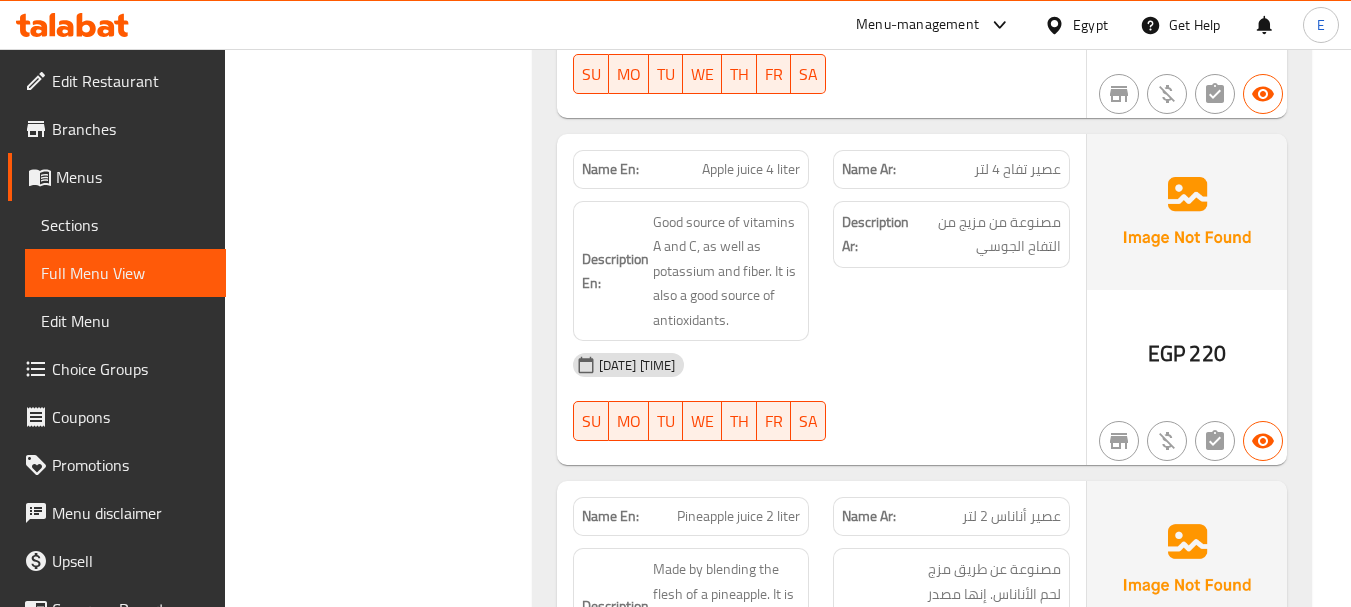 click on "EGP" at bounding box center (1166, 353) 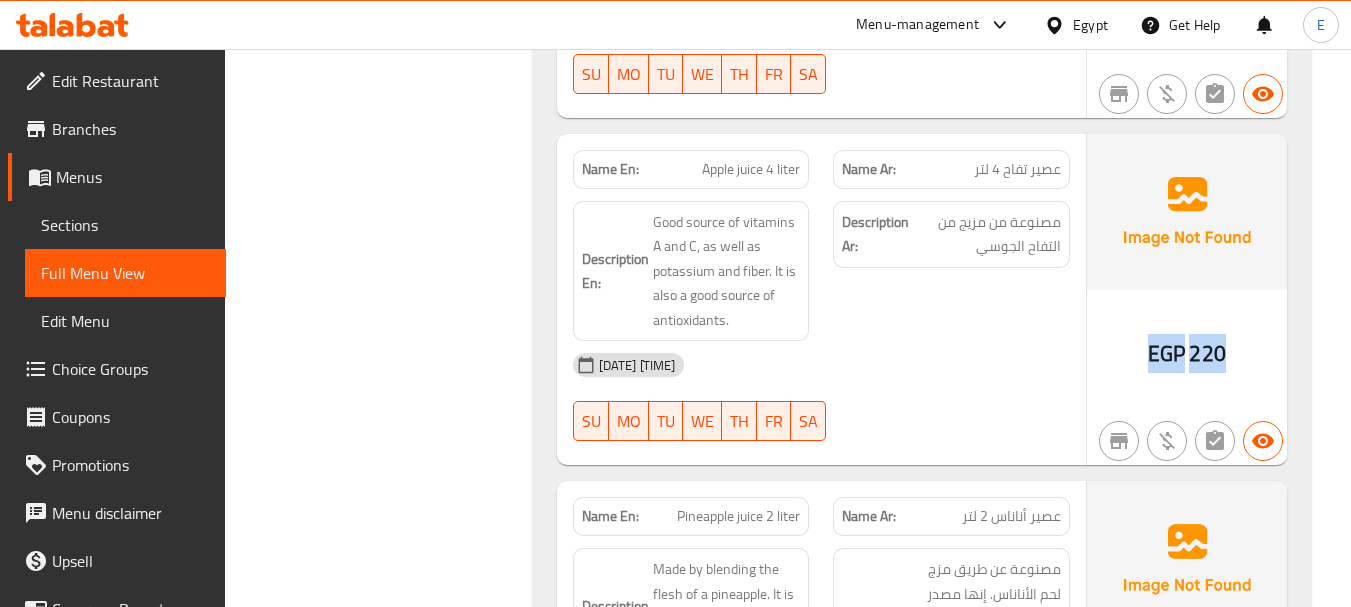 click on "EGP" at bounding box center (1166, 353) 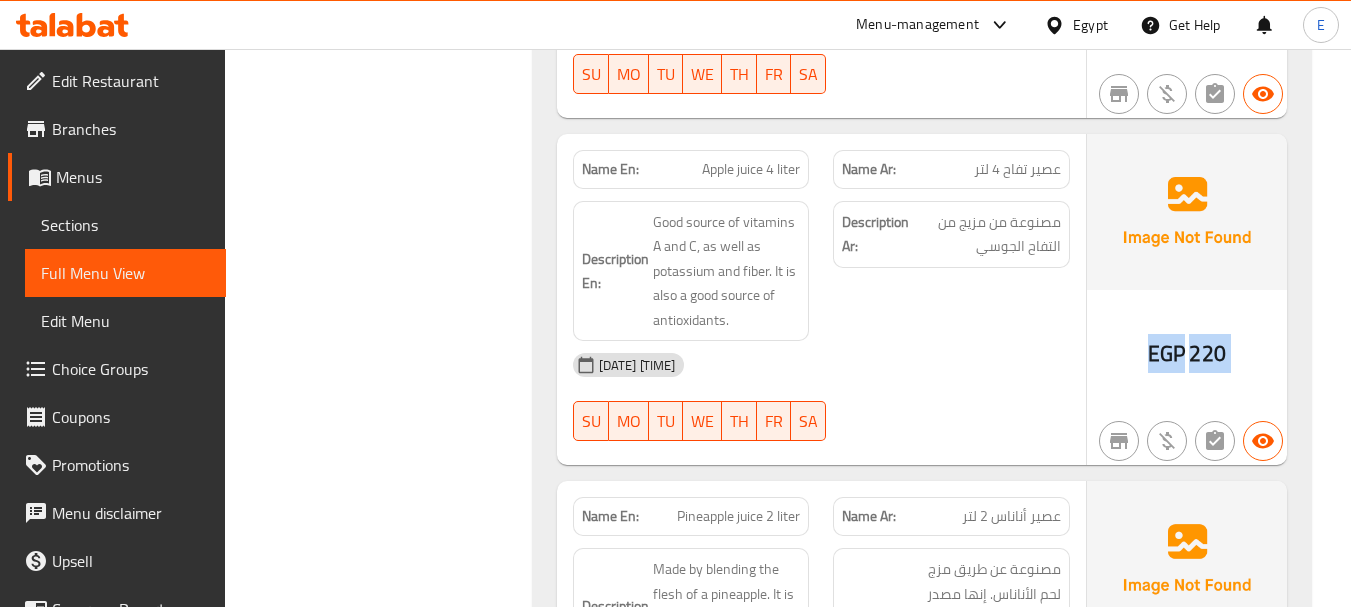 click on "EGP" at bounding box center [1166, 353] 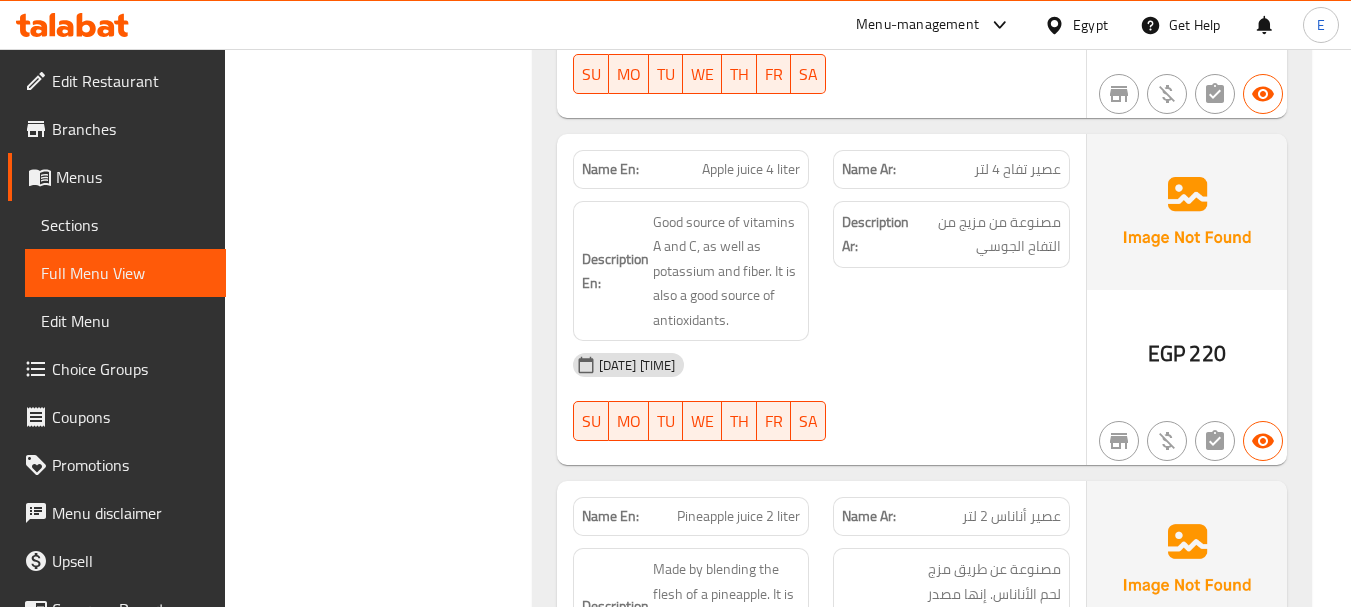 click on "عصير تفاح 4 لتر" at bounding box center [1017, 169] 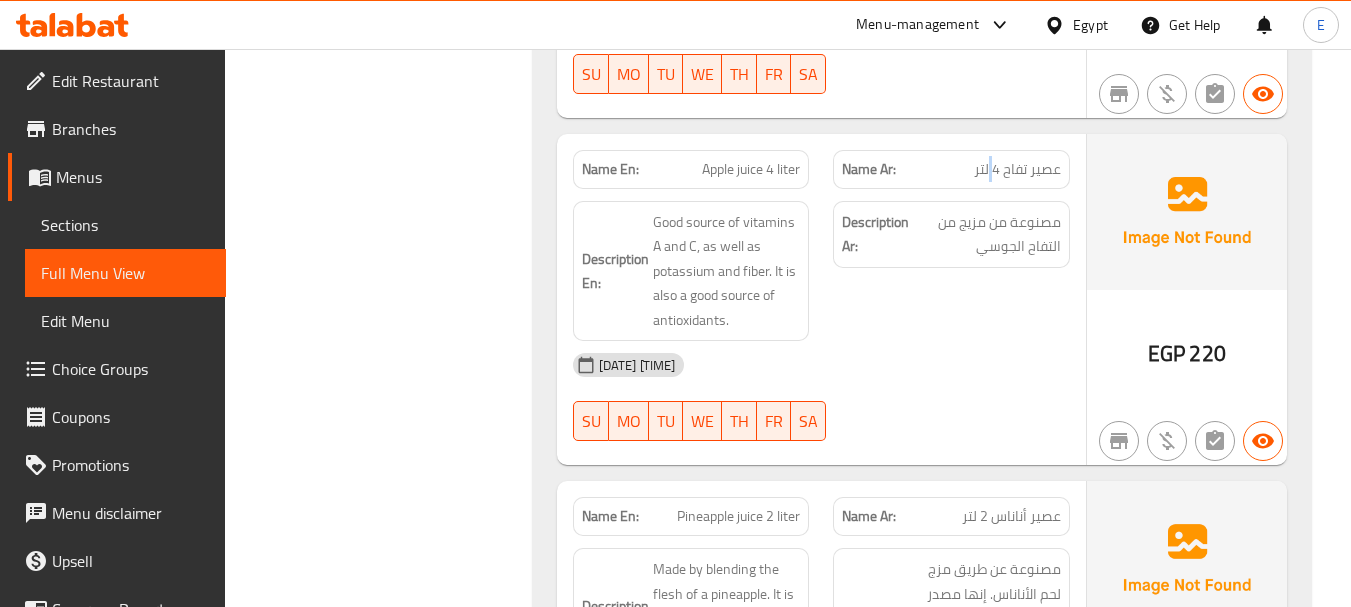 click on "عصير تفاح 4 لتر" at bounding box center (1017, 169) 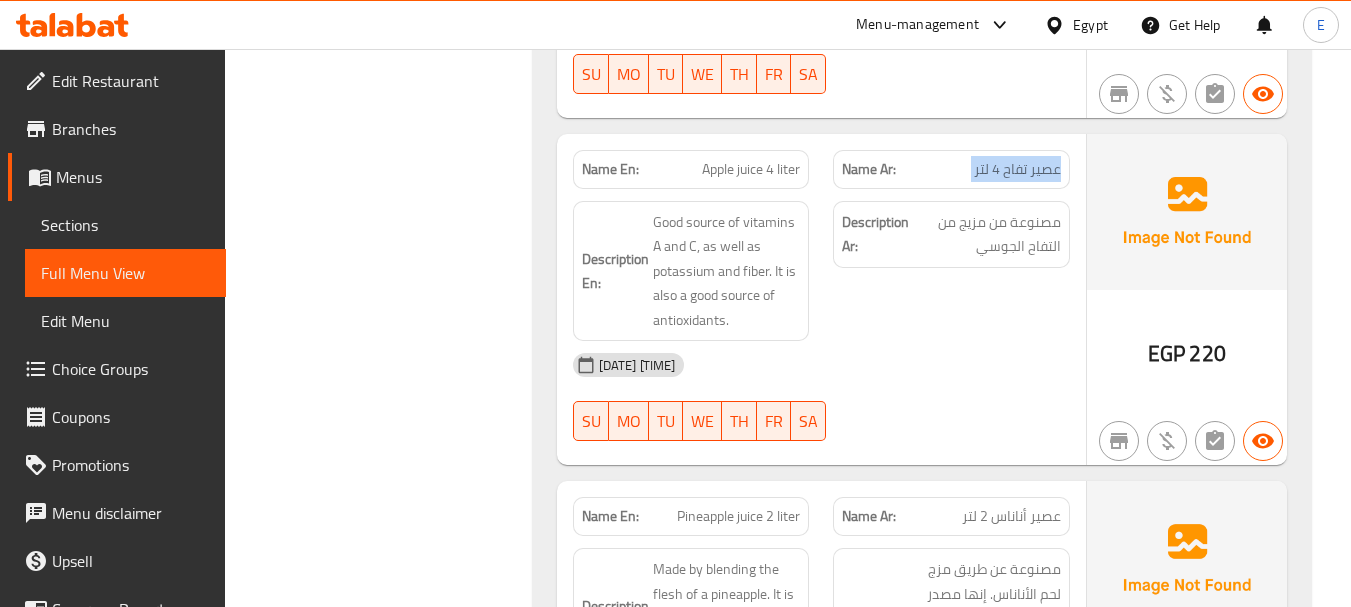 click on "عصير تفاح 4 لتر" at bounding box center [1017, 169] 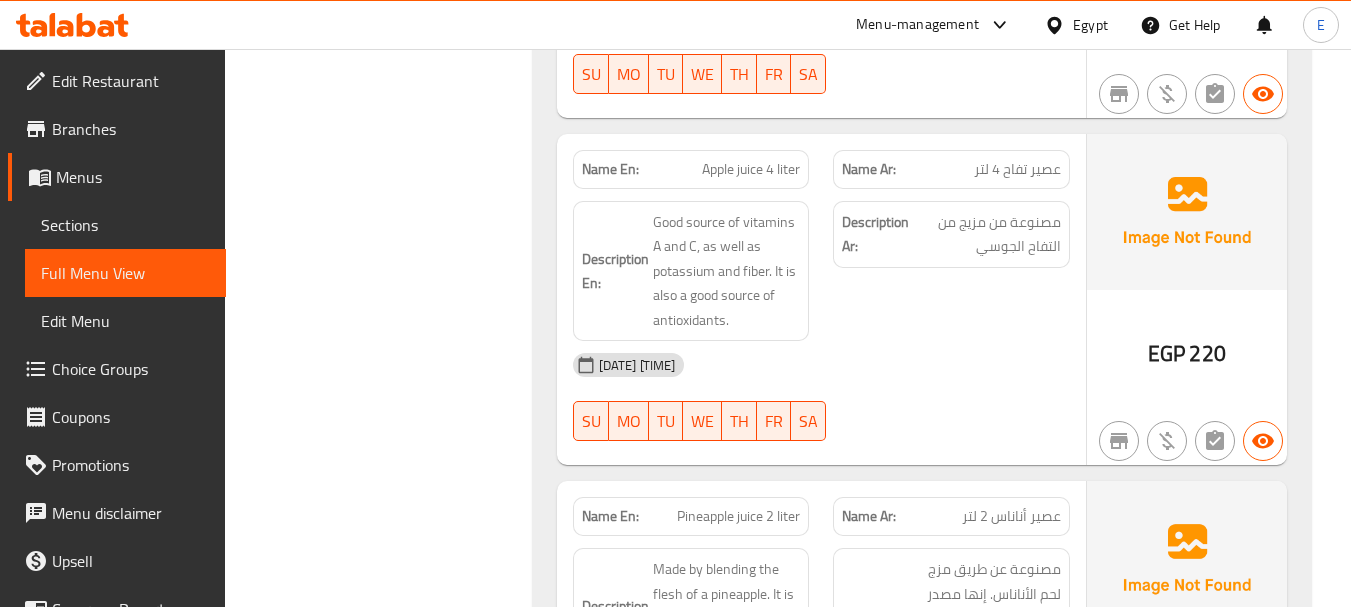 click on "Apple juice 4 liter" at bounding box center (751, 169) 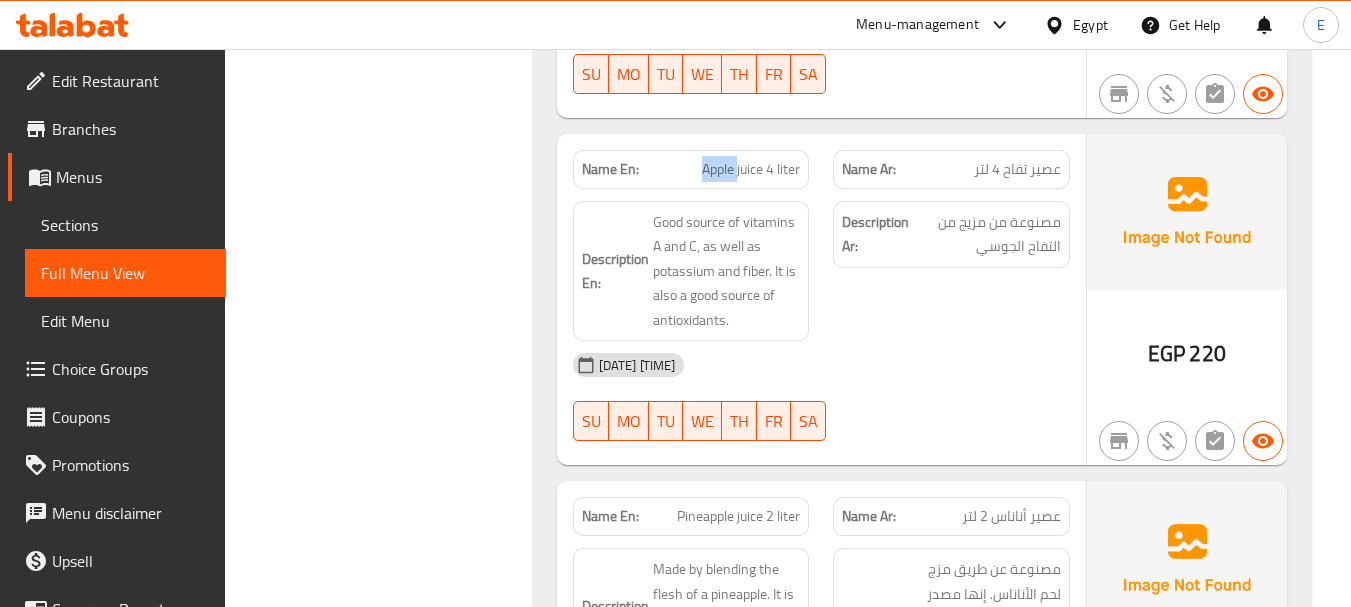 click on "Apple juice 4 liter" at bounding box center (751, 169) 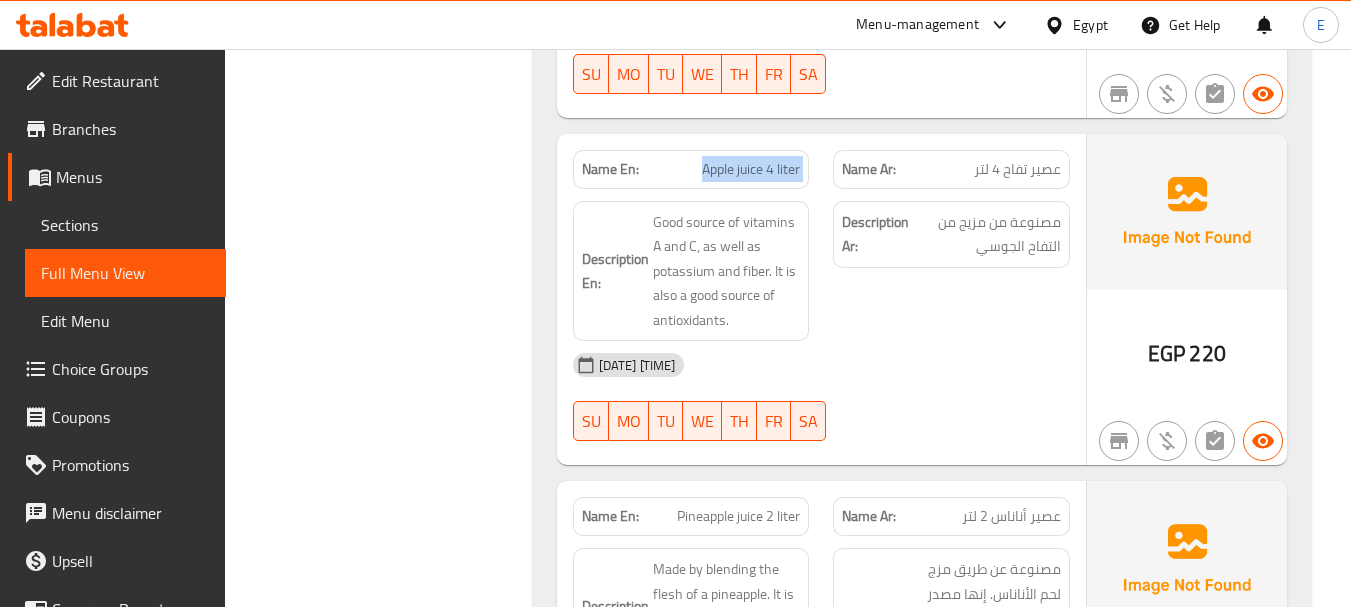 click on "Apple juice 4 liter" at bounding box center (751, 169) 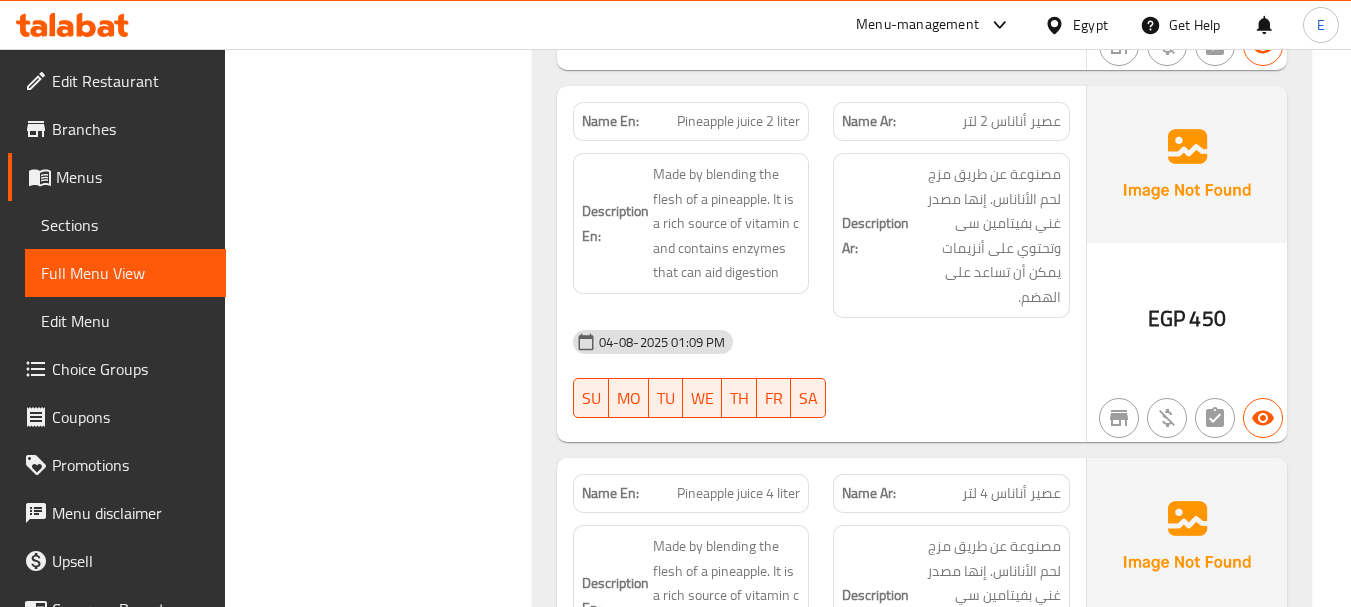 scroll, scrollTop: 19192, scrollLeft: 0, axis: vertical 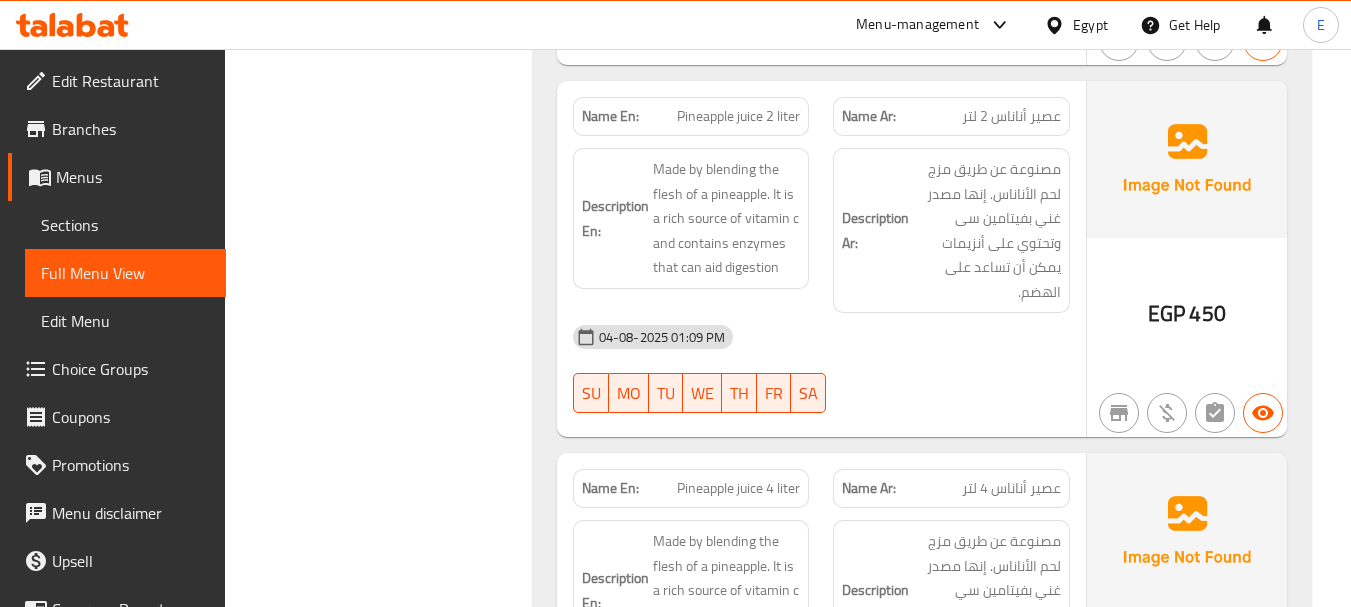 click on "عصير أناناس 2 لتر" at bounding box center [1011, 116] 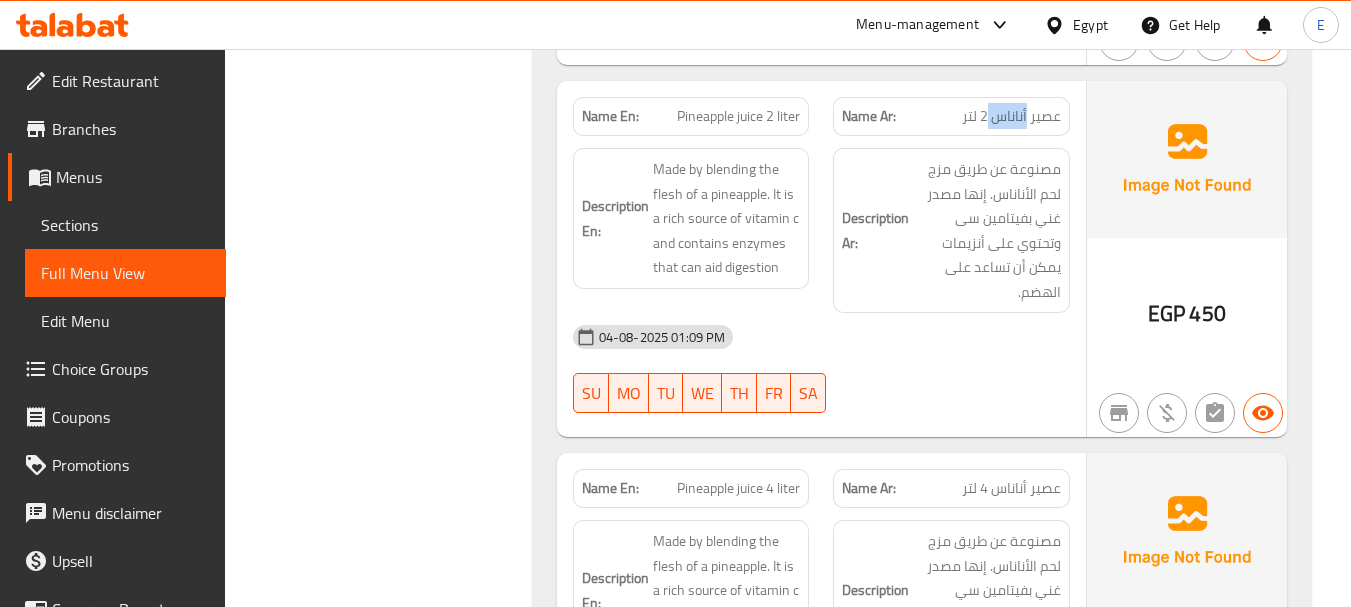 click on "عصير أناناس 2 لتر" at bounding box center (1011, 116) 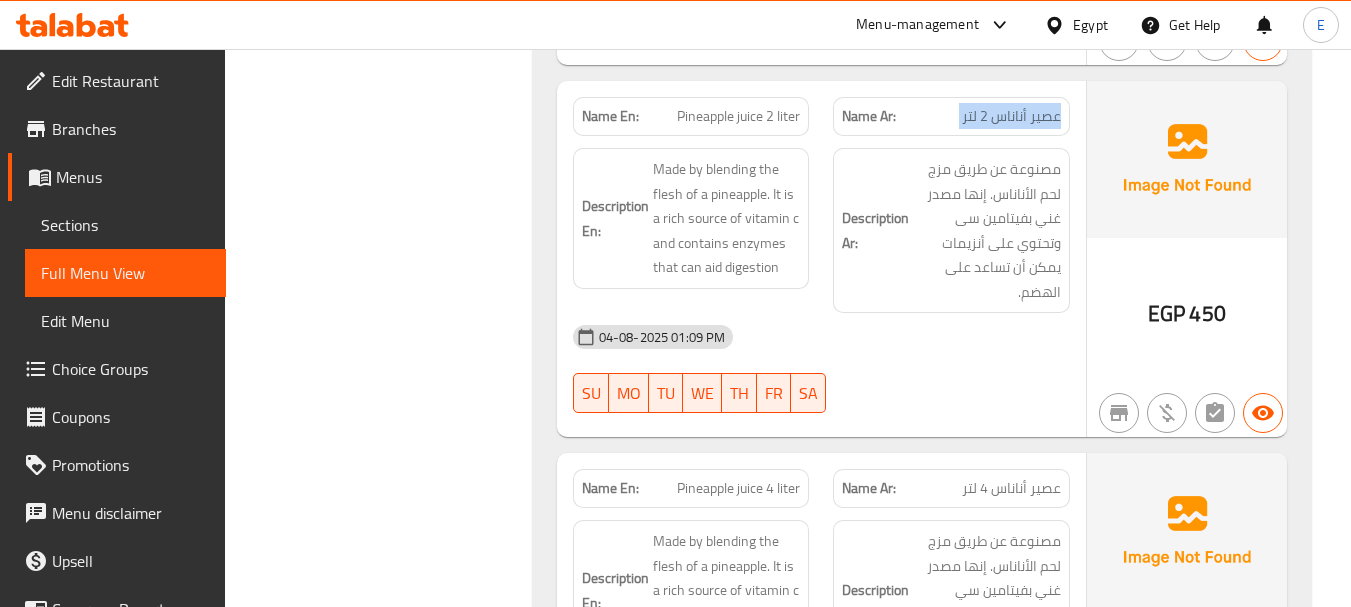click on "عصير أناناس 2 لتر" at bounding box center (1011, 116) 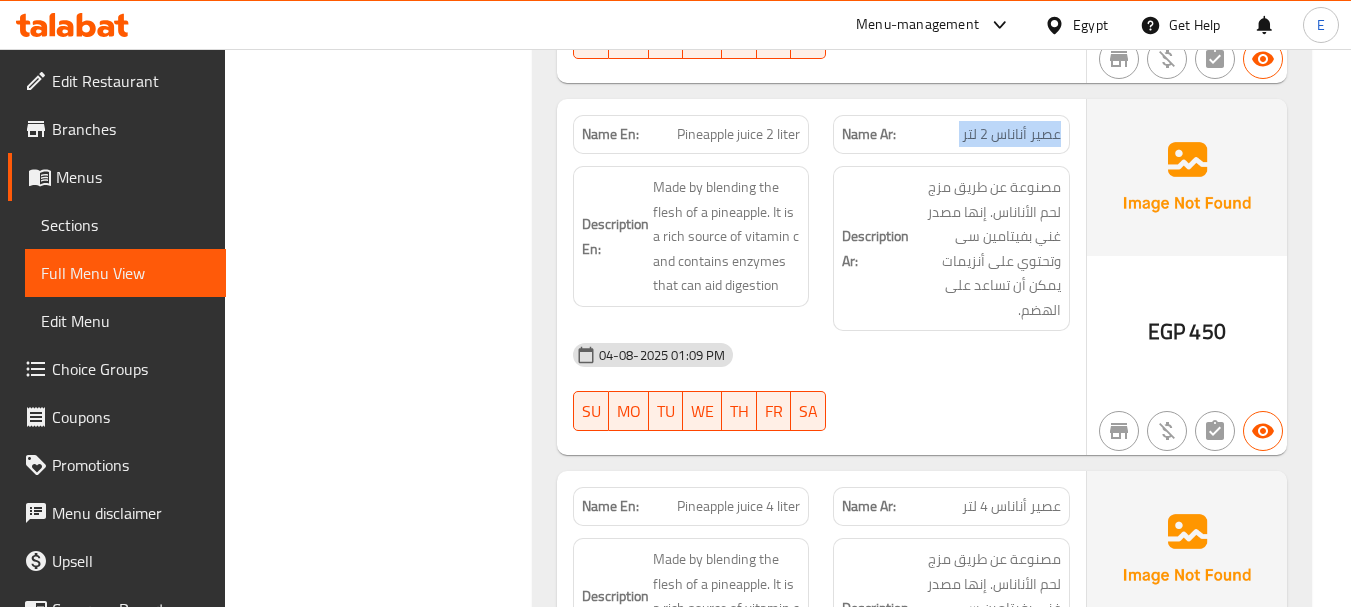 scroll, scrollTop: 19192, scrollLeft: 0, axis: vertical 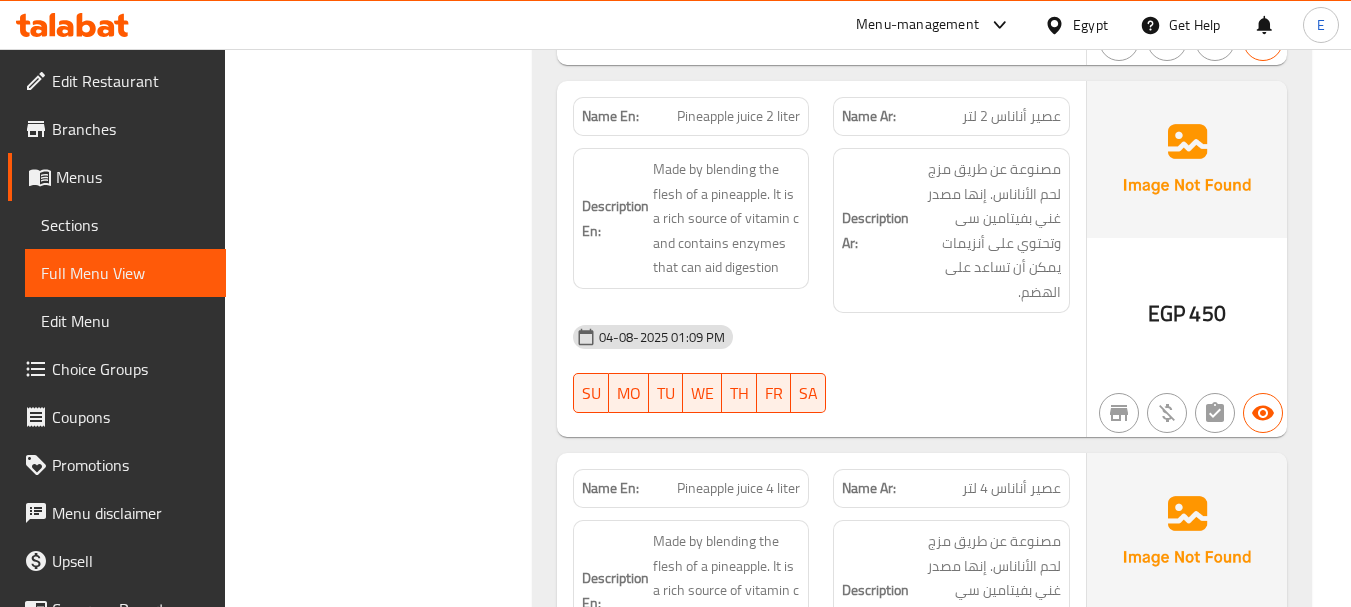 click on "Pineapple juice 2 liter" at bounding box center [738, 116] 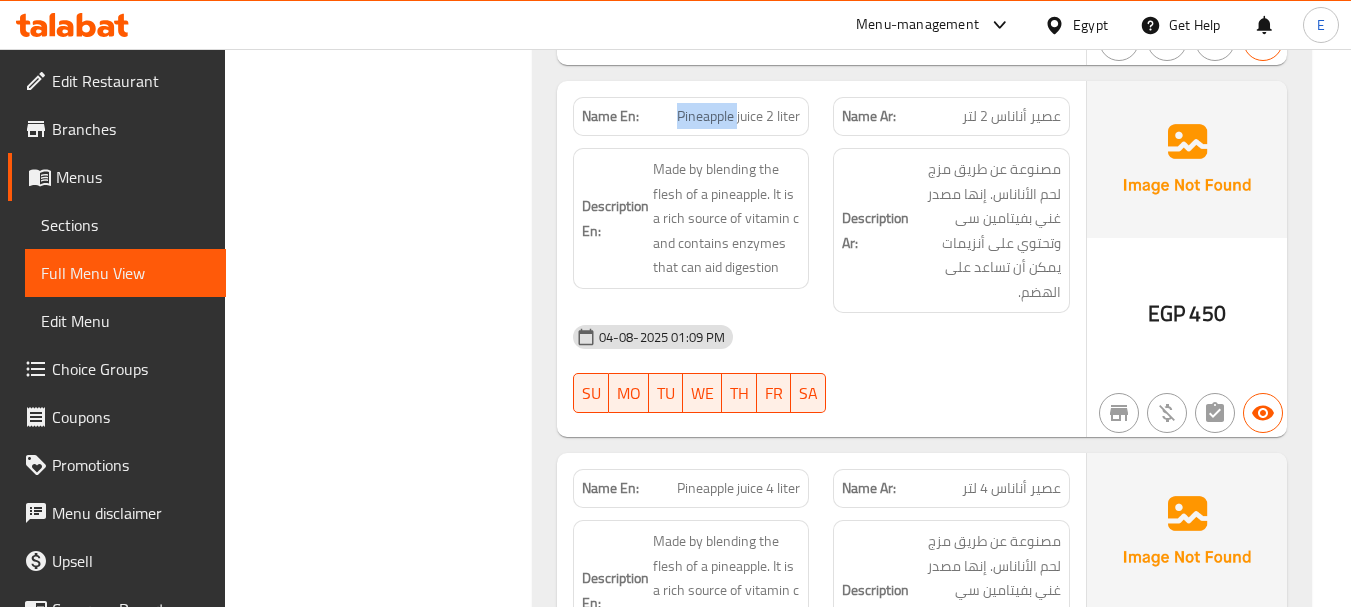 click on "Pineapple juice 2 liter" at bounding box center (738, 116) 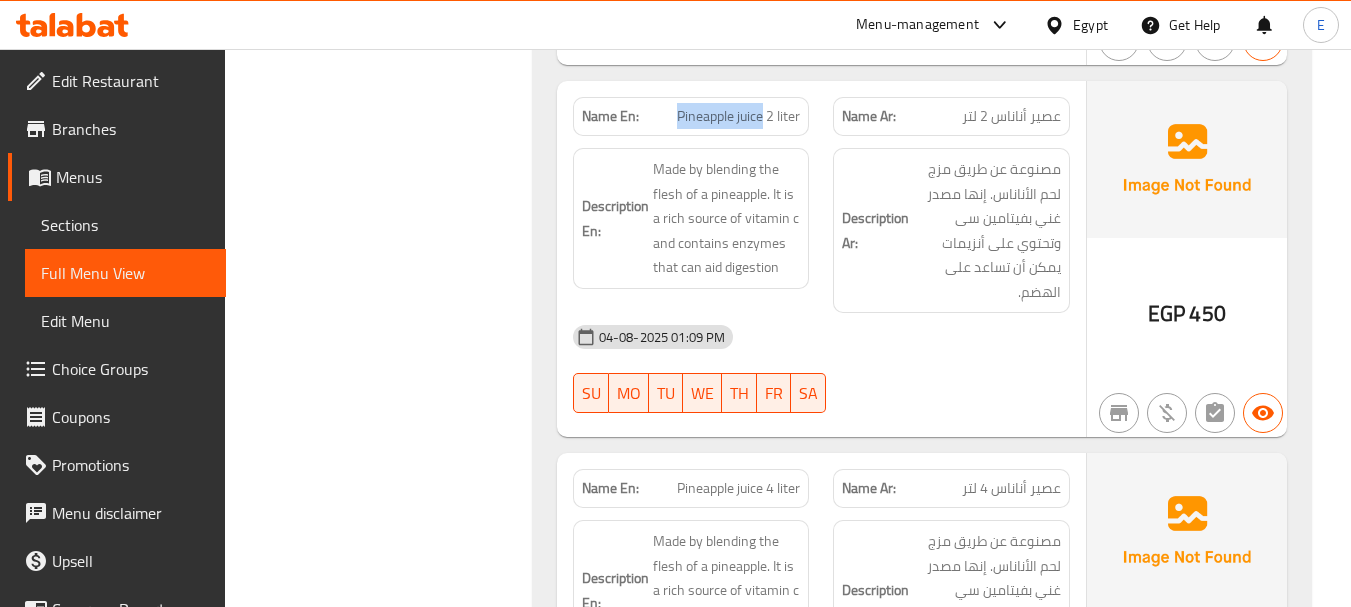 drag, startPoint x: 672, startPoint y: 112, endPoint x: 763, endPoint y: 119, distance: 91.26884 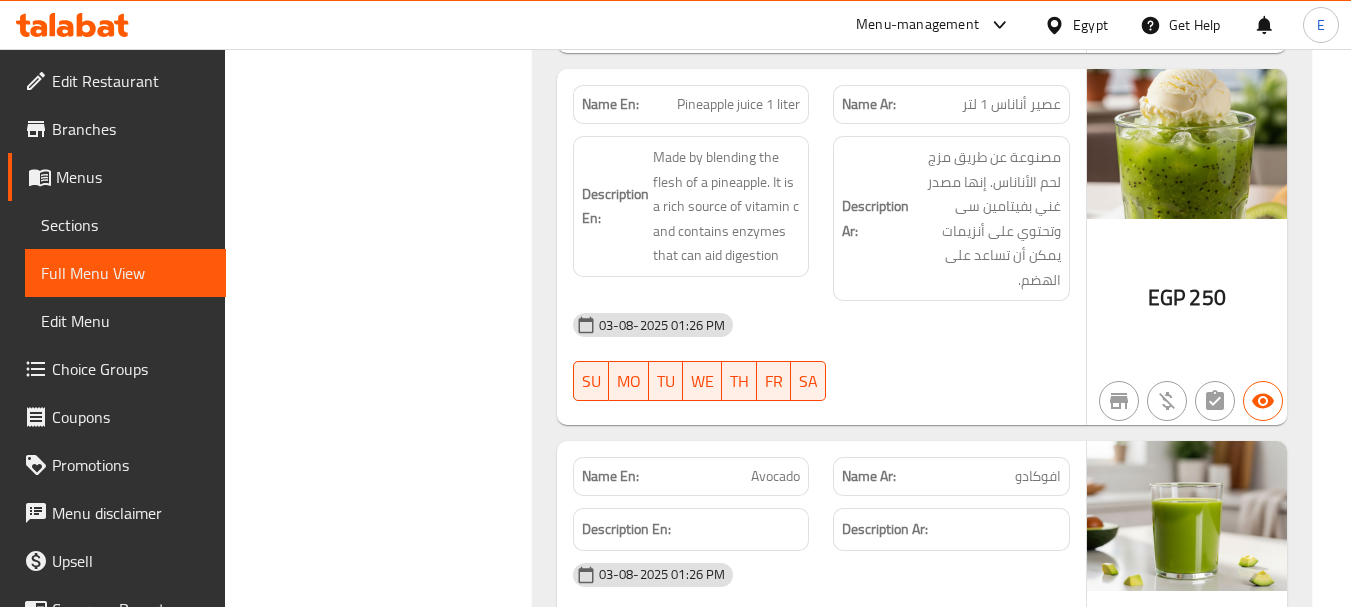 scroll, scrollTop: 3812, scrollLeft: 0, axis: vertical 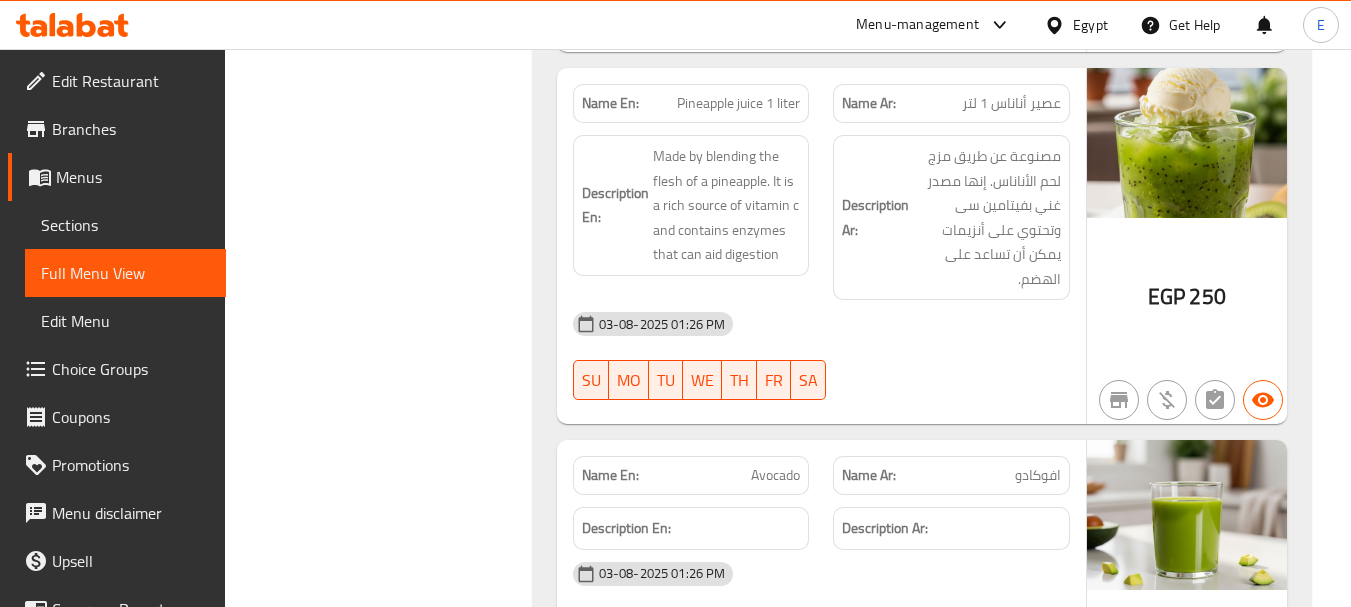 click on "250" at bounding box center (1207, 296) 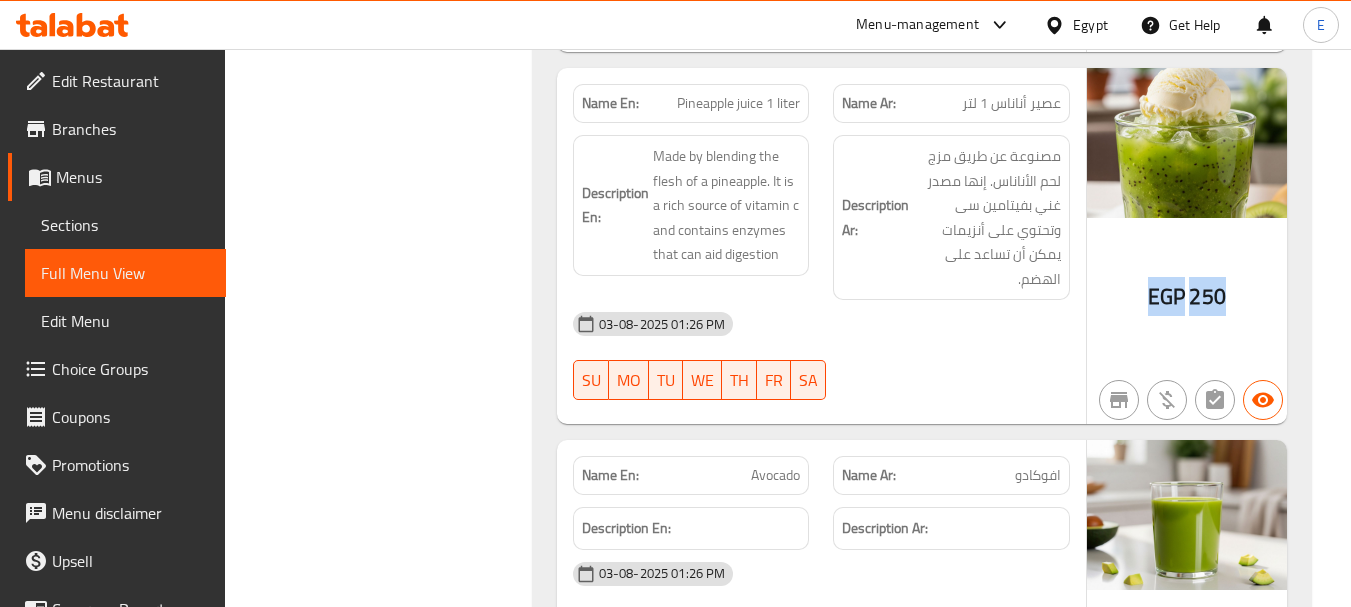 click on "250" at bounding box center [1207, 296] 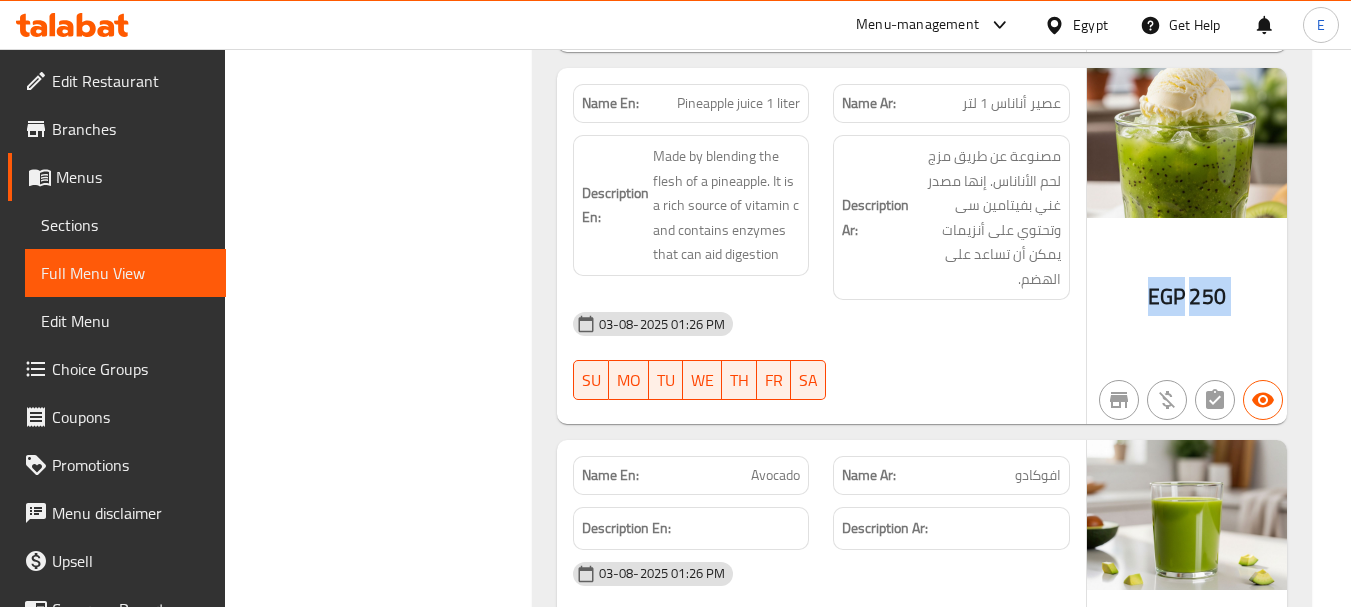 click on "250" at bounding box center [1207, 296] 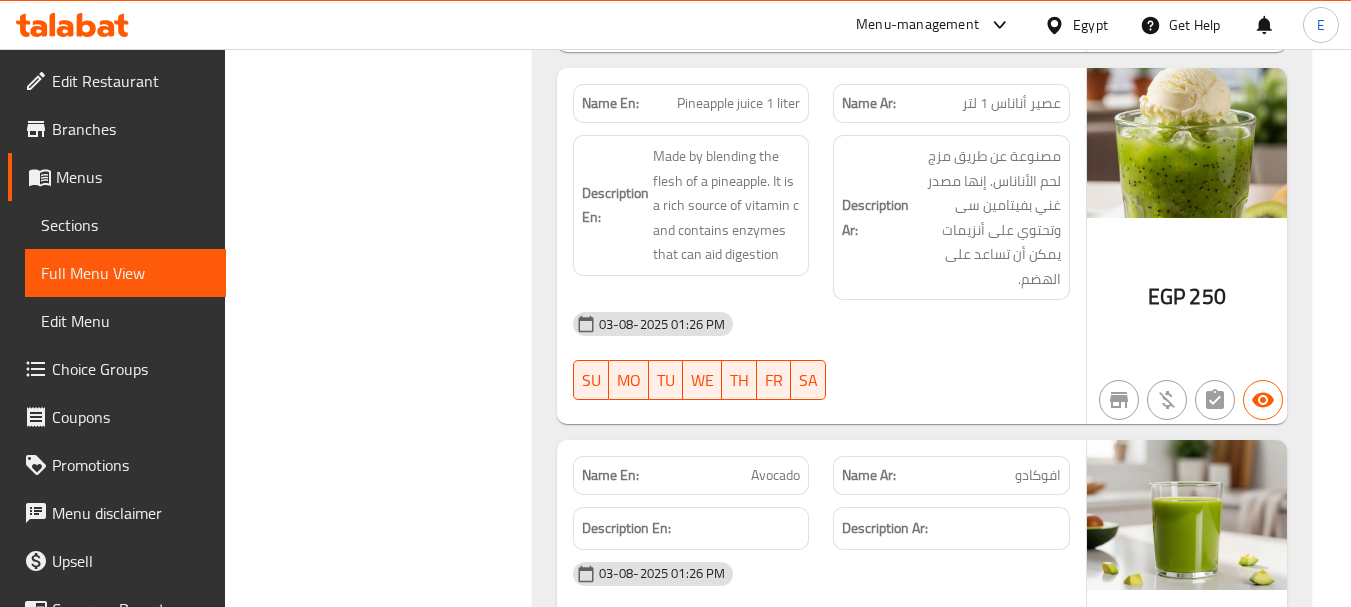click on "Name Ar: عصير أناناس 1 لتر" at bounding box center (951, 103) 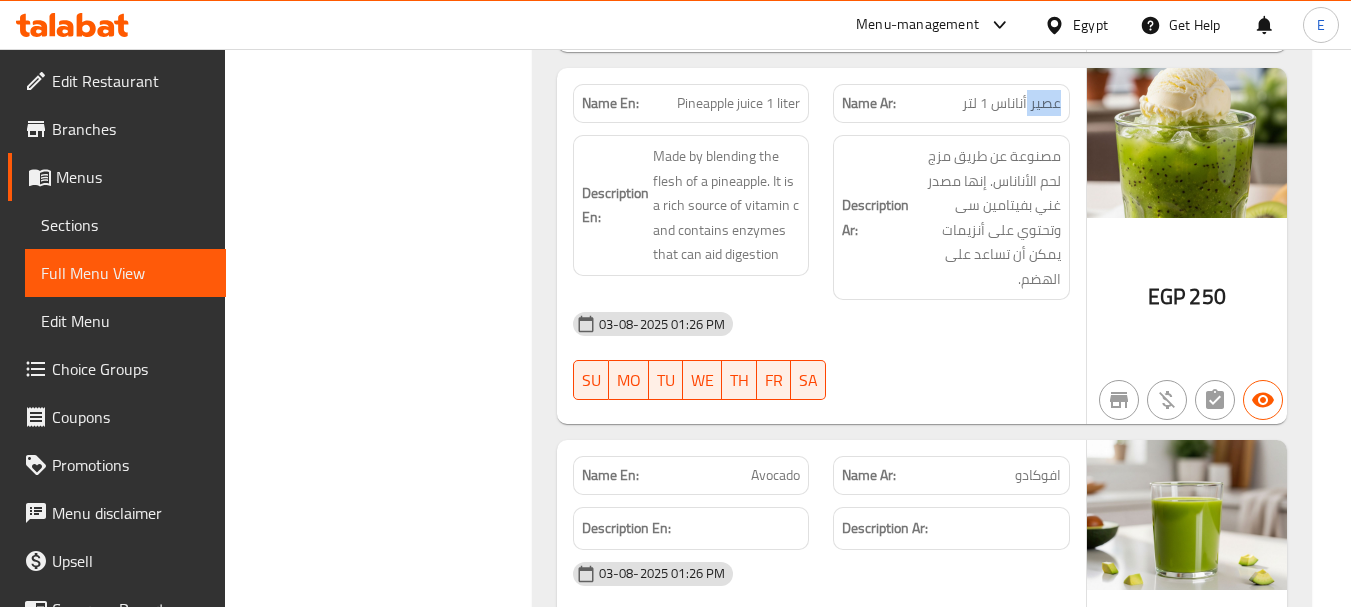 click on "Name Ar: عصير أناناس 1 لتر" at bounding box center [951, 103] 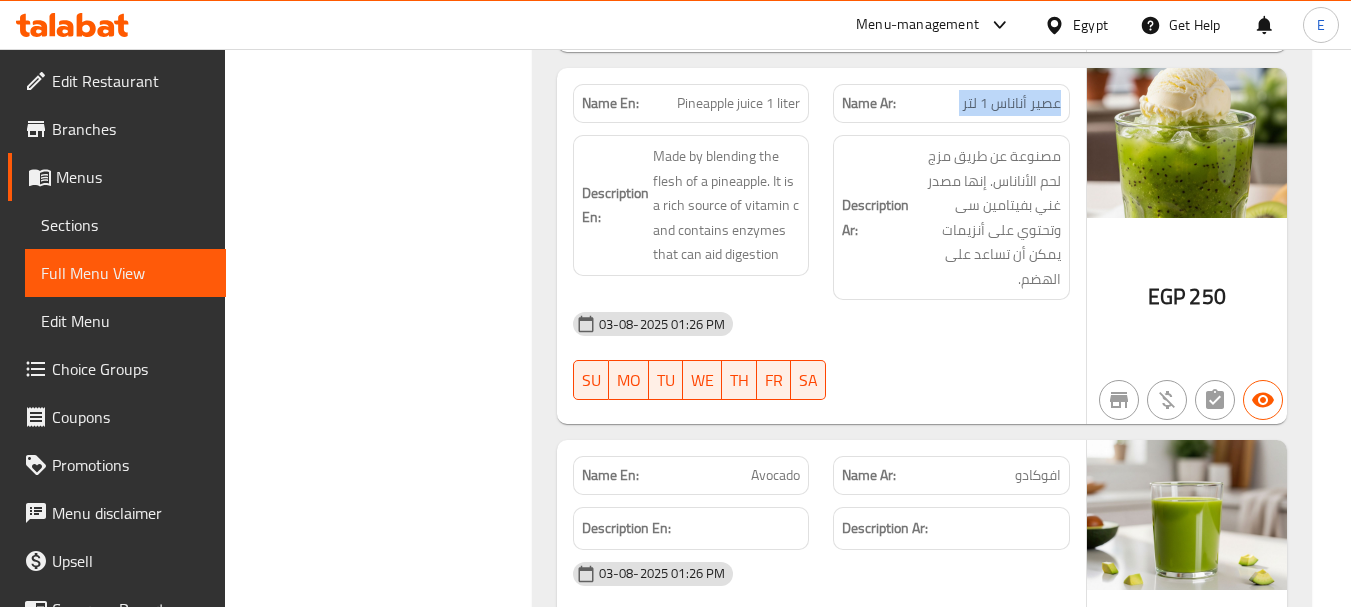 click on "Name Ar: عصير أناناس 1 لتر" at bounding box center (951, 103) 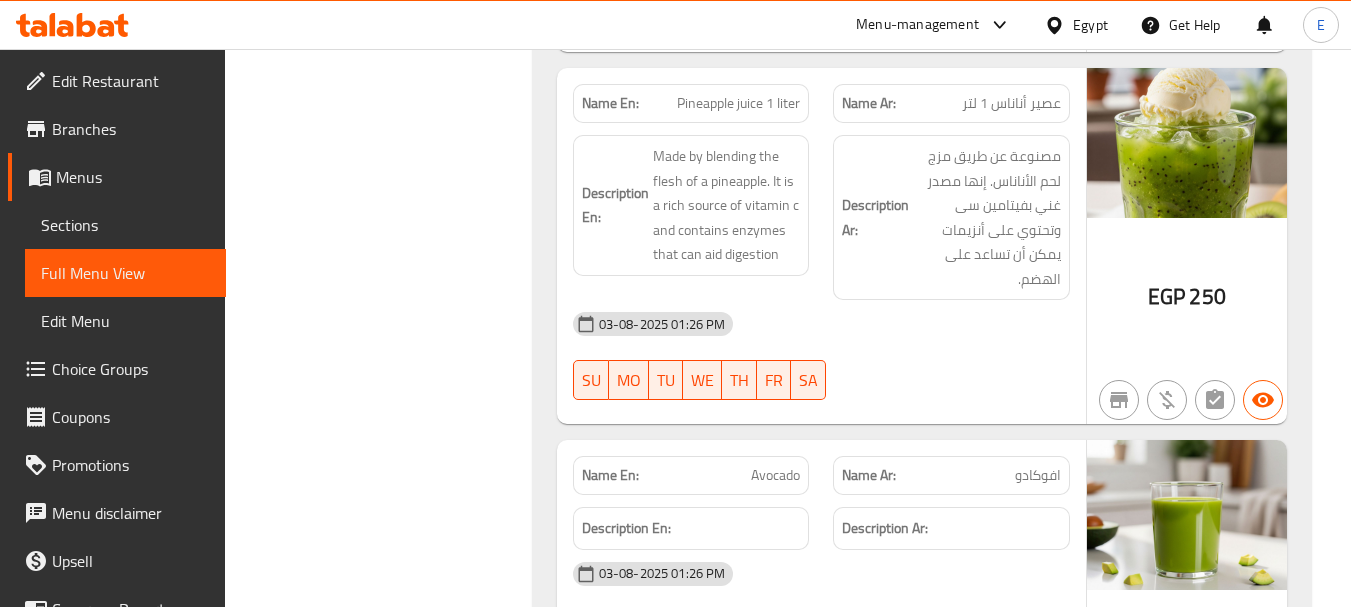 click on "Pineapple juice 1 liter" at bounding box center (738, 103) 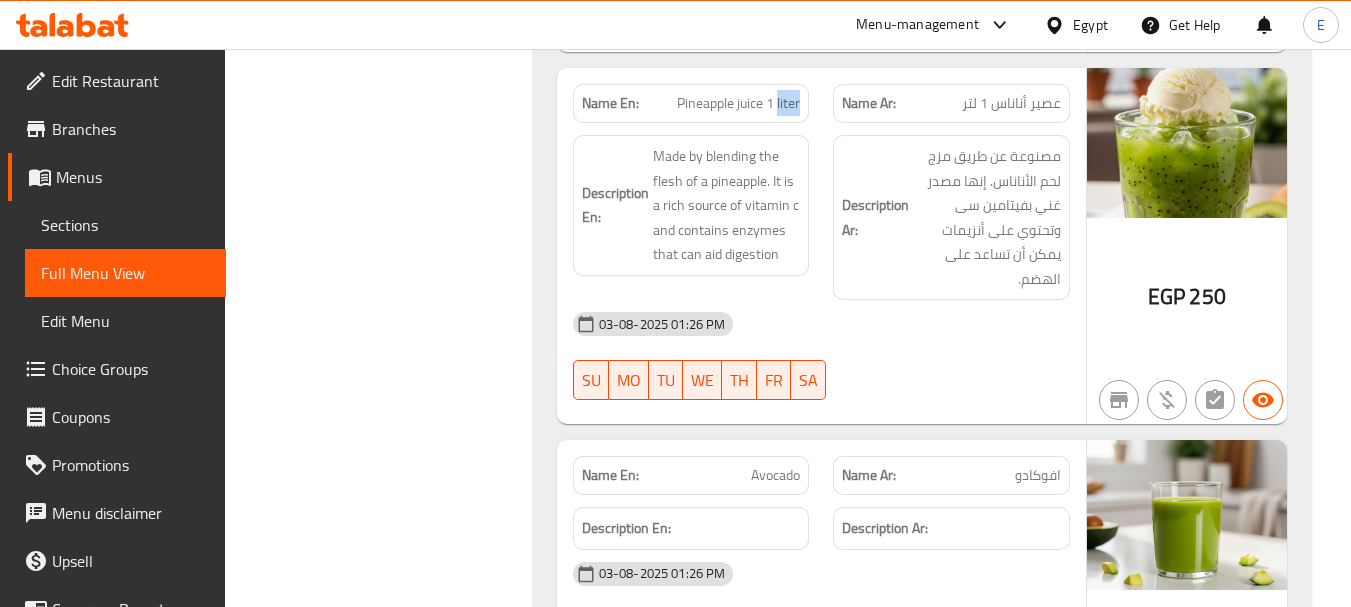click on "Pineapple juice 1 liter" at bounding box center [738, 103] 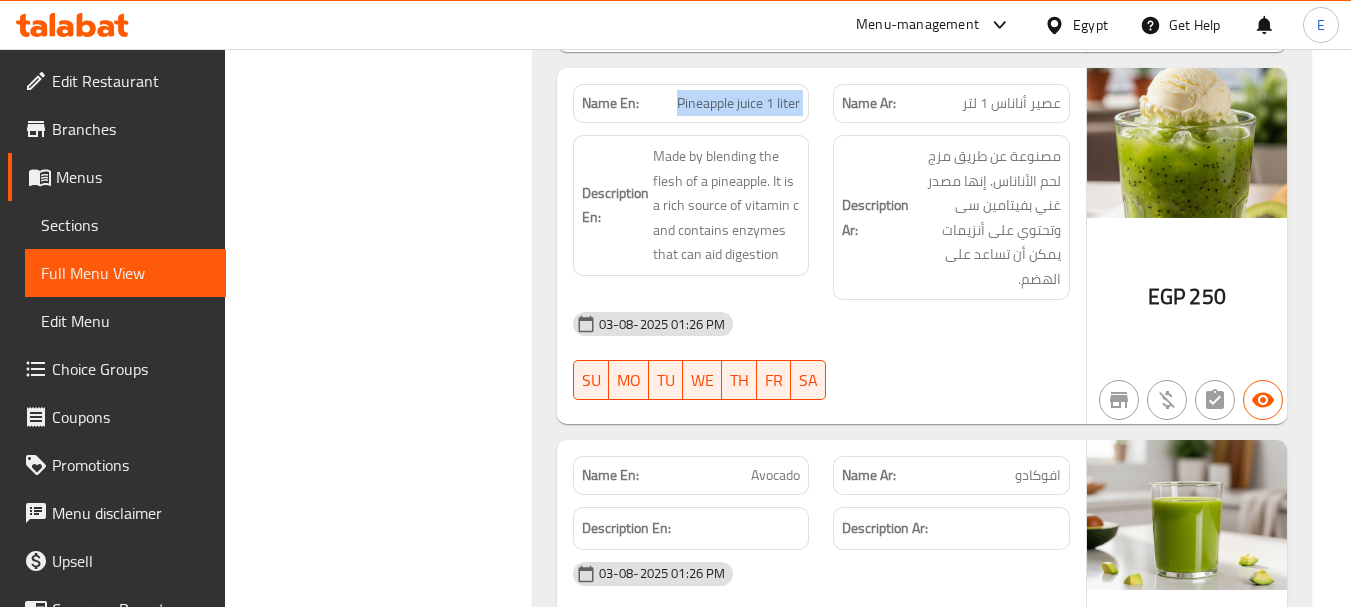 click on "Pineapple juice 1 liter" at bounding box center (738, 103) 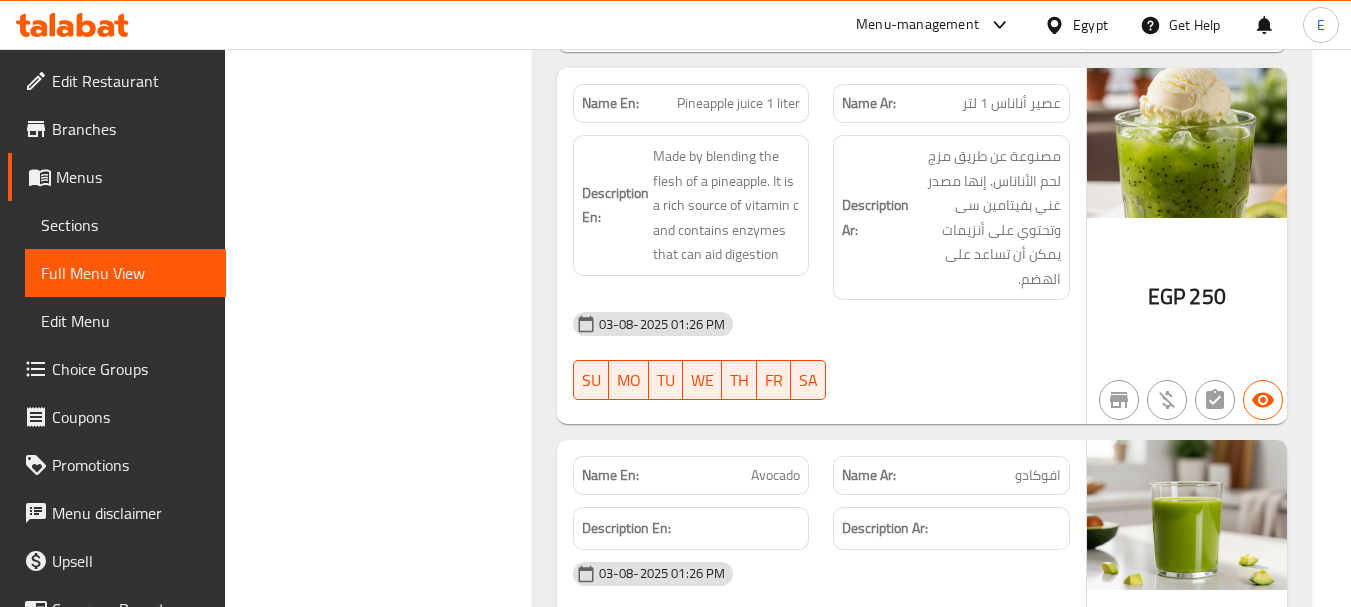 click on "03-08-2025 01:26 PM" at bounding box center (821, 324) 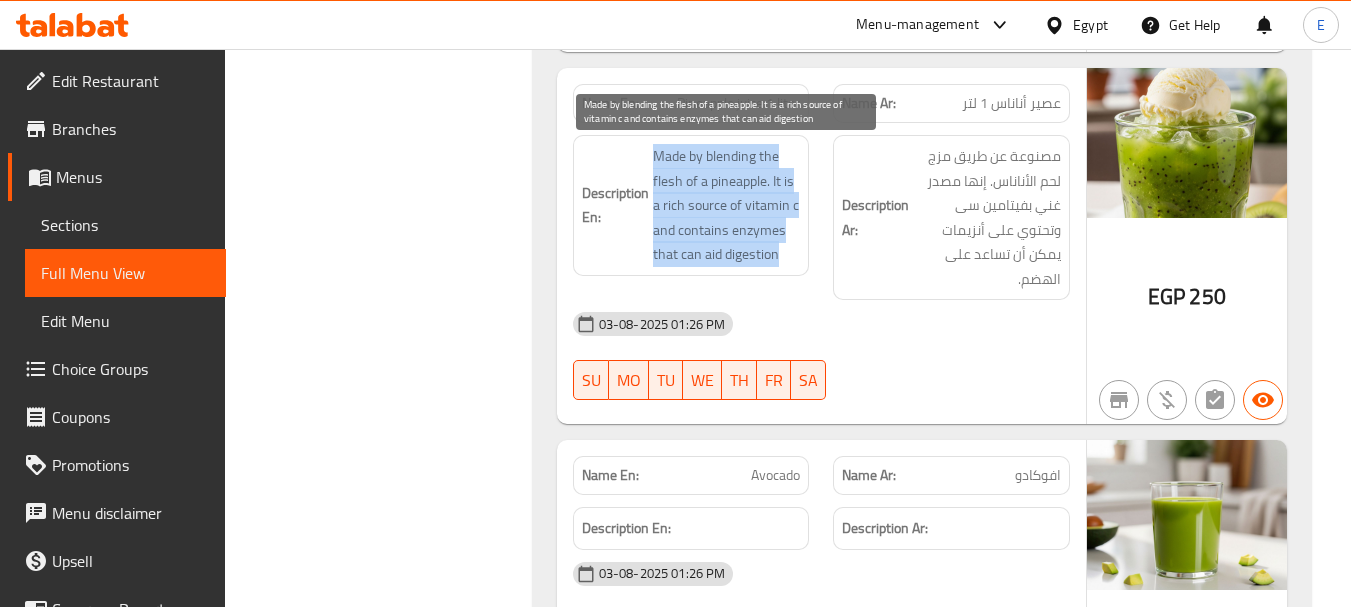drag, startPoint x: 645, startPoint y: 146, endPoint x: 782, endPoint y: 257, distance: 176.32356 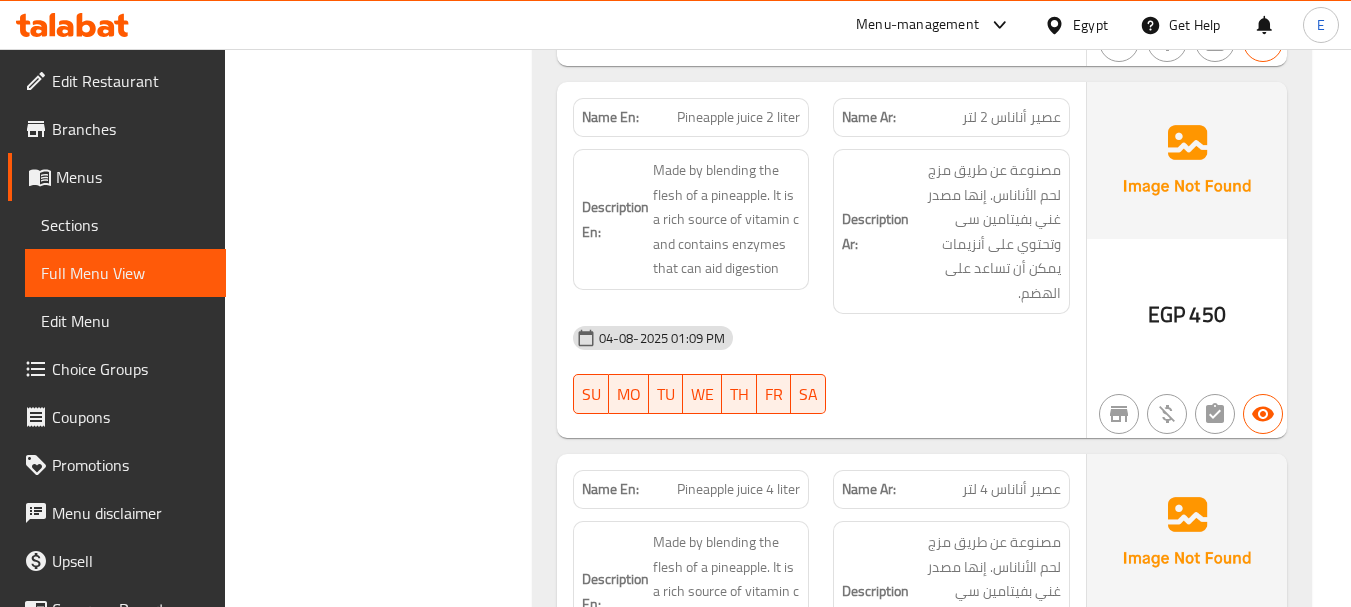scroll, scrollTop: 19205, scrollLeft: 0, axis: vertical 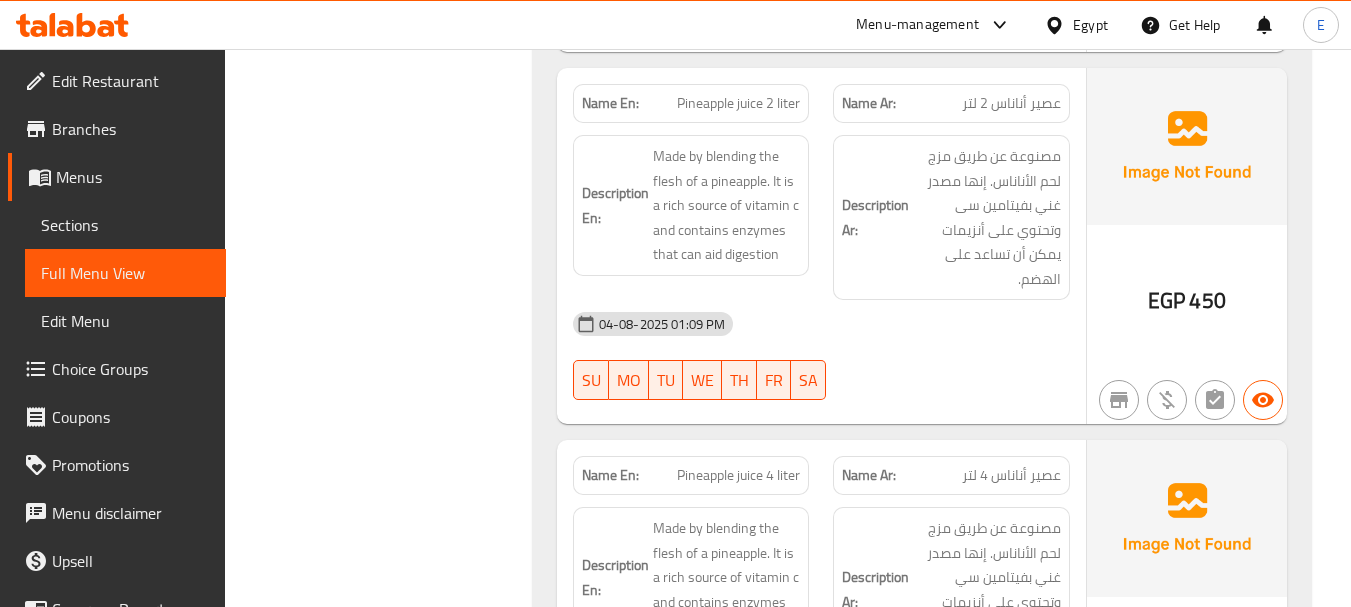 click on "EGP 450" at bounding box center [1187, 246] 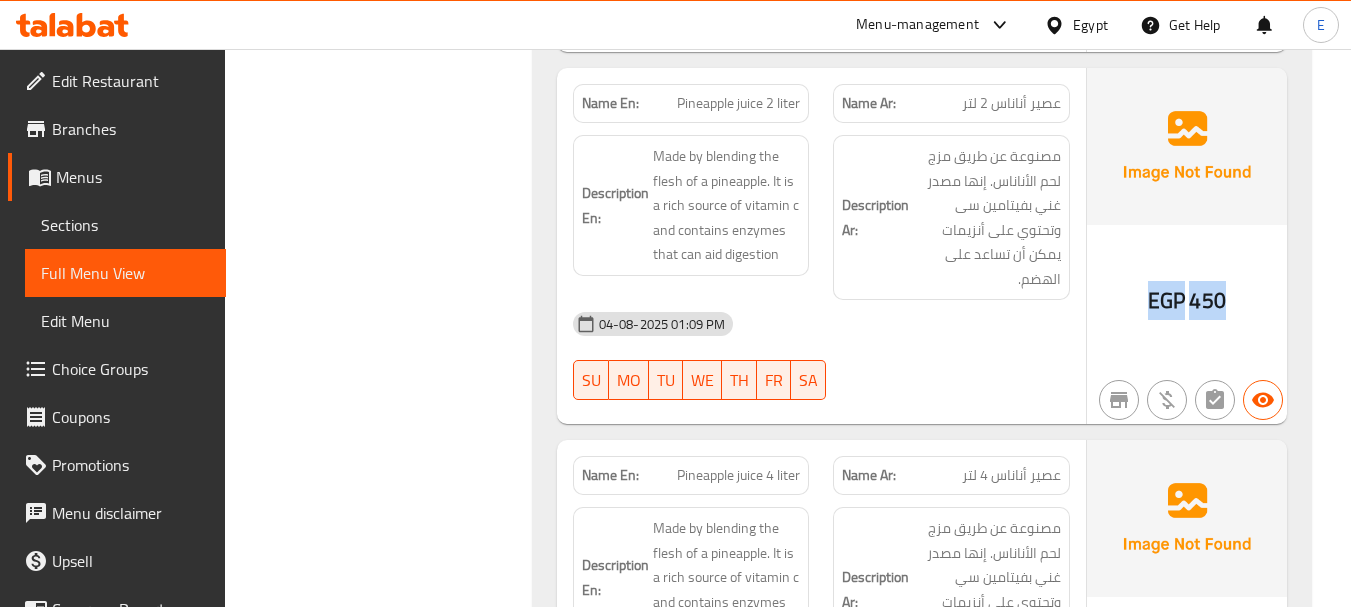 click on "EGP 450" at bounding box center (1187, 246) 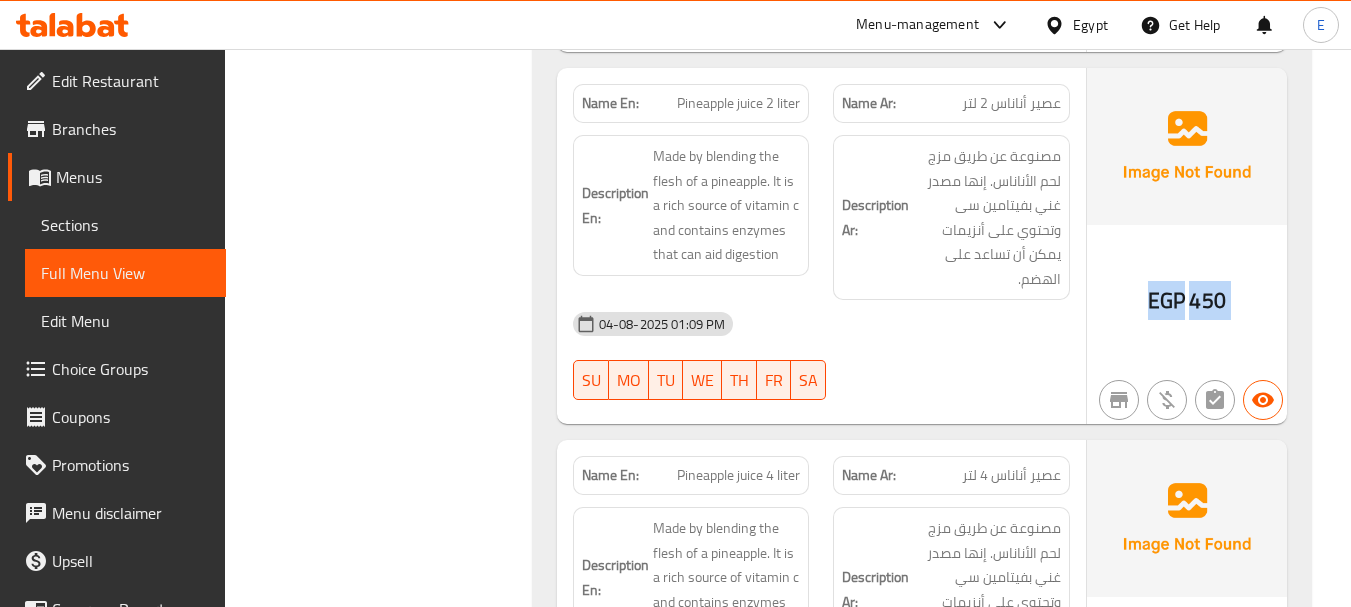 click on "EGP 450" at bounding box center (1187, 246) 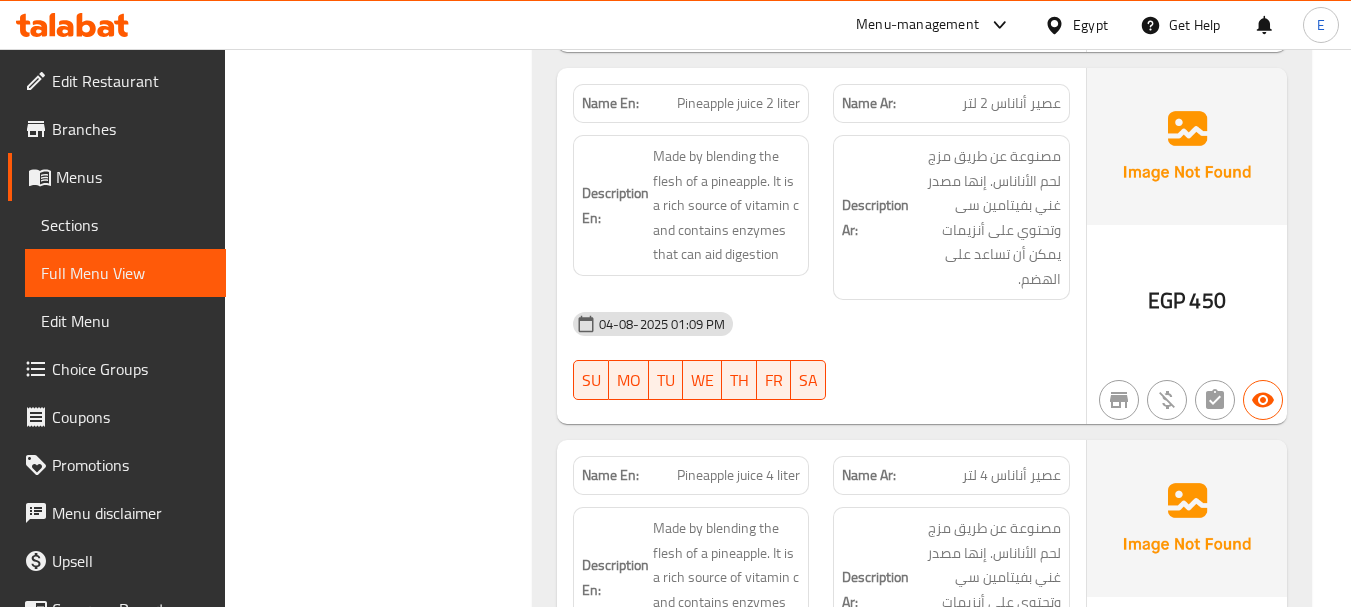 click on "Pineapple juice 2 liter" at bounding box center (738, 103) 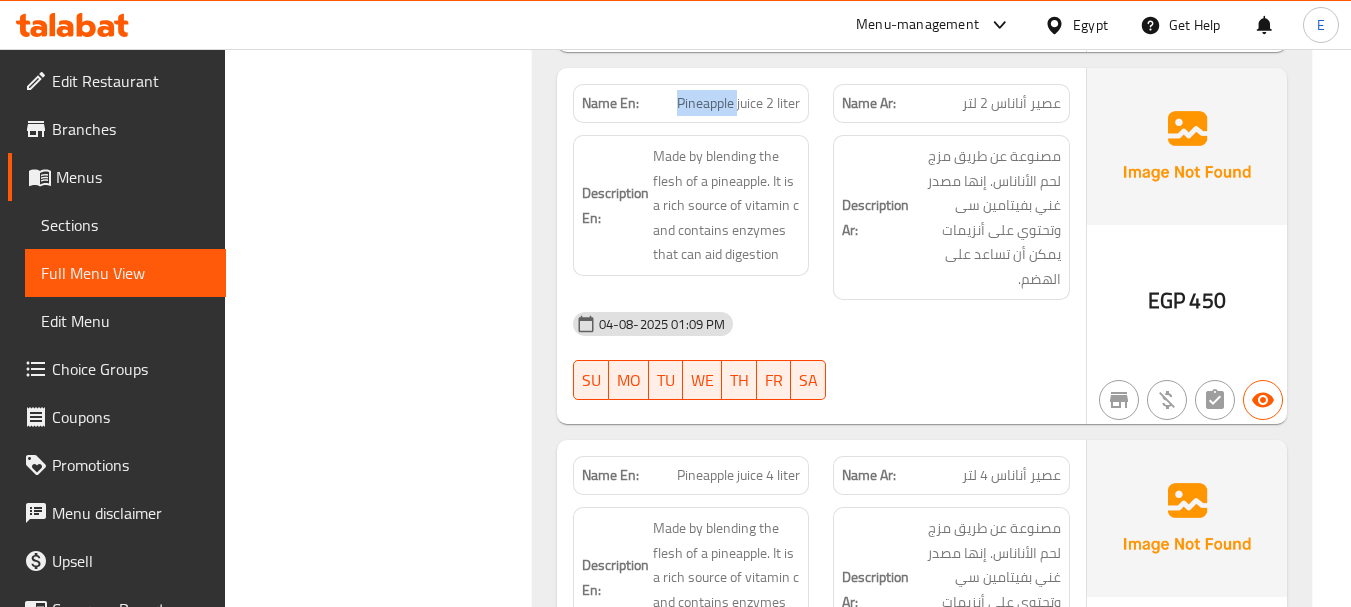 click on "Pineapple juice 2 liter" at bounding box center (738, 103) 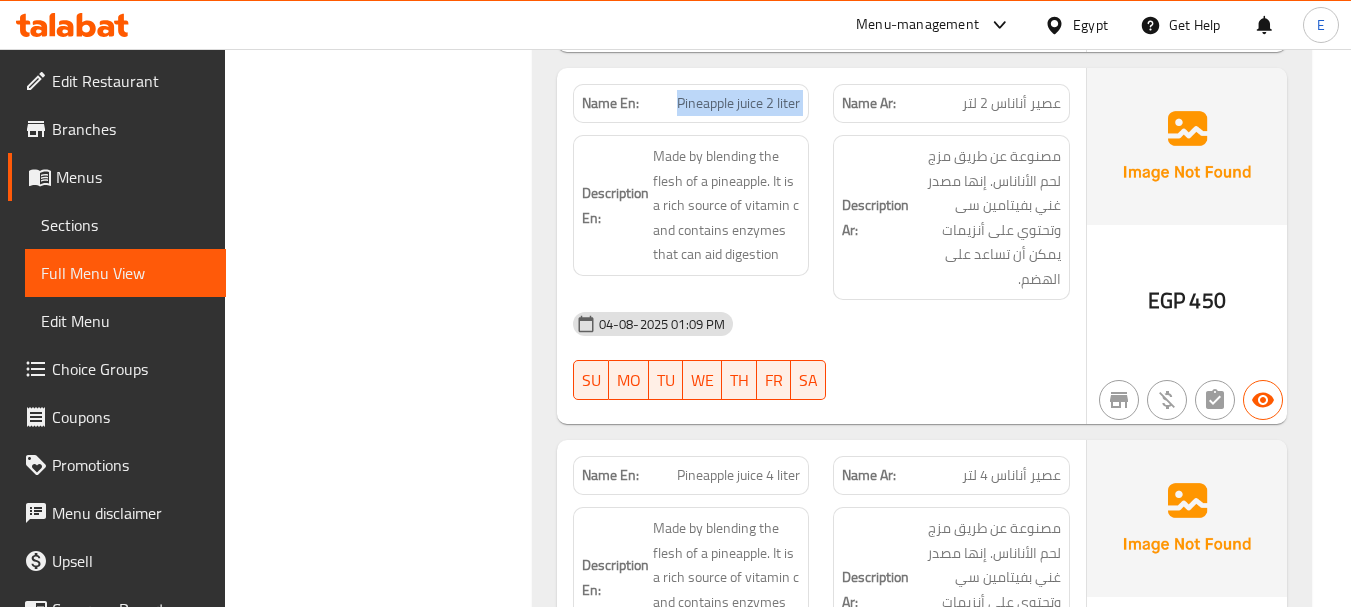 click on "Pineapple juice 2 liter" at bounding box center (738, 103) 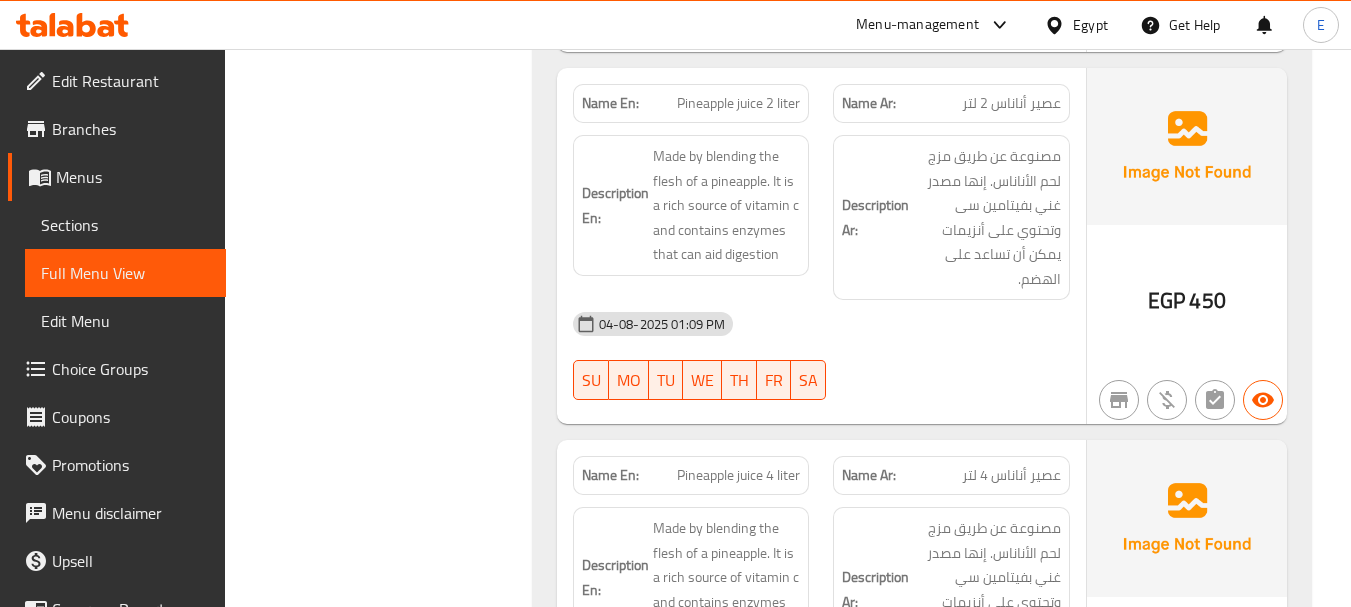click on "عصير أناناس 2 لتر" at bounding box center [1011, 103] 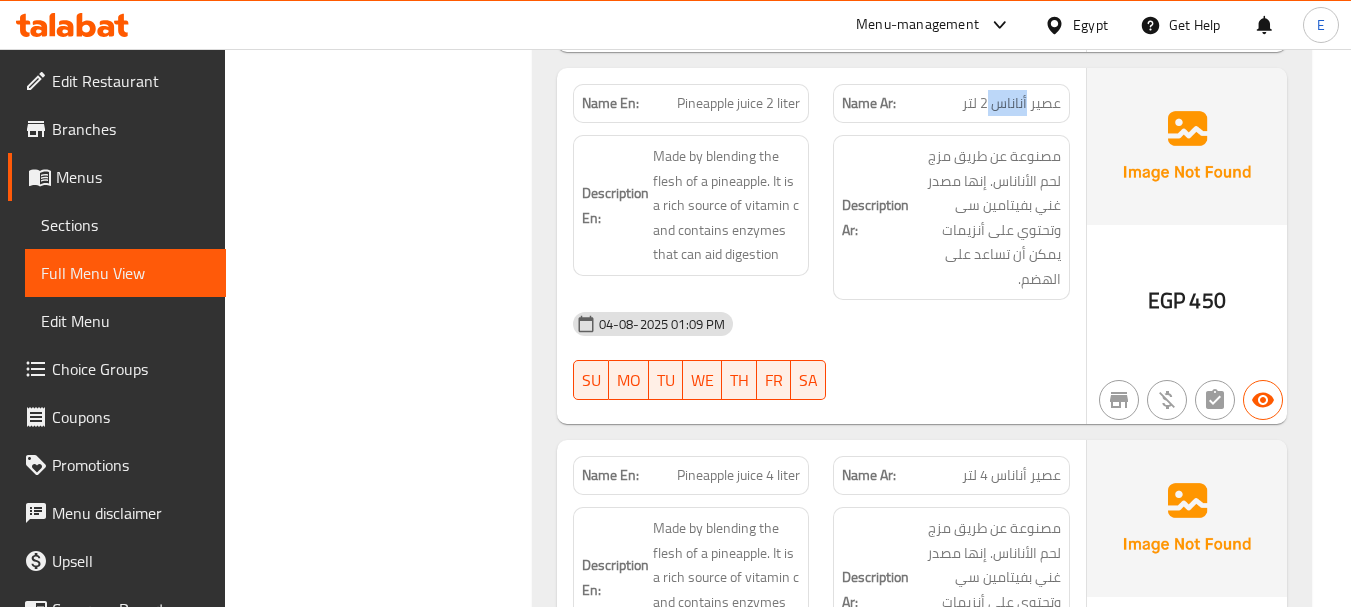 click on "عصير أناناس 2 لتر" at bounding box center [1011, 103] 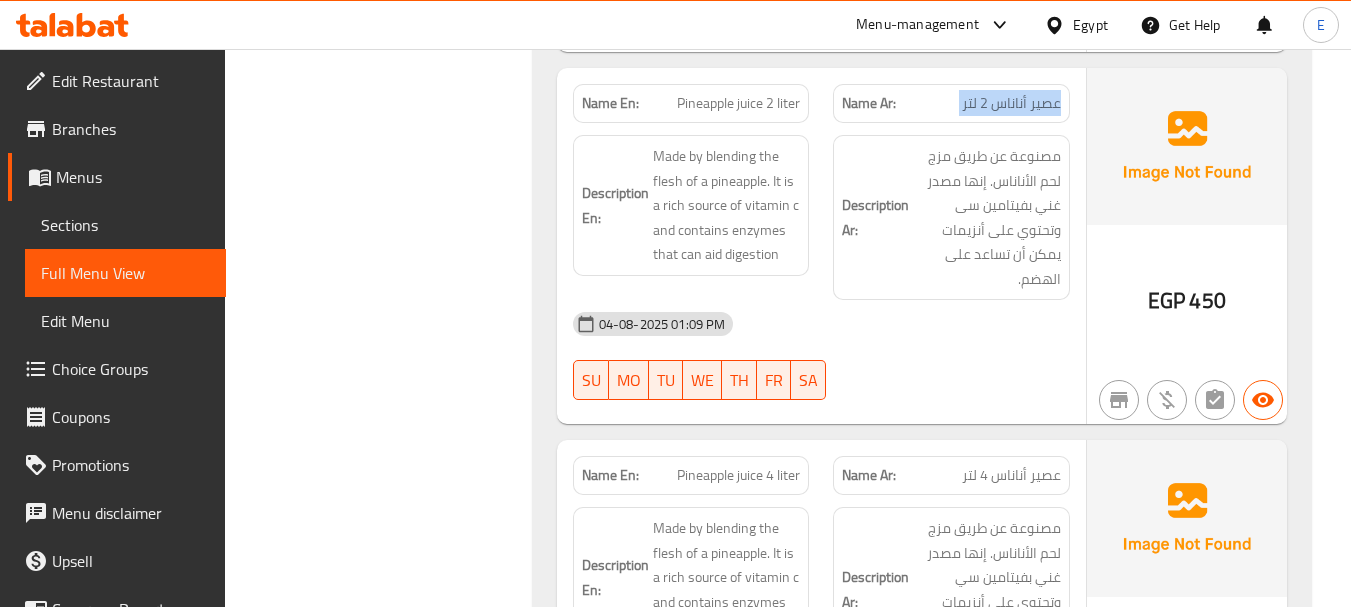 click on "عصير أناناس 2 لتر" at bounding box center (1011, 103) 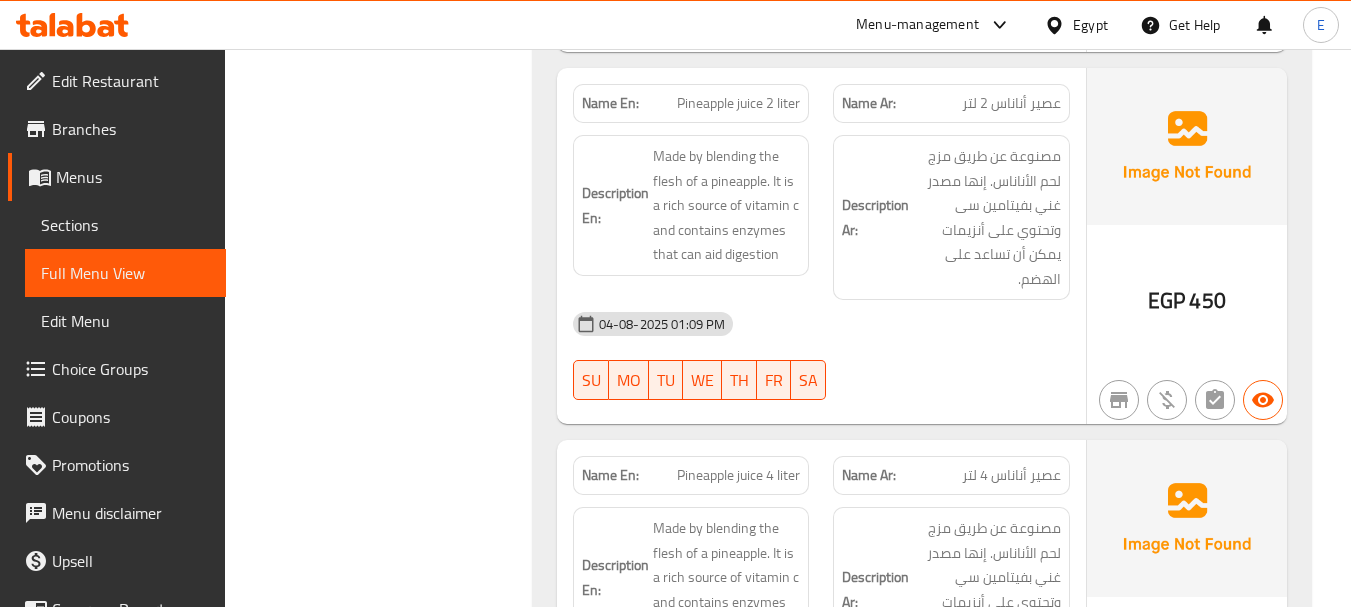 click on "مصنوعة عن طريق مزج لحم الأناناس. إنها مصدر غني بفيتامين سى وتحتوي على أنزيمات يمكن أن تساعد على الهضم." at bounding box center (987, 217) 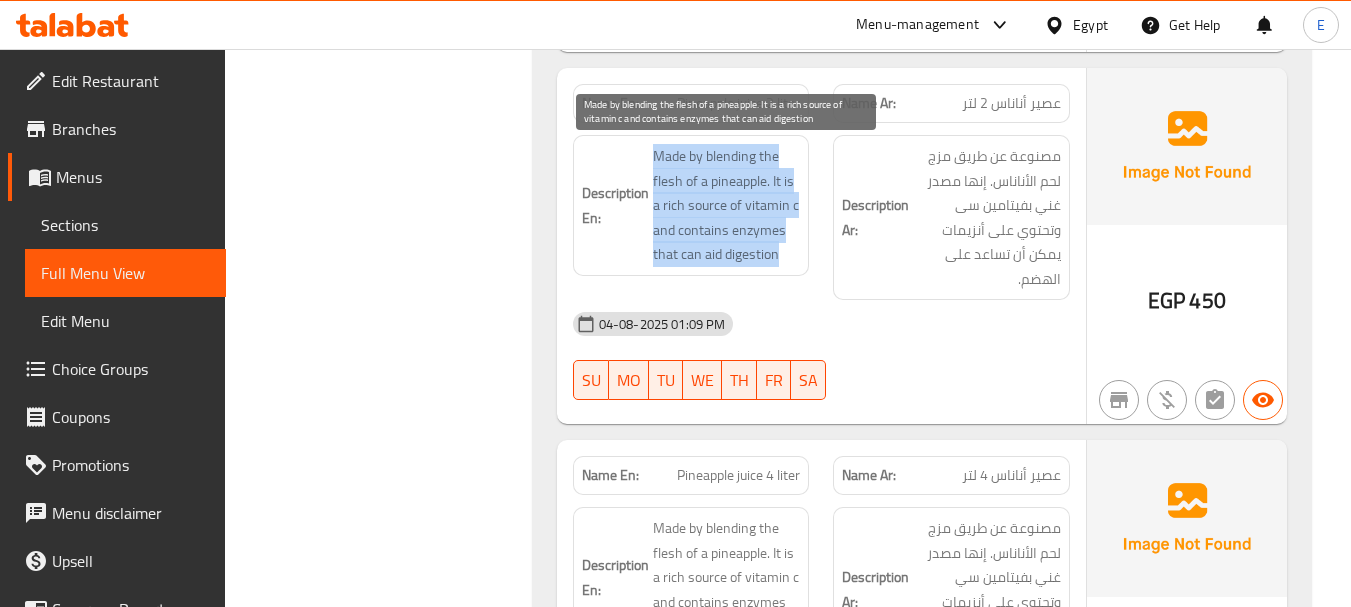 drag, startPoint x: 648, startPoint y: 149, endPoint x: 793, endPoint y: 264, distance: 185.06755 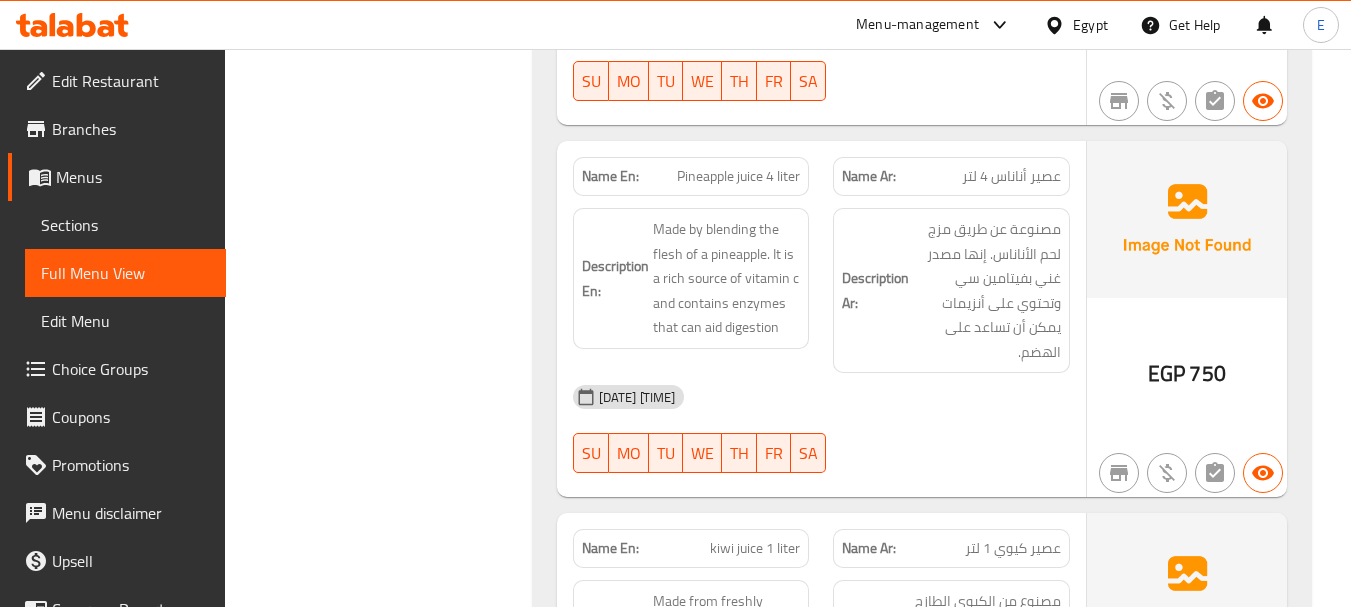 scroll, scrollTop: 19505, scrollLeft: 0, axis: vertical 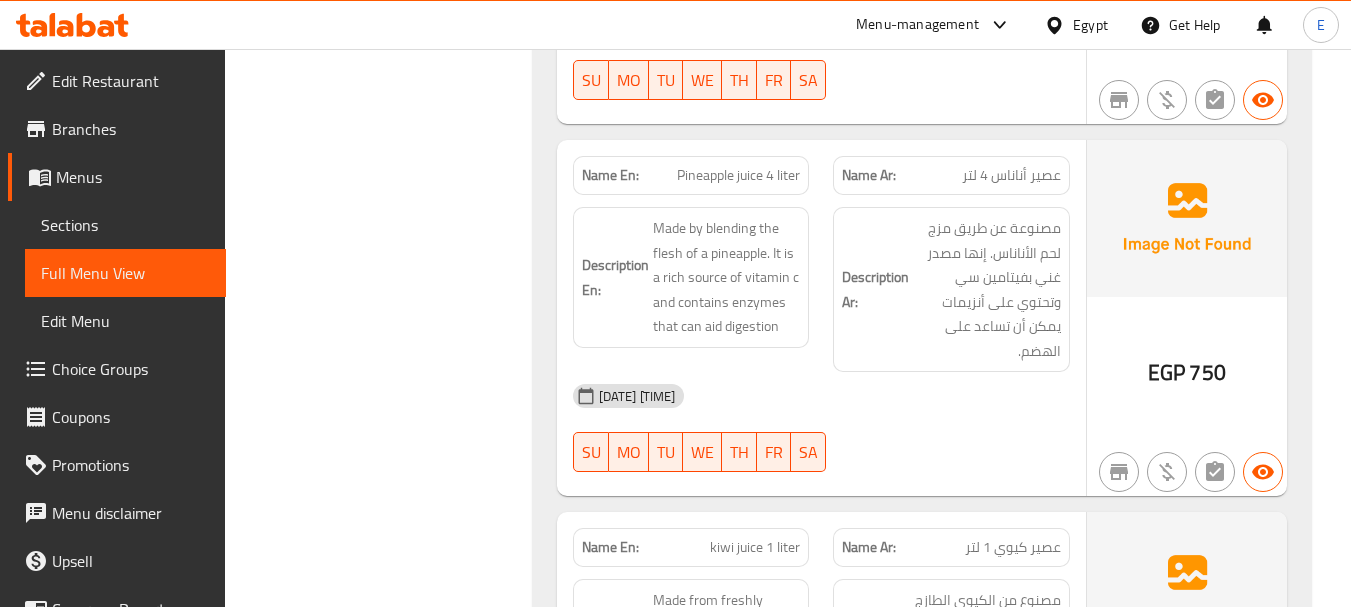 click on "EGP" at bounding box center [1166, 372] 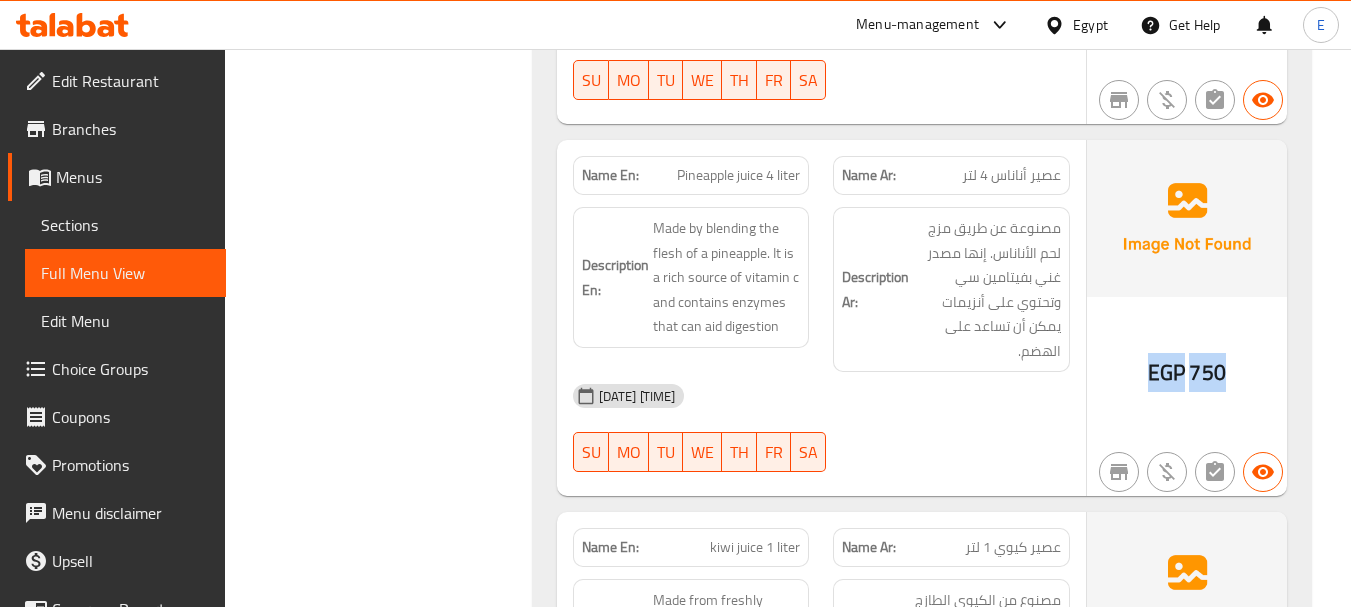 click on "EGP" at bounding box center (1166, 372) 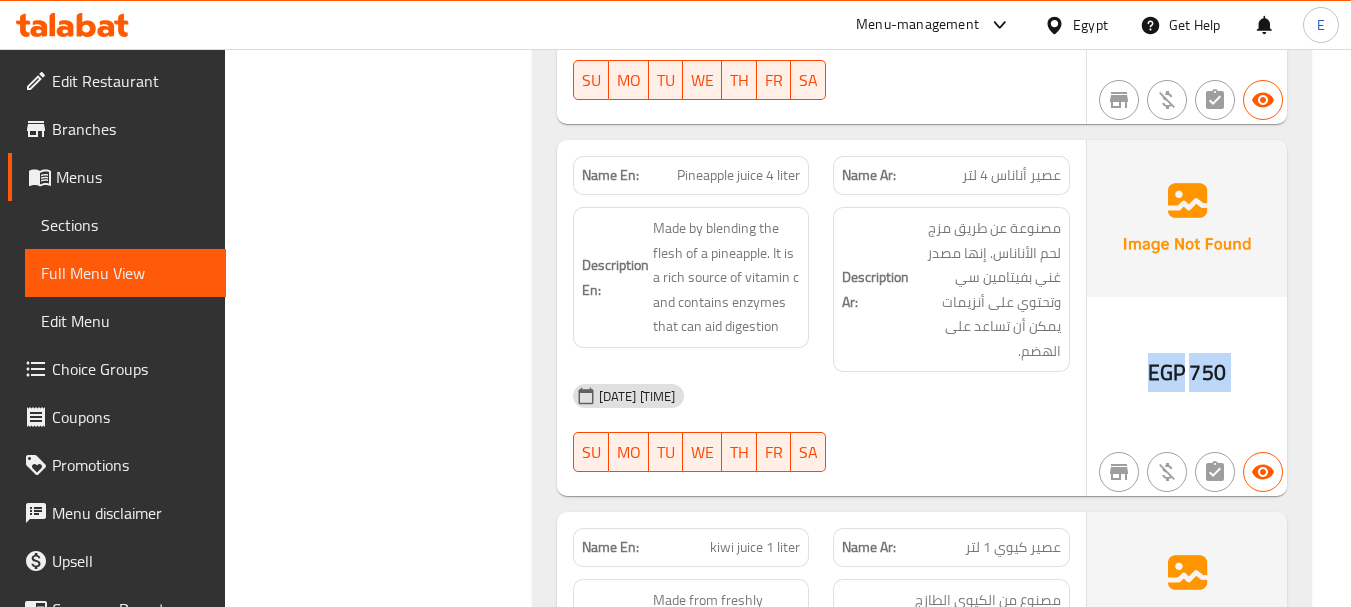 click on "EGP" at bounding box center [1166, 372] 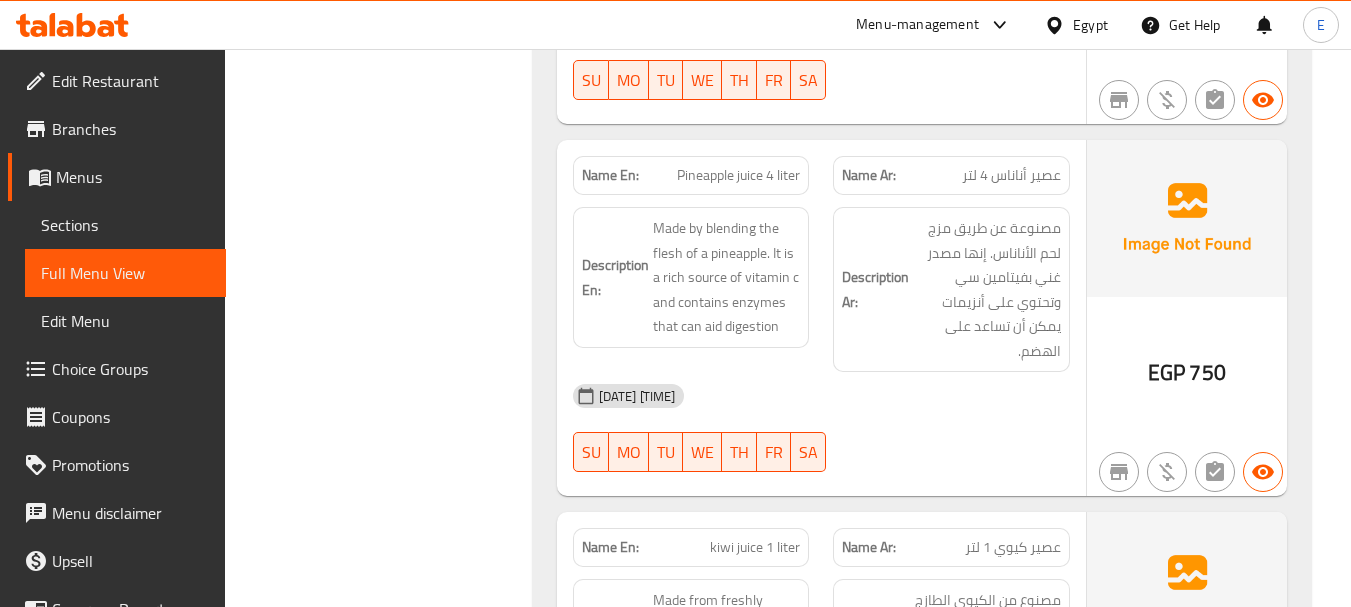 click on "عصير أناناس 4 لتر" at bounding box center (1011, 175) 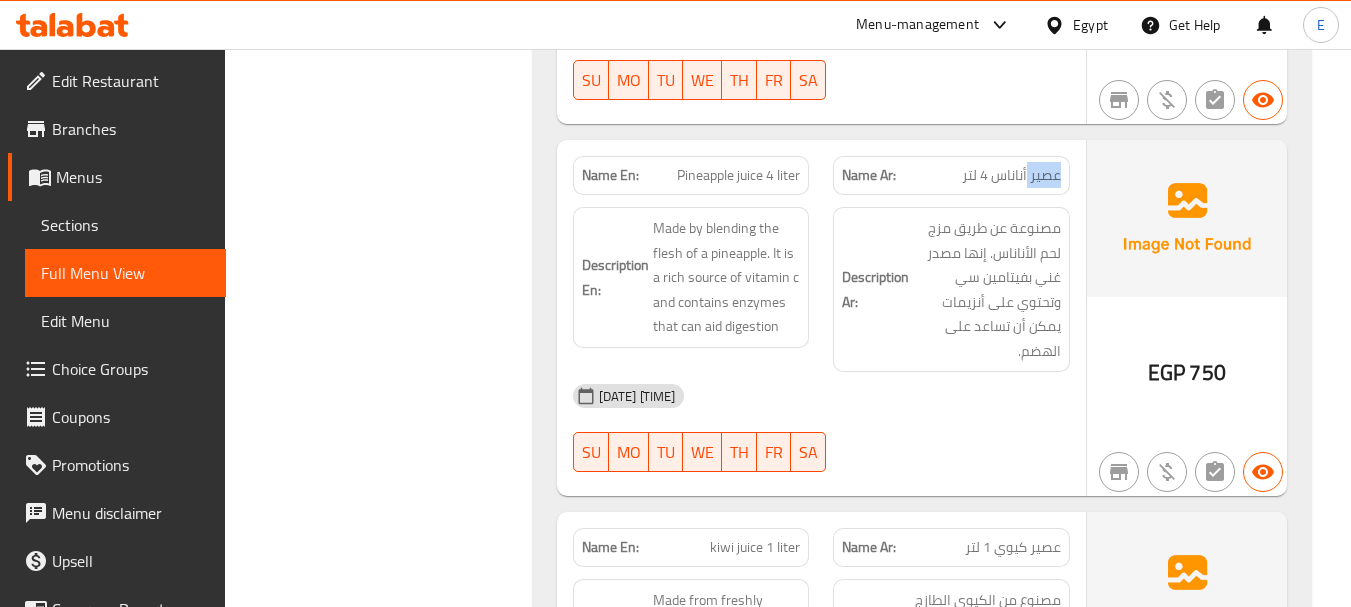 click on "عصير أناناس 4 لتر" at bounding box center [1011, 175] 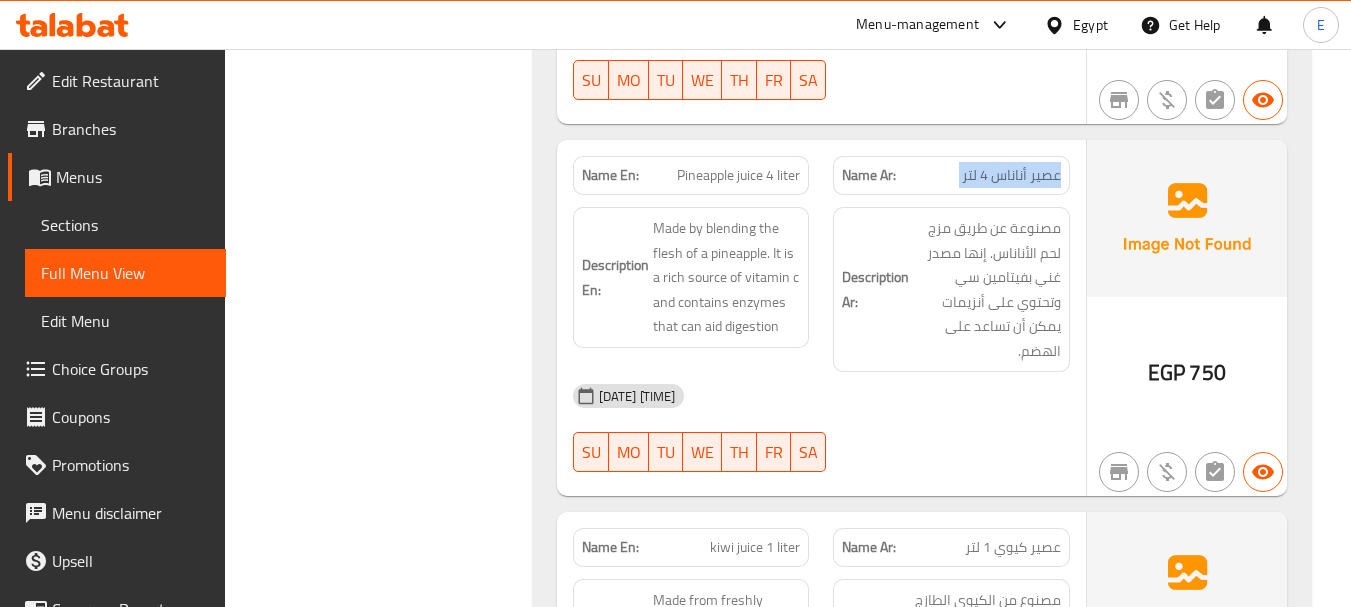 click on "عصير أناناس 4 لتر" at bounding box center (1011, 175) 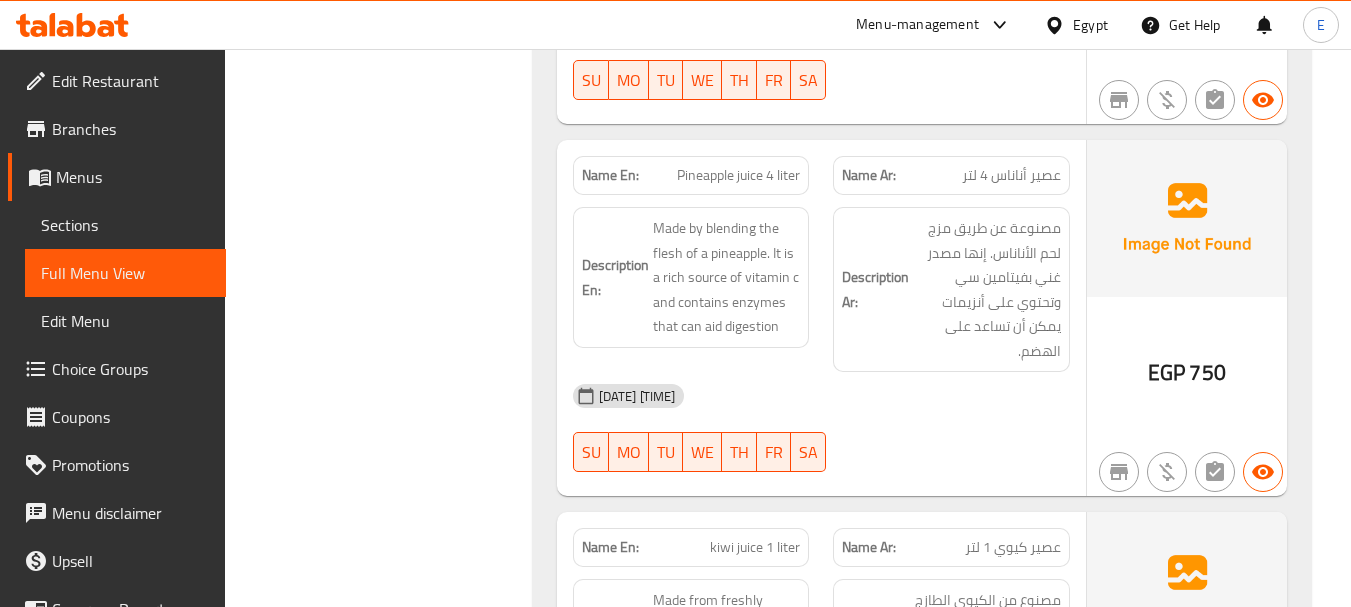 click on "Pineapple juice 4 liter" at bounding box center (738, 175) 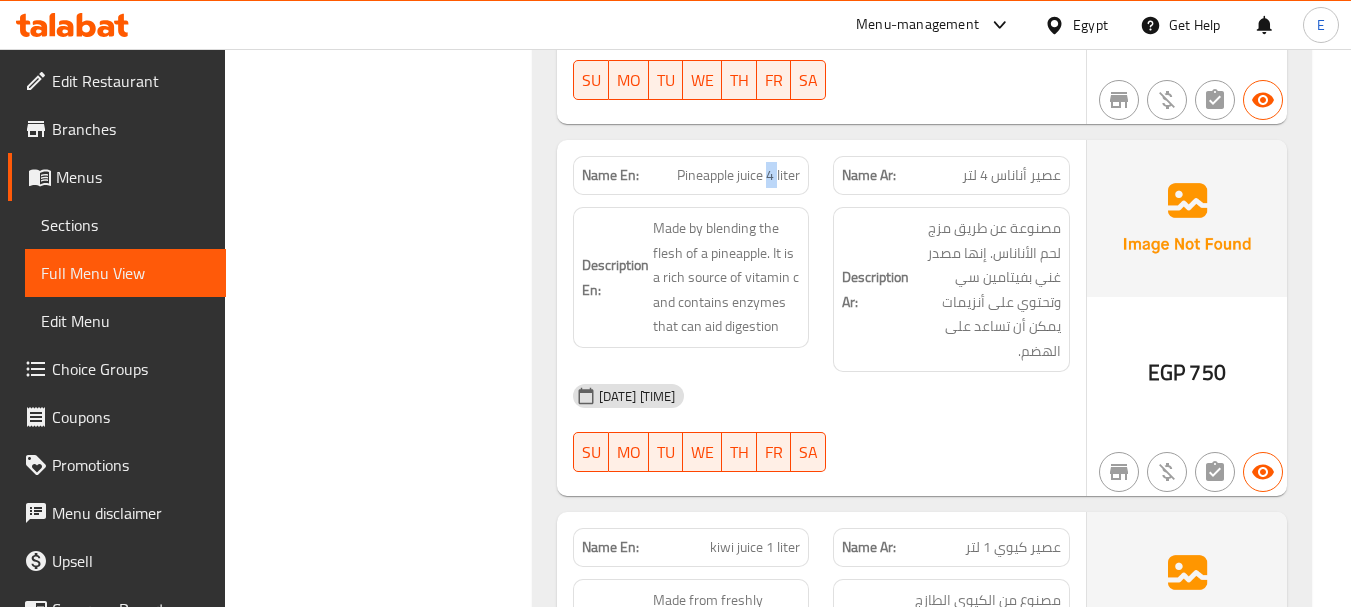 click on "Pineapple juice 4 liter" at bounding box center [738, 175] 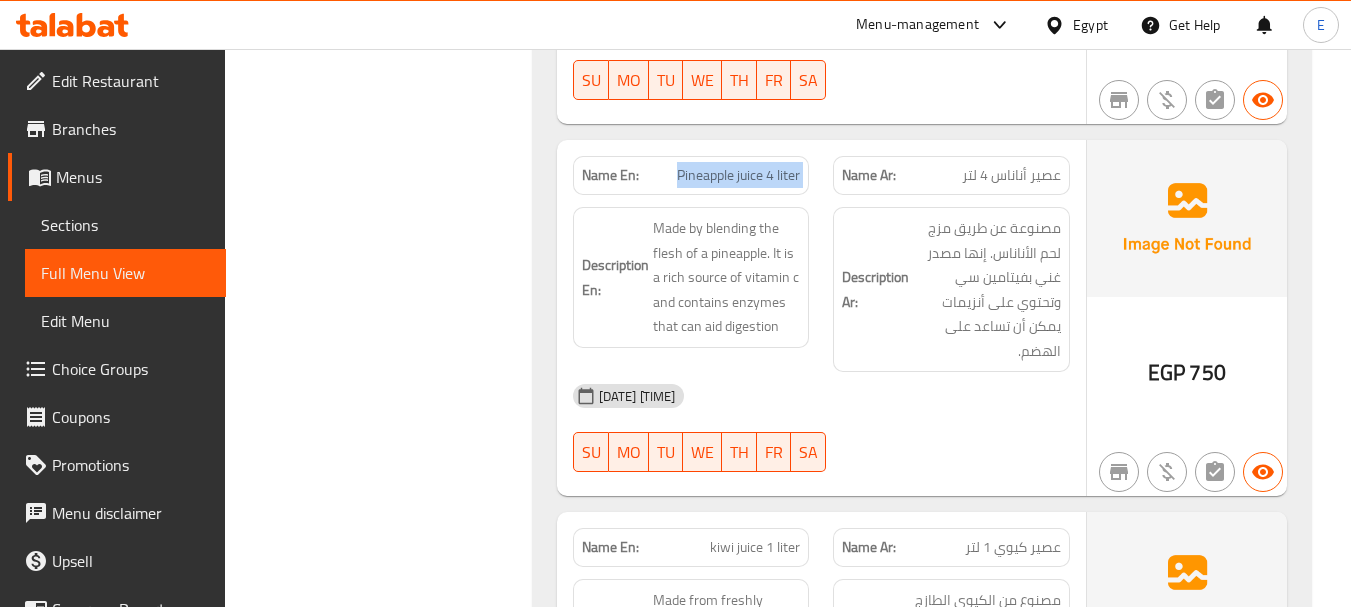 click on "Pineapple juice 4 liter" at bounding box center [738, 175] 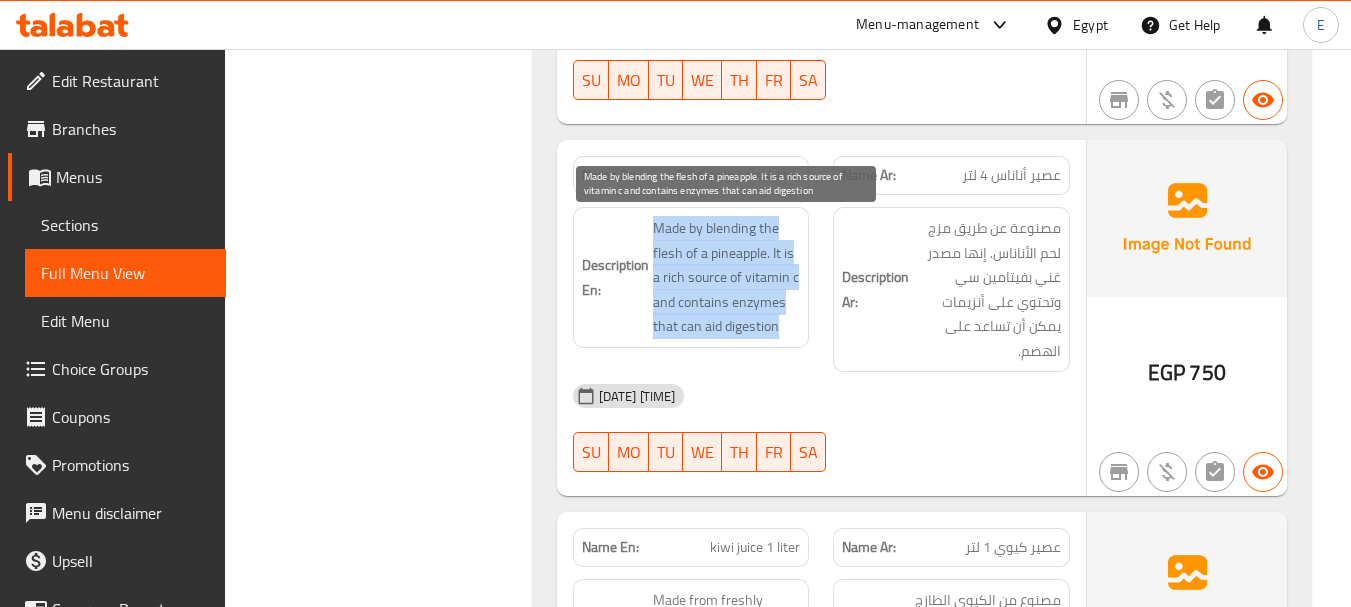 drag, startPoint x: 655, startPoint y: 222, endPoint x: 788, endPoint y: 326, distance: 168.83424 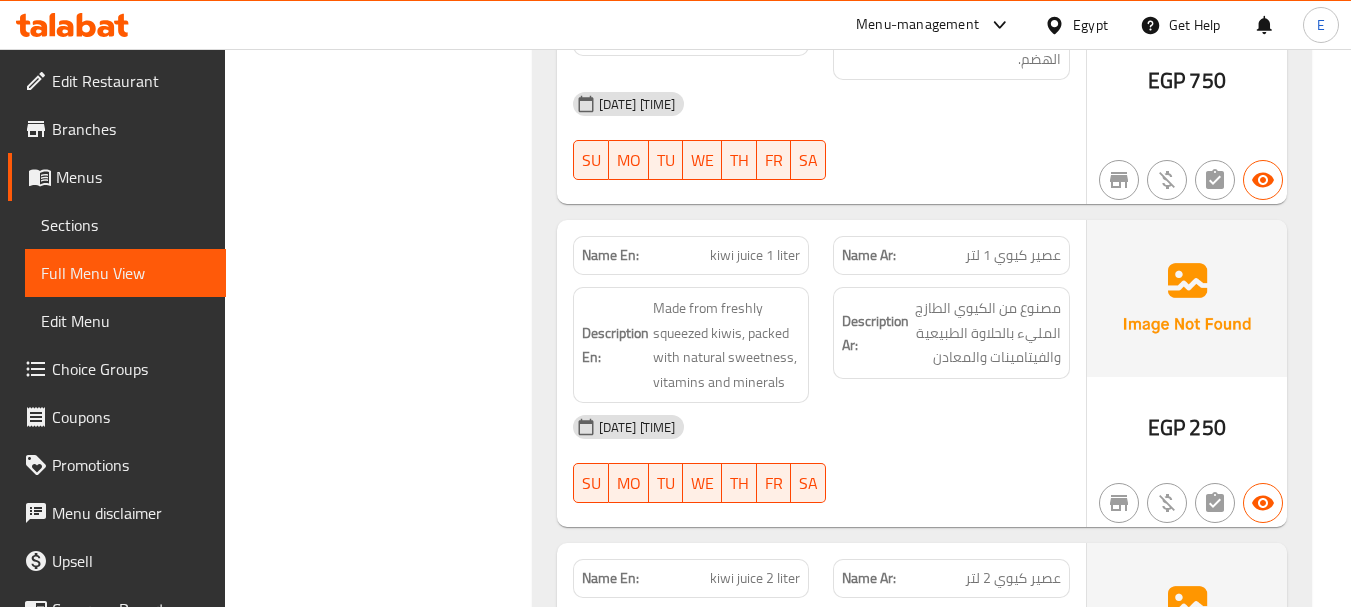 scroll, scrollTop: 19805, scrollLeft: 0, axis: vertical 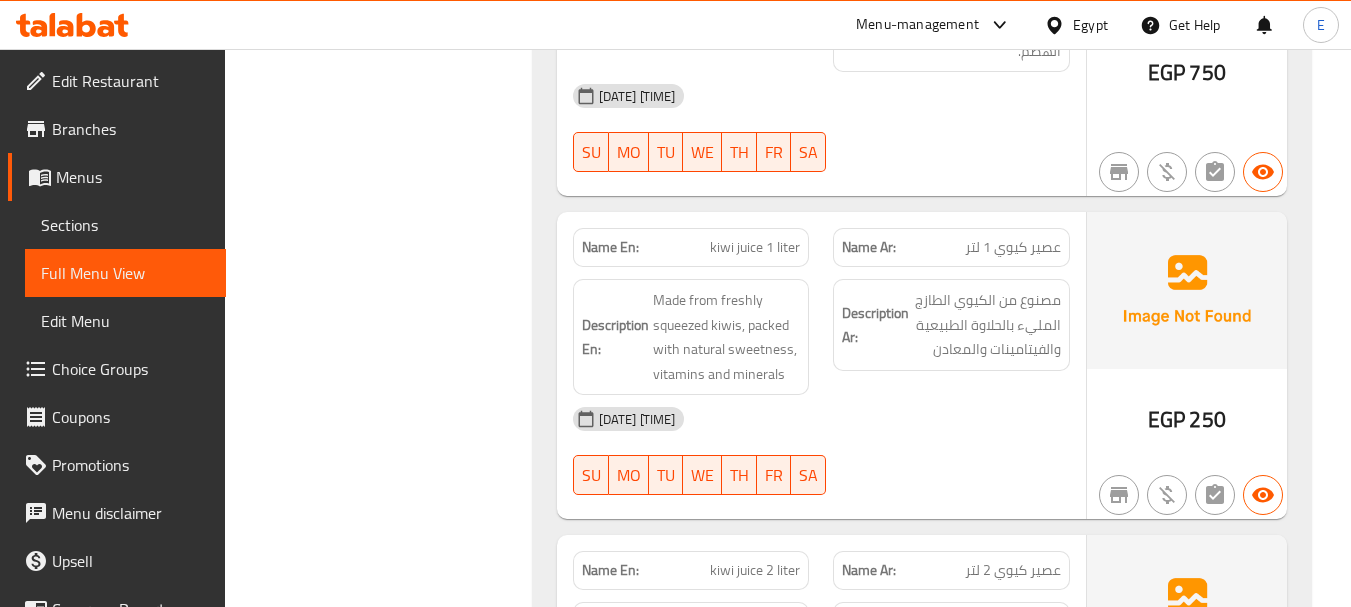 click on "عصير كيوي 1 لتر" at bounding box center (1013, 247) 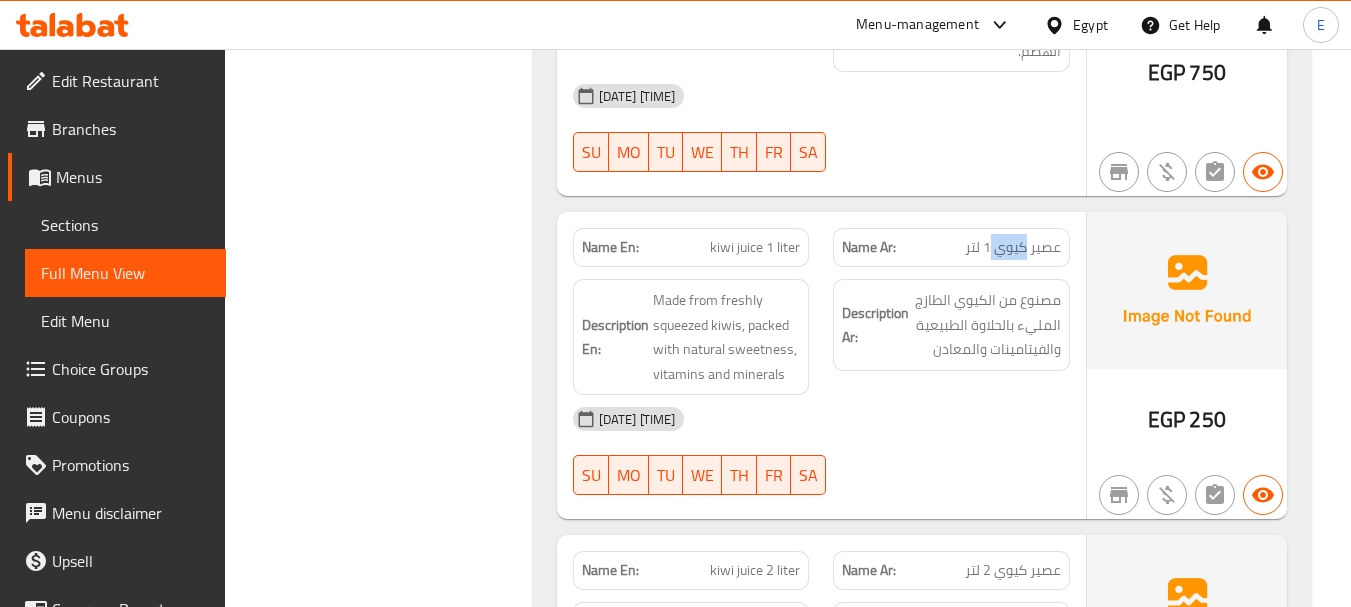 click on "عصير كيوي 1 لتر" at bounding box center [1013, 247] 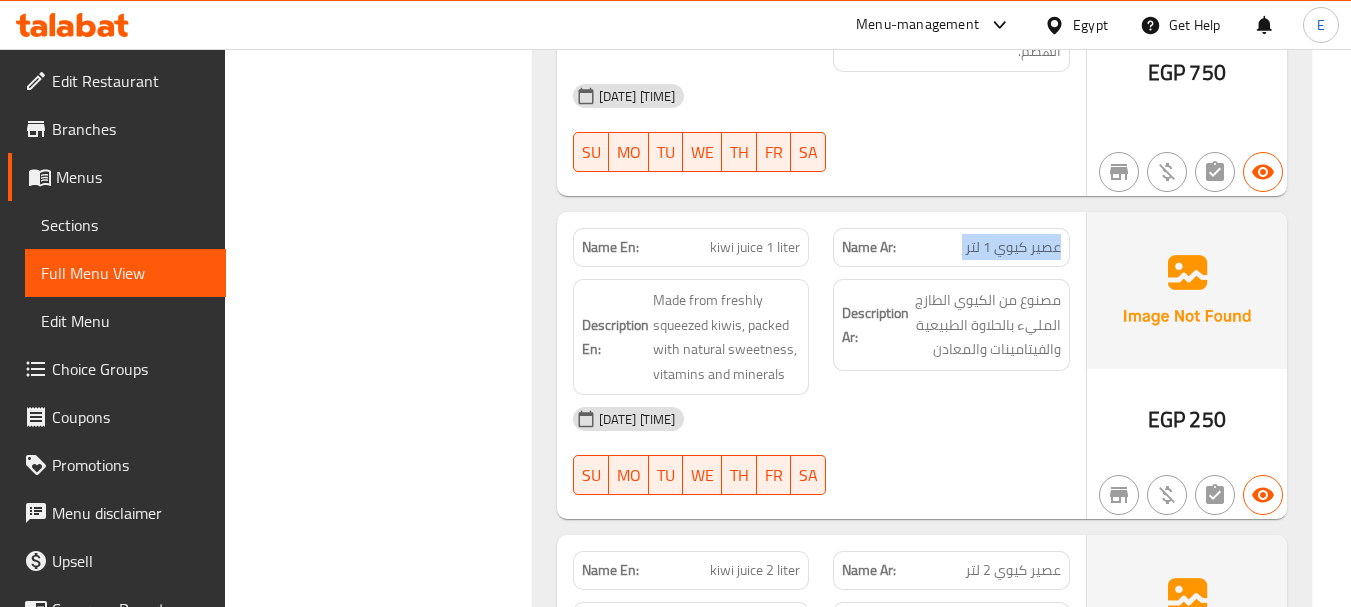click on "عصير كيوي 1 لتر" at bounding box center [1013, 247] 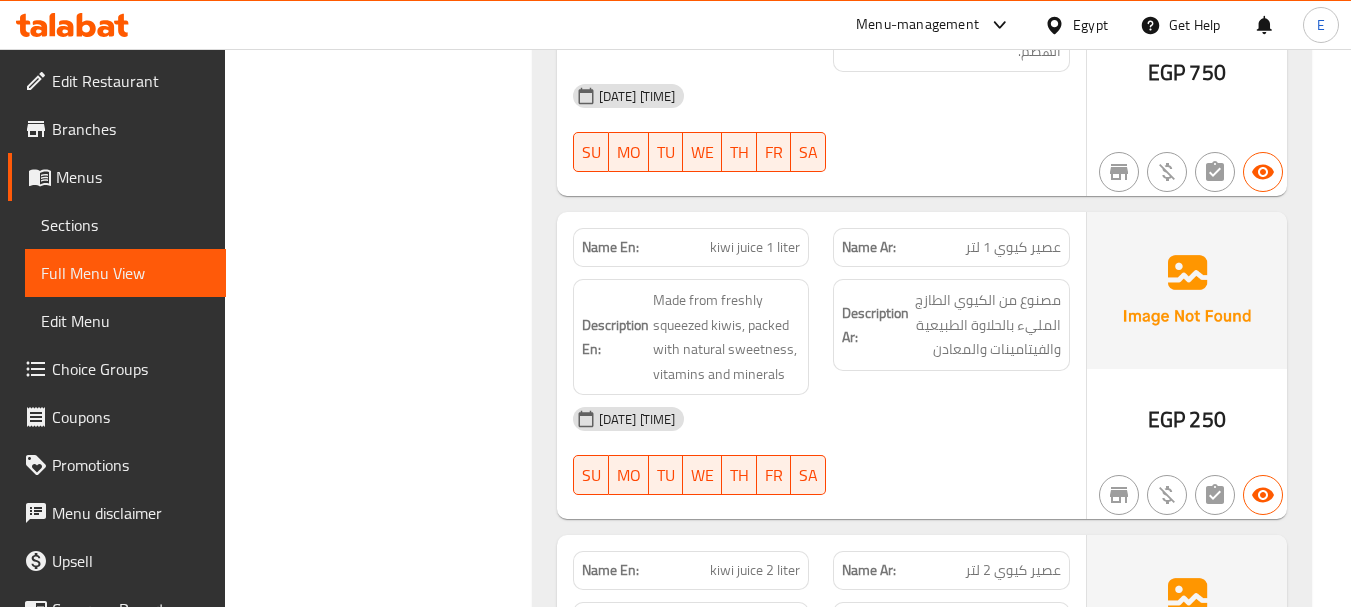 click on "kiwi juice 1 liter" at bounding box center [755, 247] 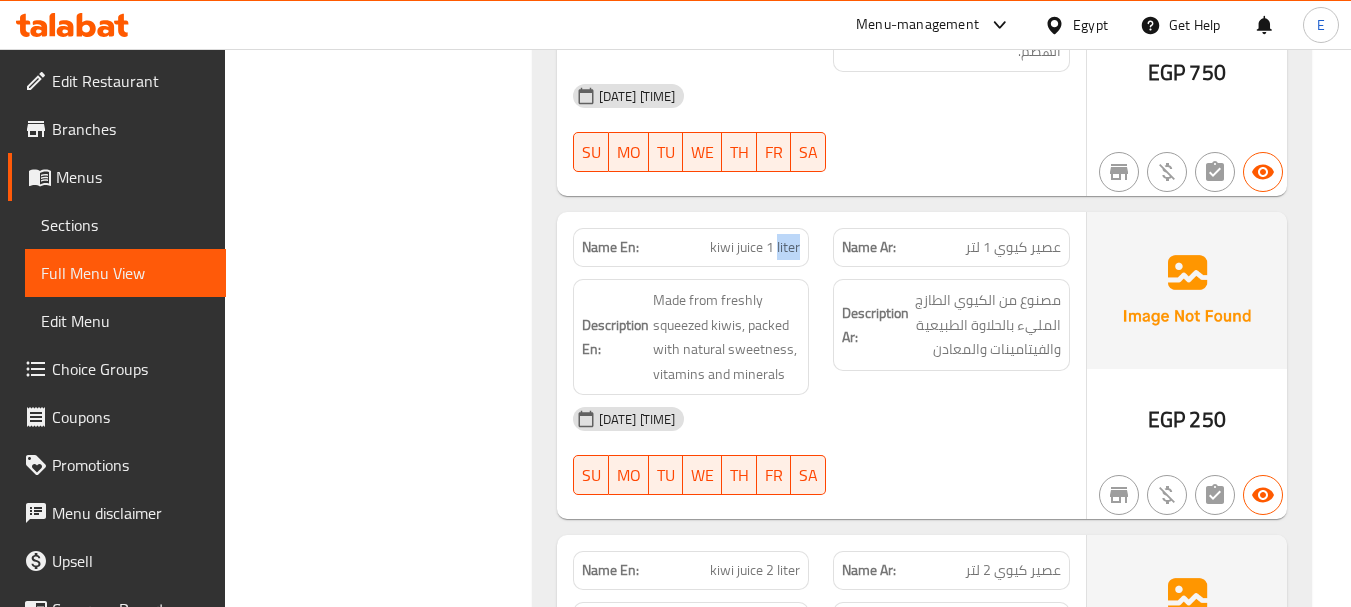 click on "kiwi juice 1 liter" at bounding box center (755, 247) 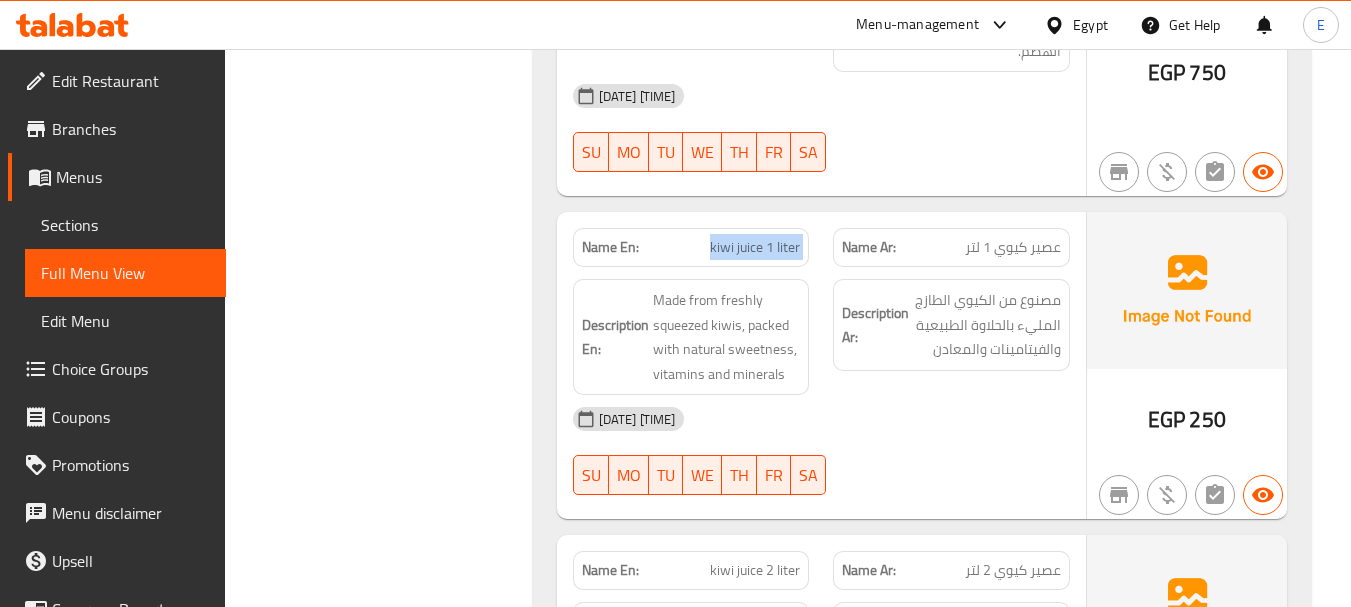 click on "kiwi juice 1 liter" at bounding box center (755, 247) 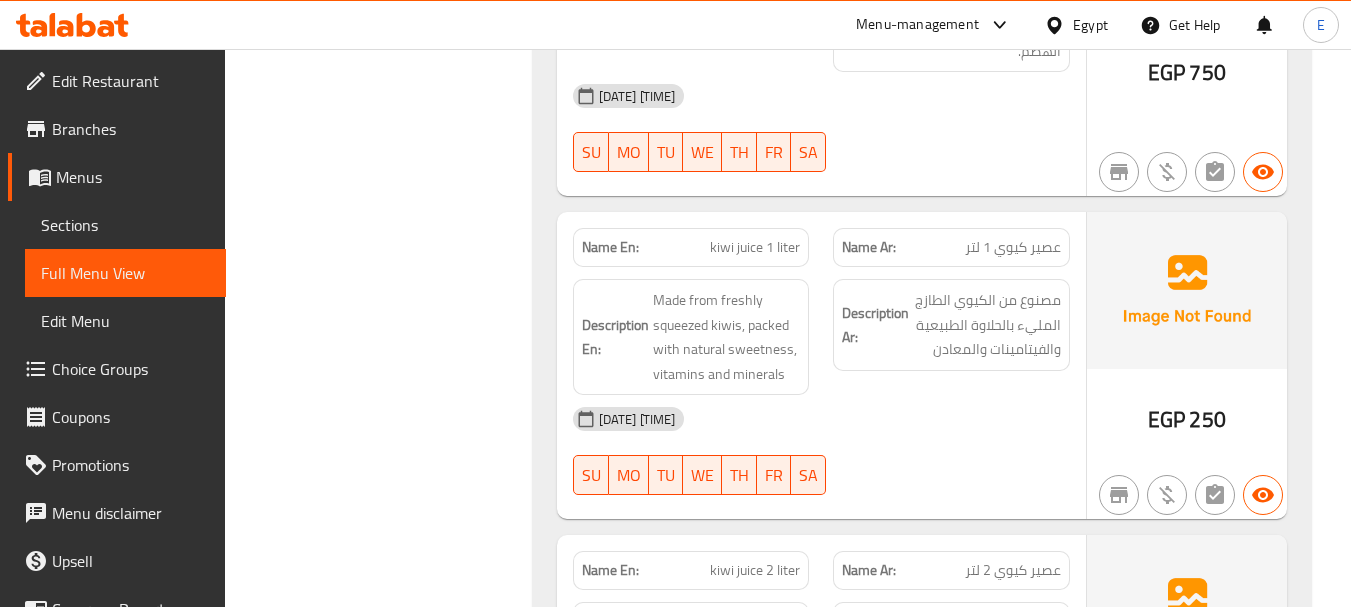 click on "[DATE] [TIME]" at bounding box center (821, 419) 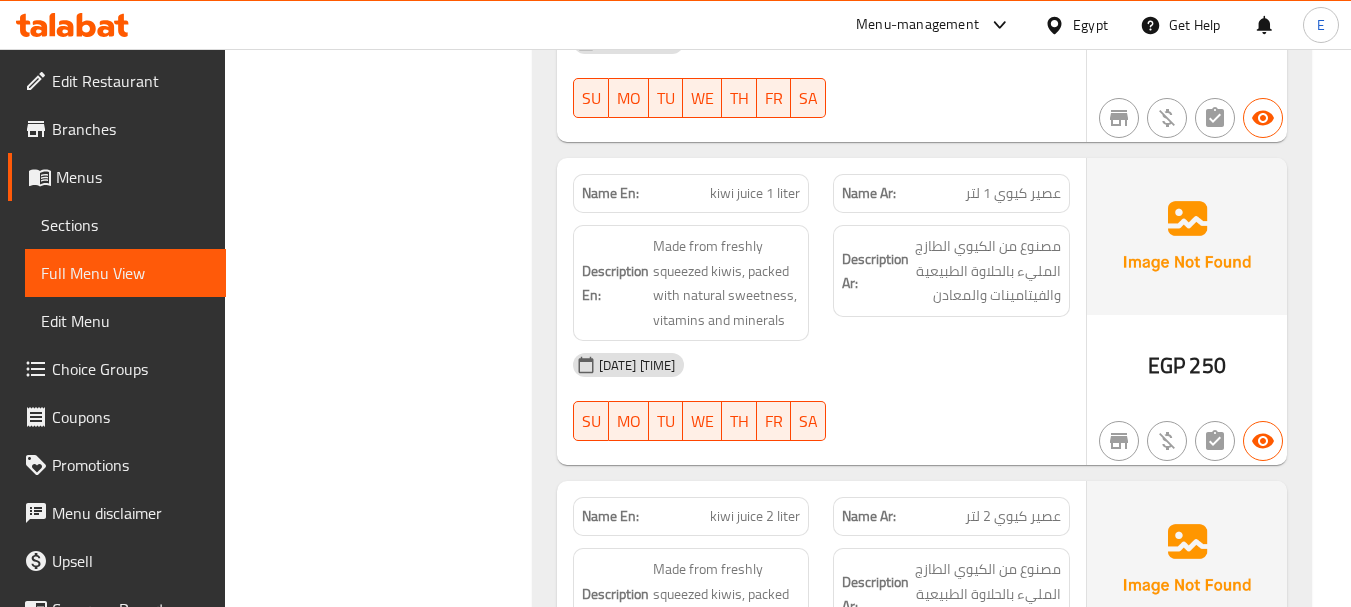 scroll, scrollTop: 19905, scrollLeft: 0, axis: vertical 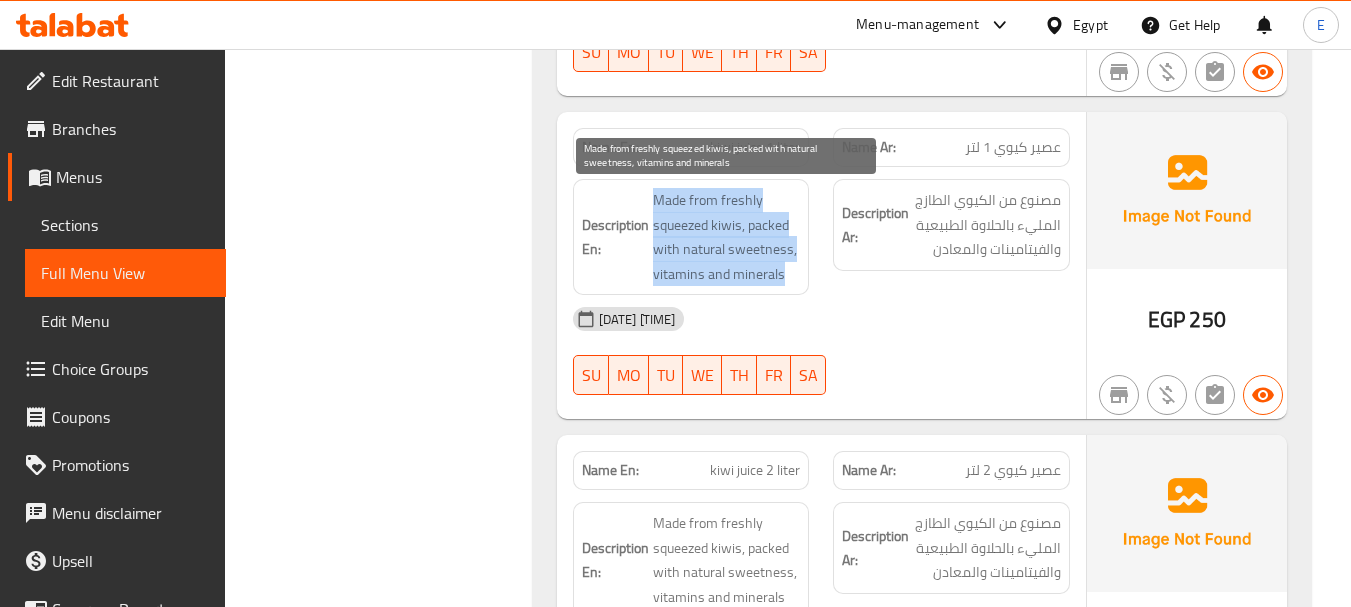 drag, startPoint x: 651, startPoint y: 188, endPoint x: 791, endPoint y: 274, distance: 164.3046 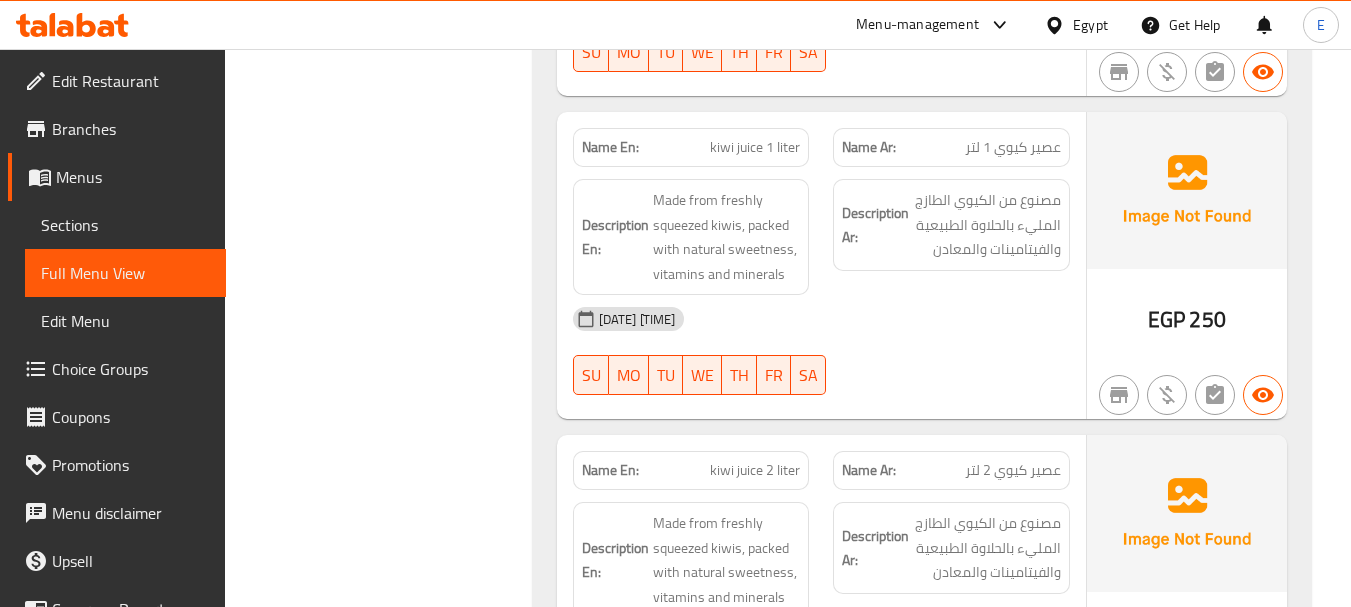 click on "kiwi juice 1 liter" at bounding box center (755, 147) 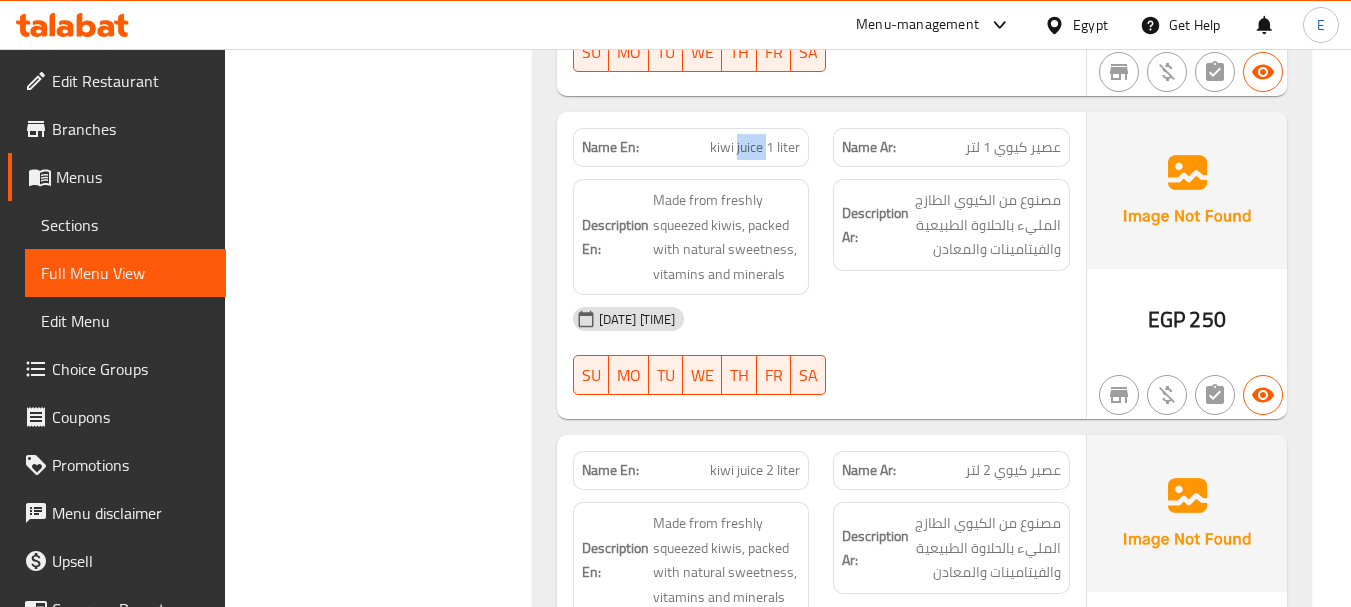 click on "kiwi juice 1 liter" at bounding box center (755, 147) 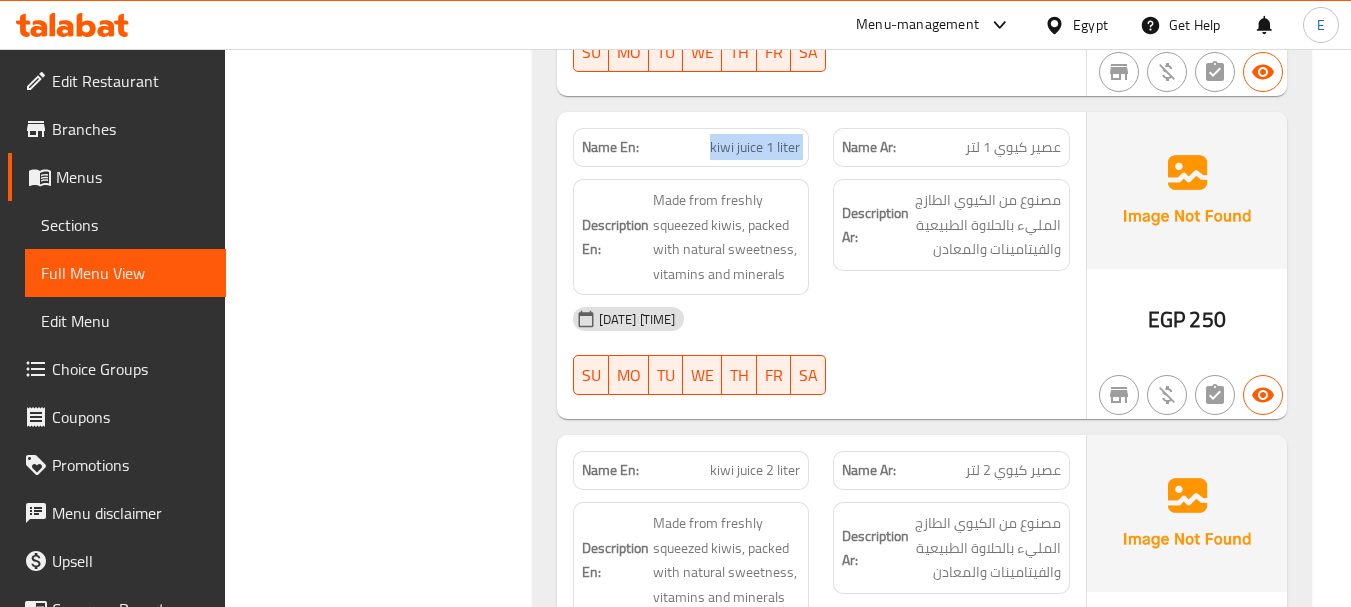 click on "kiwi juice 1 liter" at bounding box center (755, 147) 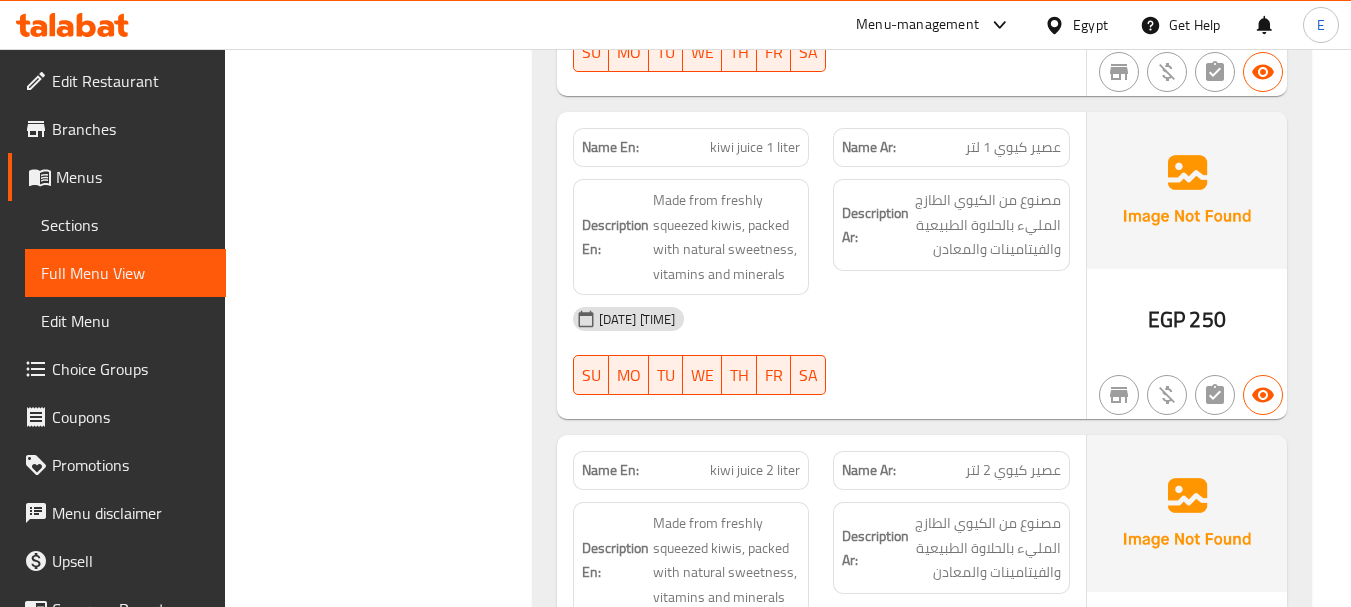 click on "[DATE] [TIME]" at bounding box center [821, 319] 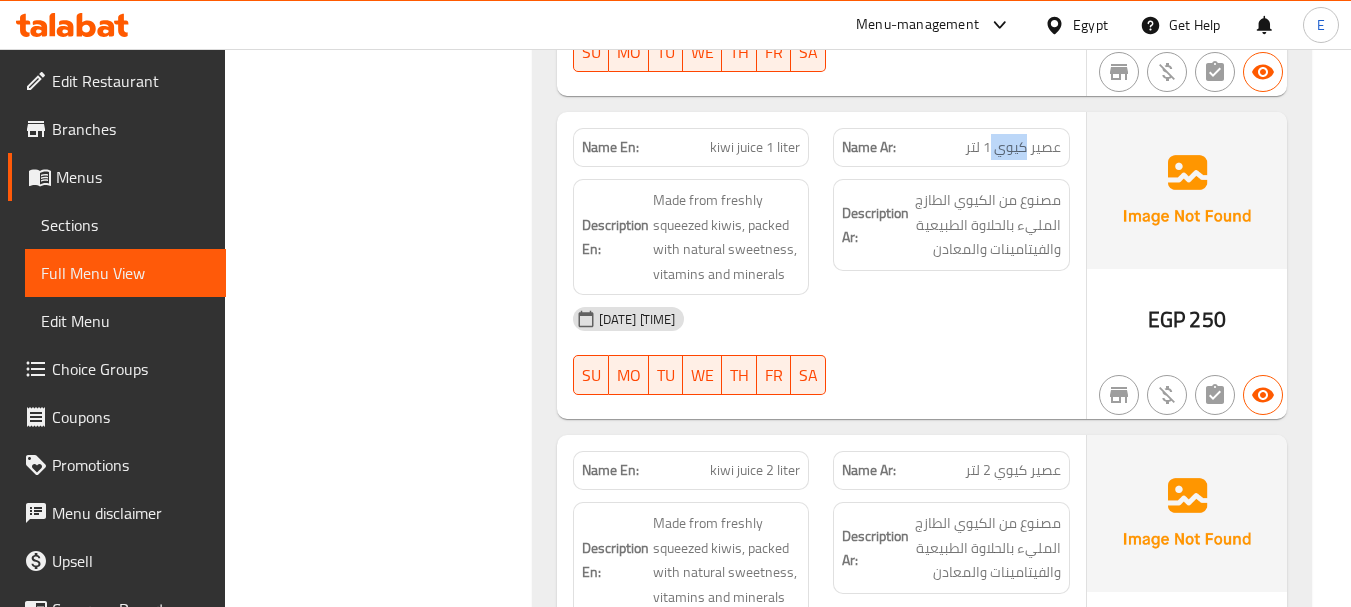 click on "عصير كيوي 1 لتر" at bounding box center [1013, 147] 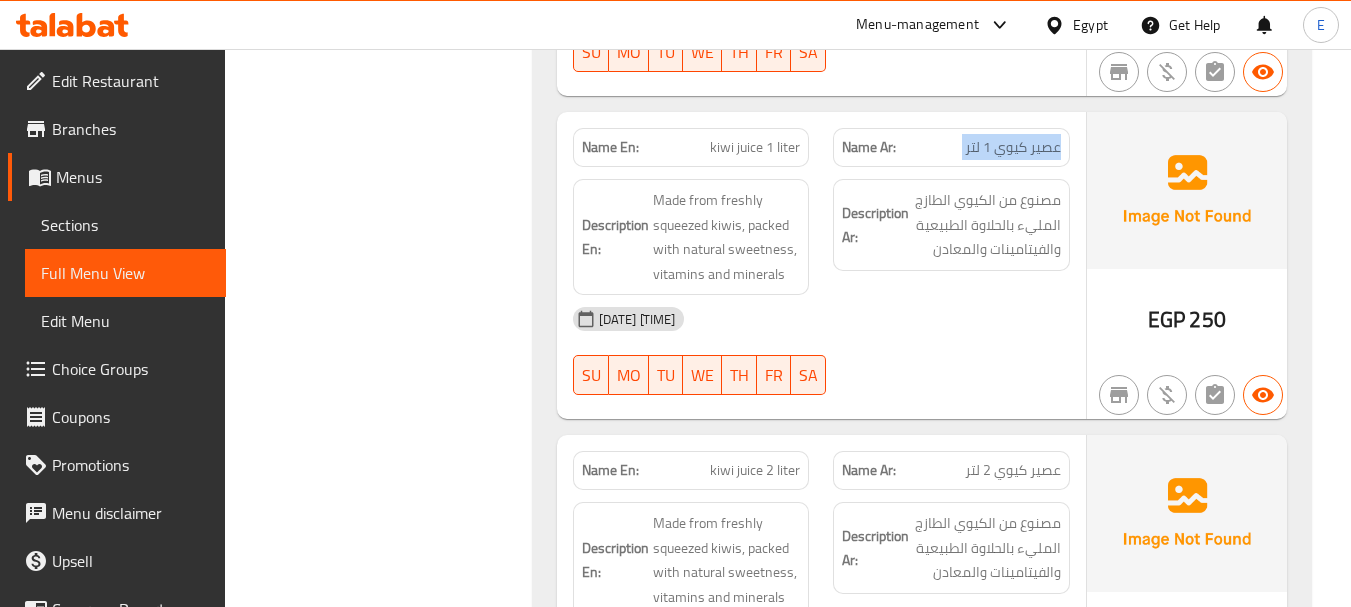 click on "عصير كيوي 1 لتر" at bounding box center (1013, 147) 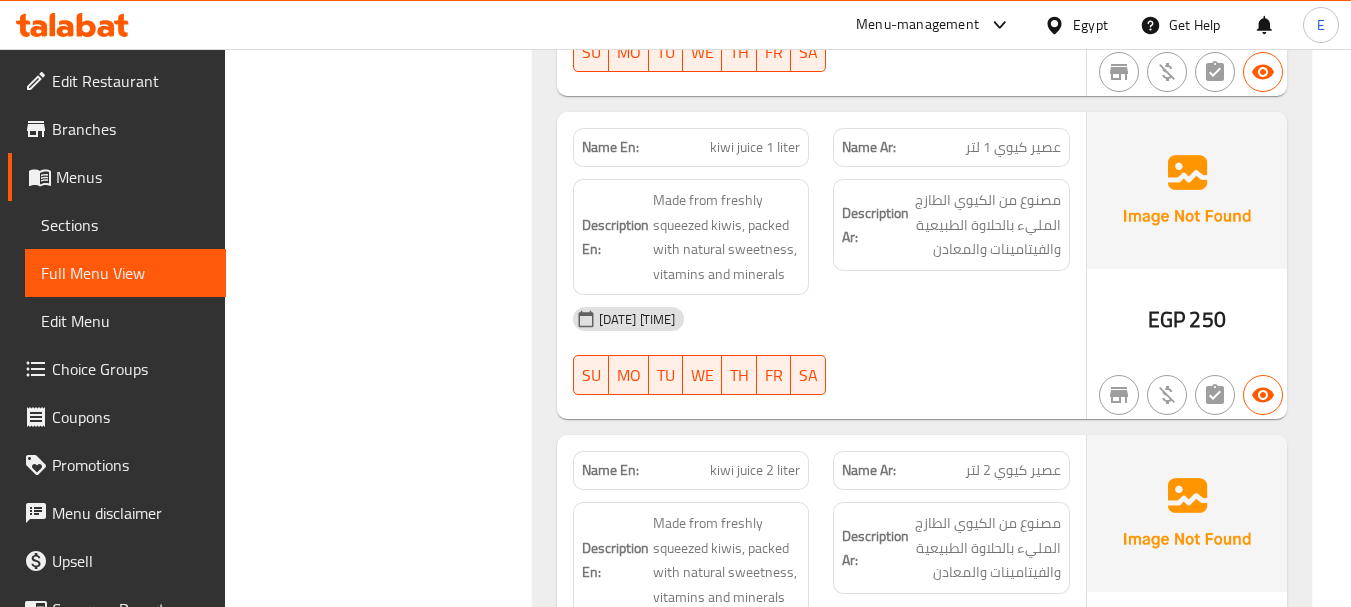click on "kiwi juice 1 liter" at bounding box center [755, 147] 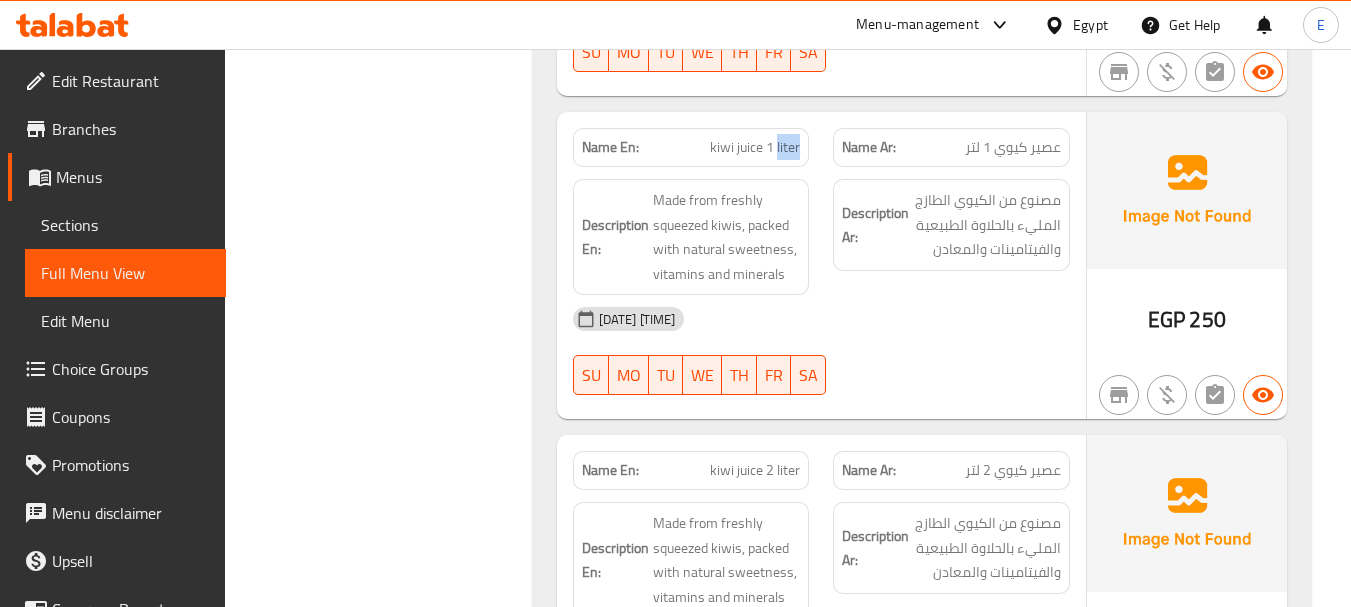 click on "kiwi juice 1 liter" at bounding box center (755, 147) 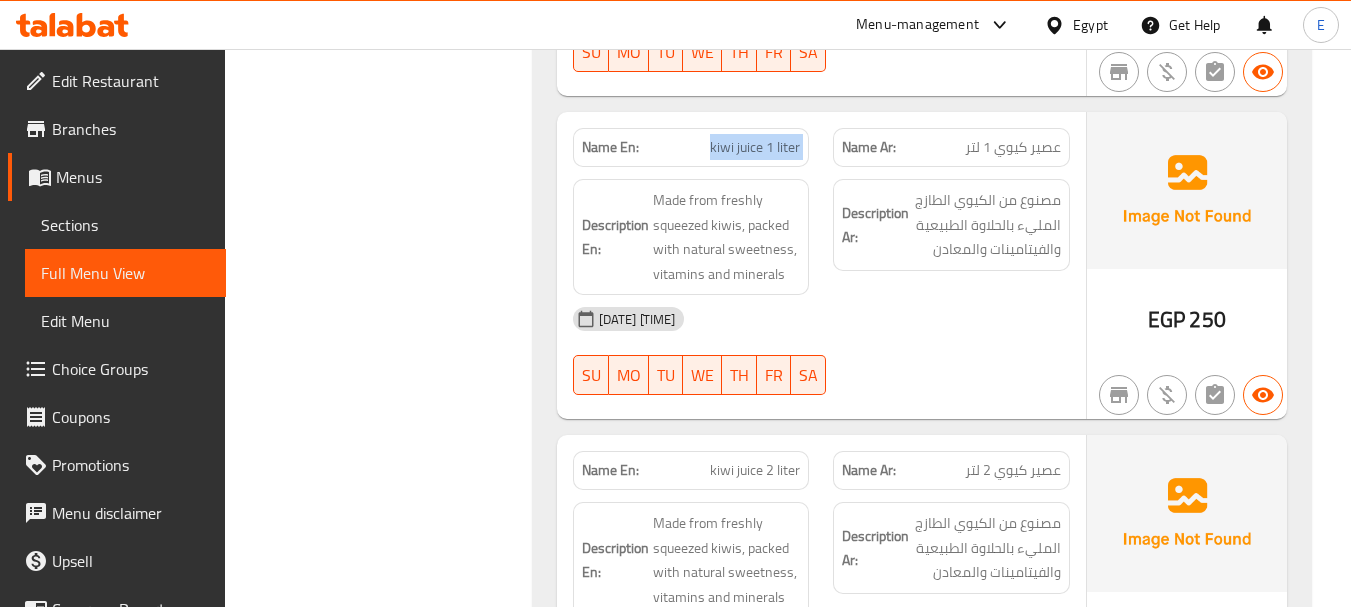 click on "kiwi juice 1 liter" at bounding box center [755, 147] 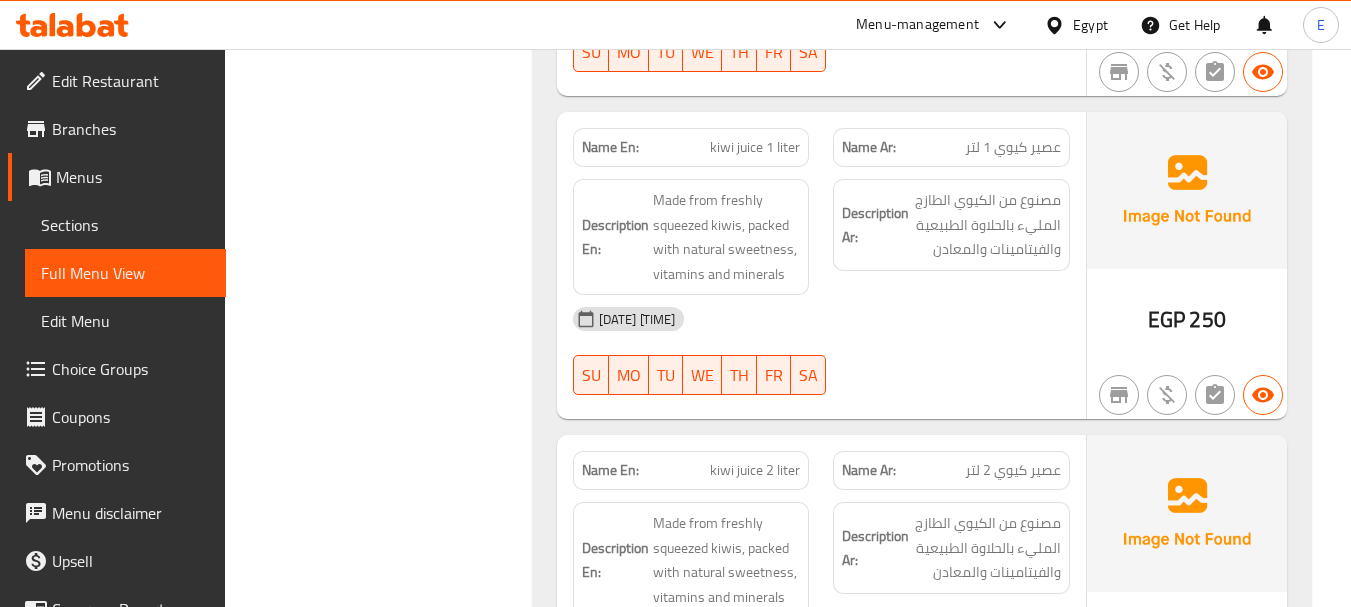 click on "Description Ar: مصنوع من الكيوي الطازج المليء بالحلاوة الطبيعية والفيتامينات والمعادن" at bounding box center (951, 237) 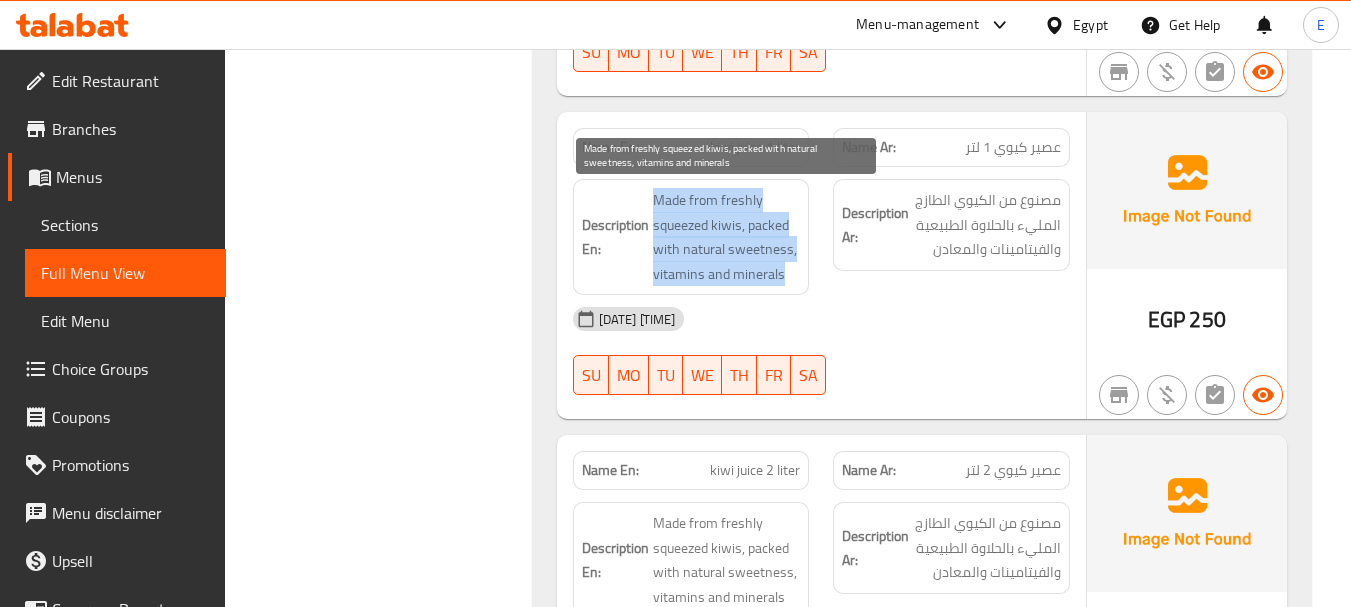 drag, startPoint x: 642, startPoint y: 191, endPoint x: 748, endPoint y: 173, distance: 107.51744 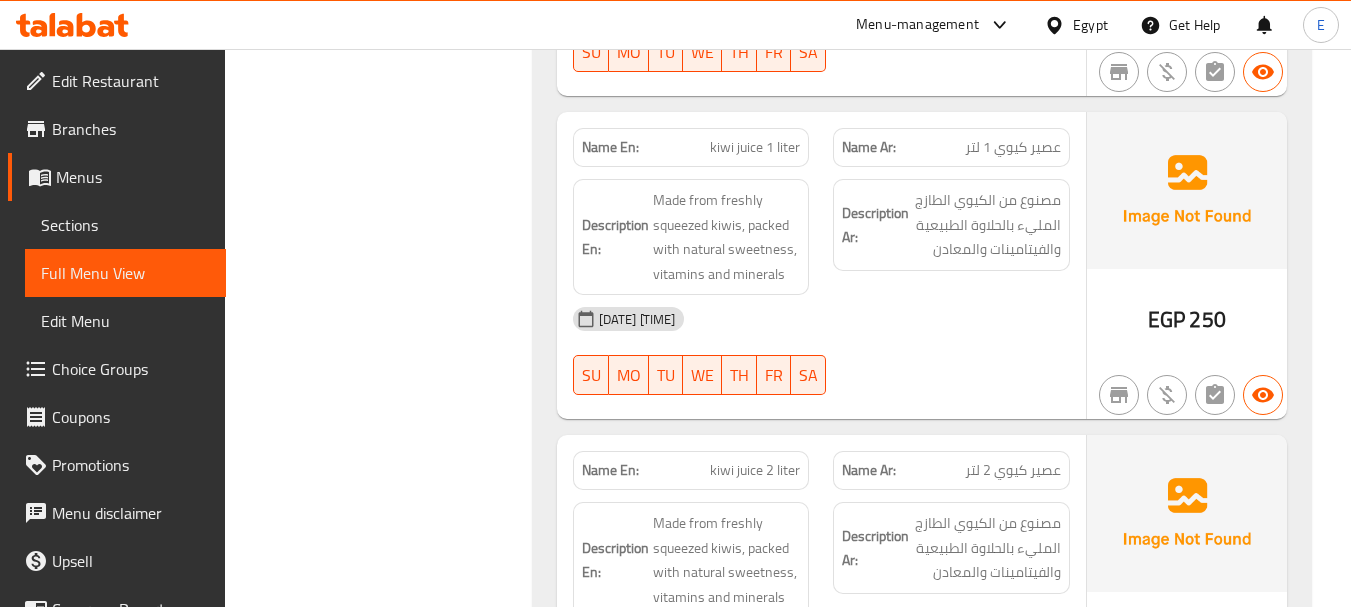click on "kiwi juice 1 liter" at bounding box center [755, 147] 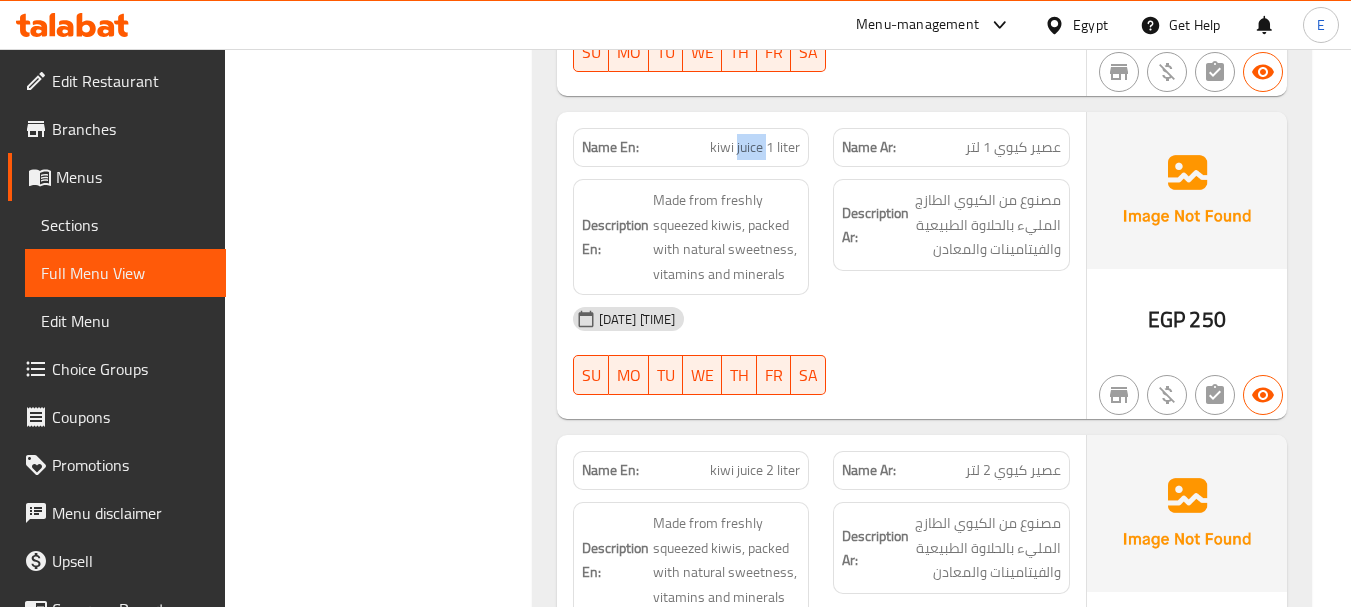 click on "kiwi juice 1 liter" at bounding box center [755, 147] 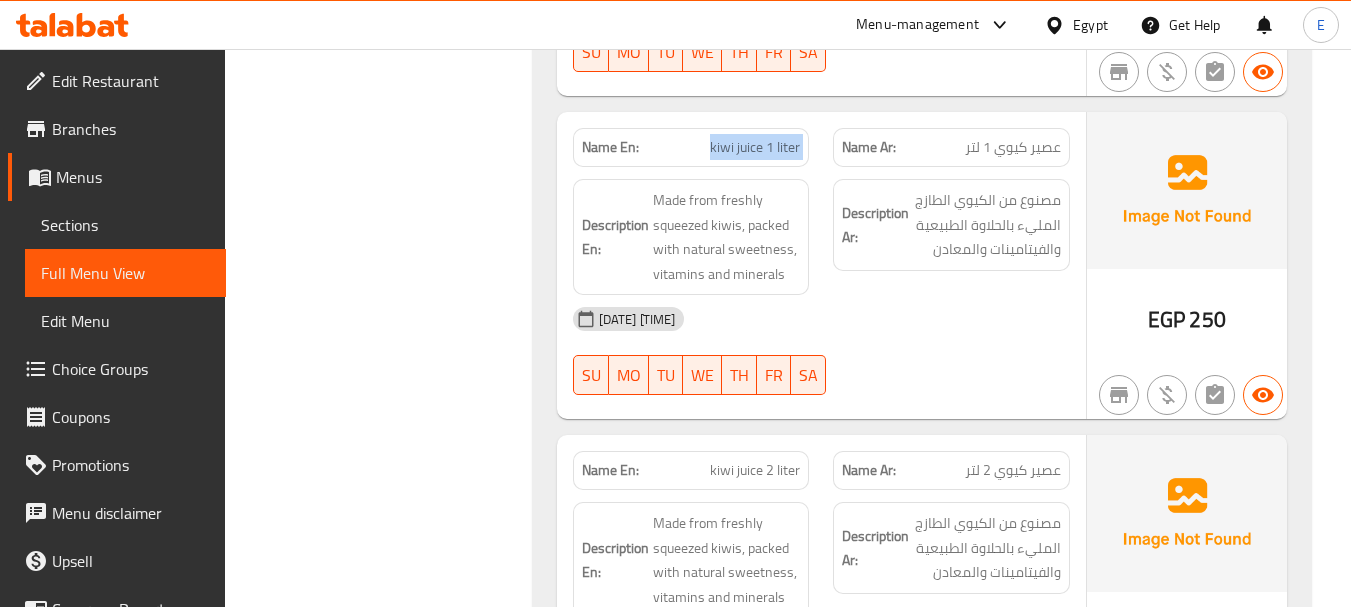 click on "kiwi juice 1 liter" at bounding box center (755, 147) 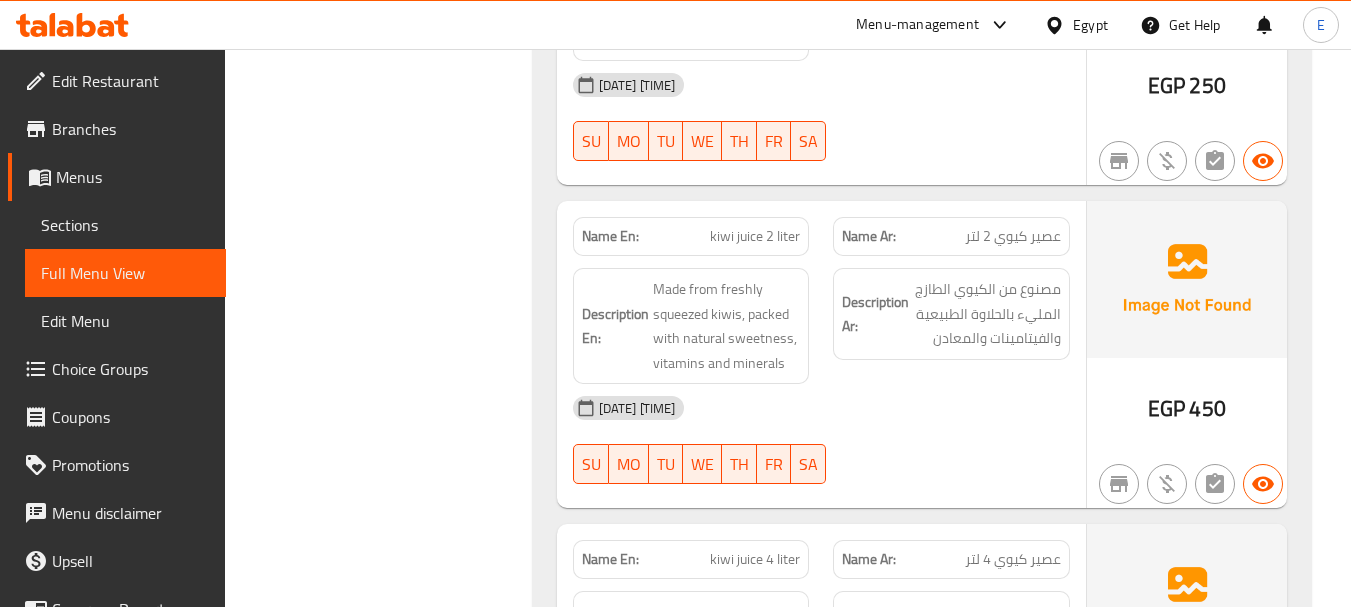 scroll, scrollTop: 20205, scrollLeft: 0, axis: vertical 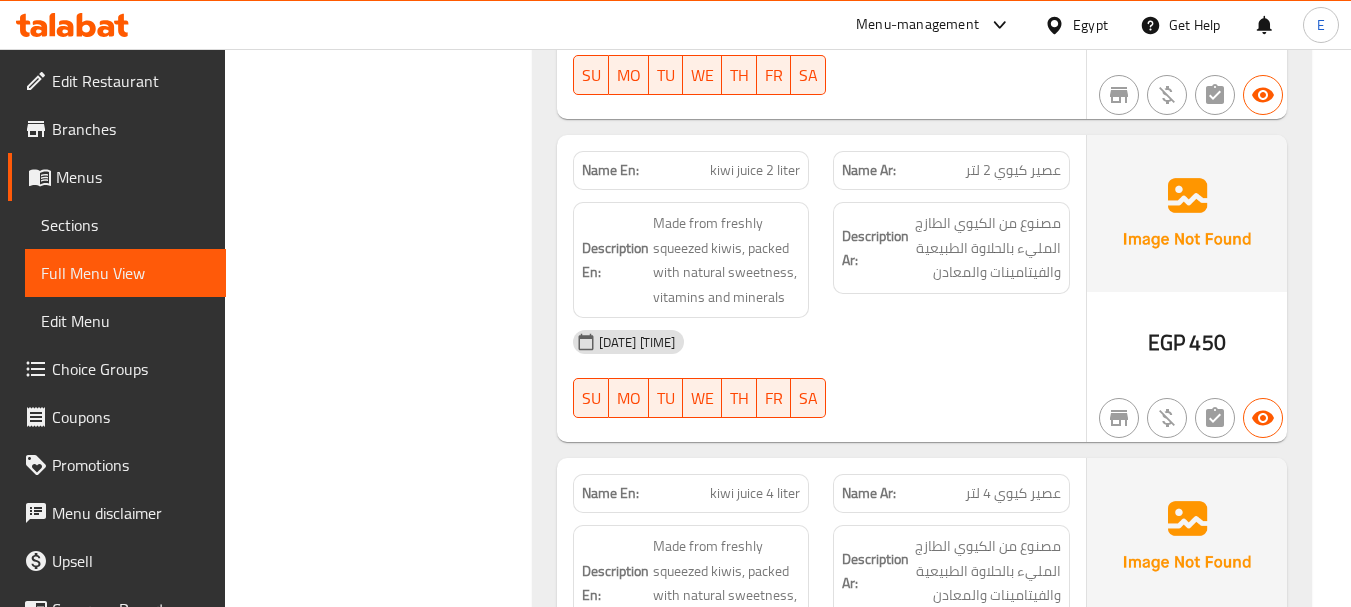 click on "EGP" at bounding box center (1166, 342) 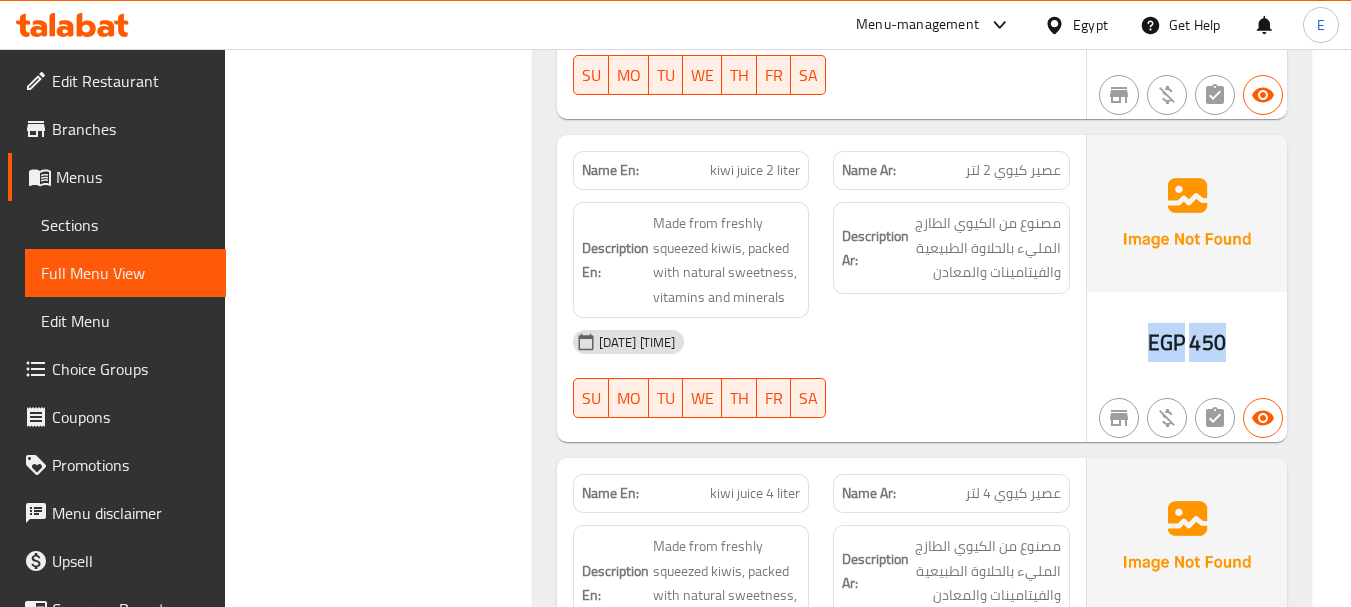 click on "EGP" at bounding box center (1166, 342) 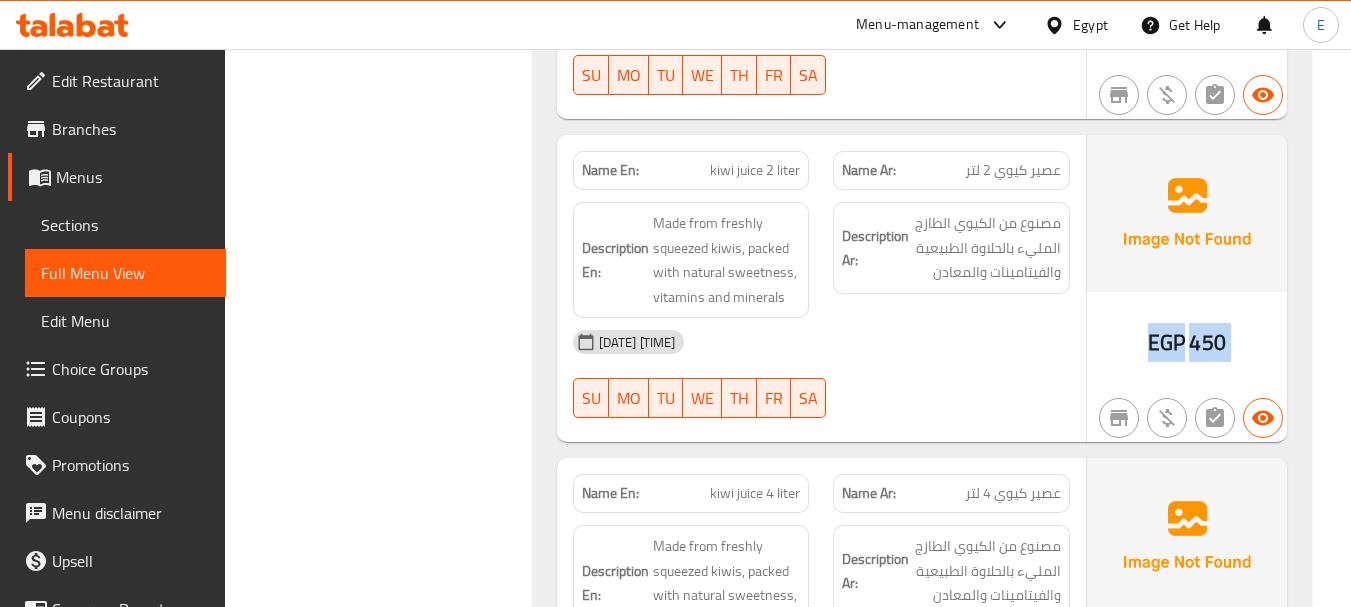 click on "EGP" at bounding box center [1166, 342] 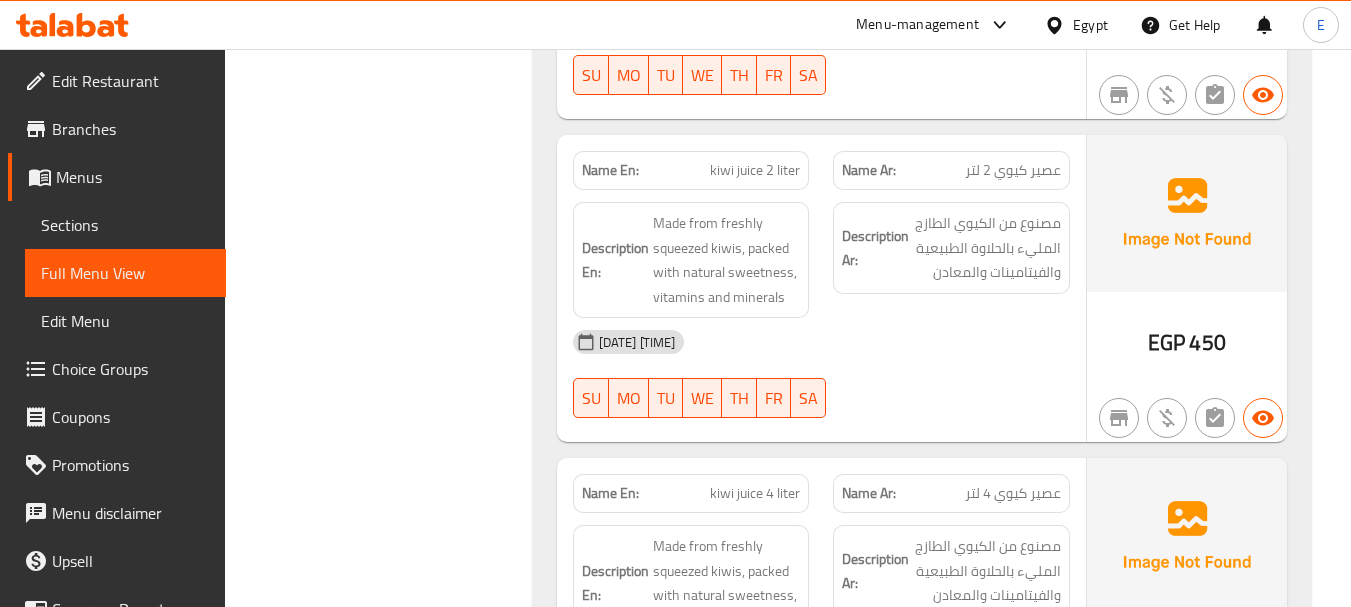 click on "عصير كيوي 2 لتر" at bounding box center [1013, 170] 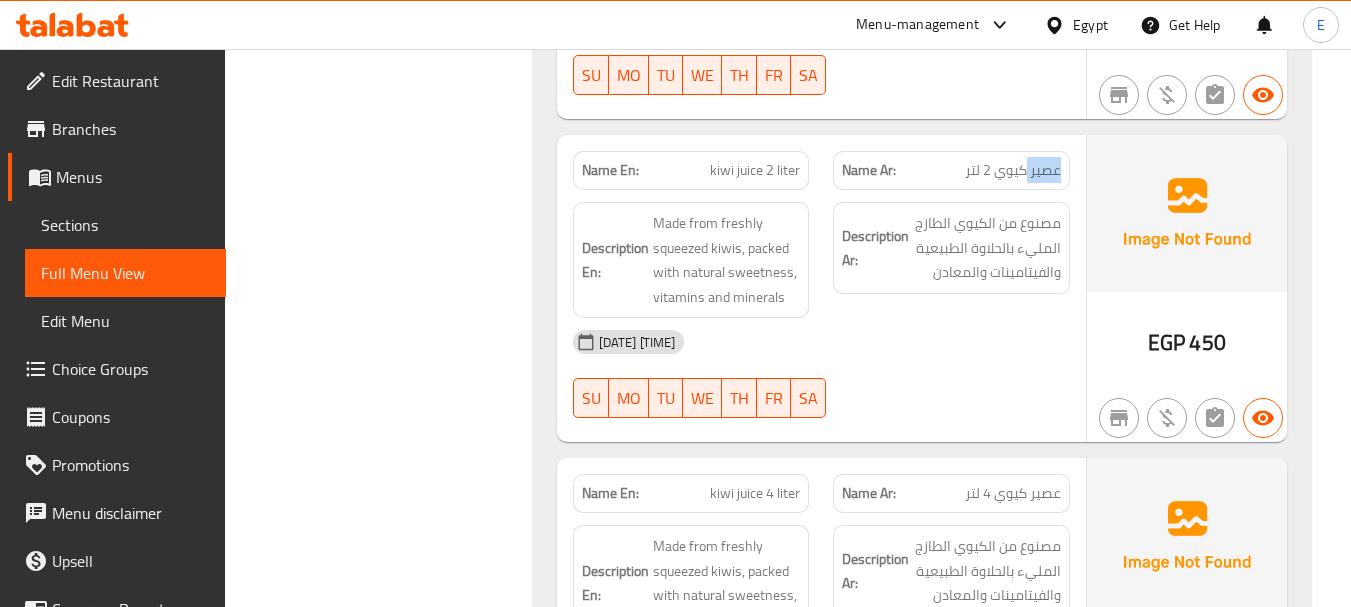 click on "عصير كيوي 2 لتر" at bounding box center (1013, 170) 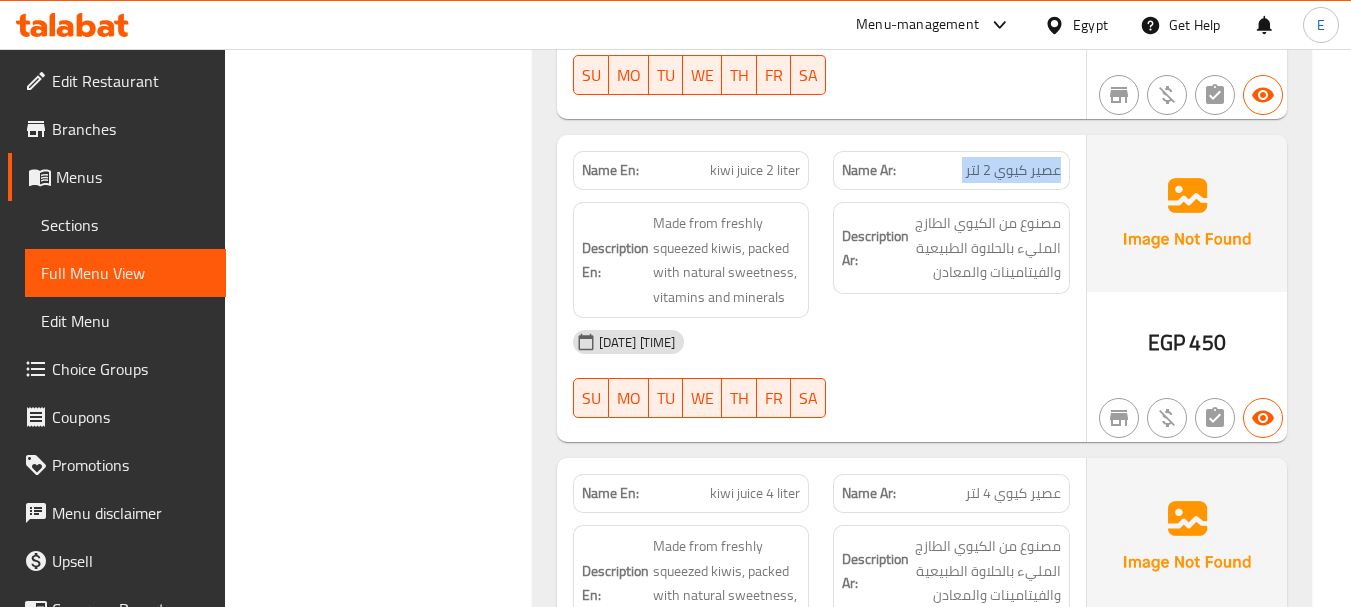 click on "عصير كيوي 2 لتر" at bounding box center [1013, 170] 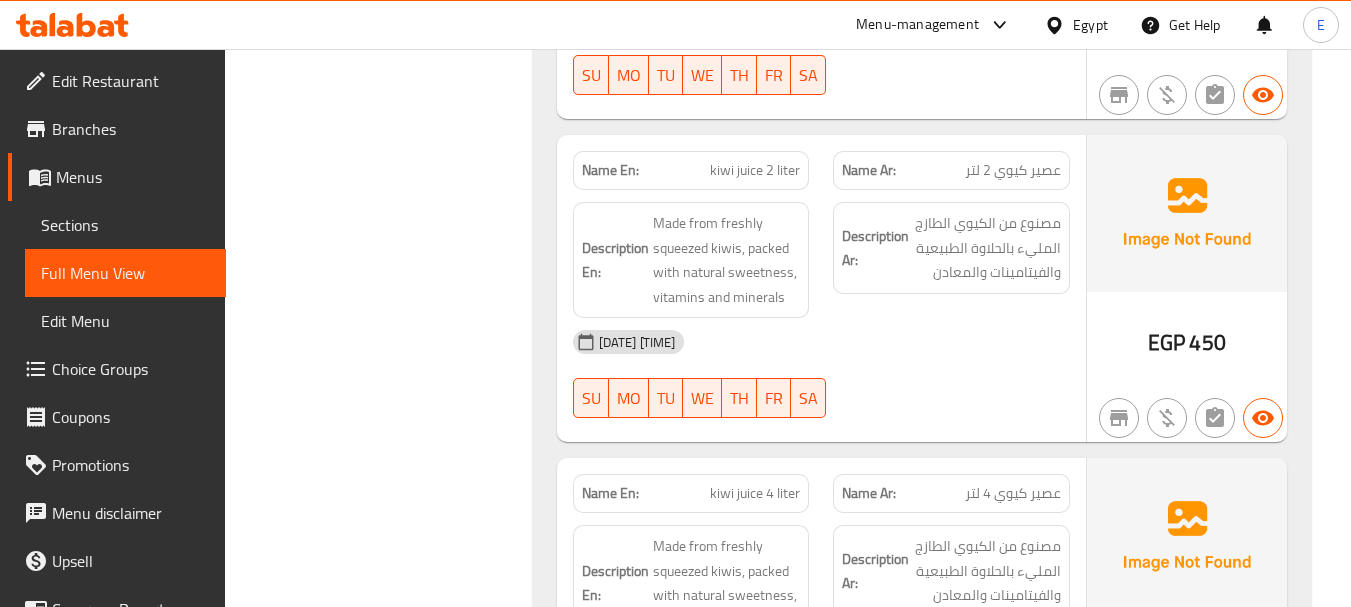 click on "Name En: kiwi juice 2 liter" at bounding box center [691, 170] 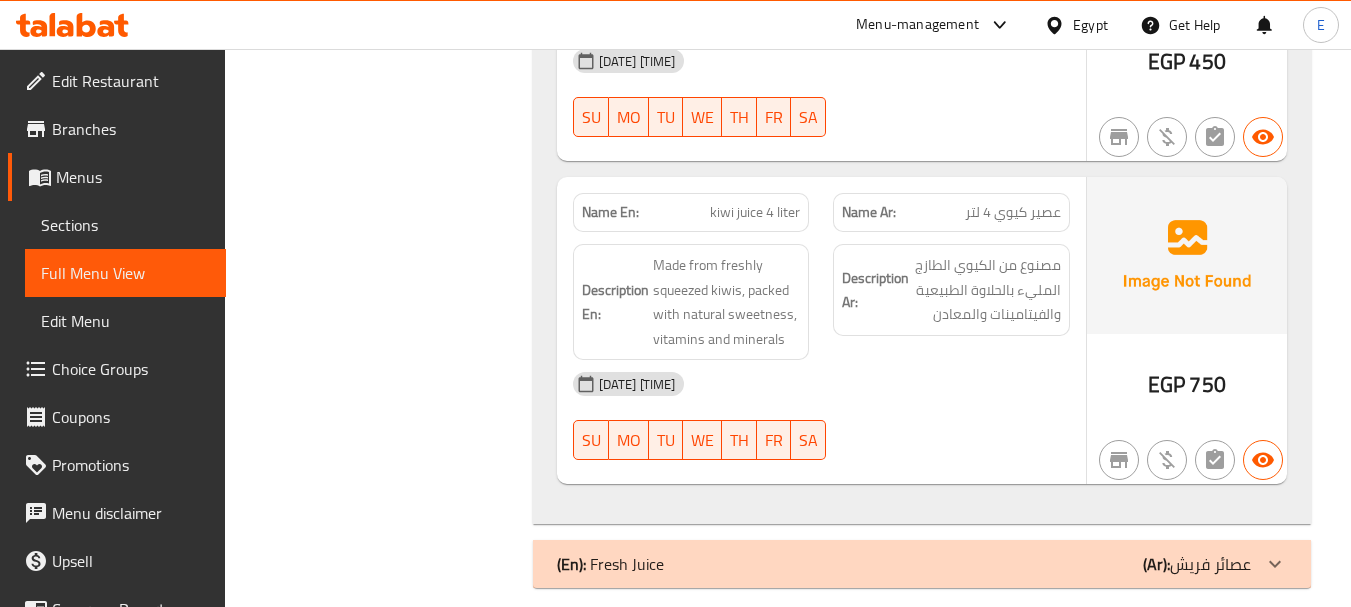 scroll, scrollTop: 20505, scrollLeft: 0, axis: vertical 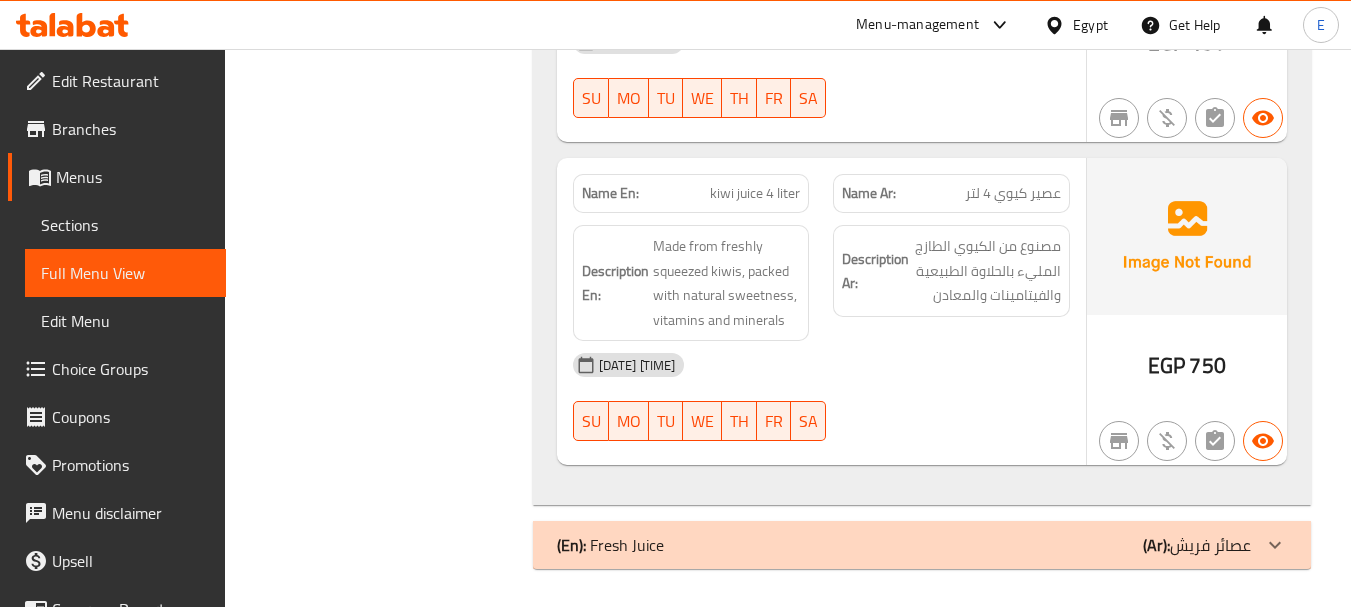 click on "EGP 750" at bounding box center [1187, 311] 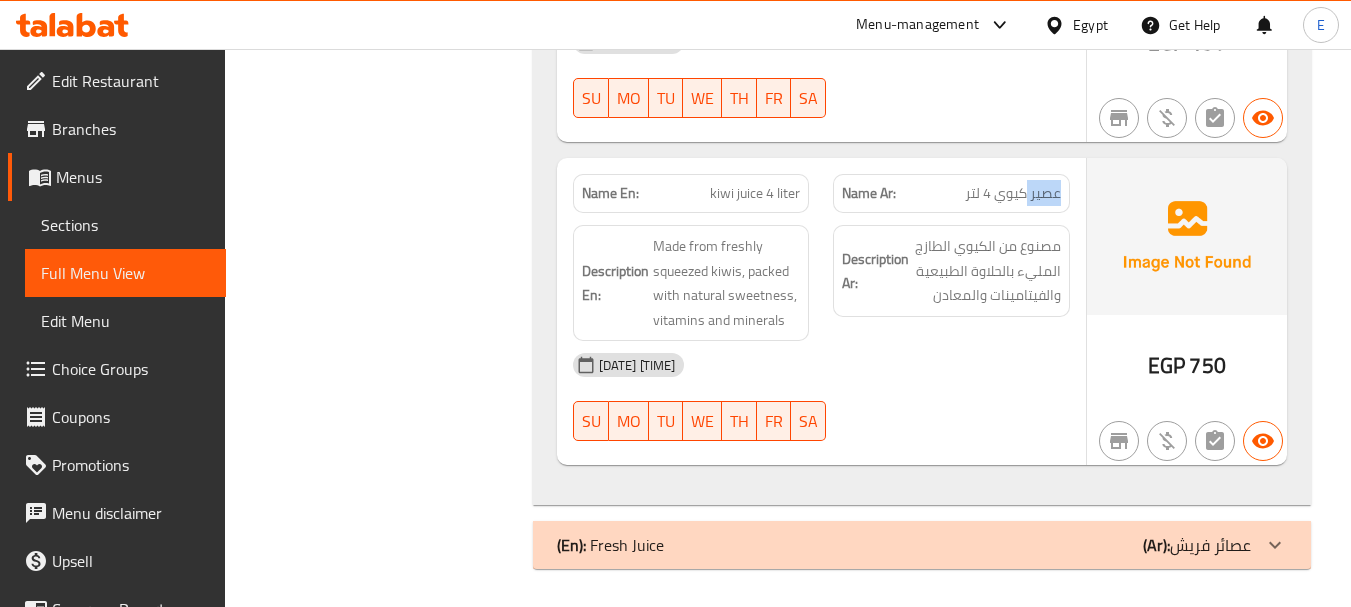 click on "عصير كيوي 4 لتر" at bounding box center (1013, 193) 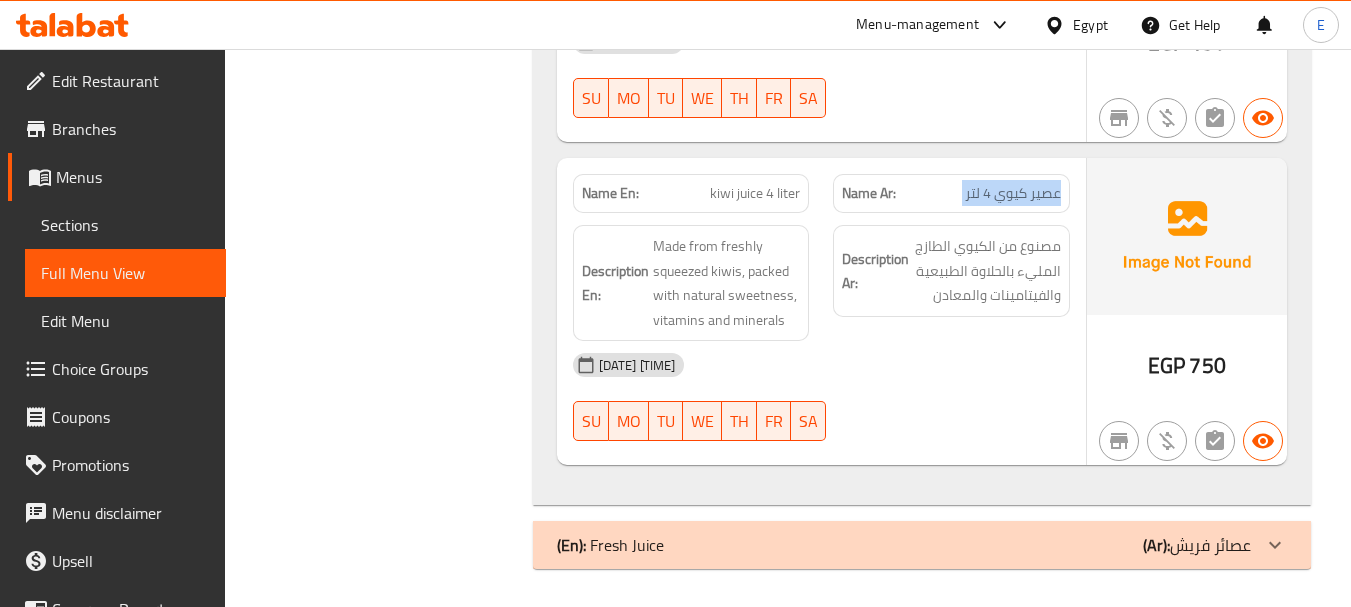 click on "عصير كيوي 4 لتر" at bounding box center [1013, 193] 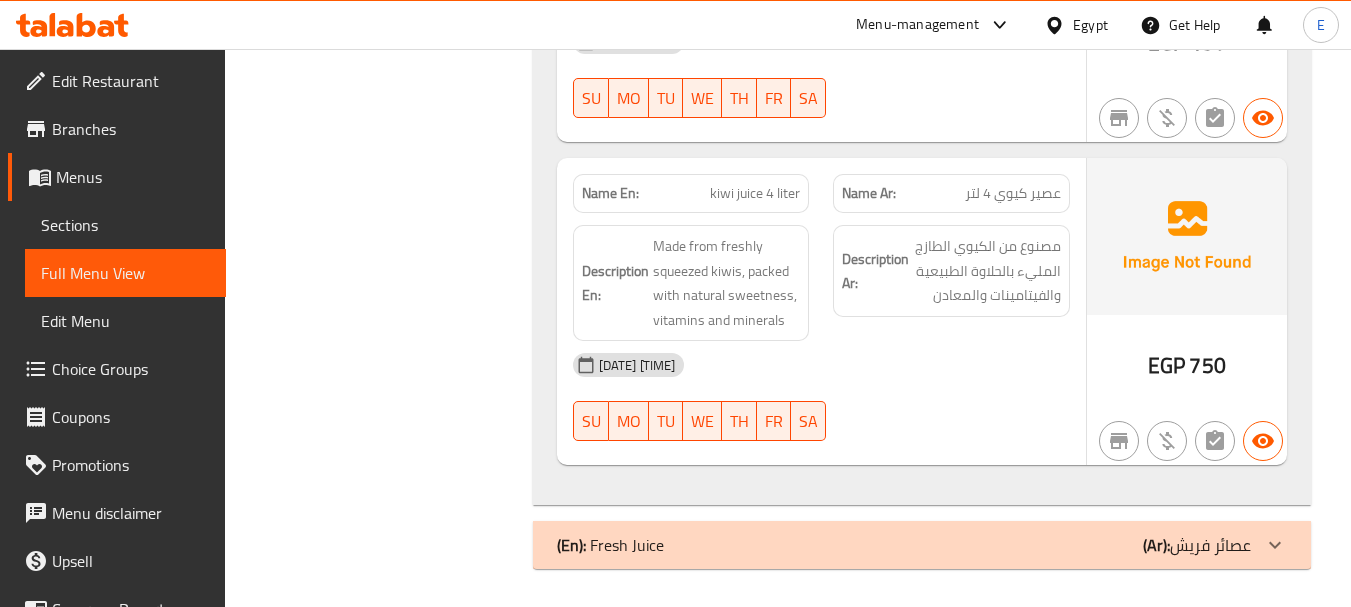 click on "kiwi juice 4 liter" at bounding box center [755, 193] 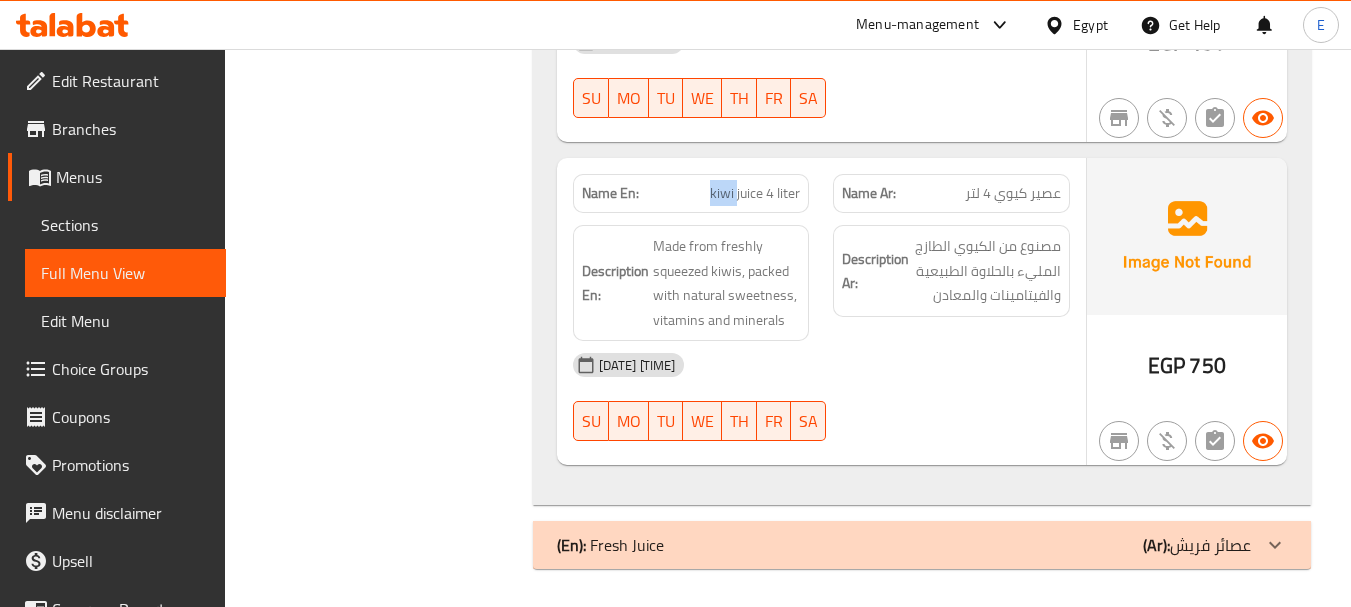 click on "kiwi juice 4 liter" at bounding box center [755, 193] 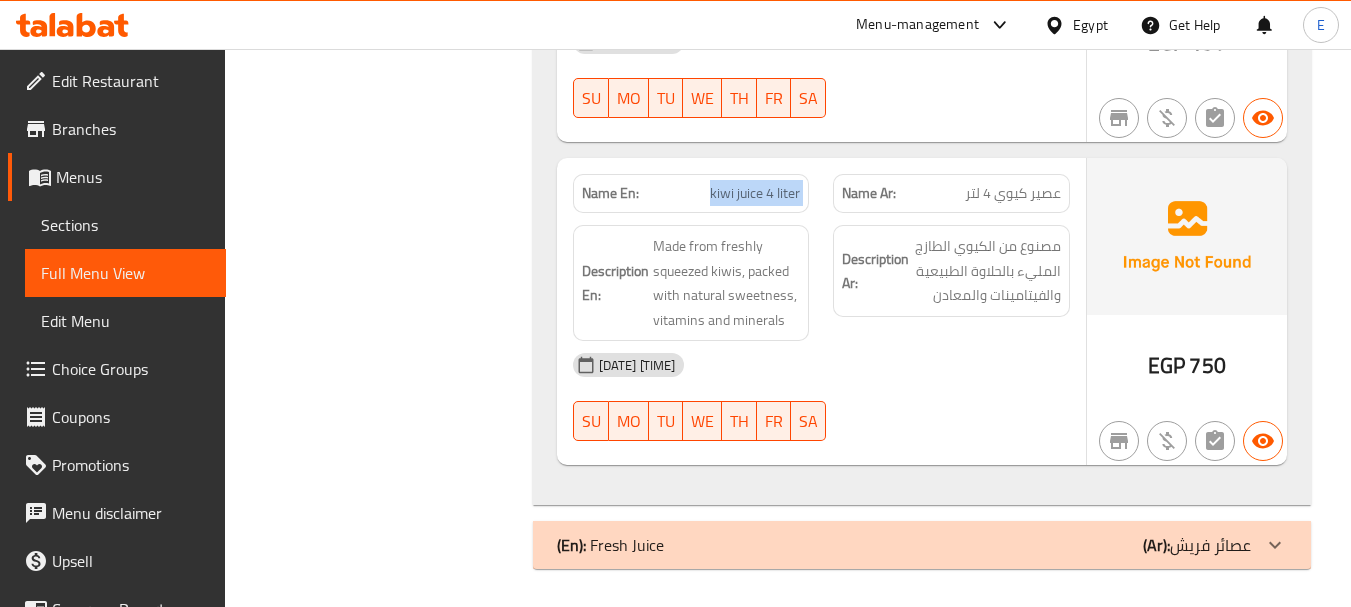 click on "kiwi juice 4 liter" at bounding box center [755, 193] 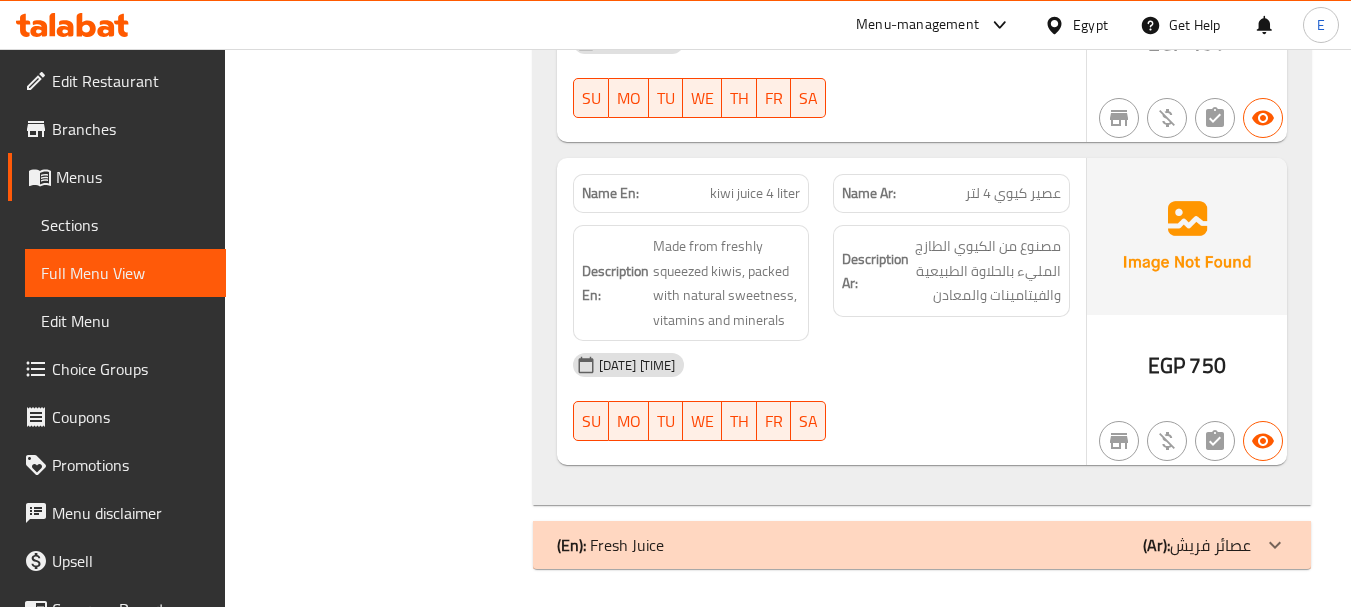 click on "Name En: Sugarcane  Name Ar: قصب Description En: Description Ar: 03-08-2025 01:26 PM SU MO TU WE TH FR SA Caregories: (En):   Choose Size (Ar): اختر الحجم Name(En) Name(Ar) Status Price liter لتر Active 75 2 liters 2لتر Active 125 4 liters 4لتر Active 210 EGP 0 Name En: Sobia  Name Ar: سوبيا  Description En: Description Ar: 03-08-2025 01:26 PM SU MO TU WE TH FR SA Caregories: (En):   Choose Size (Ar): اختر الحجم Name(En) Name(Ar) Status Price liter لتر Active 100 2 liters 2 لتر Active 190 4 liters 4 لتر Active 300 EGP 0 Name En: Mango  juice Name Ar: عصير مانجو  Description En: Description Ar: 03-08-2025 01:26 PM SU MO TU WE TH FR SA Caregories: (En):   Choose Size (Ar): اختر الحجم Name(En) Name(Ar) Status Price liter لتر Active 120 2 liters 2لتر Active 220 4 liters ٤ لتر Active 350 EGP 0 Name En: Orange juice 1 Liter Name Ar: عصير برتقال  1 لتر Description En: Orange, water, sugar Description Ar: 03-08-2025 01:26 PM SU MO TU" at bounding box center (922, -9465) 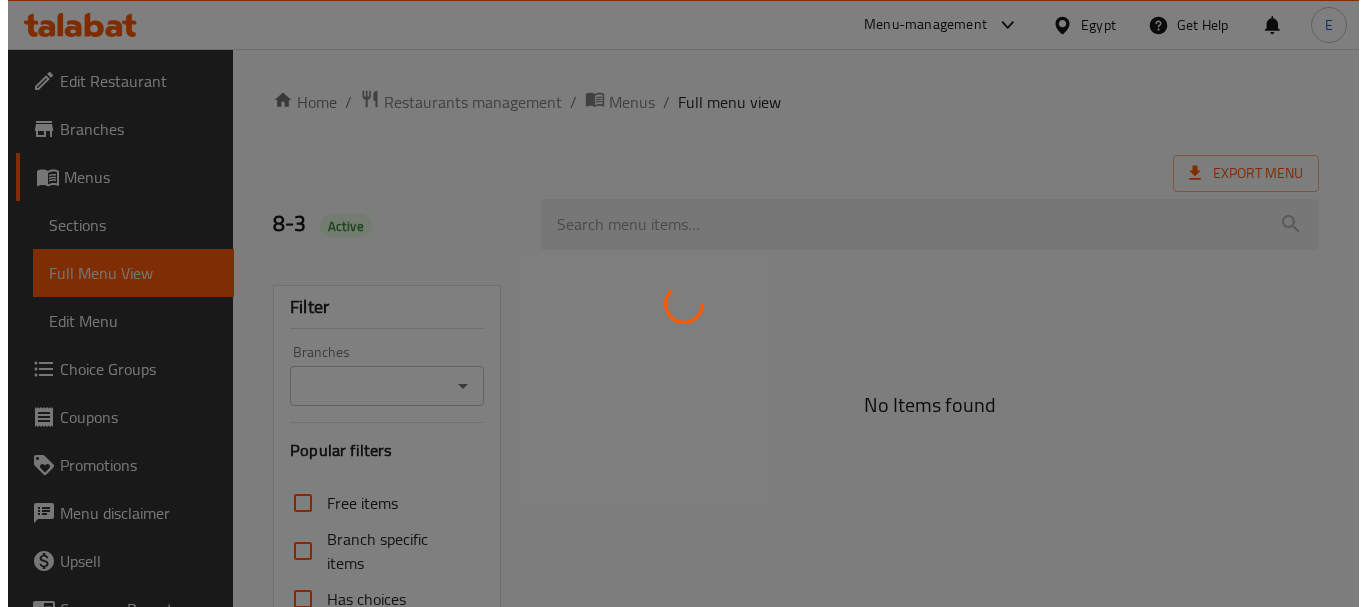 scroll, scrollTop: 0, scrollLeft: 0, axis: both 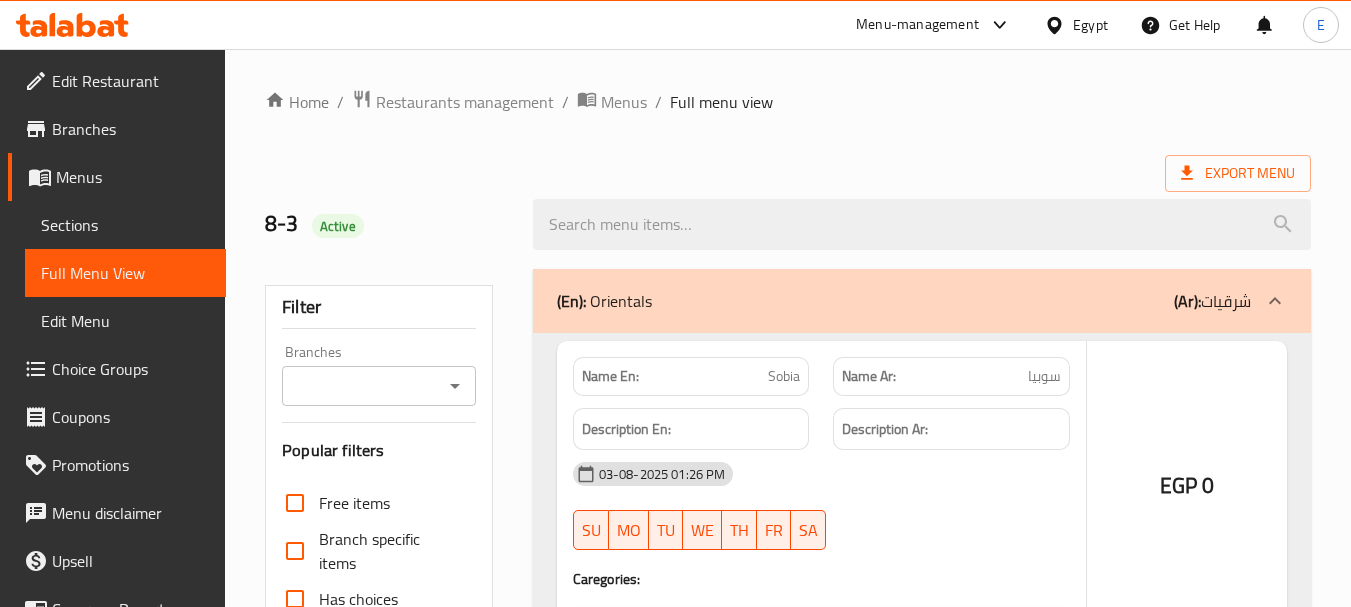 click on "Sections" at bounding box center [125, 225] 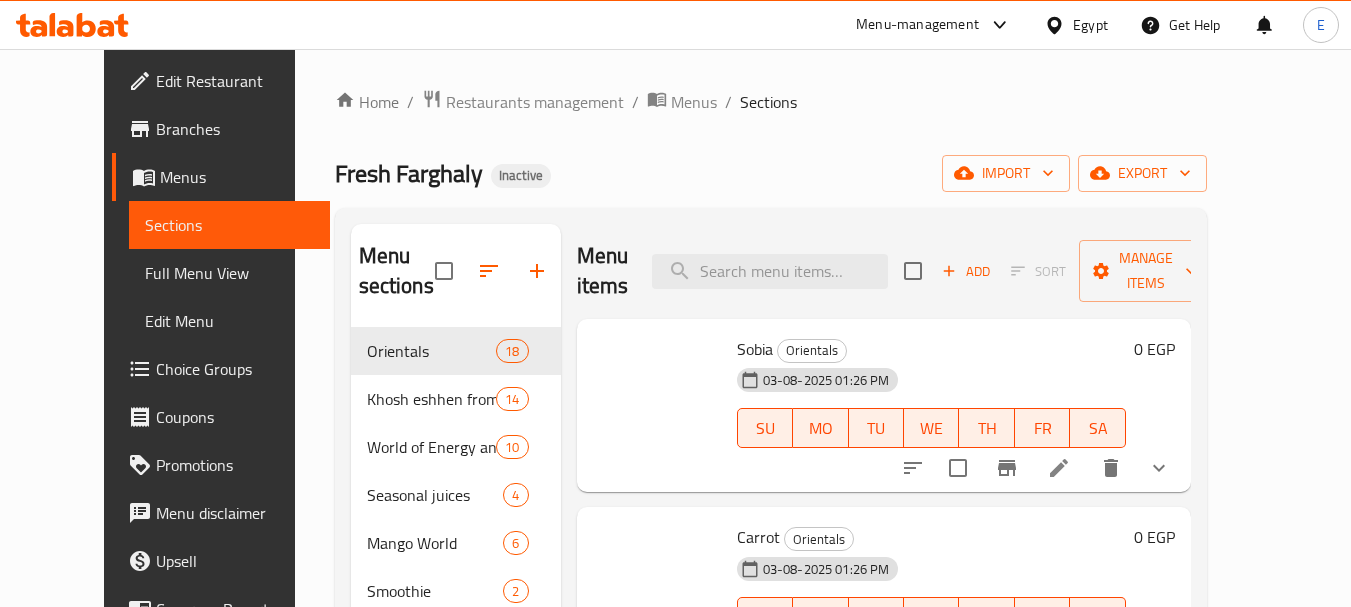 click on "Sections" at bounding box center (229, 225) 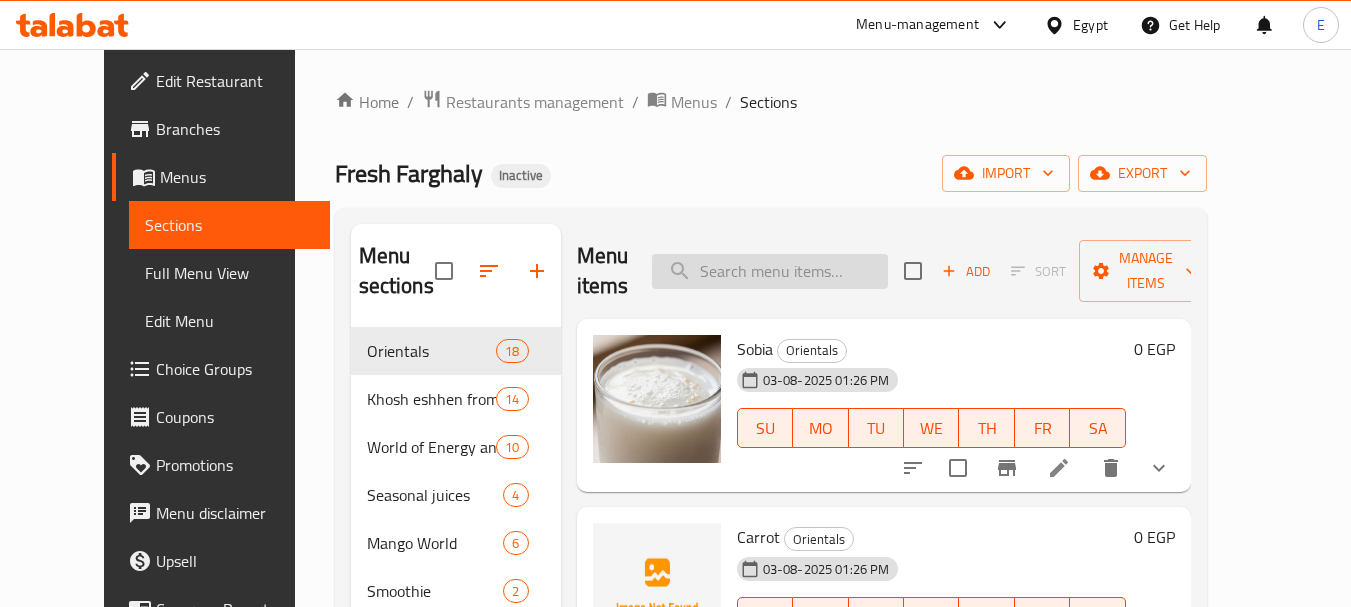 click at bounding box center (770, 271) 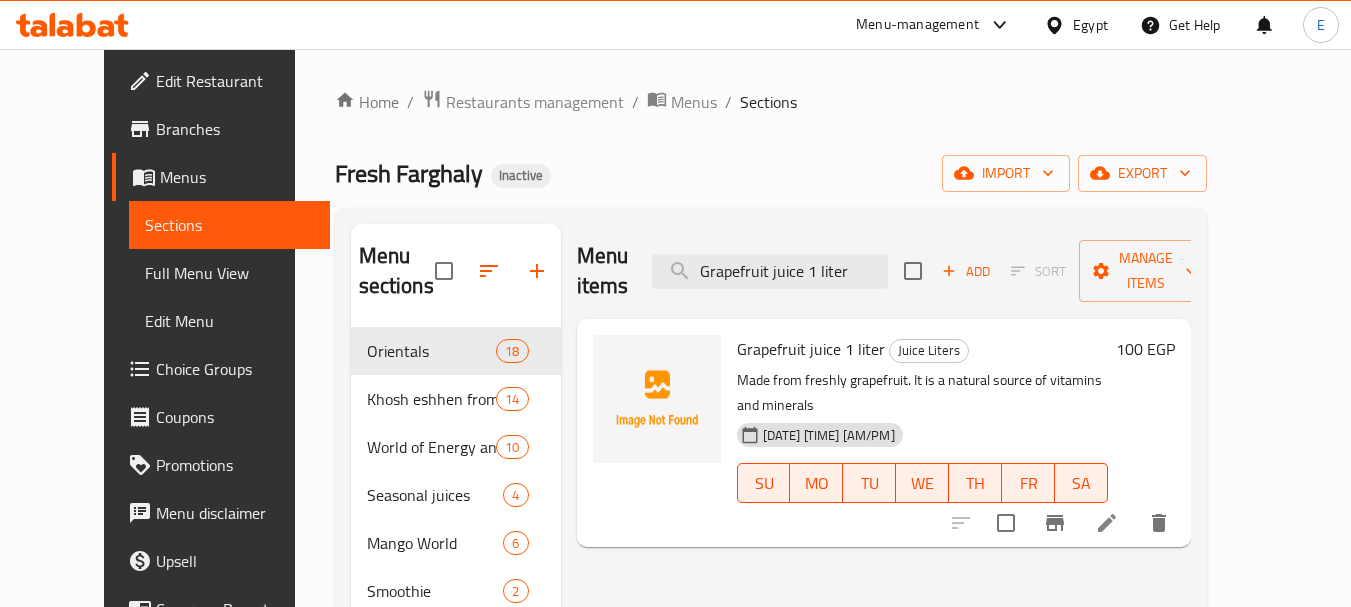 type on "Grapefruit juice 1 liter" 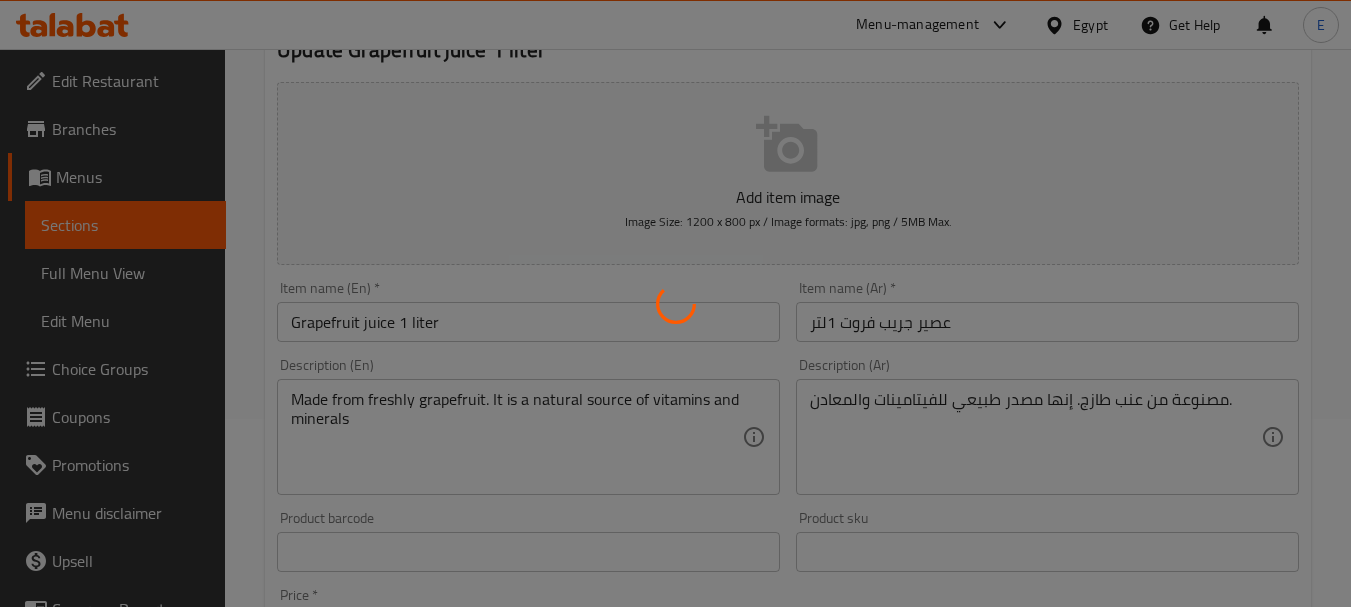 scroll, scrollTop: 300, scrollLeft: 0, axis: vertical 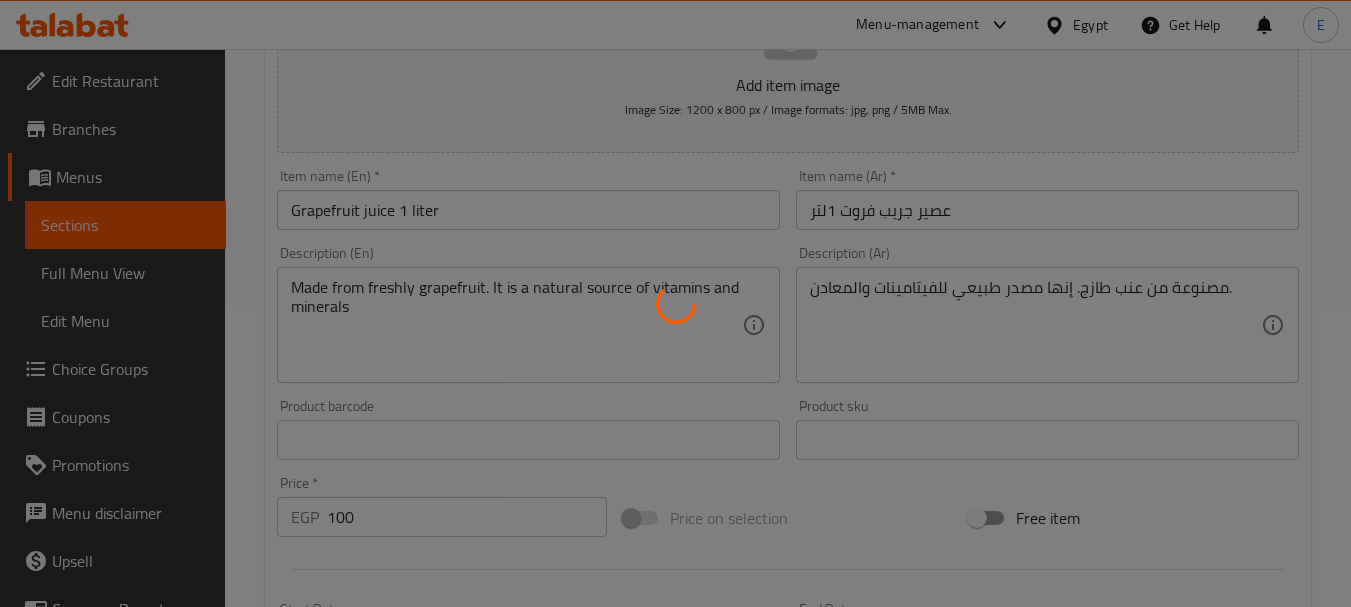 click at bounding box center (675, 303) 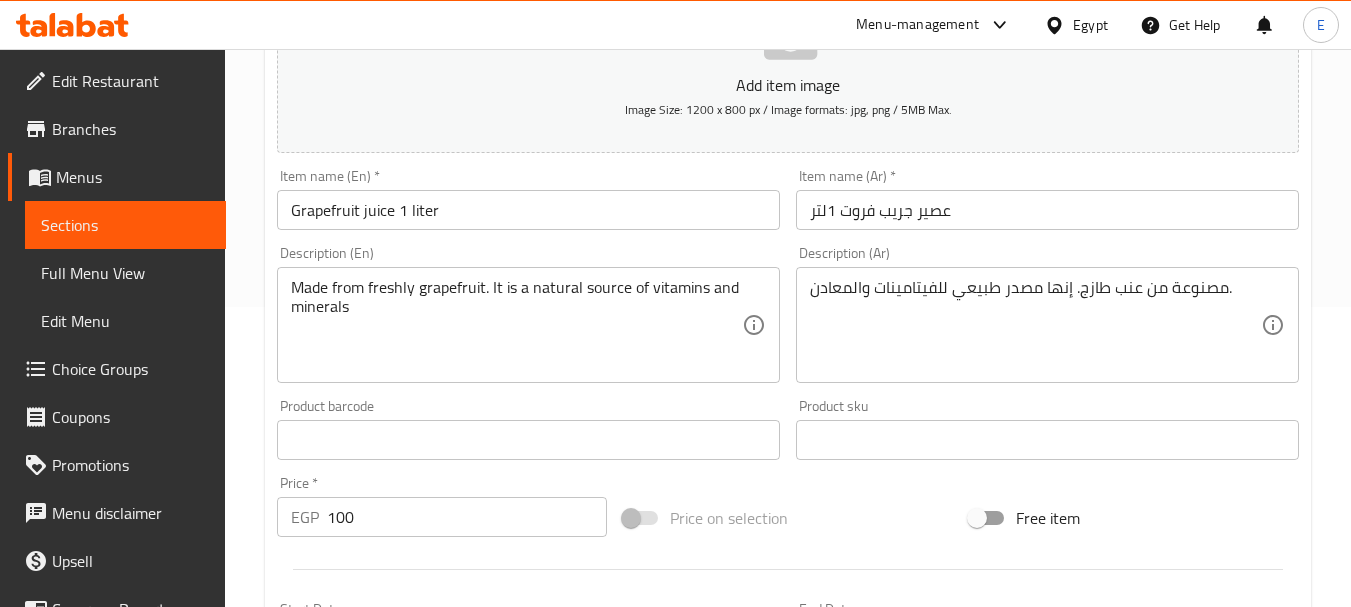click on "مصنوعة من عنب طازج. إنها مصدر طبيعي للفيتامينات والمعادن." at bounding box center [1035, 325] 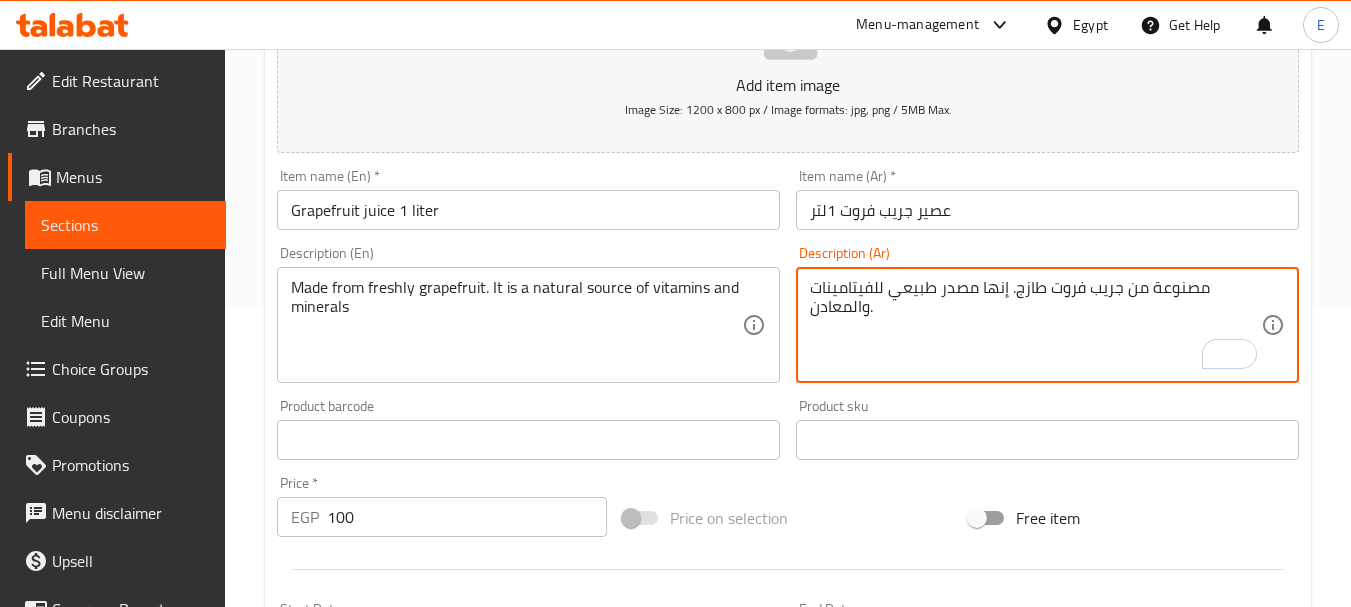 click on "مصنوعة من جريب فروت طازج. إنها مصدر طبيعي للفيتامينات والمعادن." at bounding box center (1035, 325) 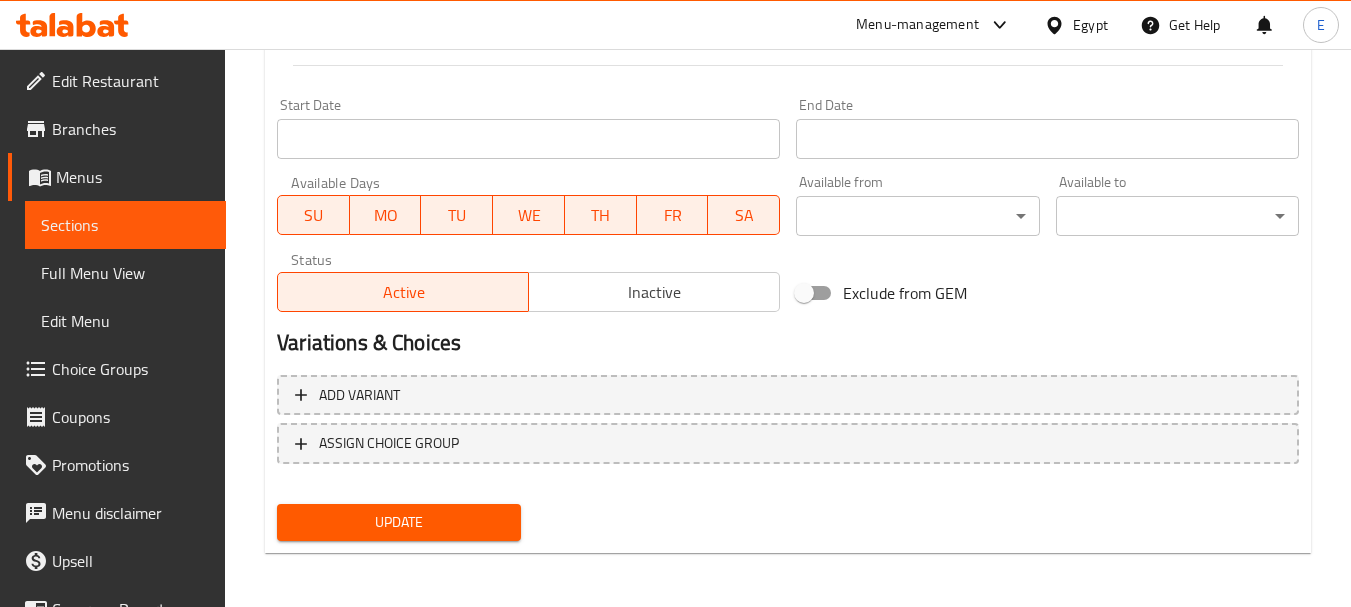 scroll, scrollTop: 806, scrollLeft: 0, axis: vertical 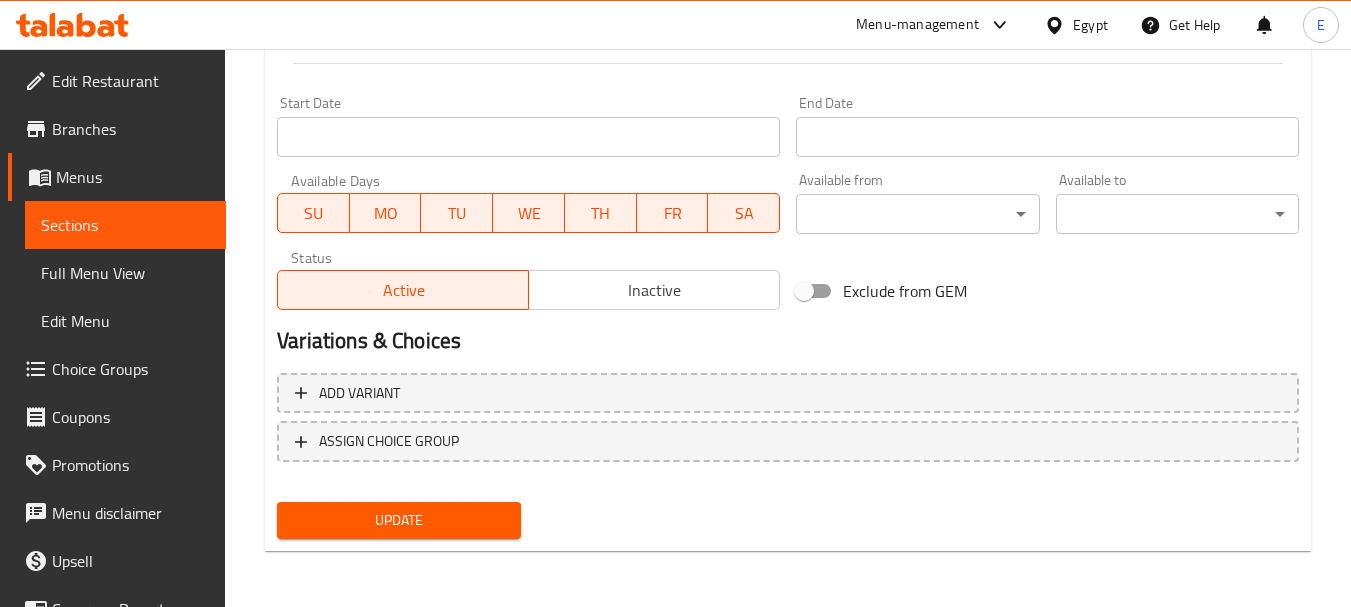 type on "مصنوعة من جريب فروت طازج. إنها مصدر طبيعي للفيتامينات والمعادن." 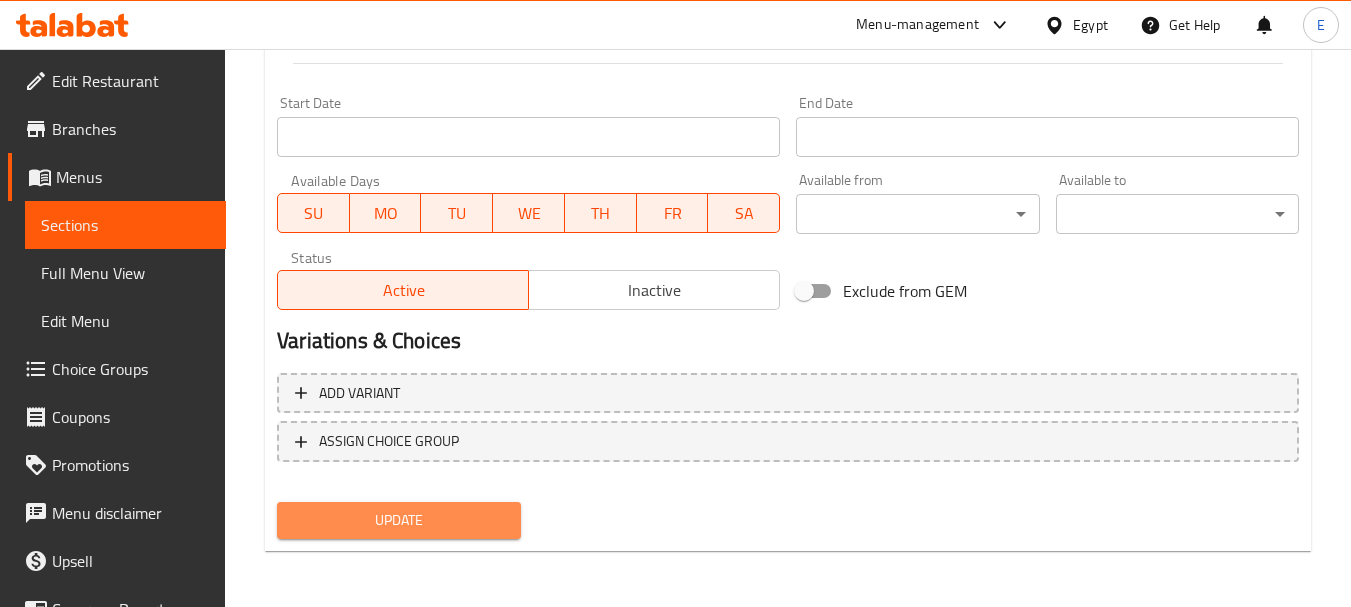 click on "Update" at bounding box center (398, 520) 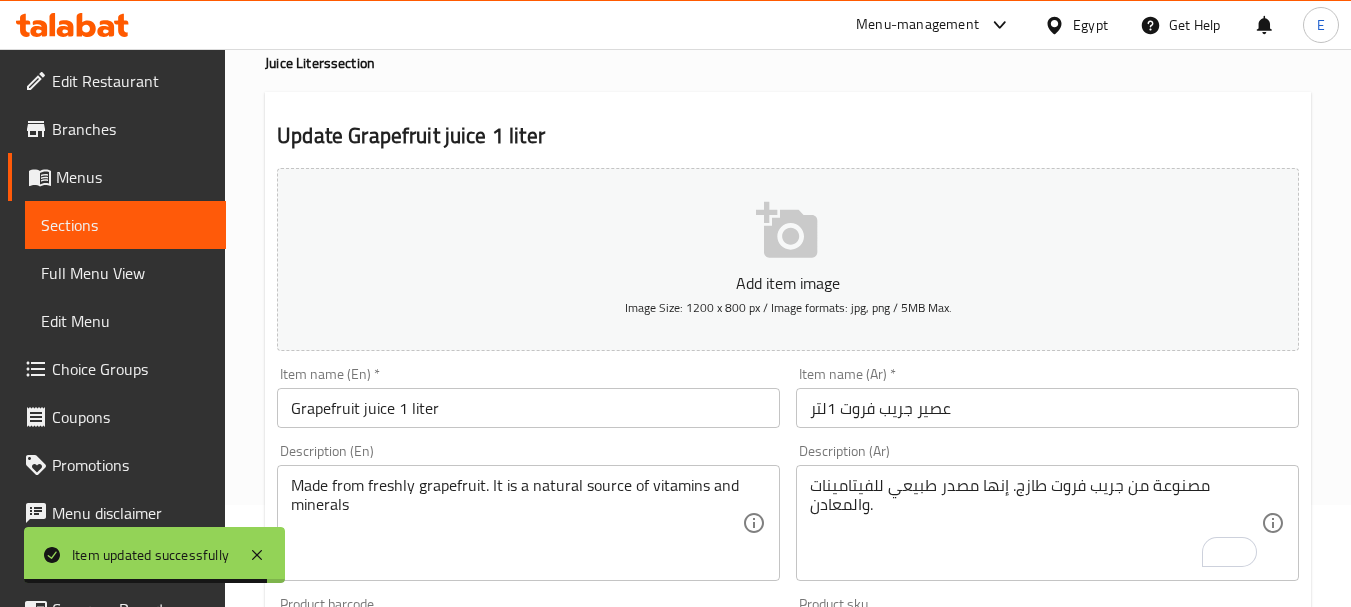 scroll, scrollTop: 0, scrollLeft: 0, axis: both 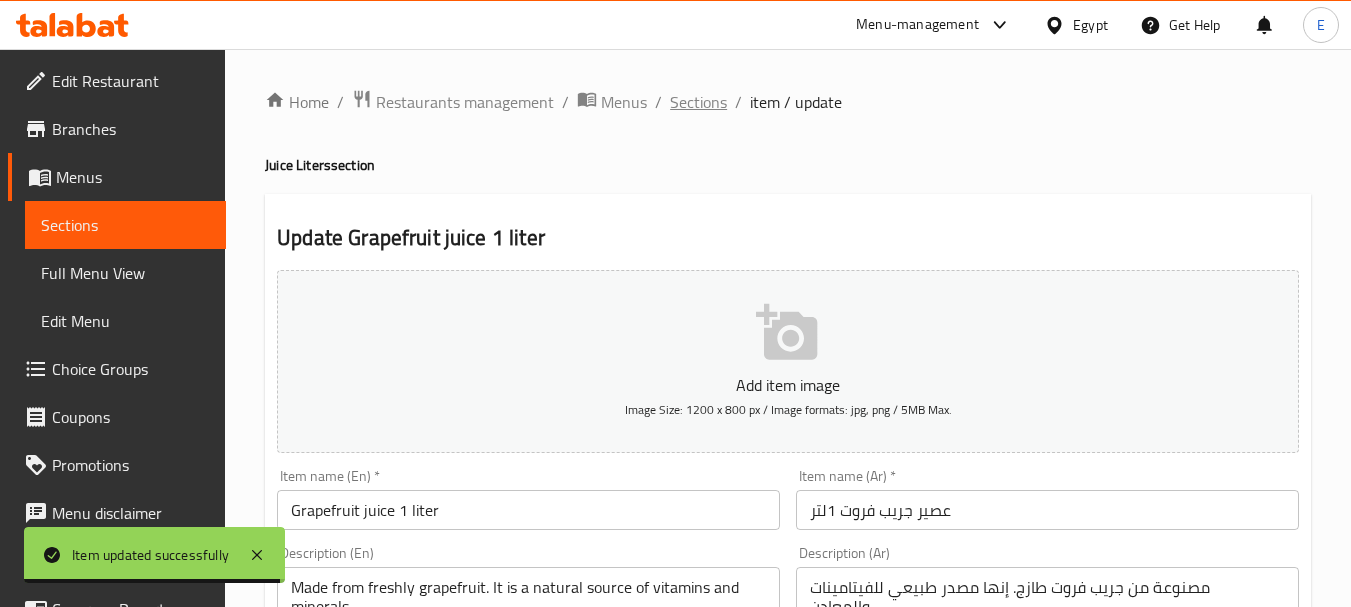 click on "Sections" at bounding box center [698, 102] 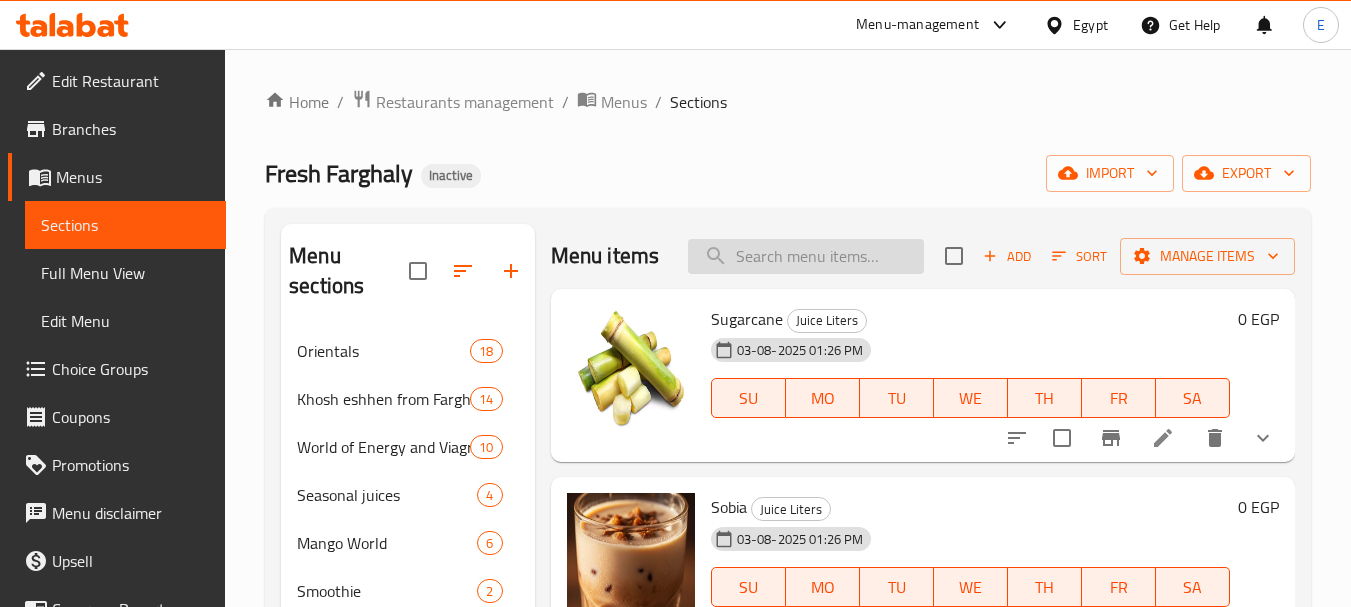click at bounding box center [806, 256] 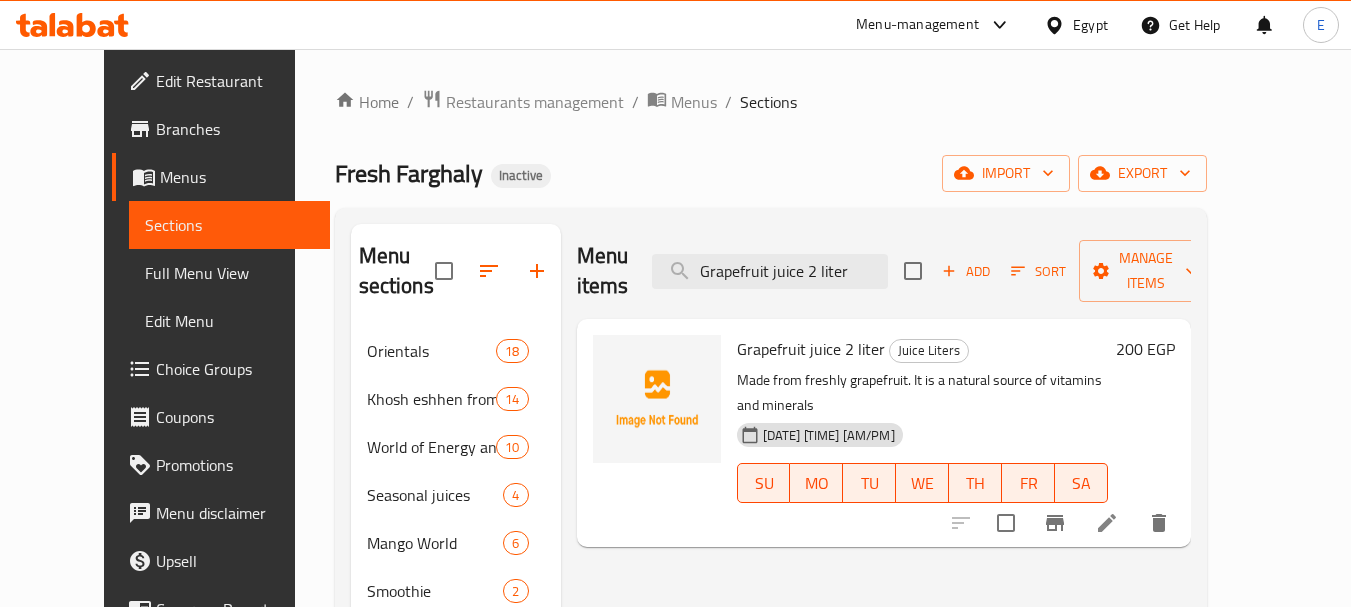 type on "Grapefruit juice 2 liter" 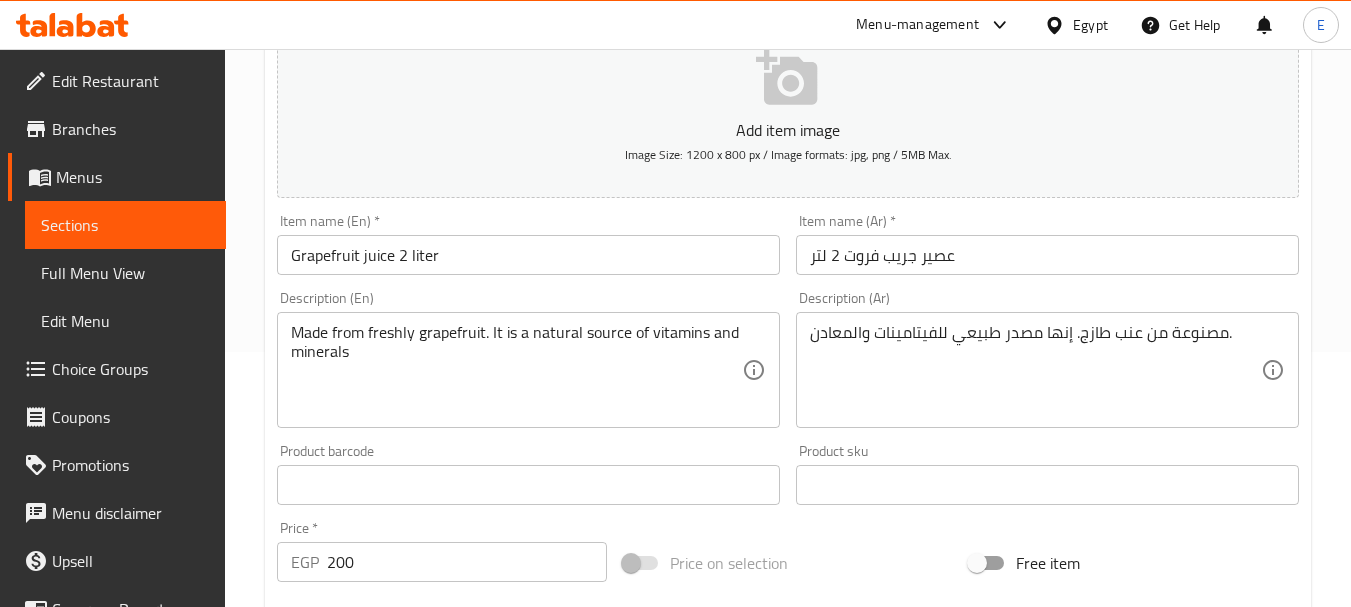 scroll, scrollTop: 300, scrollLeft: 0, axis: vertical 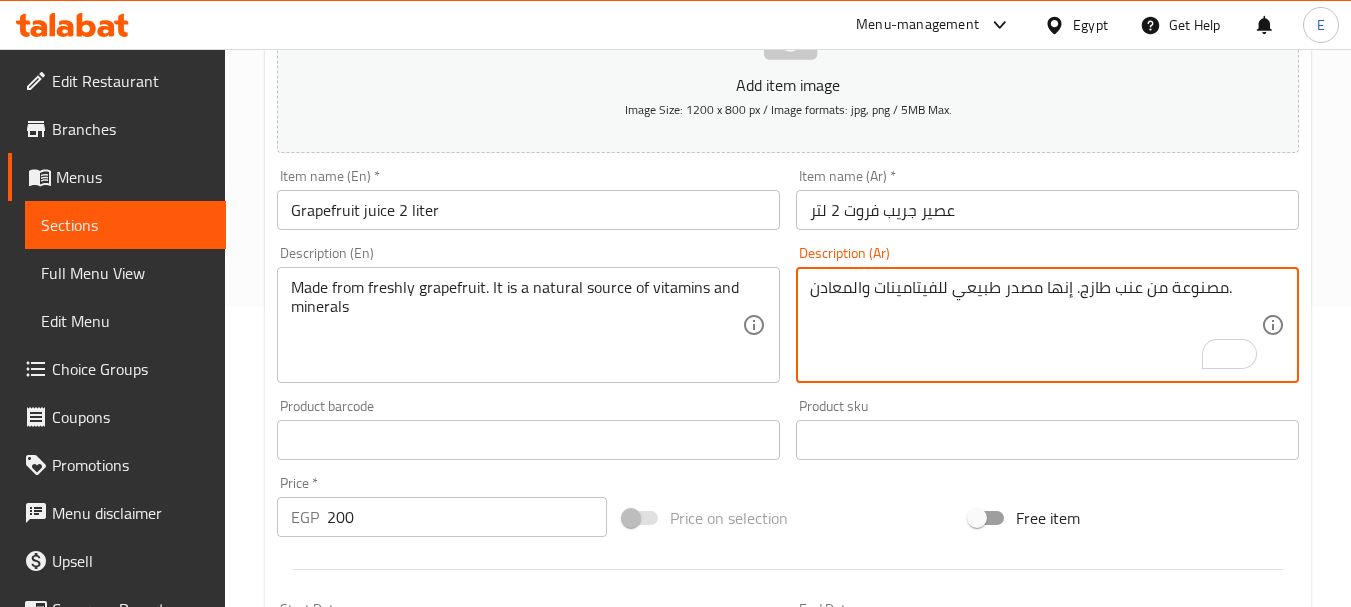 drag, startPoint x: 1114, startPoint y: 293, endPoint x: 1139, endPoint y: 291, distance: 25.079872 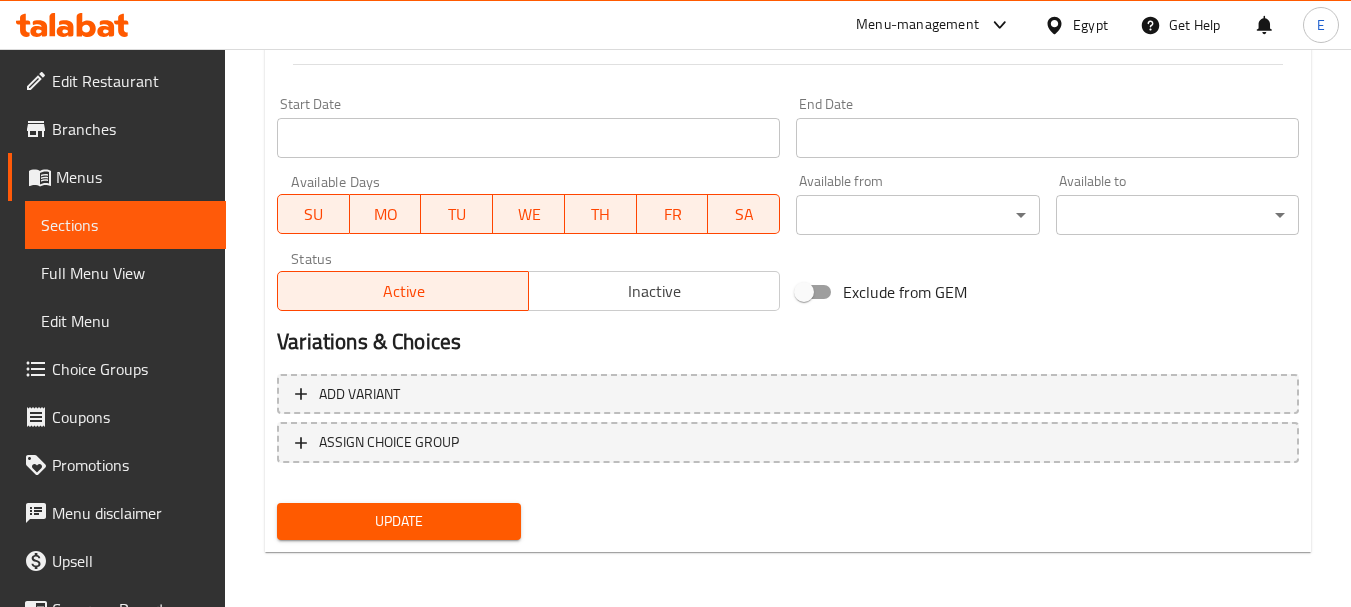 scroll, scrollTop: 806, scrollLeft: 0, axis: vertical 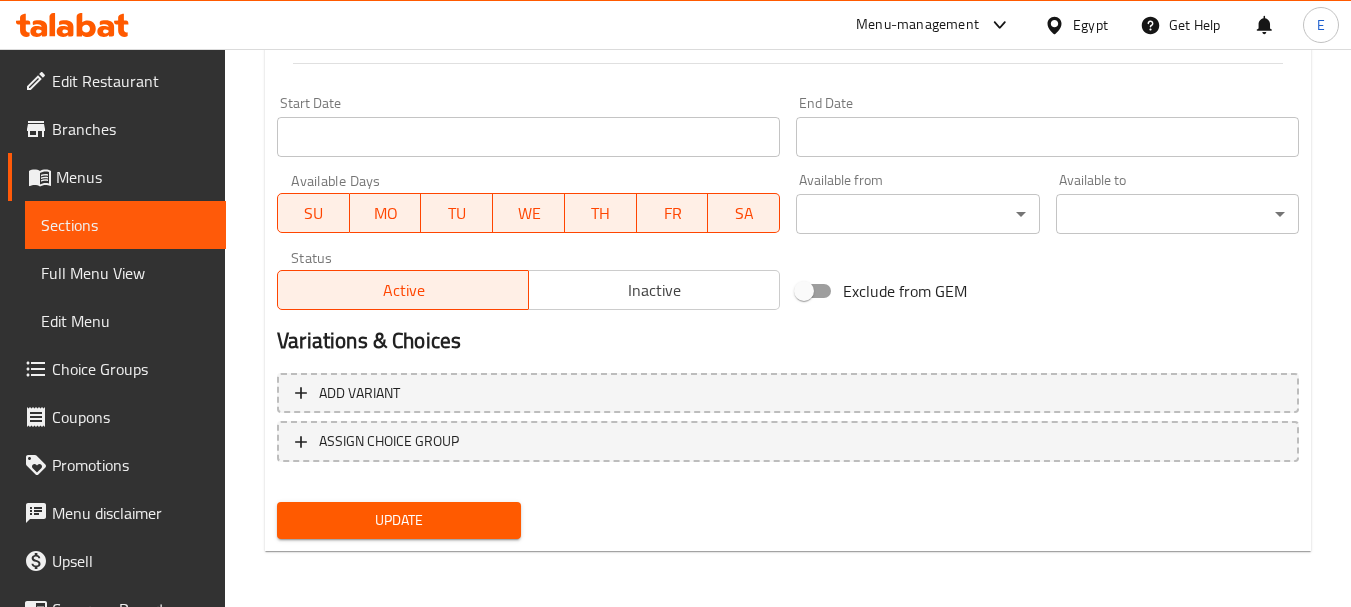 type on "مصنوعة من جريب فروت طازج. إنها مصدر طبيعي للفيتامينات والمعادن." 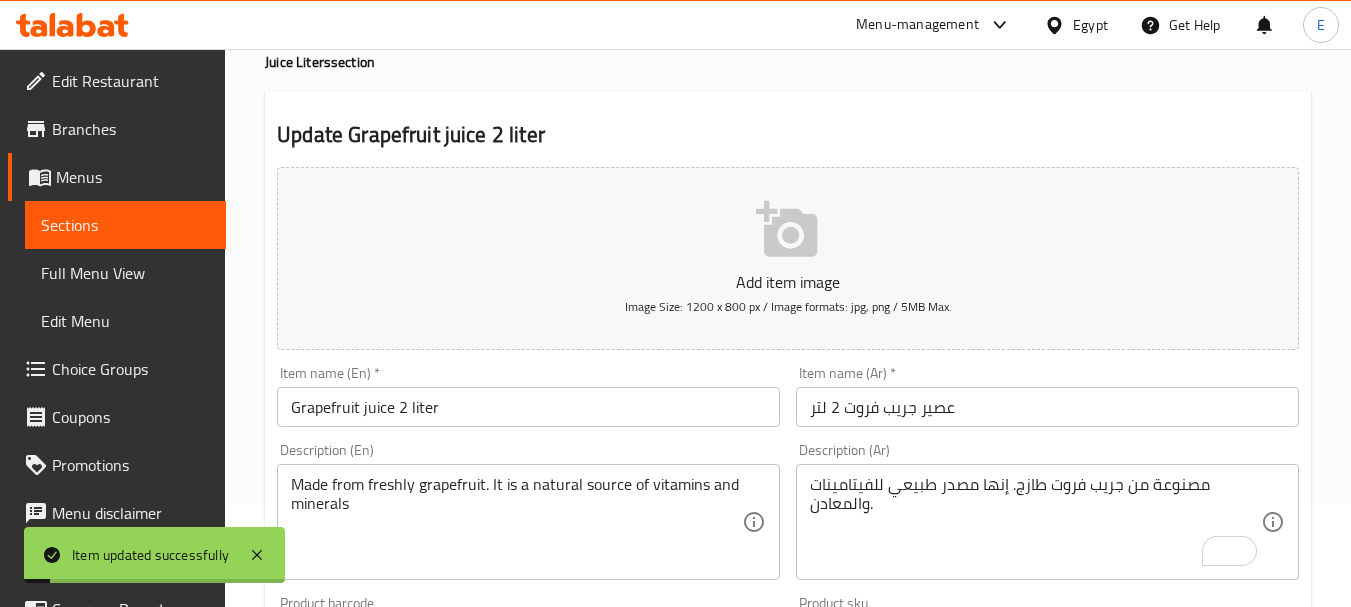 scroll, scrollTop: 0, scrollLeft: 0, axis: both 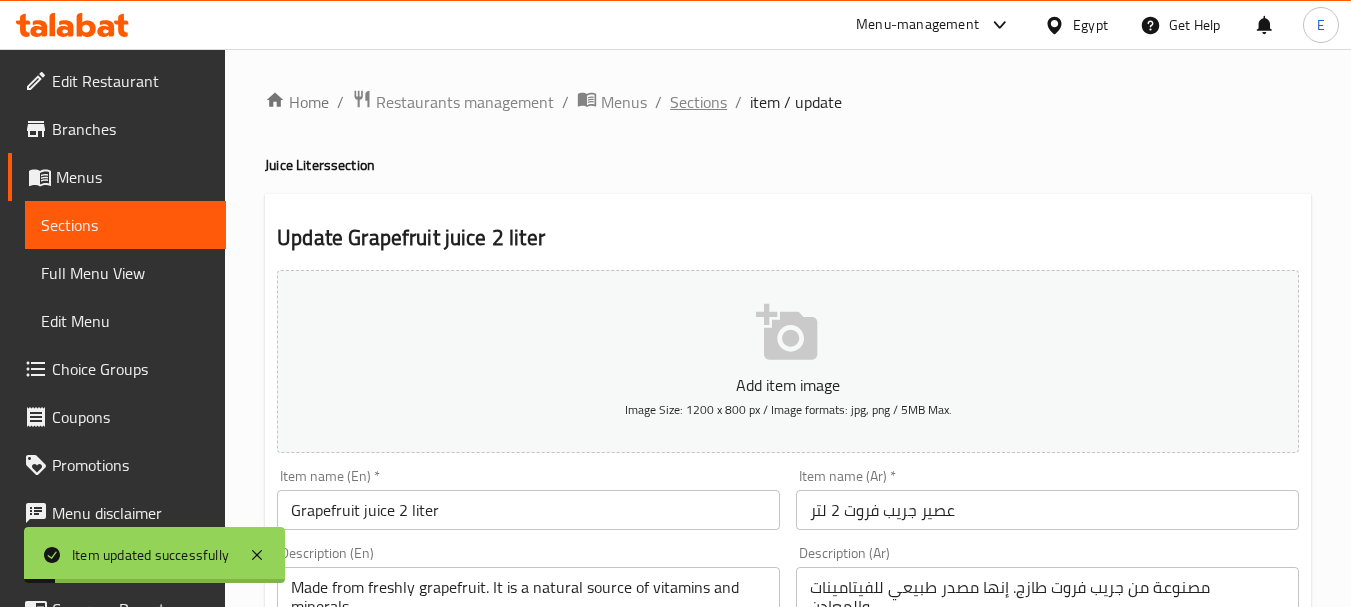 click on "Sections" at bounding box center (698, 102) 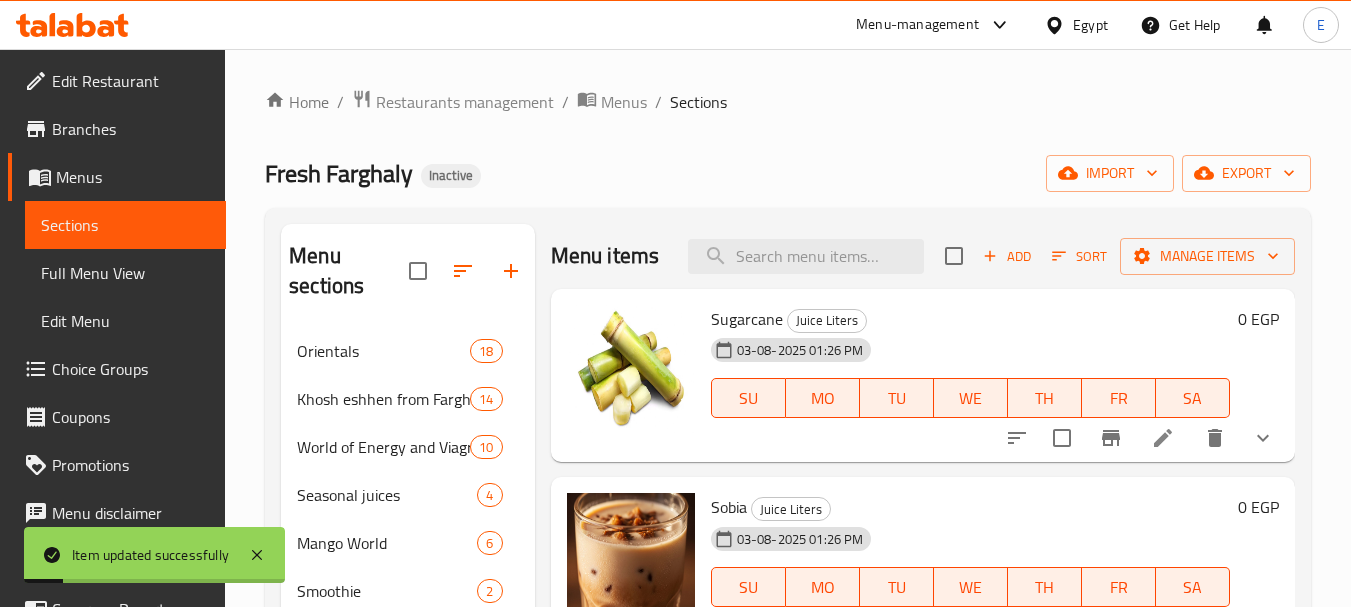 click at bounding box center [806, 256] 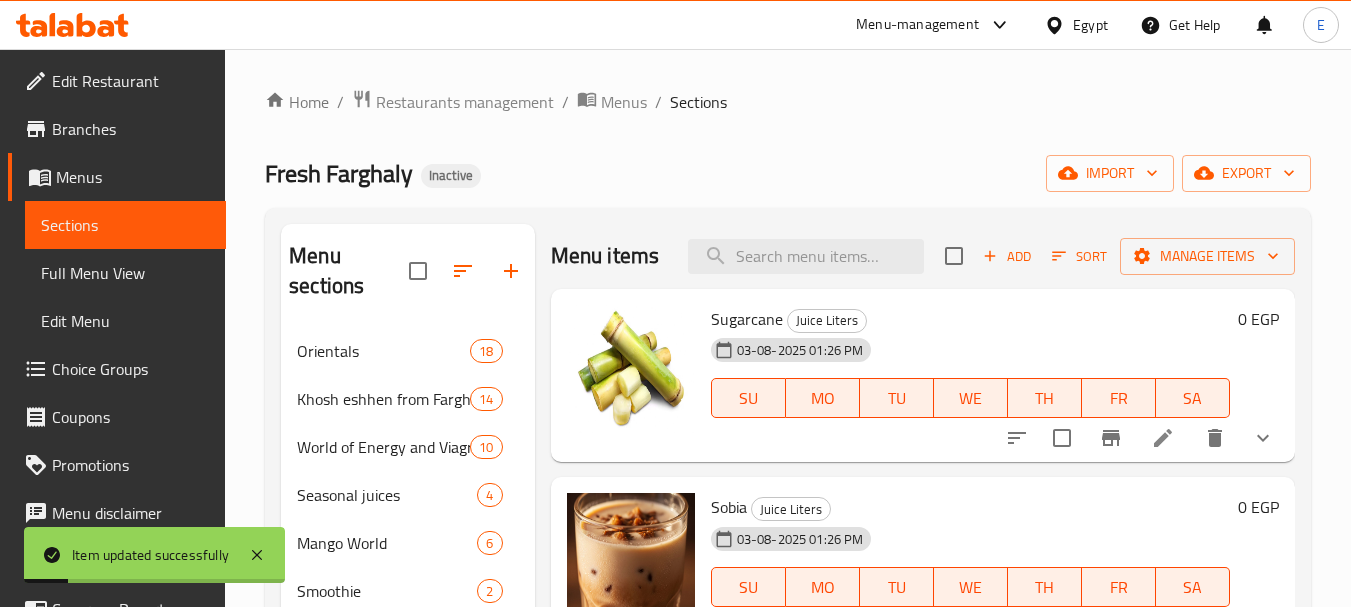 paste on "Grapefruit juice 4 liter" 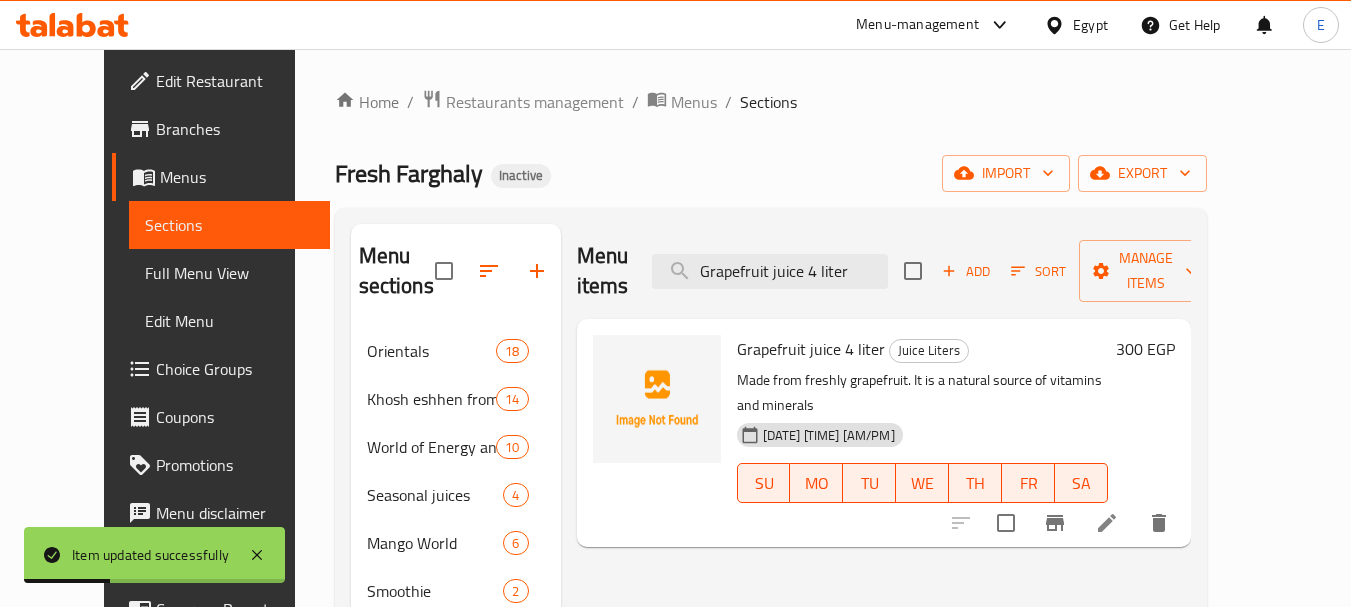 type on "Grapefruit juice 4 liter" 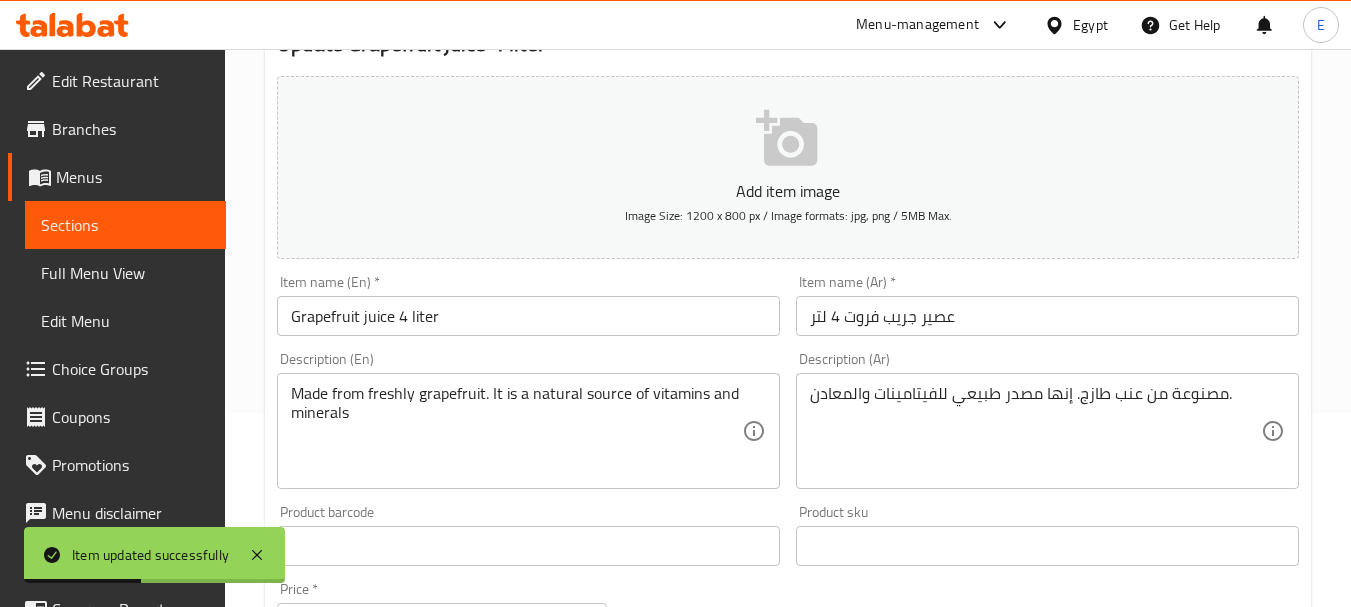 scroll, scrollTop: 300, scrollLeft: 0, axis: vertical 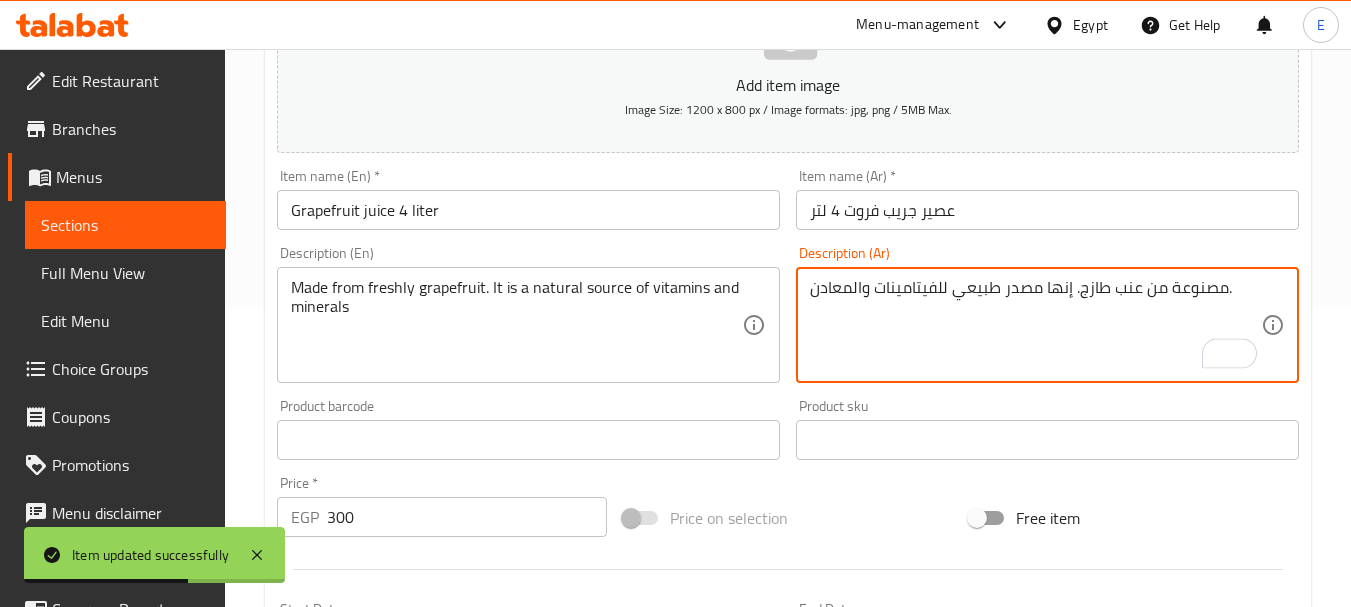 click on "مصنوعة من عنب طازج. إنها مصدر طبيعي للفيتامينات والمعادن." at bounding box center (1035, 325) 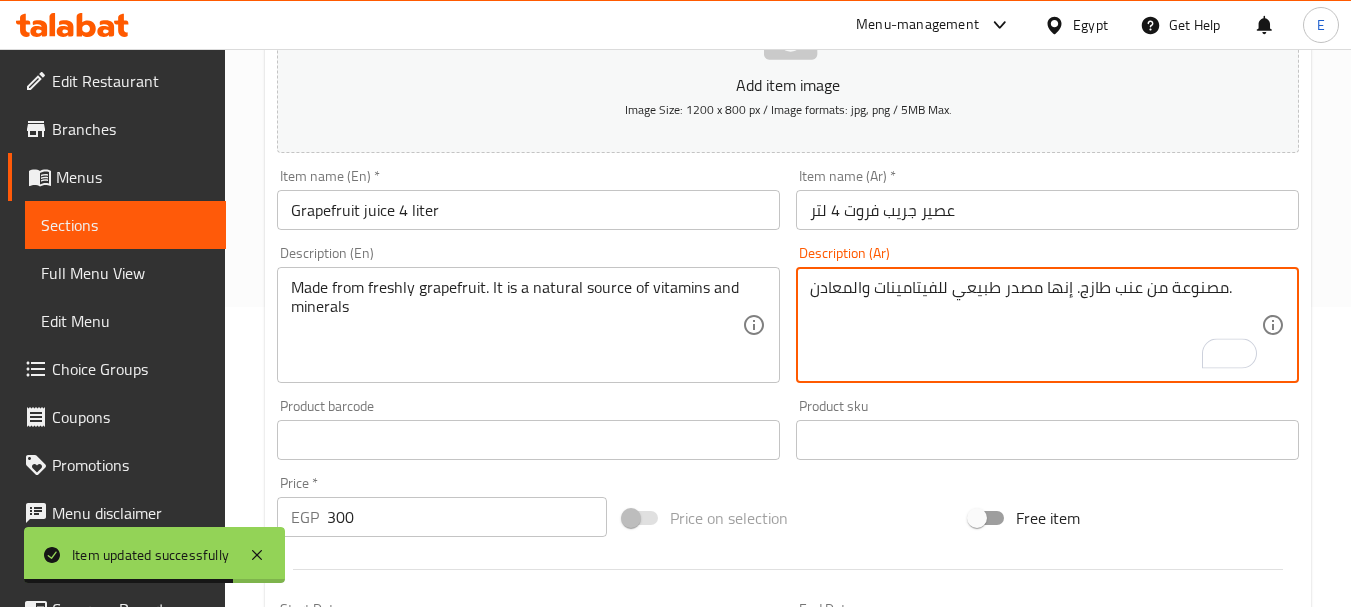 drag, startPoint x: 1113, startPoint y: 293, endPoint x: 1136, endPoint y: 293, distance: 23 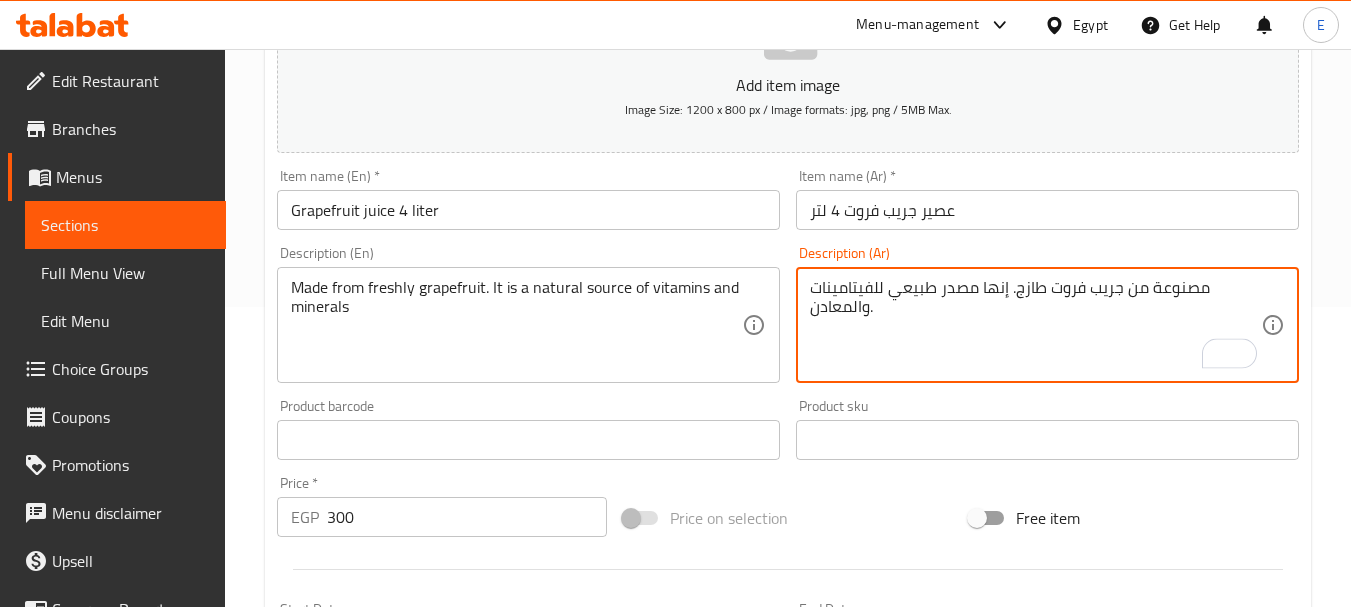click on "مصنوعة من جريب فروت طازج. إنها مصدر طبيعي للفيتامينات والمعادن." at bounding box center [1035, 325] 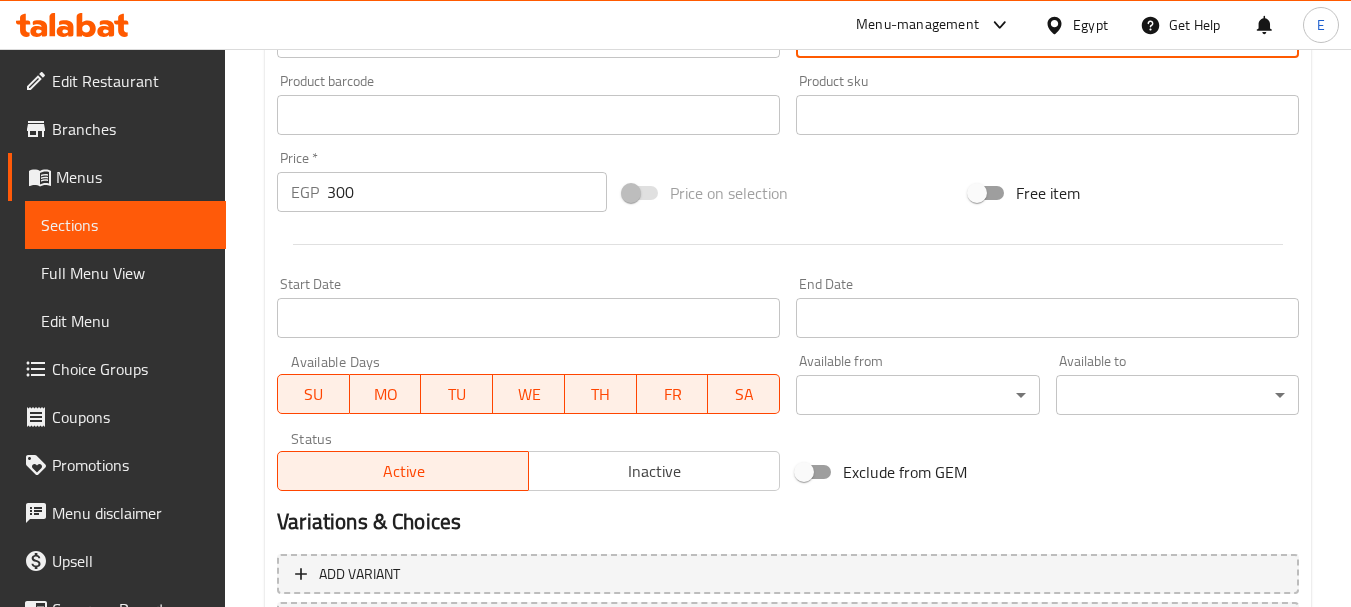 scroll, scrollTop: 806, scrollLeft: 0, axis: vertical 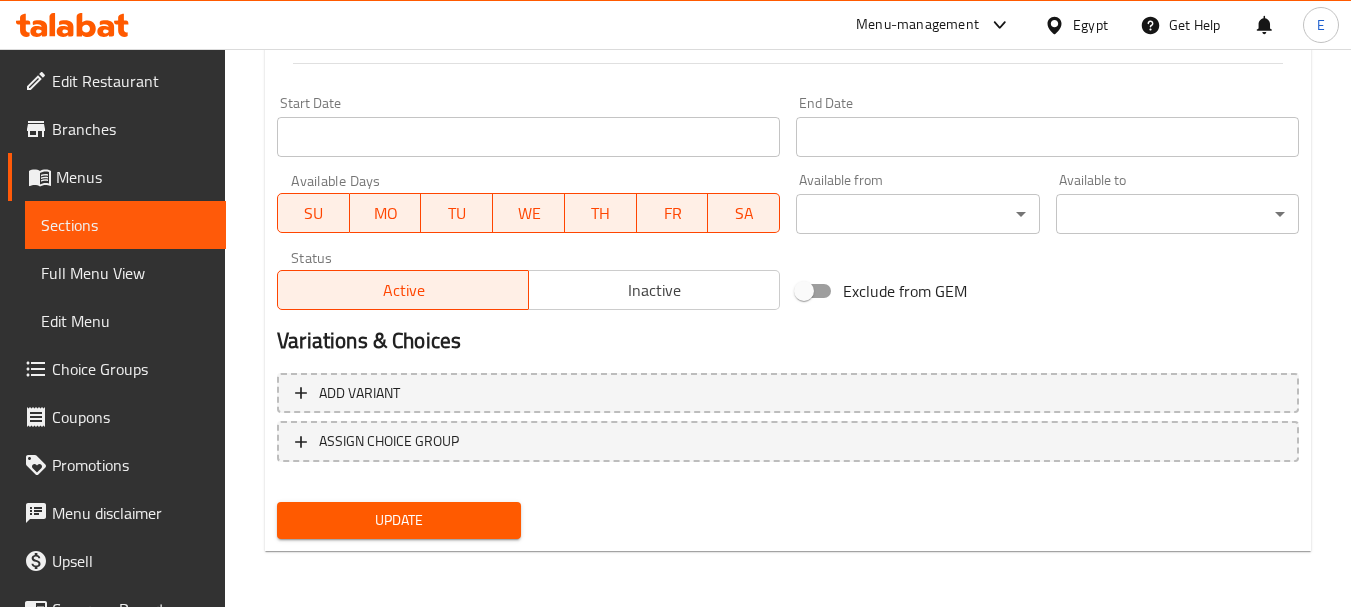 type on "مصنوعة من جريب فروت طازج. إنها مصدر طبيعي للفيتامينات والمعادن." 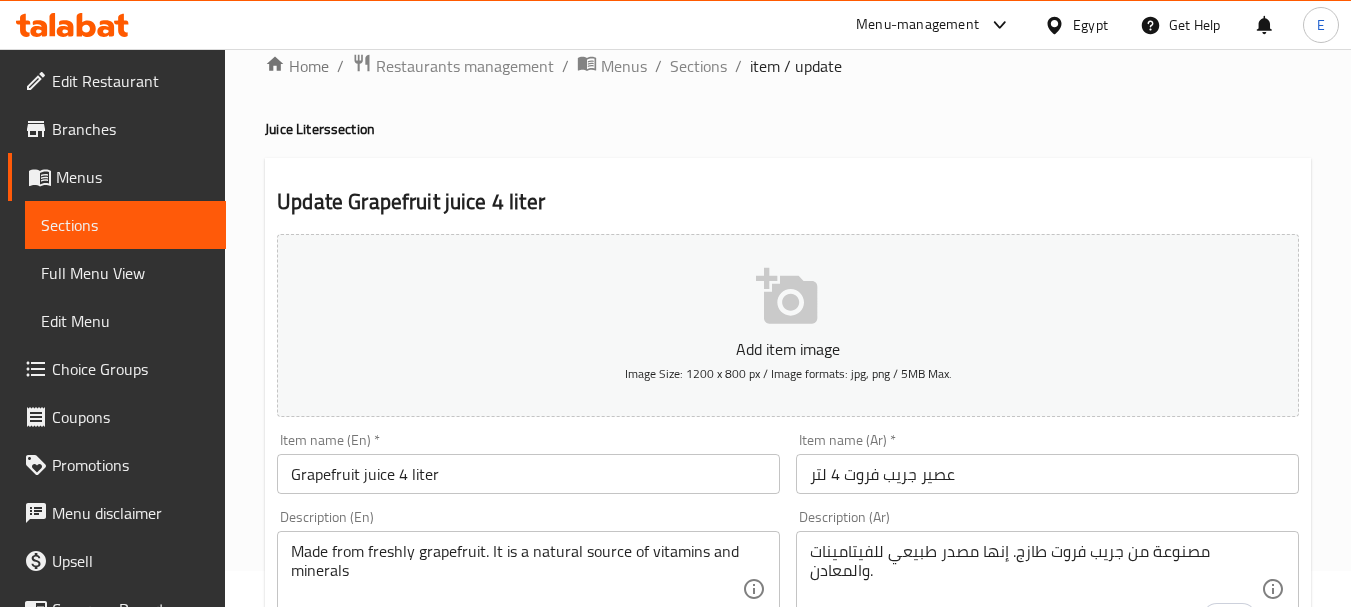 scroll, scrollTop: 0, scrollLeft: 0, axis: both 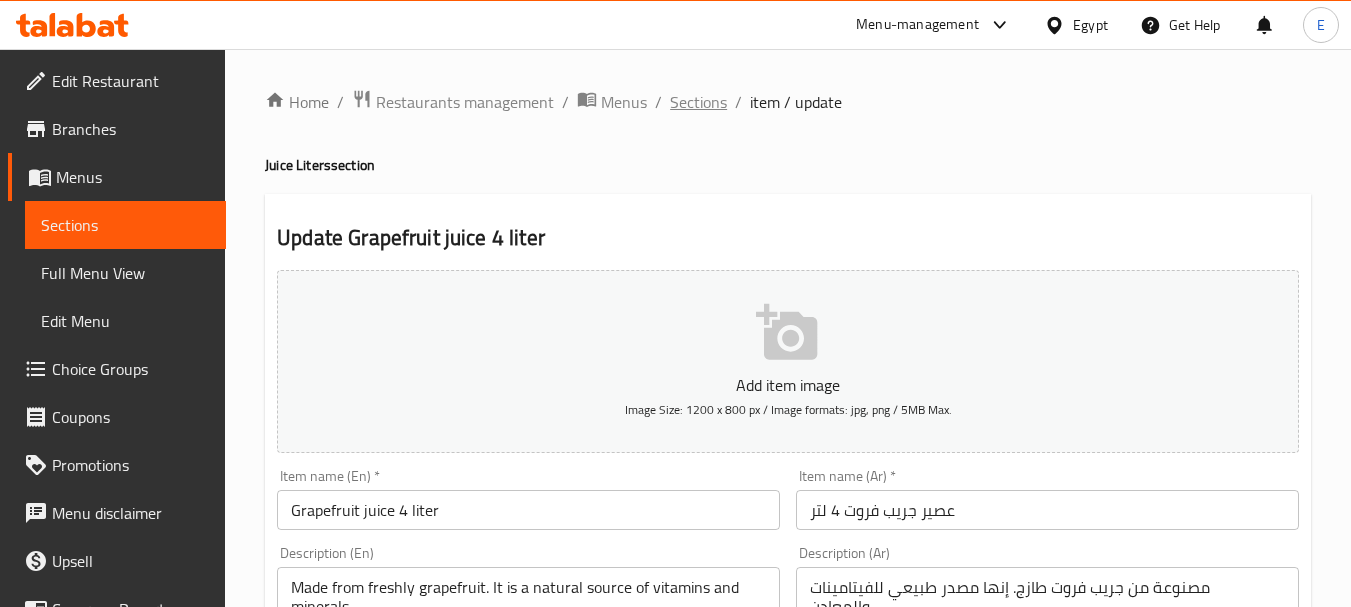 click on "Sections" at bounding box center (698, 102) 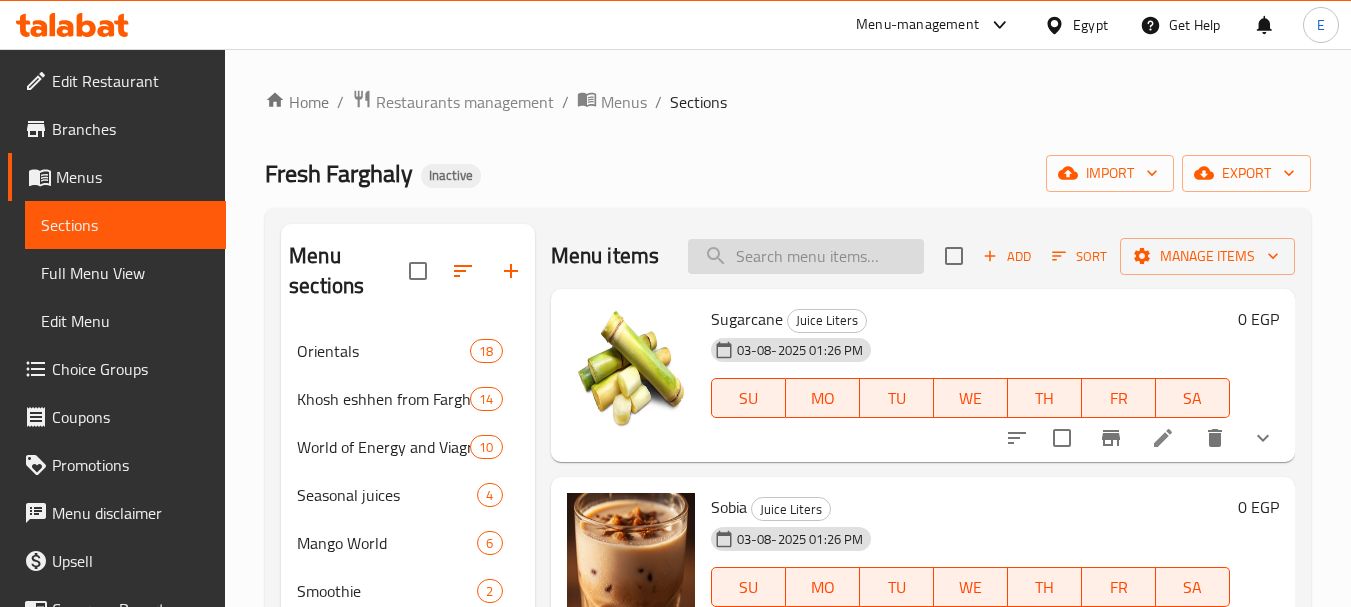 click at bounding box center [806, 256] 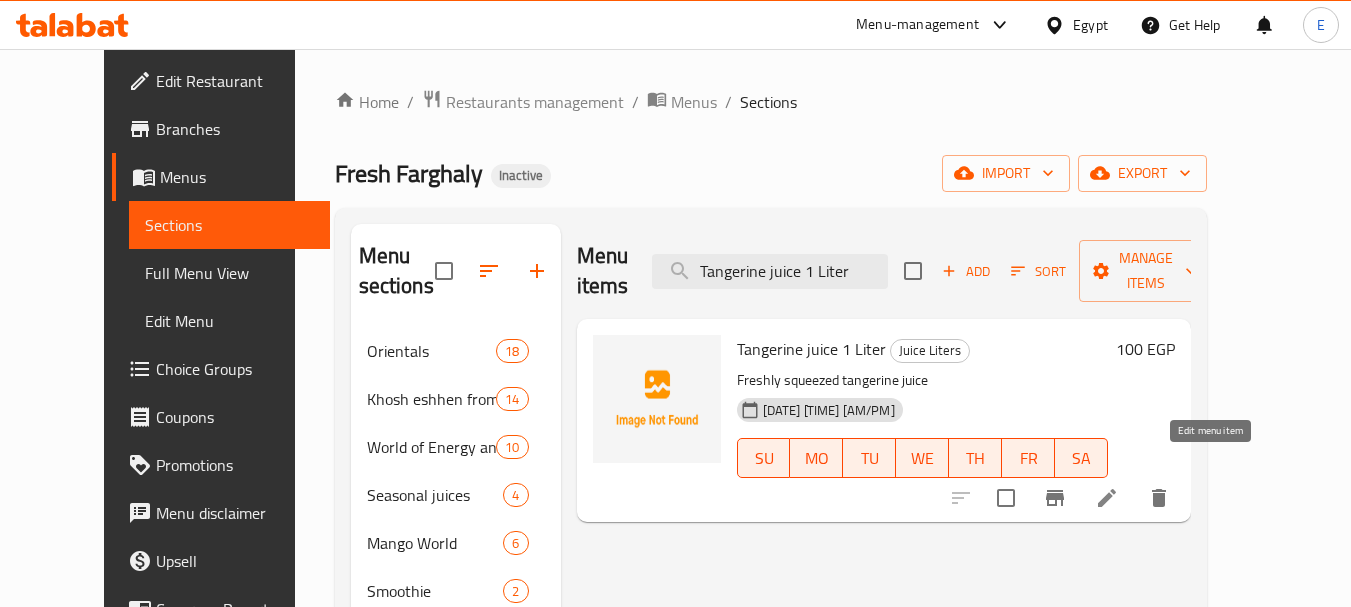 type on "Tangerine juice 1 Liter" 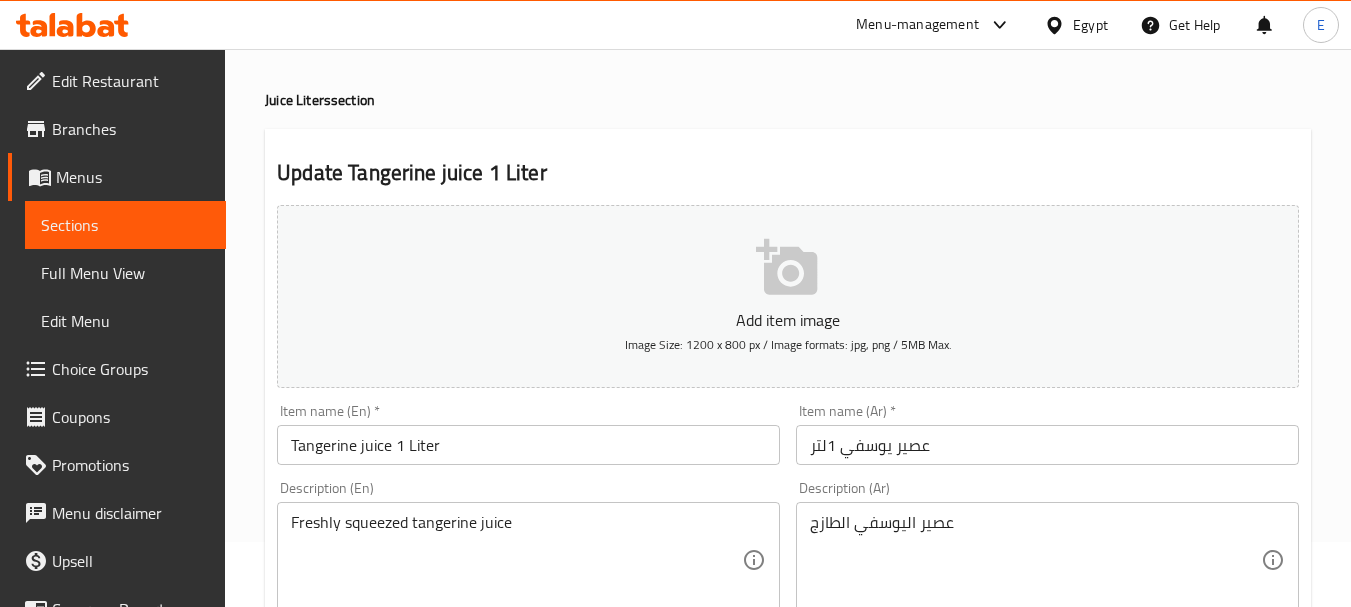 scroll, scrollTop: 200, scrollLeft: 0, axis: vertical 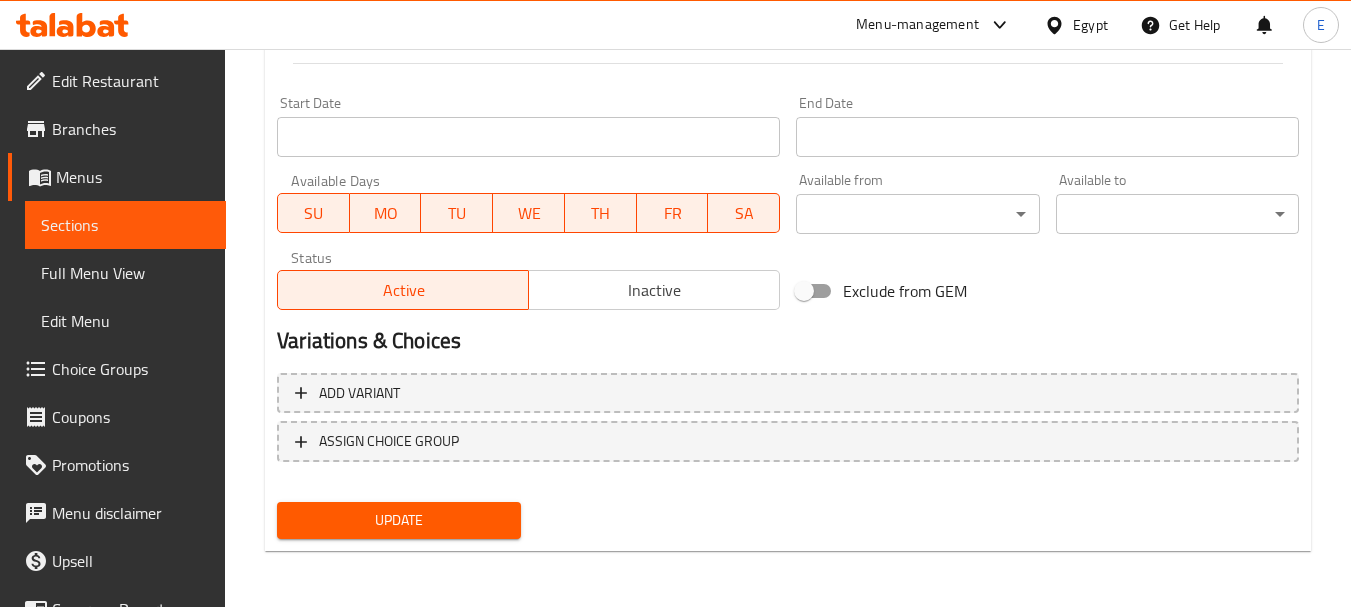 type on "عصير اليوسفي كبس الطازج" 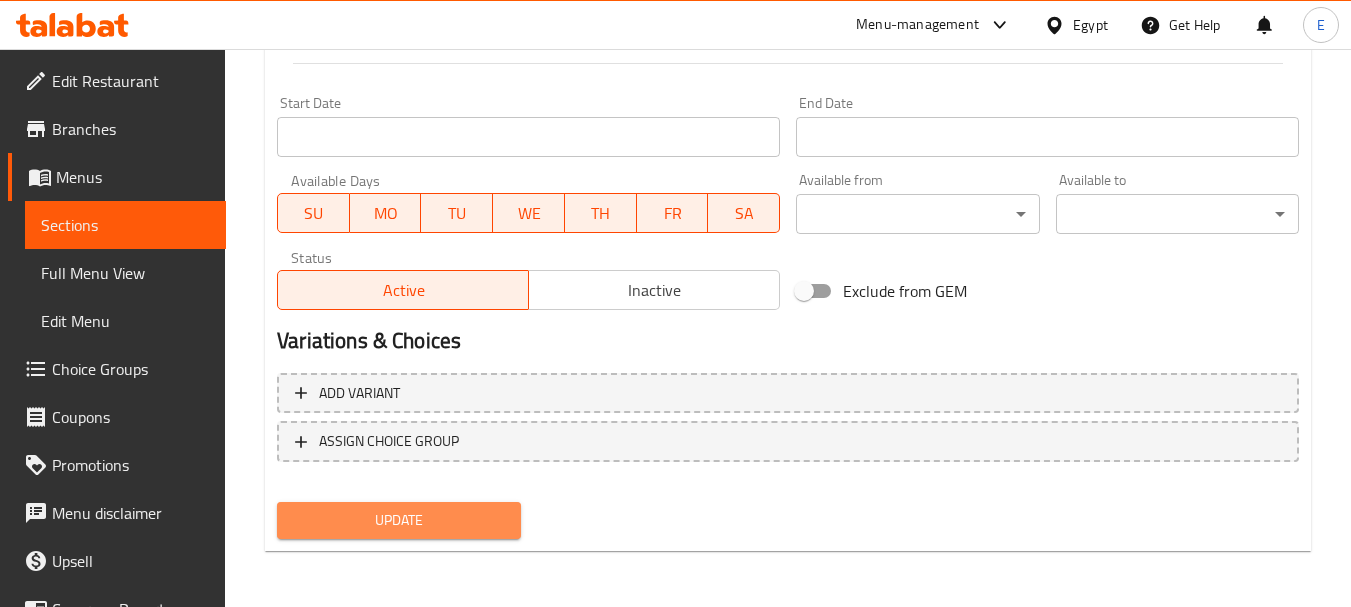 click on "Update" at bounding box center [398, 520] 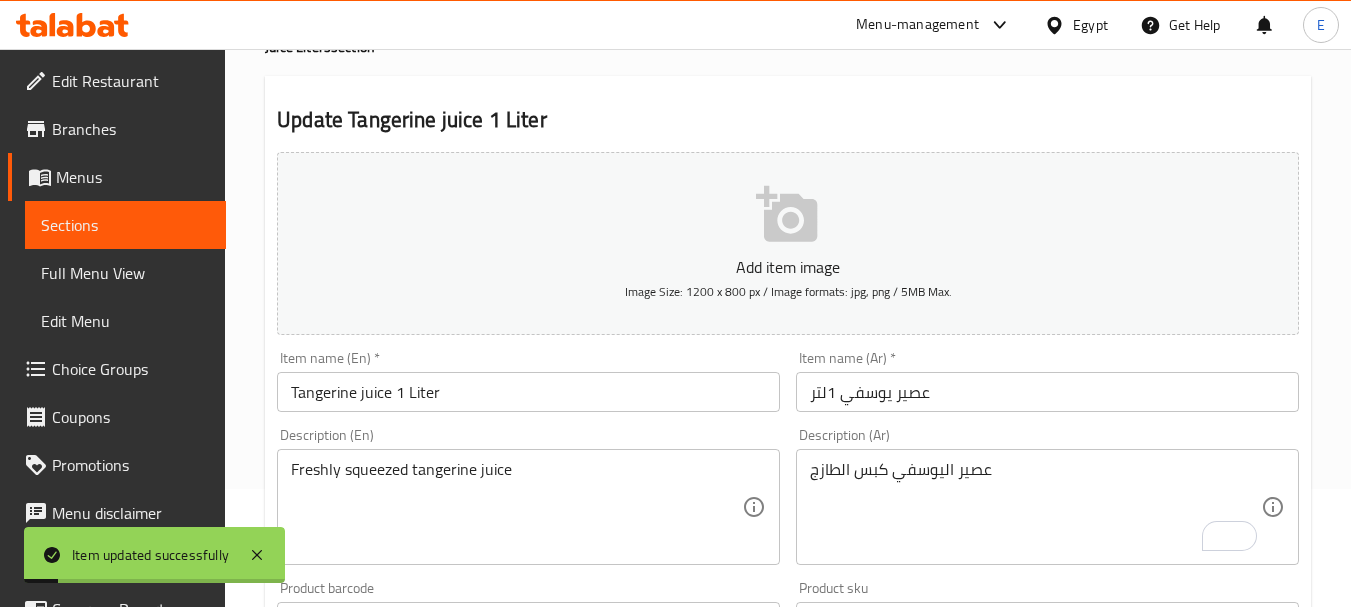 scroll, scrollTop: 0, scrollLeft: 0, axis: both 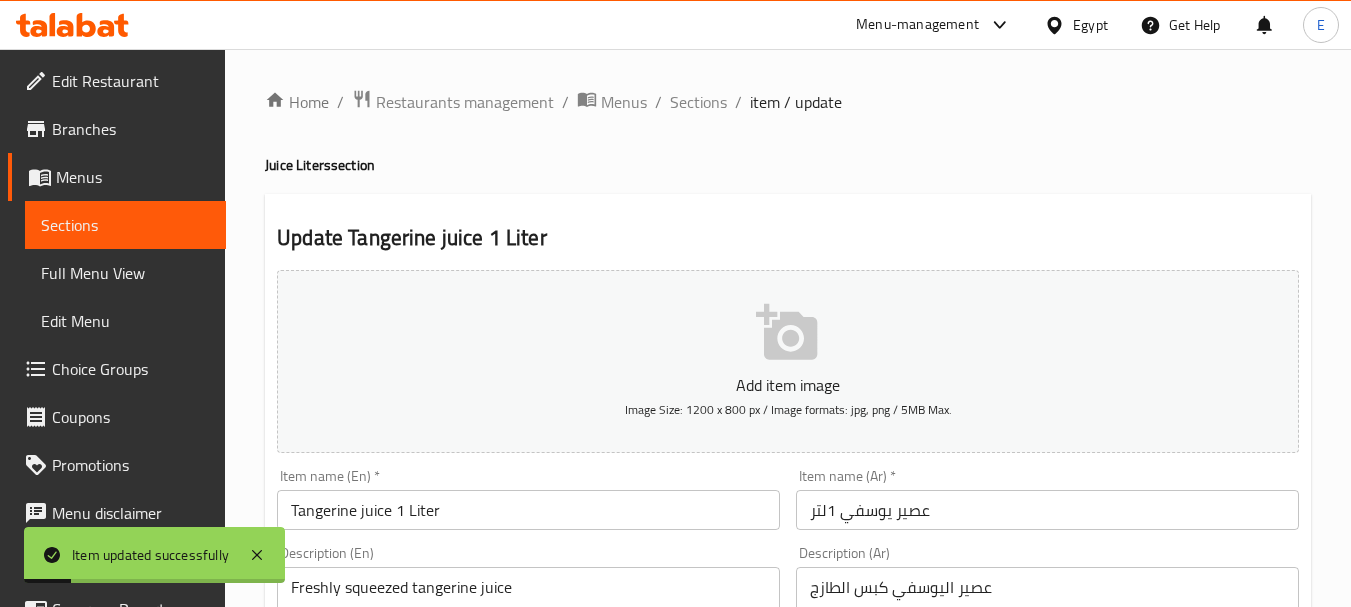 click on "Home / Restaurants management / Menus / Sections / item / update Juice Liters  section Update Tangerine juice 1 Liter Add item image Image Size: 1200 x 800 px / Image formats: jpg, png / 5MB Max. Item name (En)   * Tangerine juice 1 Liter Item name (En)  * Item name (Ar)   * عصير يوسفي 1لتر Item name (Ar)  * Description (En) Freshly squeezed tangerine juice Description (En) Description (Ar) عصير اليوسفي كبس الطازج Description (Ar) Product barcode Product barcode Product sku Product sku Price   * EGP 100 Price  * Price on selection Free item Start Date Start Date End Date End Date Available Days SU MO TU WE TH FR SA Available from ​ ​ Available to ​ ​ Status Active Inactive Exclude from GEM Variations & Choices Add variant ASSIGN CHOICE GROUP Update" at bounding box center (788, 731) 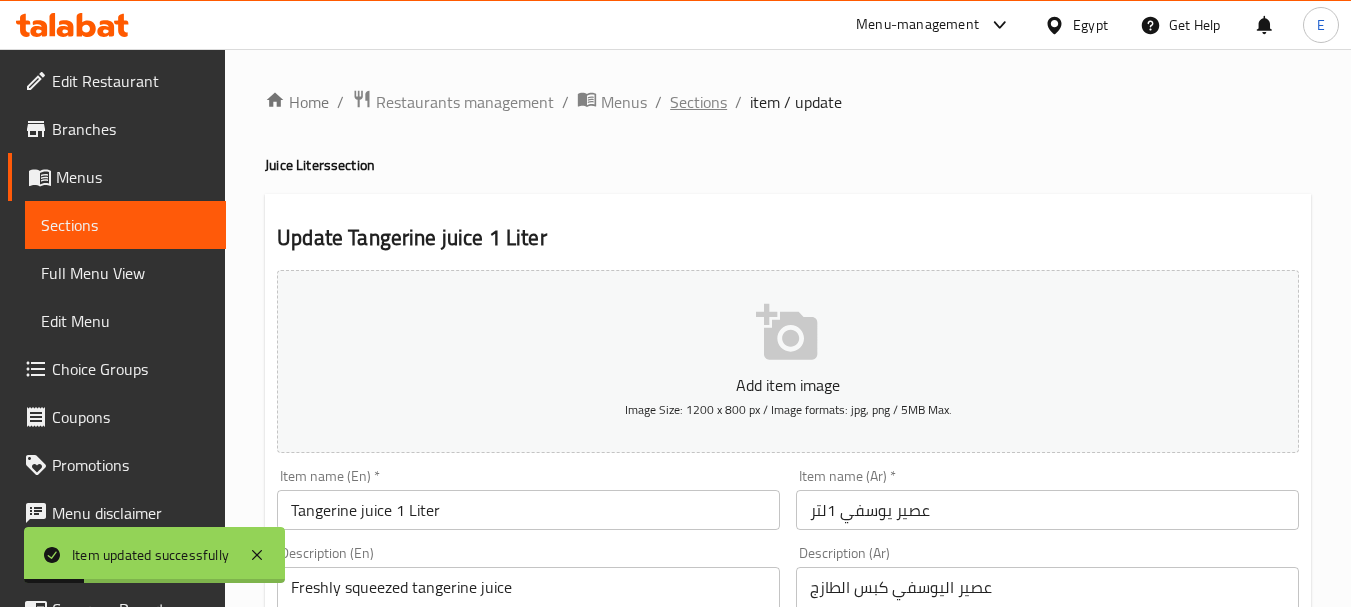 click on "Sections" at bounding box center [698, 102] 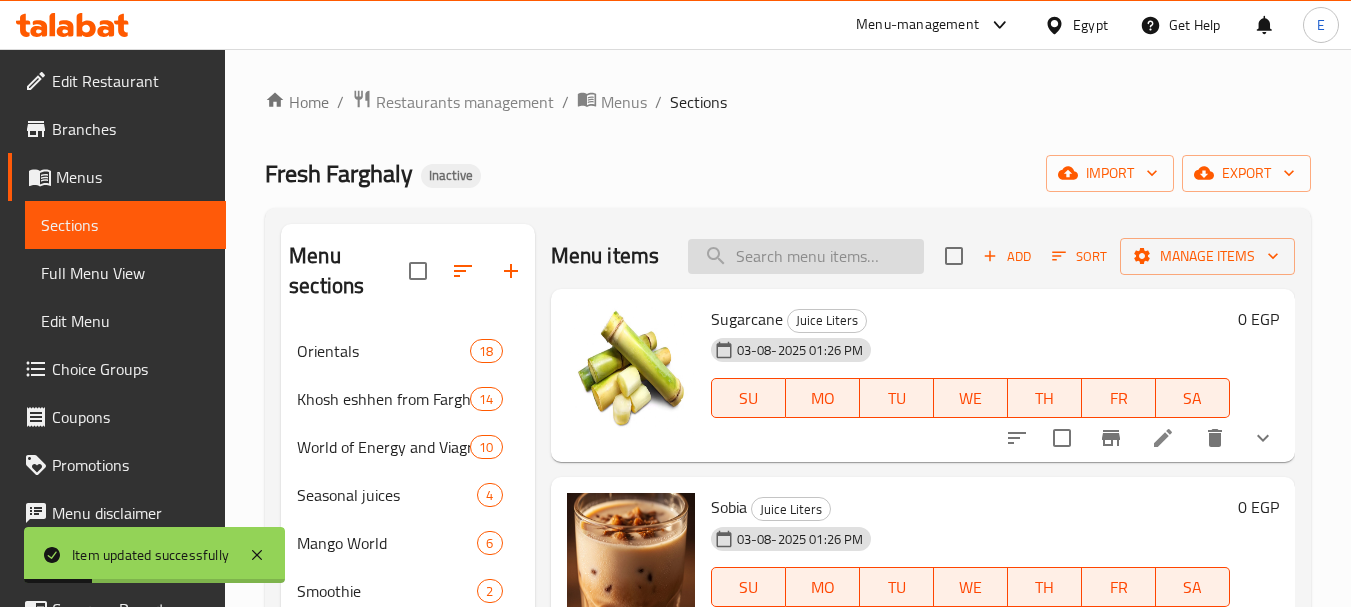 click at bounding box center (806, 256) 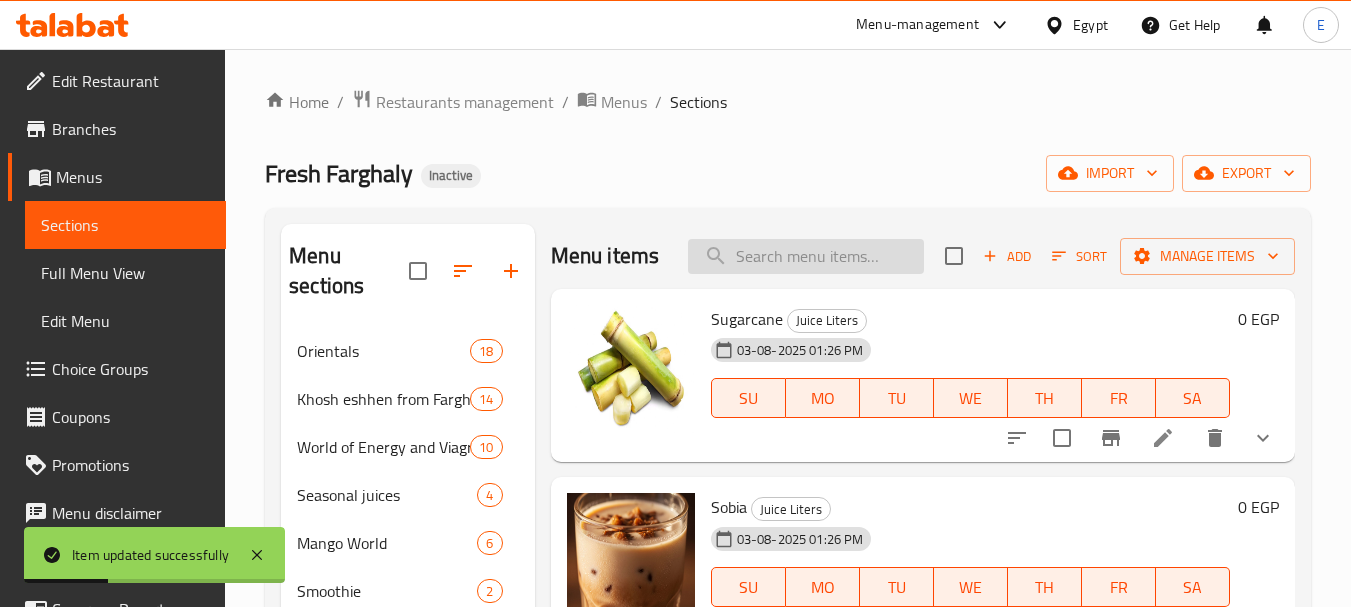 paste on "Tangerine Juice 2 liter" 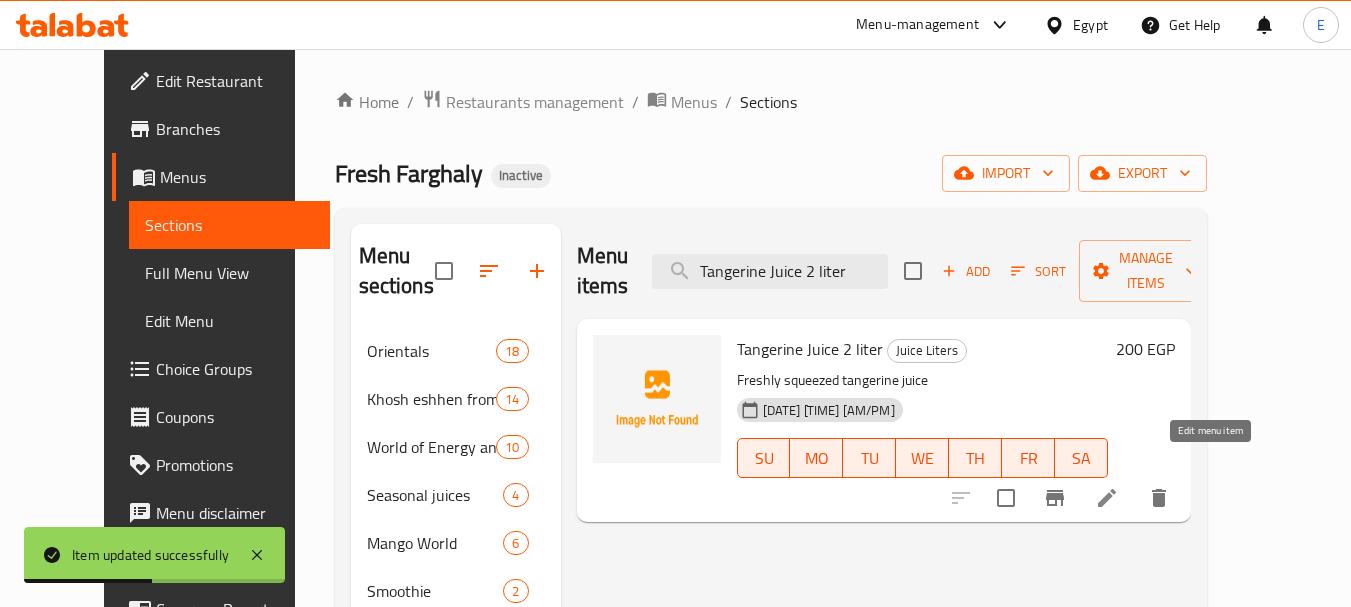 type on "Tangerine Juice 2 liter" 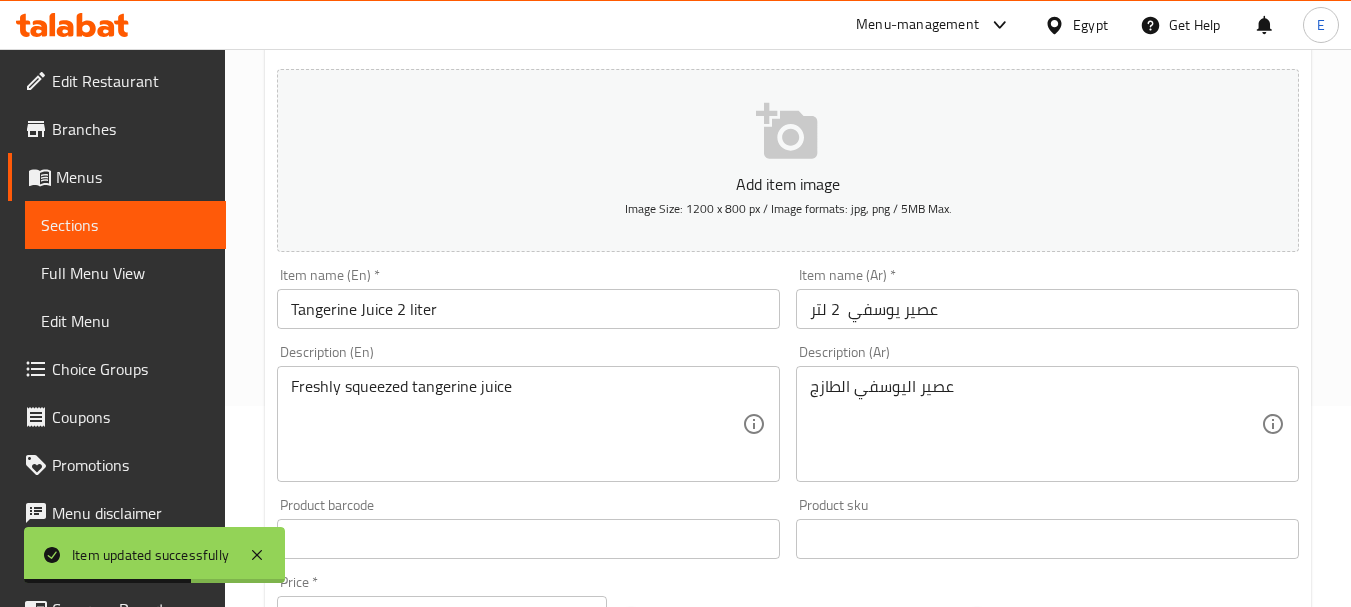 scroll, scrollTop: 200, scrollLeft: 0, axis: vertical 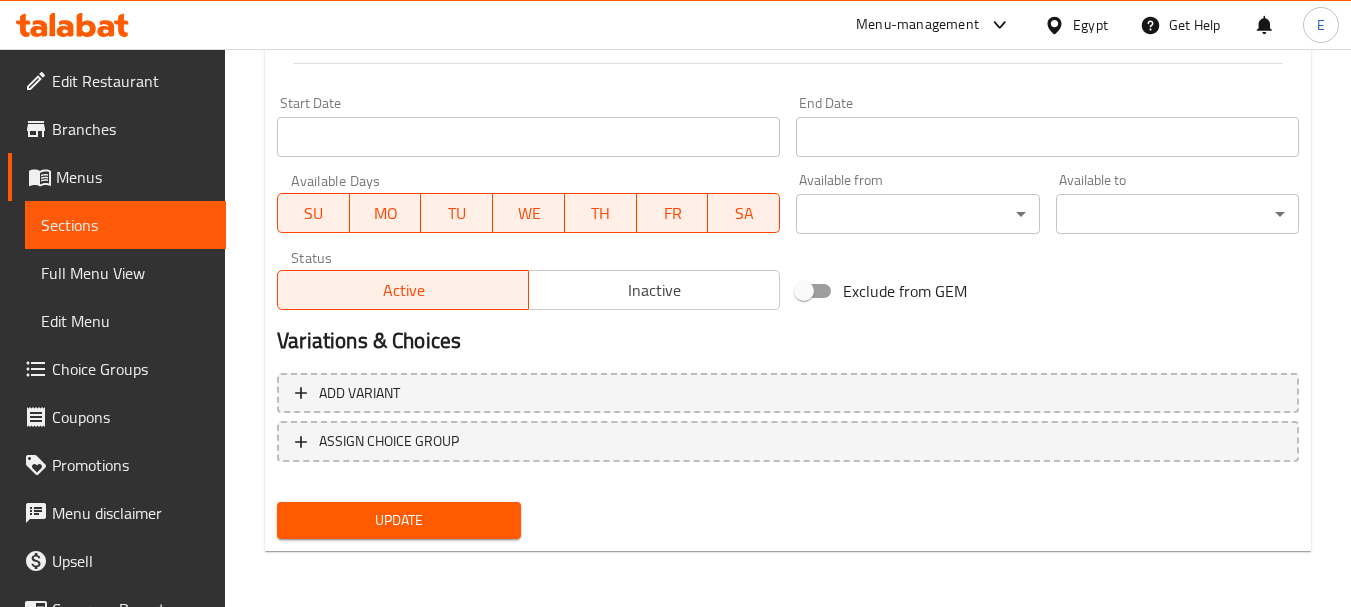 type on "عصير اليوسفي كبس الطازج" 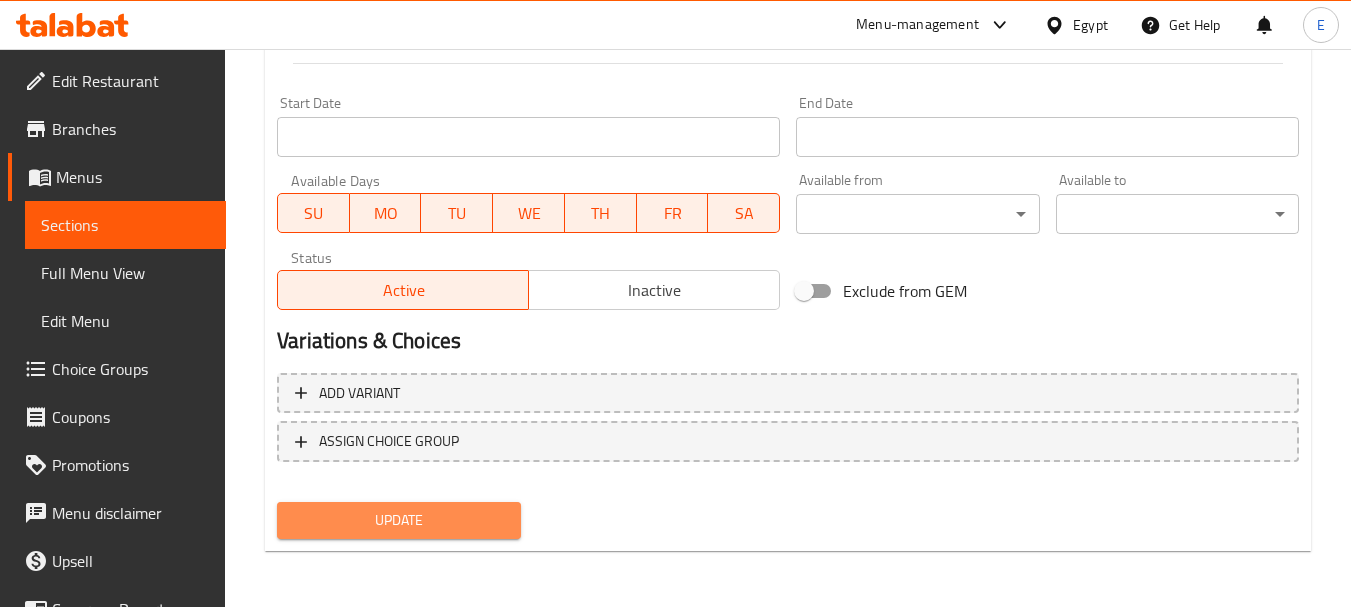 click on "Update" at bounding box center [398, 520] 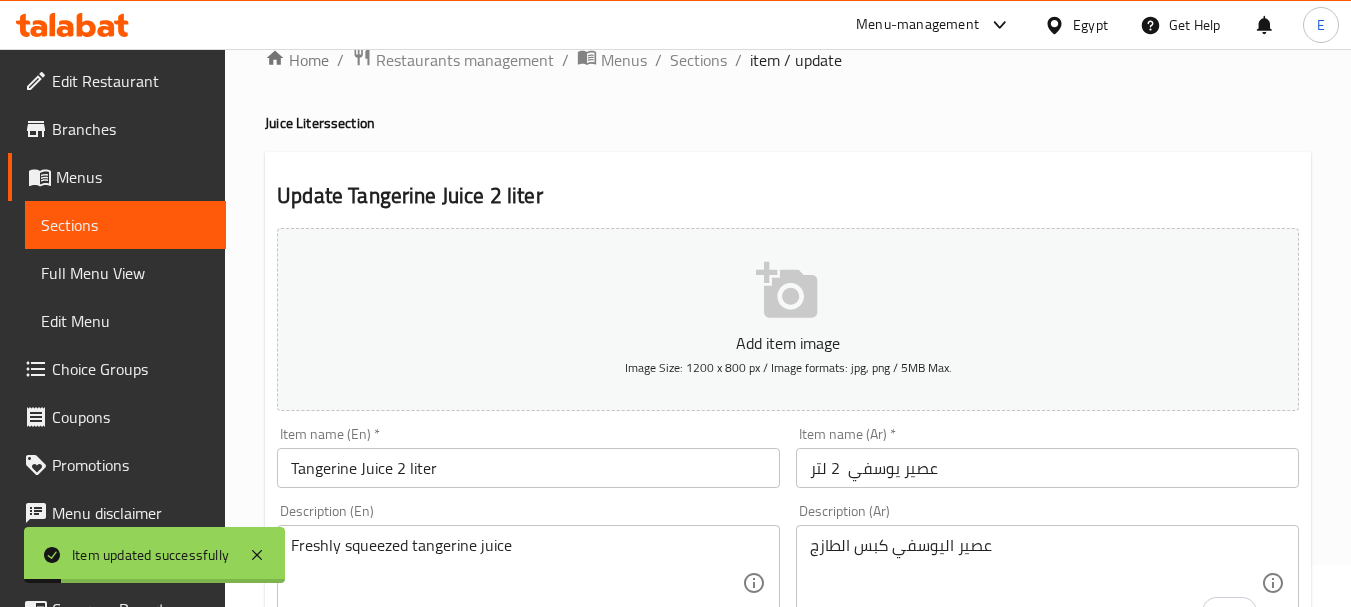 scroll, scrollTop: 0, scrollLeft: 0, axis: both 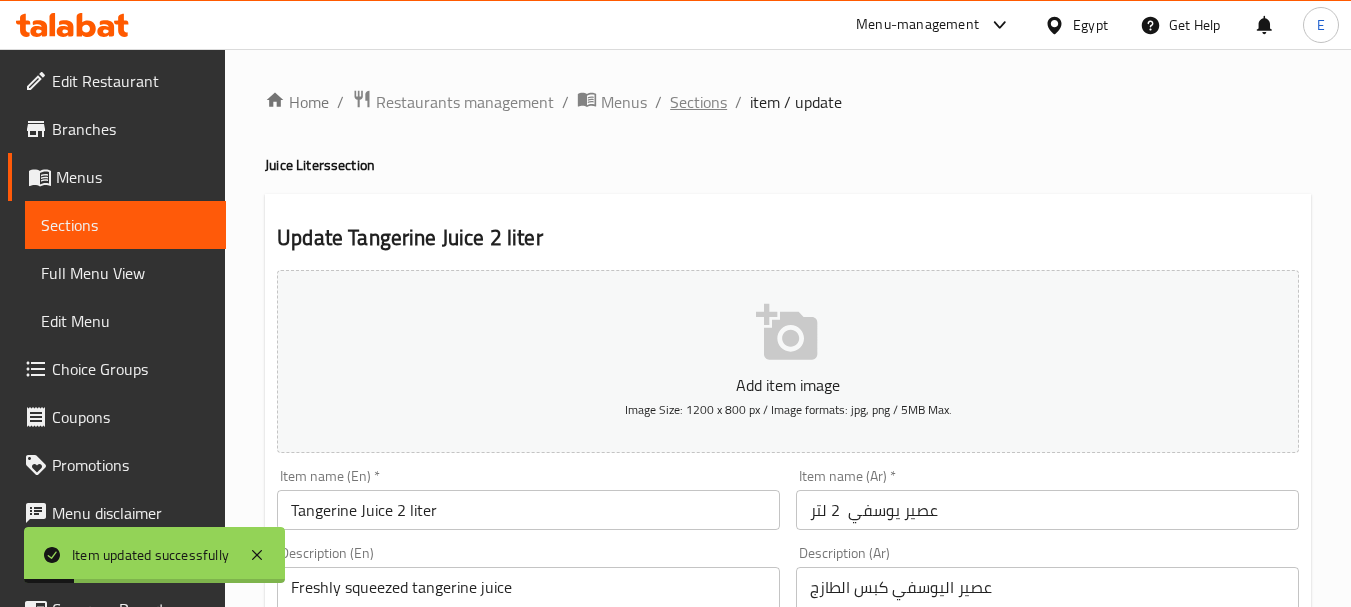 click on "Sections" at bounding box center (698, 102) 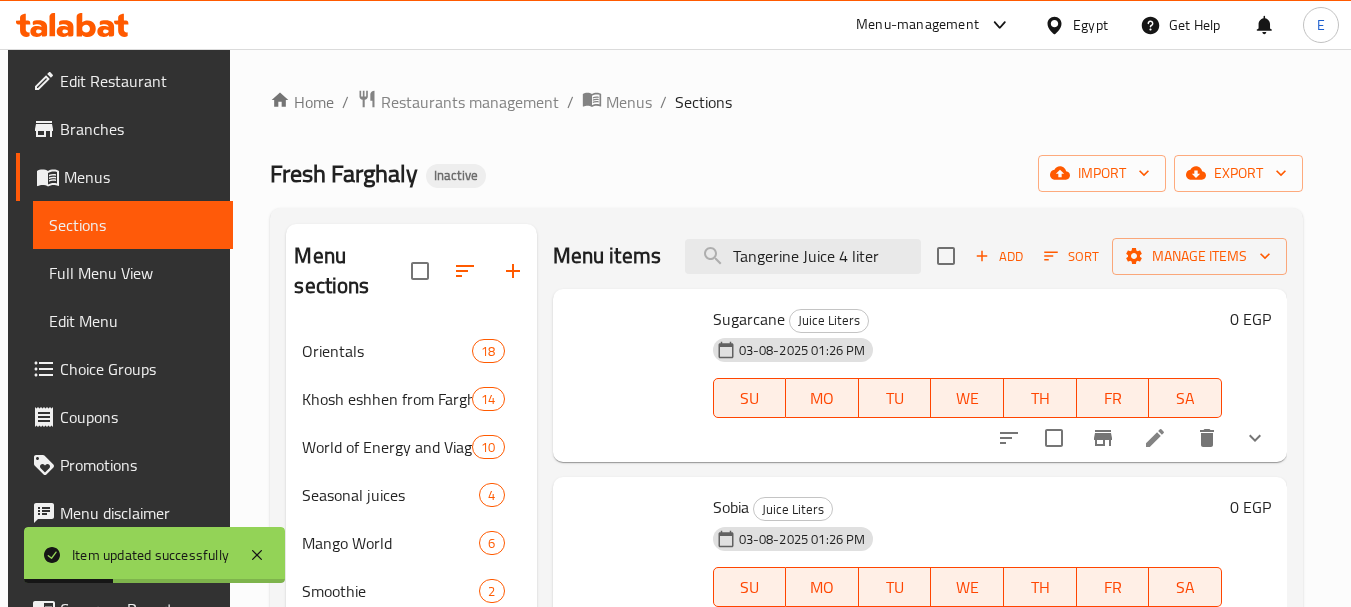 click 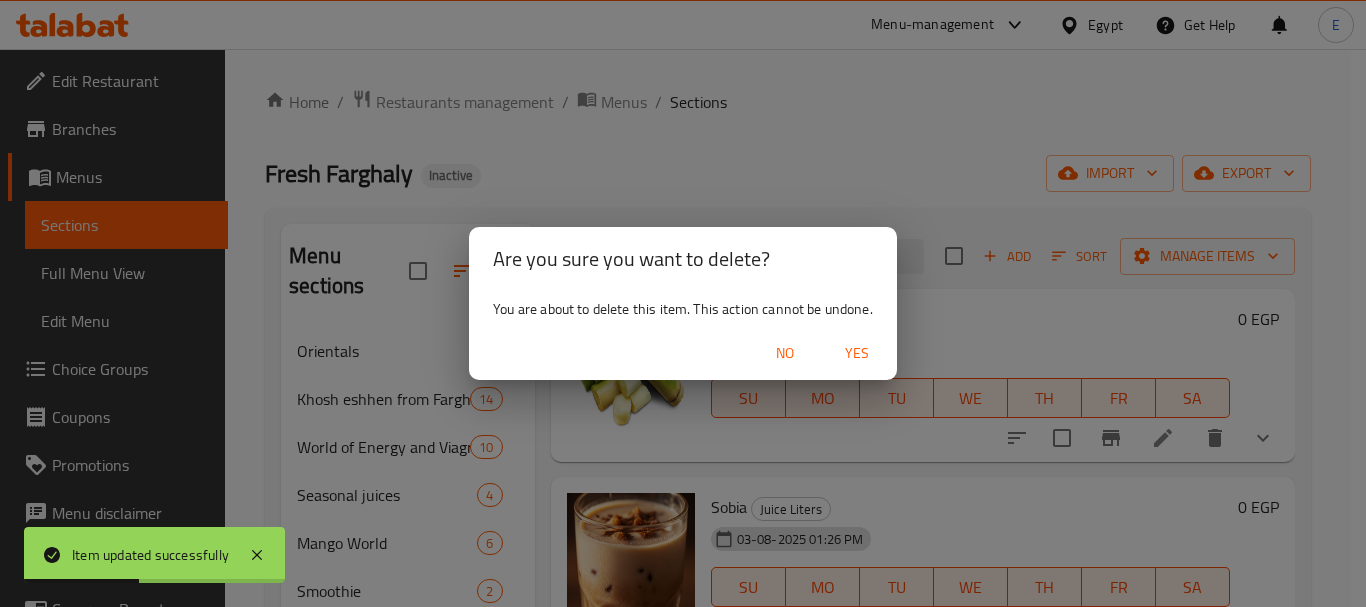click on "No" at bounding box center (785, 353) 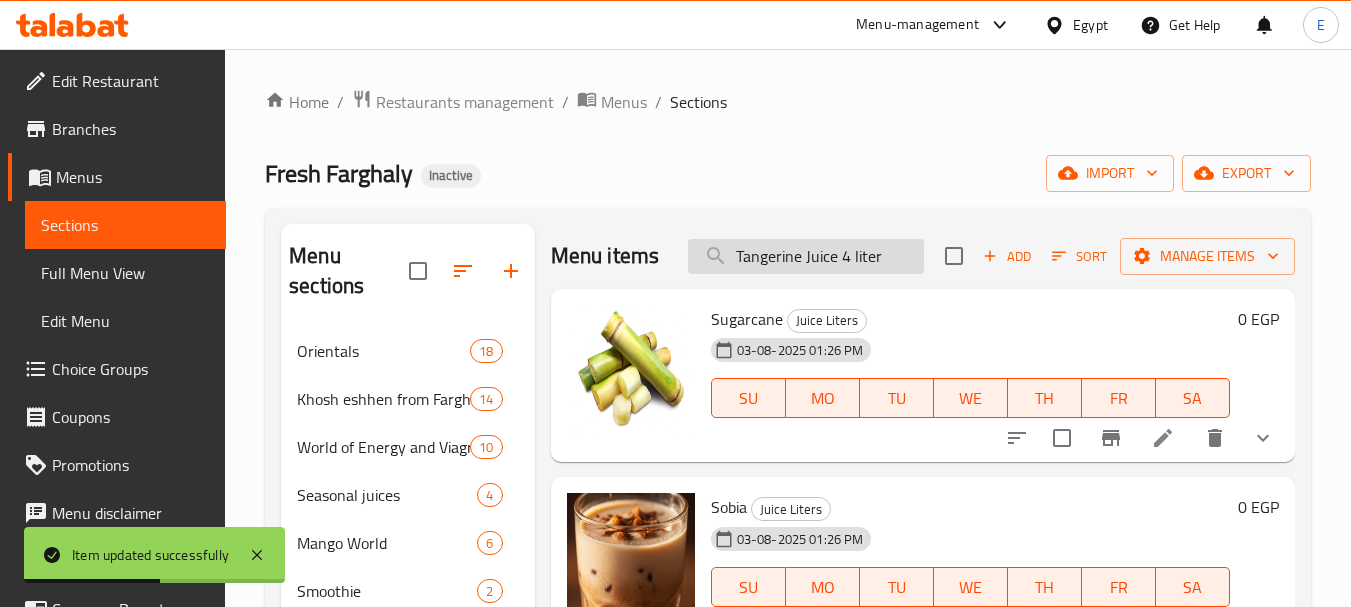 click on "Tangerine Juice 4 liter" at bounding box center (806, 256) 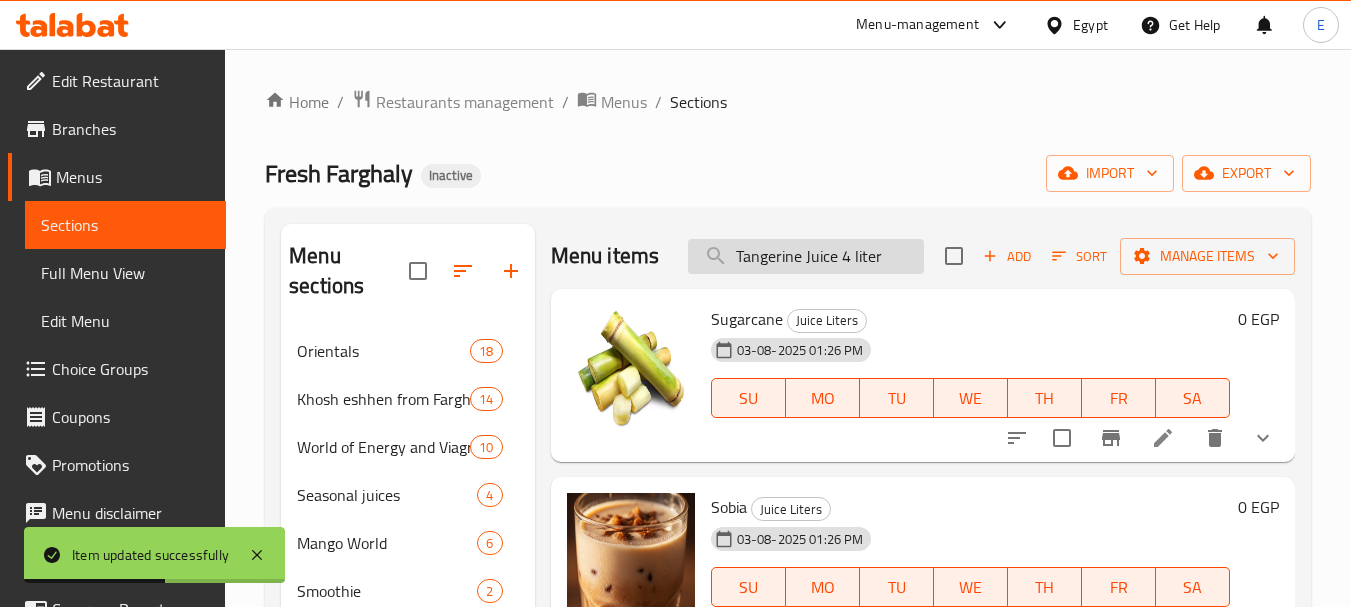 click on "Tangerine Juice 4 liter" at bounding box center [806, 256] 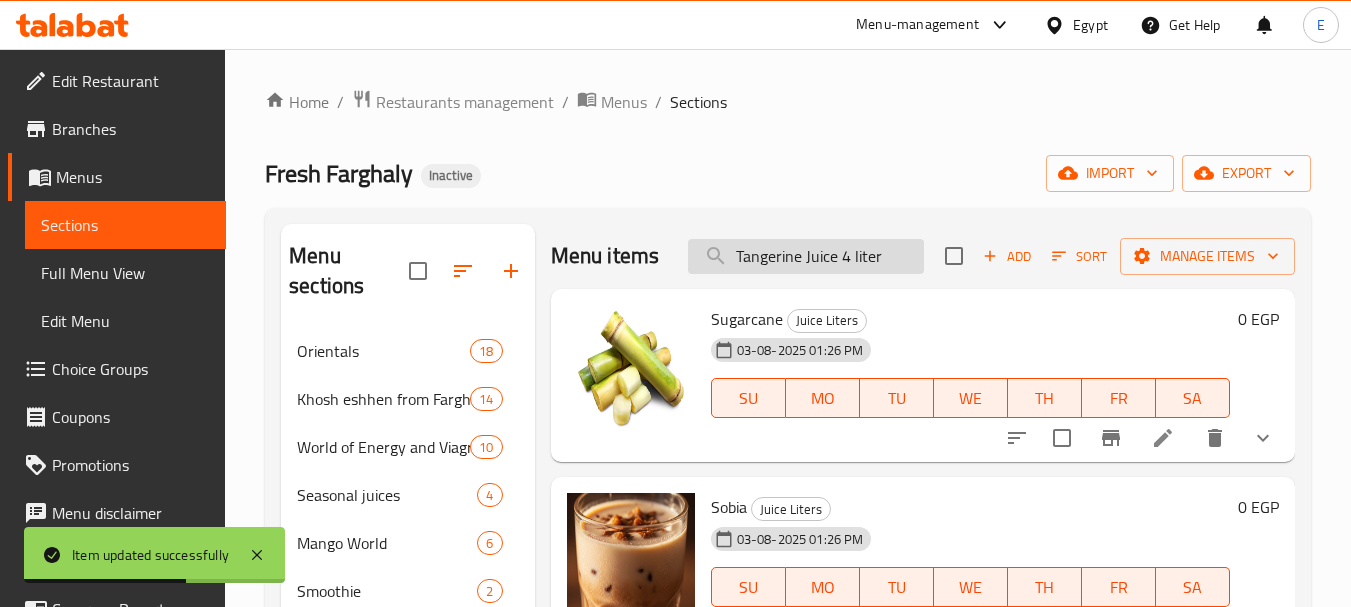 click on "Tangerine Juice 4 liter" at bounding box center [806, 256] 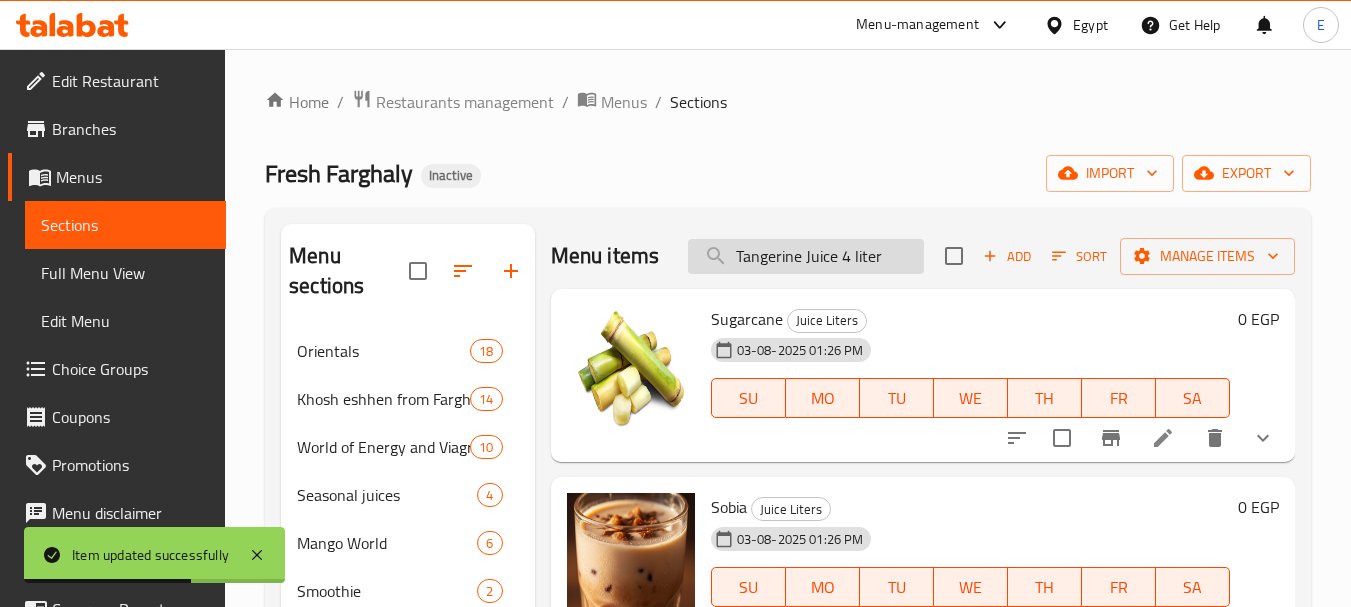click on "Tangerine Juice 4 liter" at bounding box center (806, 256) 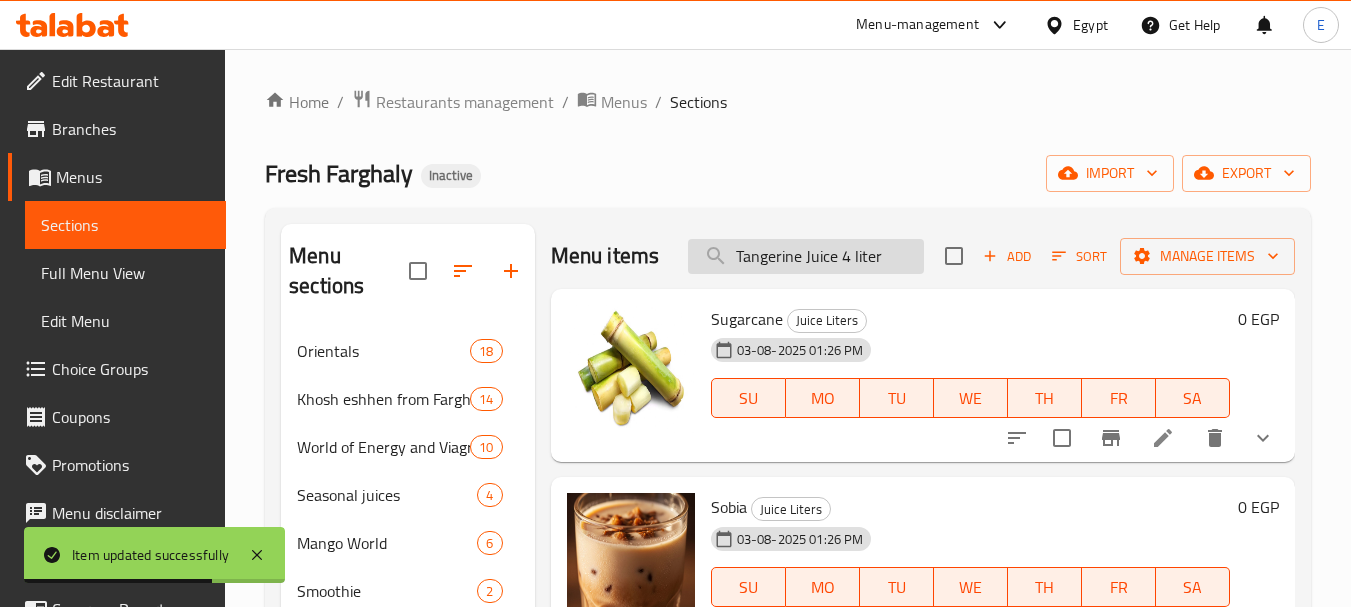 click on "Tangerine Juice 4 liter" at bounding box center (806, 256) 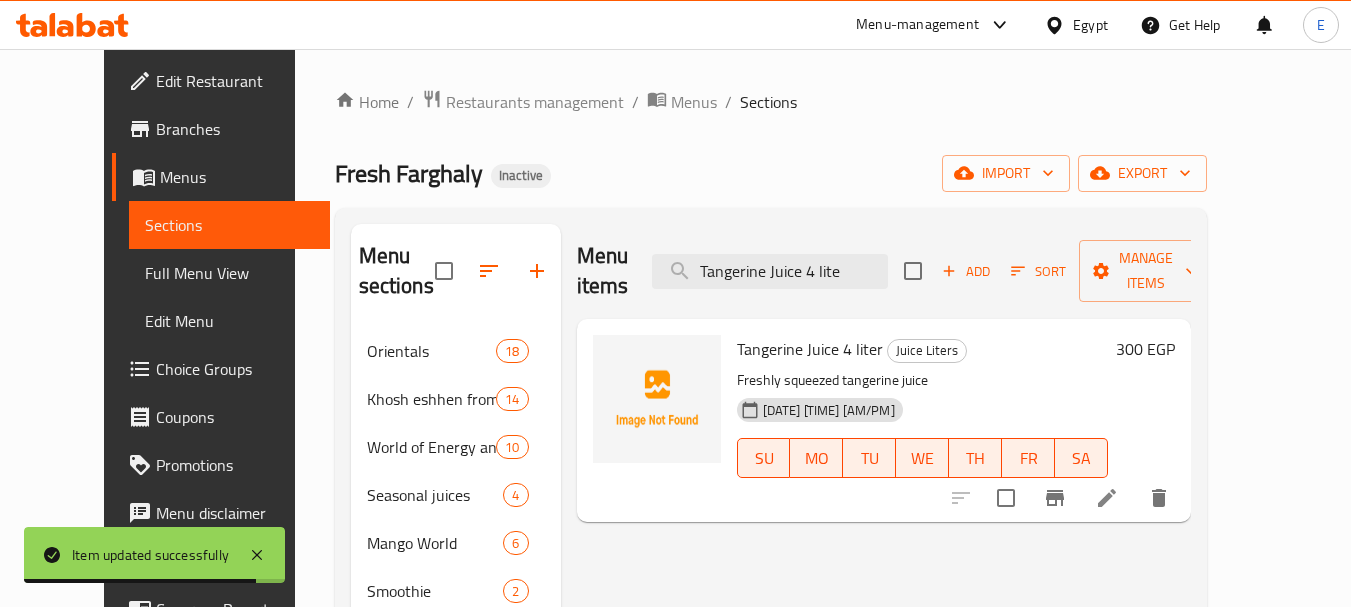 type on "Tangerine Juice 4 lite" 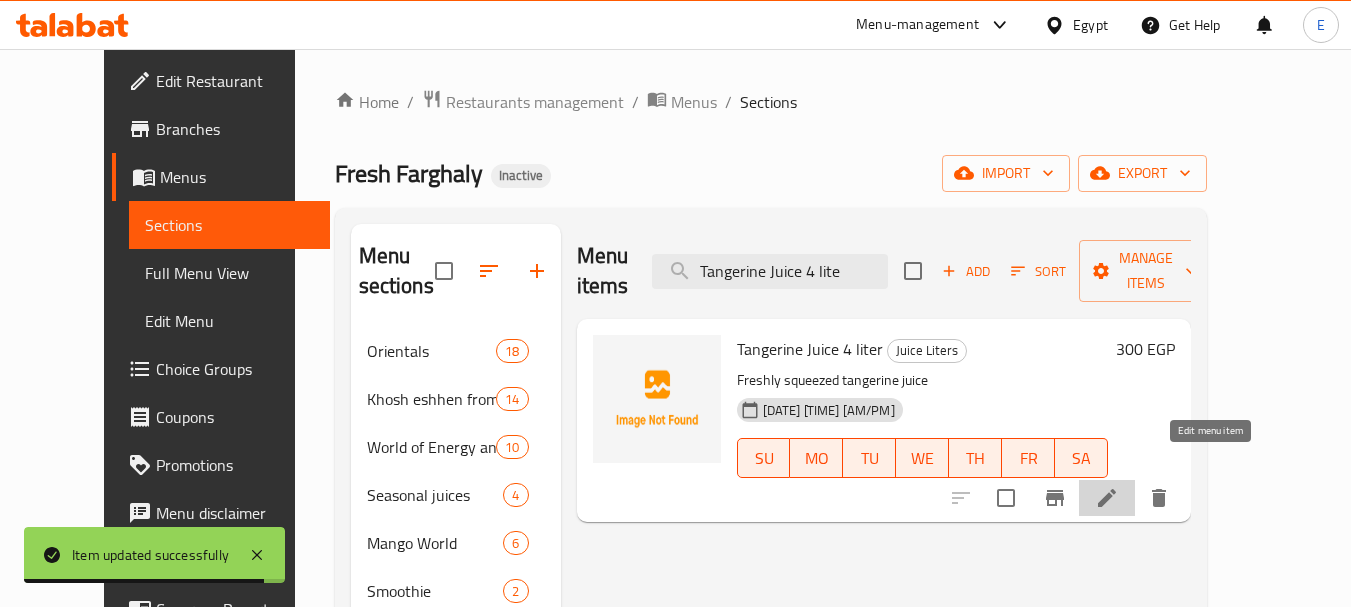 click 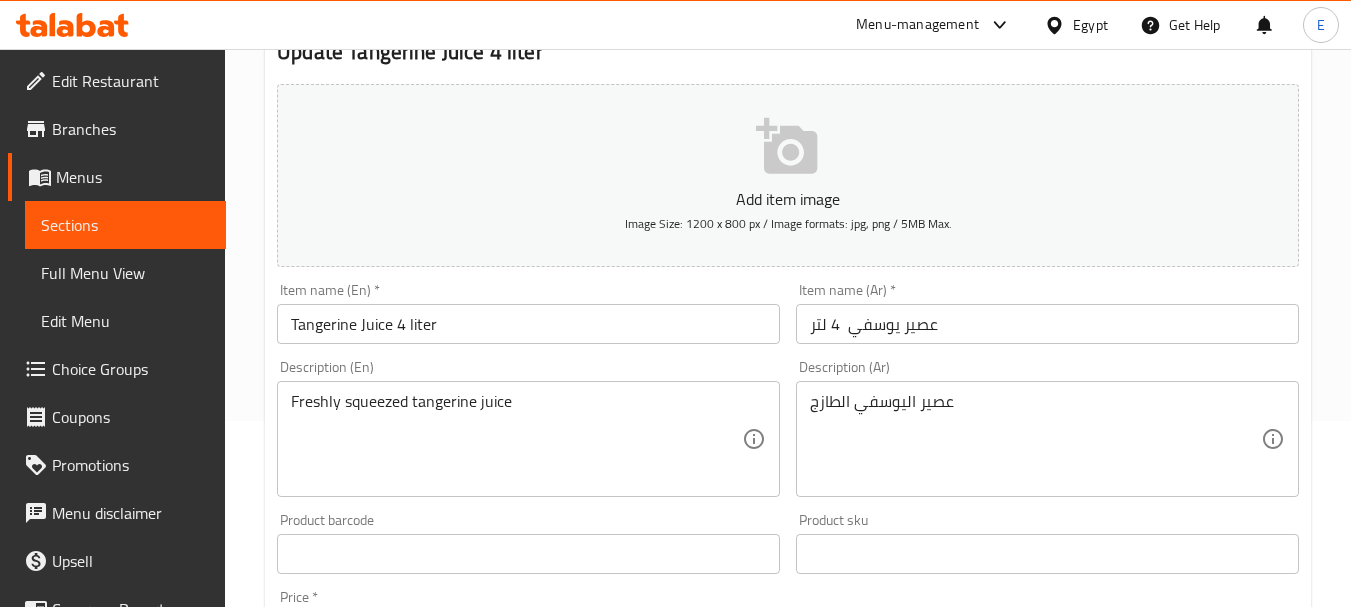 scroll, scrollTop: 200, scrollLeft: 0, axis: vertical 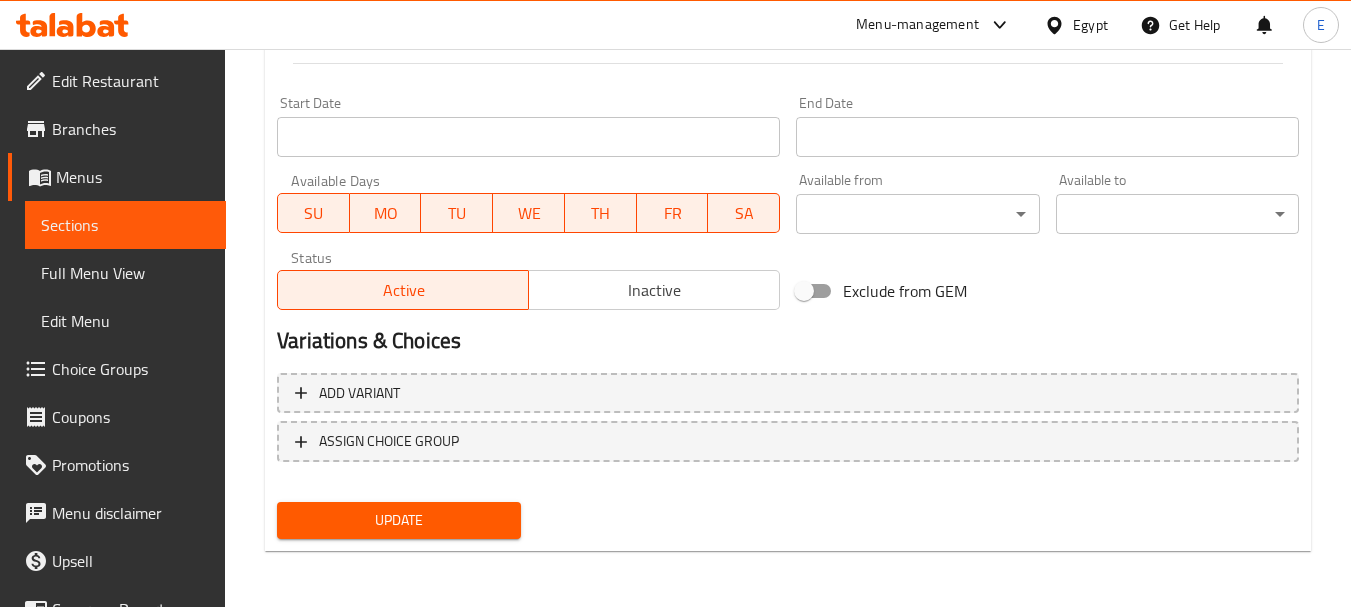 type on "عصير اليوسفي كبس الطازج" 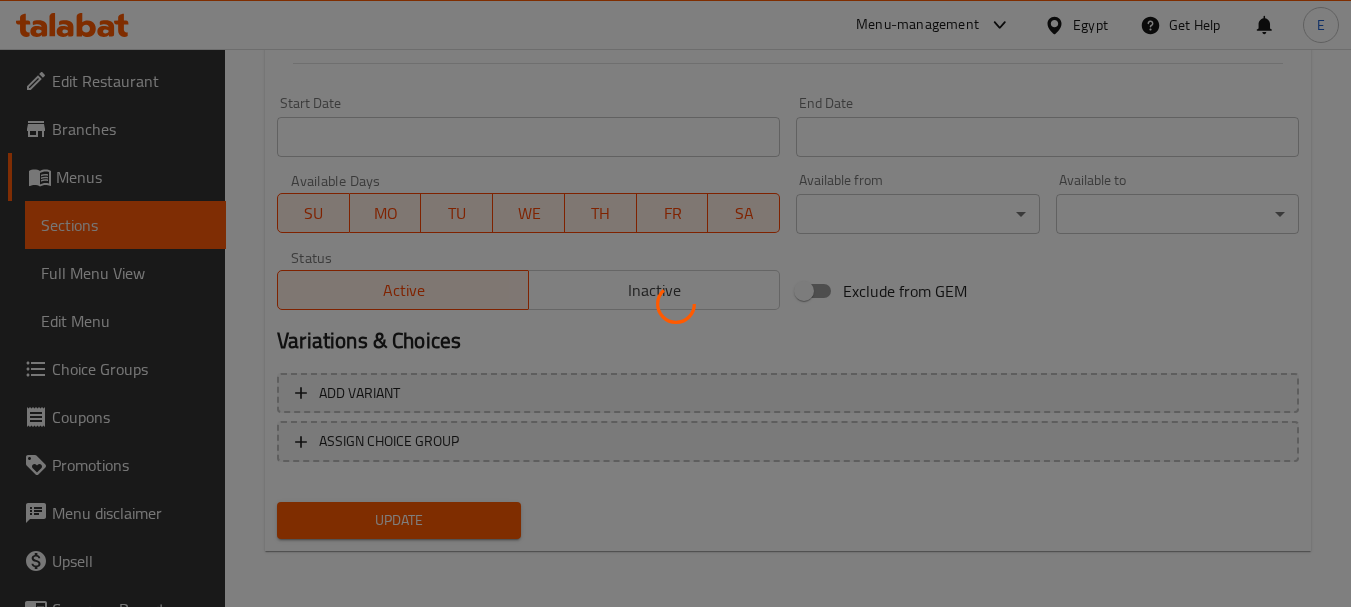 scroll, scrollTop: 306, scrollLeft: 0, axis: vertical 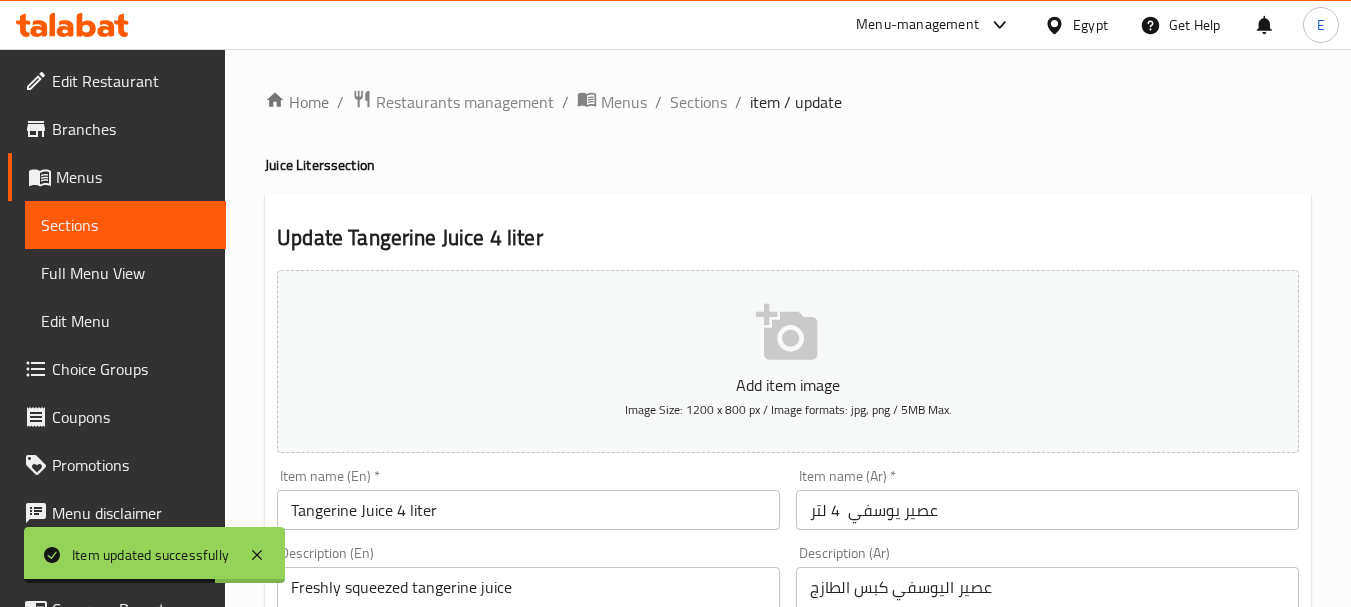 click on "Home / Restaurants management / Menus / Sections / item / update Juice Liters  section Update Tangerine Juice 4 liter Add item image Image Size: 1200 x 800 px / Image formats: jpg, png / 5MB Max. Item name (En)   * Tangerine Juice 4 liter Item name (En)  * Item name (Ar)   * عصير يوسفي  4 لتر Item name (Ar)  * Description (En) Freshly squeezed tangerine juice Description (En) Description (Ar) عصير اليوسفي كبس الطازج Description (Ar) Product barcode Product barcode Product sku Product sku Price   * EGP 300 Price  * Price on selection Free item Start Date Start Date End Date End Date Available Days SU MO TU WE TH FR SA Available from ​ ​ Available to ​ ​ Status Active Inactive Exclude from GEM Variations & Choices Add variant ASSIGN CHOICE GROUP Update" at bounding box center [788, 731] 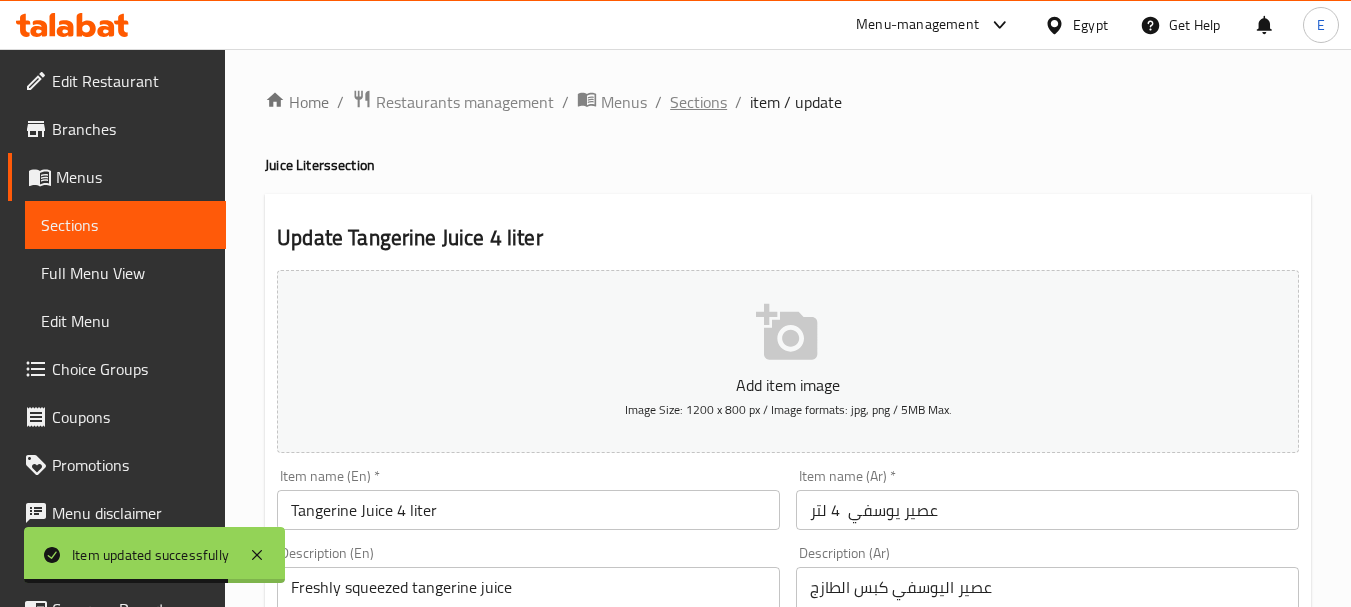 click on "Sections" at bounding box center (698, 102) 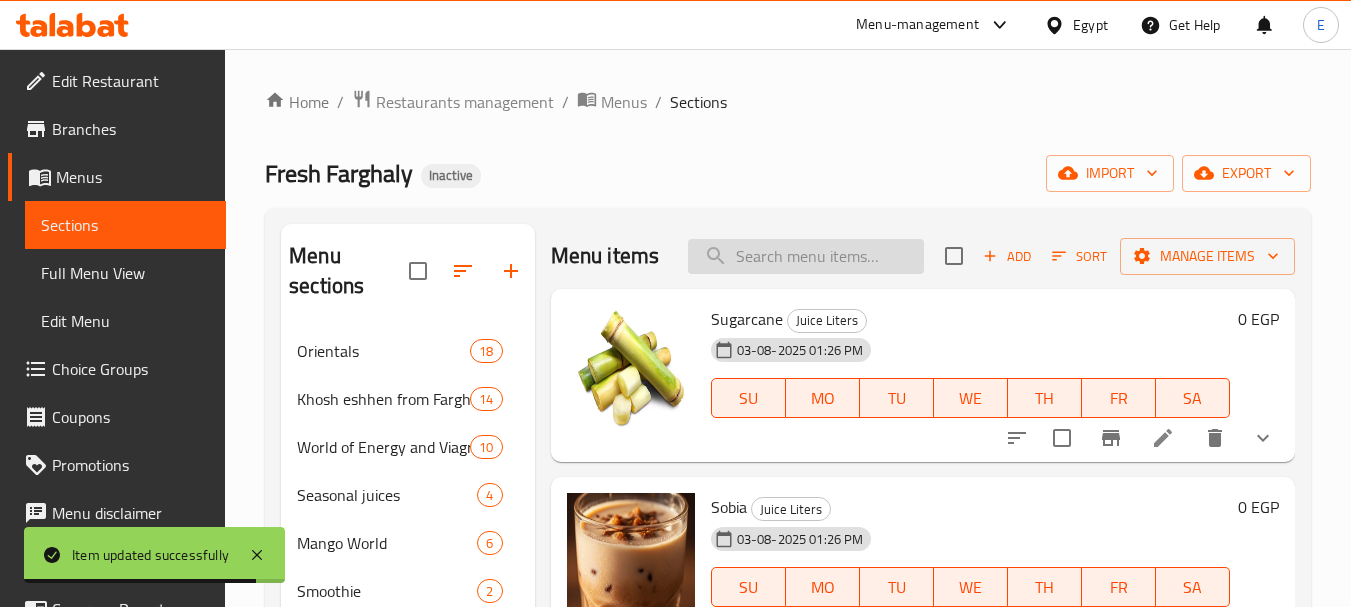 click at bounding box center [806, 256] 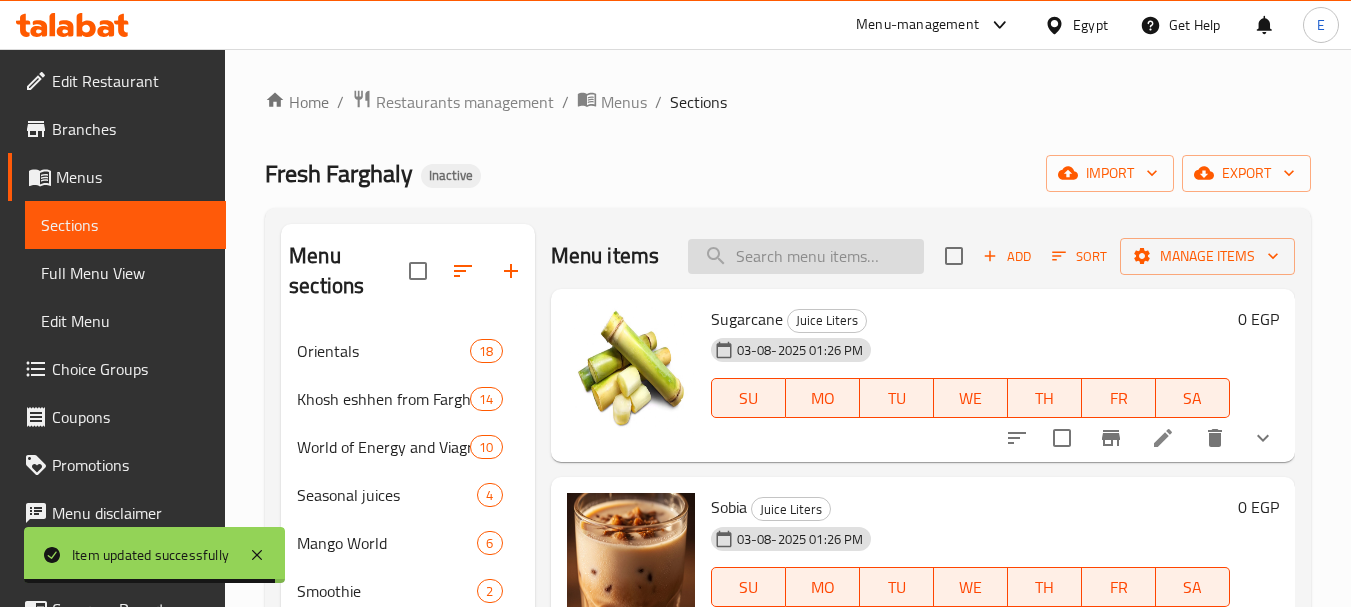 paste on "Dates juice 1 liter" 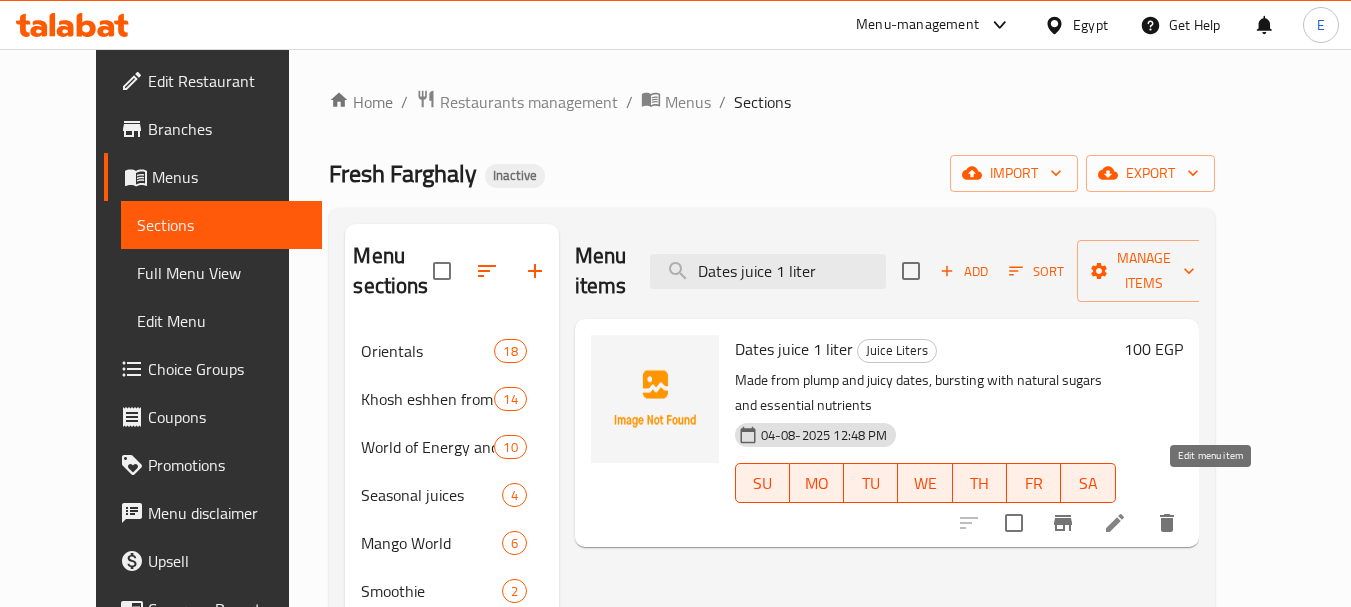 type on "Dates juice 1 liter" 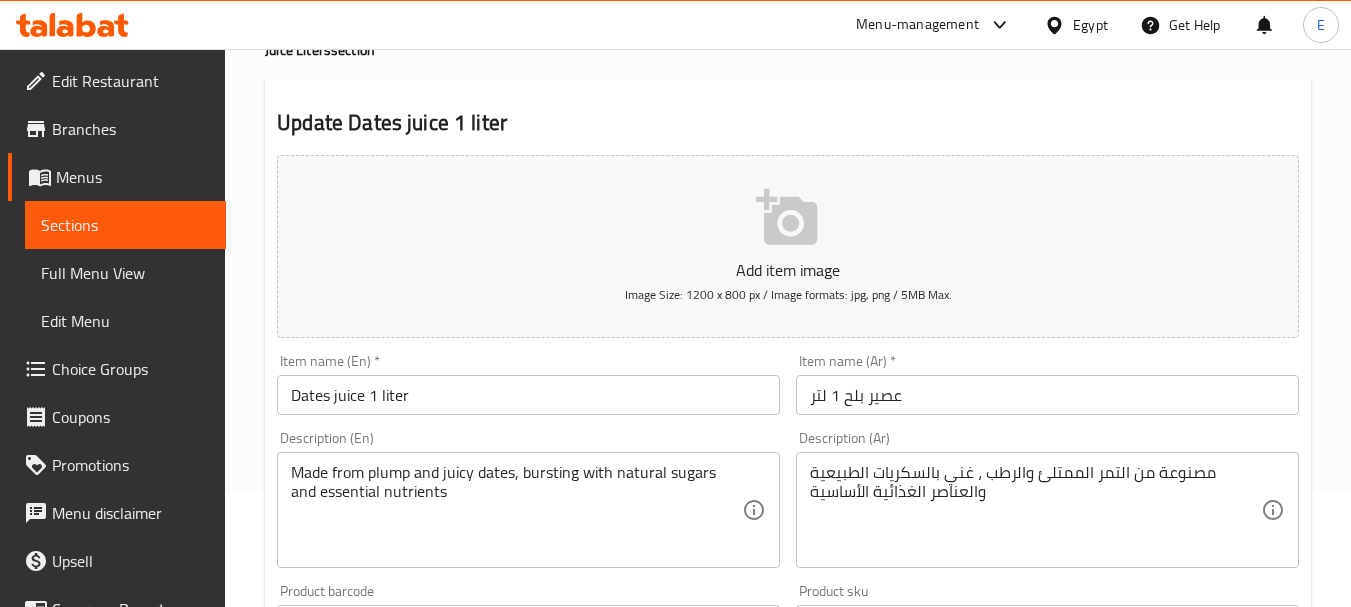 scroll, scrollTop: 200, scrollLeft: 0, axis: vertical 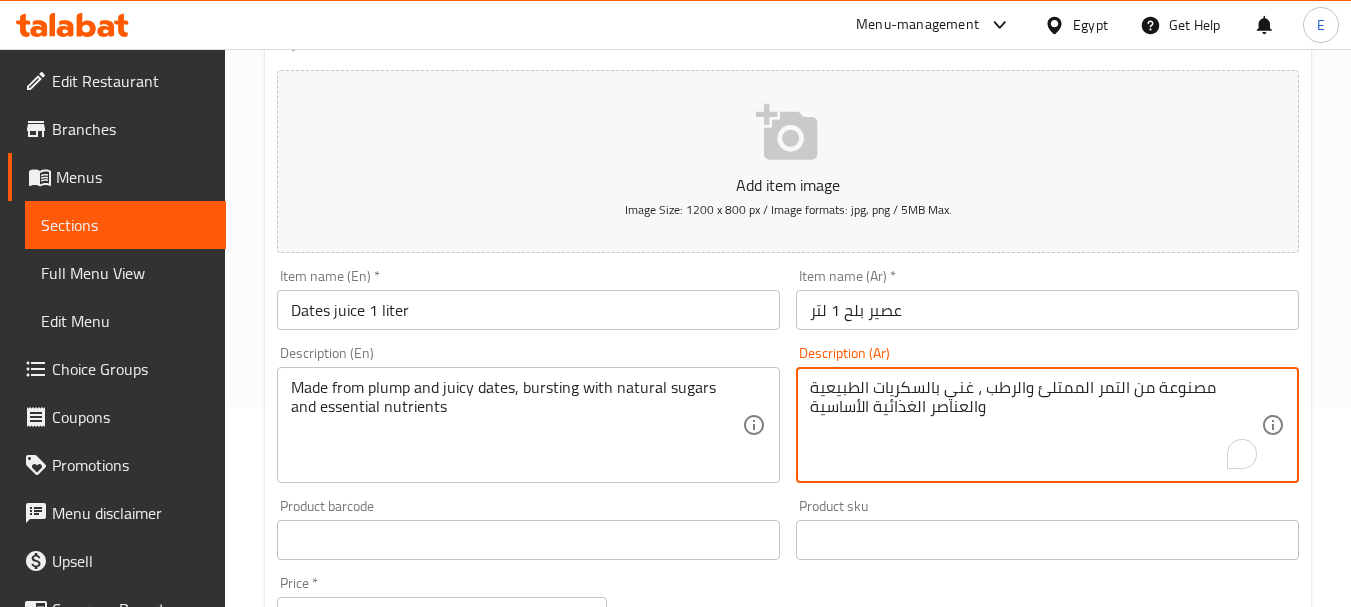 click on "مصنوعة من التمر الممتلئ والرطب ، غني بالسكريات الطبيعية والعناصر الغذائية الأساسية" at bounding box center [1035, 425] 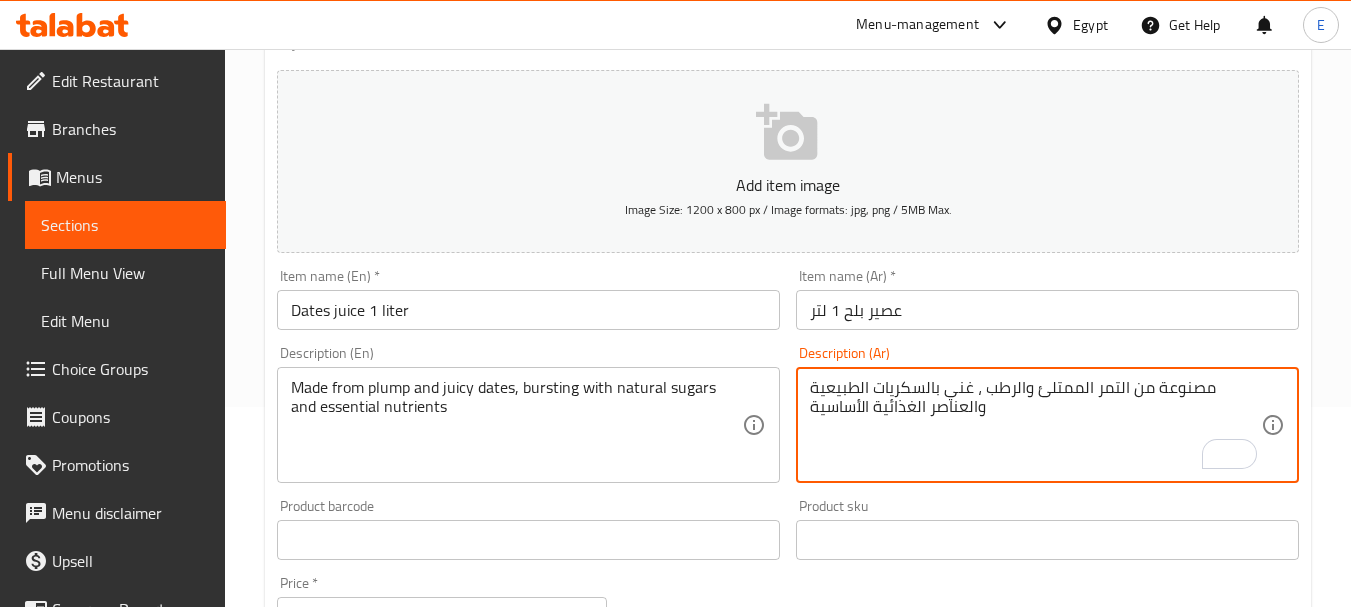 click on "مصنوعة من التمر الممتلئ والرطب ، غني بالسكريات الطبيعية والعناصر الغذائية الأساسية" at bounding box center (1035, 425) 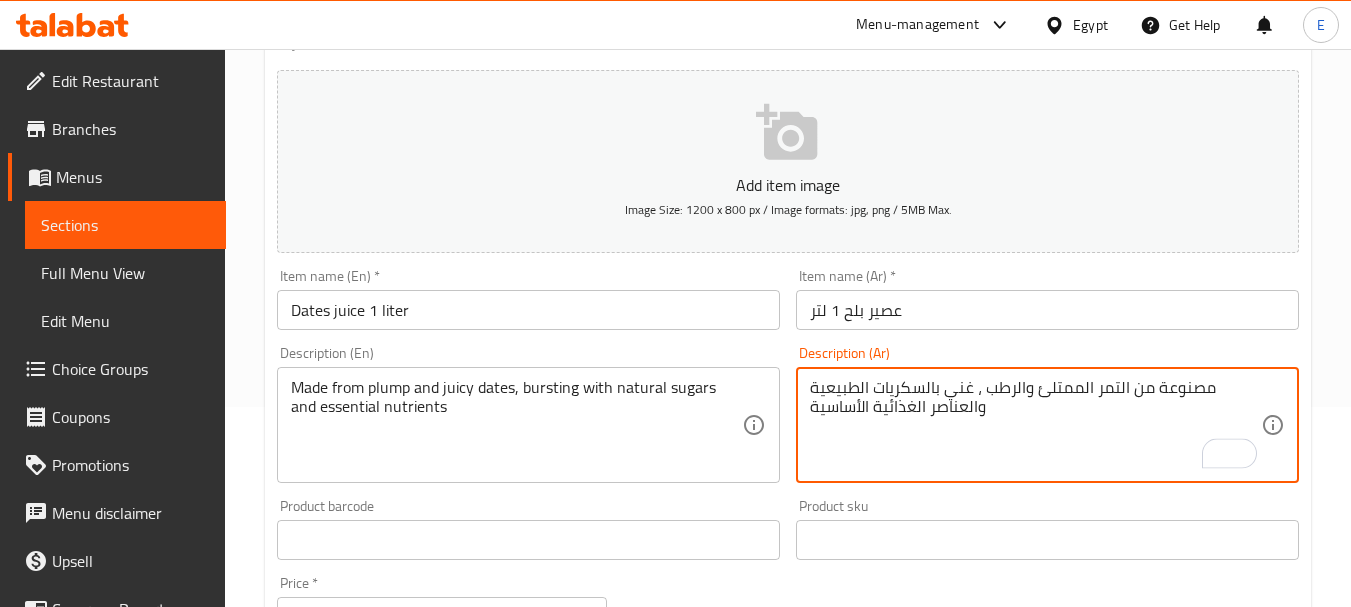 click on "مصنوعة من التمر الممتلئ والرطب ، غني بالسكريات الطبيعية والعناصر الغذائية الأساسية" at bounding box center (1035, 425) 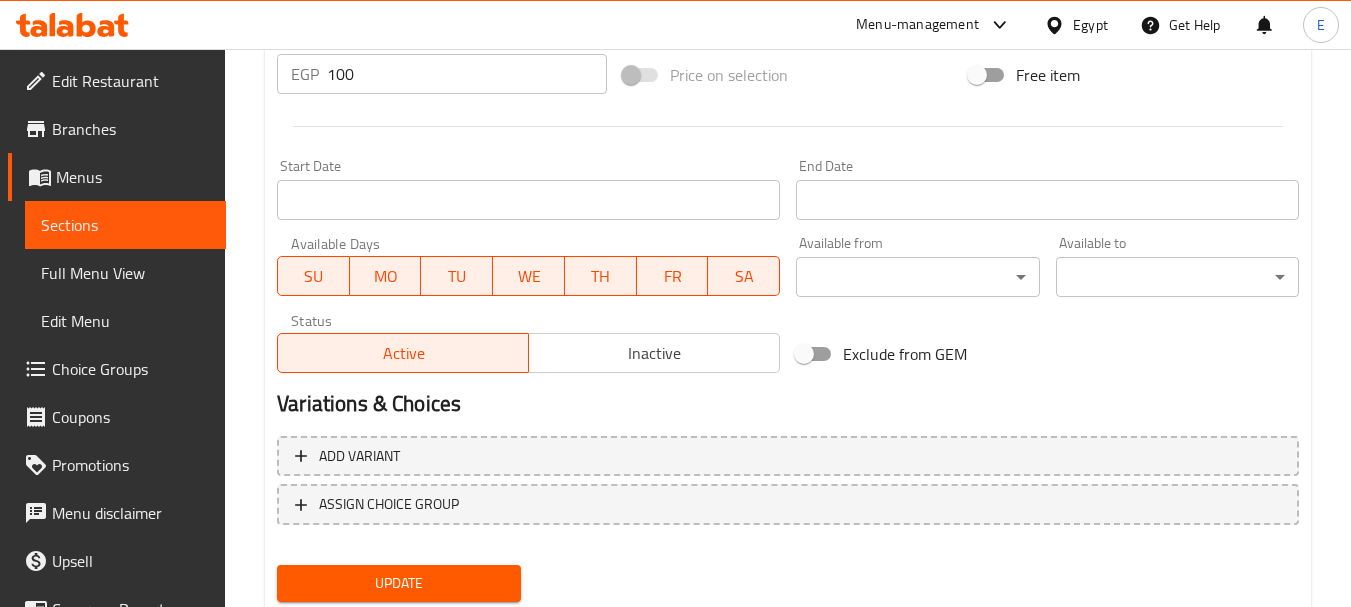 scroll, scrollTop: 806, scrollLeft: 0, axis: vertical 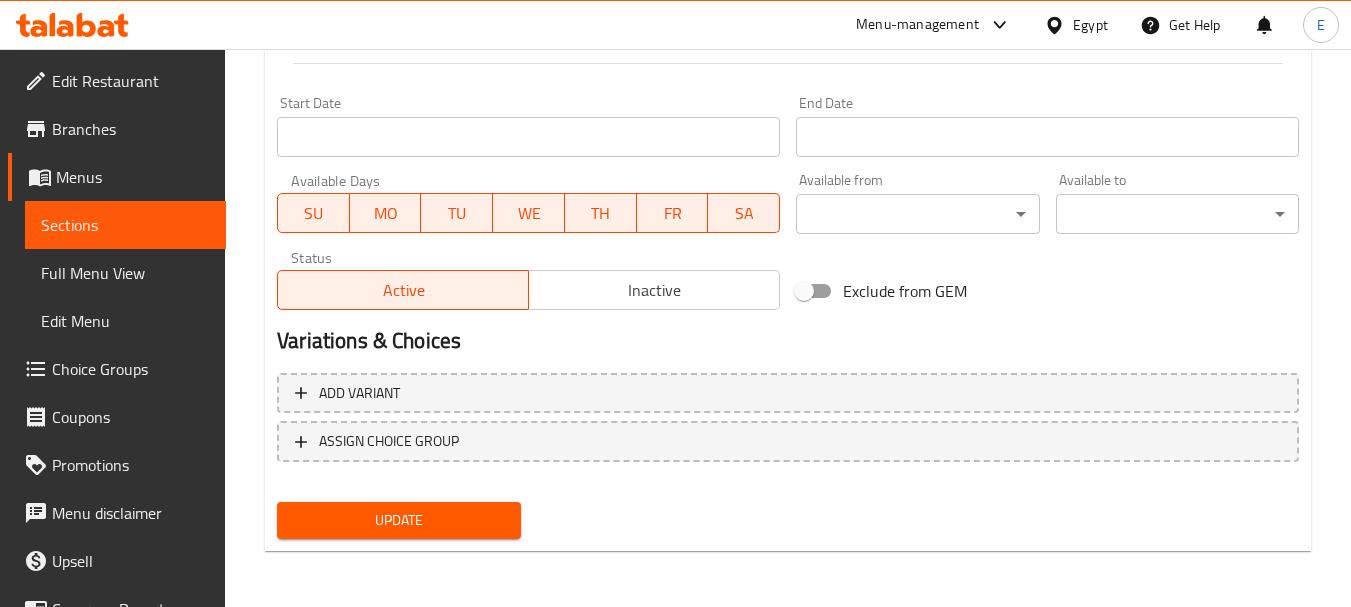 type on "مصنوعة من التمر الممتلئ وجوسي ، غني بالسكريات الطبيعية والعناصر الغذائية الأساسية" 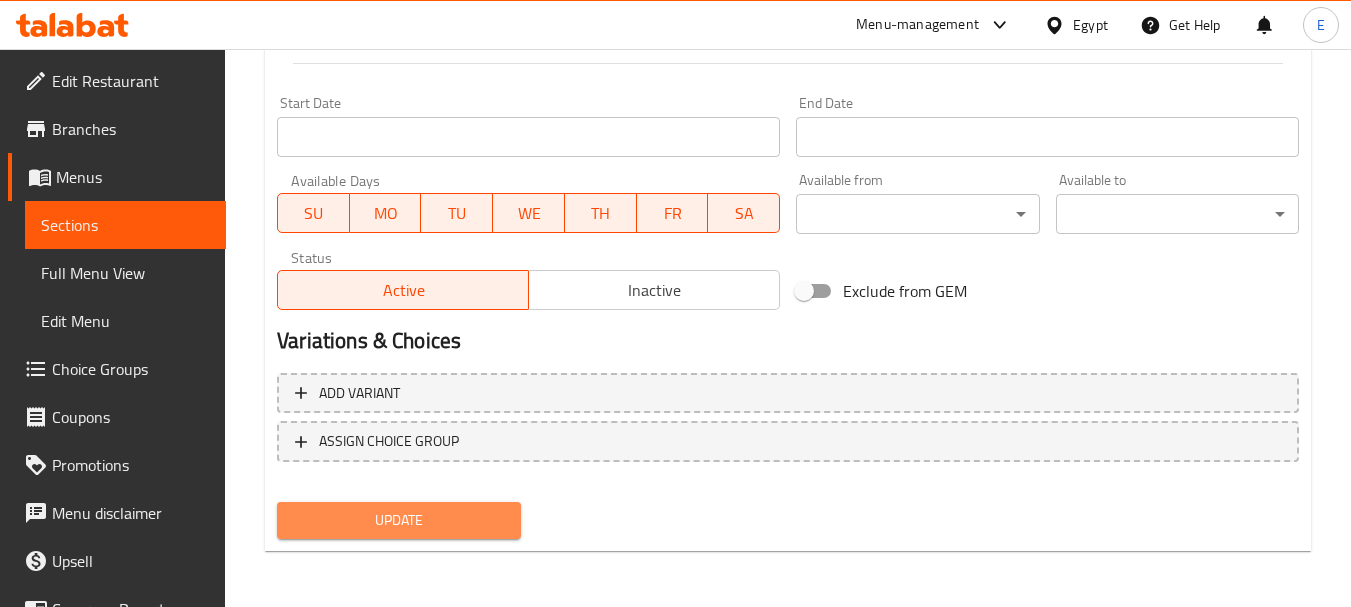 click on "Update" at bounding box center [398, 520] 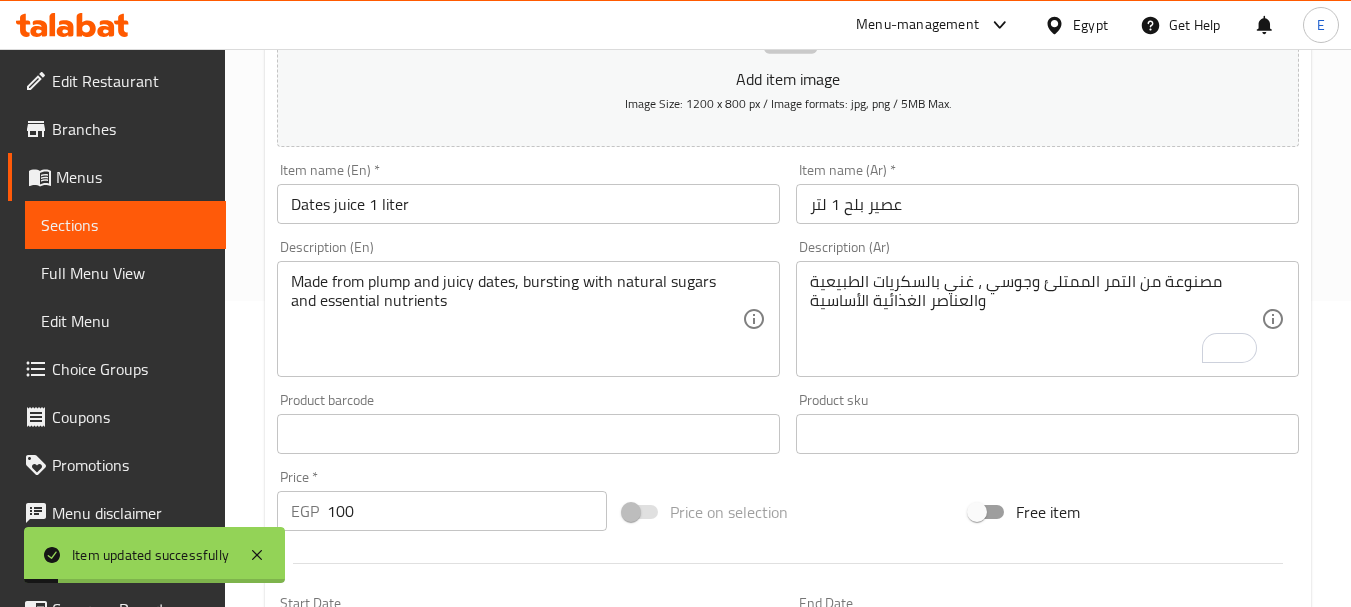 scroll, scrollTop: 0, scrollLeft: 0, axis: both 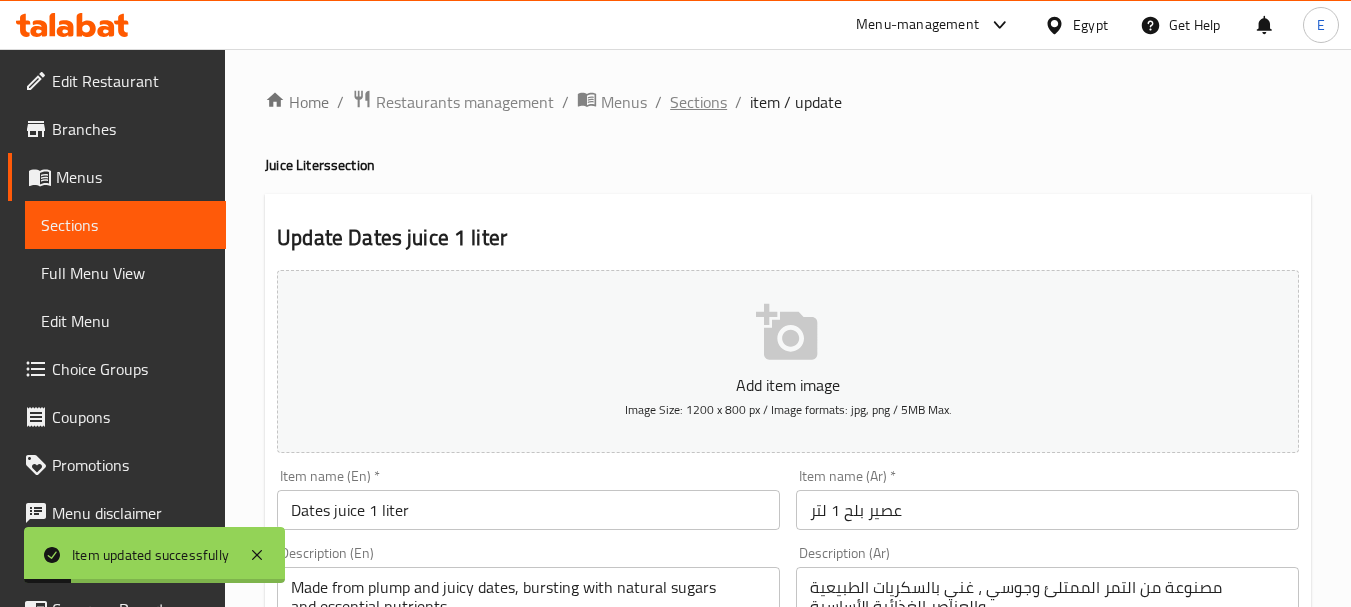 click on "Sections" at bounding box center [698, 102] 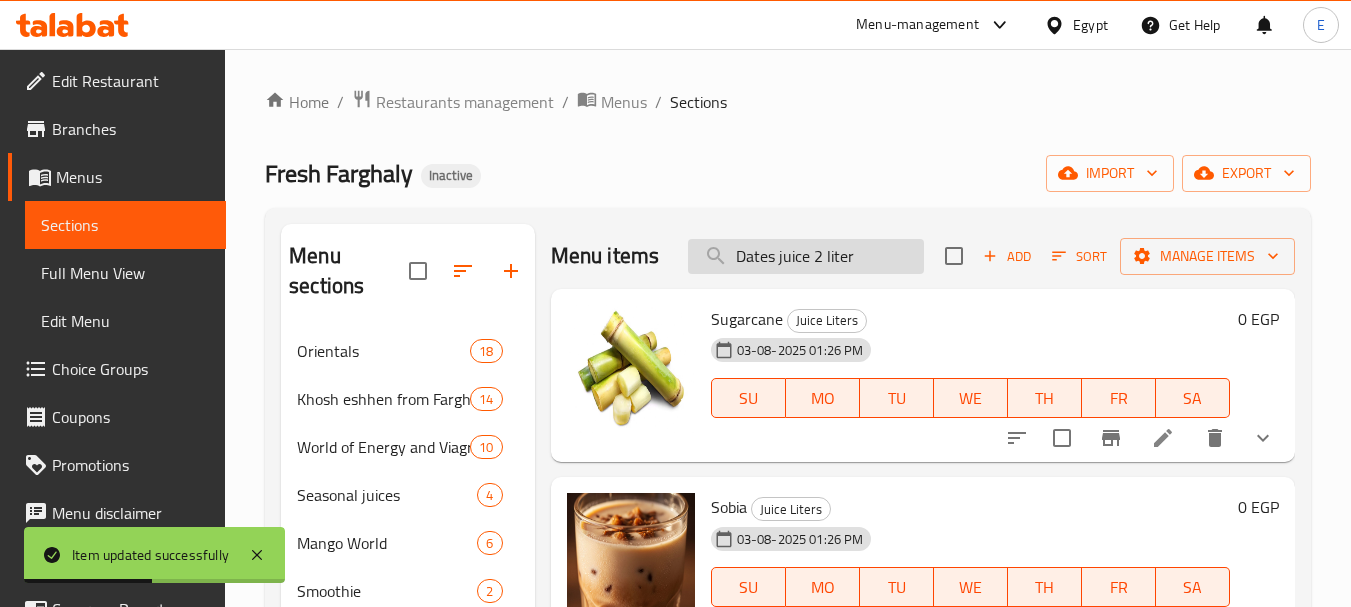 click on "Dates juice 2 liter" at bounding box center (806, 256) 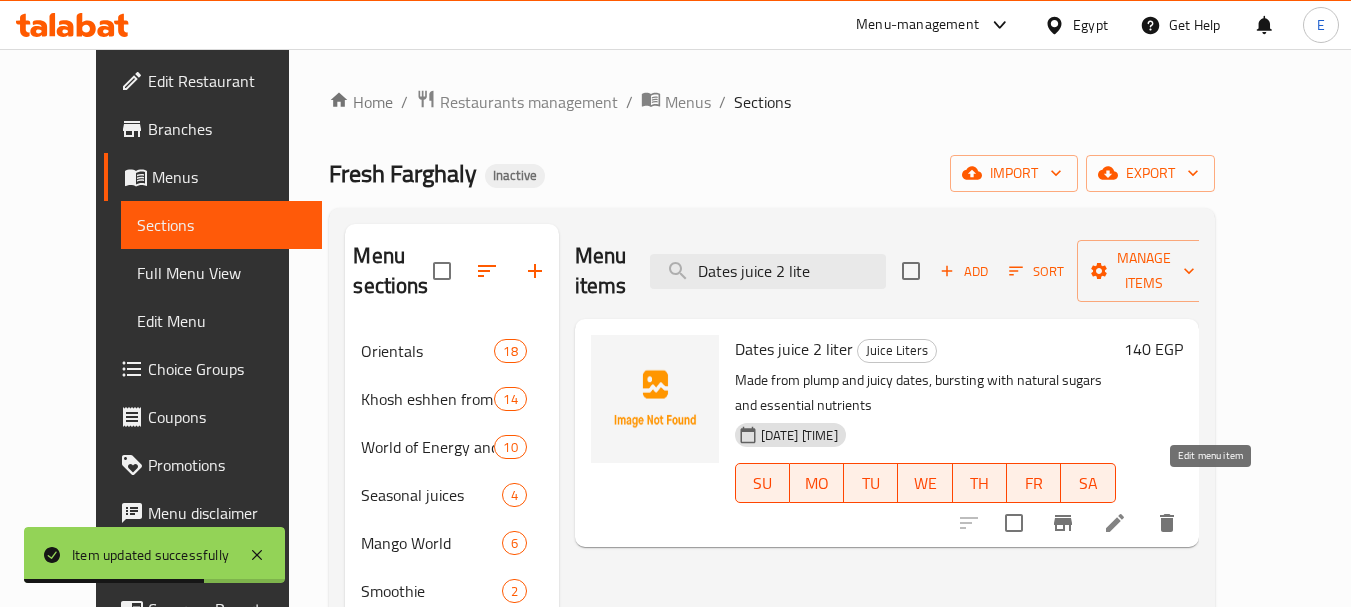 type on "Dates juice 2 lite" 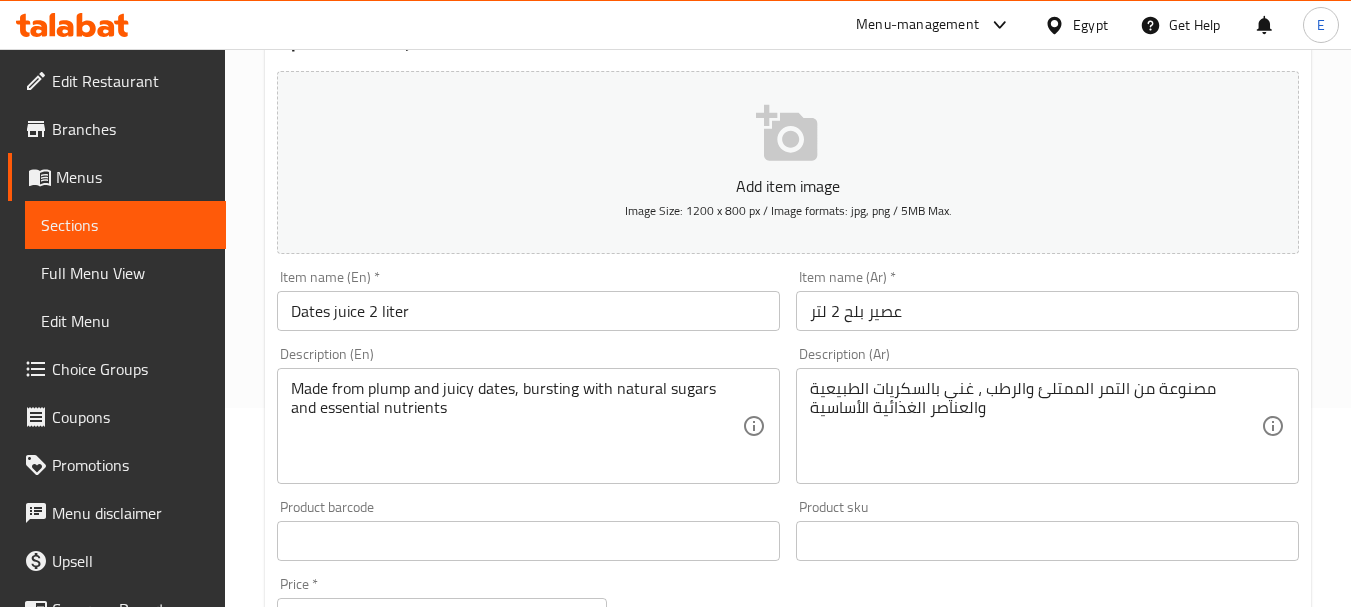 scroll, scrollTop: 200, scrollLeft: 0, axis: vertical 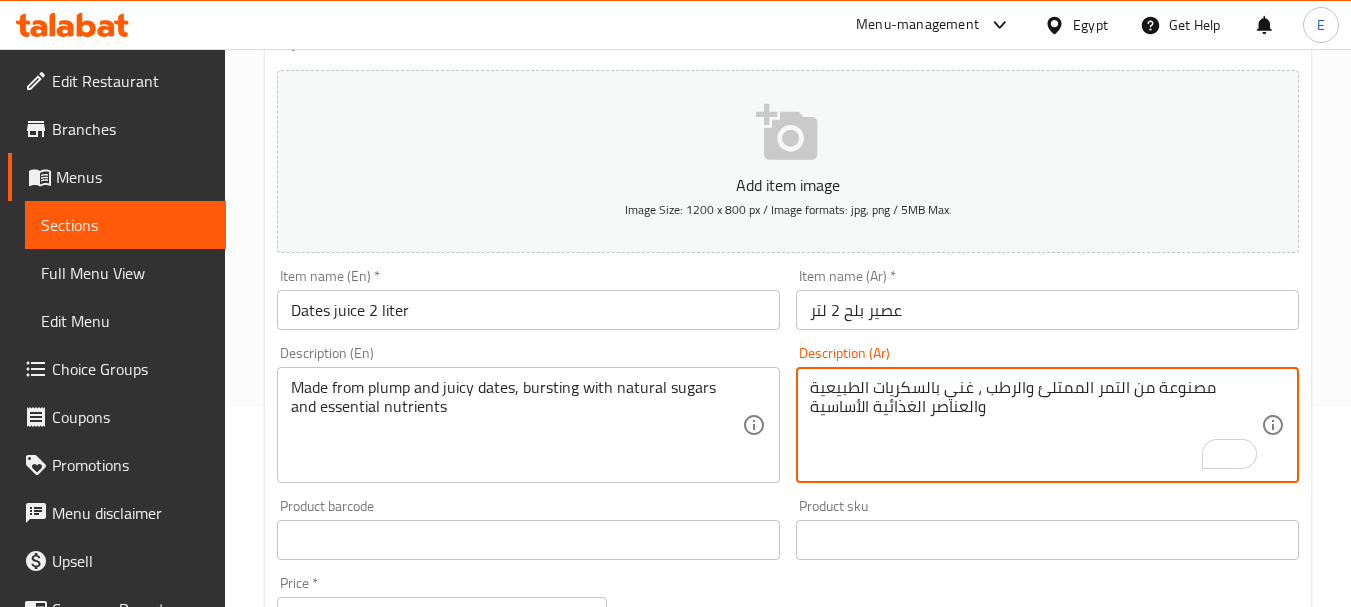 drag, startPoint x: 983, startPoint y: 388, endPoint x: 1023, endPoint y: 388, distance: 40 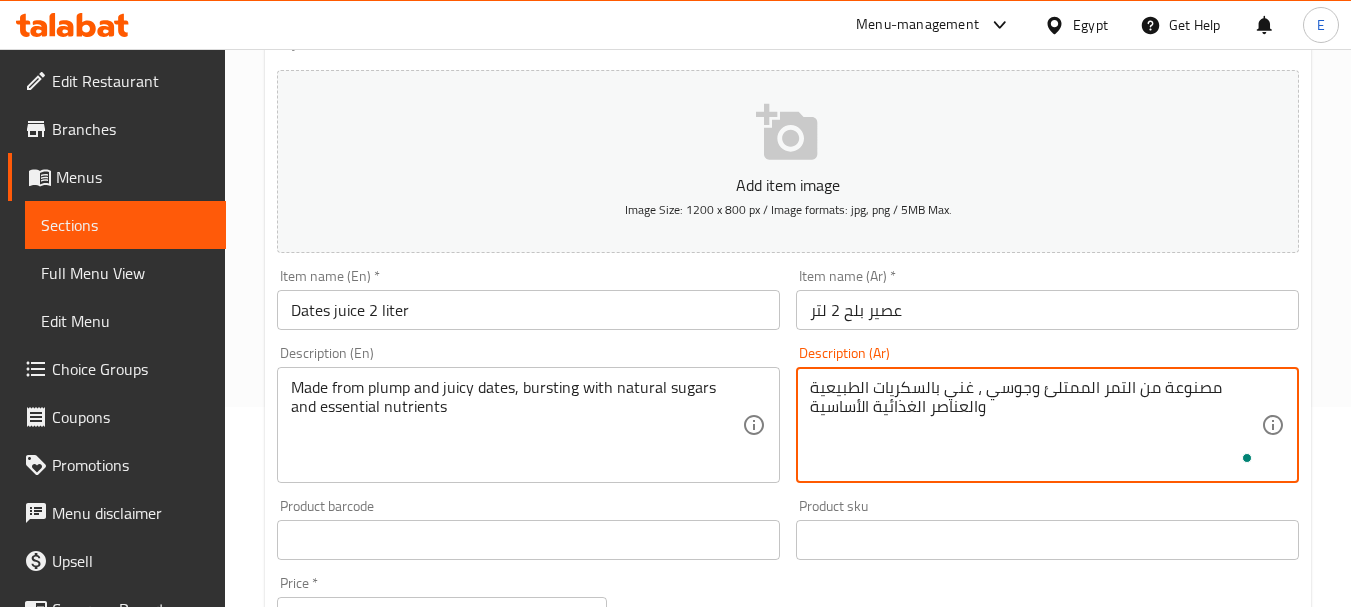 type on "مصنوعة من التمر الممتلئ وجوسي ، غني بالسكريات الطبيعية والعناصر الغذائية الأساسية" 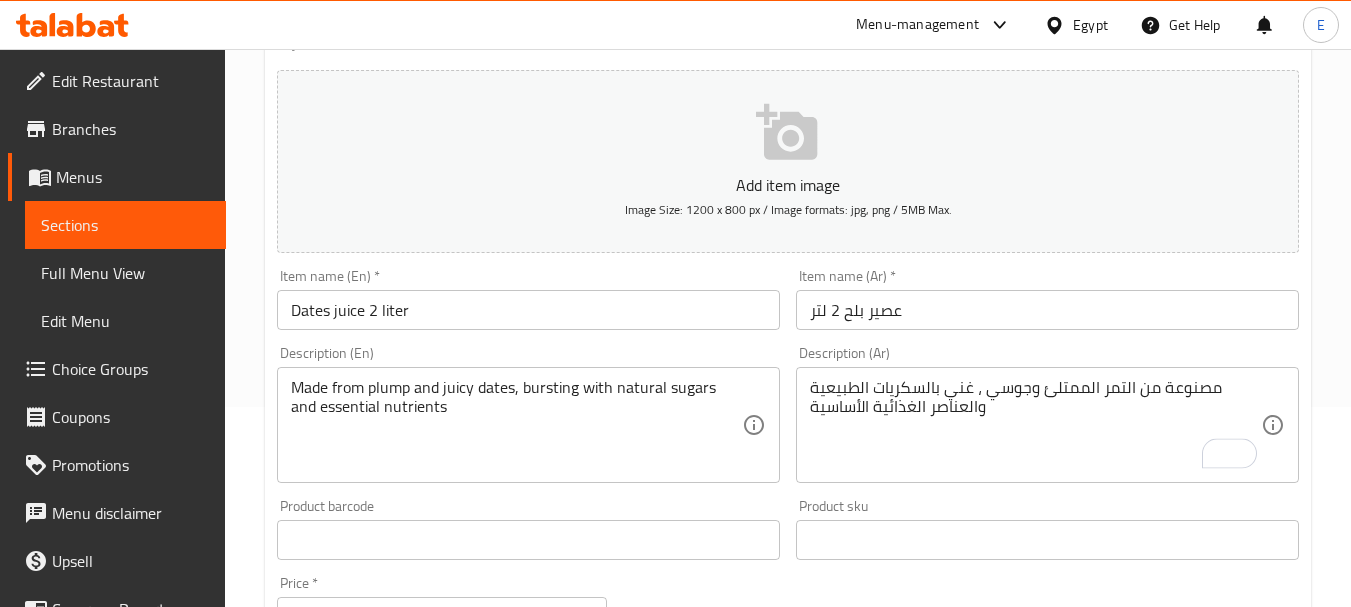 click on "مصنوعة من التمر الممتلئ وجوسي ، غني بالسكريات الطبيعية والعناصر الغذائية الأساسية Description (Ar)" at bounding box center (1047, 425) 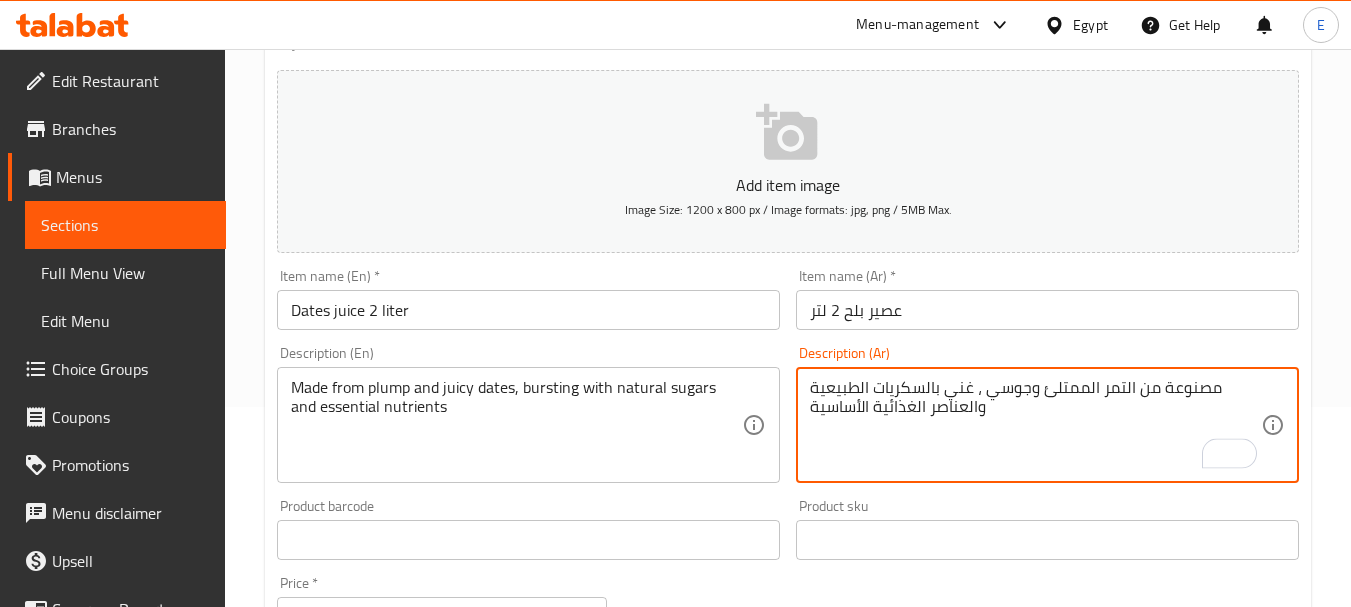 click on "مصنوعة من التمر الممتلئ وجوسي ، غني بالسكريات الطبيعية والعناصر الغذائية الأساسية Description (Ar)" at bounding box center (1047, 425) 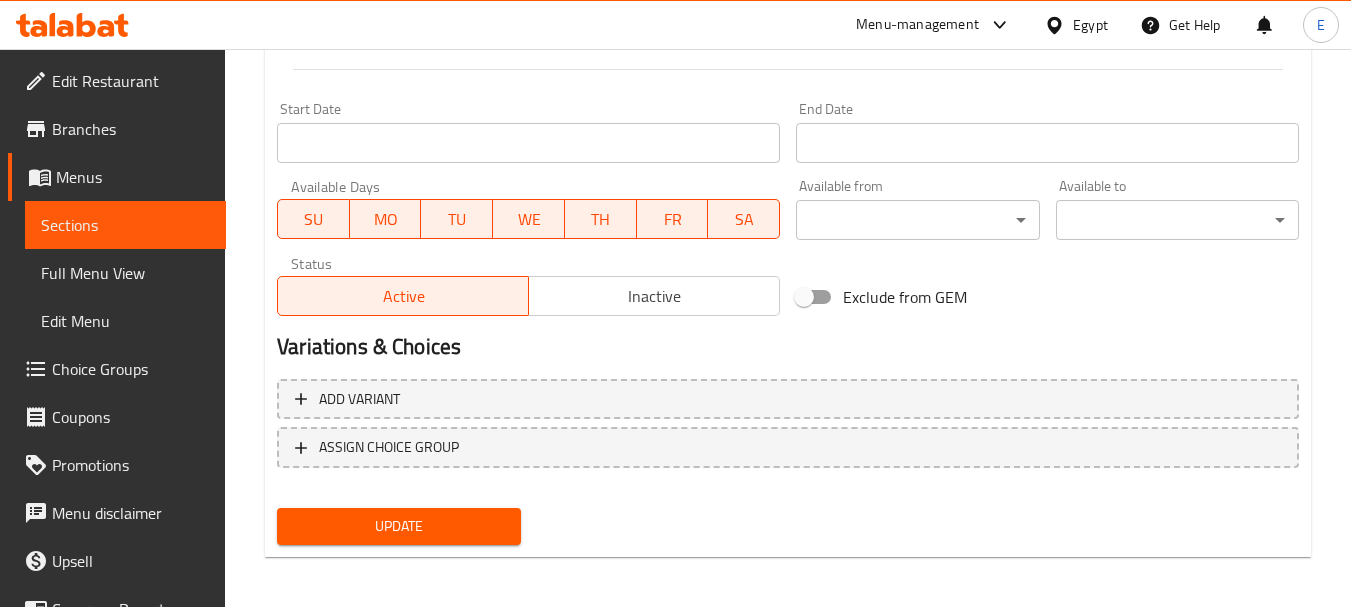 scroll, scrollTop: 806, scrollLeft: 0, axis: vertical 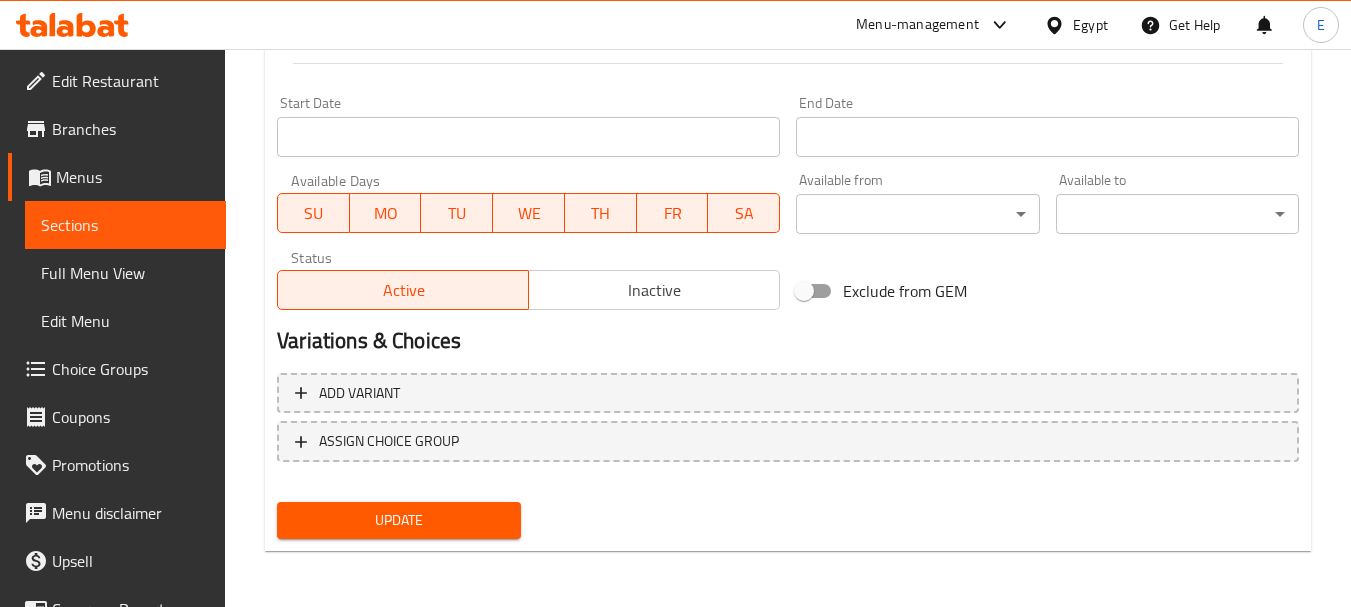 click on "Update" at bounding box center [398, 520] 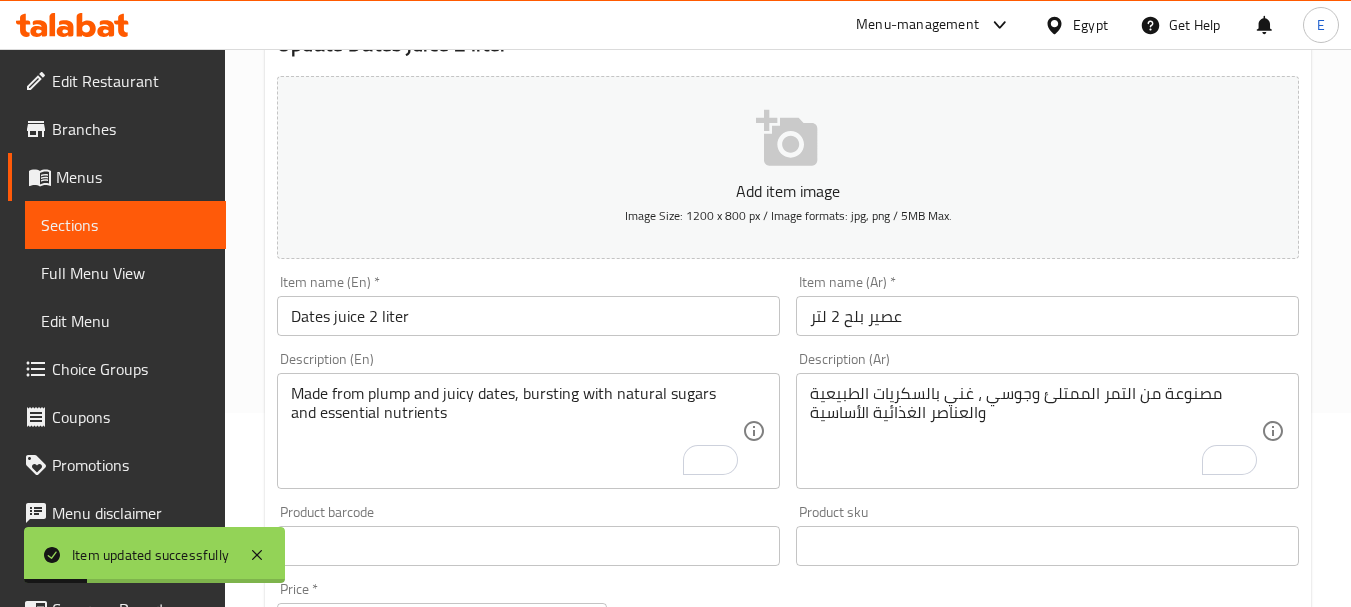 scroll, scrollTop: 0, scrollLeft: 0, axis: both 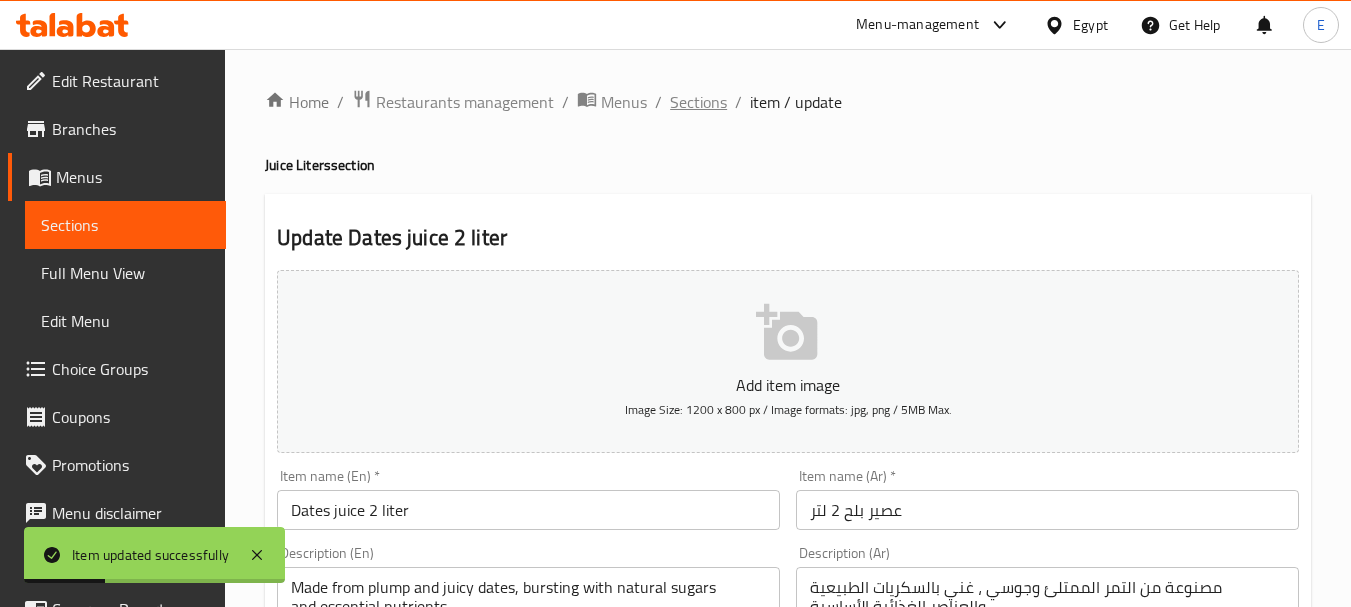 click on "Sections" at bounding box center [698, 102] 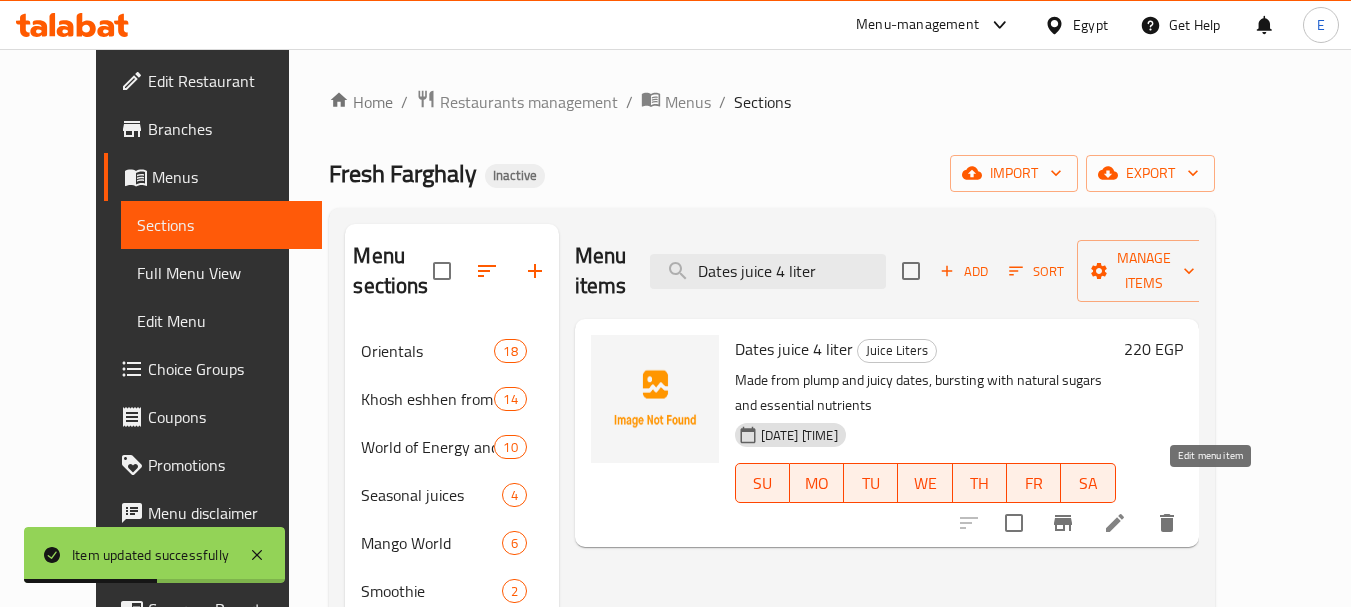 type on "Dates juice 4 liter" 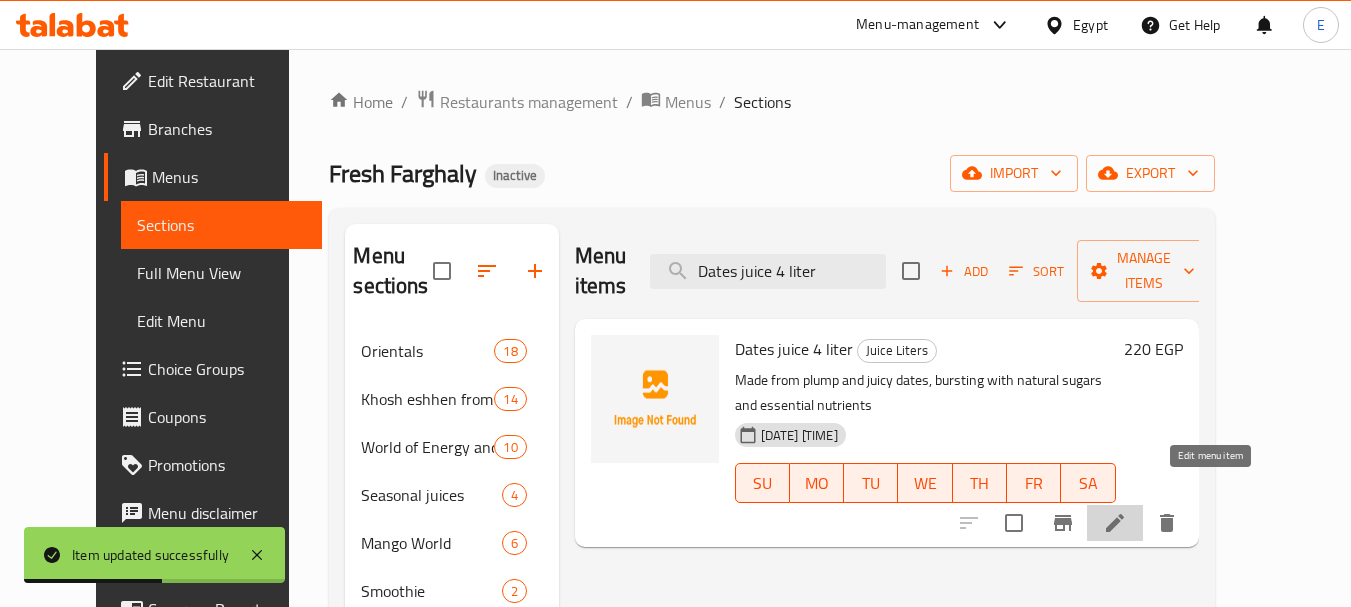 click 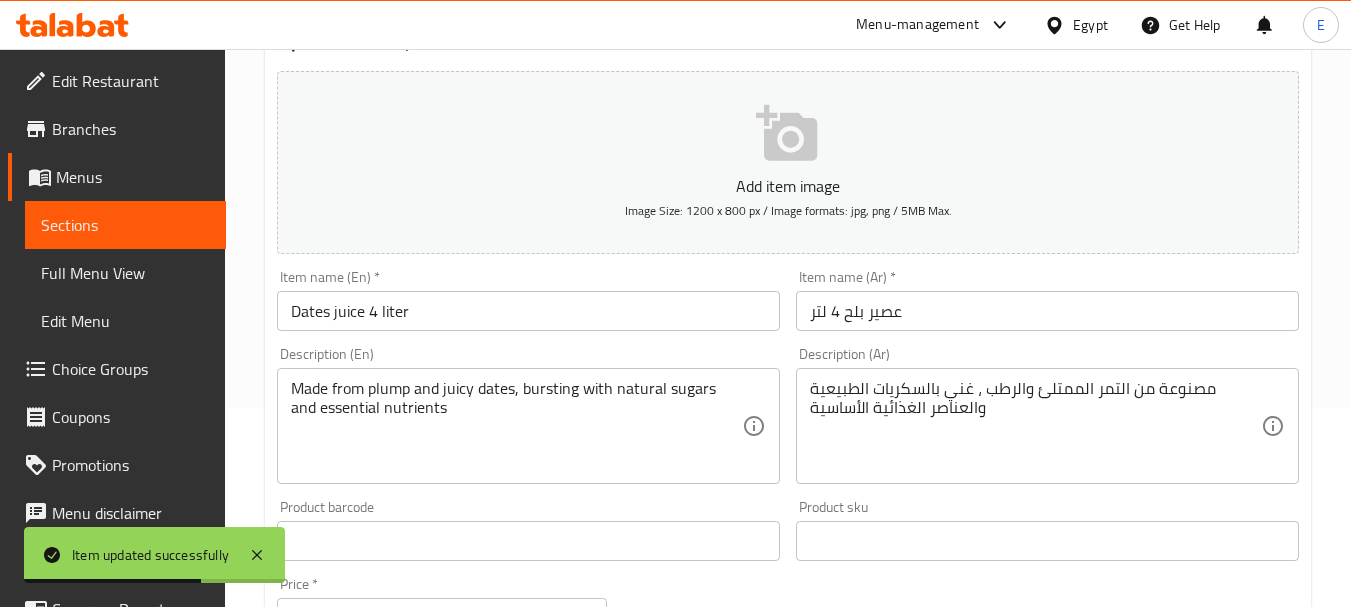 scroll, scrollTop: 200, scrollLeft: 0, axis: vertical 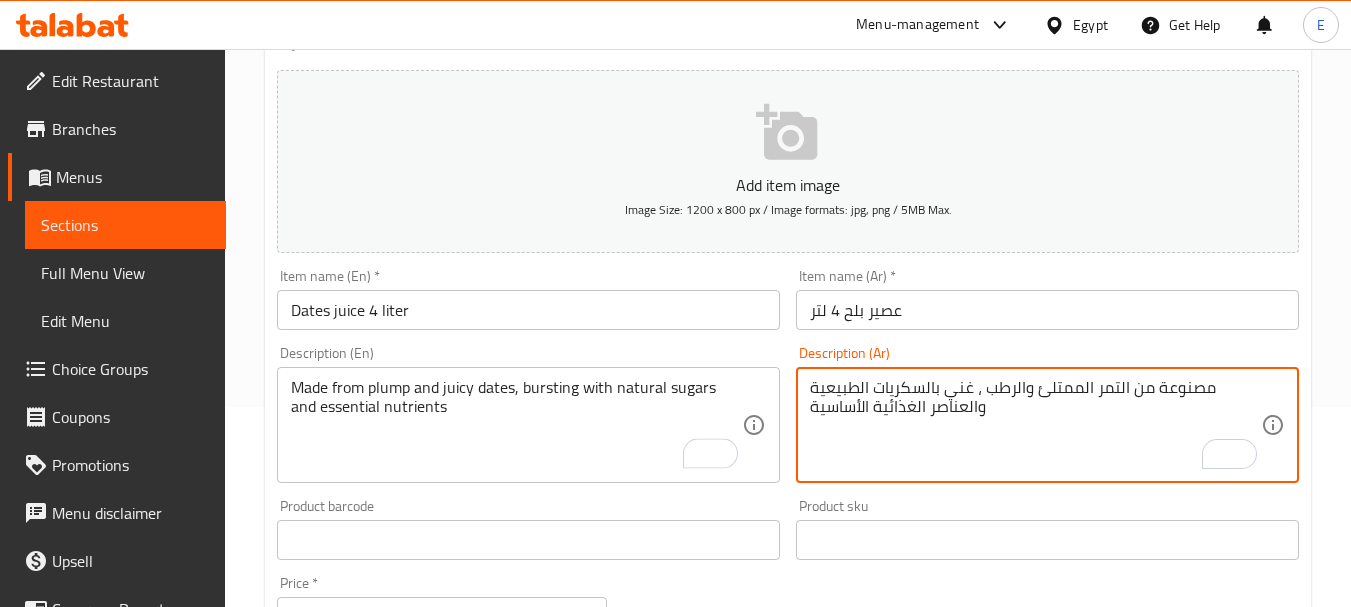 drag, startPoint x: 991, startPoint y: 389, endPoint x: 1024, endPoint y: 387, distance: 33.06055 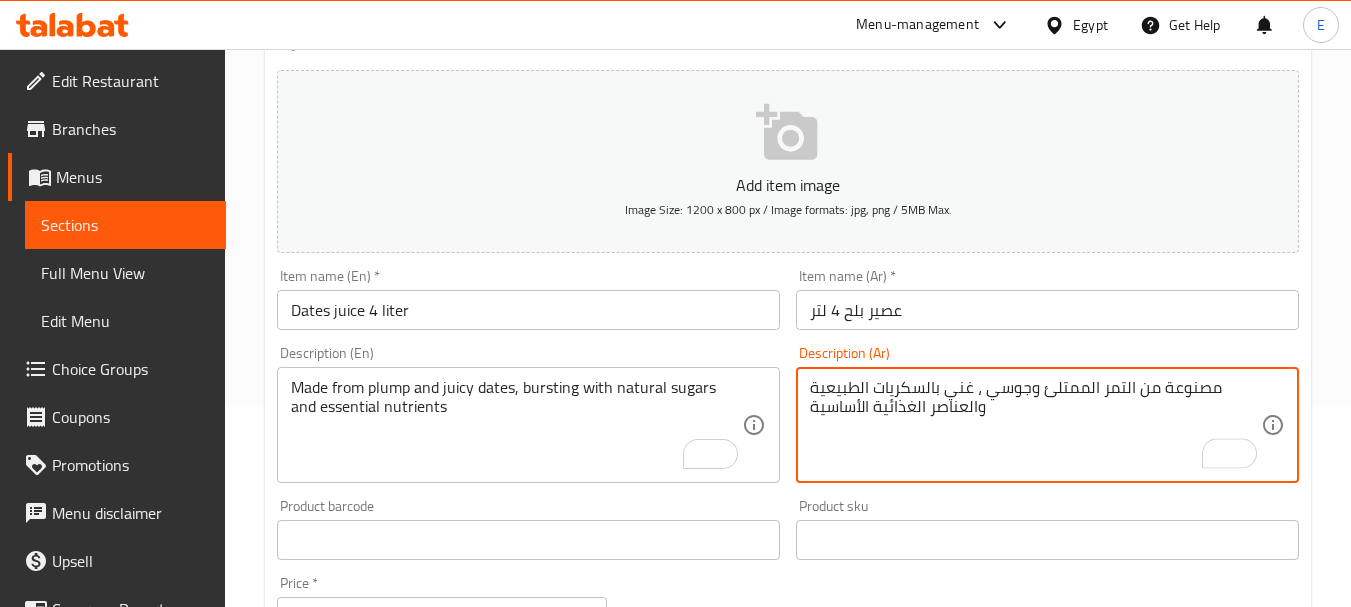 type on "مصنوعة من التمر الممتلئ وجوسي ، غني بالسكريات الطبيعية والعناصر الغذائية الأساسية" 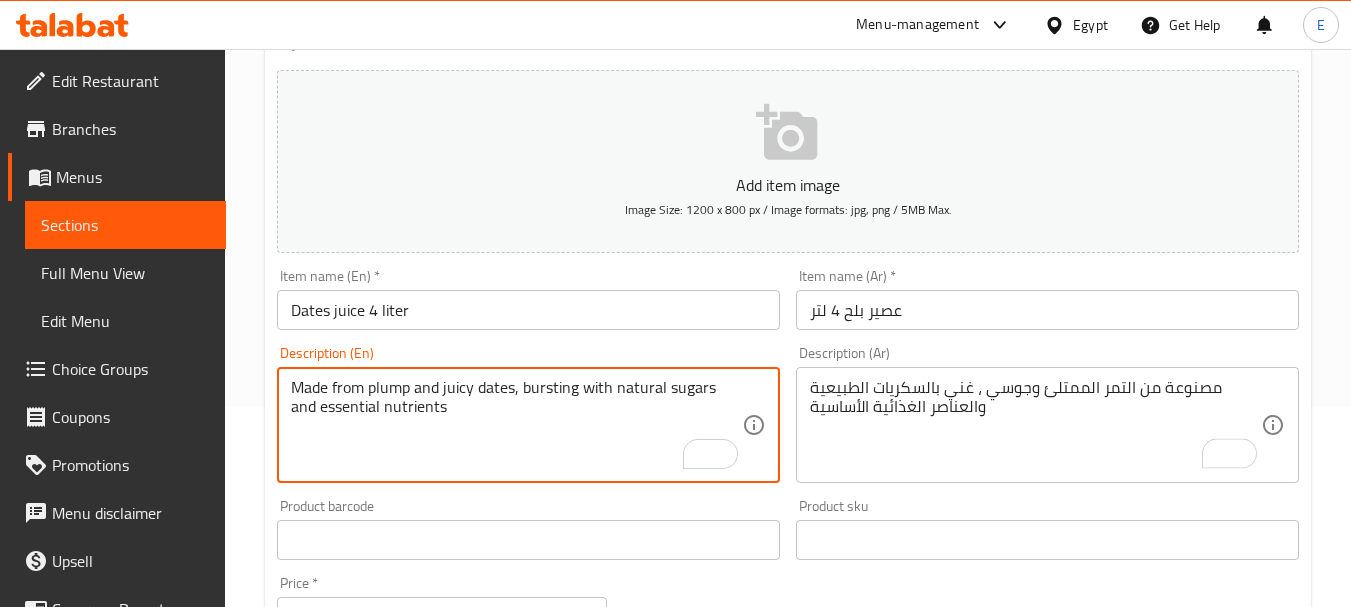 click on "Made from plump and juicy dates, bursting with natural sugars and essential nutrients" at bounding box center (516, 425) 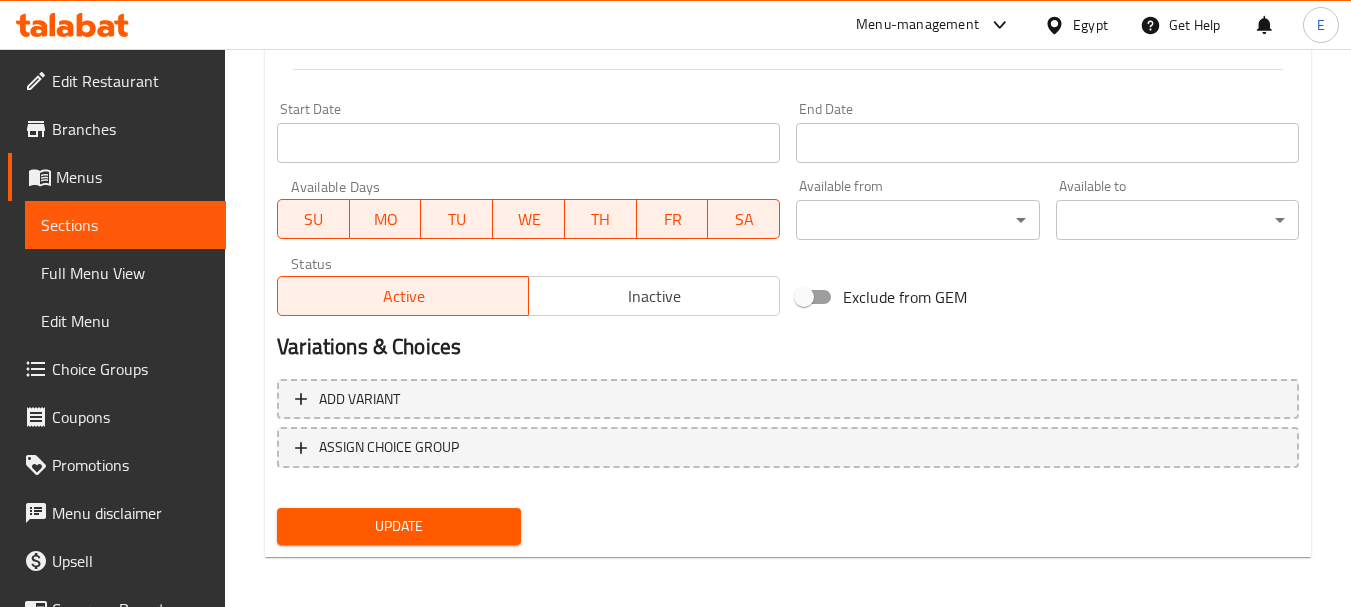 scroll, scrollTop: 806, scrollLeft: 0, axis: vertical 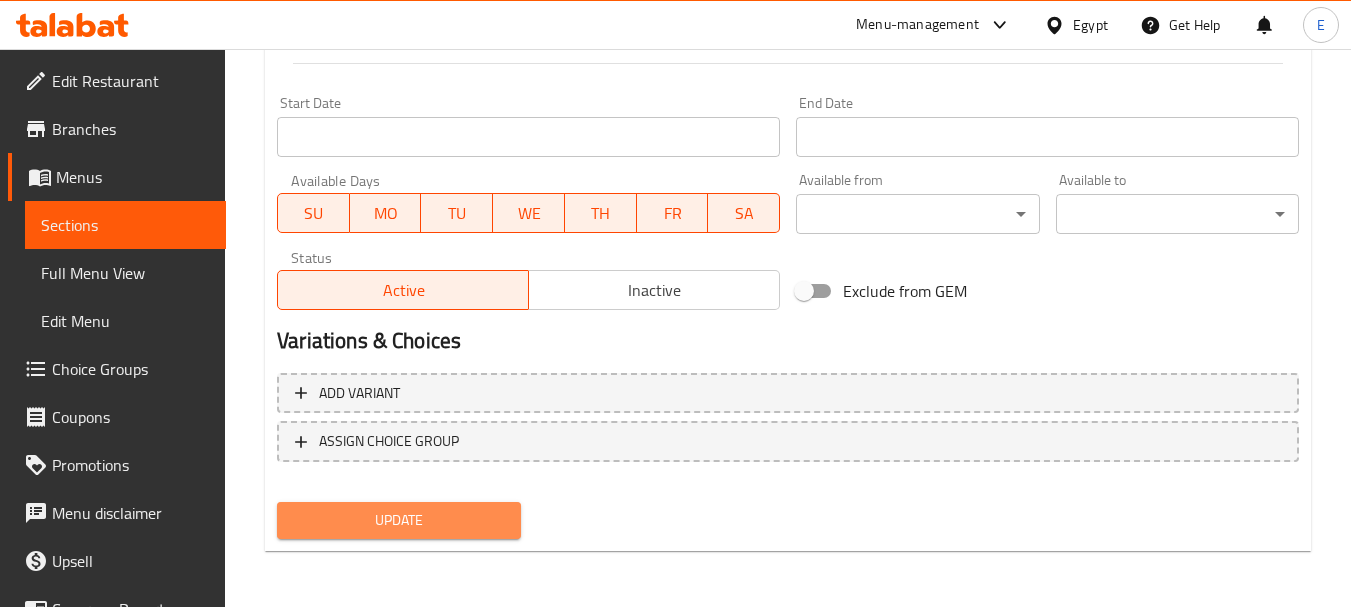 click on "Update" at bounding box center (398, 520) 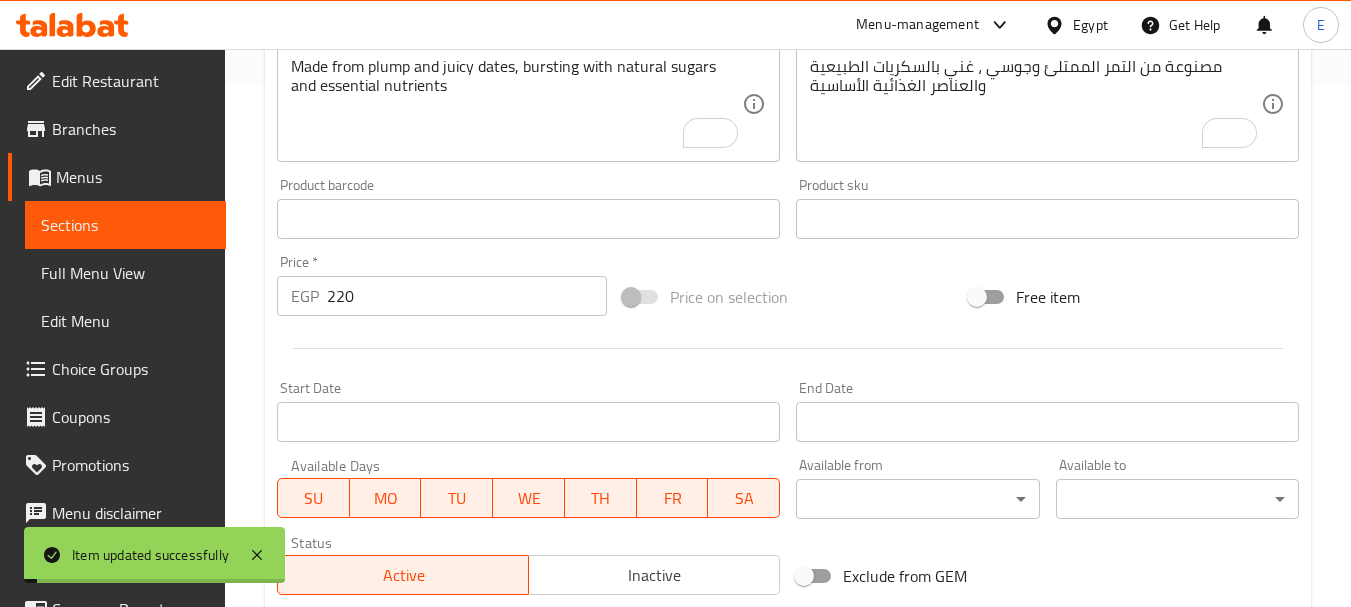 scroll, scrollTop: 506, scrollLeft: 0, axis: vertical 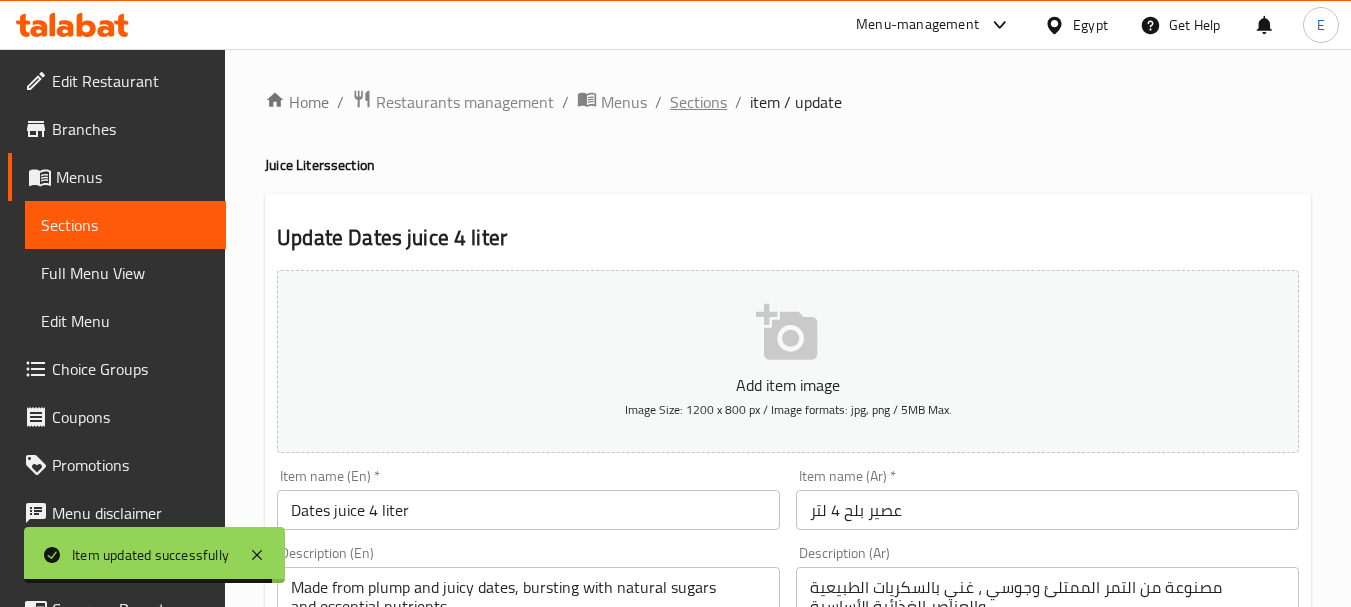 click on "Sections" at bounding box center (698, 102) 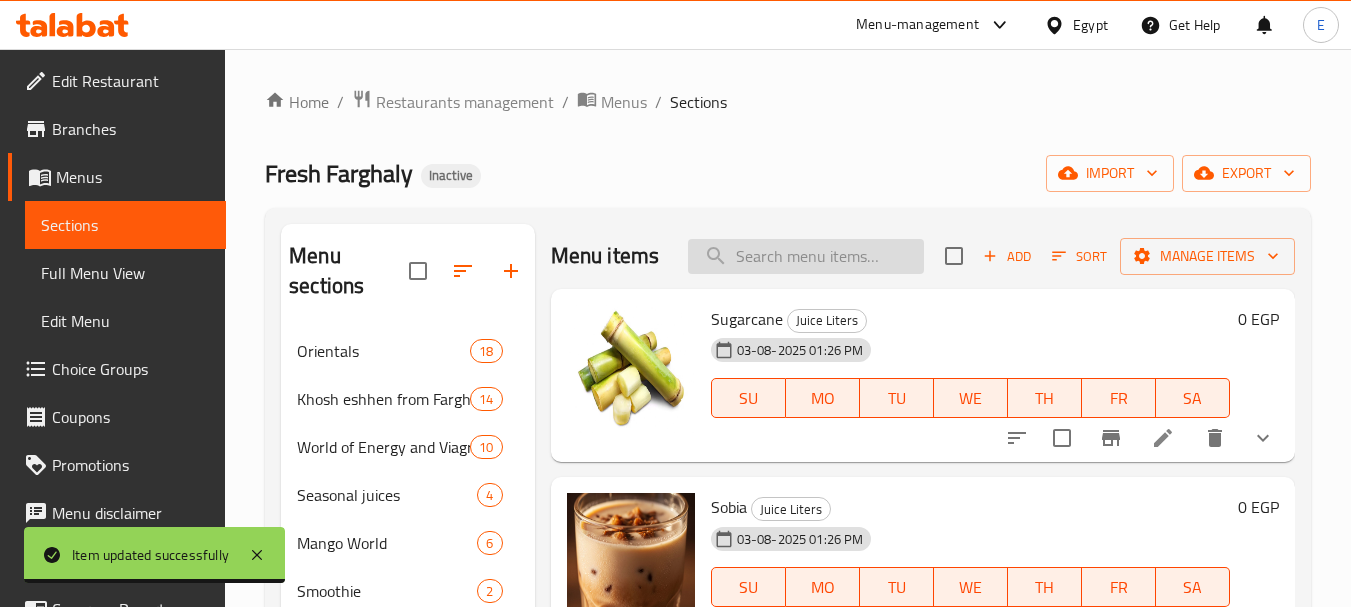 click at bounding box center [806, 256] 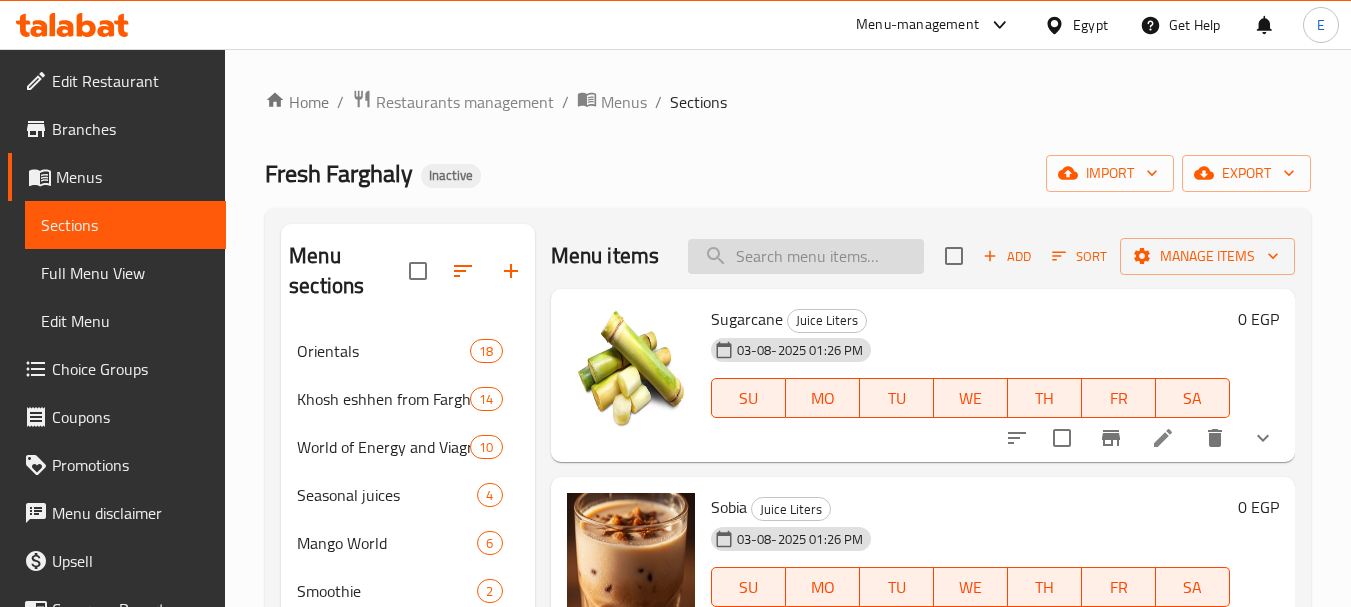 paste on "Apple juice 1 liter" 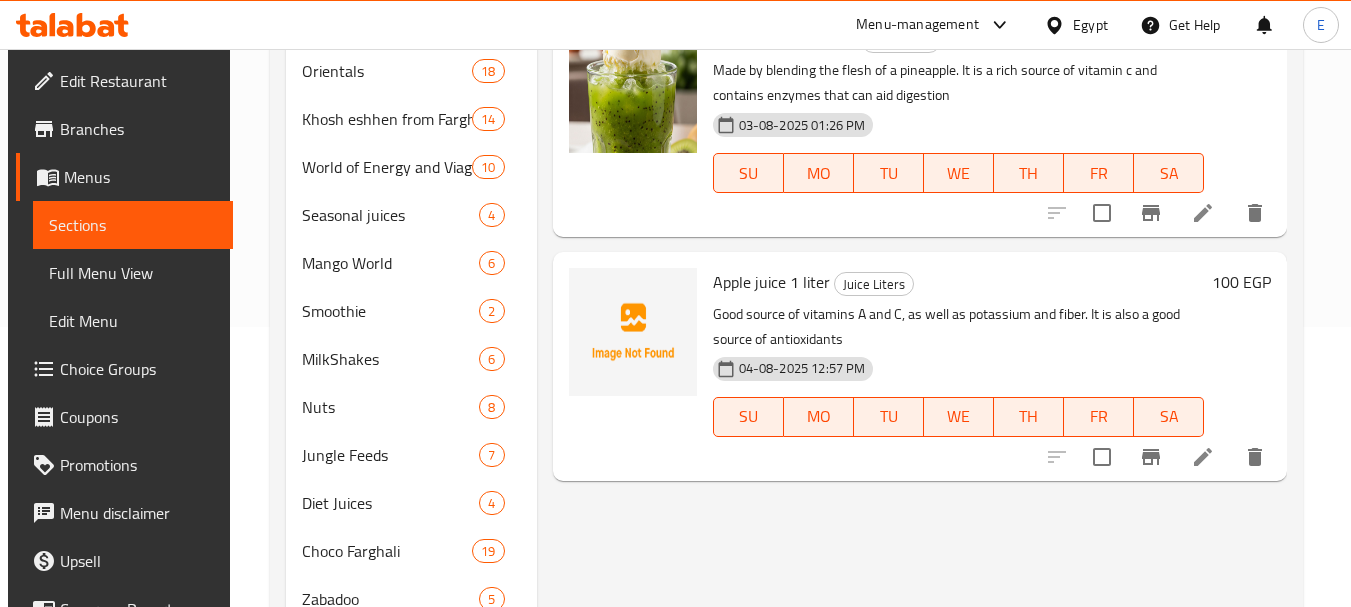 scroll, scrollTop: 300, scrollLeft: 0, axis: vertical 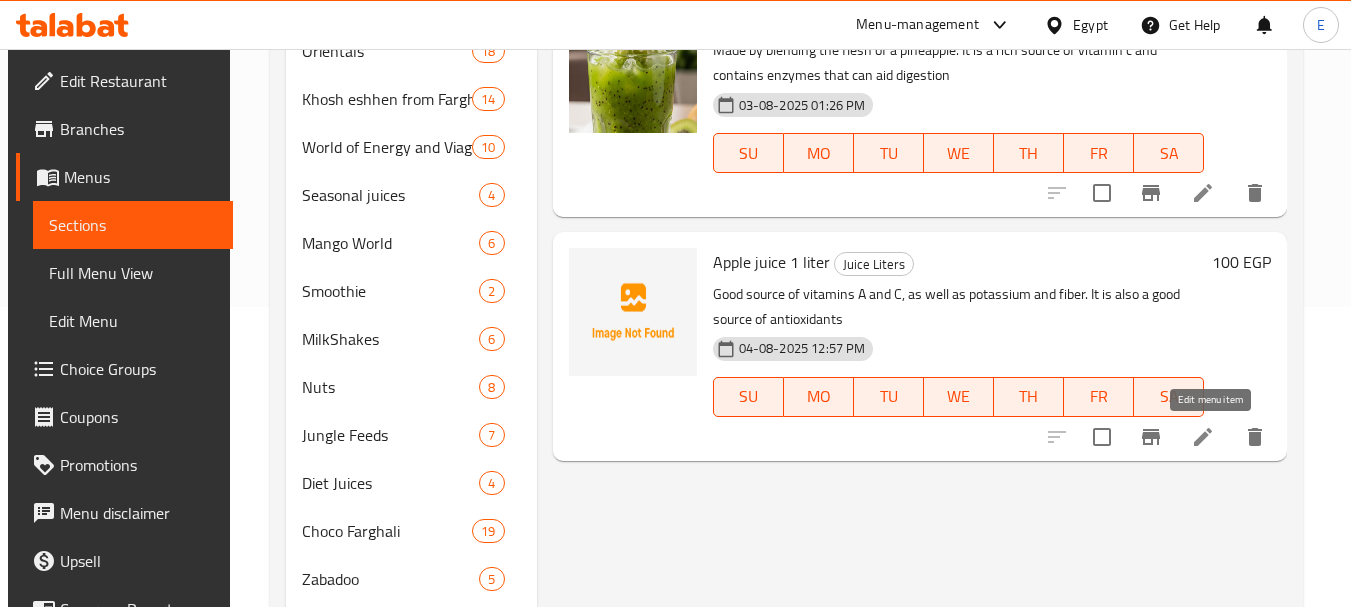 type on "Apple juice 1 liter" 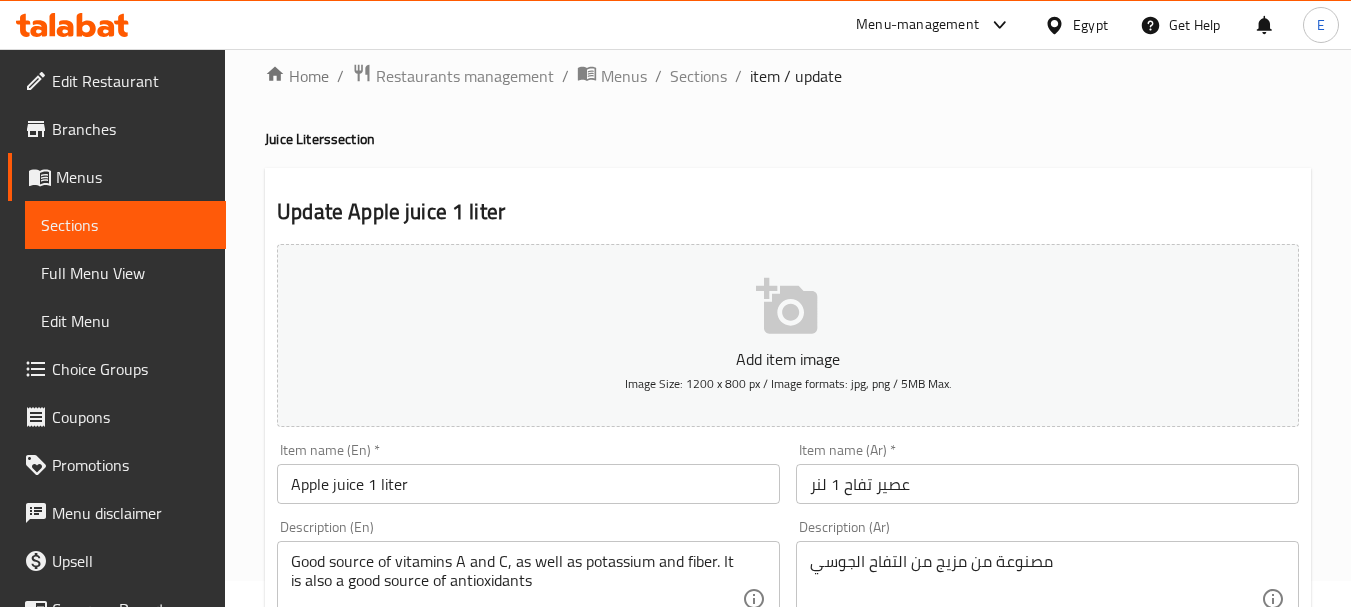 scroll, scrollTop: 100, scrollLeft: 0, axis: vertical 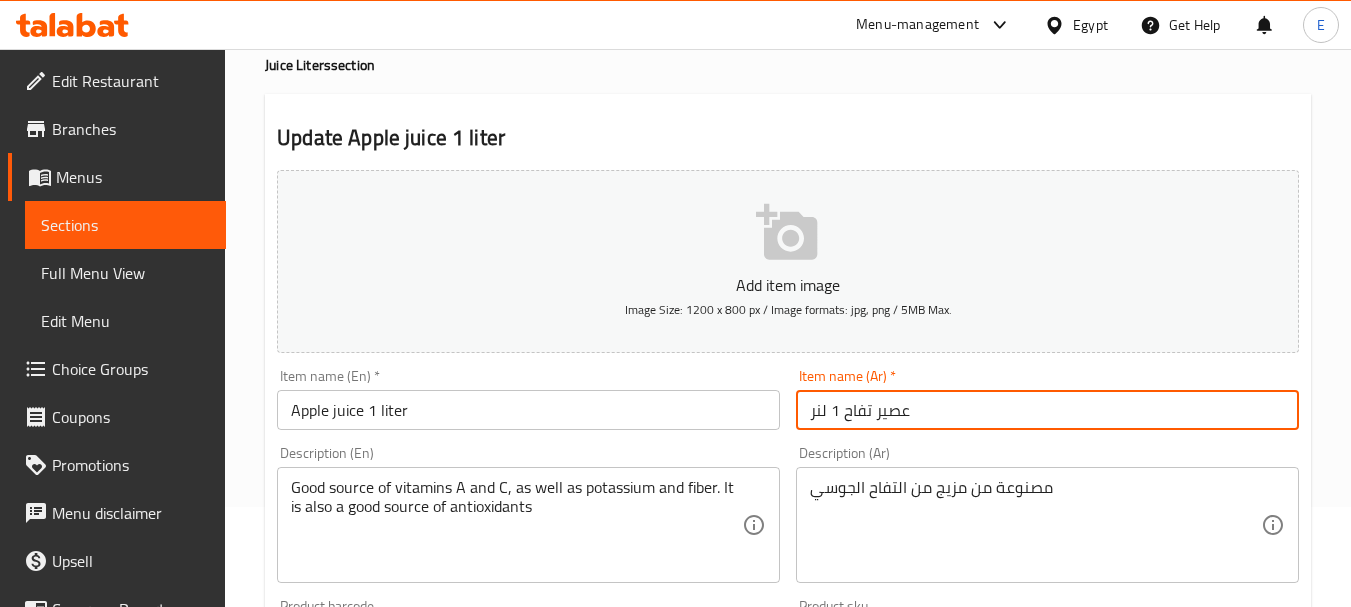 click on "عصير تفاح 1 لنر" at bounding box center (1047, 410) 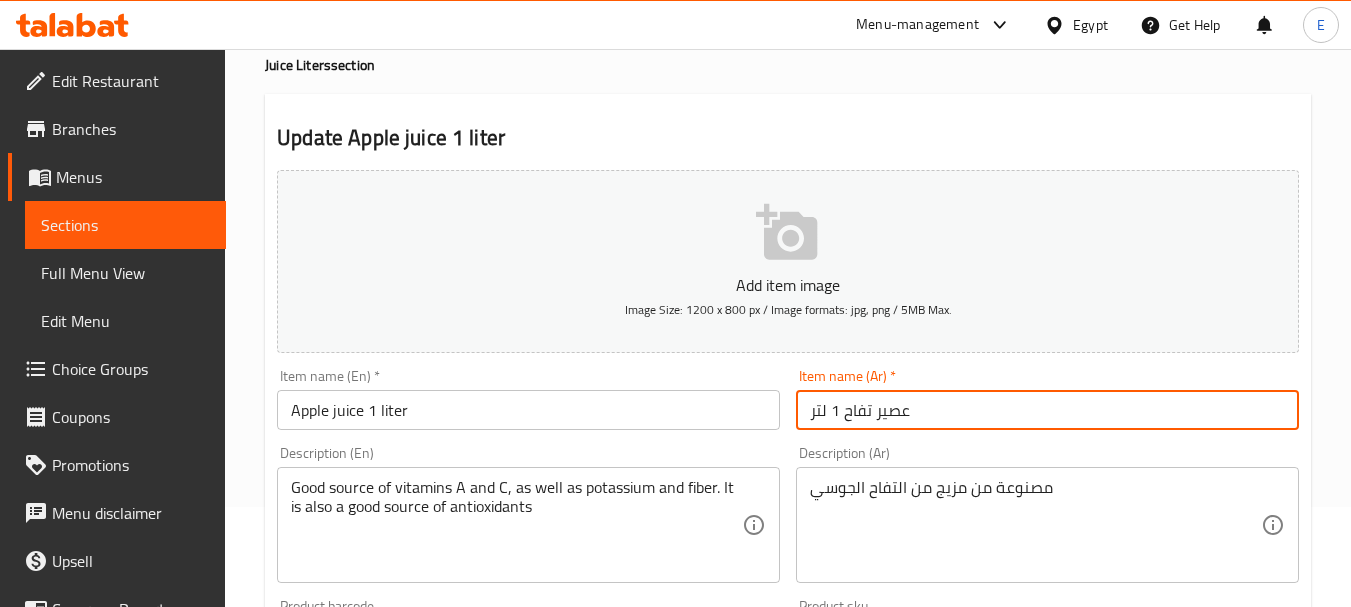 click on "عصير تفاح 1 لتر" at bounding box center [1047, 410] 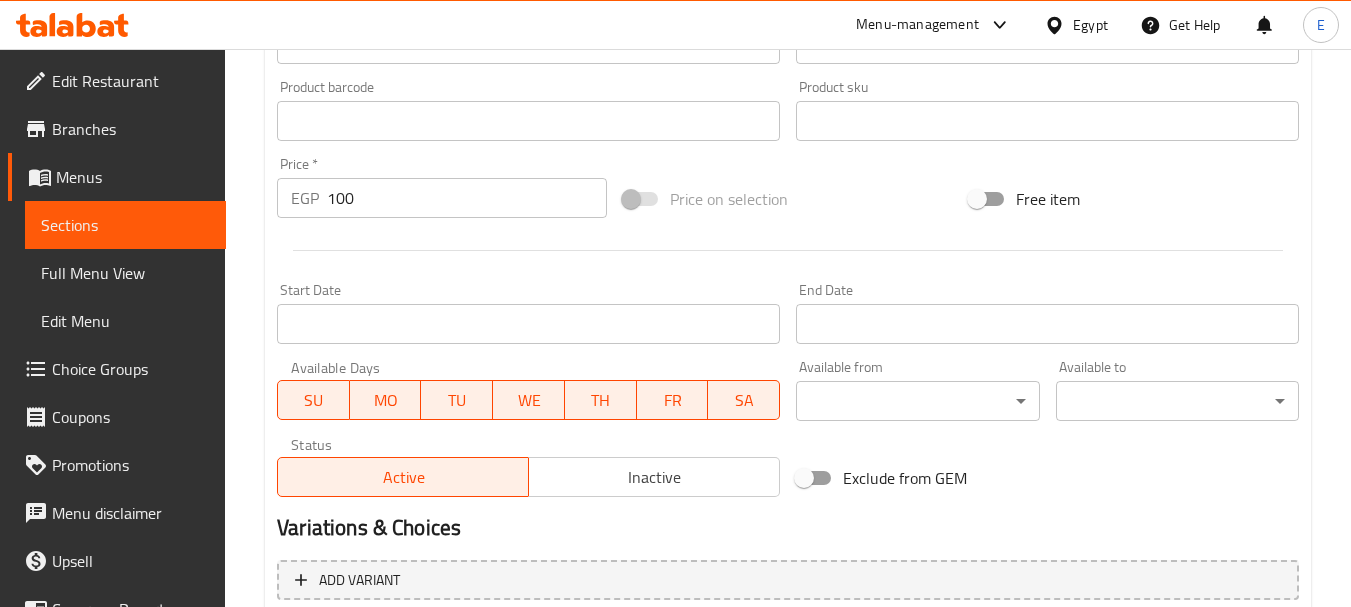 scroll, scrollTop: 806, scrollLeft: 0, axis: vertical 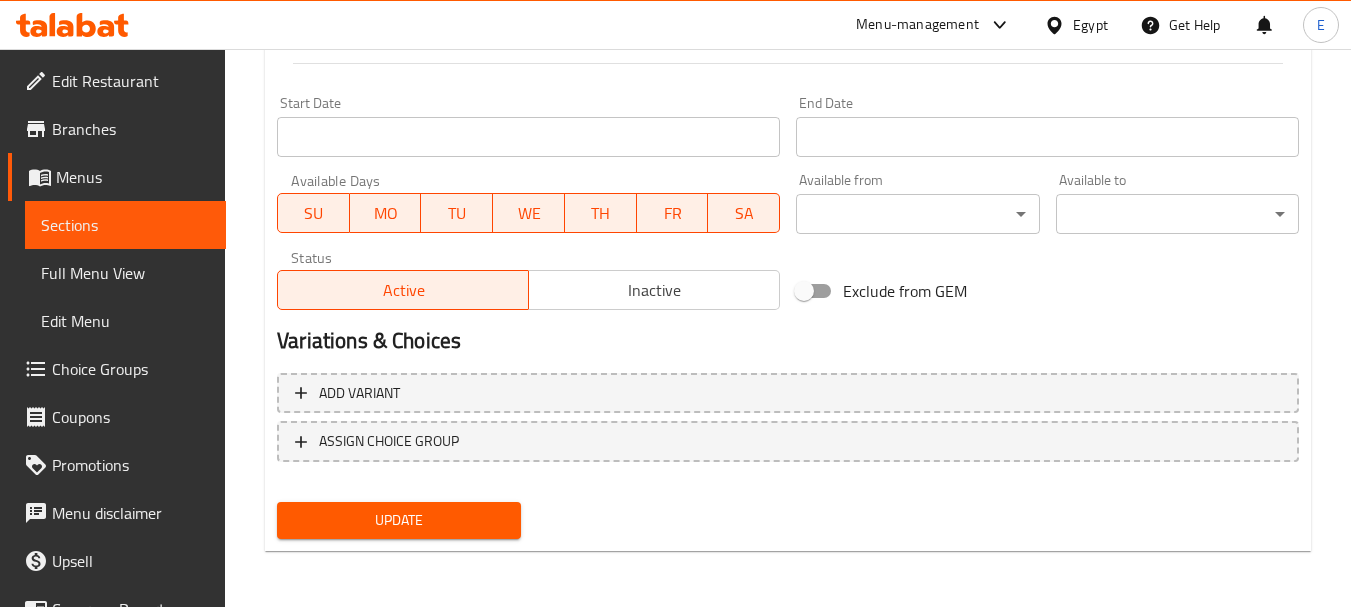 type on "عصير تفاح 1 لتر" 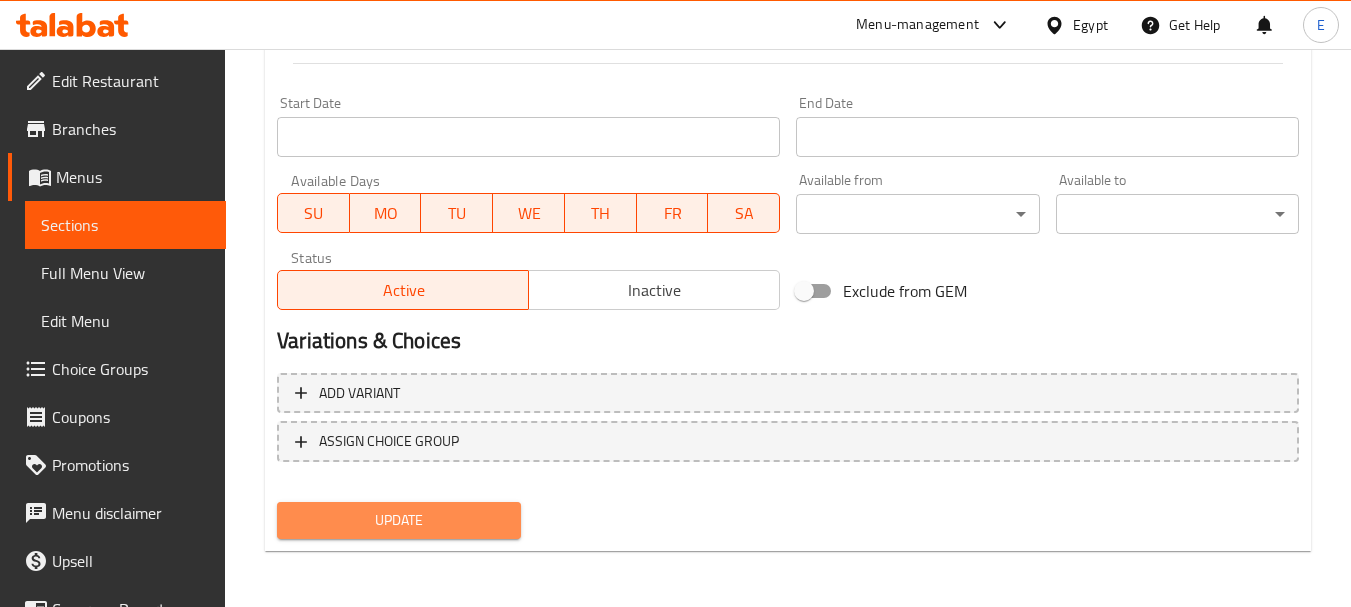 click on "Update" at bounding box center (398, 520) 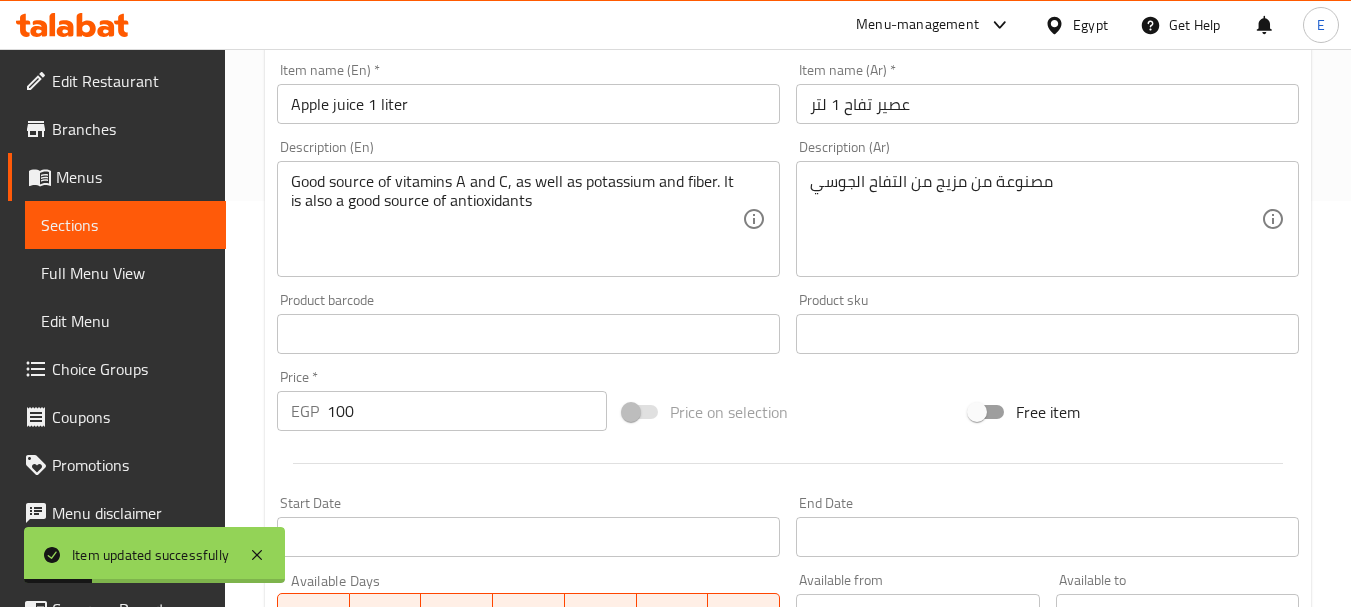 scroll, scrollTop: 206, scrollLeft: 0, axis: vertical 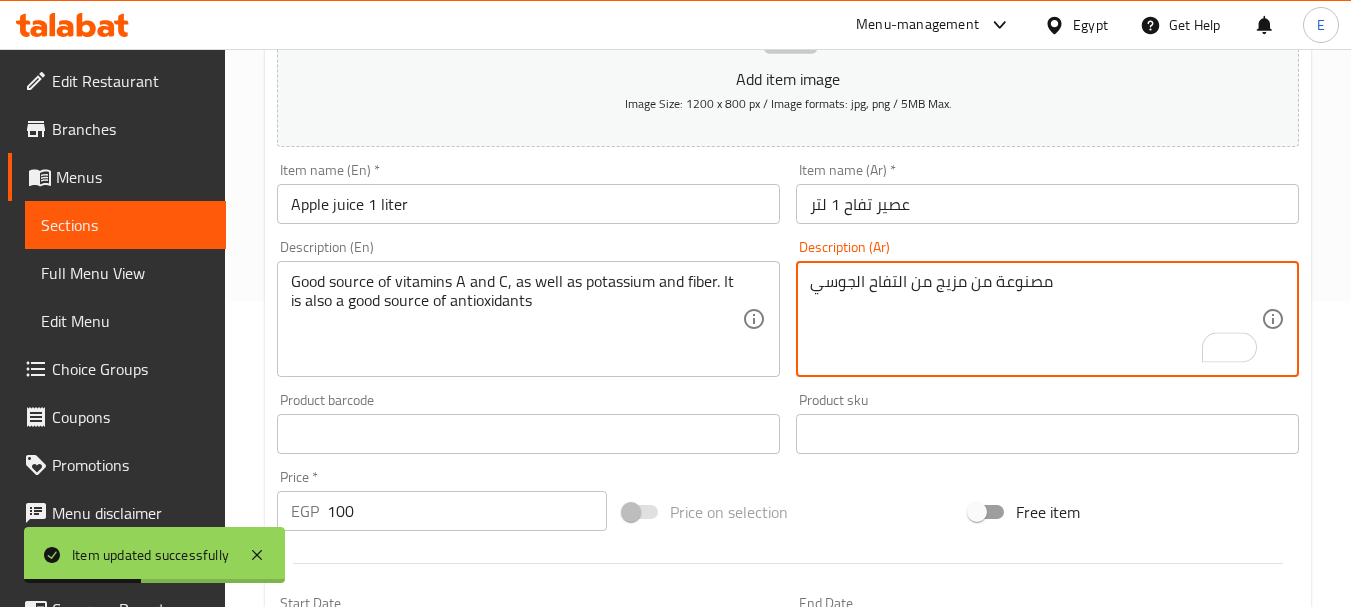 click on "مصنوعة من مزيج من التفاح الجوسي" at bounding box center [1035, 319] 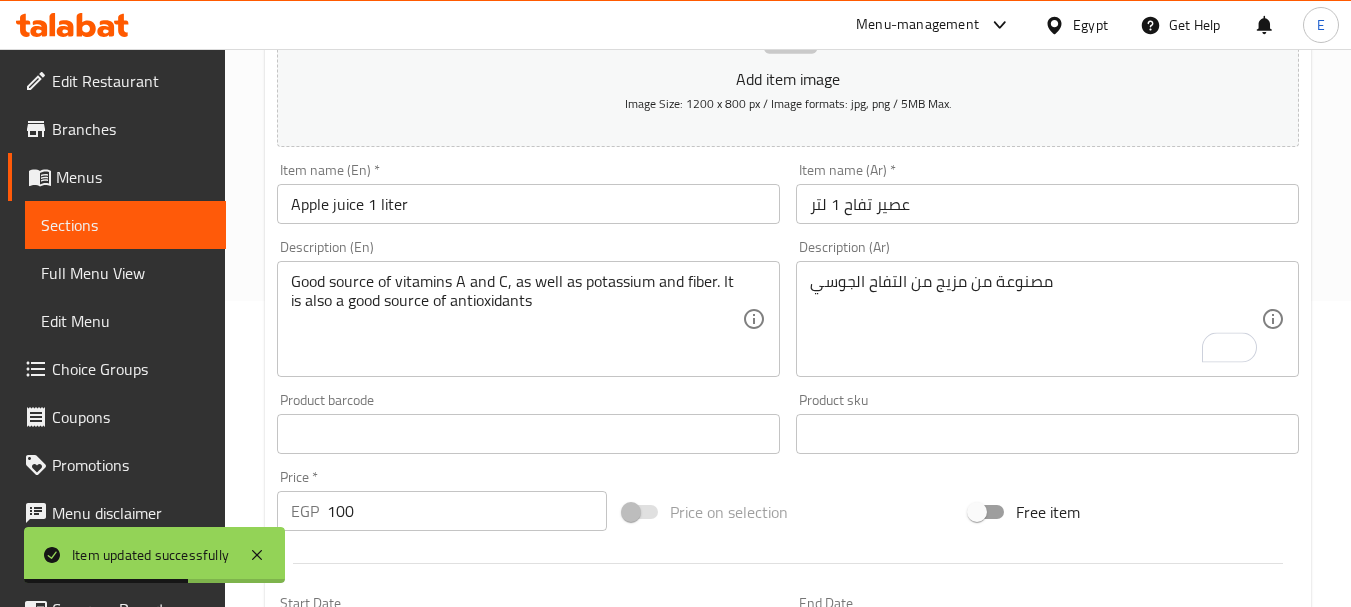 click on "Description (En) Good source of vitamins A and C, as well as potassium and fiber. It is also a good source of antioxidants Description (En)" at bounding box center [528, 308] 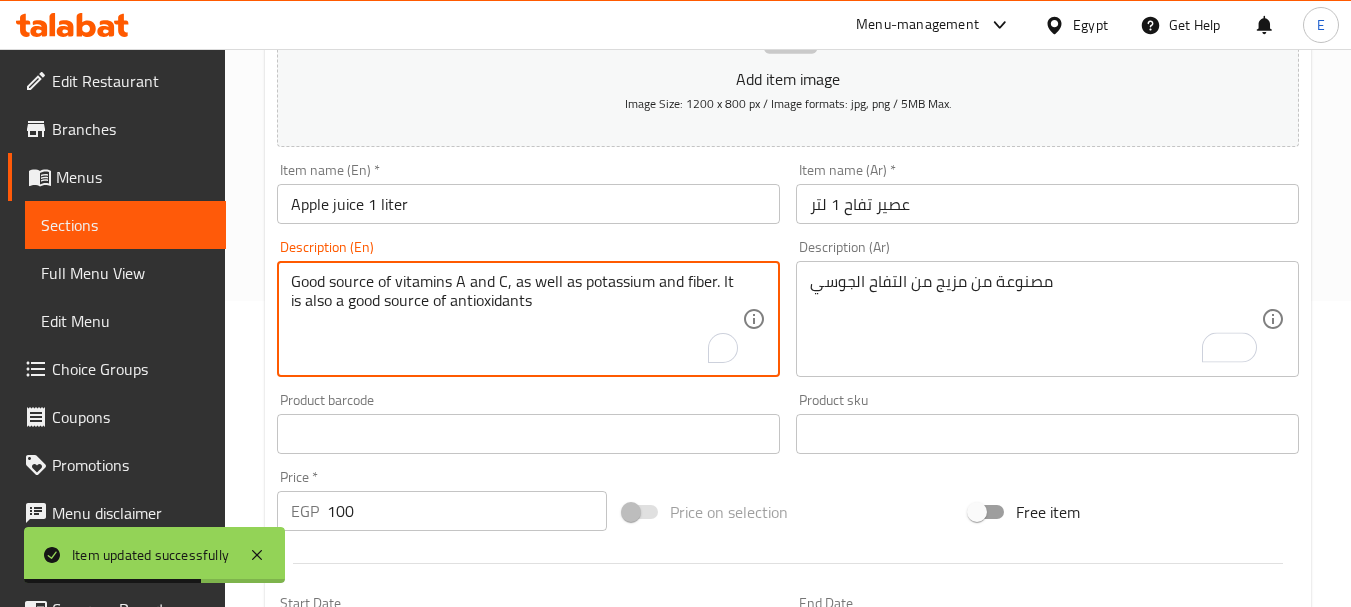 click on "Good source of vitamins A and C, as well as potassium and fiber. It is also a good source of antioxidants" at bounding box center [516, 319] 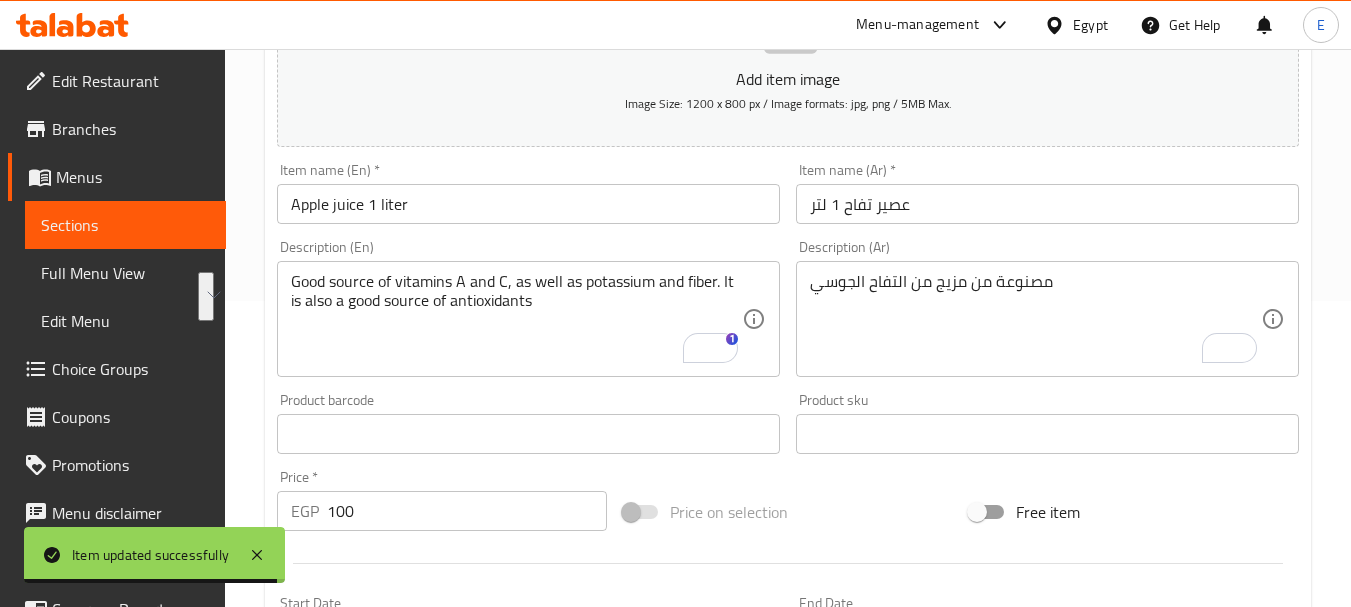 scroll, scrollTop: 306, scrollLeft: 0, axis: vertical 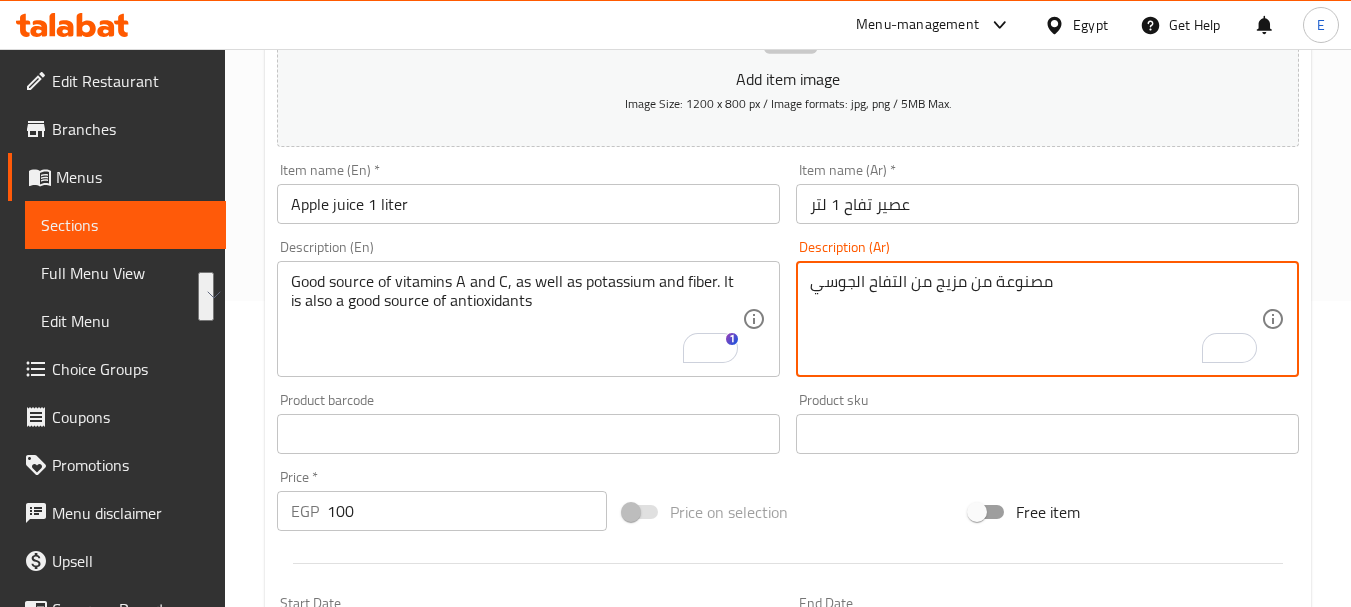 click on "مصنوعة من مزيج من التفاح الجوسي" at bounding box center (1035, 319) 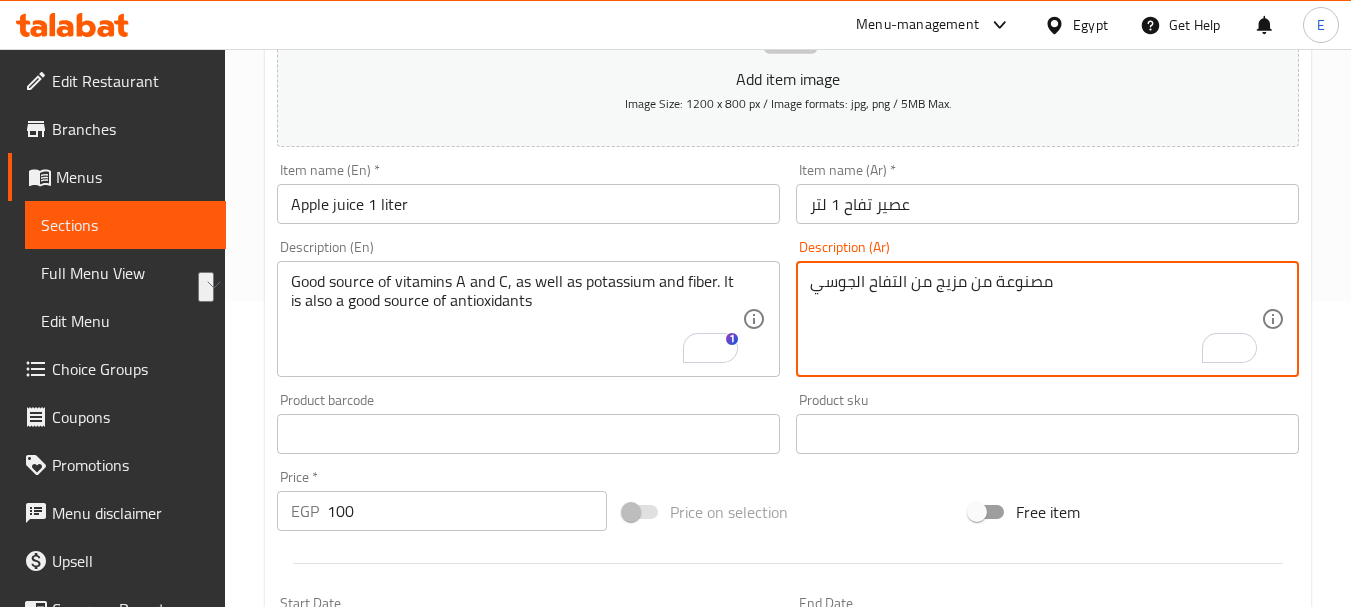 paste on "در جيد لفيتاميني أ و ج، بالإضافة إلى البوتاسيوم والألياف. كما أنه مصدر جيد لمضادات الأكسدة." 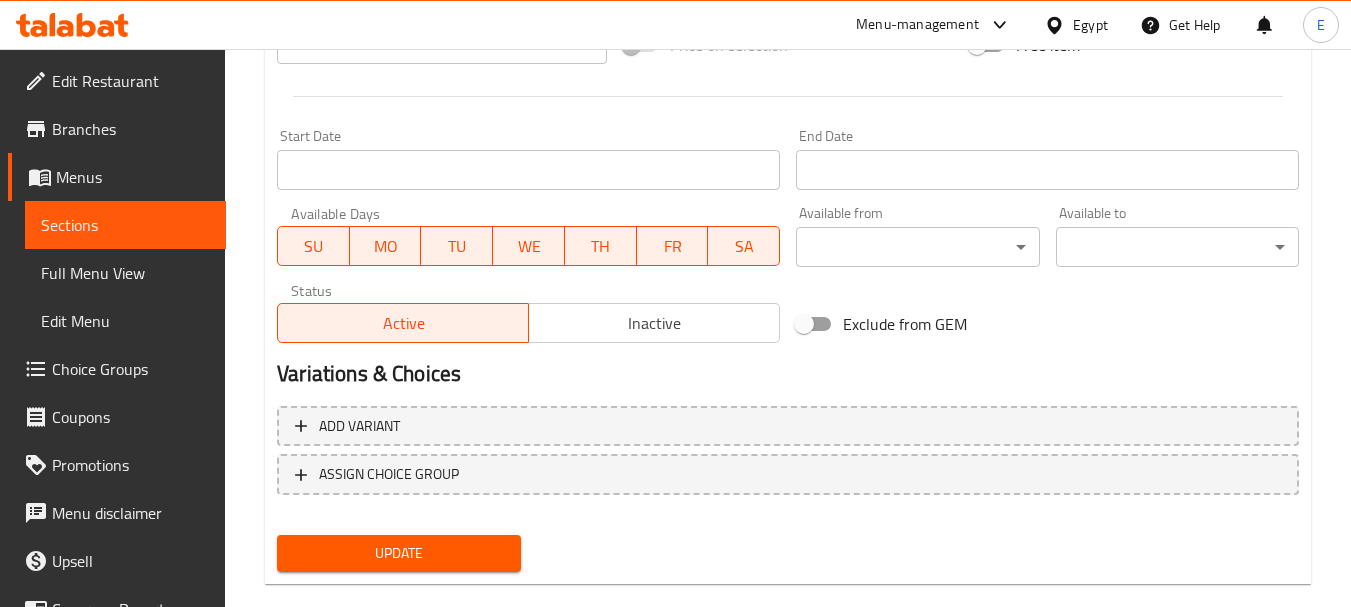 scroll, scrollTop: 806, scrollLeft: 0, axis: vertical 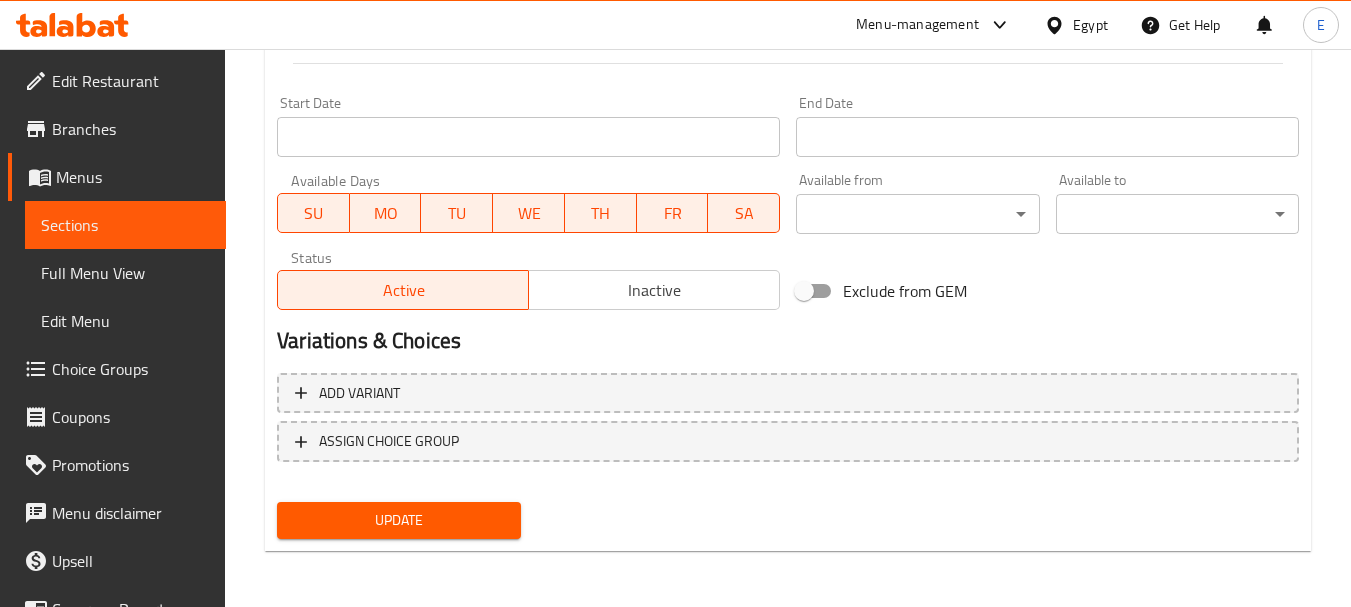 type on "مصدر جيد لفيتاميني أ و ج، بالإضافة إلى البوتاسيوم والألياف. كما أنه مصدر جيد لمضادات الأكسدة." 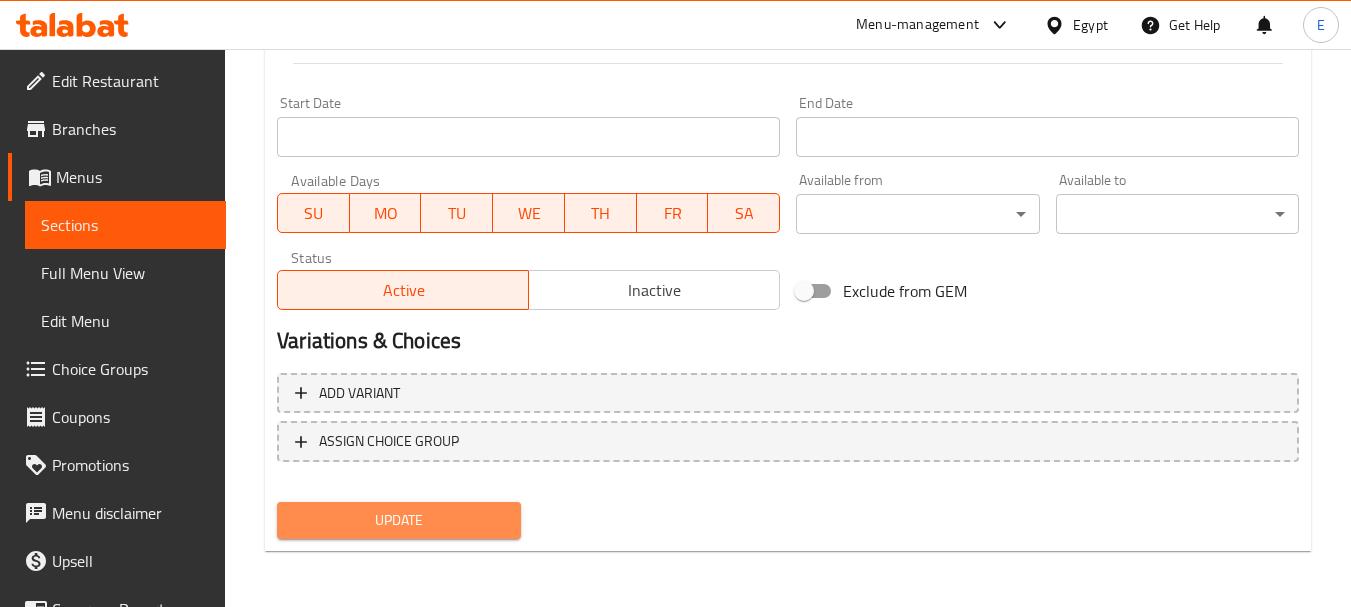 click on "Update" at bounding box center [398, 520] 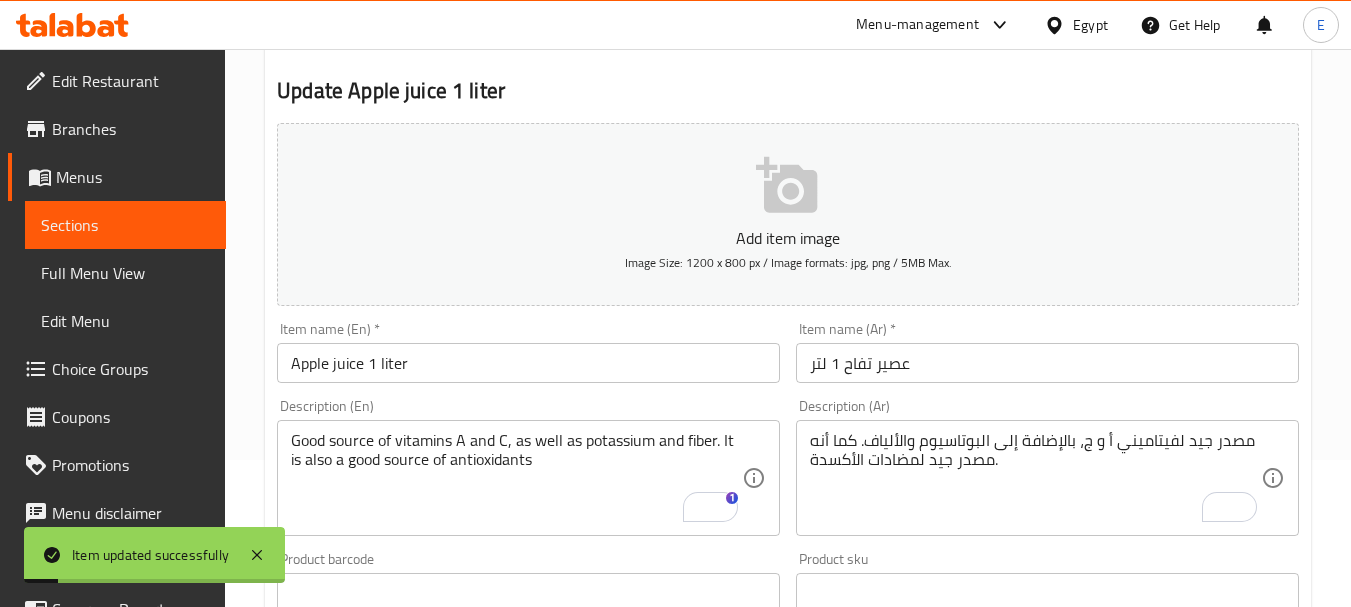 scroll, scrollTop: 0, scrollLeft: 0, axis: both 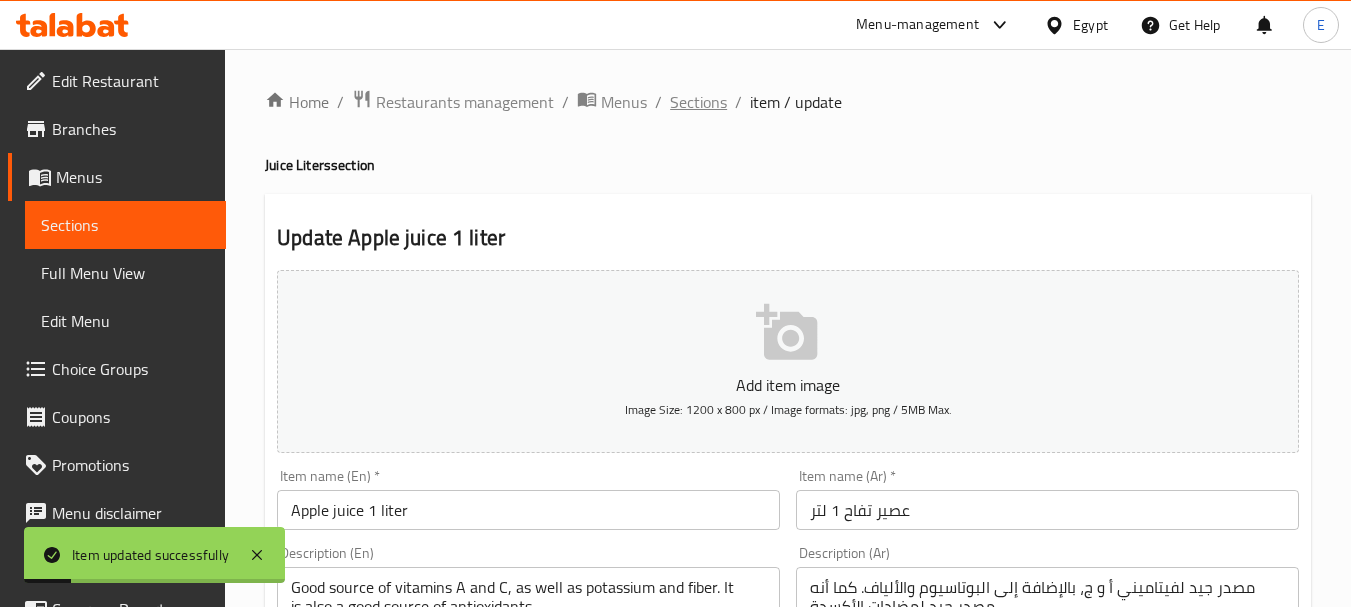 click on "Sections" at bounding box center [698, 102] 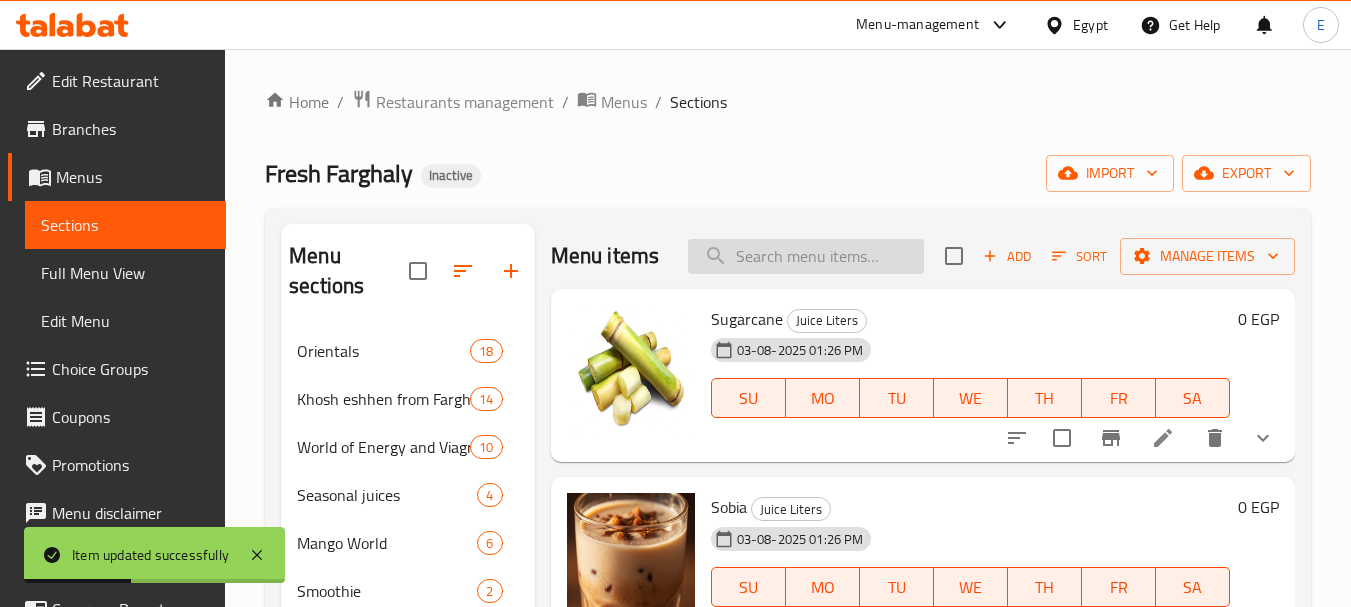 click at bounding box center (806, 256) 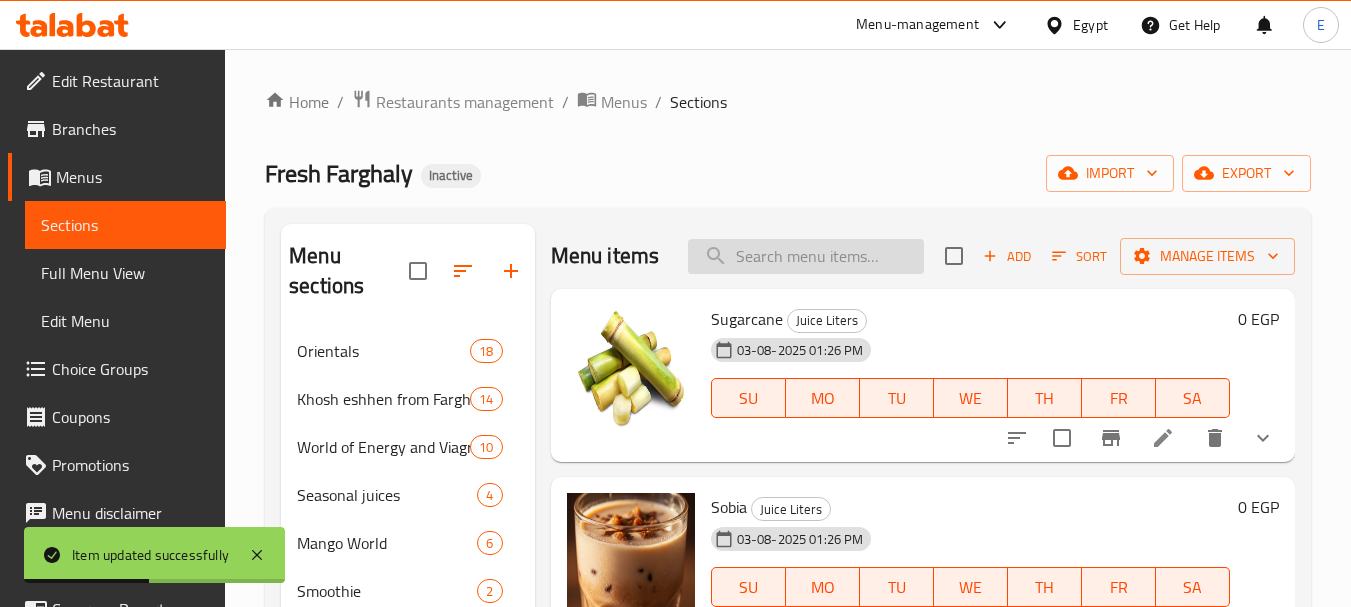 paste on "Apple juice 2 liter" 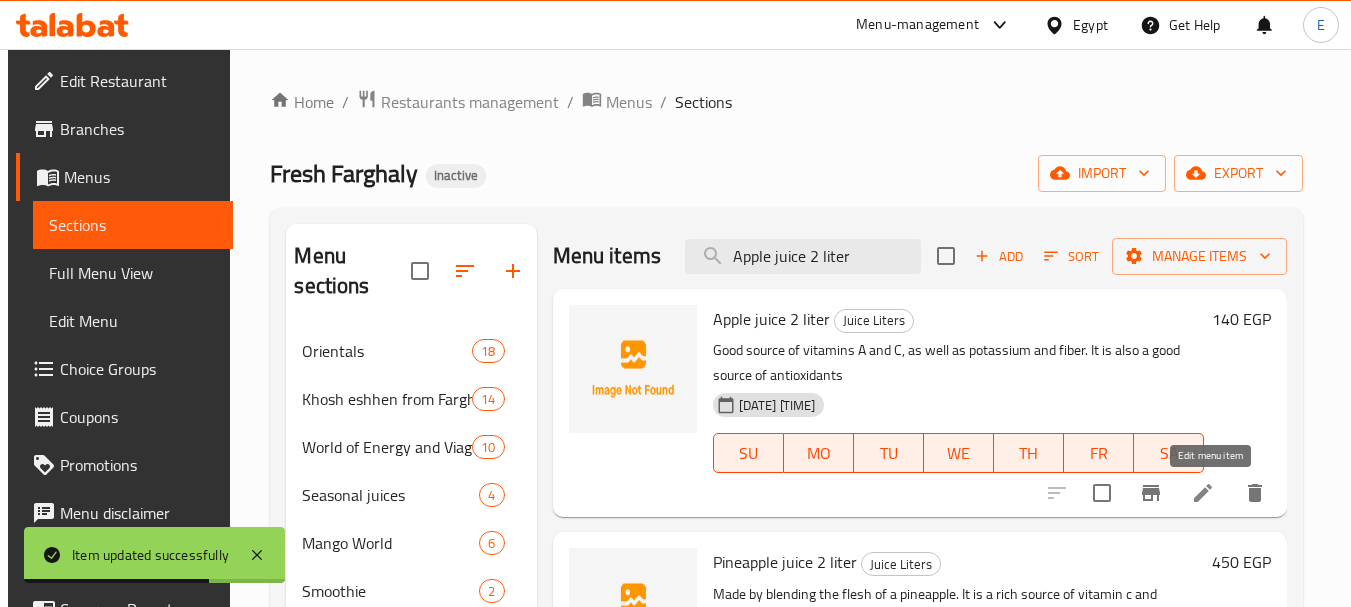 type on "Apple juice 2 liter" 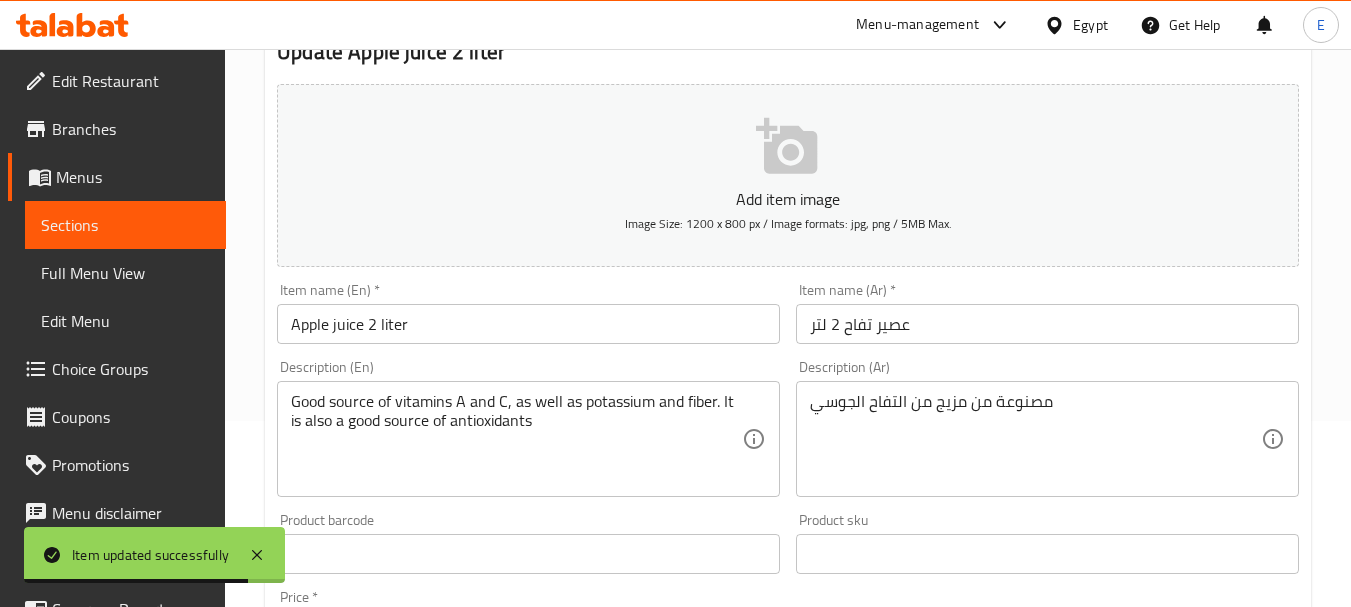 scroll, scrollTop: 200, scrollLeft: 0, axis: vertical 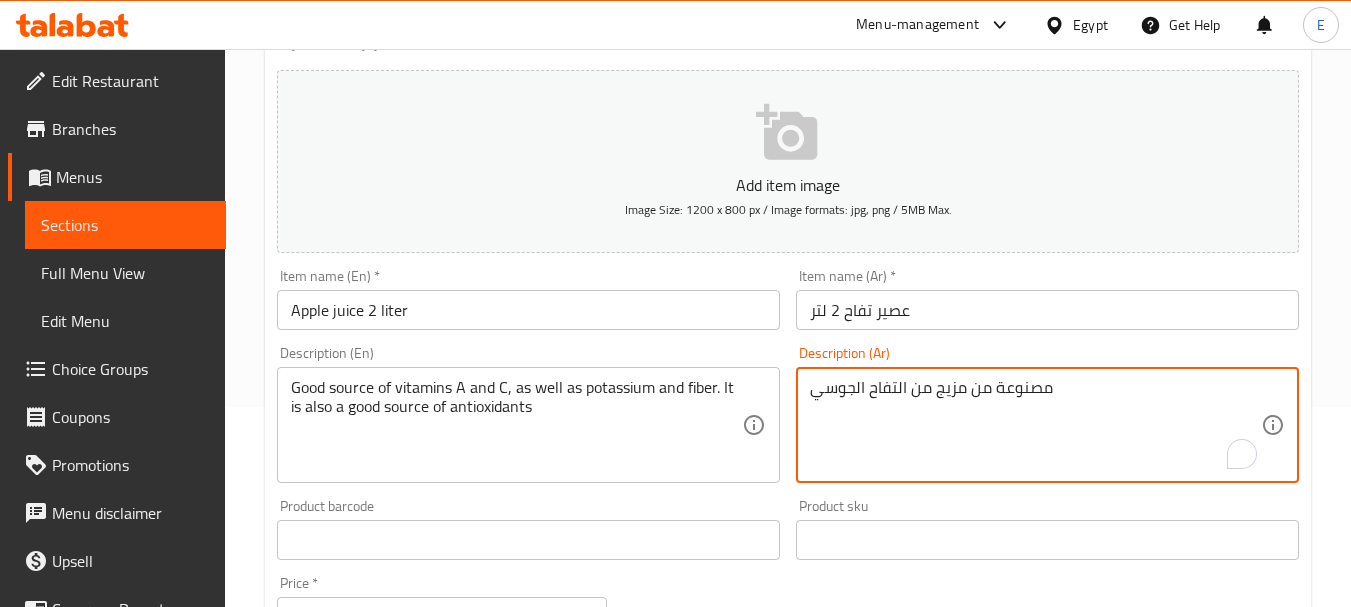 click on "مصنوعة من مزيج من التفاح الجوسي" at bounding box center (1035, 425) 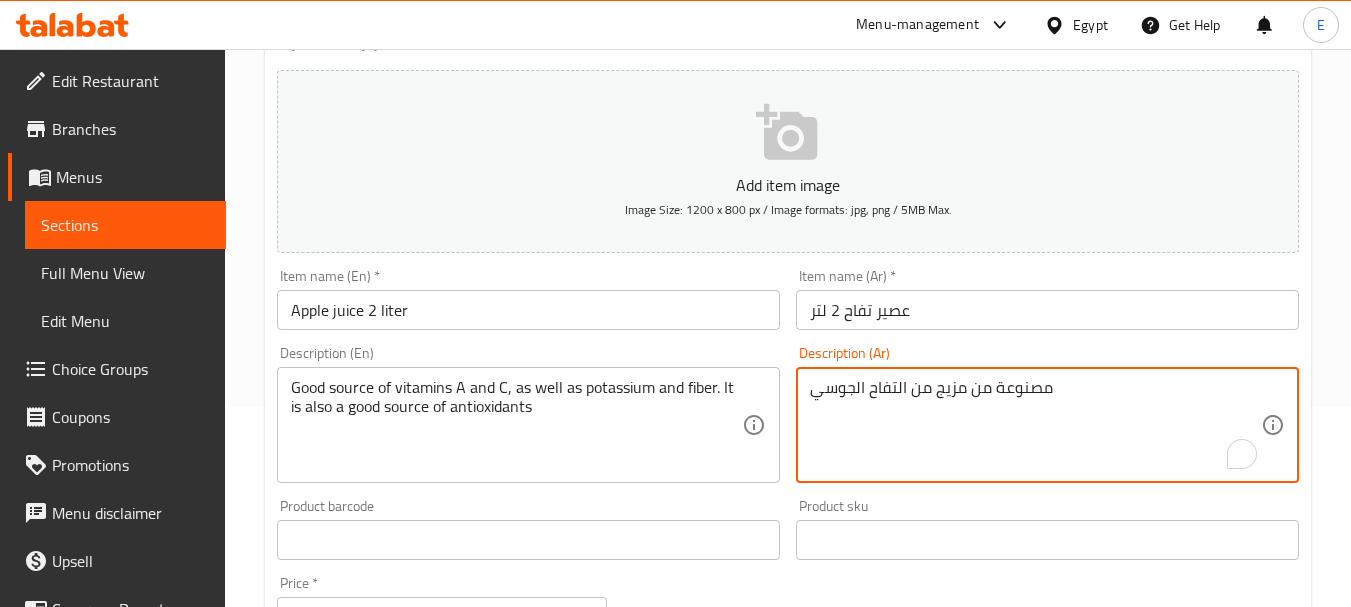 paste on "در جيد لفيتاميني أ و ج، بالإضافة إلى البوتاسيوم والألياف. كما أنه مصدر جيد لمضادات الأكسدة." 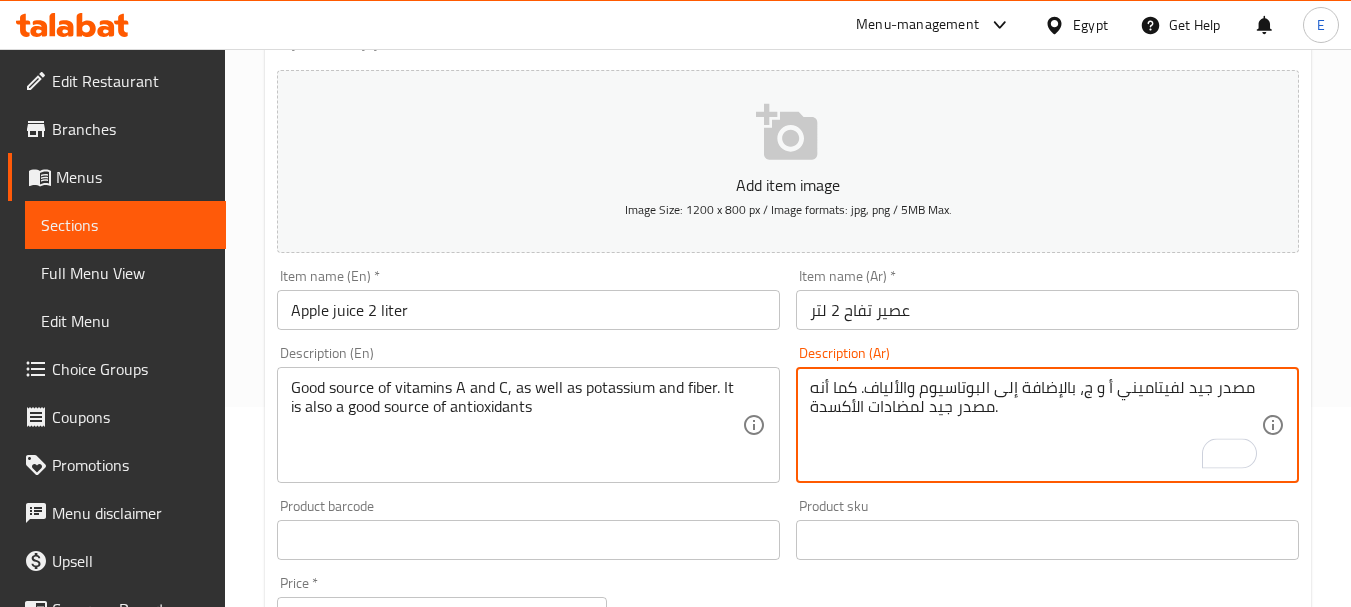 click on "مصدر جيد لفيتاميني أ و ج، بالإضافة إلى البوتاسيوم والألياف. كما أنه مصدر جيد لمضادات الأكسدة." at bounding box center (1035, 425) 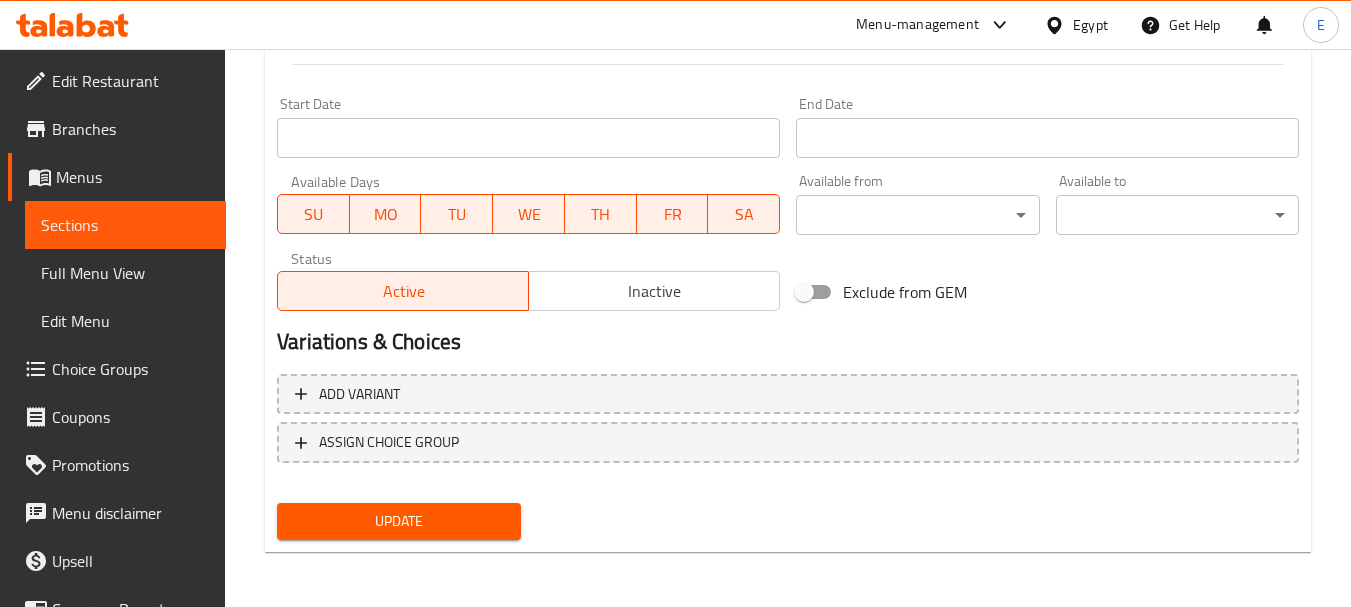 scroll, scrollTop: 806, scrollLeft: 0, axis: vertical 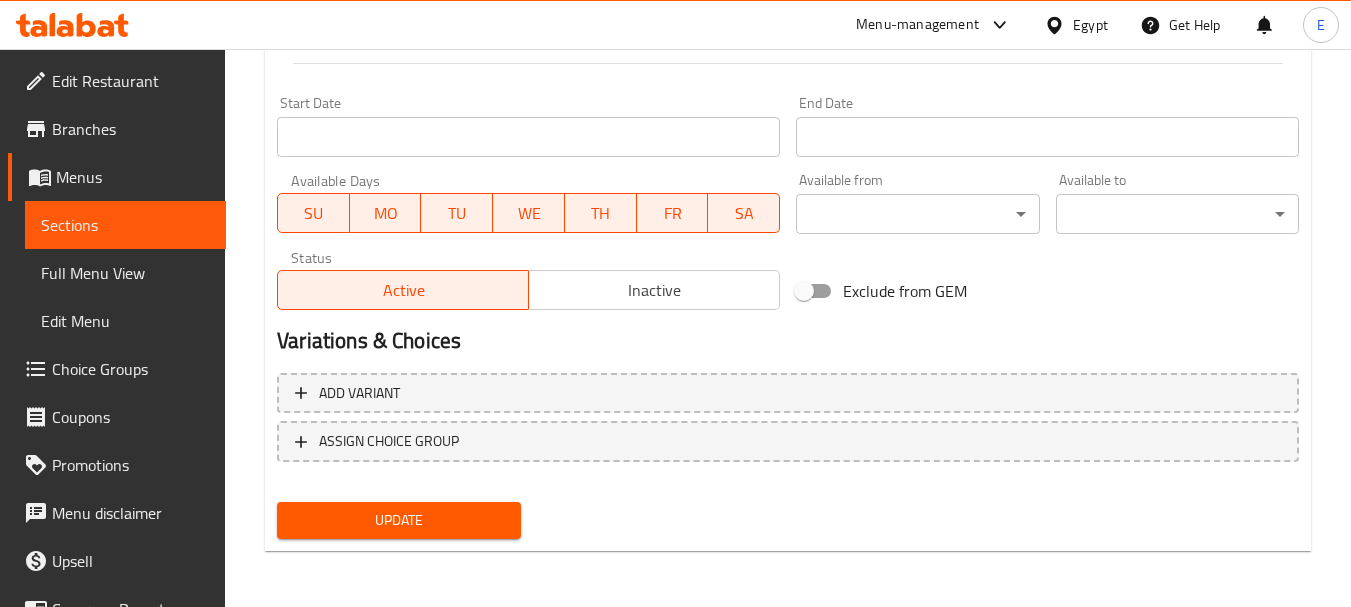 type on "مصدر جيد لفيتاميني أ و ج، بالإضافة إلى البوتاسيوم والألياف. كما أنه مصدر جيد لمضادات الأكسدة." 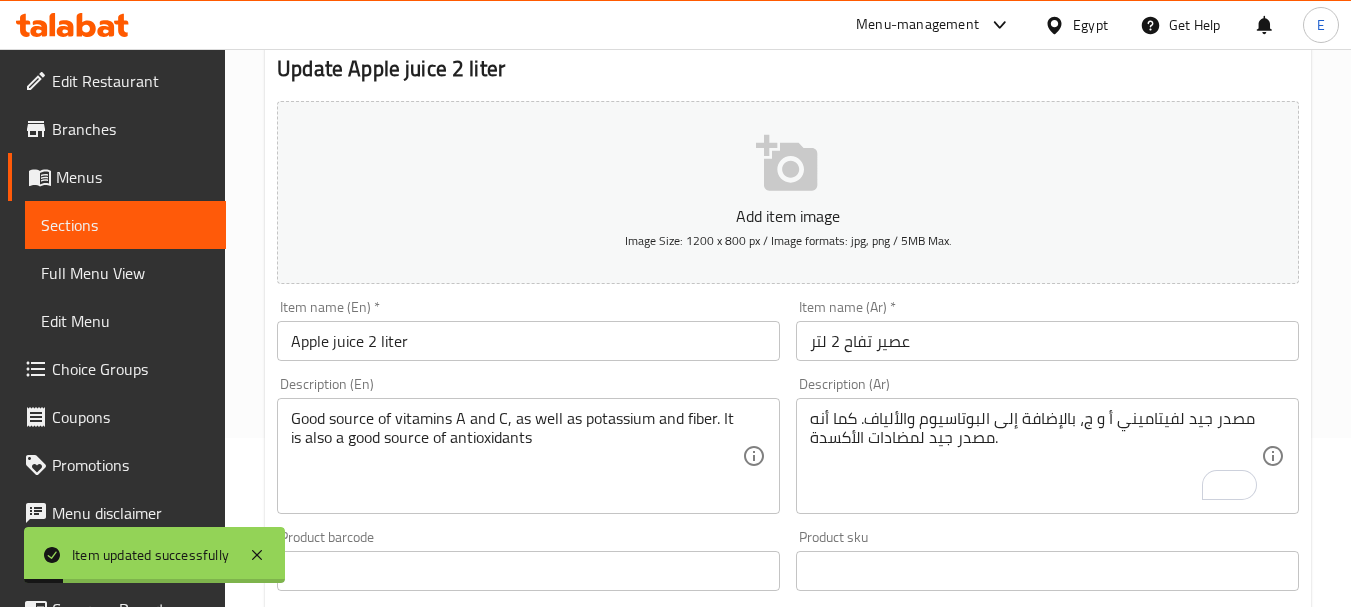 scroll, scrollTop: 6, scrollLeft: 0, axis: vertical 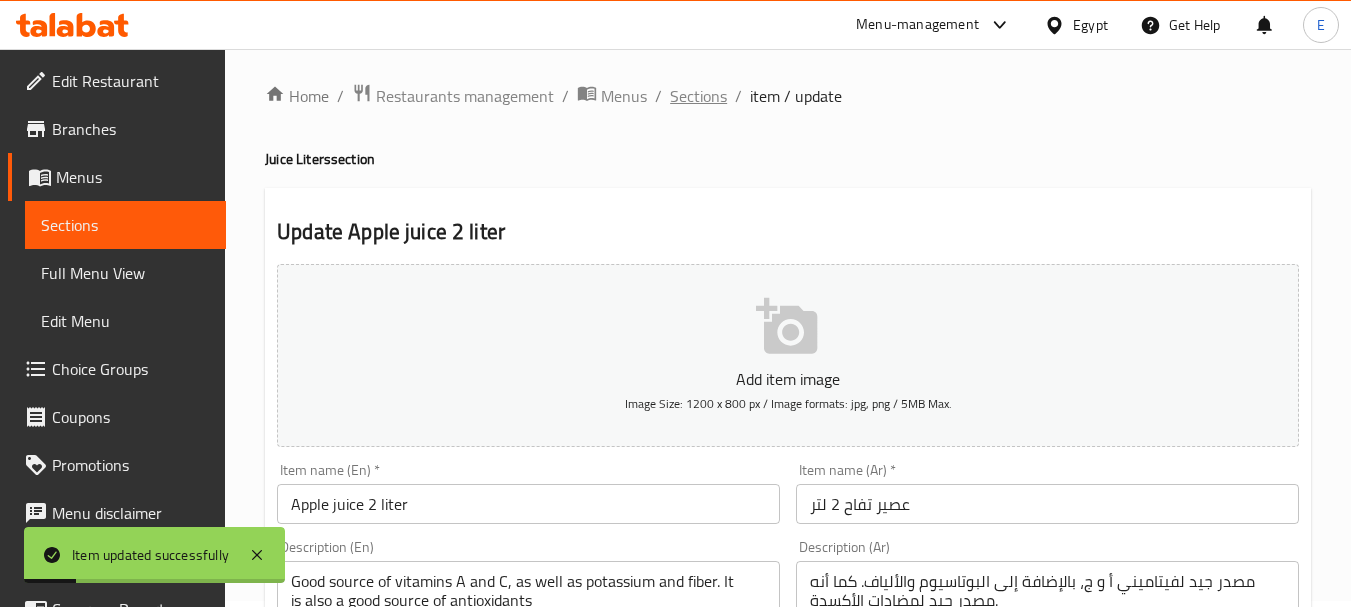 click on "Sections" at bounding box center (698, 96) 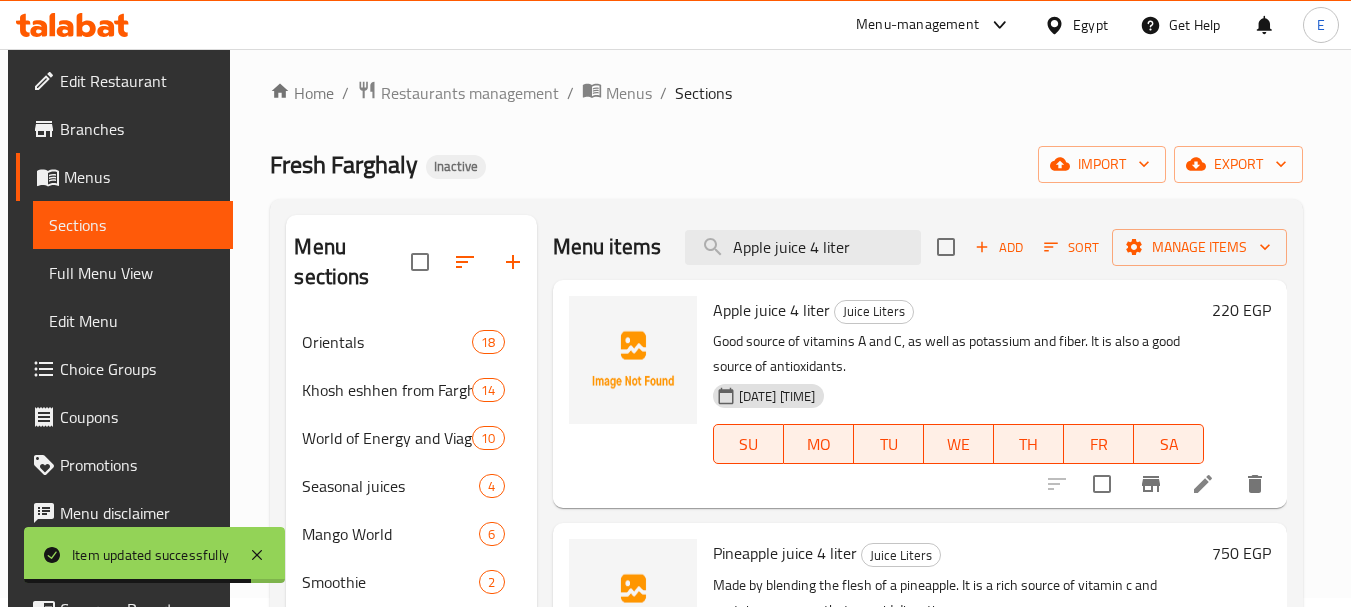 scroll, scrollTop: 6, scrollLeft: 0, axis: vertical 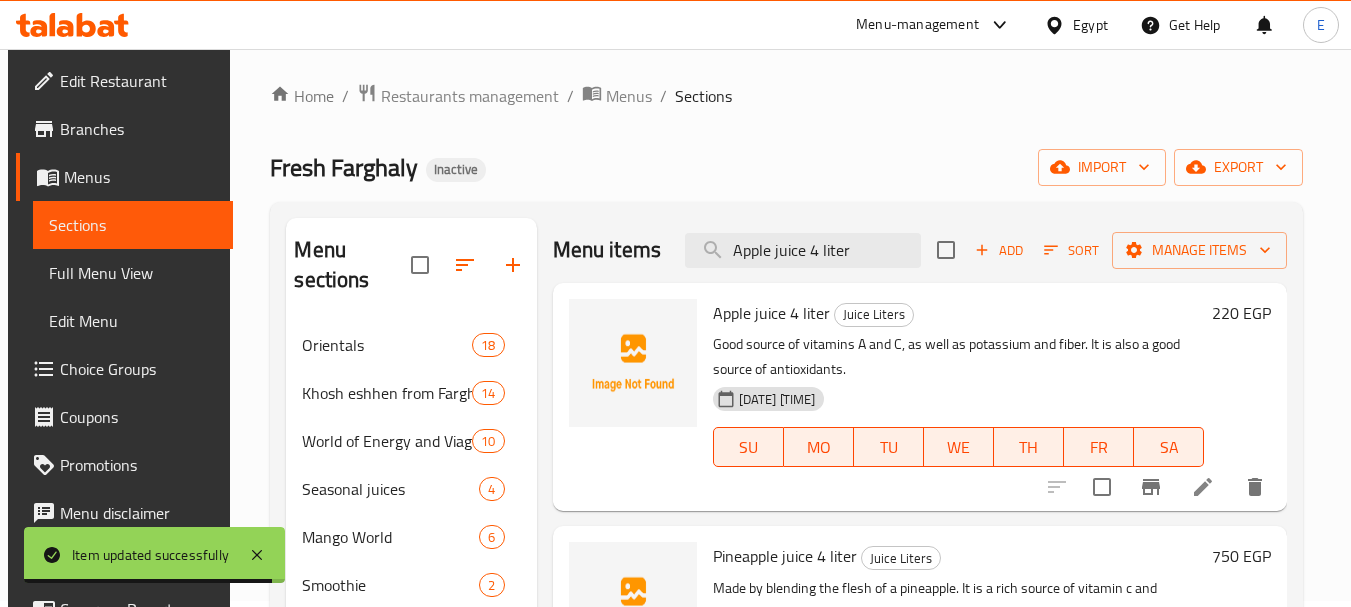 type on "Apple juice 4 liter" 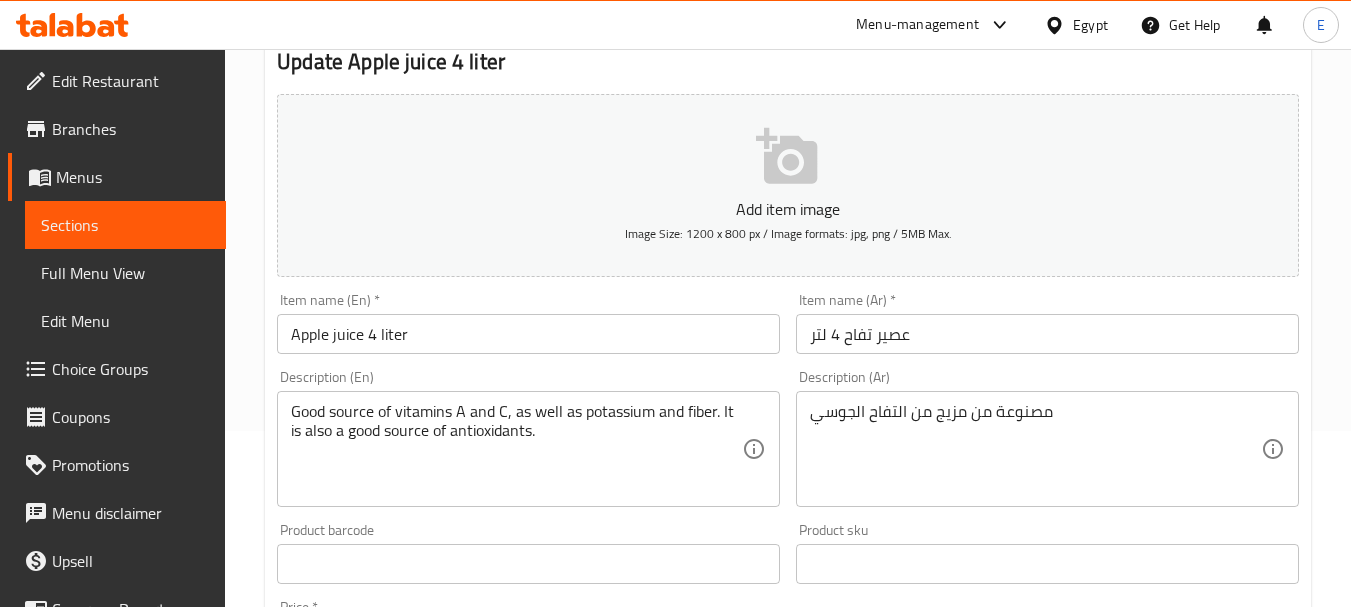 scroll, scrollTop: 200, scrollLeft: 0, axis: vertical 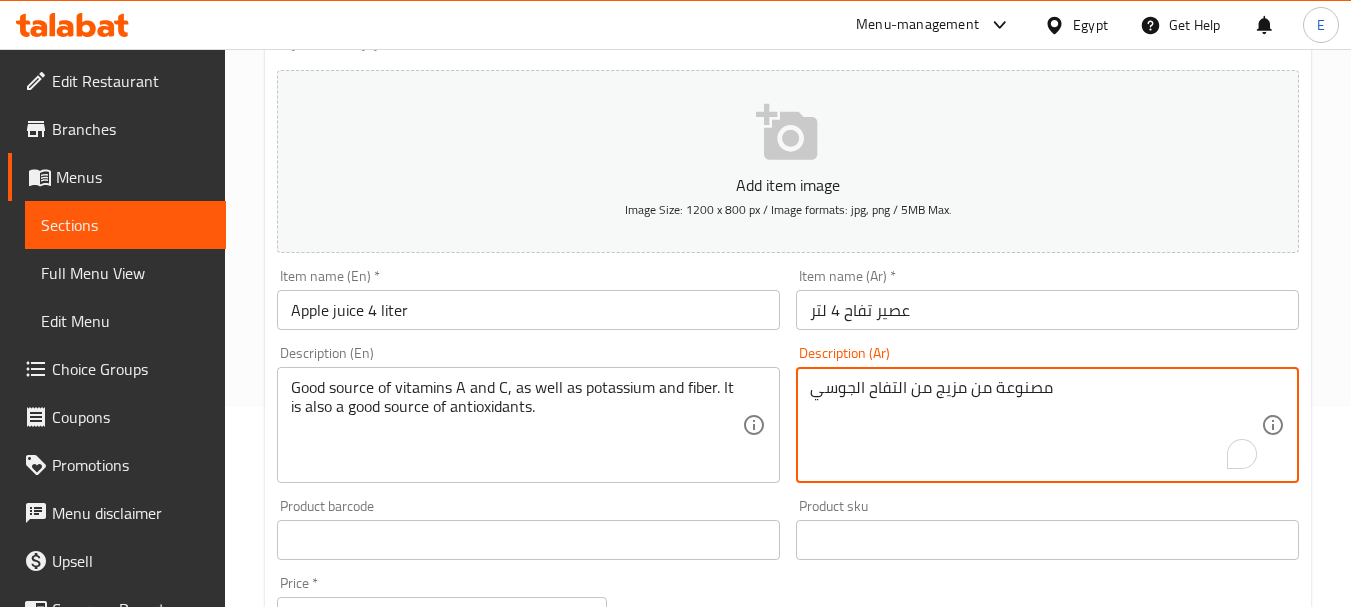 click on "مصنوعة من مزيج من التفاح الجوسي" at bounding box center (1035, 425) 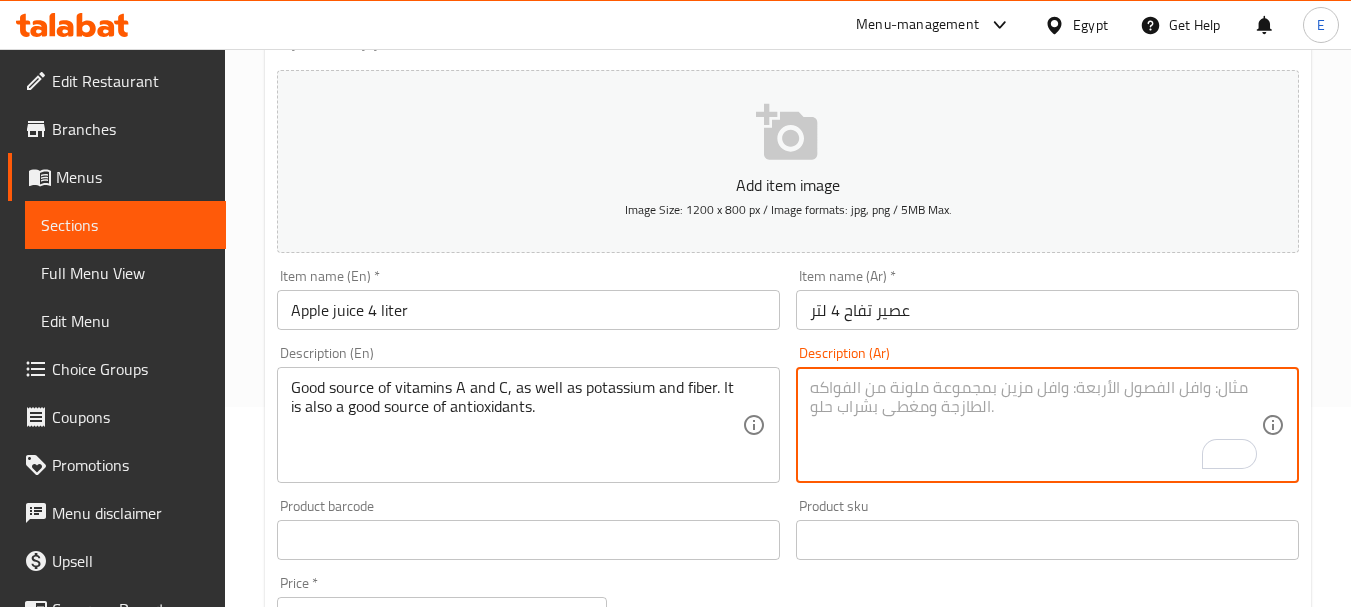 click at bounding box center [1035, 425] 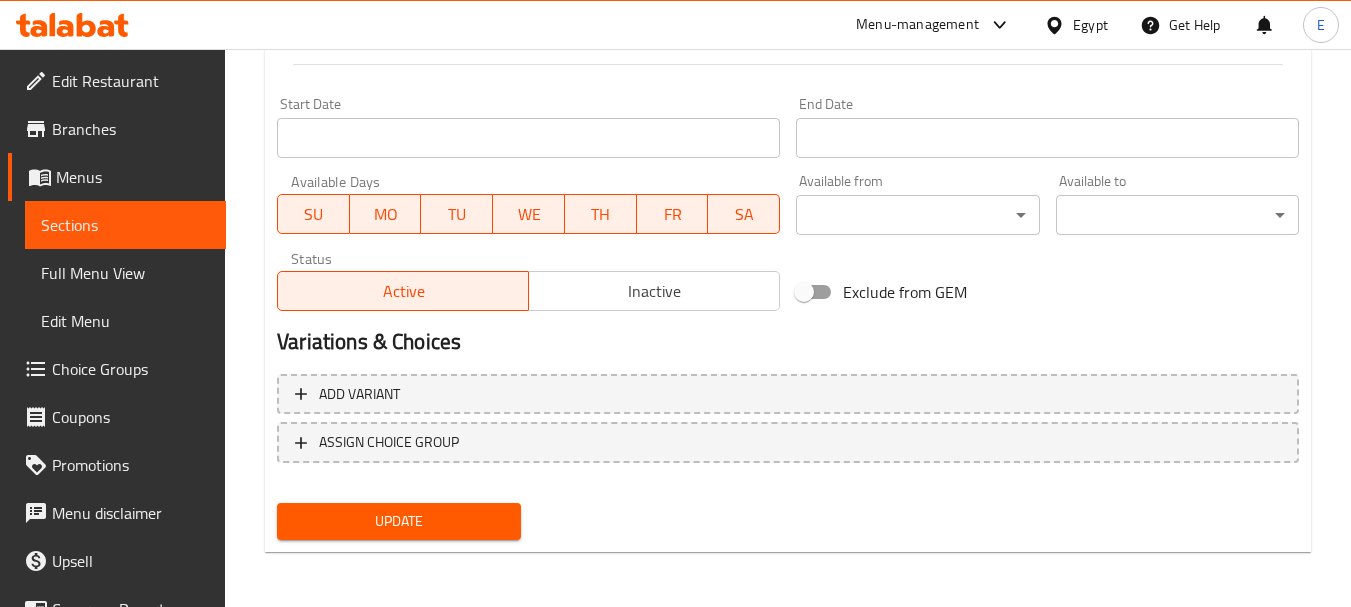 scroll, scrollTop: 806, scrollLeft: 0, axis: vertical 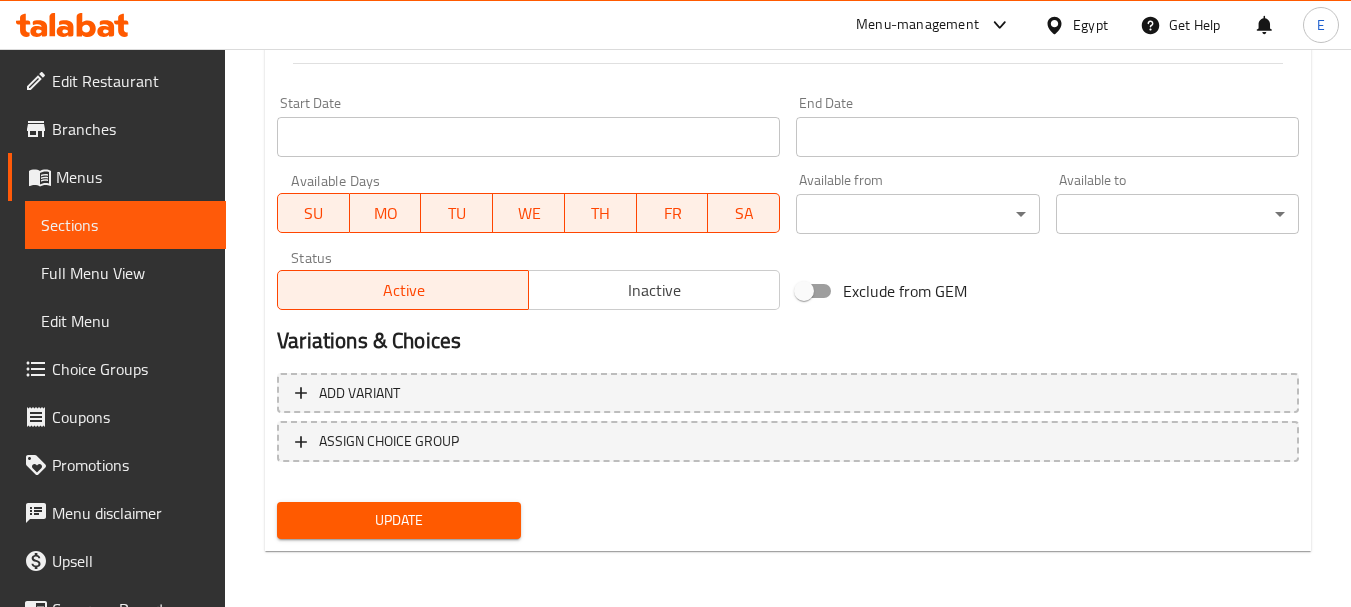 type on "مصدر جيد لفيتاميني أ و ج، بالإضافة إلى البوتاسيوم والألياف. كما أنه مصدر جيد لمضادات الأكسدة." 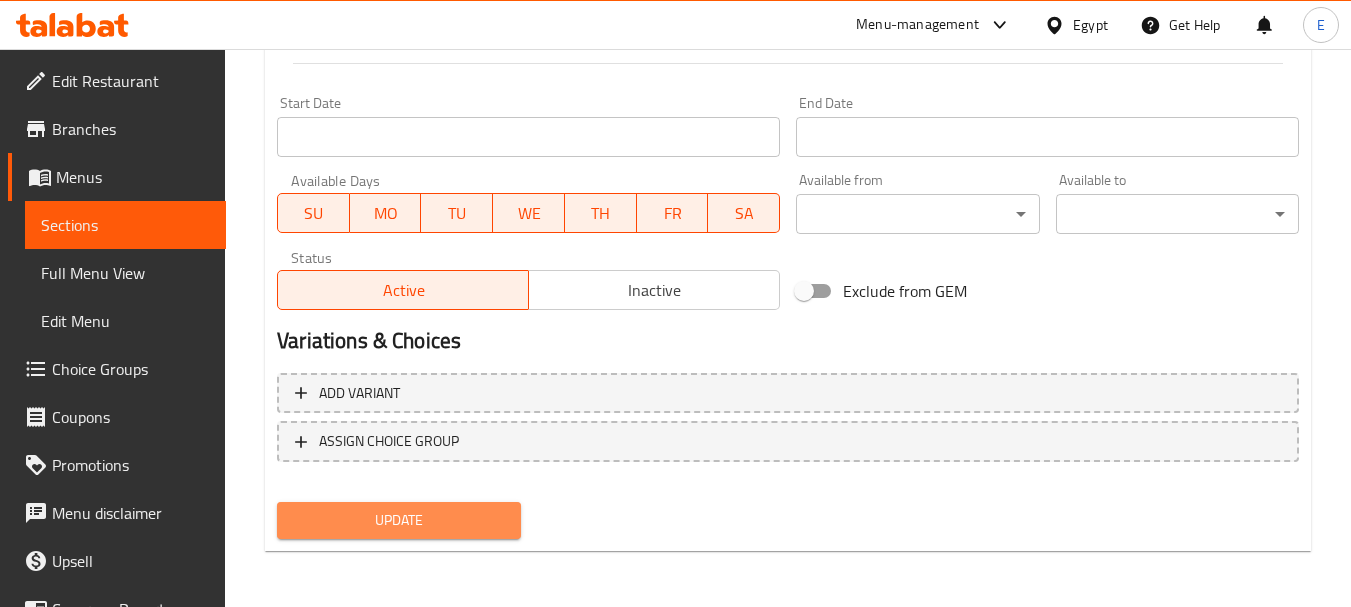 click on "Update" at bounding box center (398, 520) 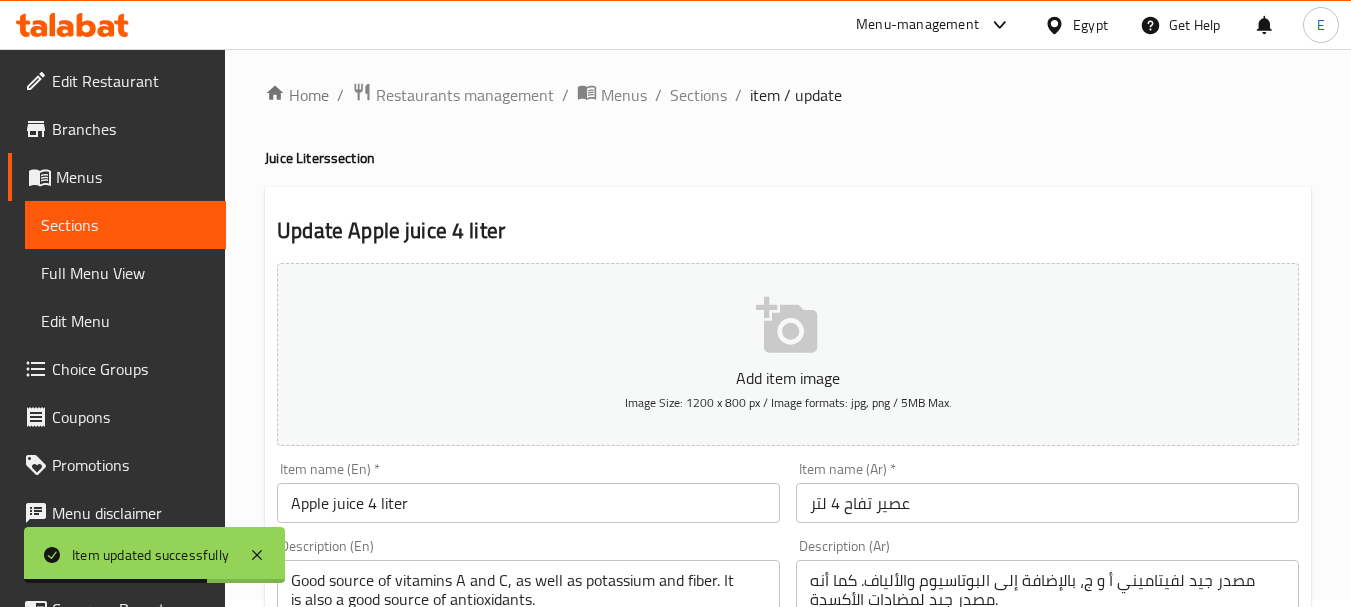scroll, scrollTop: 0, scrollLeft: 0, axis: both 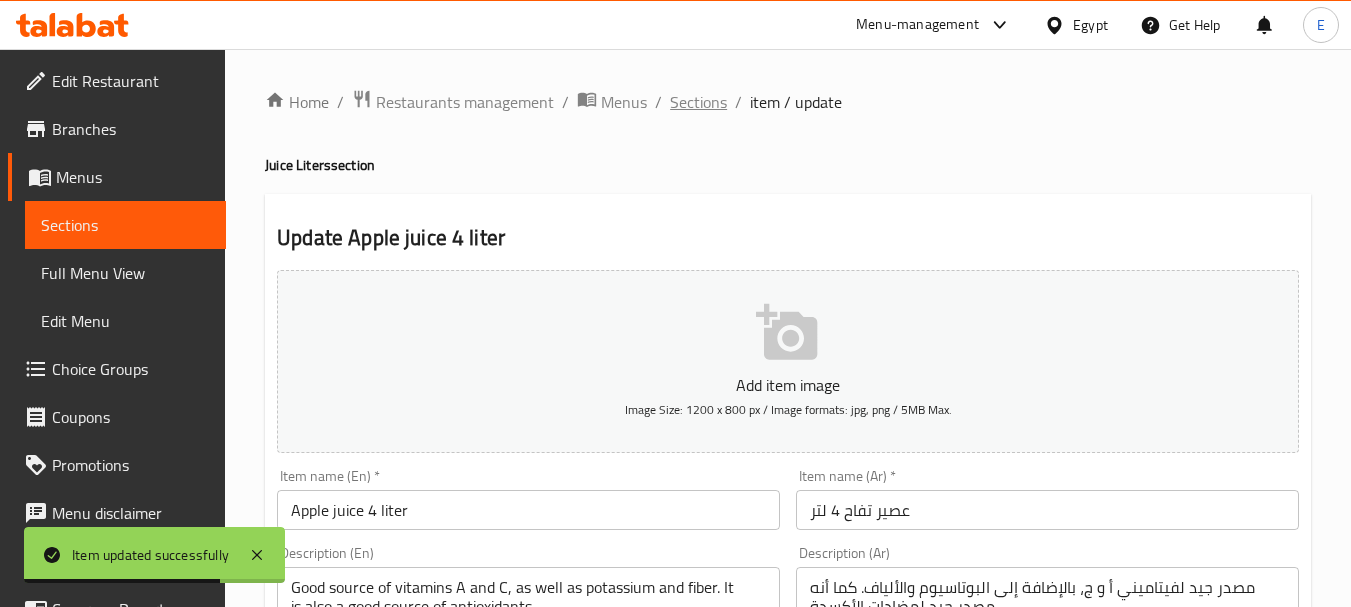 click on "Sections" at bounding box center (698, 102) 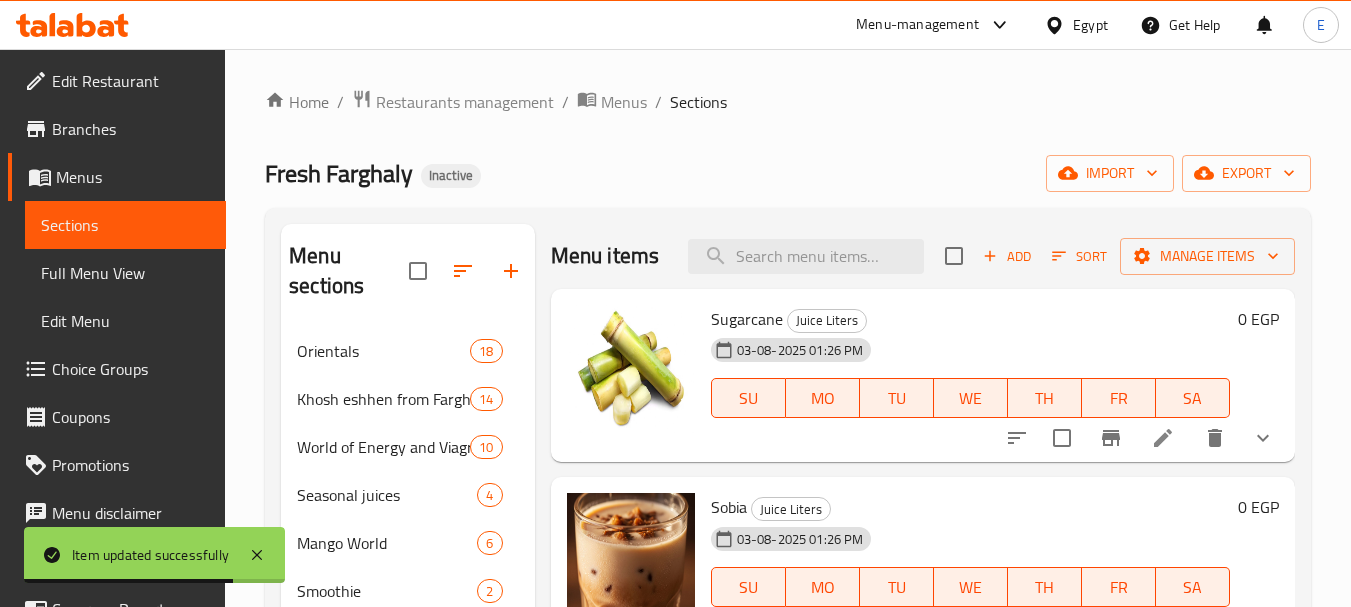 type on "kiwi juice 1 liter" 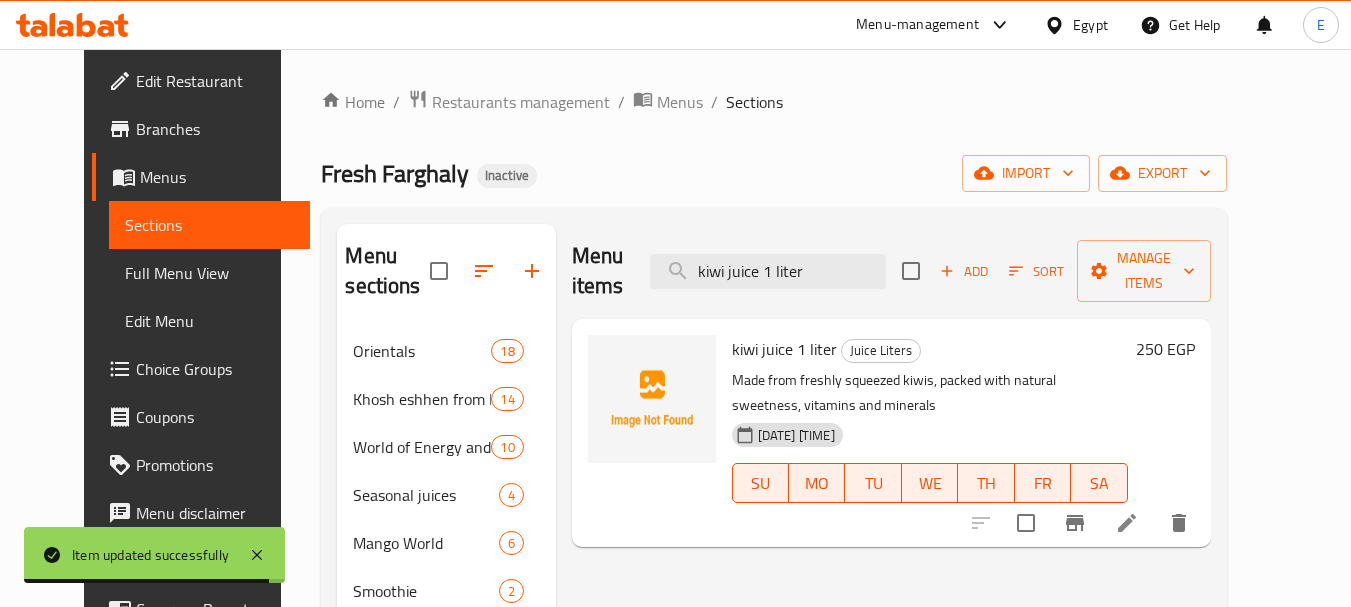 click 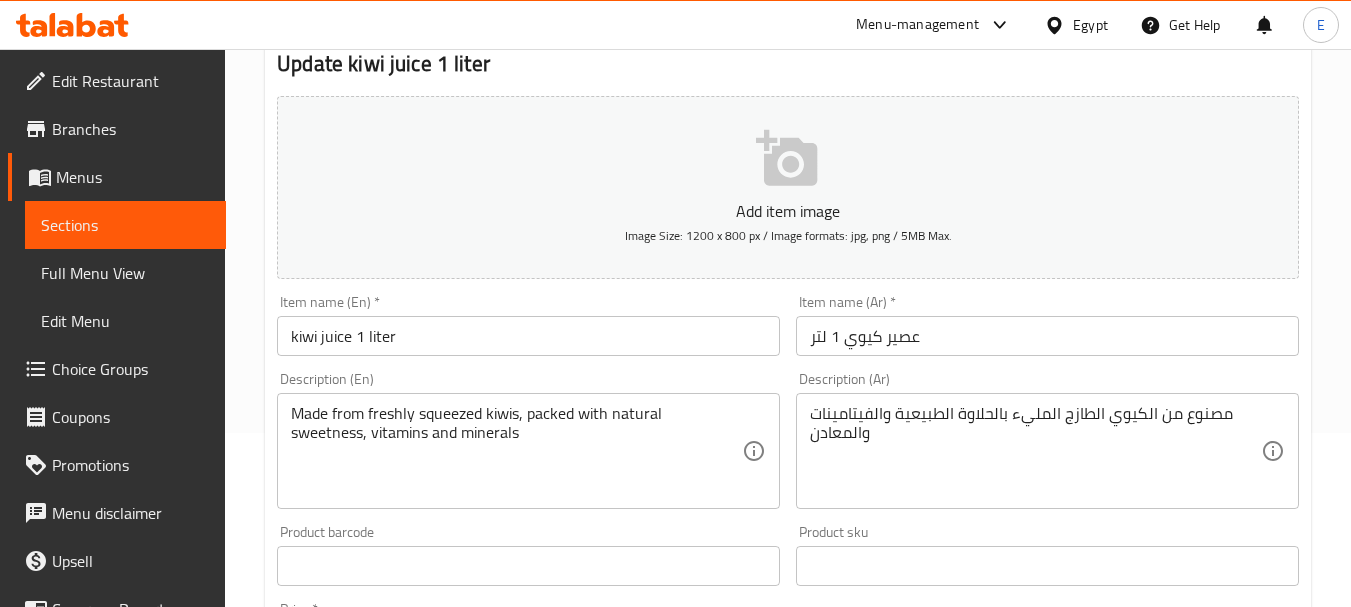 scroll, scrollTop: 200, scrollLeft: 0, axis: vertical 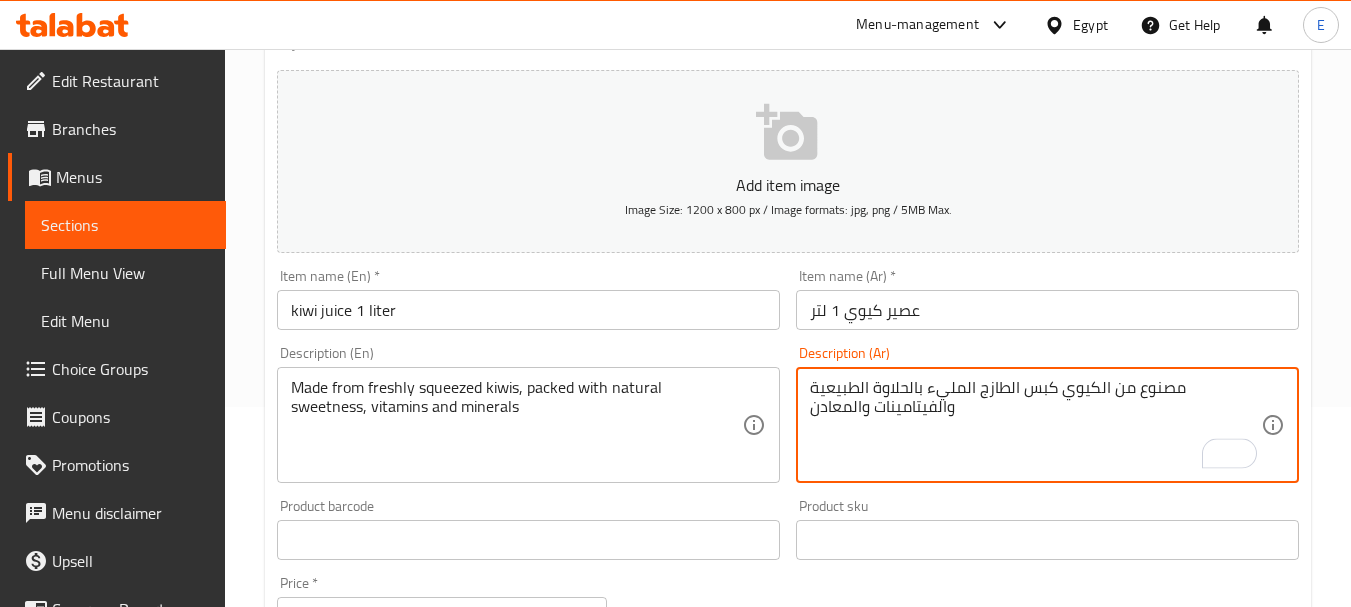 click on "مصنوع من الكيوي كبس الطازج المليء بالحلاوة الطبيعية والفيتامينات والمعادن" at bounding box center [1035, 425] 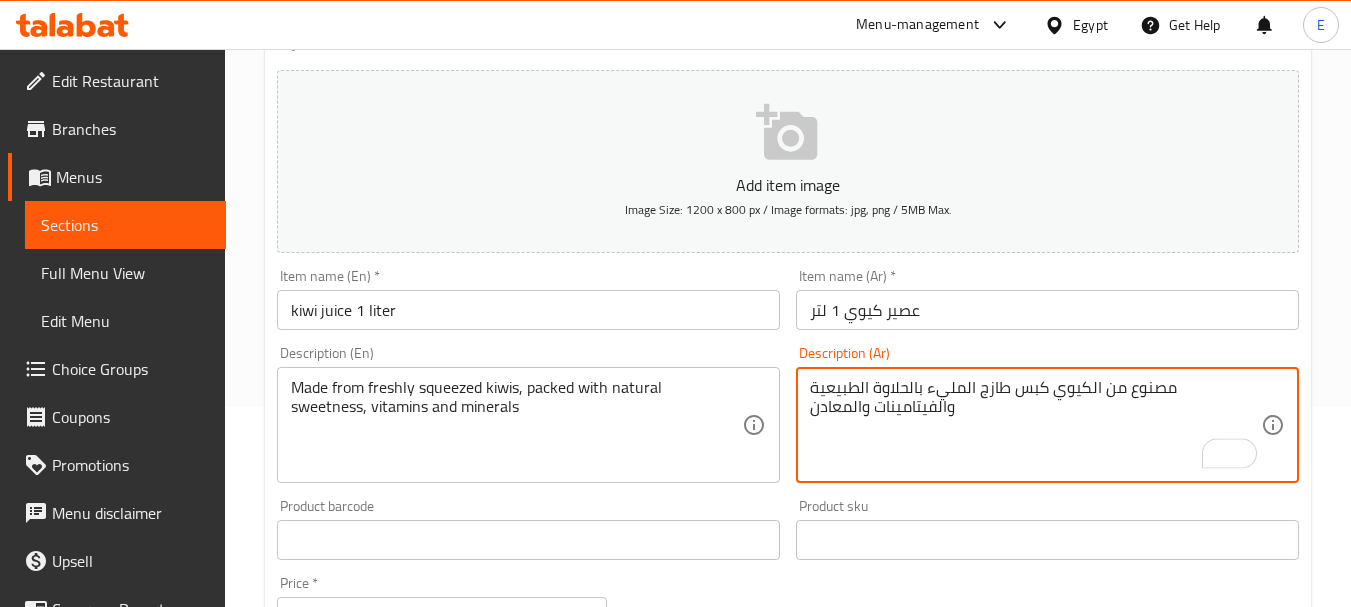 drag, startPoint x: 1170, startPoint y: 387, endPoint x: 1181, endPoint y: 387, distance: 11 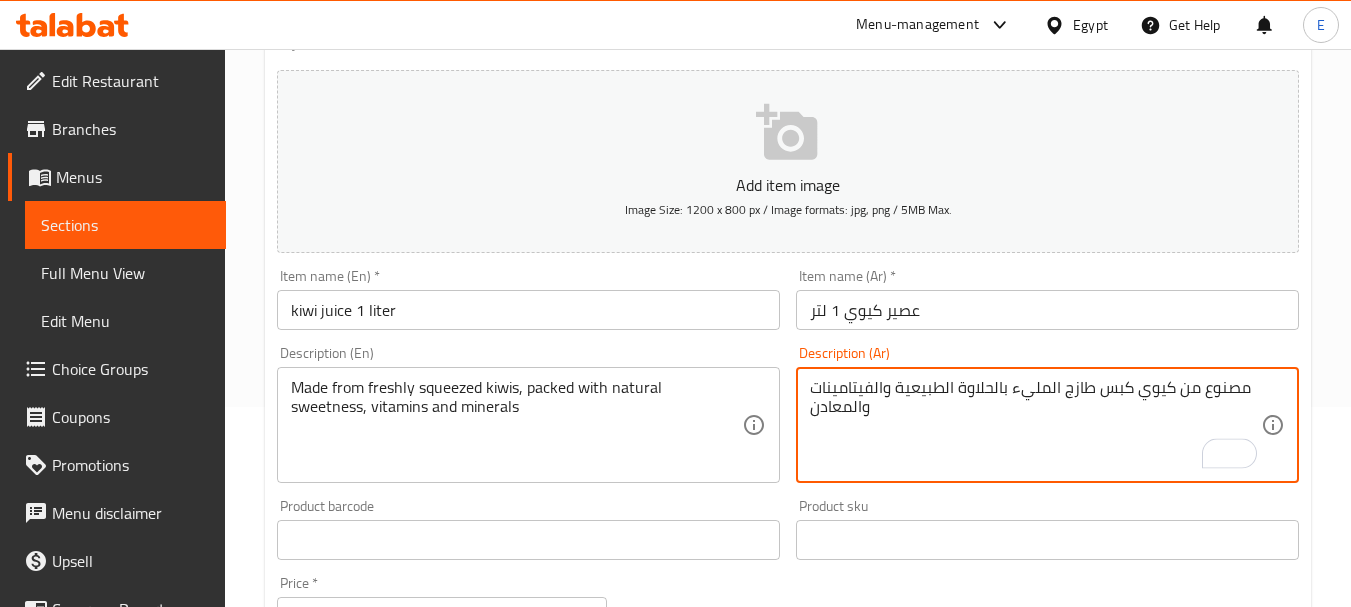 click on "مصنوع من كيوي كبس طازج المليء بالحلاوة الطبيعية والفيتامينات والمعادن" at bounding box center (1035, 425) 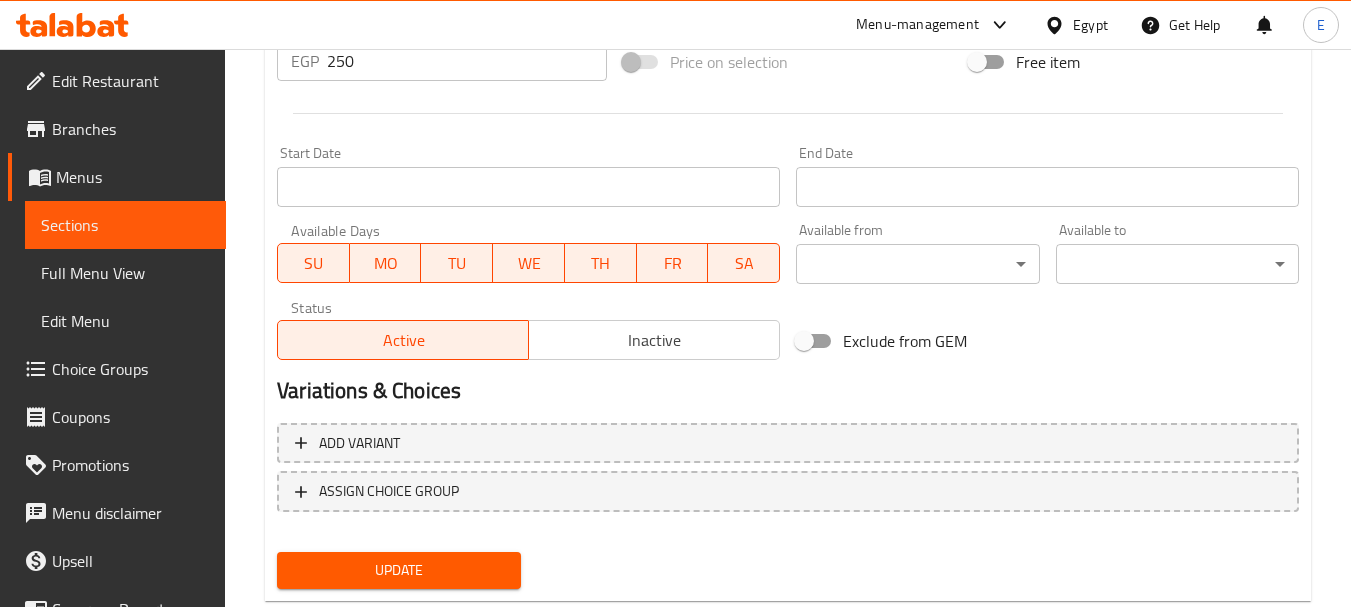 scroll, scrollTop: 806, scrollLeft: 0, axis: vertical 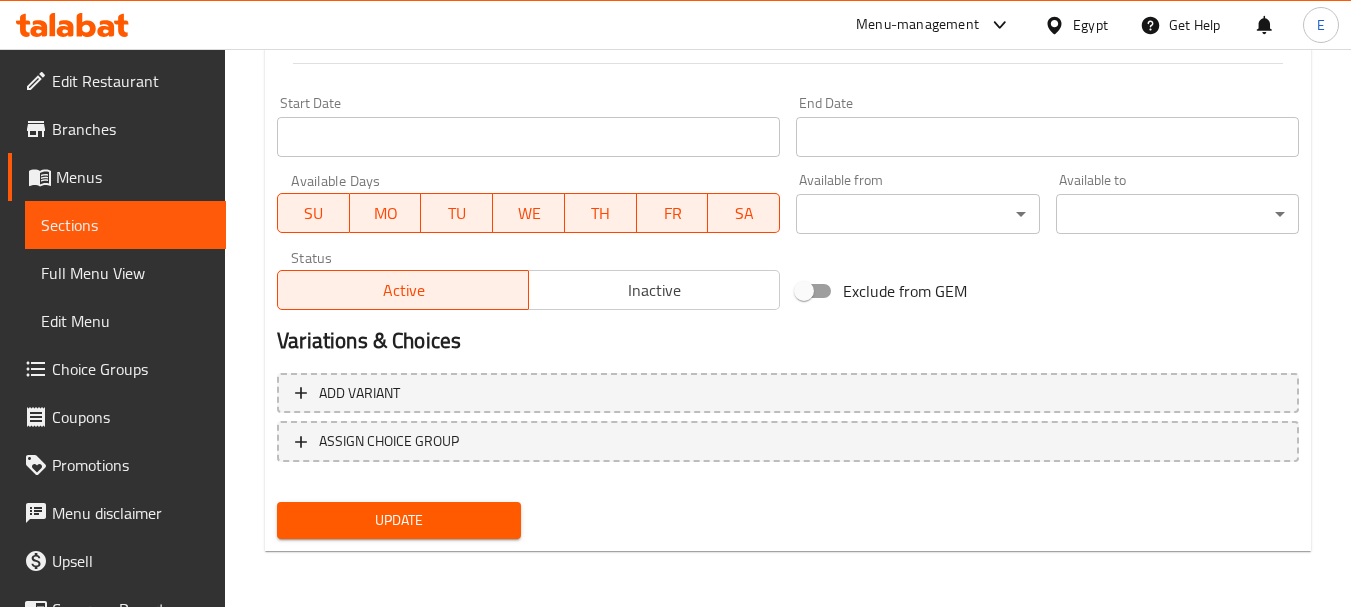 type on "مصنوع من كيوي كبس طازج المليء بالحلاوة الطبيعية والفيتامينات والمعادن" 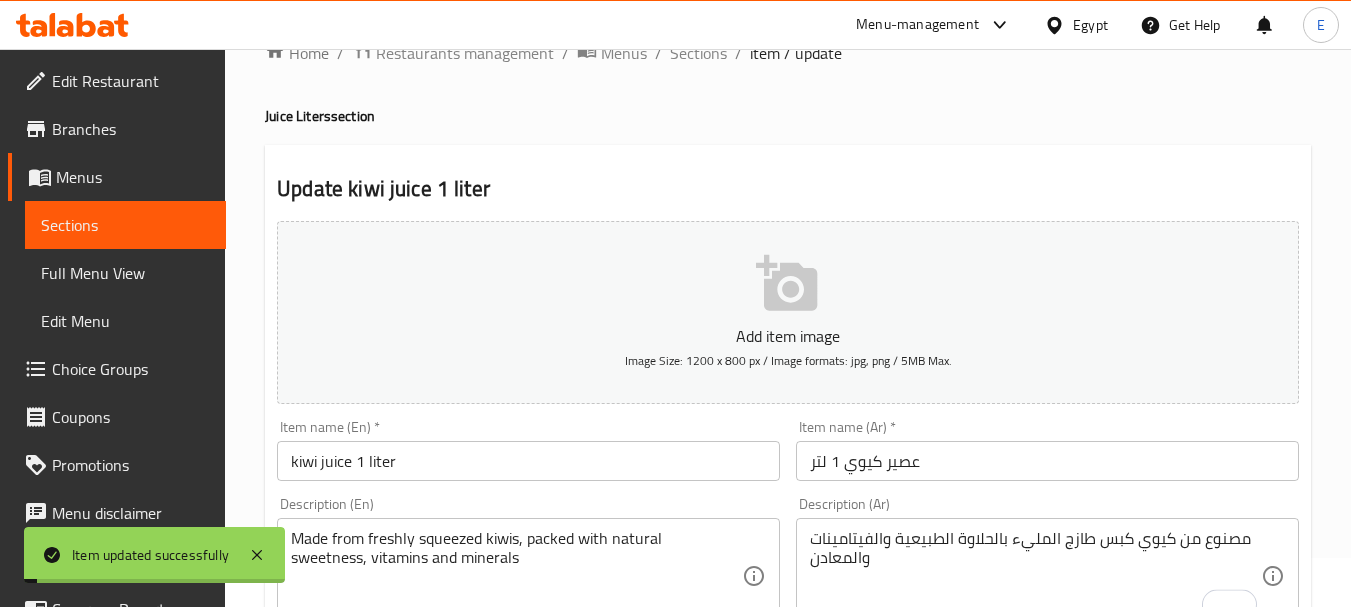 scroll, scrollTop: 0, scrollLeft: 0, axis: both 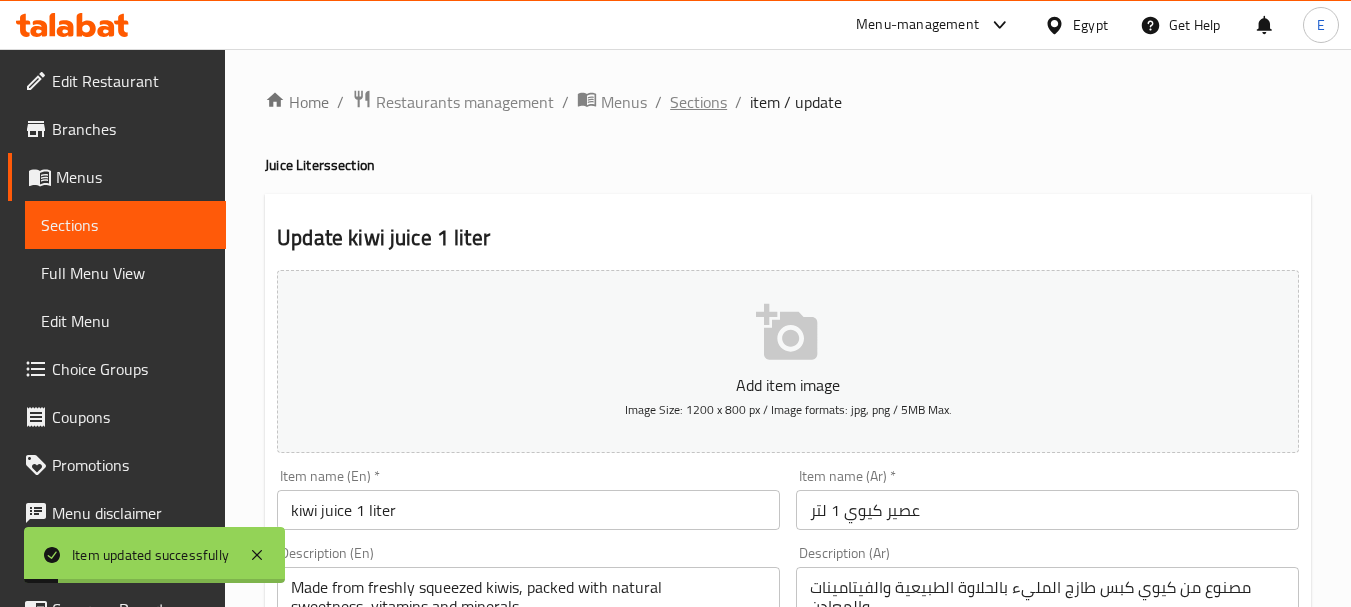 click on "Sections" at bounding box center [698, 102] 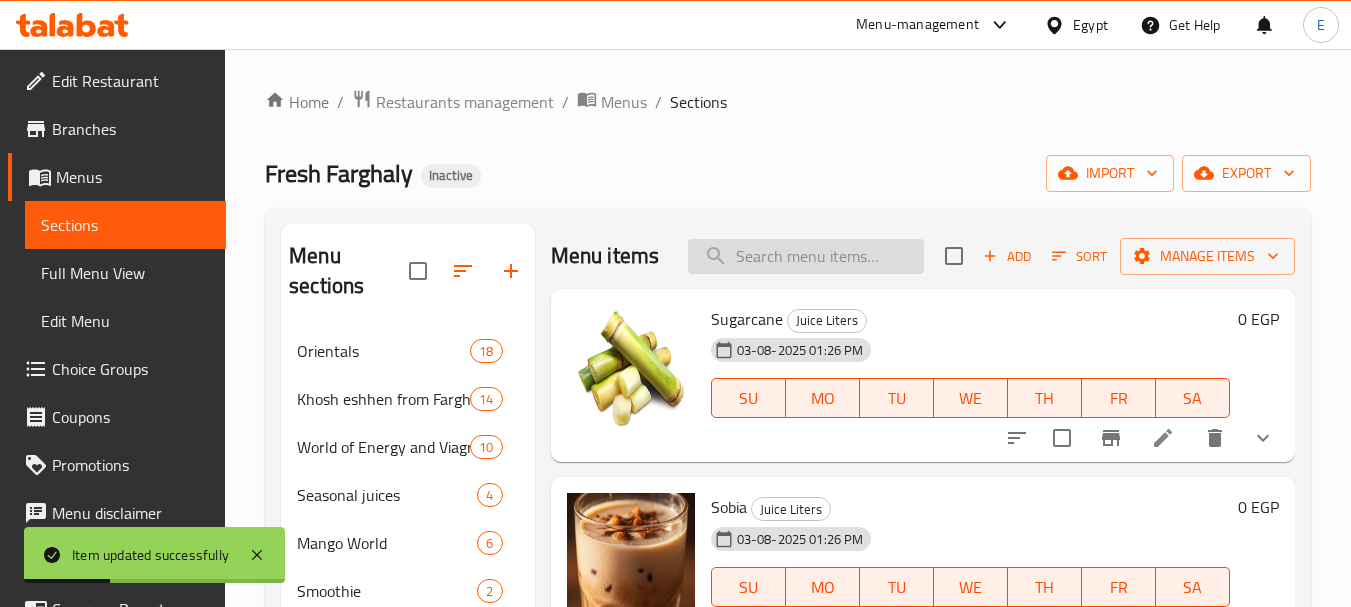 click at bounding box center (806, 256) 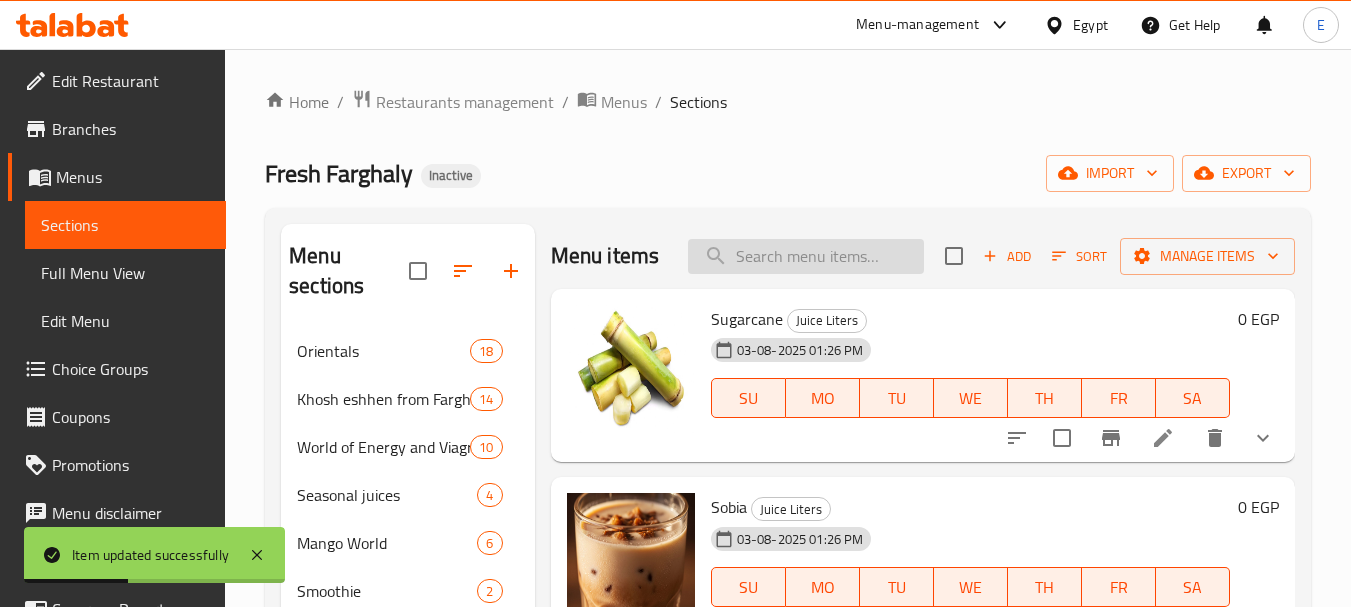 paste on "kiwi juice 2 liter" 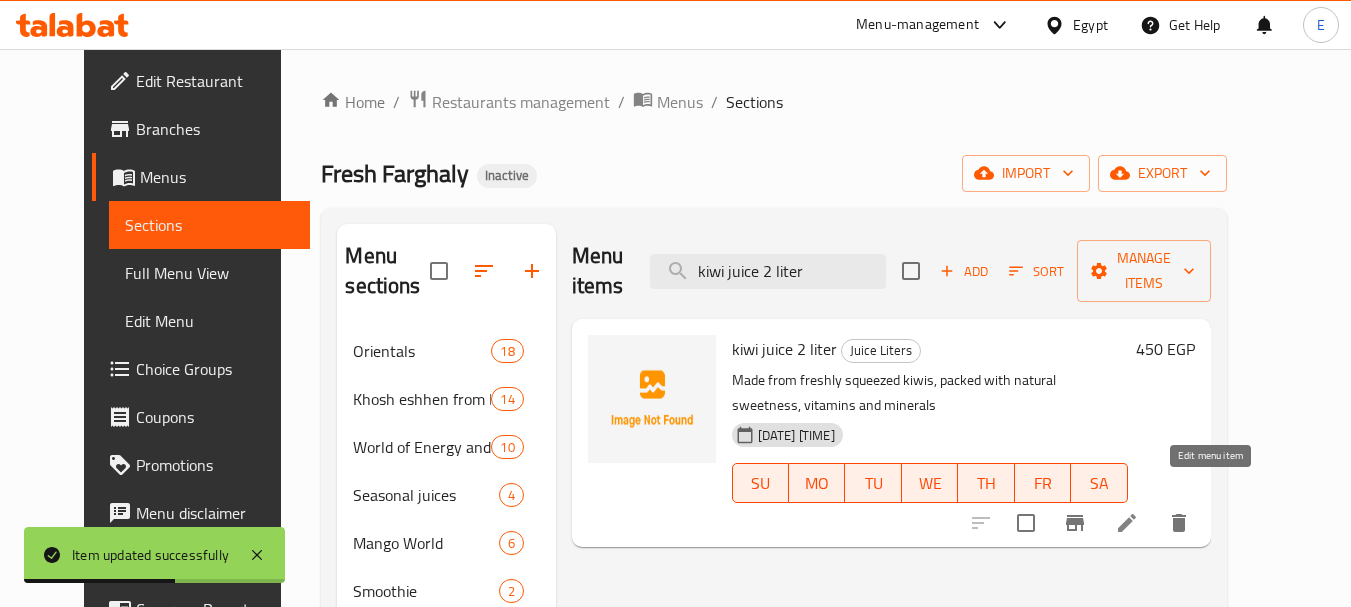 type on "kiwi juice 2 liter" 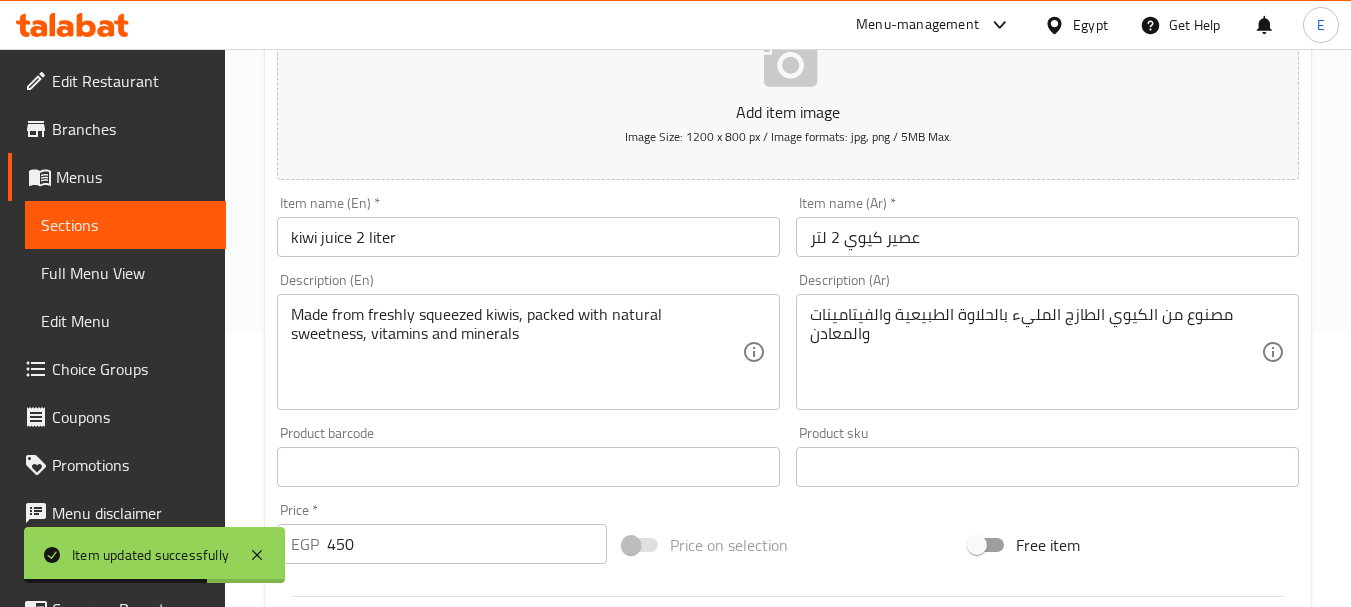 scroll, scrollTop: 300, scrollLeft: 0, axis: vertical 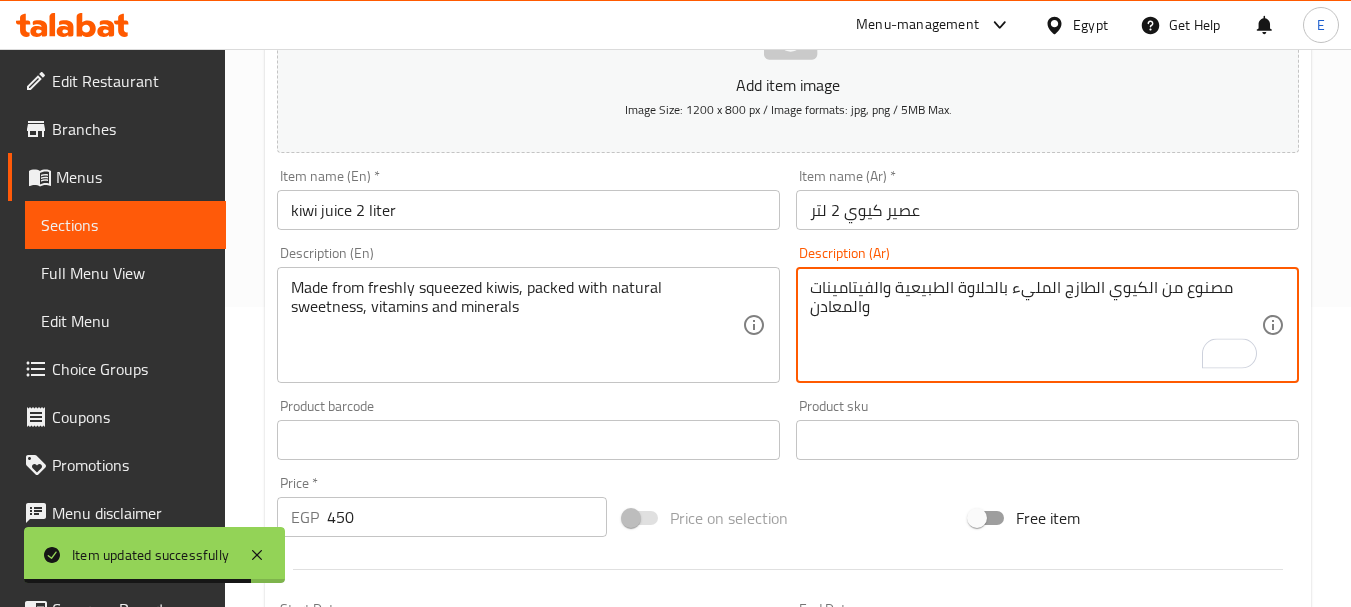click on "مصنوع من الكيوي الطازج المليء بالحلاوة الطبيعية والفيتامينات والمعادن" at bounding box center [1035, 325] 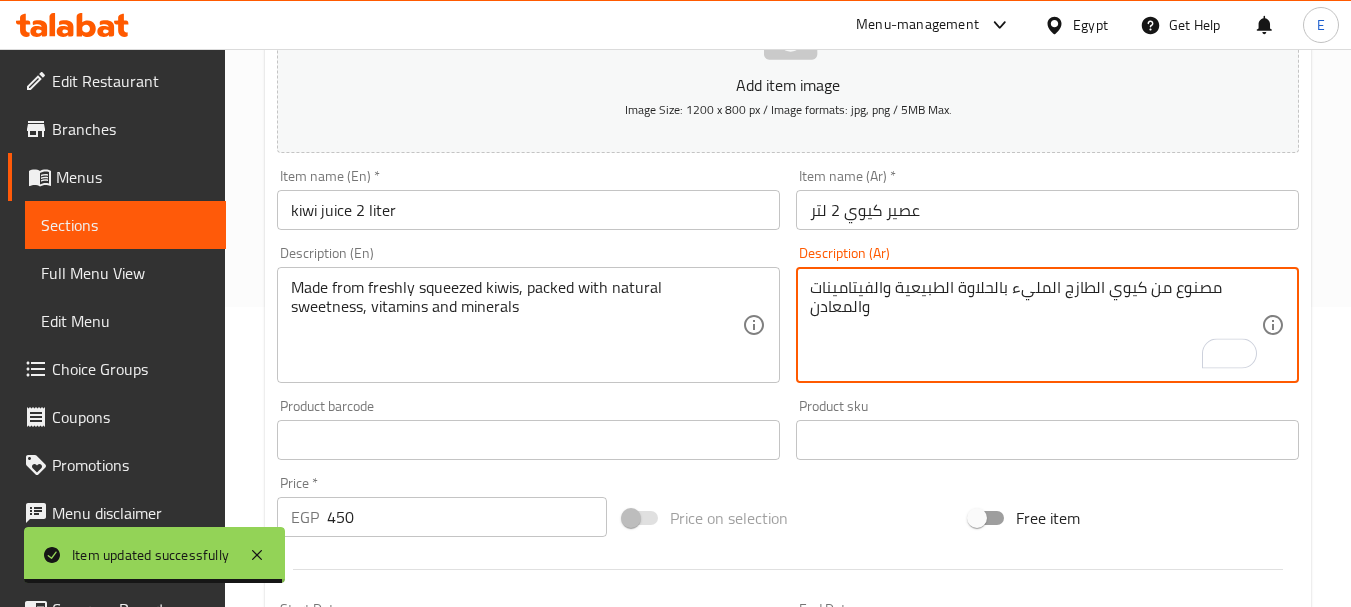 drag, startPoint x: 1090, startPoint y: 288, endPoint x: 1101, endPoint y: 287, distance: 11.045361 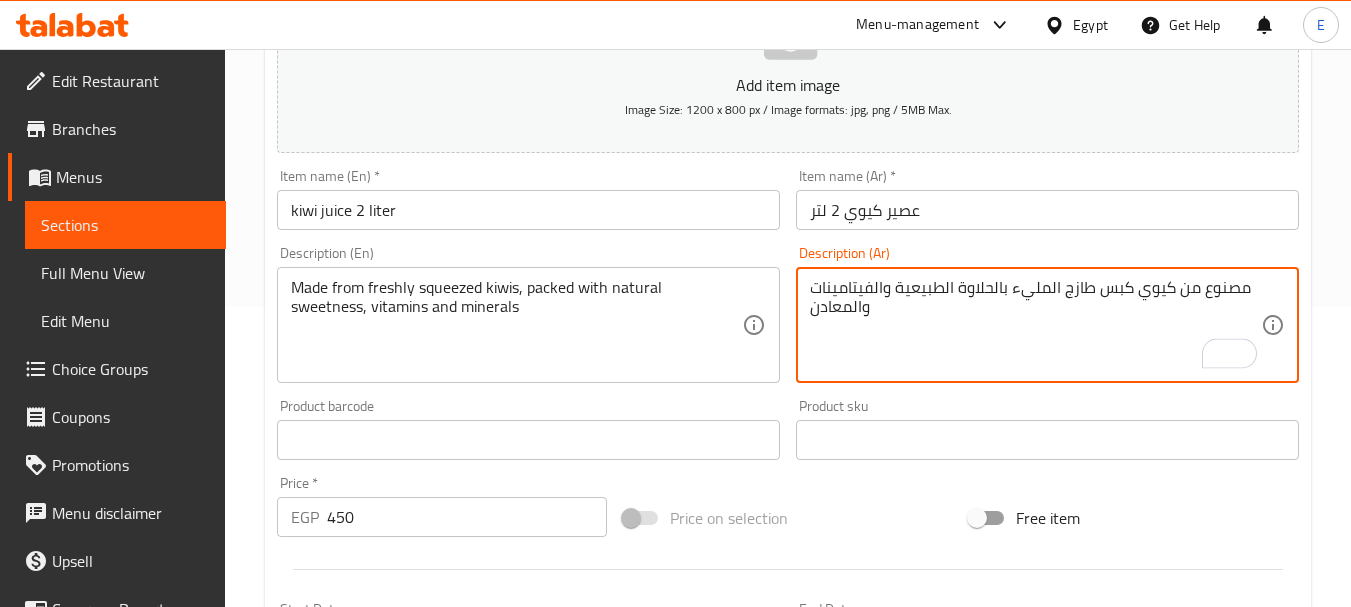 click on "مصنوع من كيوي كبس طازج المليء بالحلاوة الطبيعية والفيتامينات والمعادن" at bounding box center [1035, 325] 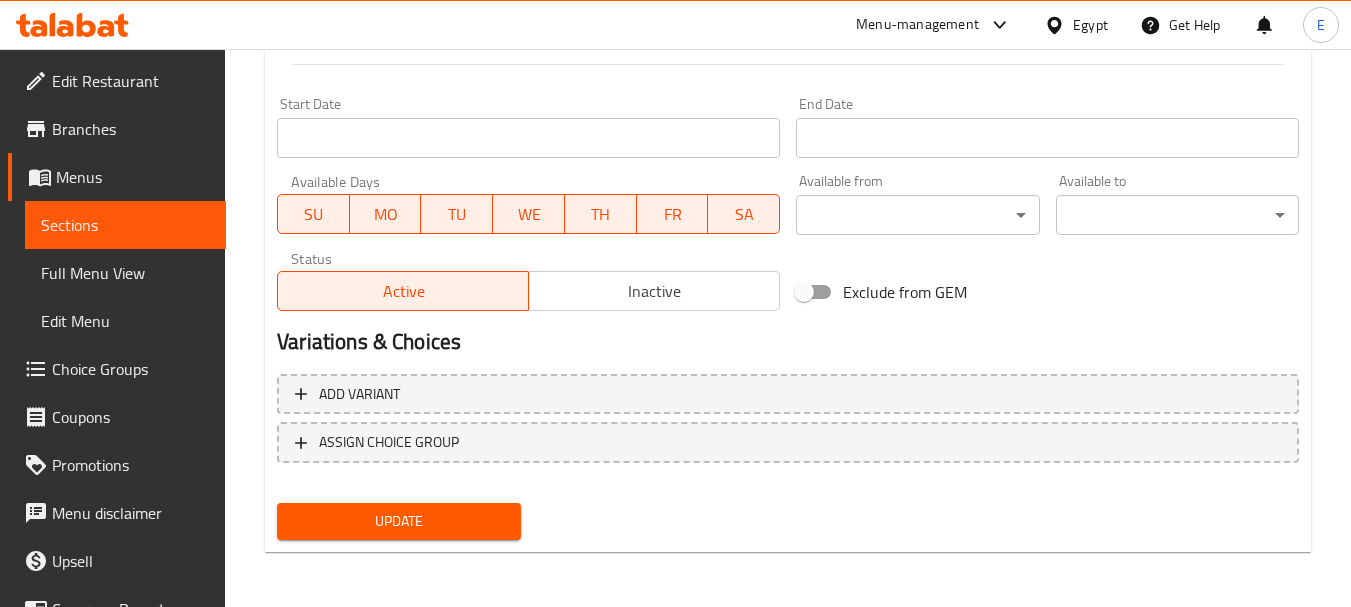 scroll, scrollTop: 806, scrollLeft: 0, axis: vertical 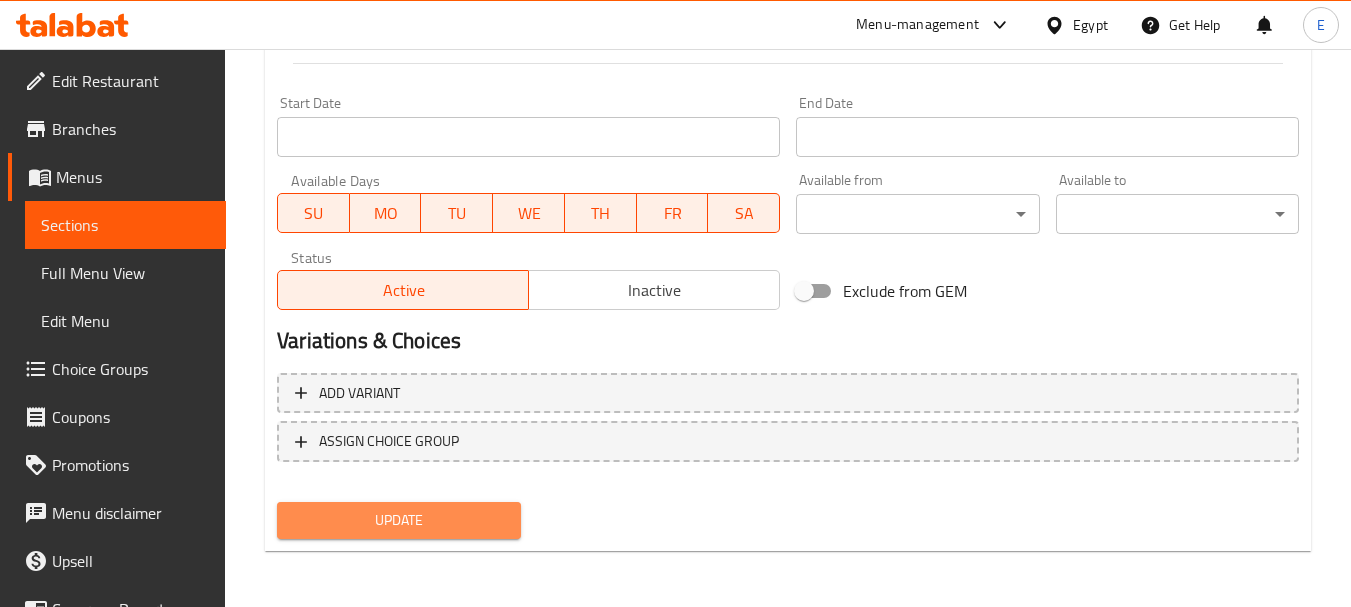 click on "Update" at bounding box center (398, 520) 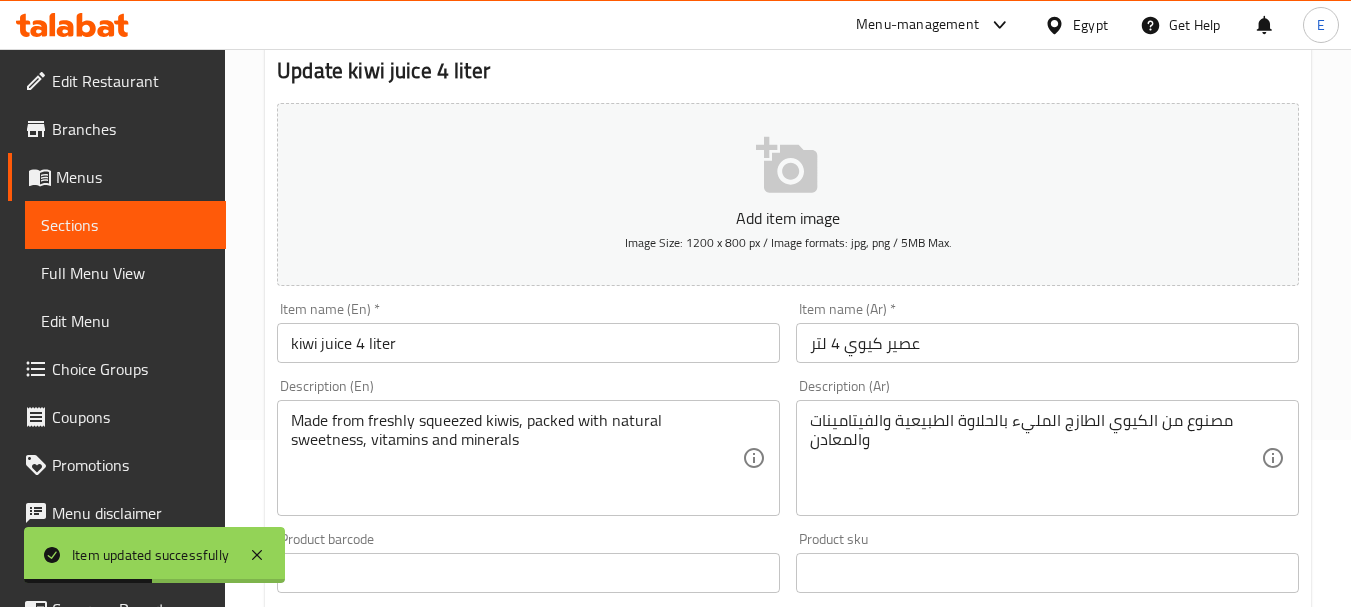 scroll, scrollTop: 200, scrollLeft: 0, axis: vertical 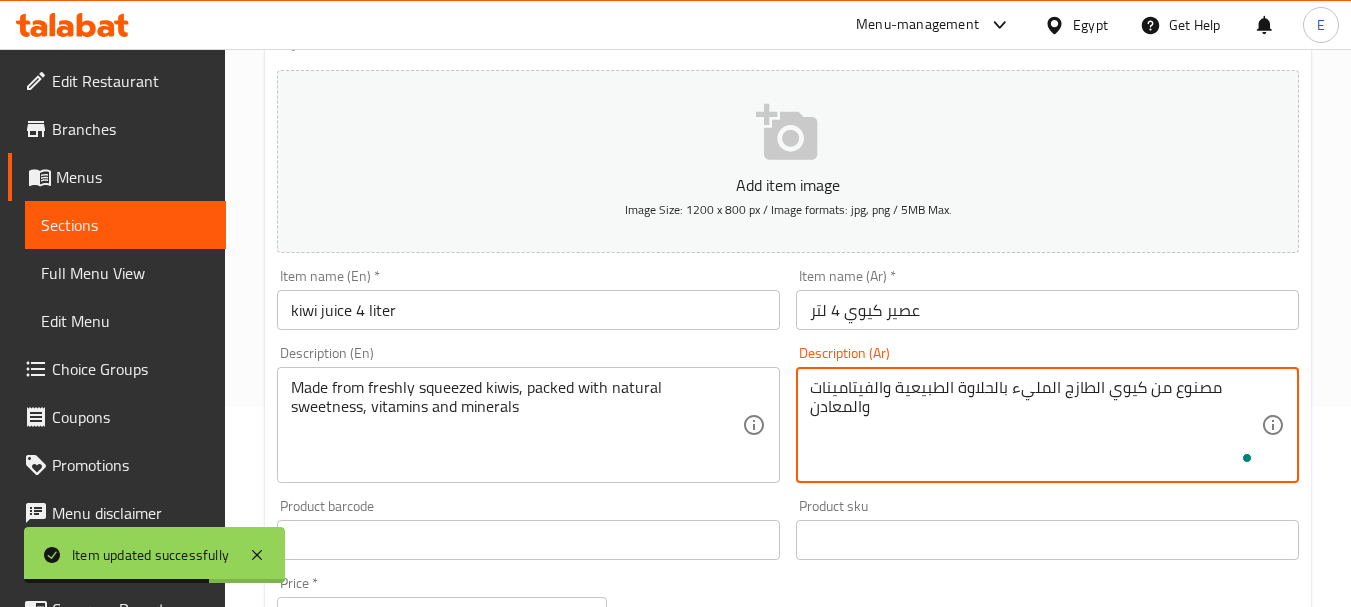 click on "مصنوع من كيوي الطازج المليء بالحلاوة الطبيعية والفيتامينات والمعادن" at bounding box center [1035, 425] 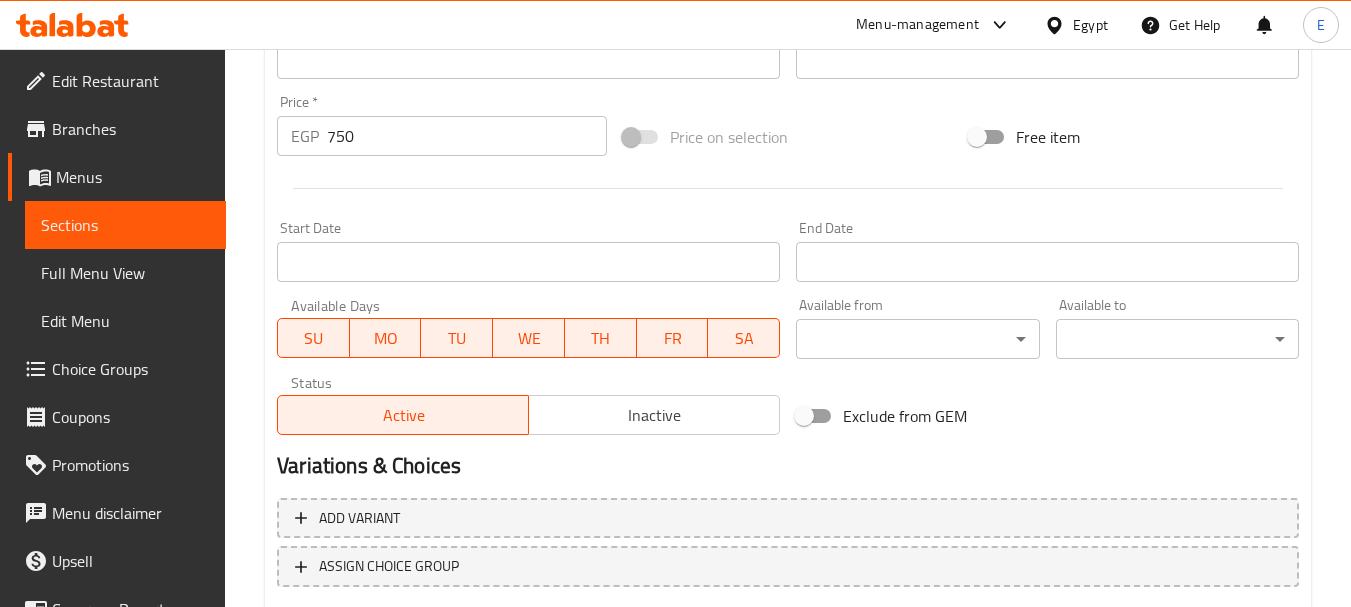 scroll, scrollTop: 806, scrollLeft: 0, axis: vertical 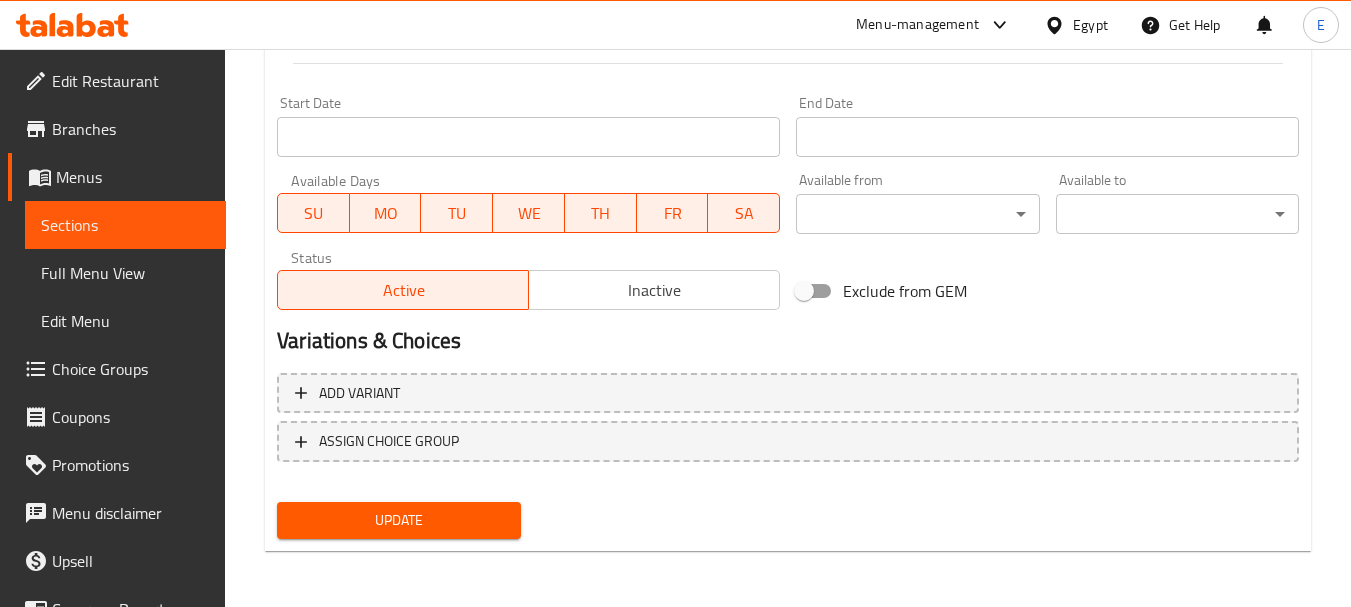 type on "مصنوع من كيوي كبس طازج المليء بالحلاوة الطبيعية والفيتامينات والمعادن" 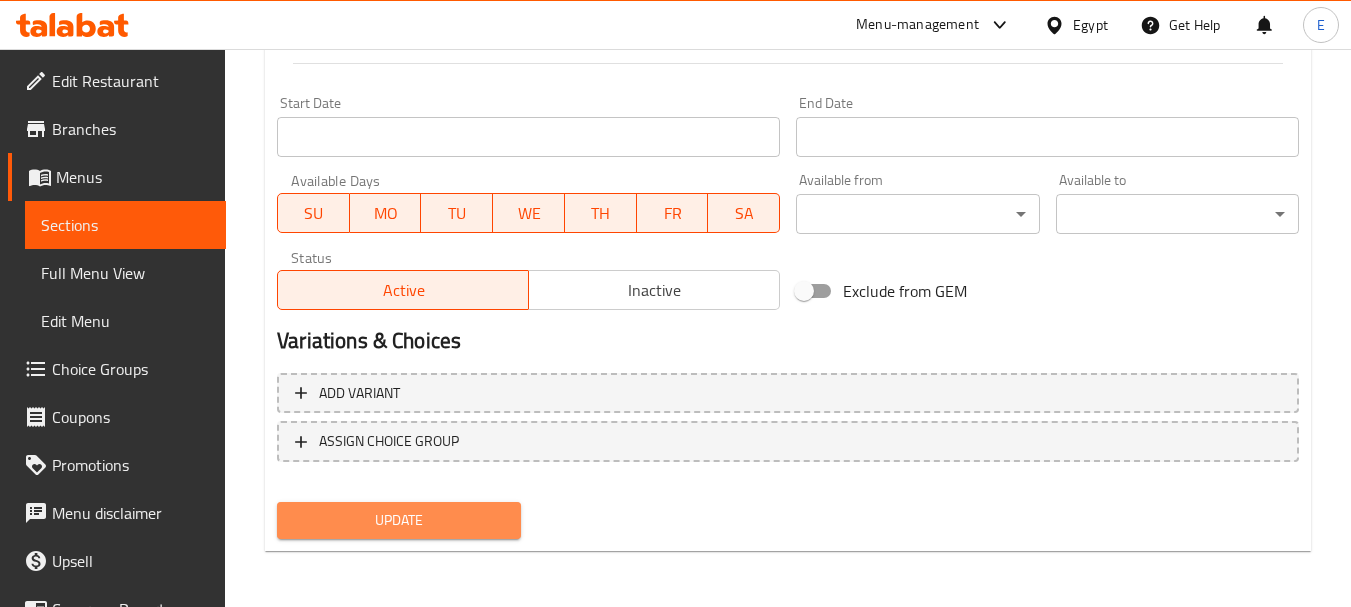 click on "Update" at bounding box center [398, 520] 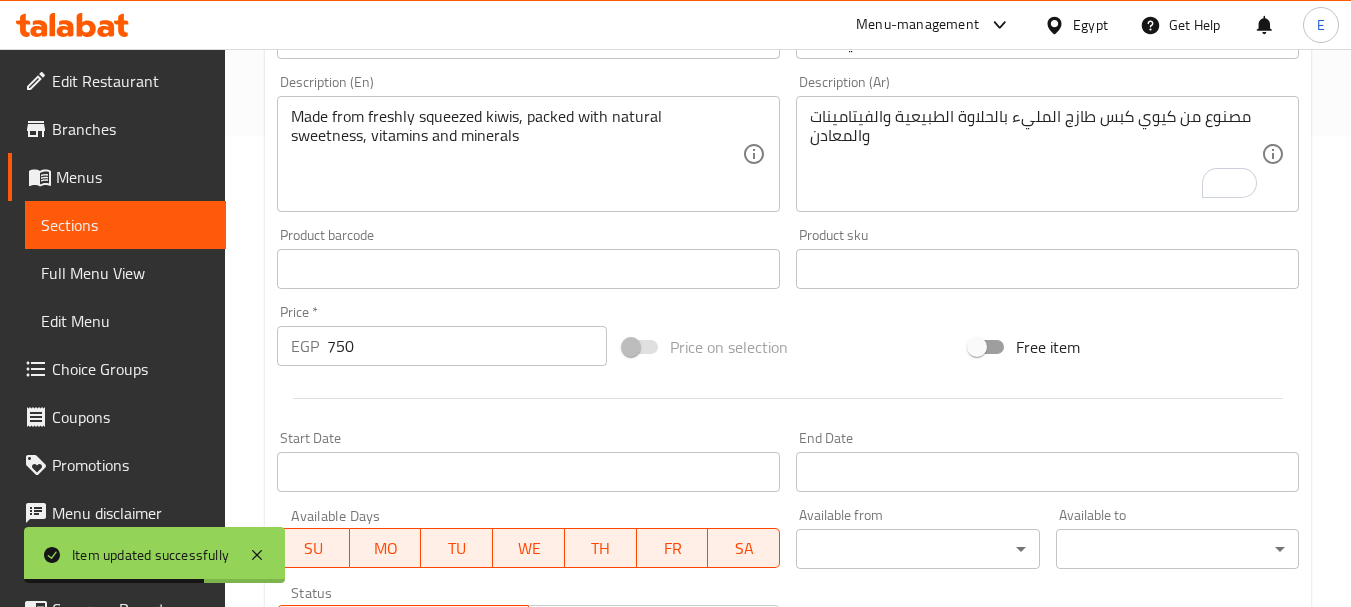 scroll, scrollTop: 406, scrollLeft: 0, axis: vertical 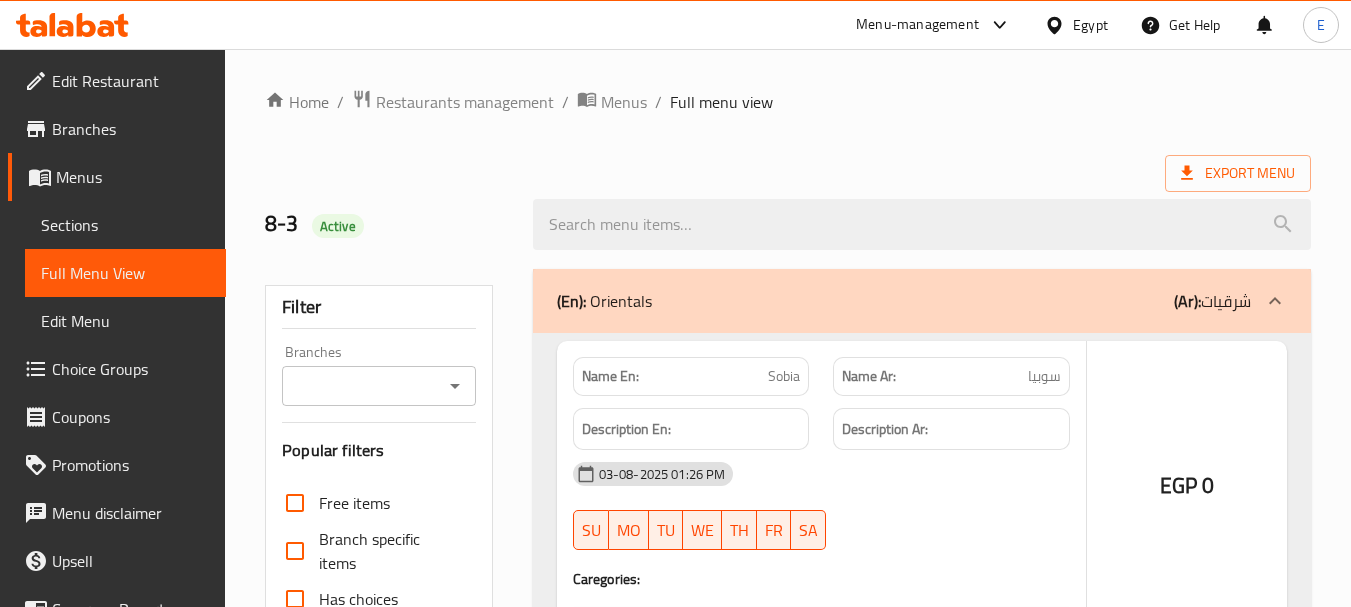 click on "8-3   Active" at bounding box center [386, 224] 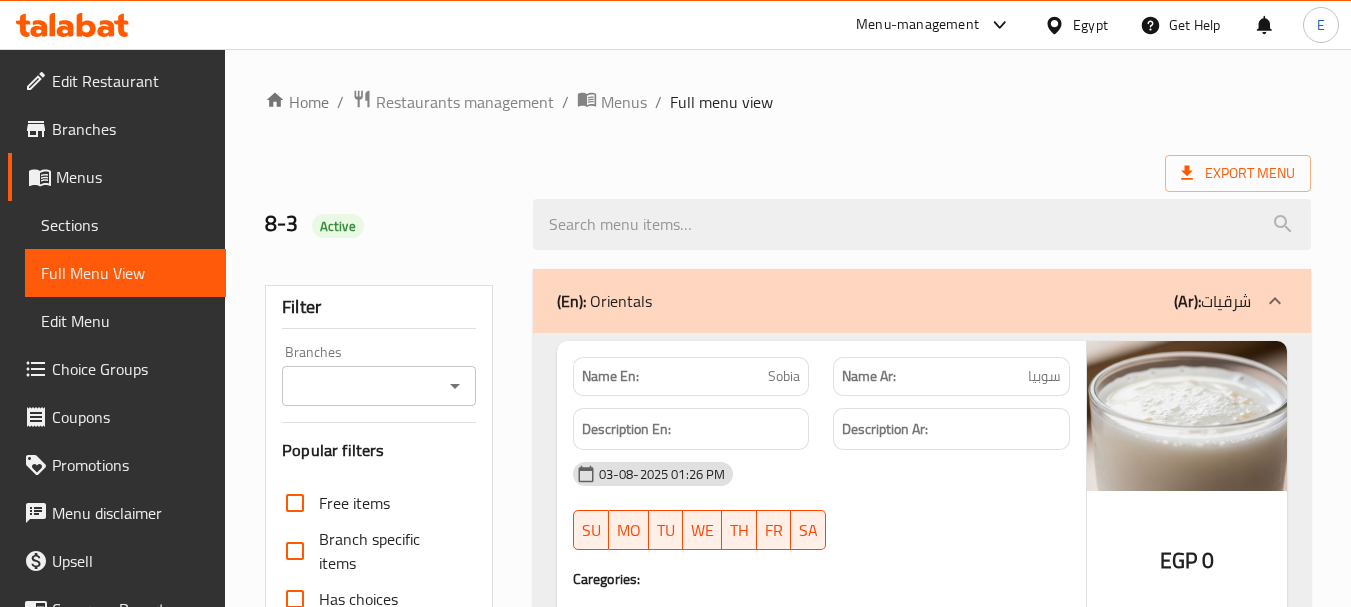 scroll, scrollTop: 700, scrollLeft: 0, axis: vertical 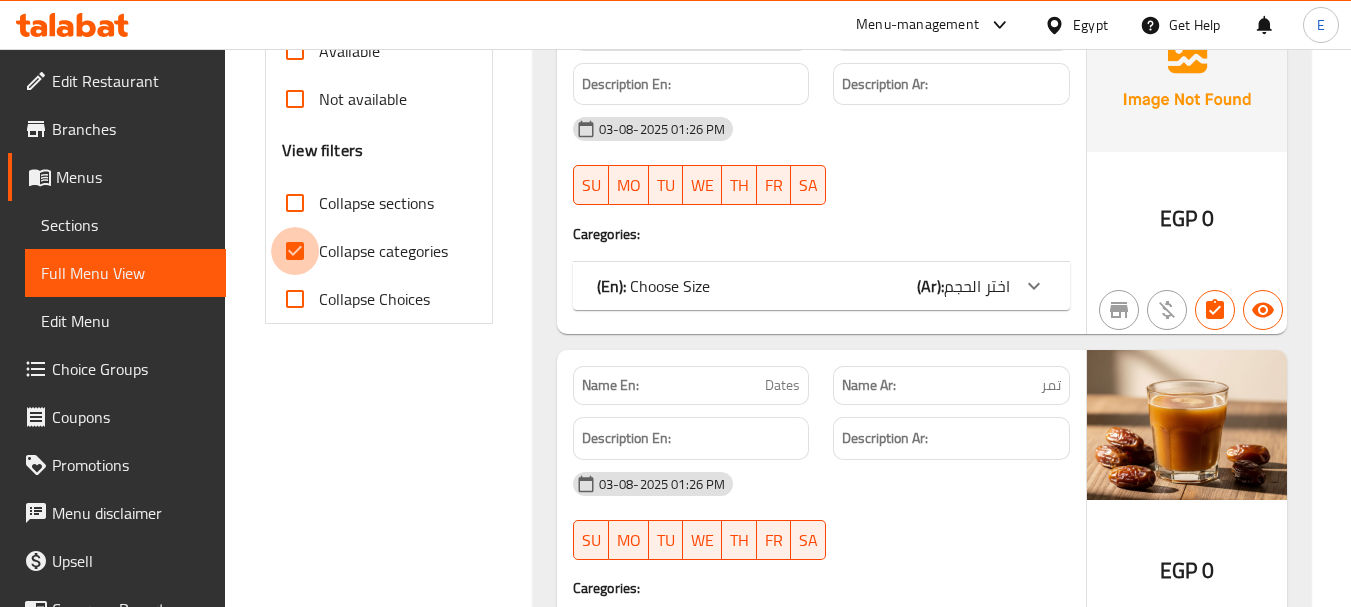 click on "Collapse categories" at bounding box center [295, 251] 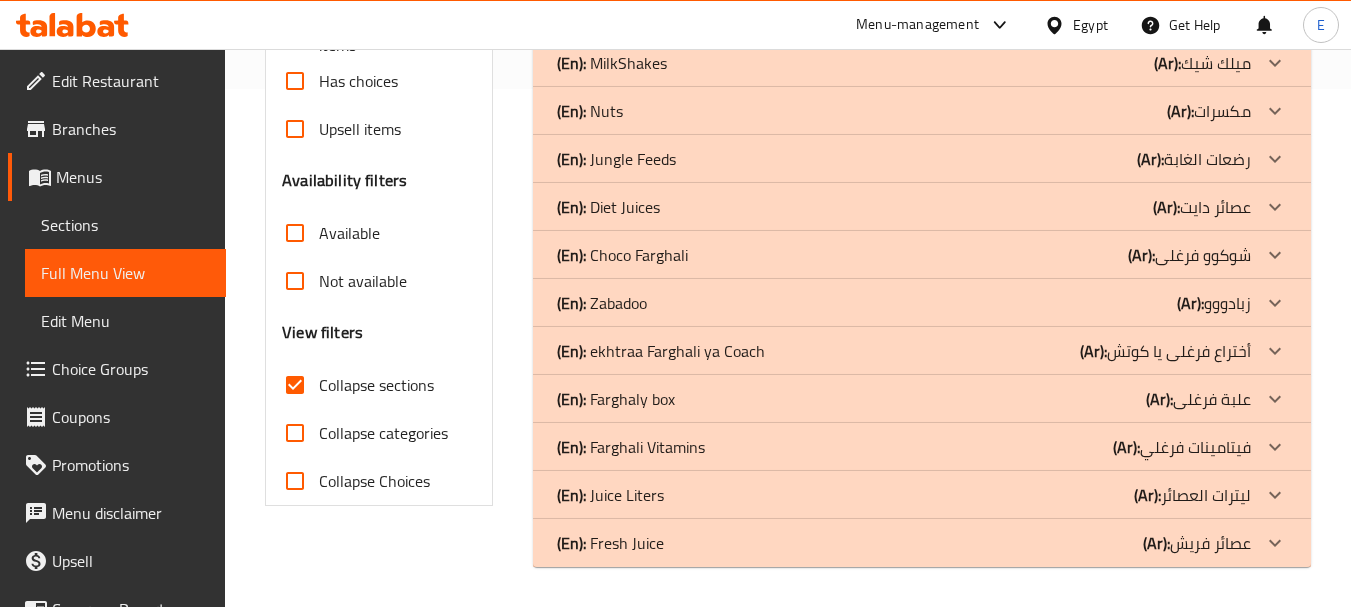 scroll, scrollTop: 518, scrollLeft: 0, axis: vertical 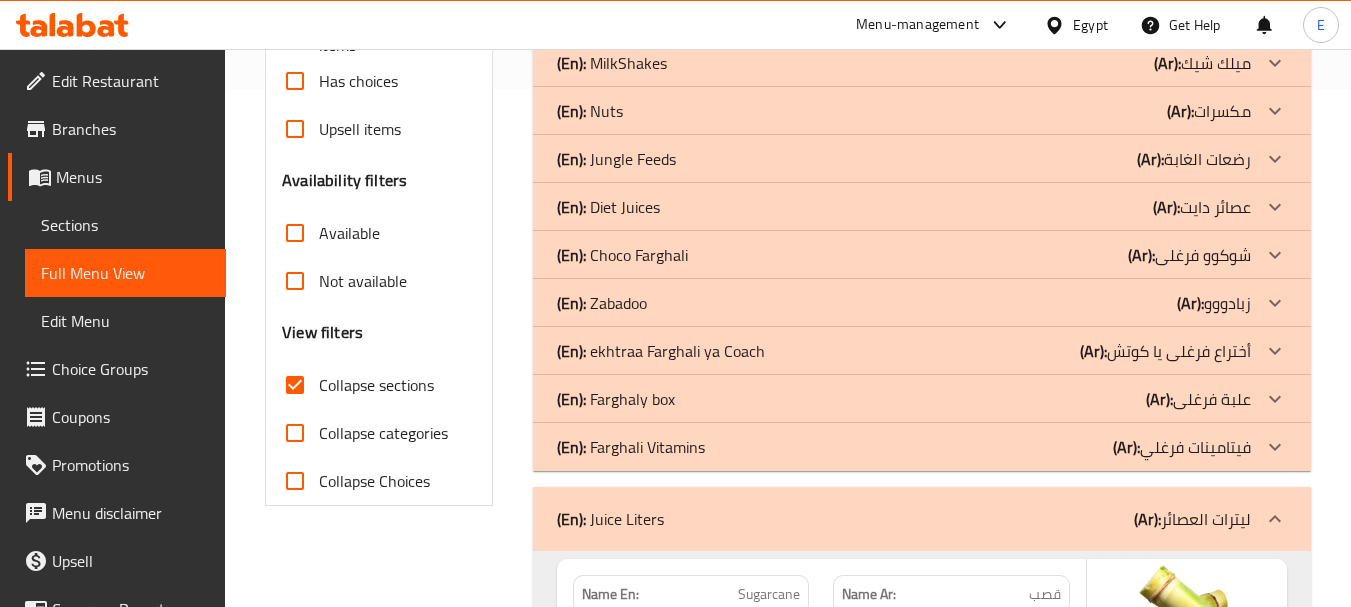 click on "Filter Branches Branches Popular filters Free items Branch specific items Has choices Upsell items Availability filters Available Not available View filters Collapse sections Collapse categories Collapse Choices" at bounding box center [386, 10152] 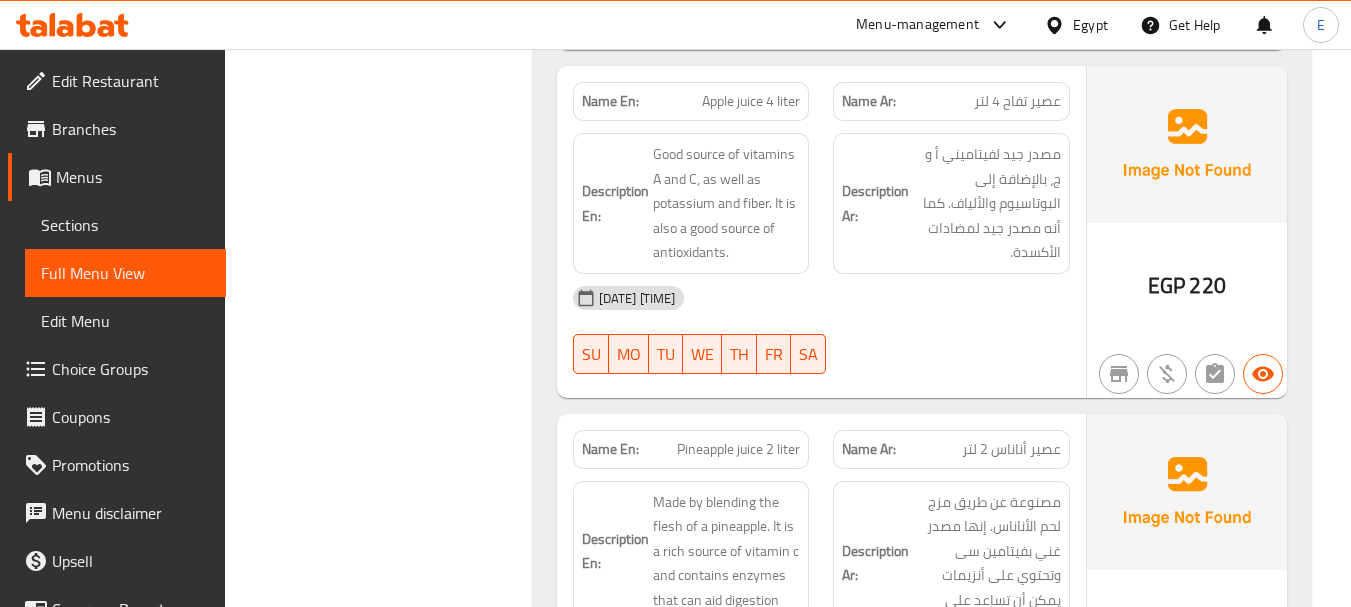 scroll, scrollTop: 19073, scrollLeft: 0, axis: vertical 